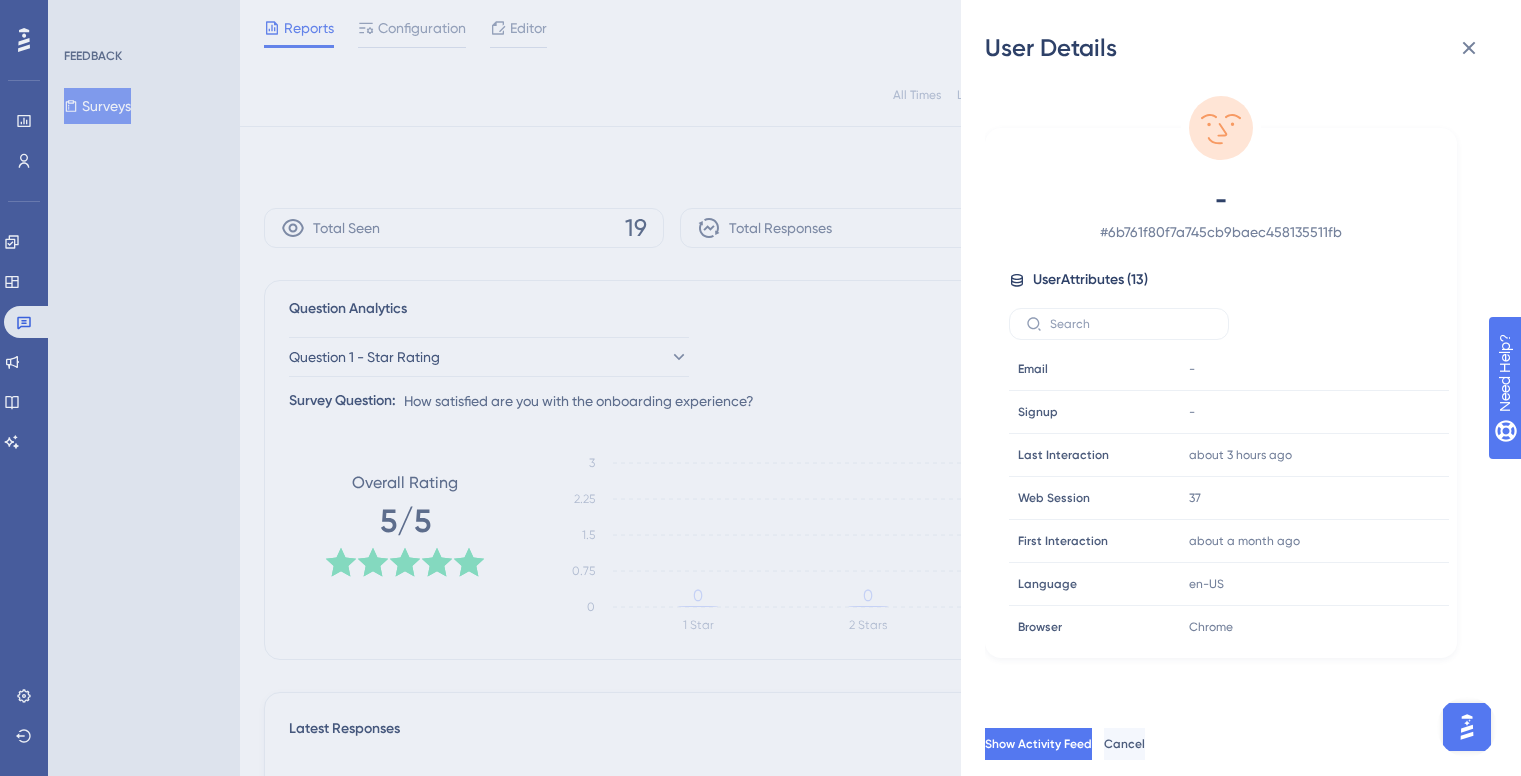 scroll, scrollTop: 353, scrollLeft: 0, axis: vertical 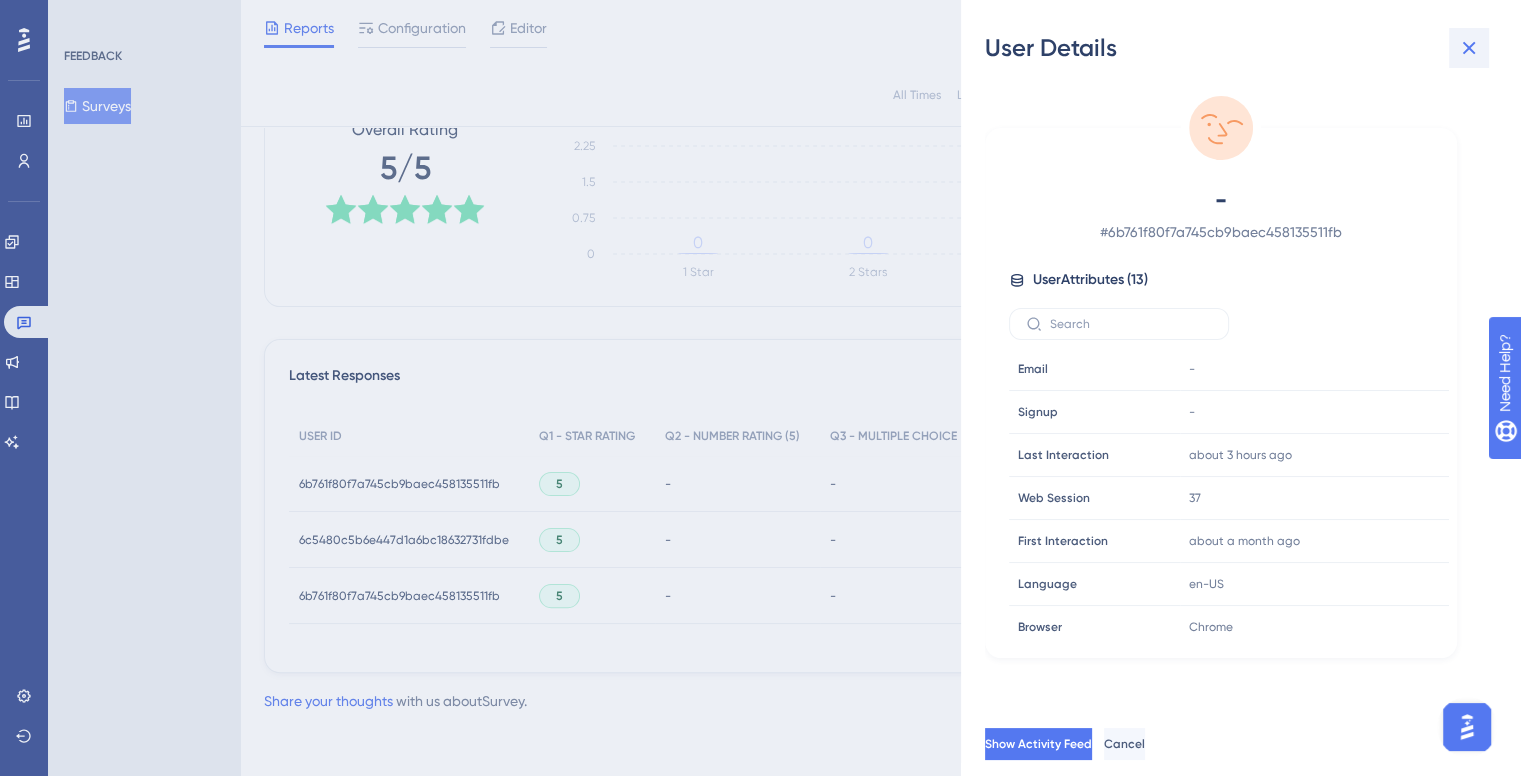click 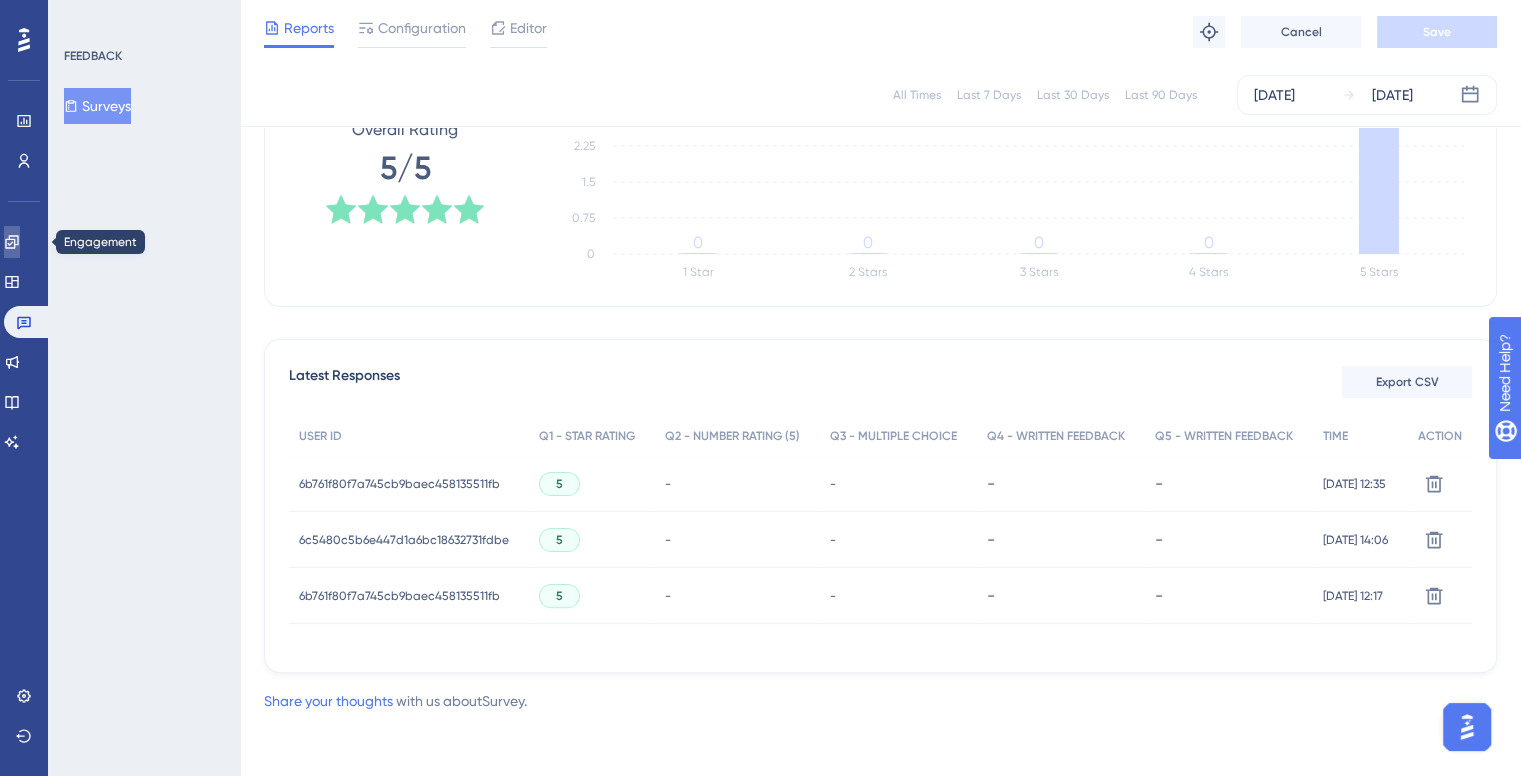 click 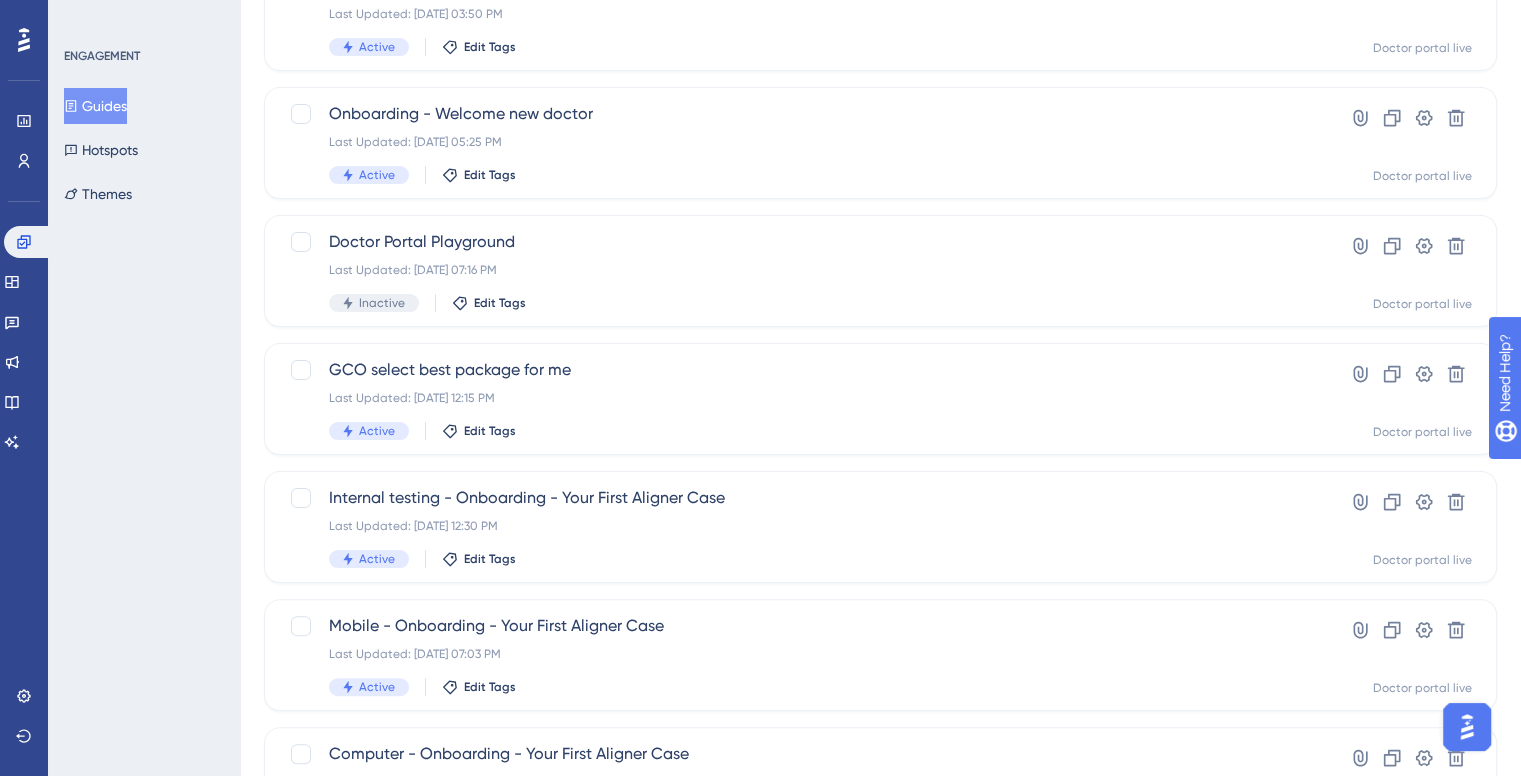 scroll, scrollTop: 0, scrollLeft: 0, axis: both 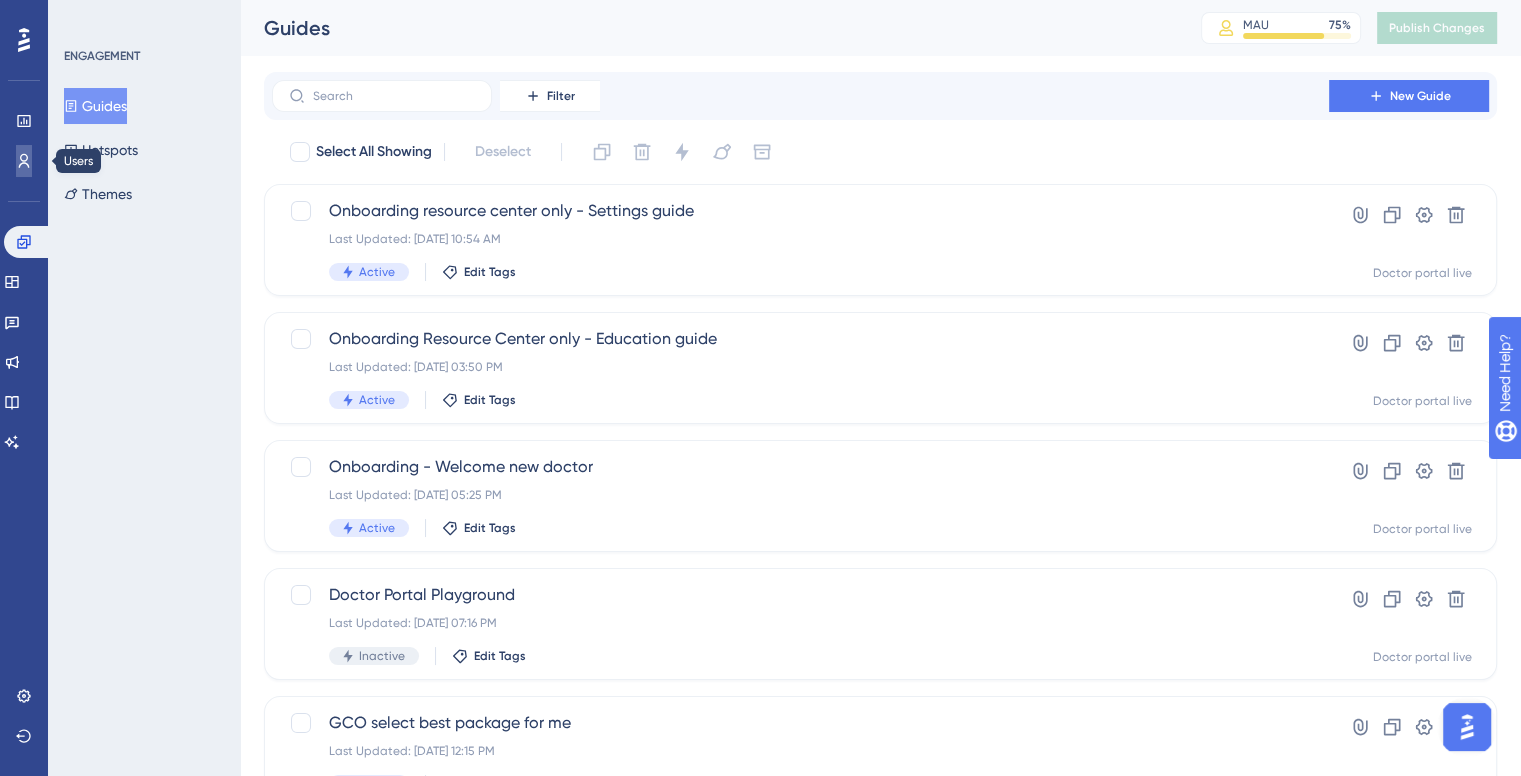 click at bounding box center (24, 161) 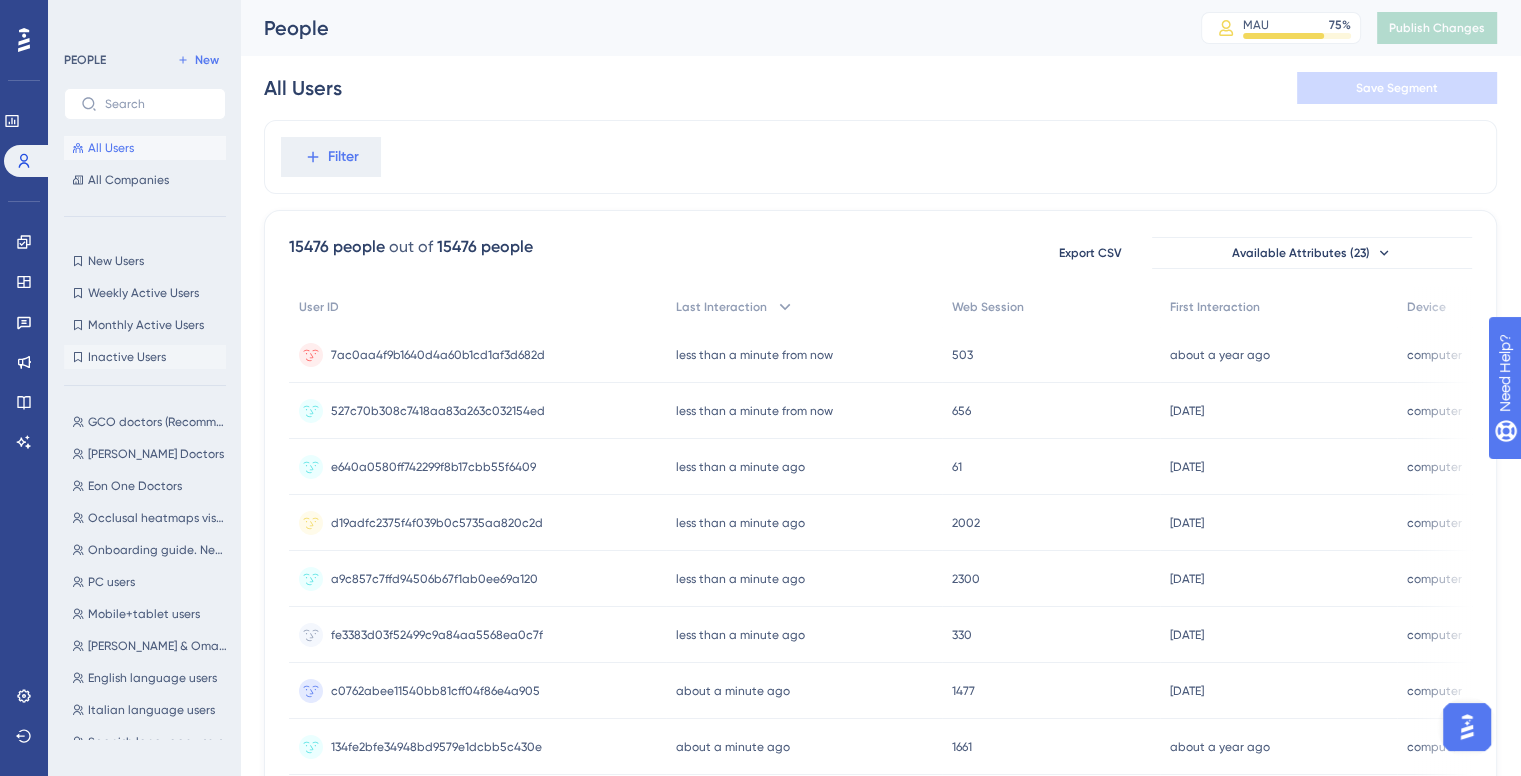 click on "Onboarding guide. New users" at bounding box center [159, 550] 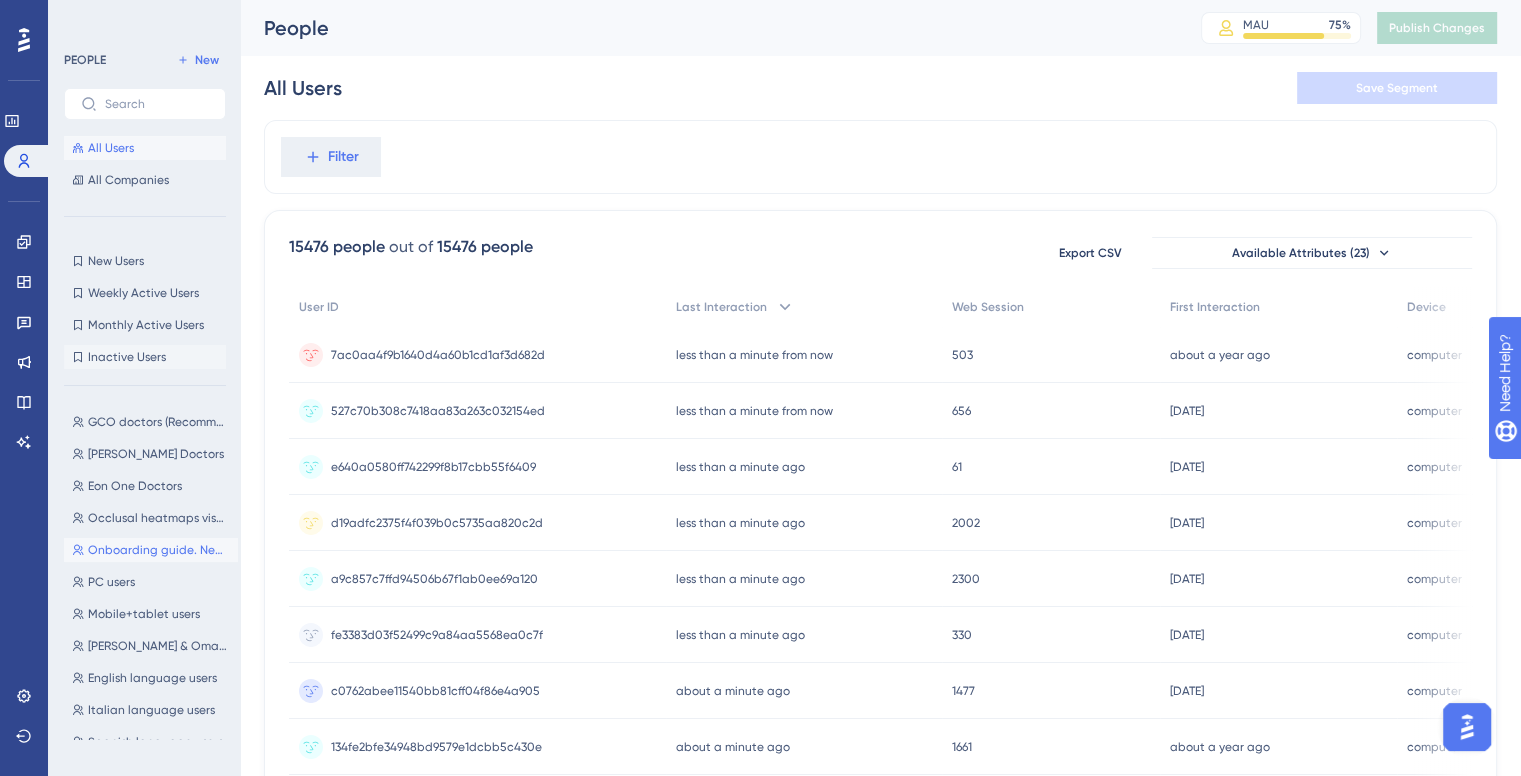 click on "Onboarding guide. New users" at bounding box center (159, 550) 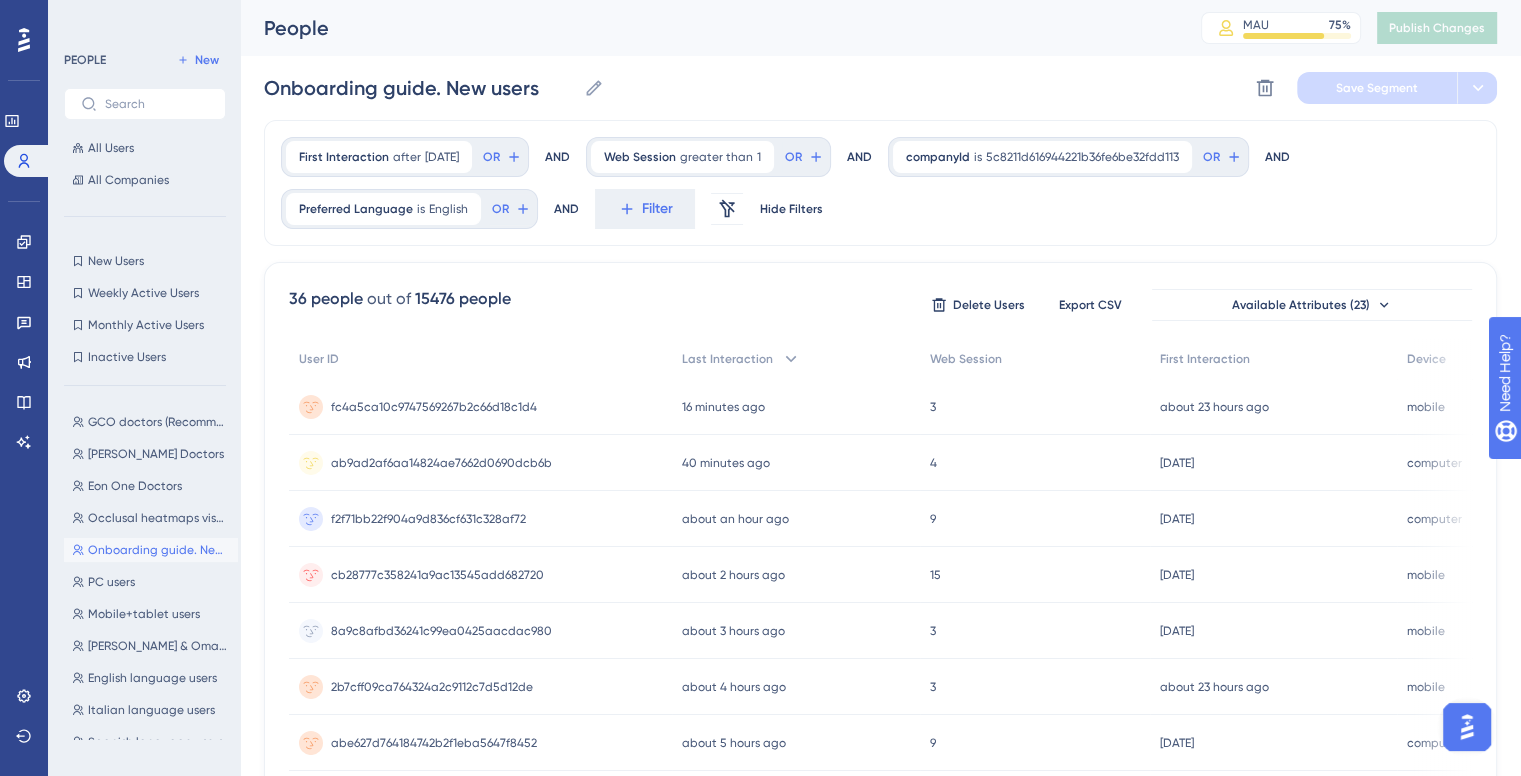 drag, startPoint x: 78, startPoint y: 358, endPoint x: 900, endPoint y: 55, distance: 876.0668 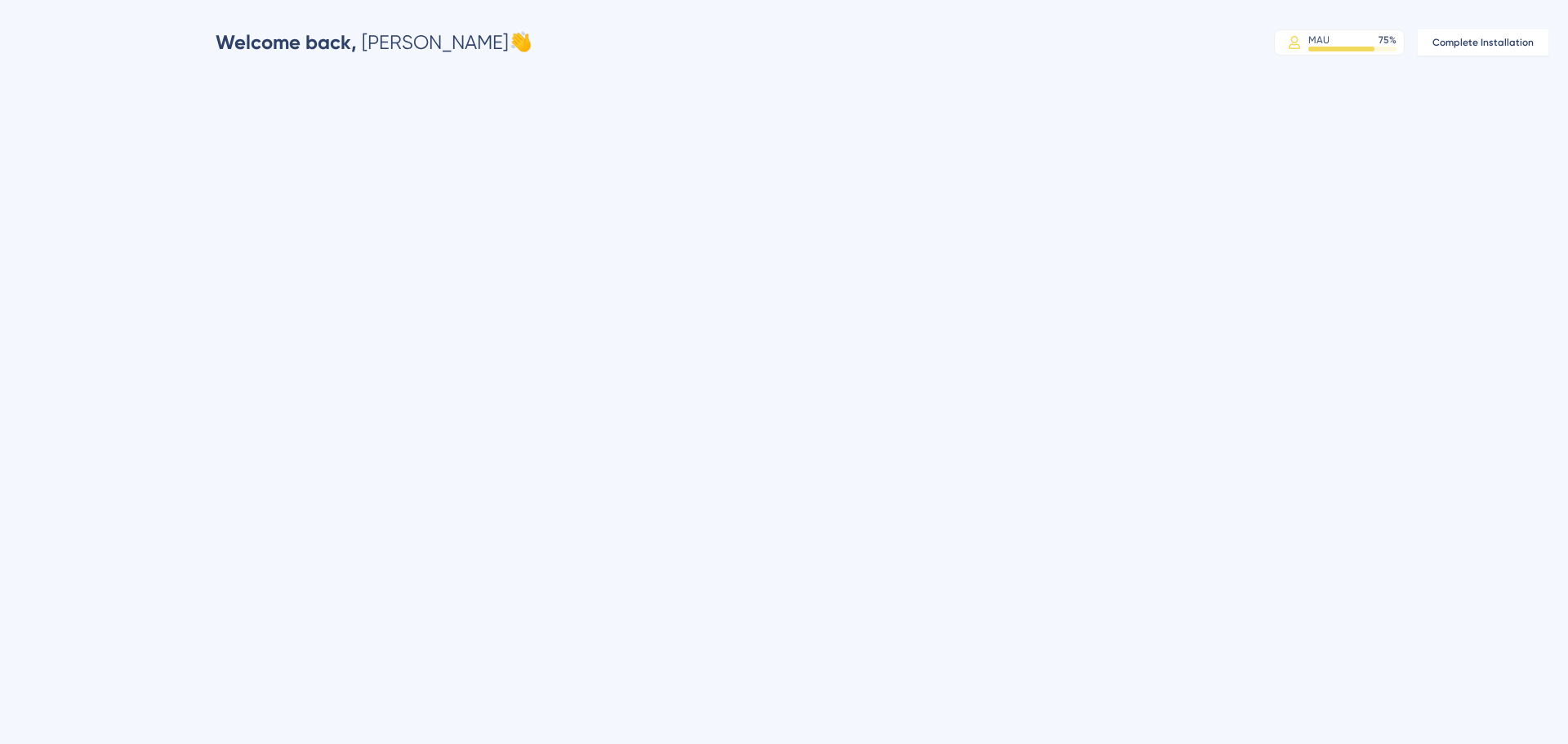 scroll, scrollTop: 0, scrollLeft: 0, axis: both 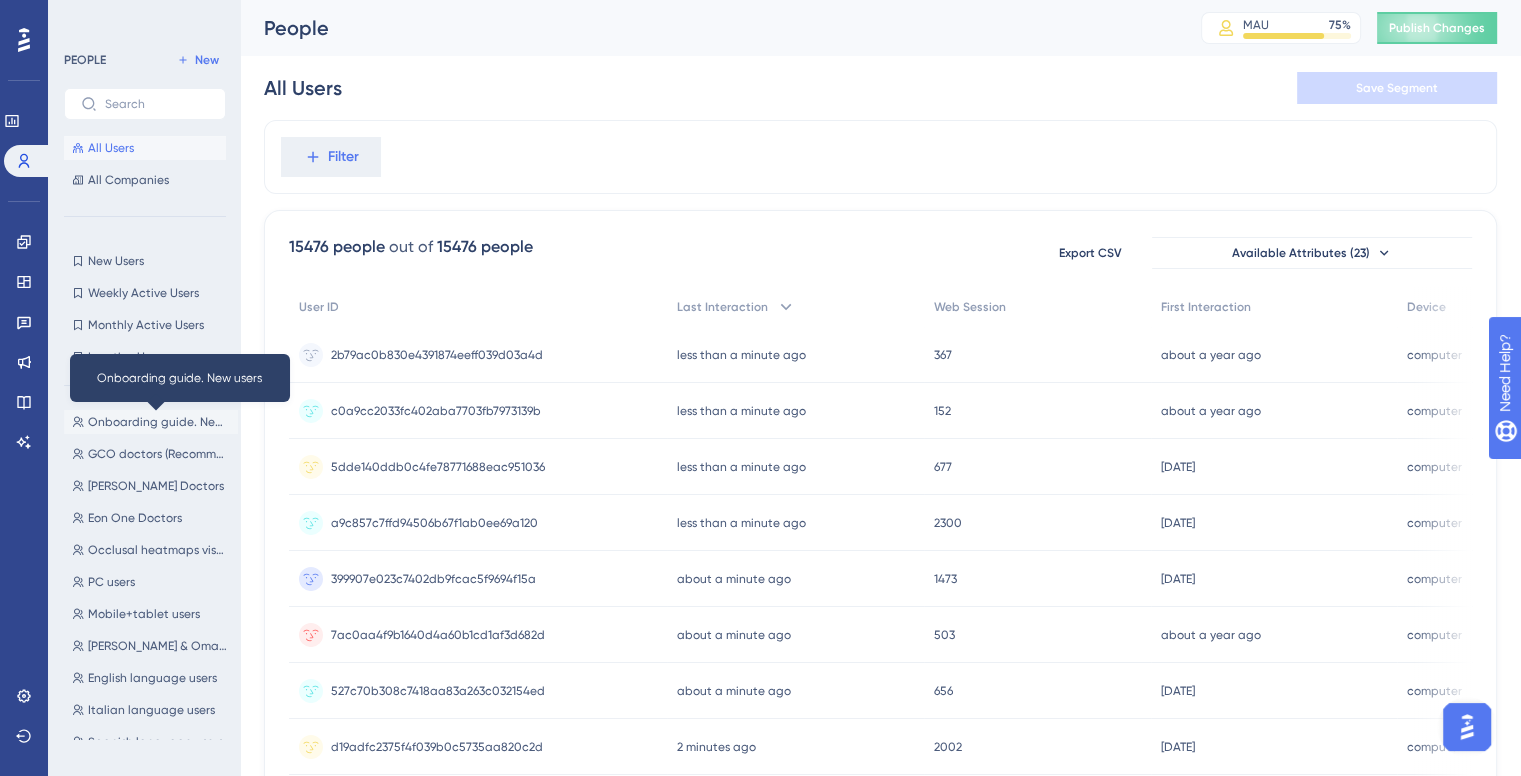 click on "Onboarding guide. New users" at bounding box center (159, 422) 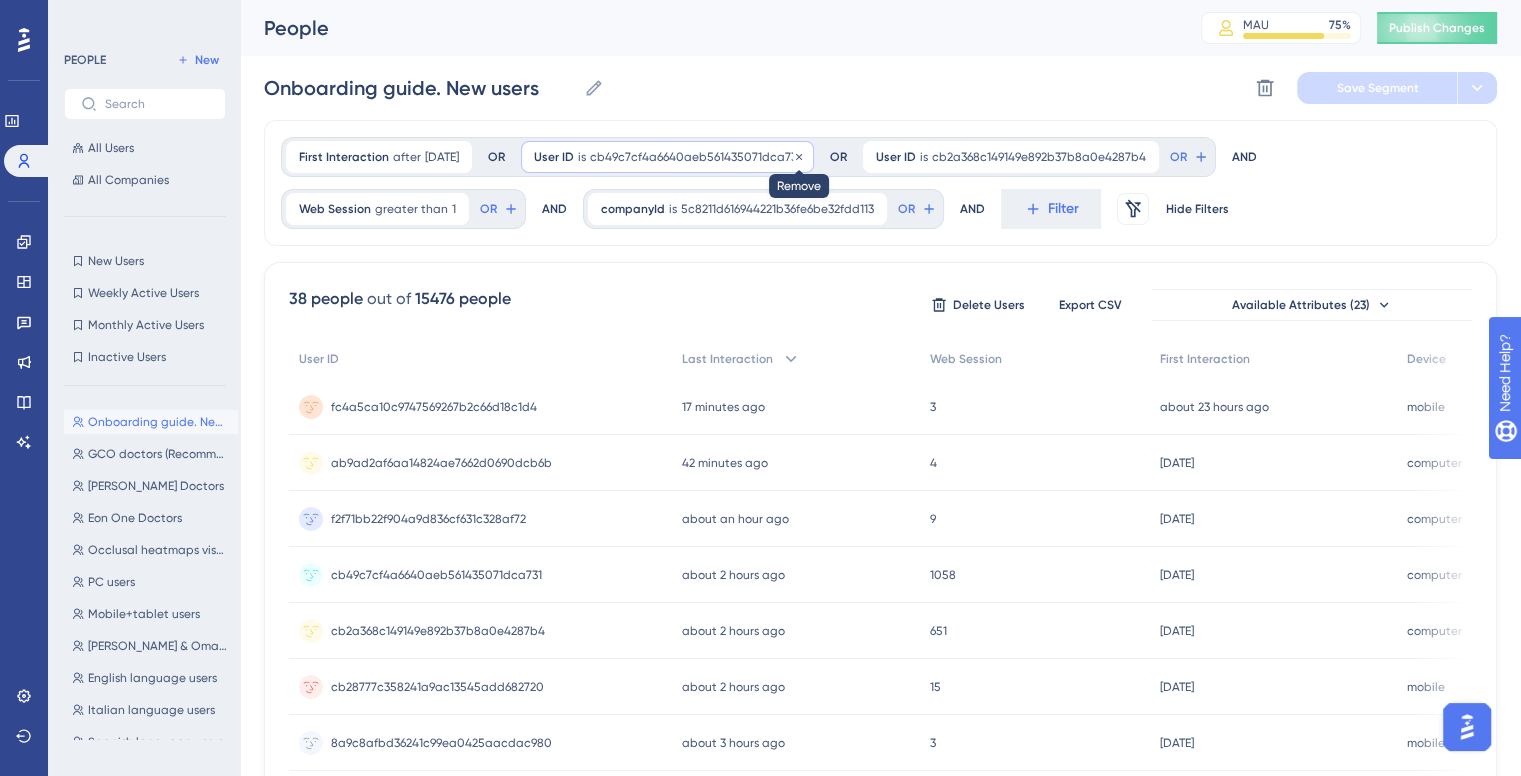 click 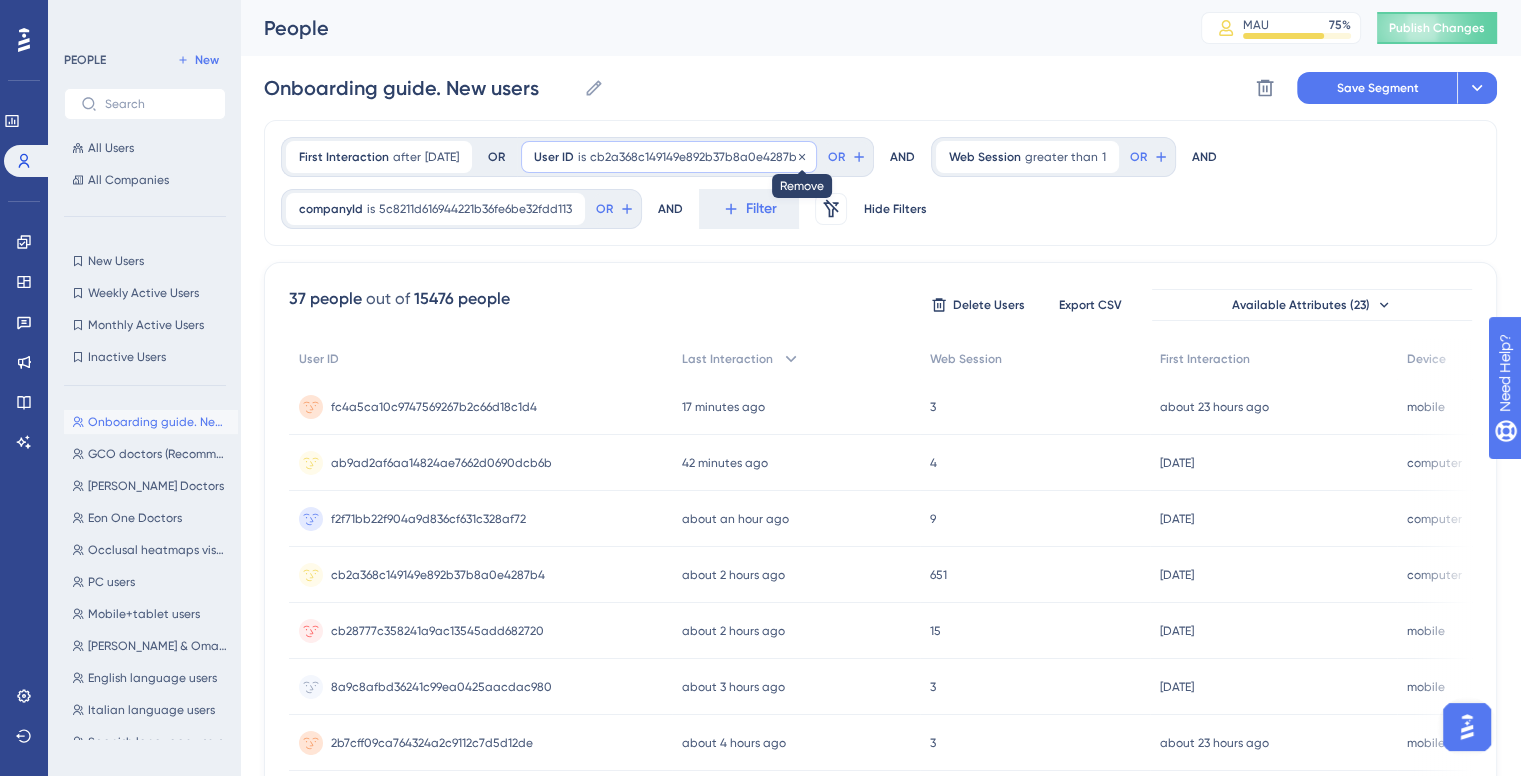 click 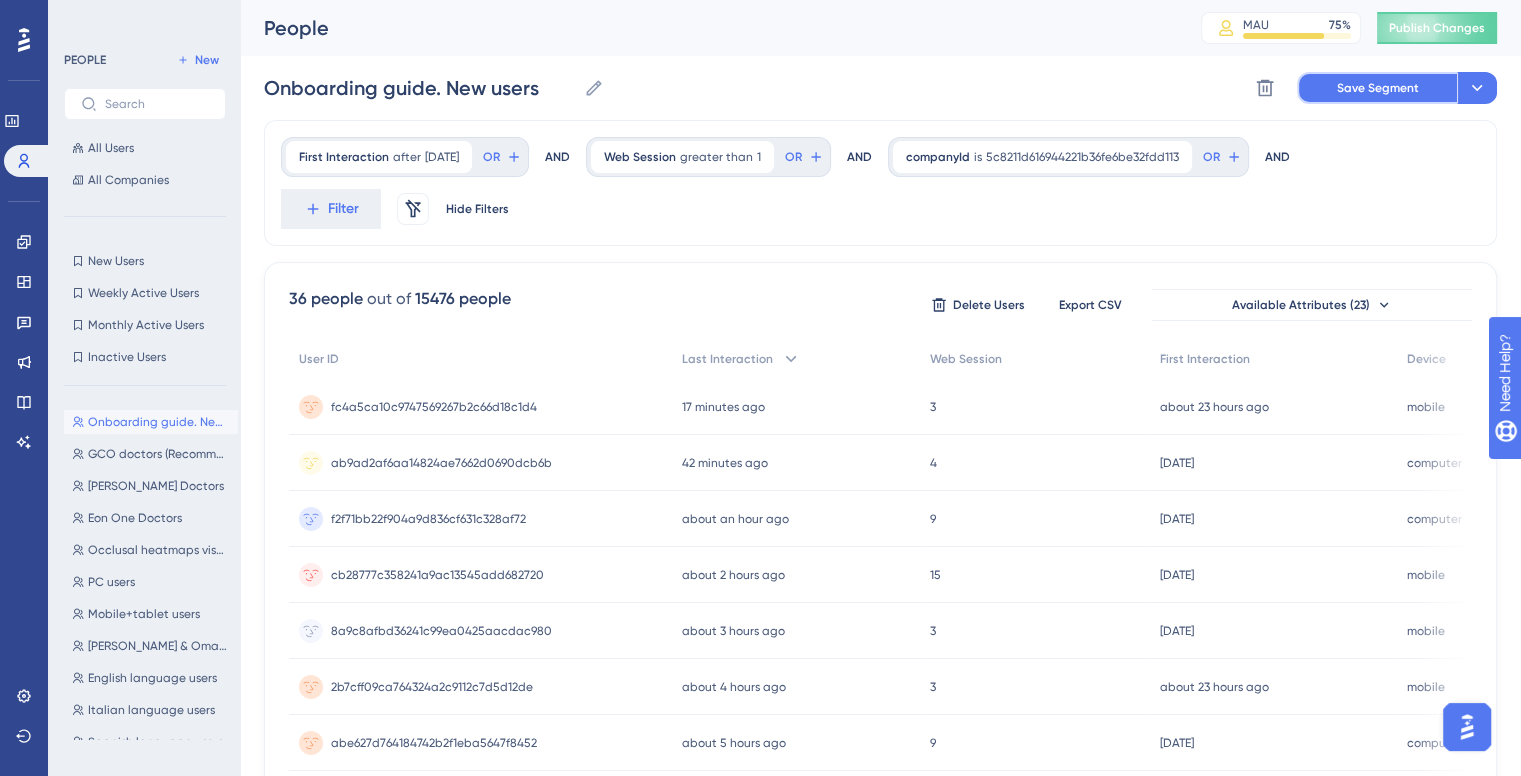 click on "Save Segment" at bounding box center [1378, 88] 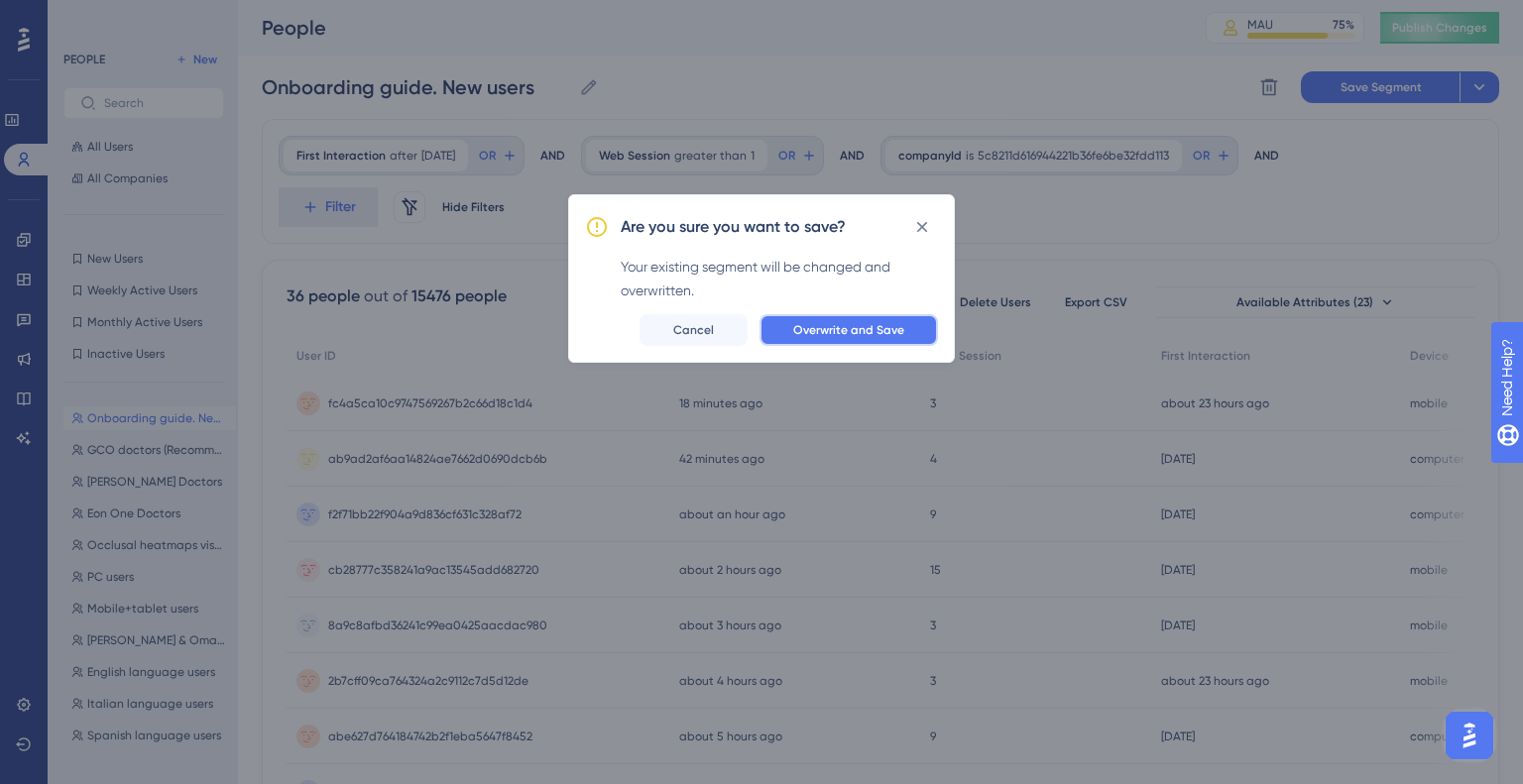 click on "Overwrite and Save" at bounding box center [849, 330] 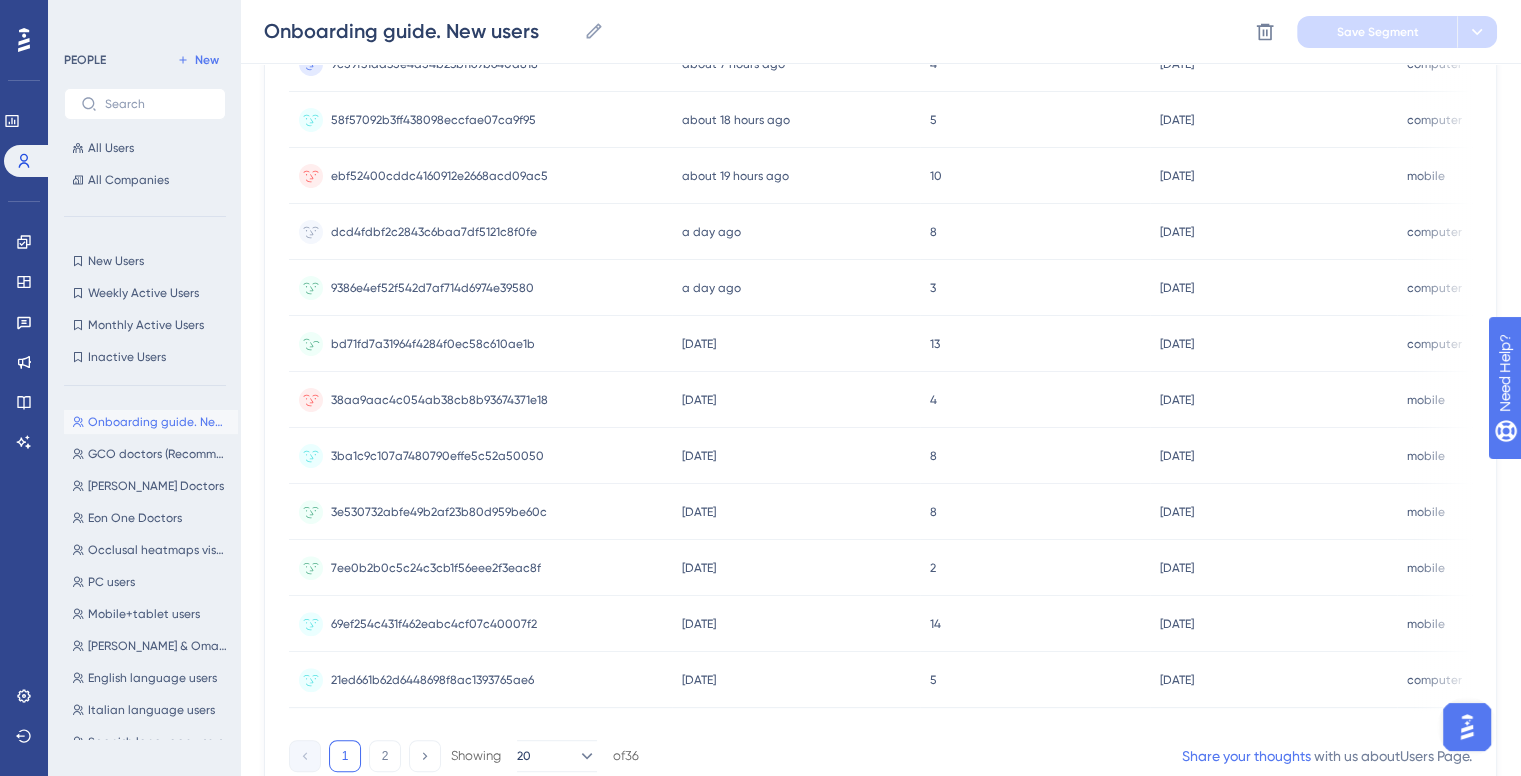 scroll, scrollTop: 889, scrollLeft: 0, axis: vertical 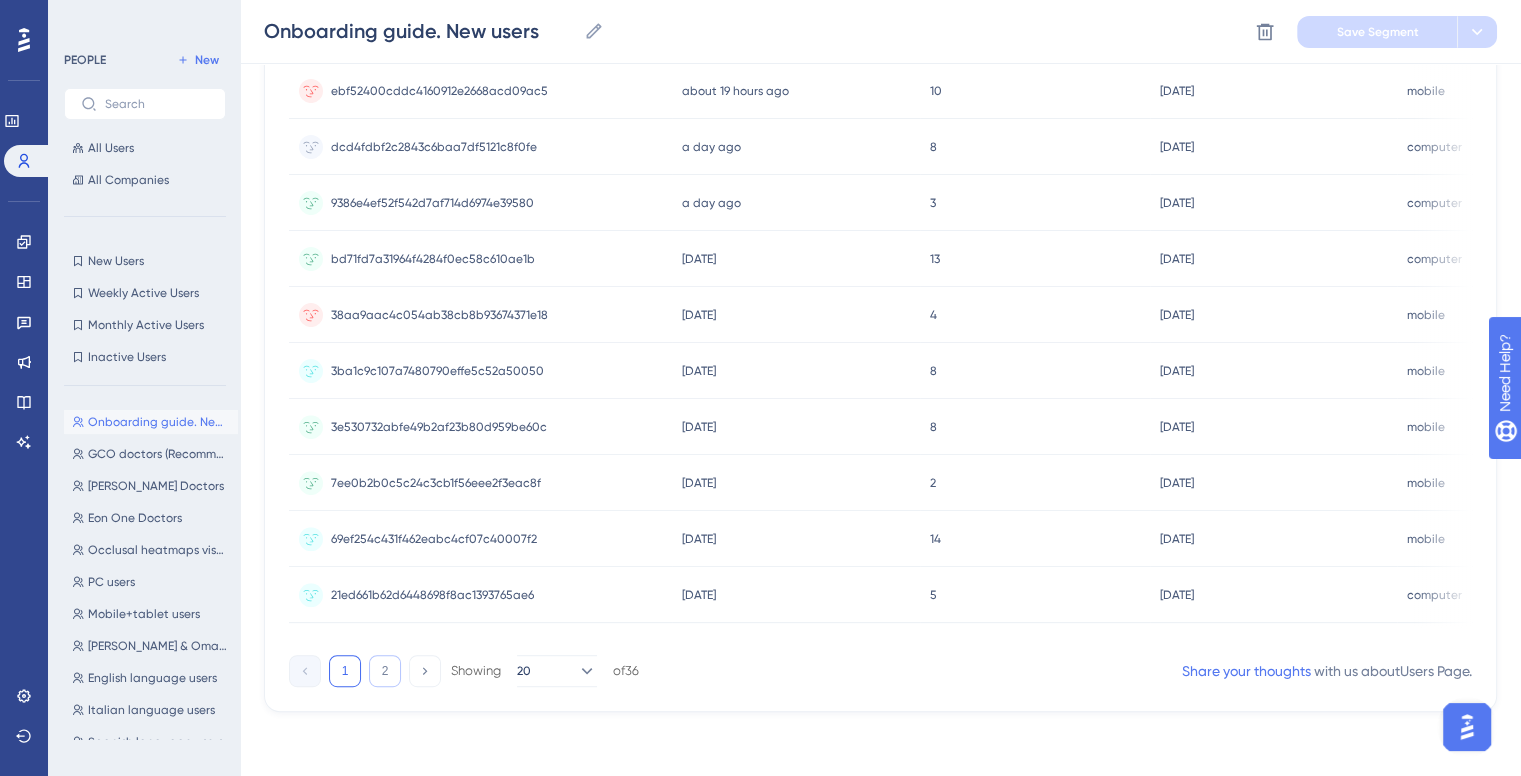 click on "2" at bounding box center [385, 671] 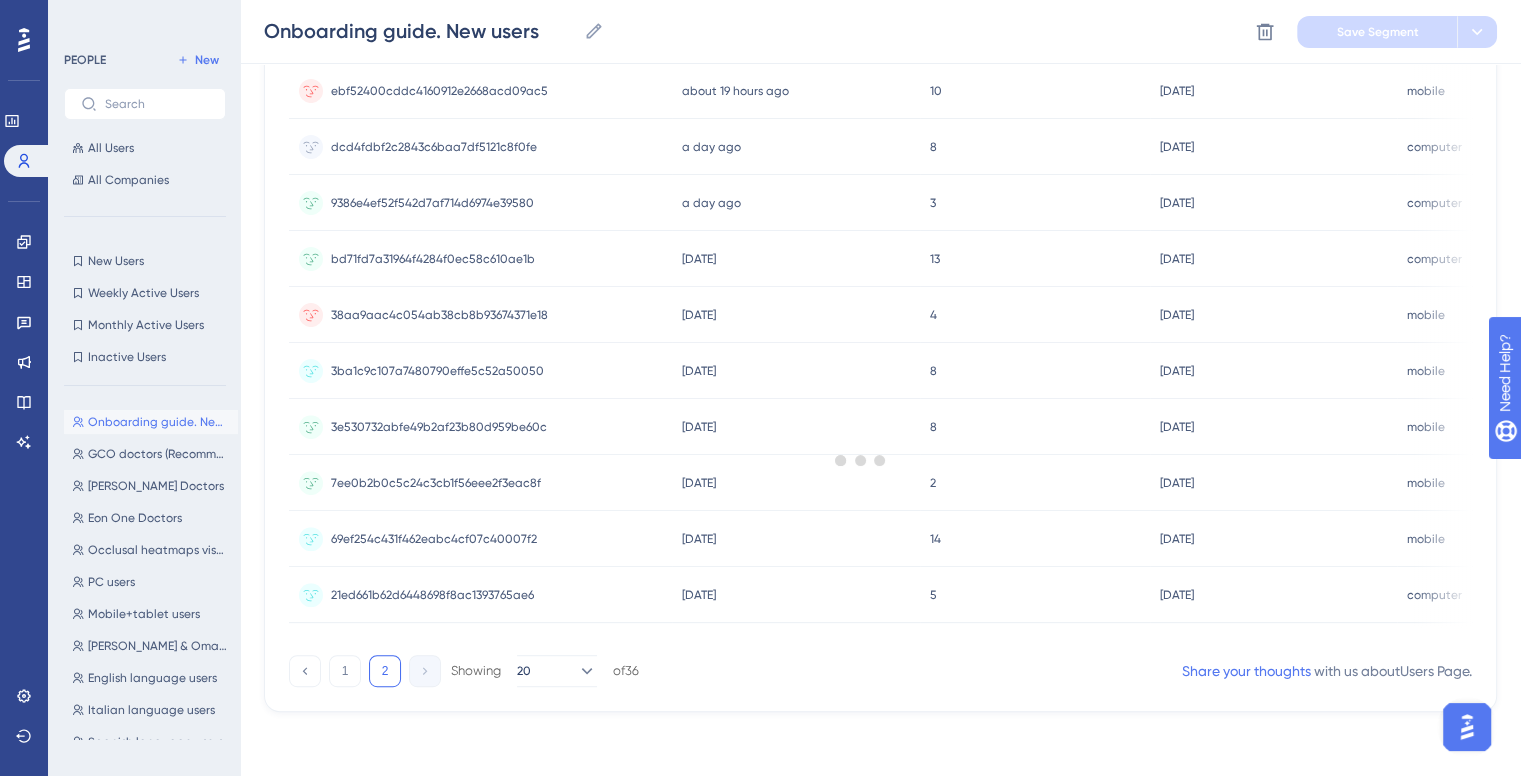 scroll, scrollTop: 665, scrollLeft: 0, axis: vertical 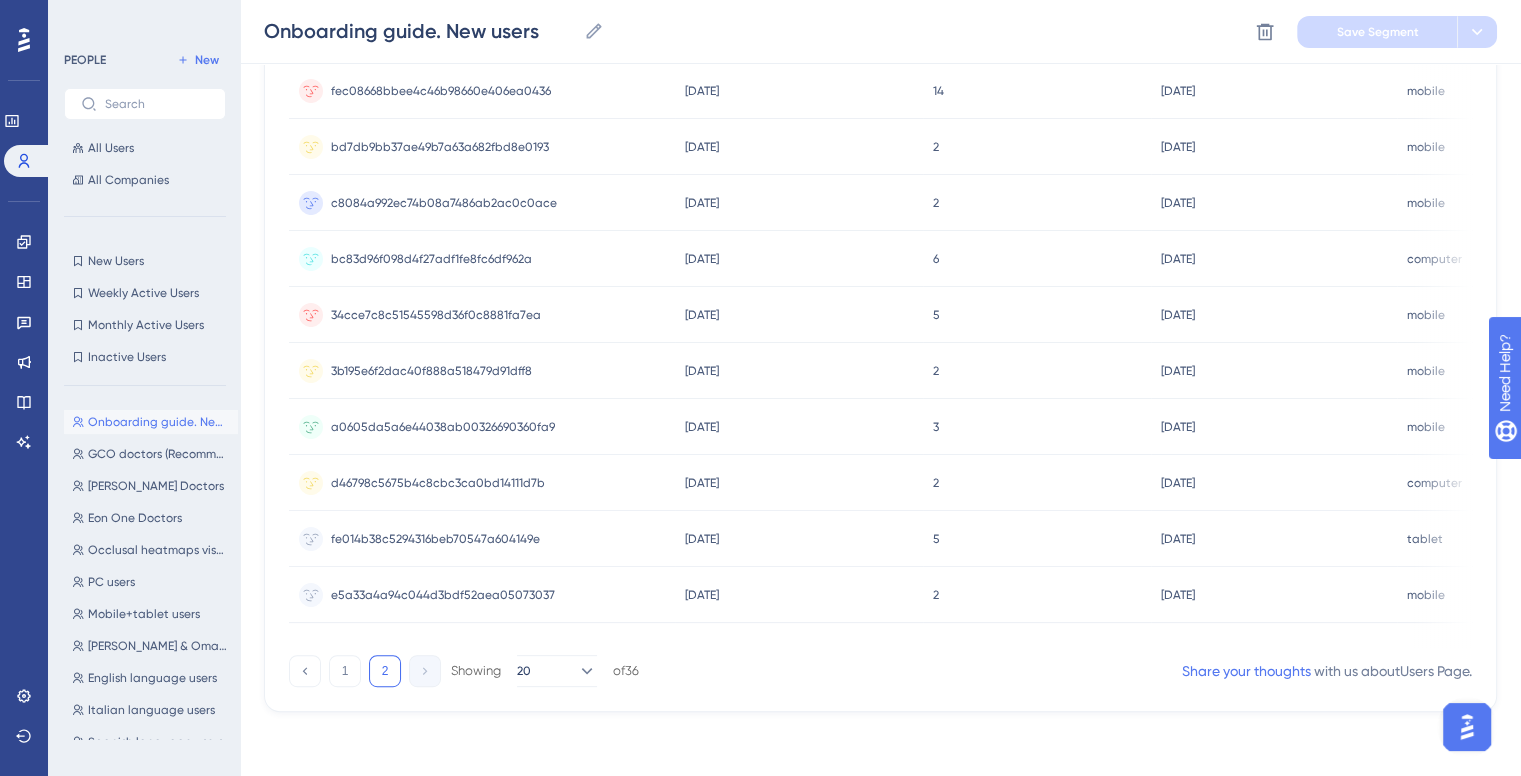 click on "2 2" at bounding box center (1037, 595) 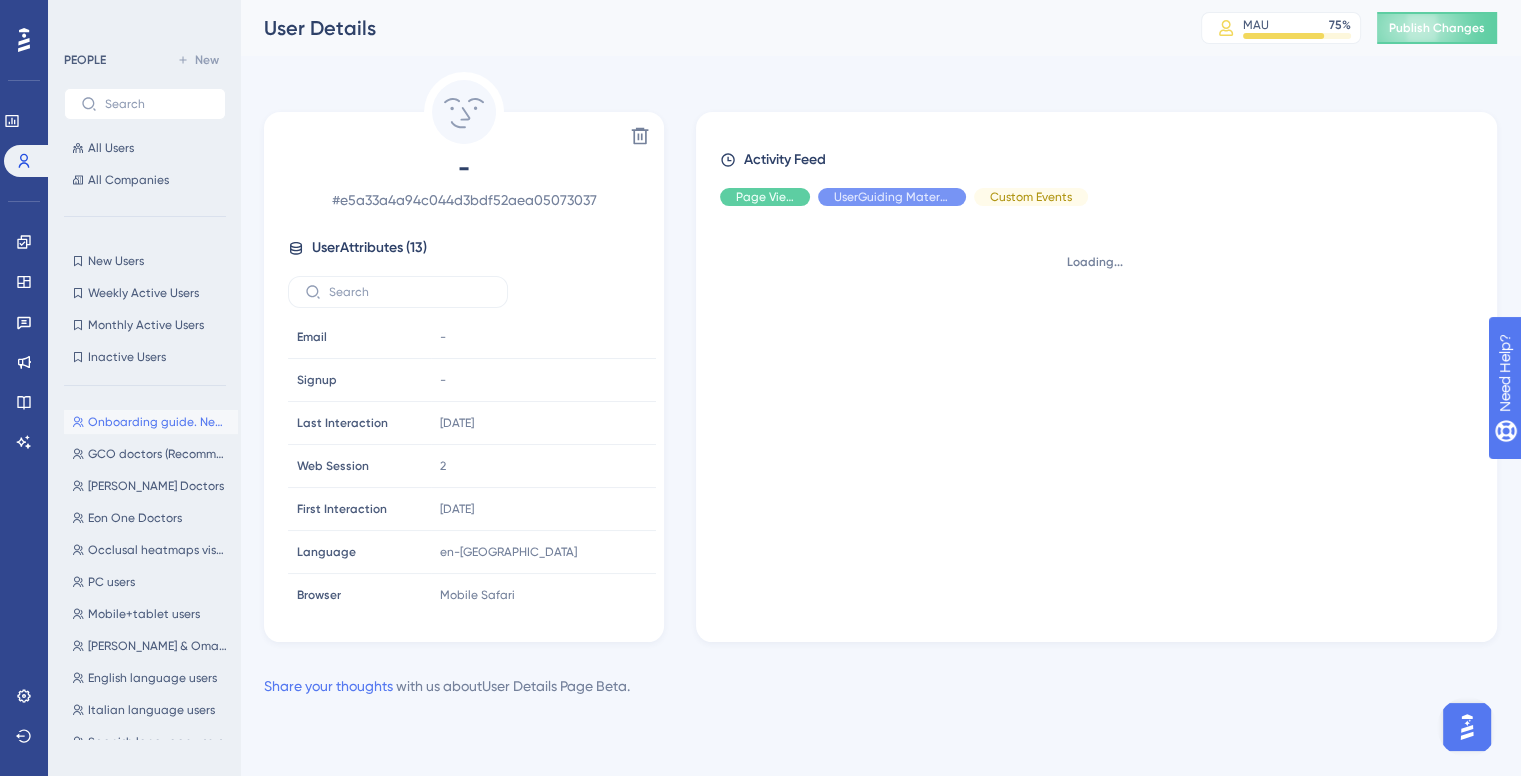 scroll, scrollTop: 0, scrollLeft: 0, axis: both 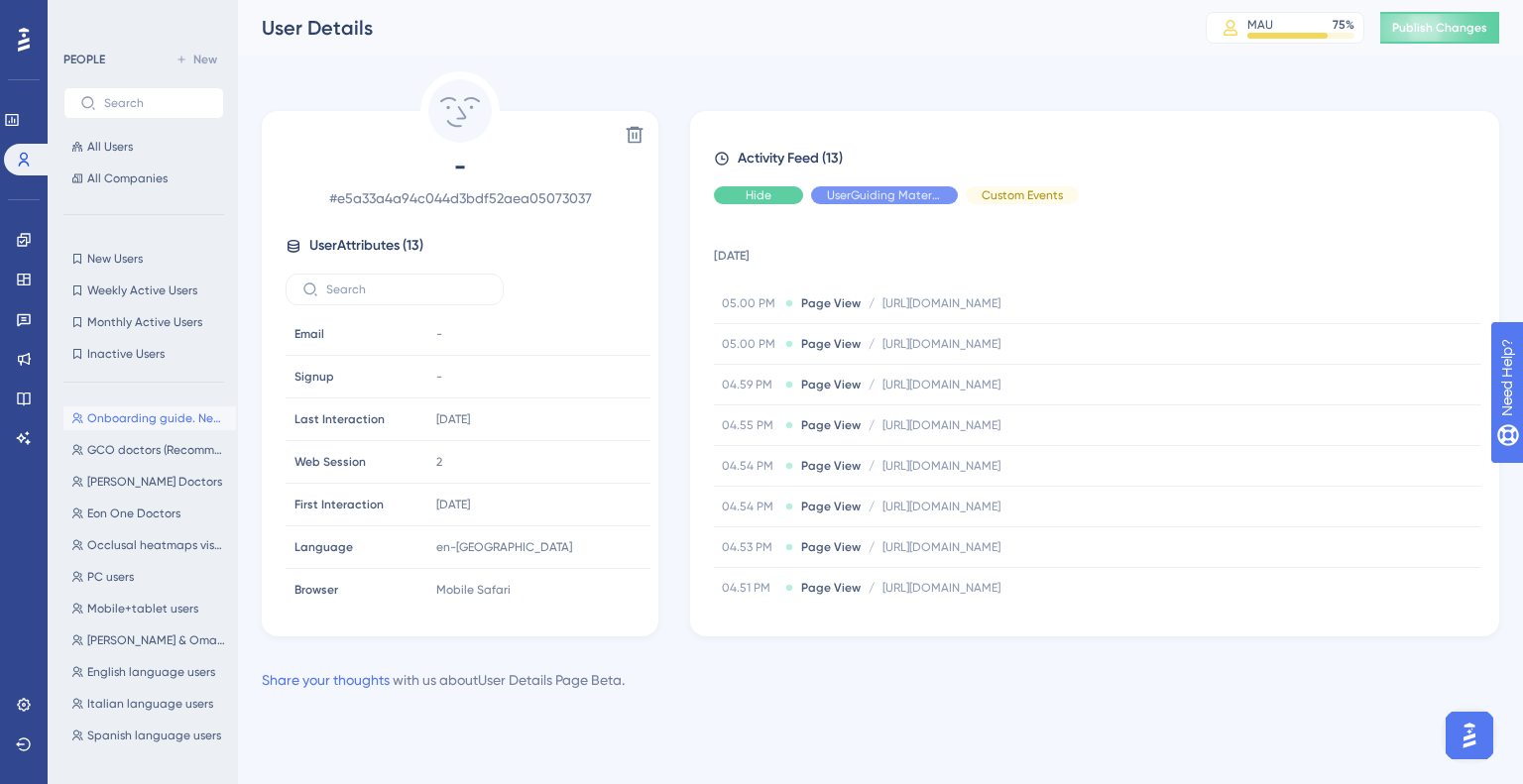 click on "Hide" at bounding box center [759, 195] 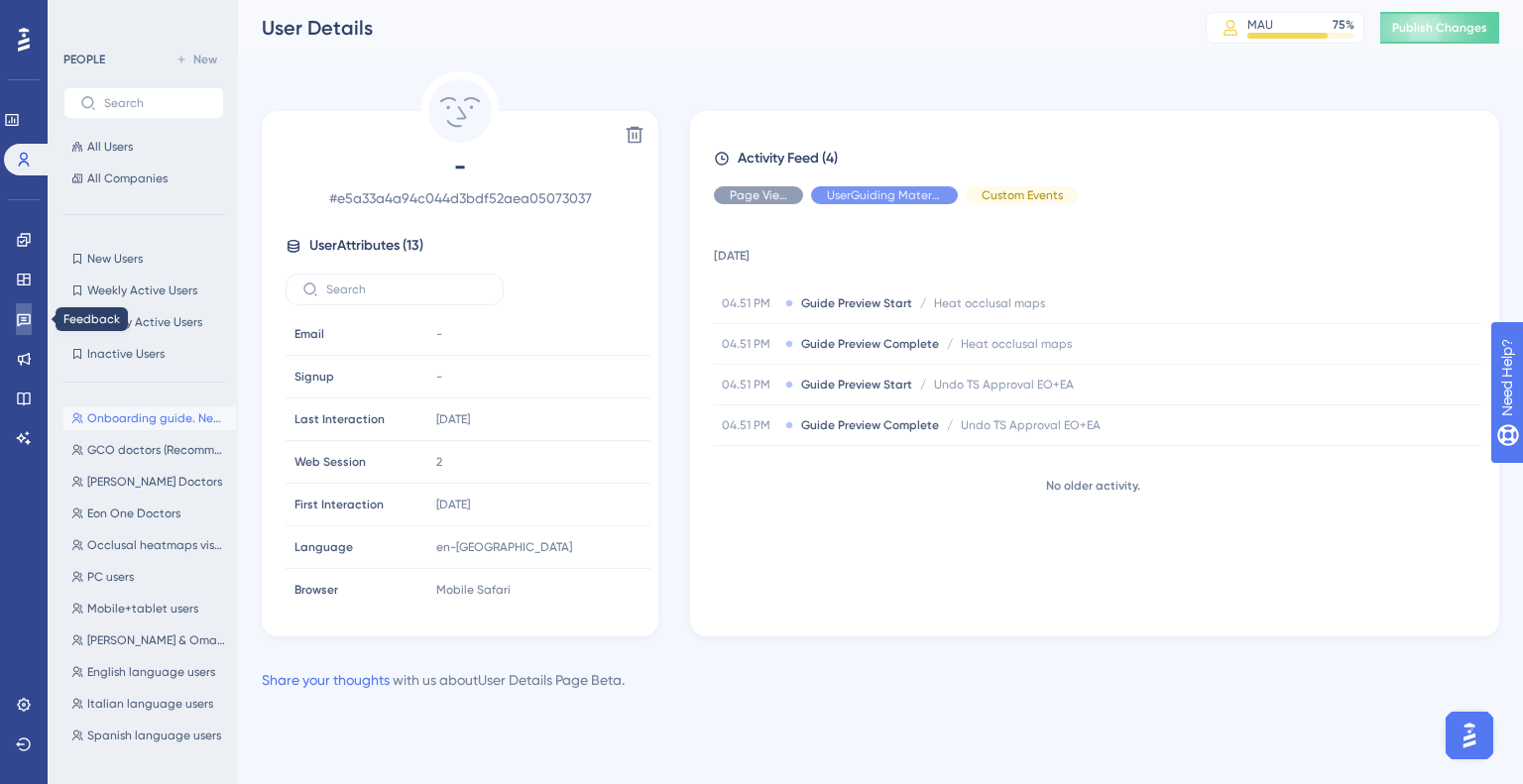 click 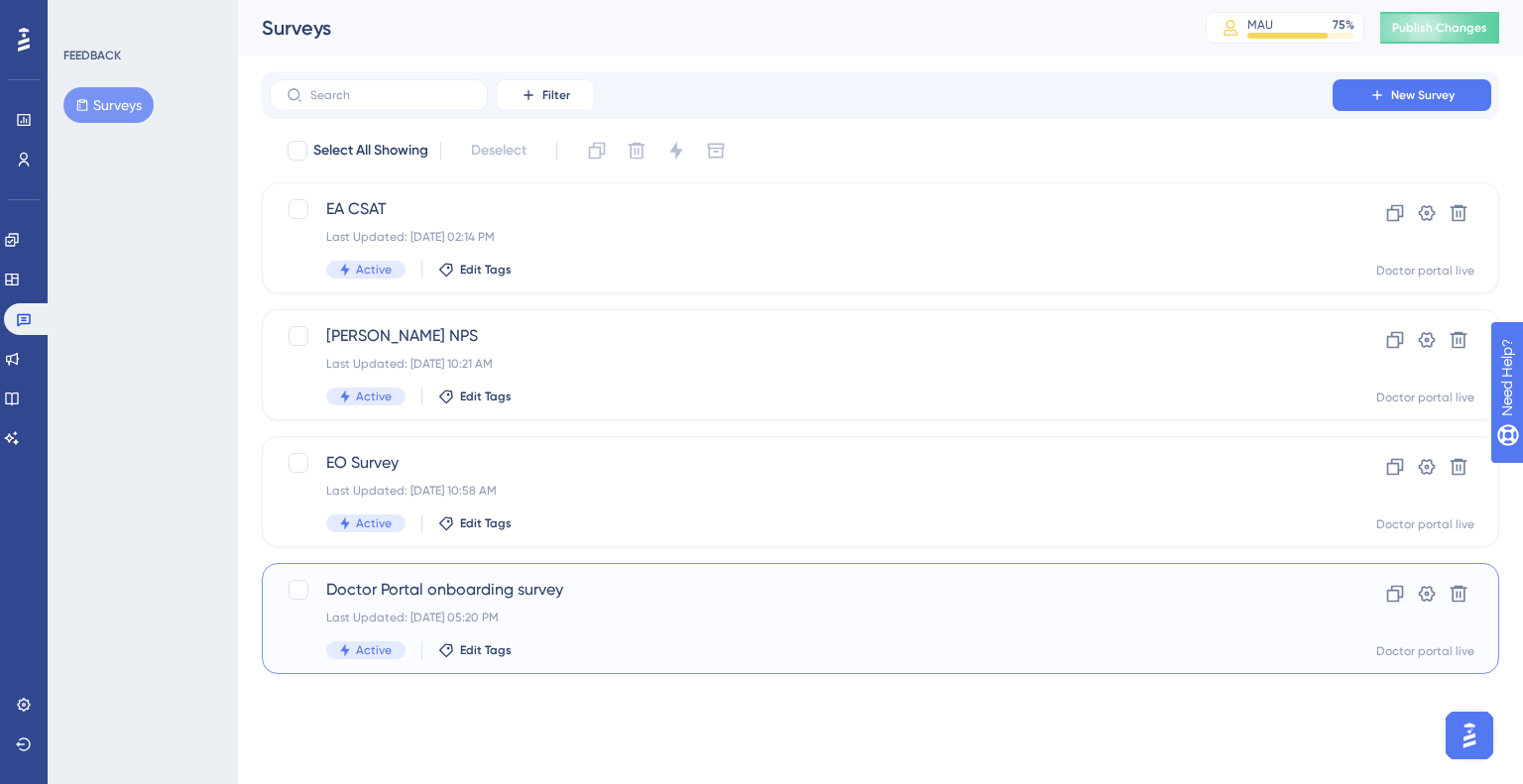 click on "Doctor Portal onboarding survey" at bounding box center [801, 590] 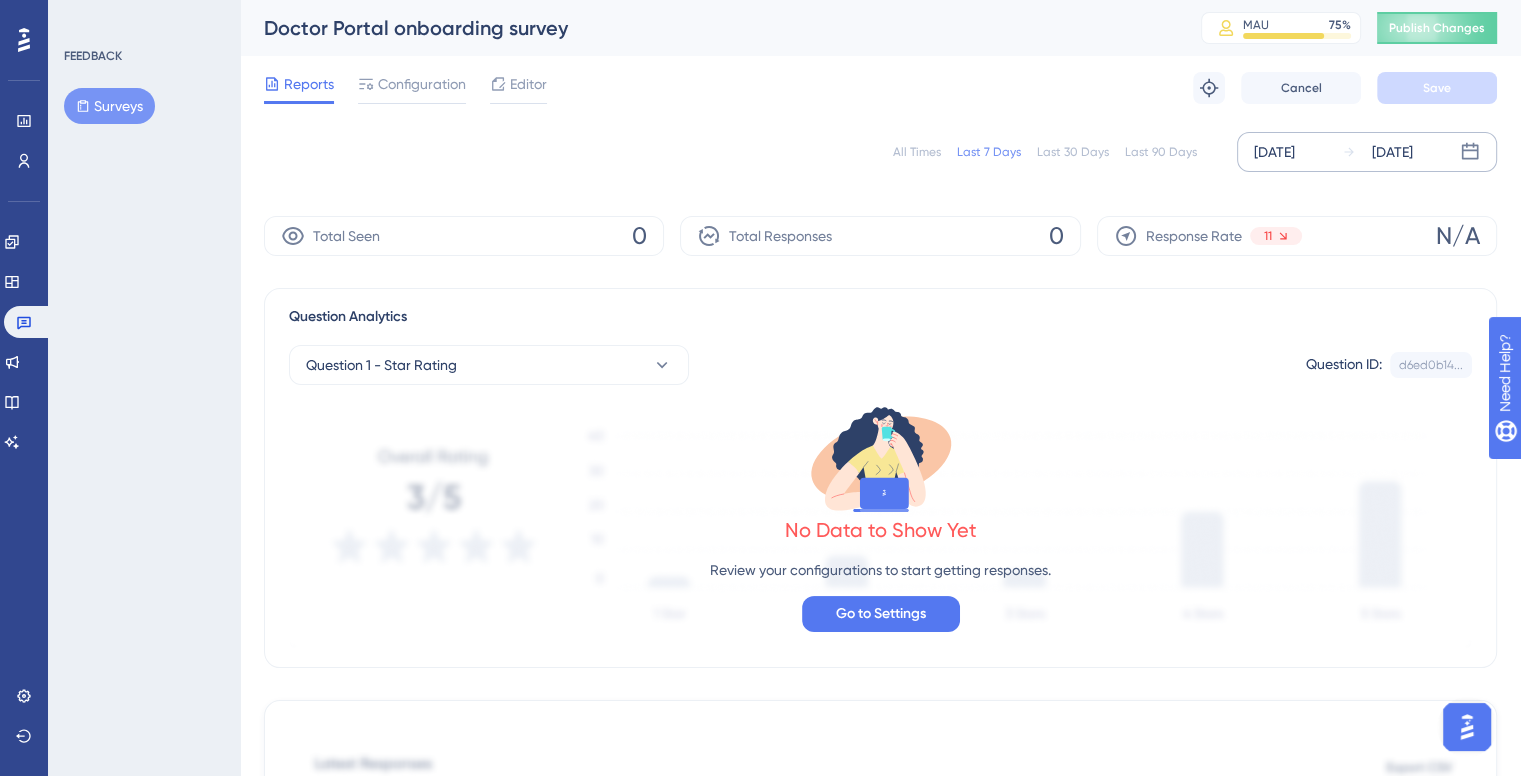 click on "[DATE]" at bounding box center [1274, 152] 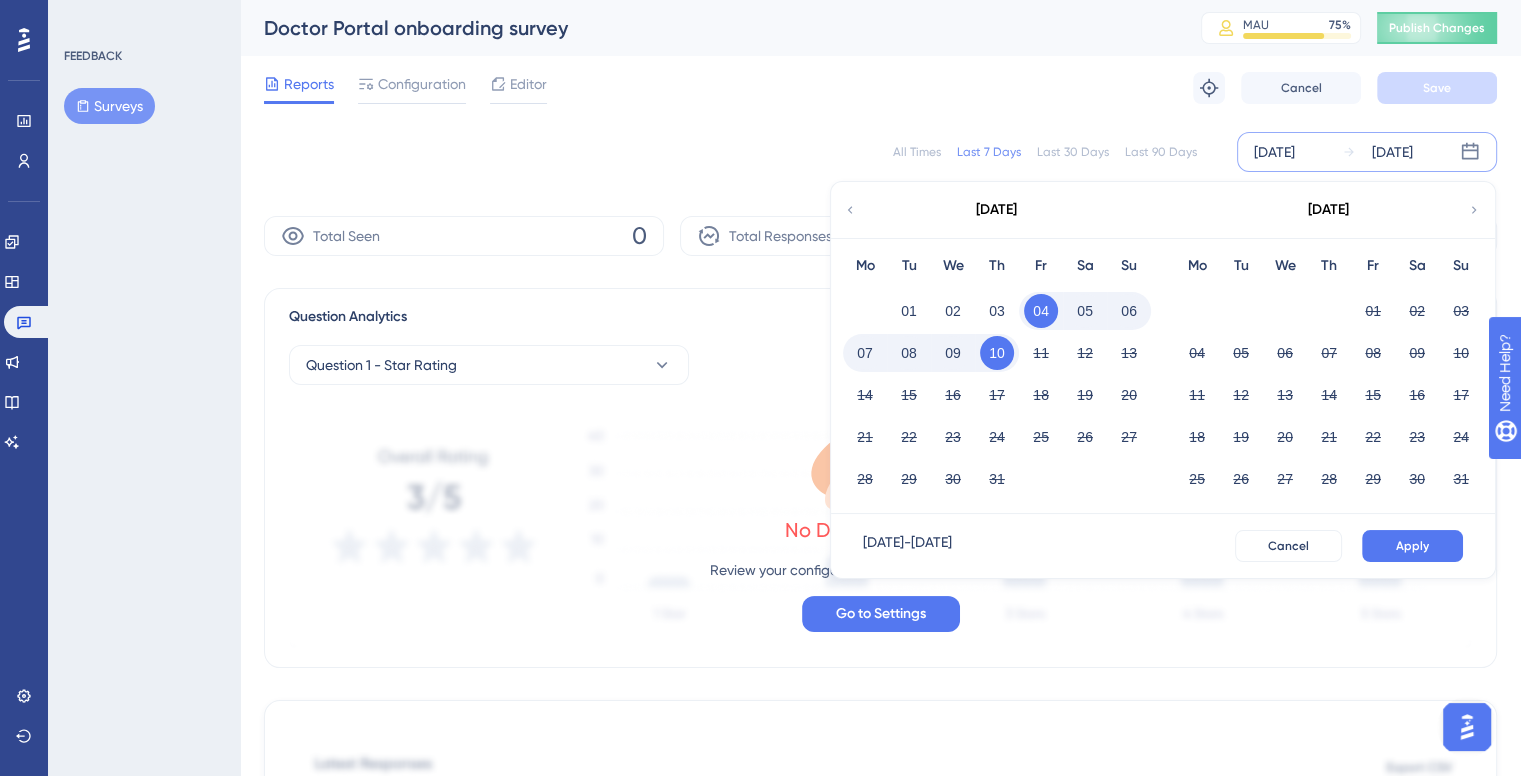 click 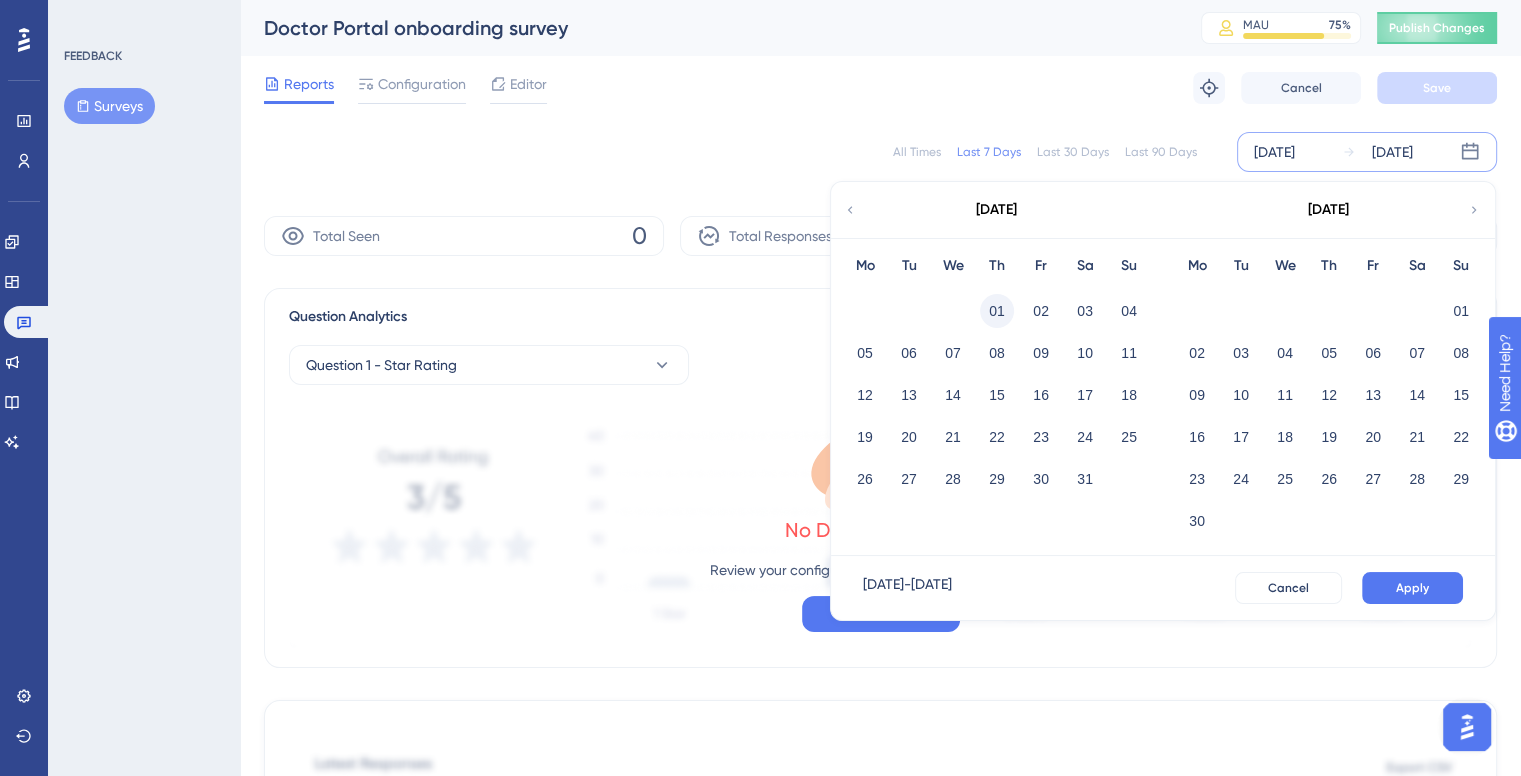 click on "01" at bounding box center [997, 311] 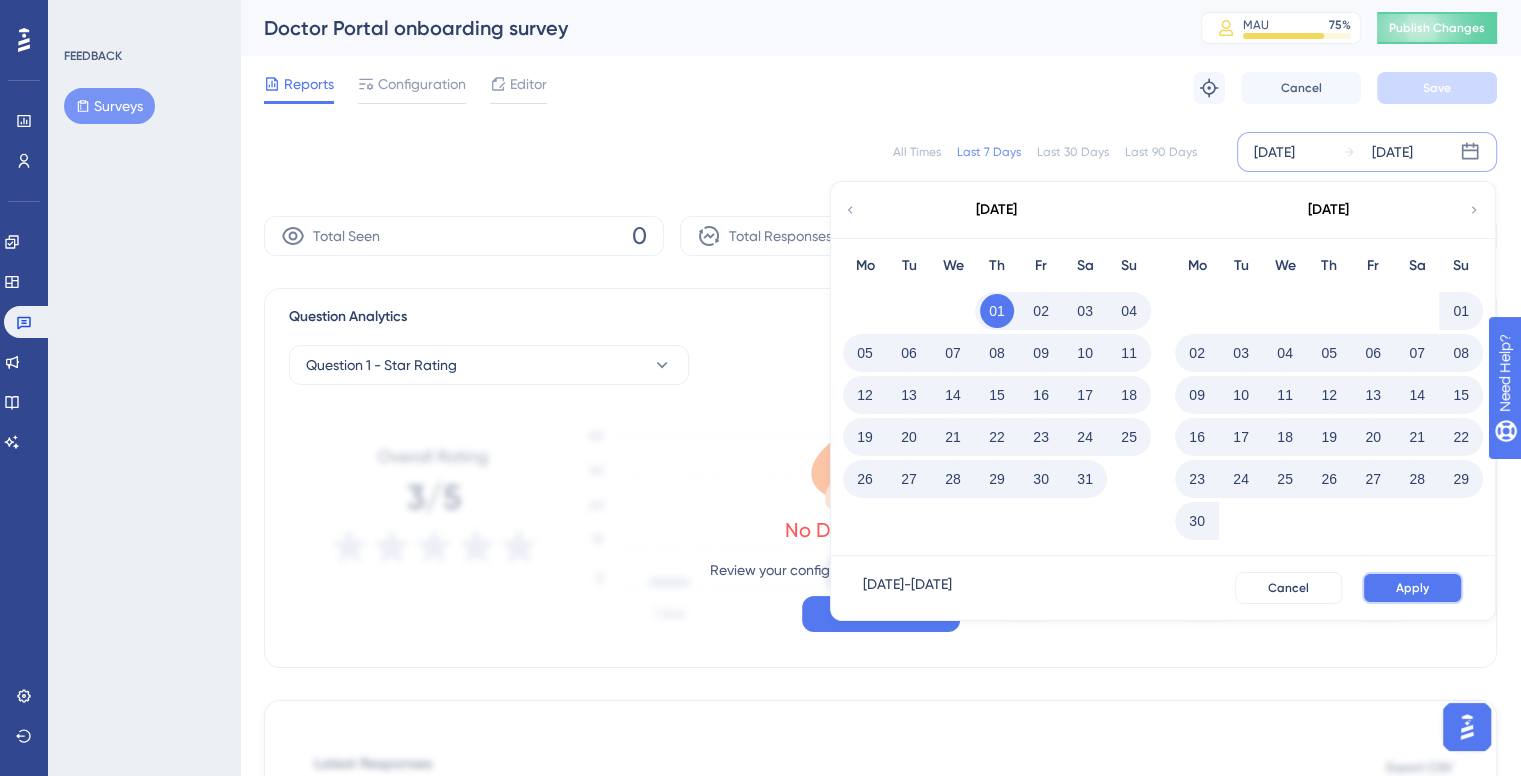 click on "Apply" at bounding box center (1412, 588) 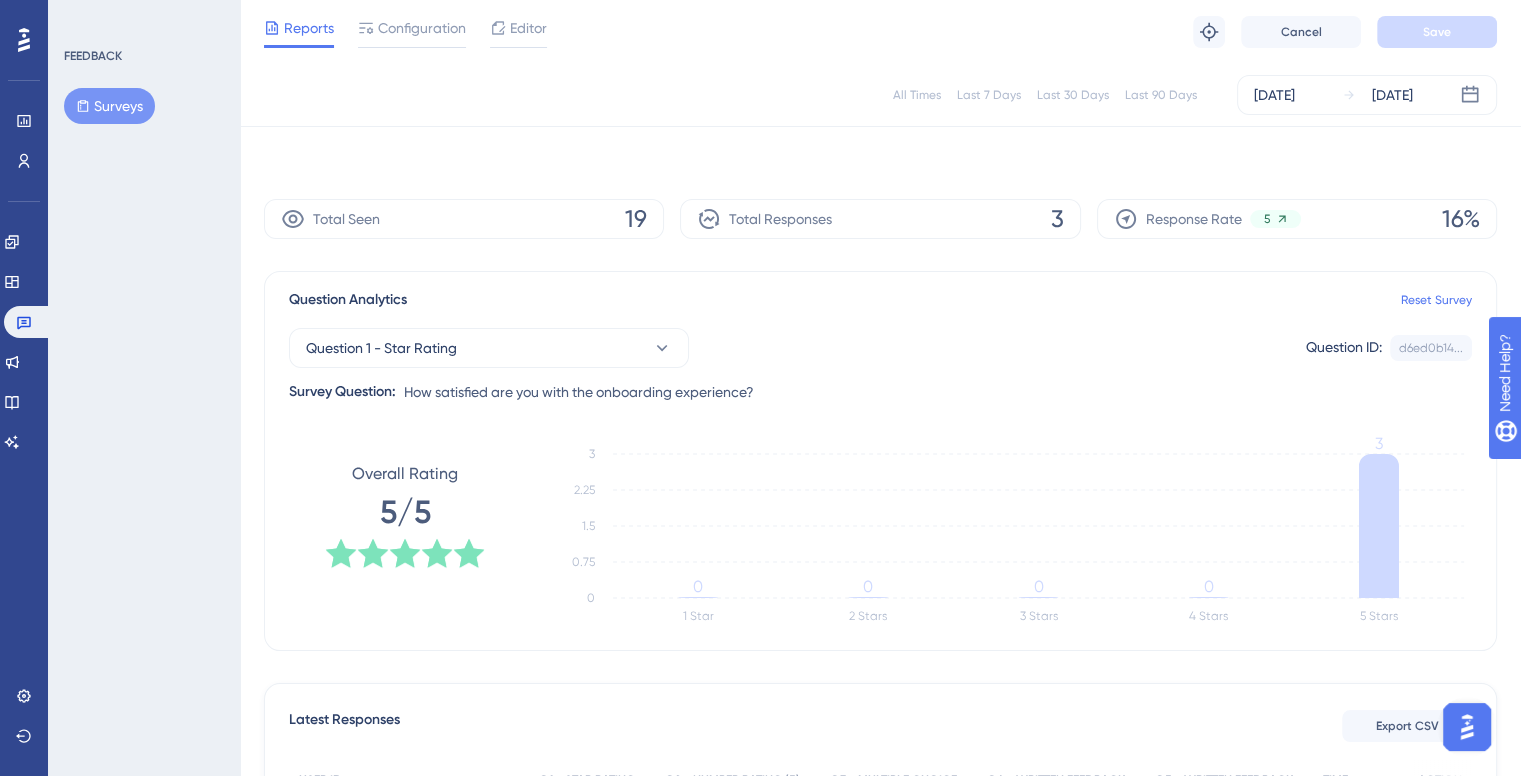 scroll, scrollTop: 0, scrollLeft: 0, axis: both 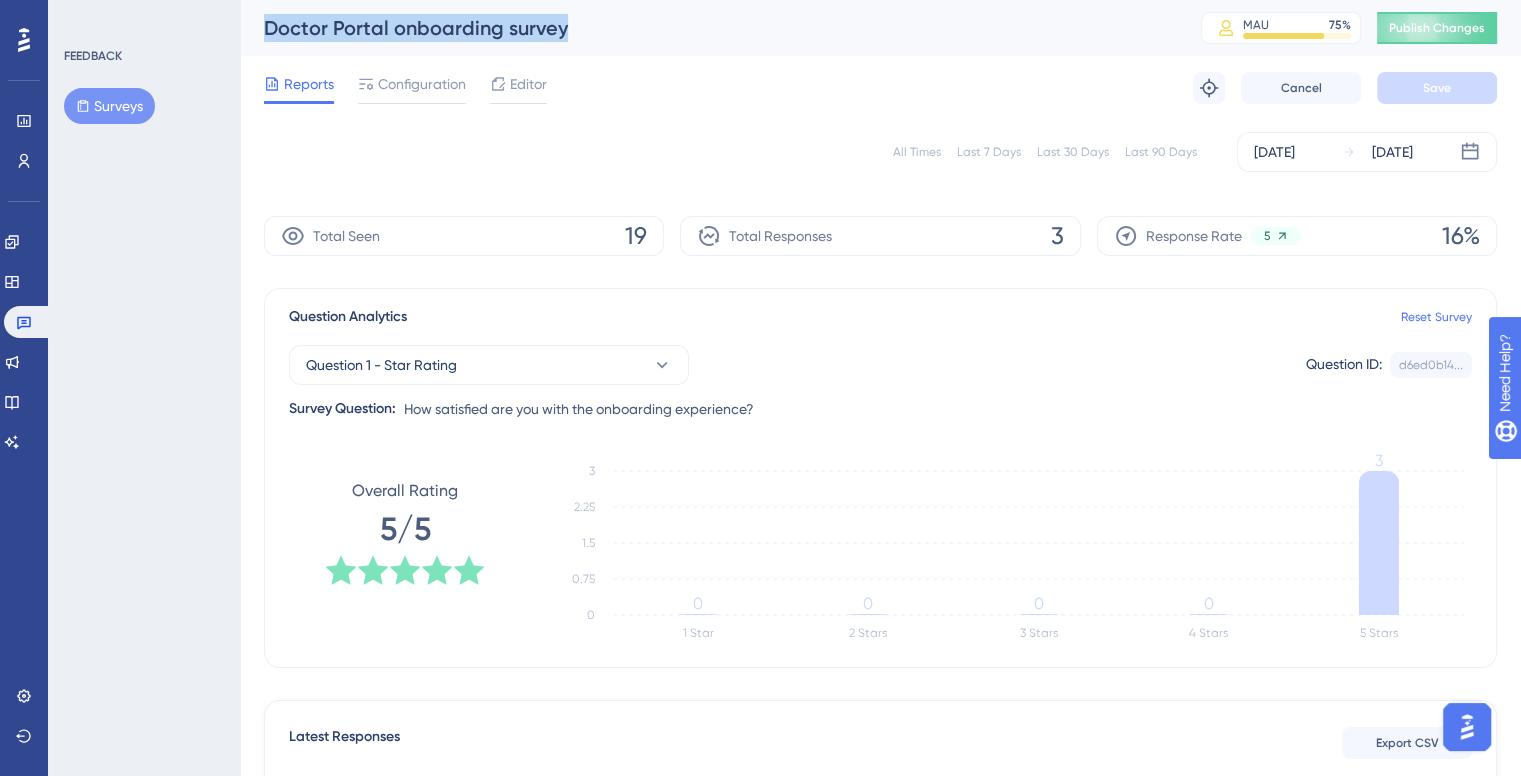 drag, startPoint x: 264, startPoint y: 31, endPoint x: 585, endPoint y: 28, distance: 321.014 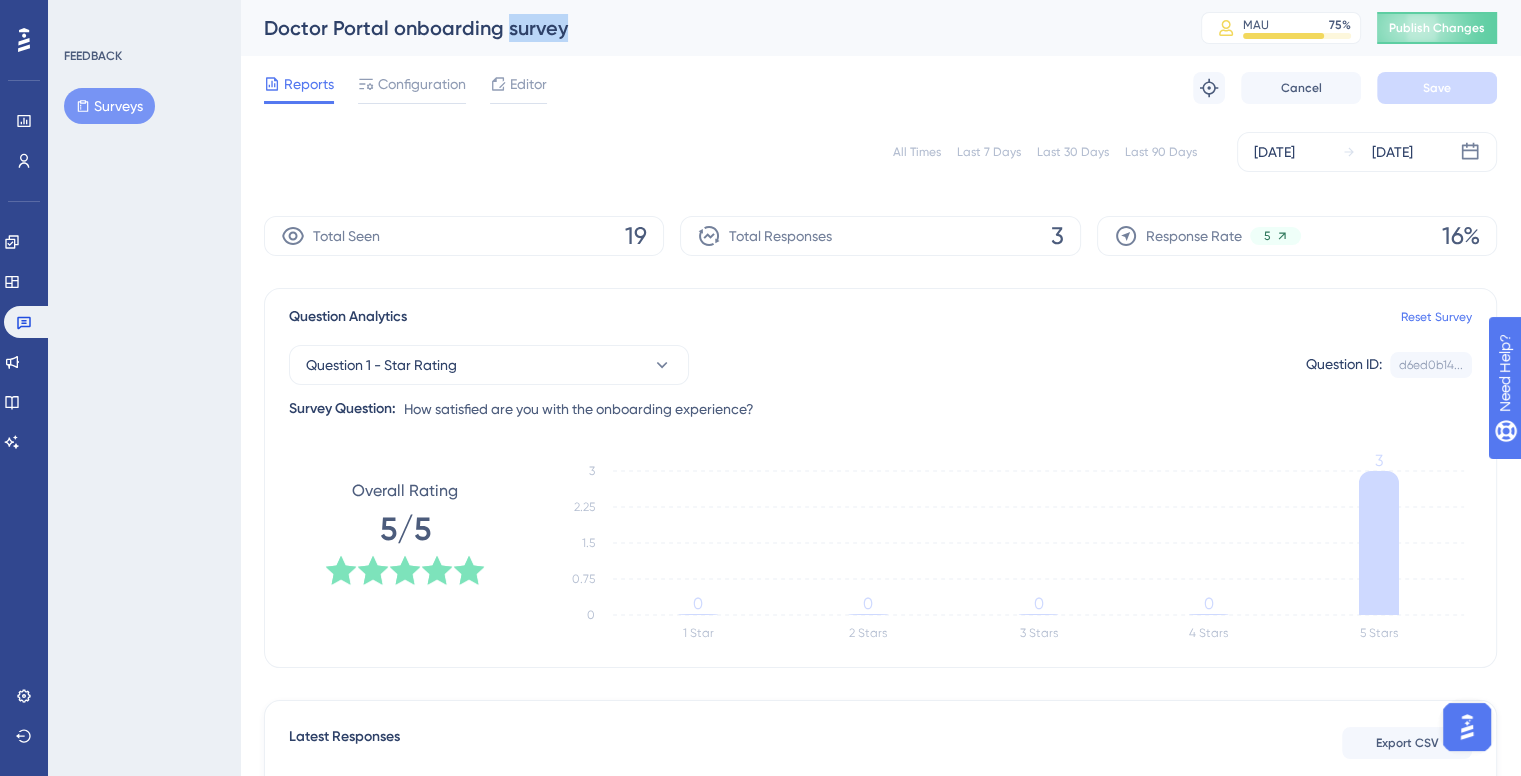 click on "Doctor Portal onboarding survey" at bounding box center [707, 28] 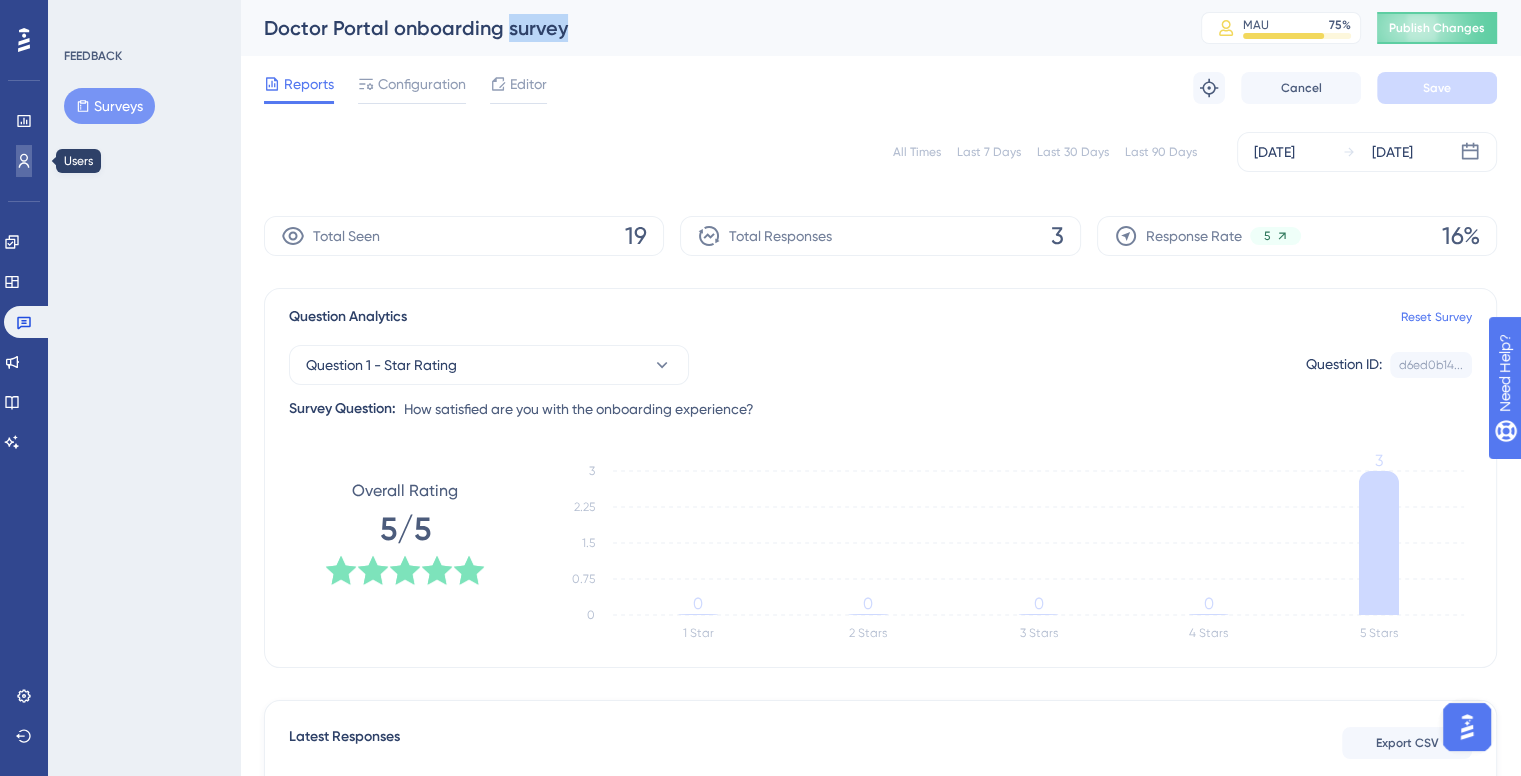 click 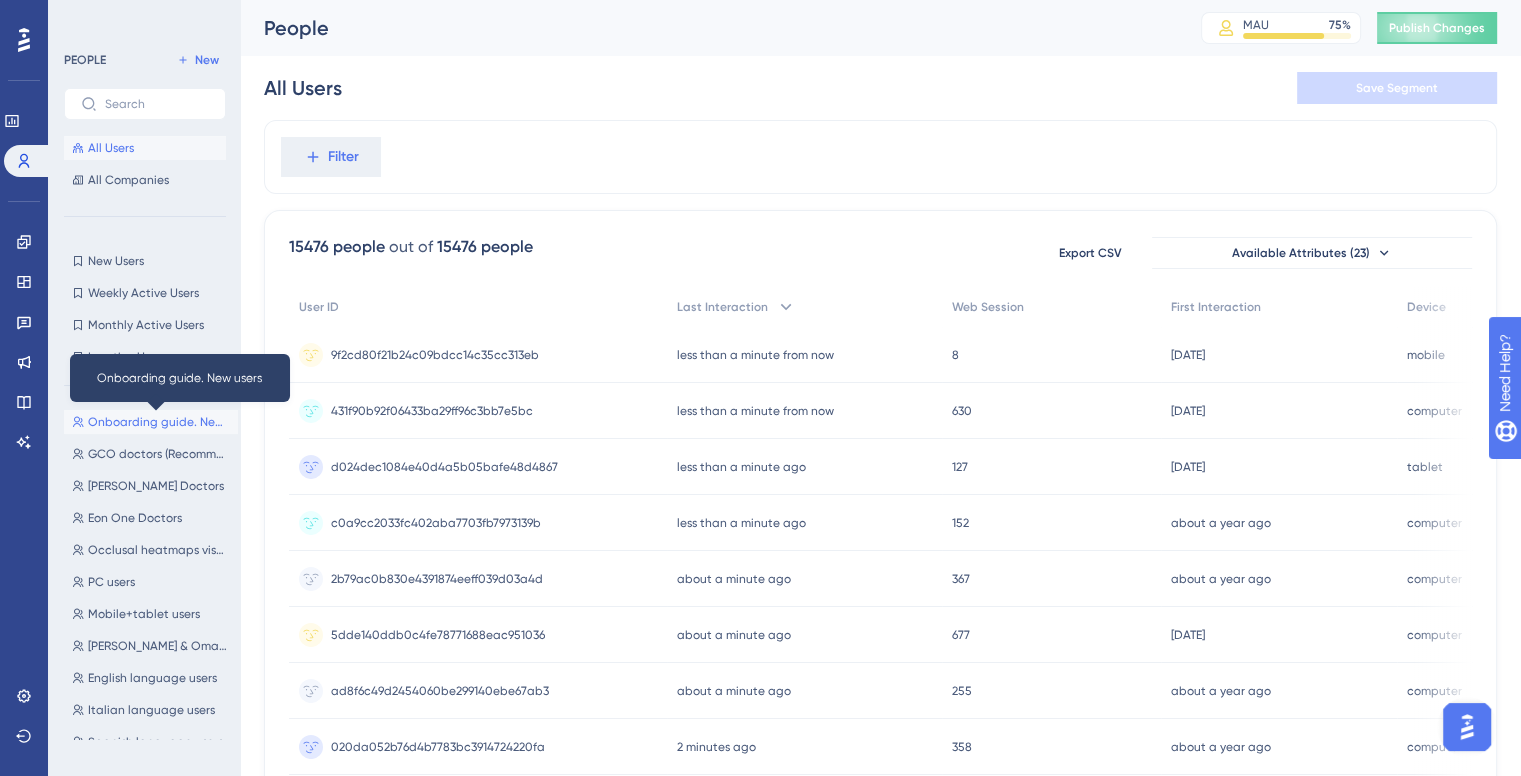 click on "Onboarding guide. New users" at bounding box center [159, 422] 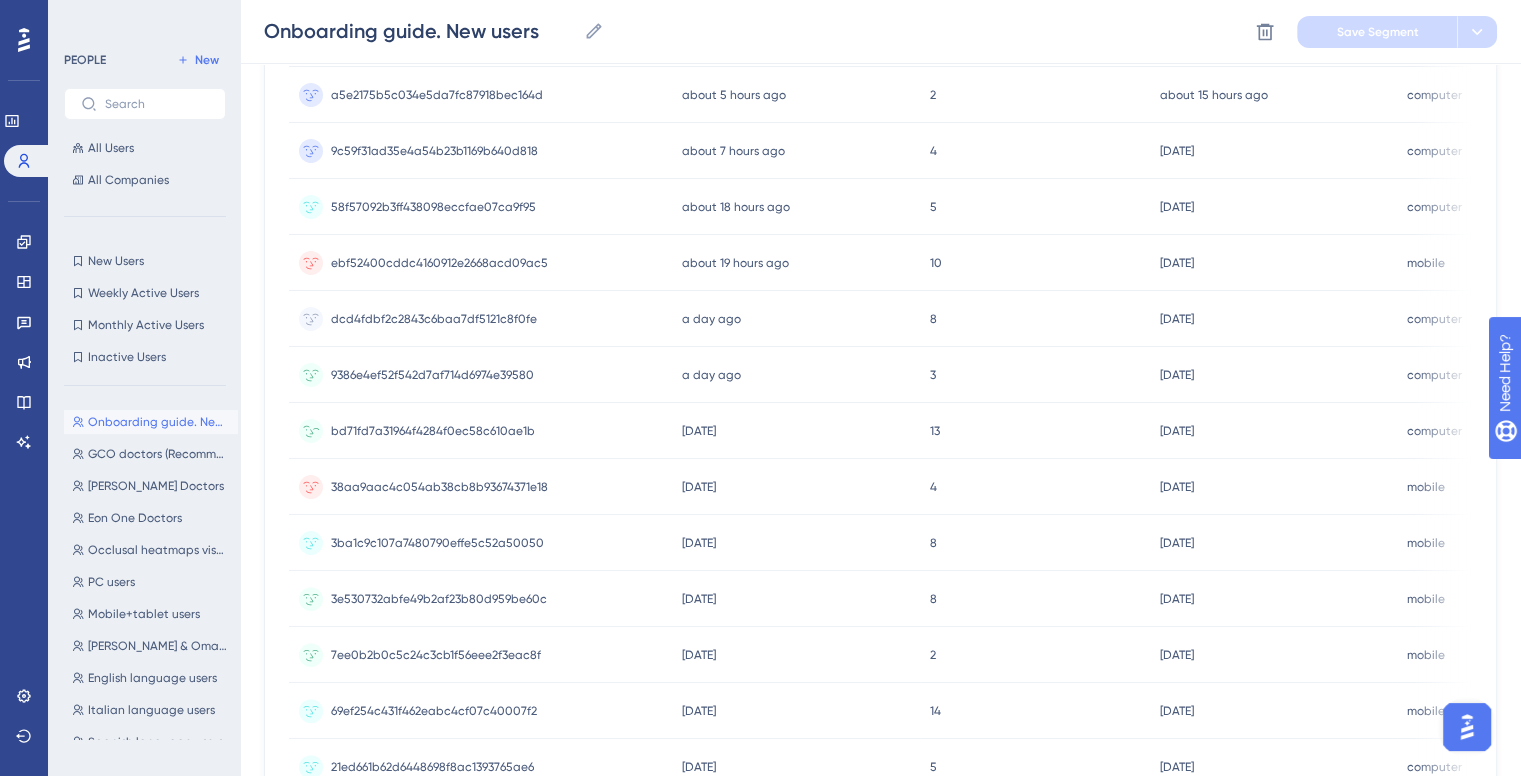 scroll, scrollTop: 889, scrollLeft: 0, axis: vertical 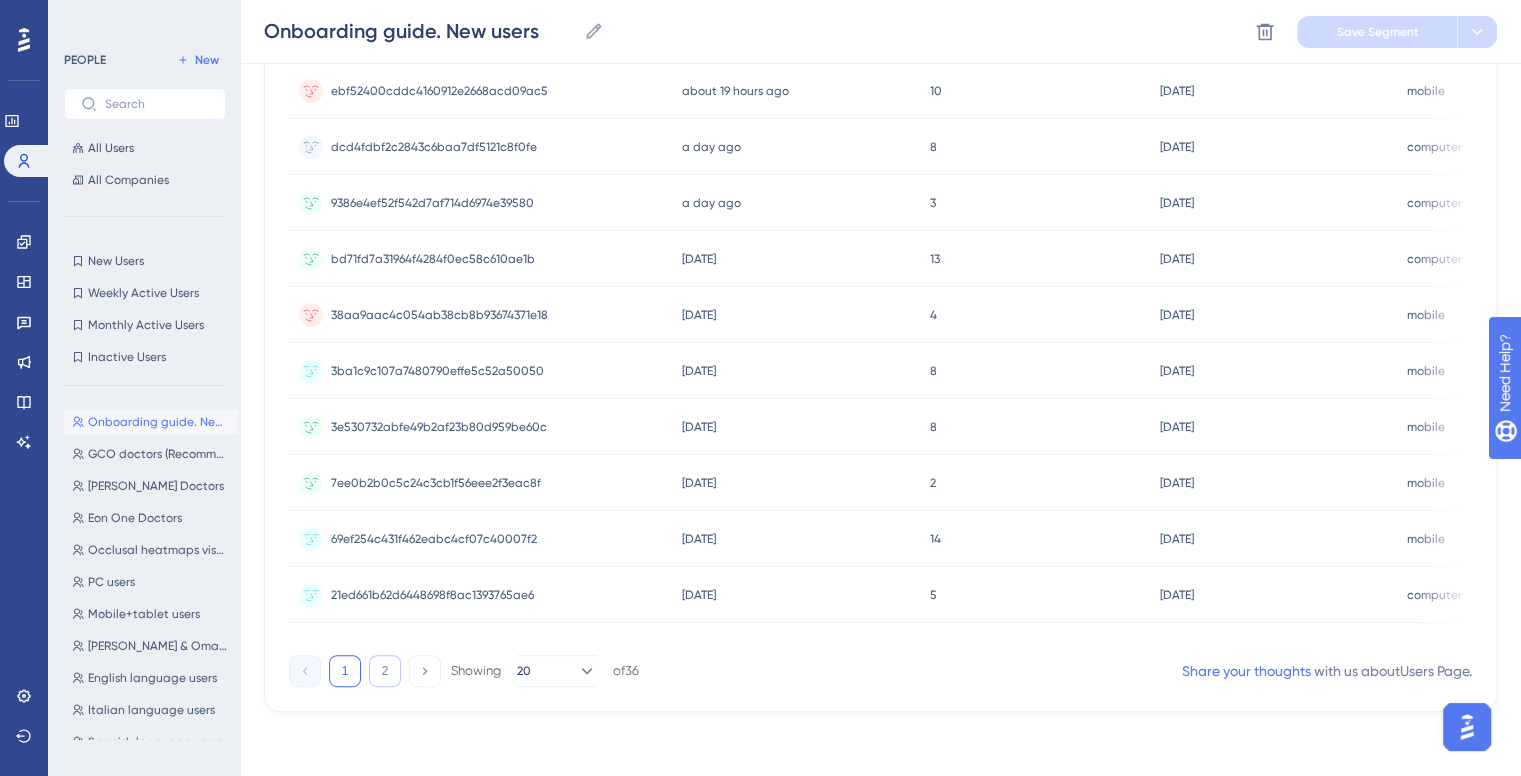 click on "2" at bounding box center (385, 671) 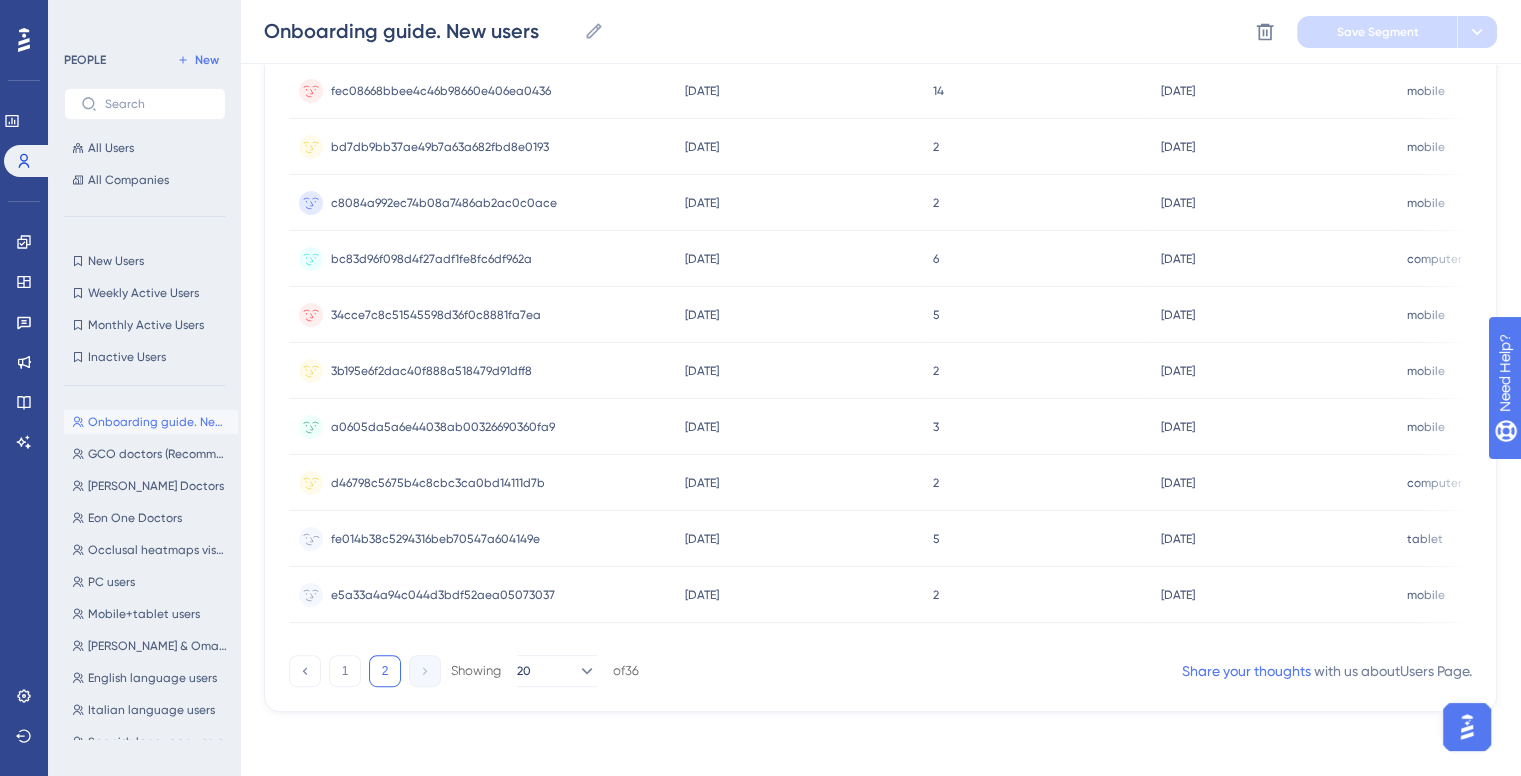 scroll, scrollTop: 659, scrollLeft: 0, axis: vertical 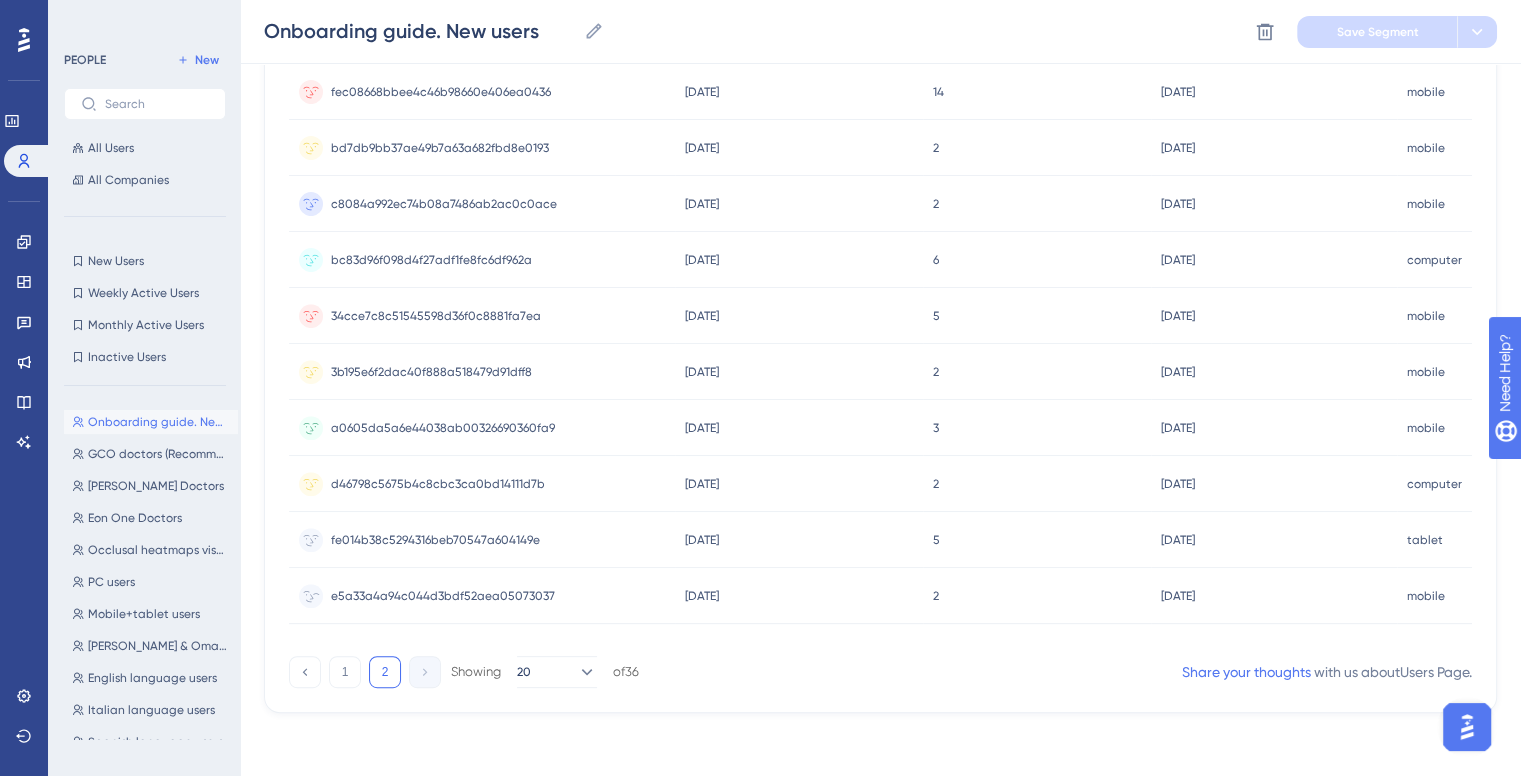 click on "12 days ago 28 Jun 2025, 16:51" at bounding box center (1274, 596) 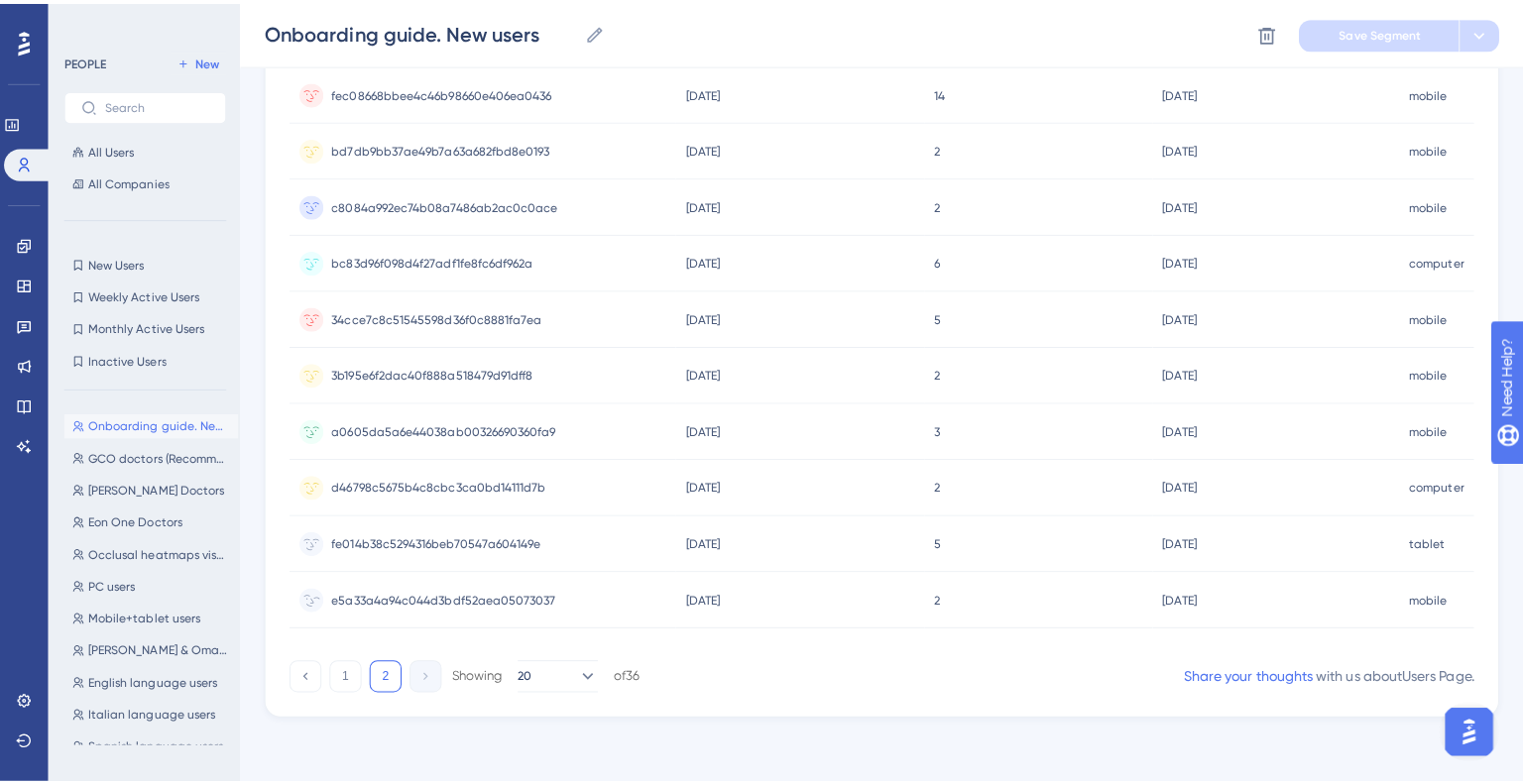 scroll, scrollTop: 0, scrollLeft: 0, axis: both 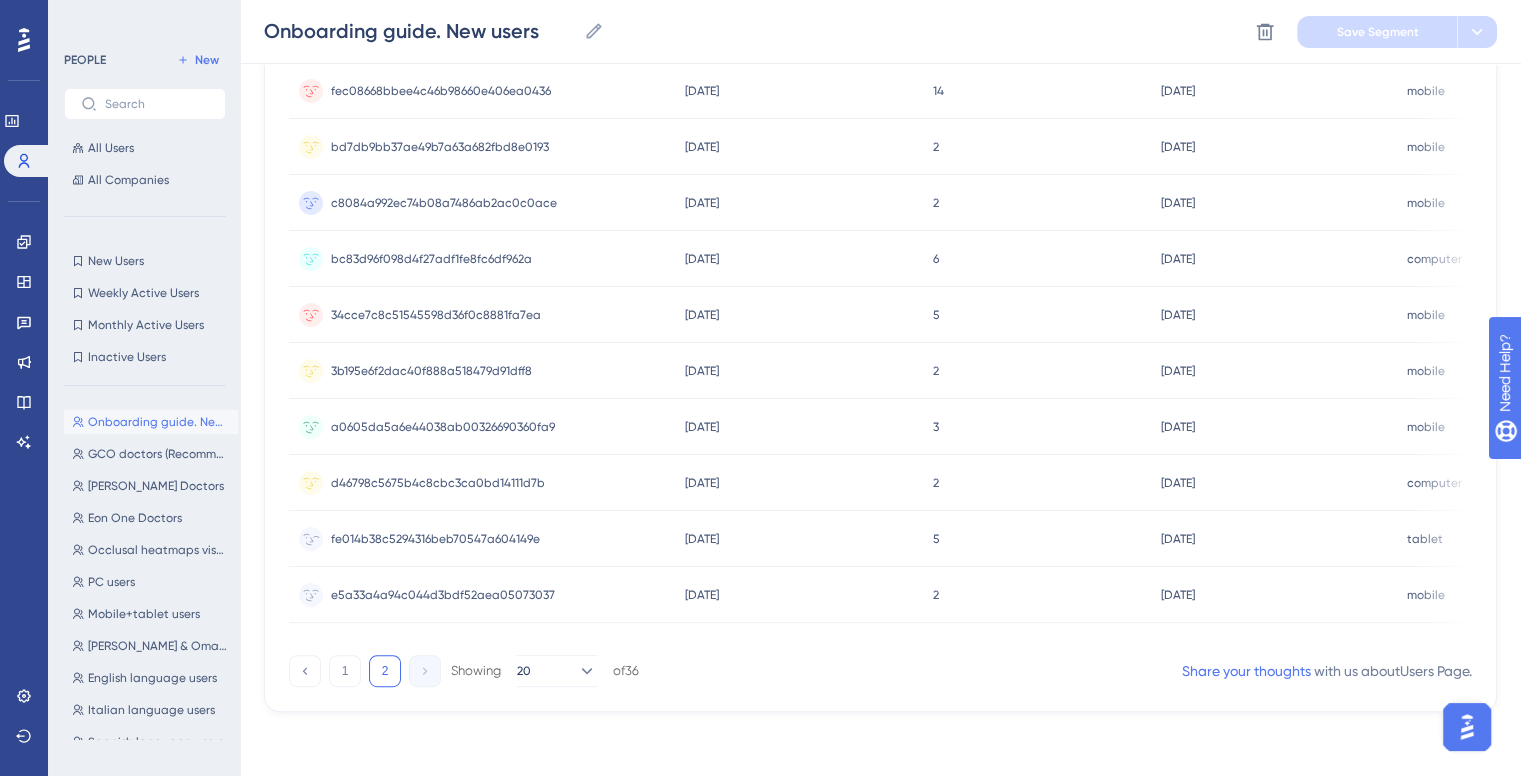 click on "11 days ago 29 Jun 2025, 08:50" at bounding box center [798, 539] 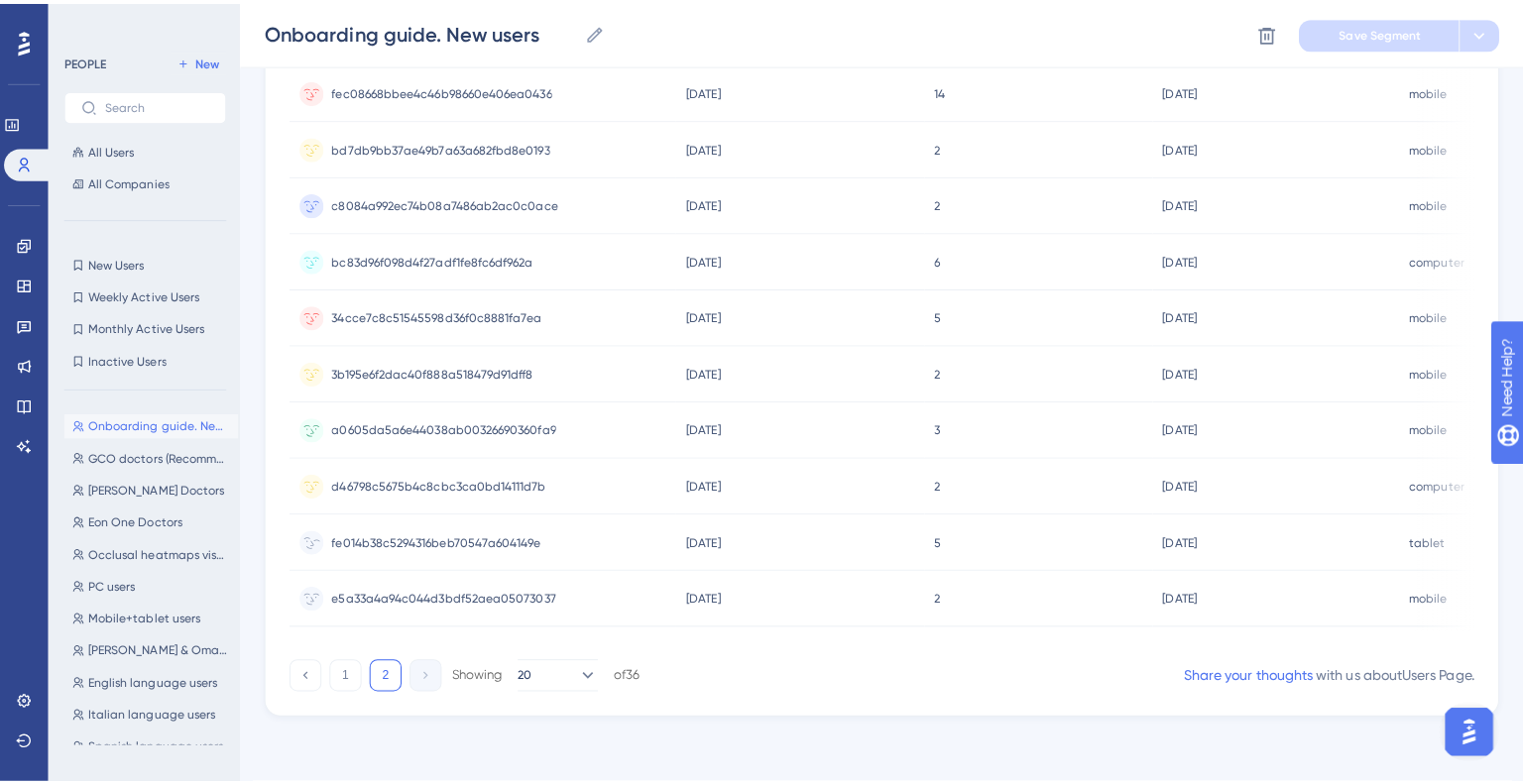 scroll, scrollTop: 0, scrollLeft: 0, axis: both 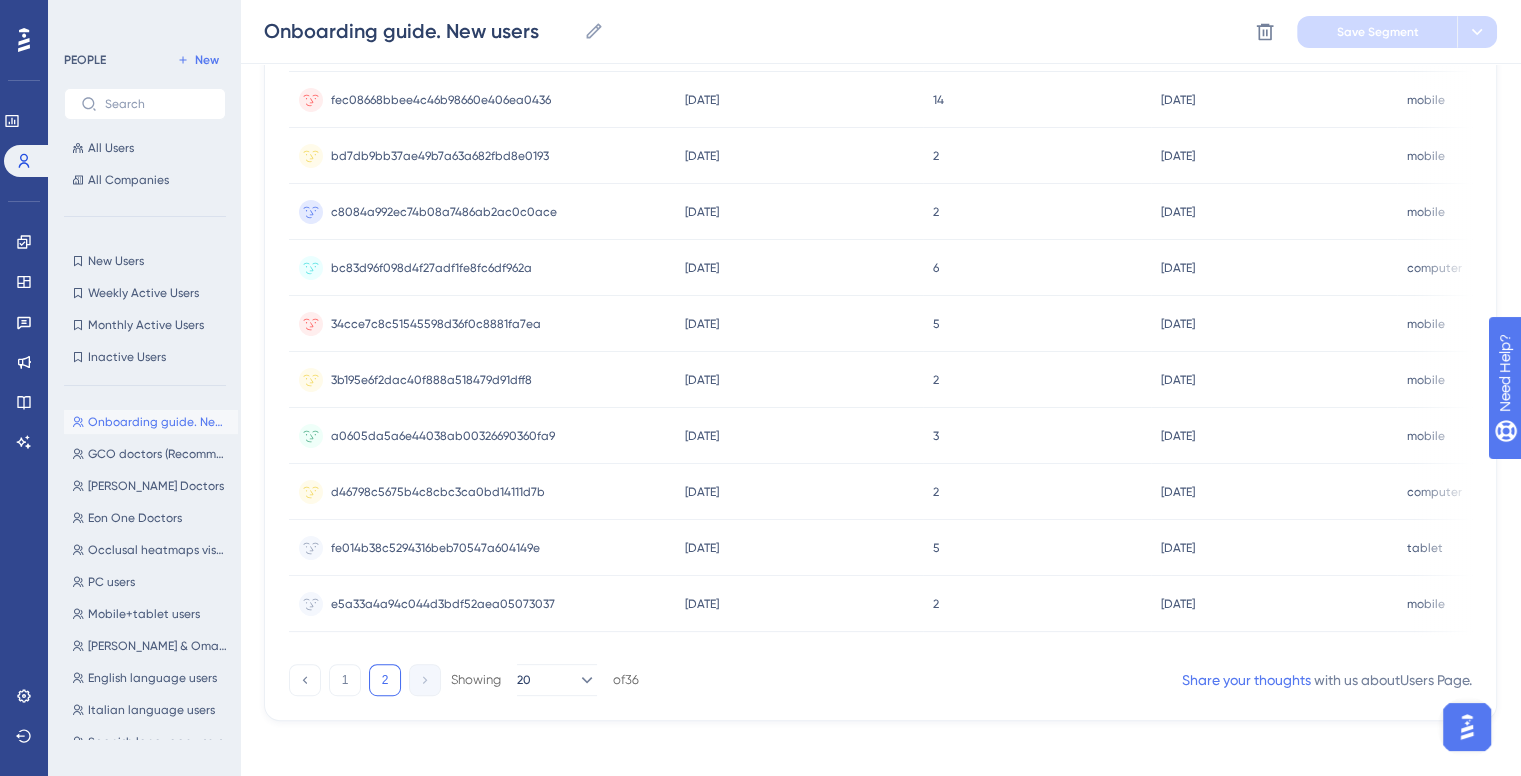 click on "10 days ago 30 Jun 2025, 10:32" at bounding box center [798, 492] 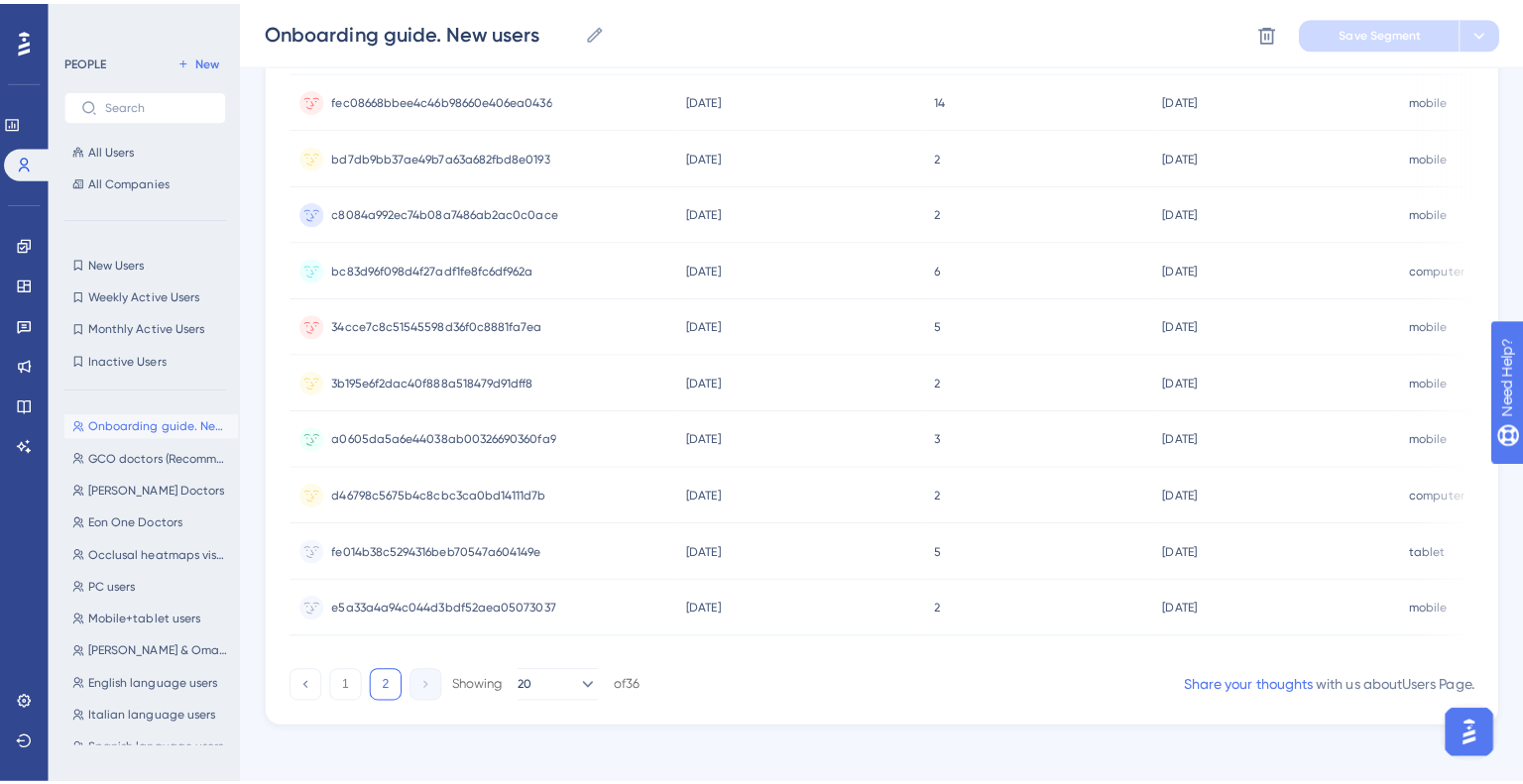 scroll, scrollTop: 0, scrollLeft: 0, axis: both 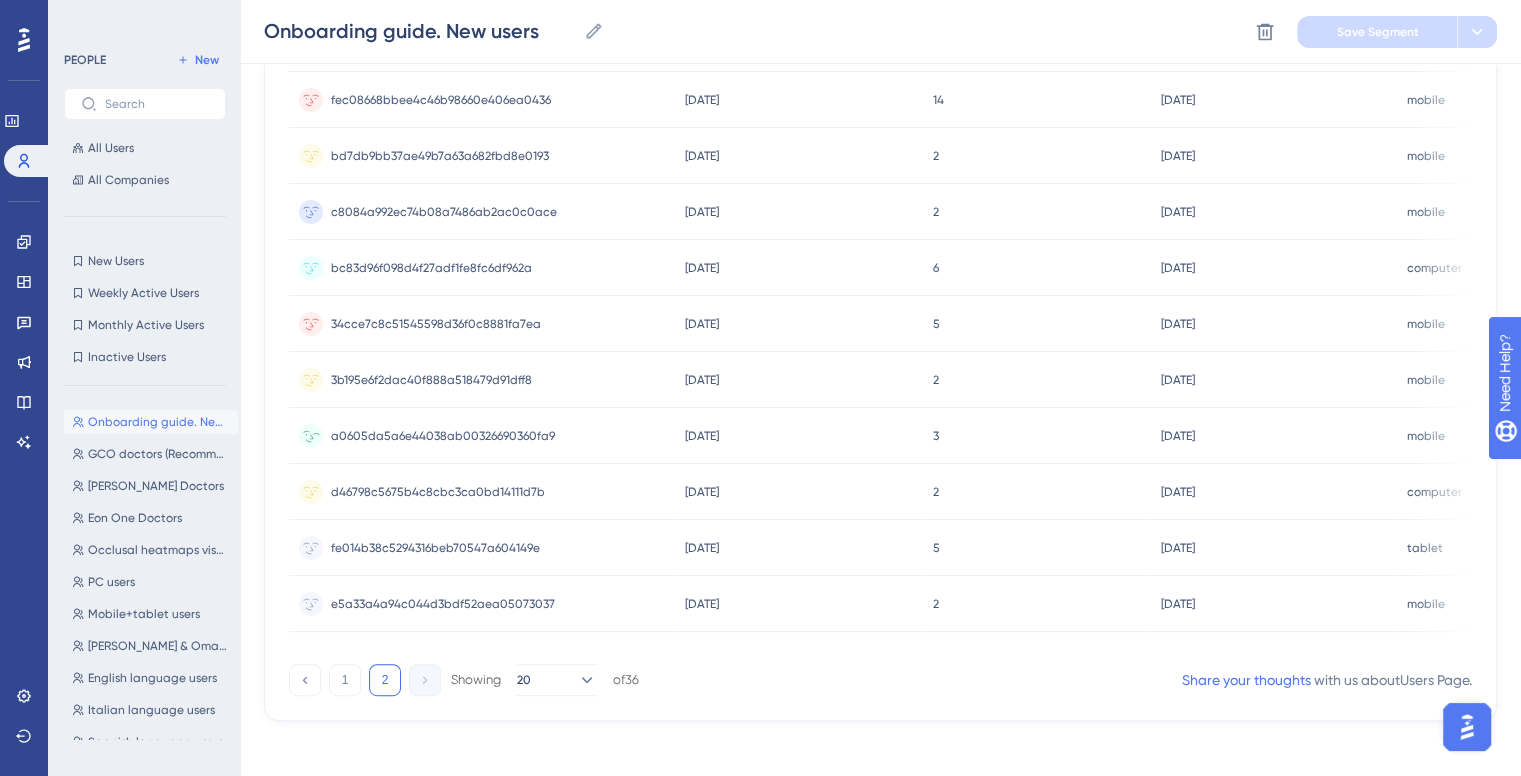 click on "a0605da5a6e44038ab00326690360fa9 a0605da5a6e44038ab00326690360fa9" at bounding box center [482, 436] 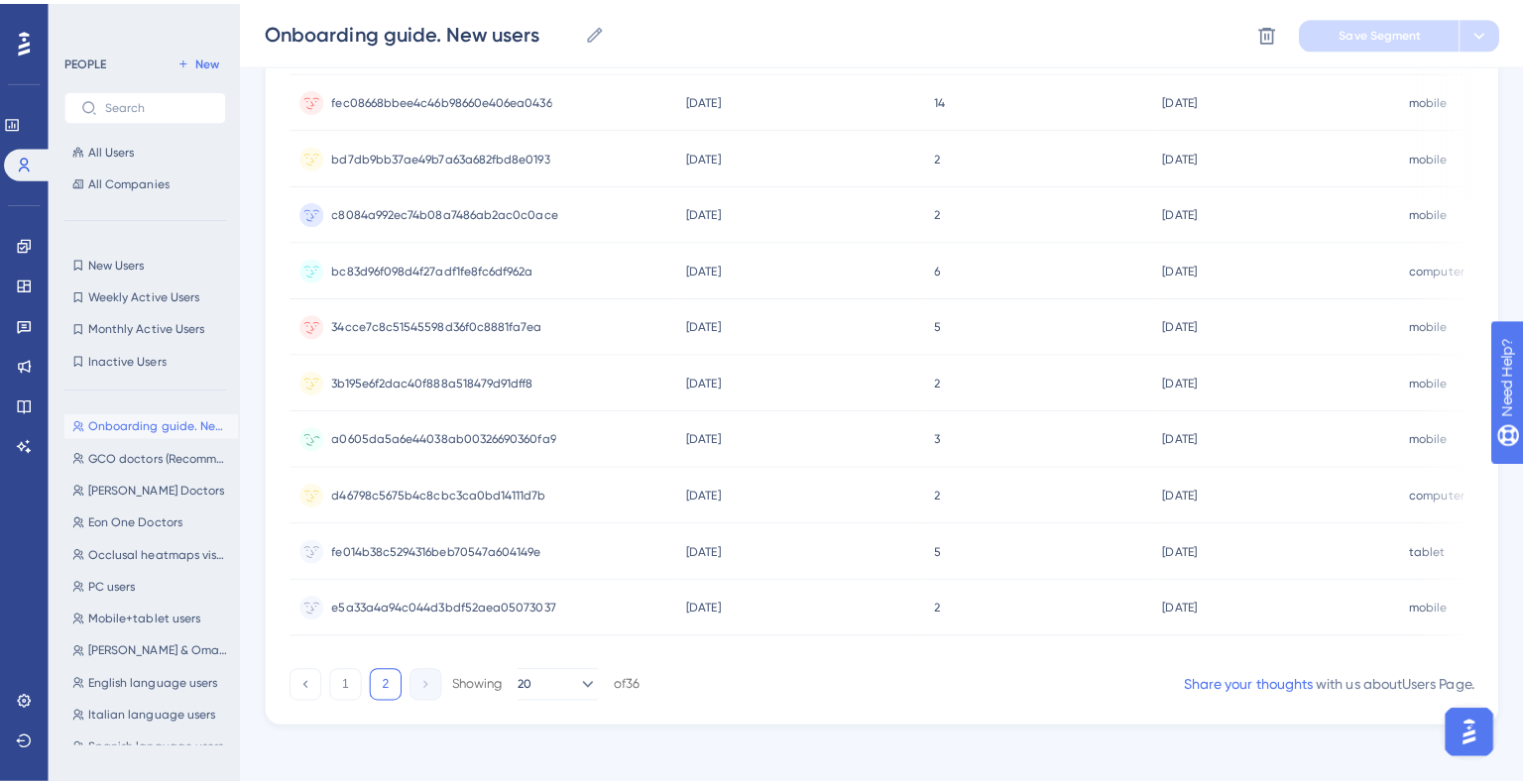 scroll, scrollTop: 0, scrollLeft: 0, axis: both 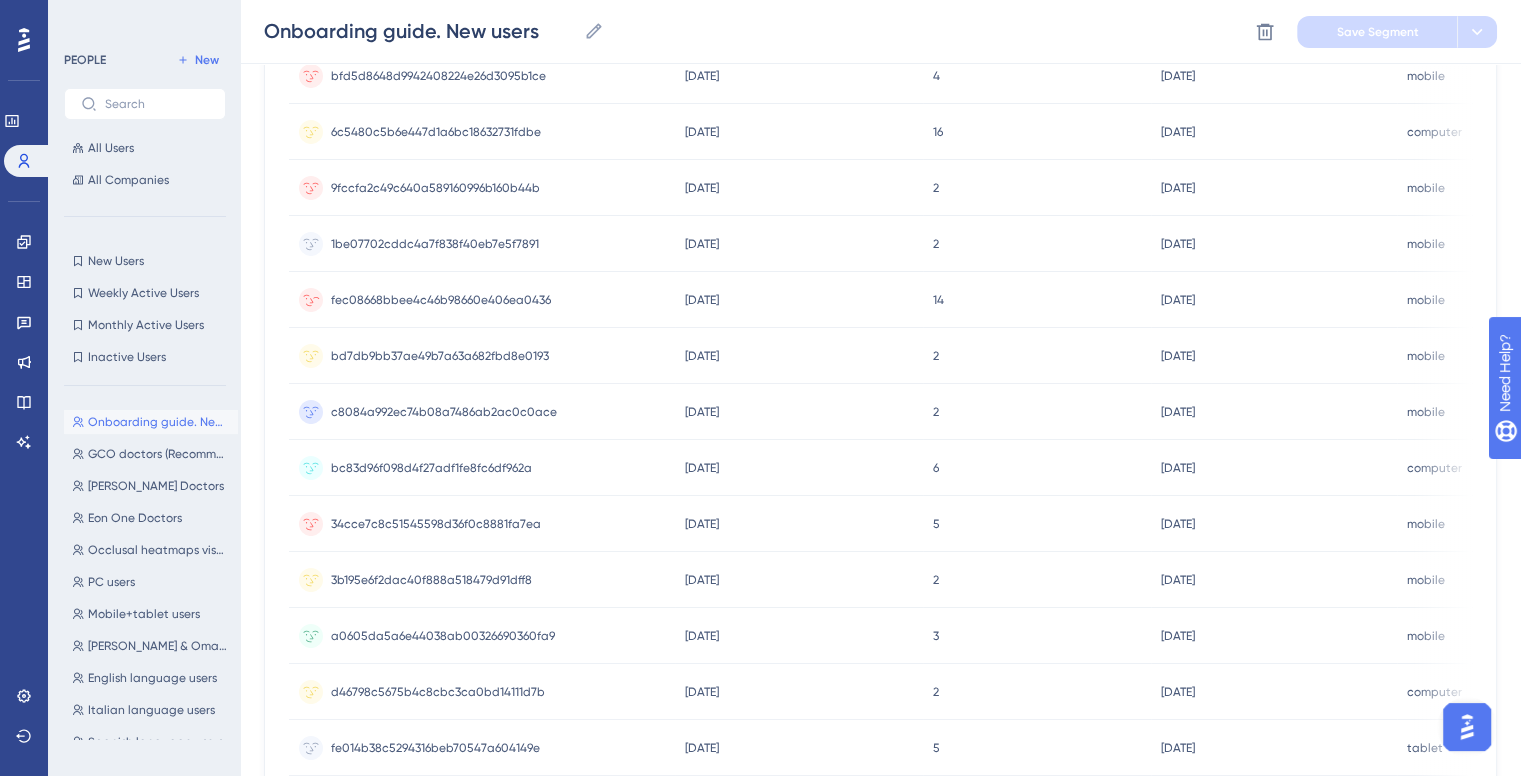 click on "fec08668bbee4c46b98660e406ea0436 fec08668bbee4c46b98660e406ea0436" at bounding box center (482, 300) 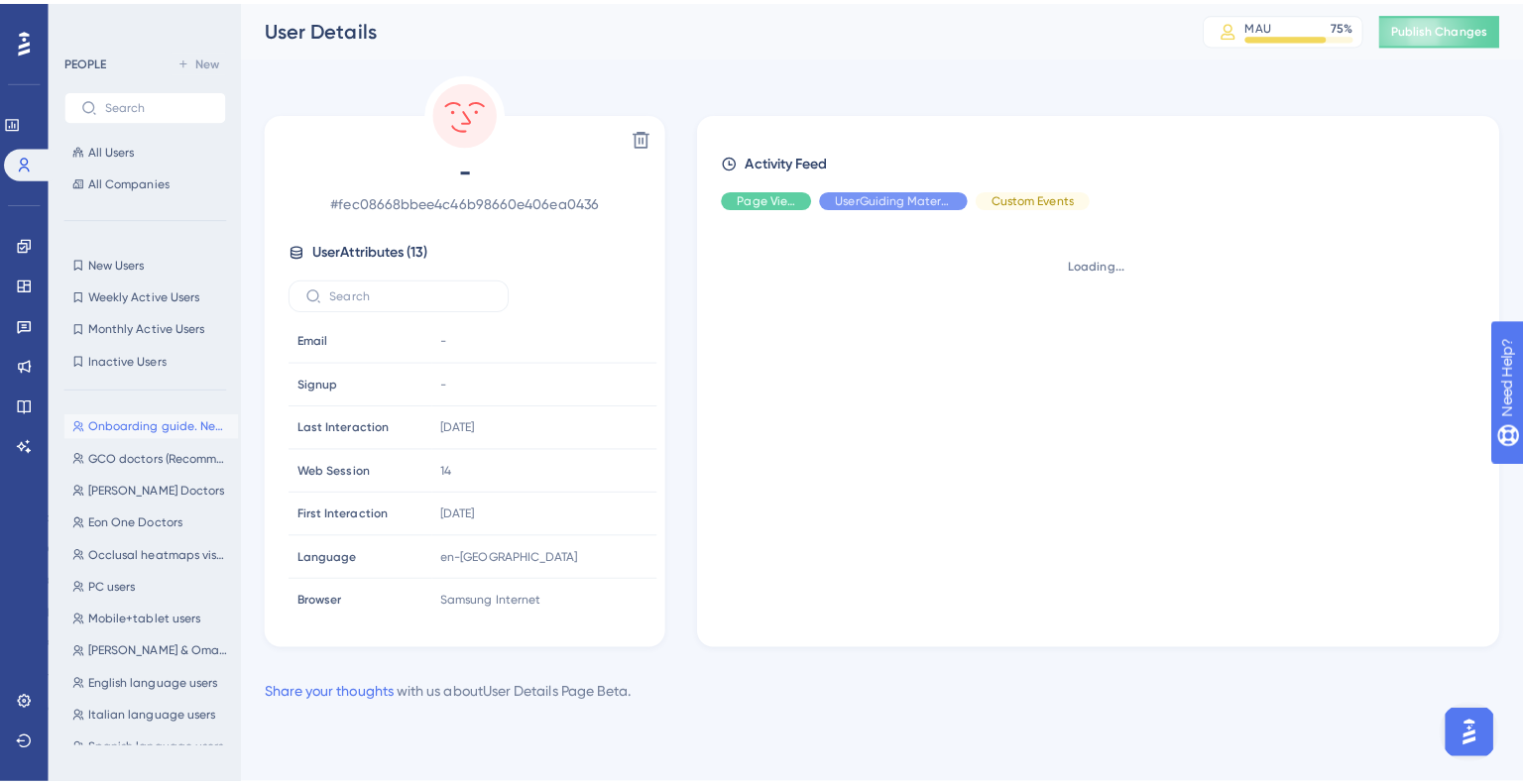 scroll, scrollTop: 0, scrollLeft: 0, axis: both 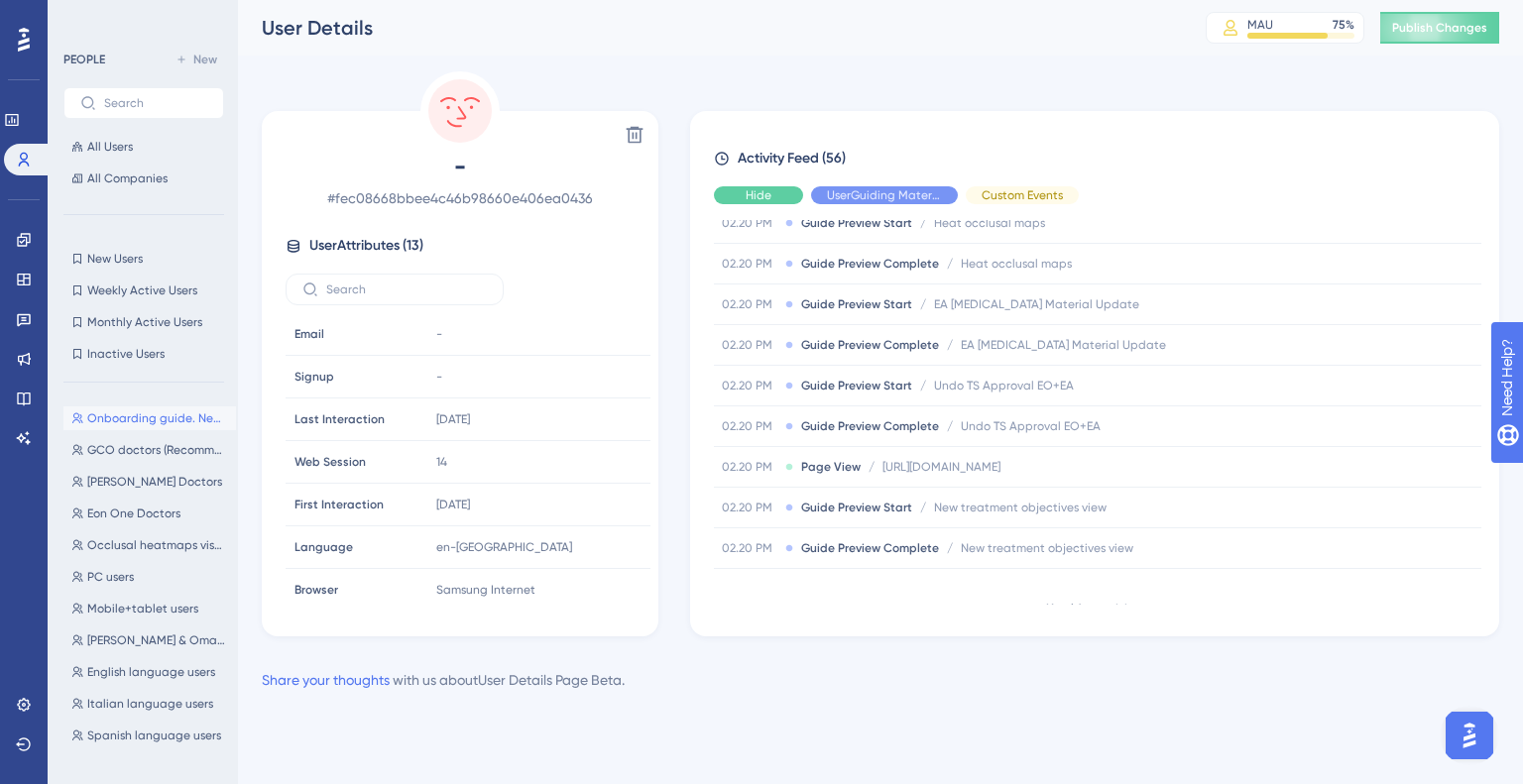 click on "Hide" at bounding box center (759, 195) 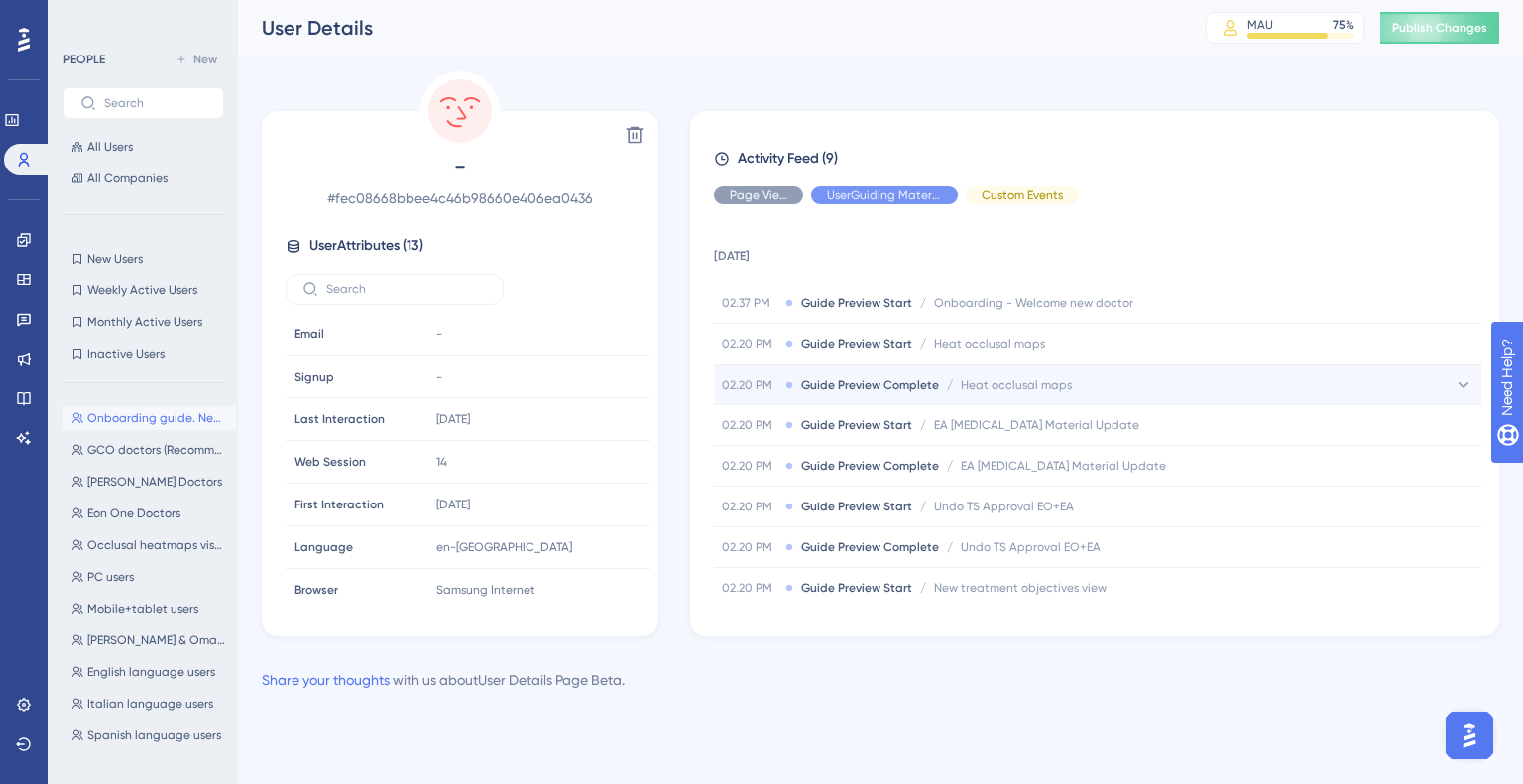 scroll, scrollTop: 0, scrollLeft: 0, axis: both 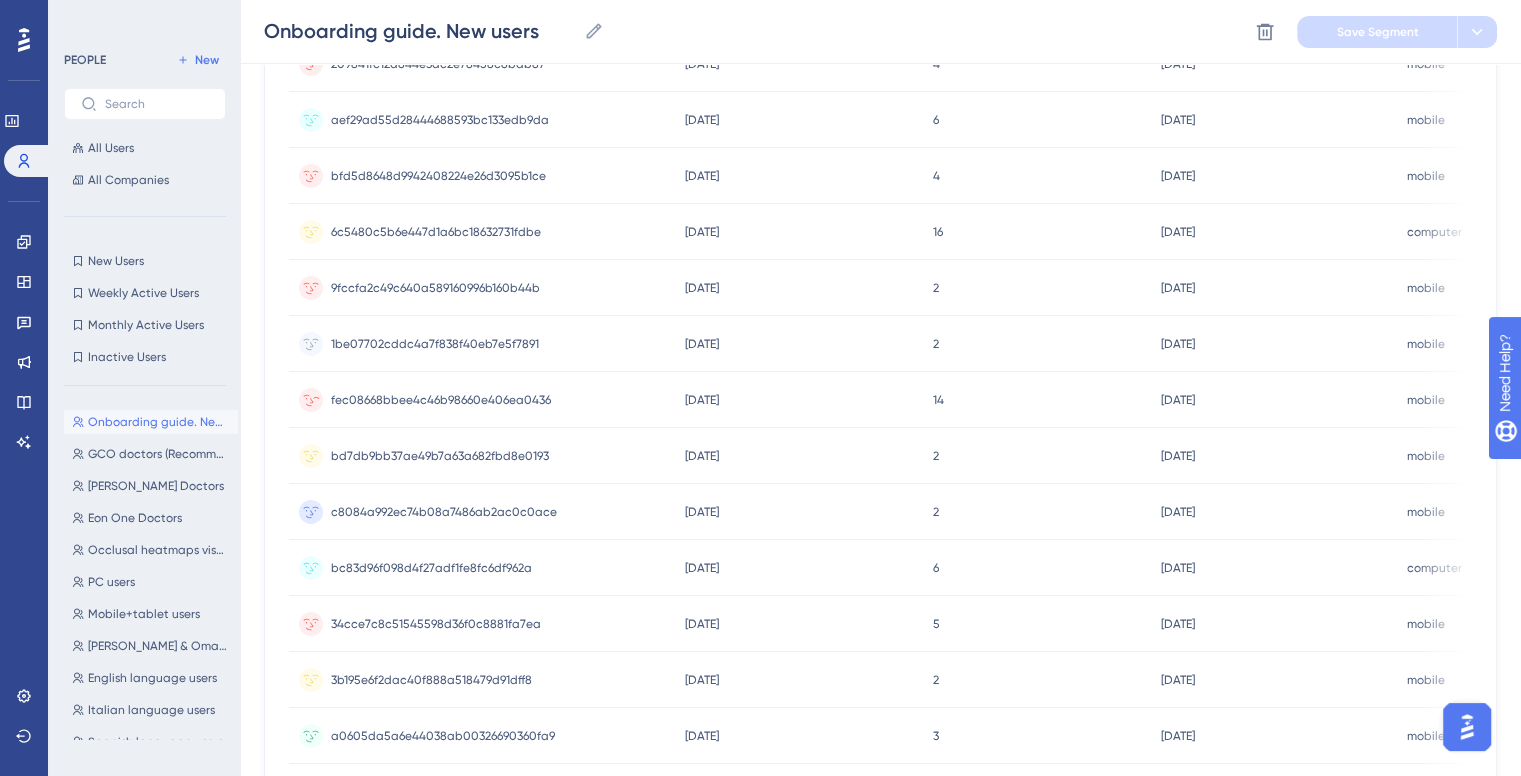 click on "14 14" at bounding box center (1037, 400) 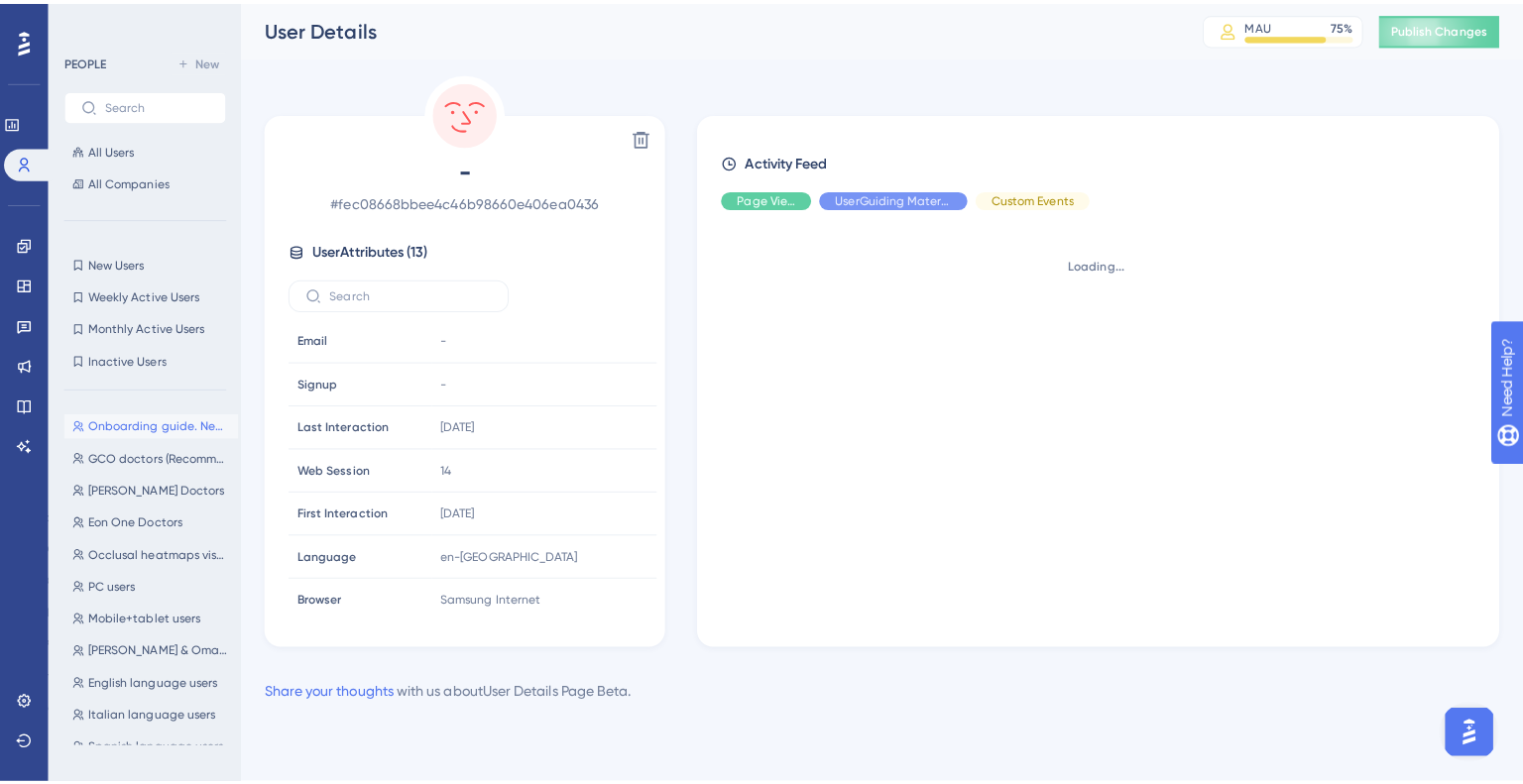 scroll, scrollTop: 0, scrollLeft: 0, axis: both 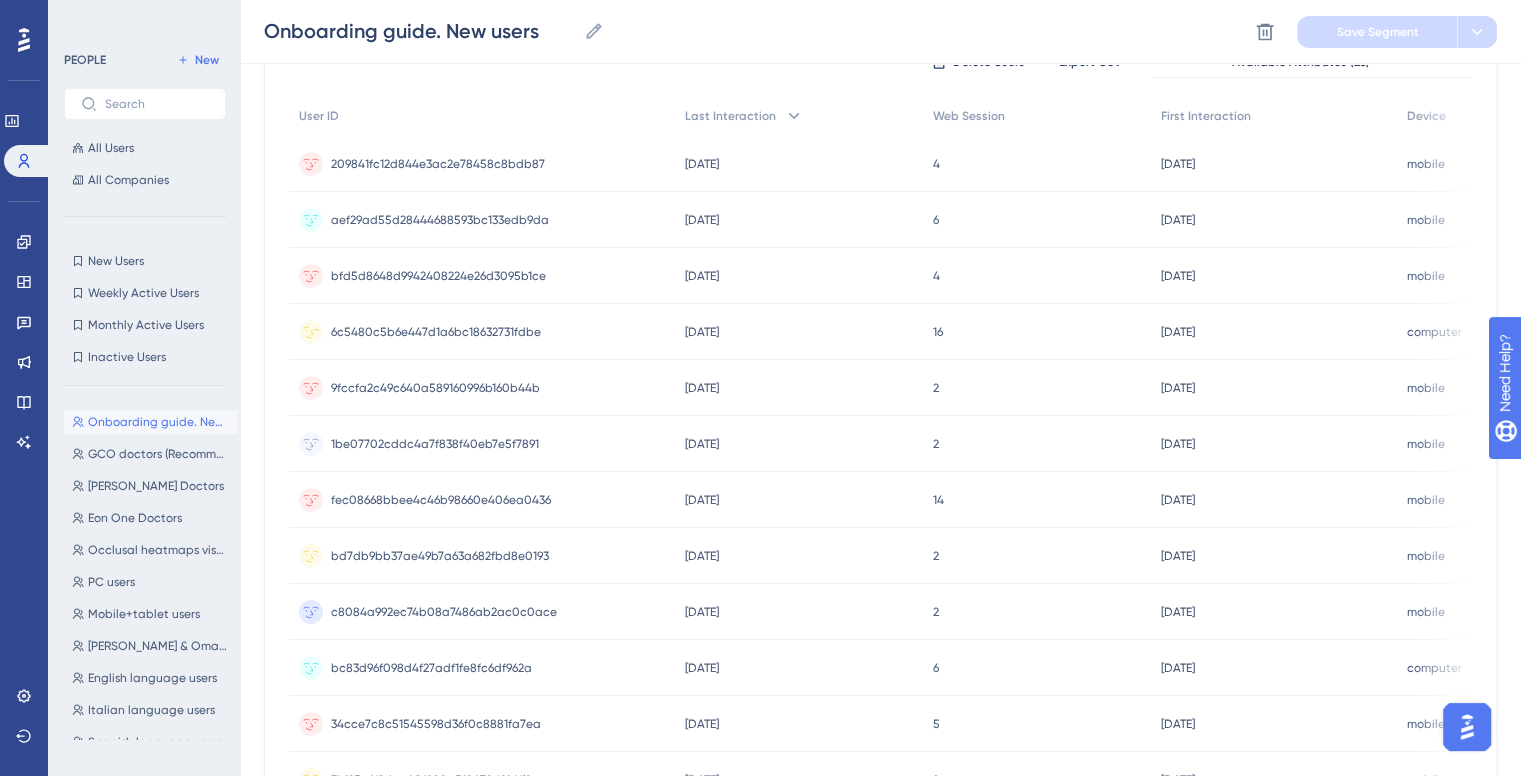 click on "16 16" at bounding box center (1037, 332) 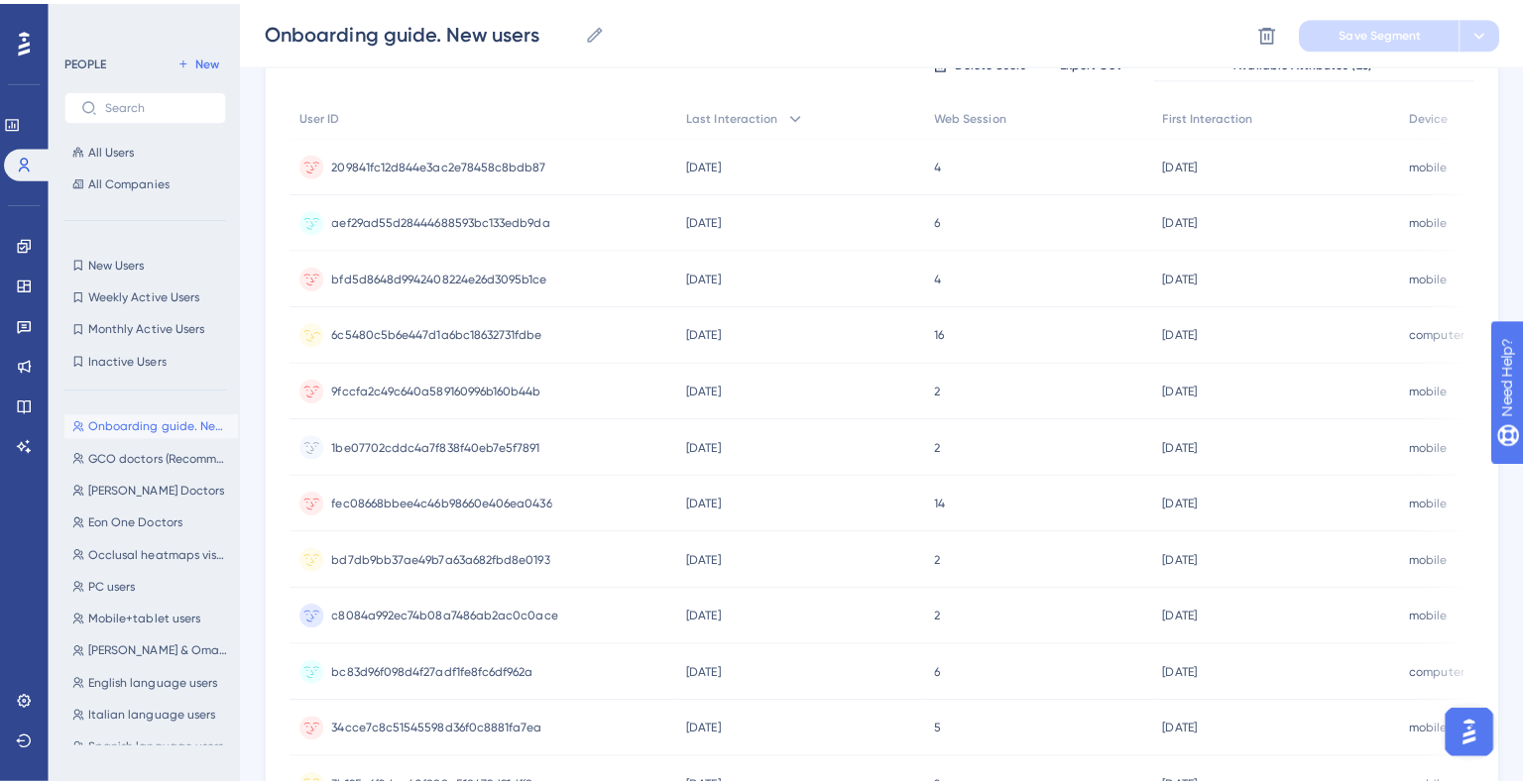 scroll, scrollTop: 0, scrollLeft: 0, axis: both 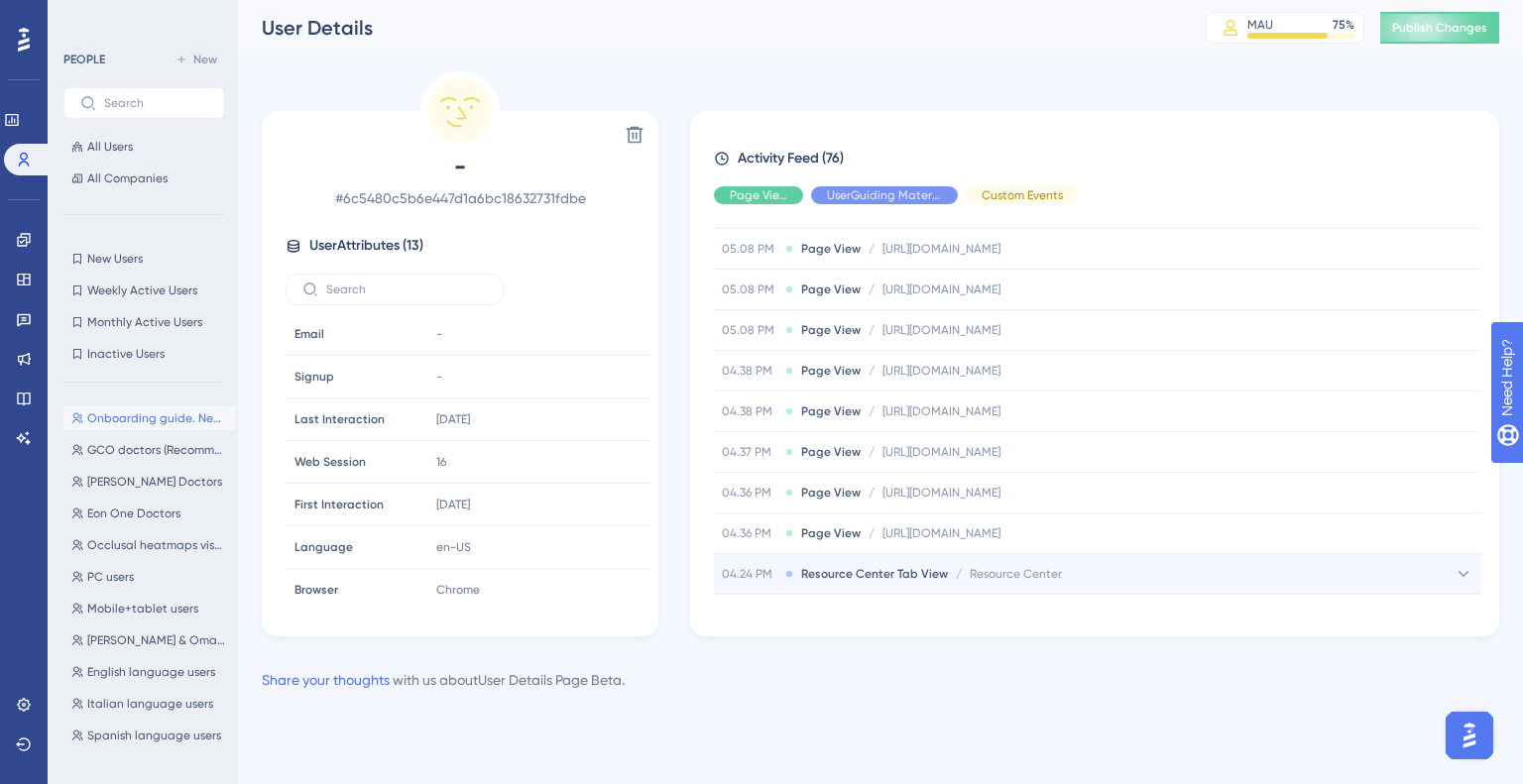 click on "04.24 PM Resource Center Tab View / Resource Center Resource Center" at bounding box center (1098, 574) 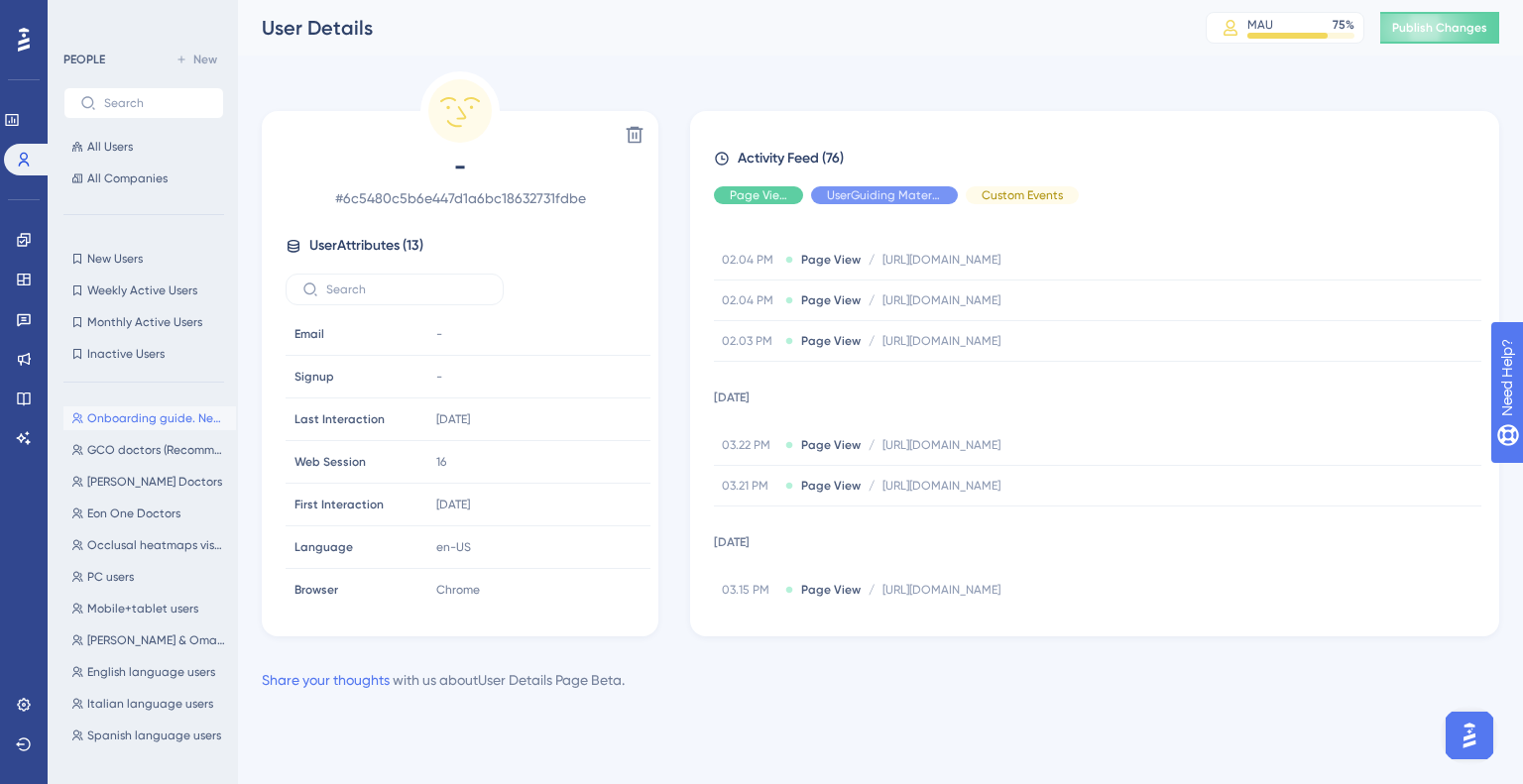 scroll, scrollTop: 0, scrollLeft: 0, axis: both 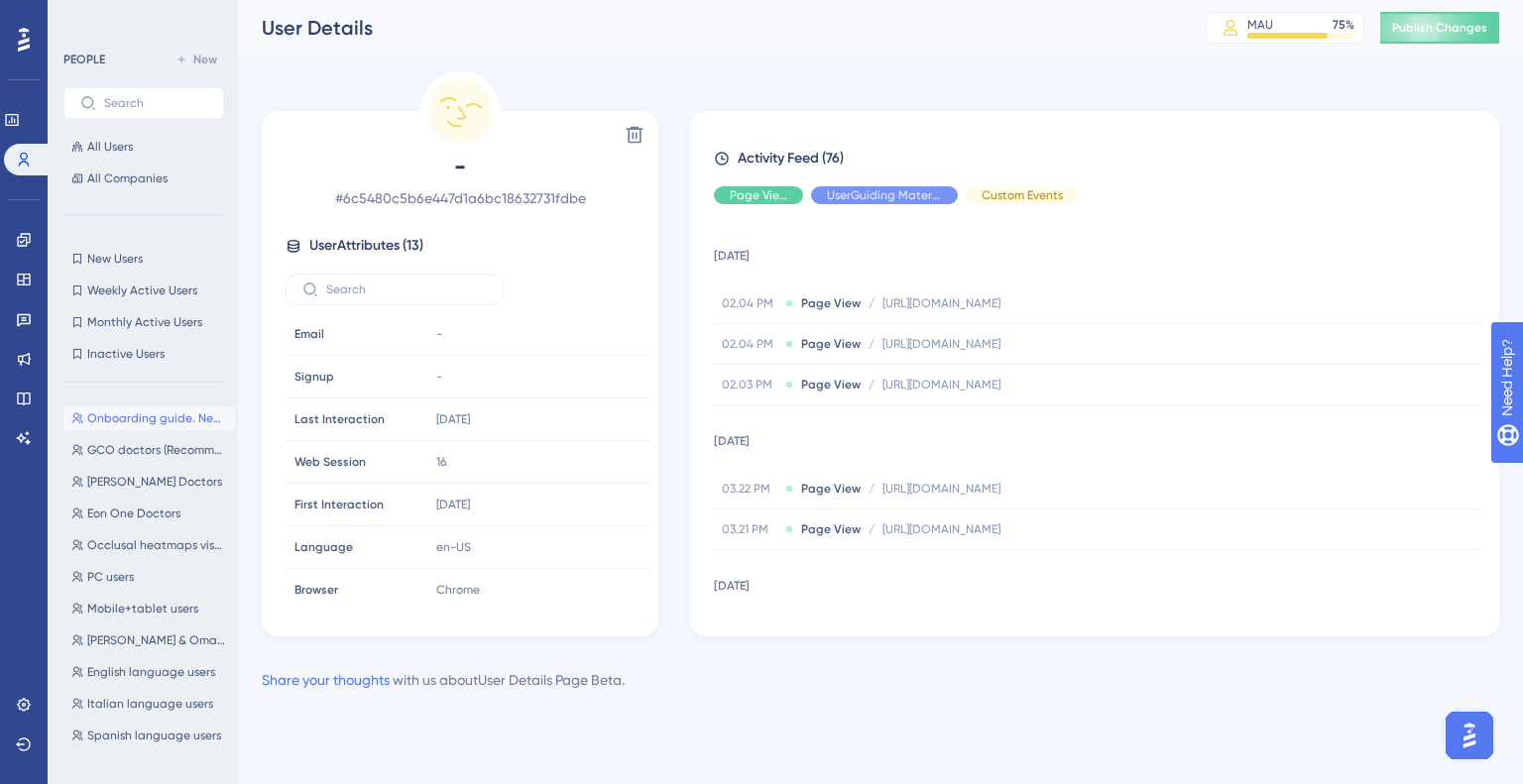 click on "#  6c5480c5b6e447d1a6bc18632731fdbe" at bounding box center [460, 198] 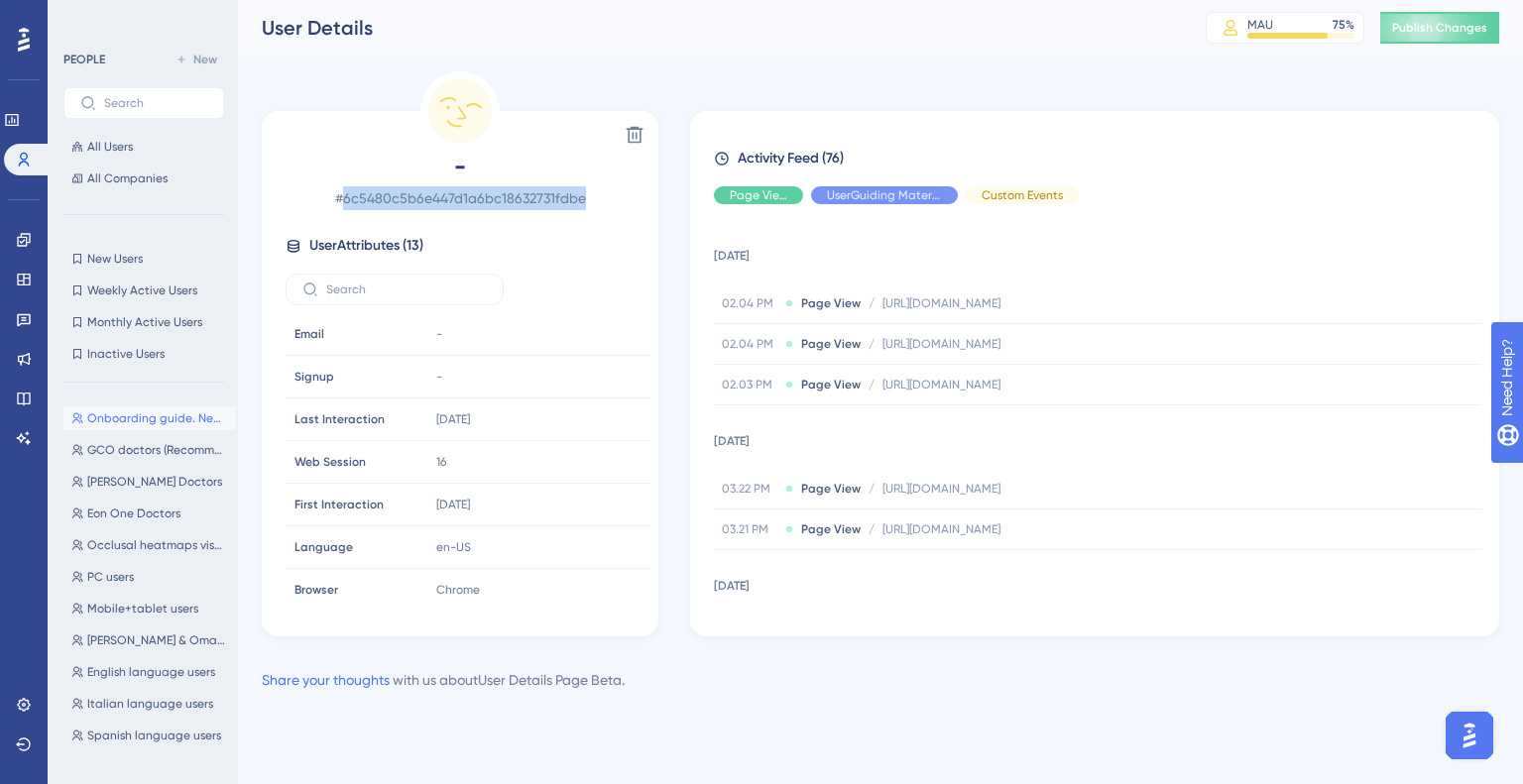 click on "#  6c5480c5b6e447d1a6bc18632731fdbe" at bounding box center (460, 198) 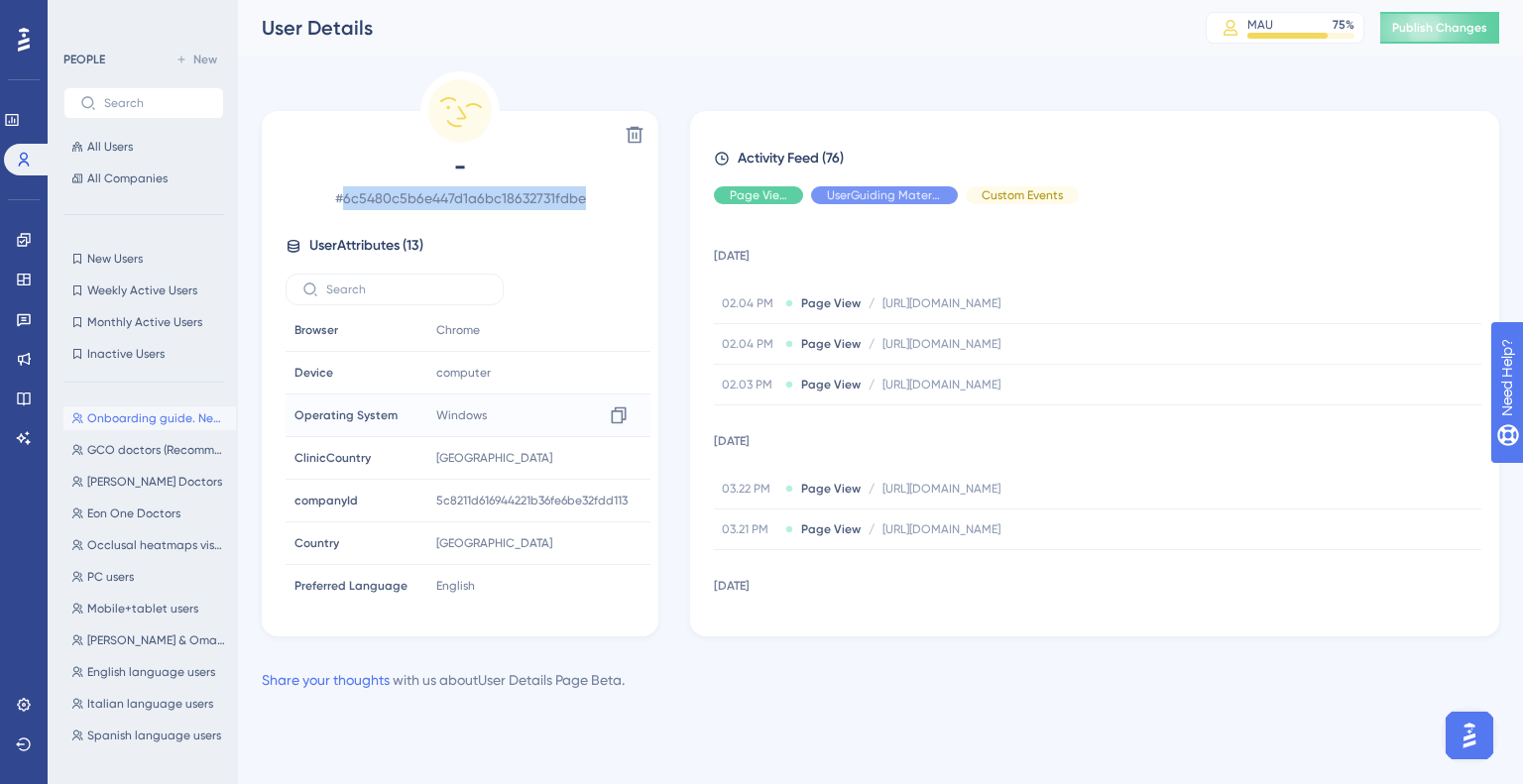 scroll, scrollTop: 0, scrollLeft: 0, axis: both 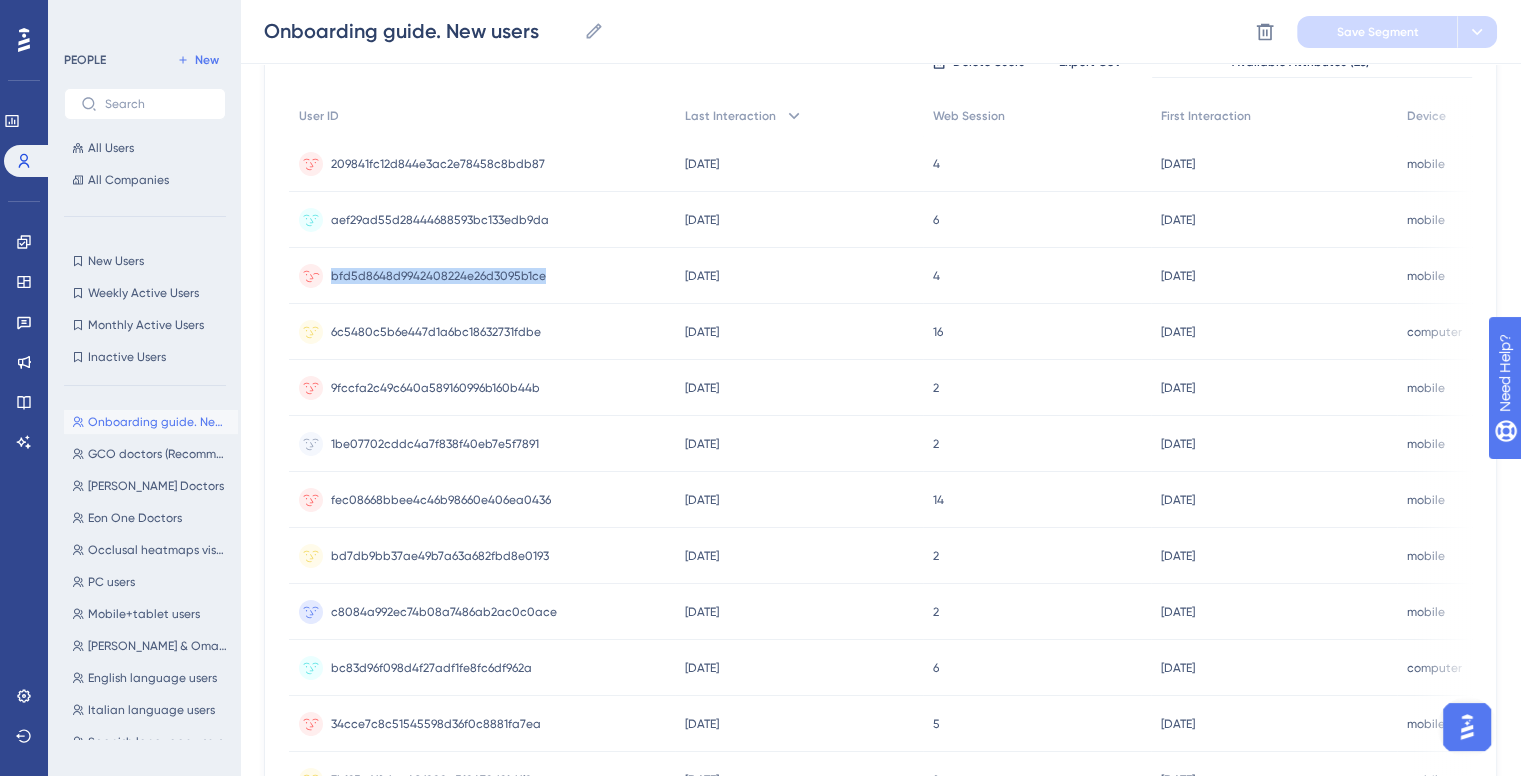 drag, startPoint x: 543, startPoint y: 275, endPoint x: 333, endPoint y: 280, distance: 210.05951 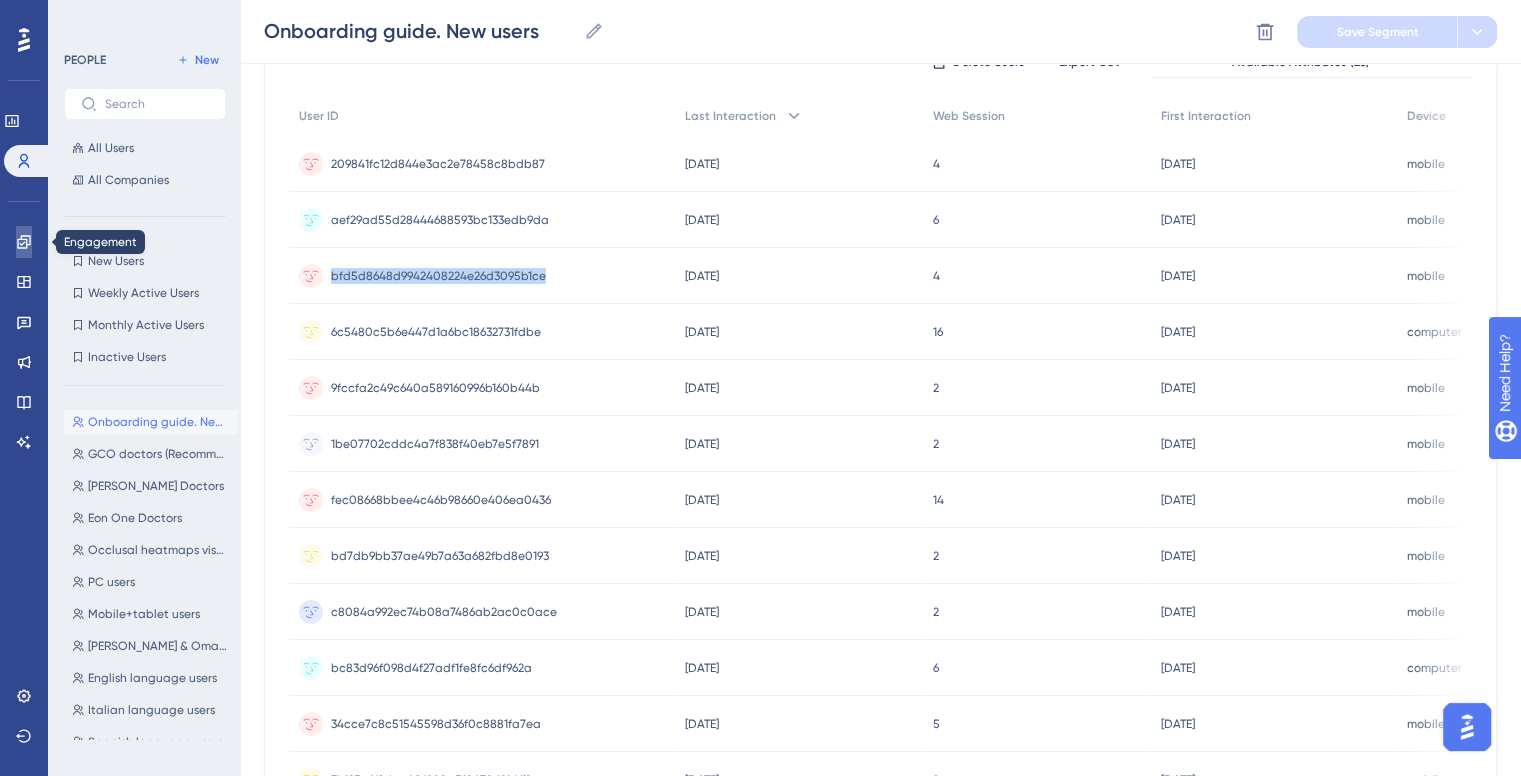click 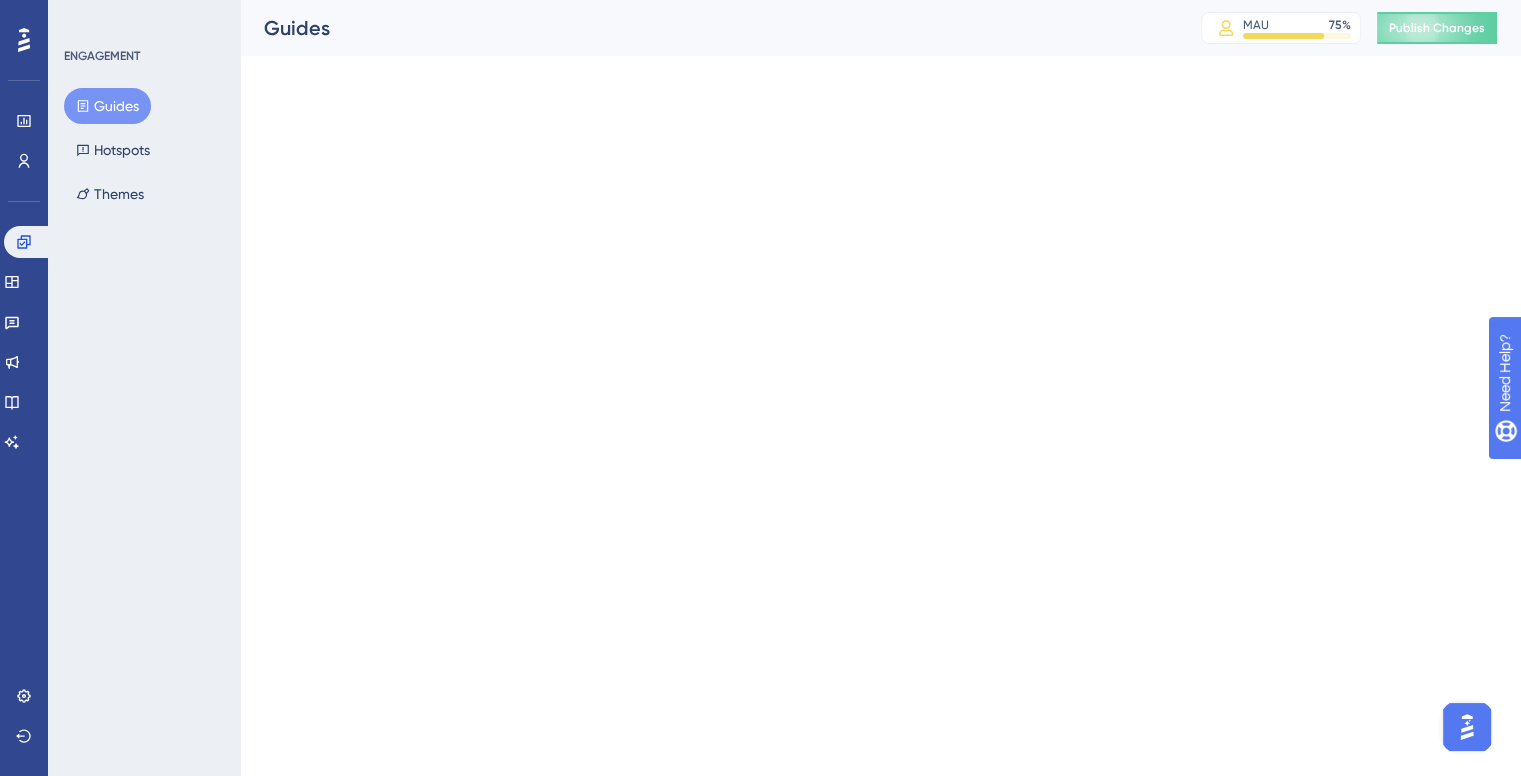 scroll, scrollTop: 0, scrollLeft: 0, axis: both 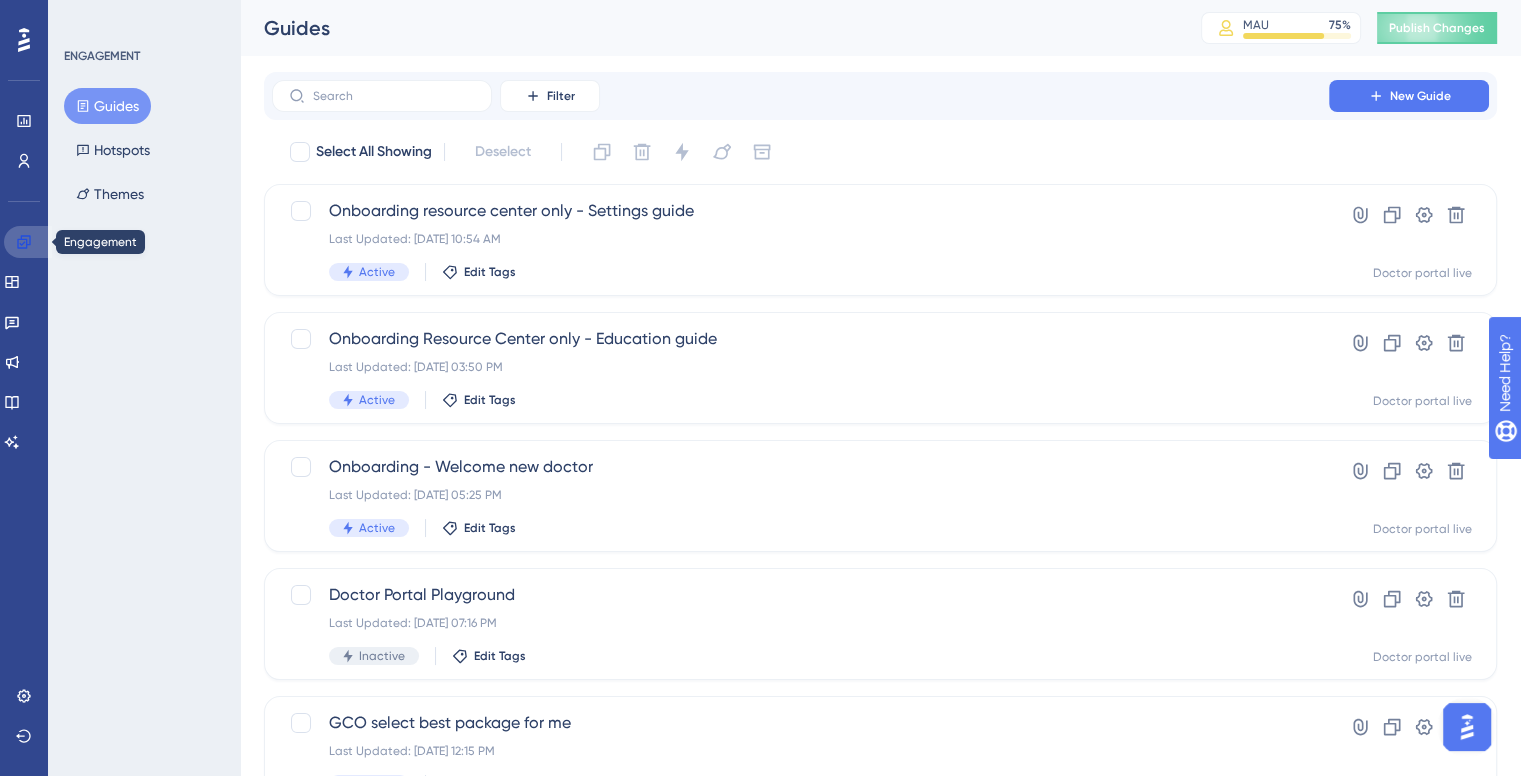 click 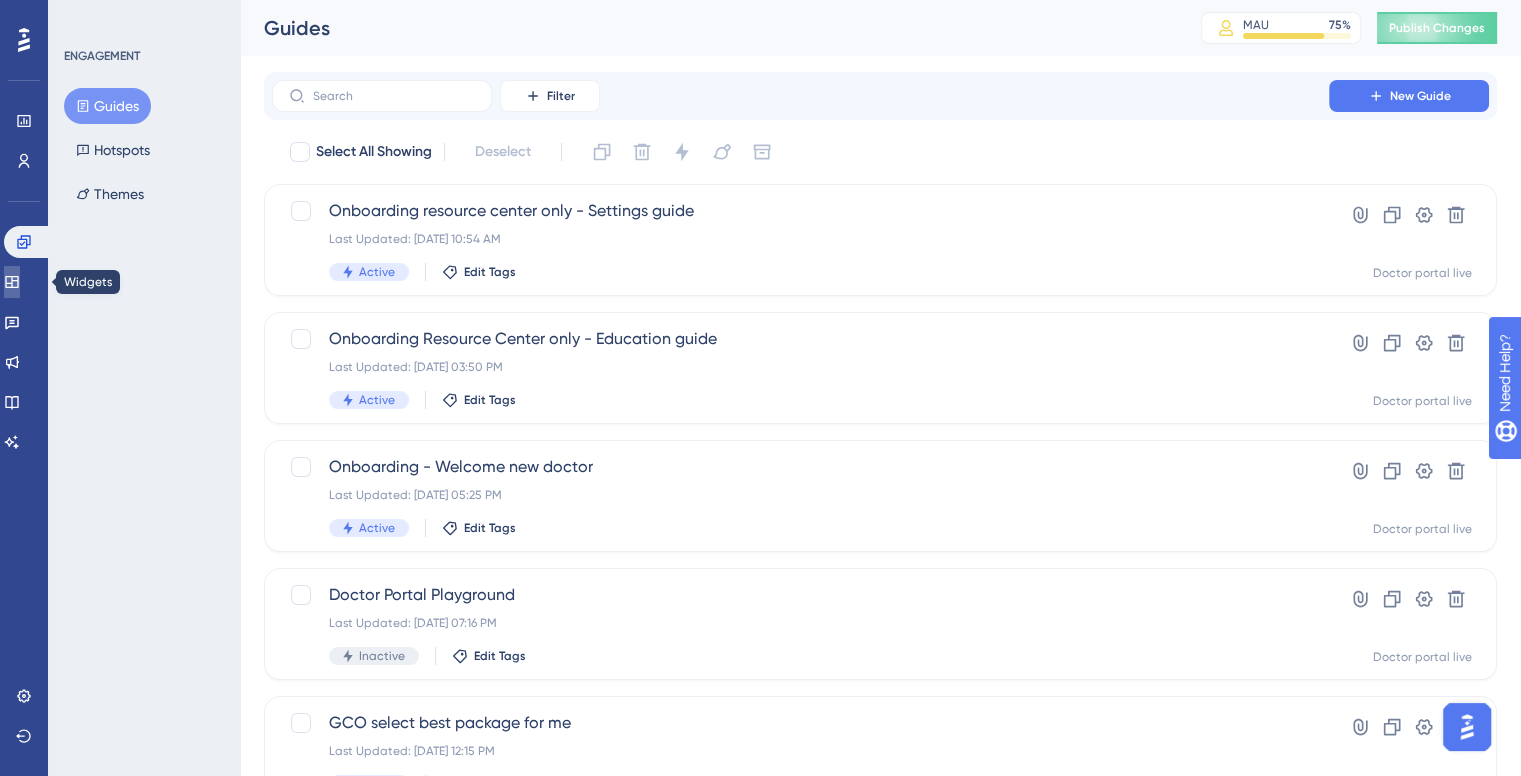 click 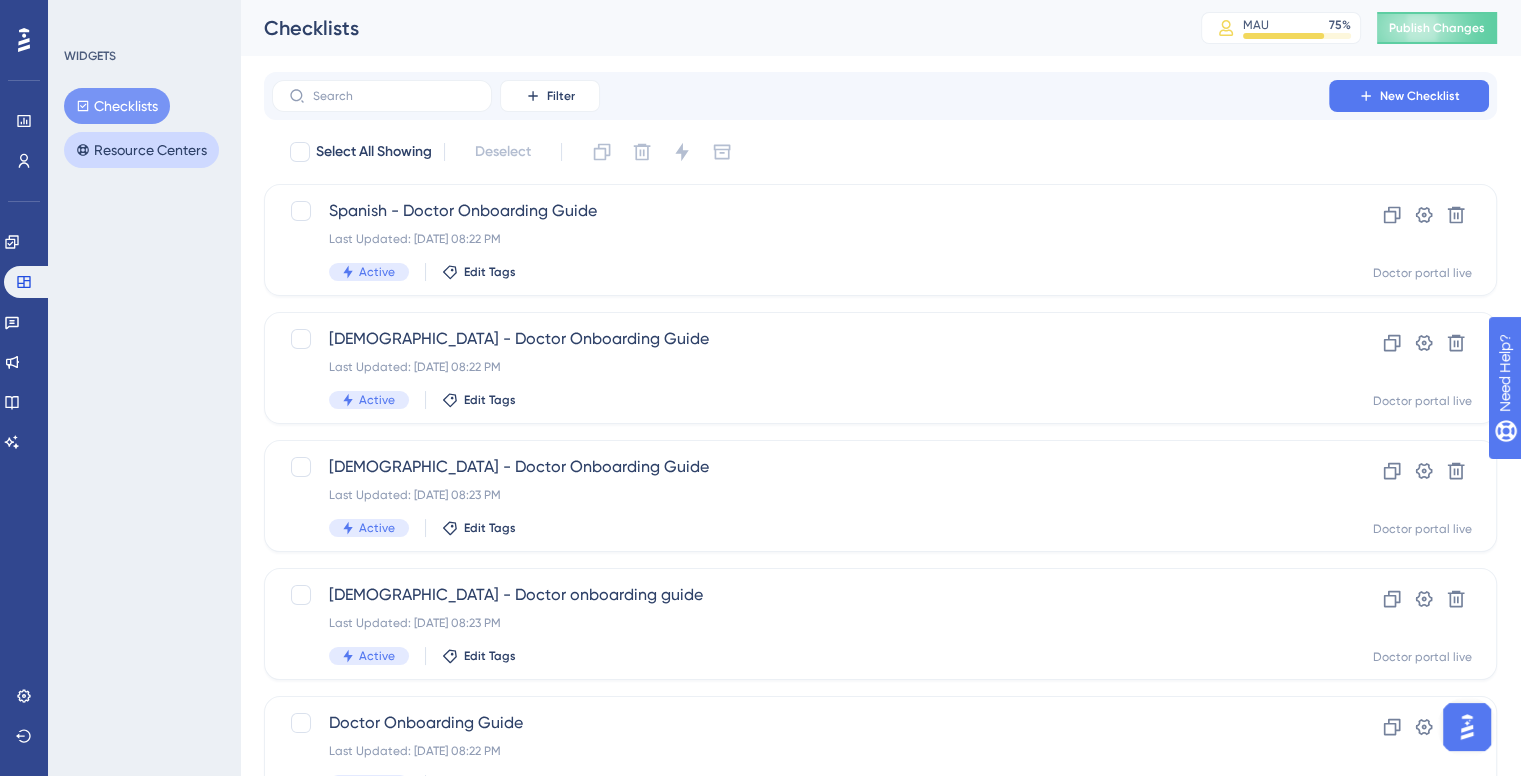 click on "Resource Centers" at bounding box center [141, 150] 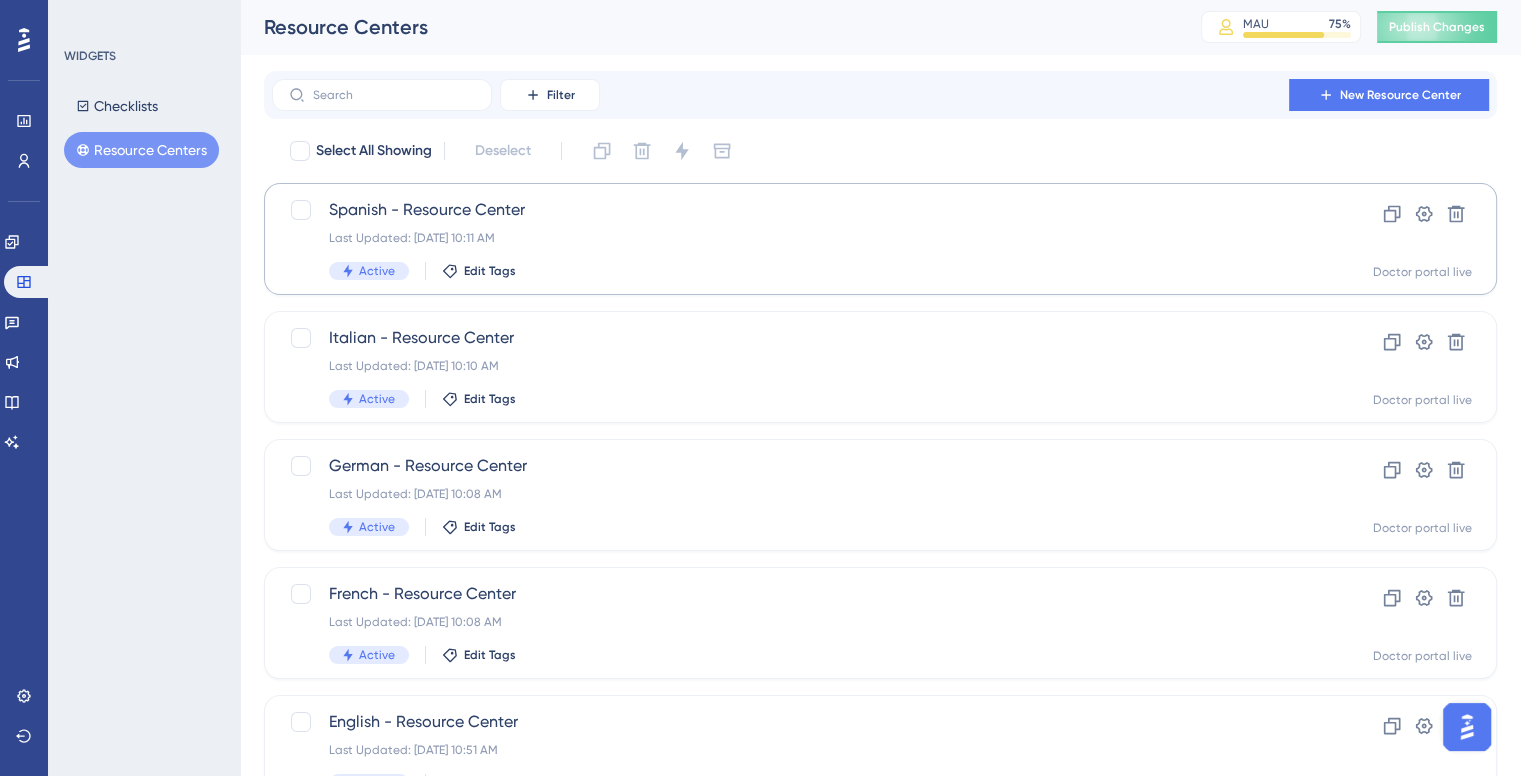 scroll, scrollTop: 0, scrollLeft: 0, axis: both 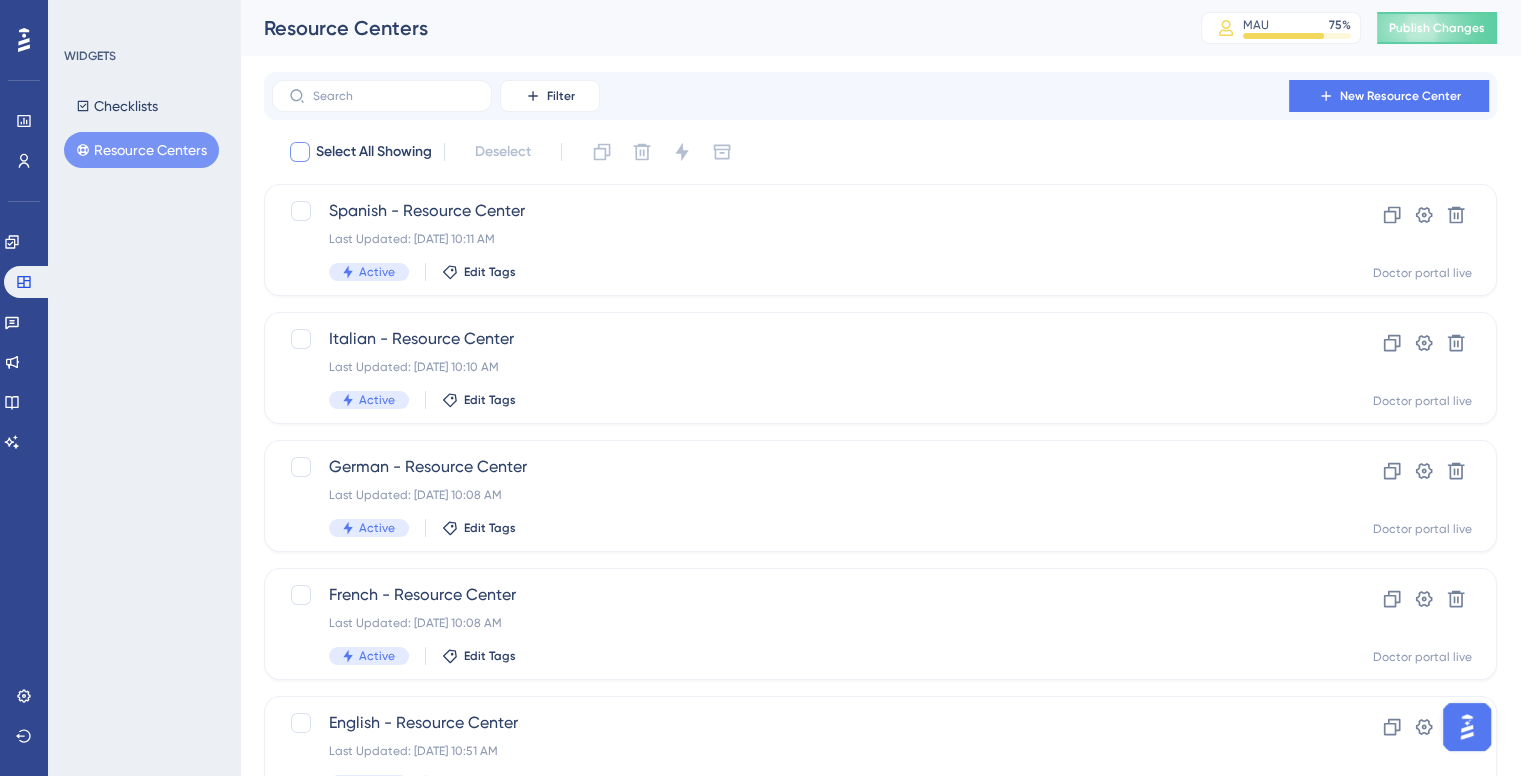 click on "Select All Showing" at bounding box center (360, 152) 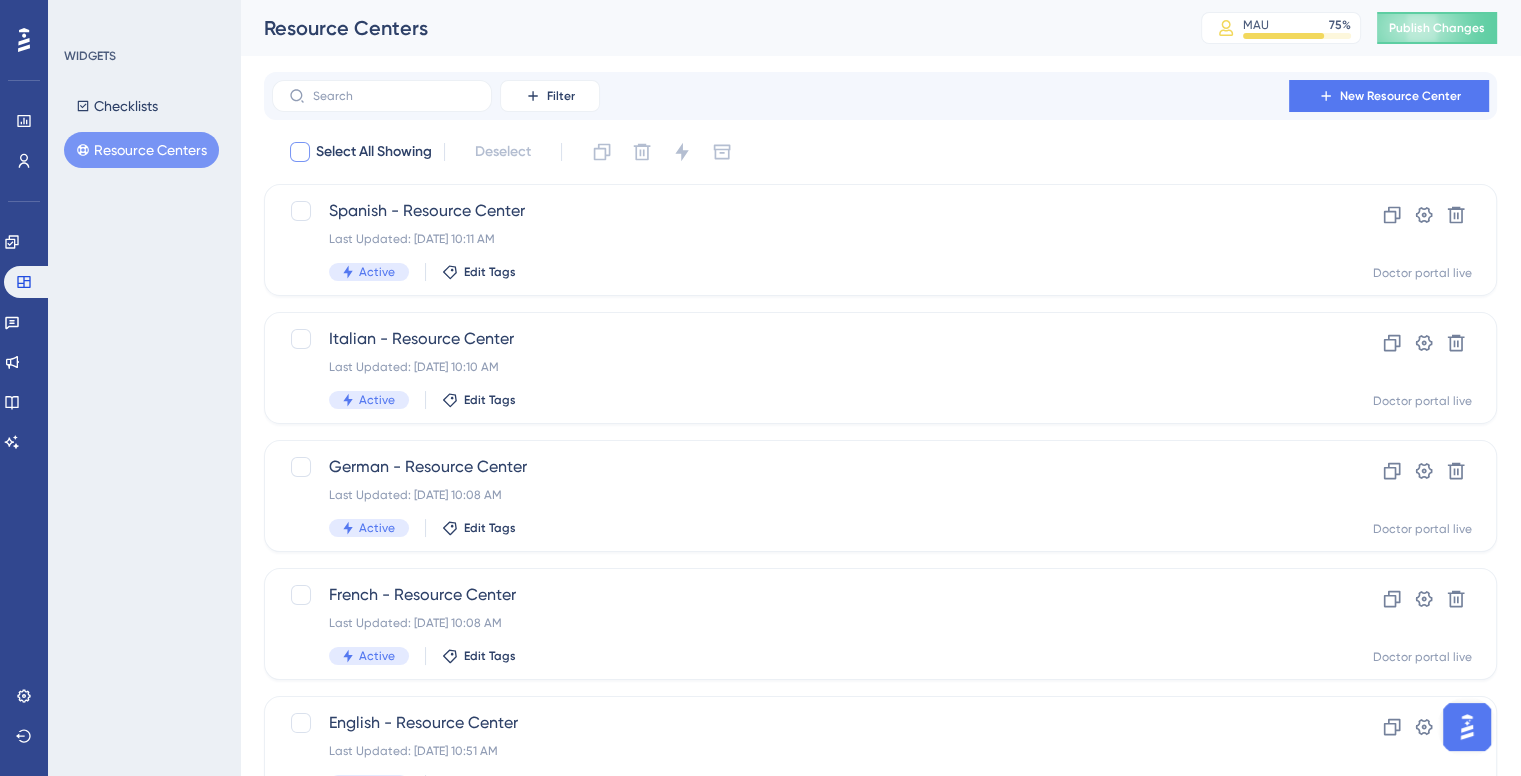 checkbox on "true" 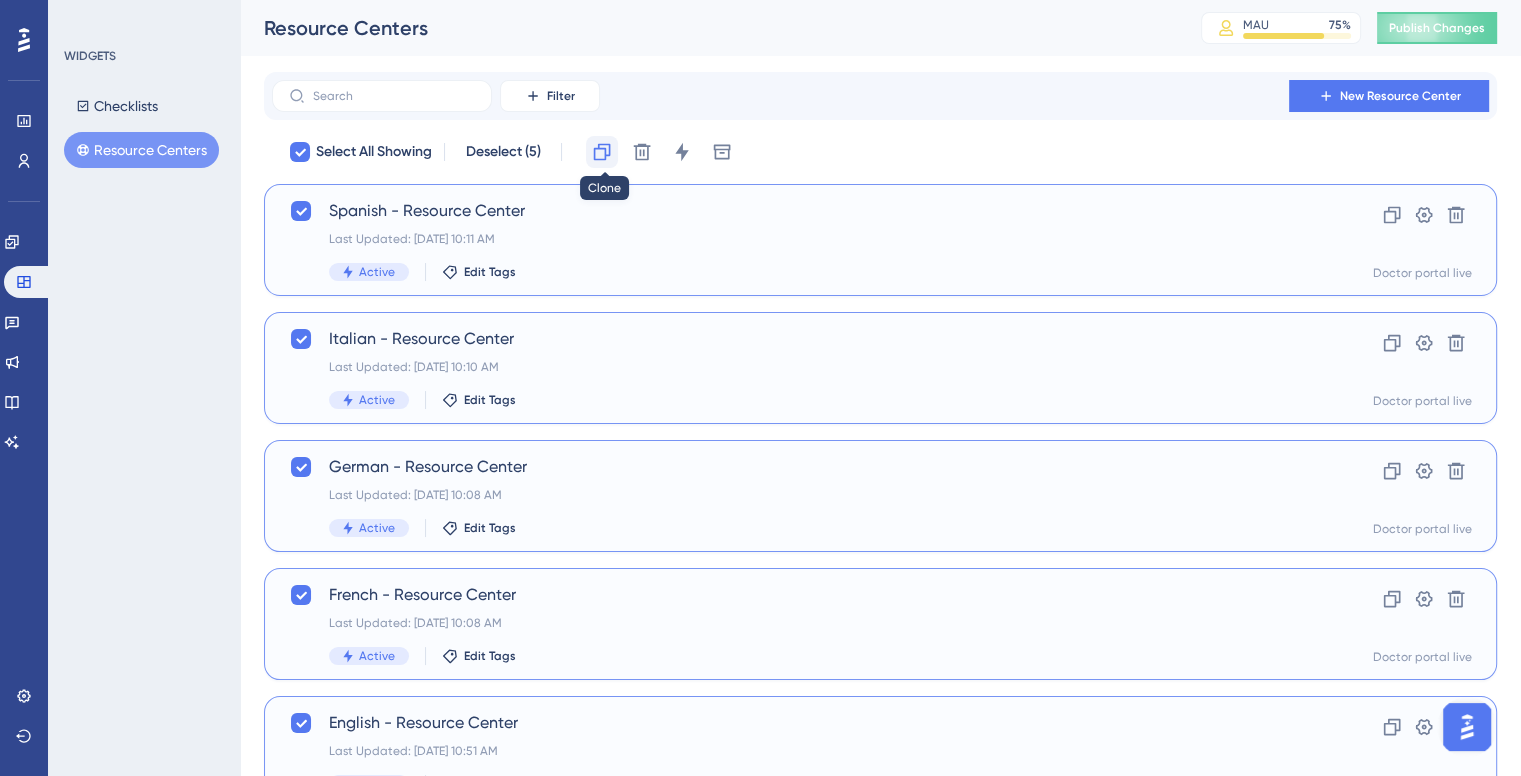 click 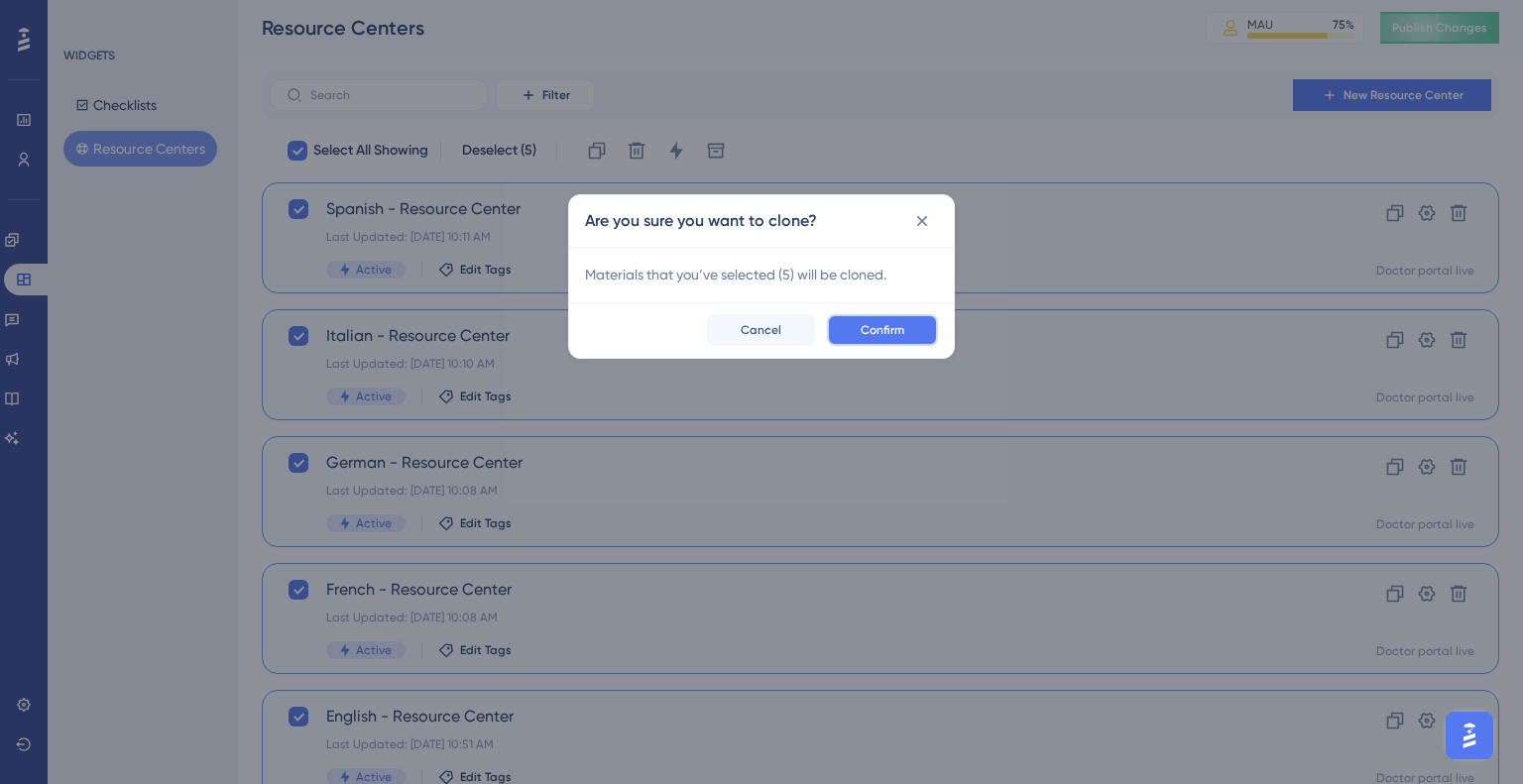 click on "Confirm" at bounding box center (882, 330) 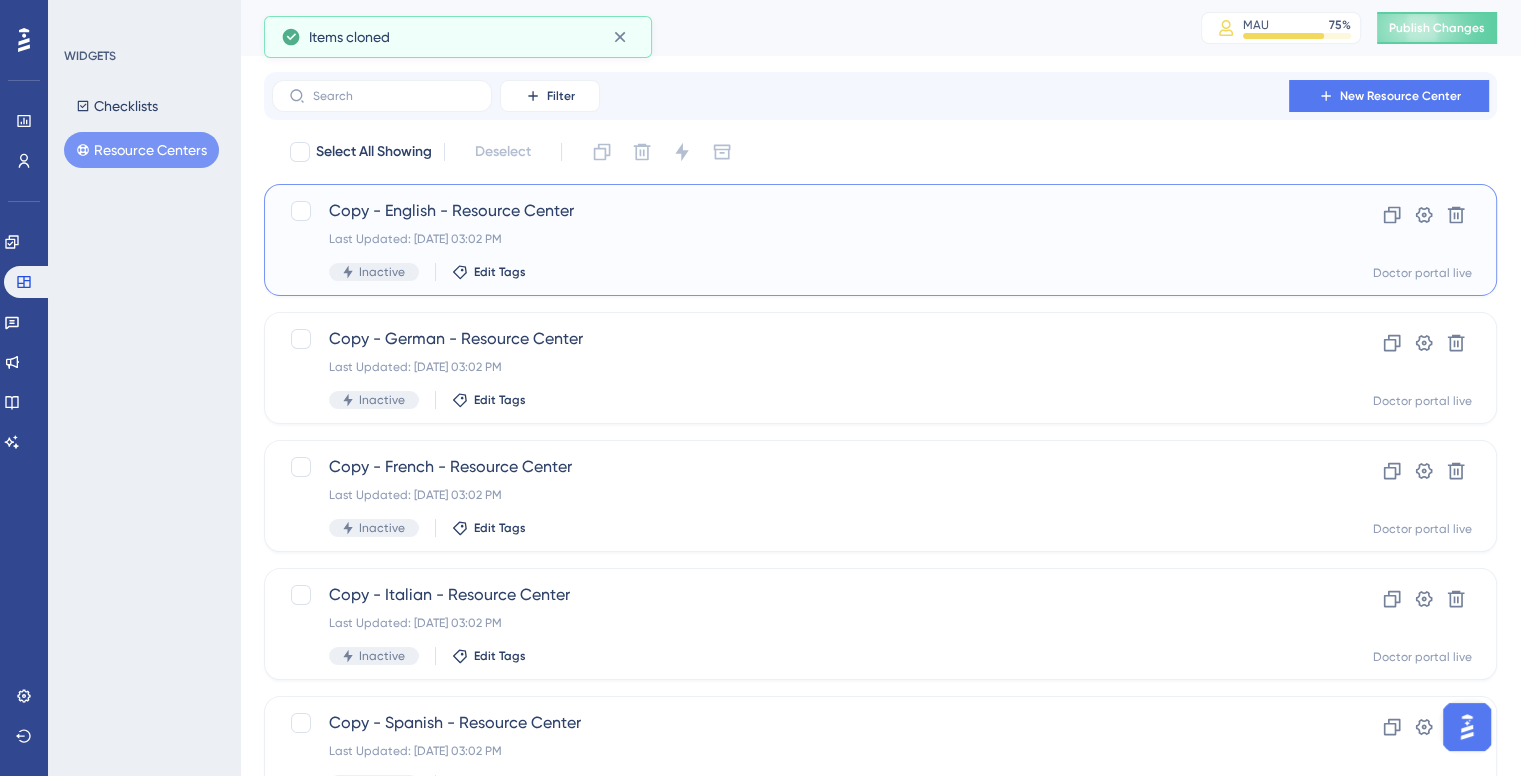 click on "Last Updated: Jul 10 2025, 03:02 PM" at bounding box center [800, 239] 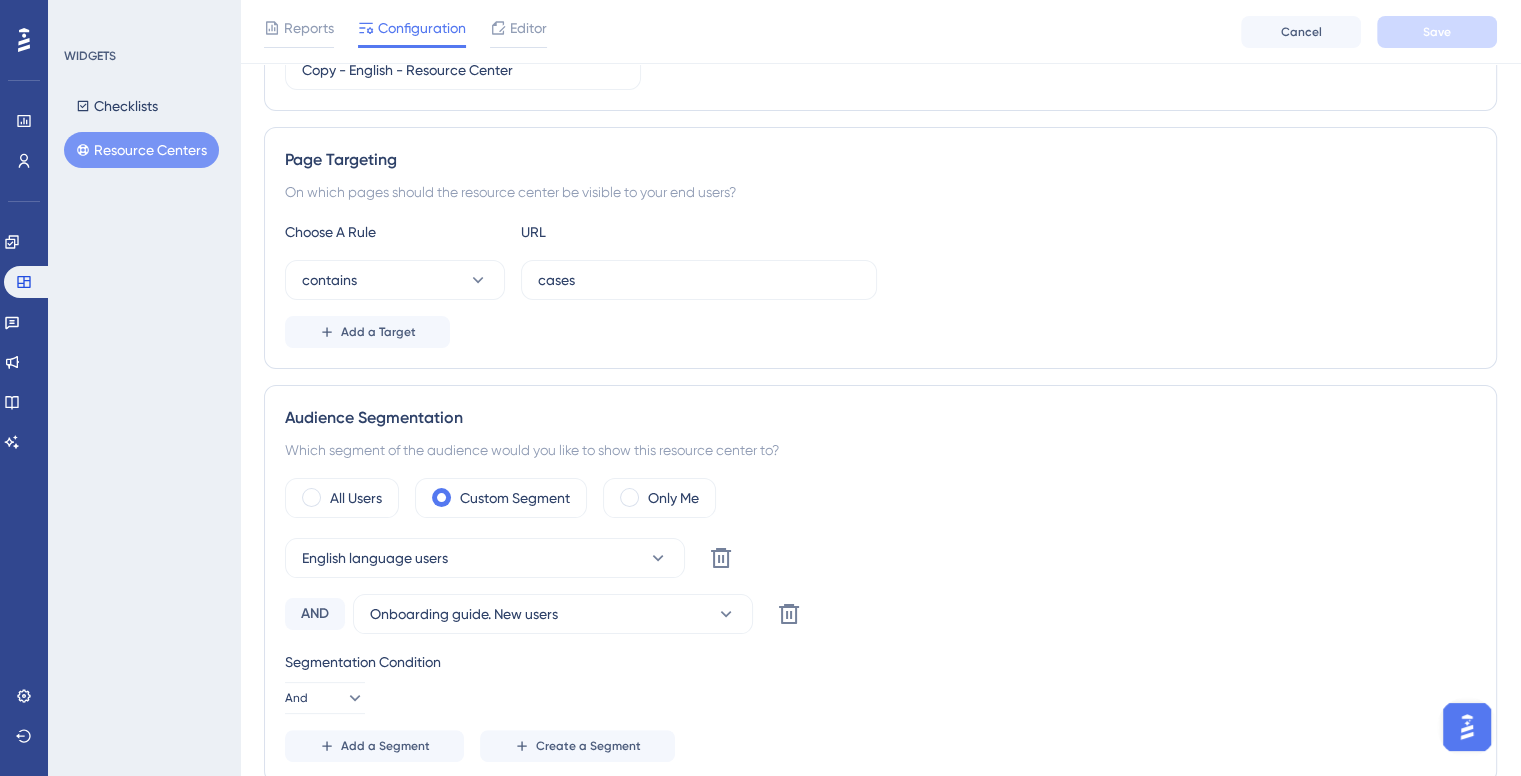scroll, scrollTop: 300, scrollLeft: 0, axis: vertical 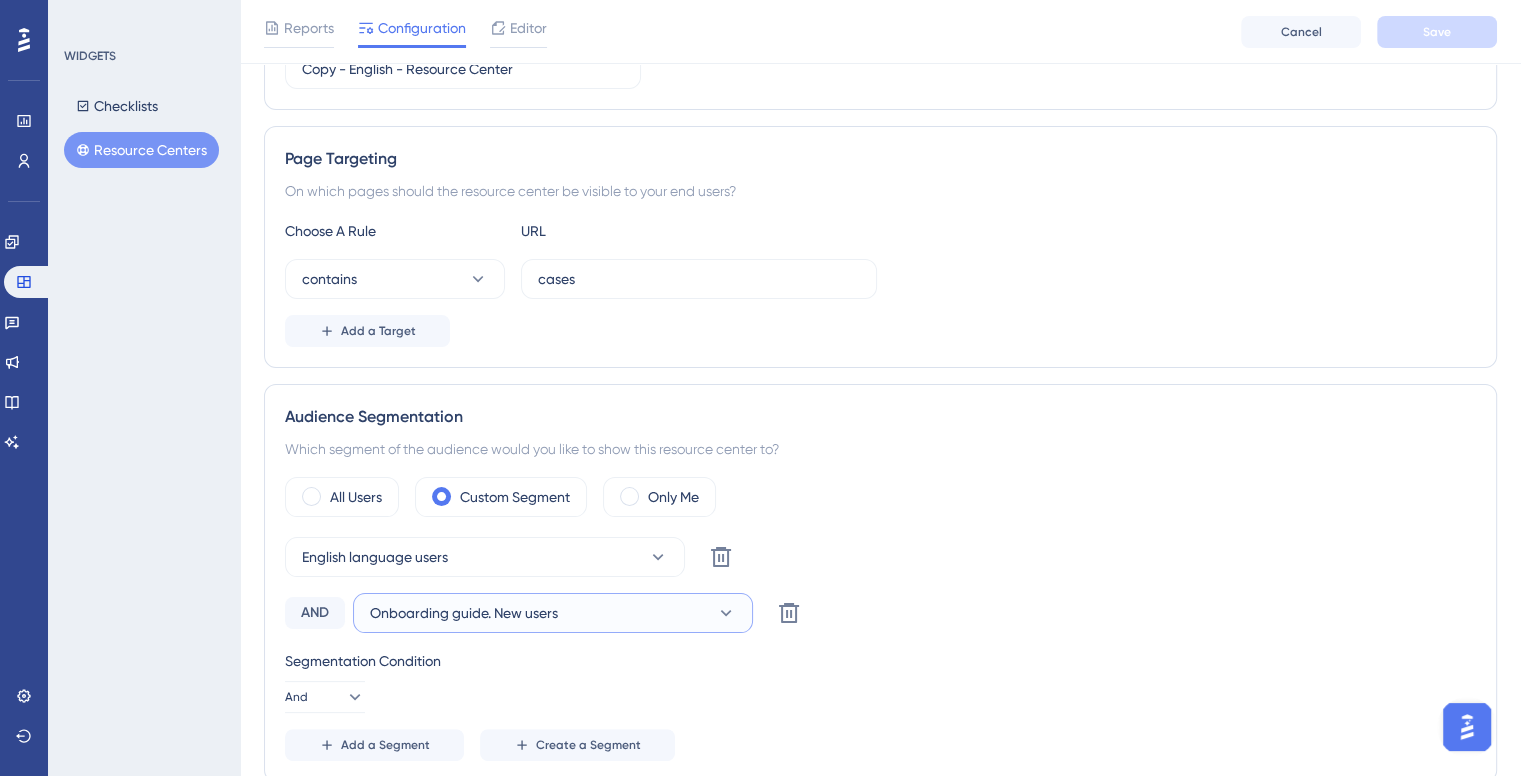 click on "Onboarding guide. New users" at bounding box center [464, 613] 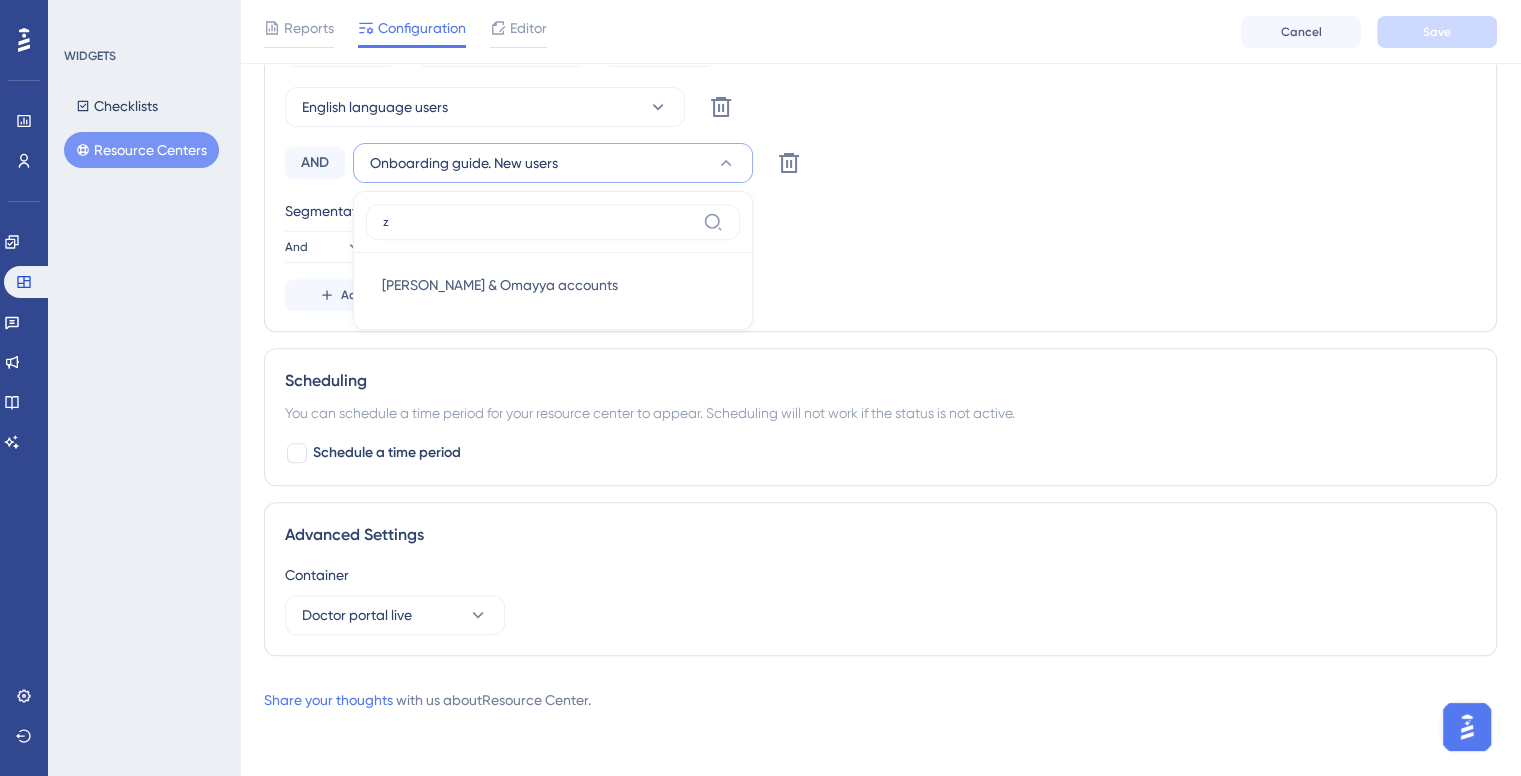 scroll, scrollTop: 747, scrollLeft: 0, axis: vertical 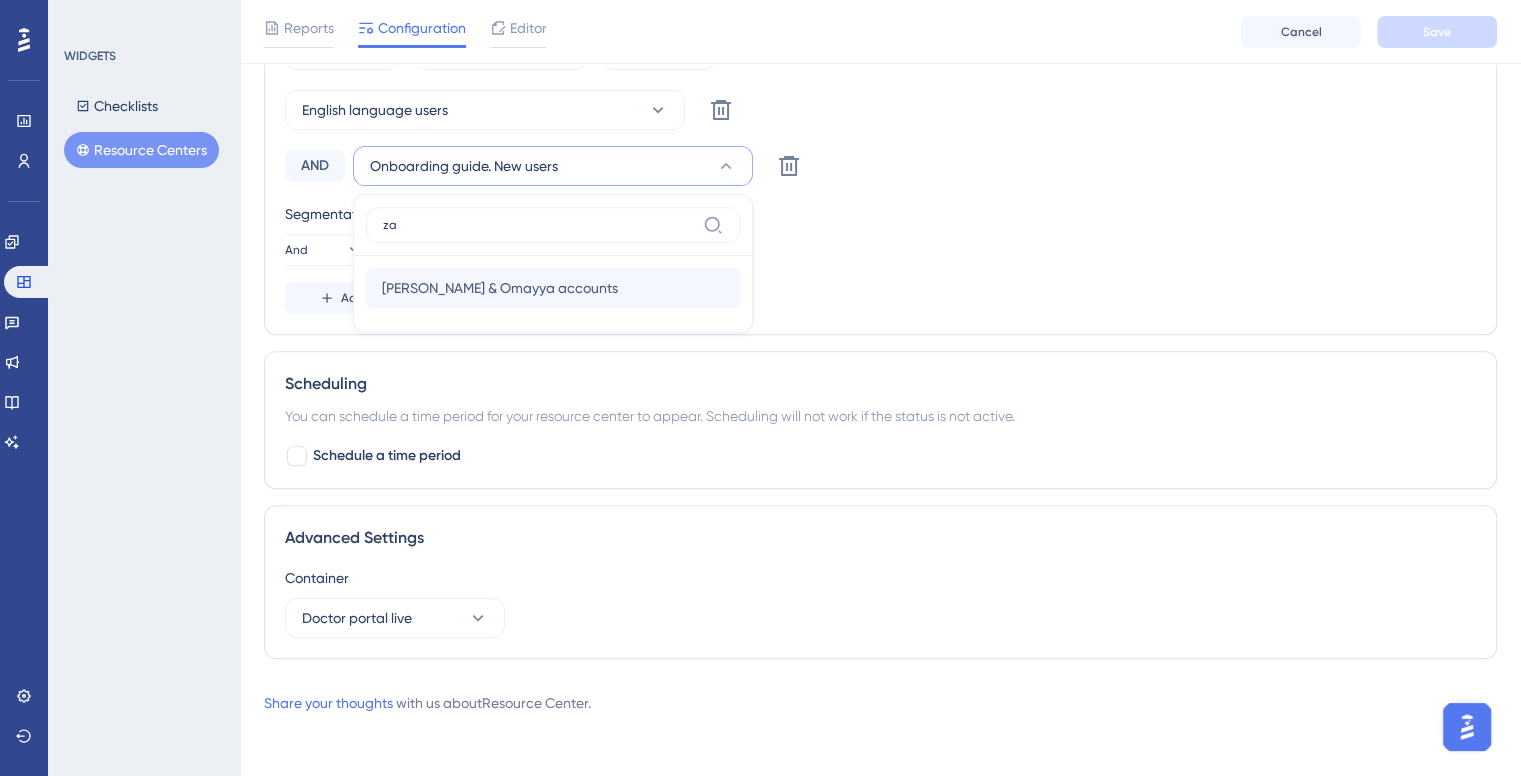 type on "za" 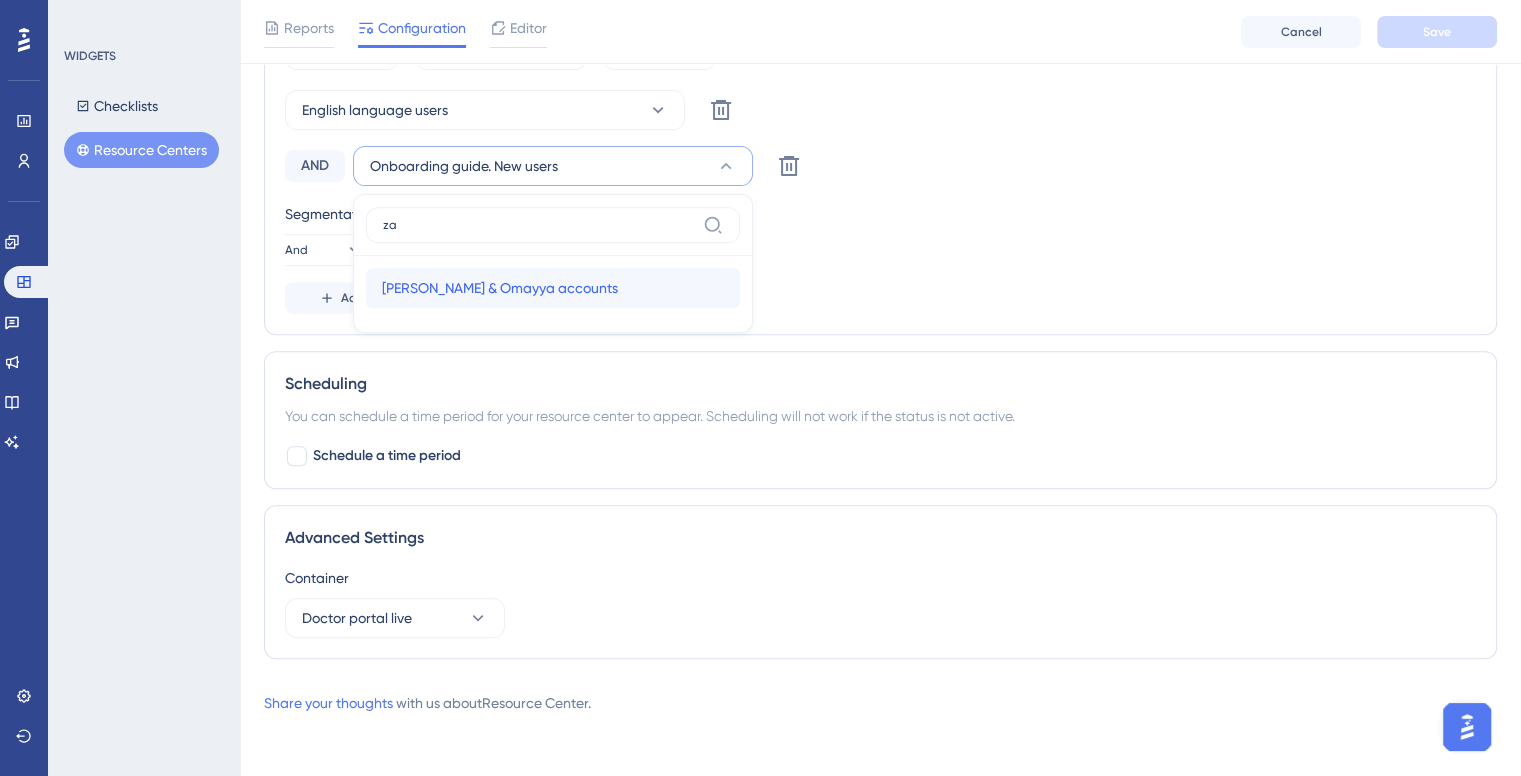 click on "Zaid Yazan & Omayya accounts" at bounding box center [500, 288] 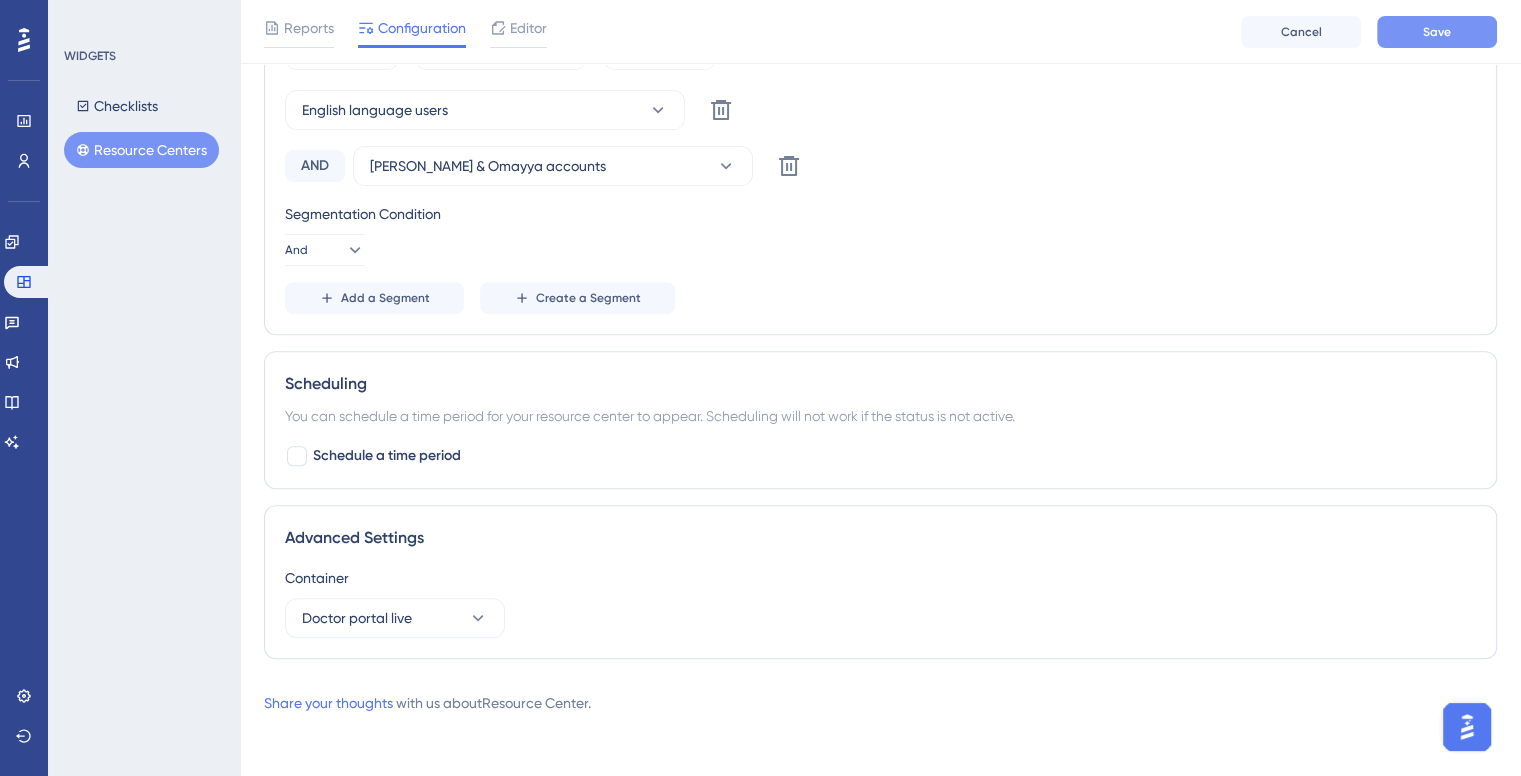 click on "Save" at bounding box center (1437, 32) 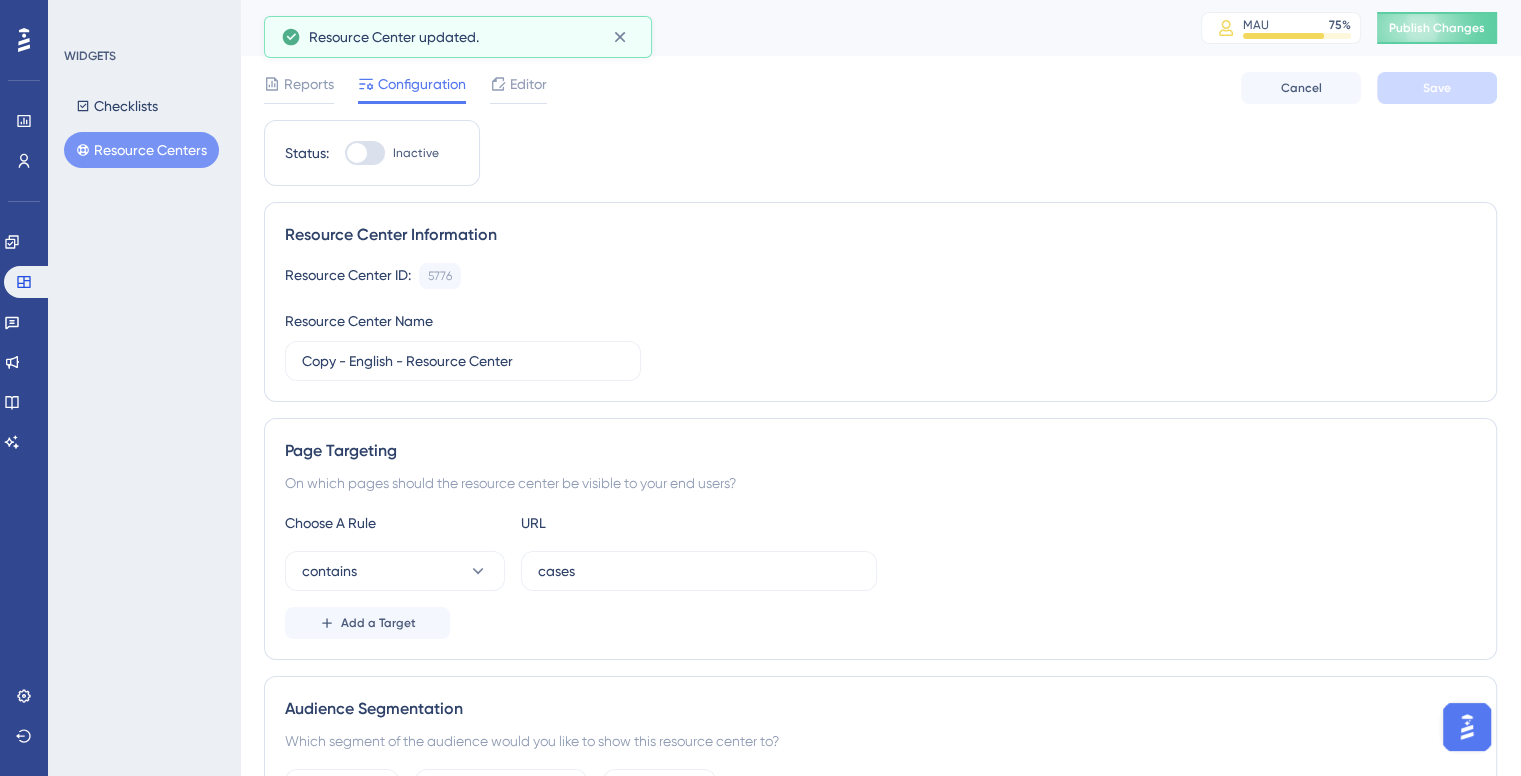 scroll, scrollTop: 0, scrollLeft: 0, axis: both 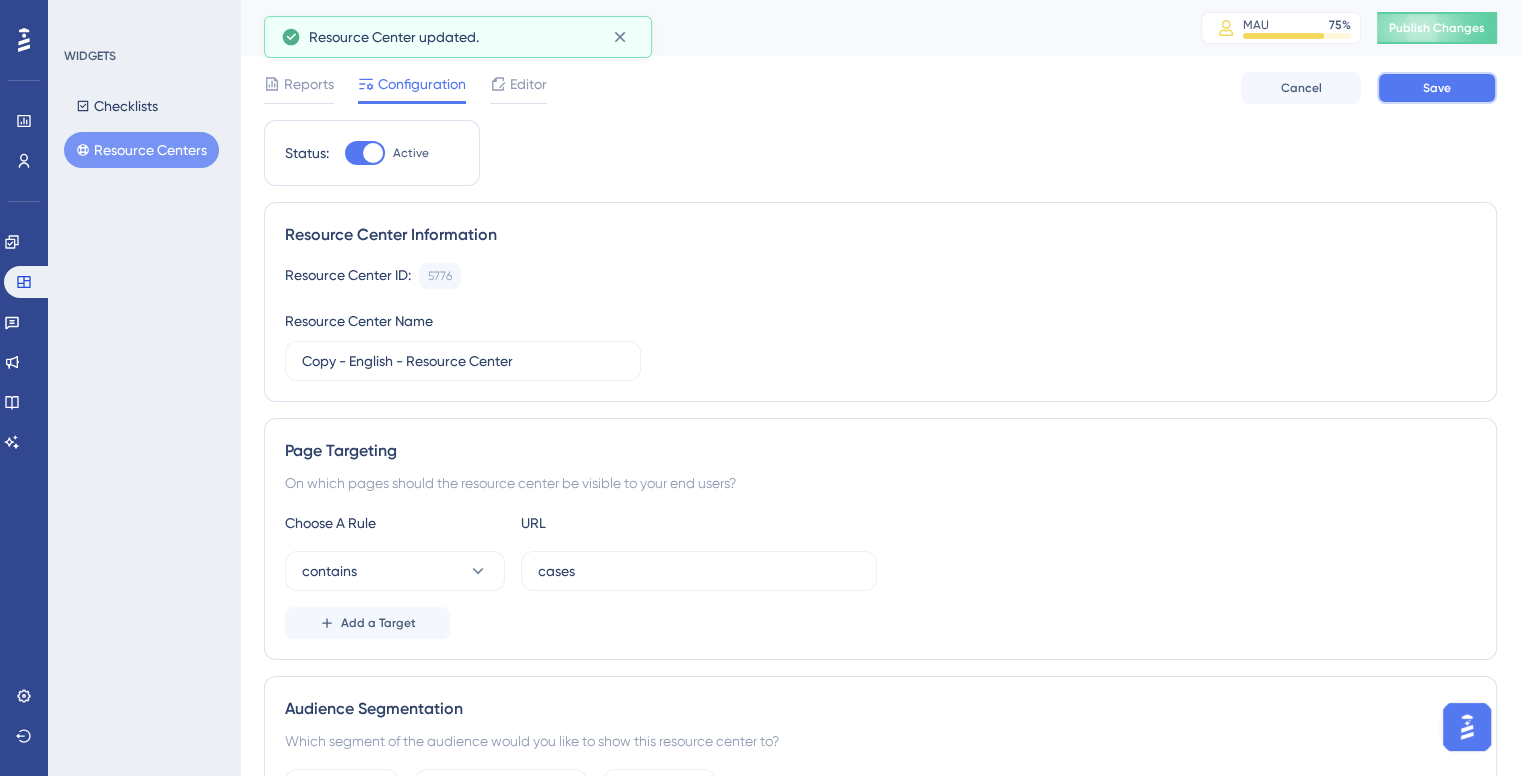 click on "Save" at bounding box center [1437, 88] 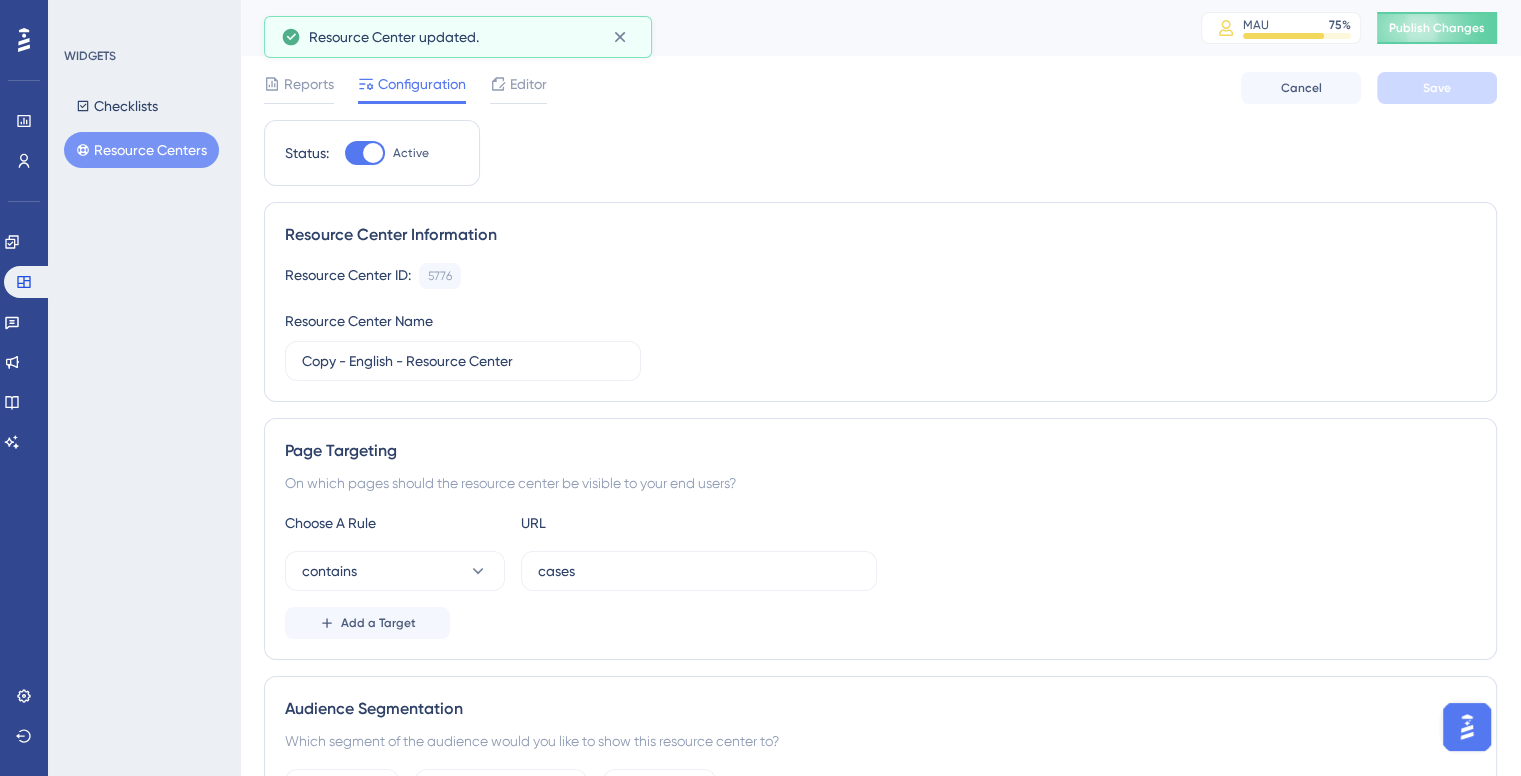 click on "Resource Centers" at bounding box center (141, 150) 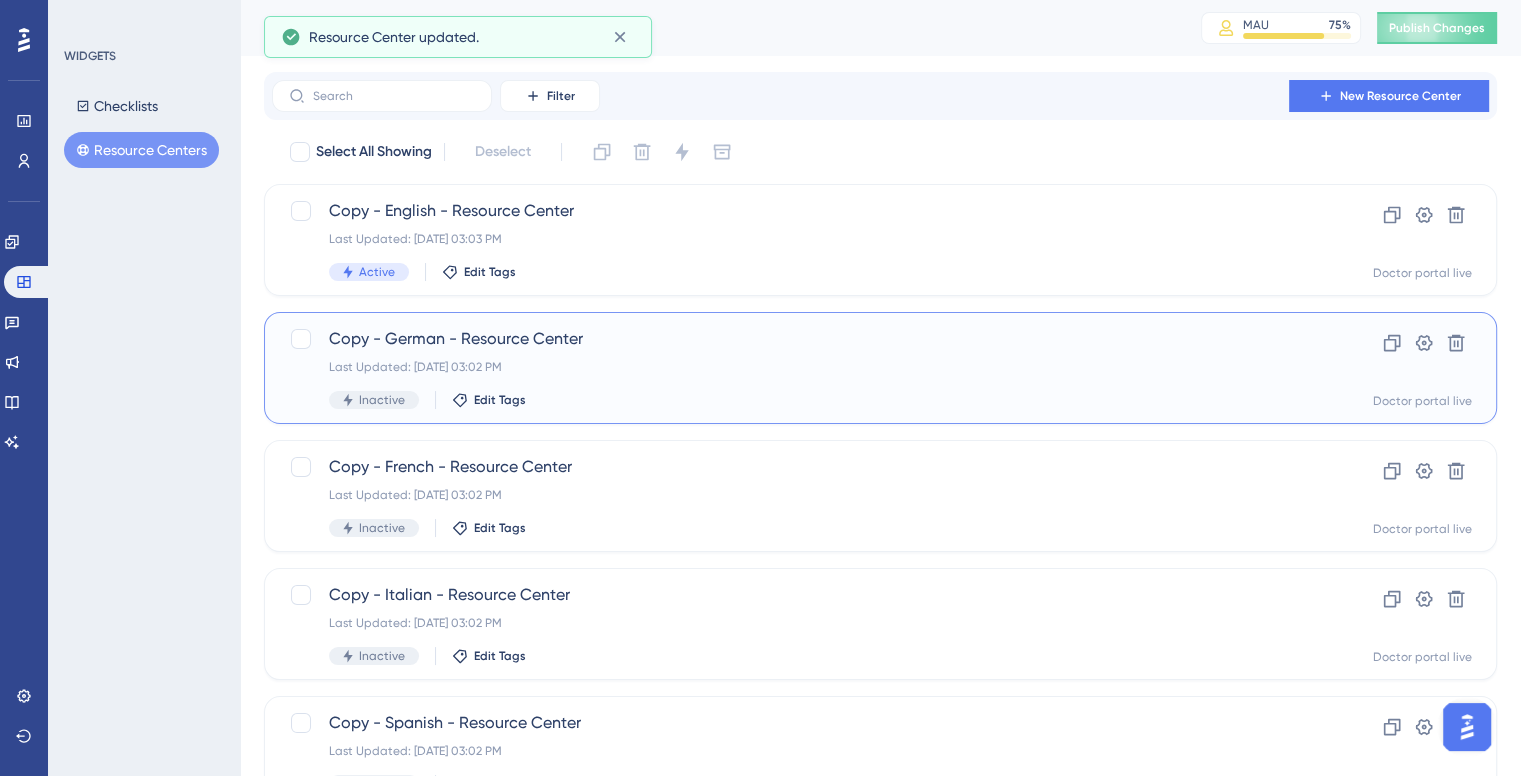 click on "Copy - German - Resource Center" at bounding box center (800, 339) 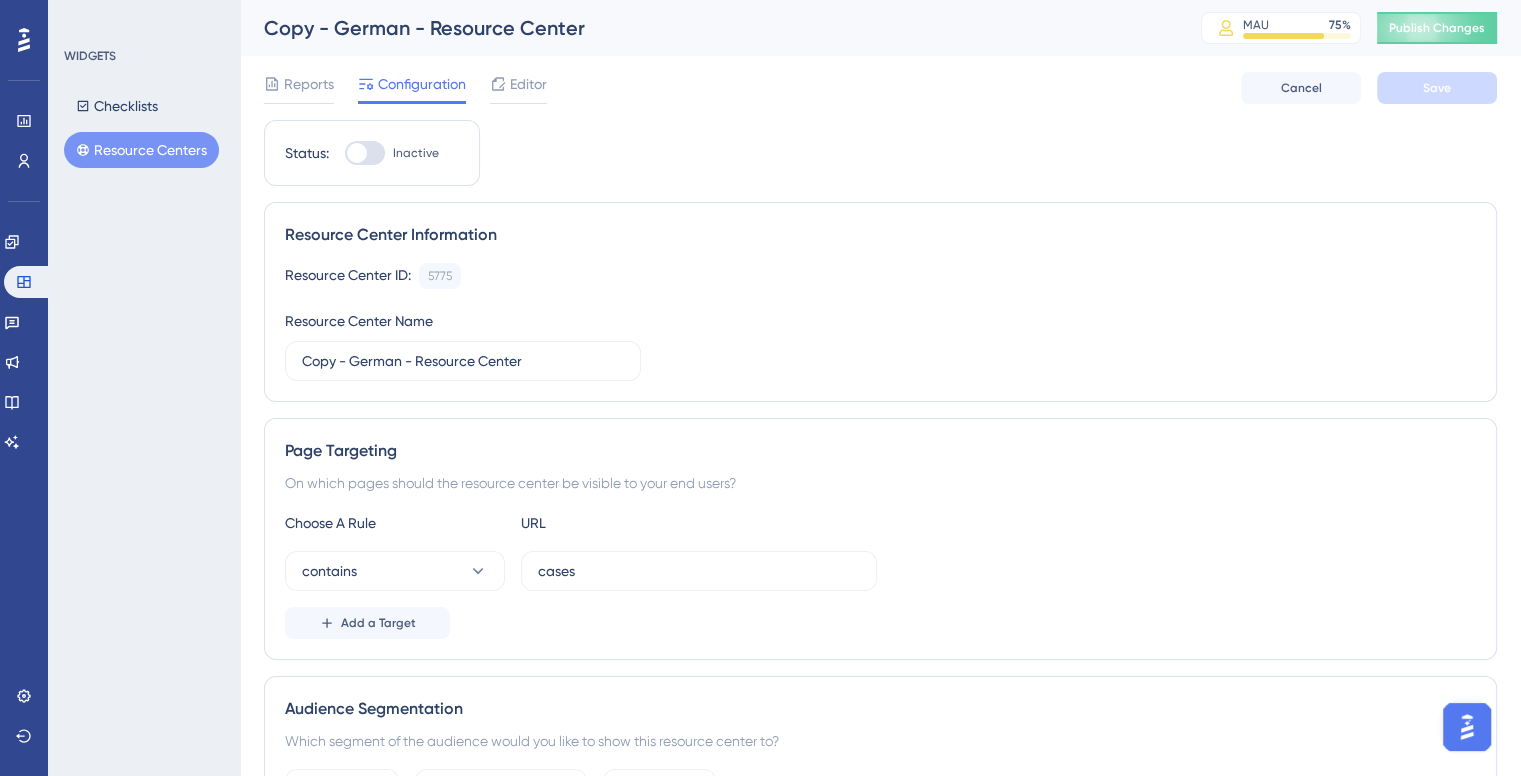 click at bounding box center [365, 153] 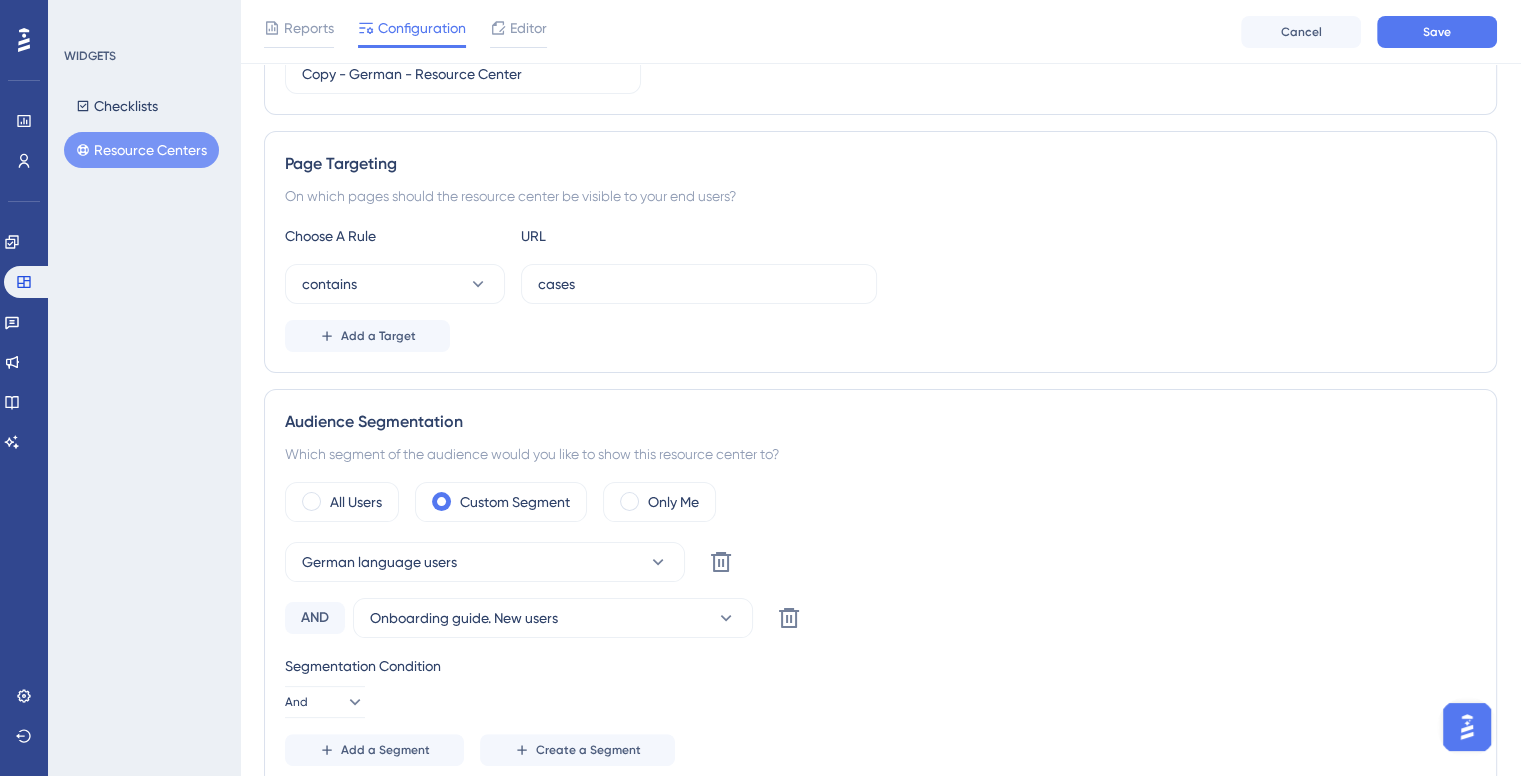 scroll, scrollTop: 300, scrollLeft: 0, axis: vertical 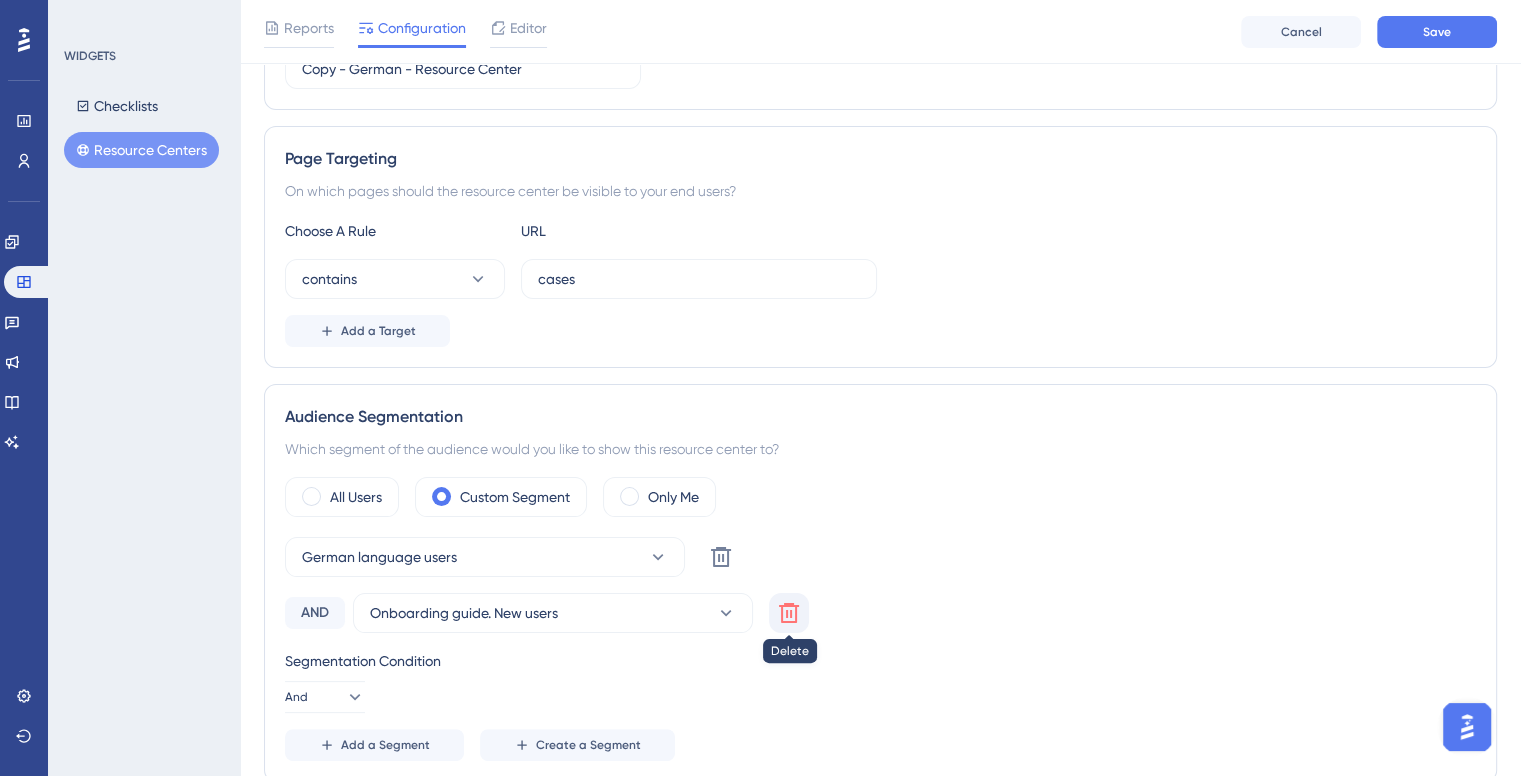 click 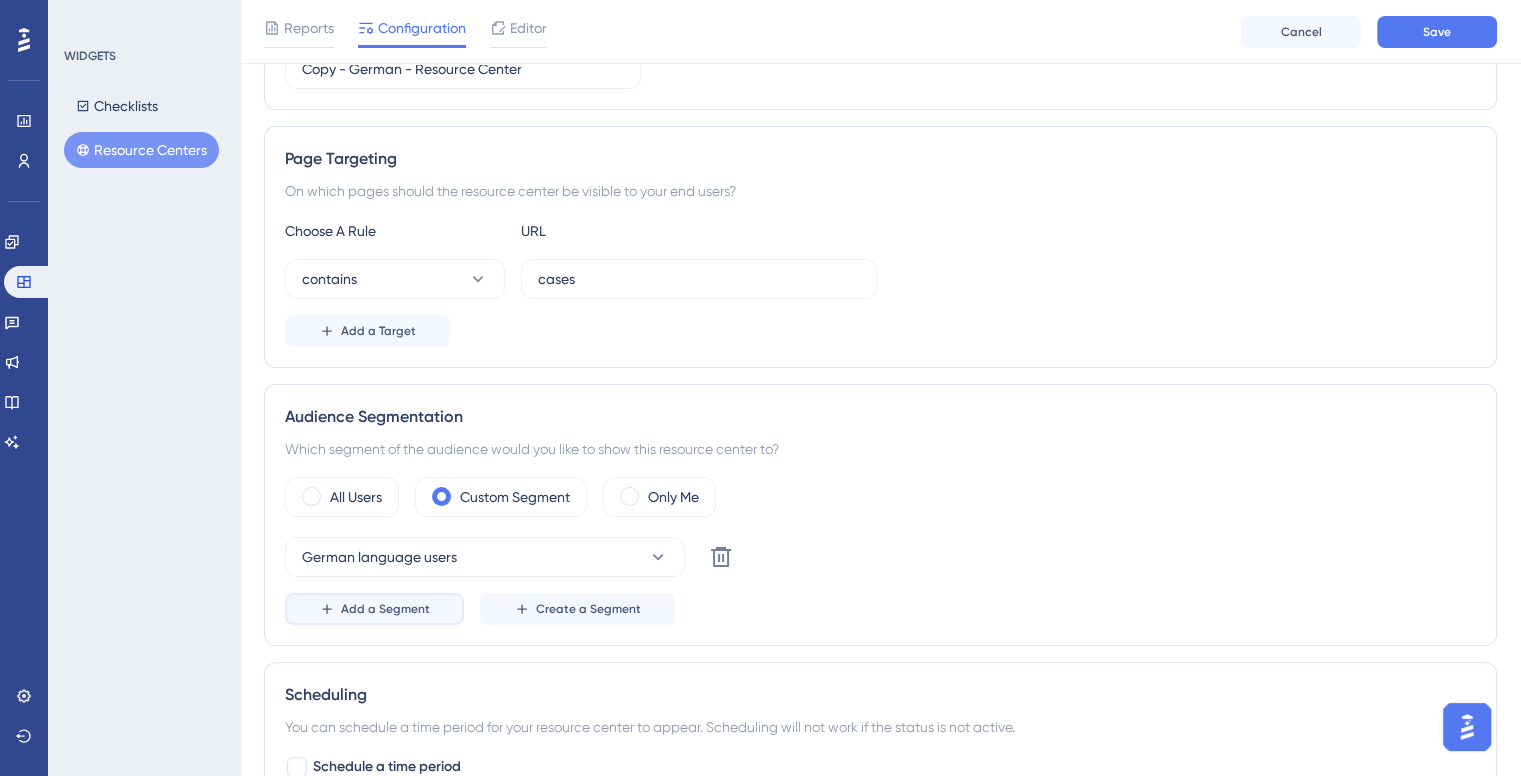 click on "Add a Segment" at bounding box center [385, 609] 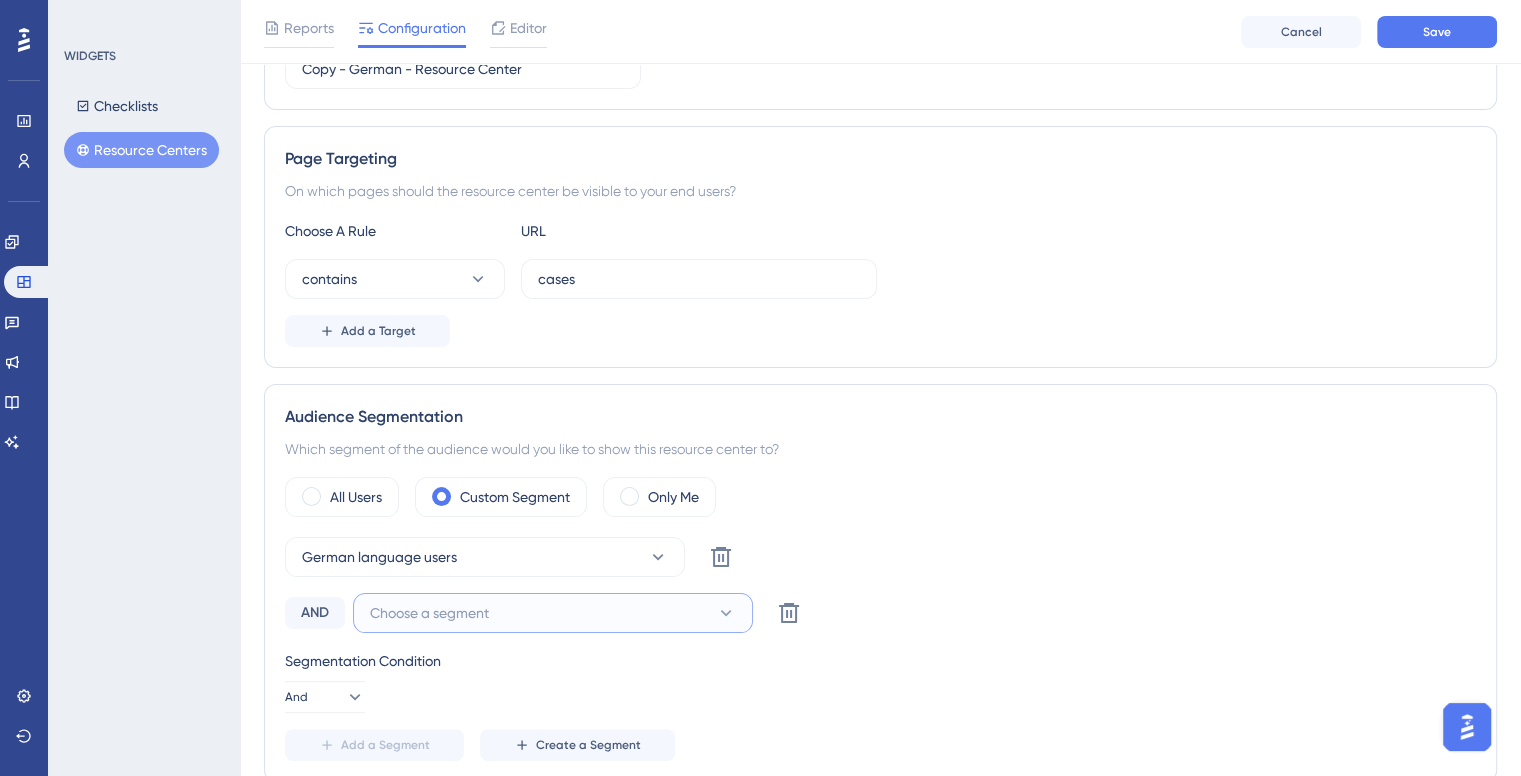 click on "Choose a segment" at bounding box center [429, 613] 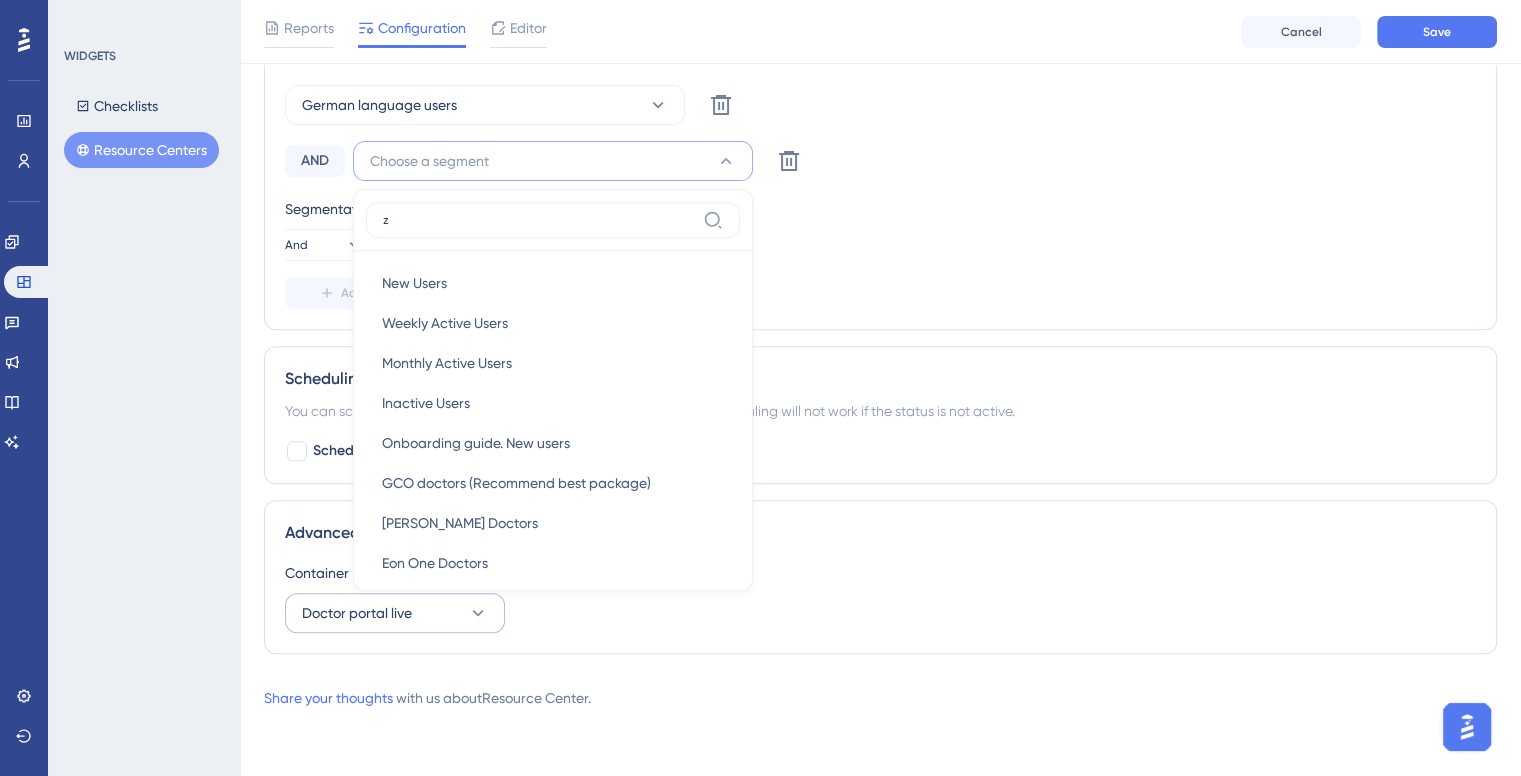 scroll, scrollTop: 747, scrollLeft: 0, axis: vertical 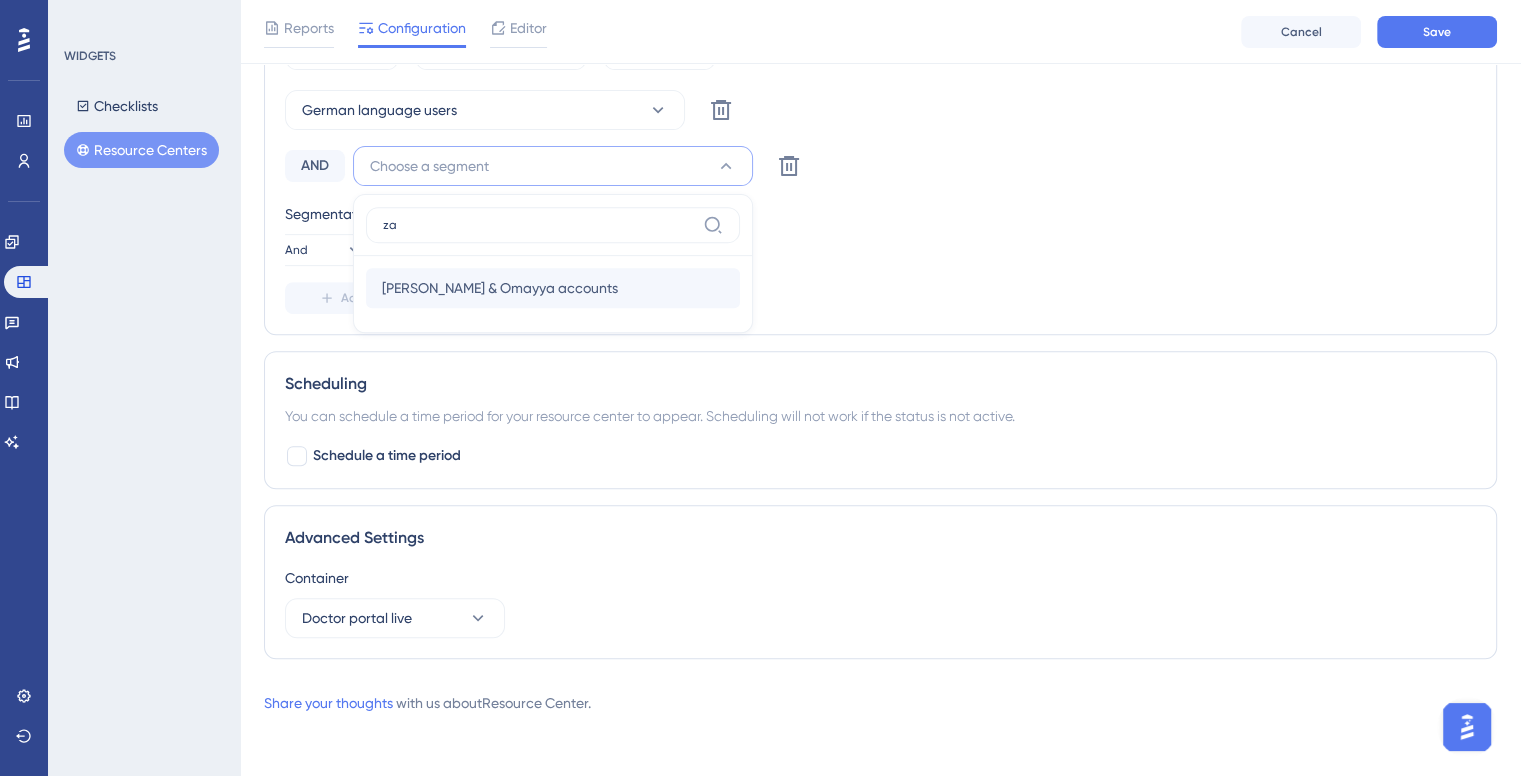 type on "za" 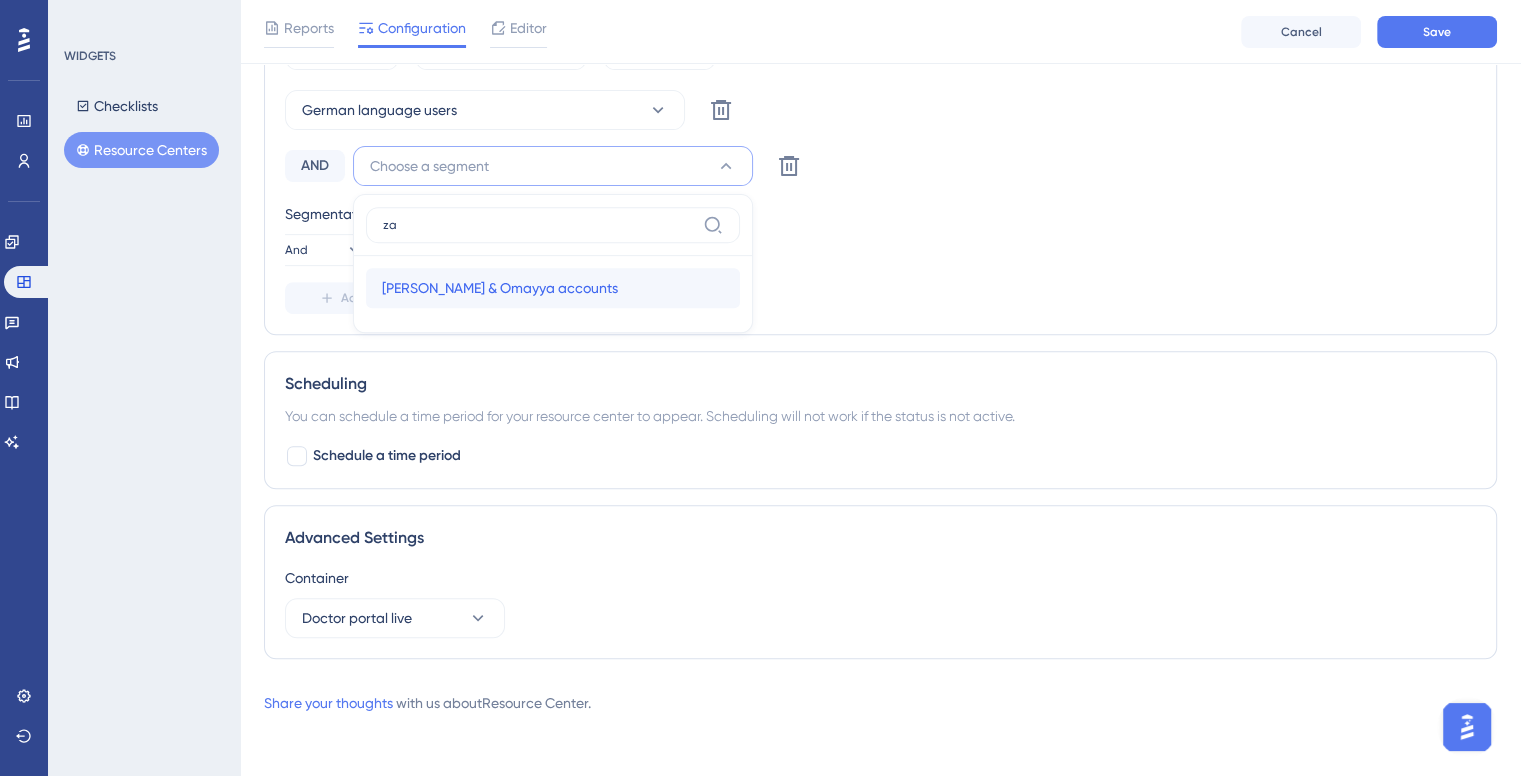 click on "Zaid Yazan & Omayya accounts" at bounding box center [500, 288] 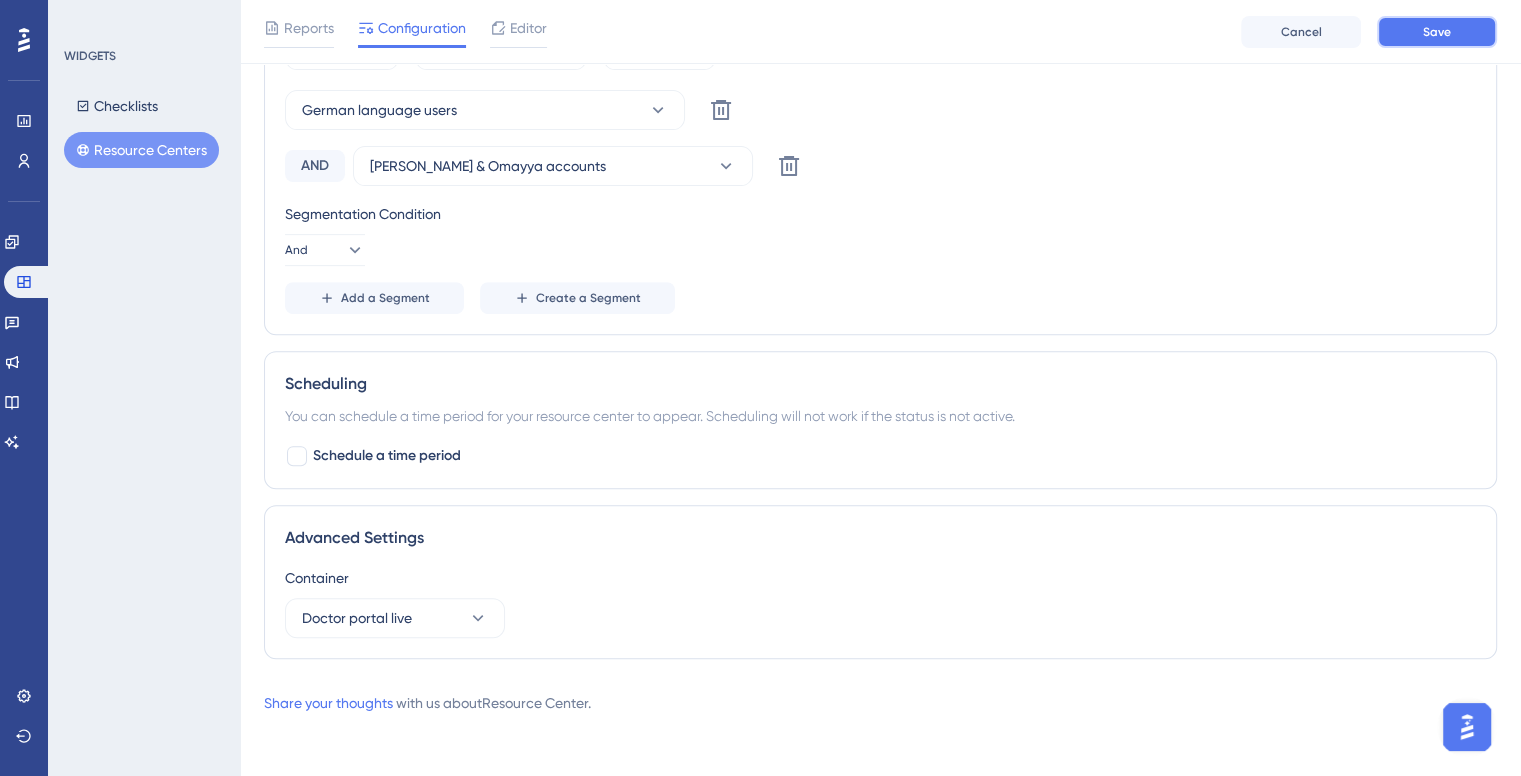click on "Save" at bounding box center (1437, 32) 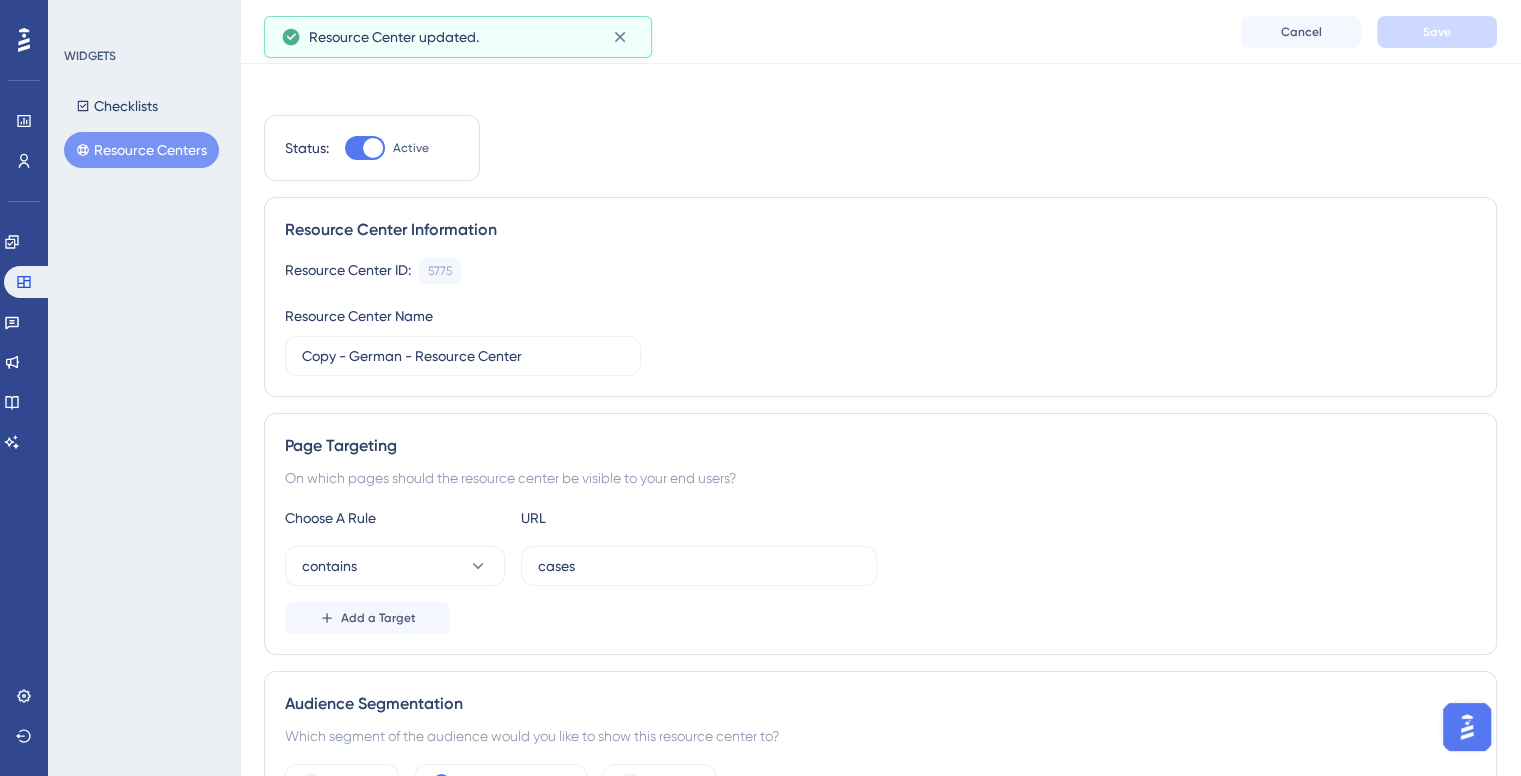 scroll, scrollTop: 0, scrollLeft: 0, axis: both 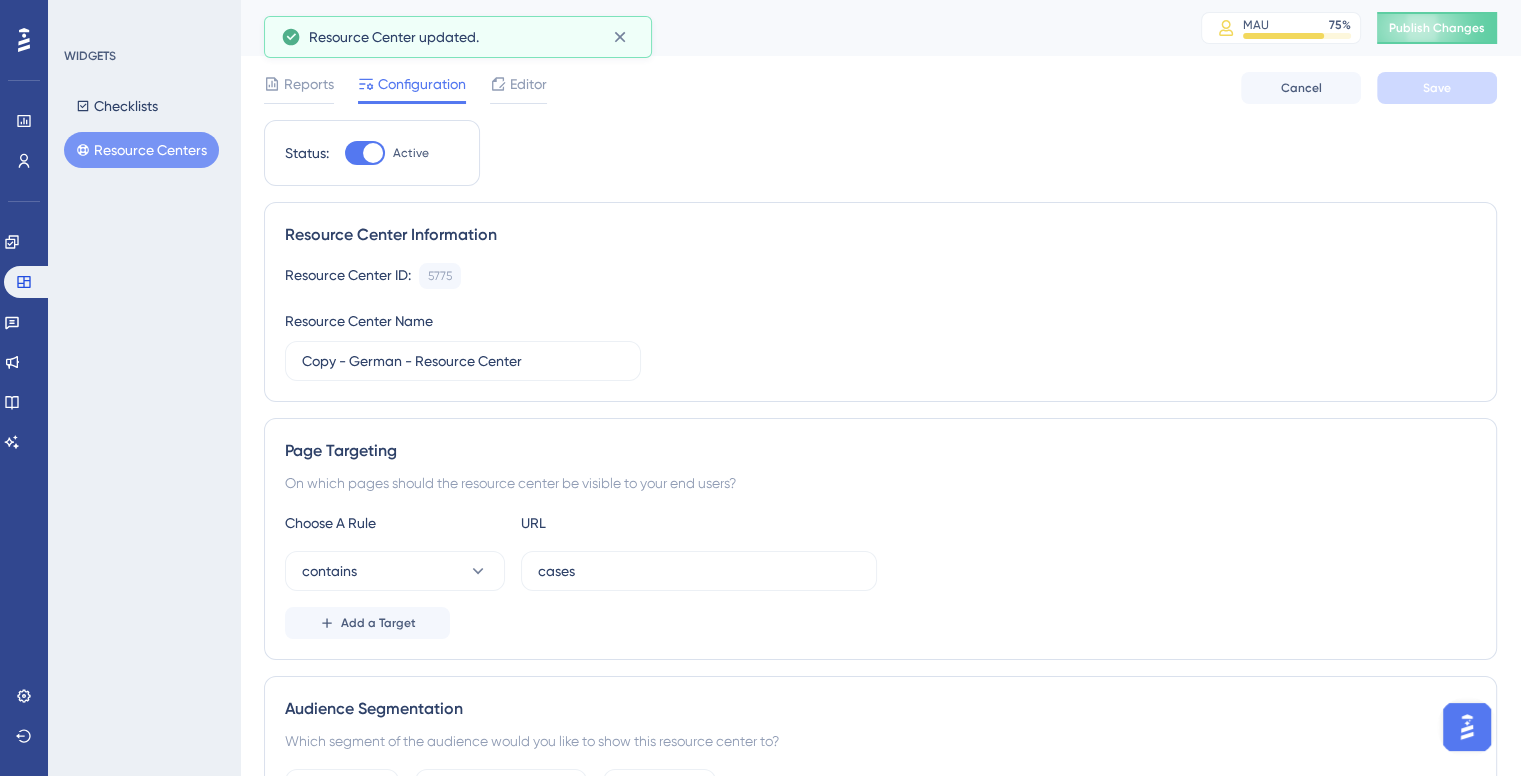 click on "Resource Centers" at bounding box center (141, 150) 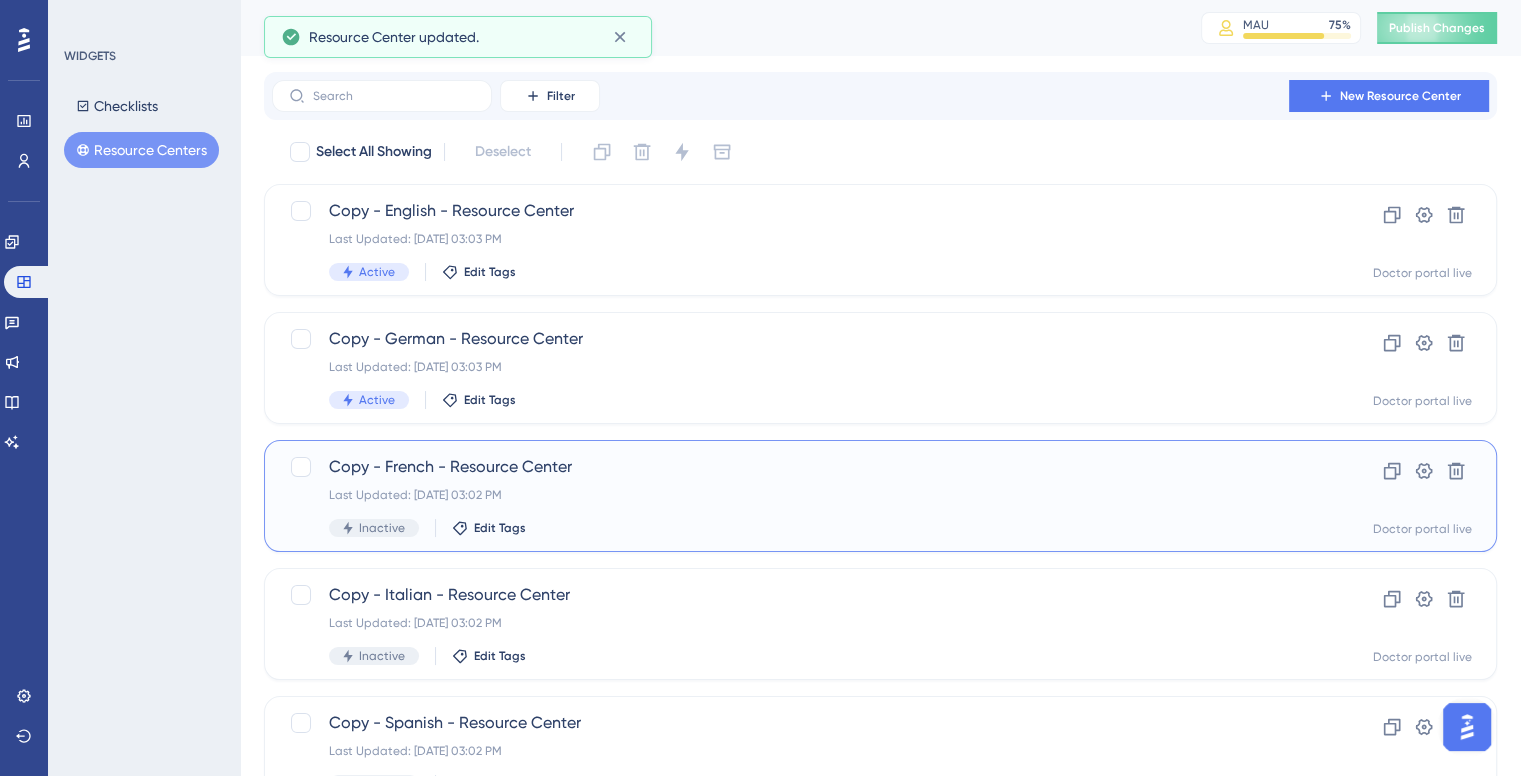 click on "Copy - French - Resource Center Last Updated: Jul 10 2025, 03:02 PM Inactive Edit Tags" at bounding box center (800, 496) 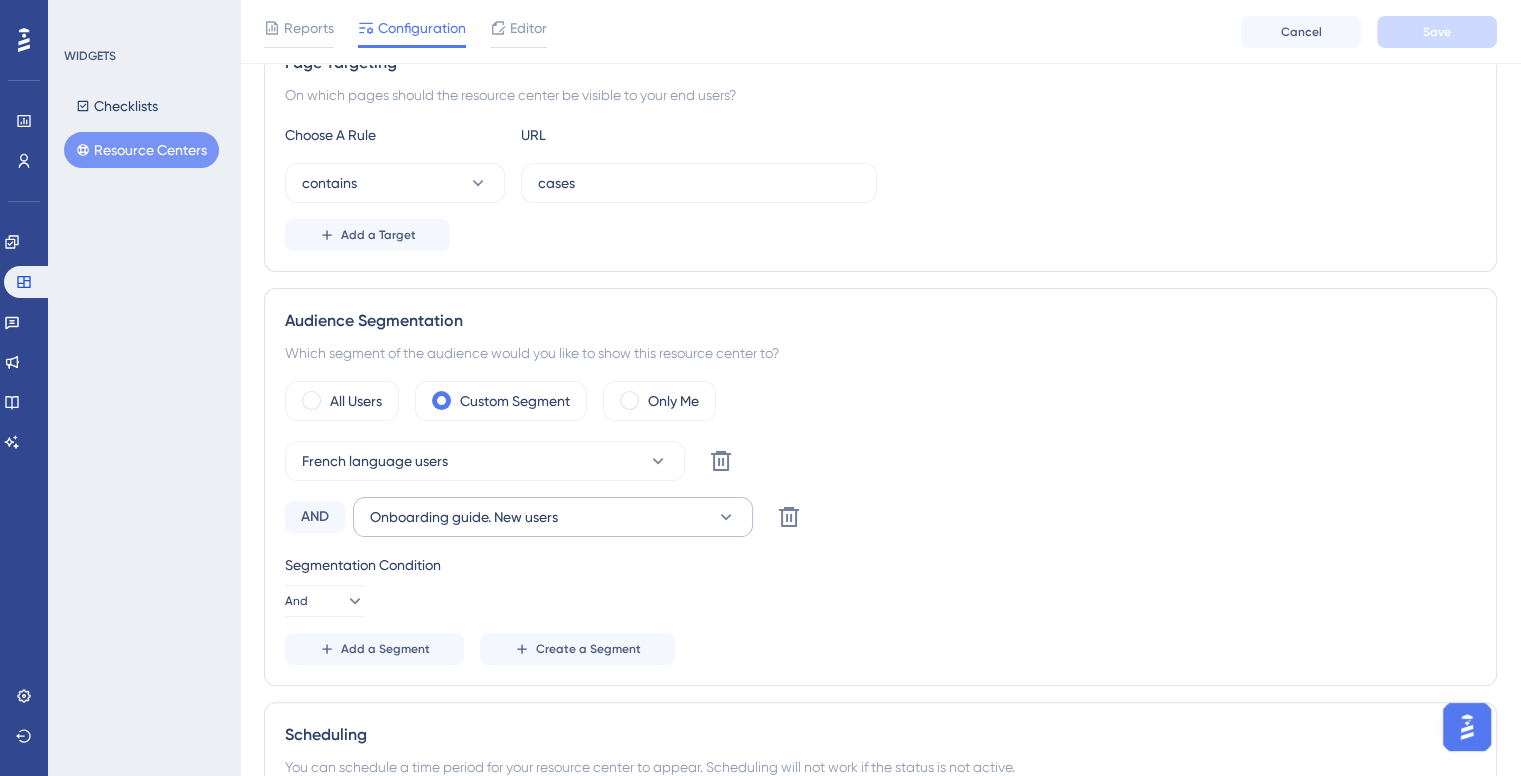 scroll, scrollTop: 400, scrollLeft: 0, axis: vertical 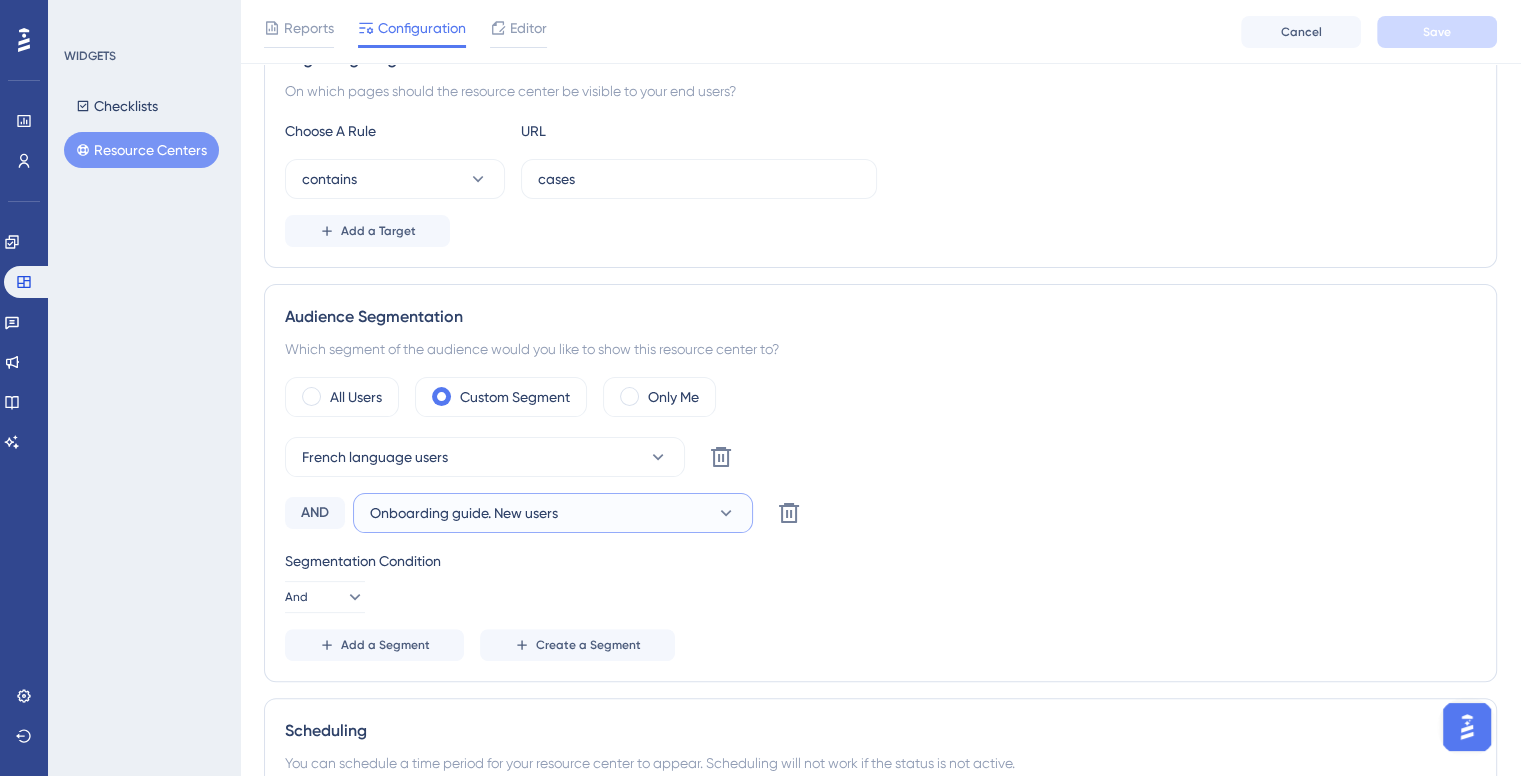 click on "Onboarding guide. New users" at bounding box center (553, 513) 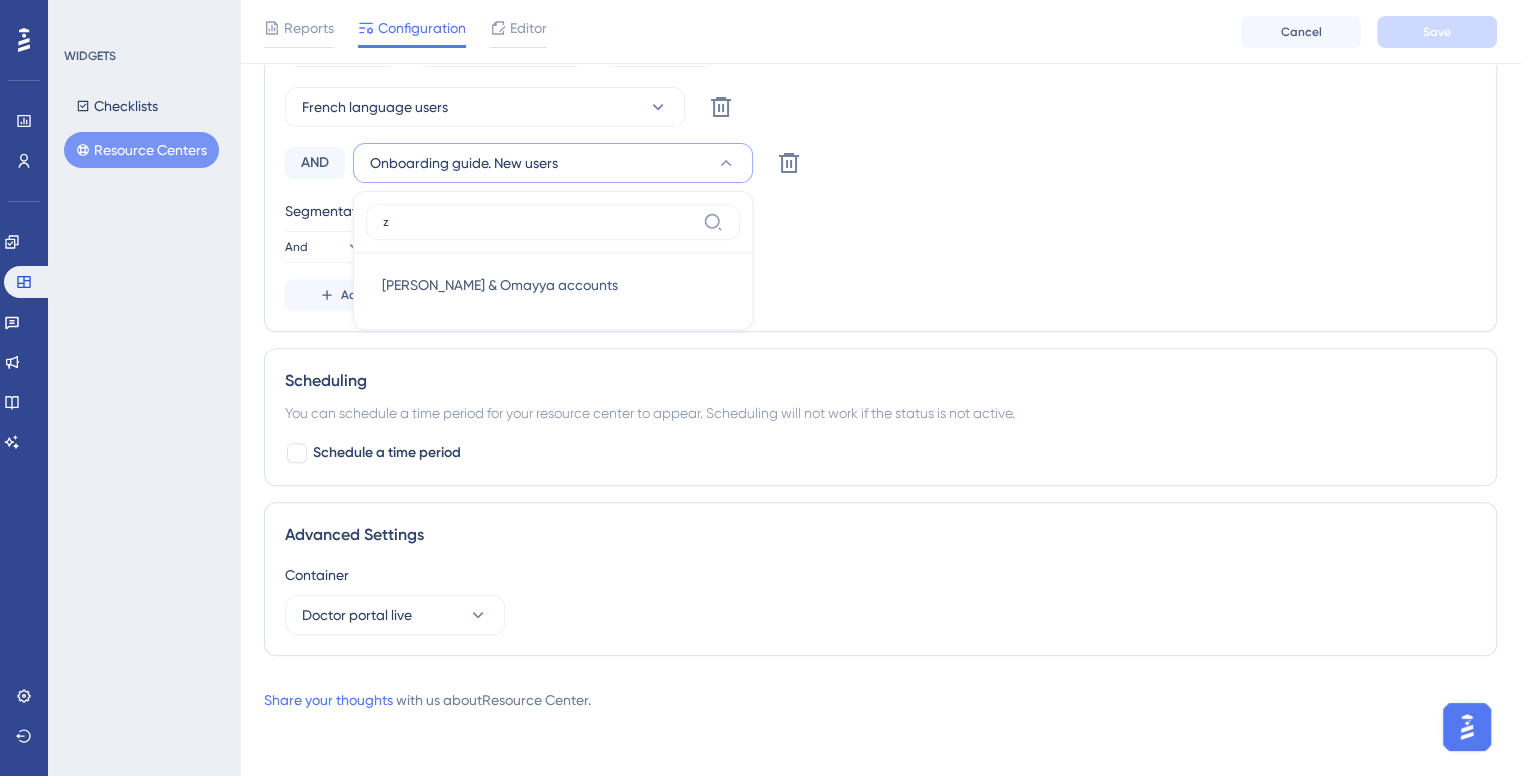 scroll, scrollTop: 747, scrollLeft: 0, axis: vertical 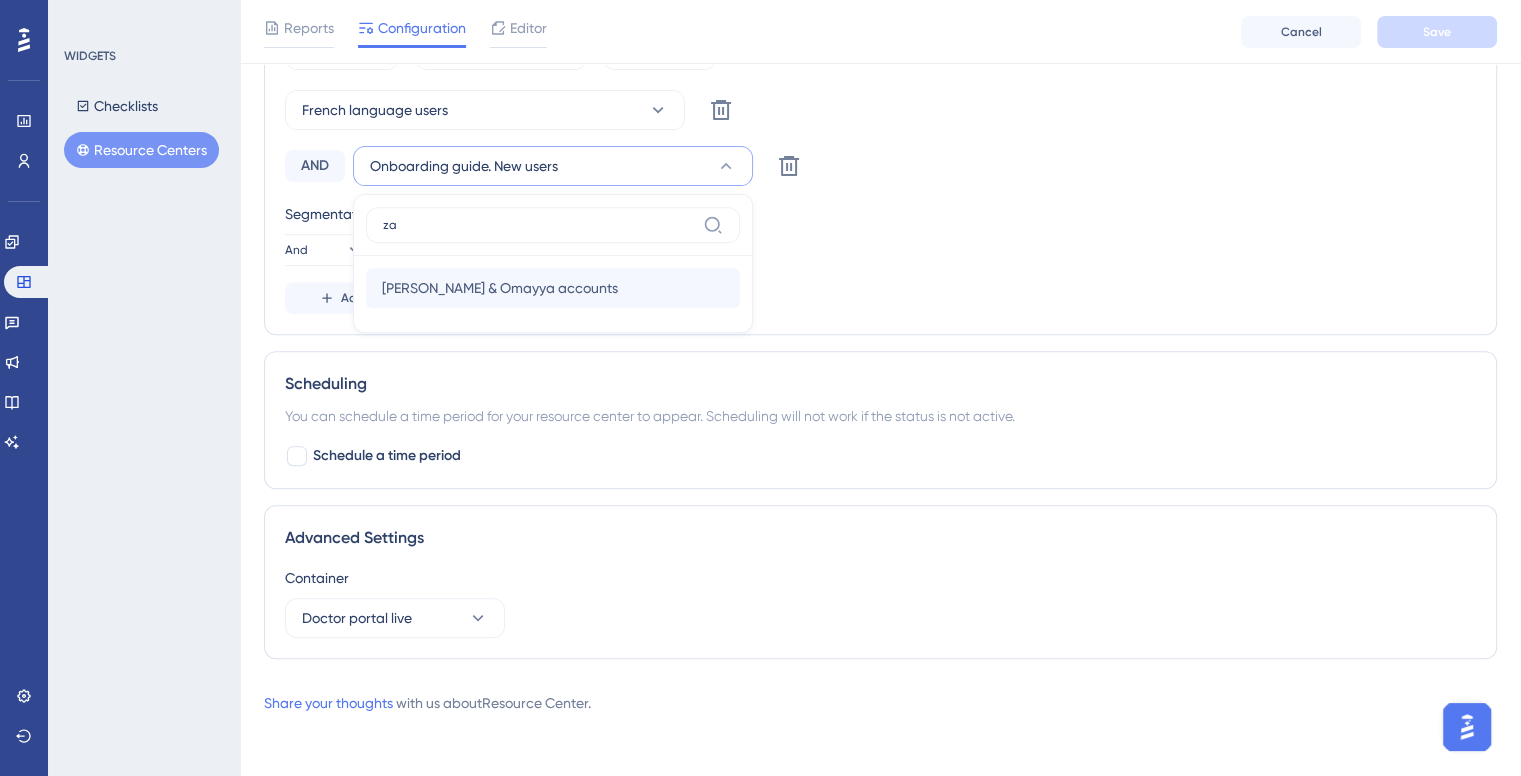 type on "za" 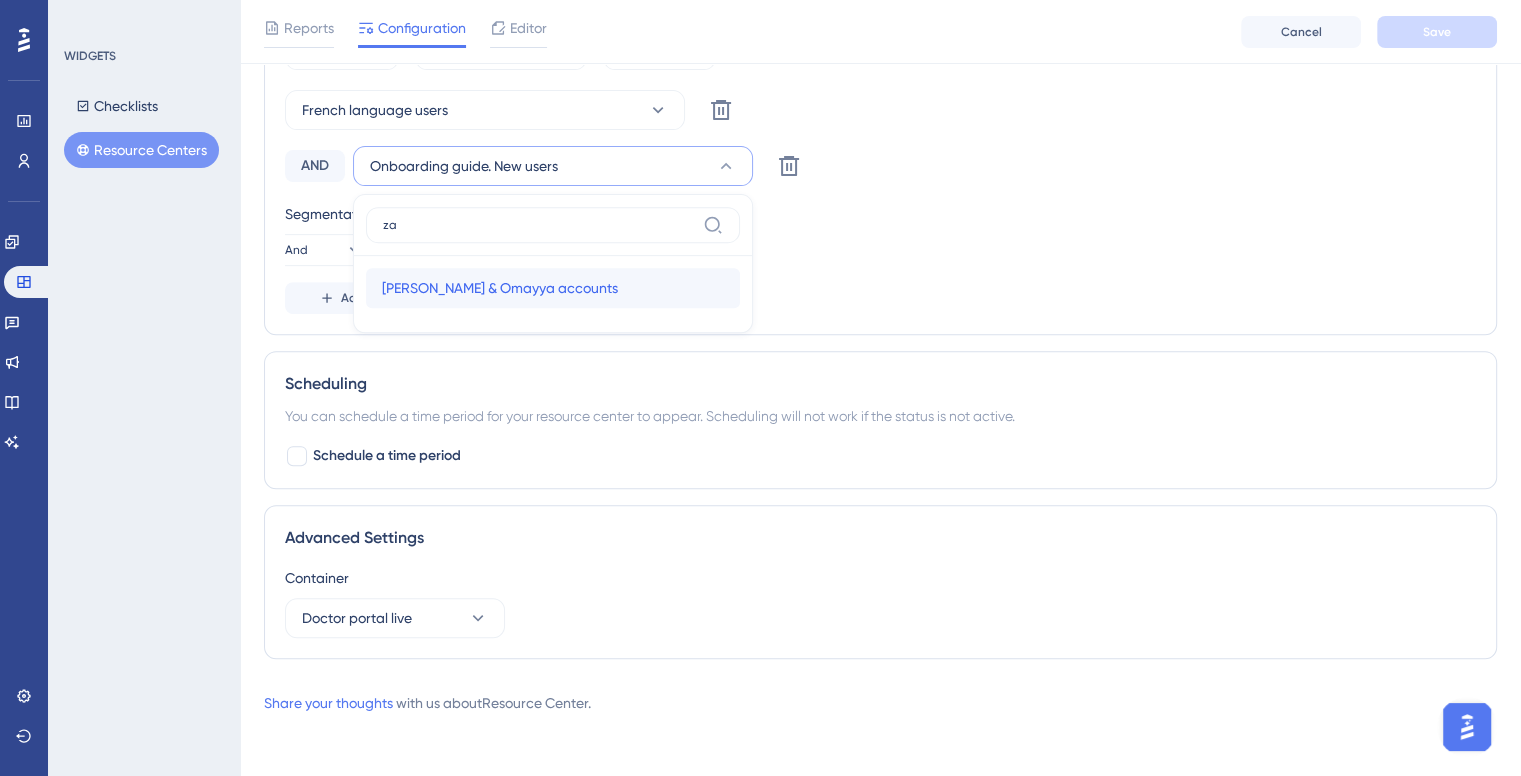 click on "Zaid Yazan & Omayya accounts" at bounding box center (500, 288) 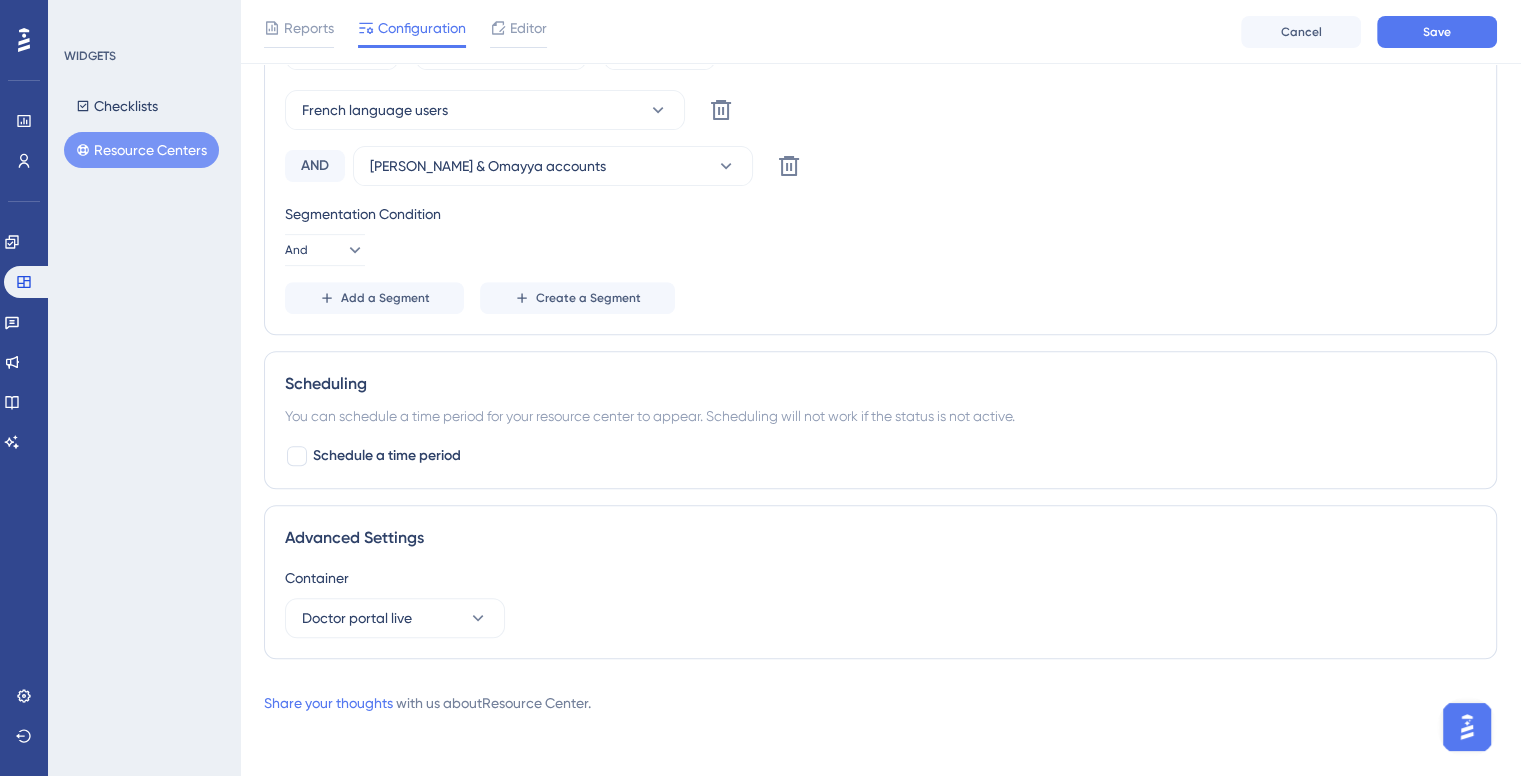 click on "Cancel Save" at bounding box center (1369, 32) 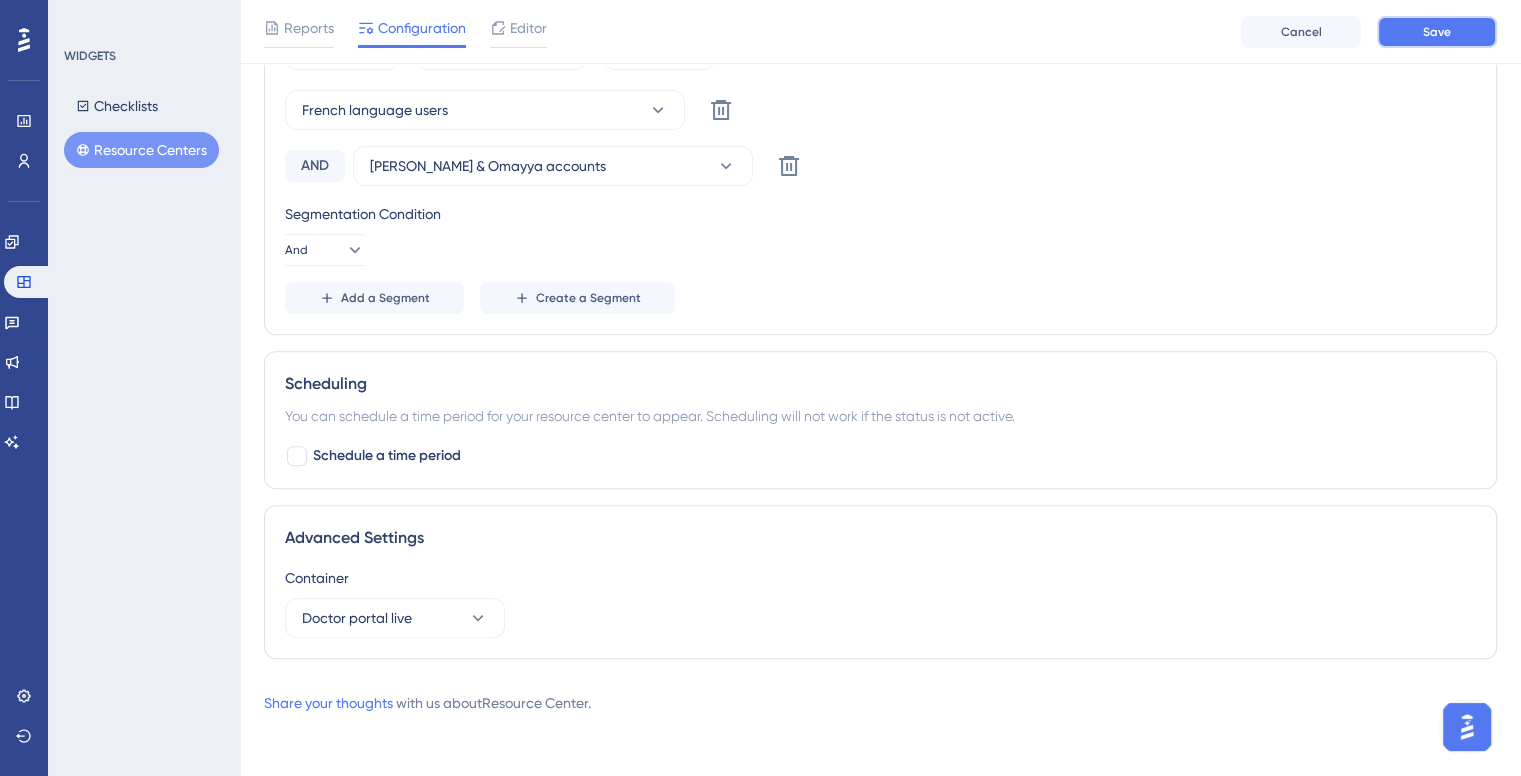 click on "Save" at bounding box center (1437, 32) 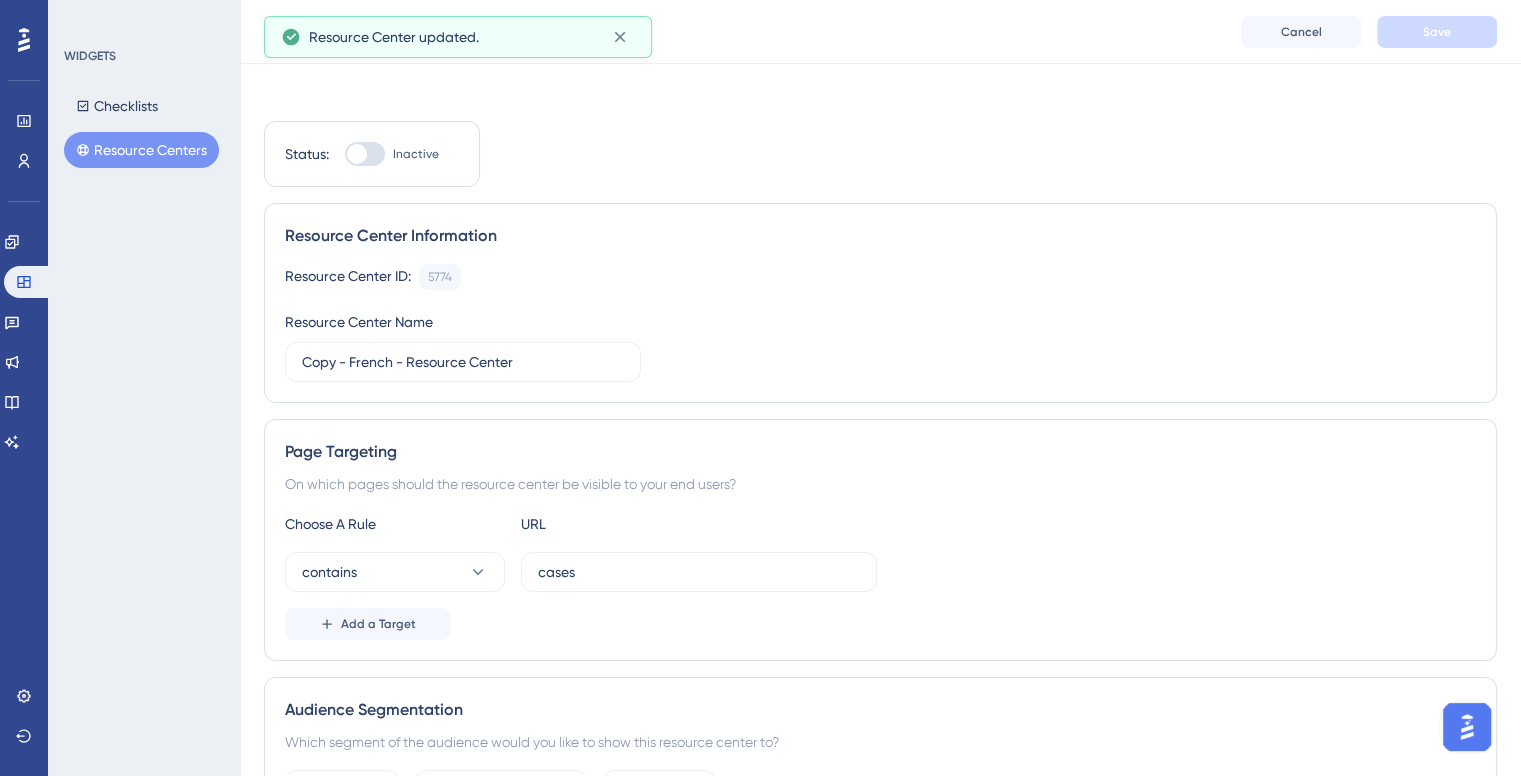 scroll, scrollTop: 0, scrollLeft: 0, axis: both 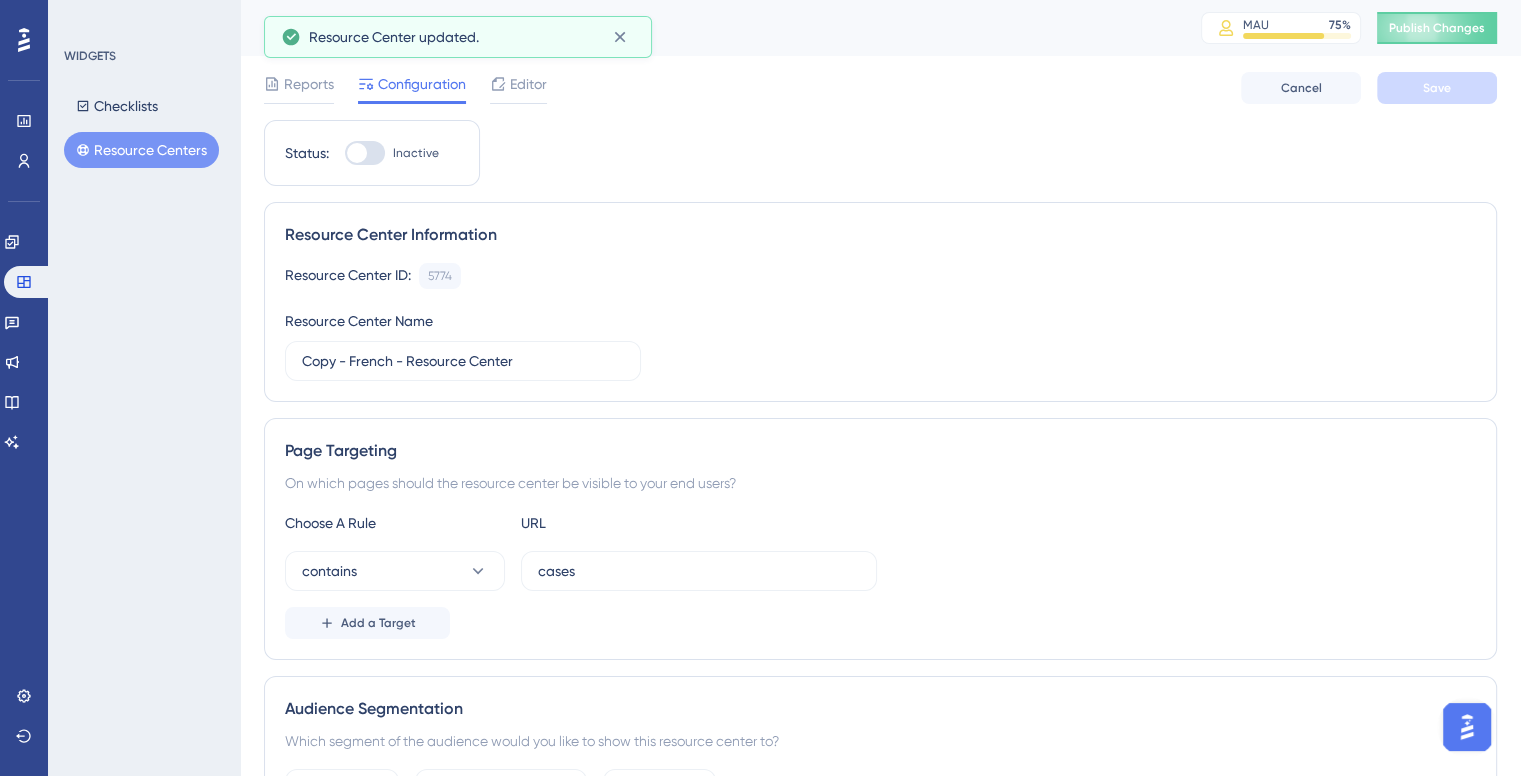 click at bounding box center (365, 153) 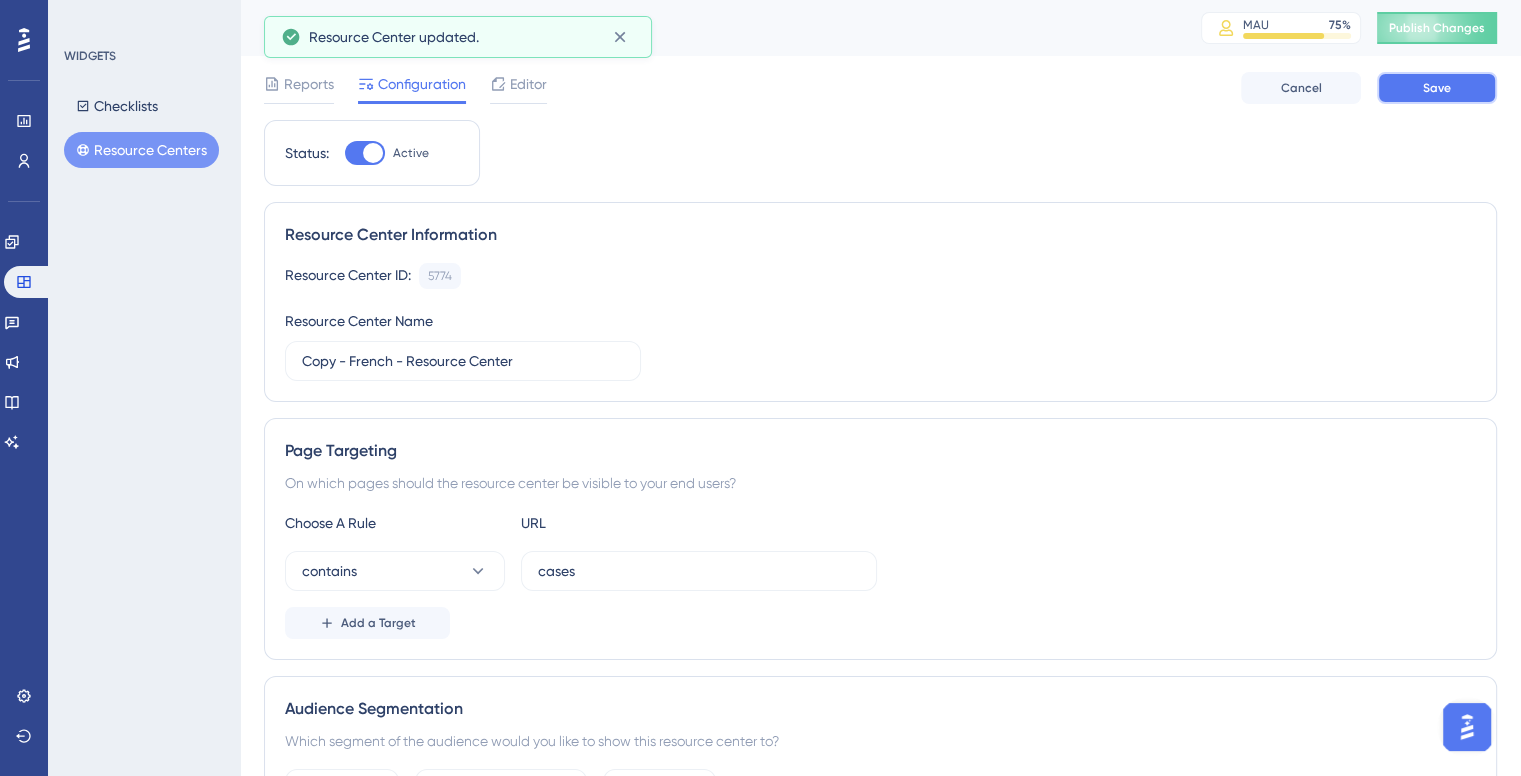 click on "Save" at bounding box center [1437, 88] 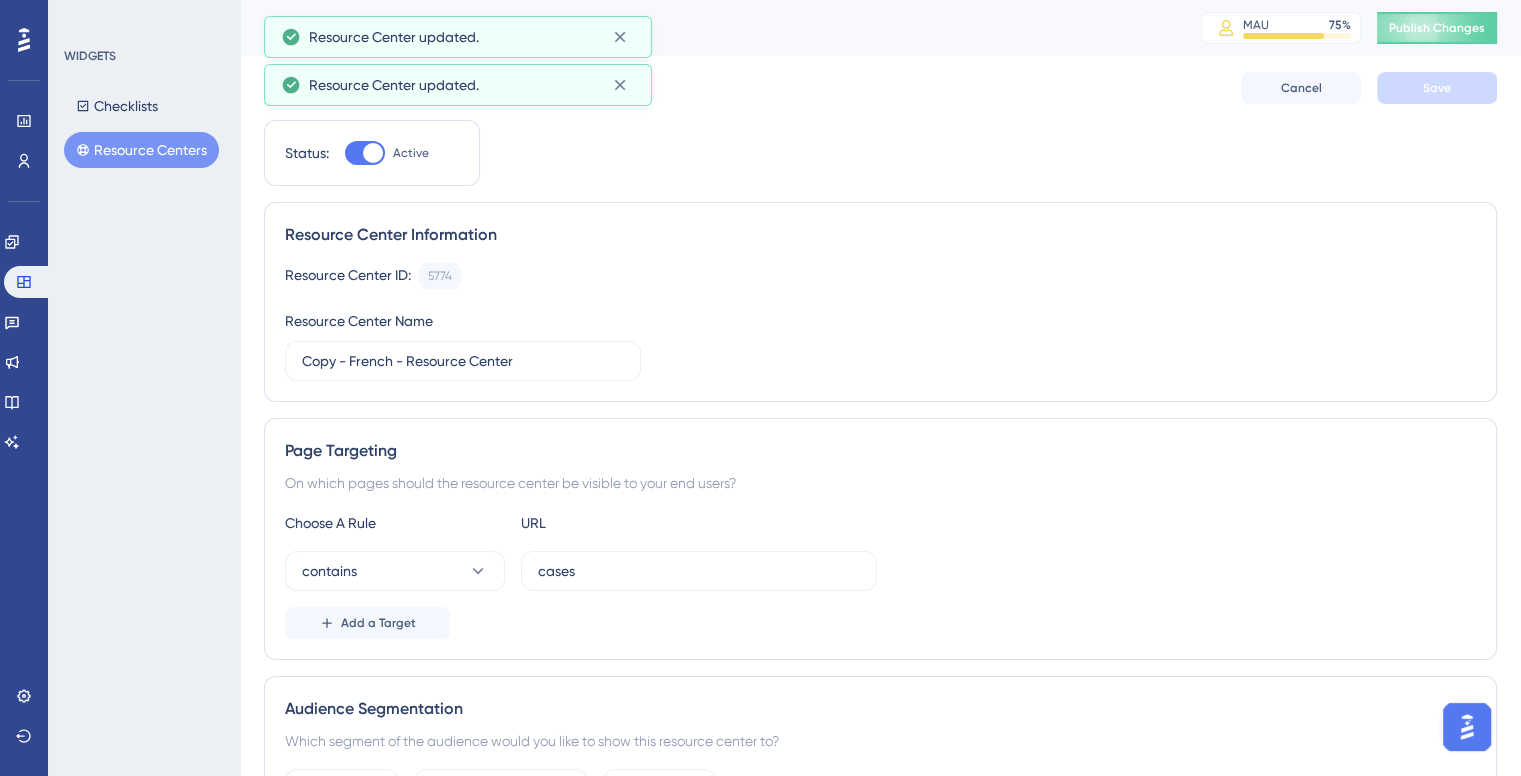 click on "Resource Centers" at bounding box center (141, 150) 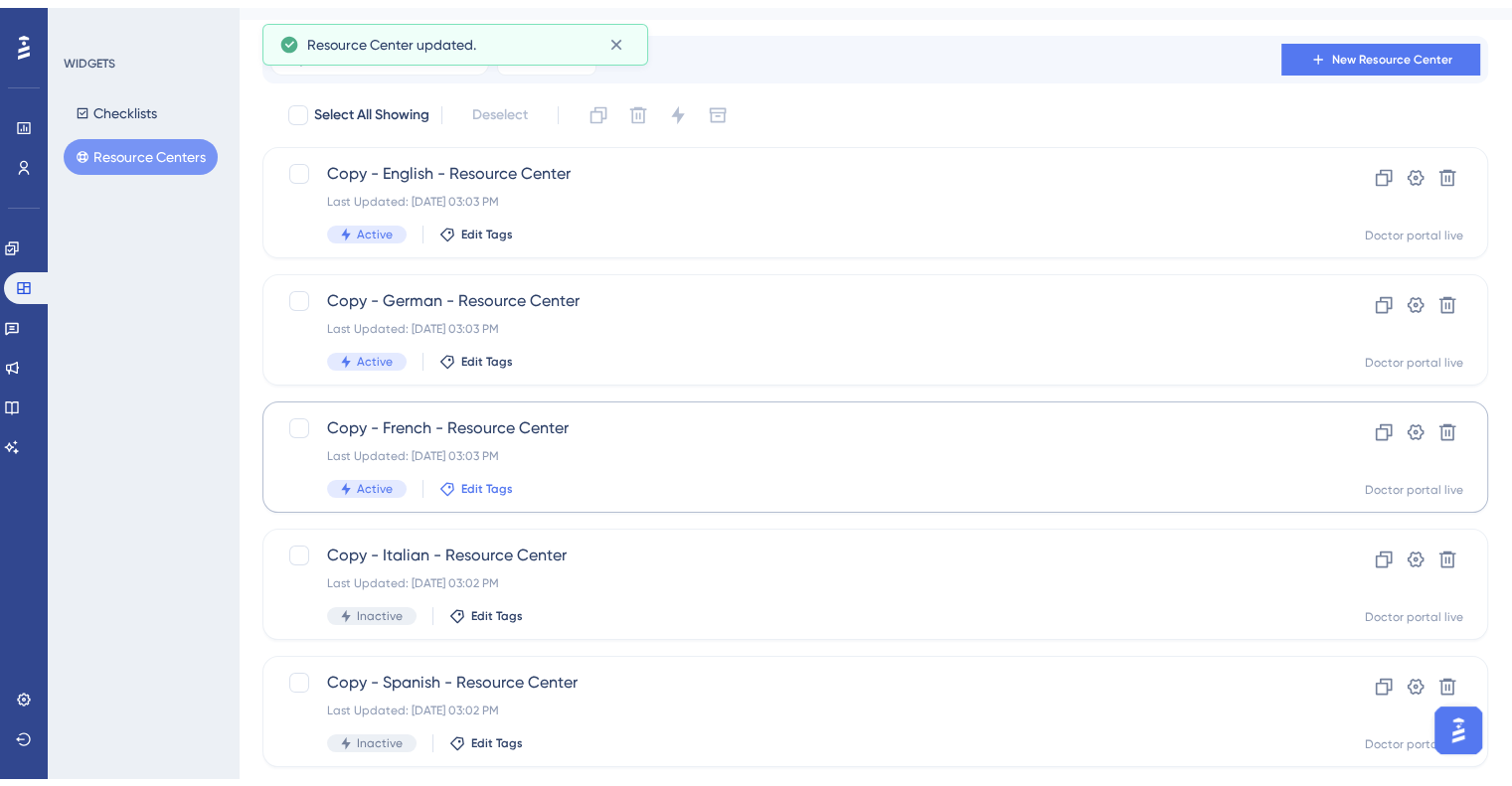 scroll, scrollTop: 298, scrollLeft: 0, axis: vertical 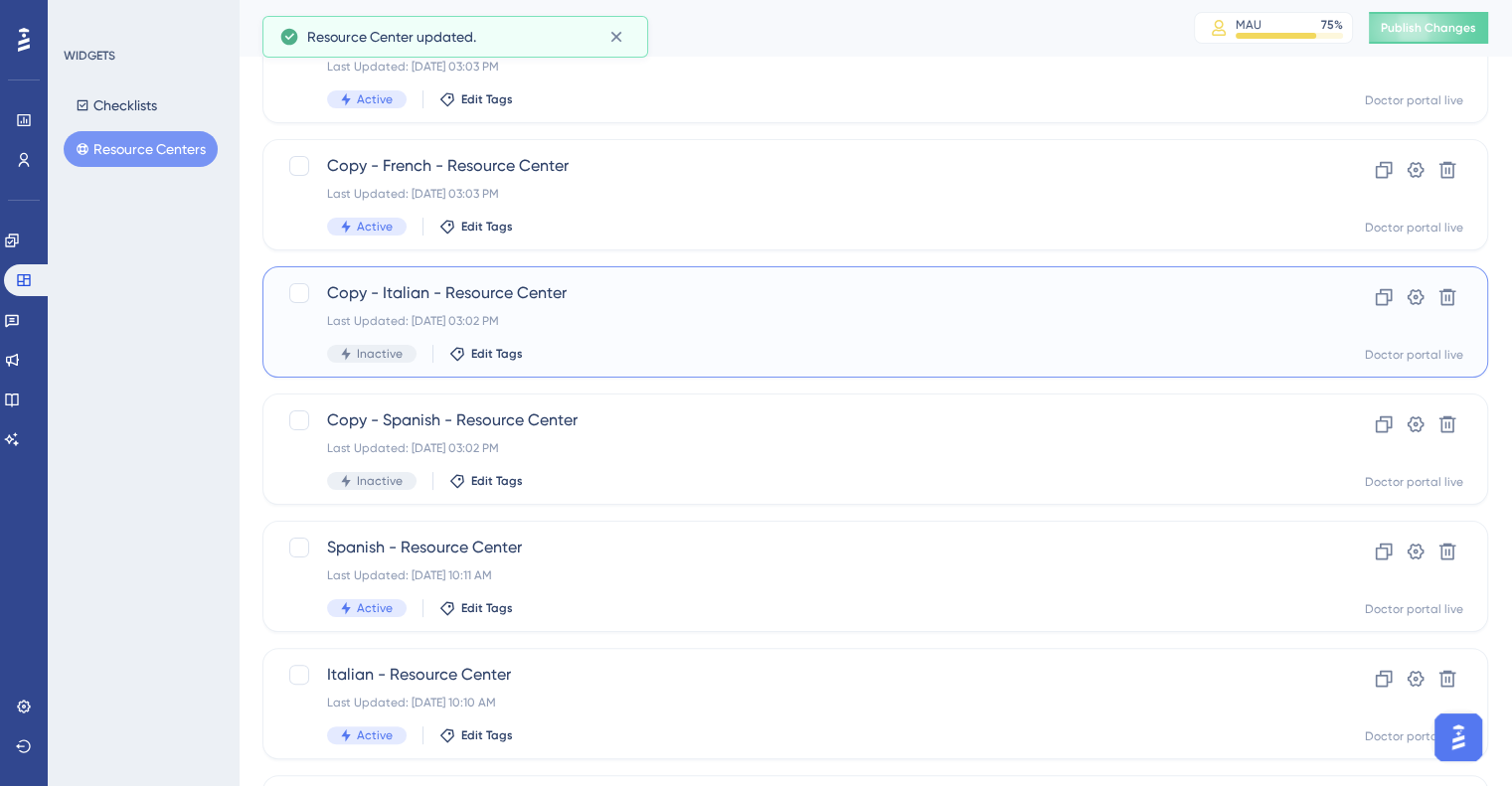 click on "Last Updated: Jul 10 2025, 03:02 PM" at bounding box center [795, 321] 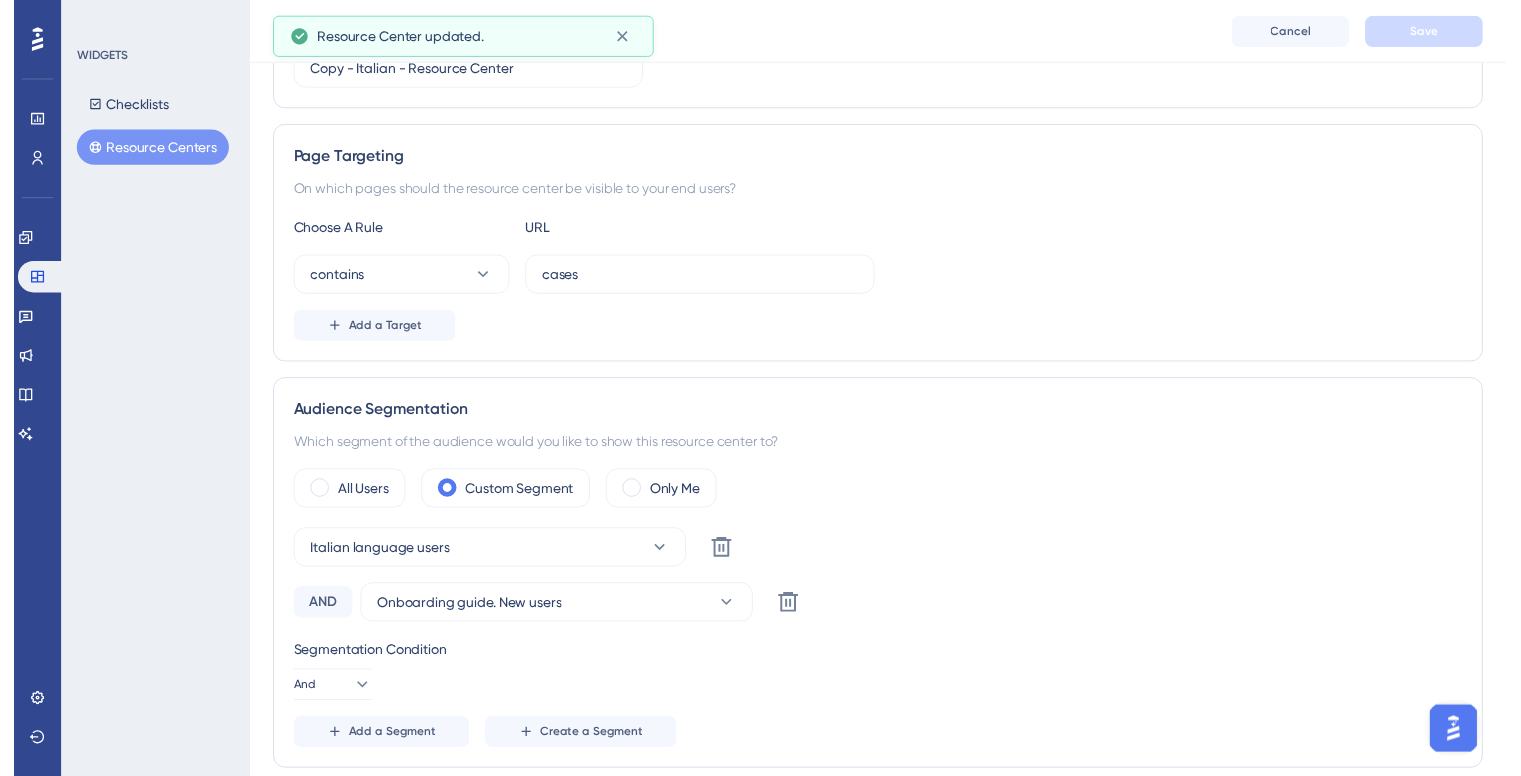 scroll, scrollTop: 0, scrollLeft: 0, axis: both 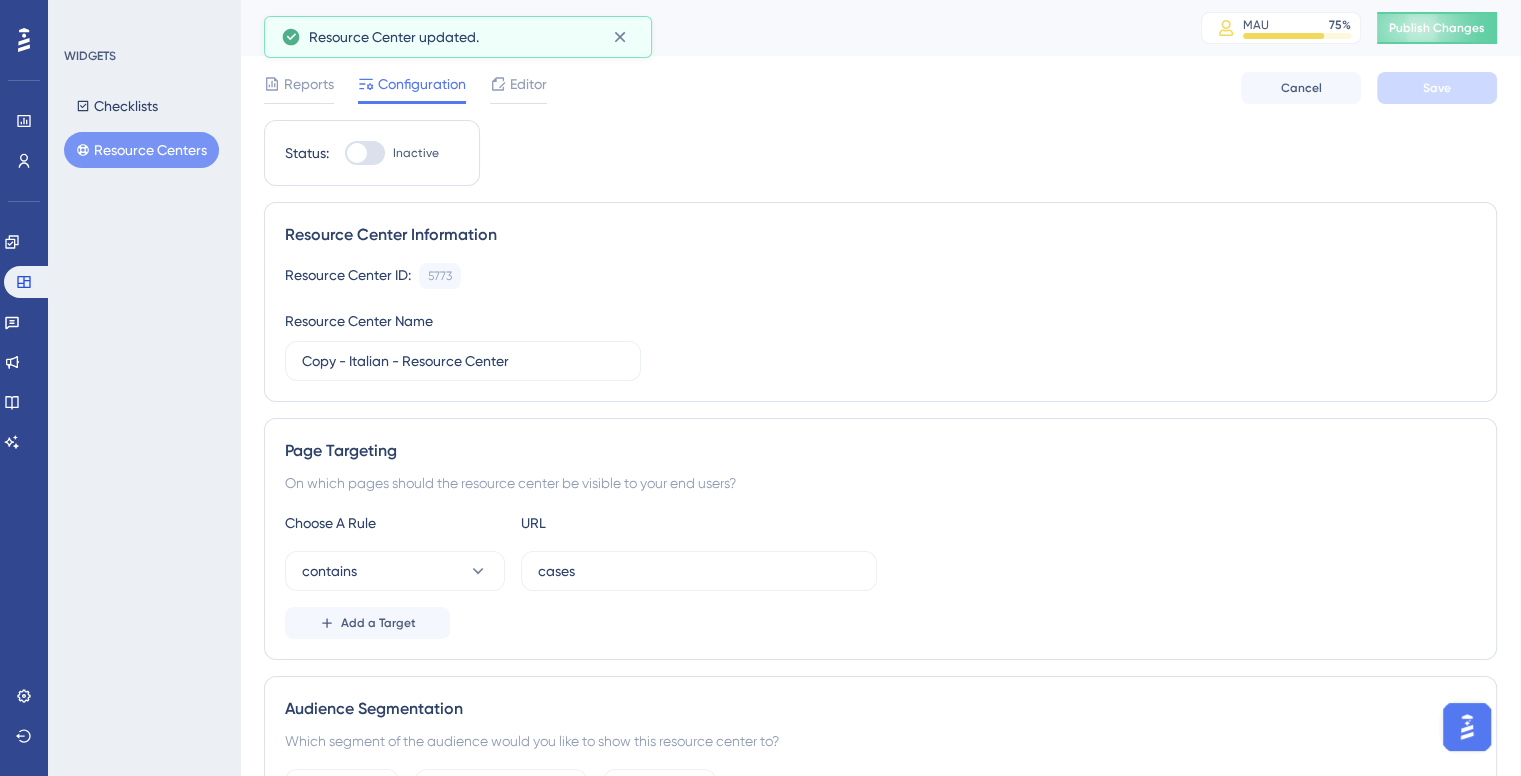 click at bounding box center (365, 153) 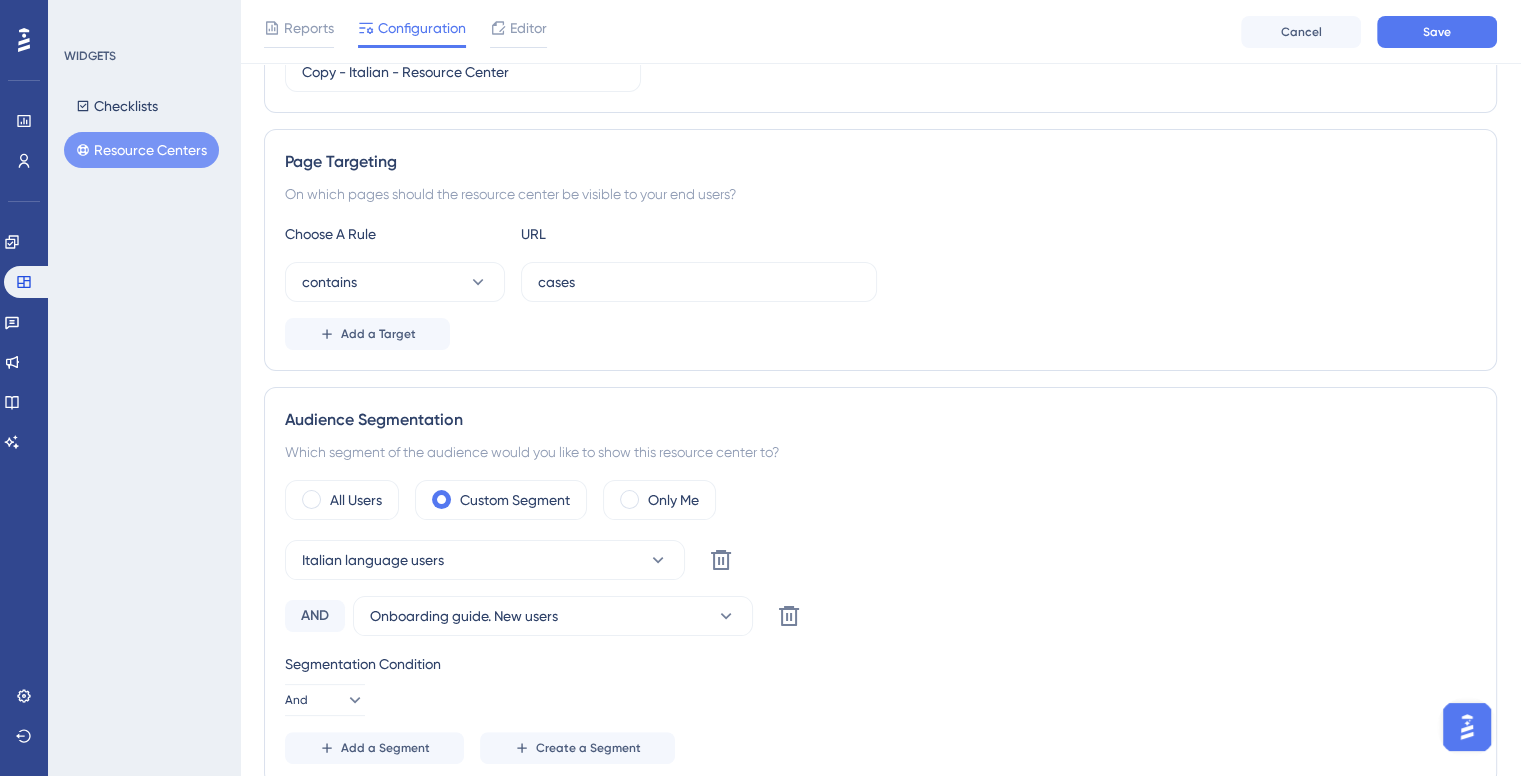 scroll, scrollTop: 300, scrollLeft: 0, axis: vertical 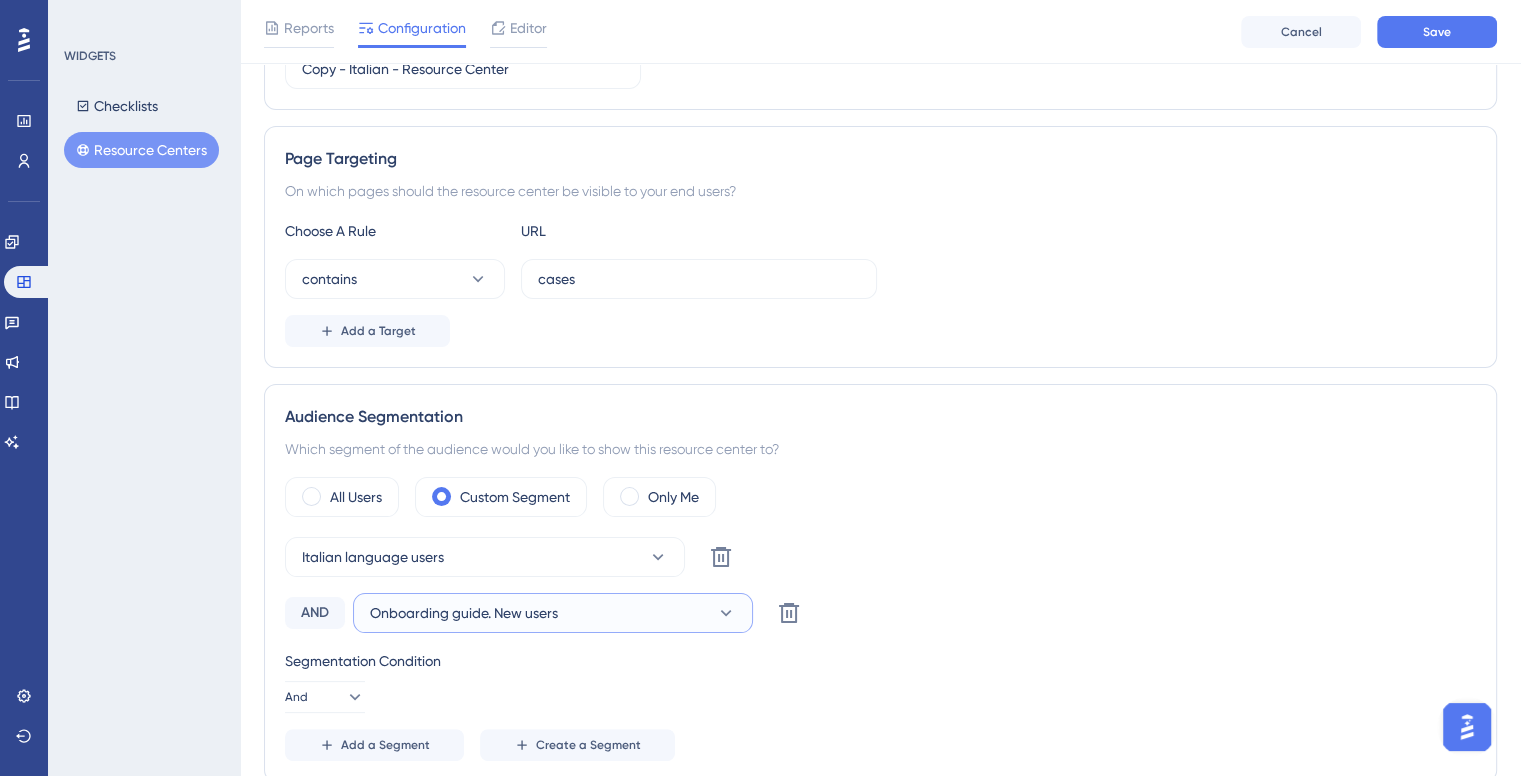 click on "Onboarding guide. New users" at bounding box center (464, 613) 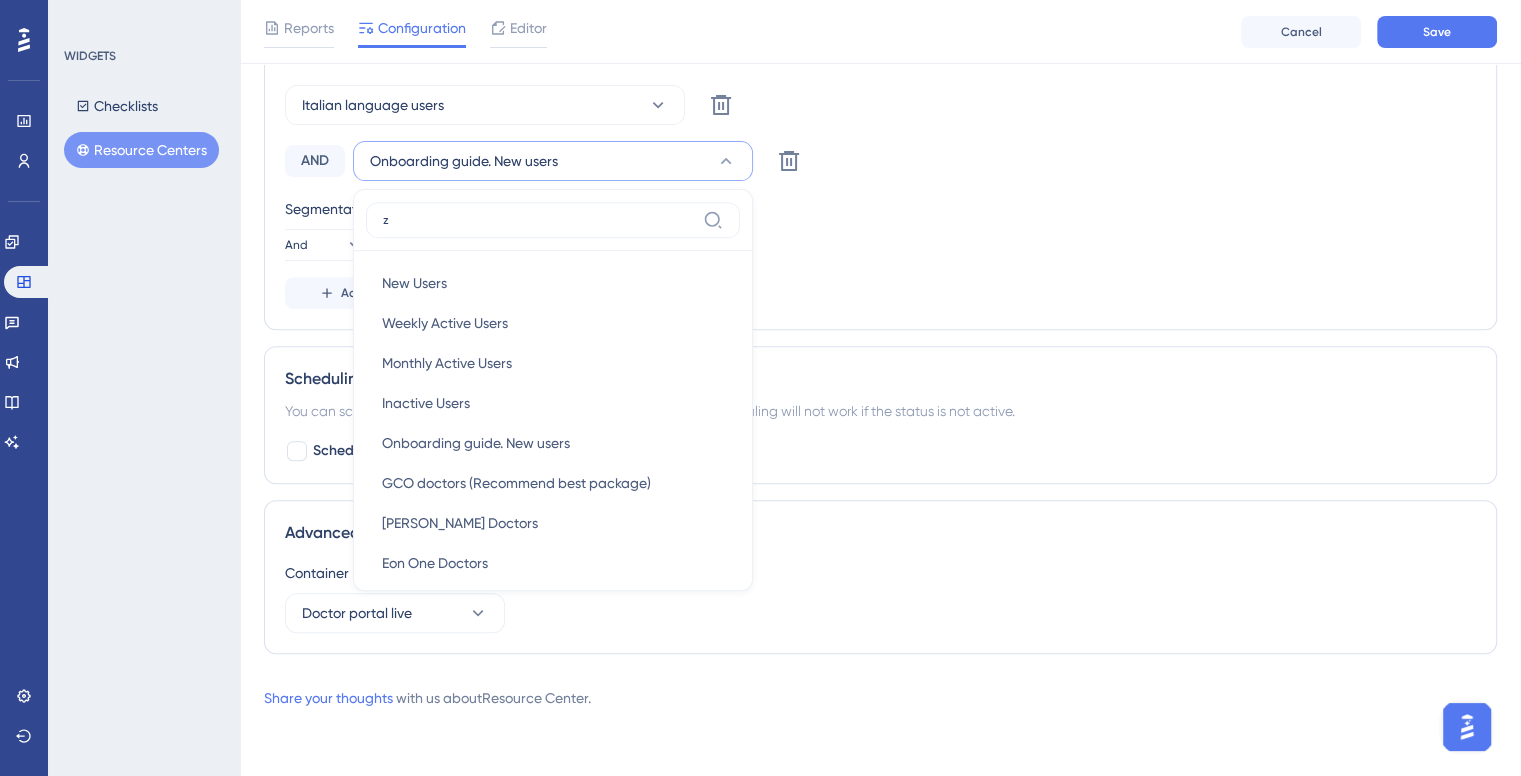 scroll, scrollTop: 747, scrollLeft: 0, axis: vertical 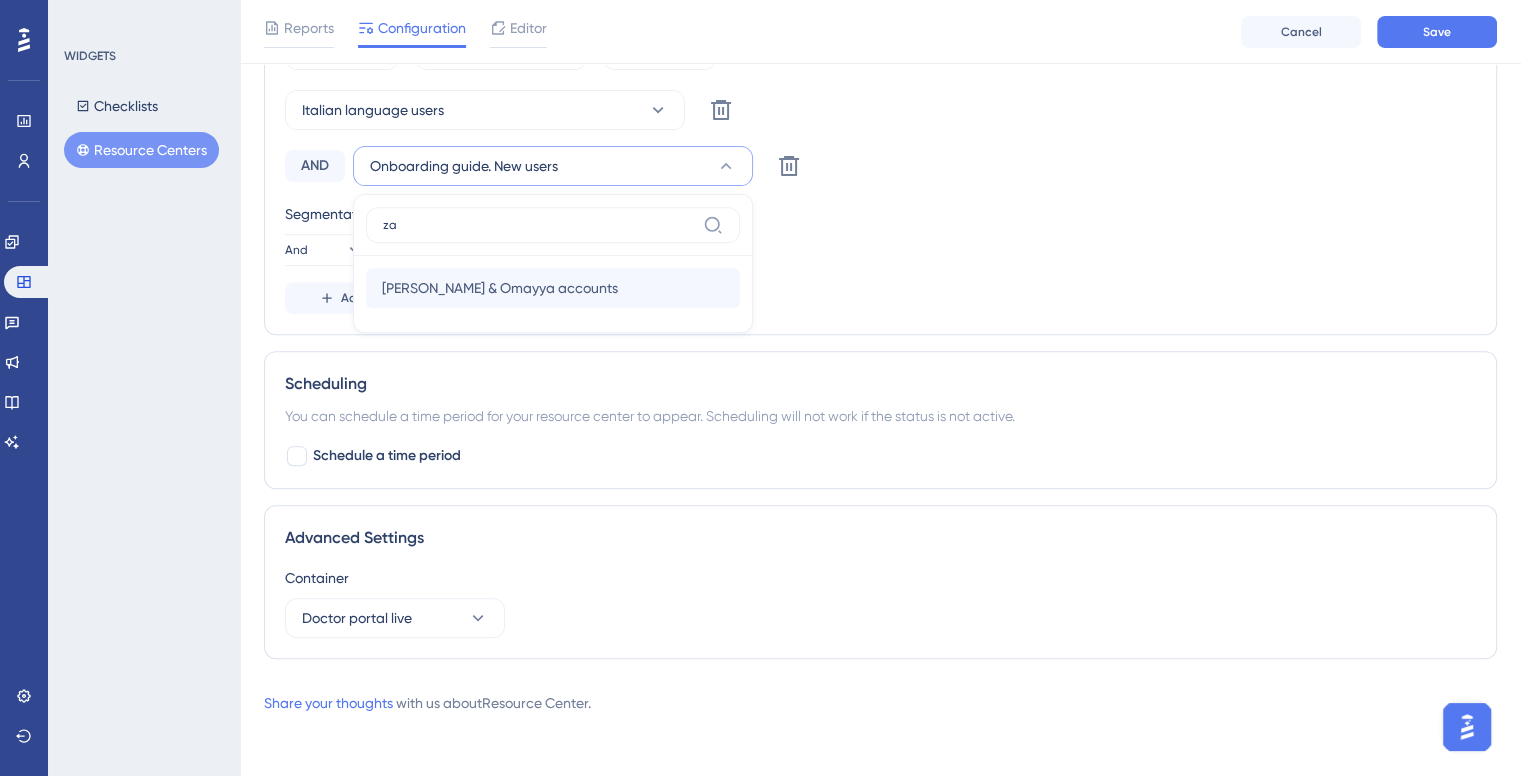 type on "za" 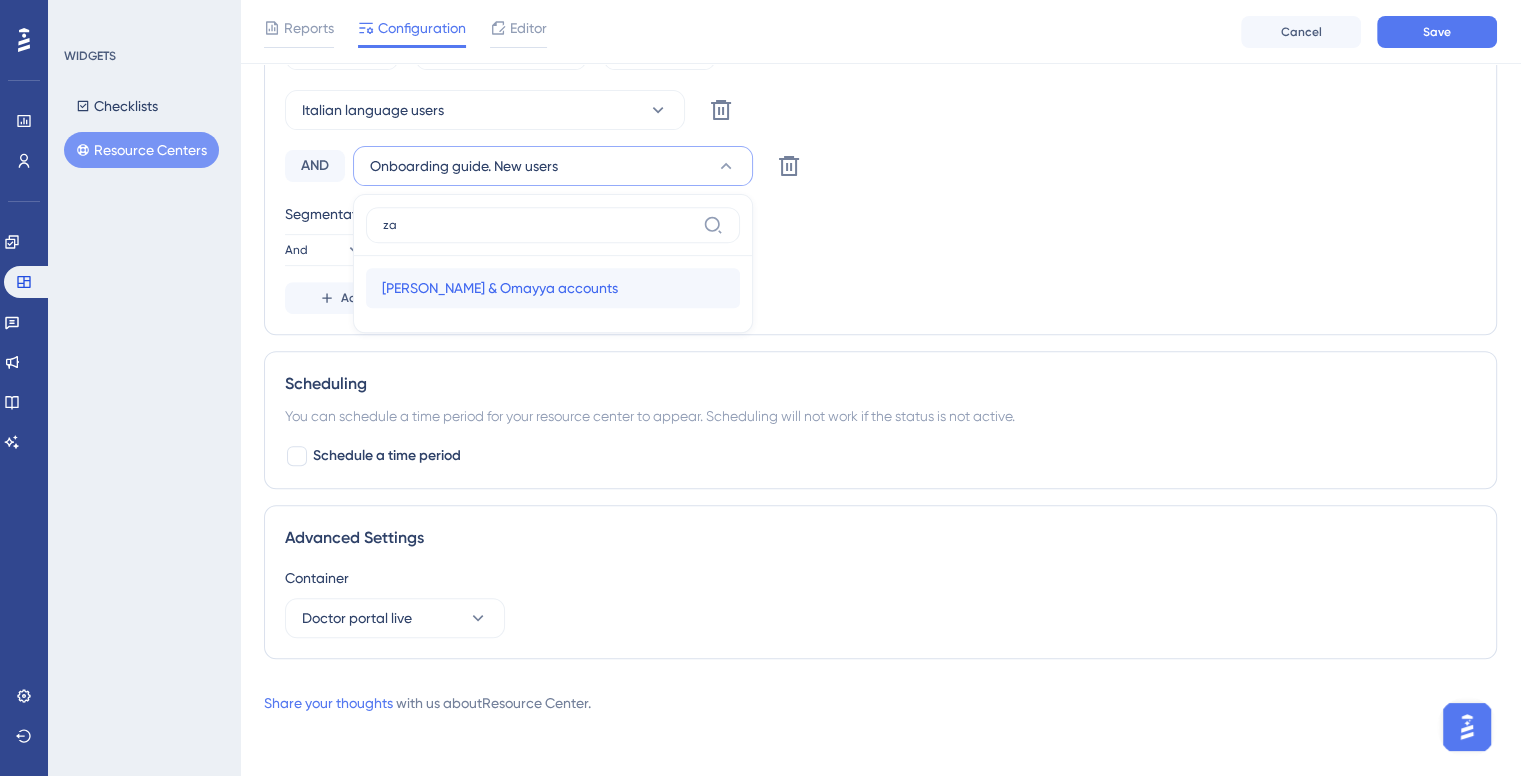 click on "Zaid Yazan & Omayya accounts" at bounding box center (500, 288) 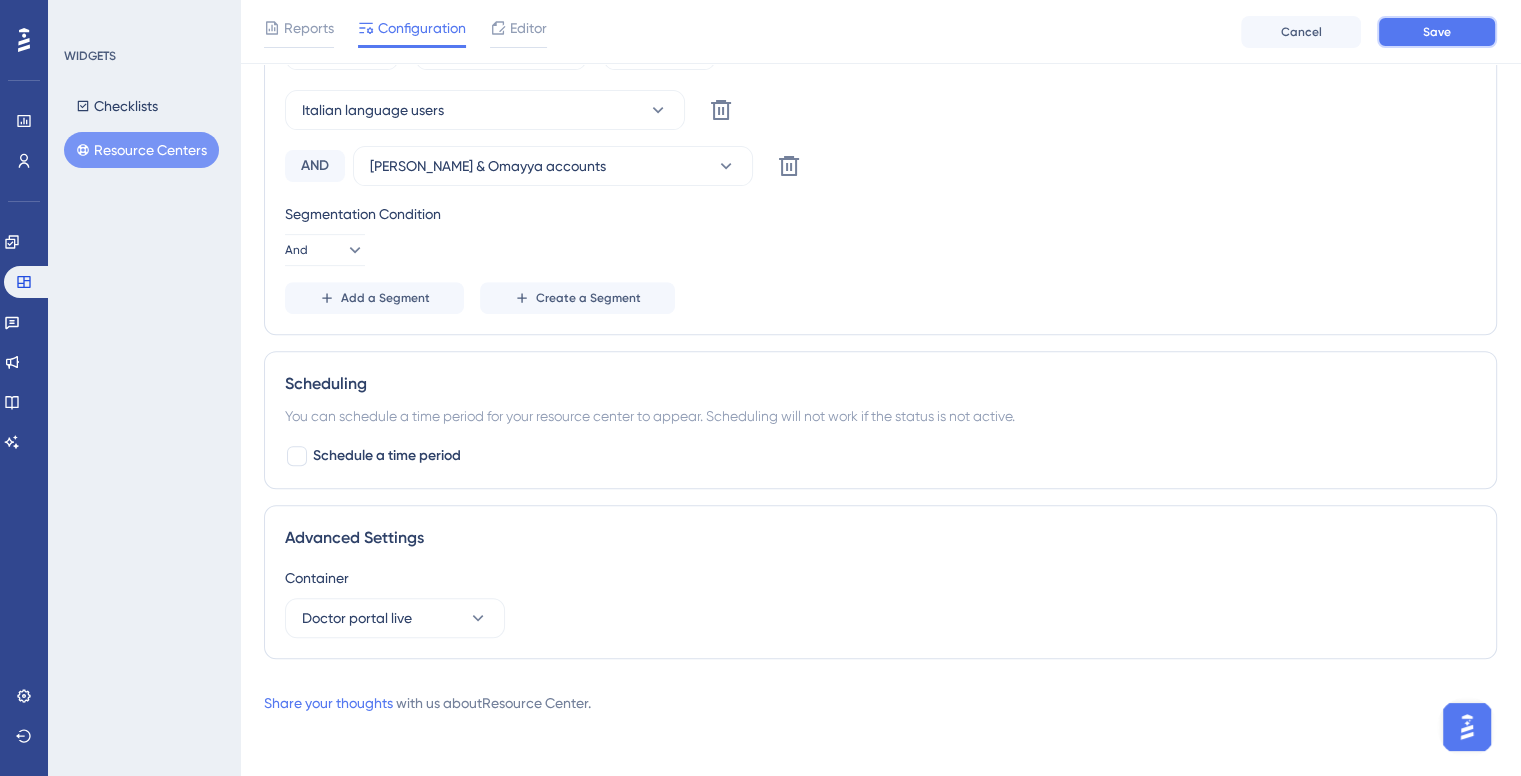 click on "Save" at bounding box center (1437, 32) 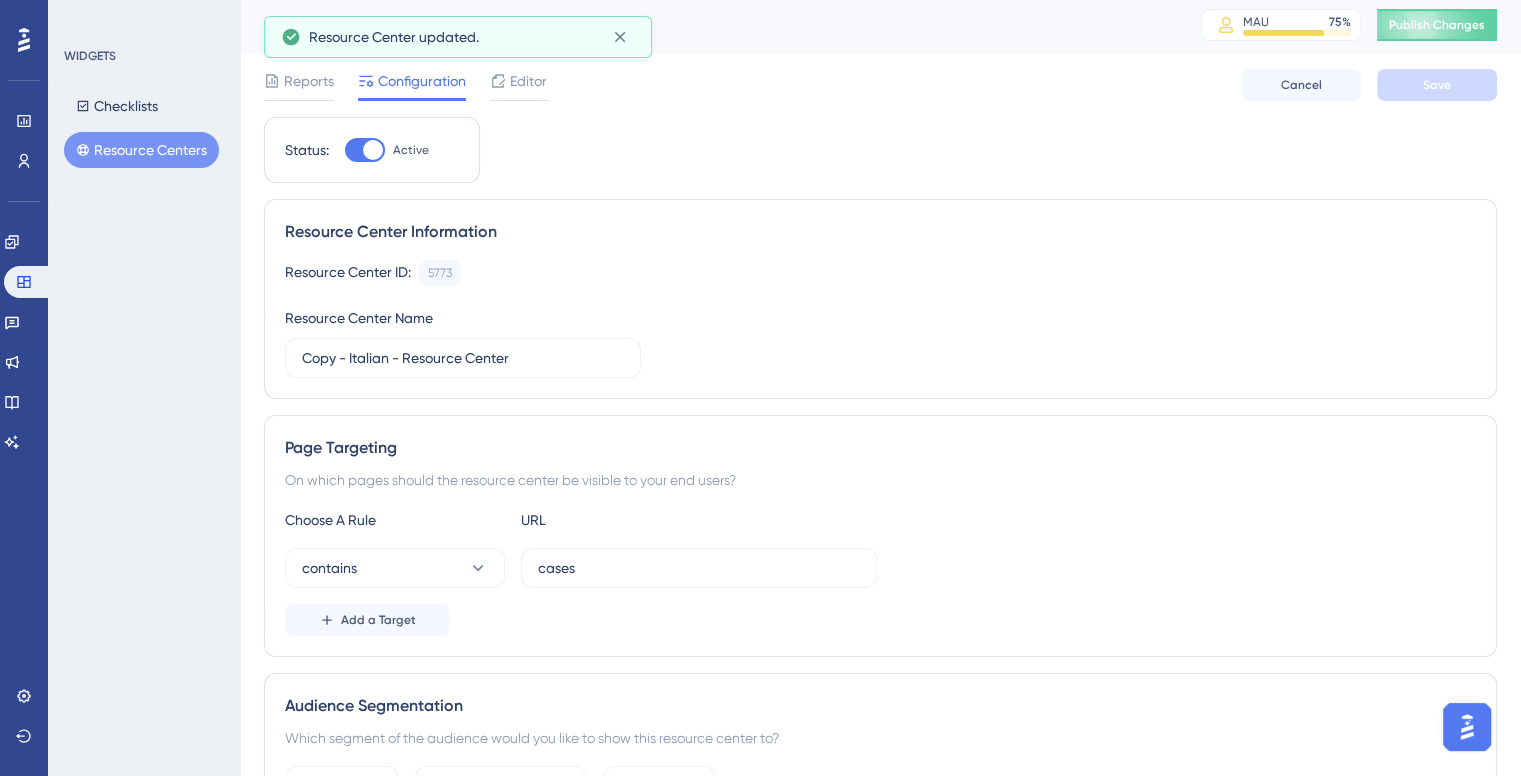 scroll, scrollTop: 0, scrollLeft: 0, axis: both 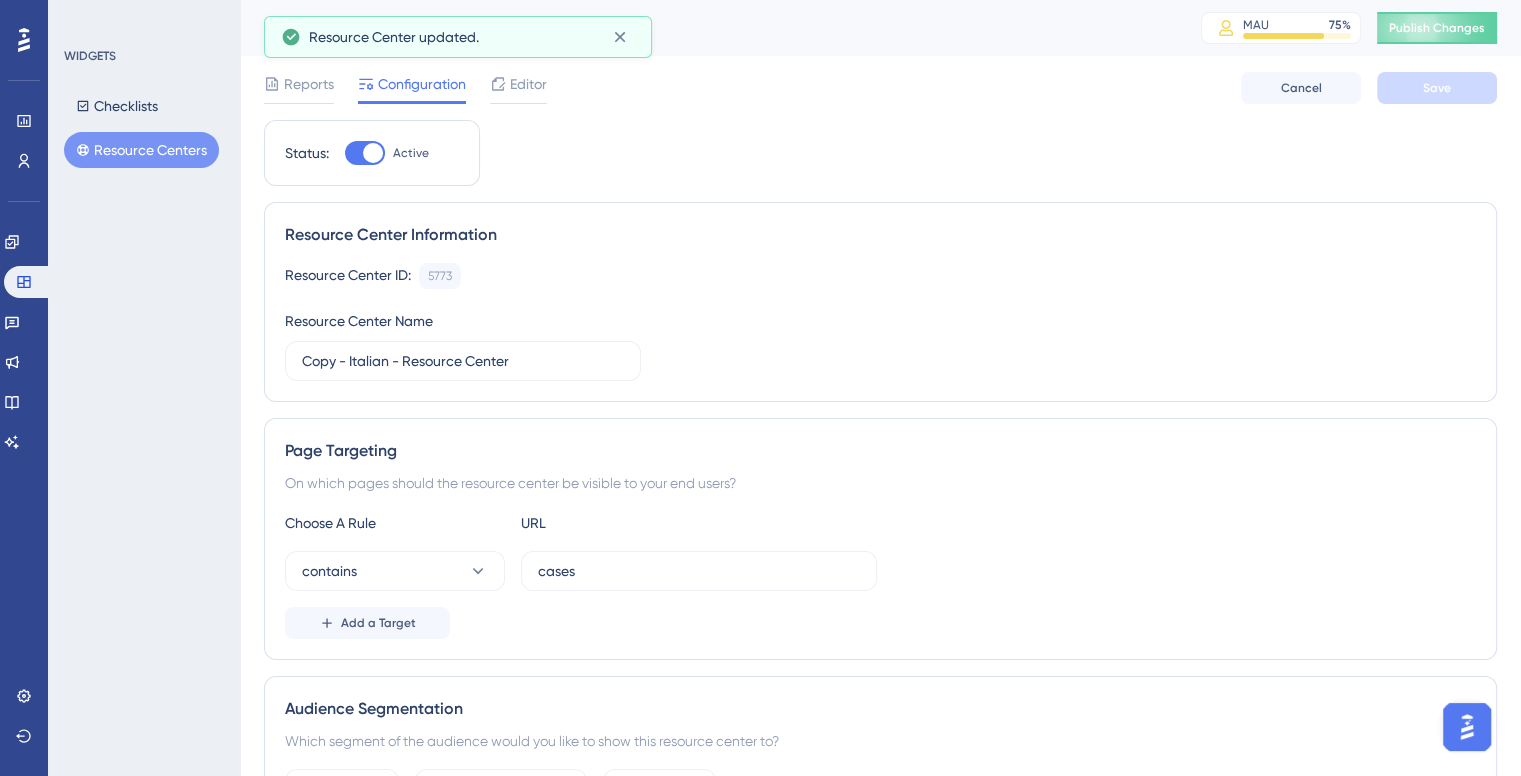 click on "Resource Centers" at bounding box center [141, 150] 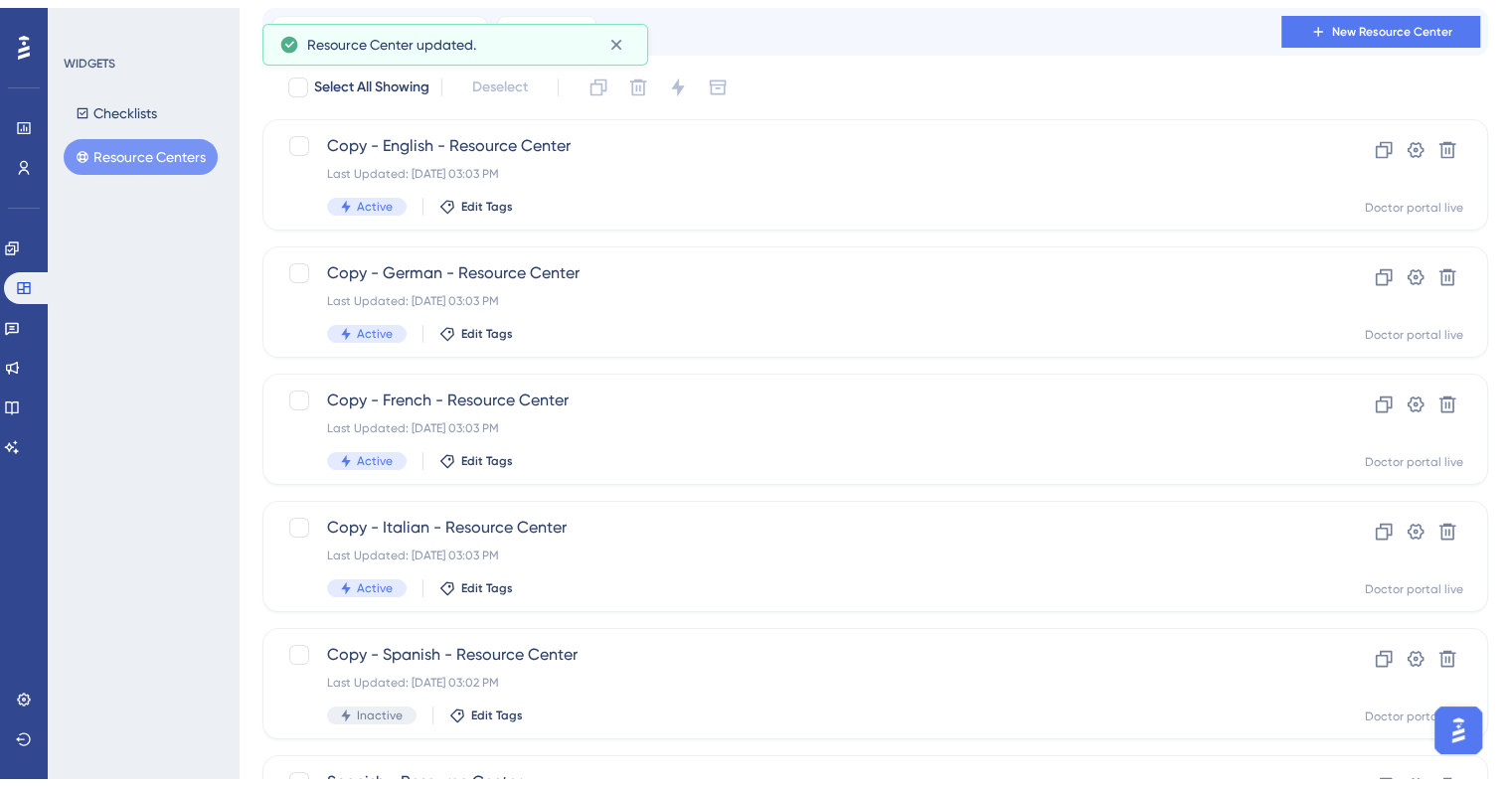 scroll, scrollTop: 199, scrollLeft: 0, axis: vertical 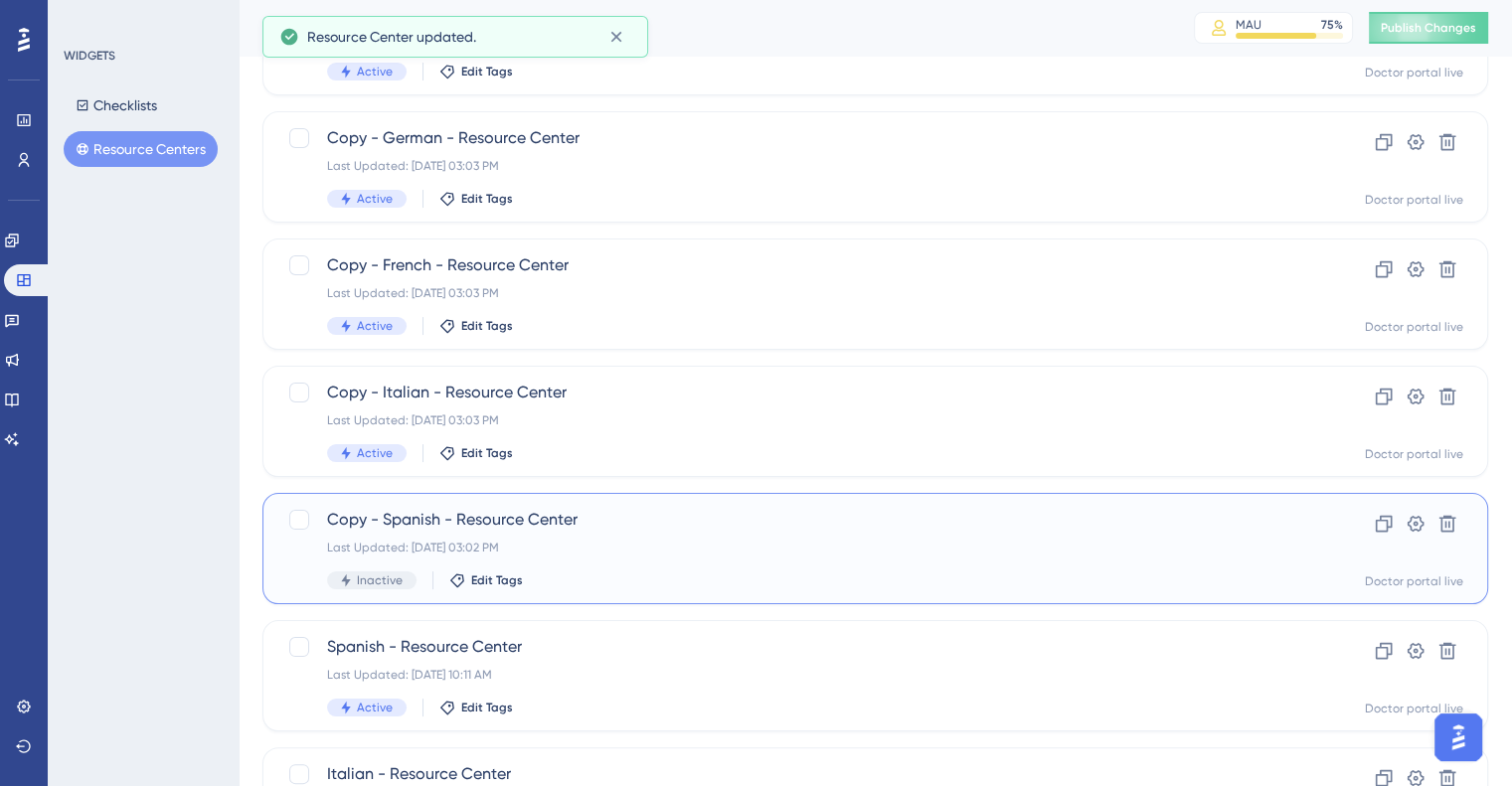 click on "Copy - Spanish  - Resource Center Last Updated: Jul 10 2025, 03:02 PM Inactive Edit Tags Clone Settings Delete Doctor portal live" at bounding box center [875, 549] 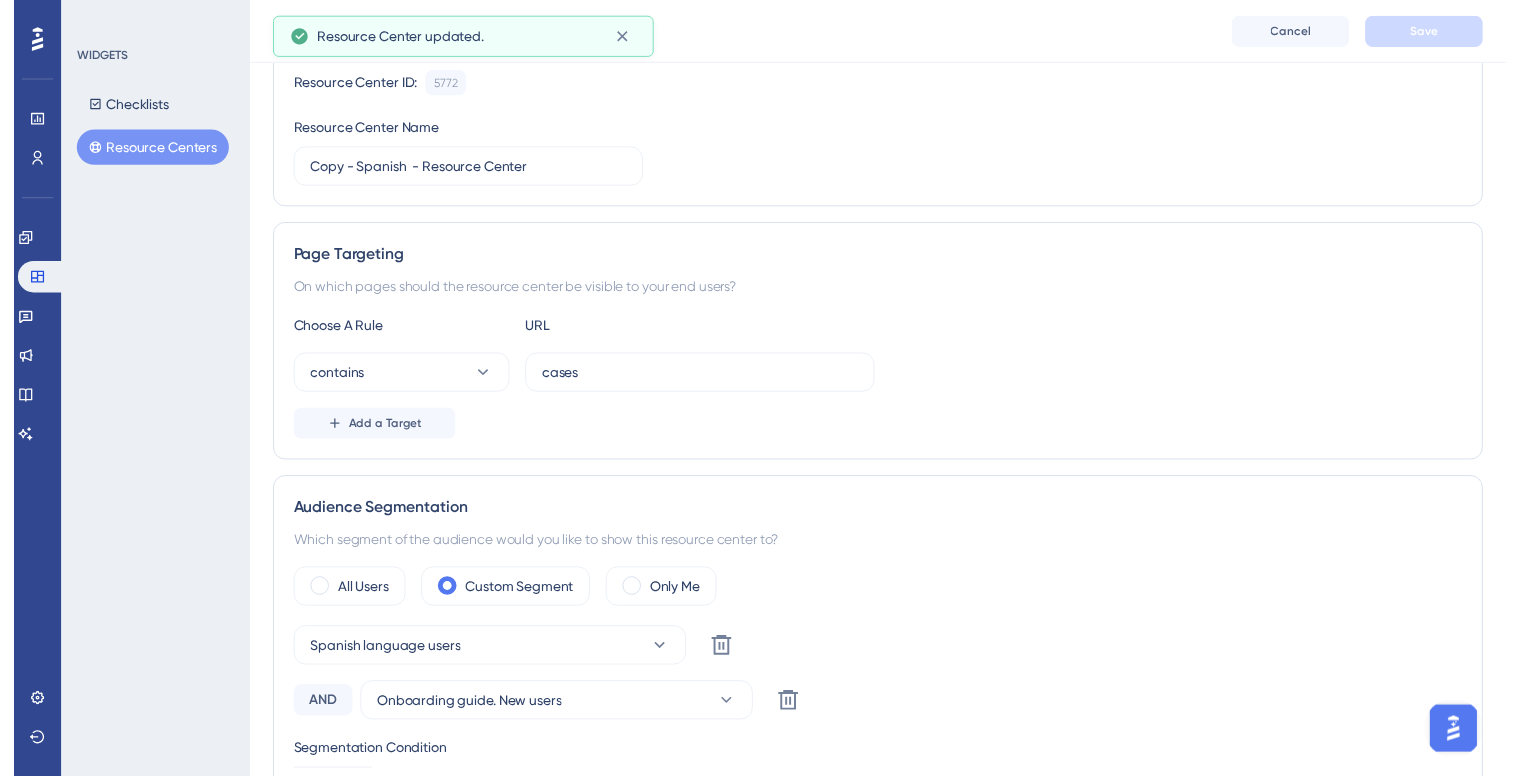 scroll, scrollTop: 0, scrollLeft: 0, axis: both 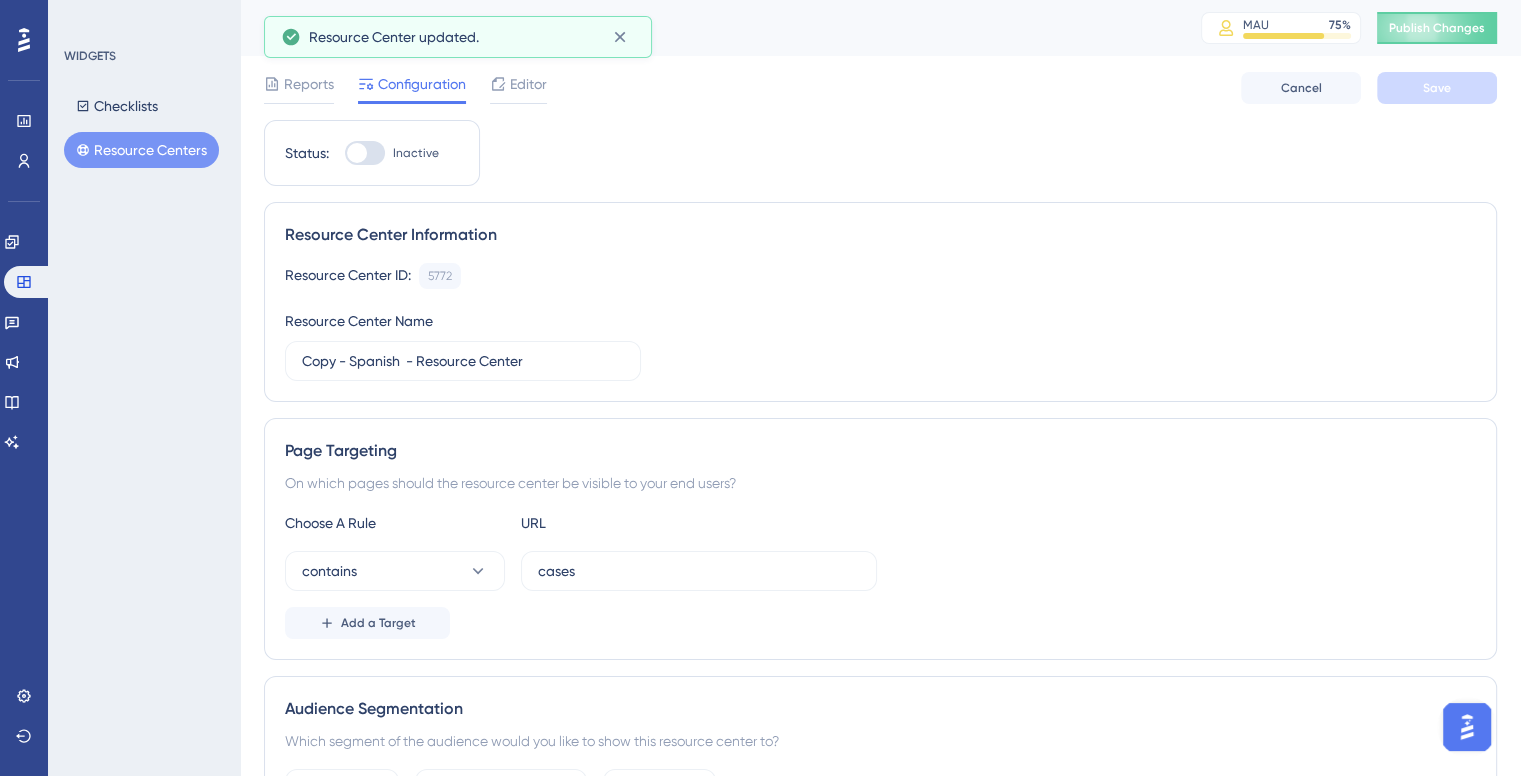 click at bounding box center [365, 153] 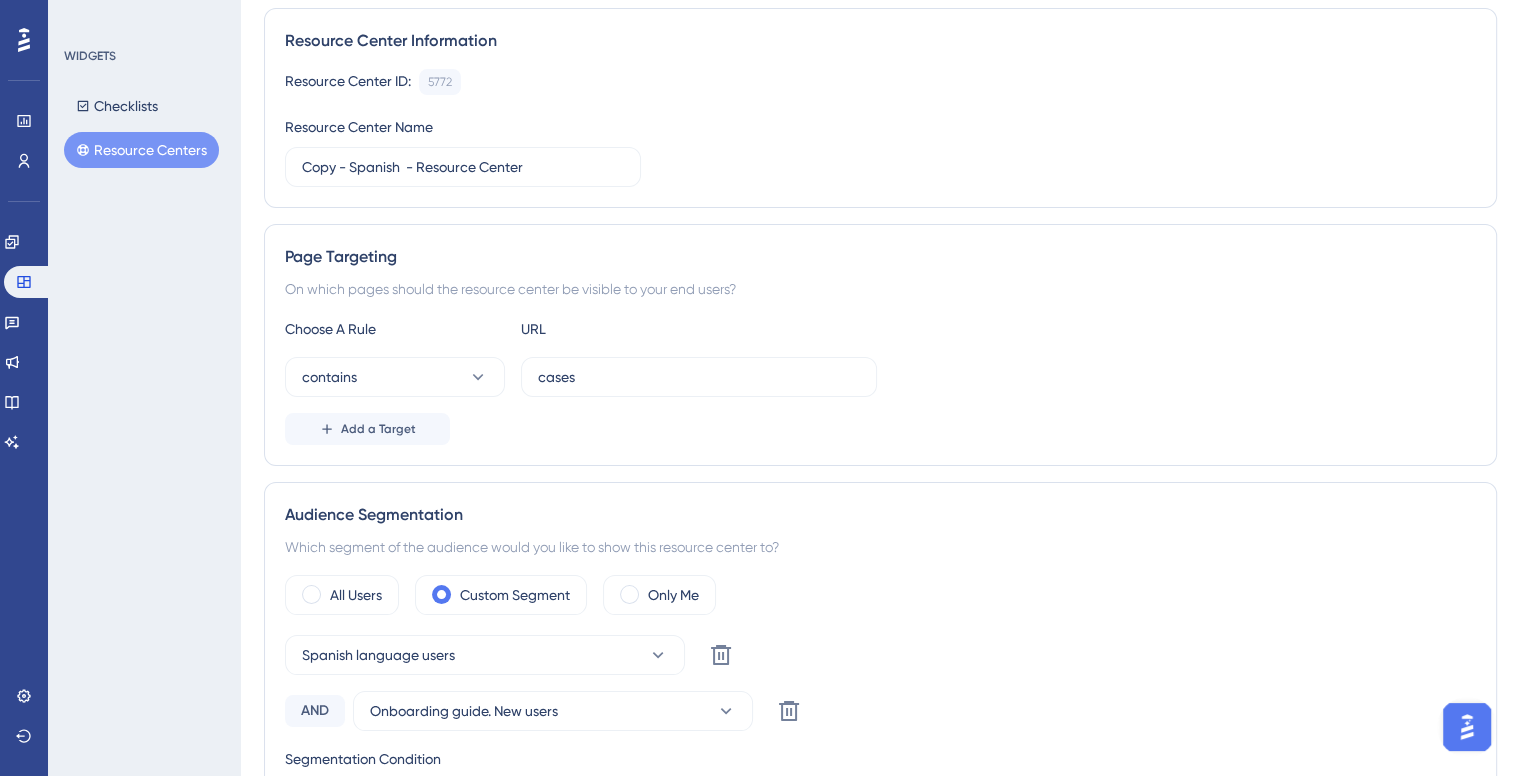 scroll, scrollTop: 300, scrollLeft: 0, axis: vertical 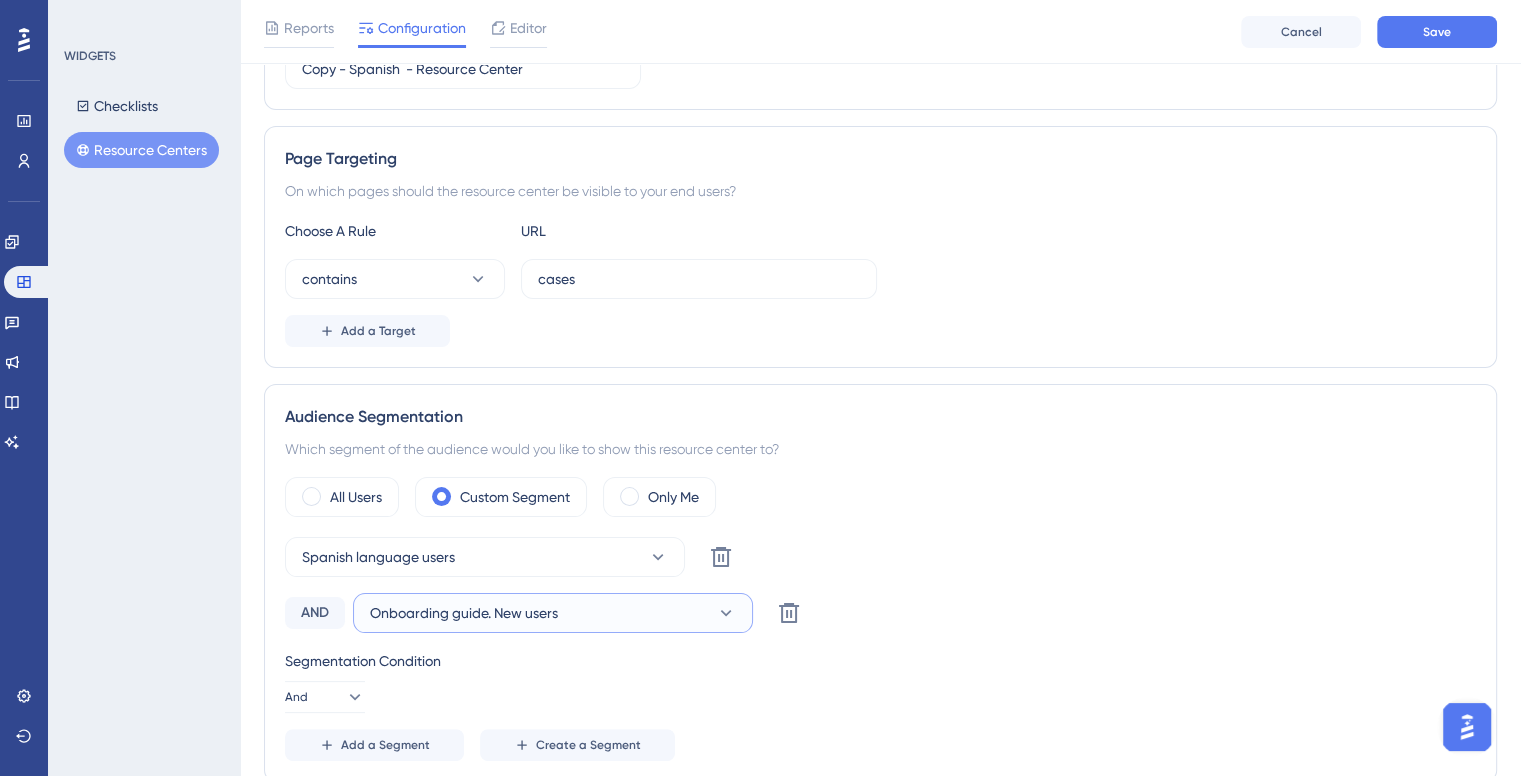 click on "Onboarding guide. New users" at bounding box center (553, 613) 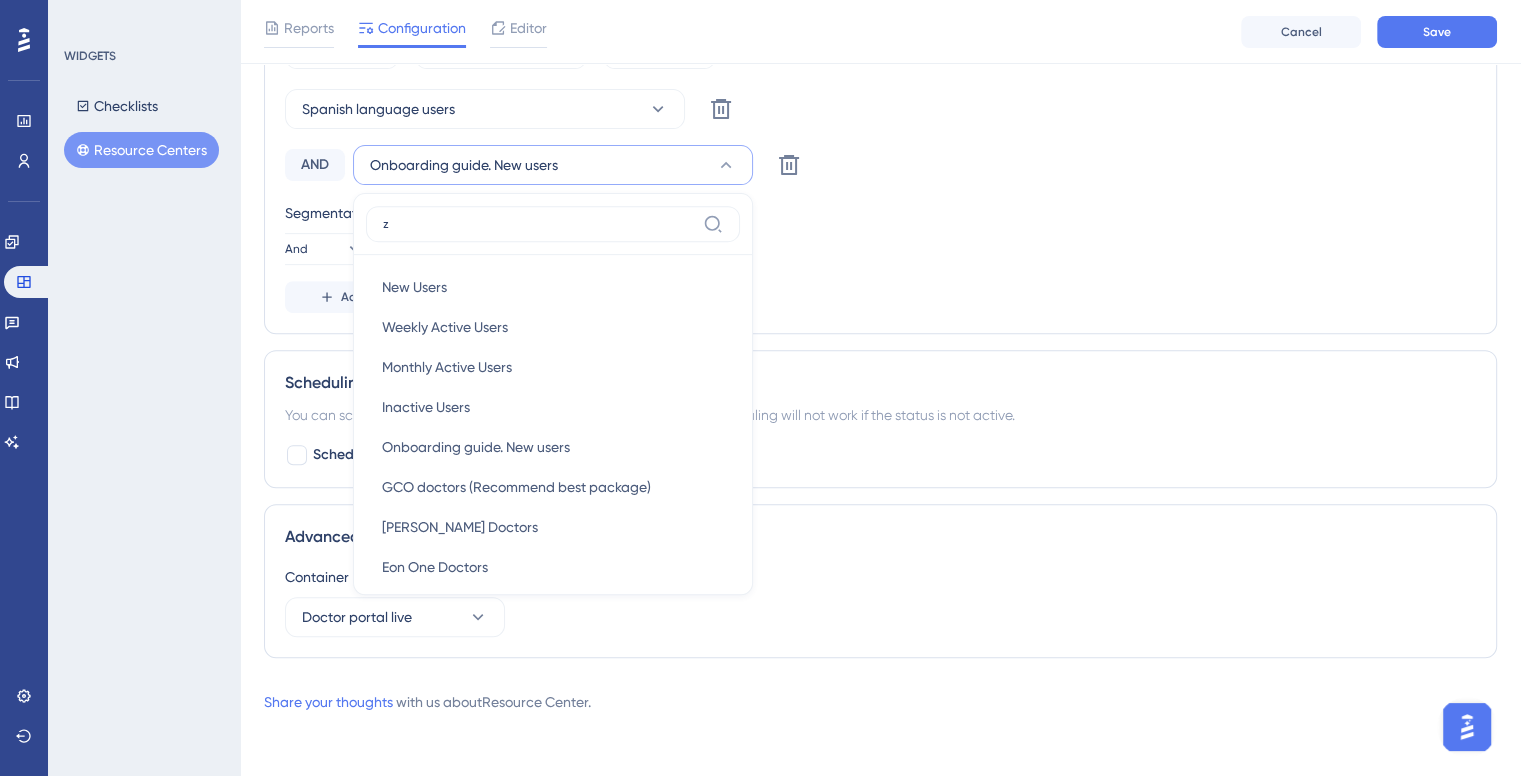 scroll, scrollTop: 747, scrollLeft: 0, axis: vertical 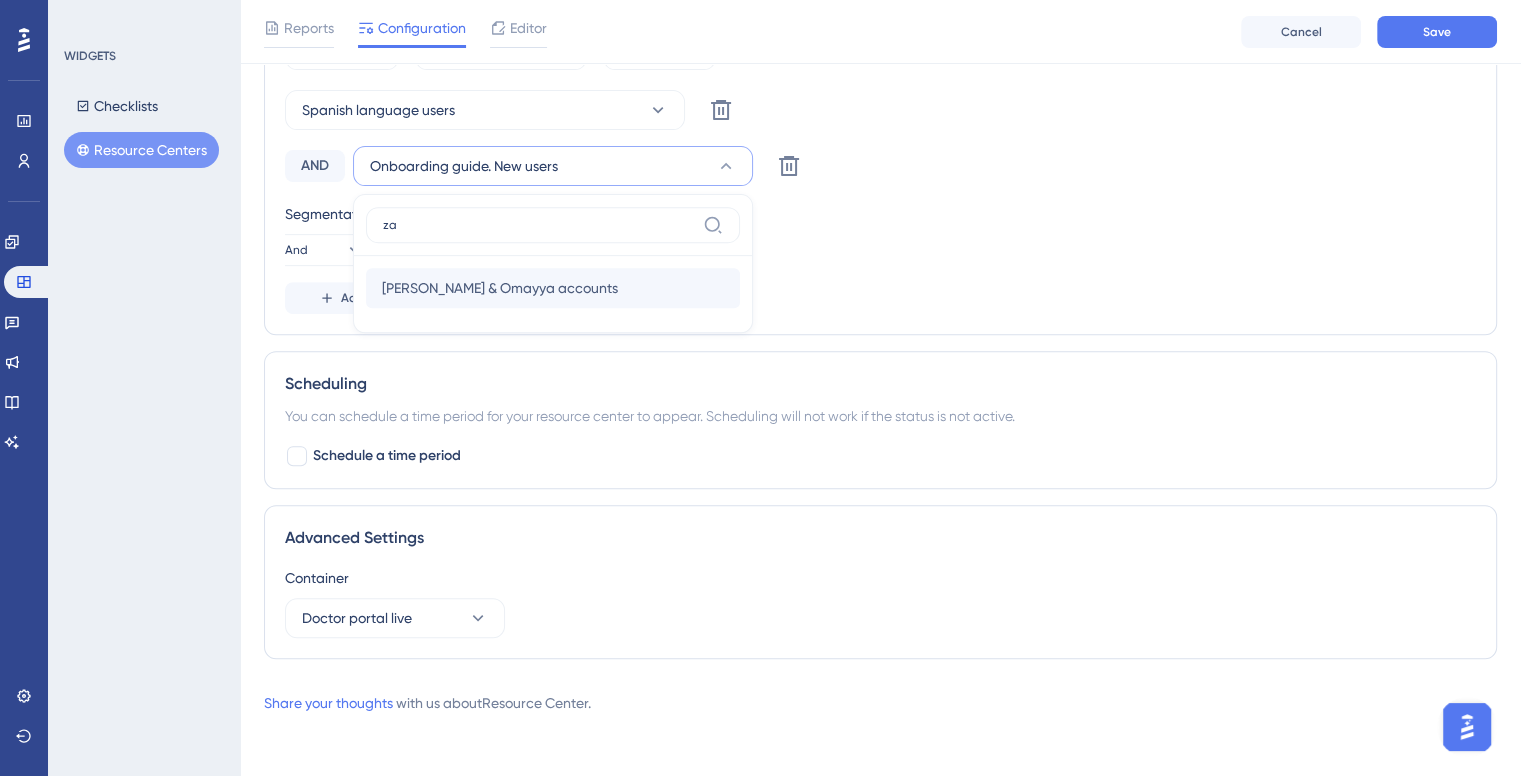 type on "za" 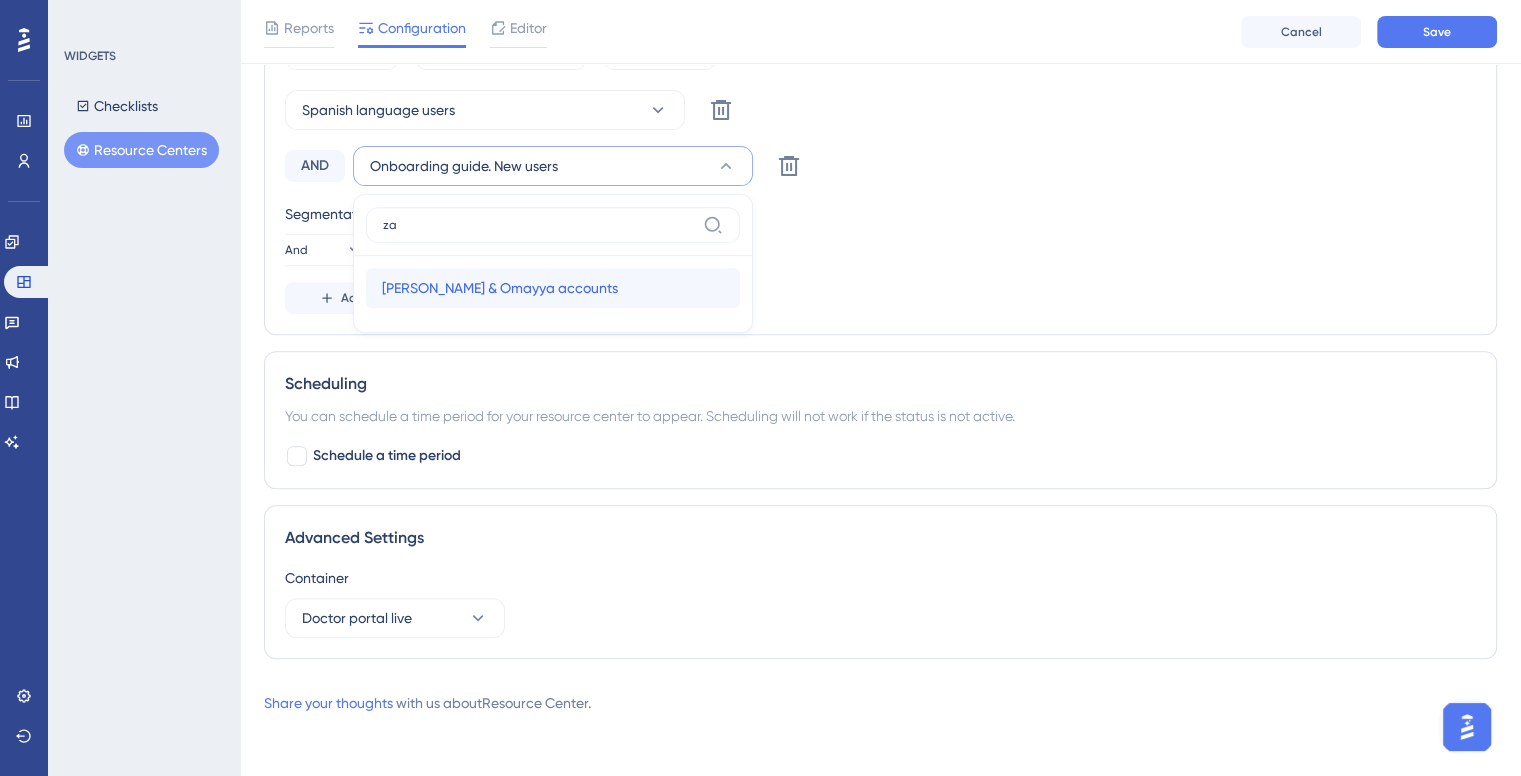 click on "Zaid Yazan & Omayya accounts Zaid Yazan & Omayya accounts" at bounding box center (553, 288) 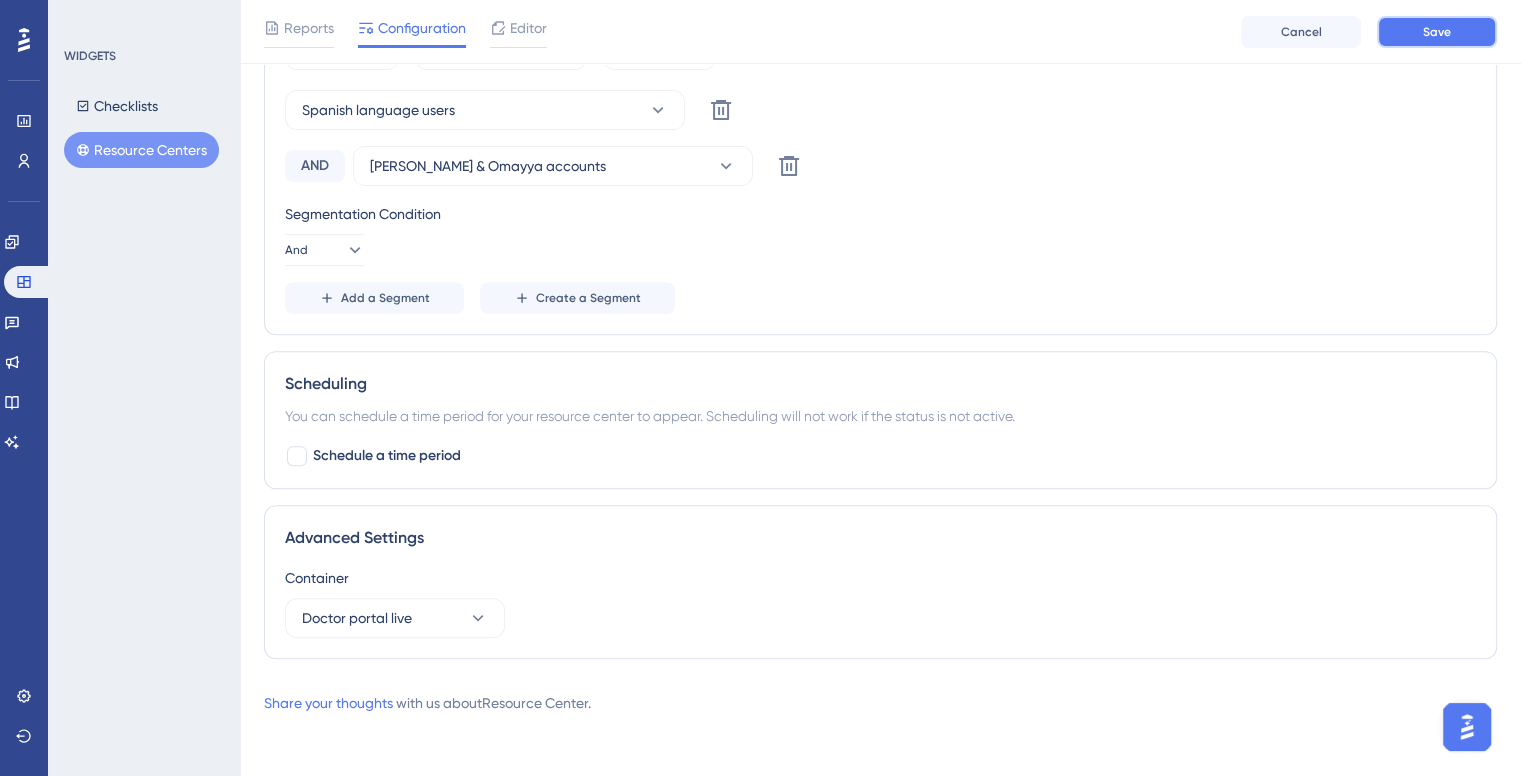 click on "Save" at bounding box center (1437, 32) 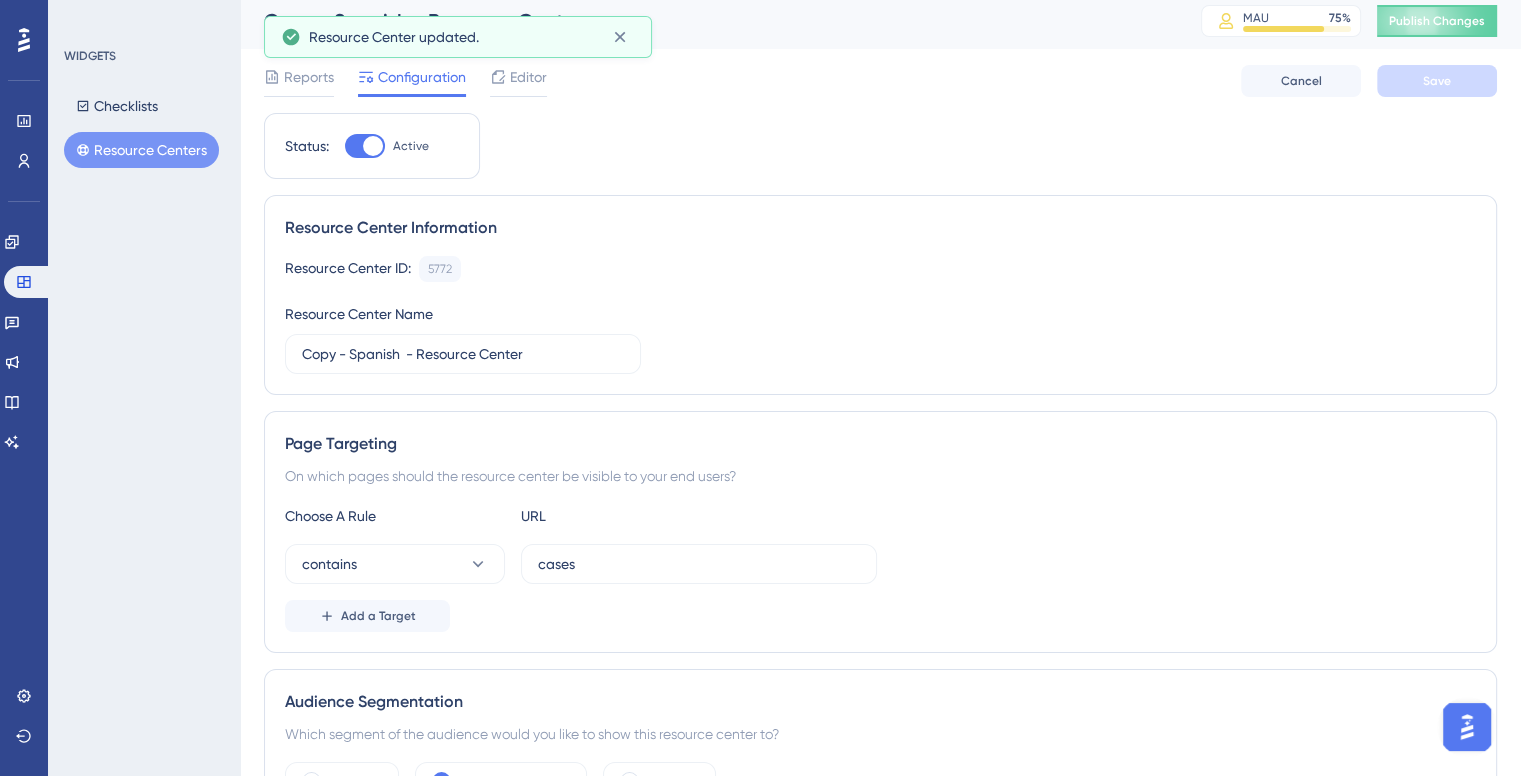 scroll, scrollTop: 0, scrollLeft: 0, axis: both 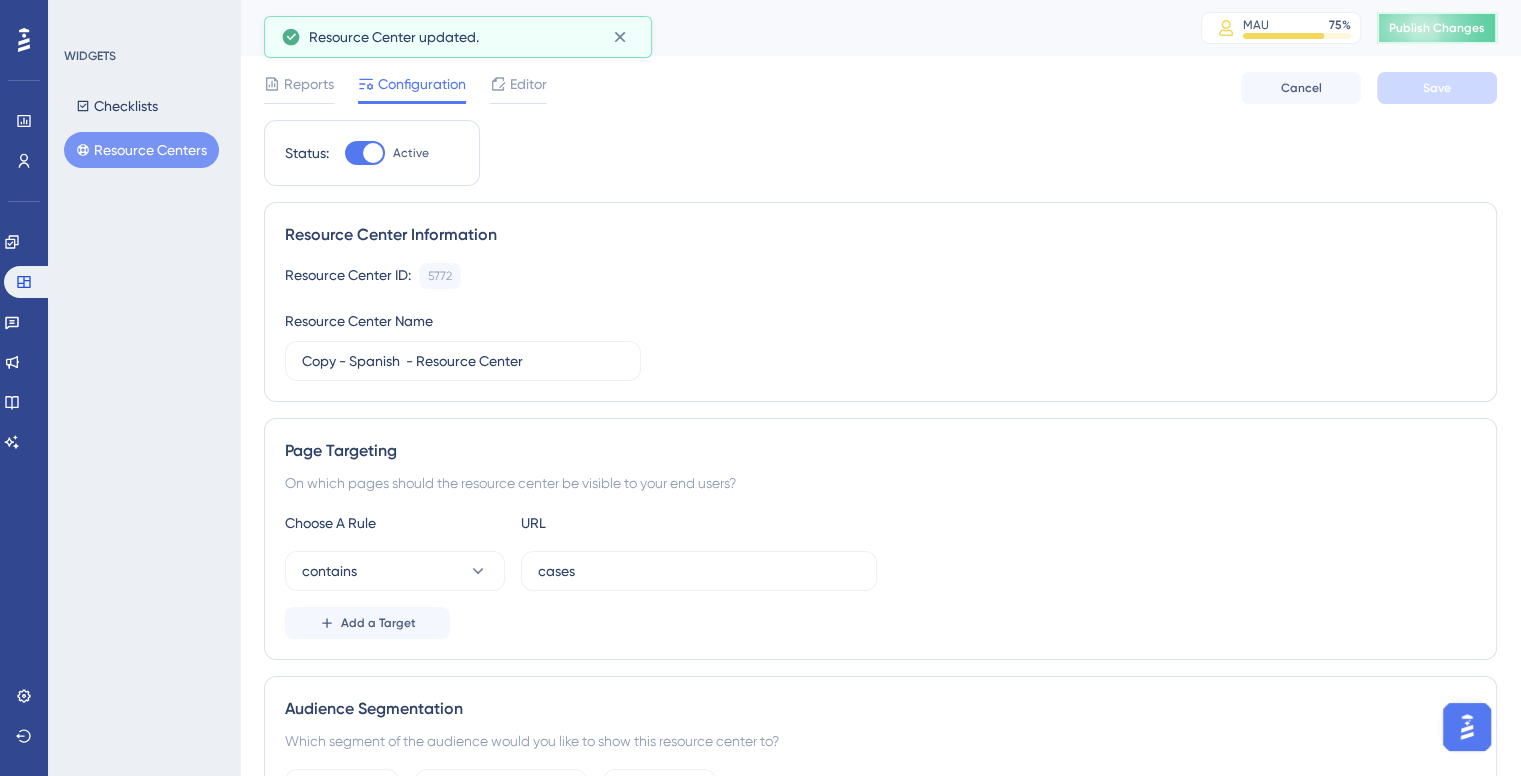 click on "Publish Changes" at bounding box center [1437, 28] 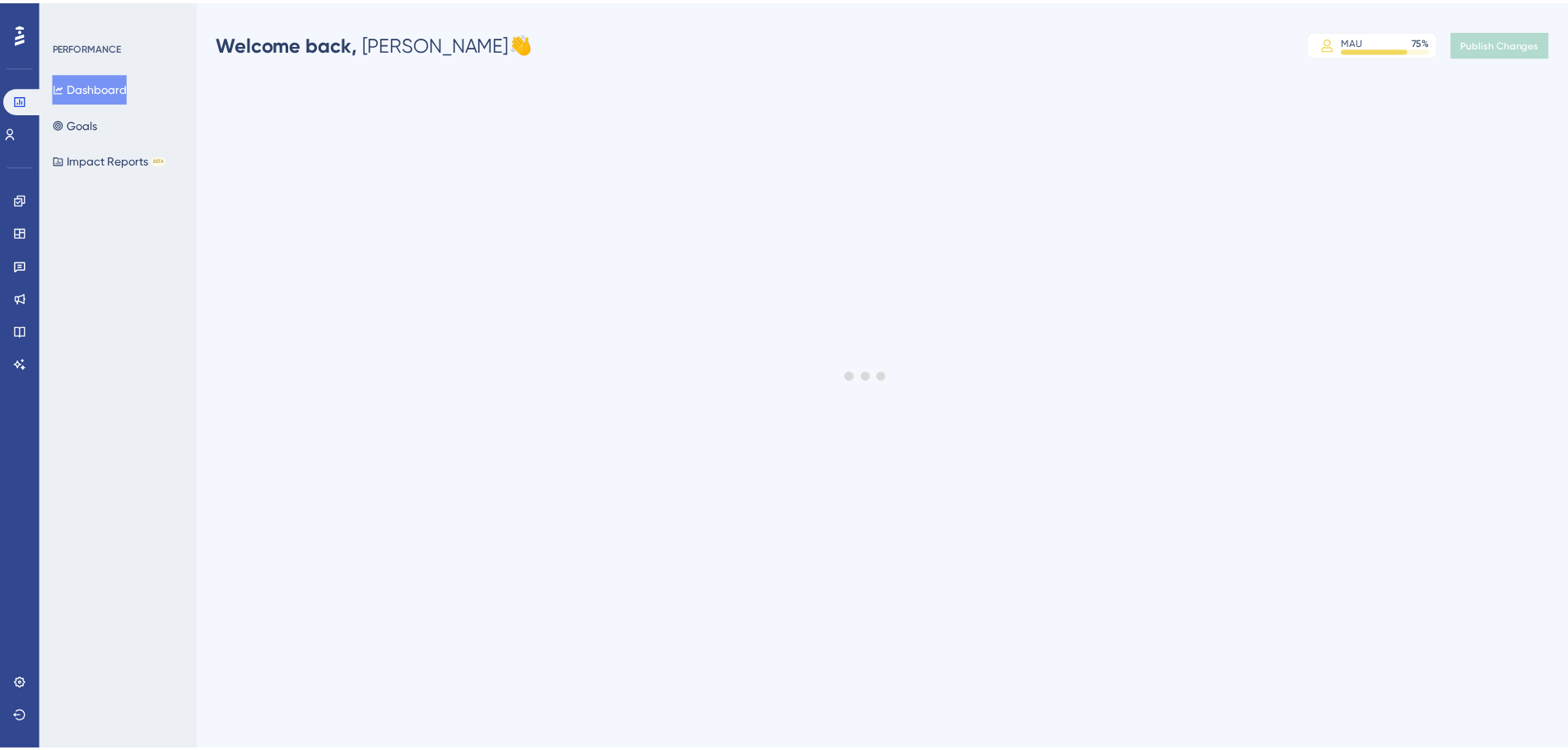 scroll, scrollTop: 0, scrollLeft: 0, axis: both 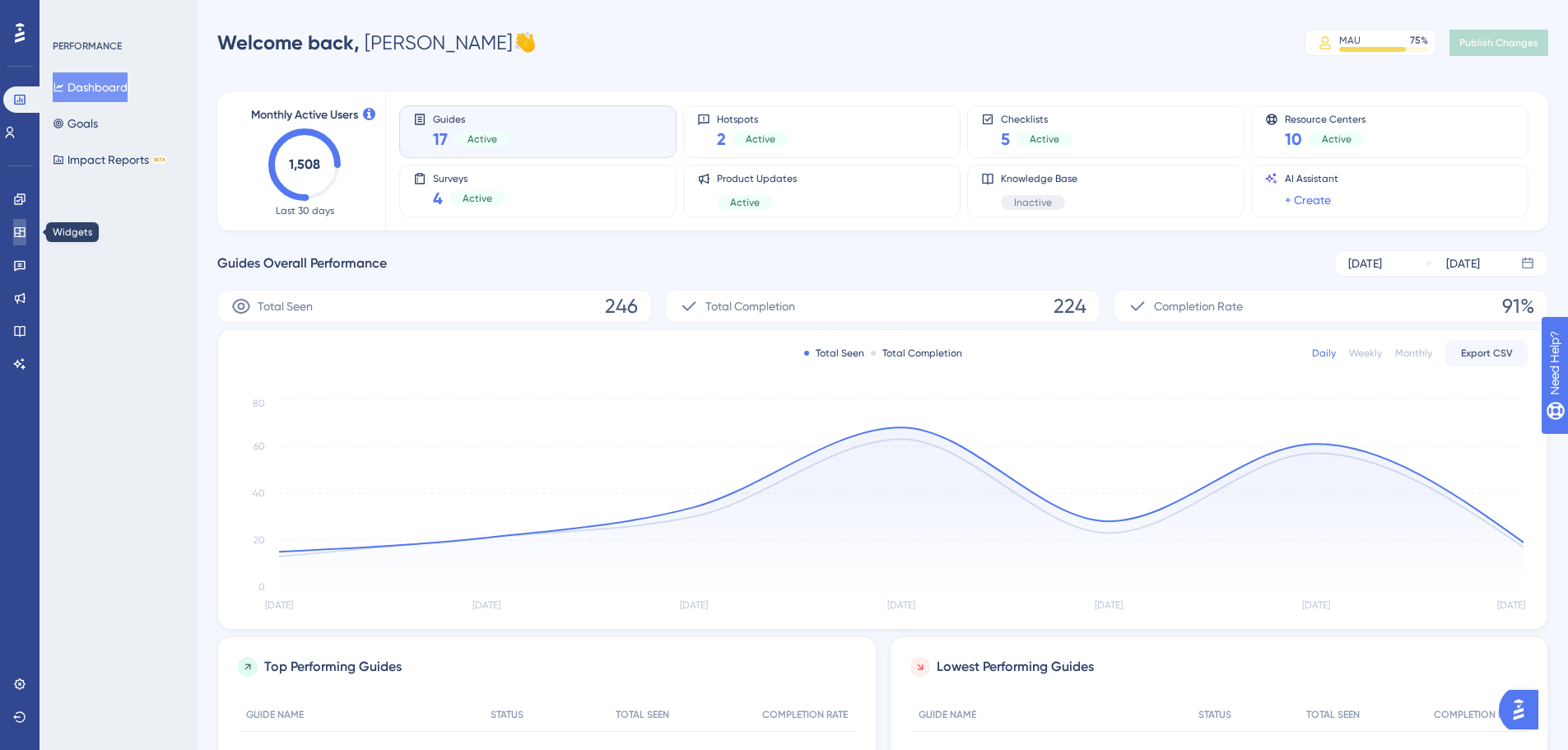 click 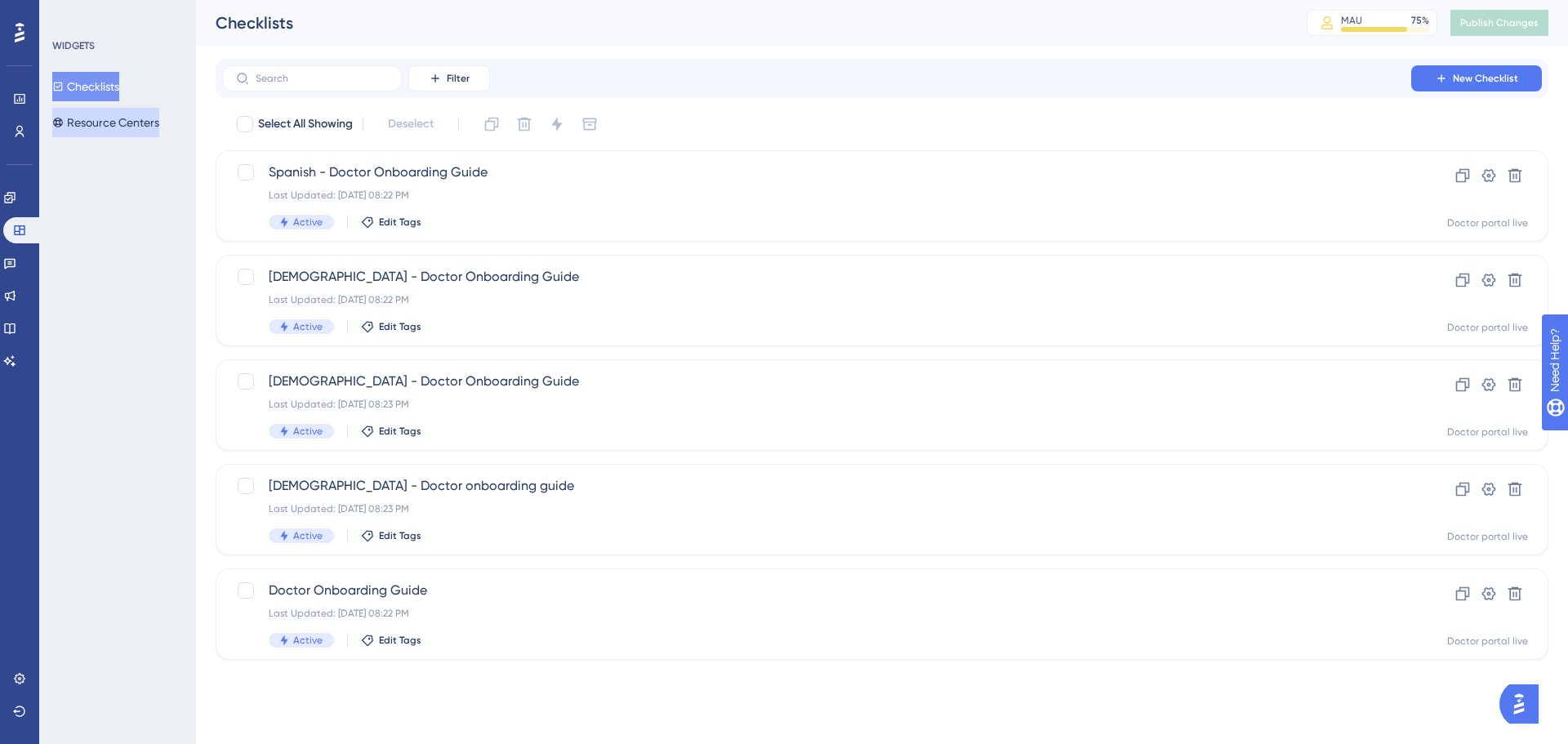 click on "Resource Centers" at bounding box center [105, 123] 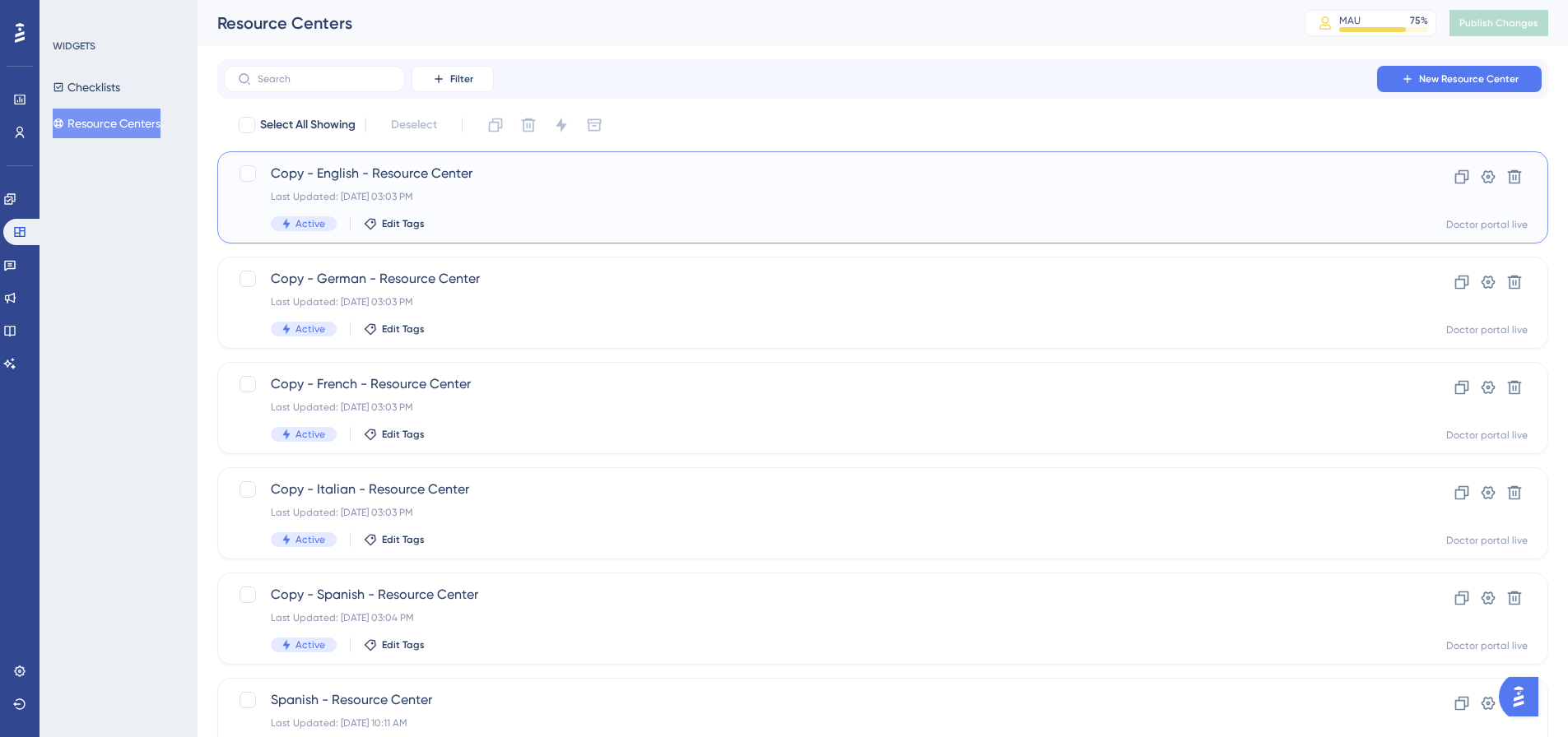 click on "Copy - English - Resource Center Last Updated: Jul 10 2025, 03:03 PM Active Edit Tags" at bounding box center [817, 197] 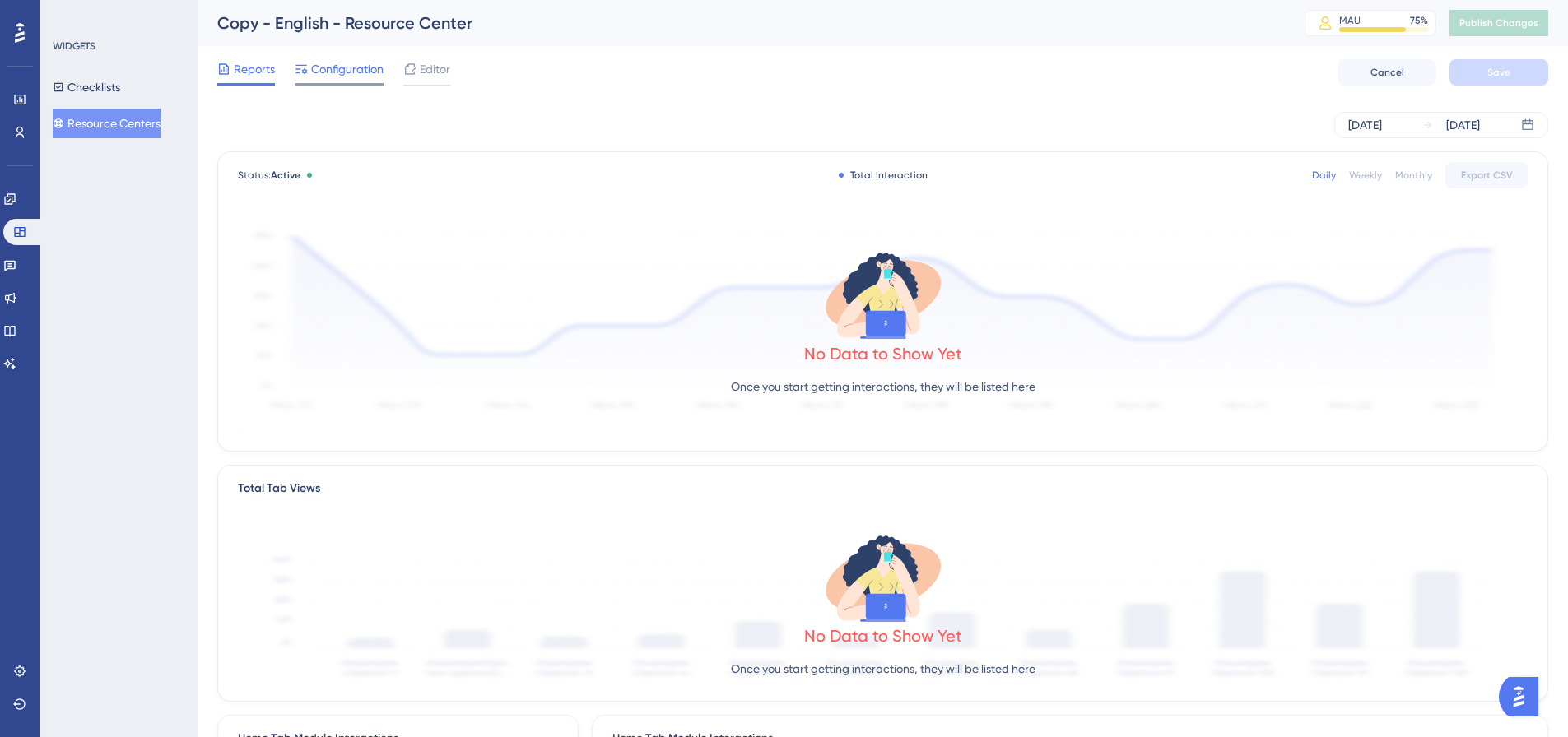 click on "Configuration" at bounding box center [347, 69] 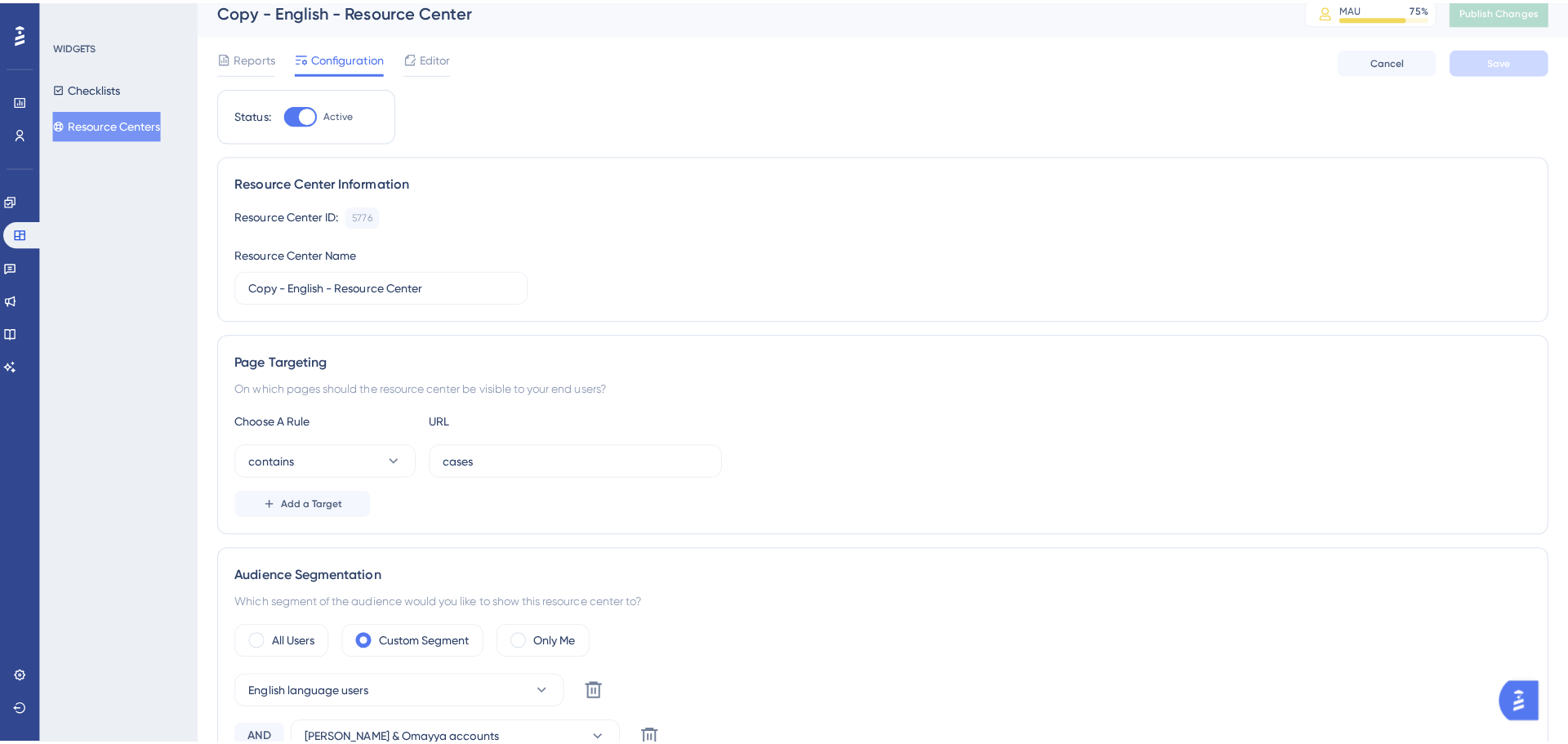 scroll, scrollTop: 0, scrollLeft: 0, axis: both 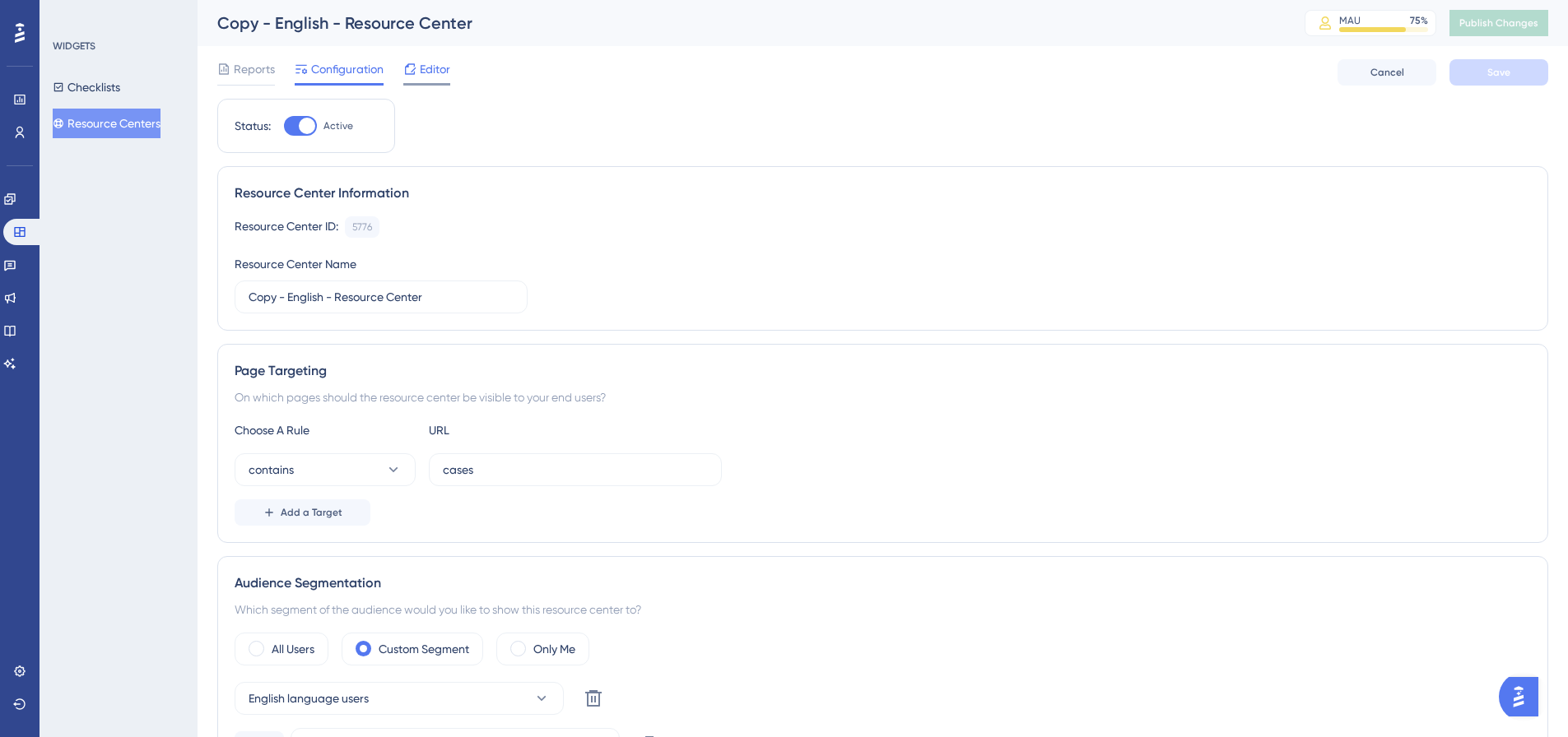 click on "Editor" at bounding box center (435, 69) 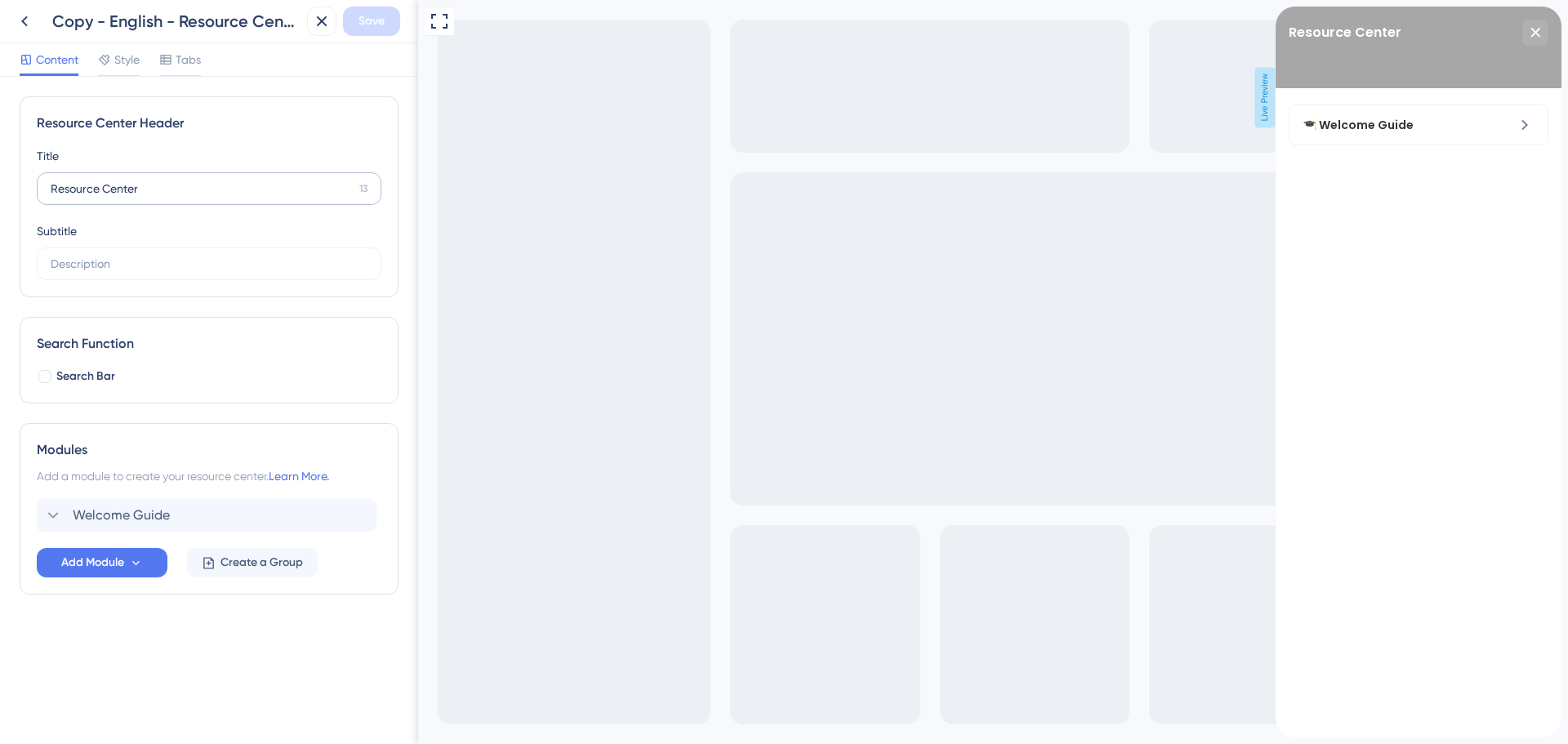 scroll, scrollTop: 0, scrollLeft: 0, axis: both 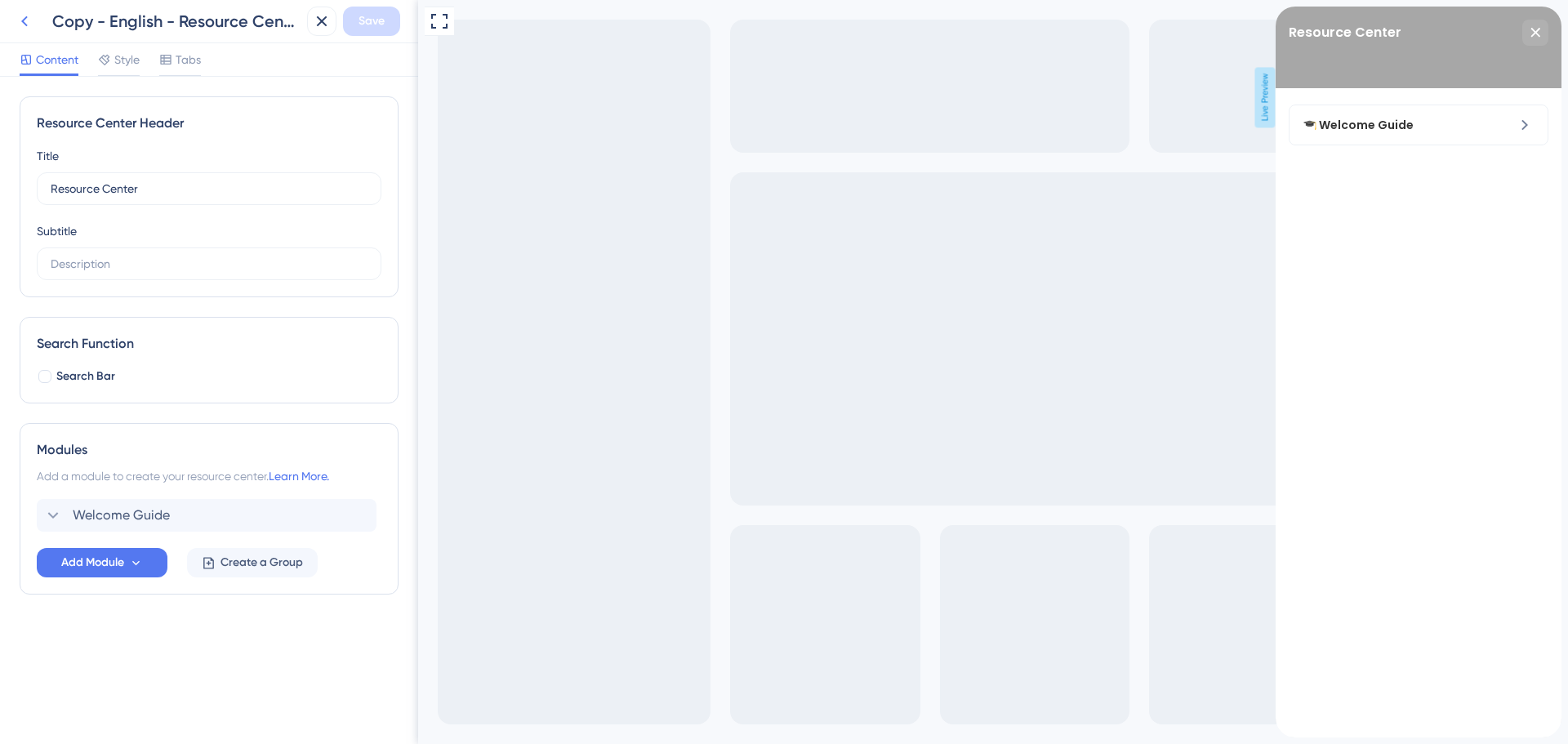 click 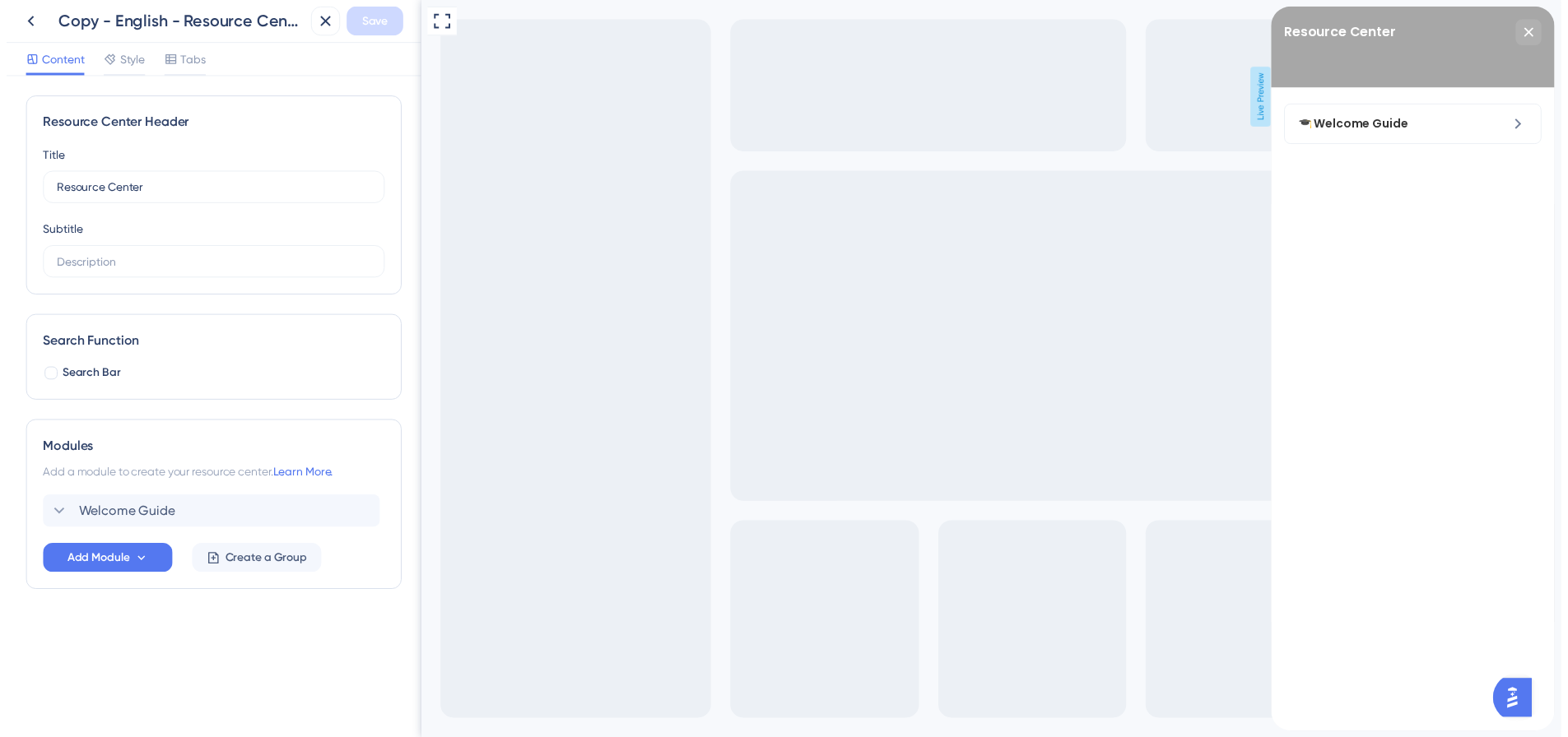 scroll, scrollTop: 0, scrollLeft: 0, axis: both 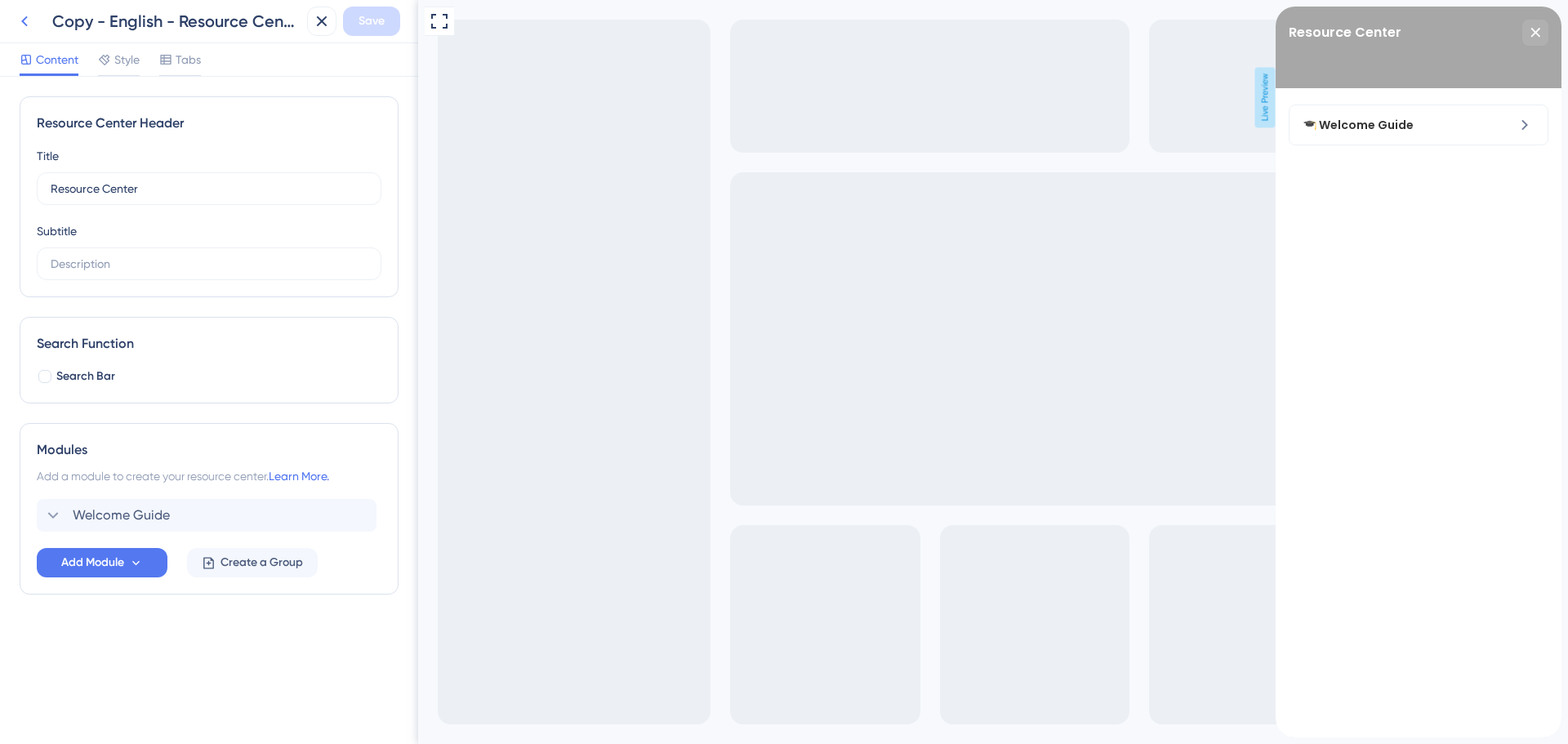 click 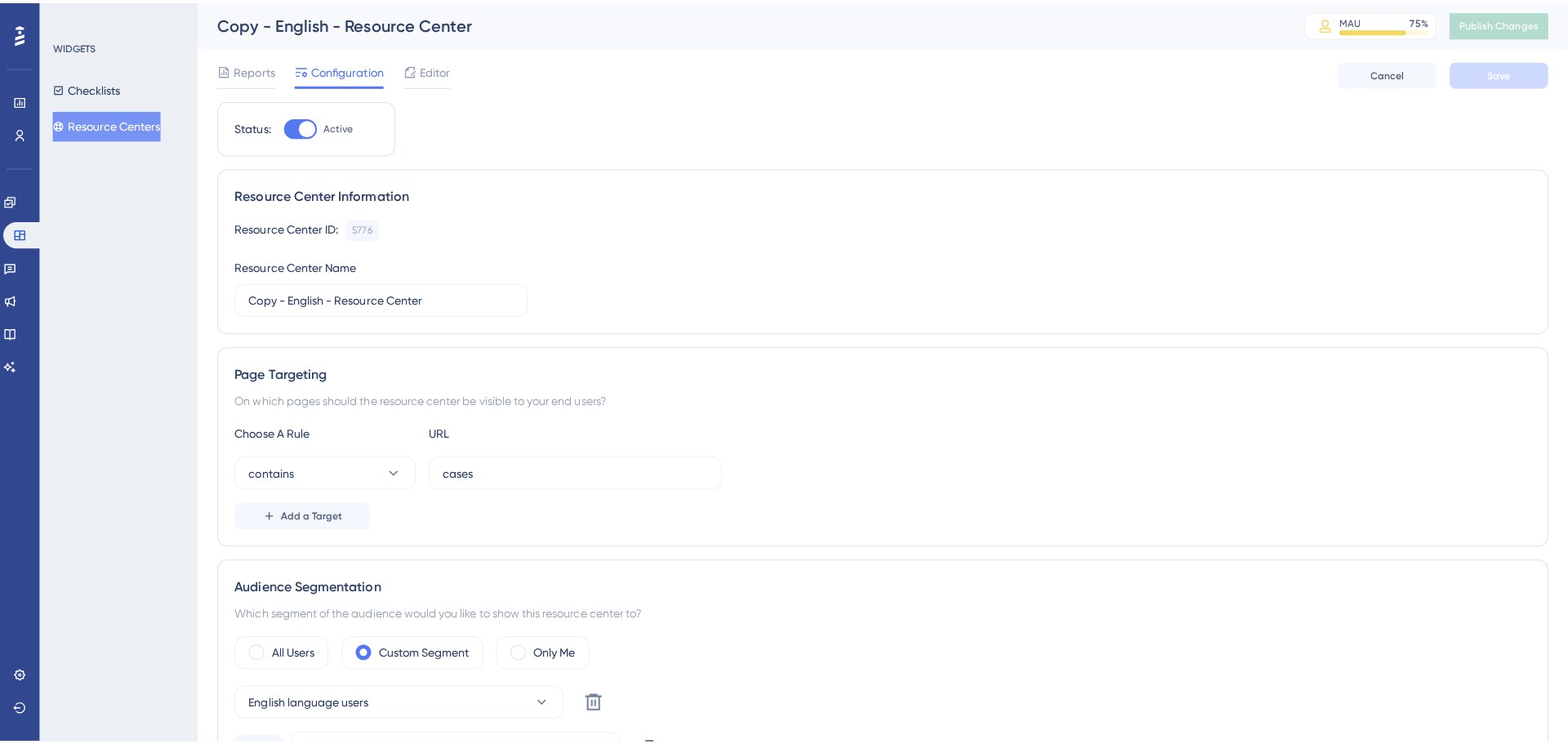 scroll, scrollTop: 0, scrollLeft: 0, axis: both 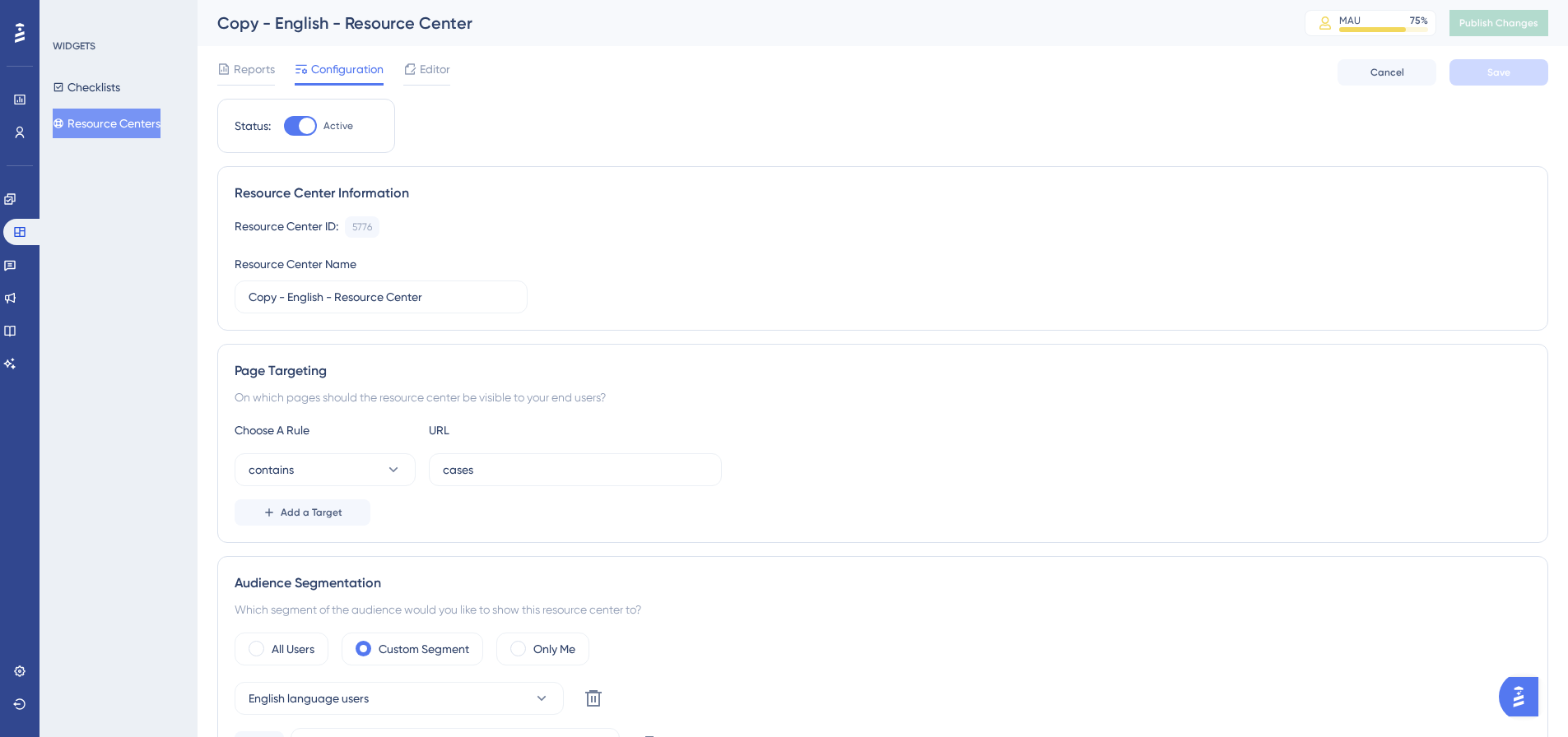 click on "Resource Centers" at bounding box center (106, 123) 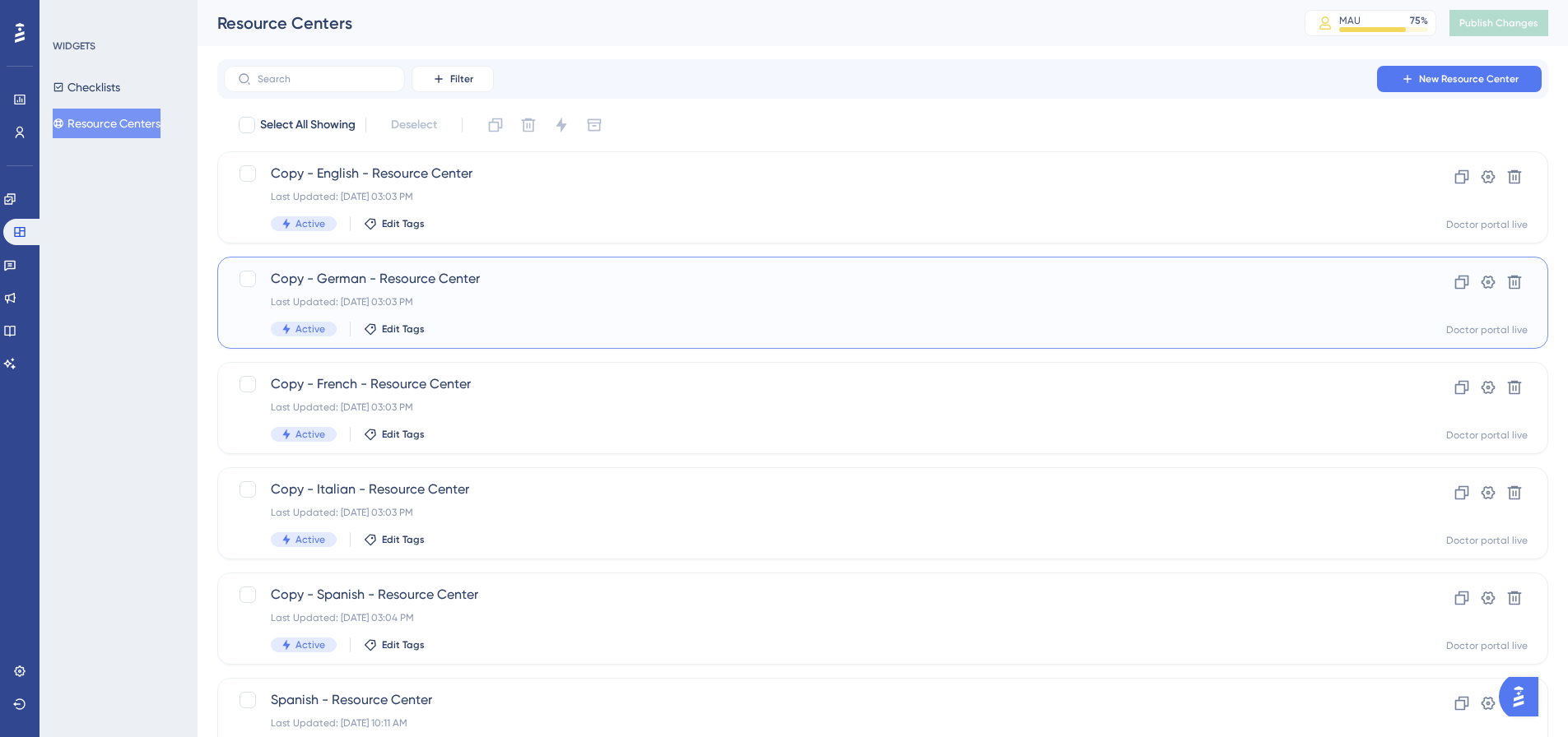 click on "Copy - German - Resource Center" at bounding box center [817, 279] 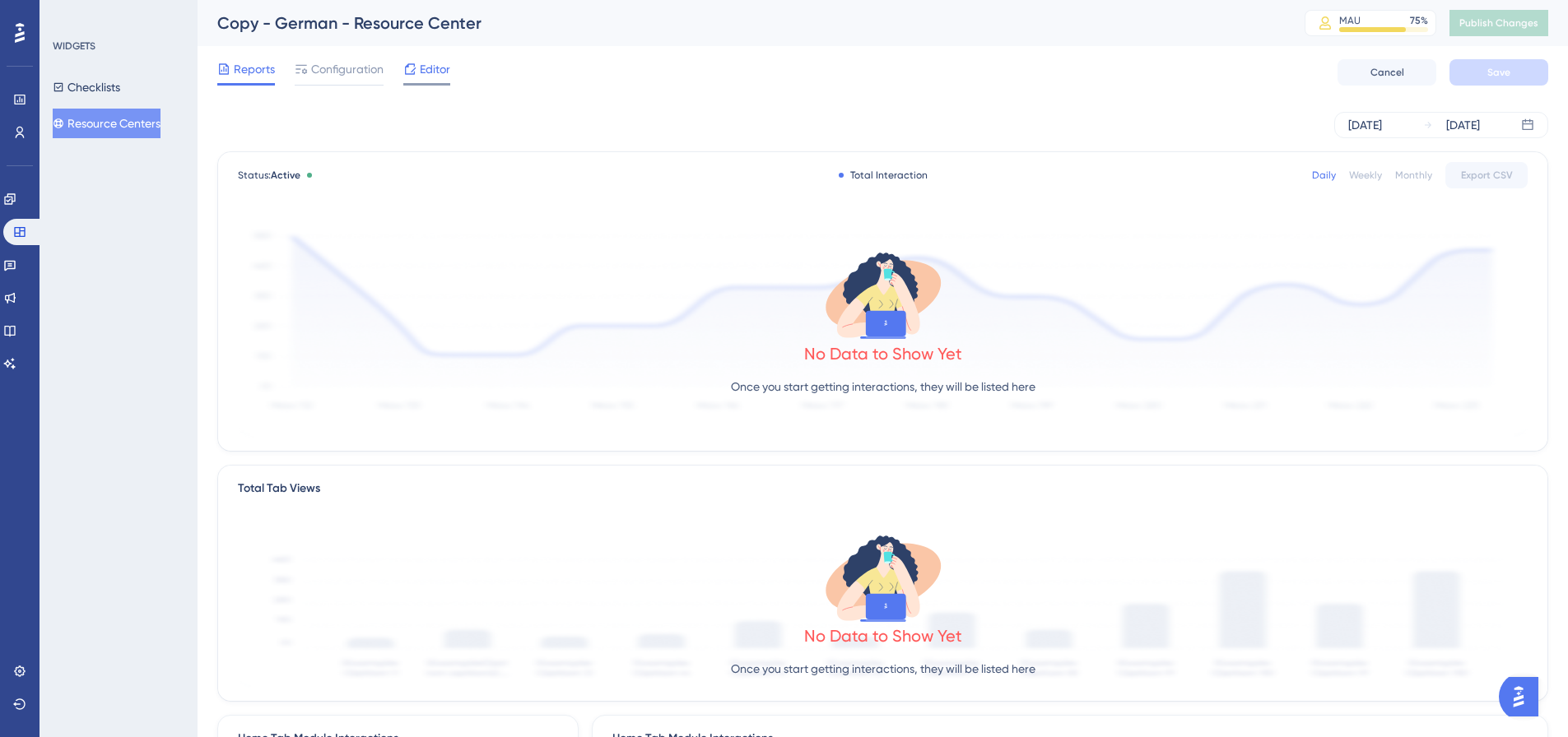 click on "Editor" at bounding box center (426, 69) 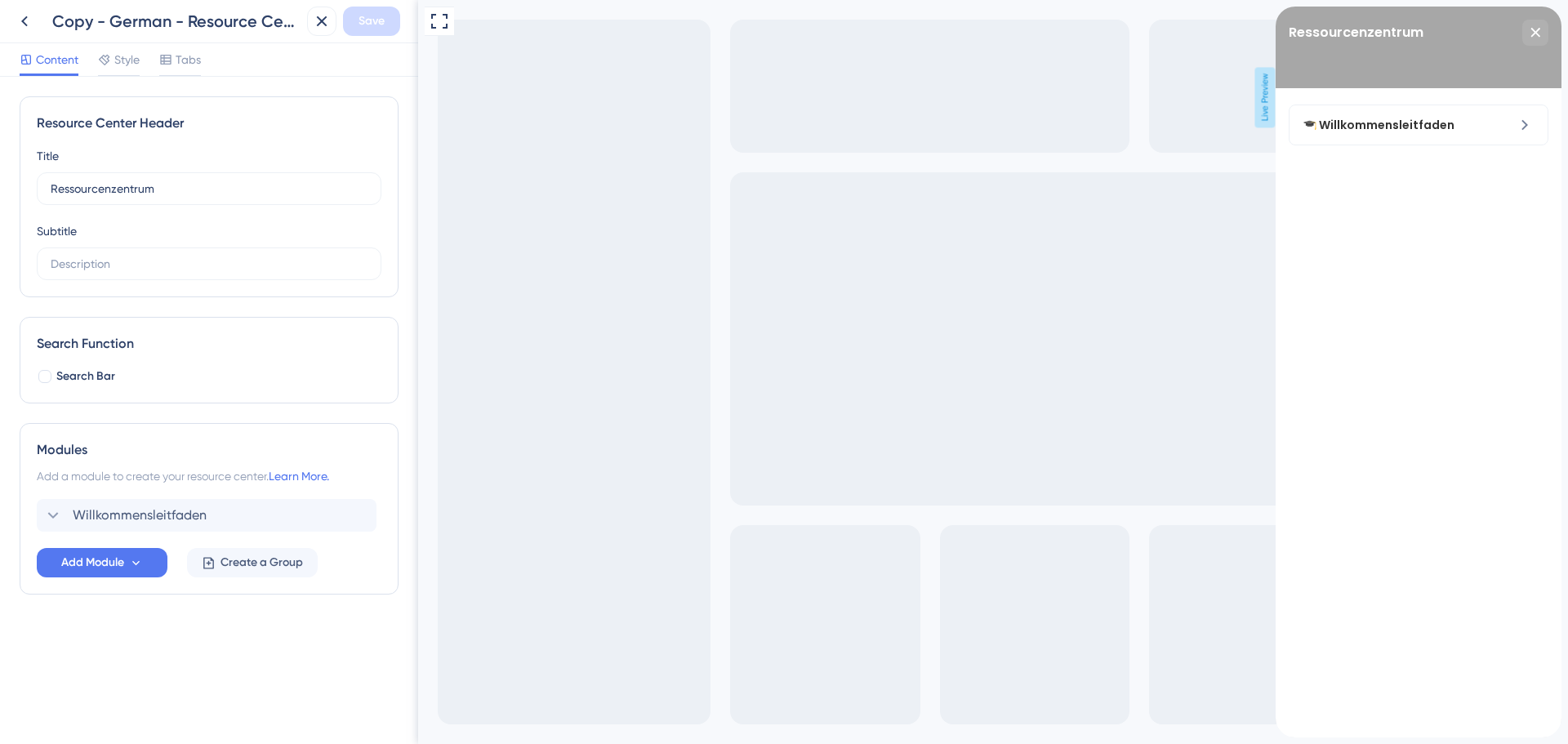 scroll, scrollTop: 0, scrollLeft: 0, axis: both 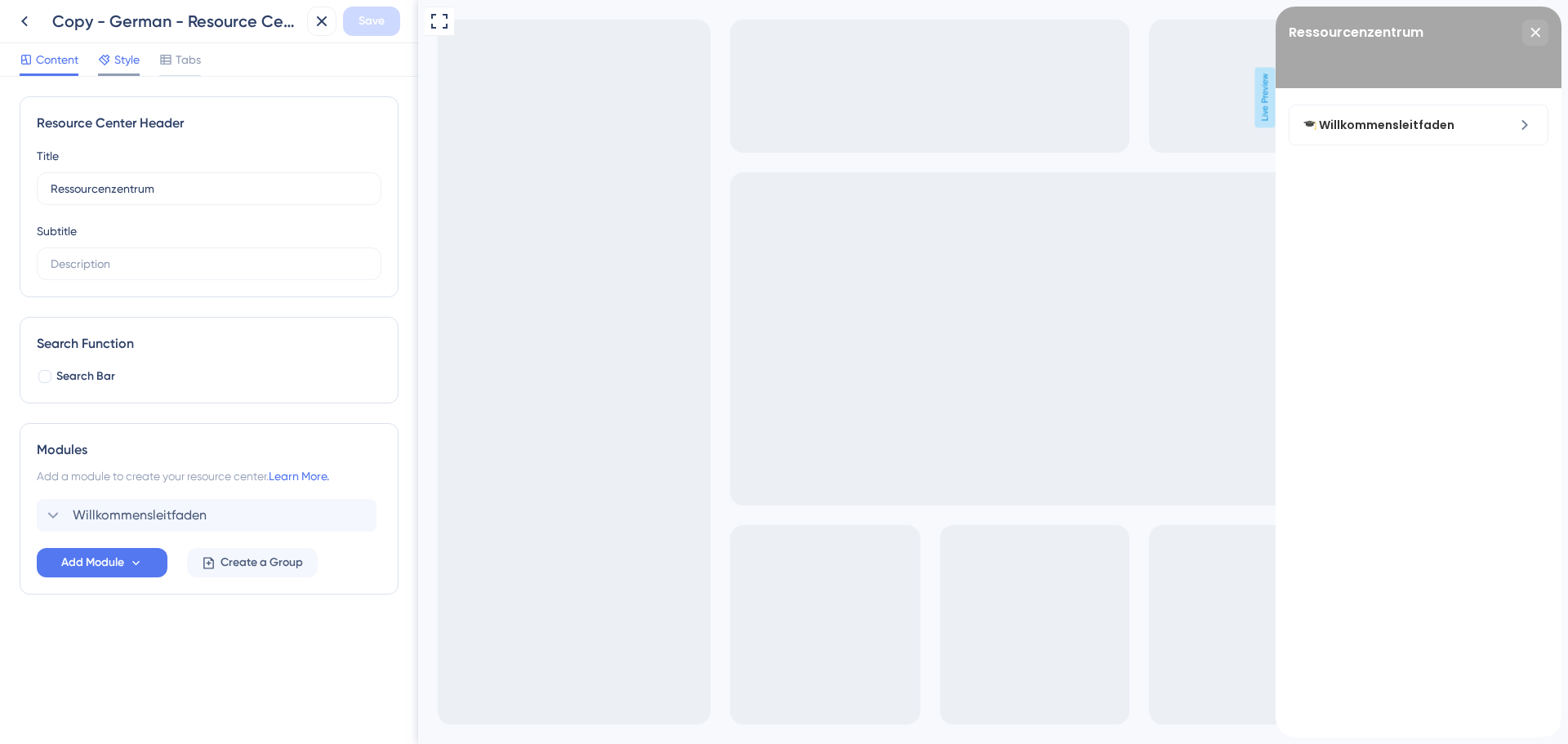 click on "Style" at bounding box center (127, 60) 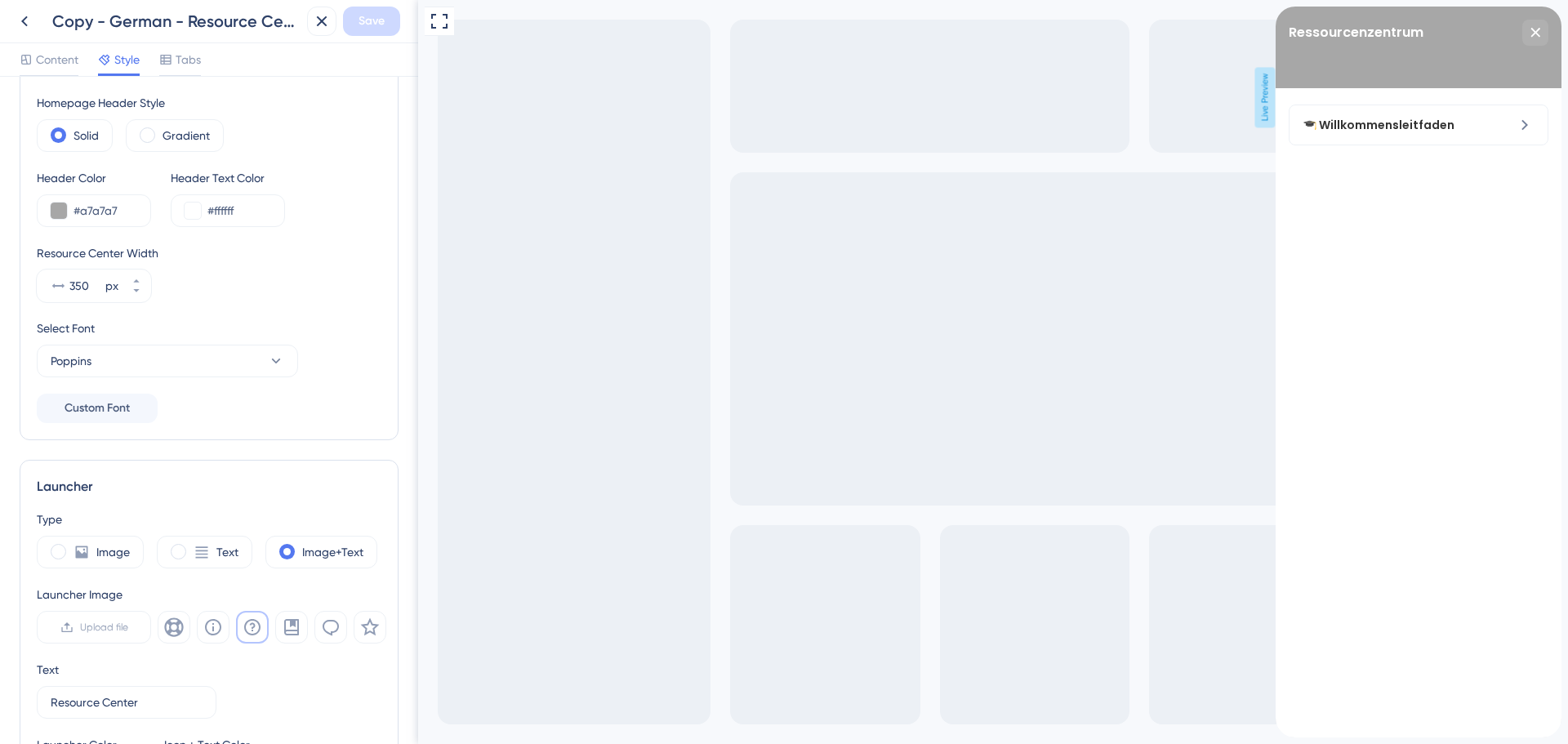 scroll, scrollTop: 0, scrollLeft: 0, axis: both 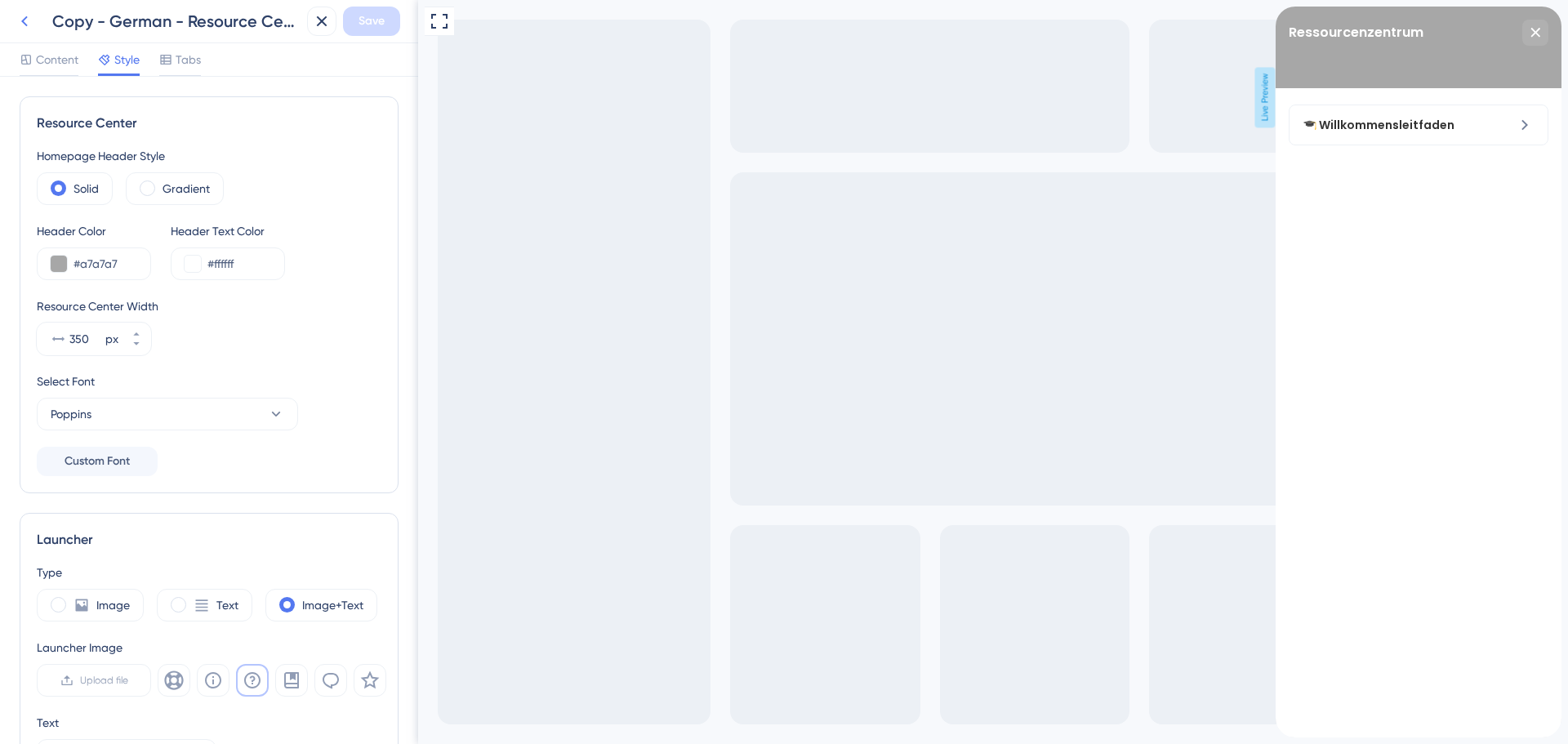 click 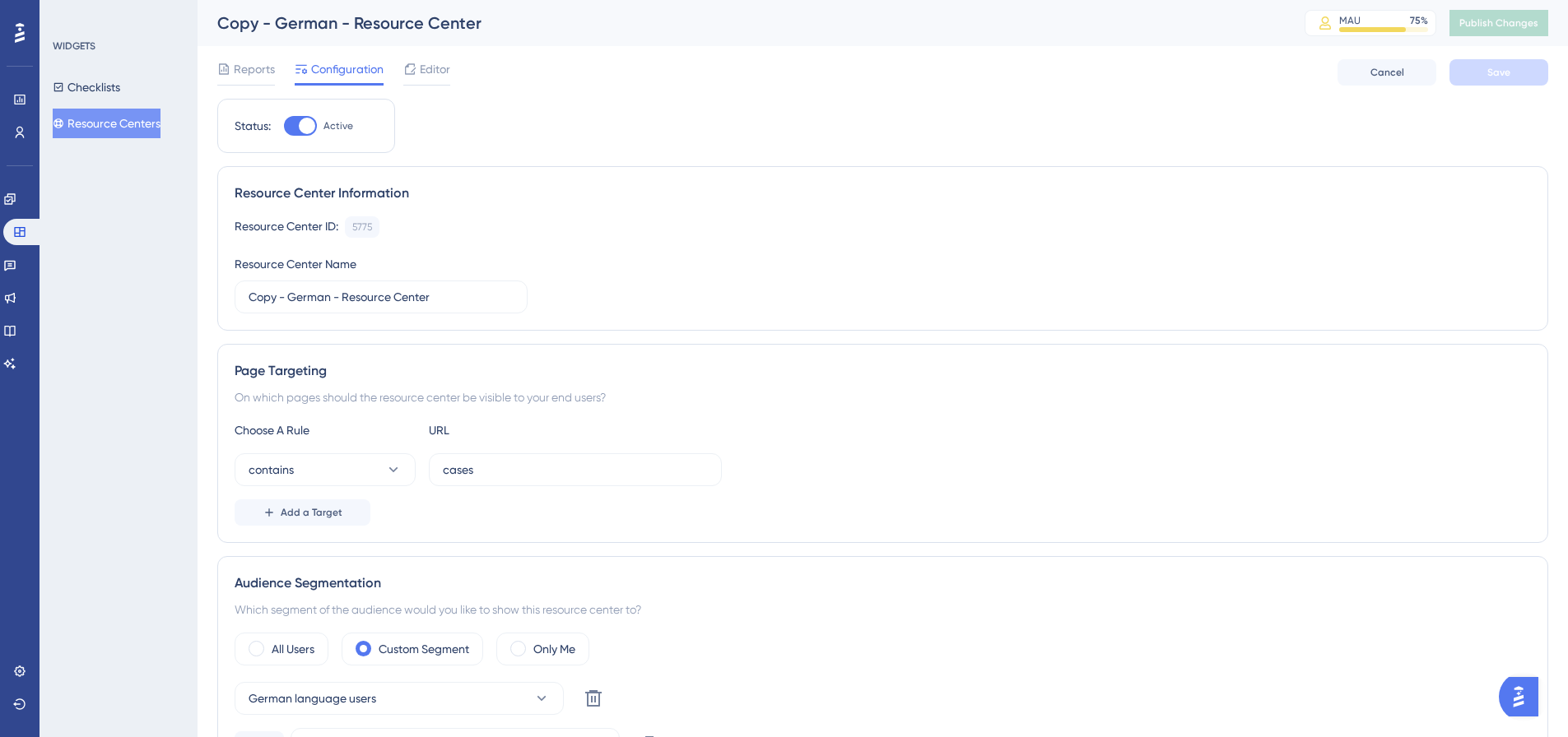click on "Resource Centers" at bounding box center (106, 123) 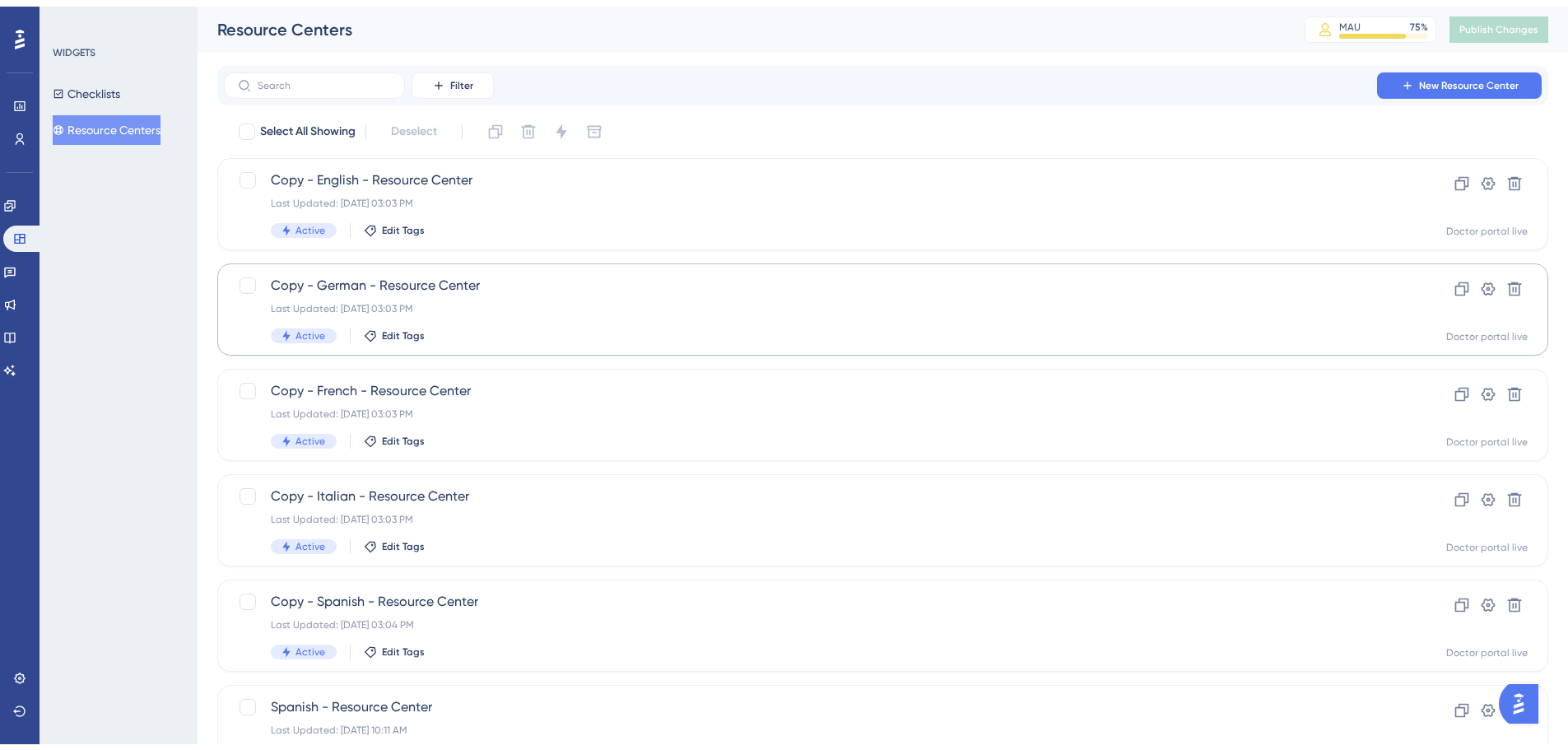 scroll, scrollTop: 495, scrollLeft: 0, axis: vertical 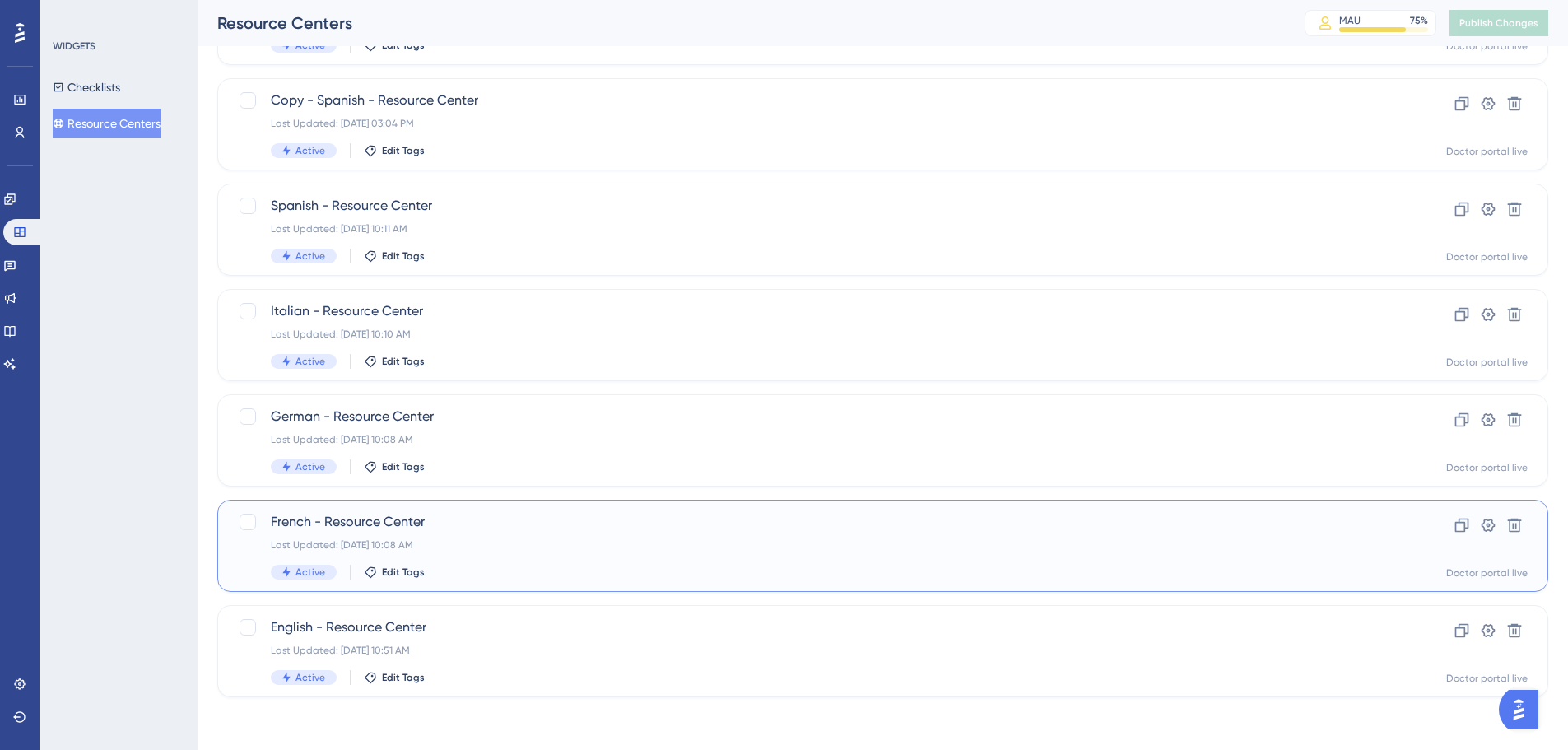 click on "French - Resource Center" at bounding box center (817, 522) 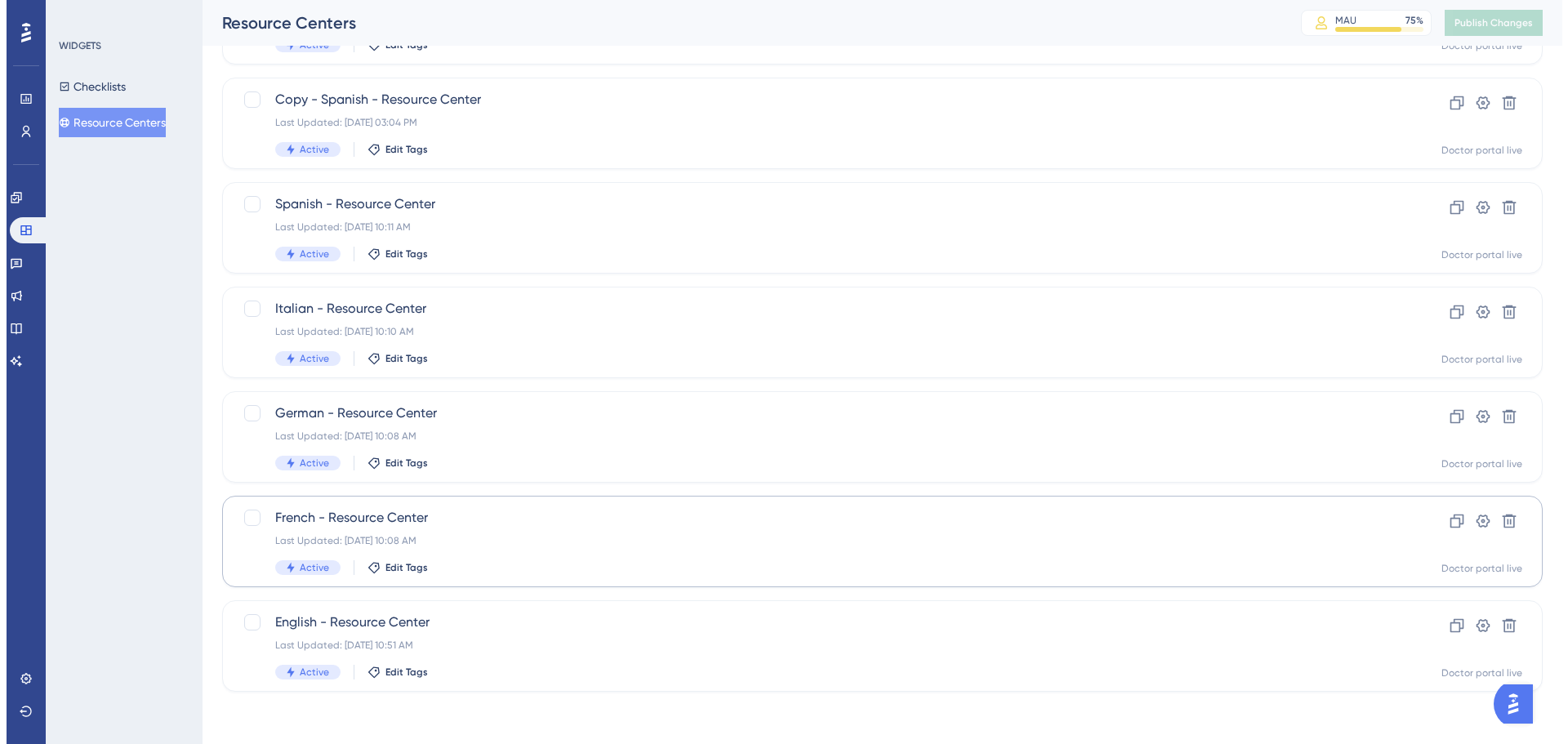scroll, scrollTop: 0, scrollLeft: 0, axis: both 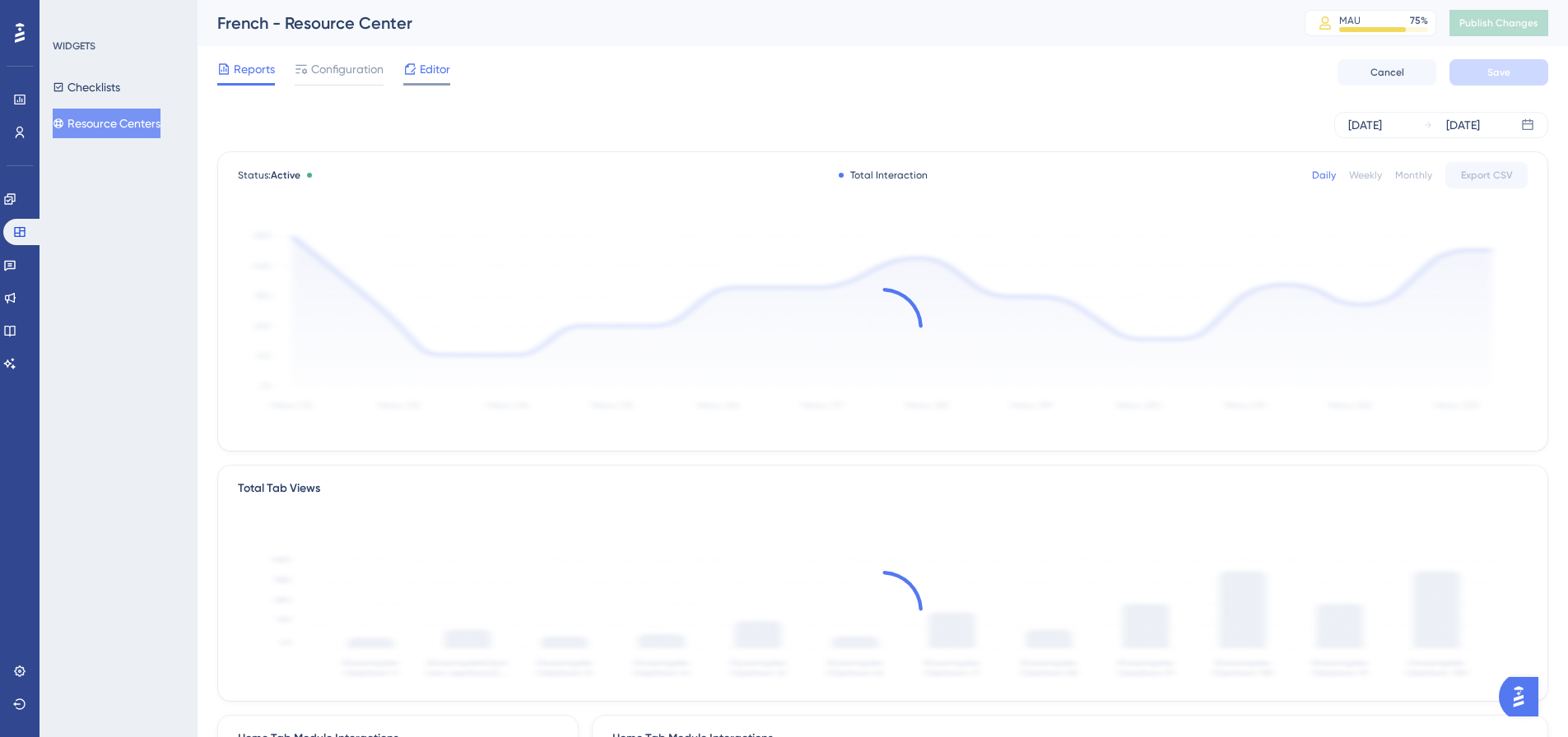 click on "Editor" at bounding box center (435, 69) 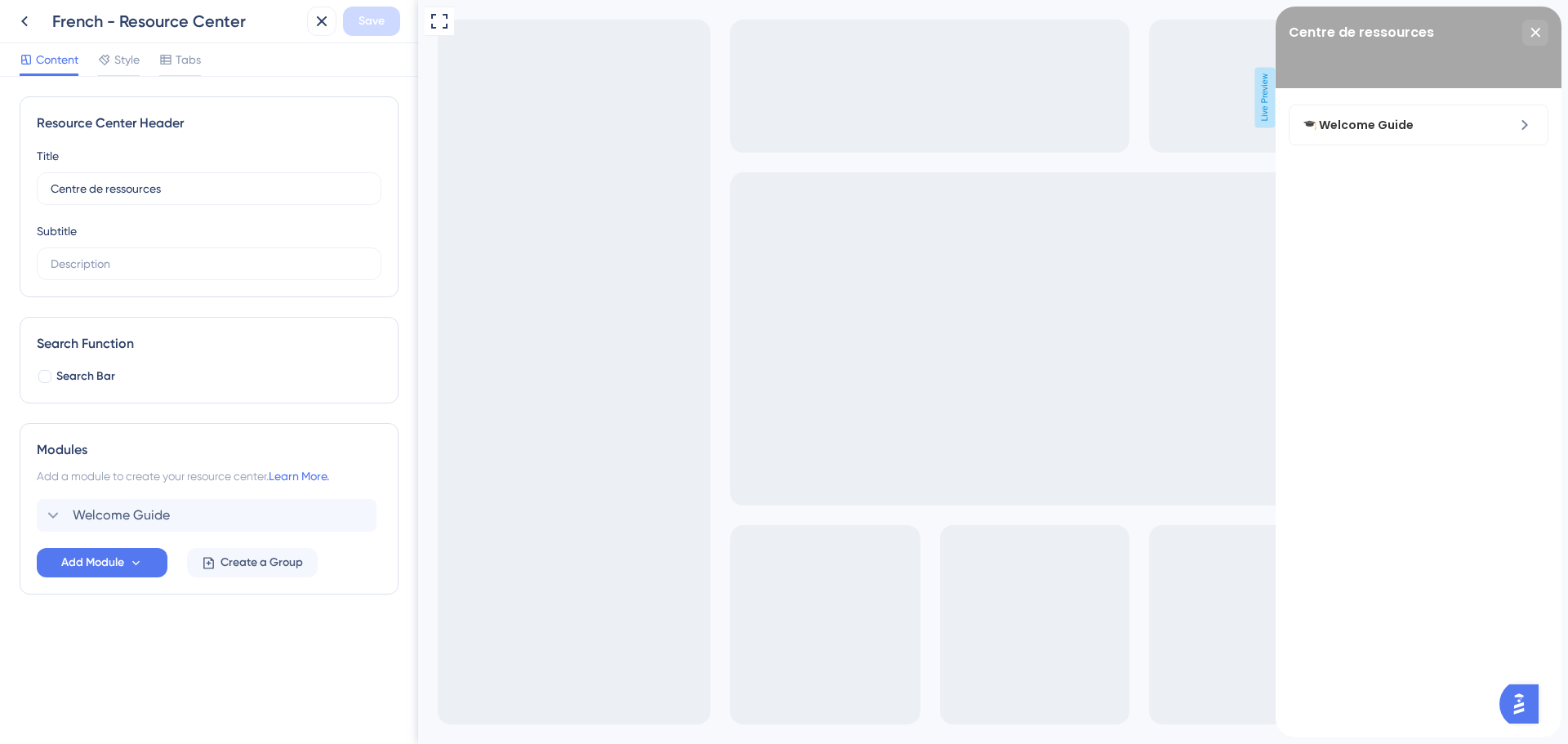 scroll, scrollTop: 0, scrollLeft: 0, axis: both 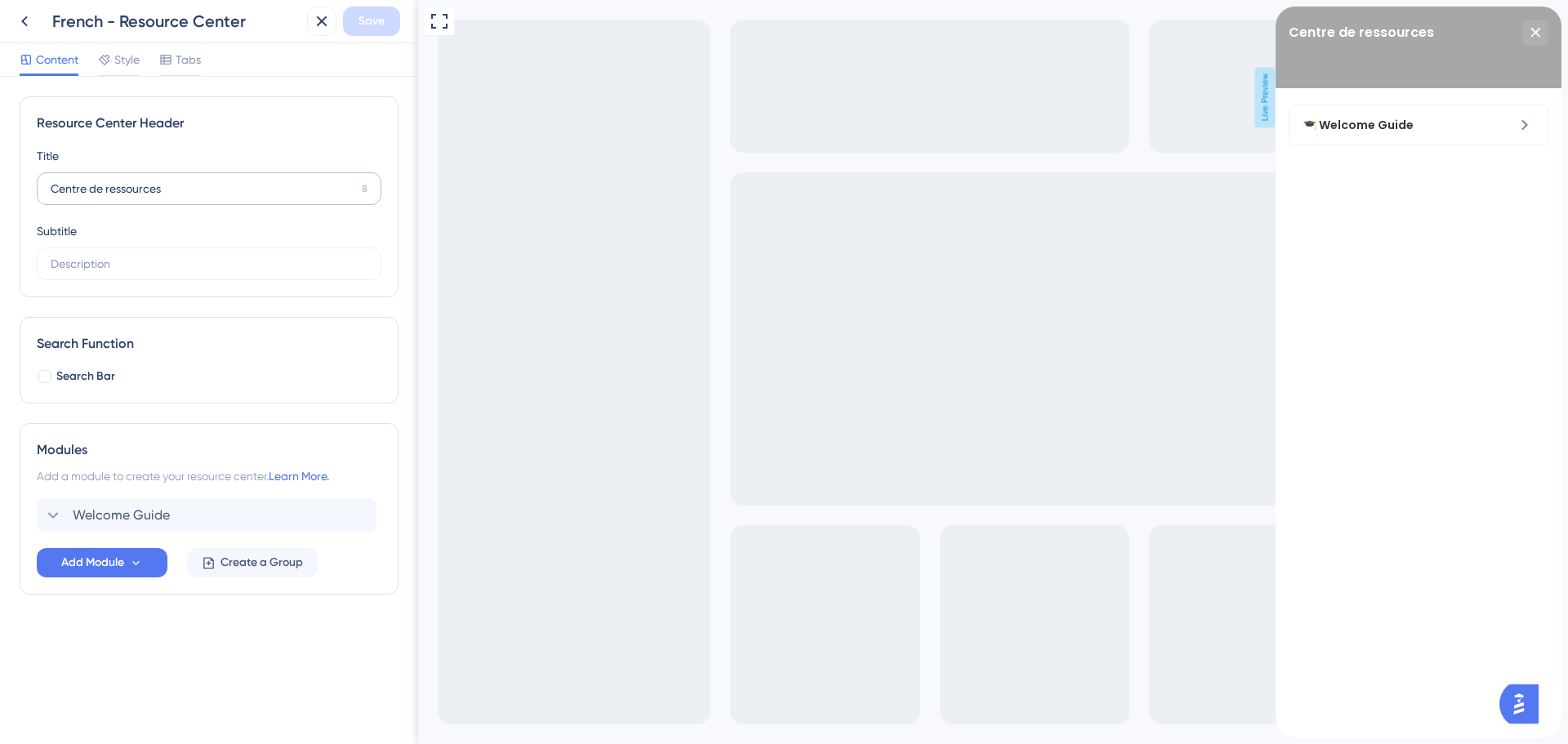 click on "Centre de ressources 8" at bounding box center [209, 189] 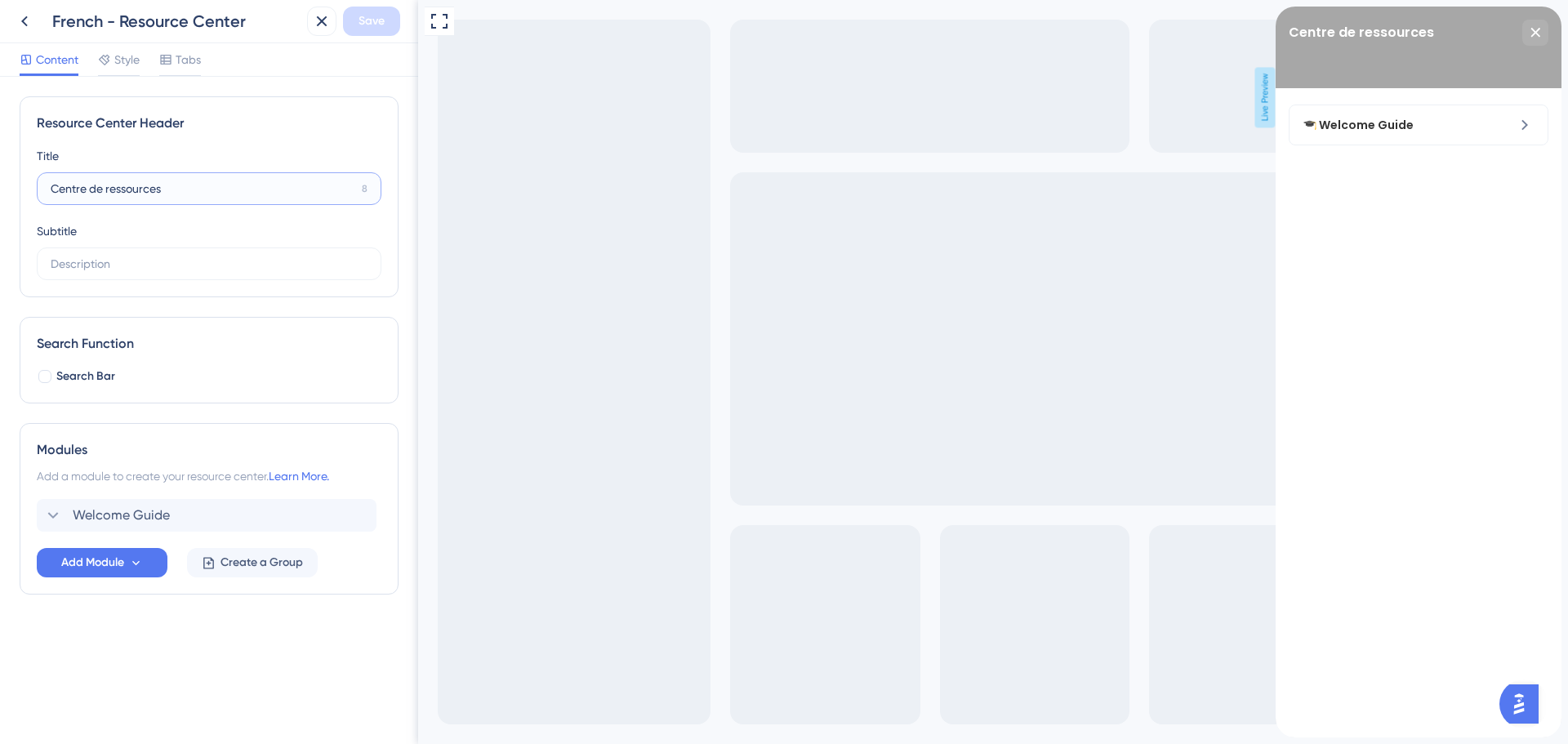 click on "Centre de ressources" at bounding box center [203, 189] 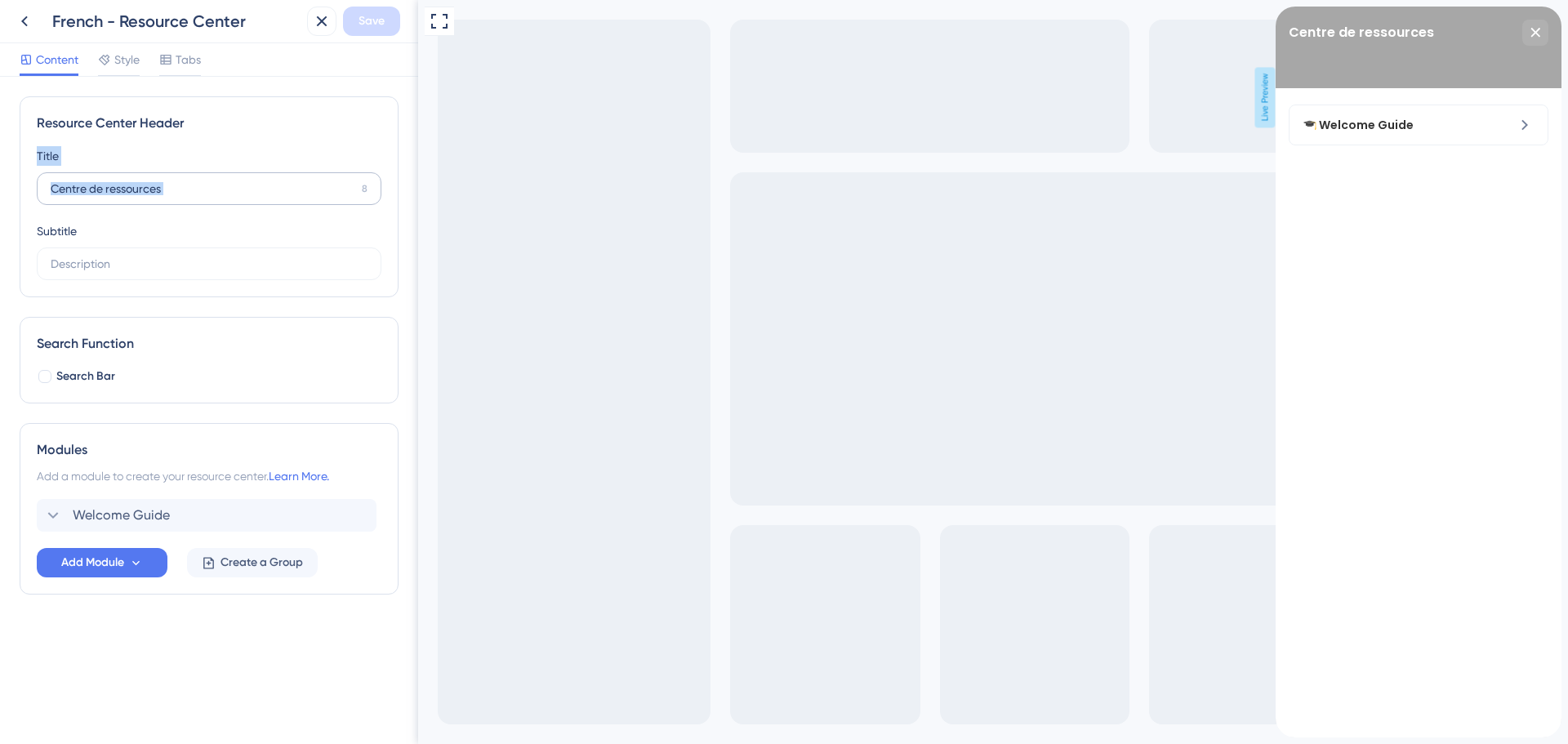 click on "Centre de ressources 8" at bounding box center [209, 189] 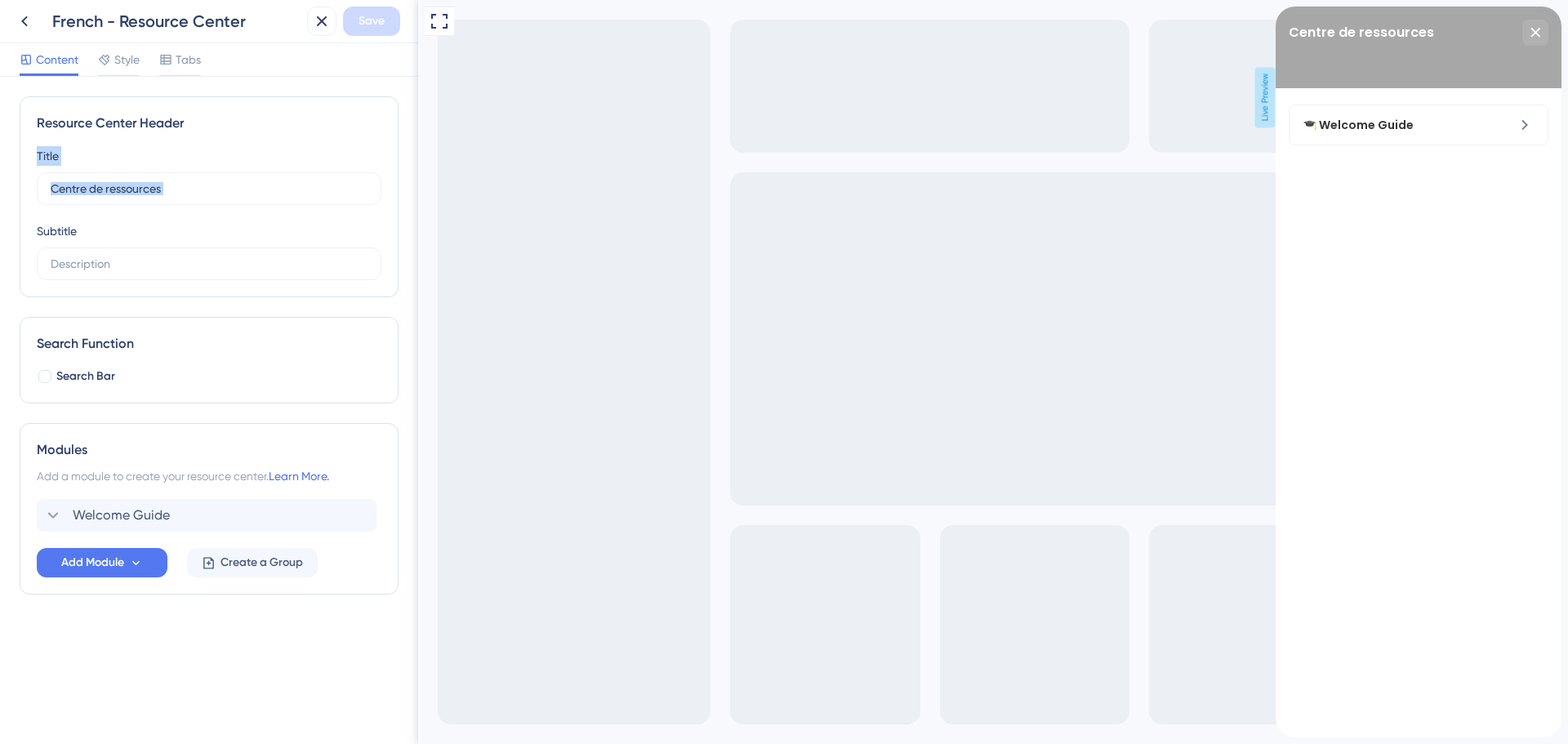scroll, scrollTop: 0, scrollLeft: 0, axis: both 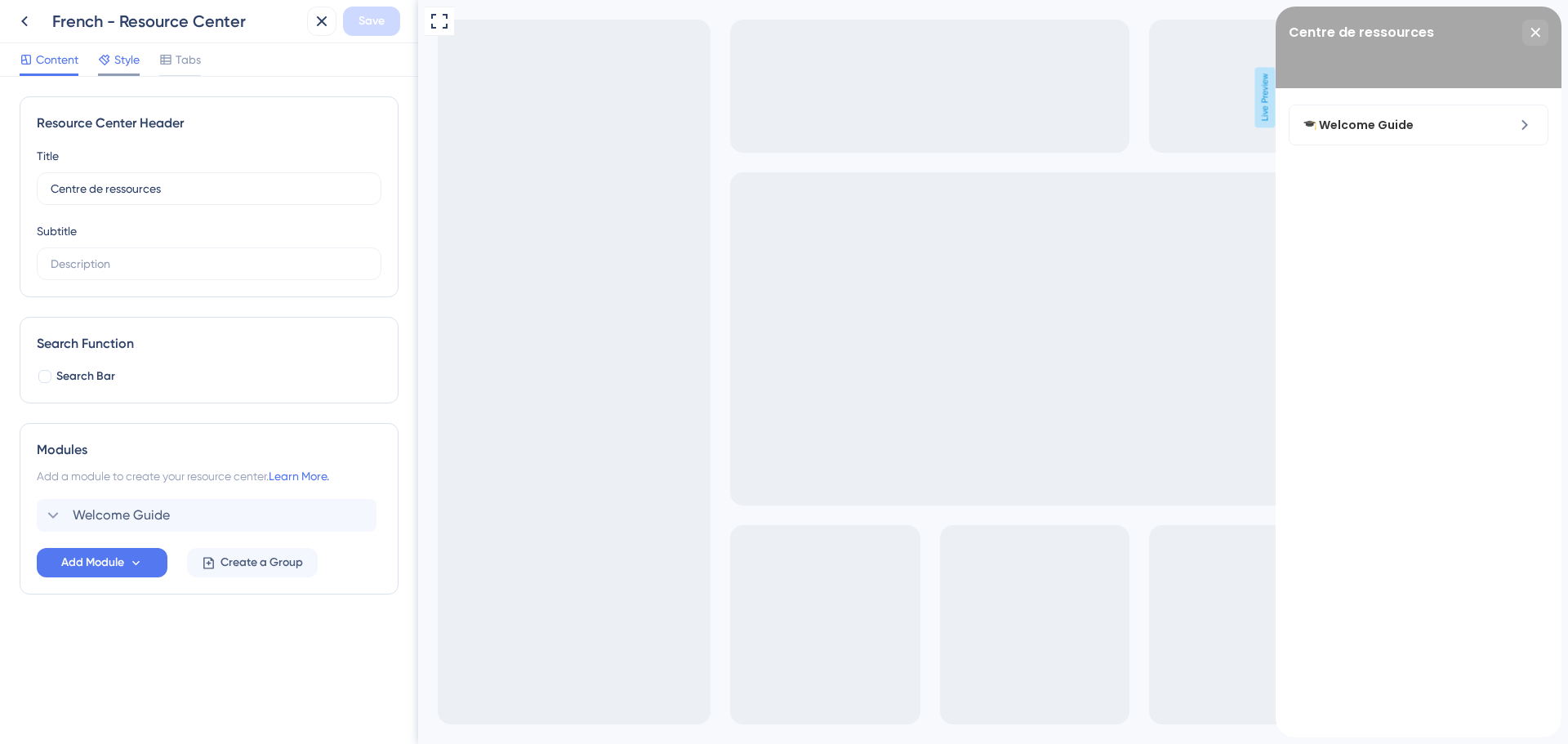 click on "Style" at bounding box center [127, 60] 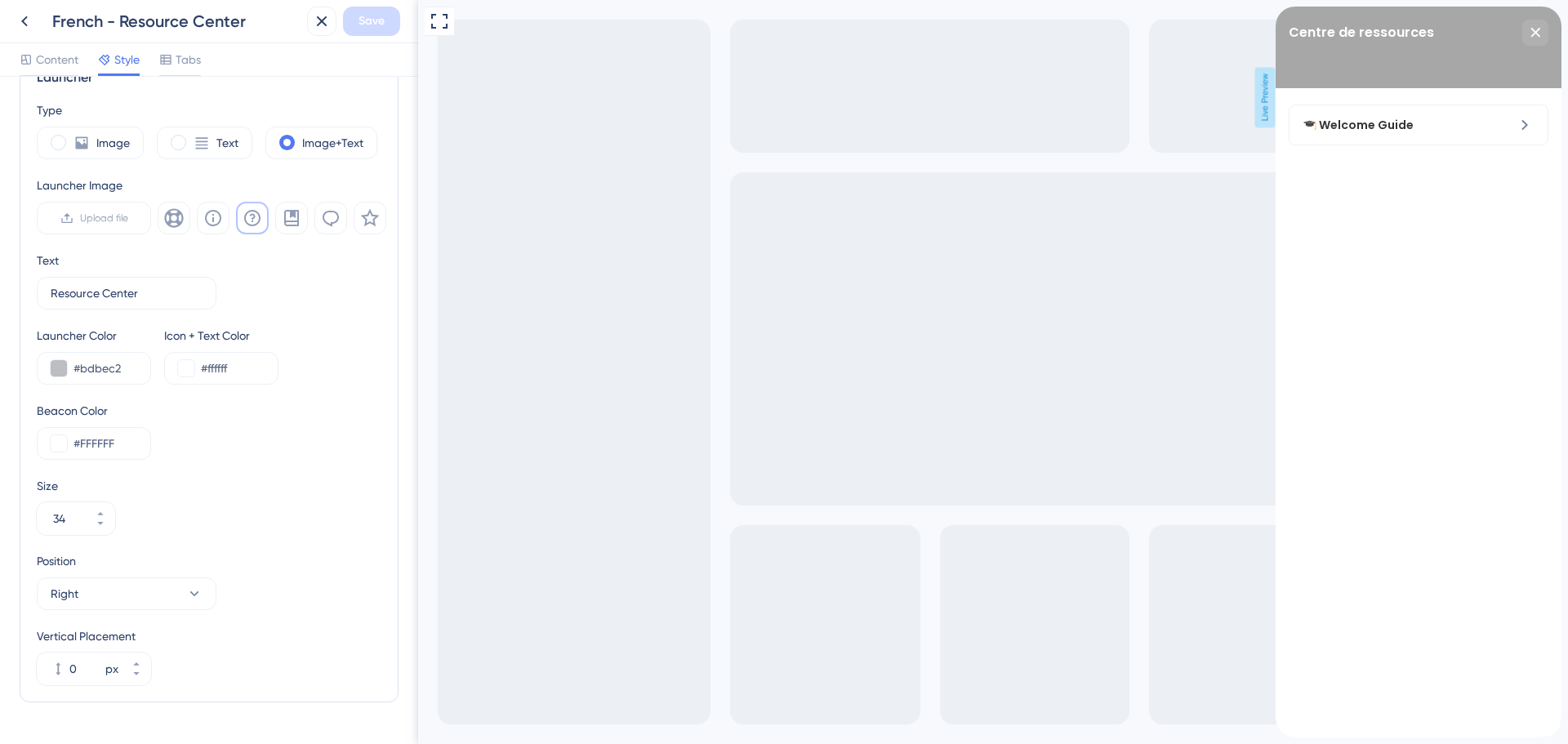 scroll, scrollTop: 490, scrollLeft: 0, axis: vertical 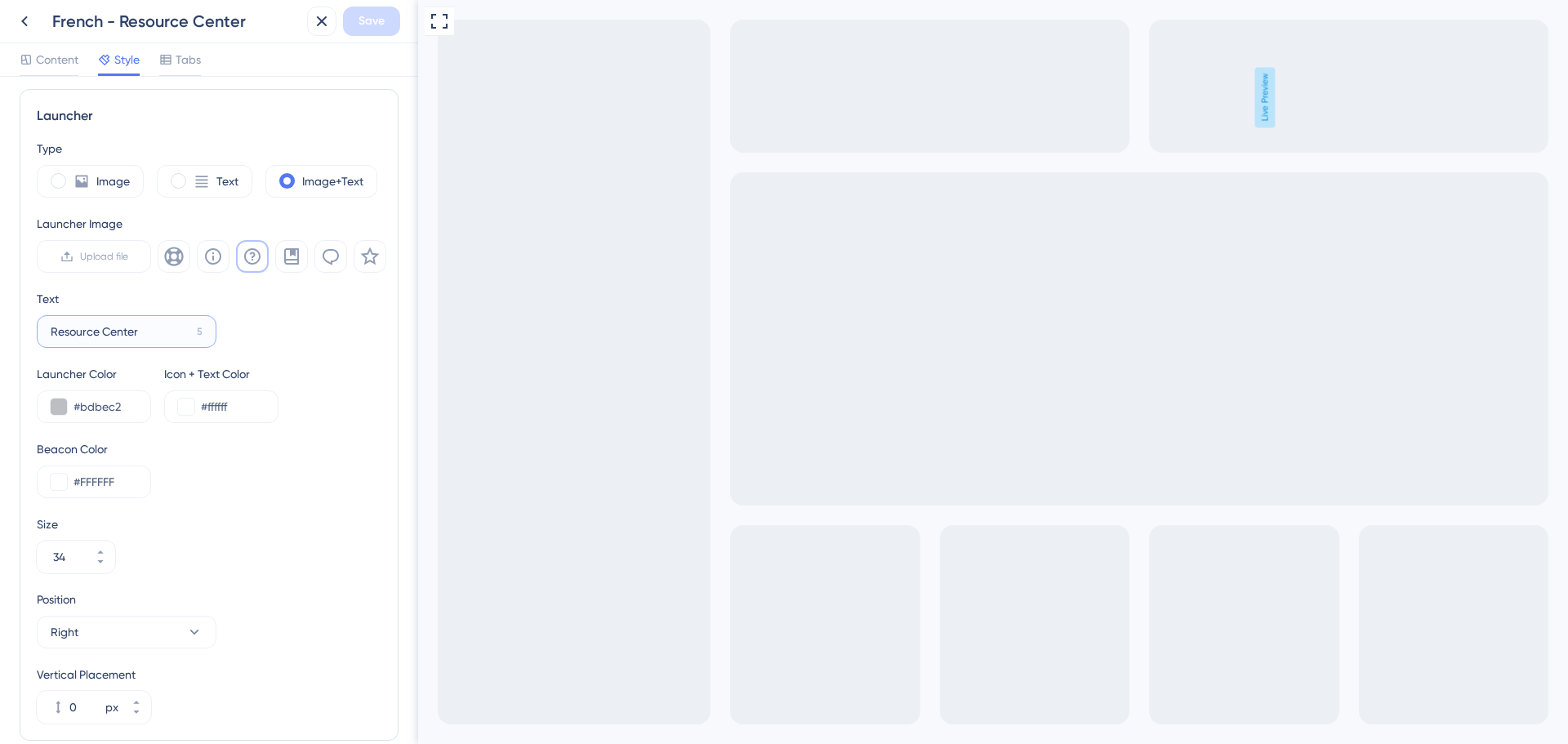 click on "Resource Center" at bounding box center (120, 332) 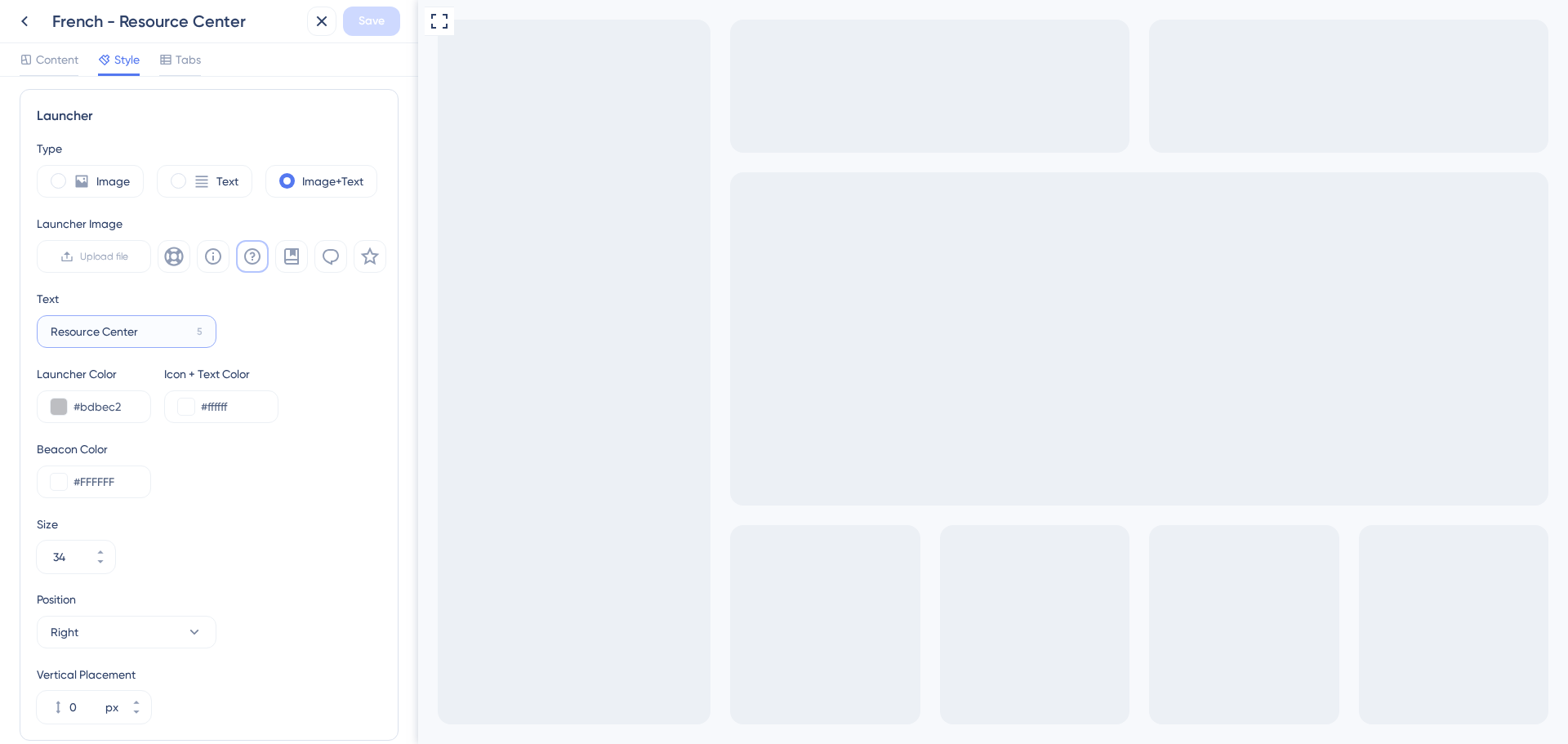 paste on "Title Centre de ress" 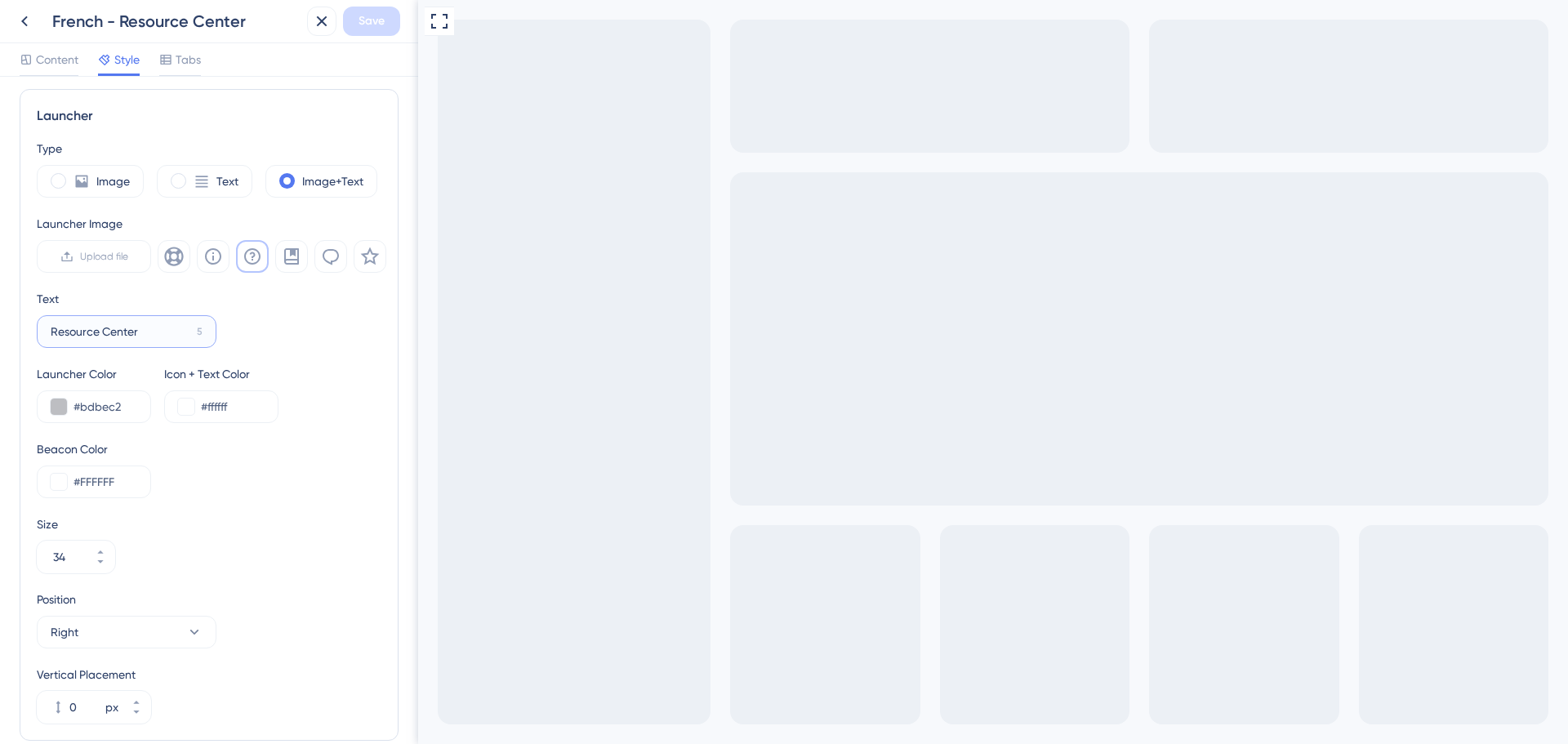 click on "Resource Center" at bounding box center [120, 332] 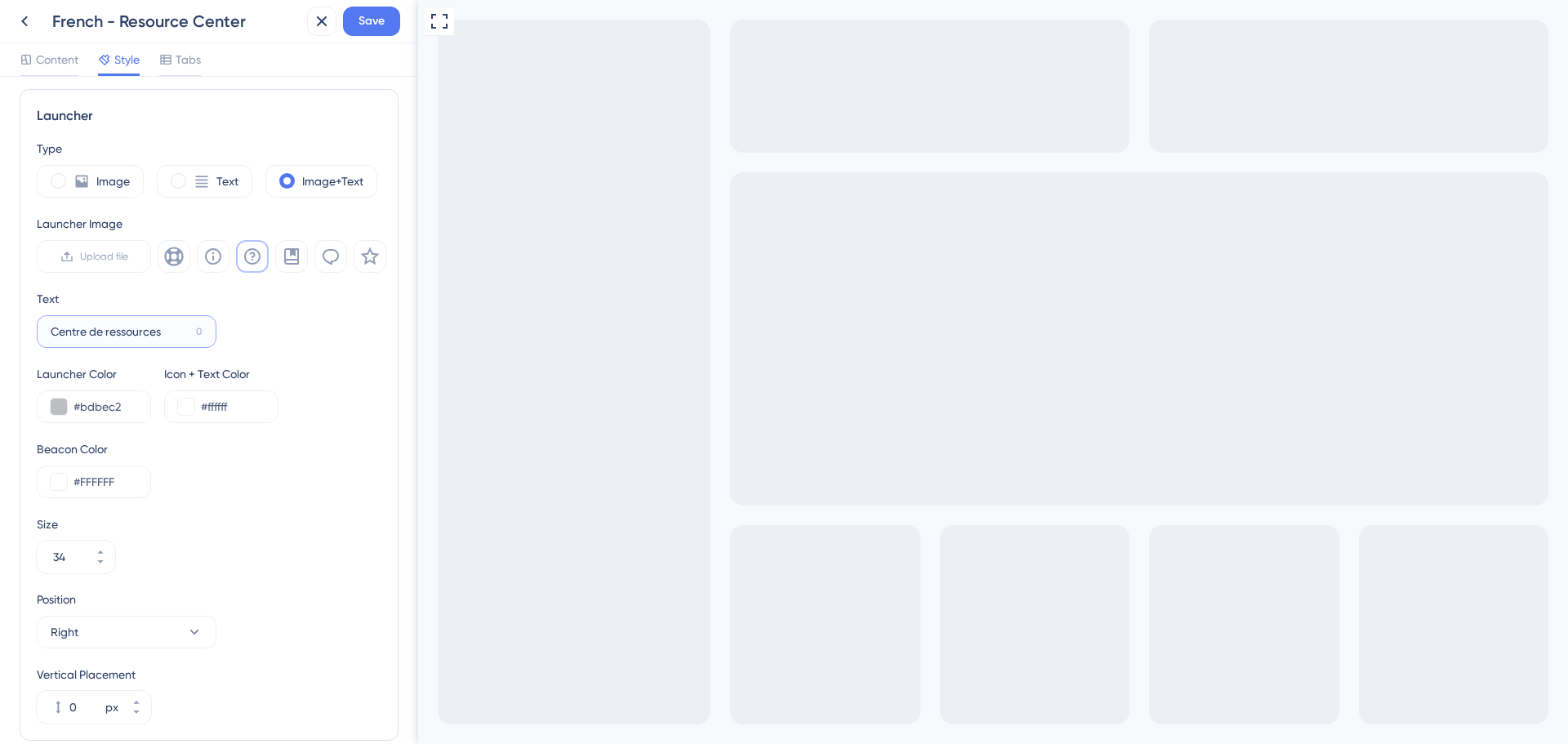 type on "Centre de ressources" 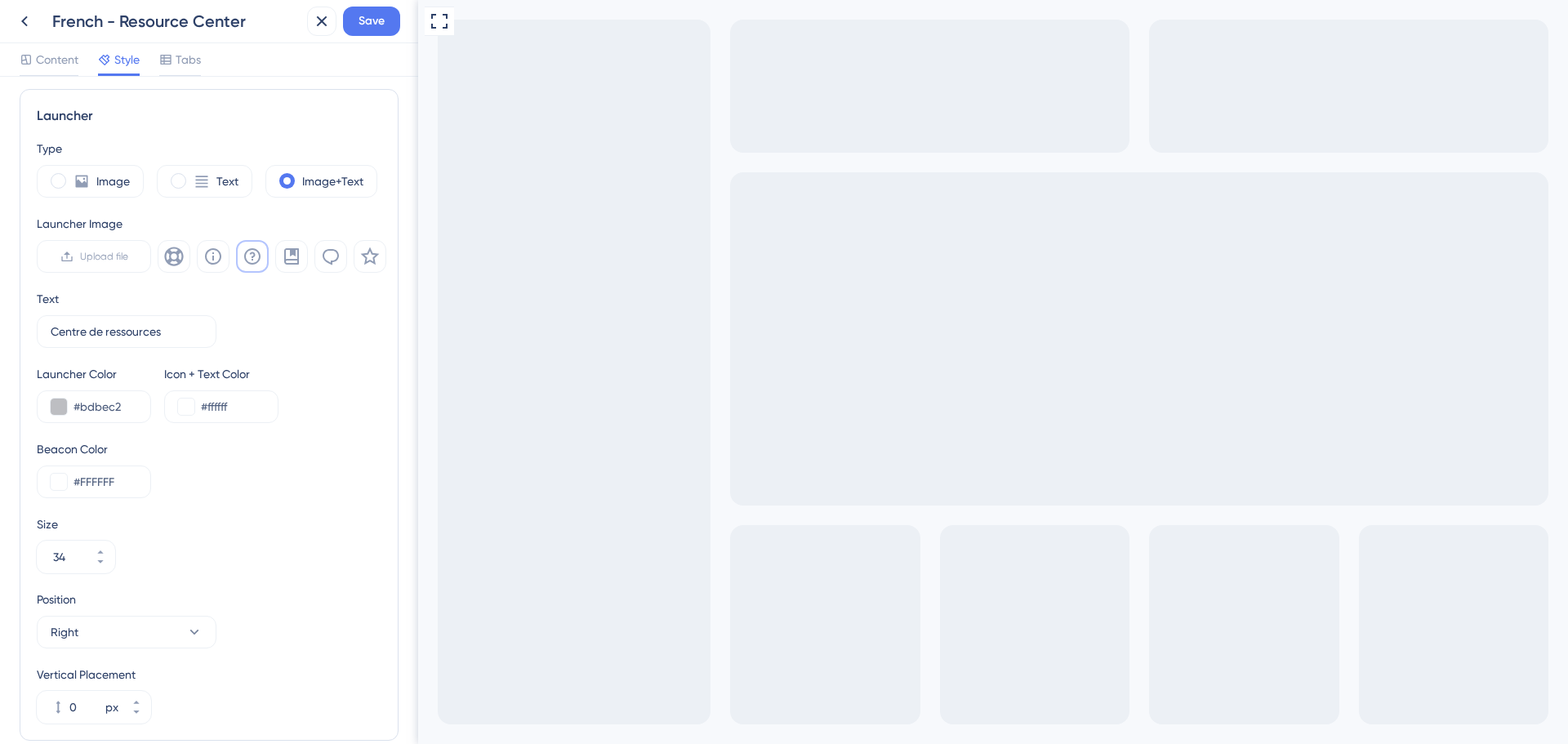 click on "Launcher Type Image Text Image+Text Launcher Image Upload file Text Centre de ressources 0 Launcher Color #bdbec2 Icon + Text Color #ffffff Beacon Color #FFFFFF Size 34 Position Right Vertical Placement 0 px" at bounding box center [209, 415] 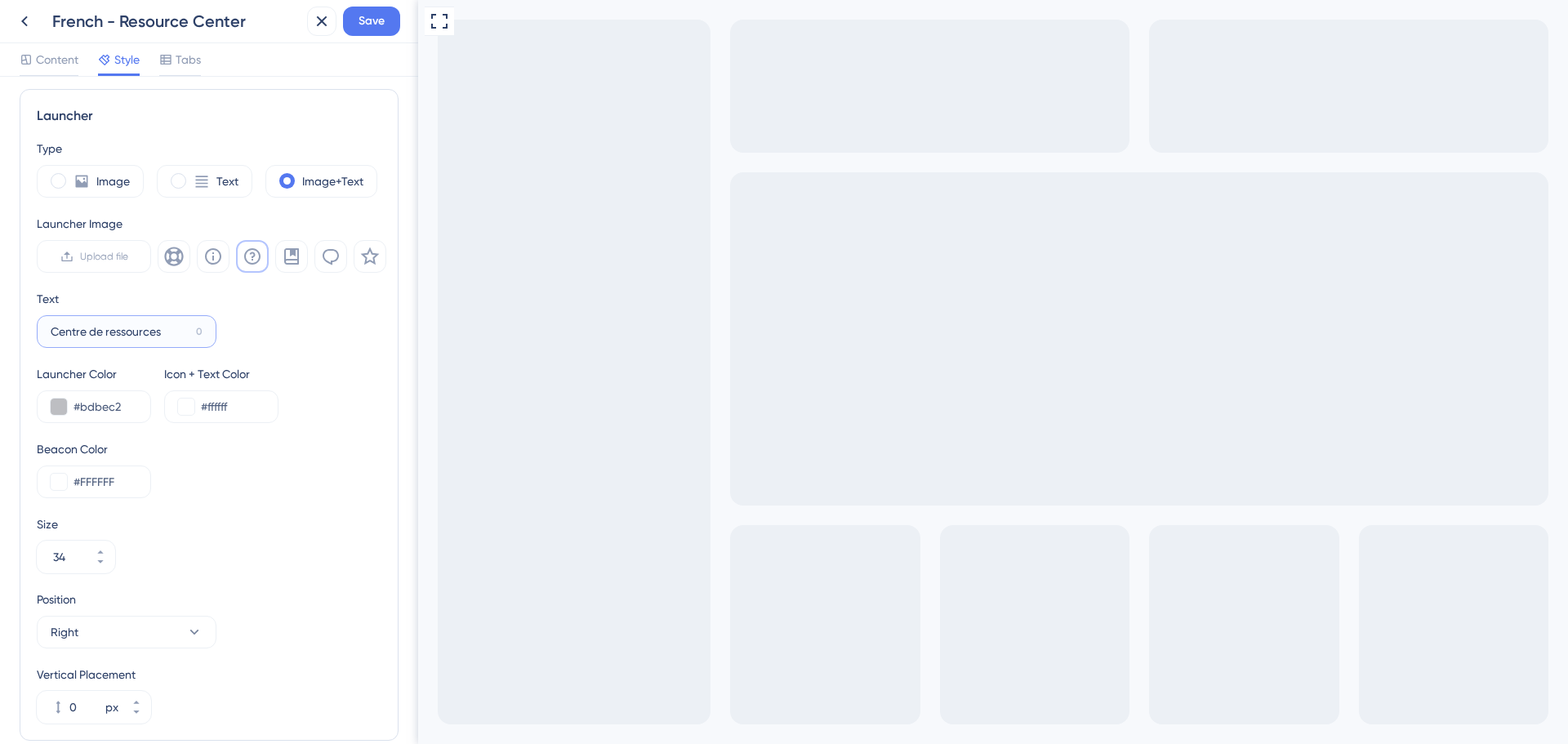 click on "Centre de ressources" at bounding box center [120, 332] 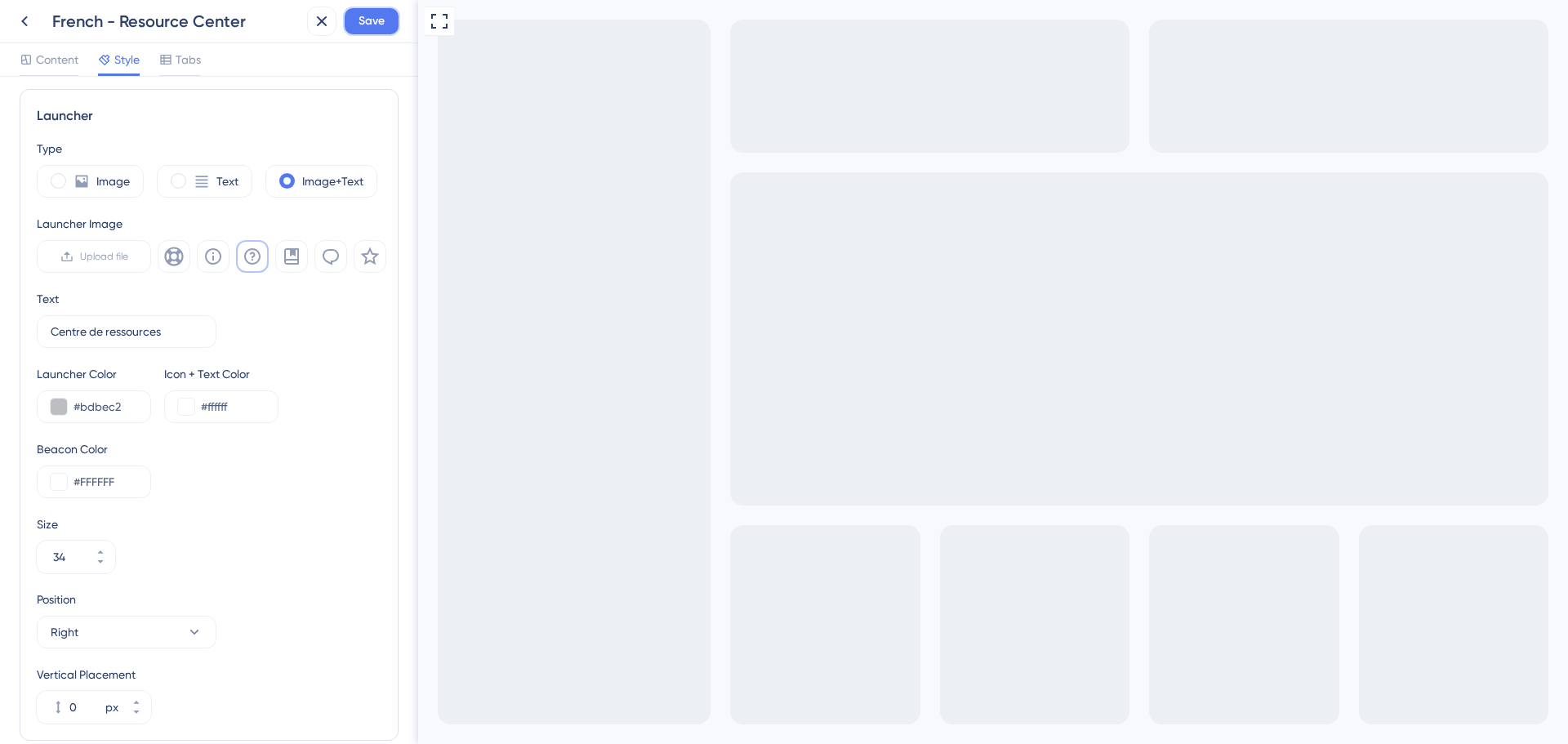 click on "Save" at bounding box center [372, 21] 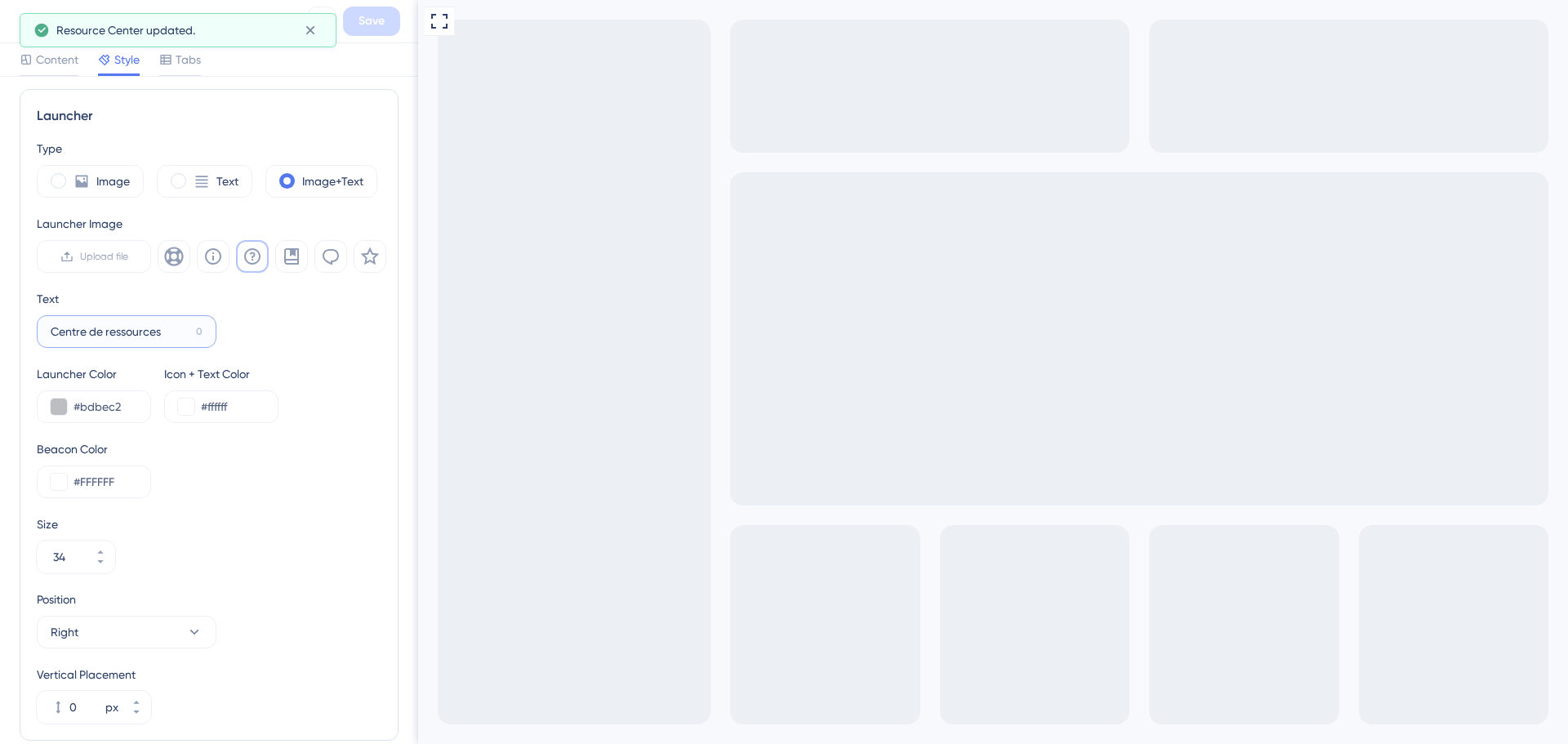 click on "Centre de ressources" at bounding box center [120, 332] 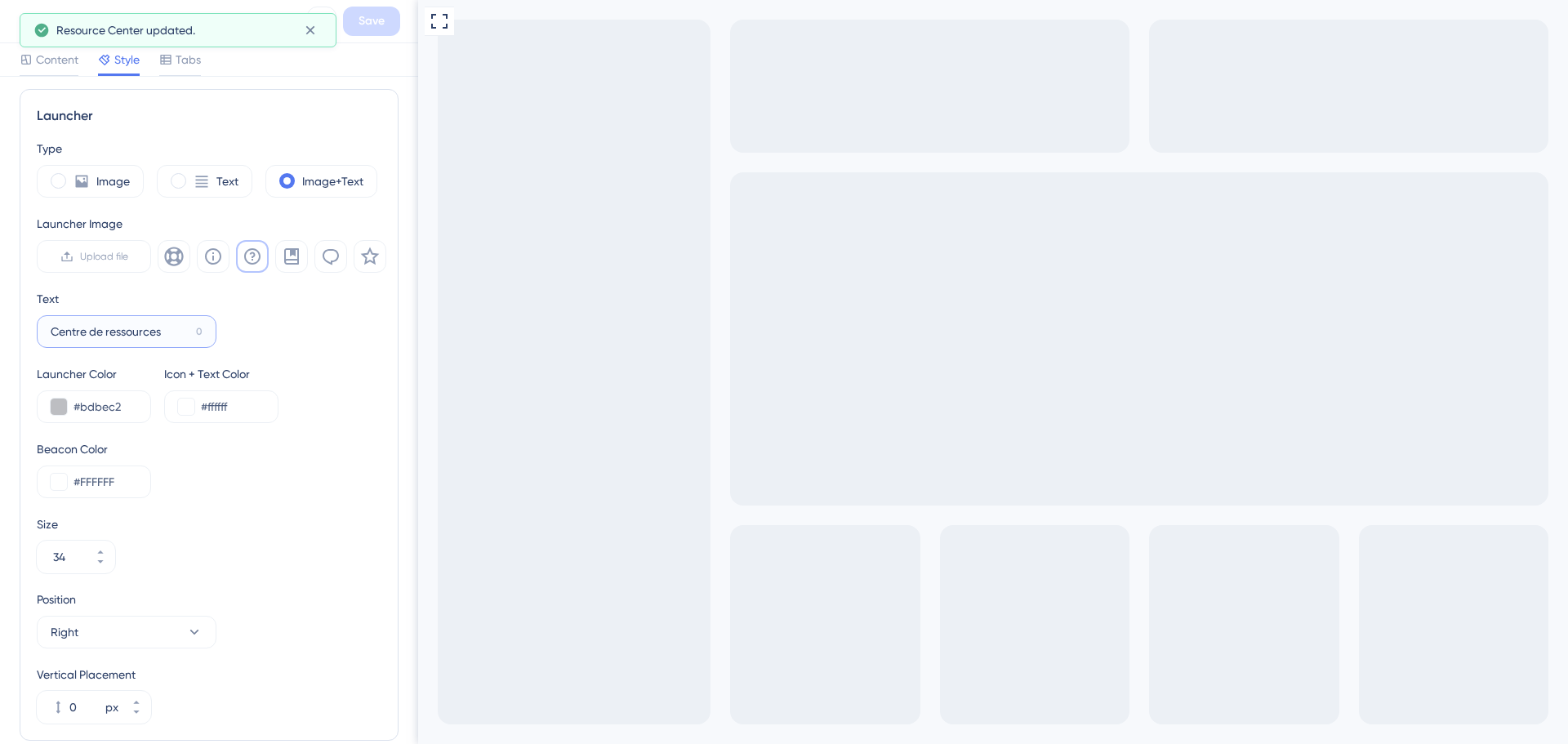click on "Centre de ressources" at bounding box center (120, 332) 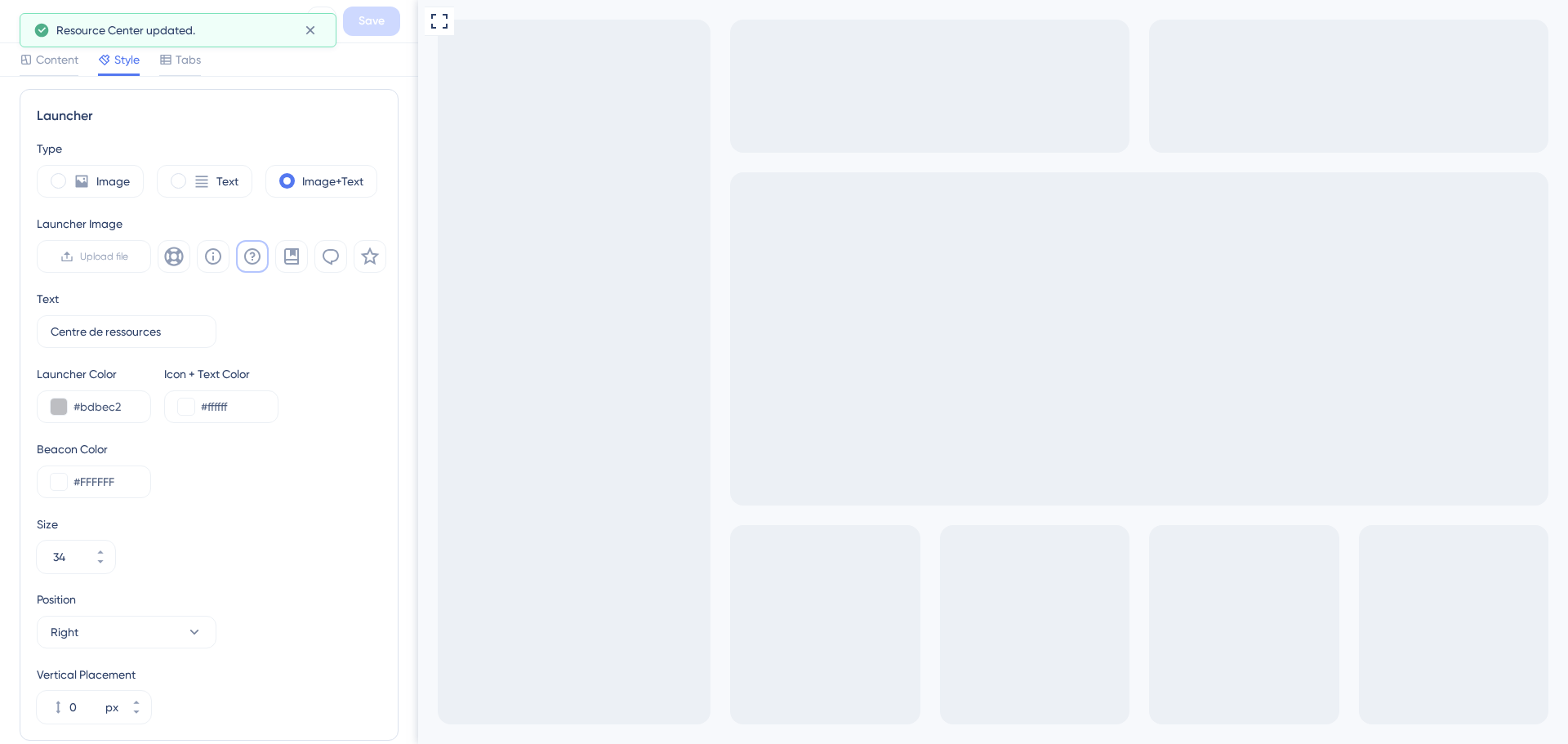 click on "Resource Center Homepage Header Style Solid Gradient Header Color #a7a7a7 Header Text Color #ffffff Resource Center Width 350 px Select Font Poppins Custom Font Launcher Type Image Text Image+Text Launcher Image Upload file Text Centre de ressources 0 Launcher Color #bdbec2 Icon + Text Color #ffffff Beacon Color #FFFFFF Size 34 Position Right Vertical Placement 0 px" at bounding box center [209, 207] 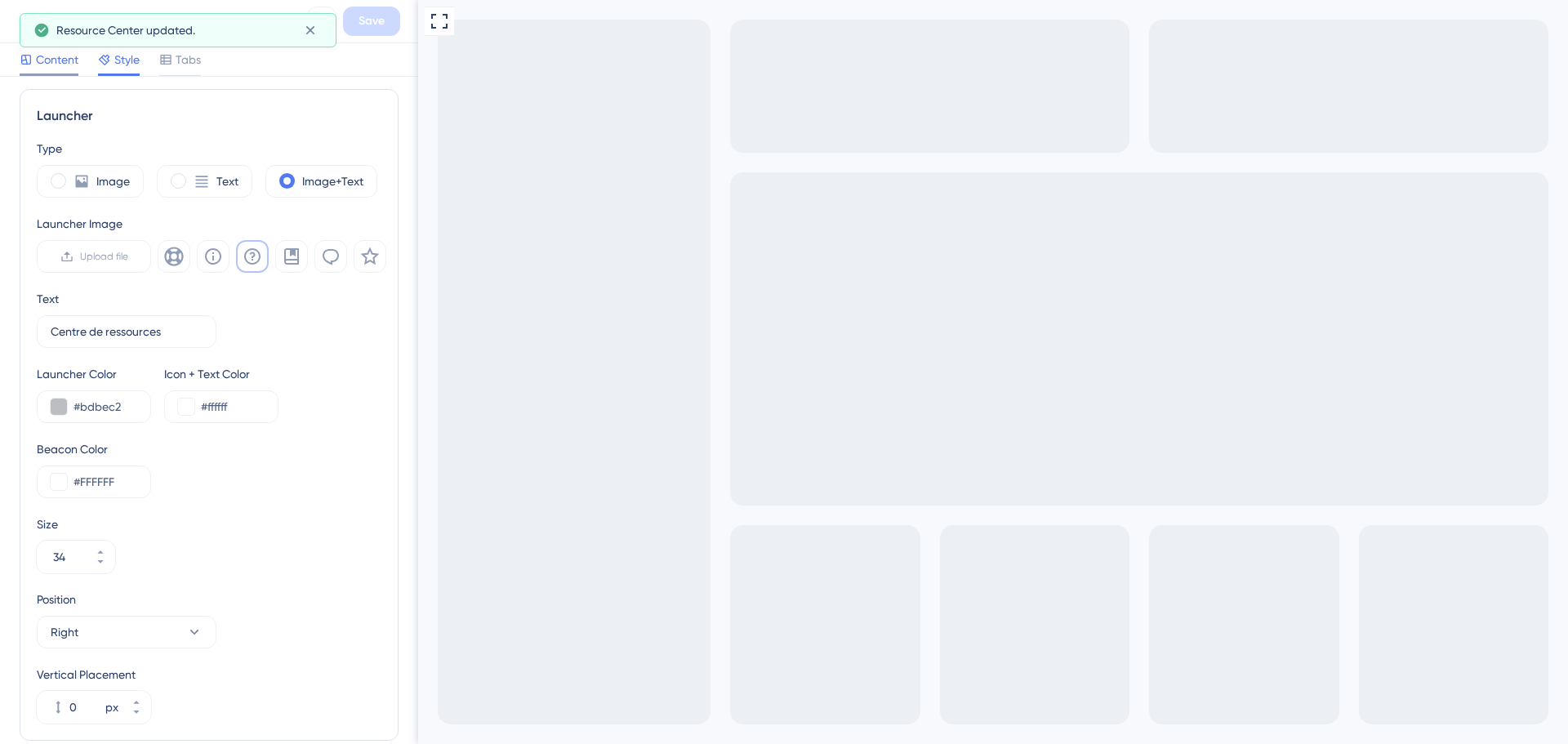 click on "Content" at bounding box center [57, 60] 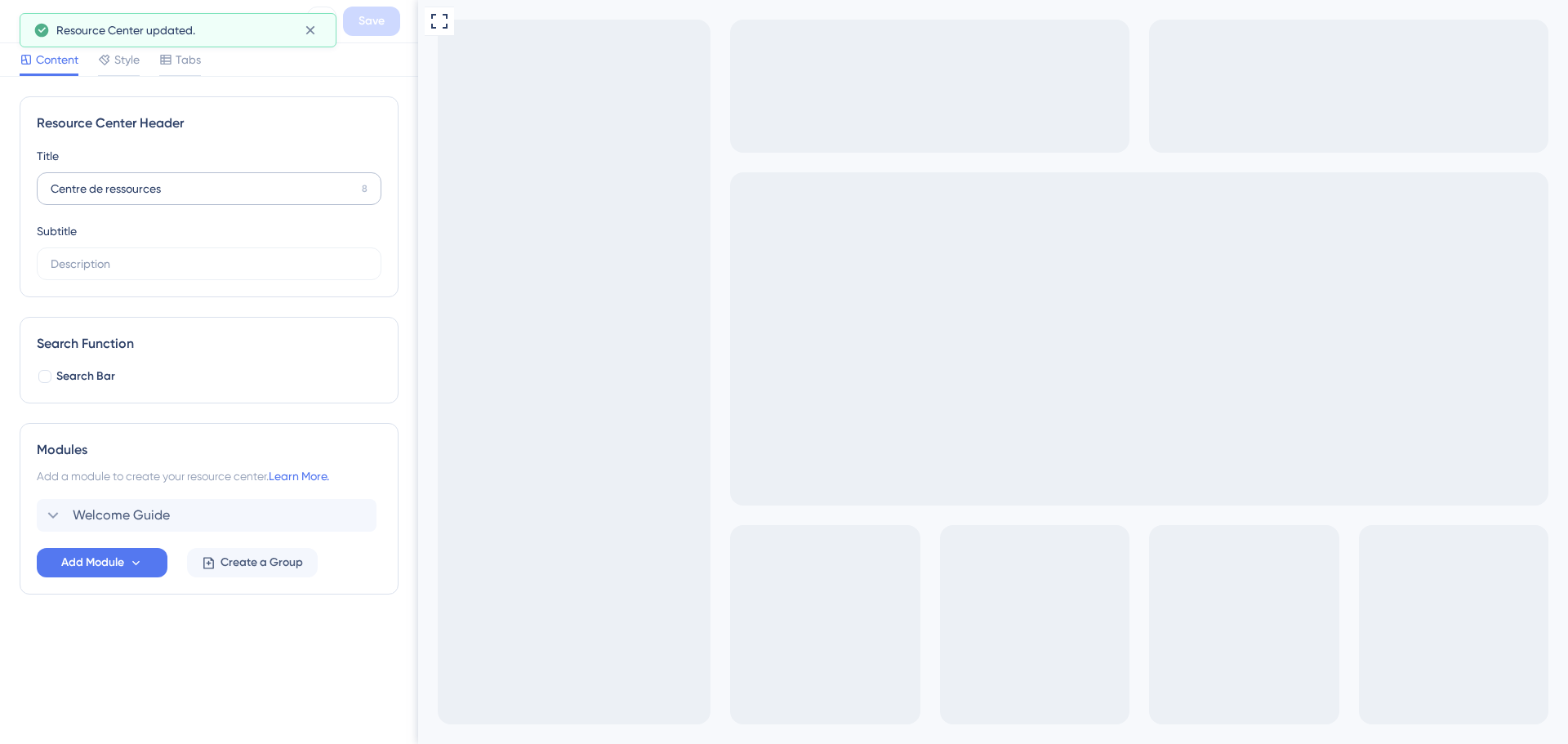 scroll, scrollTop: 0, scrollLeft: 0, axis: both 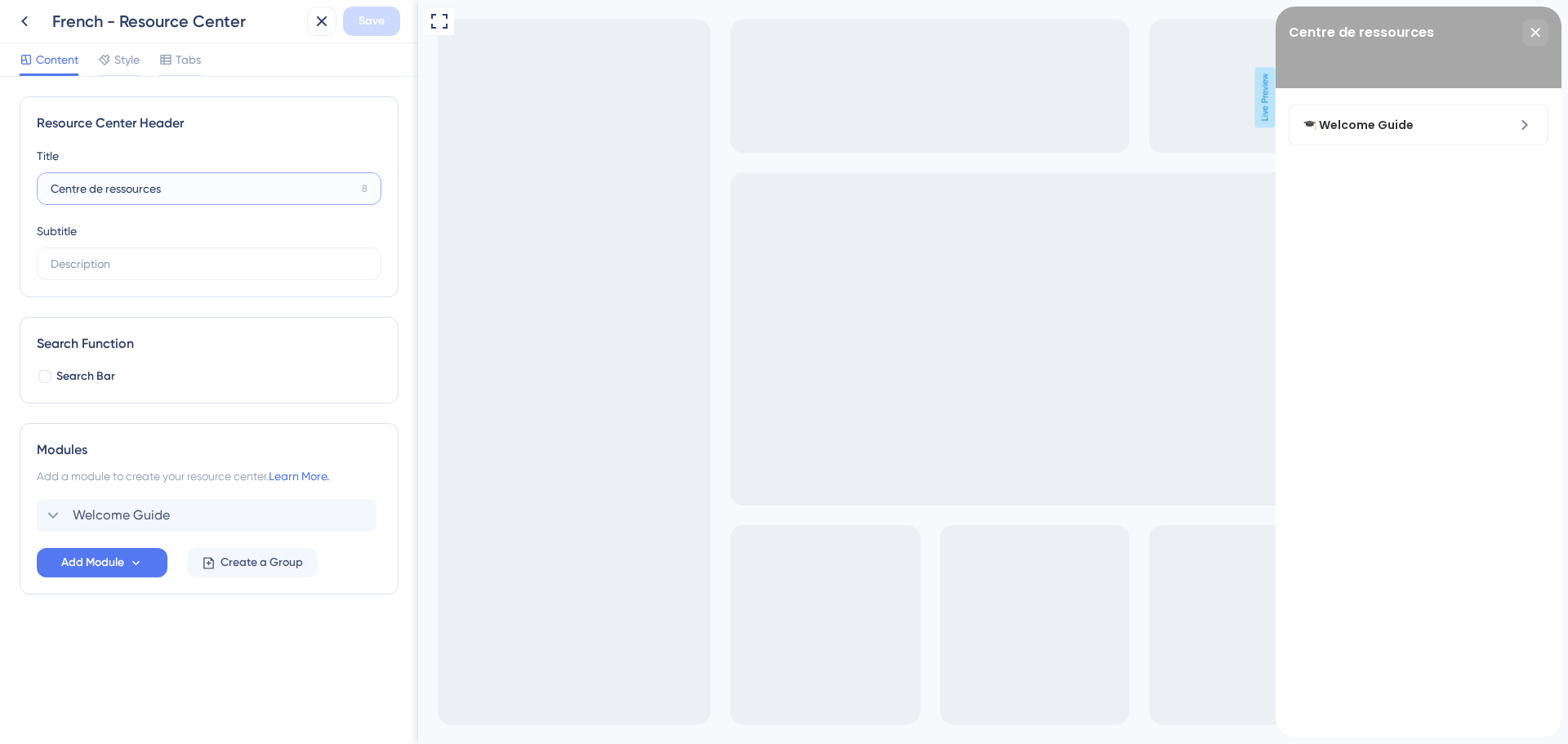 drag, startPoint x: 153, startPoint y: 190, endPoint x: 51, endPoint y: 189, distance: 102.0049 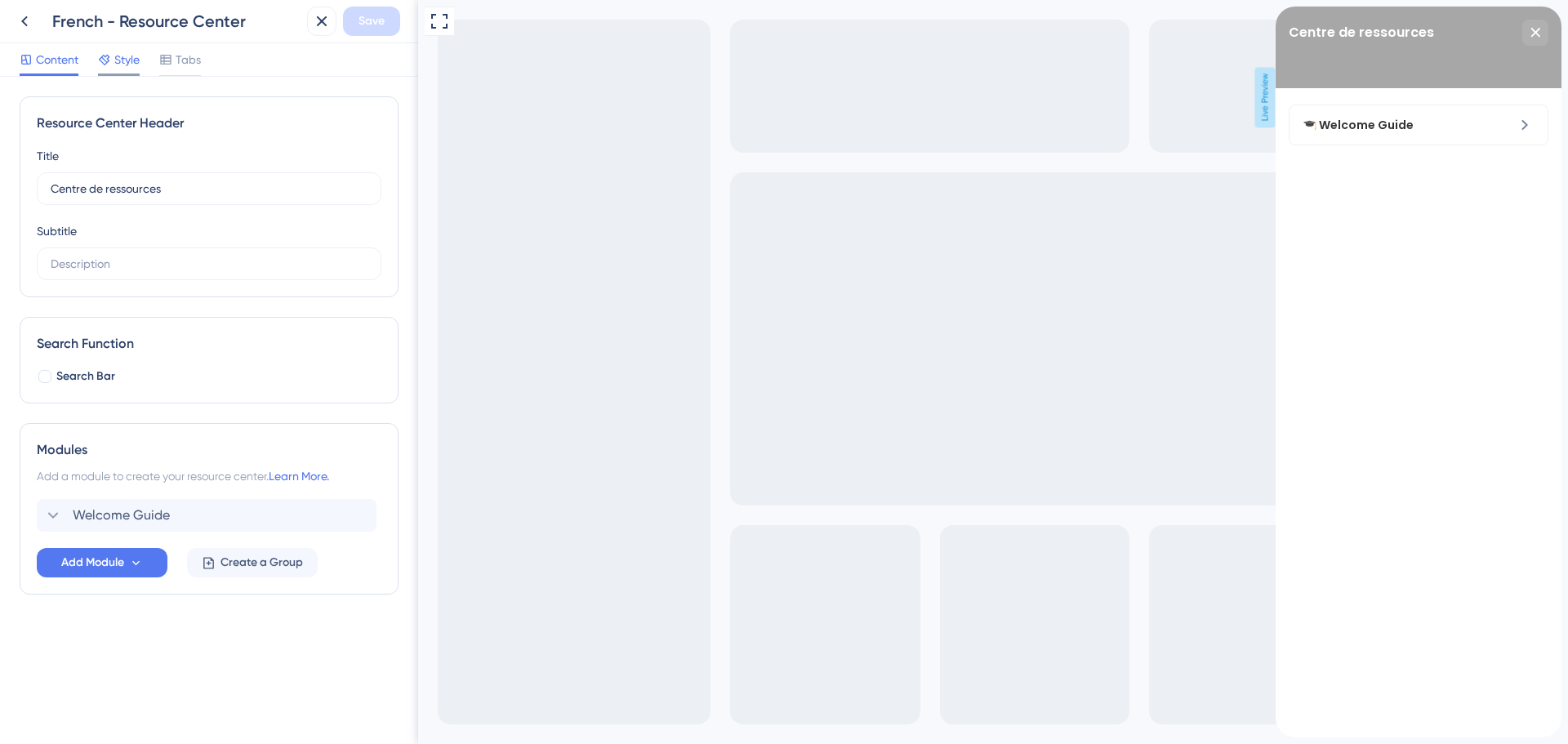 click 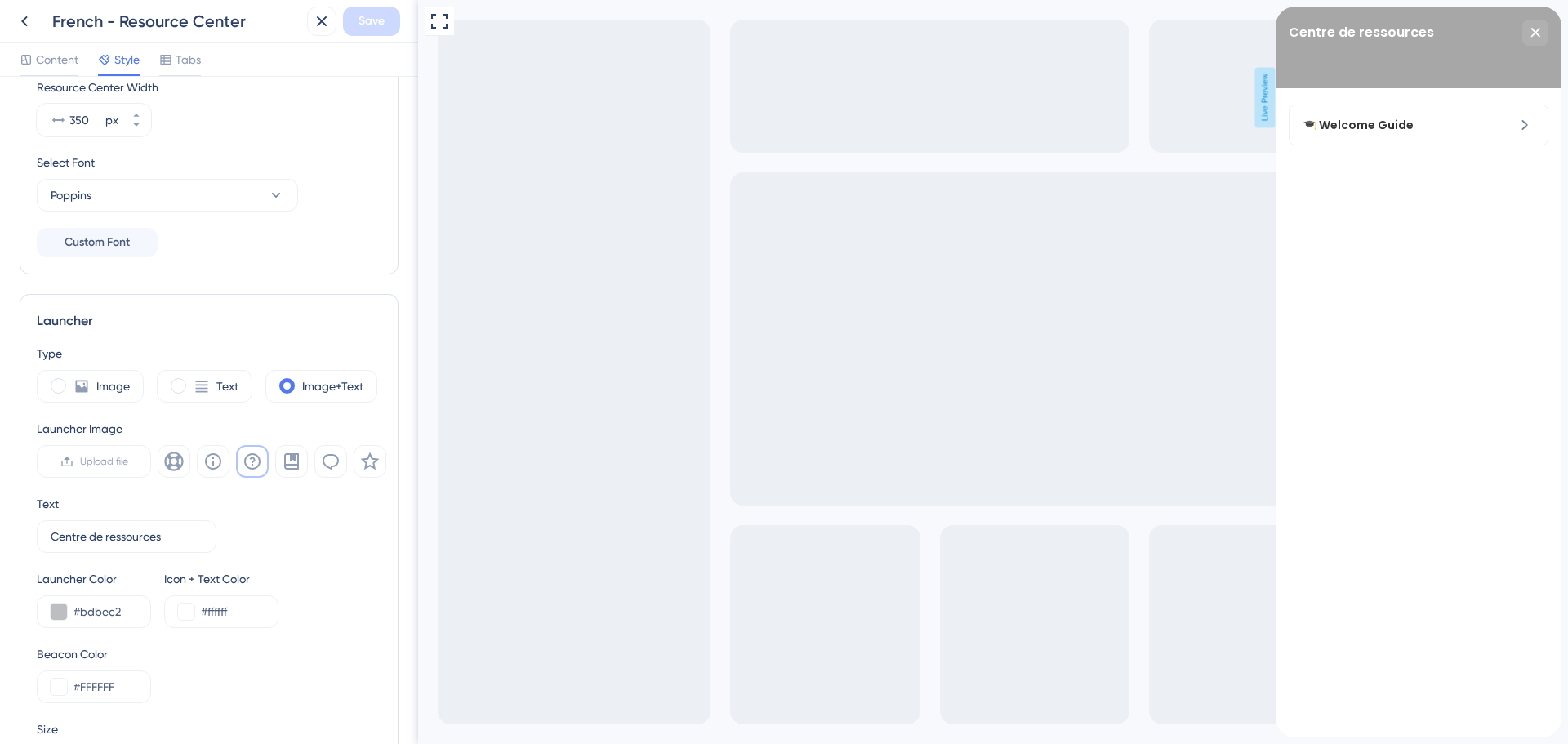 scroll, scrollTop: 245, scrollLeft: 0, axis: vertical 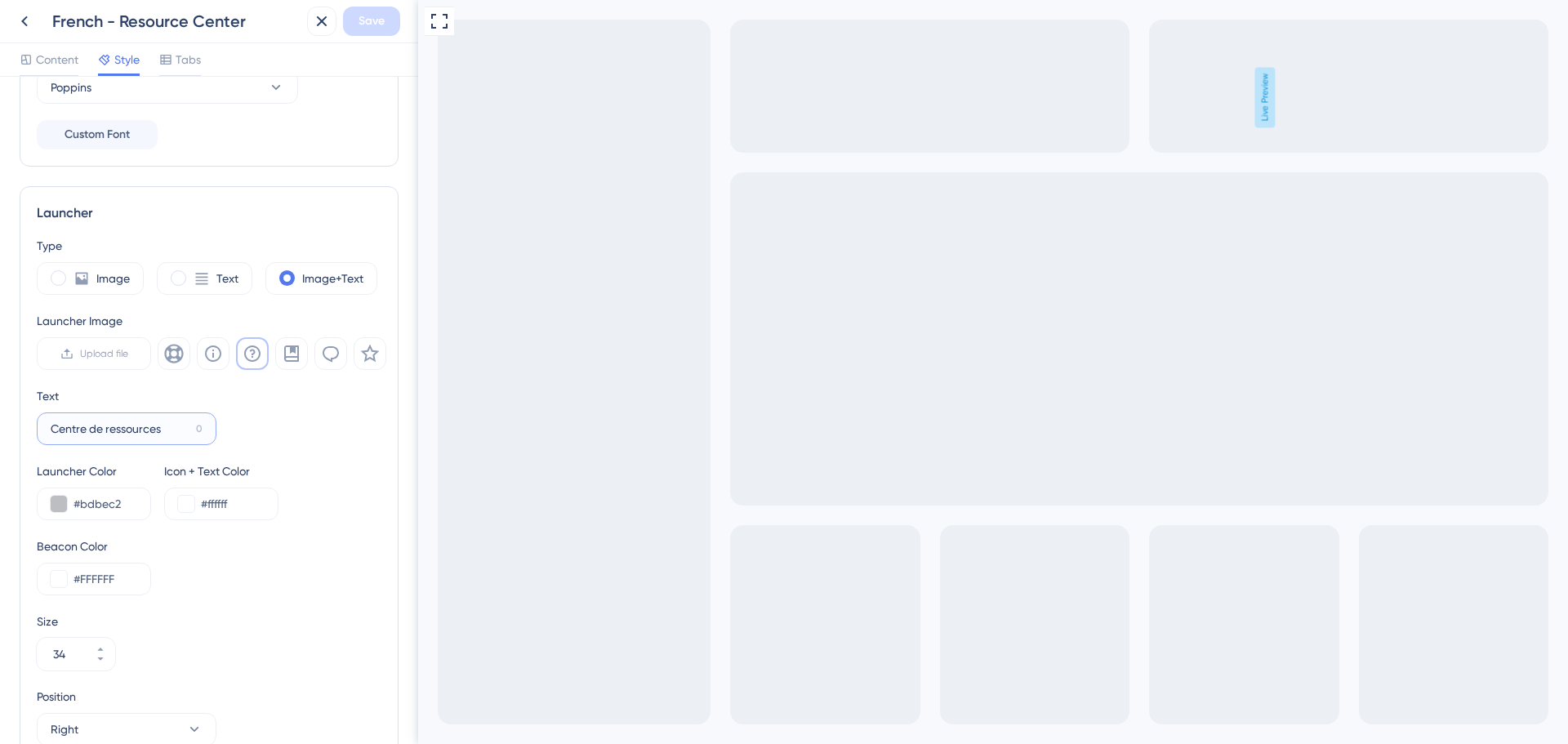 click on "Centre de ressources" at bounding box center [120, 429] 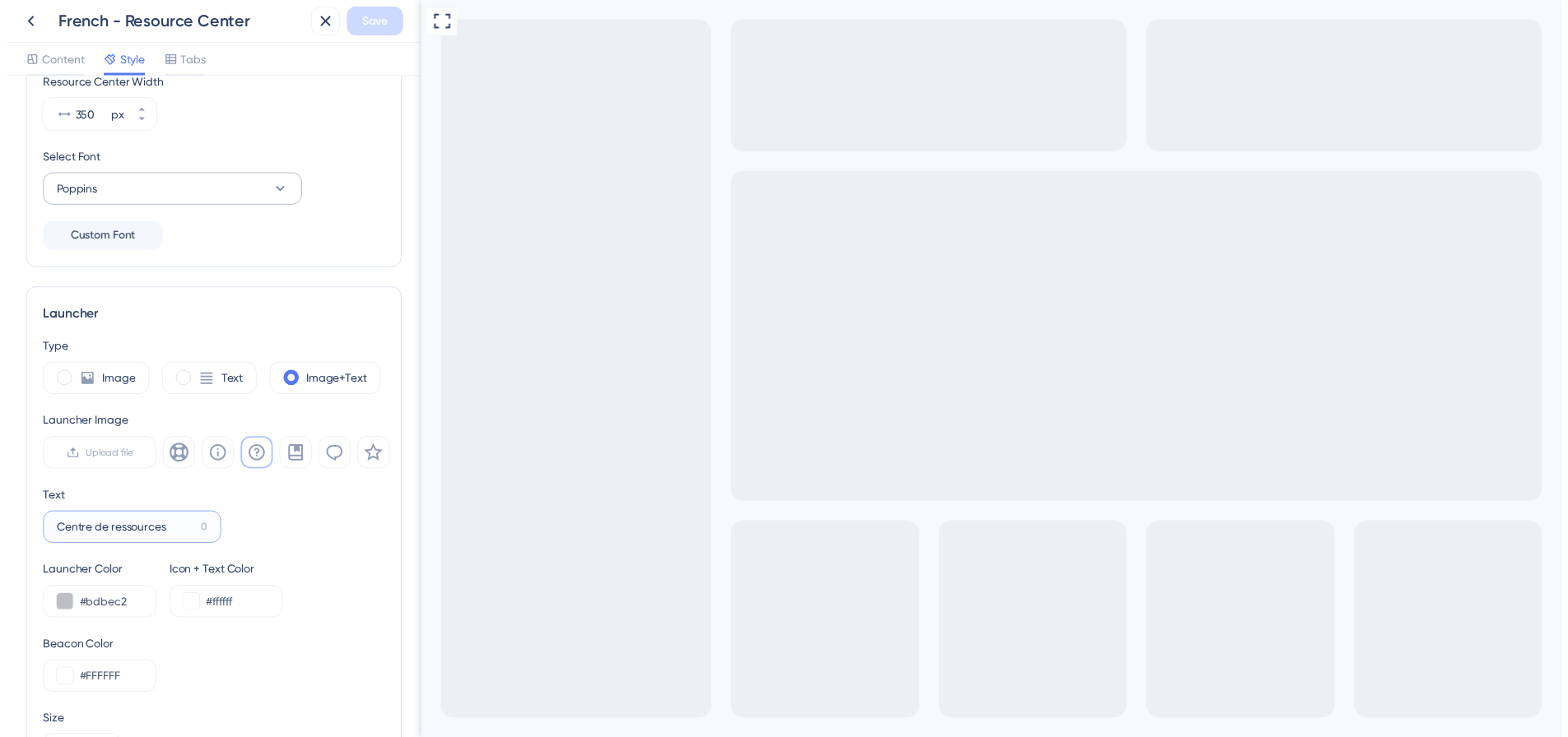 scroll, scrollTop: 0, scrollLeft: 0, axis: both 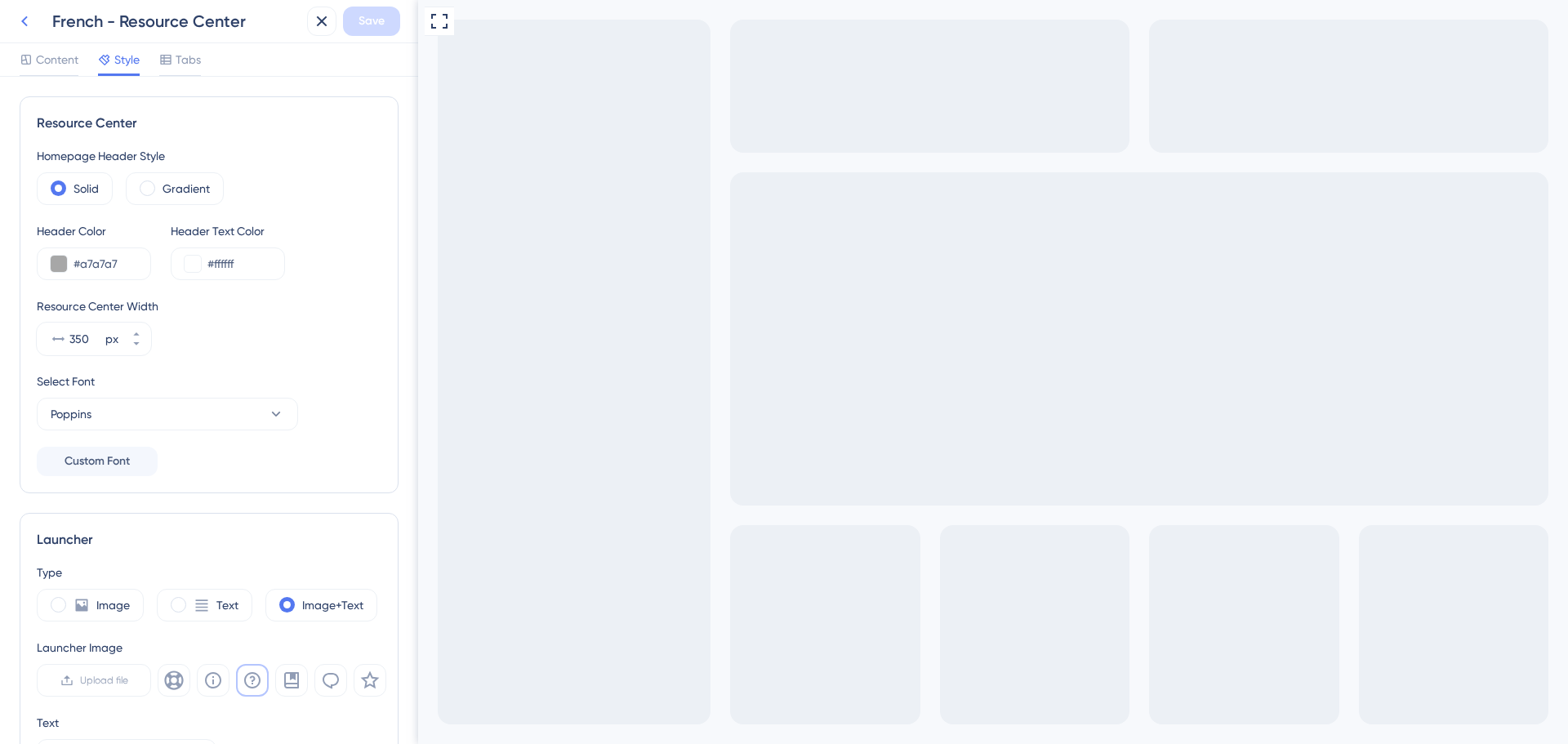 click at bounding box center [24, 21] 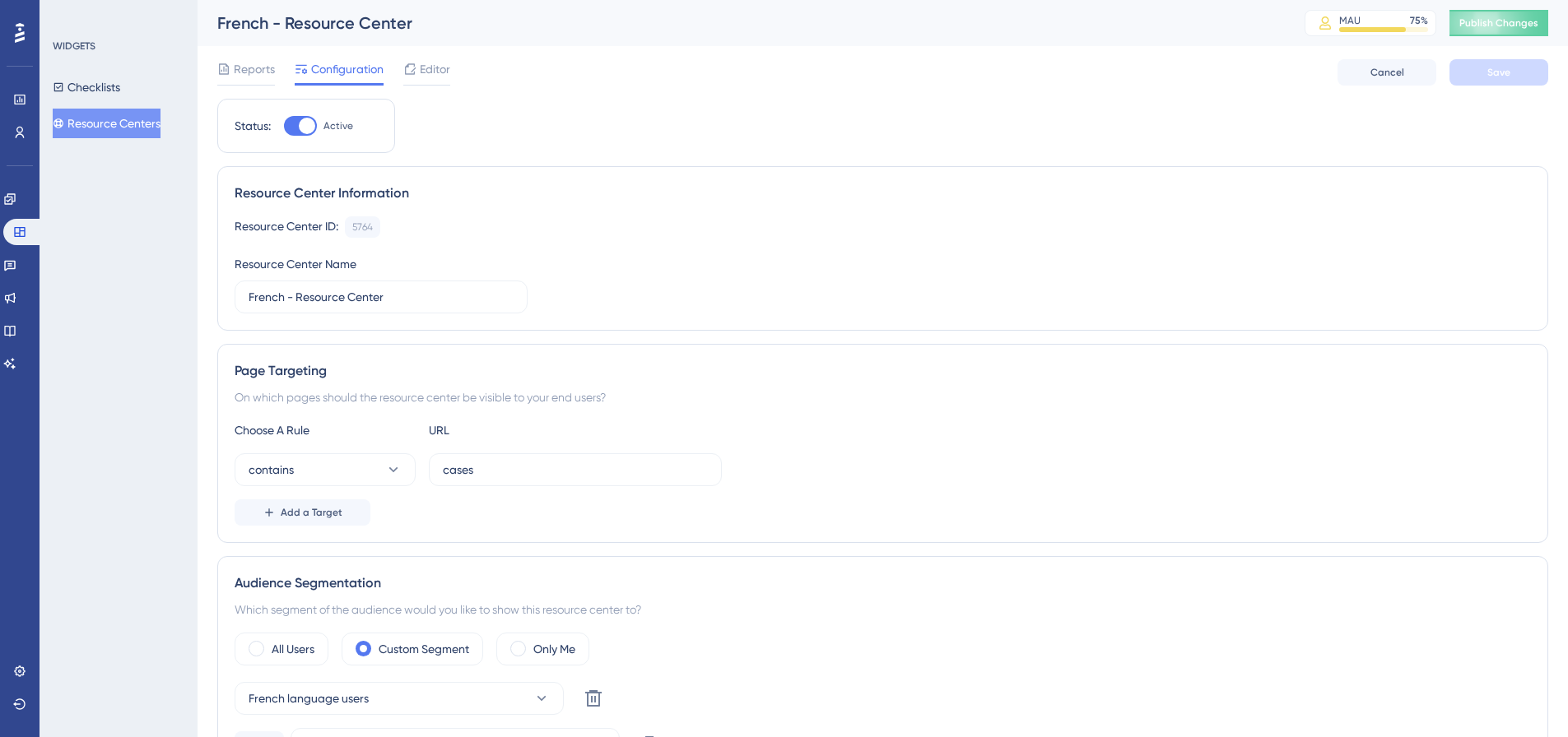 click on "Resource Centers" at bounding box center (106, 123) 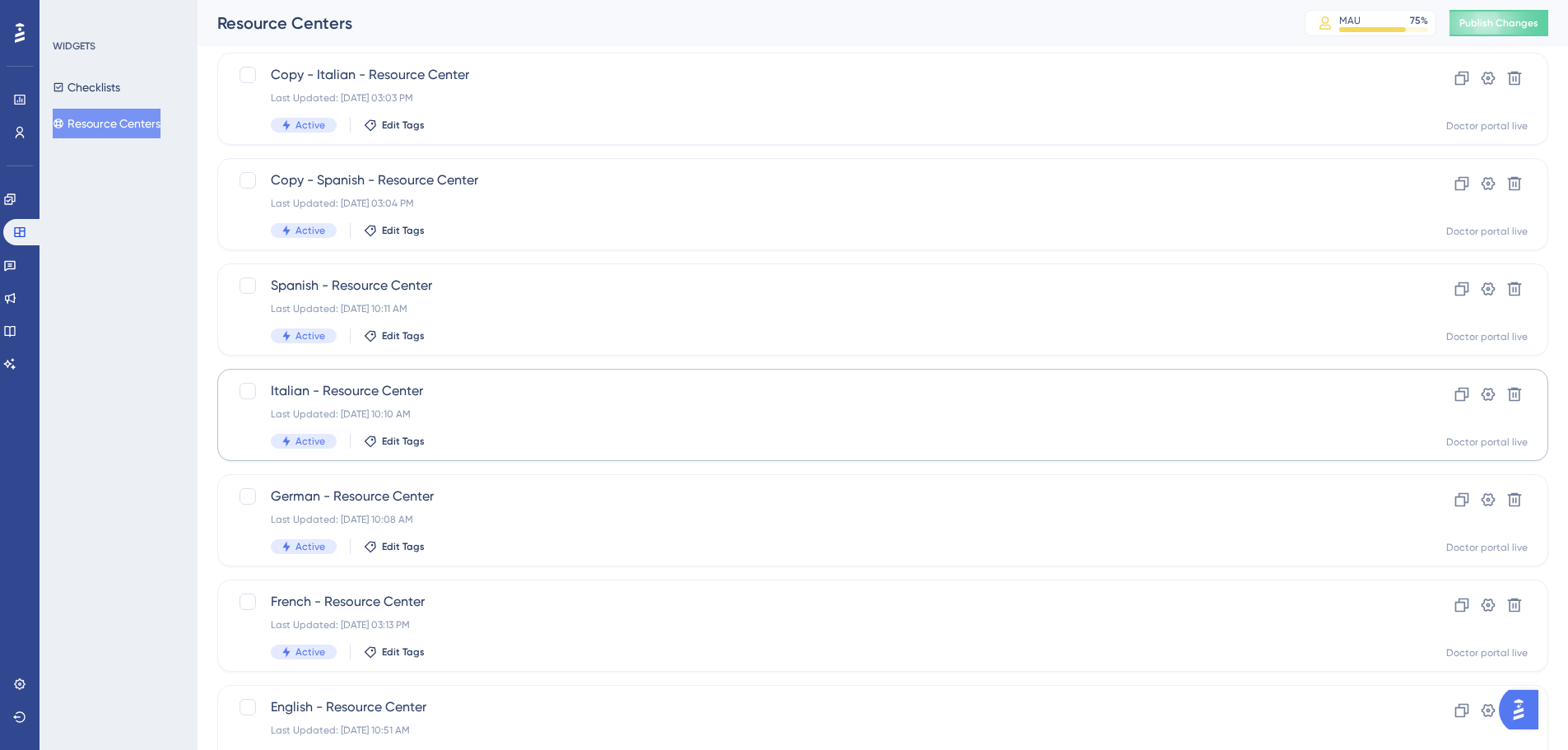 scroll, scrollTop: 495, scrollLeft: 0, axis: vertical 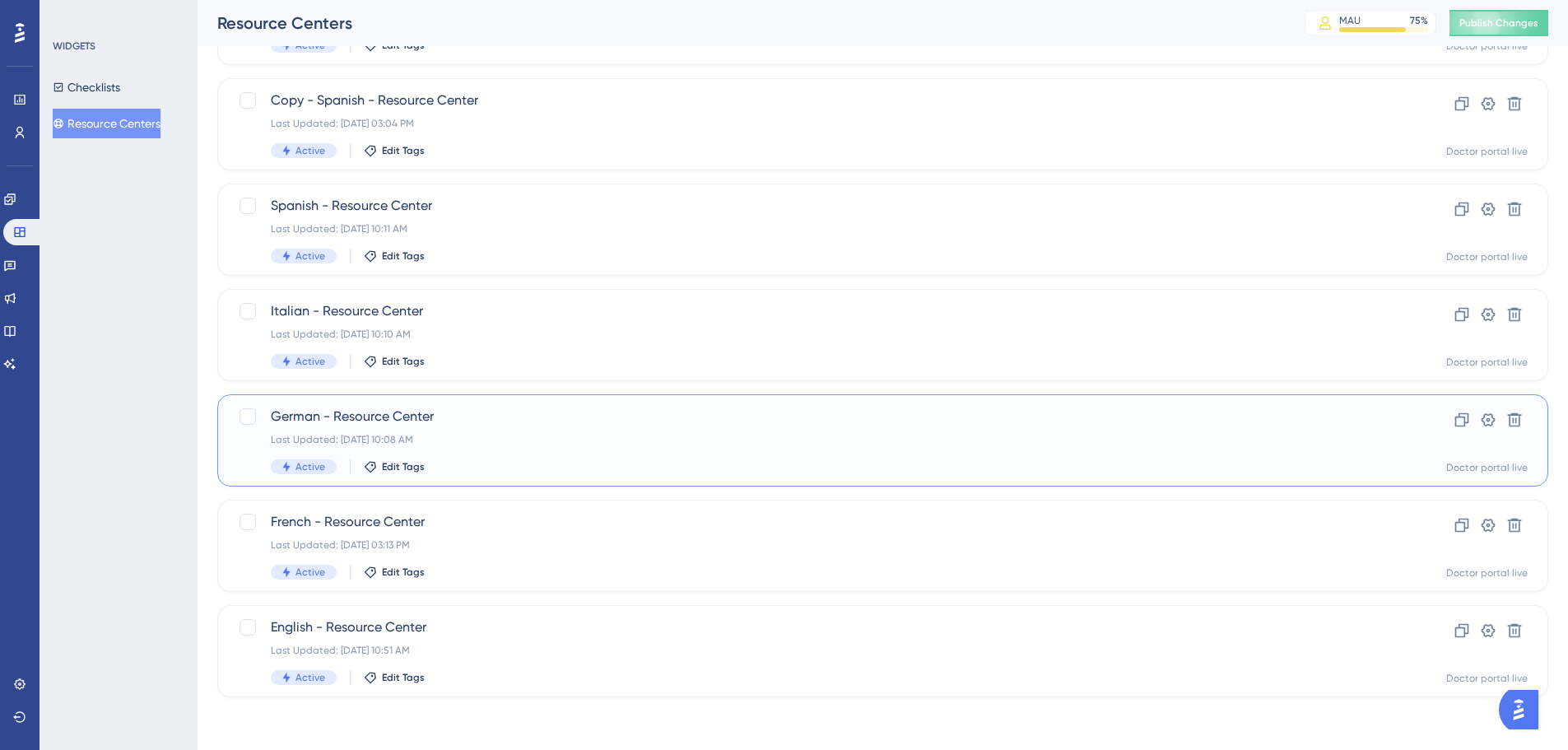click on "German - Resource Center" at bounding box center (817, 417) 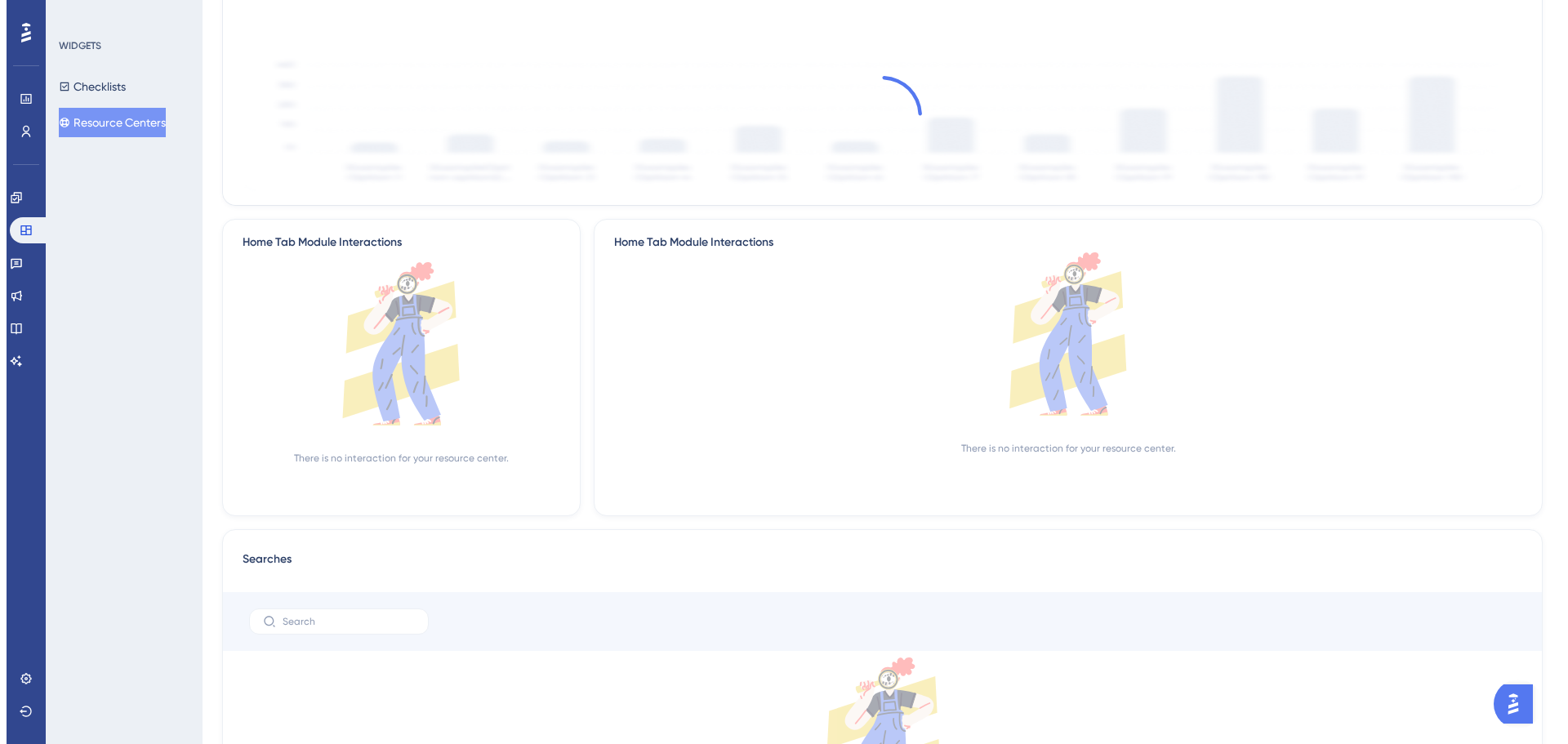 scroll, scrollTop: 0, scrollLeft: 0, axis: both 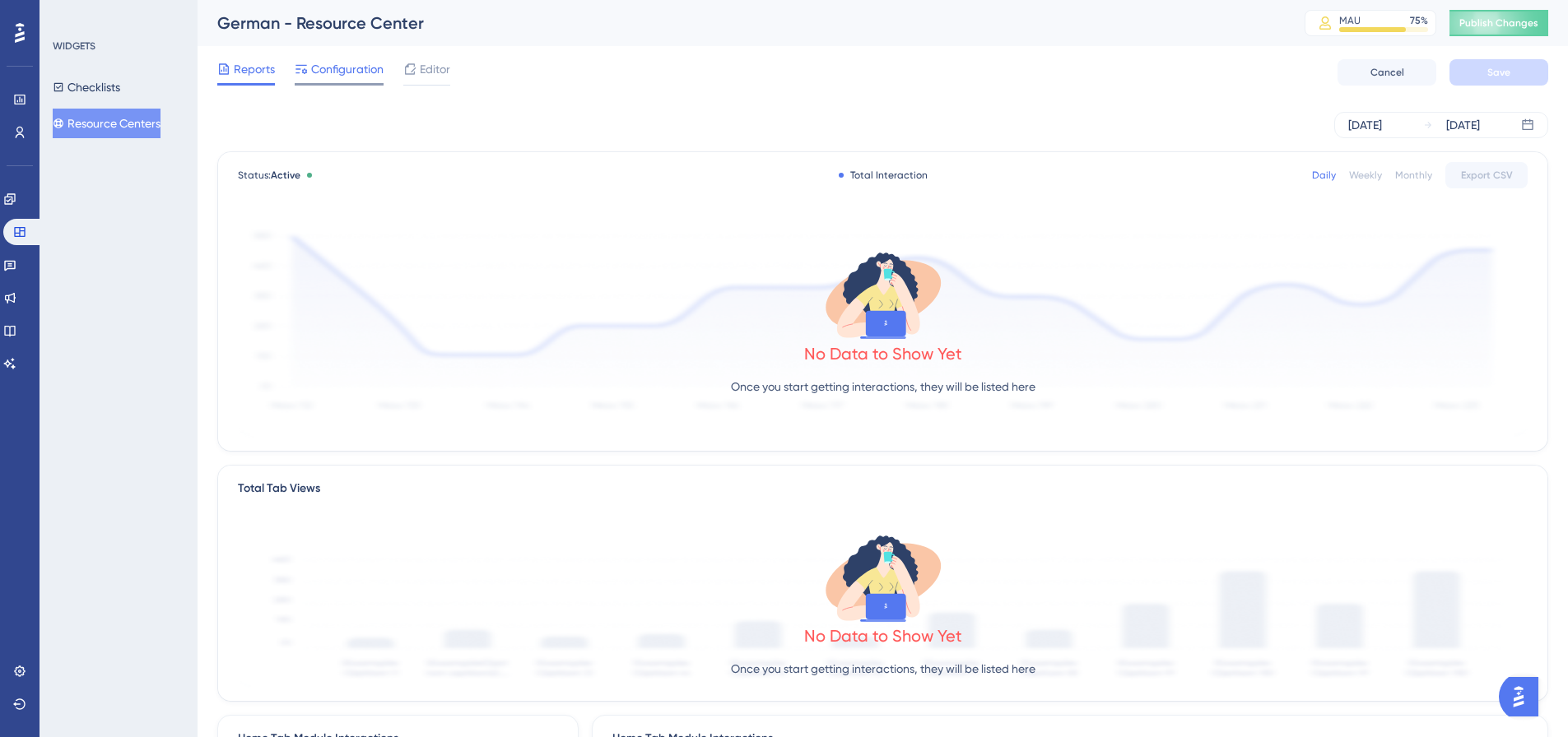 click on "Configuration" at bounding box center [347, 69] 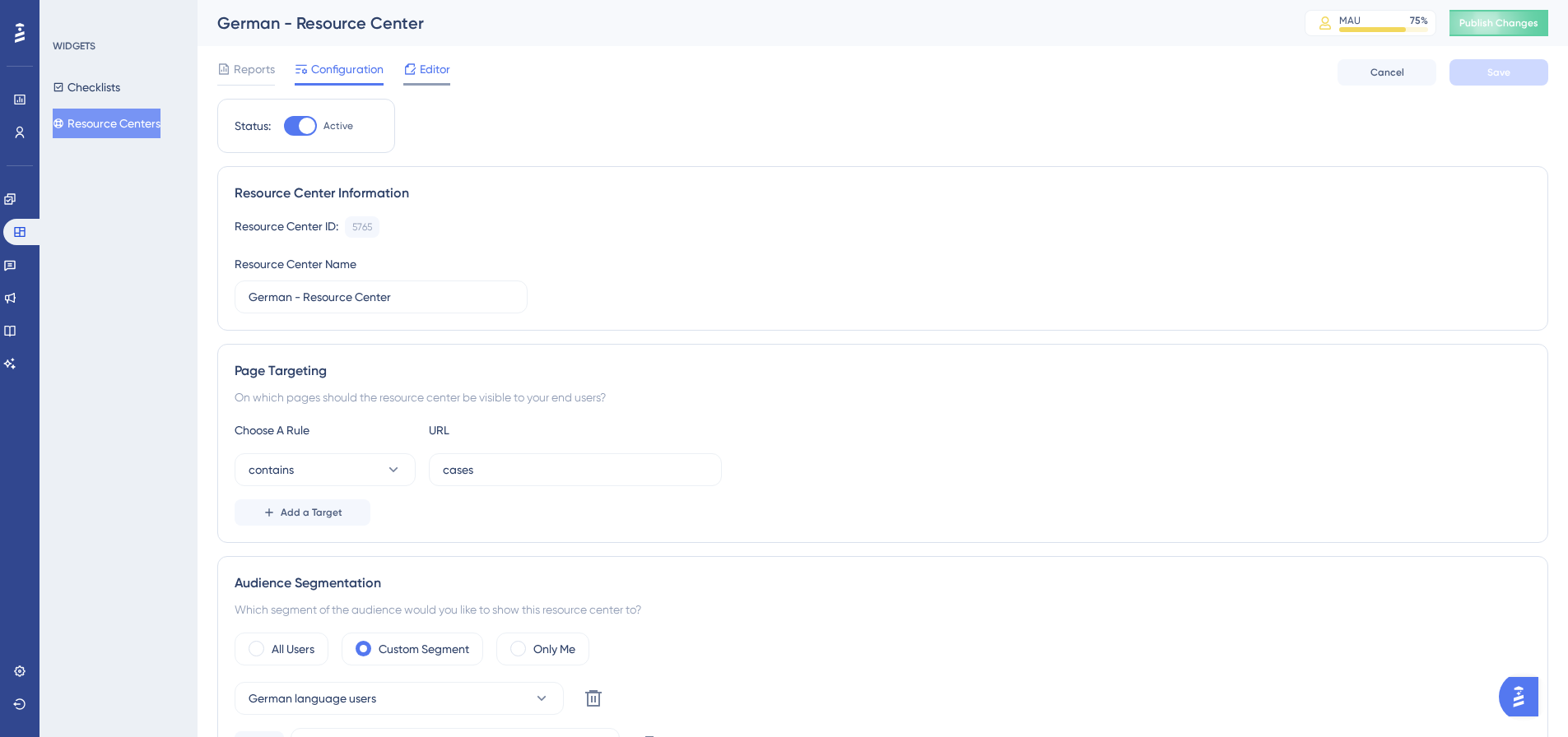 click on "Editor" at bounding box center (435, 69) 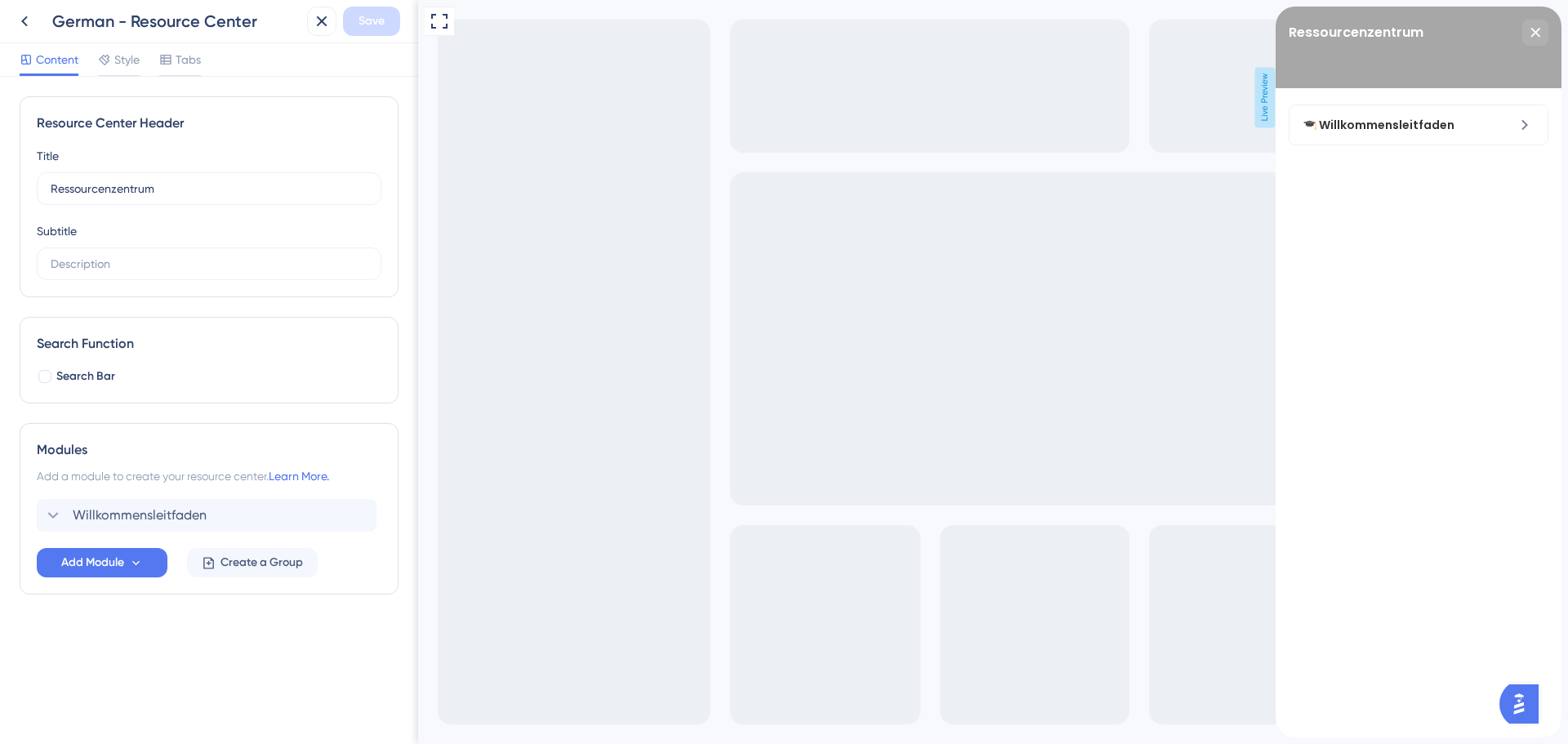 scroll, scrollTop: 0, scrollLeft: 0, axis: both 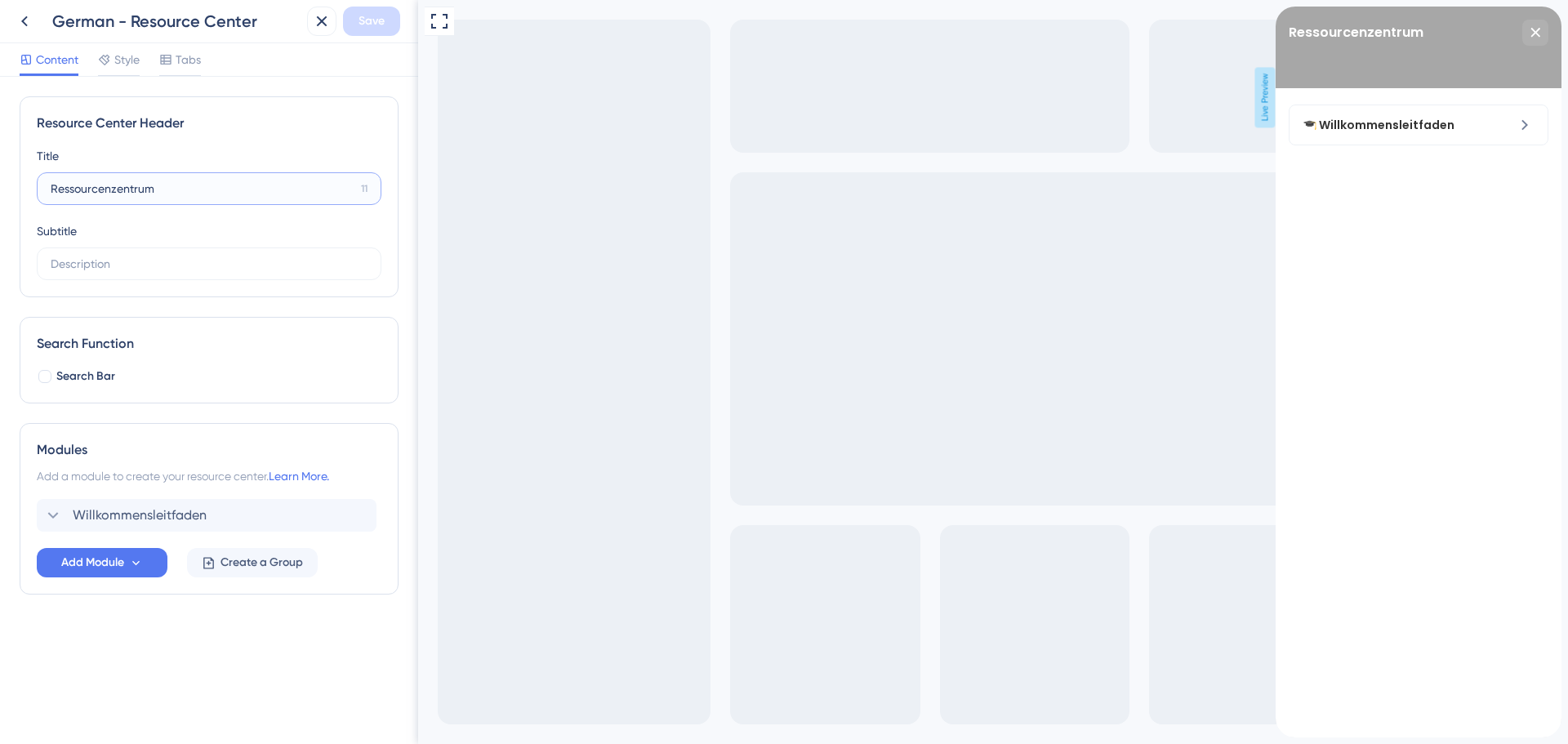 click on "Ressourcenzentrum" at bounding box center (203, 189) 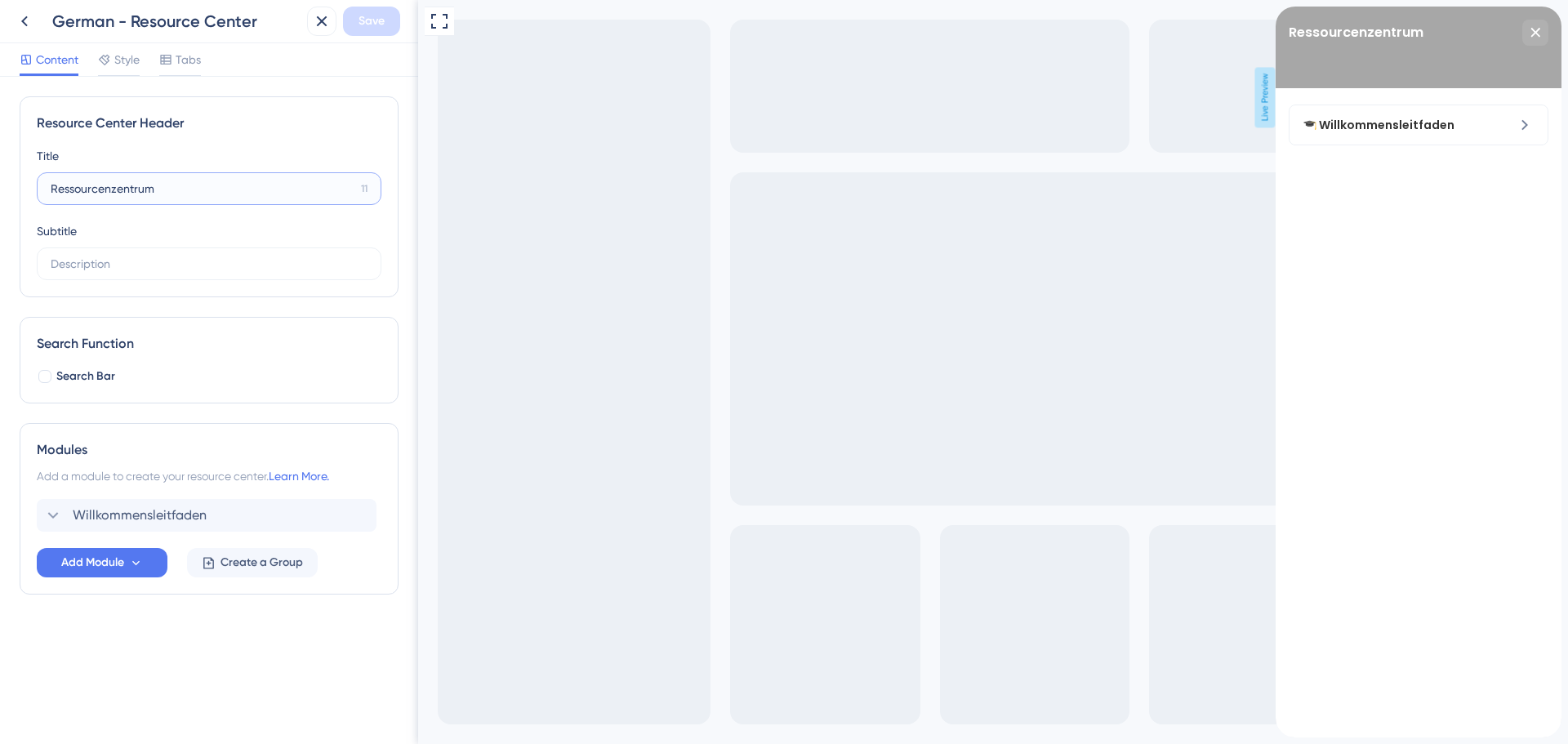 click on "Ressourcenzentrum" at bounding box center (203, 189) 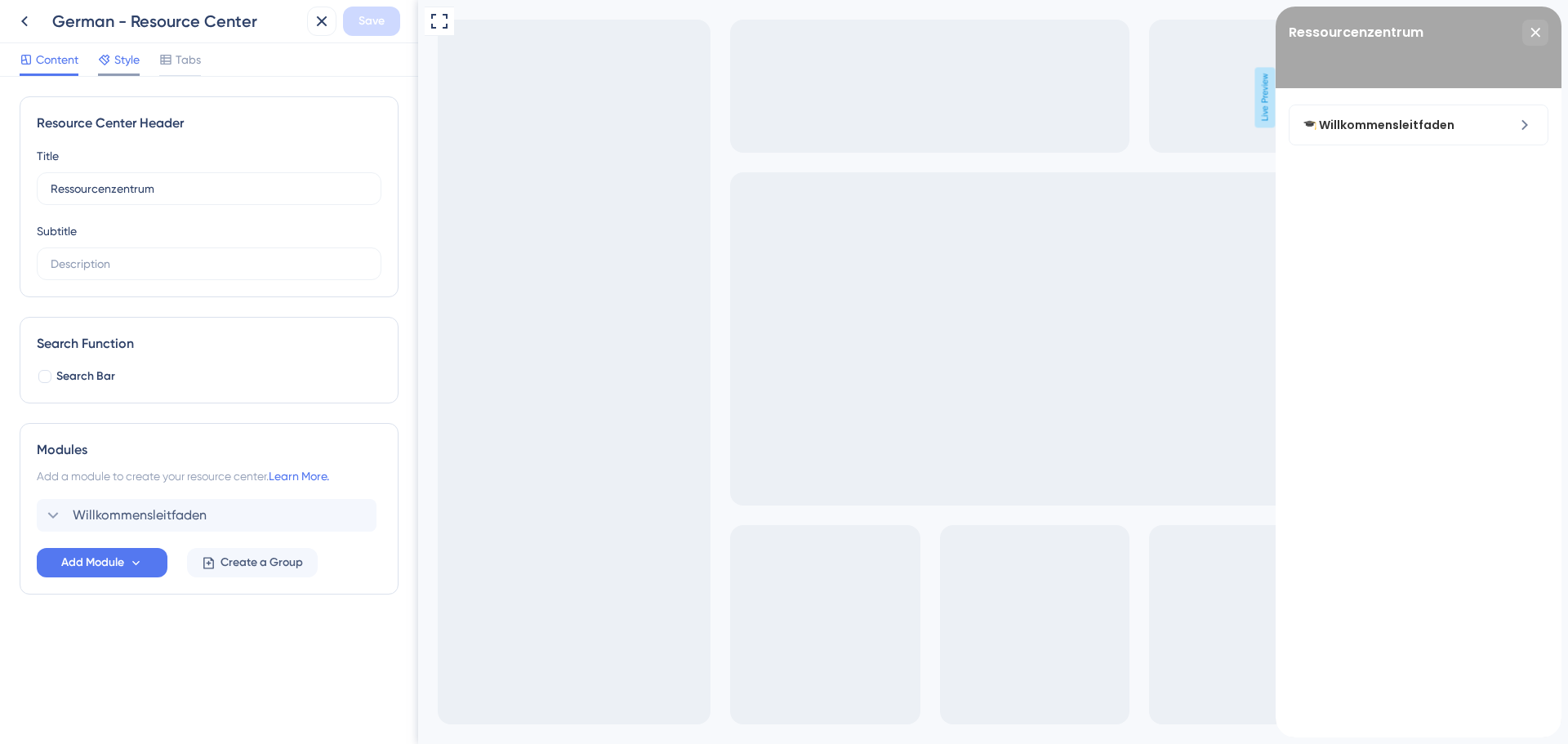click on "Style" at bounding box center [127, 60] 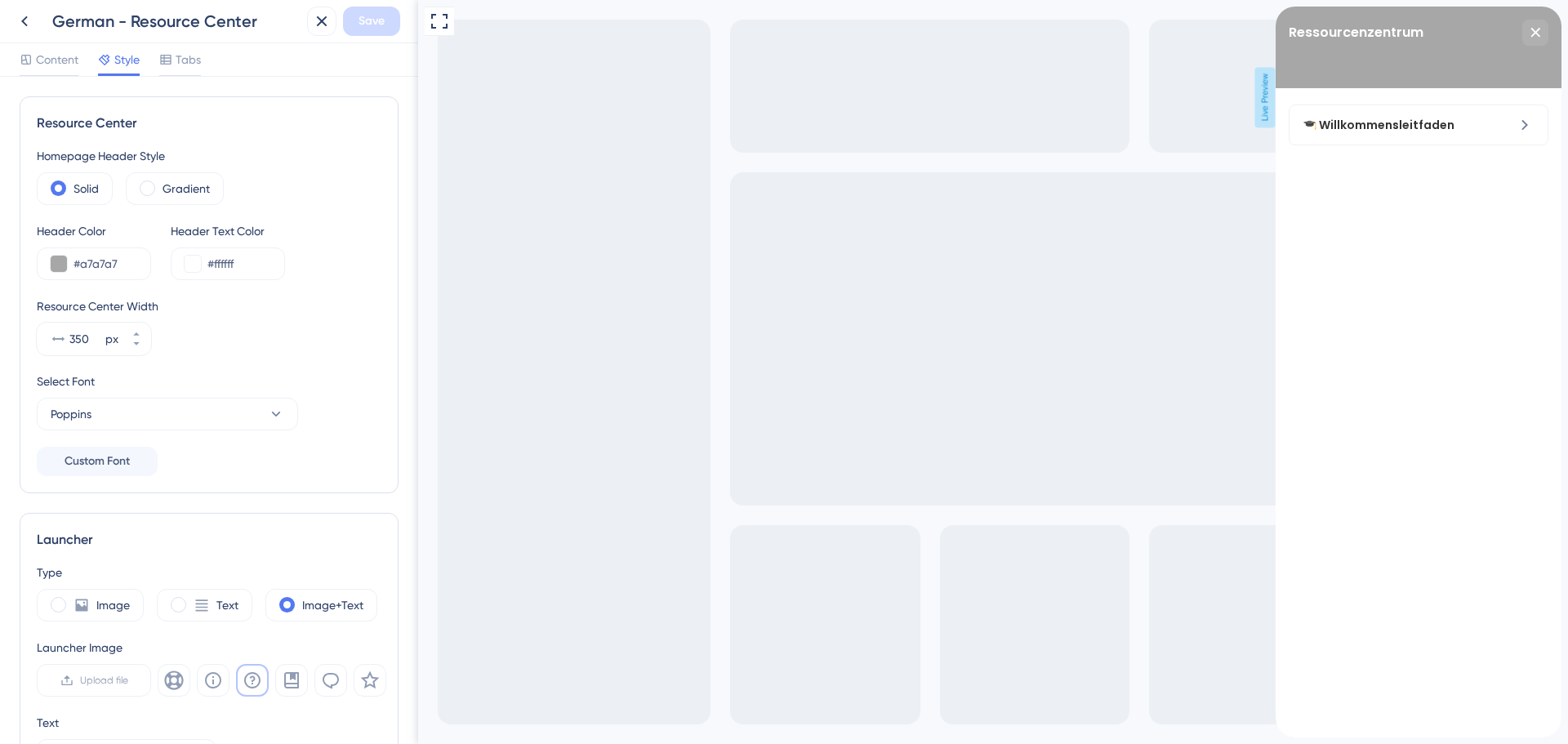 scroll, scrollTop: 0, scrollLeft: 0, axis: both 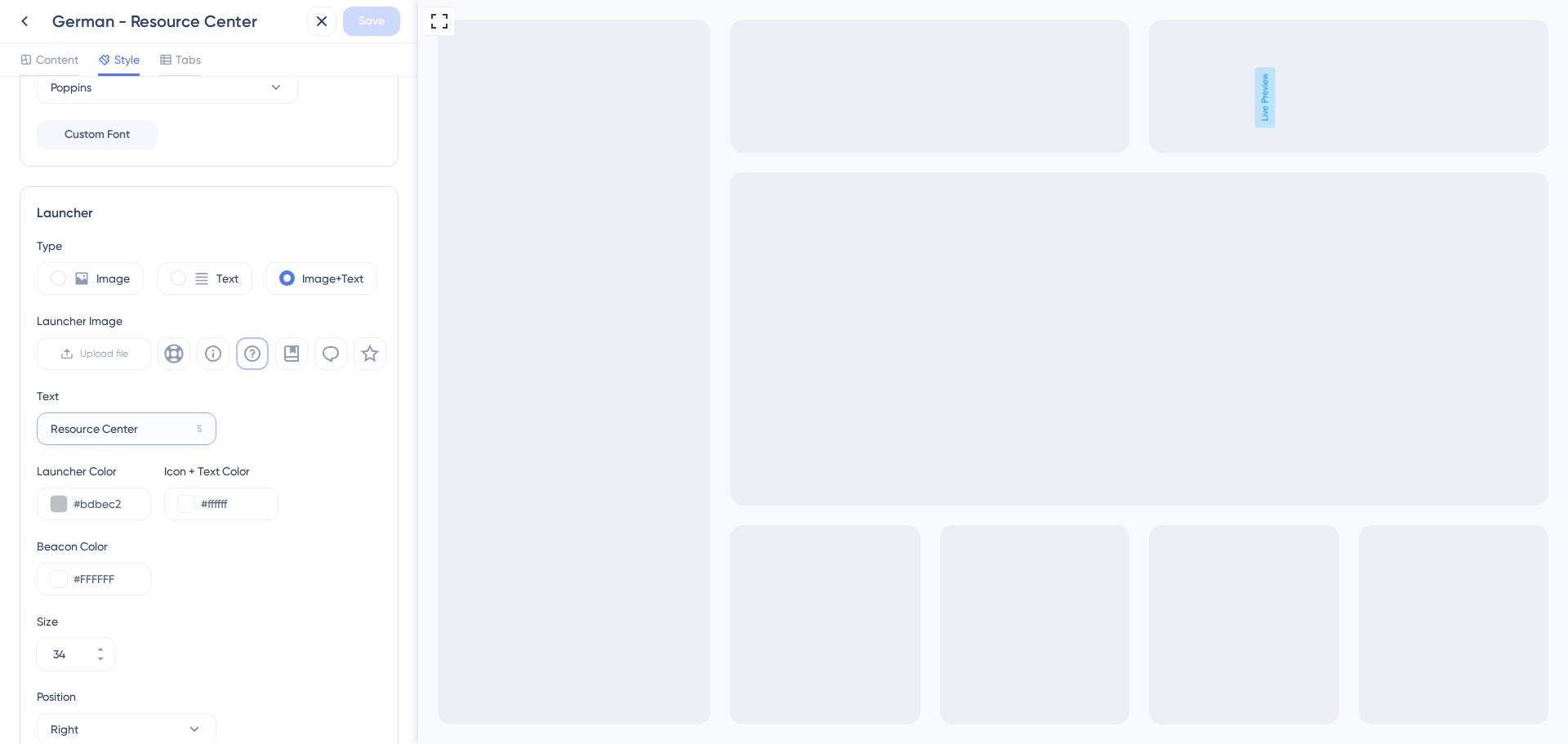 click on "Resource Center" at bounding box center (120, 429) 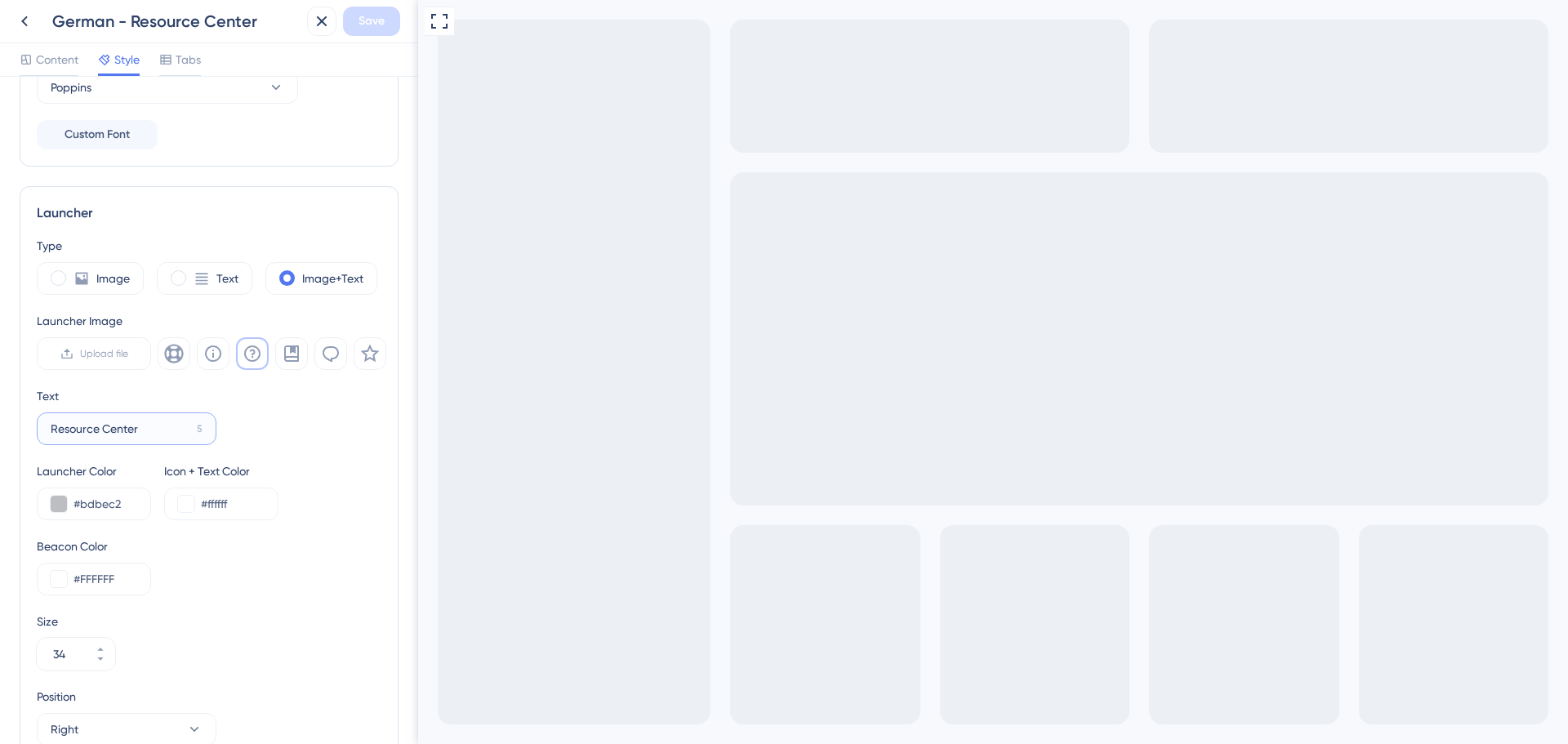 paste on "sourcenzentrum" 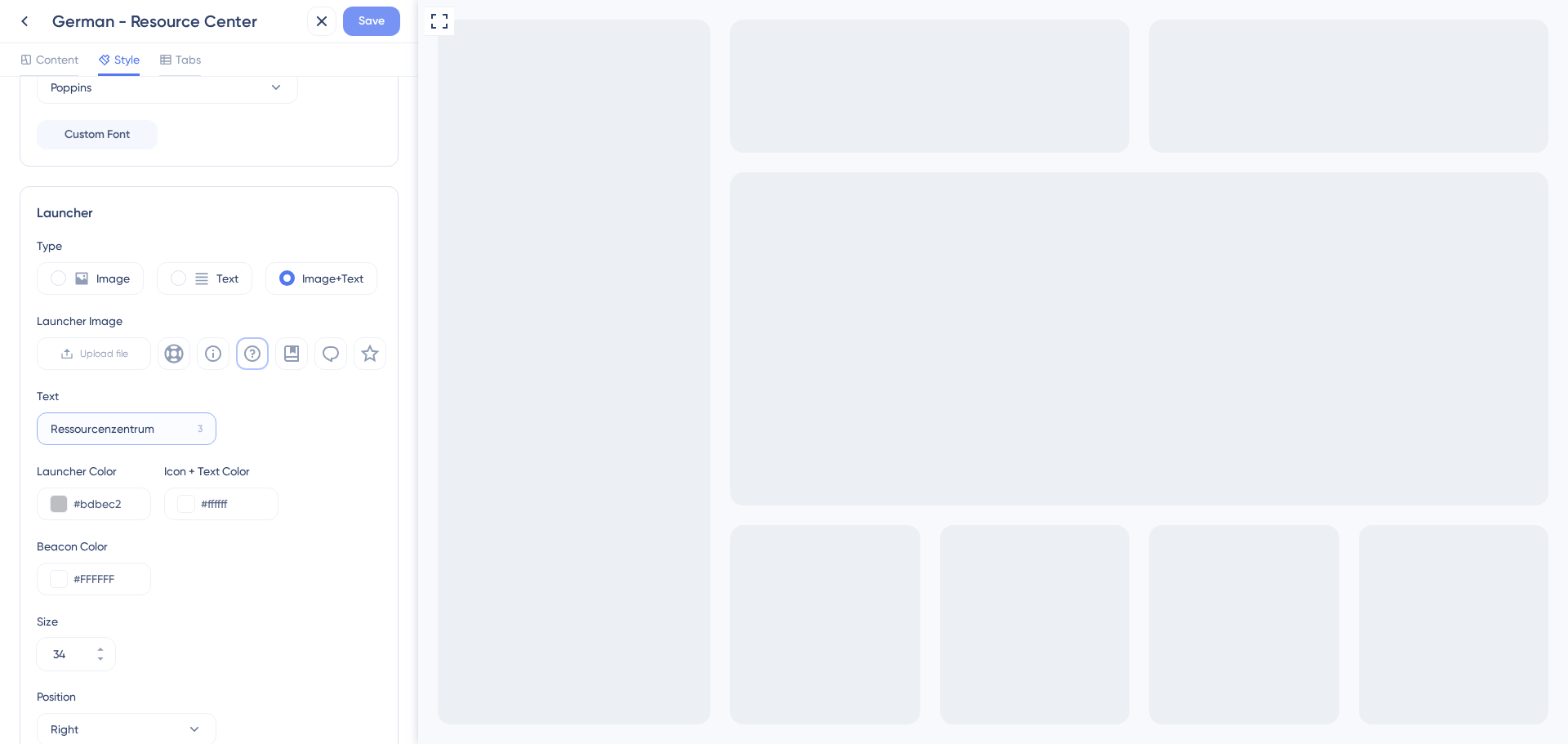 type on "Ressourcenzentrum" 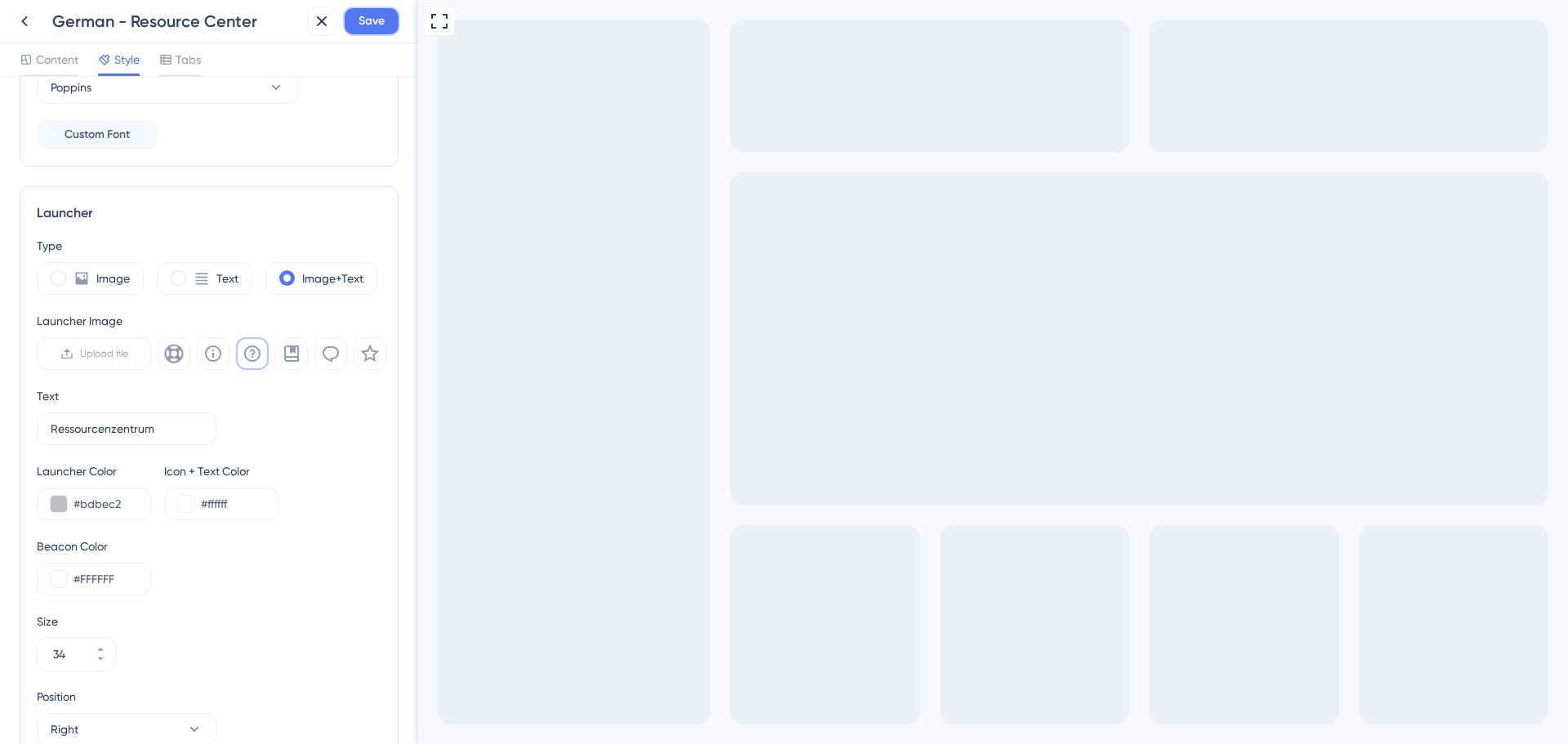 click on "Save" at bounding box center (372, 21) 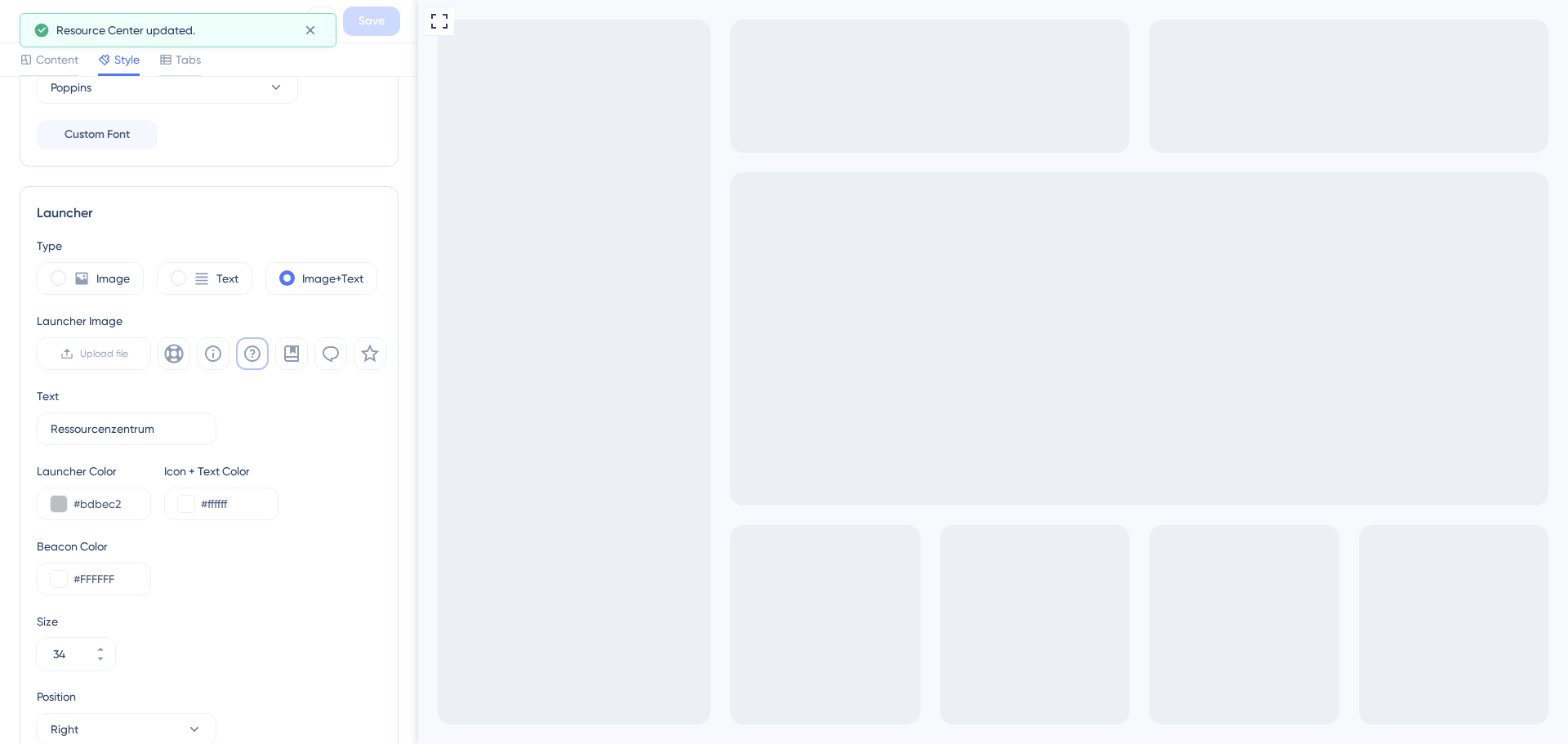 click 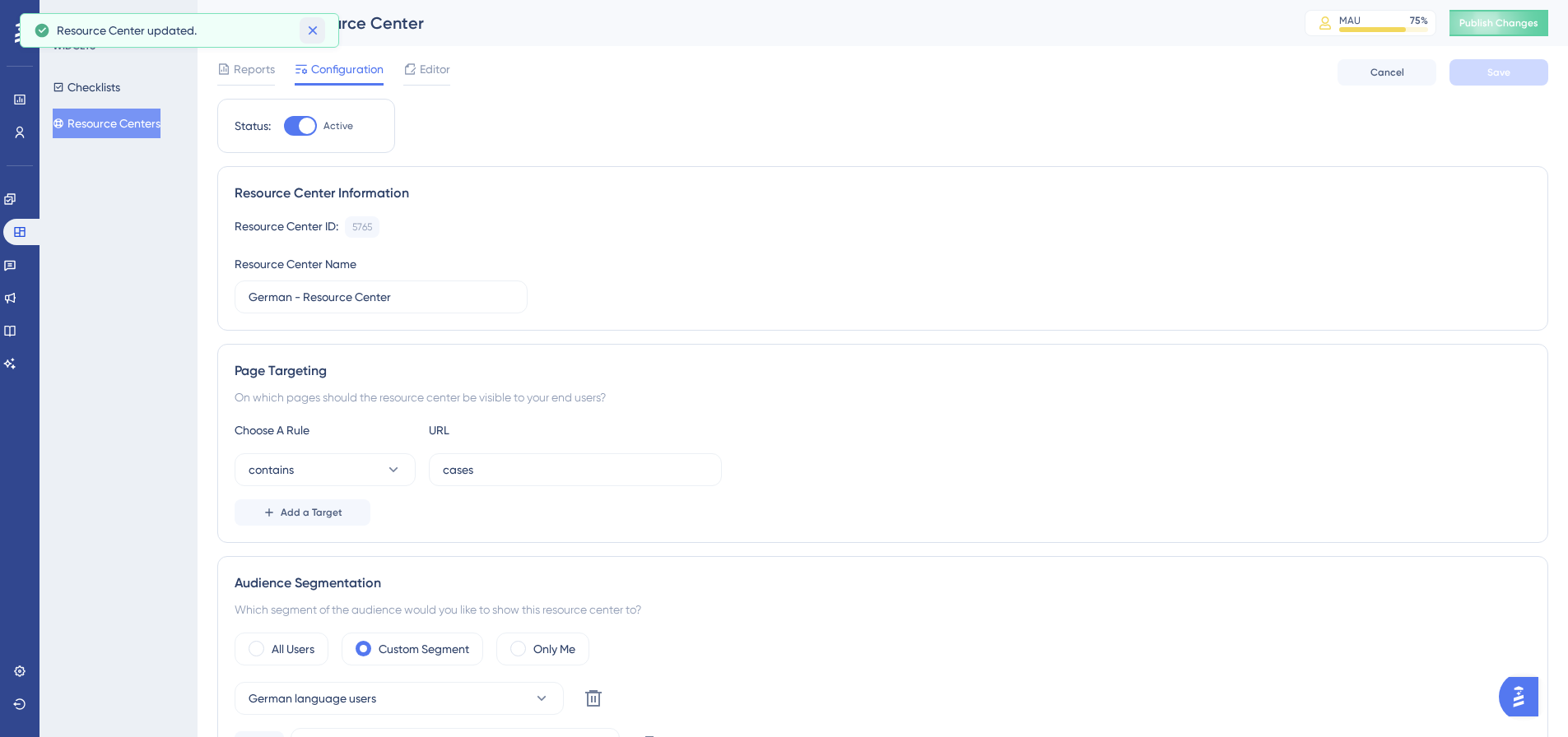 click at bounding box center [312, 30] 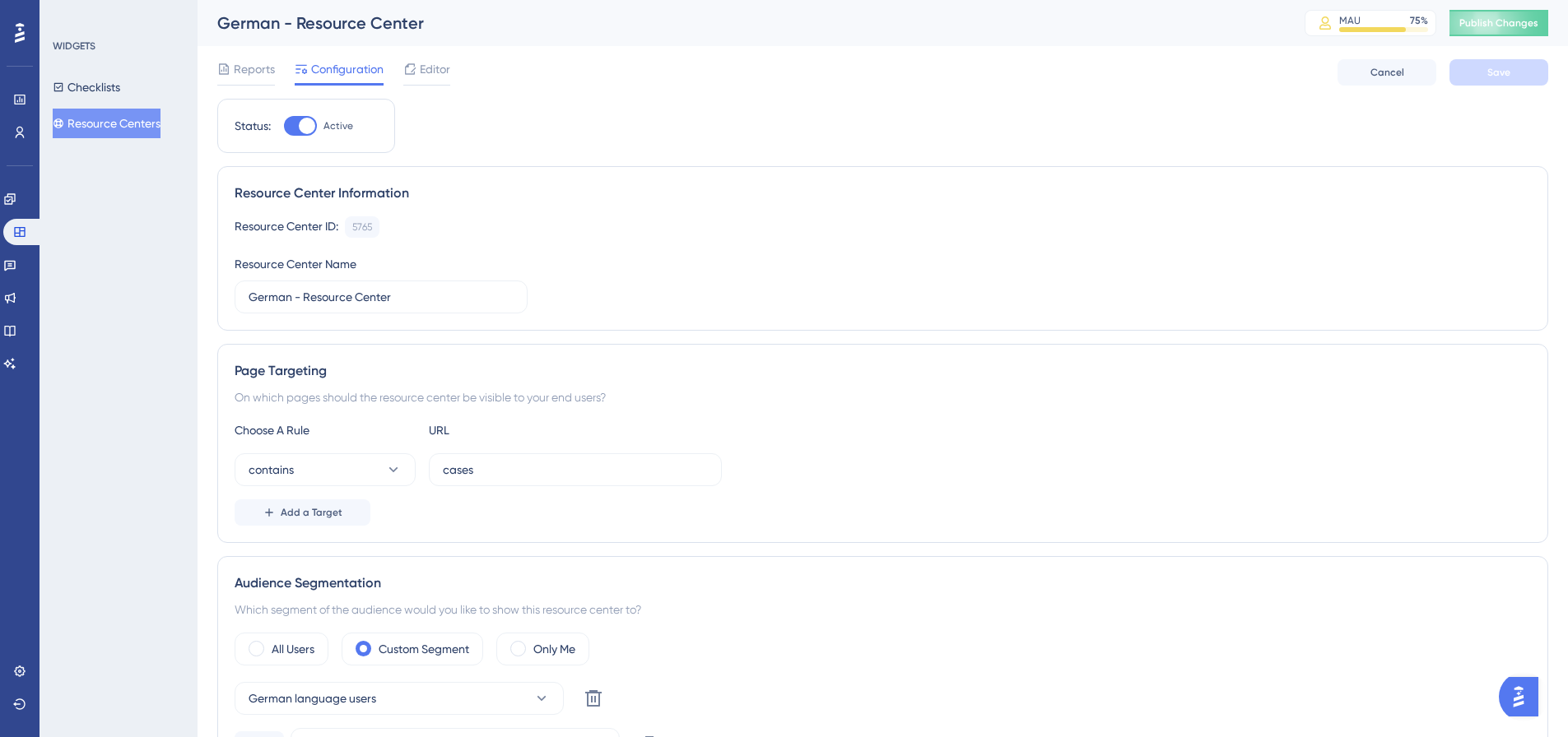 click on "Resource Centers" at bounding box center [106, 123] 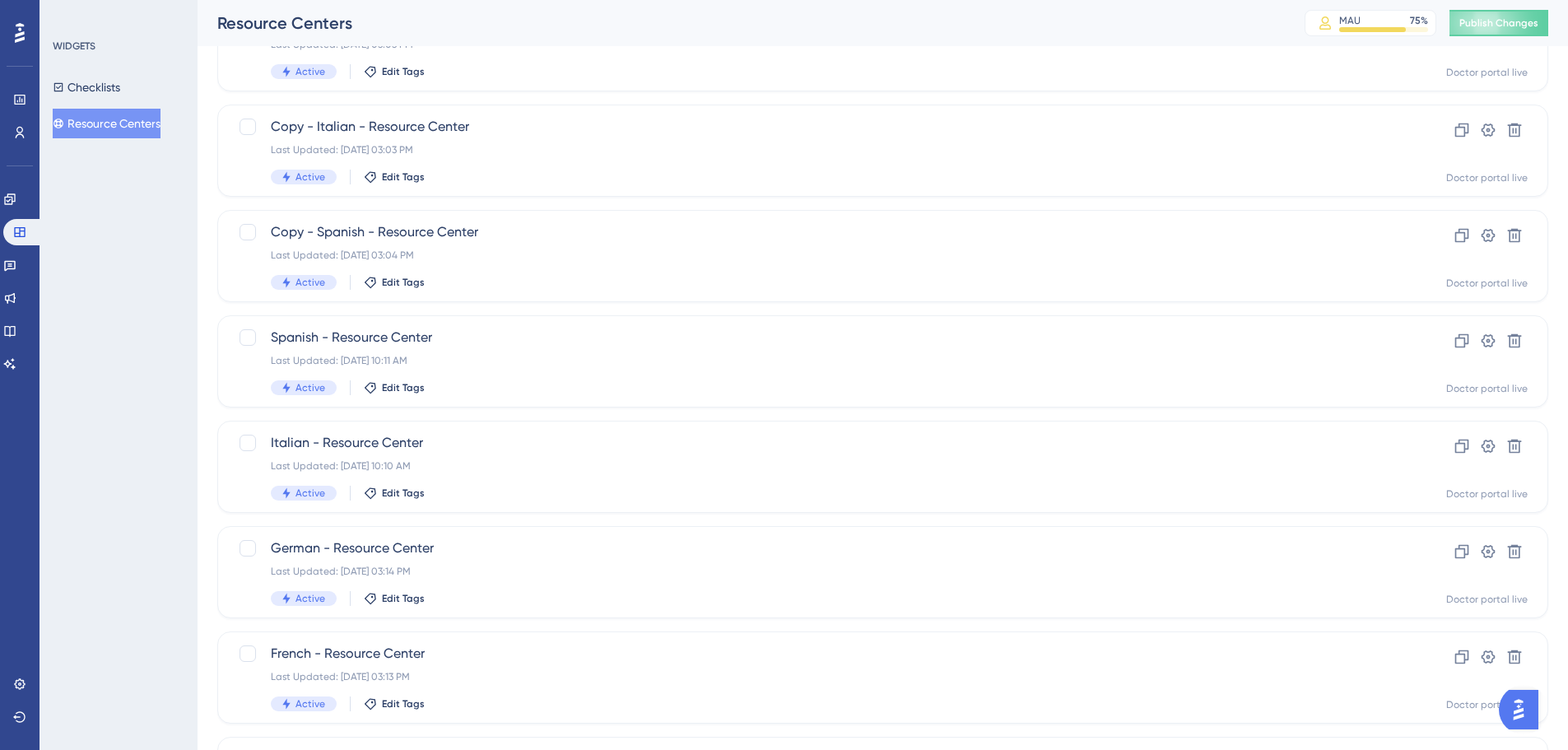 scroll, scrollTop: 494, scrollLeft: 0, axis: vertical 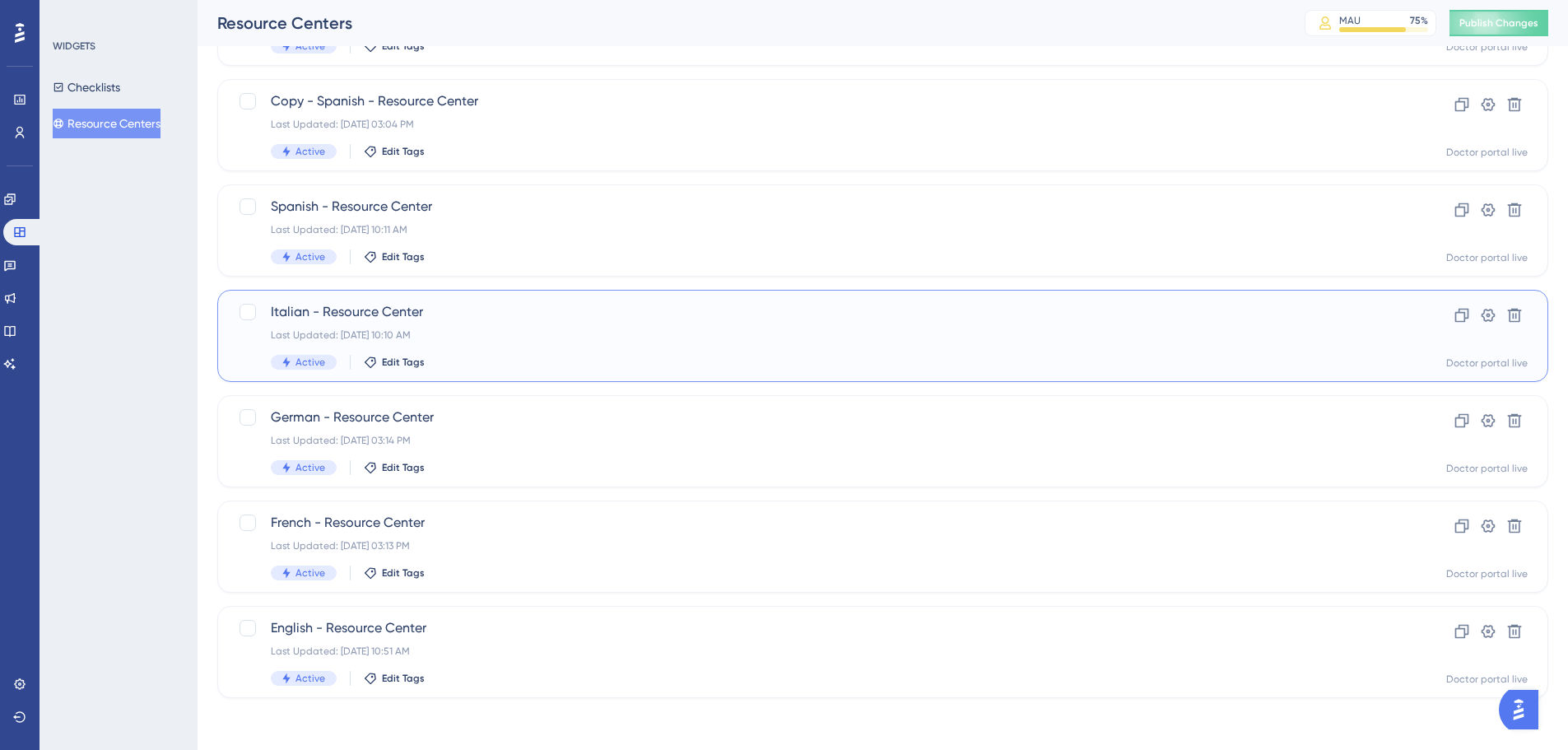click on "Italian - Resource Center" at bounding box center (817, 312) 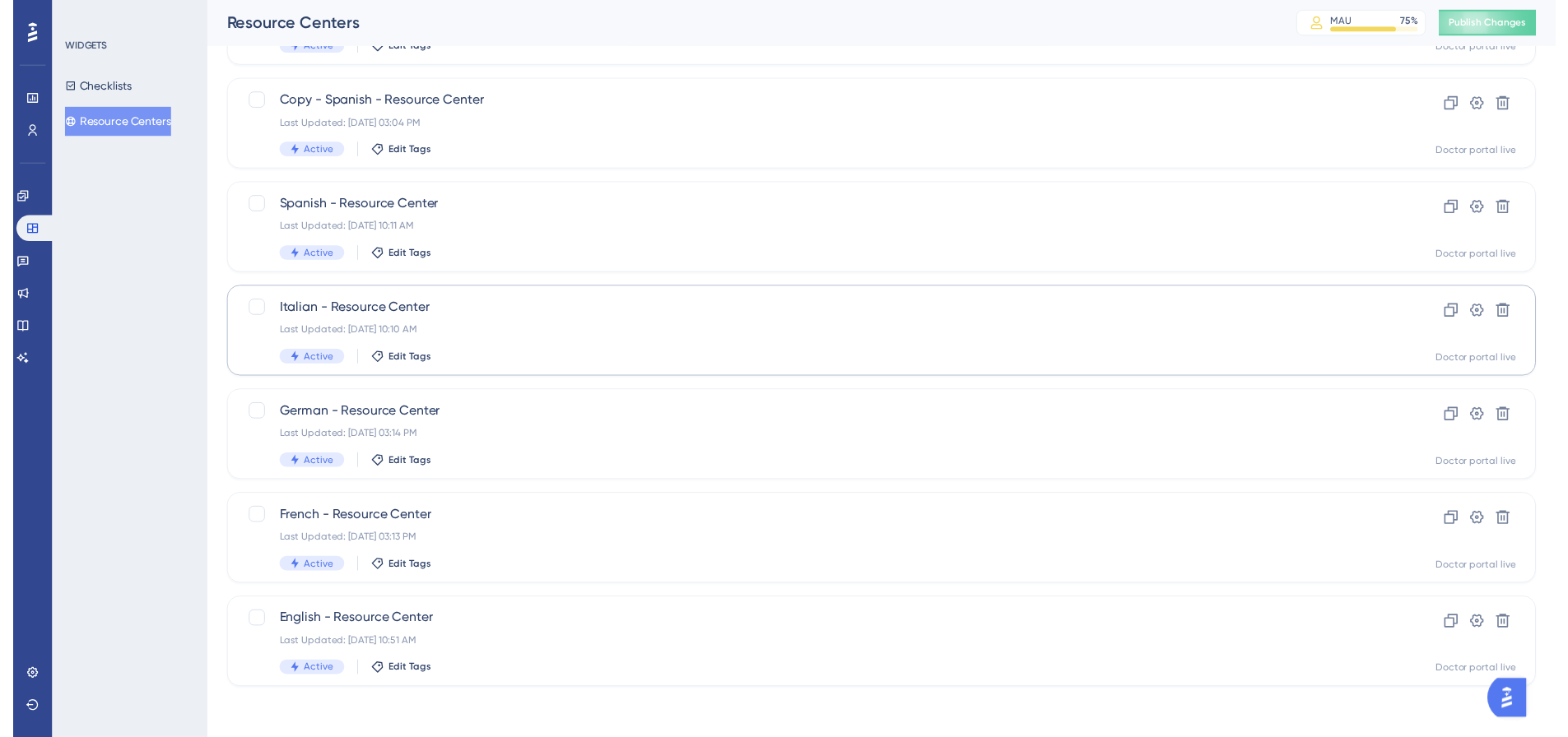 scroll, scrollTop: 0, scrollLeft: 0, axis: both 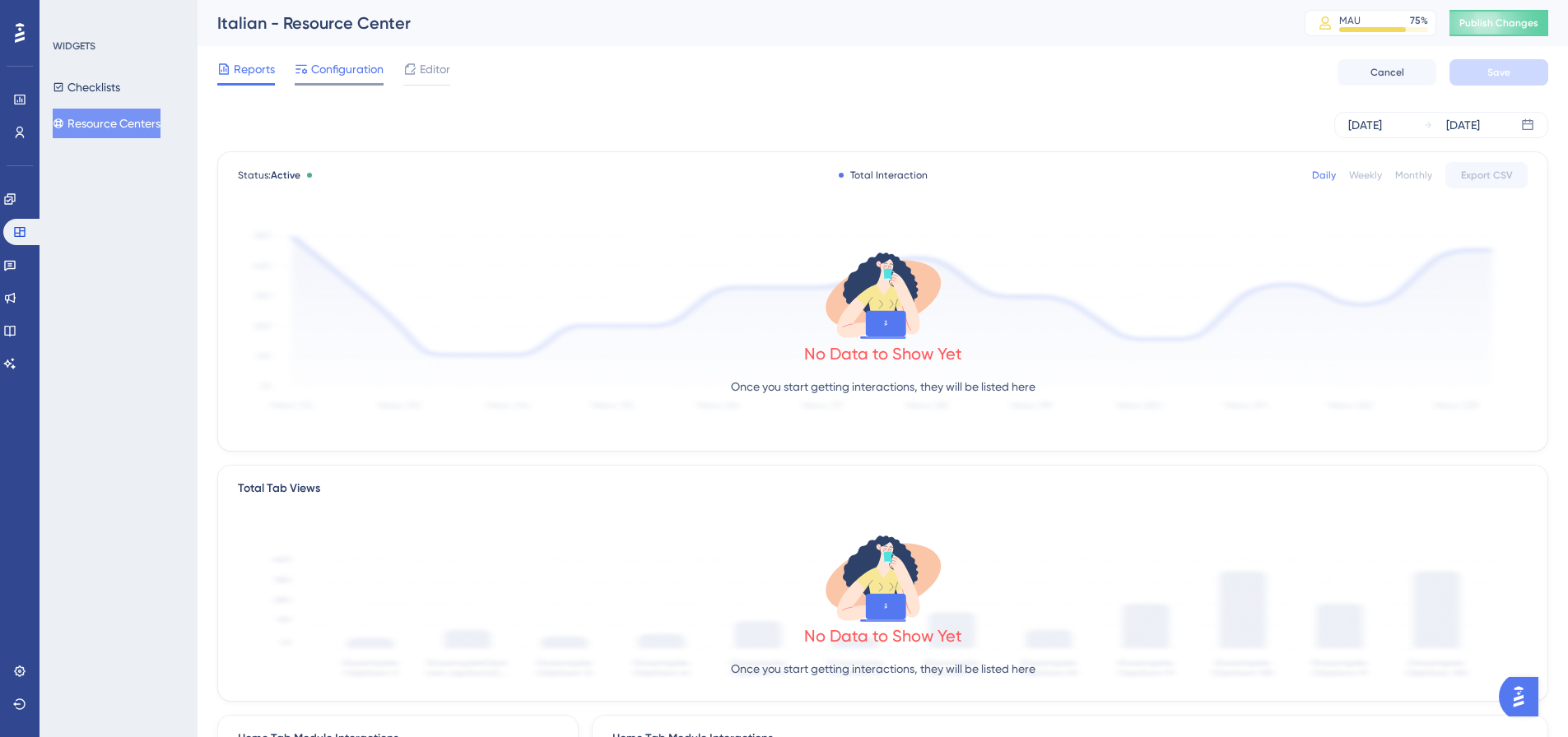 click on "Configuration" at bounding box center [347, 69] 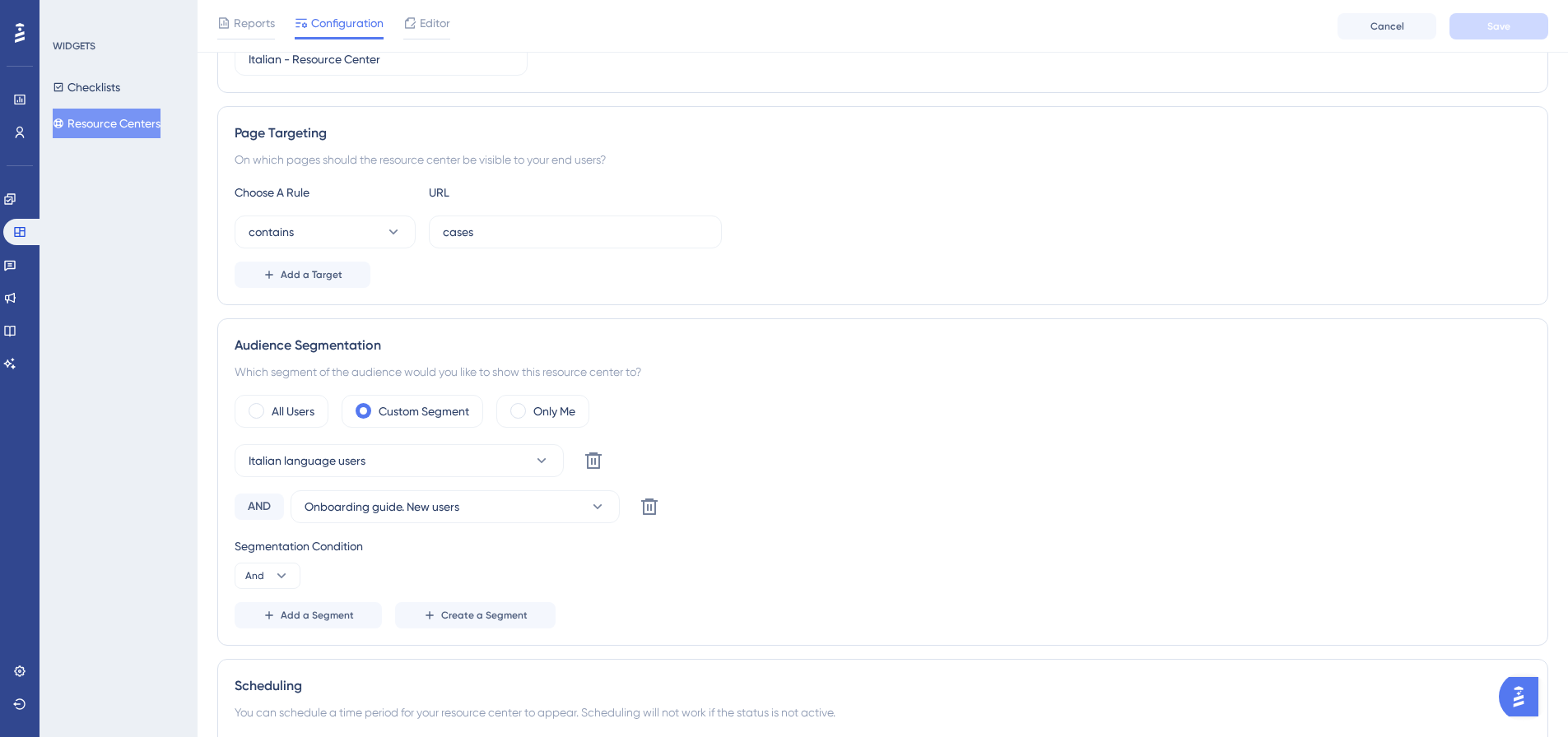 scroll, scrollTop: 247, scrollLeft: 0, axis: vertical 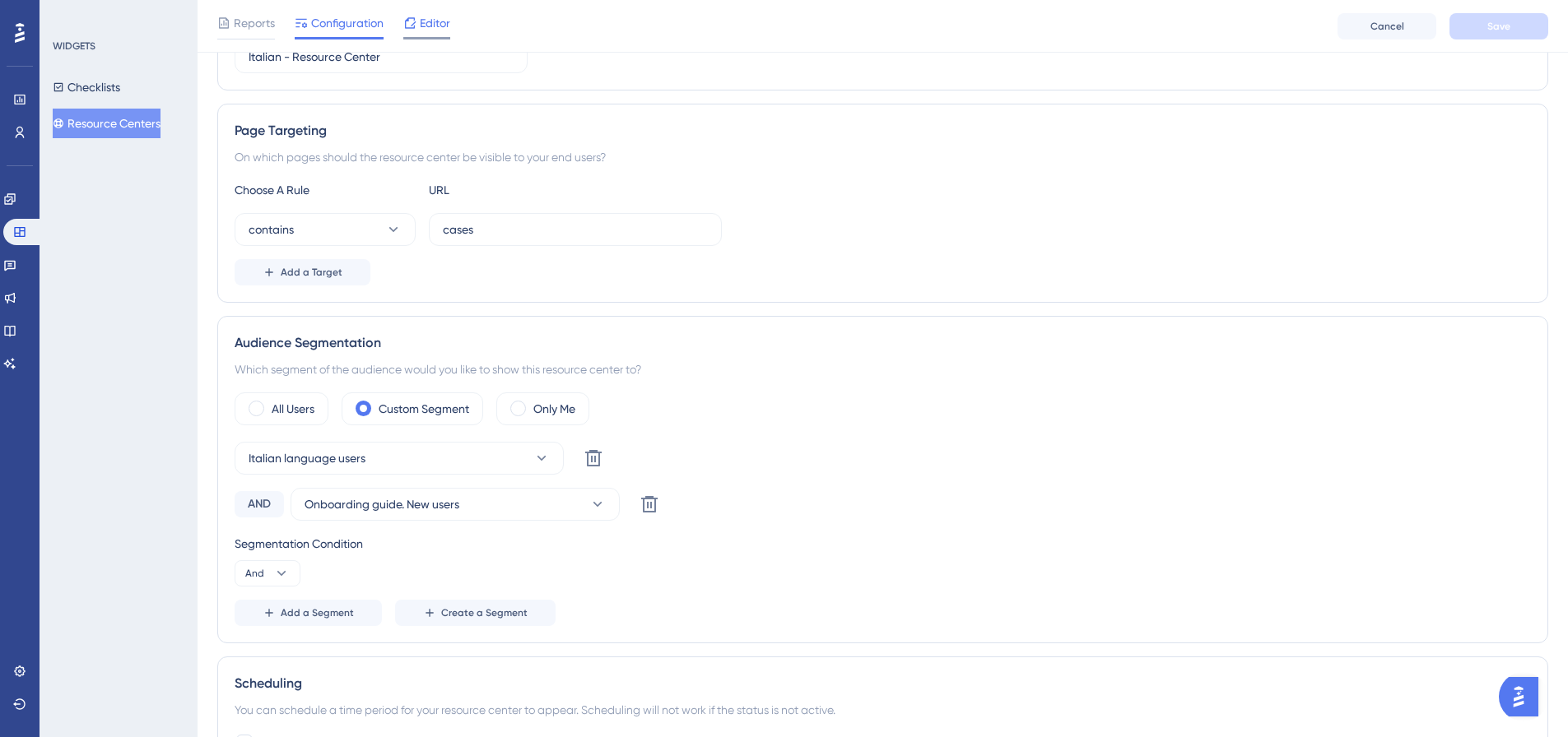 click on "Editor" at bounding box center [435, 23] 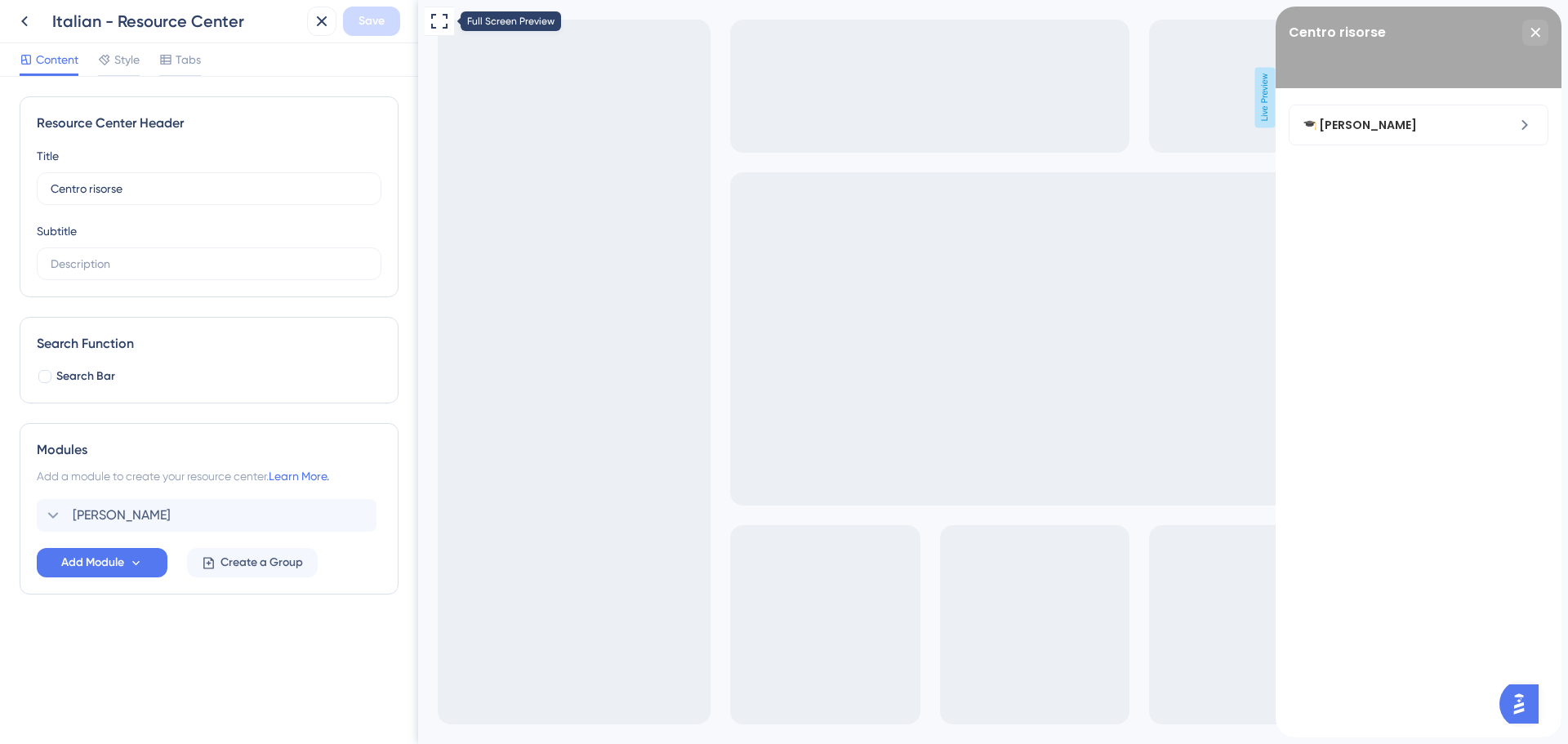 scroll, scrollTop: 0, scrollLeft: 0, axis: both 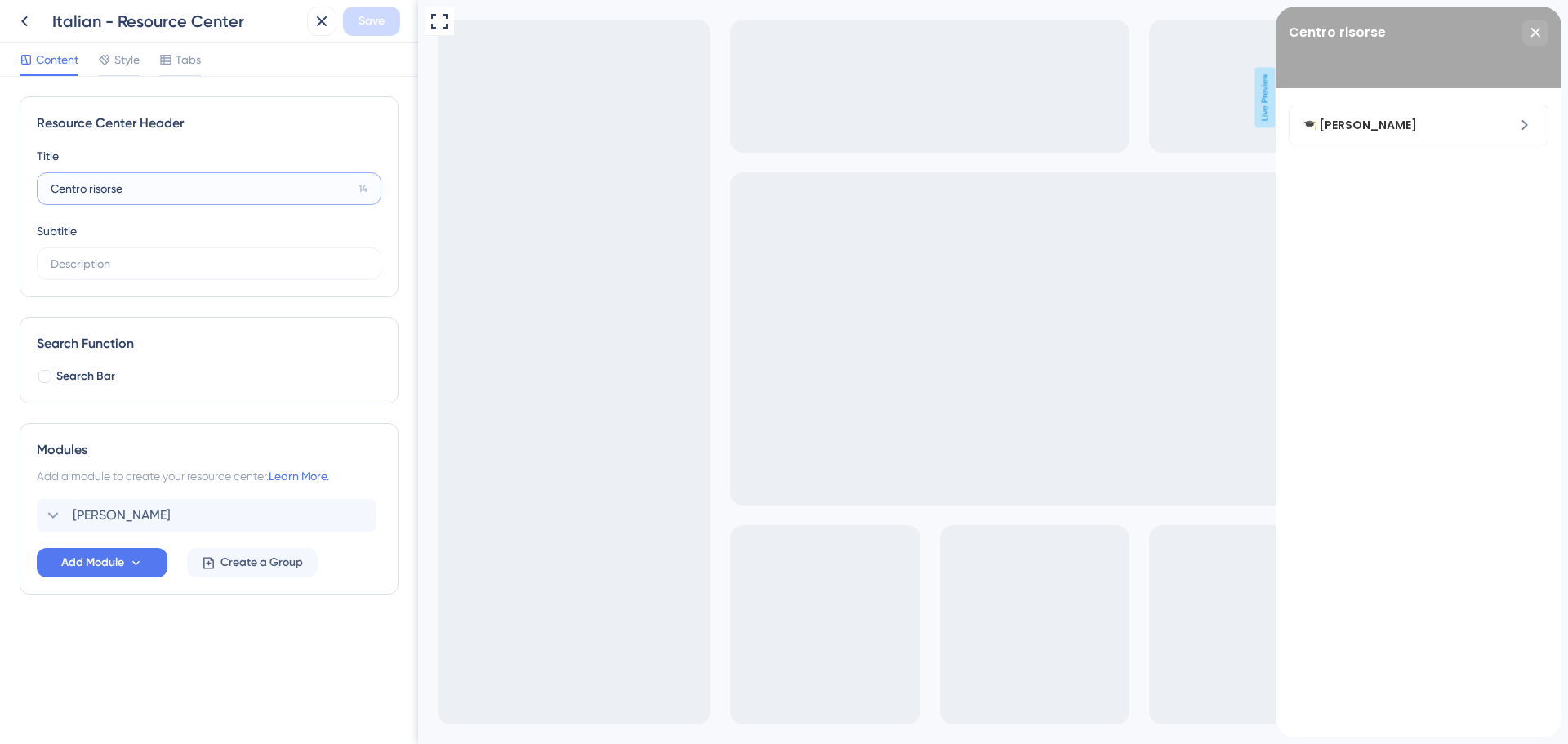 click on "Centro risorse" at bounding box center [201, 189] 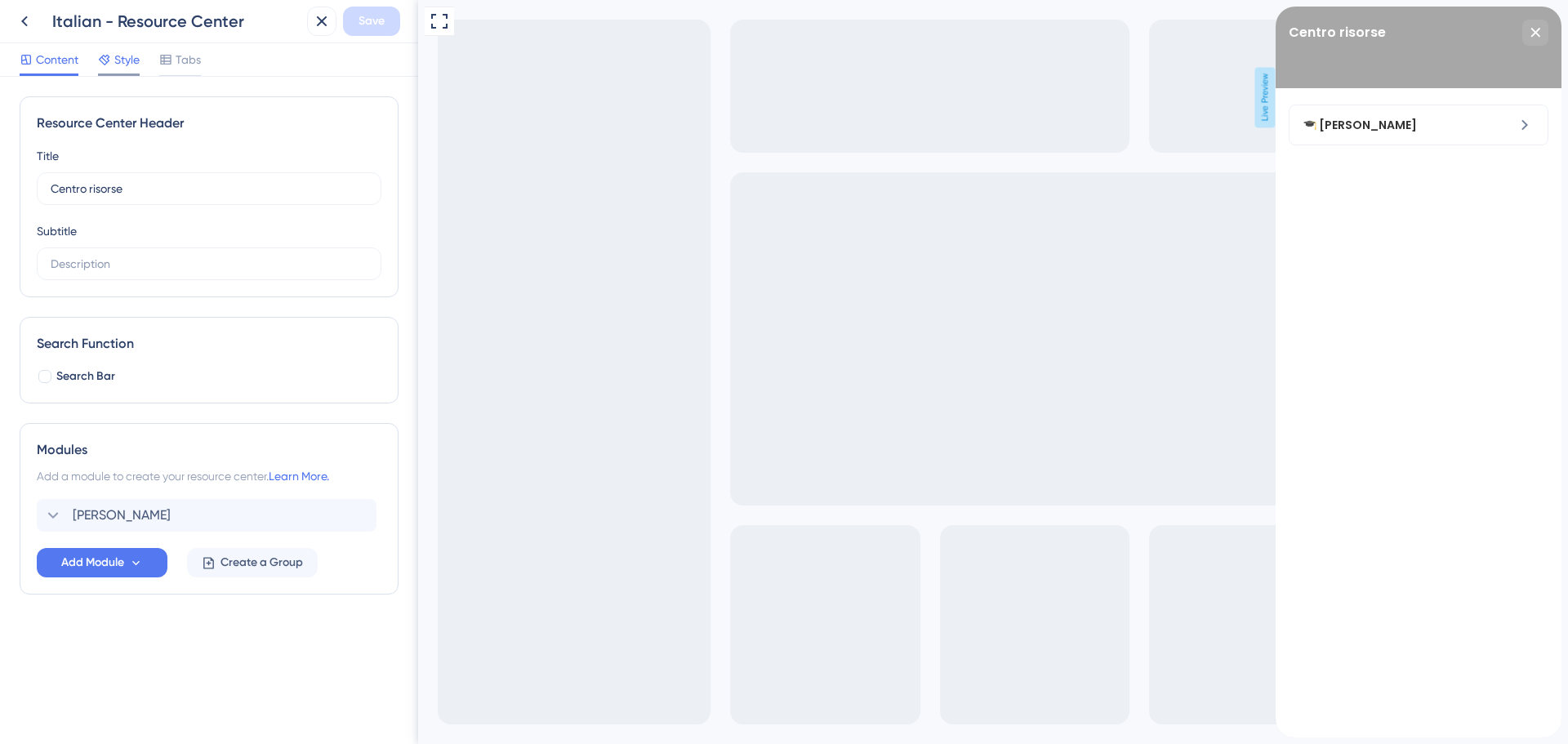 click on "Style" at bounding box center (127, 60) 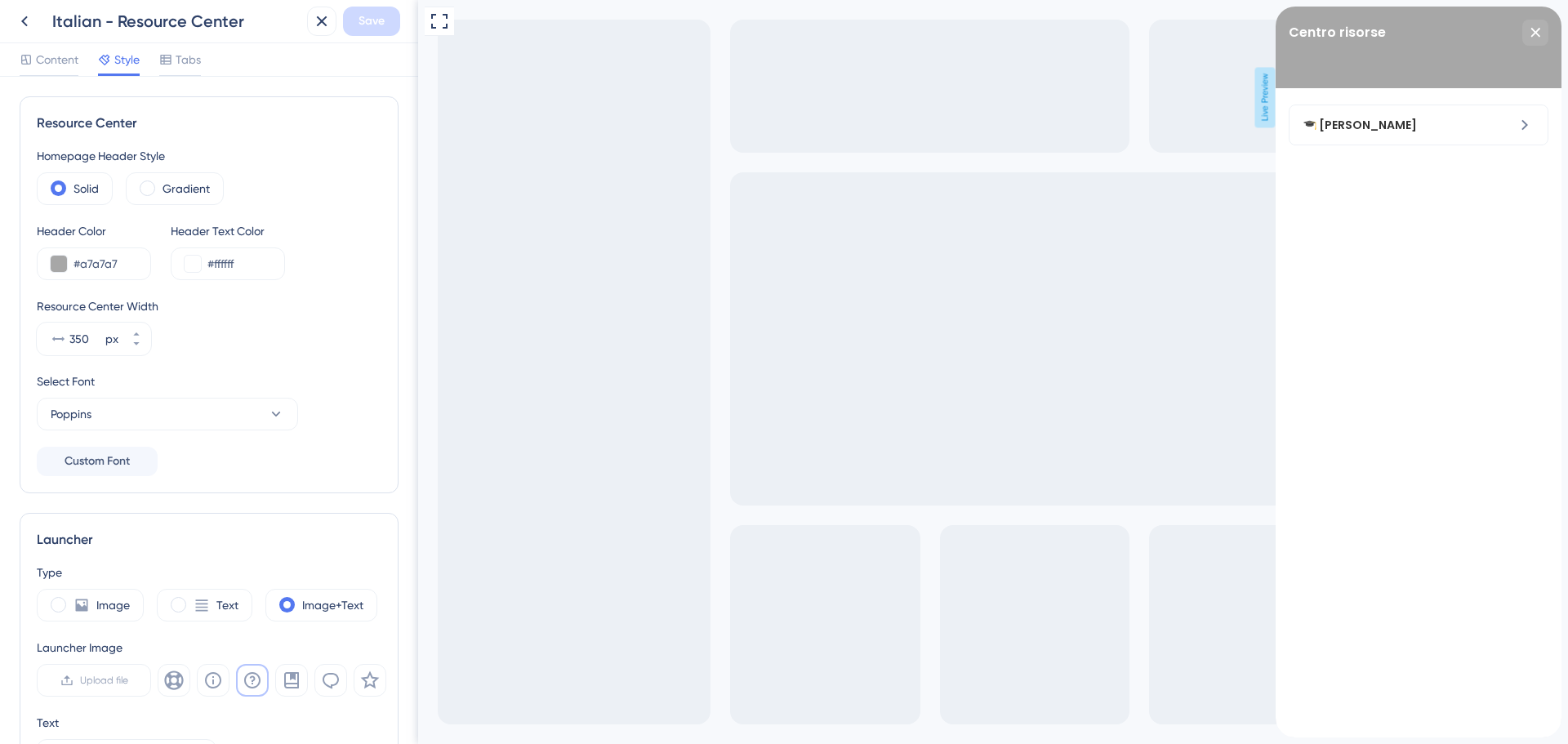 scroll, scrollTop: 0, scrollLeft: 0, axis: both 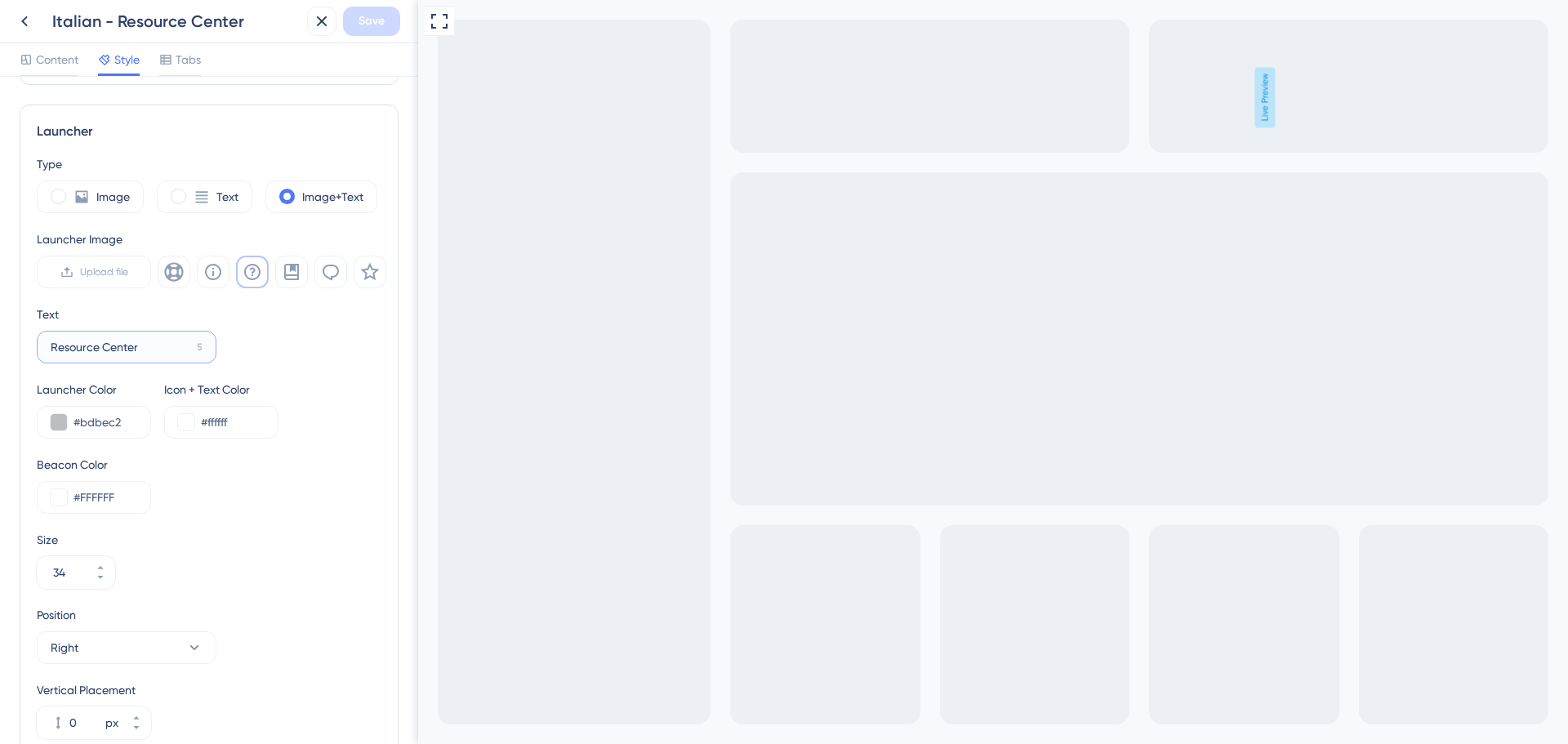 click on "Resource Center" at bounding box center [120, 347] 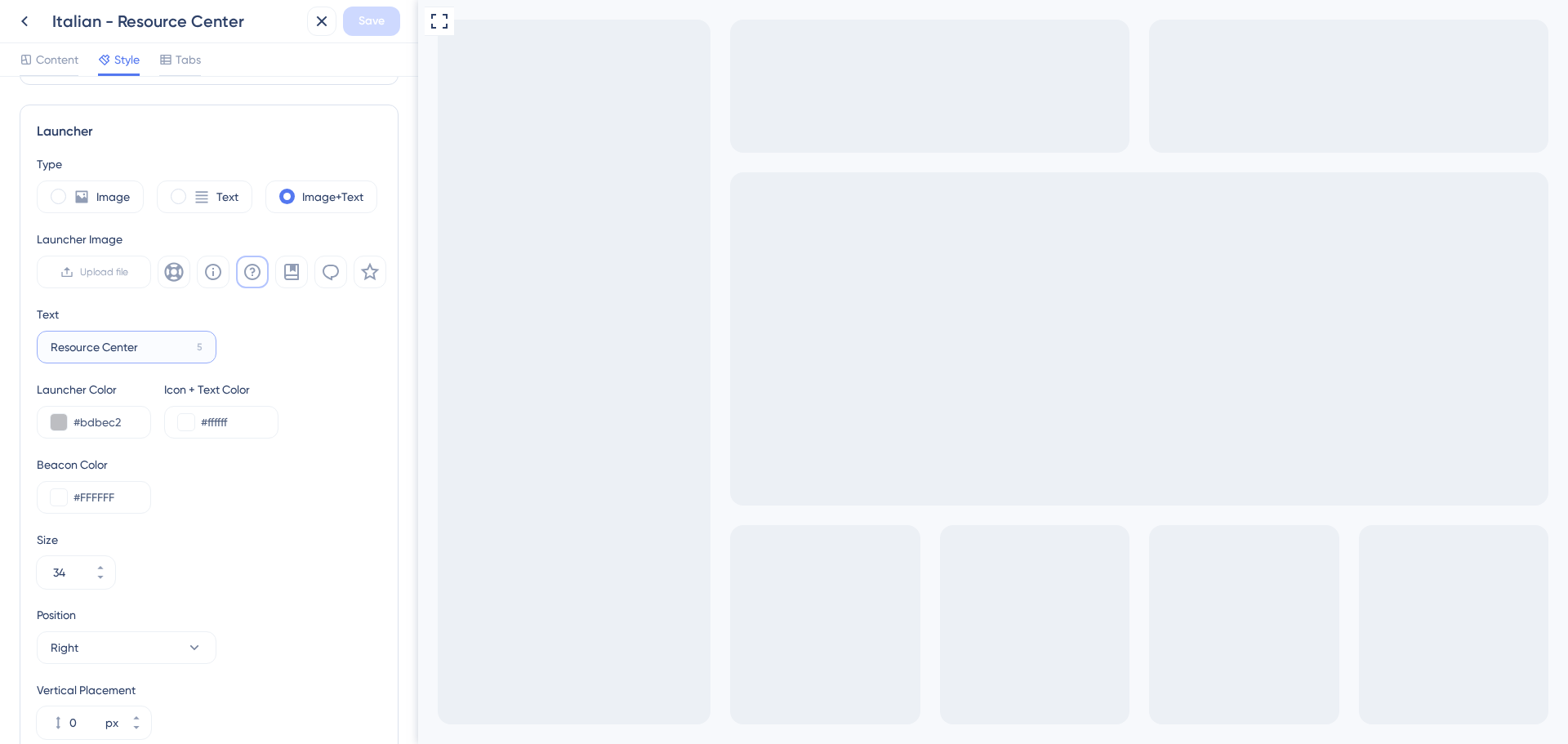 paste on "Centro risorse" 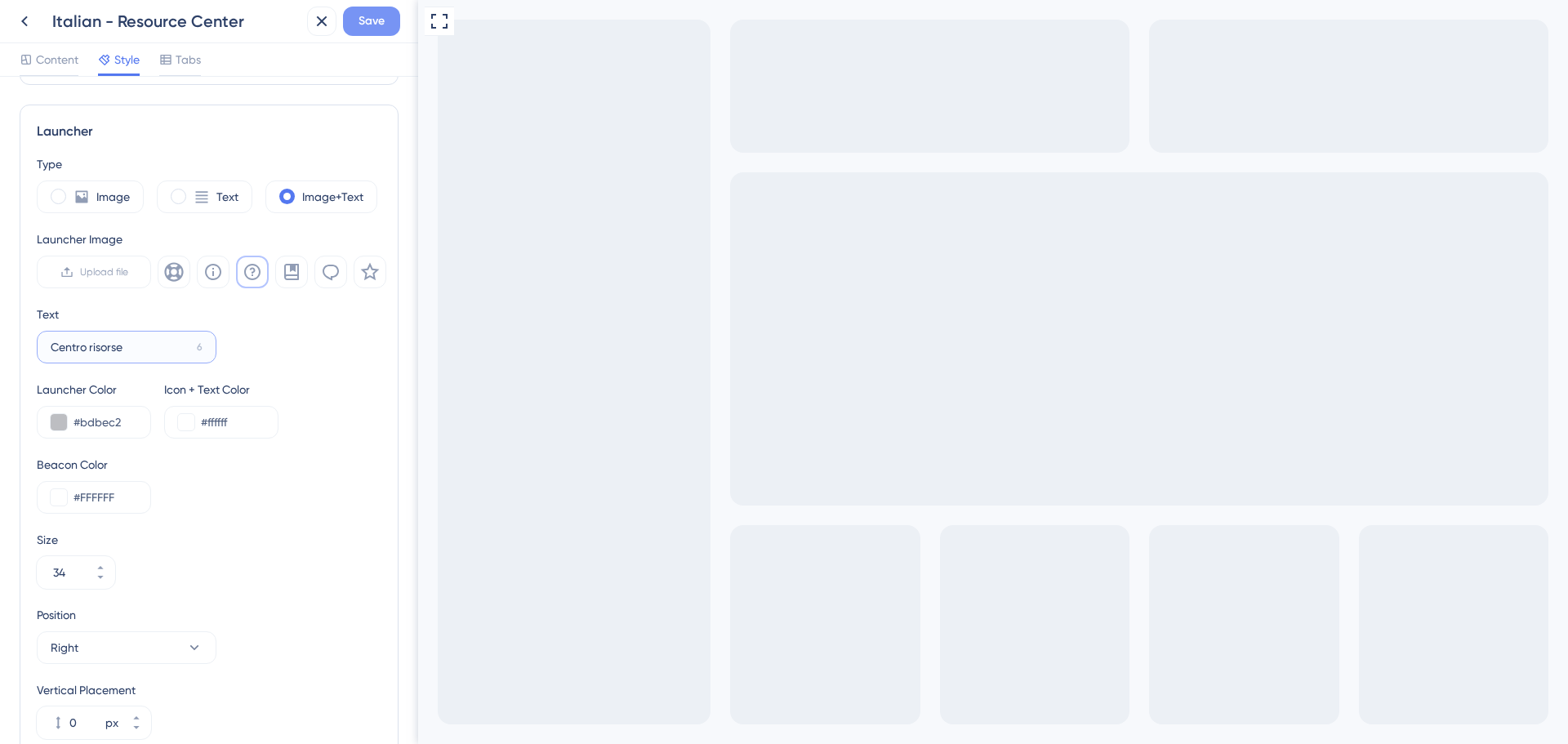 type on "Centro risorse" 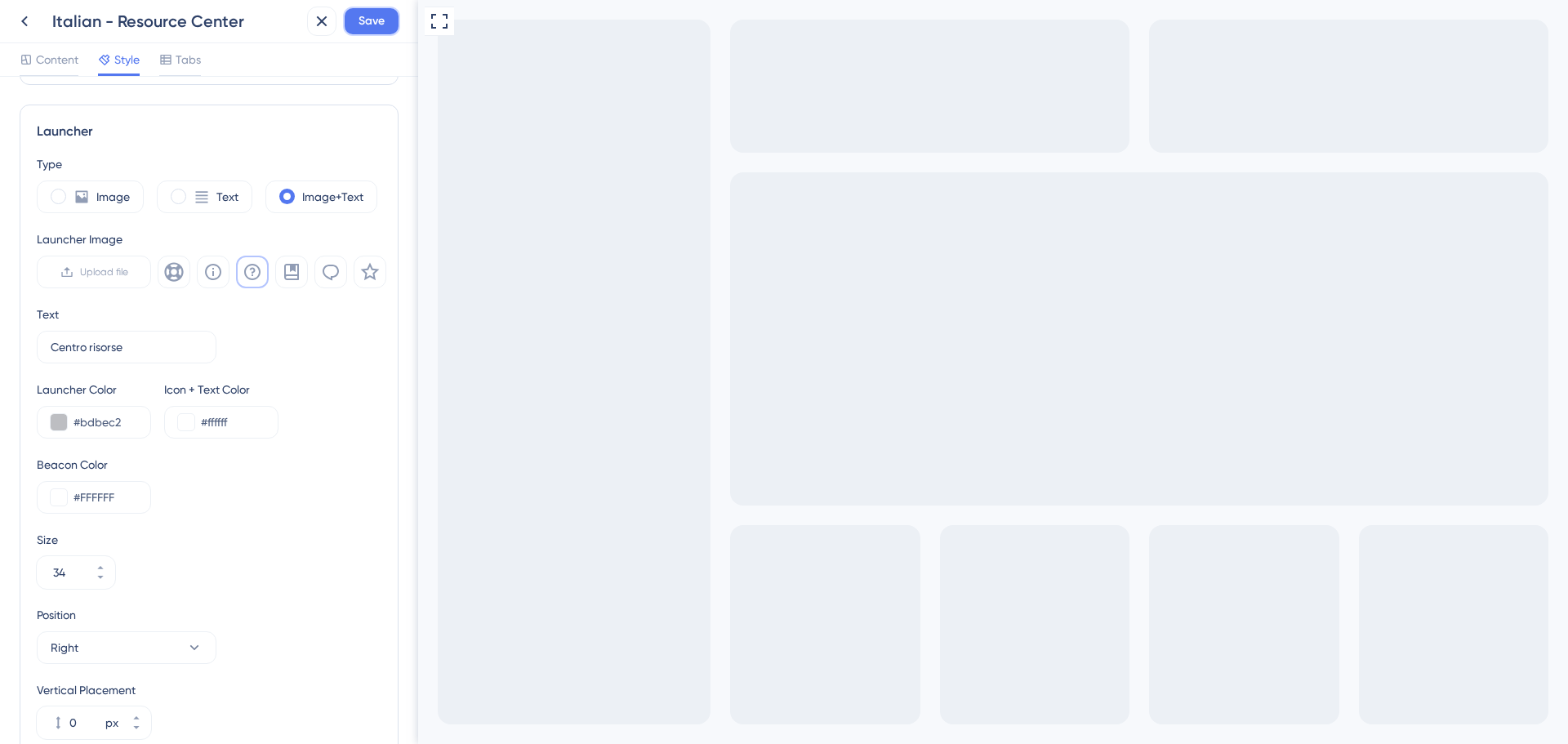 click on "Save" at bounding box center (372, 21) 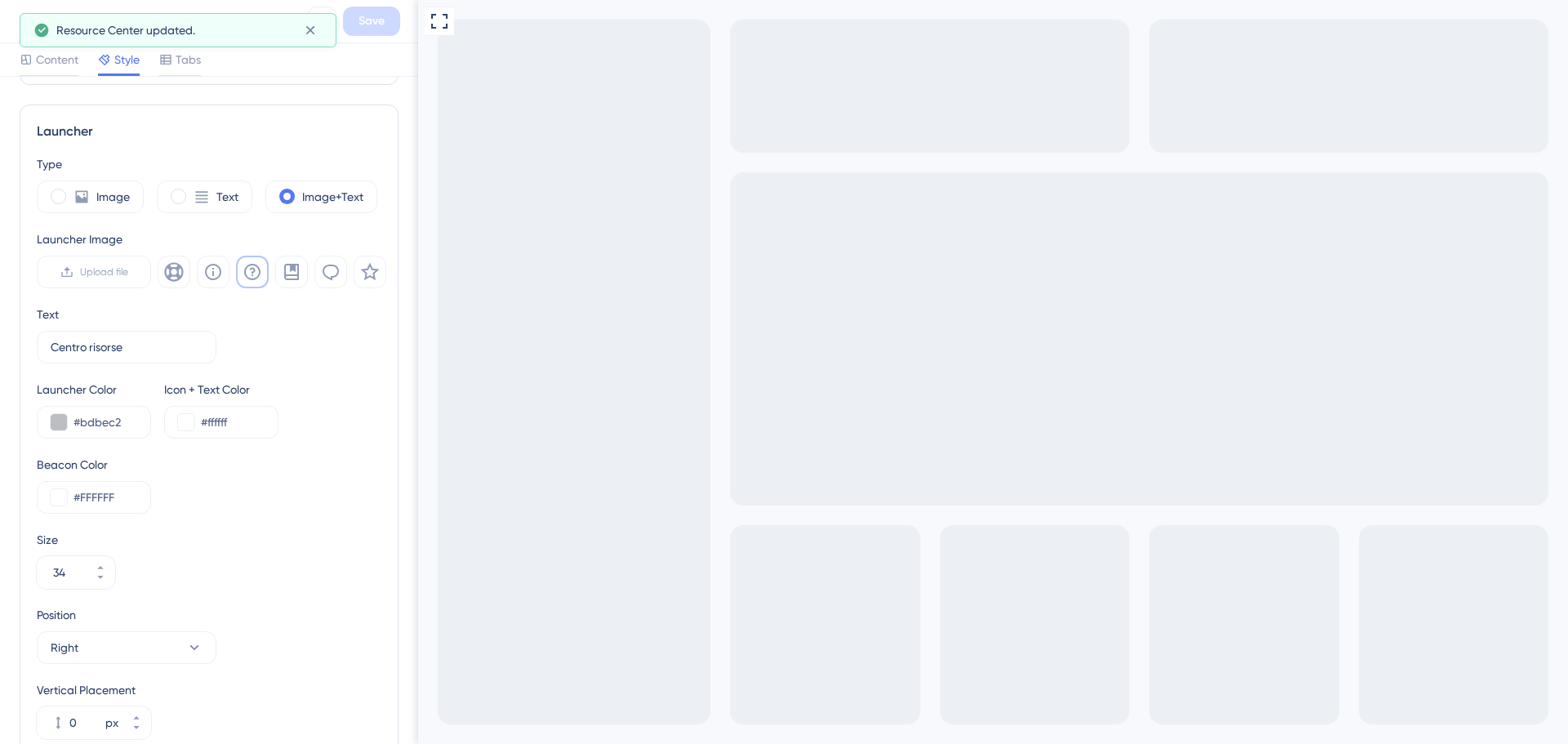 click on "Resource Center updated." at bounding box center (178, 30) 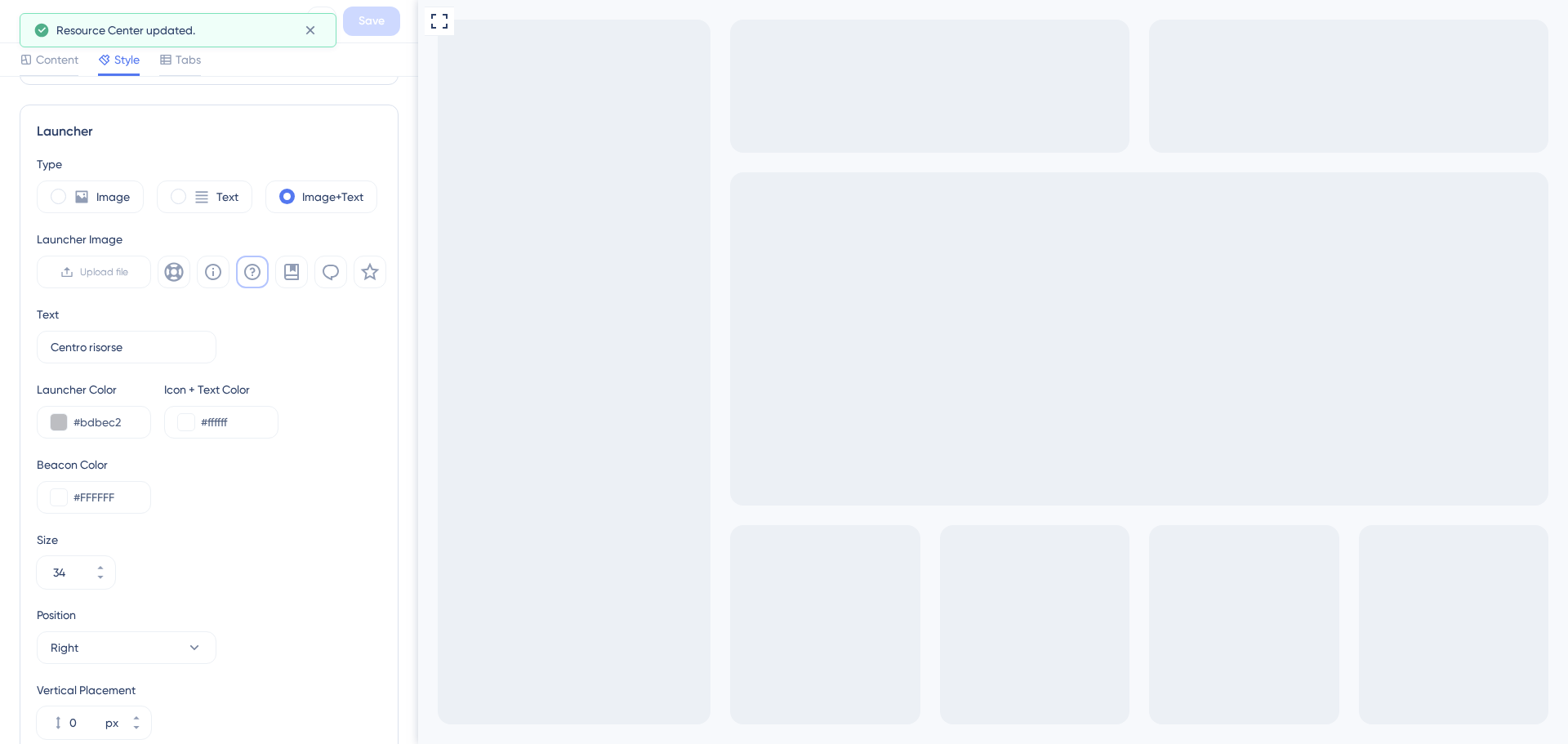 click on "Resource Center updated." at bounding box center [178, 30] 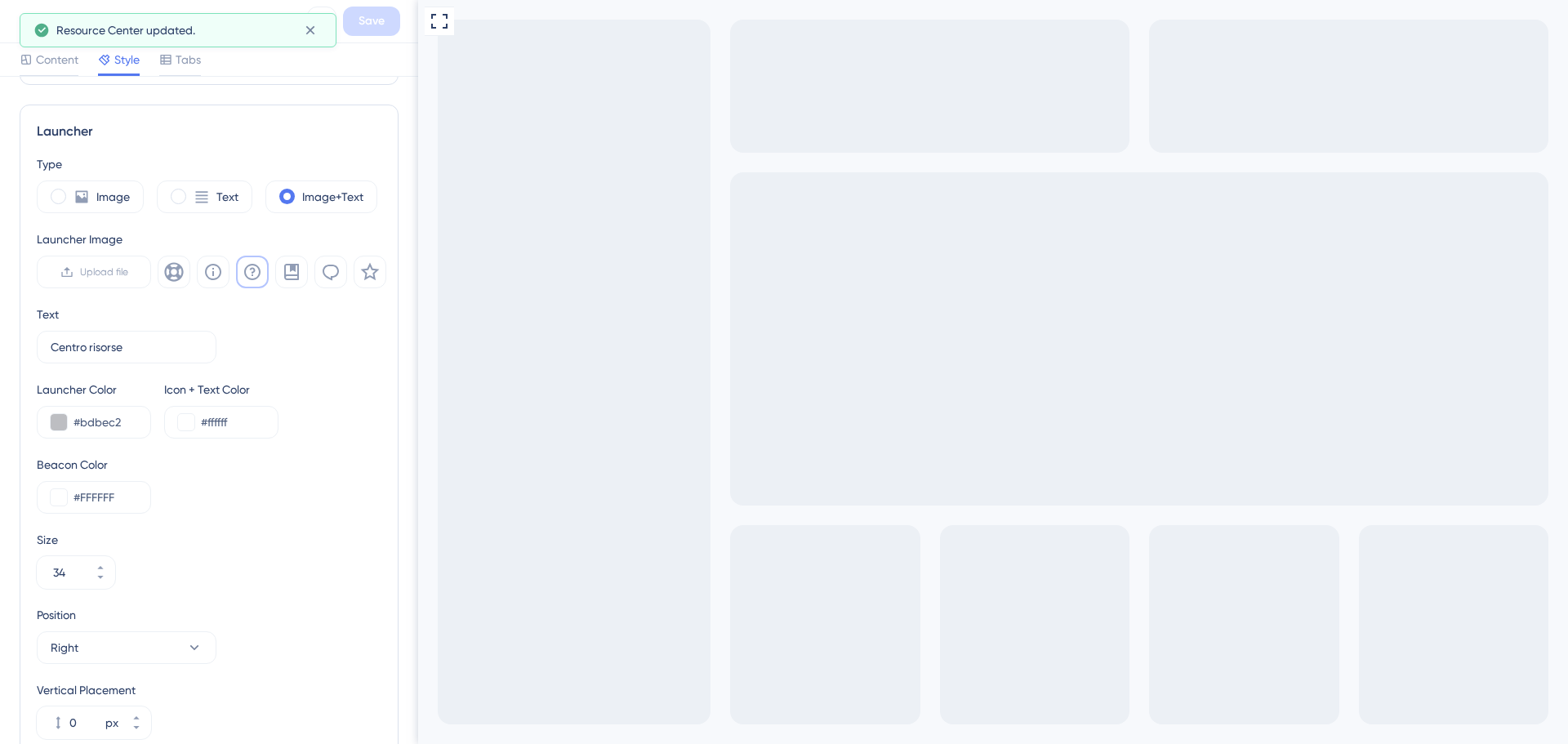 click 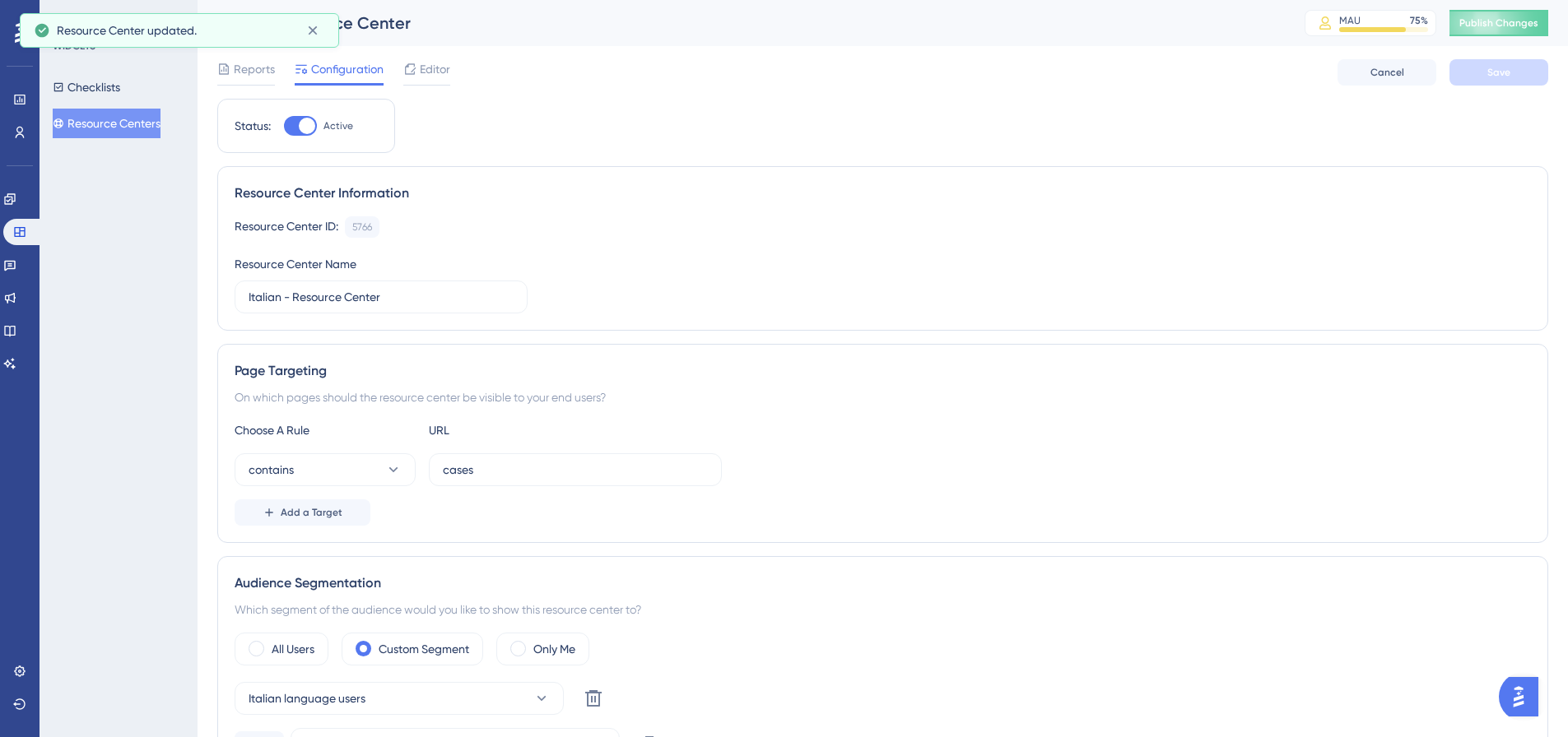 click on "Resource Centers" at bounding box center [106, 123] 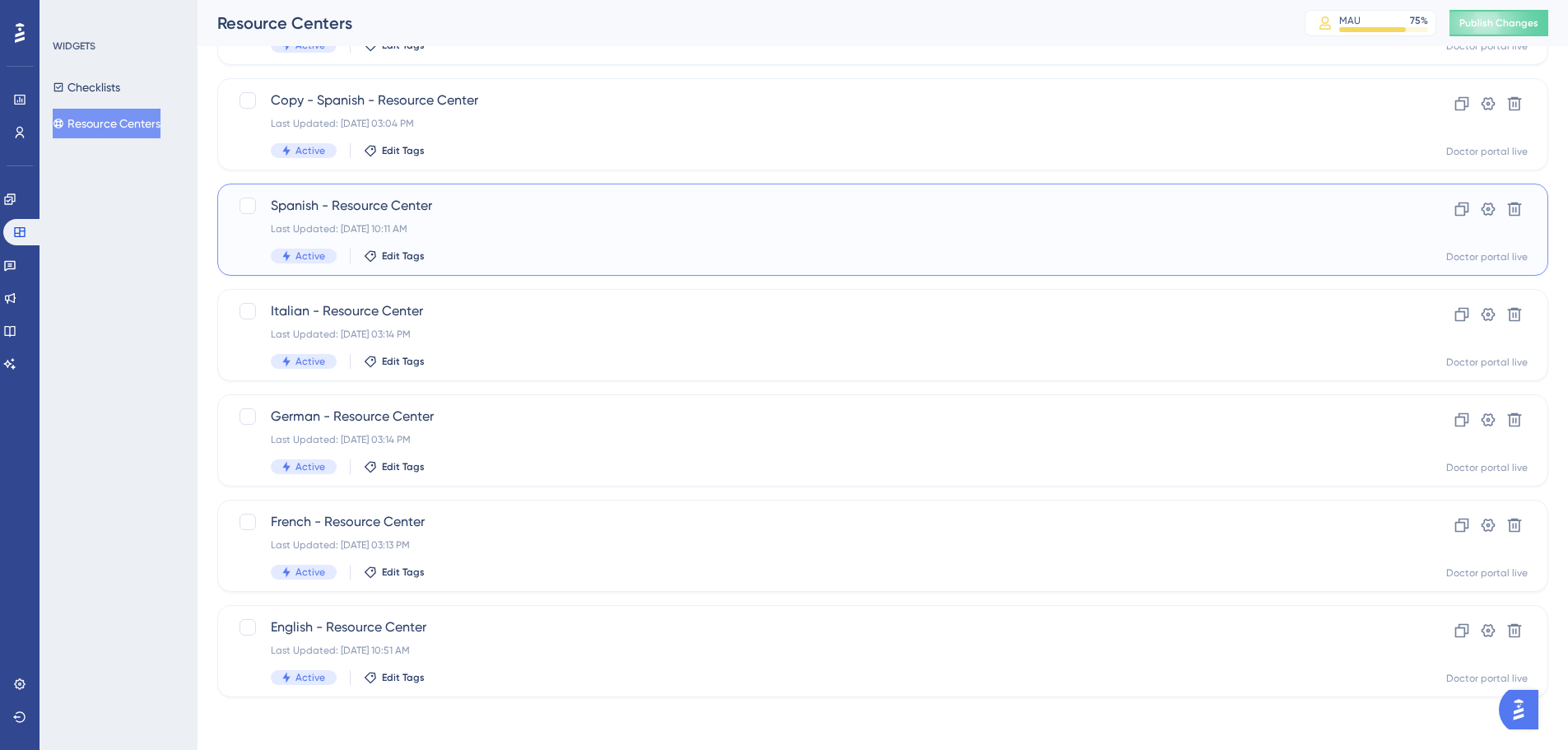 click on "Spanish  - Resource Center Last Updated: Jul 10 2025, 10:11 AM Active Edit Tags Clone Settings Delete Doctor portal live" at bounding box center (882, 230) 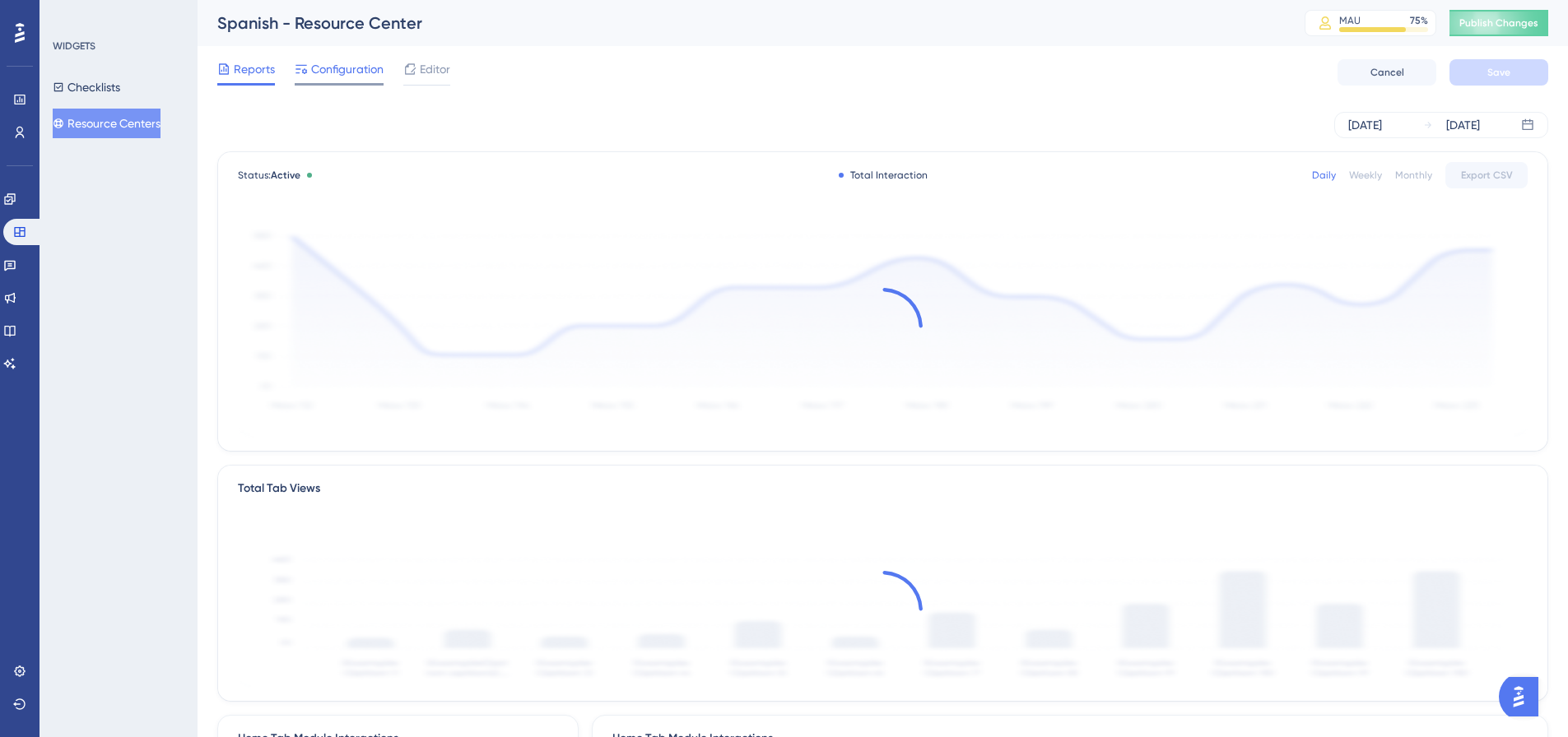 click on "Configuration" at bounding box center (347, 69) 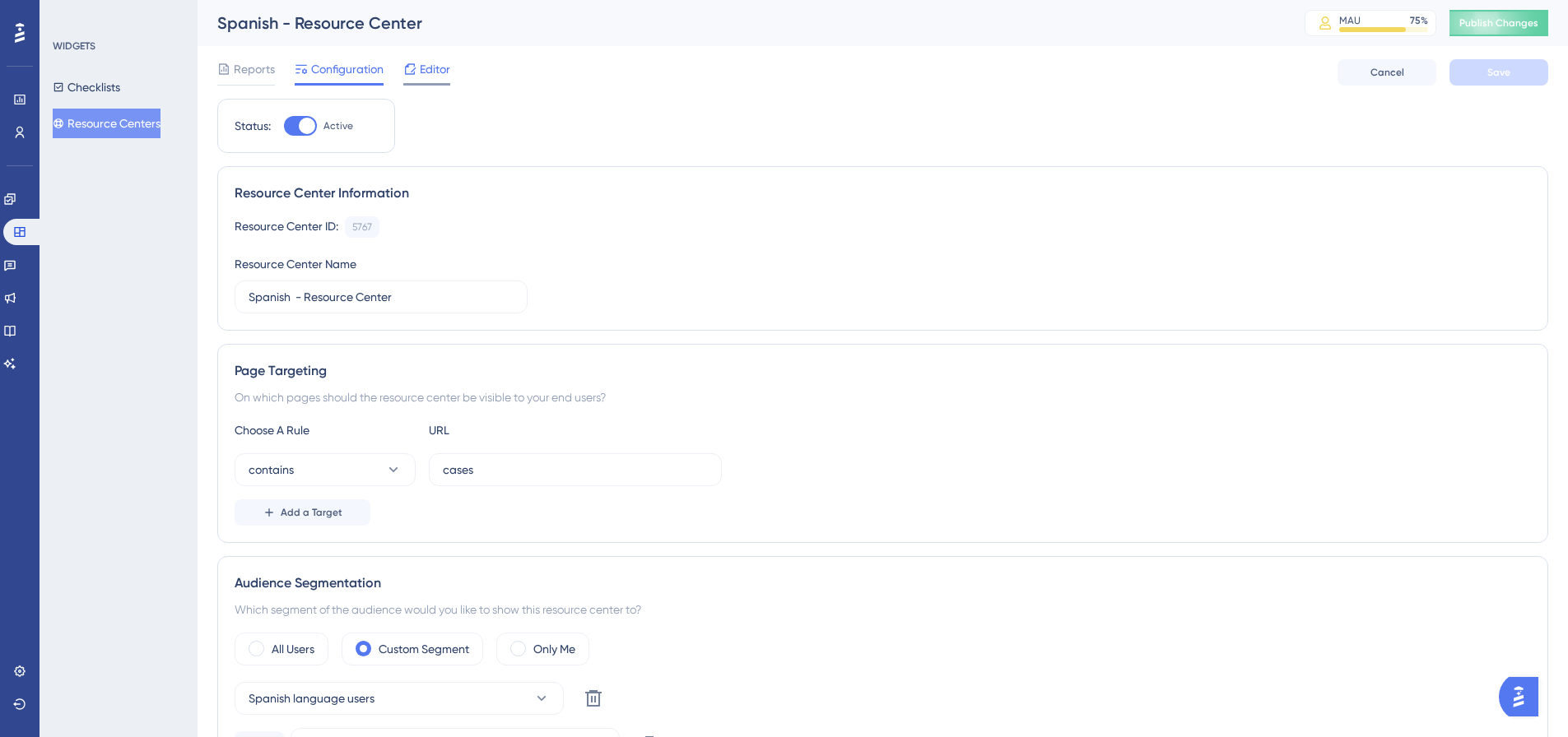 click on "Editor" at bounding box center (426, 72) 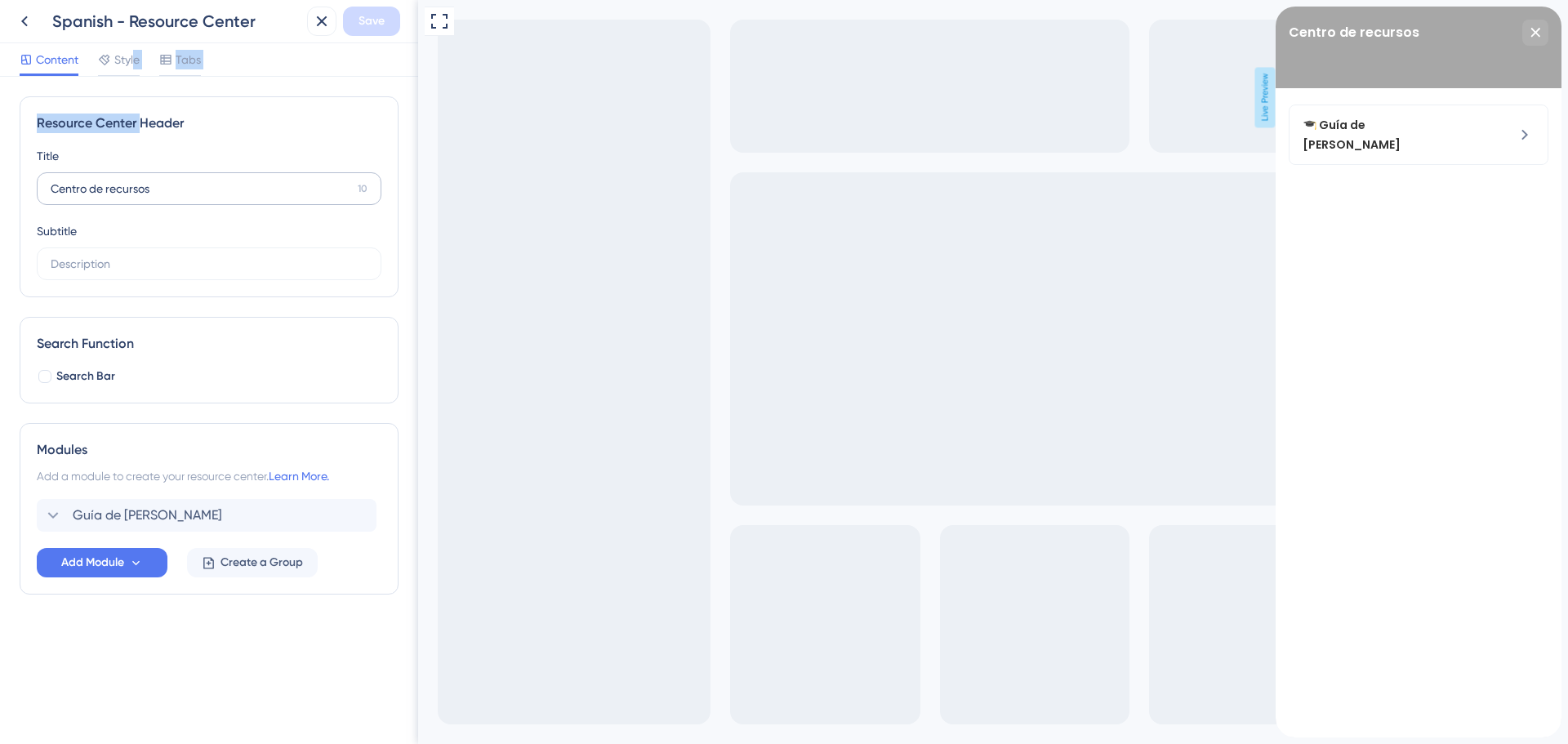 drag, startPoint x: 133, startPoint y: 57, endPoint x: 162, endPoint y: 180, distance: 126.37247 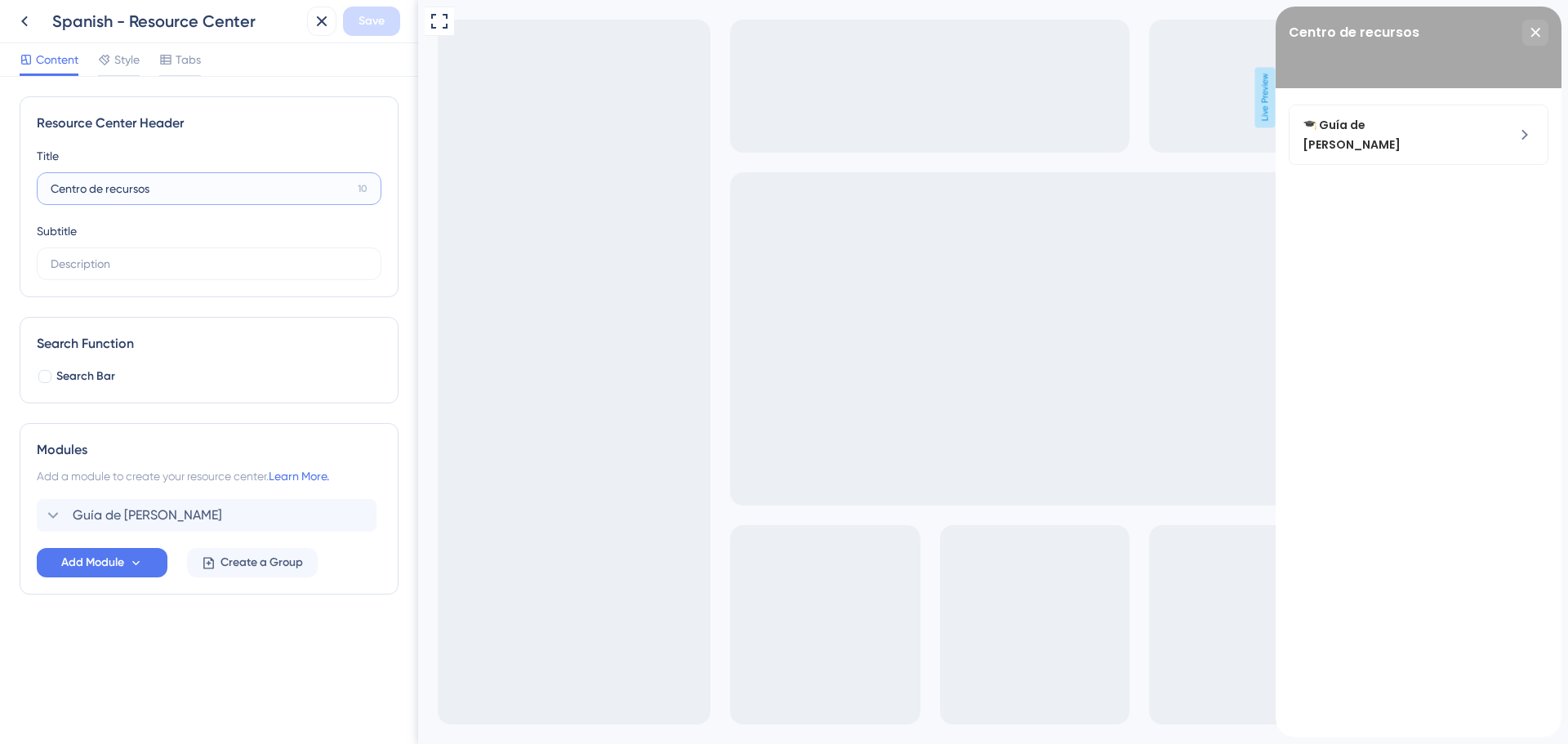 click on "Centro de recursos" at bounding box center (201, 189) 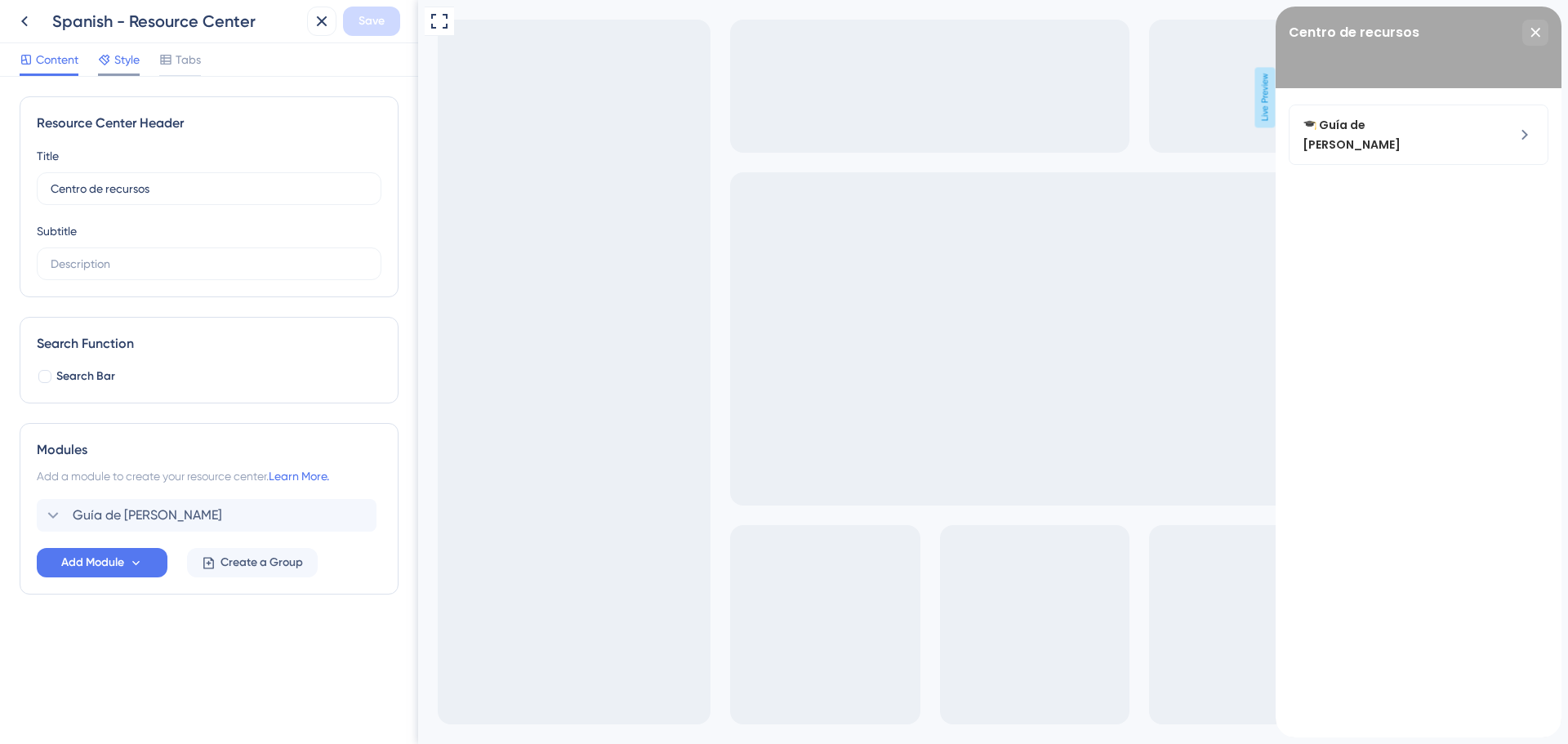 click on "Style" at bounding box center [127, 60] 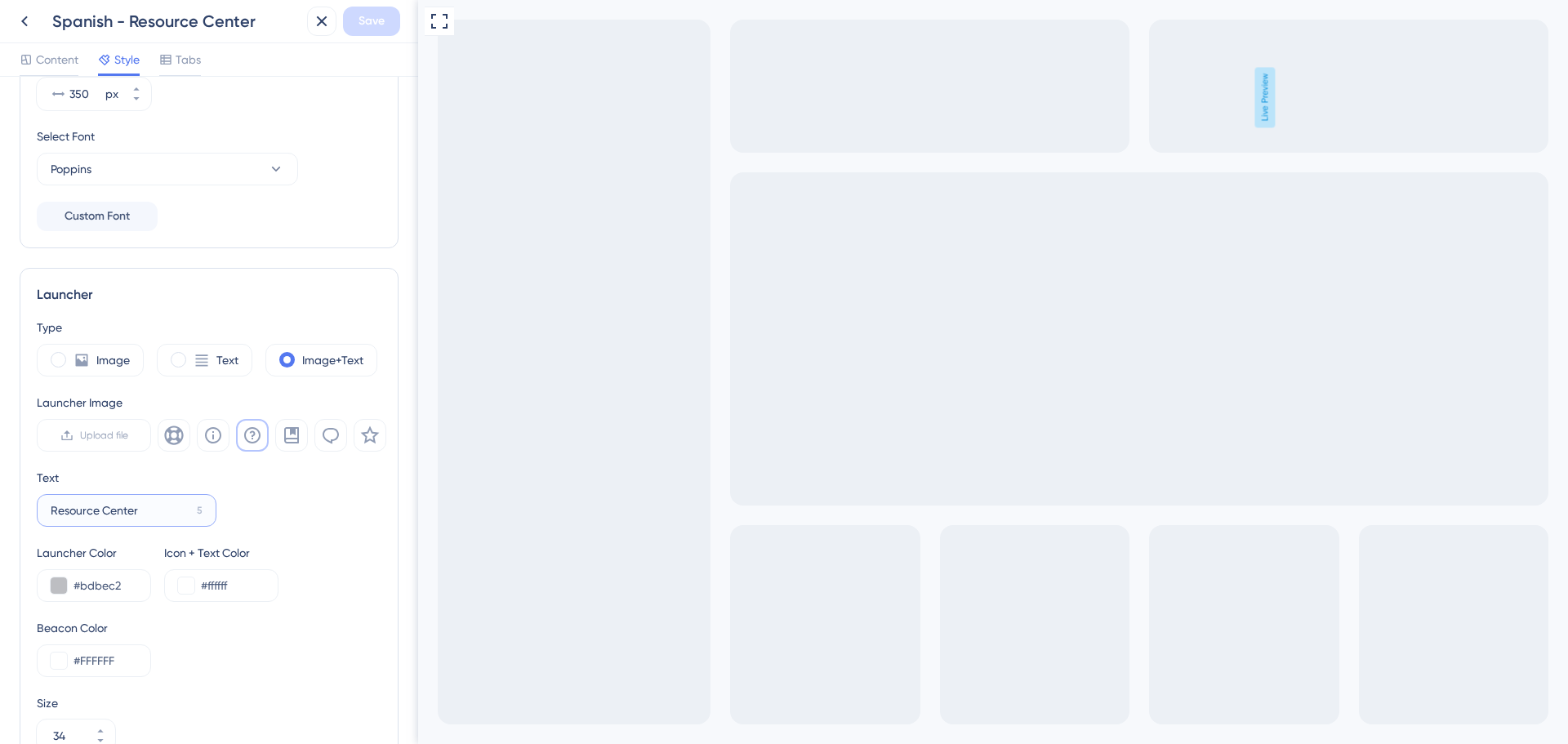 click on "Resource Center" at bounding box center (120, 510) 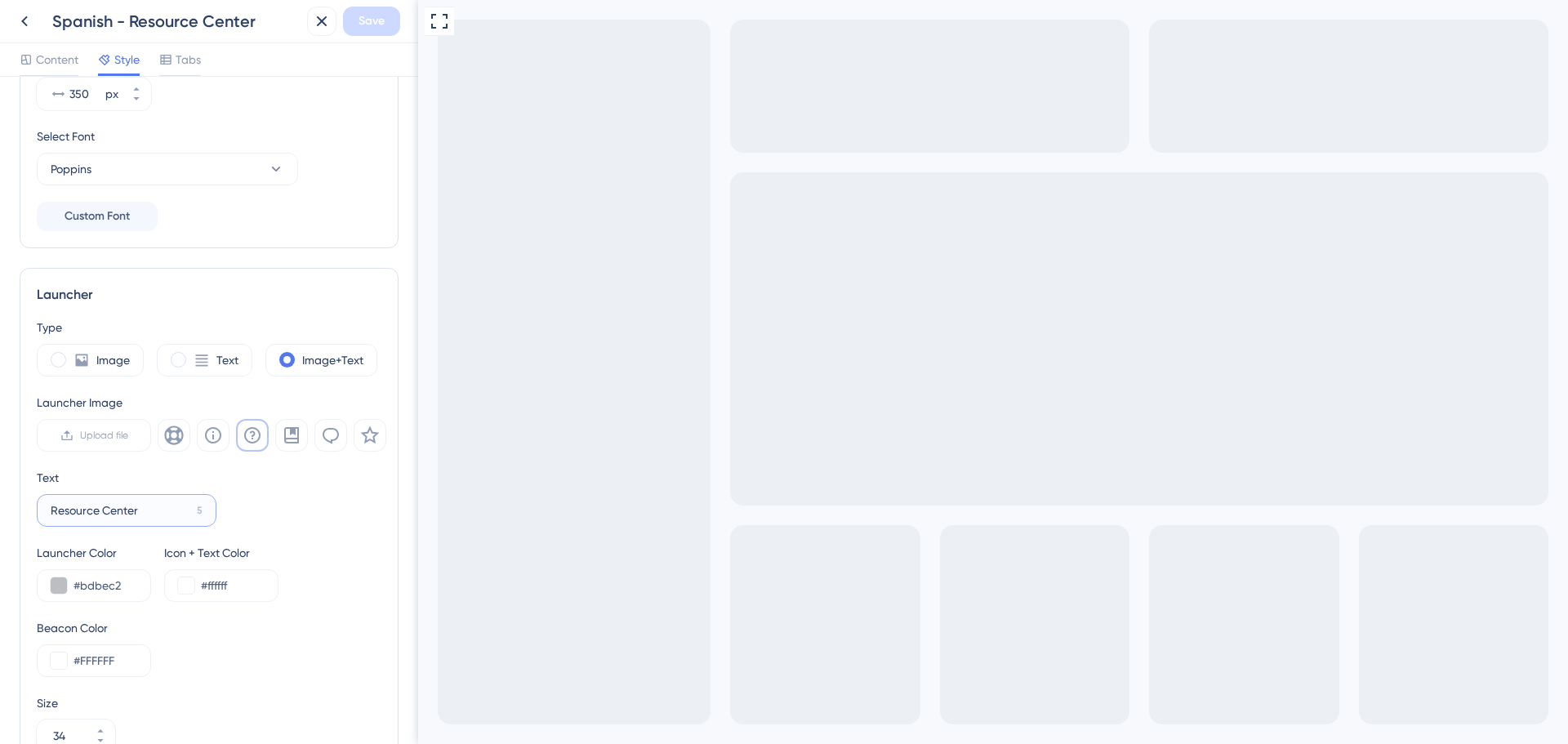 paste on "Centro de recursos" 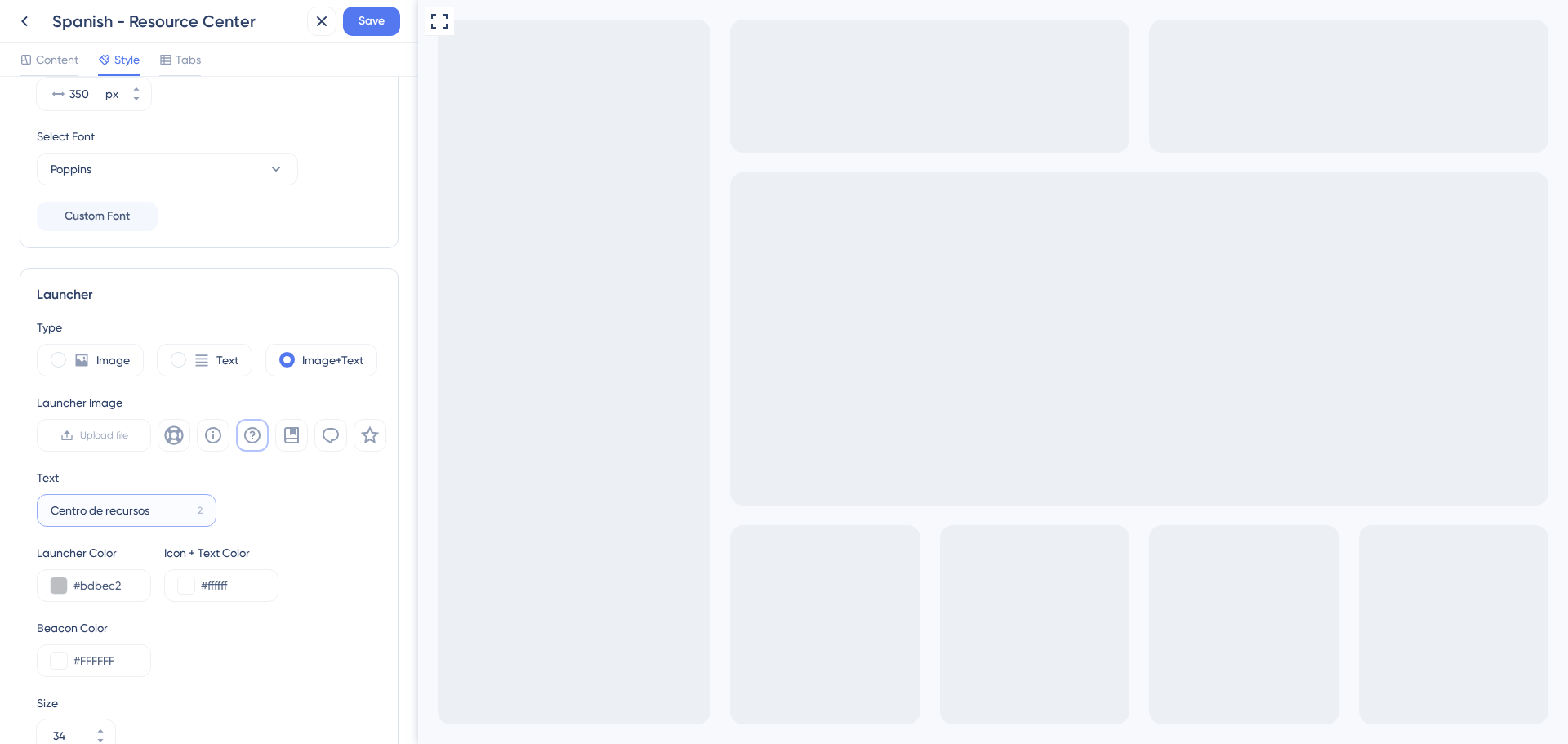 type on "Centro de recursos" 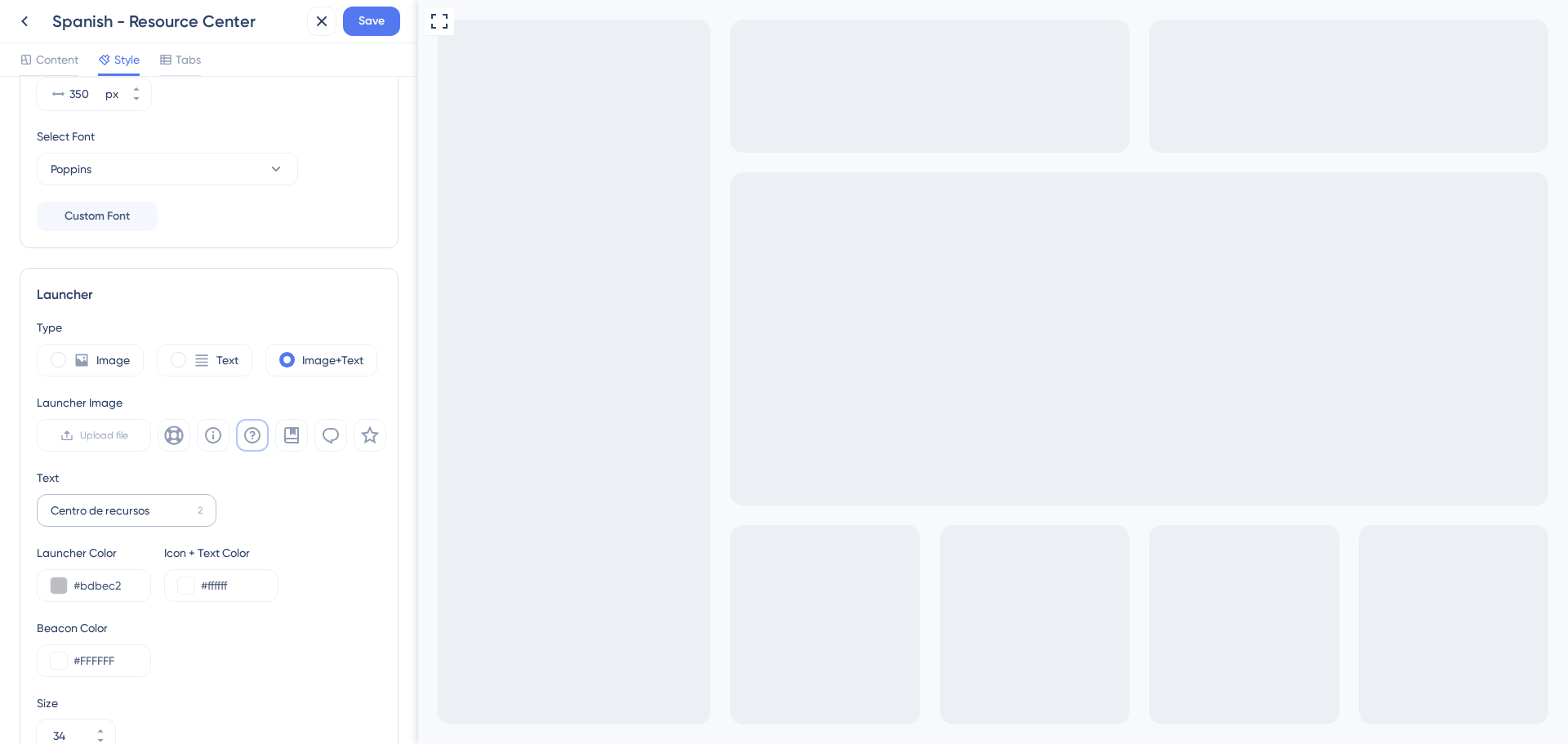 drag, startPoint x: 48, startPoint y: 508, endPoint x: 57, endPoint y: 509, distance: 9.055385 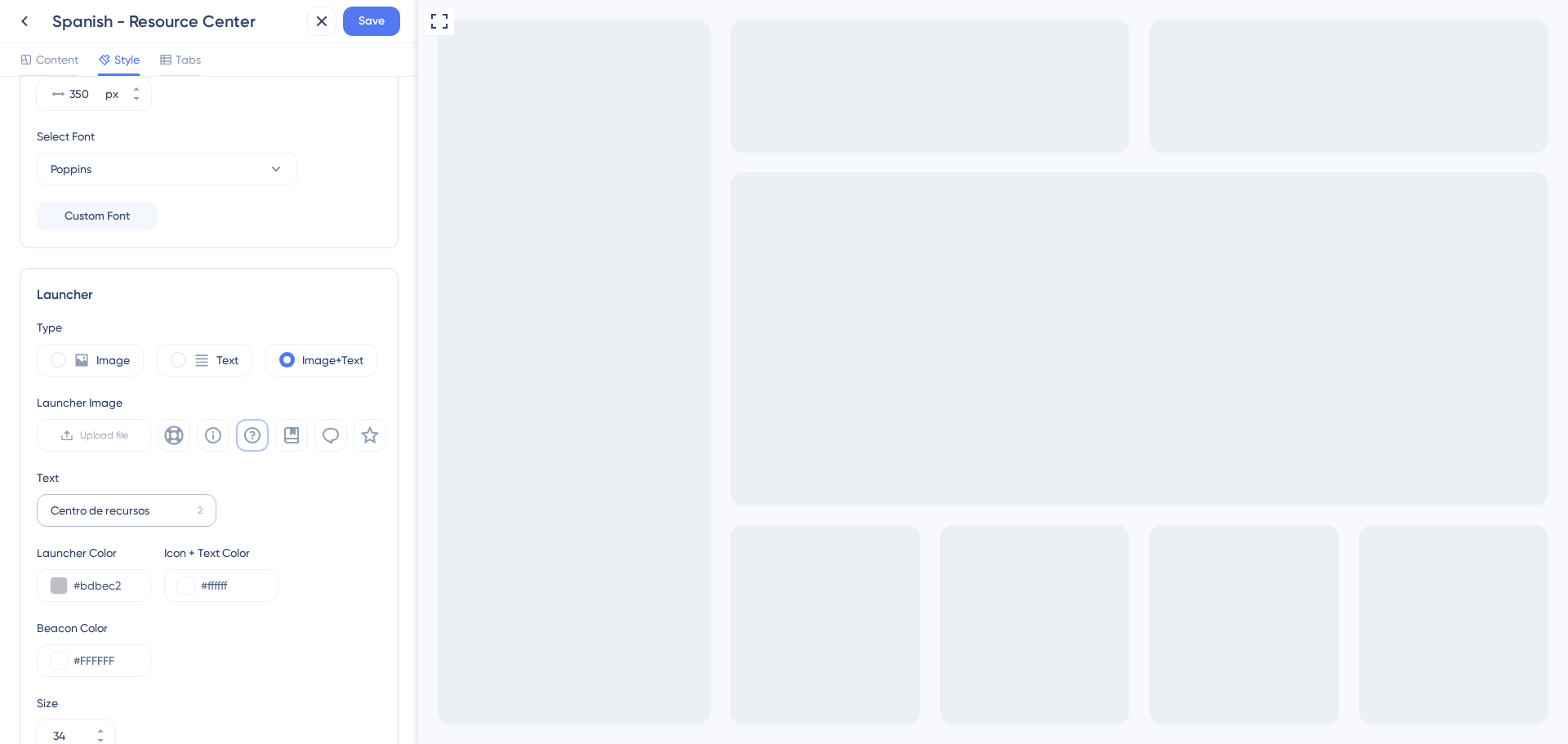 click on "Centro de recursos 2" at bounding box center [127, 510] 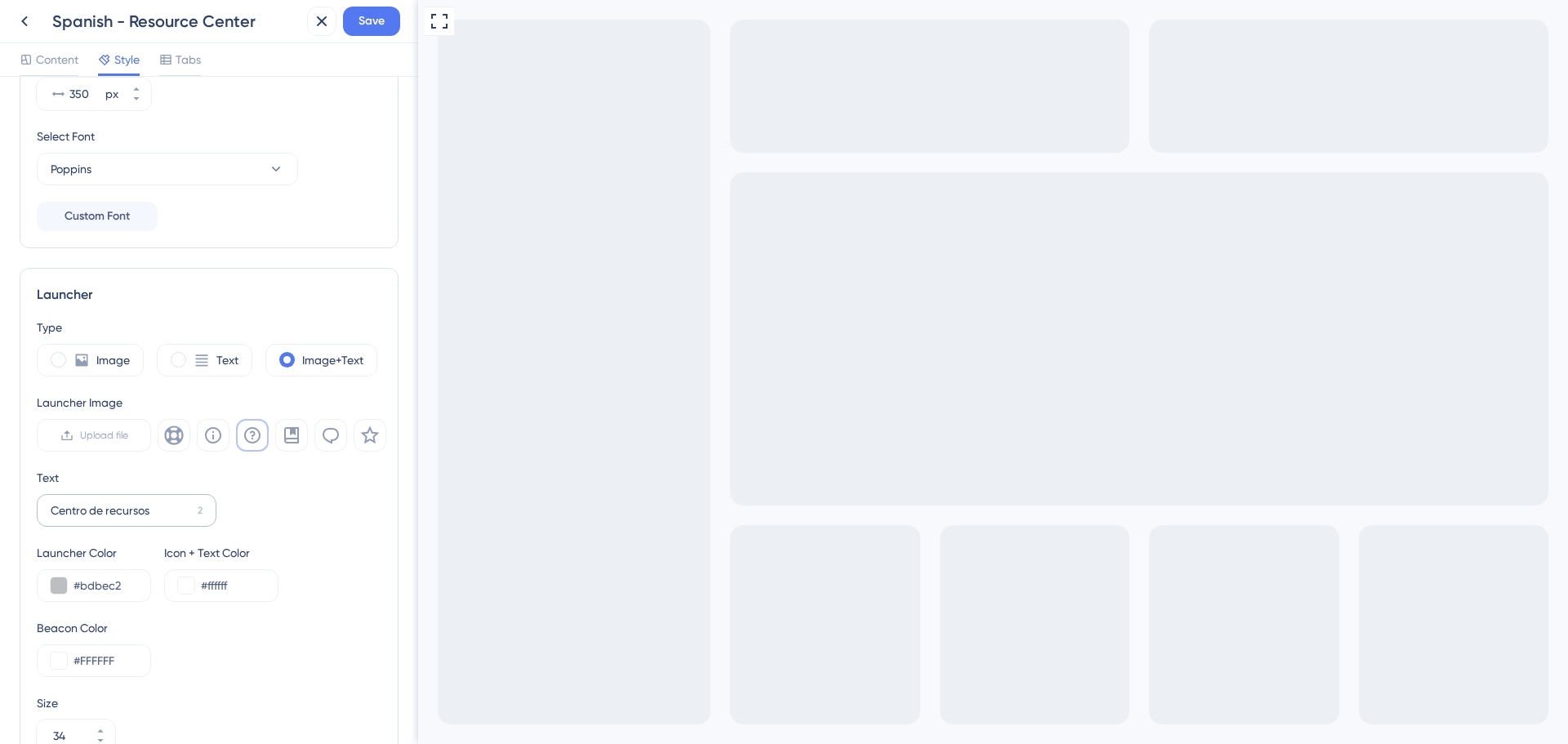 click on "Centro de recursos 2" at bounding box center [127, 510] 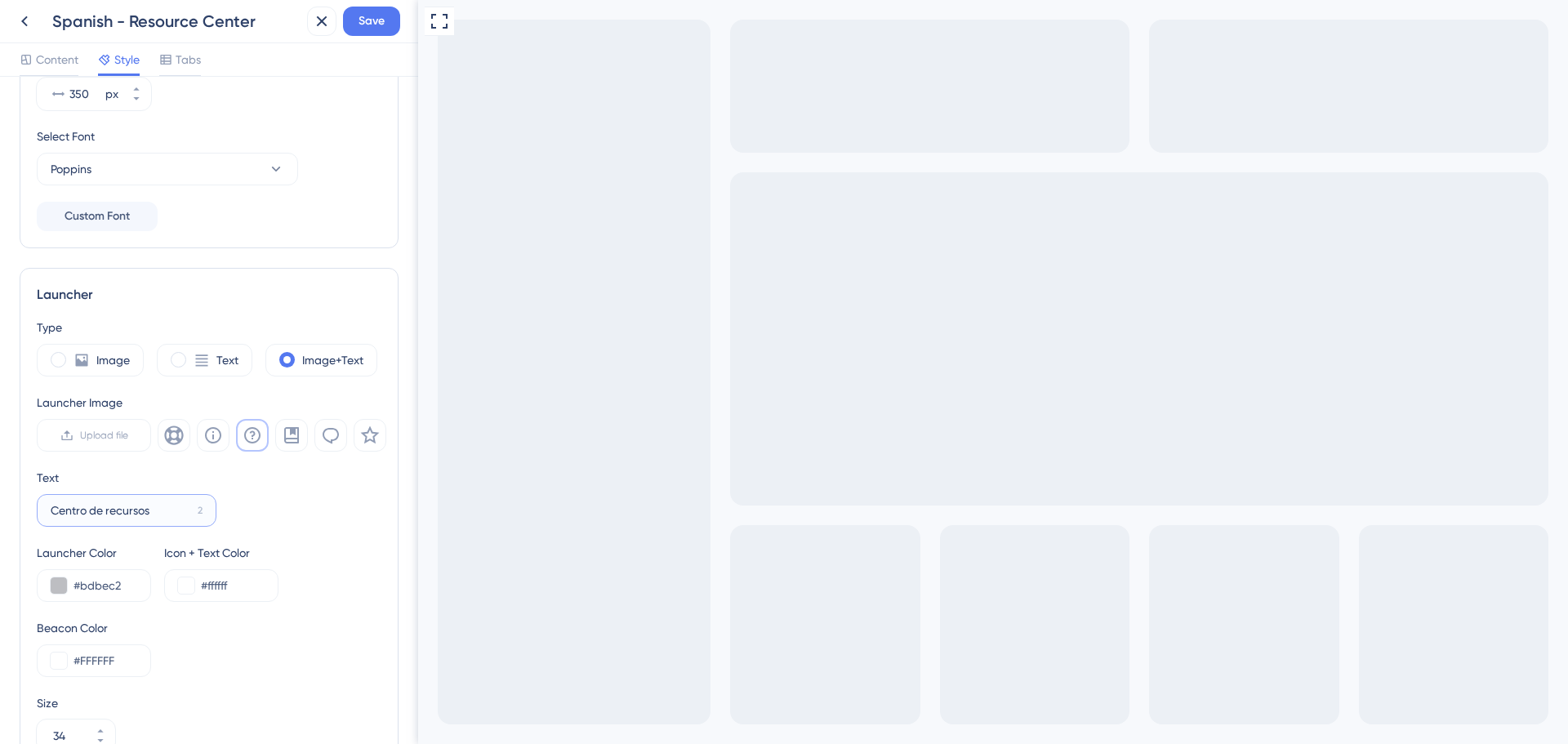 click on "Centro de recursos" at bounding box center (121, 510) 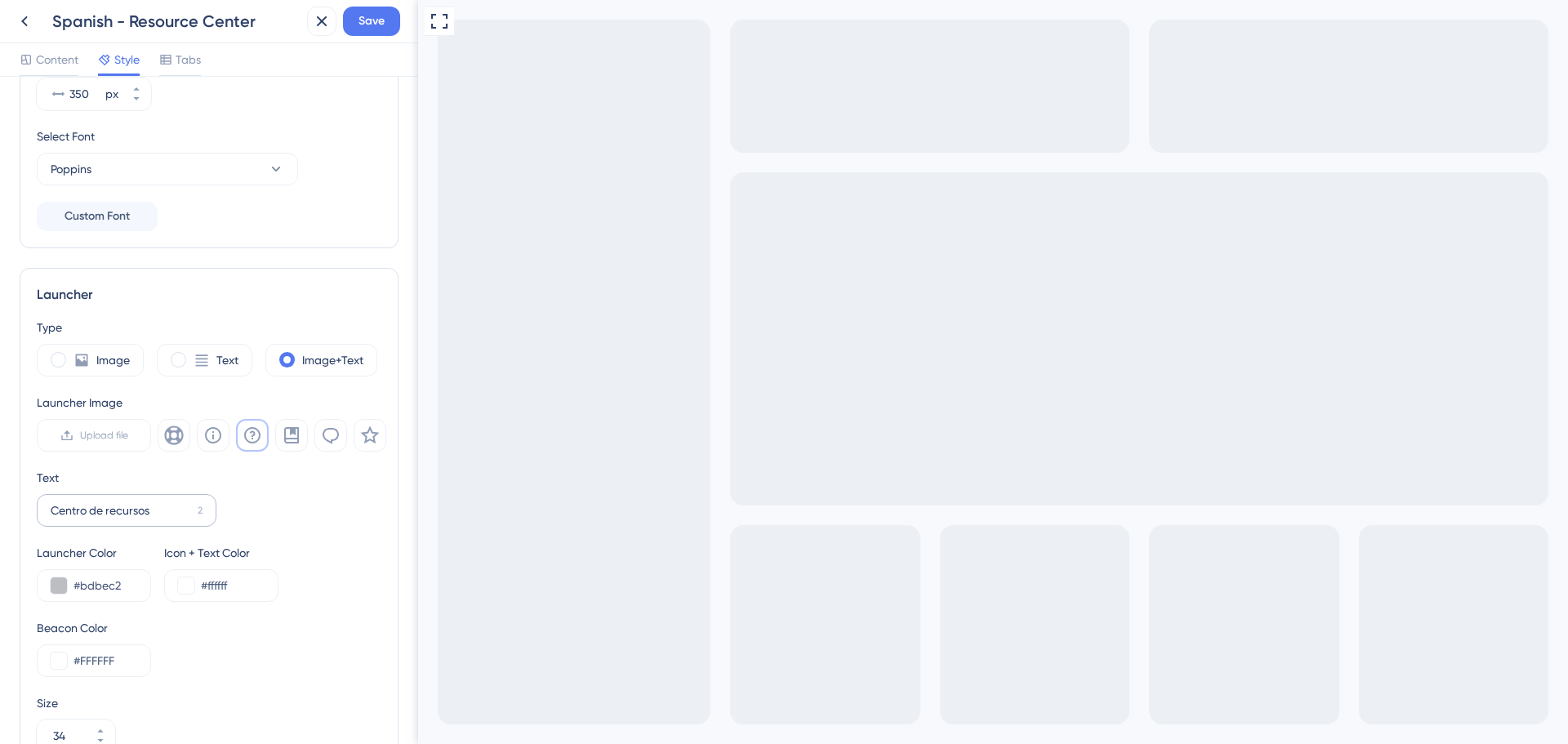 click on "Centro de recursos 2" at bounding box center [127, 510] 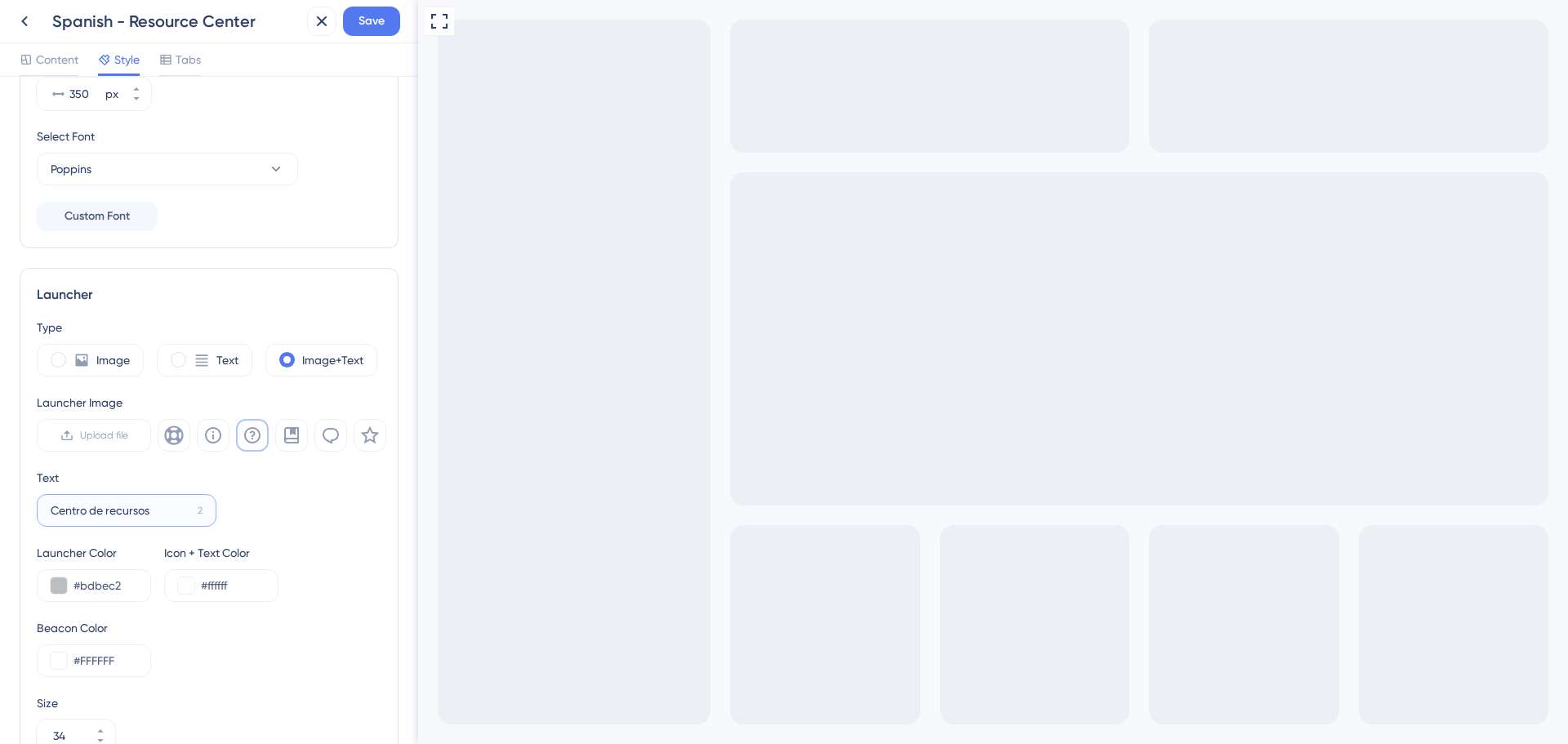 click on "Centro de recursos" at bounding box center (121, 510) 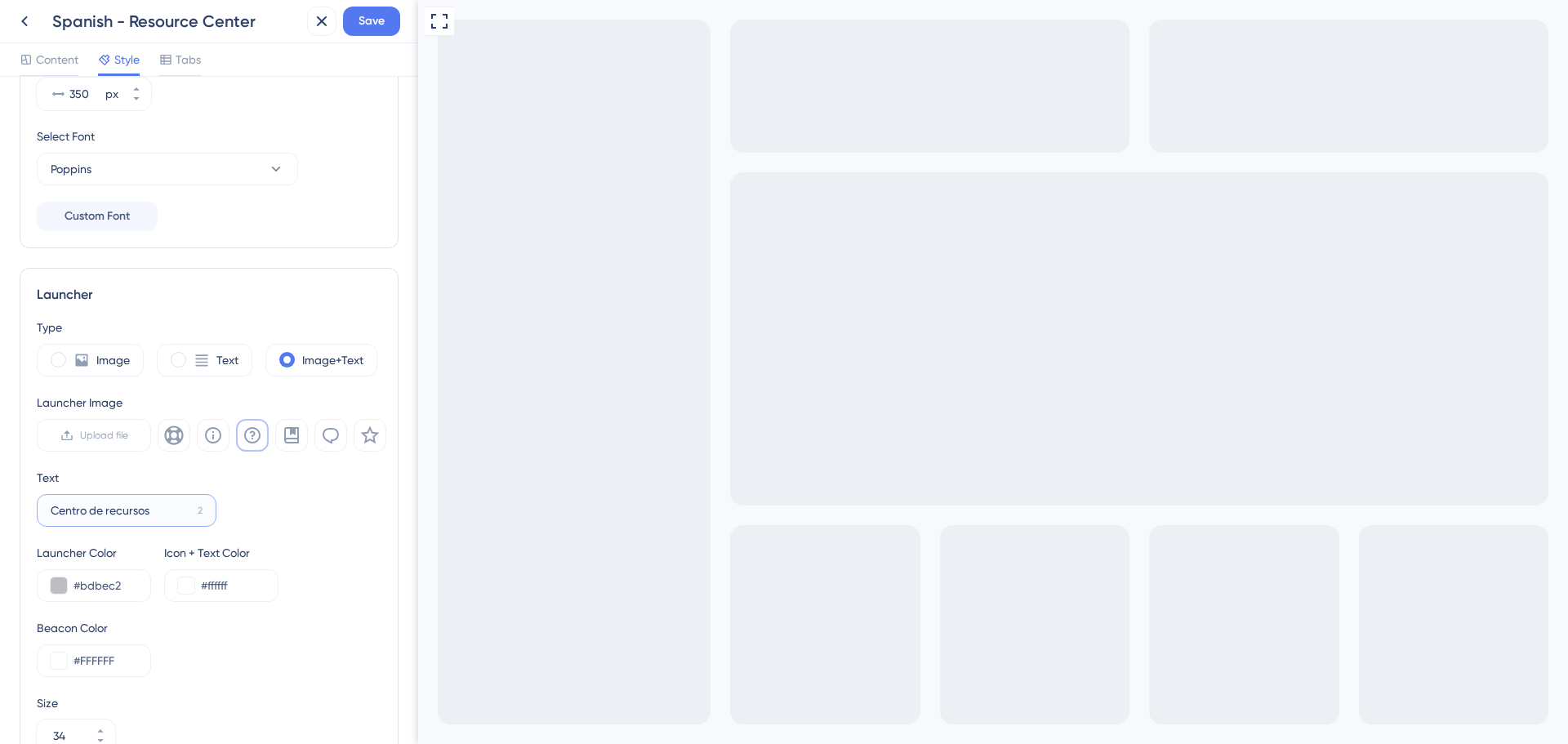 click on "Centro de recursos" at bounding box center (121, 510) 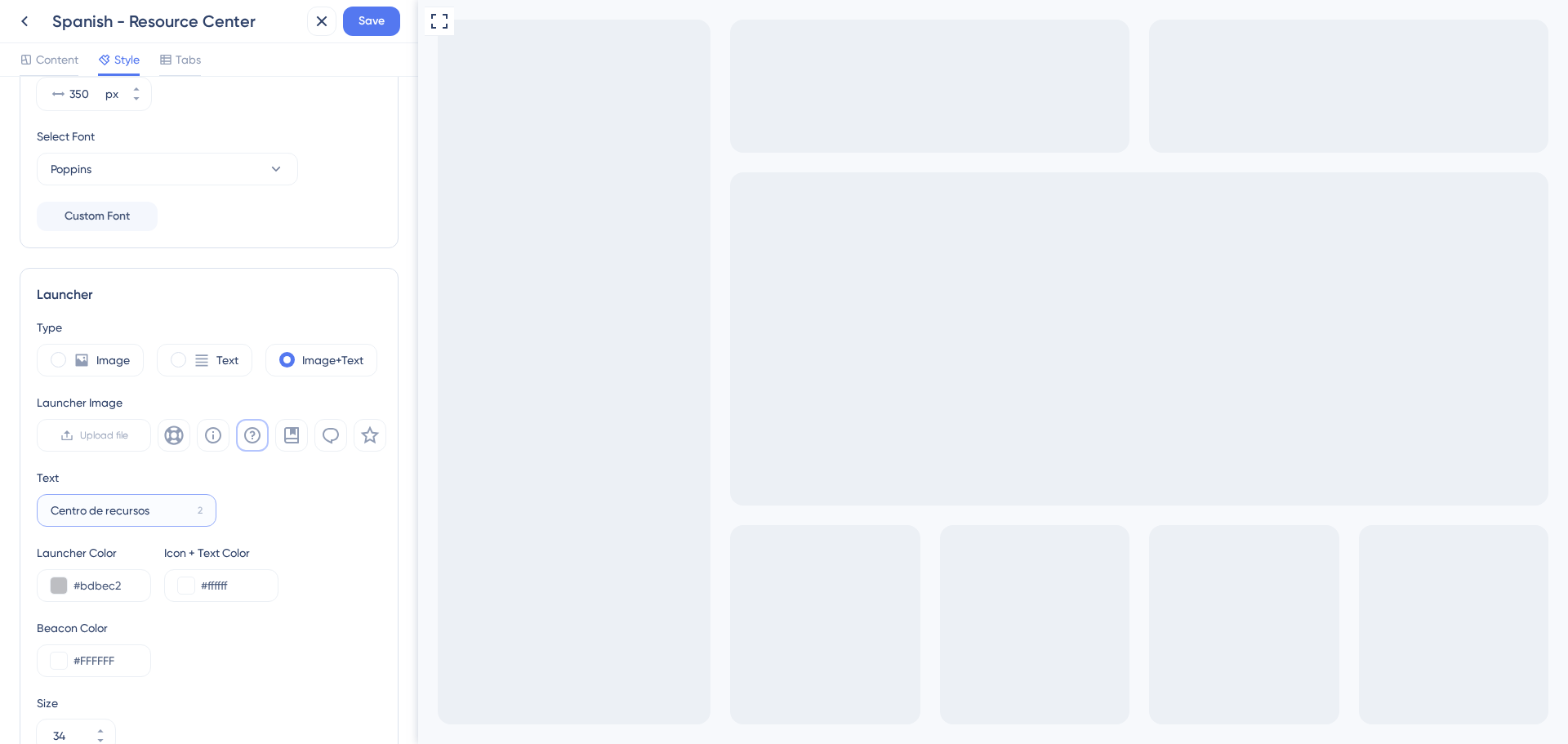 click on "Centro de recursos" at bounding box center (121, 510) 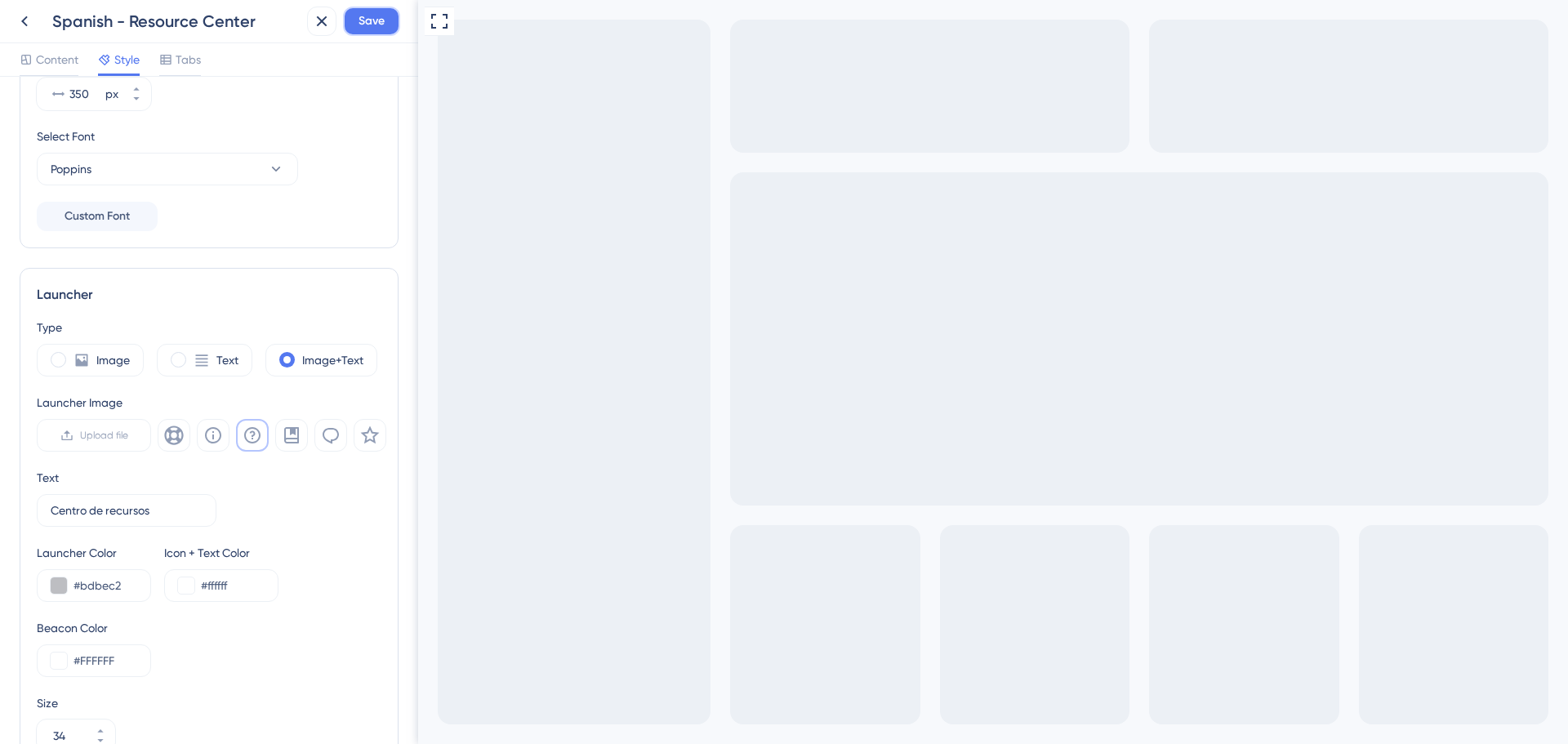 click on "Save" at bounding box center [372, 21] 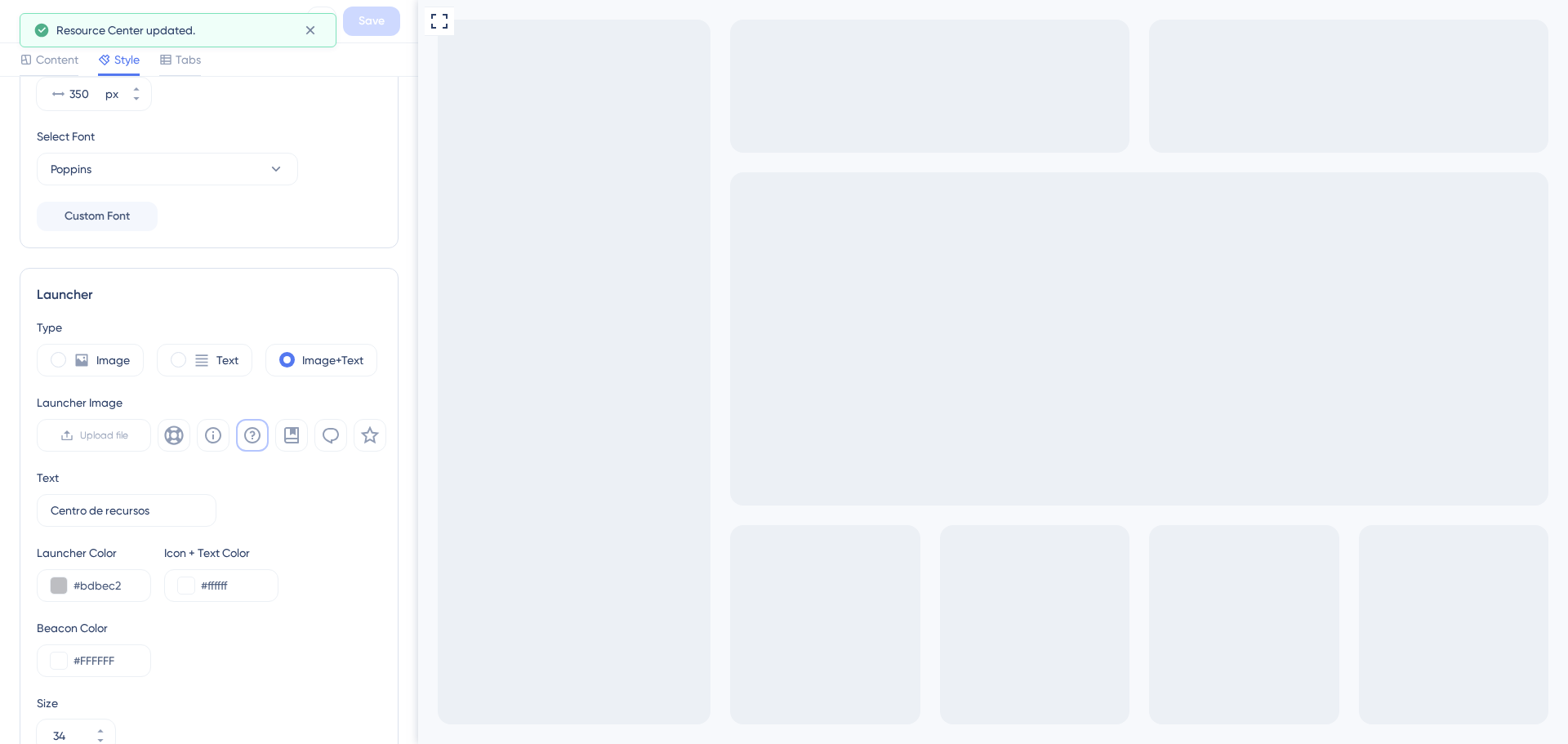 click 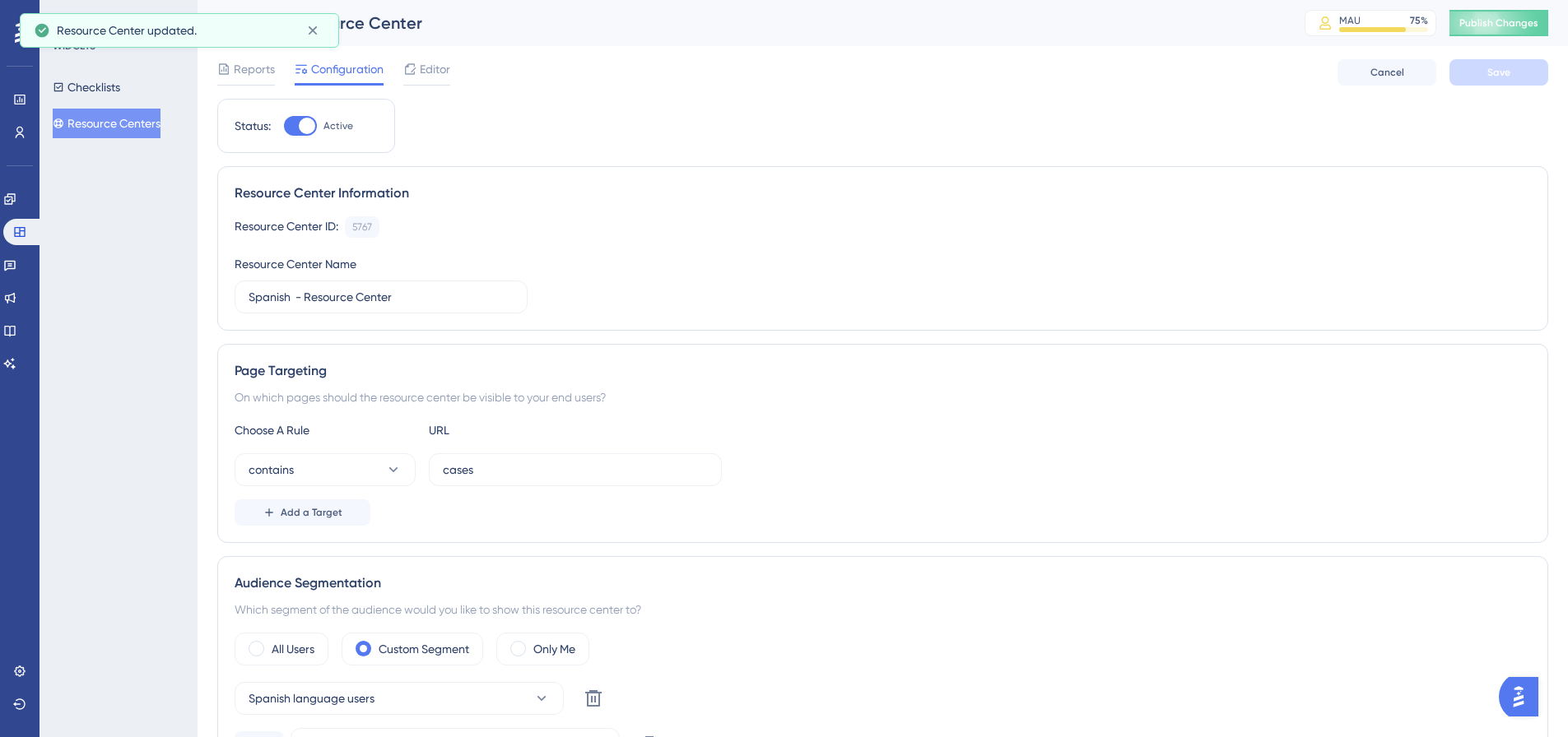 click on "Resource Centers" at bounding box center [106, 123] 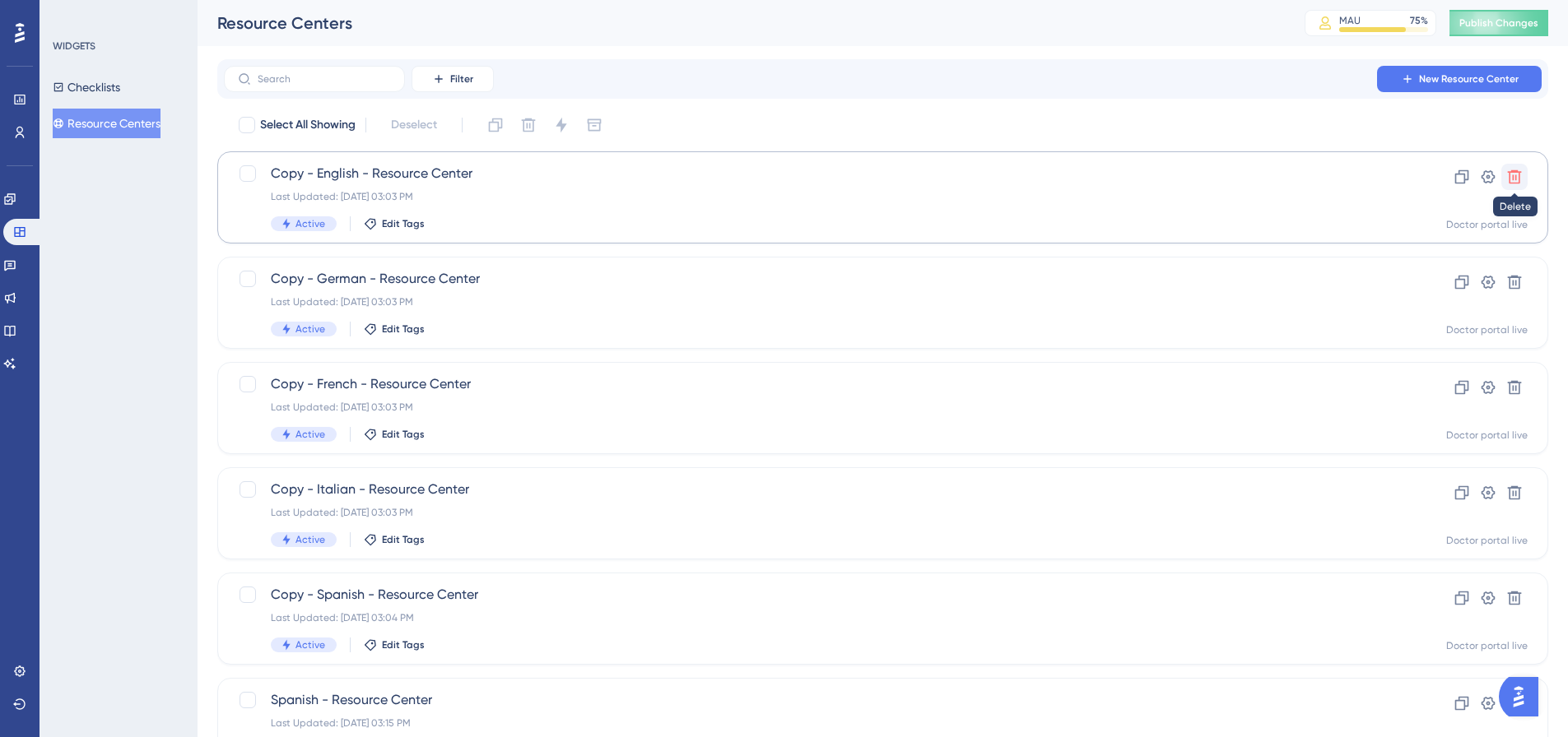 click 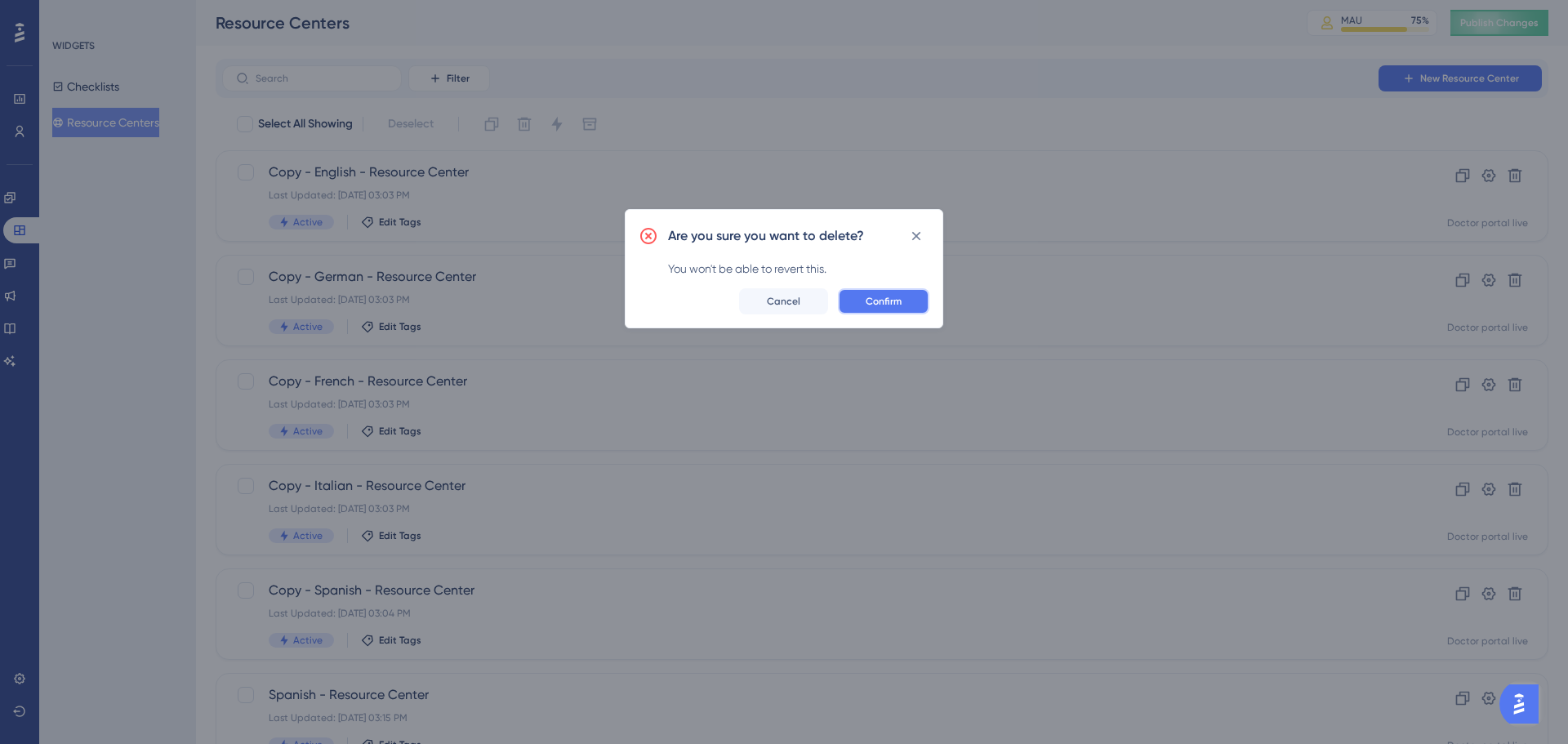 click on "Confirm" at bounding box center [884, 301] 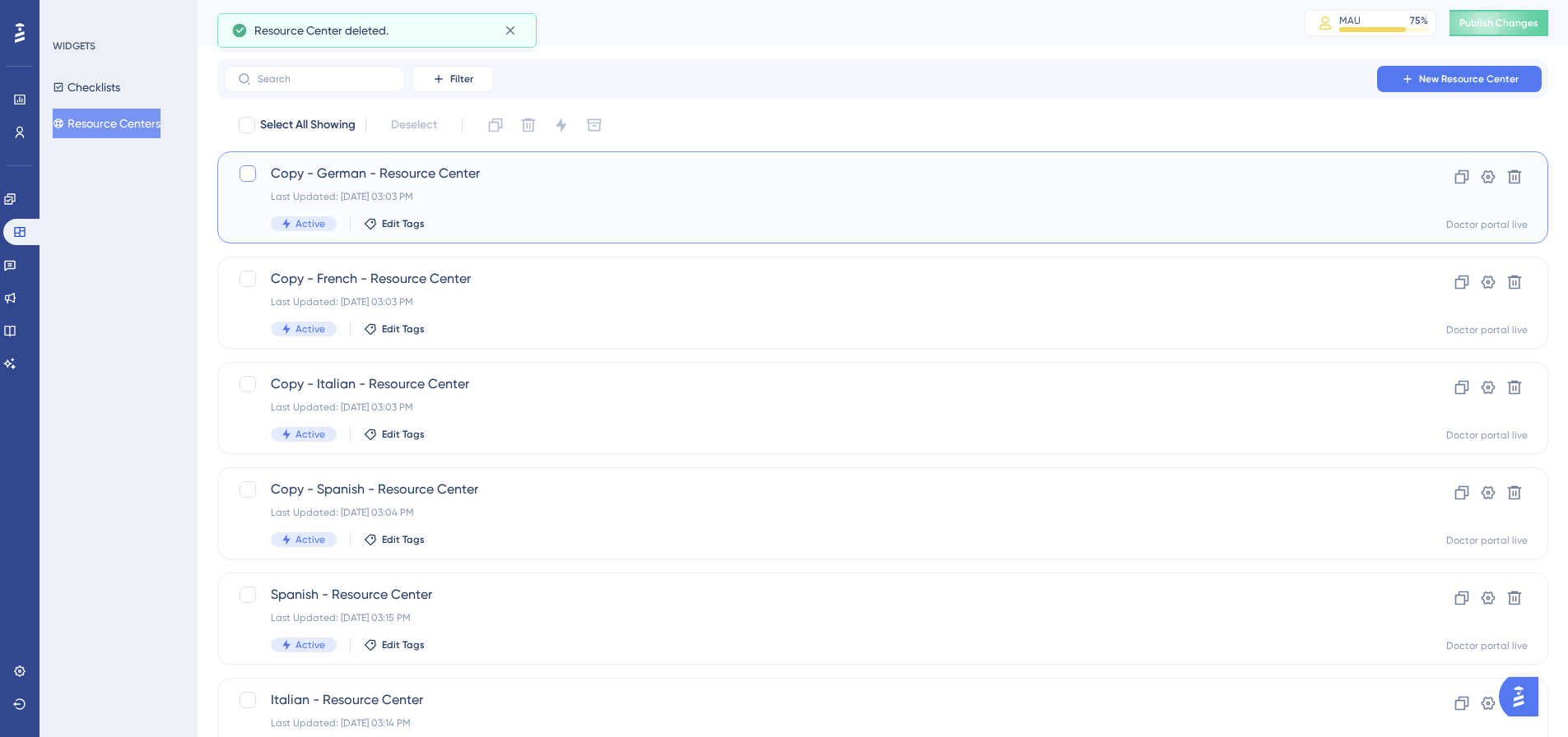 click at bounding box center [248, 174] 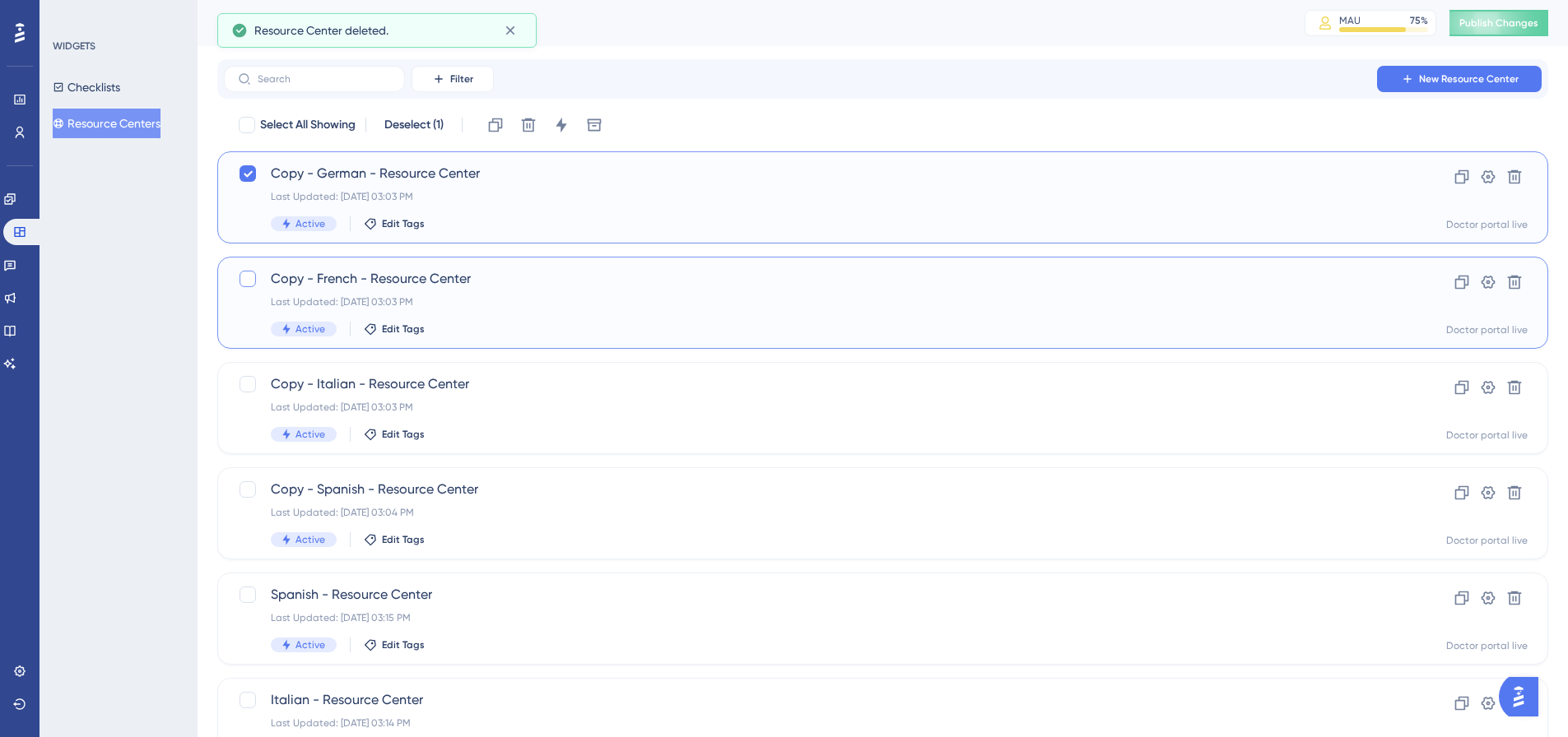 click at bounding box center (248, 279) 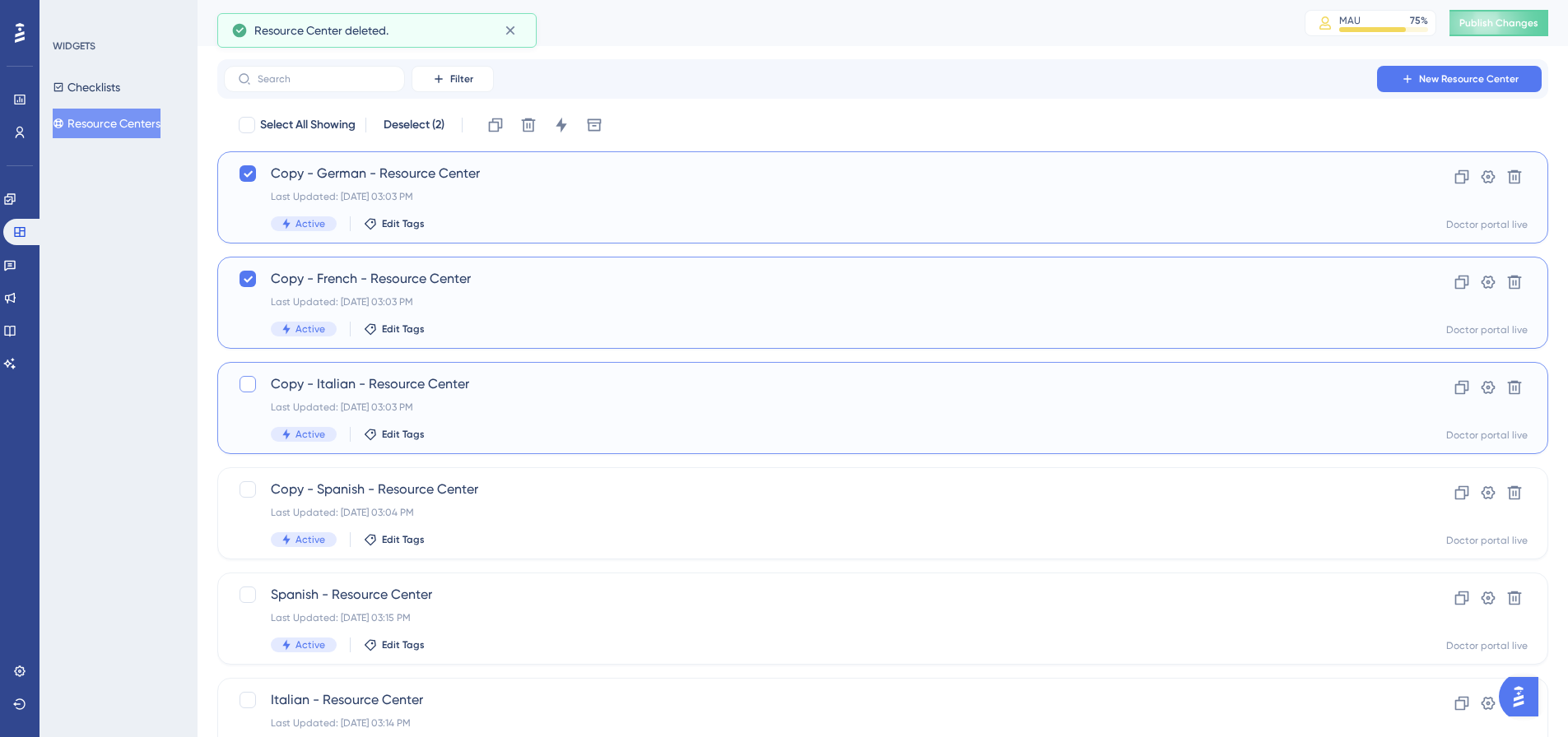 click at bounding box center [248, 384] 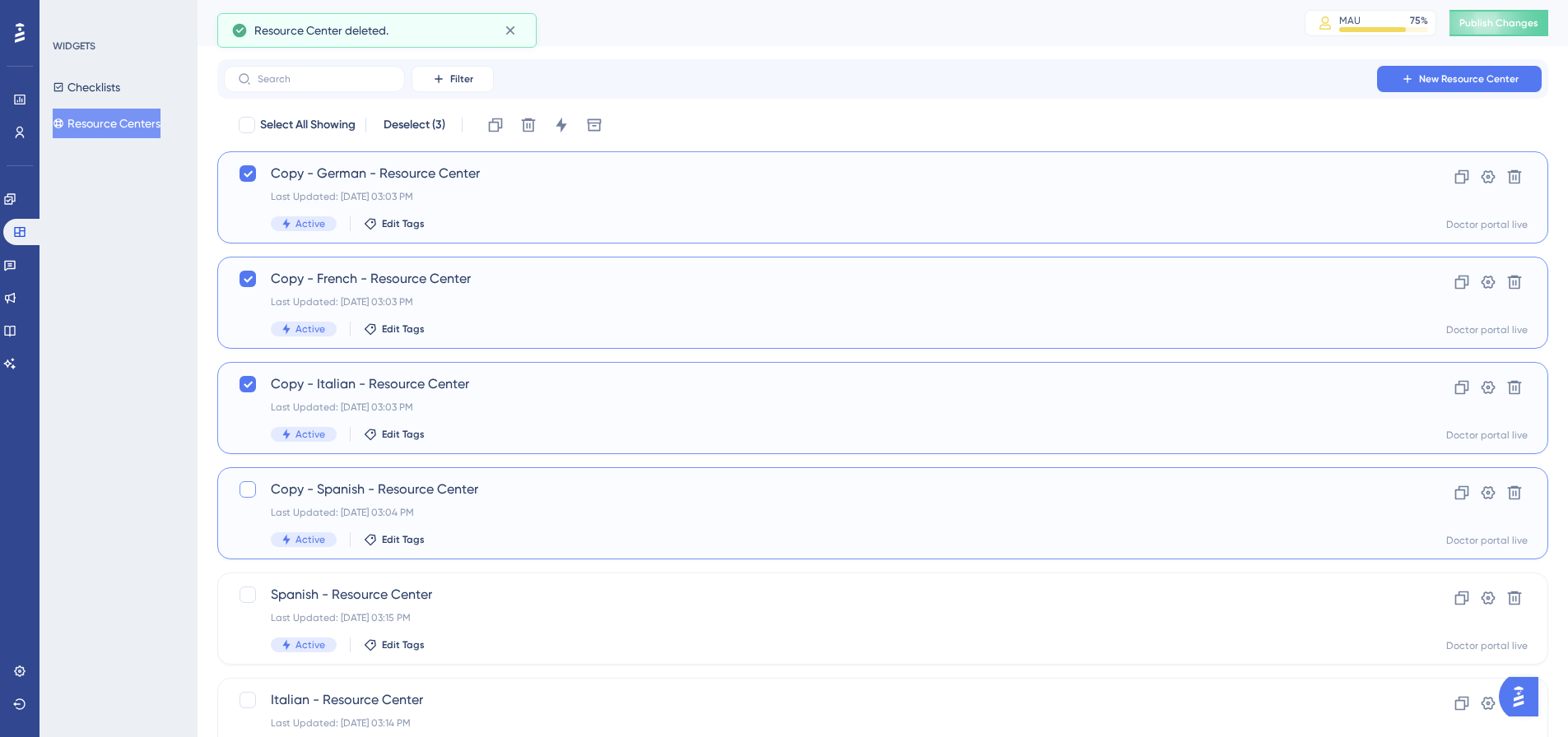 click at bounding box center (248, 489) 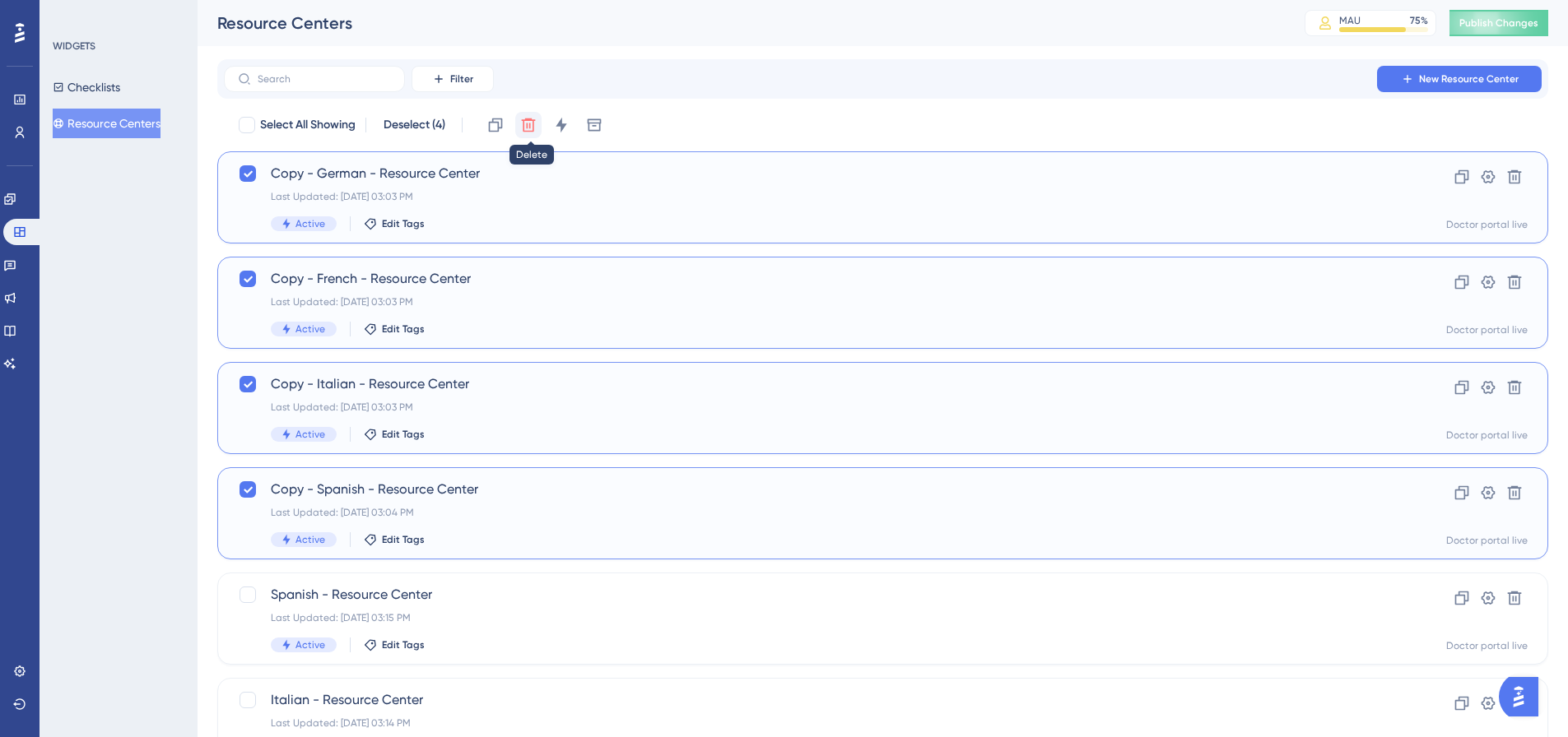 click 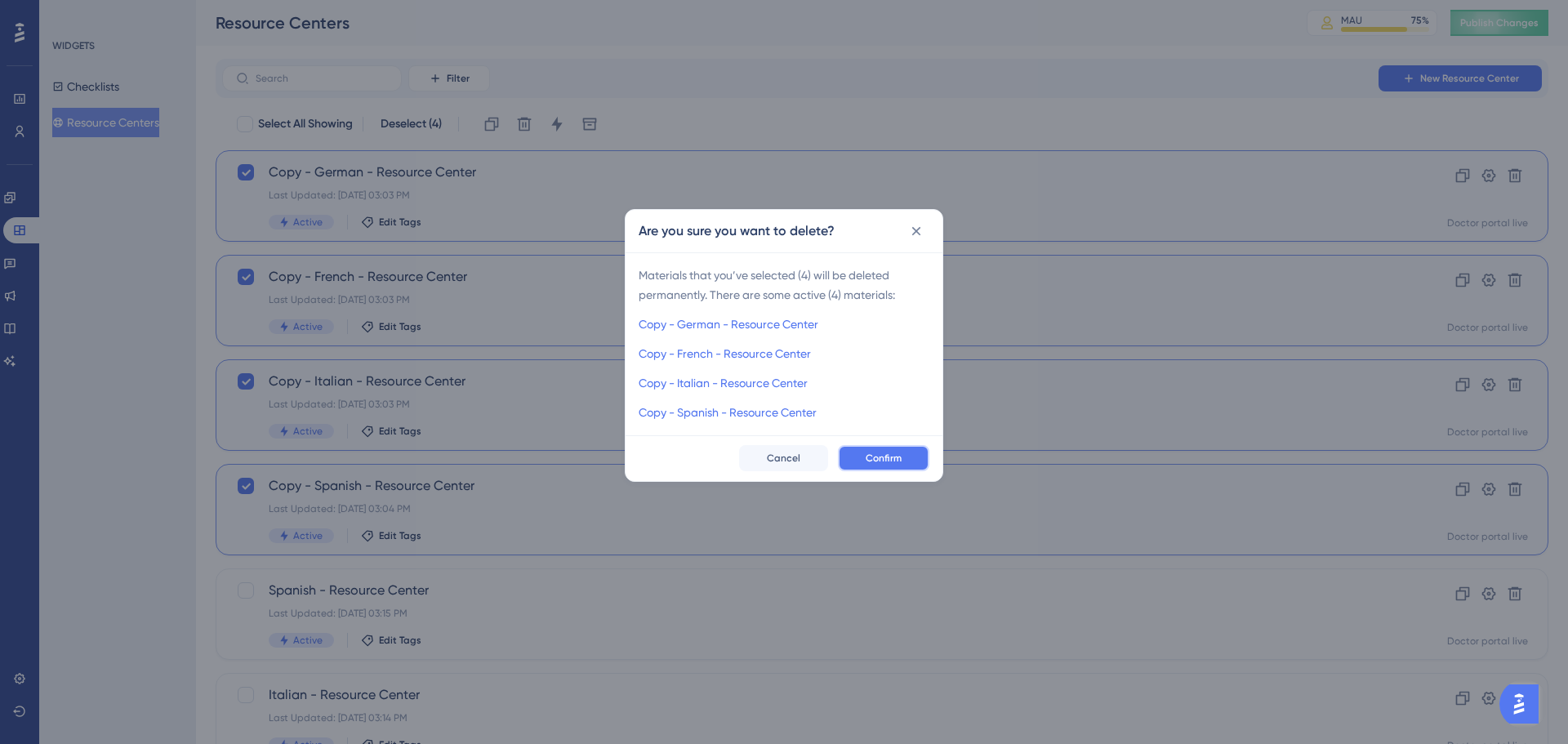 click on "Confirm" at bounding box center [884, 458] 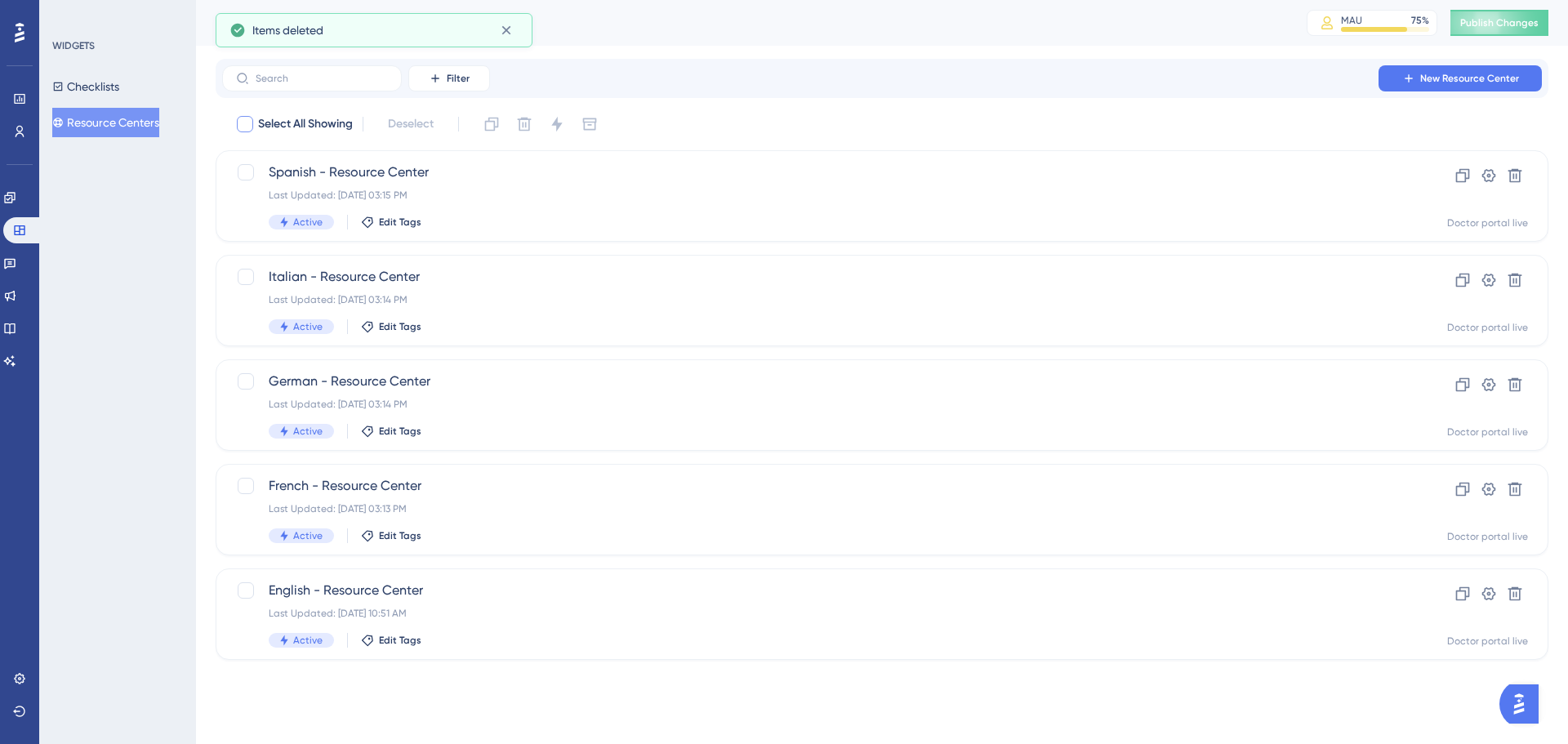 click at bounding box center [245, 124] 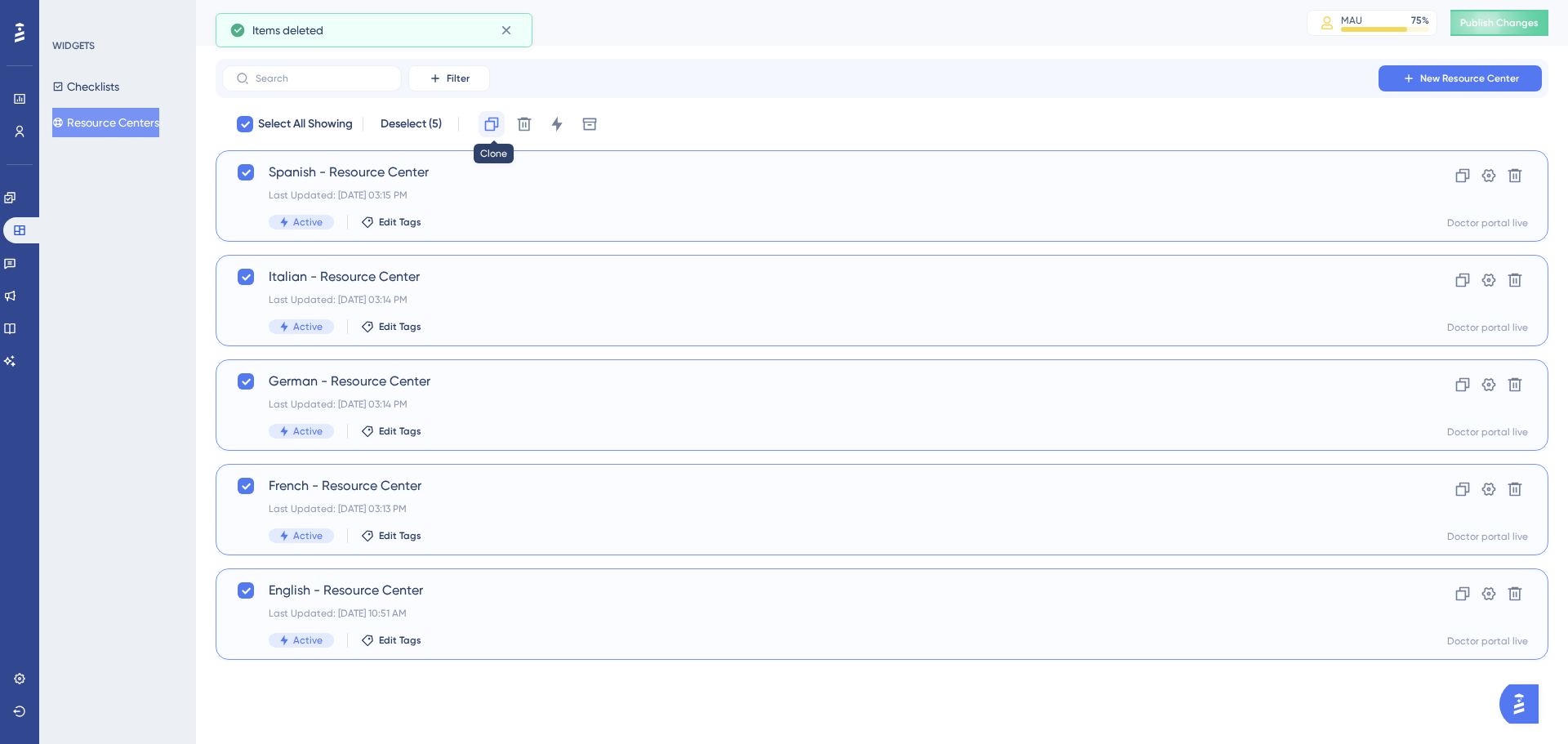 click 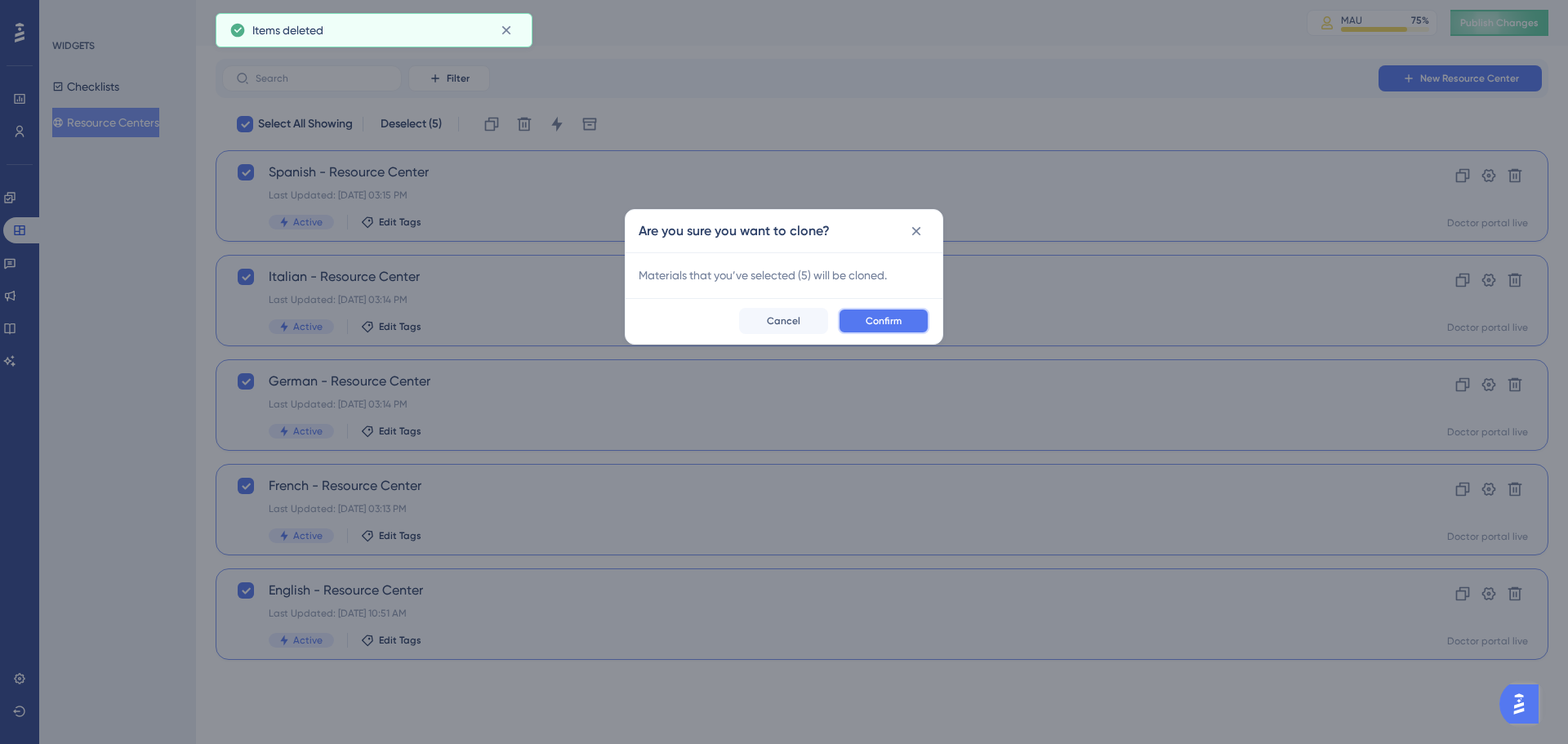 click on "Confirm" at bounding box center [884, 321] 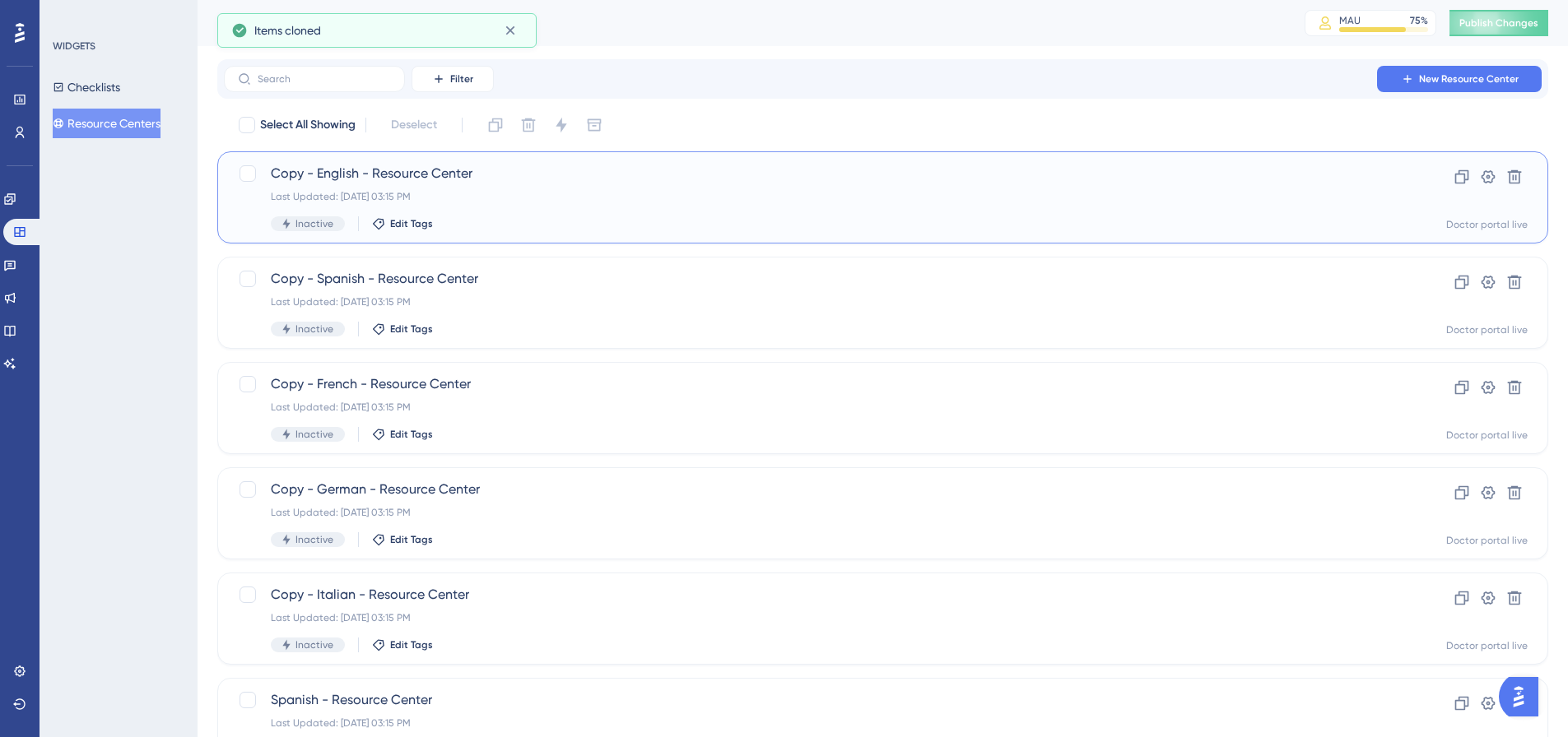 click on "Copy - English - Resource Center Last Updated: Jul 10 2025, 03:15 PM Inactive Edit Tags" at bounding box center [817, 197] 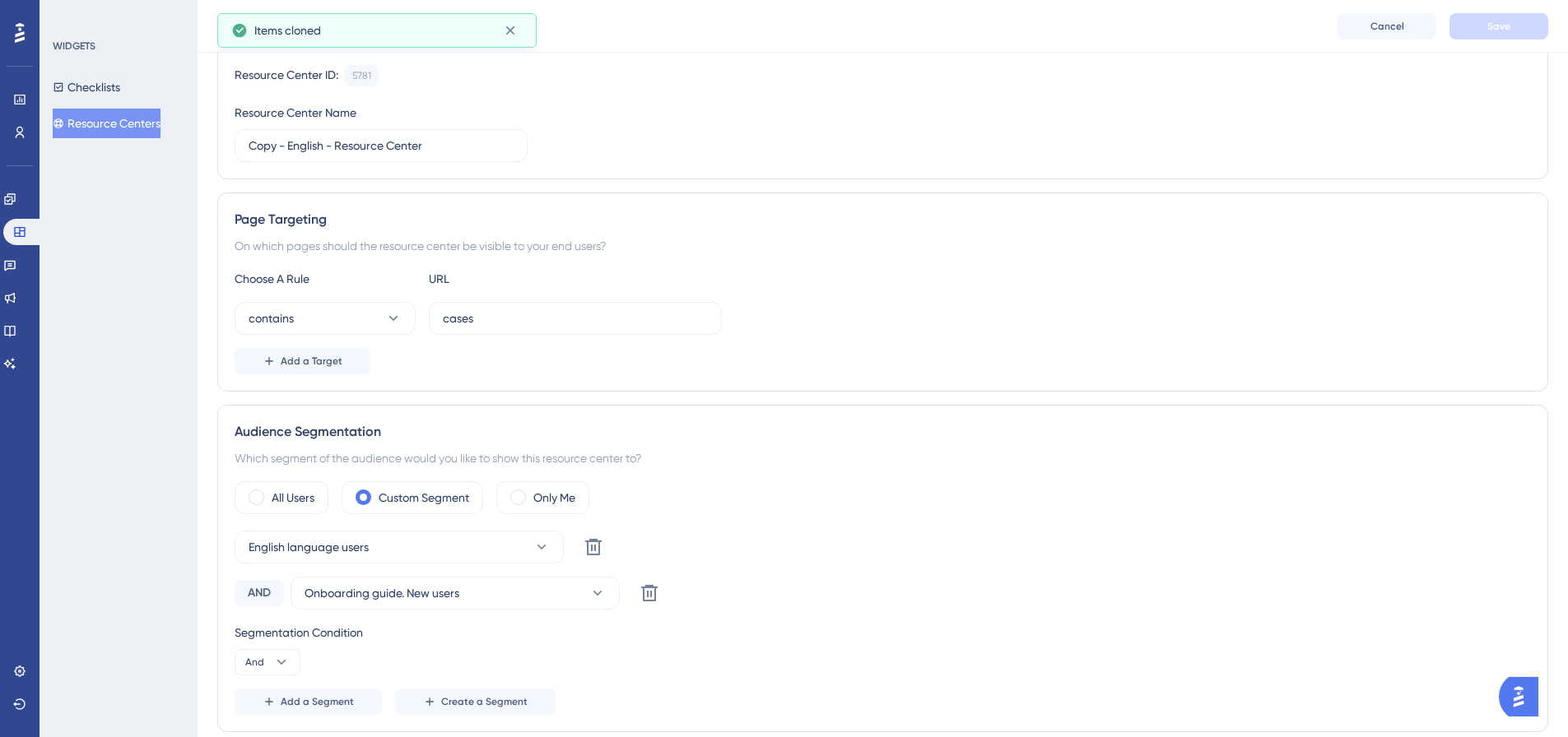 scroll, scrollTop: 329, scrollLeft: 0, axis: vertical 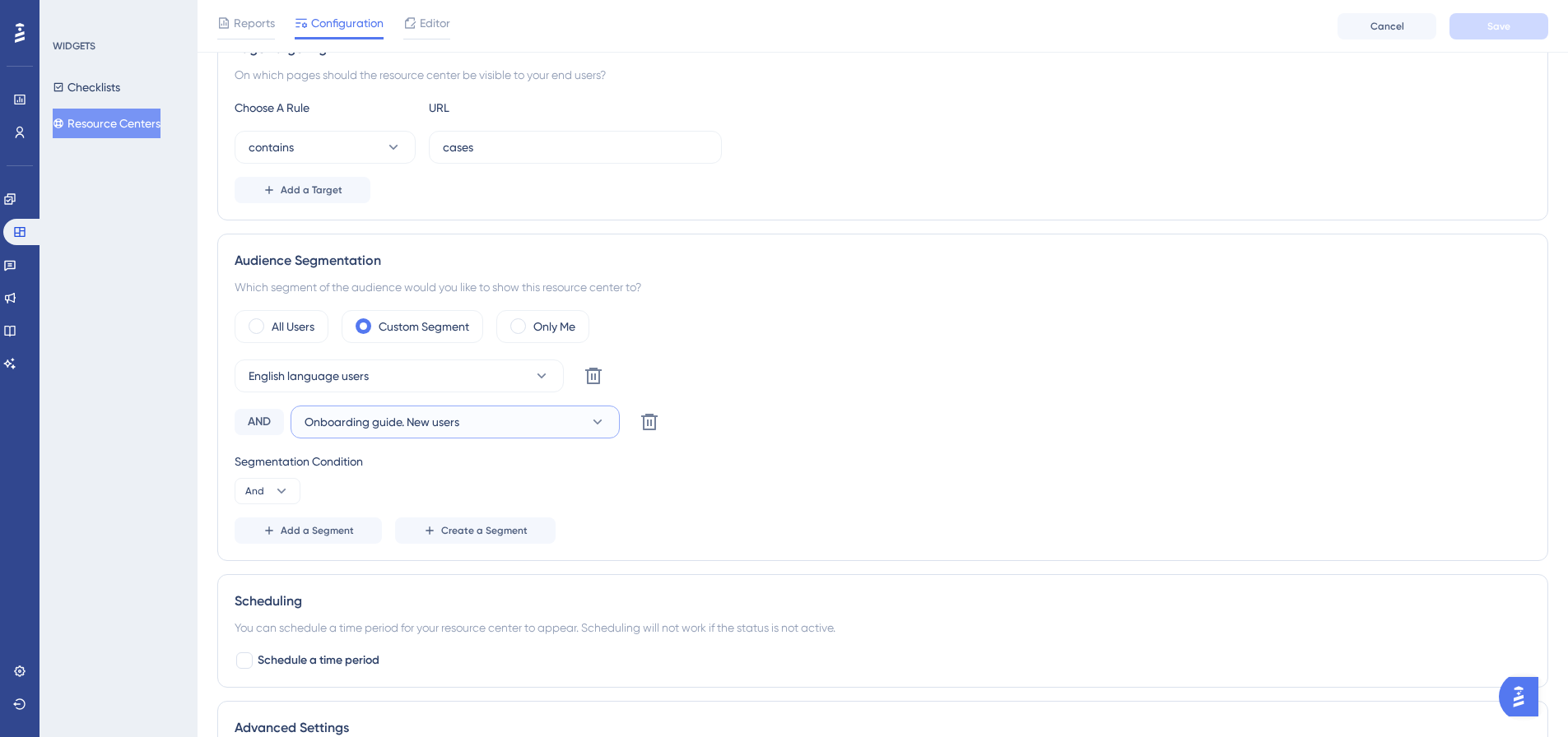 click on "Onboarding guide. New users" at bounding box center [382, 422] 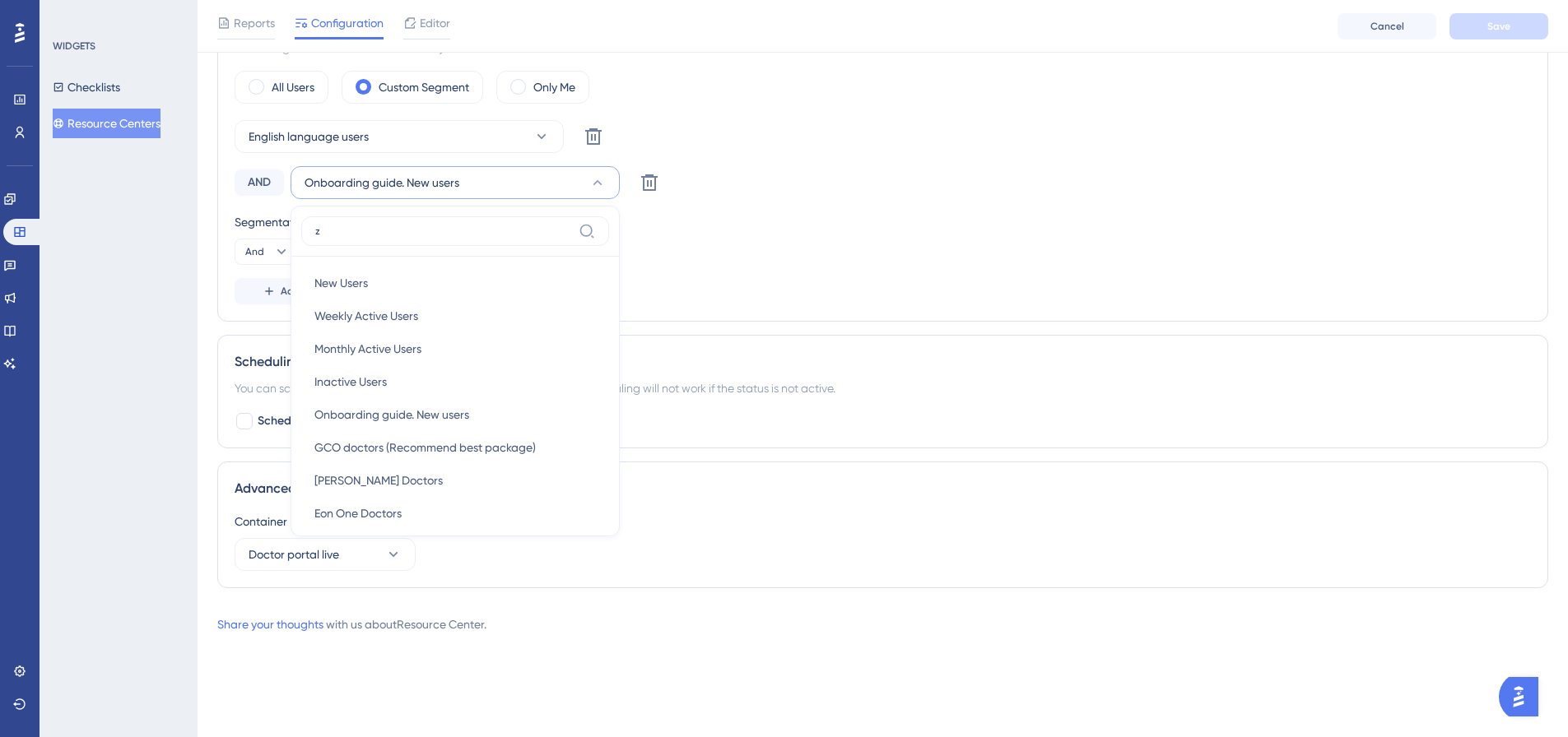 scroll, scrollTop: 518, scrollLeft: 0, axis: vertical 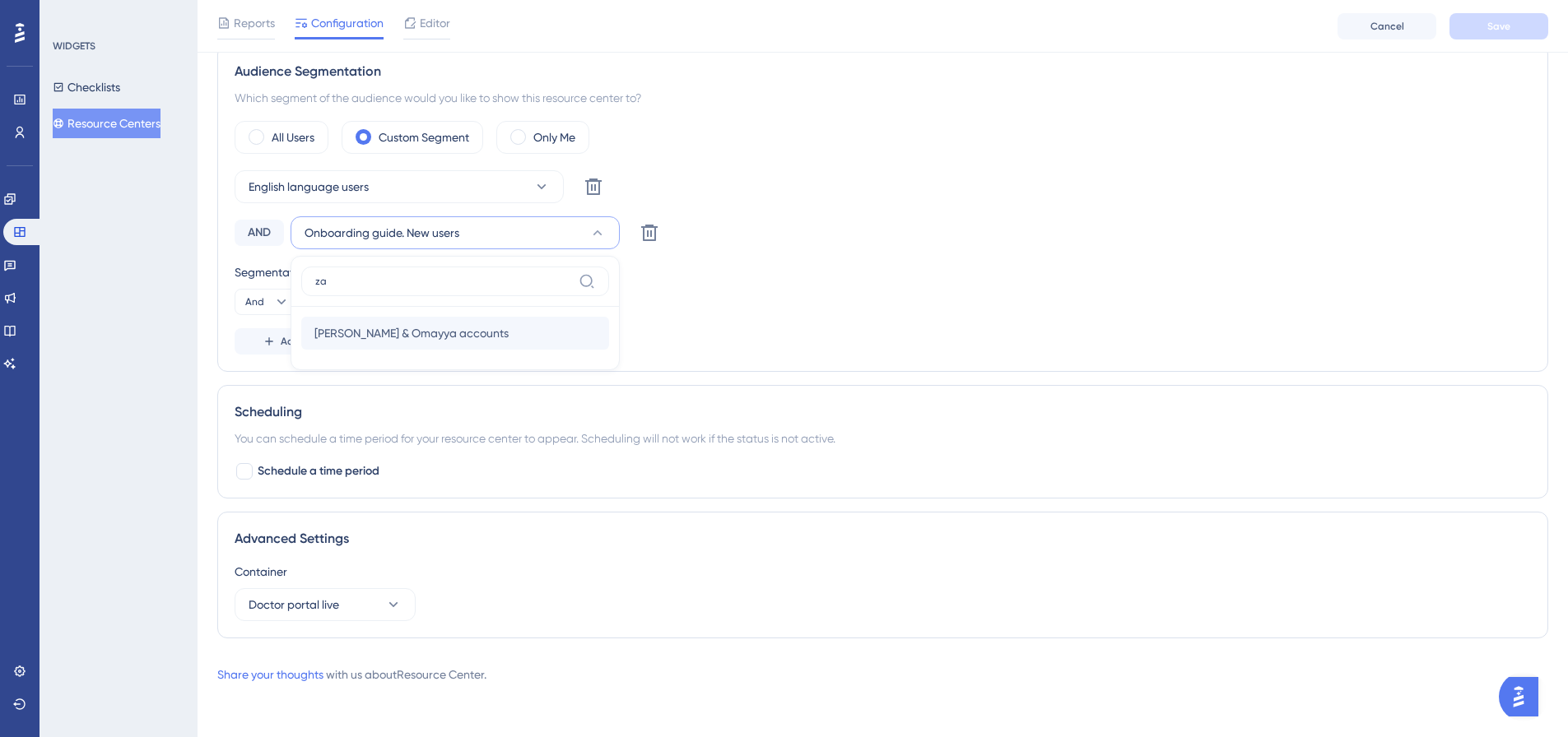 type on "za" 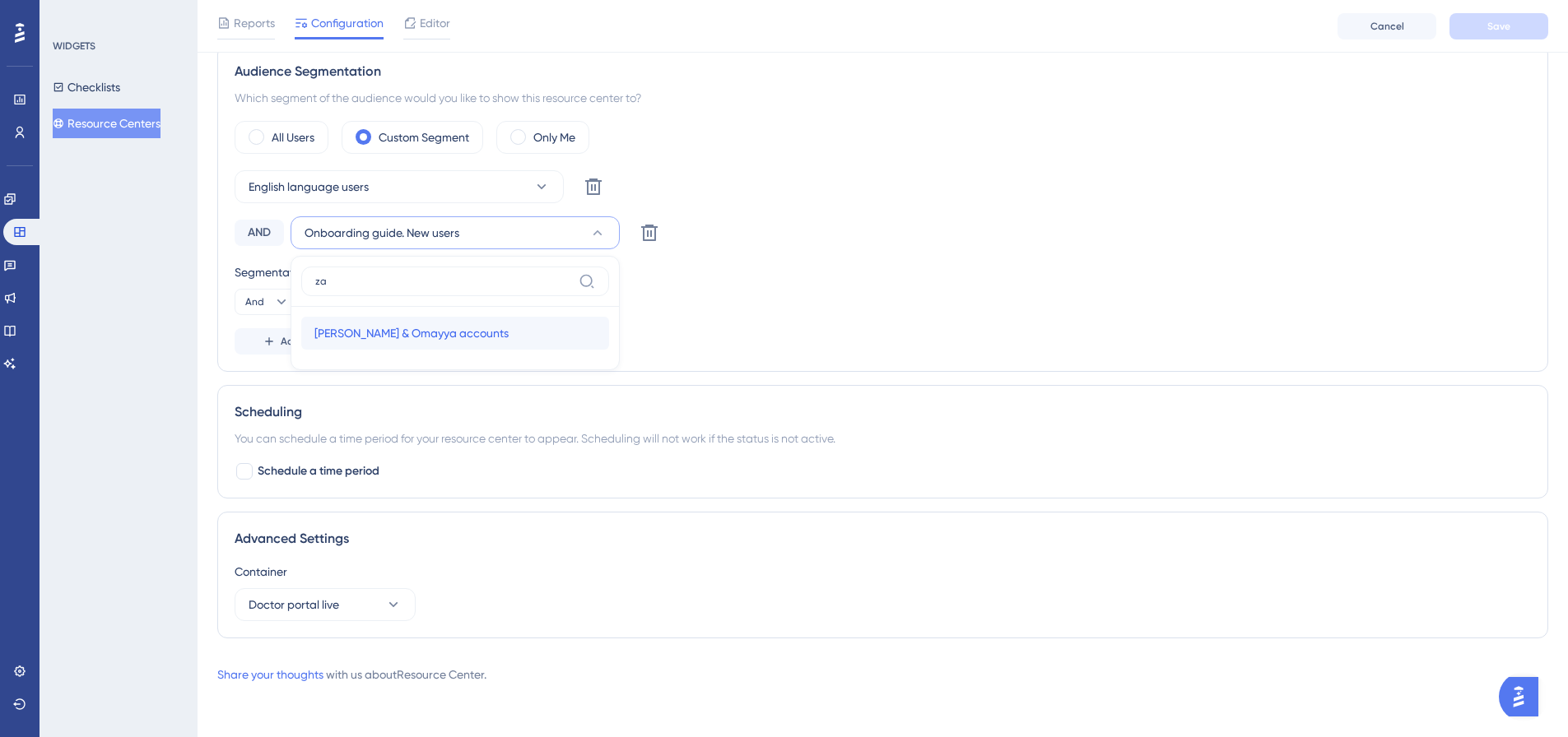 click on "Zaid Yazan & Omayya accounts" at bounding box center (412, 333) 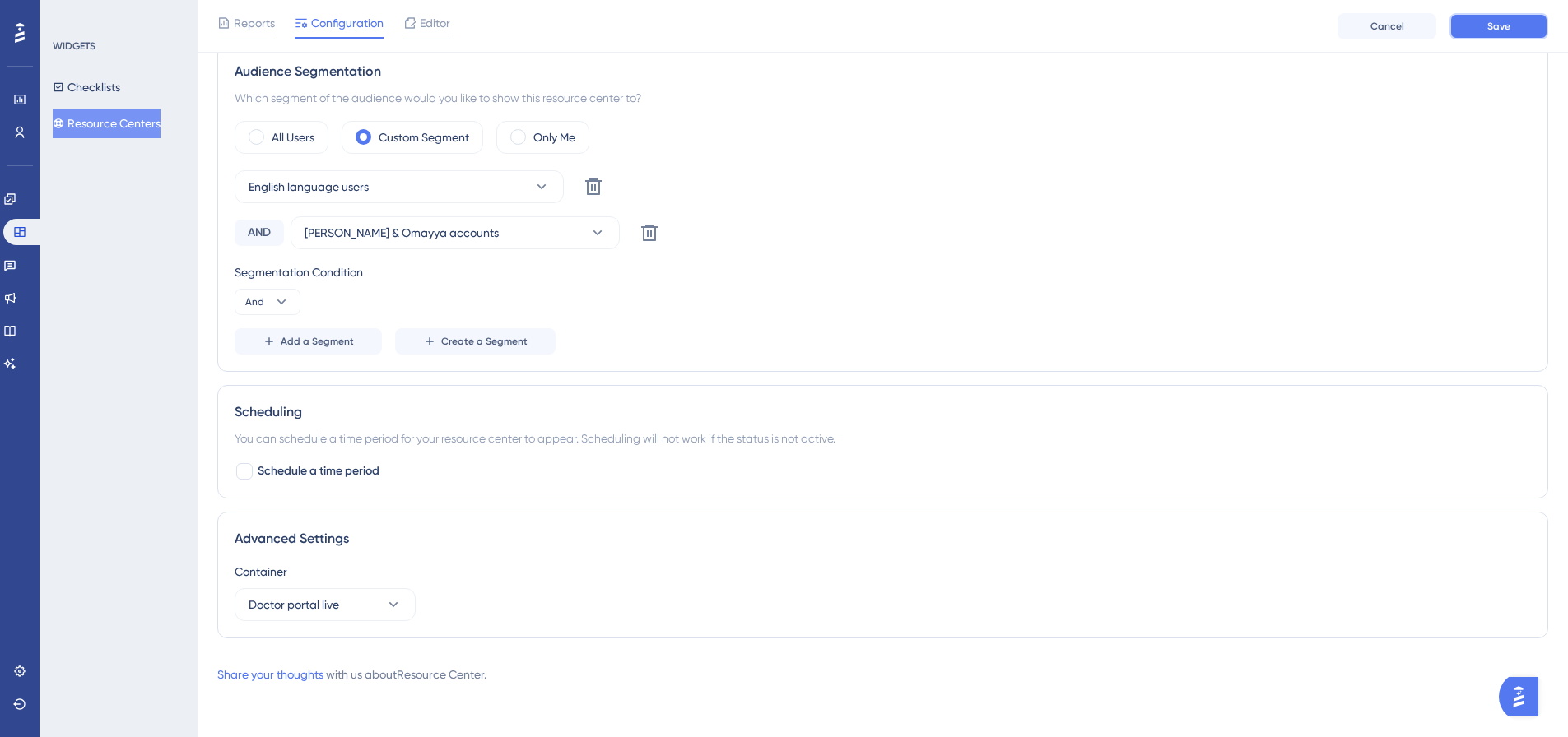 click on "Save" at bounding box center [1499, 26] 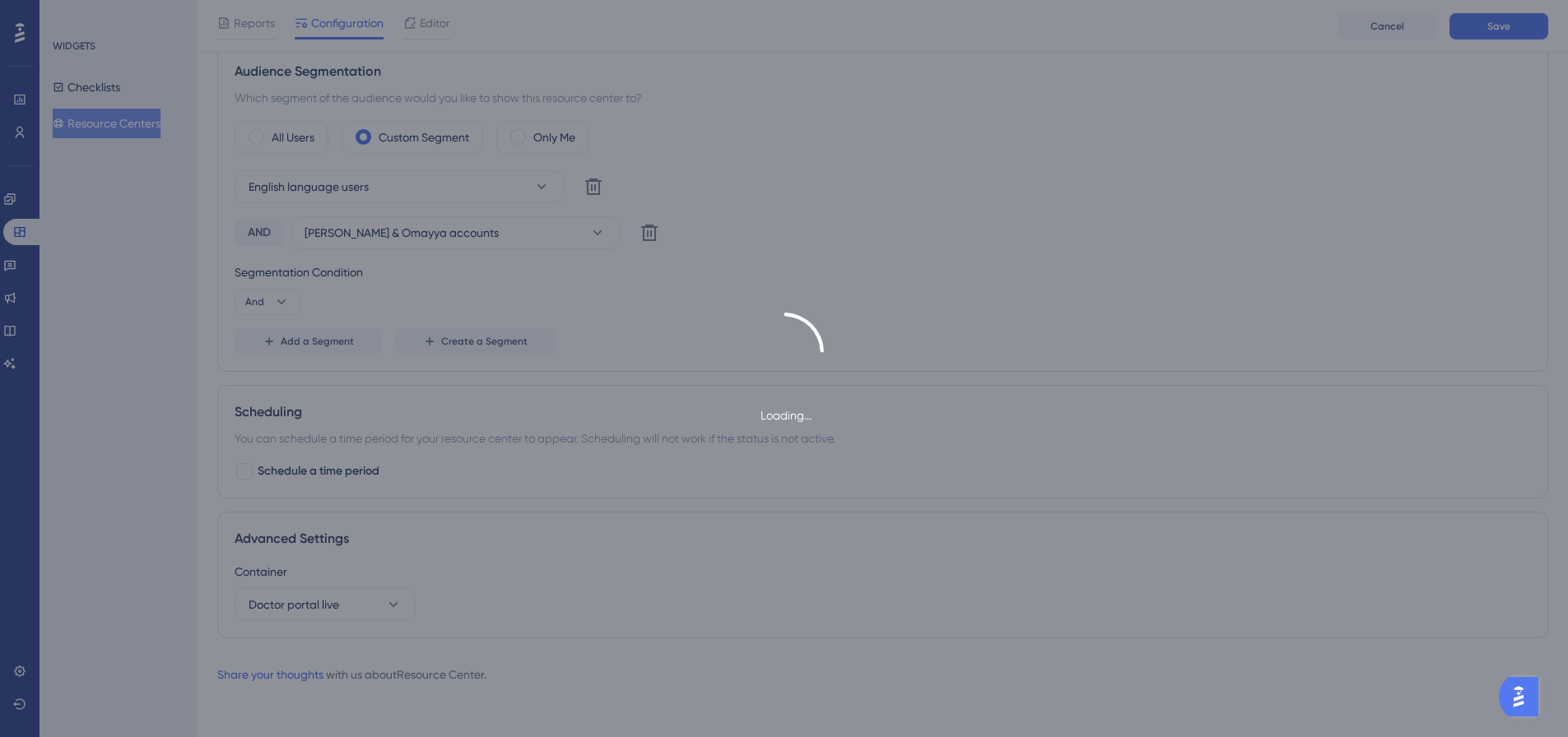 scroll, scrollTop: 0, scrollLeft: 0, axis: both 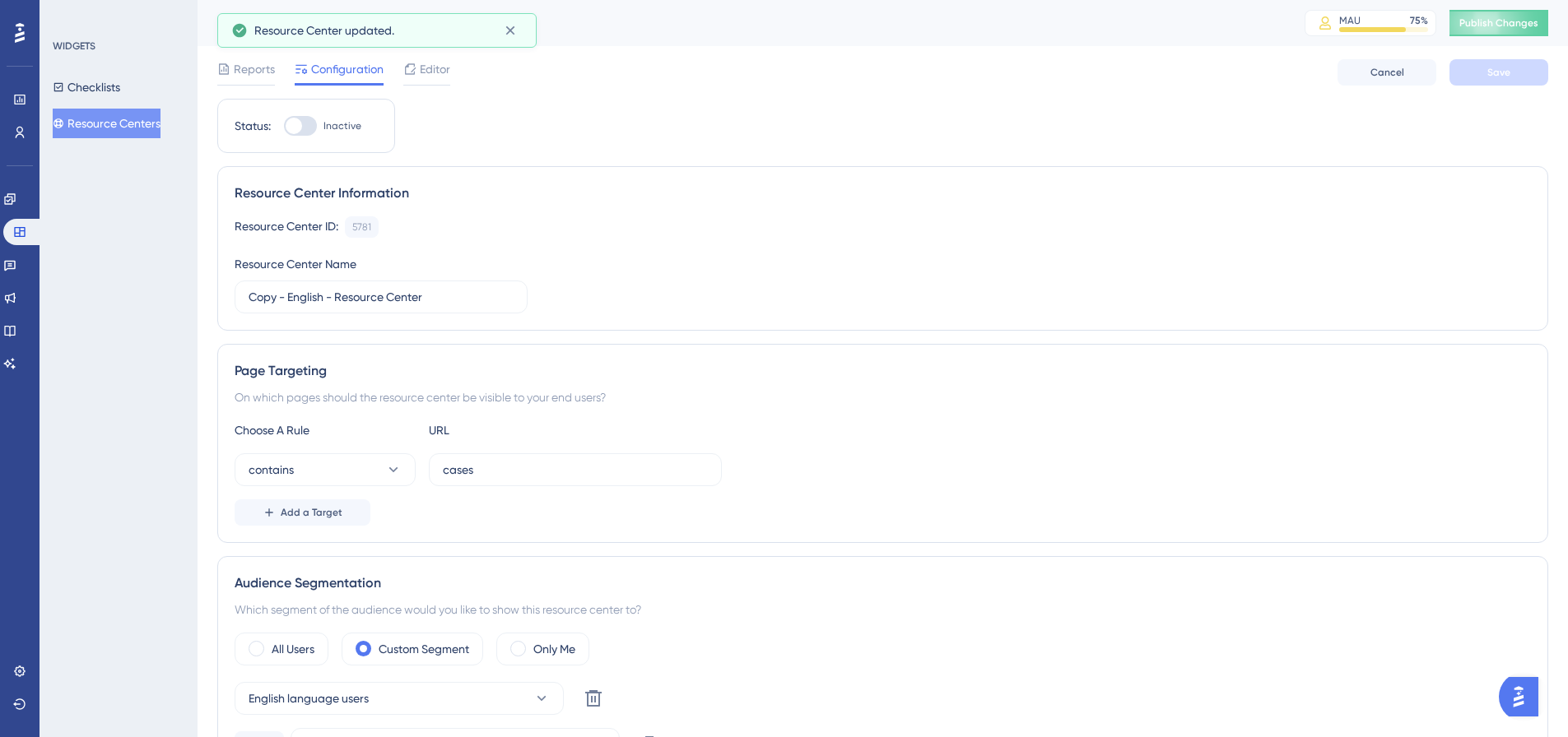 click at bounding box center (300, 126) 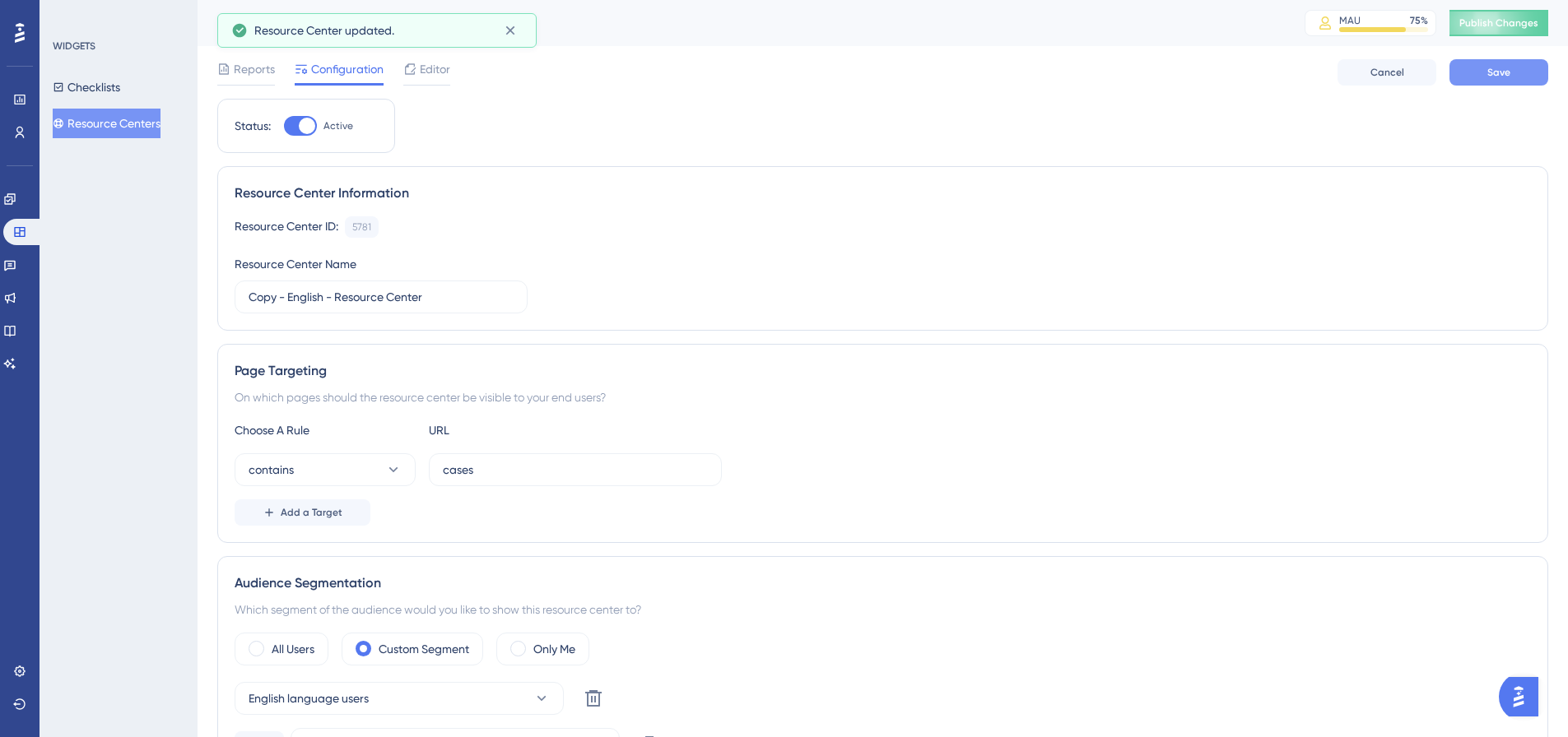 click on "Save" at bounding box center [1499, 72] 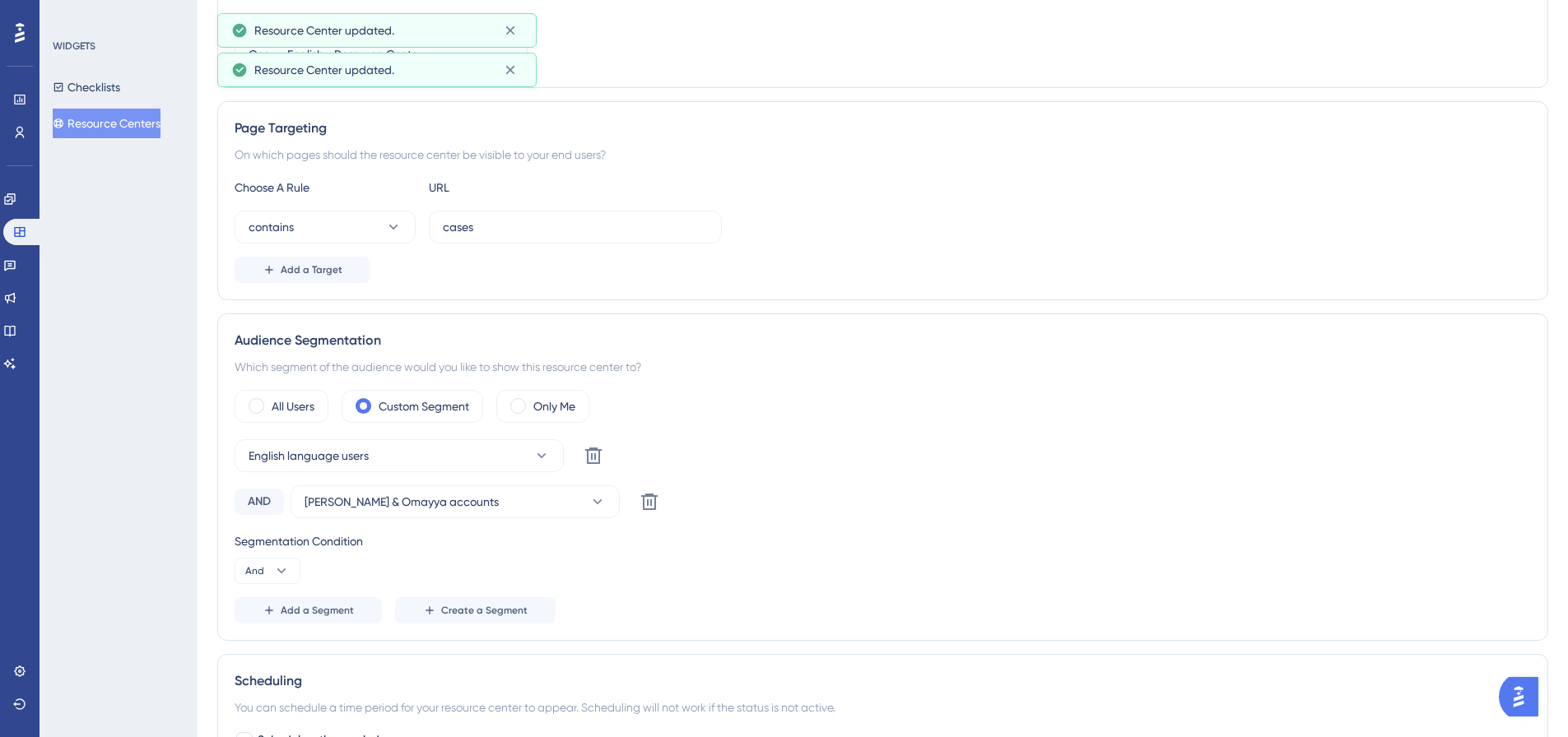 scroll, scrollTop: 329, scrollLeft: 0, axis: vertical 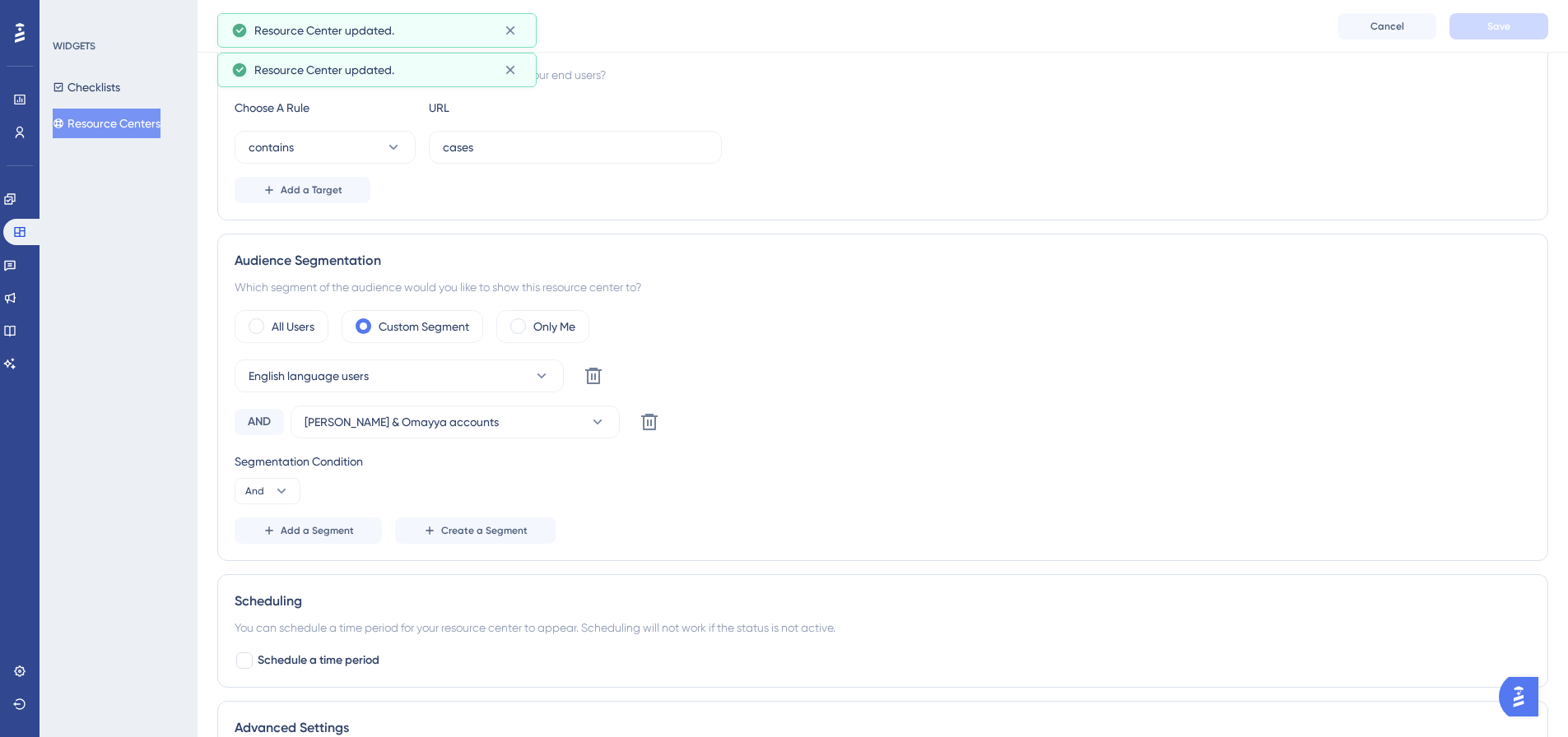 click on "Resource Centers" at bounding box center (106, 123) 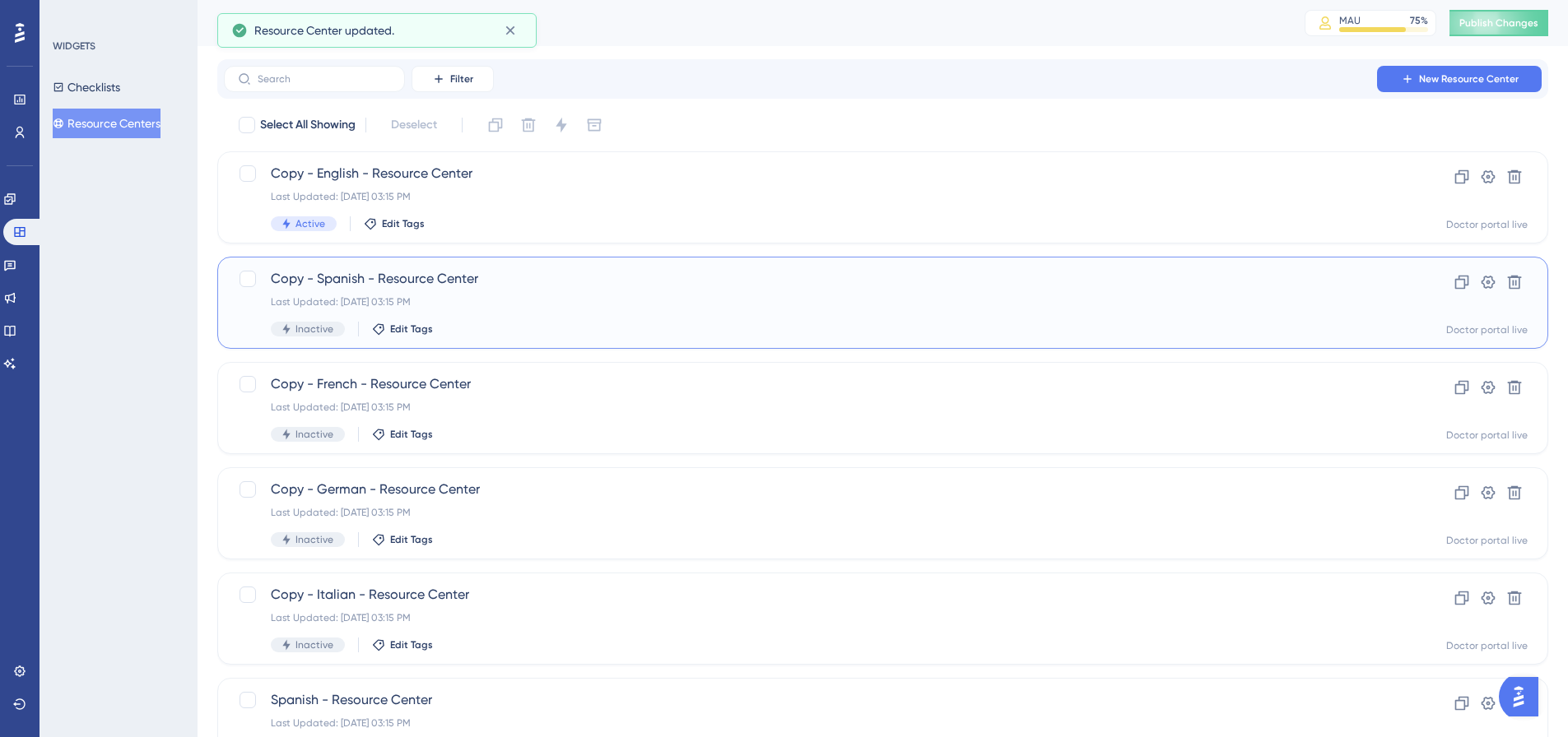 click on "Copy - Spanish  - Resource Center" at bounding box center [817, 279] 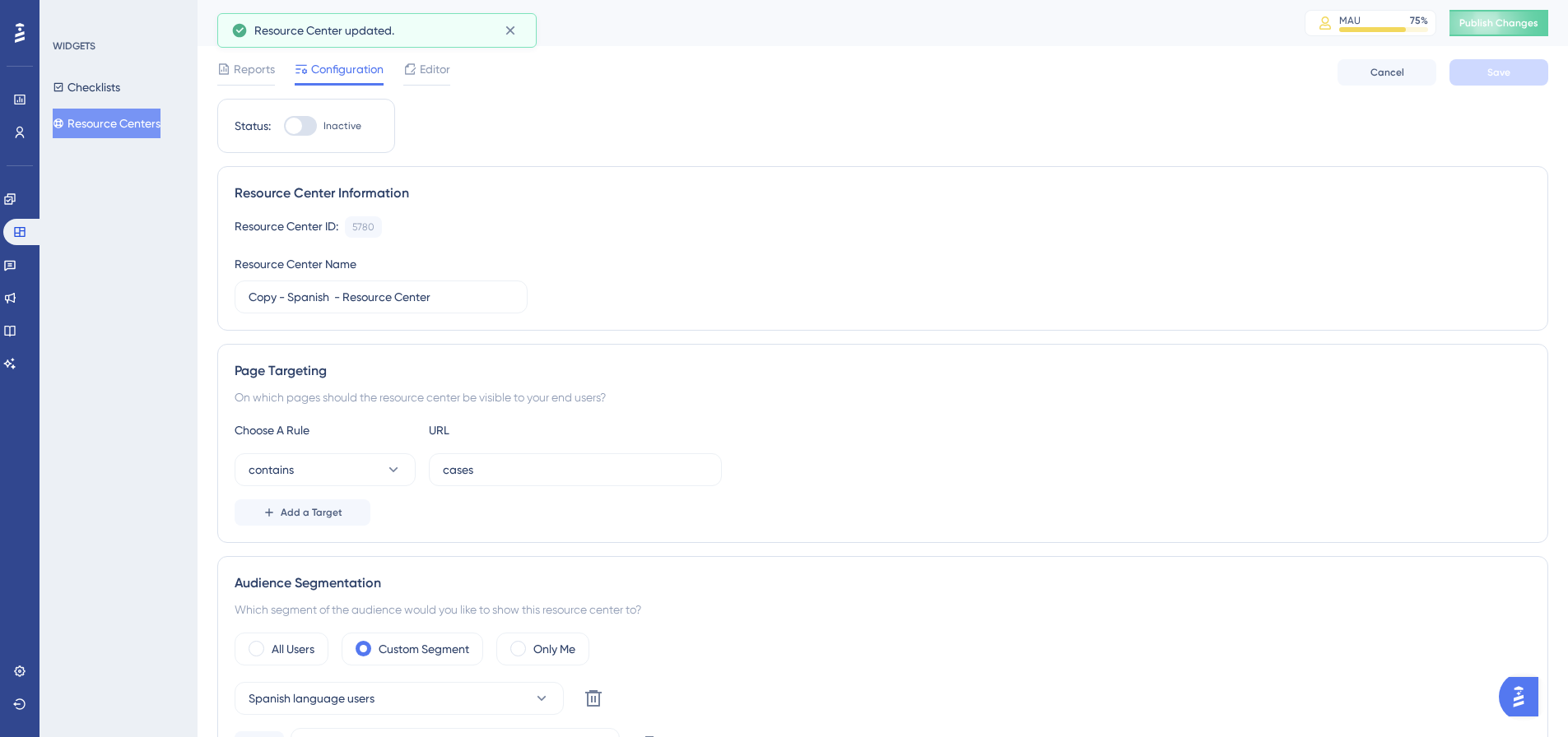 click at bounding box center [300, 126] 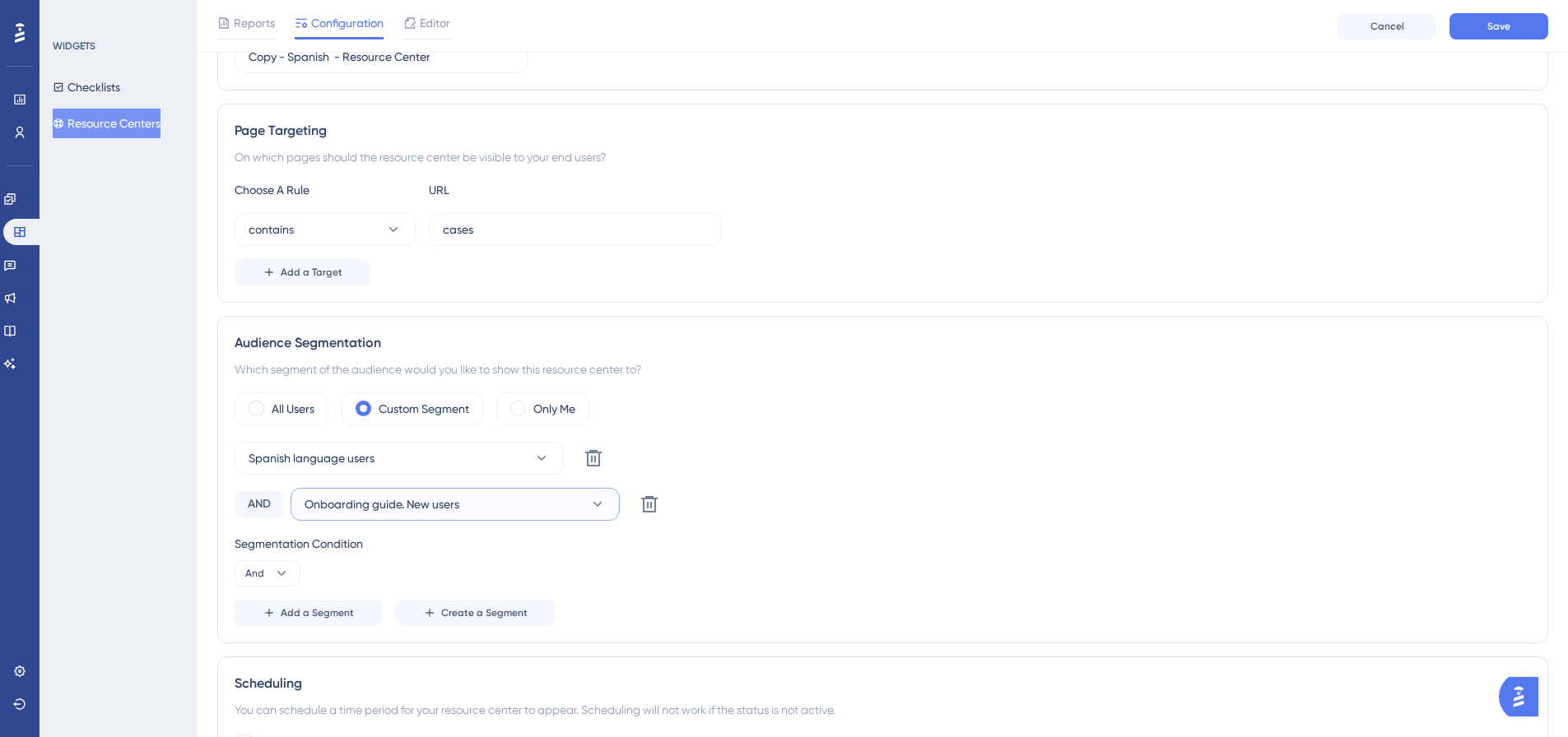 click on "Onboarding guide. New users" at bounding box center (382, 504) 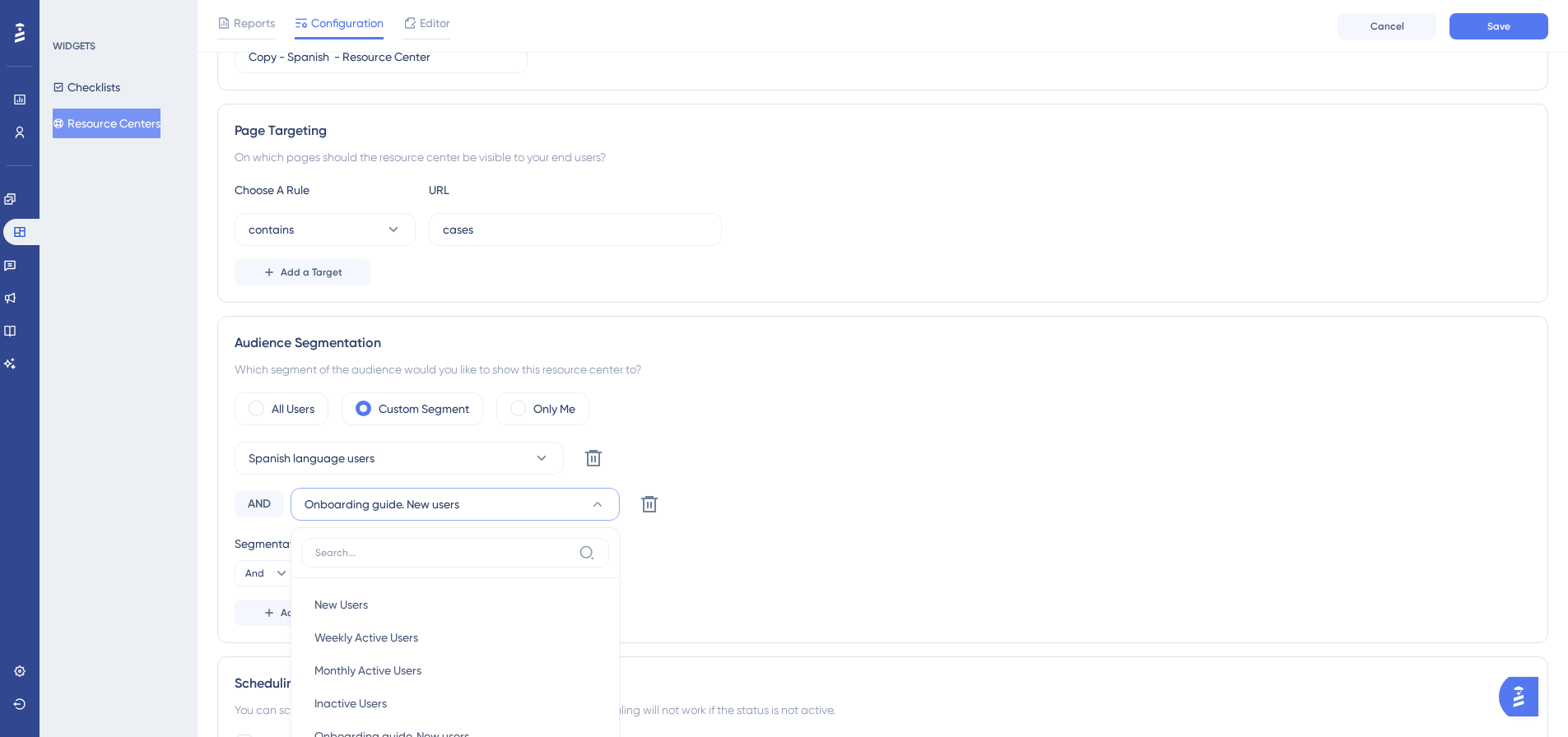 scroll, scrollTop: 367, scrollLeft: 0, axis: vertical 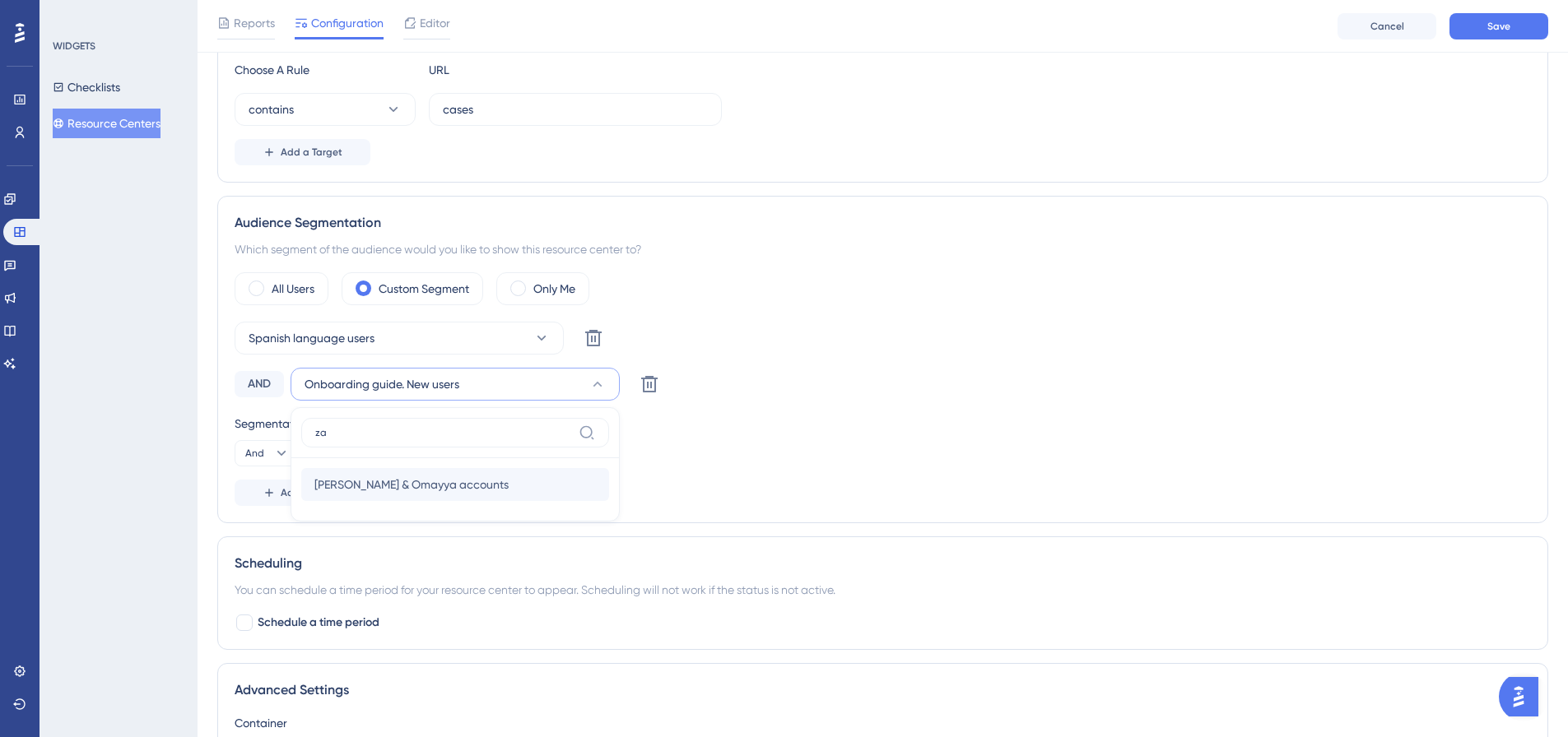 type on "za" 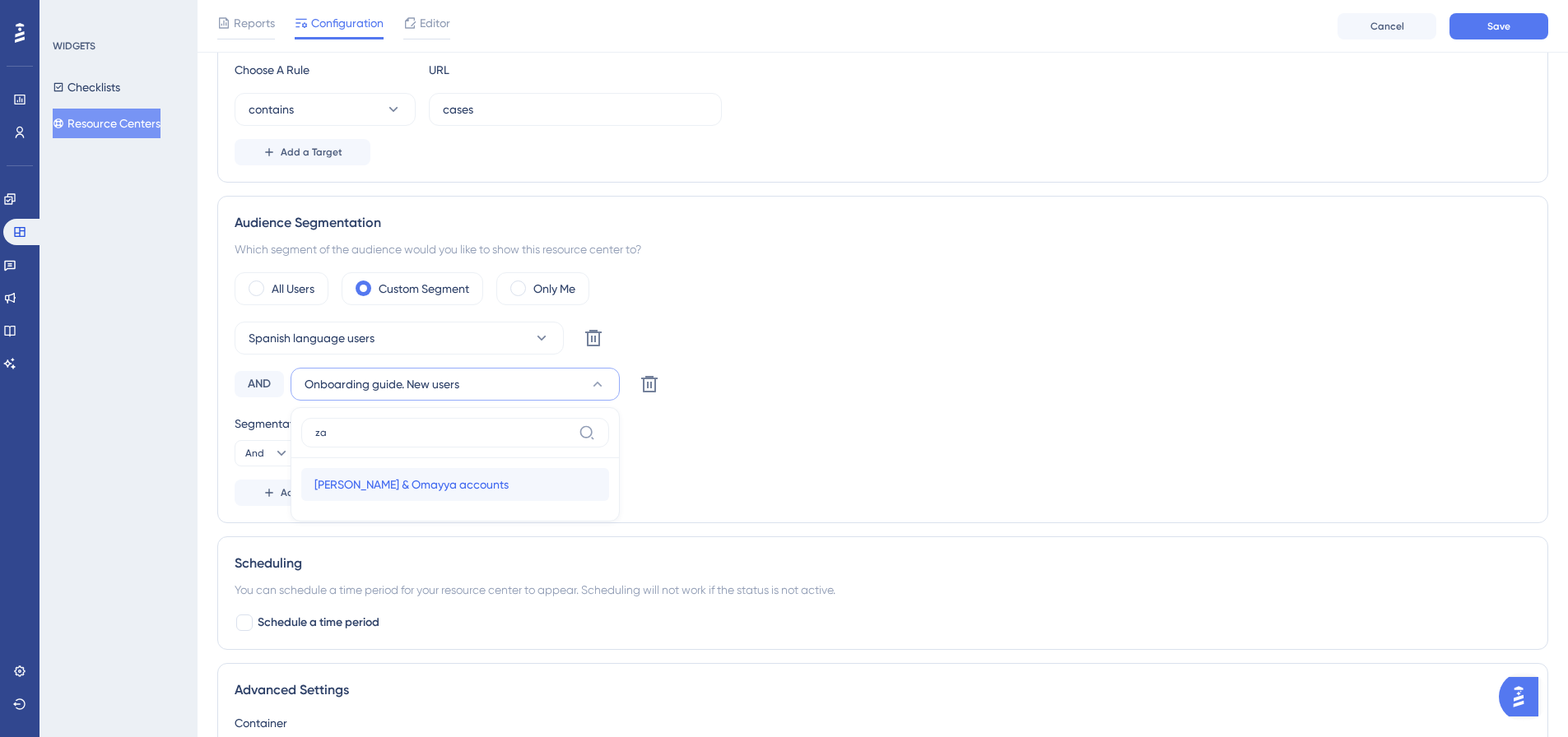 click on "Zaid Yazan & Omayya accounts" at bounding box center (412, 484) 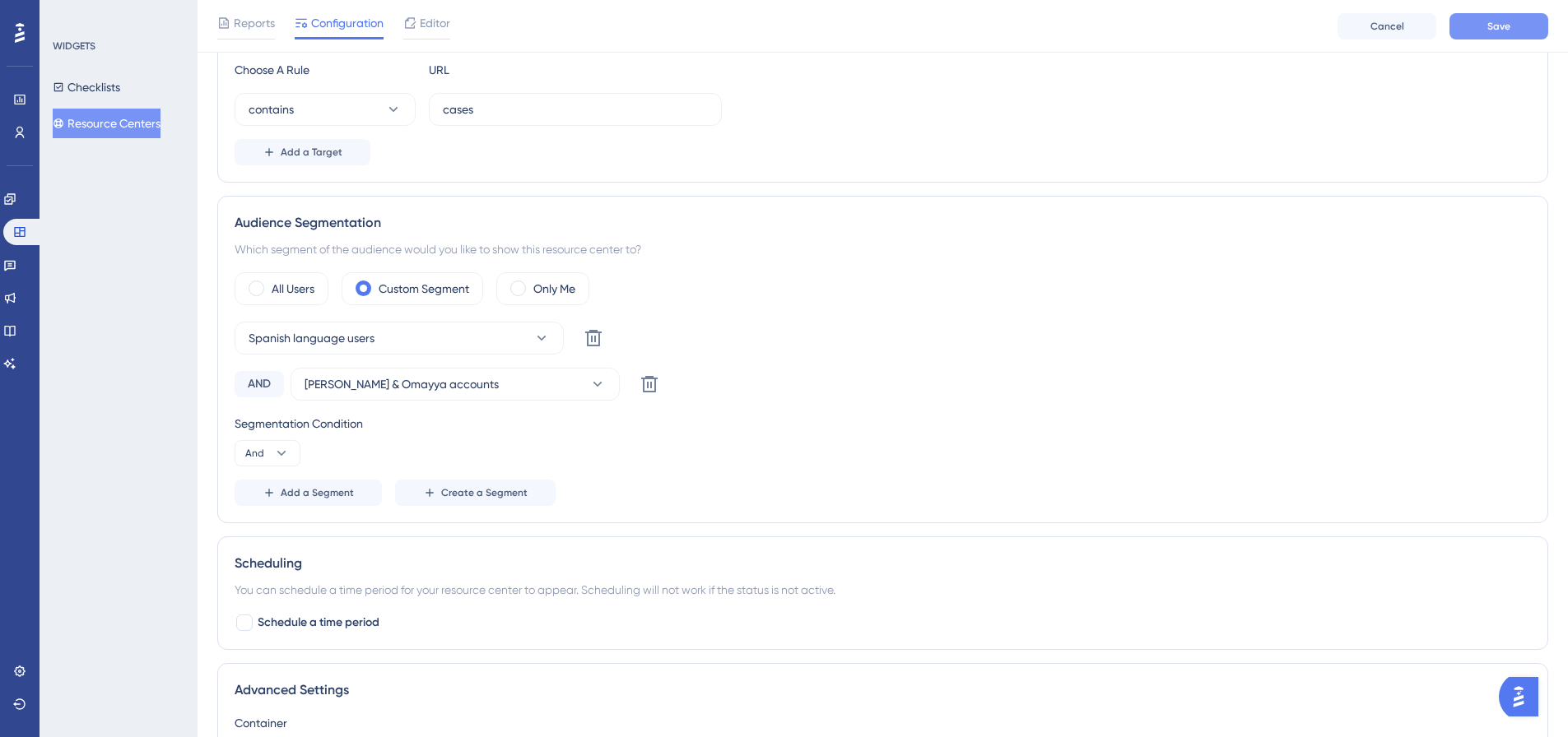 click on "Save" at bounding box center (1499, 26) 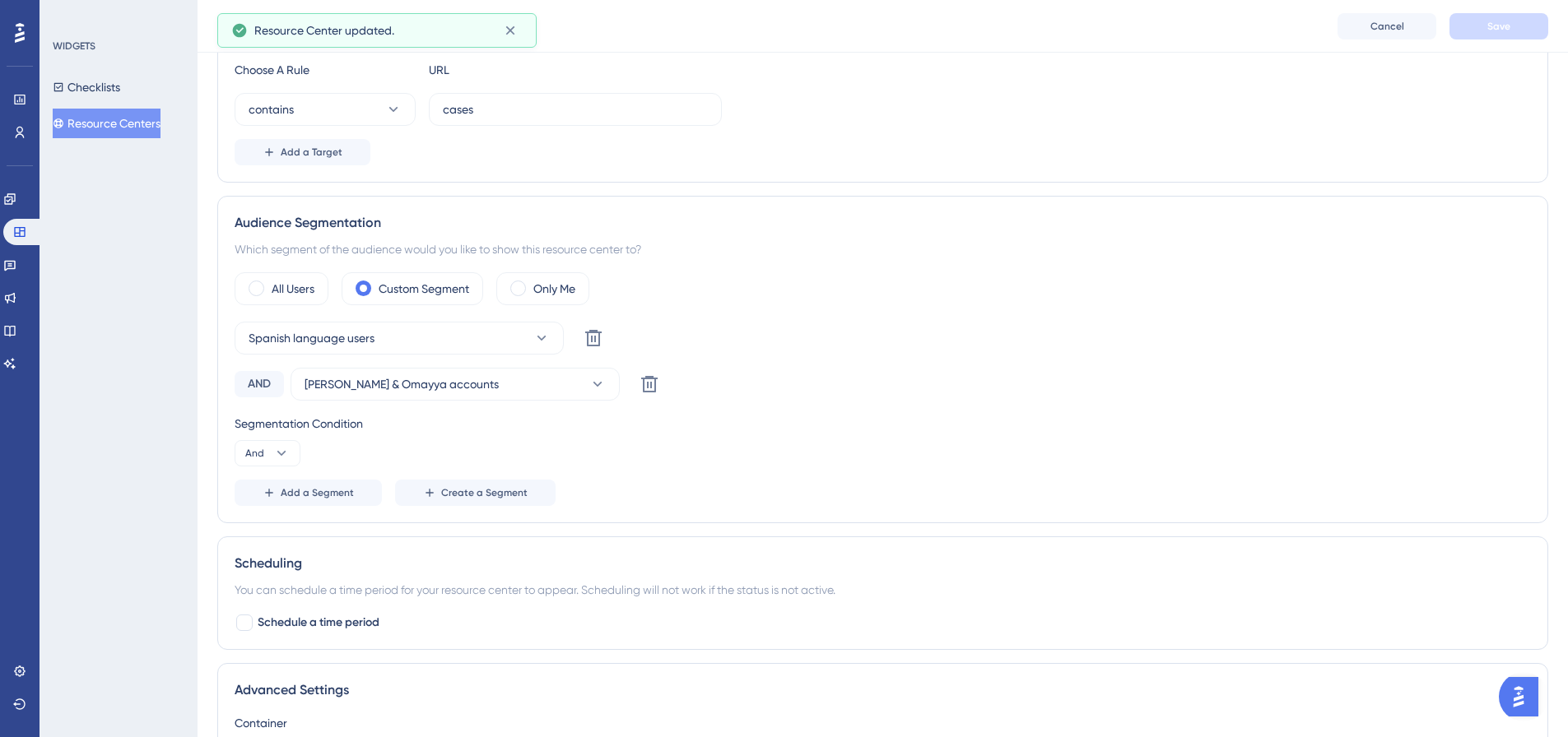 scroll, scrollTop: 0, scrollLeft: 0, axis: both 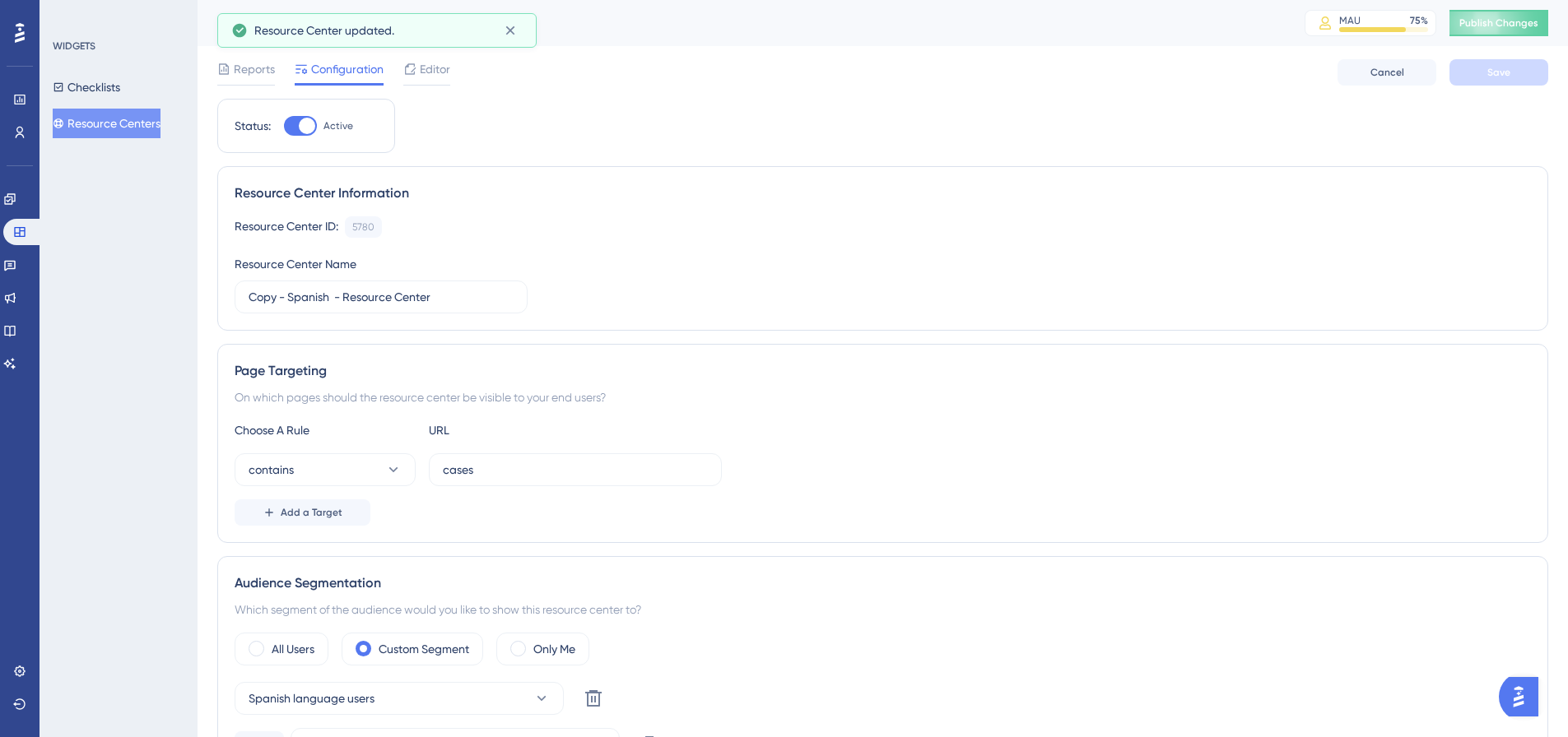 click on "Resource Centers" at bounding box center (106, 123) 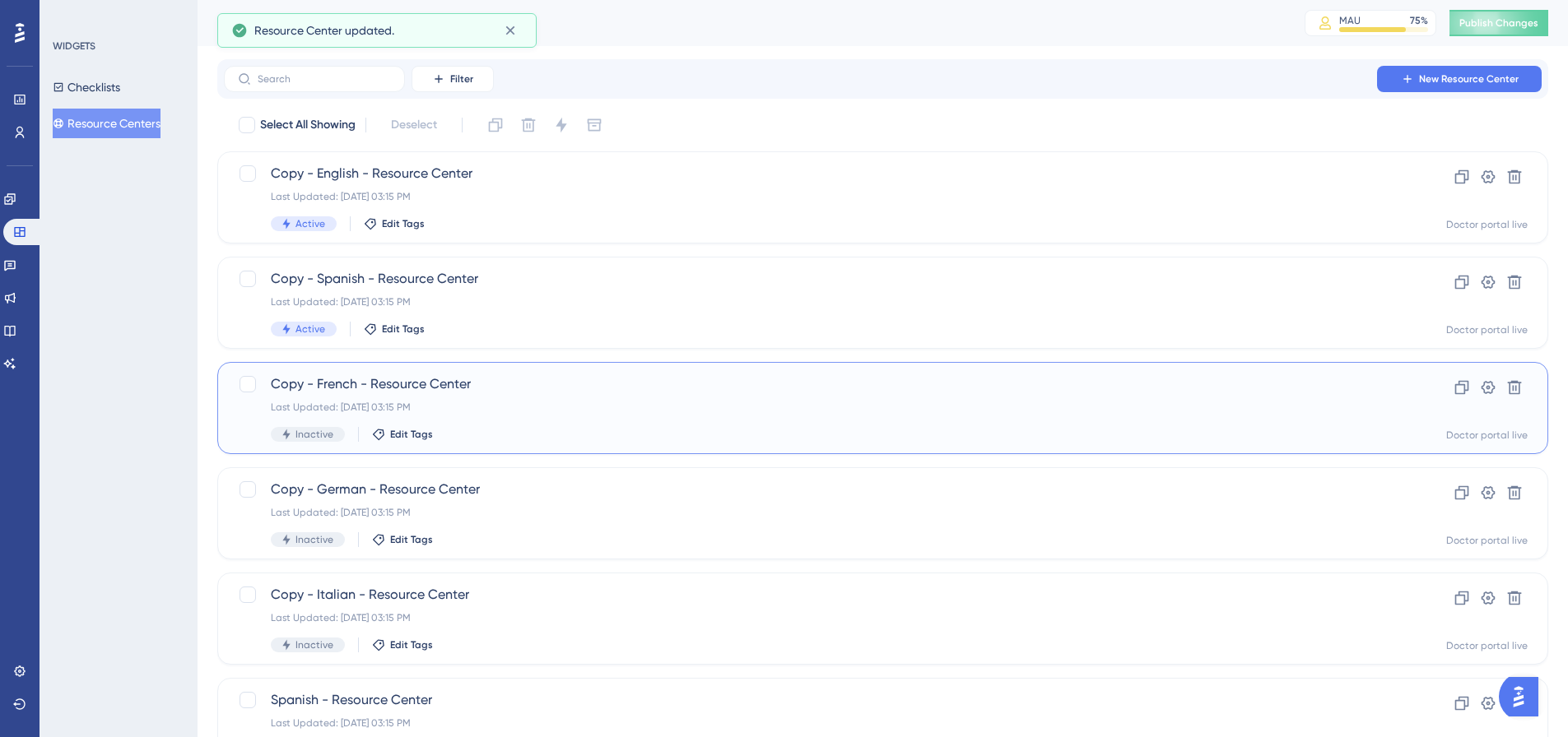 click on "Copy - French - Resource Center Last Updated: Jul 10 2025, 03:15 PM Inactive Edit Tags Clone Settings Delete Doctor portal live" at bounding box center (882, 408) 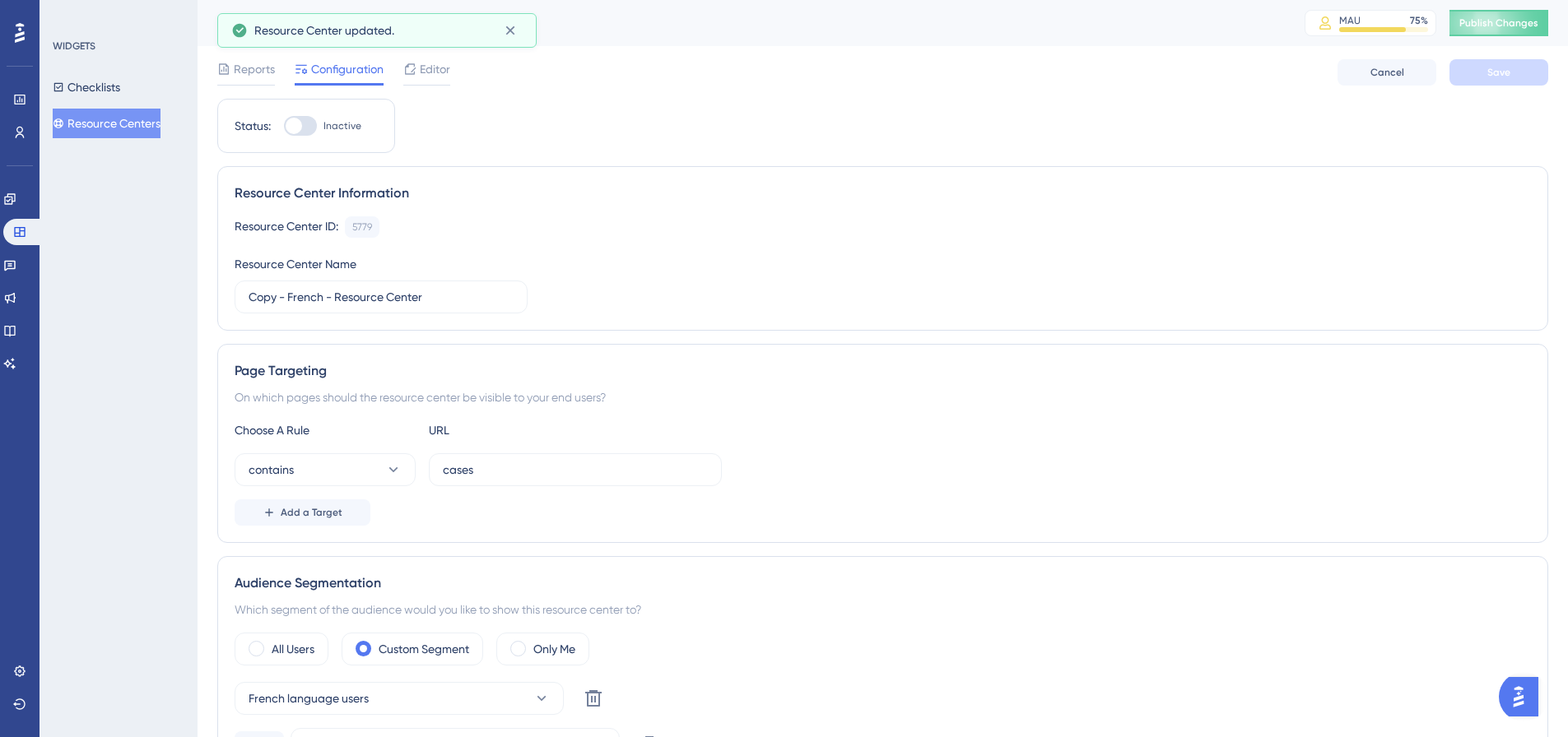 click at bounding box center [300, 126] 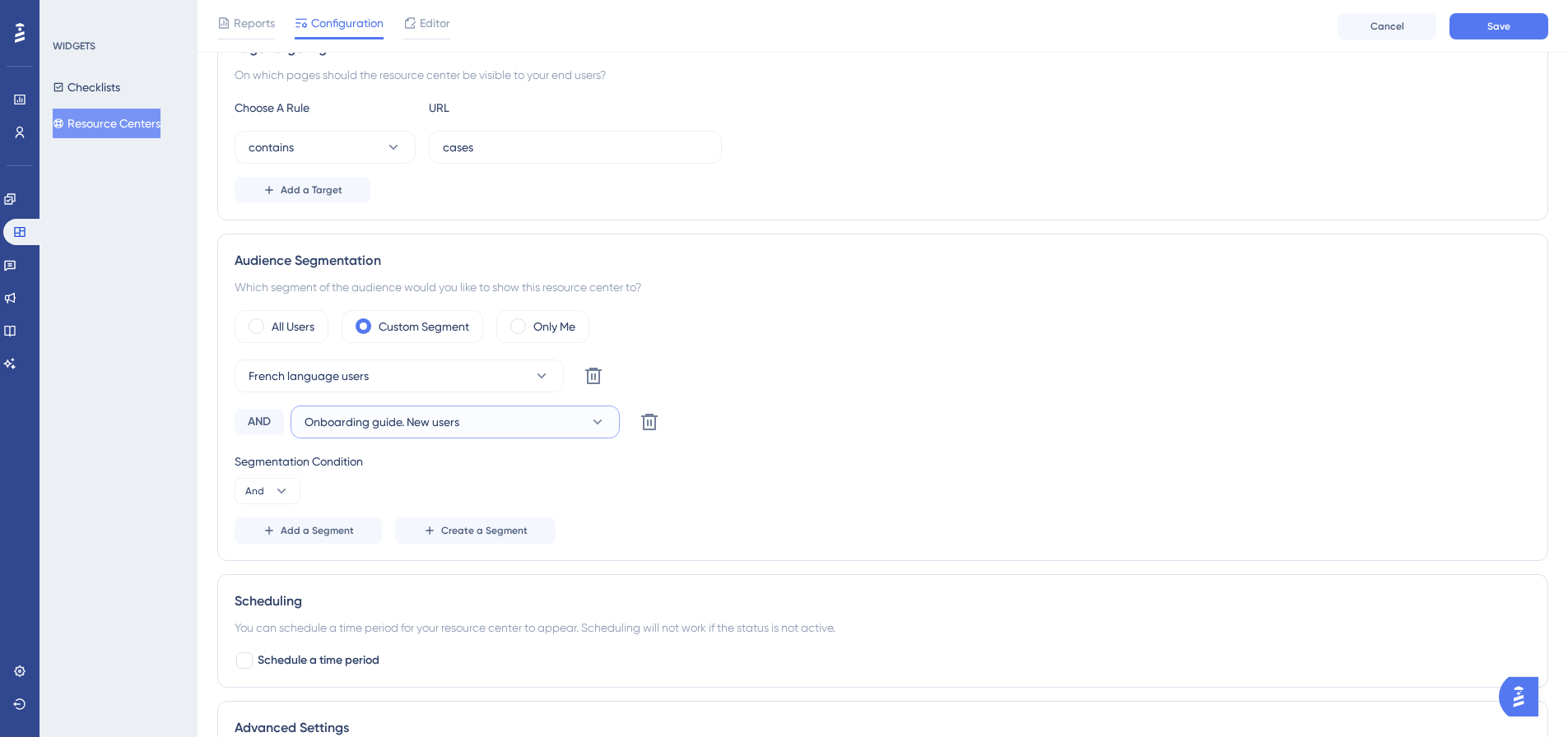 click on "Onboarding guide. New users" at bounding box center (382, 422) 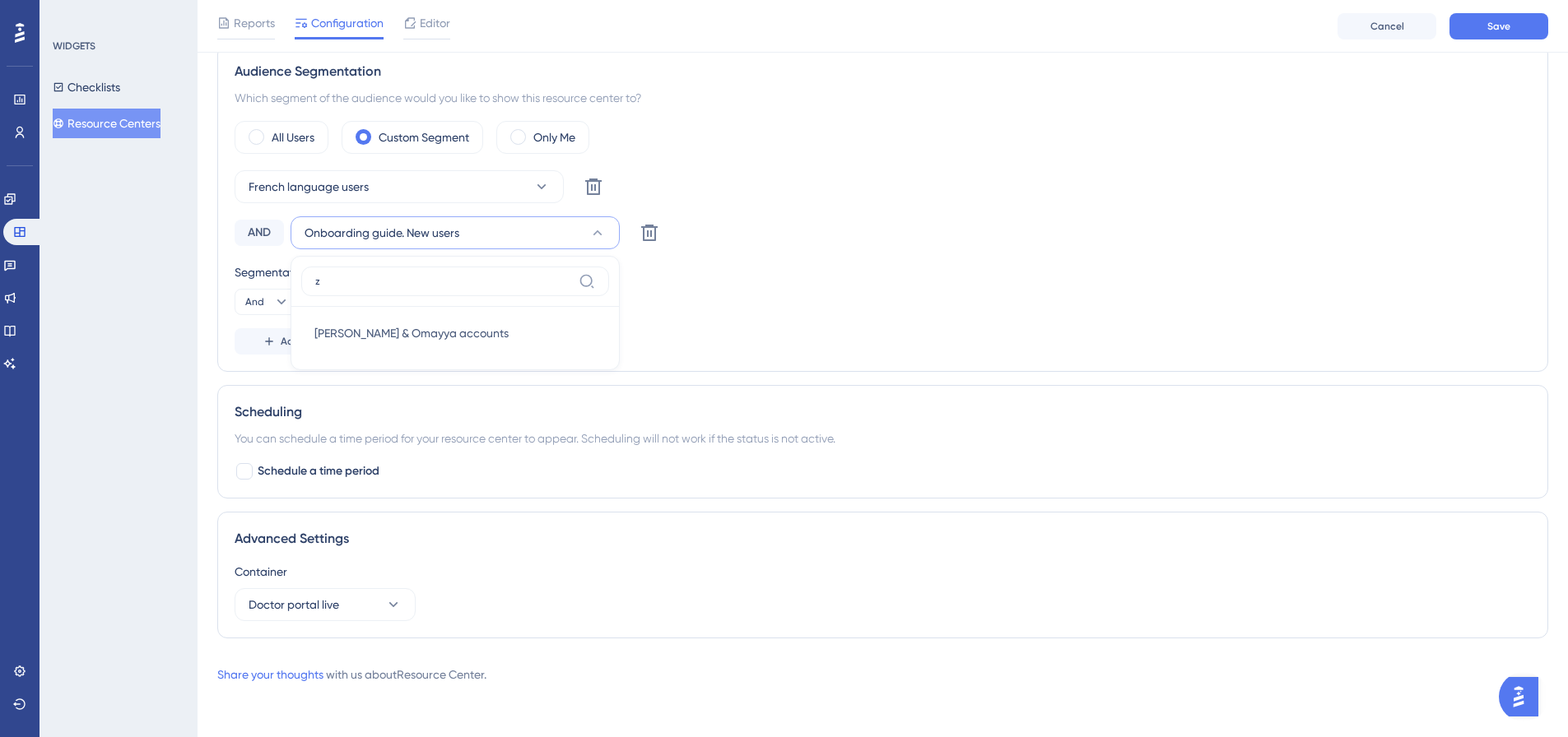 scroll, scrollTop: 518, scrollLeft: 0, axis: vertical 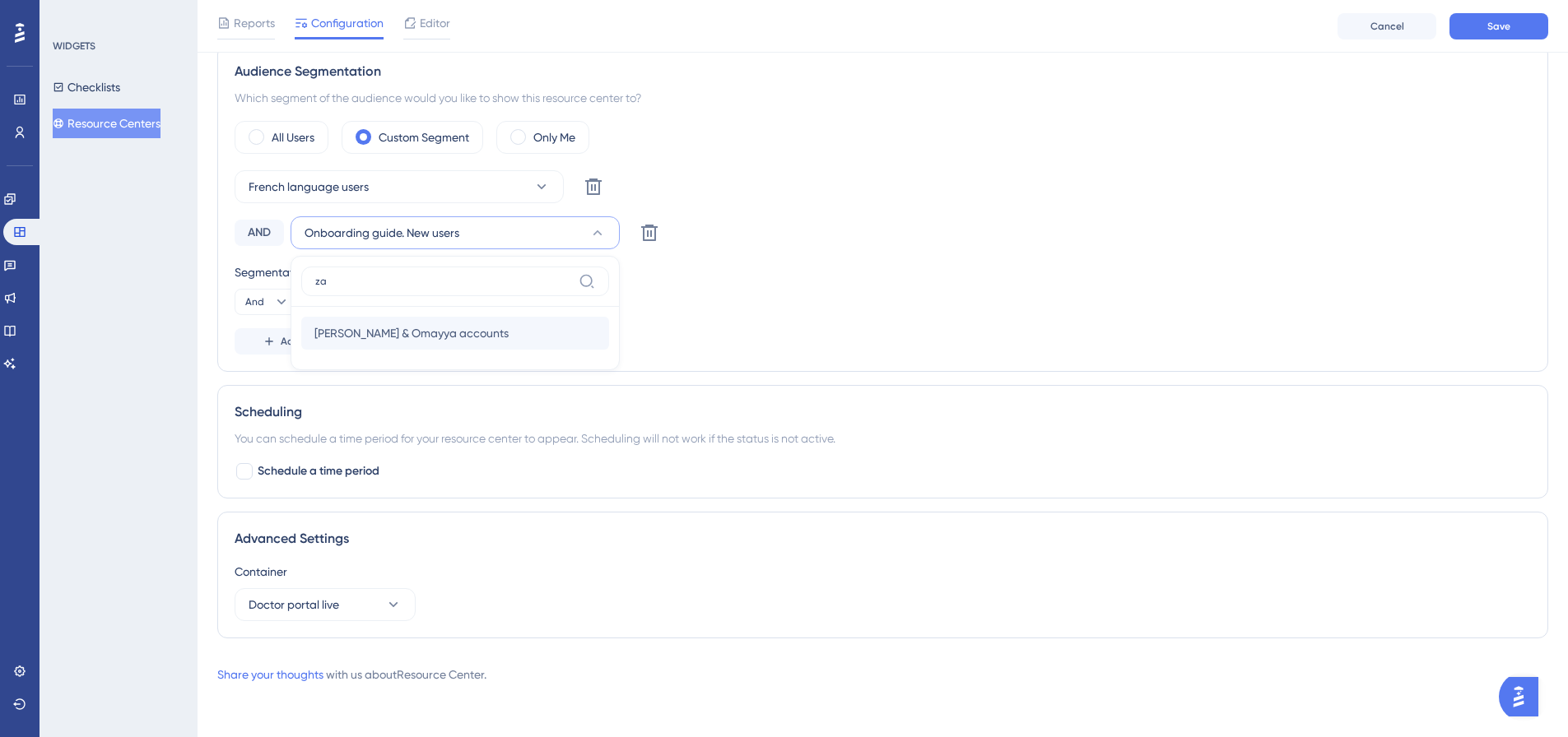 type on "za" 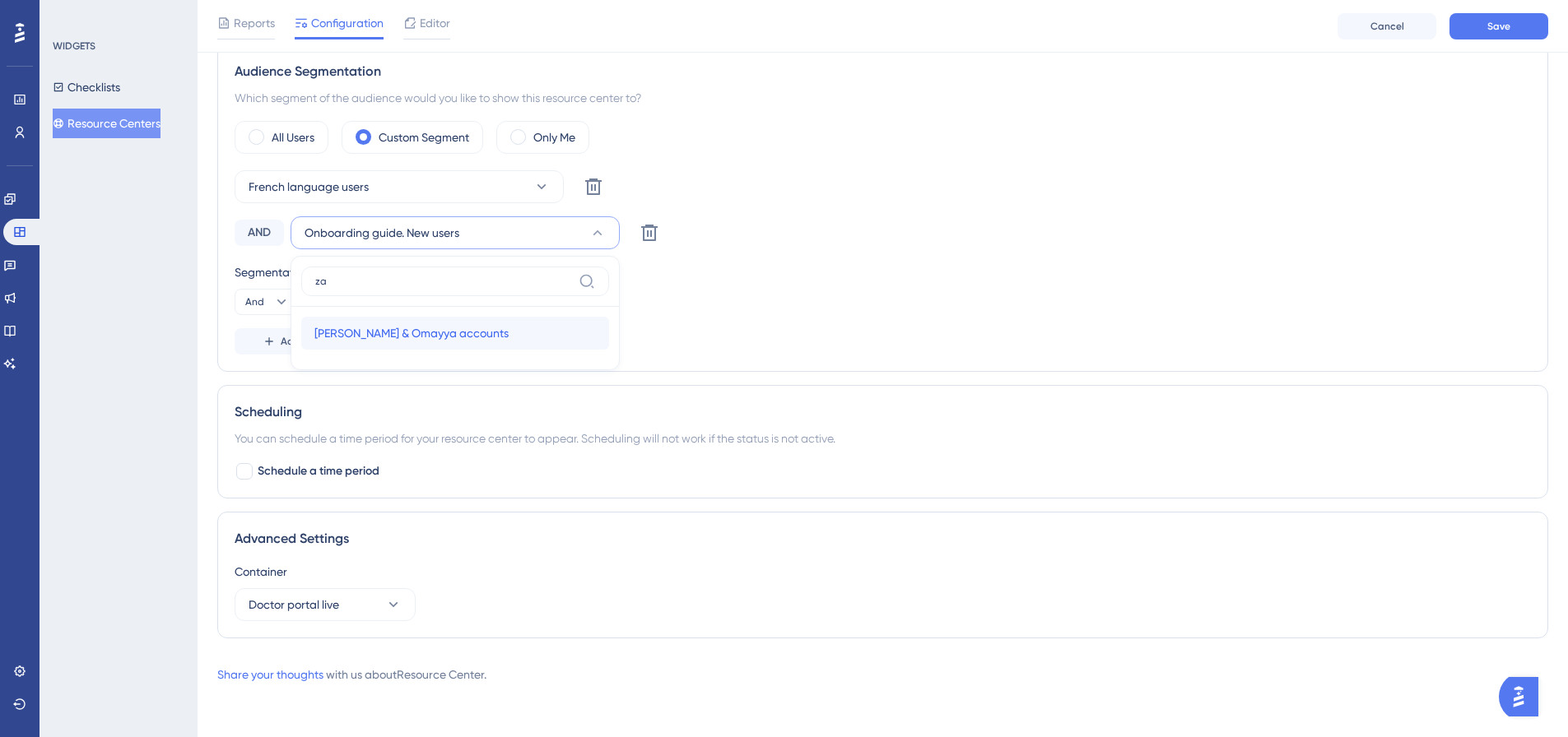 click on "Zaid Yazan & Omayya accounts" at bounding box center [412, 333] 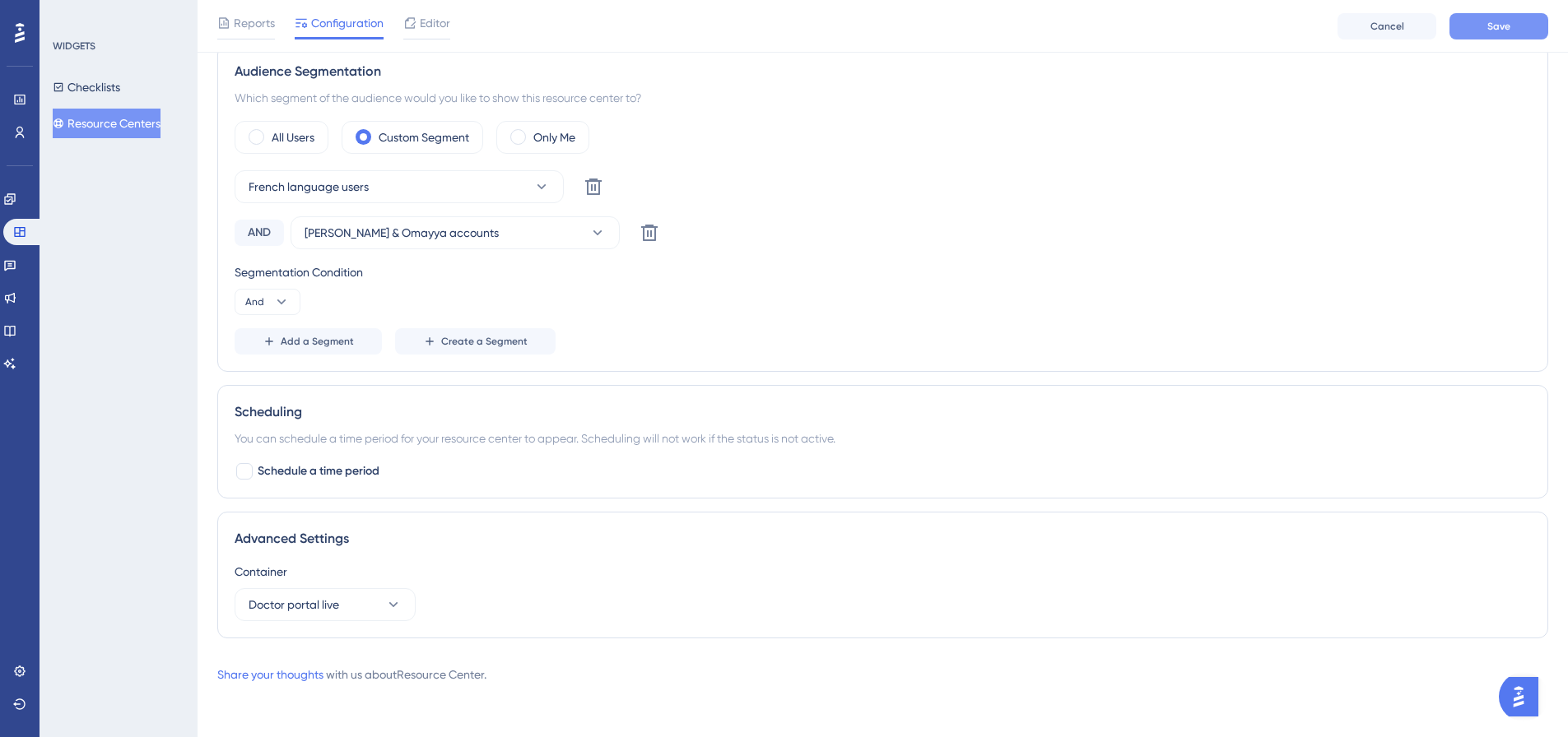 click on "Save" at bounding box center (1499, 26) 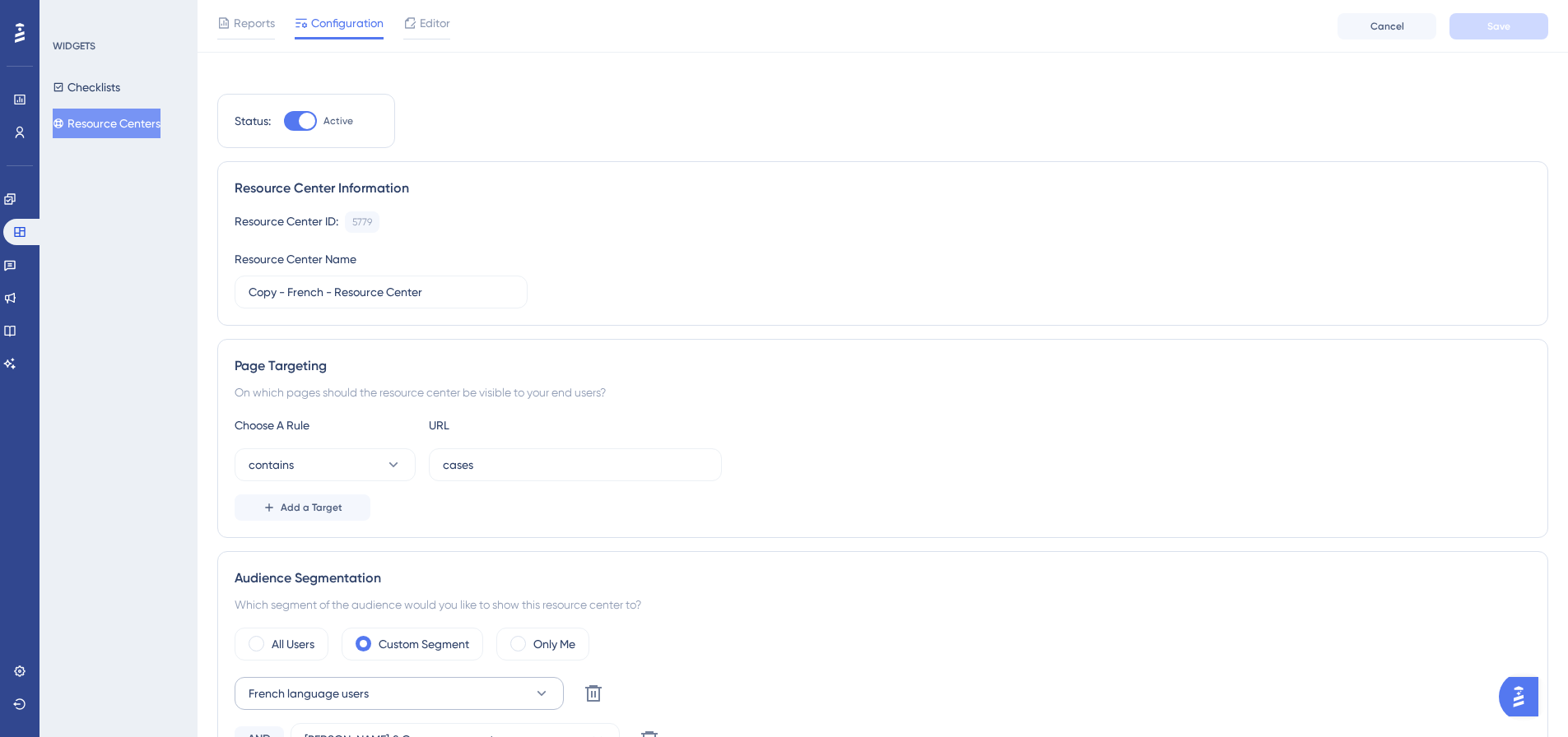 scroll, scrollTop: 0, scrollLeft: 0, axis: both 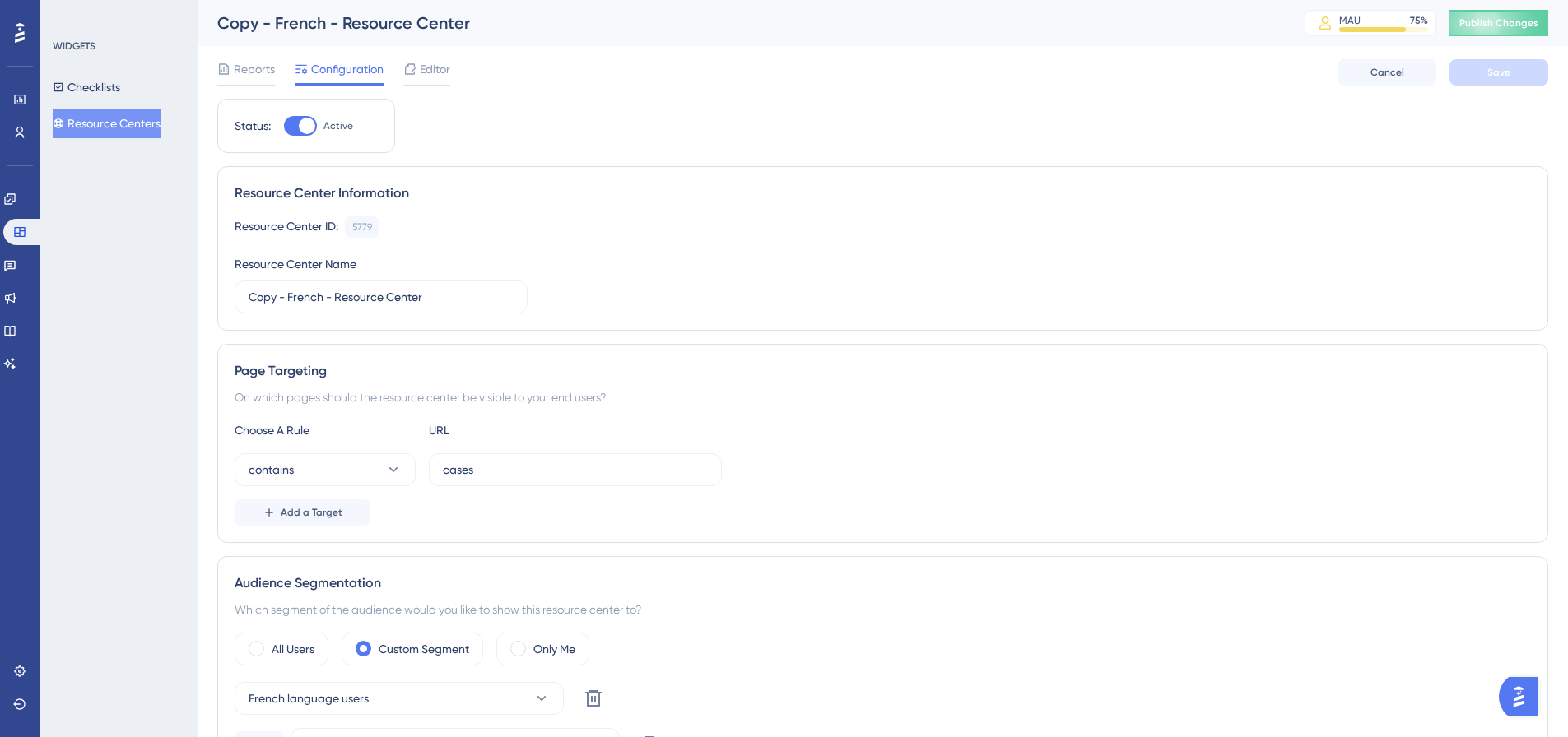 click on "Resource Centers" at bounding box center (106, 123) 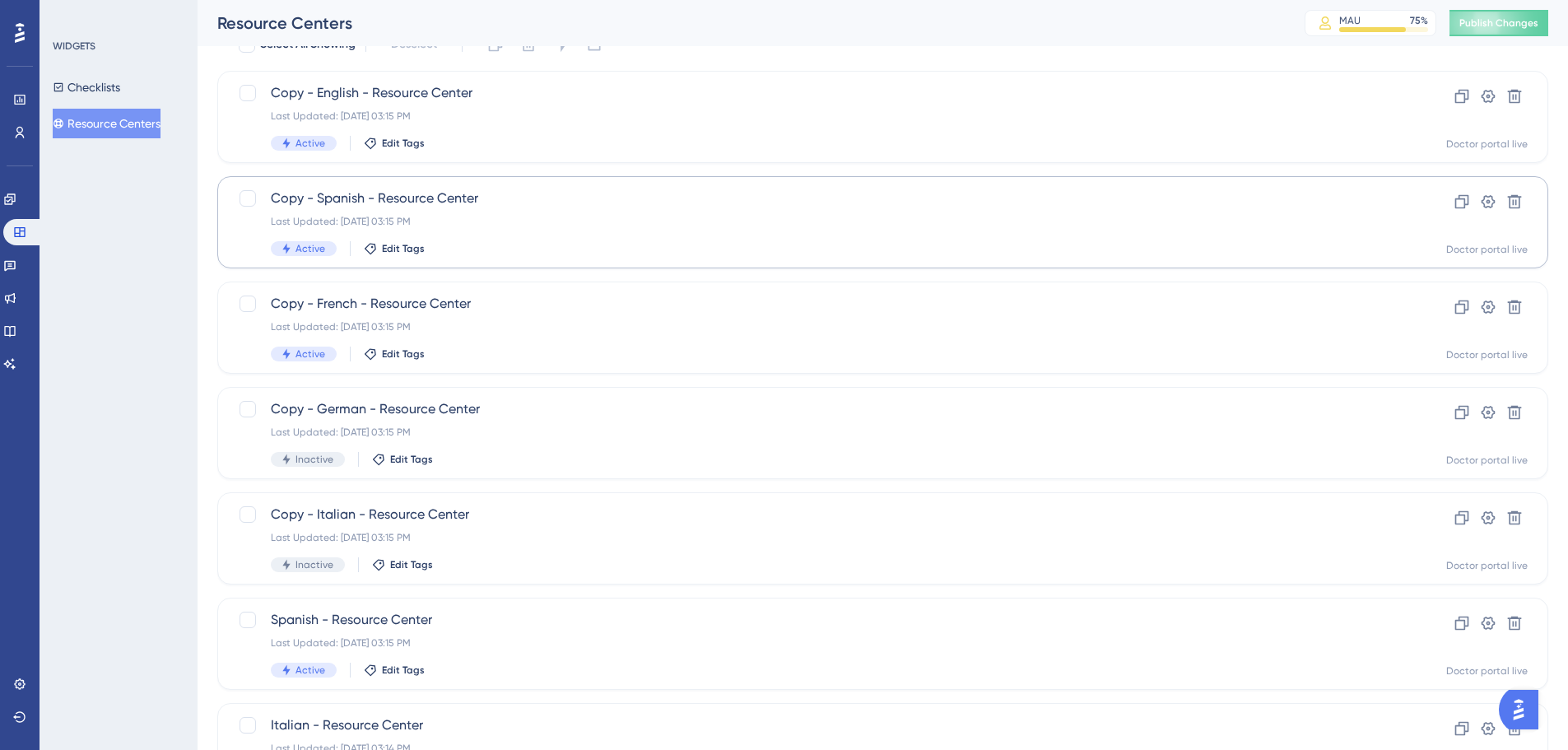 scroll, scrollTop: 82, scrollLeft: 0, axis: vertical 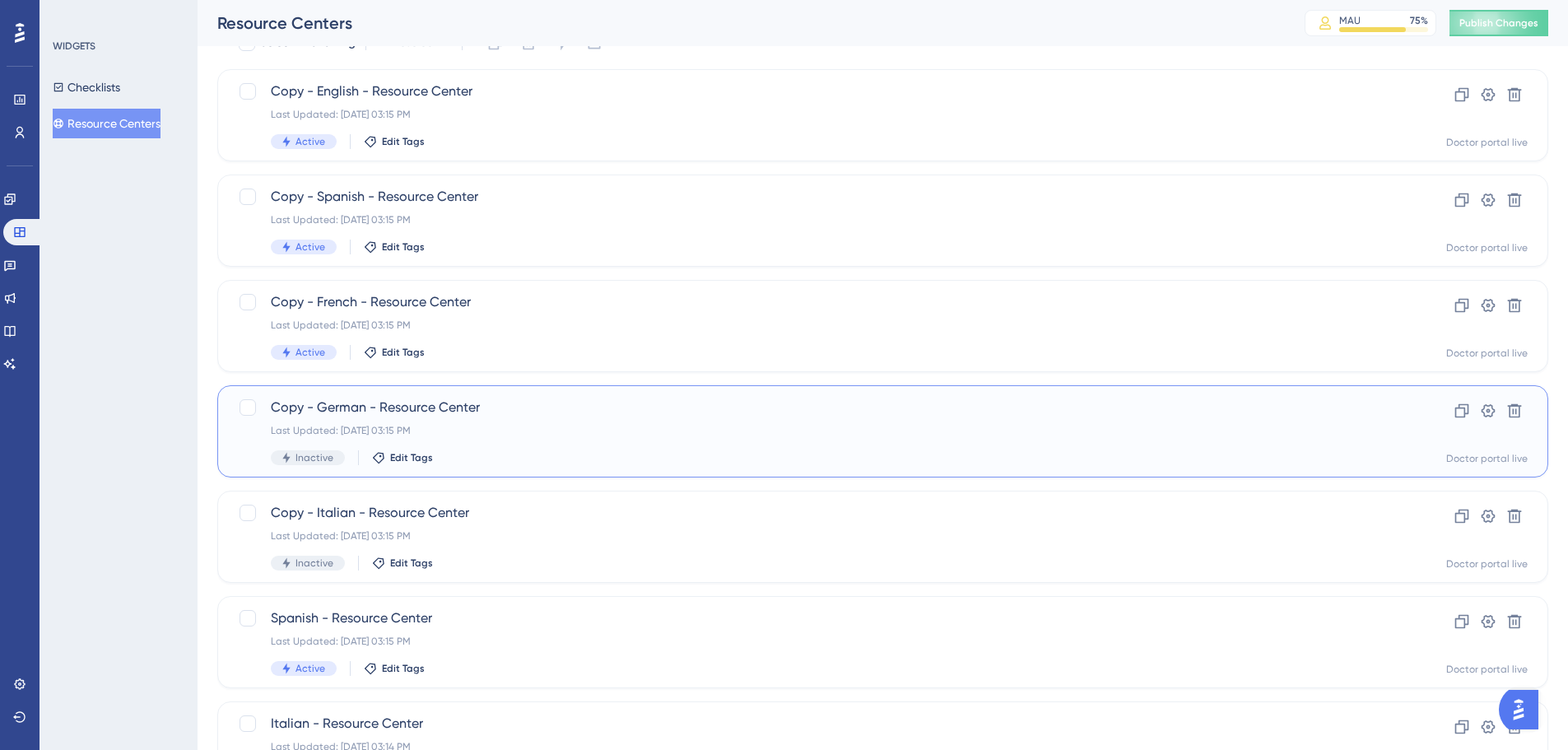 click on "Copy - German - Resource Center" at bounding box center [817, 408] 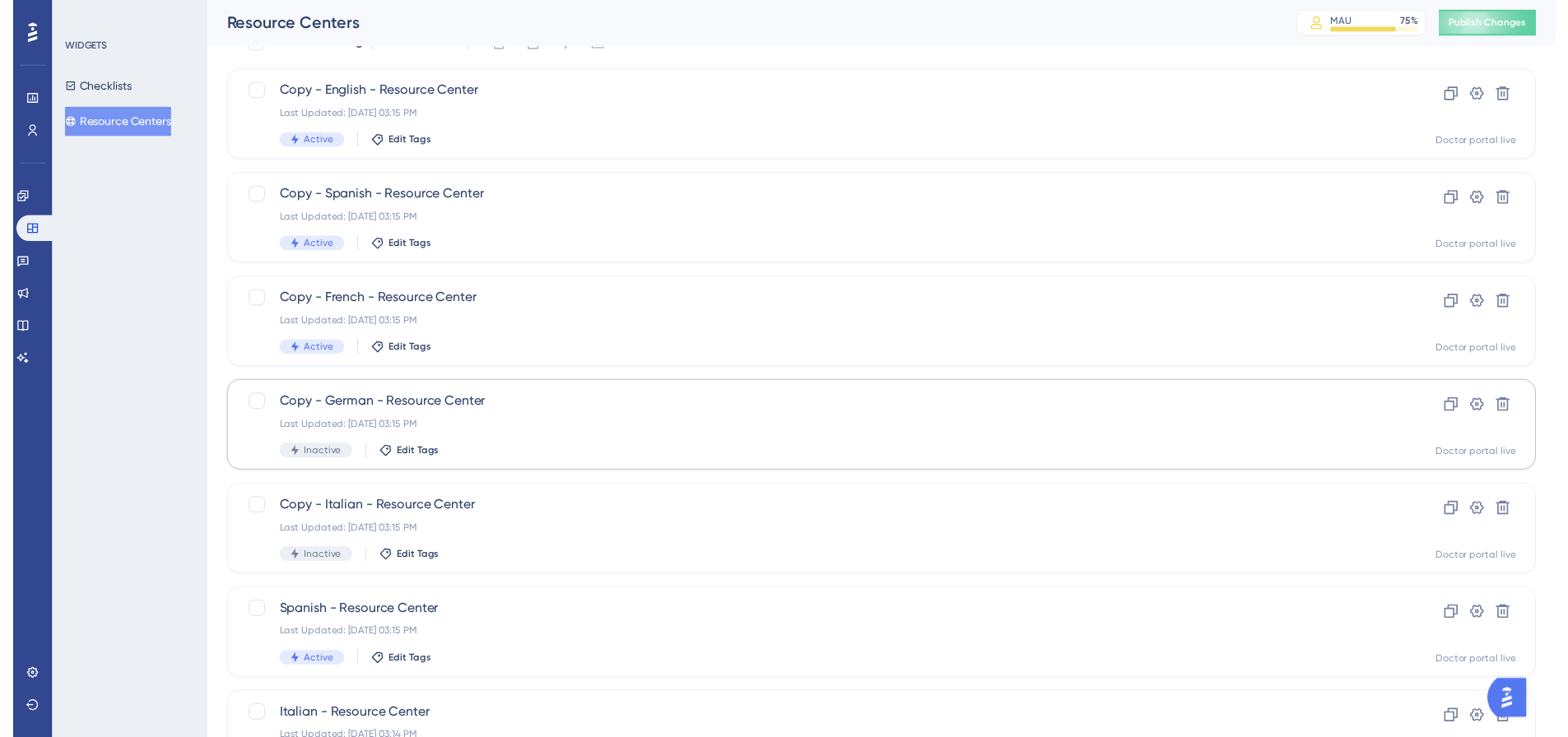 scroll, scrollTop: 0, scrollLeft: 0, axis: both 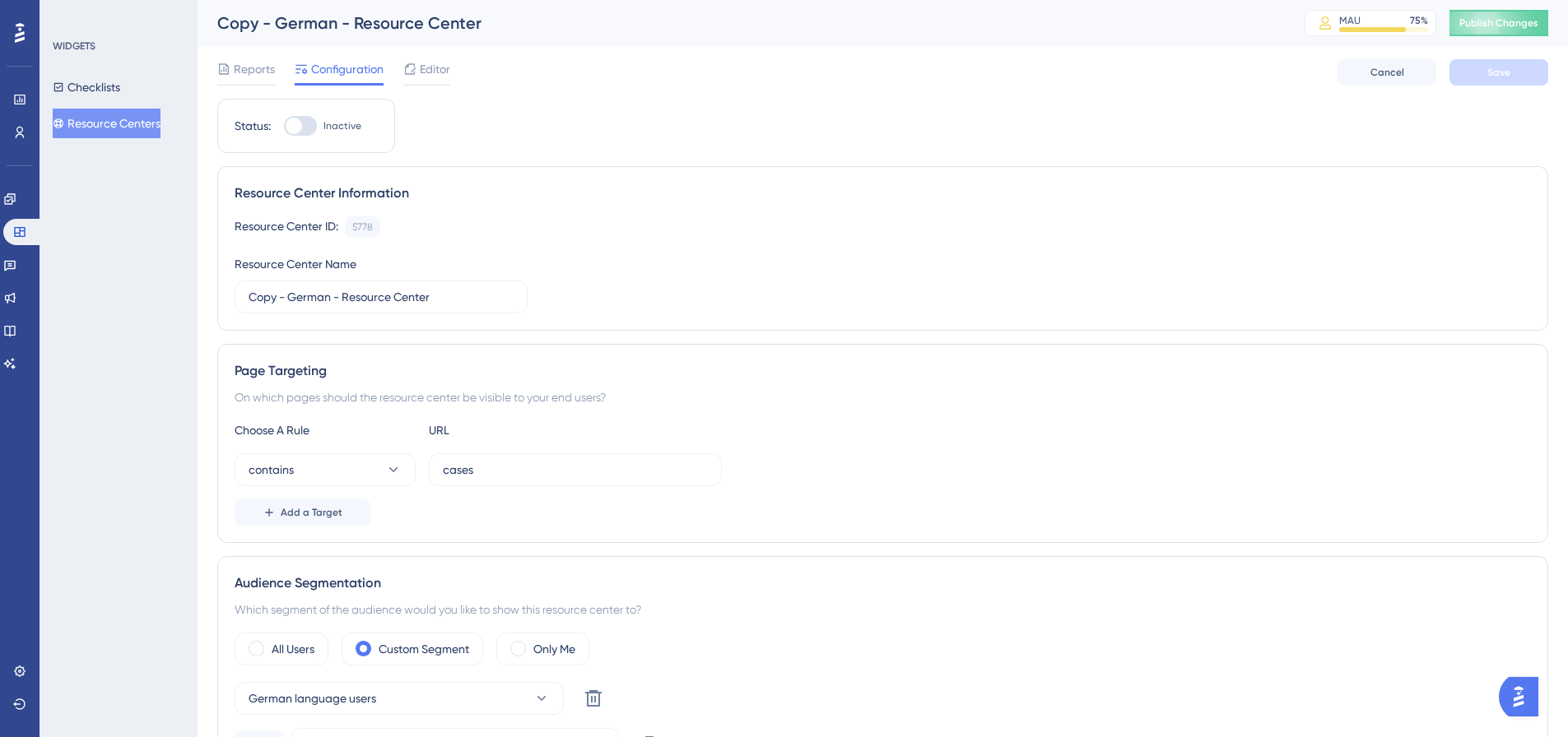 click at bounding box center (300, 126) 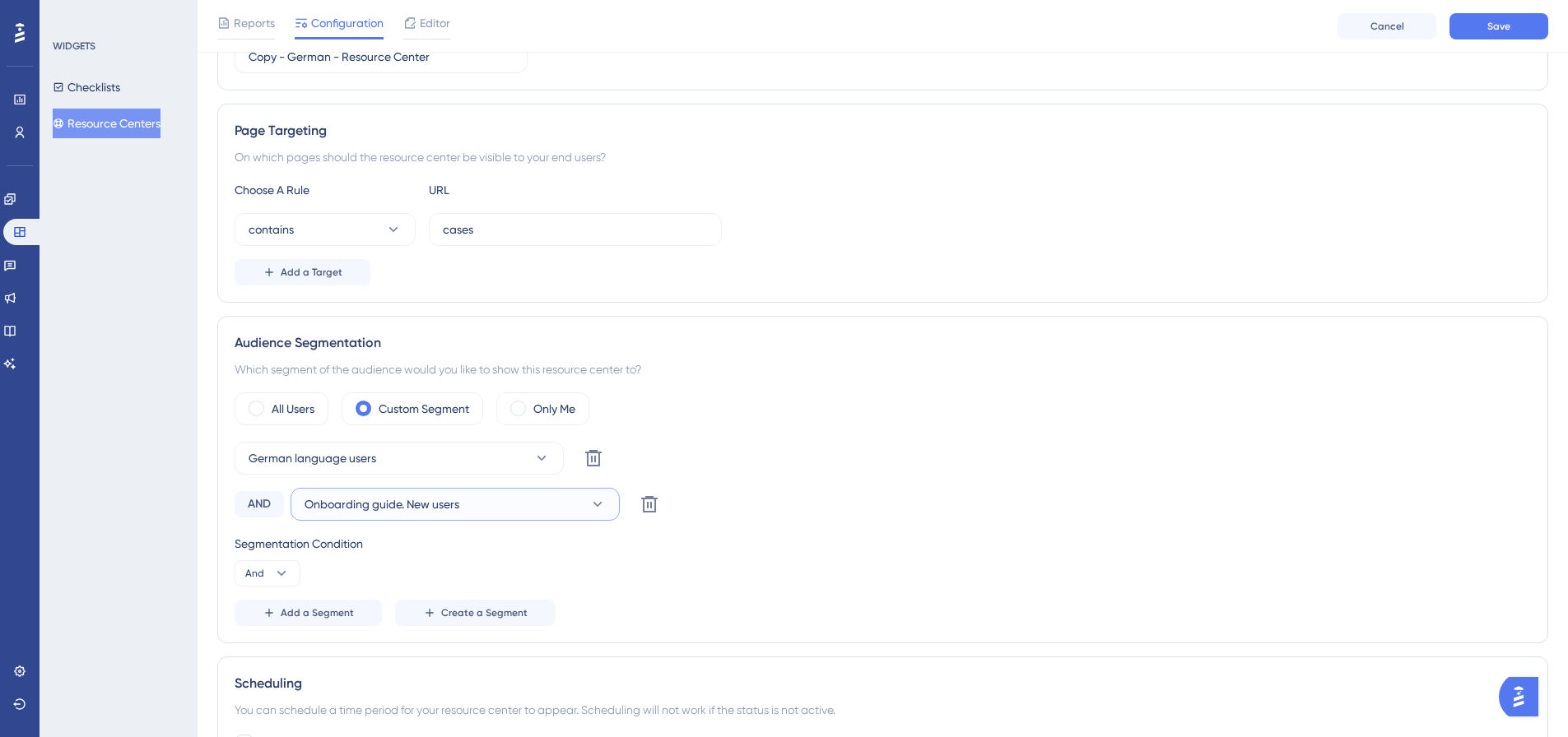 click on "Onboarding guide. New users" at bounding box center (455, 504) 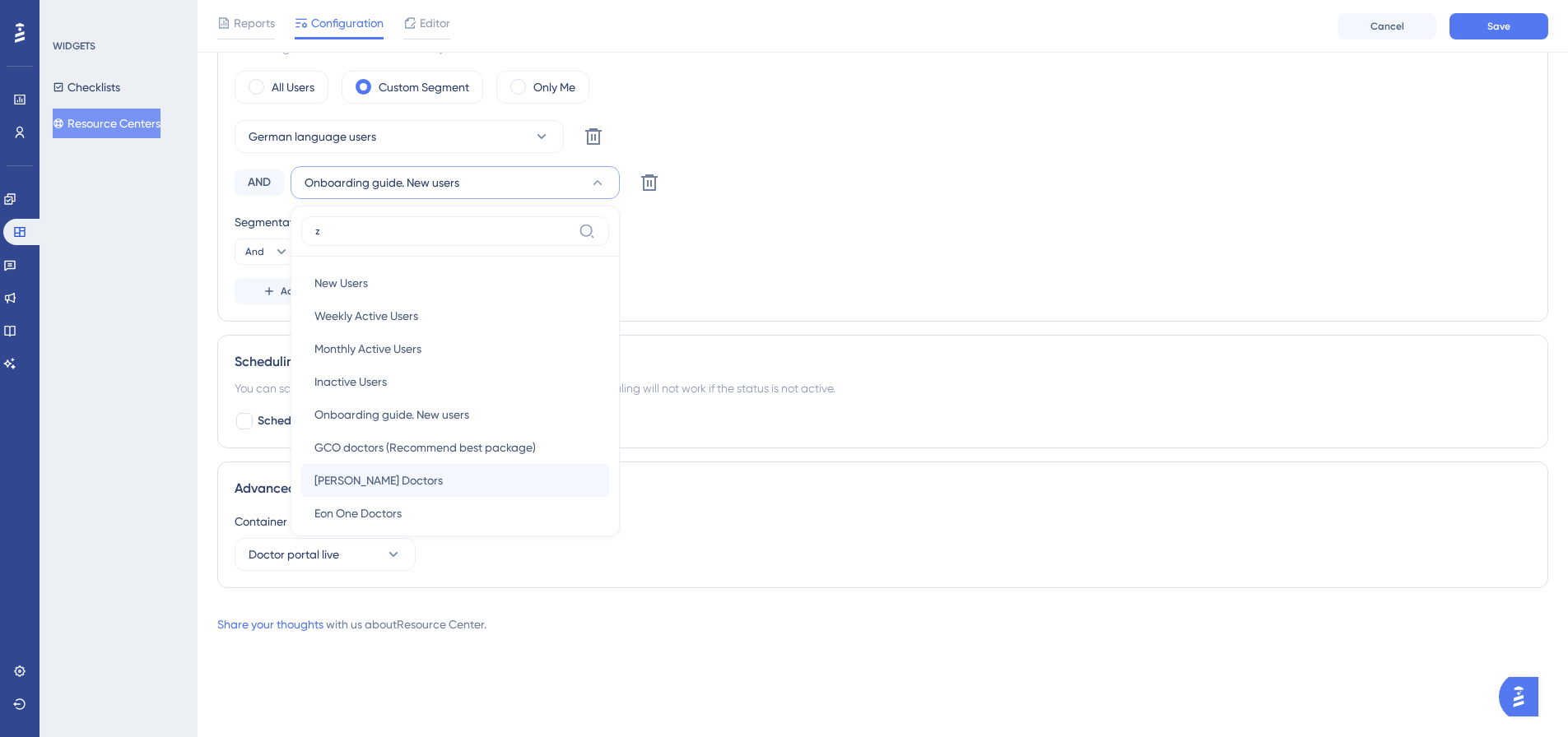 scroll, scrollTop: 518, scrollLeft: 0, axis: vertical 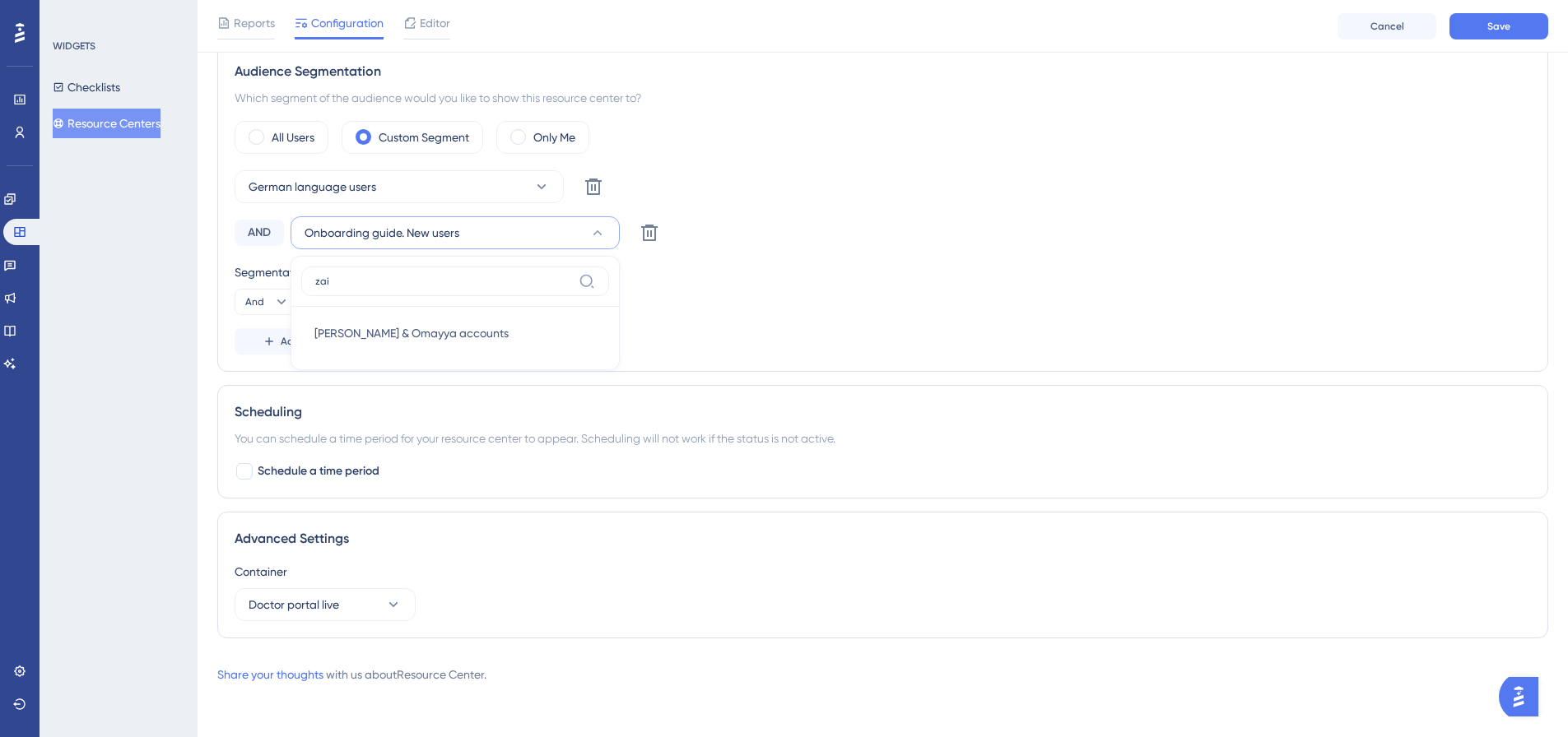 type on "zai" 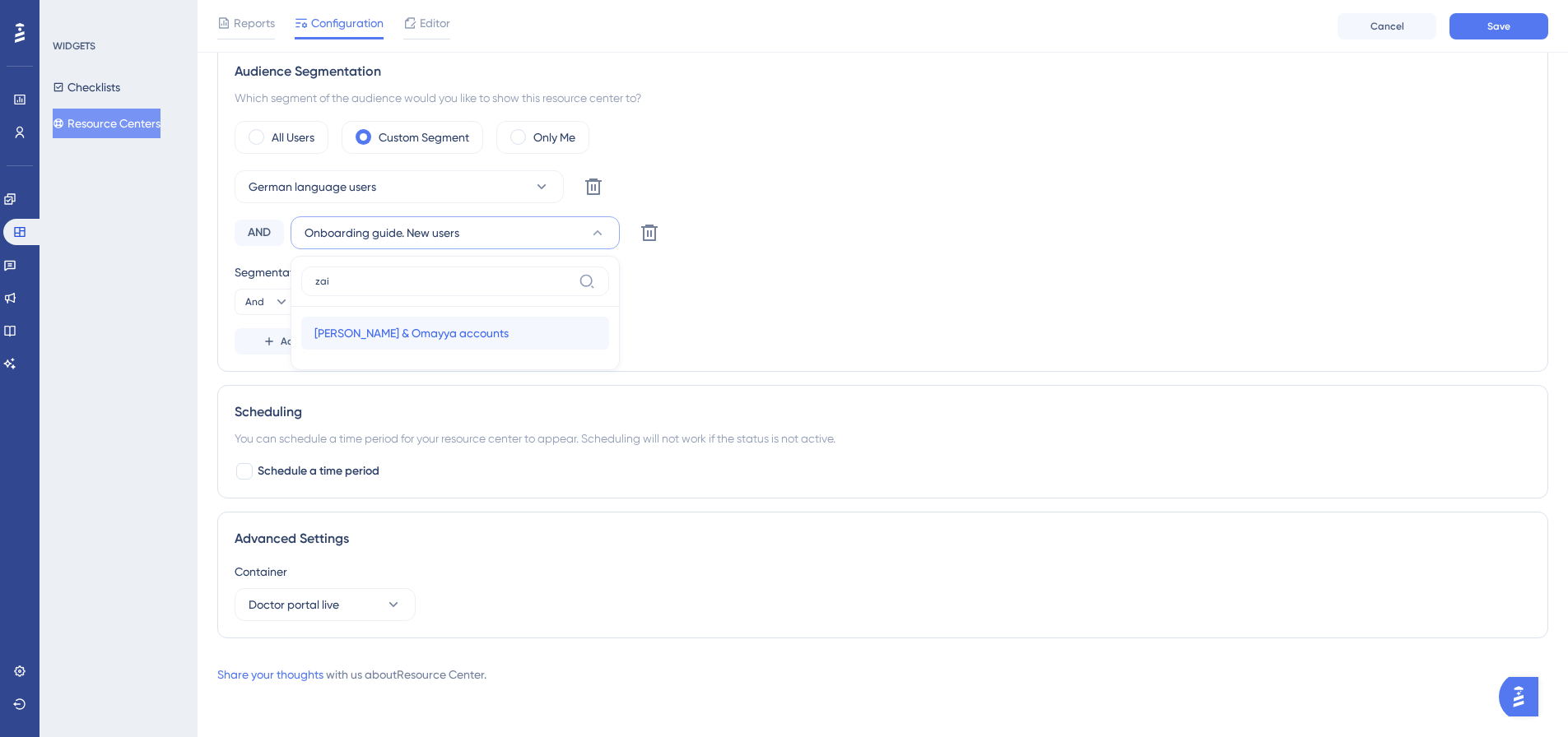 click on "Zaid Yazan & Omayya accounts" at bounding box center (412, 333) 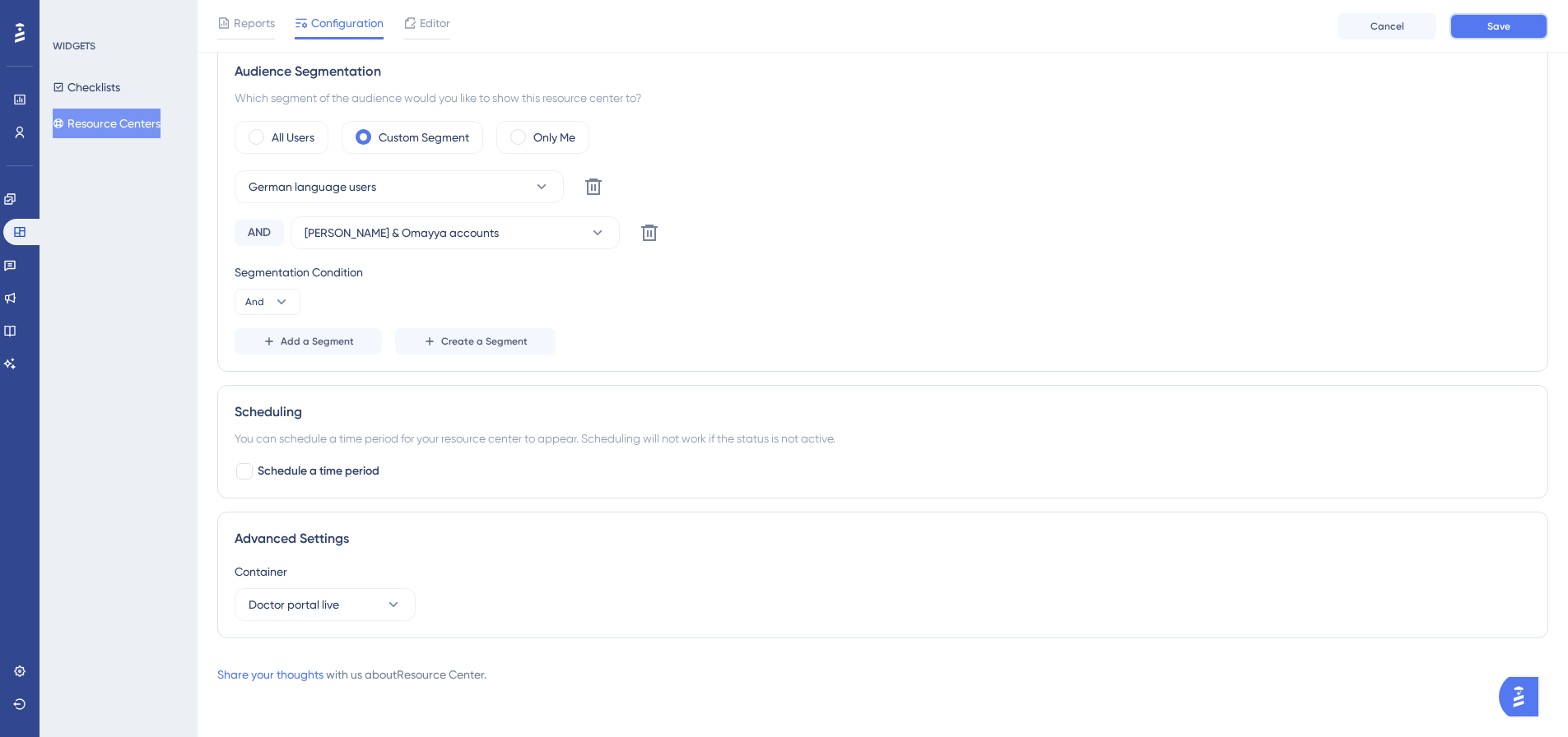 click on "Save" at bounding box center (1499, 26) 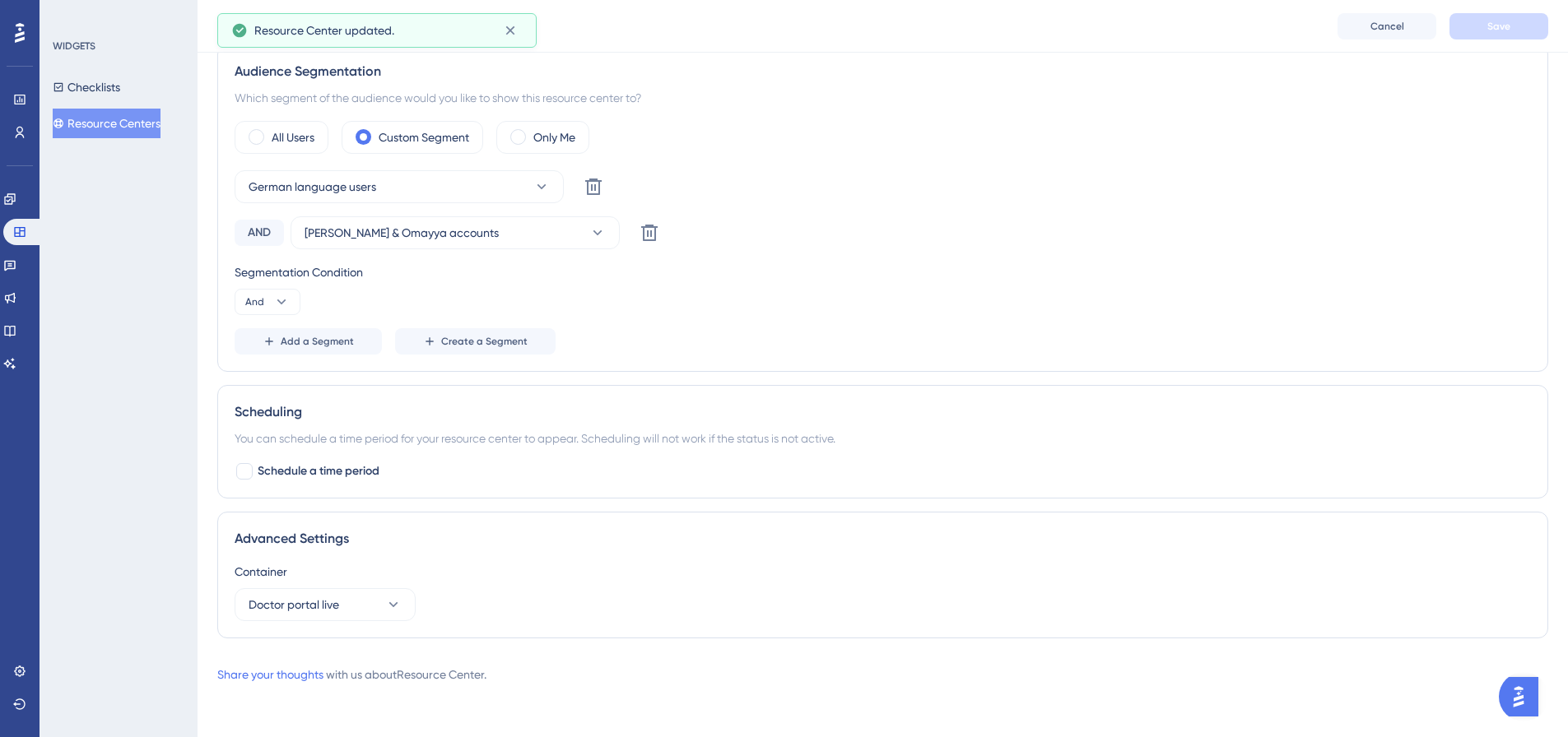 click on "Resource Centers" at bounding box center (106, 123) 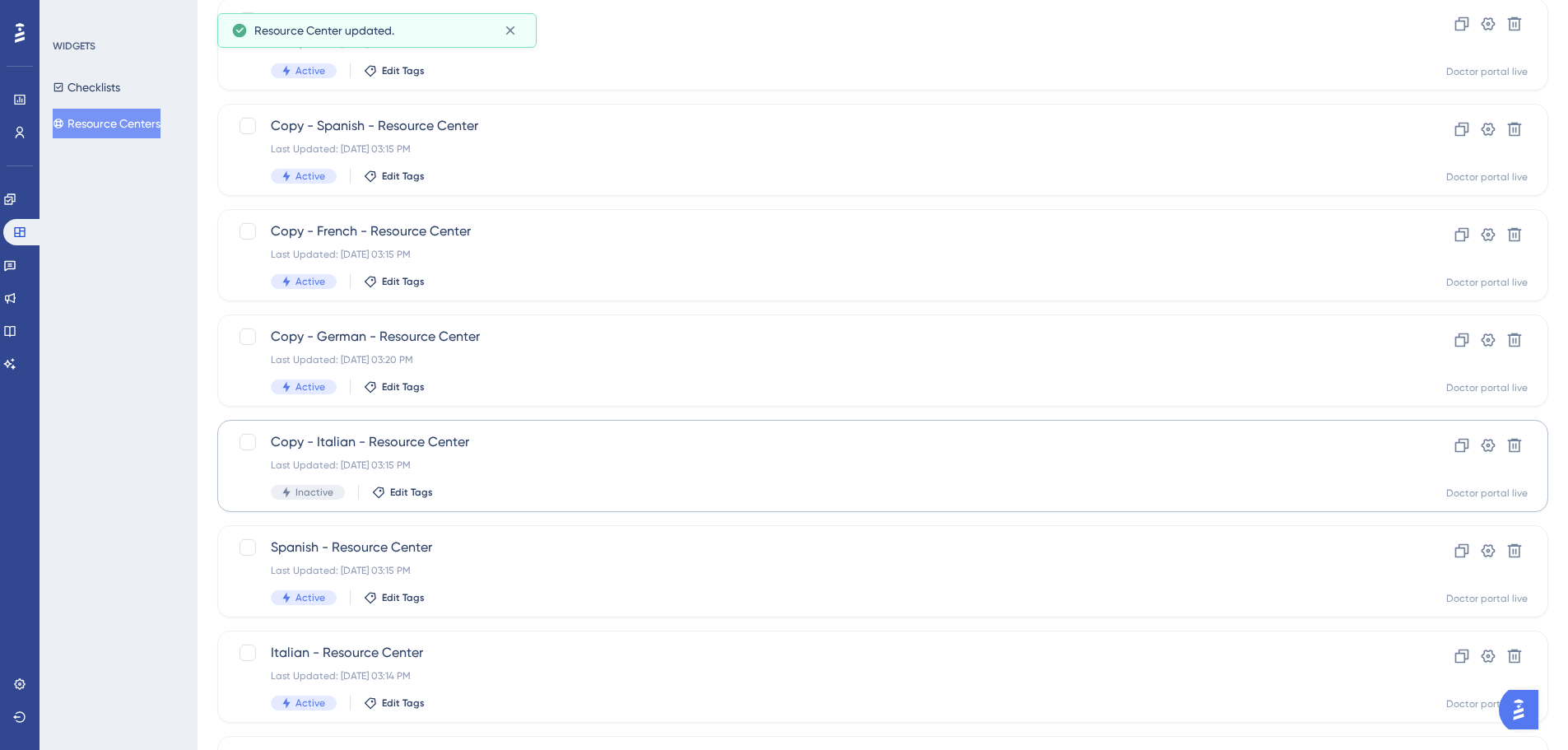scroll, scrollTop: 165, scrollLeft: 0, axis: vertical 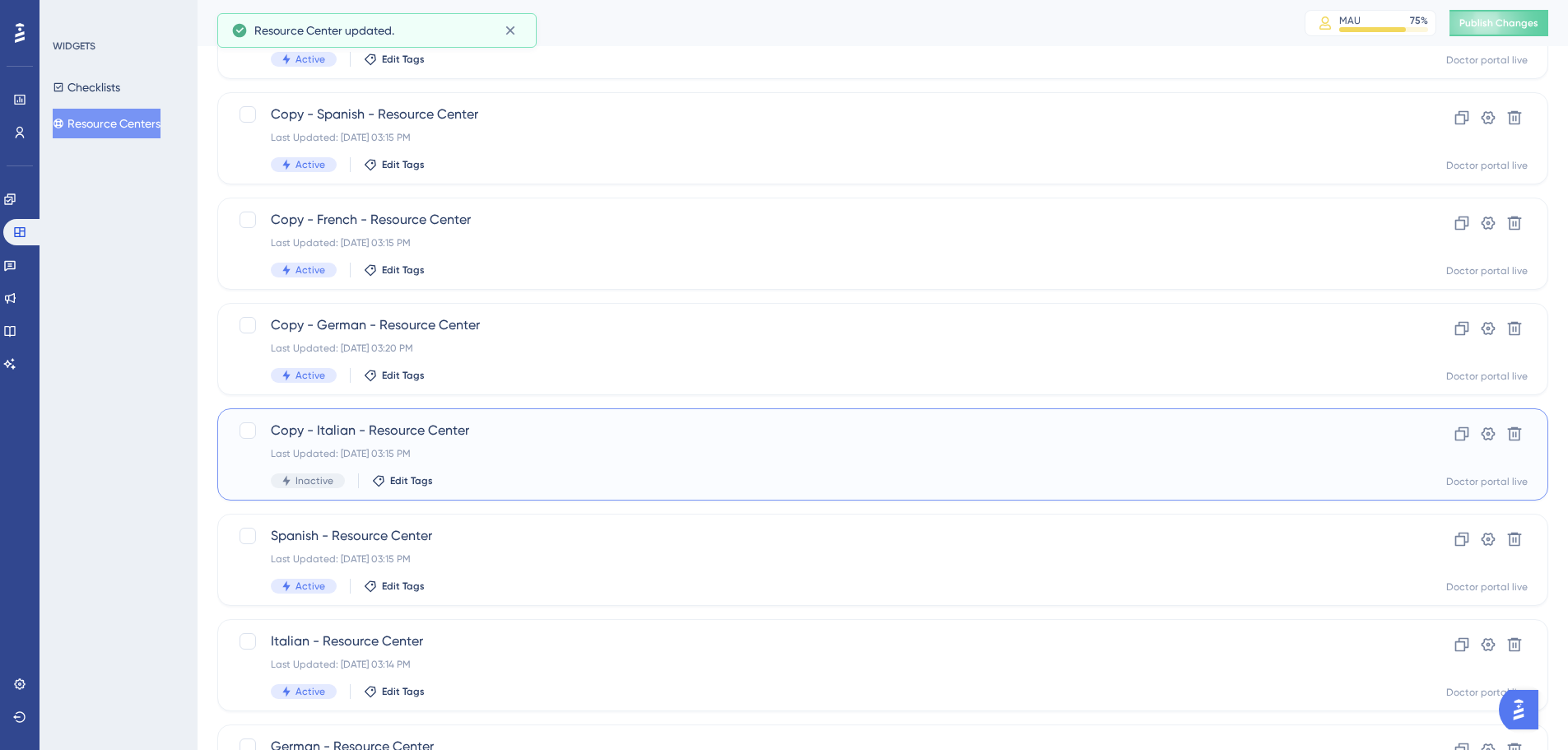 click on "Copy - Italian - Resource Center" at bounding box center (817, 431) 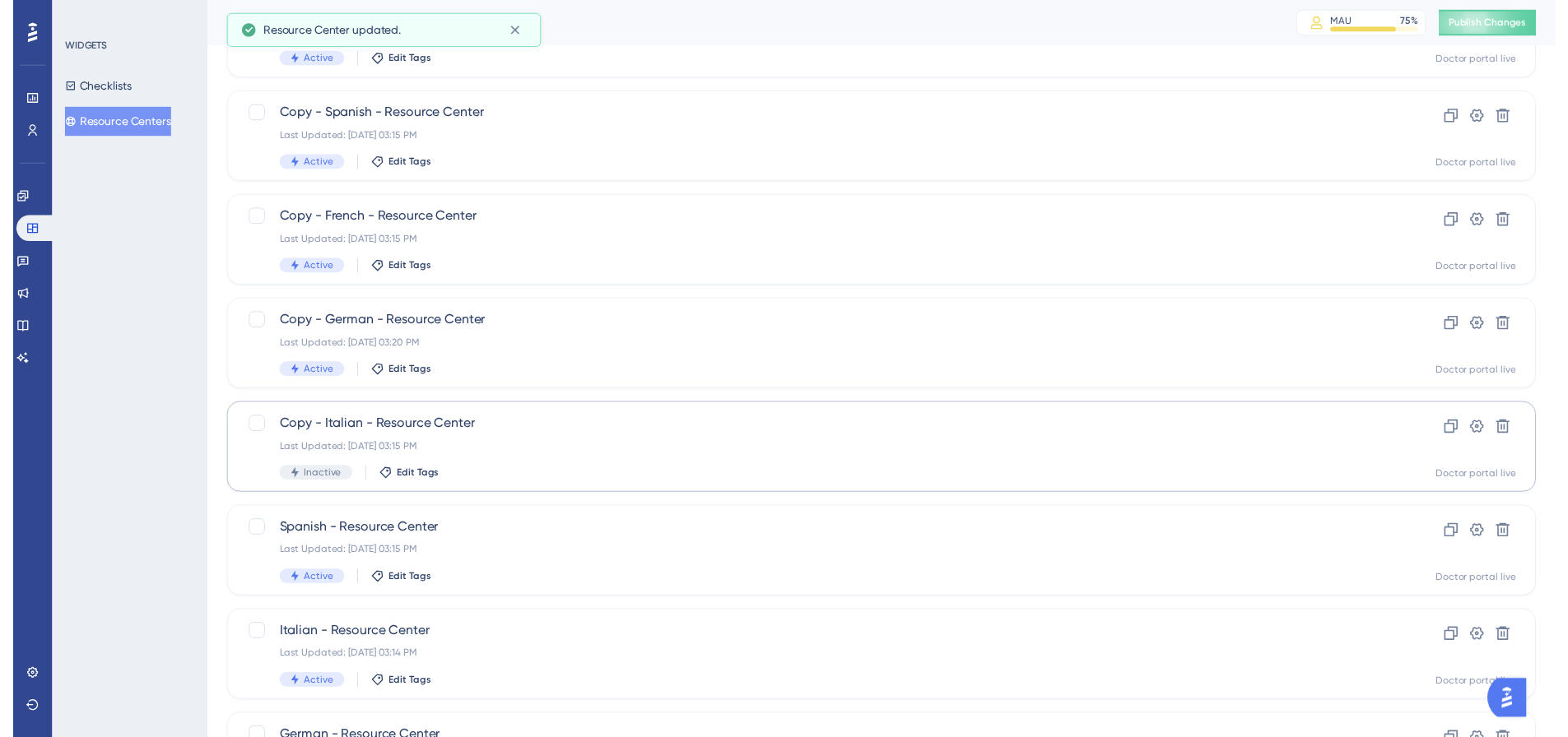 scroll, scrollTop: 0, scrollLeft: 0, axis: both 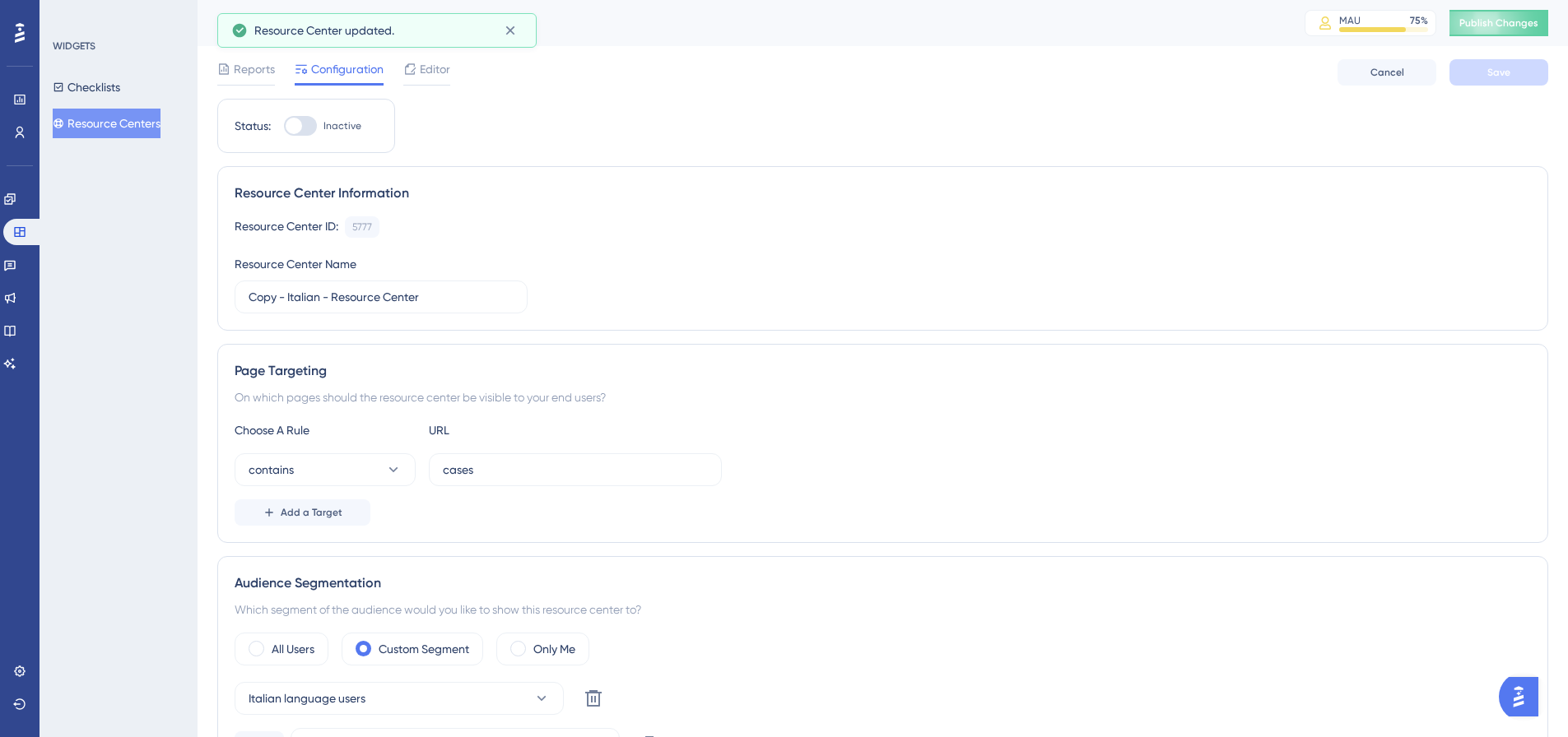 click at bounding box center (300, 126) 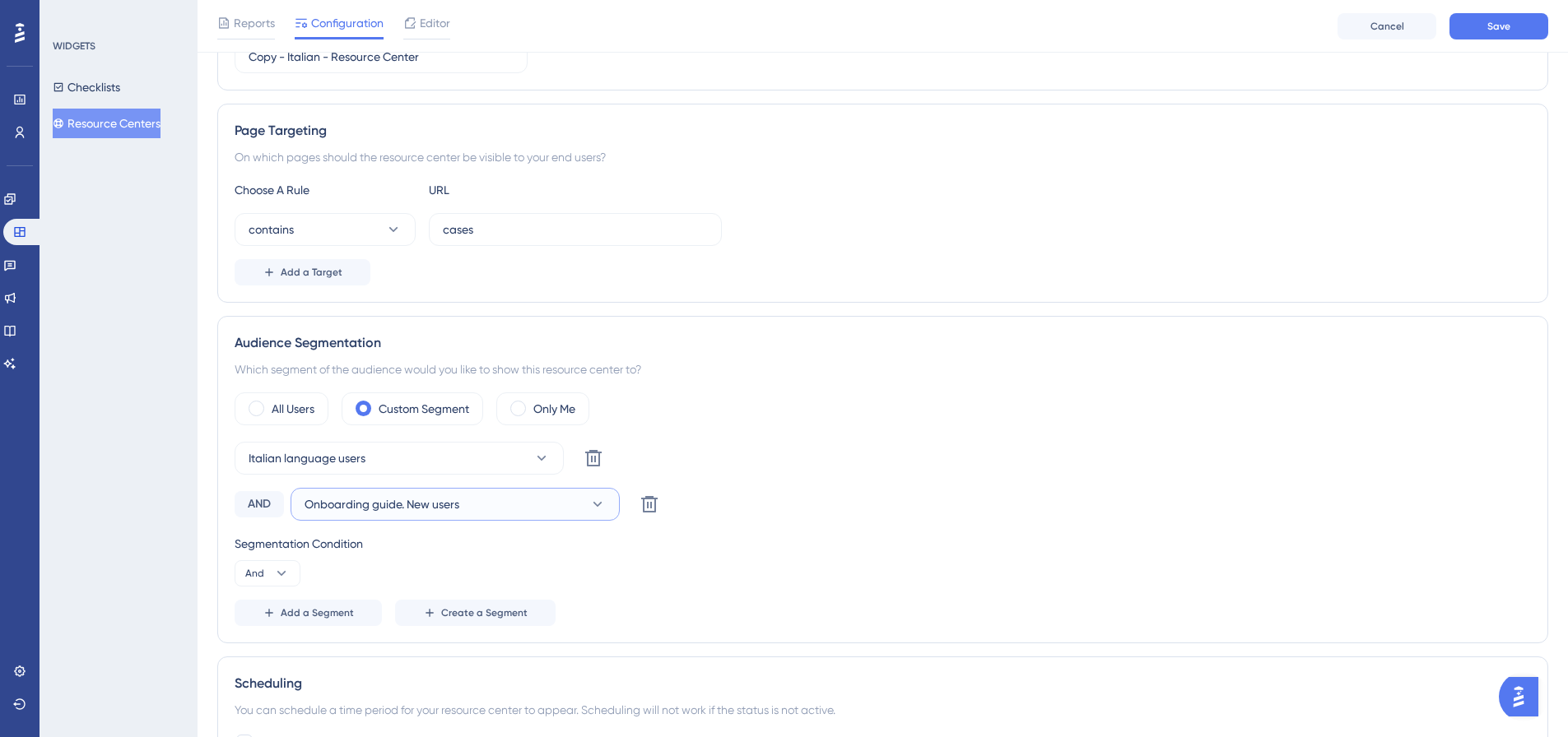 click on "Onboarding guide. New users" at bounding box center [382, 504] 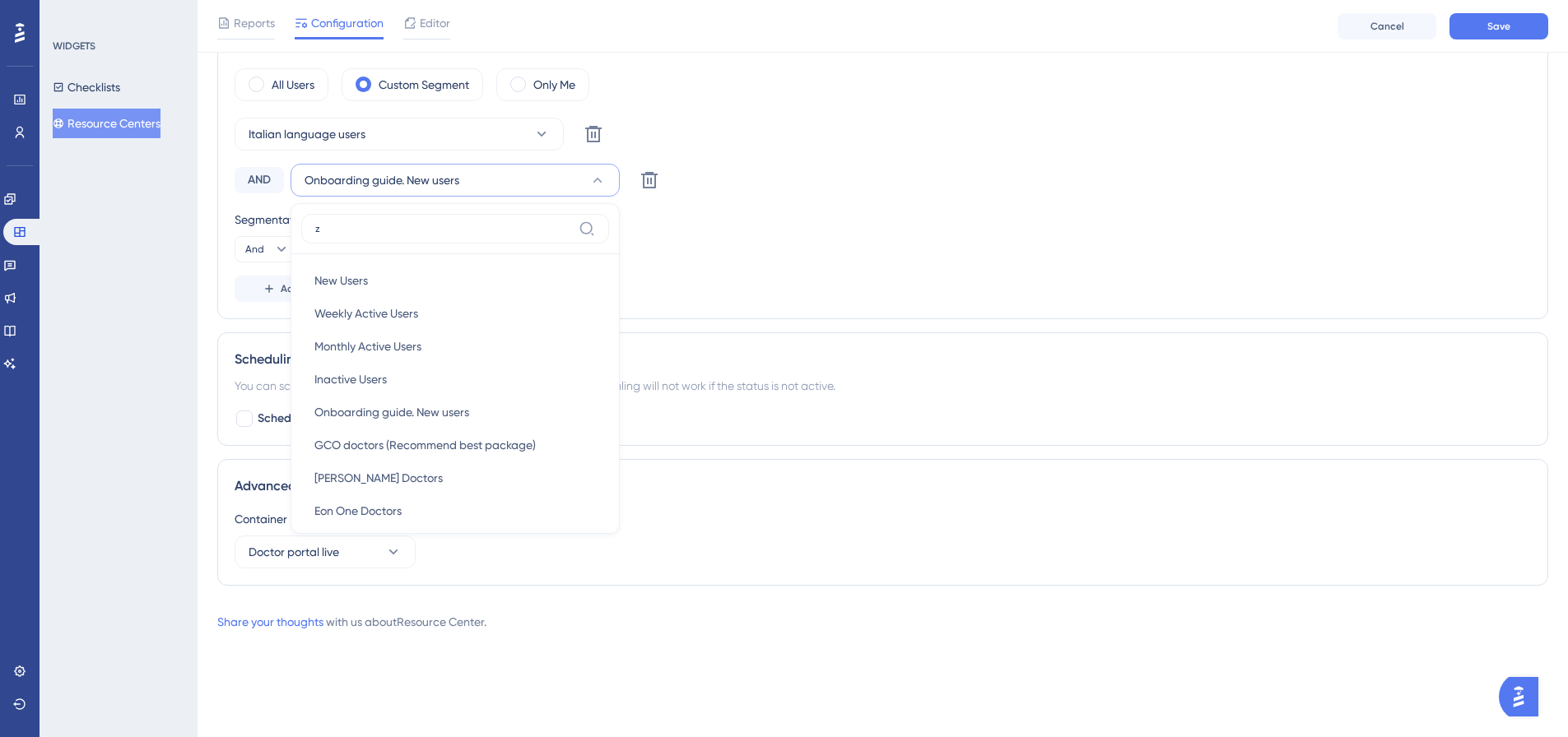 scroll, scrollTop: 518, scrollLeft: 0, axis: vertical 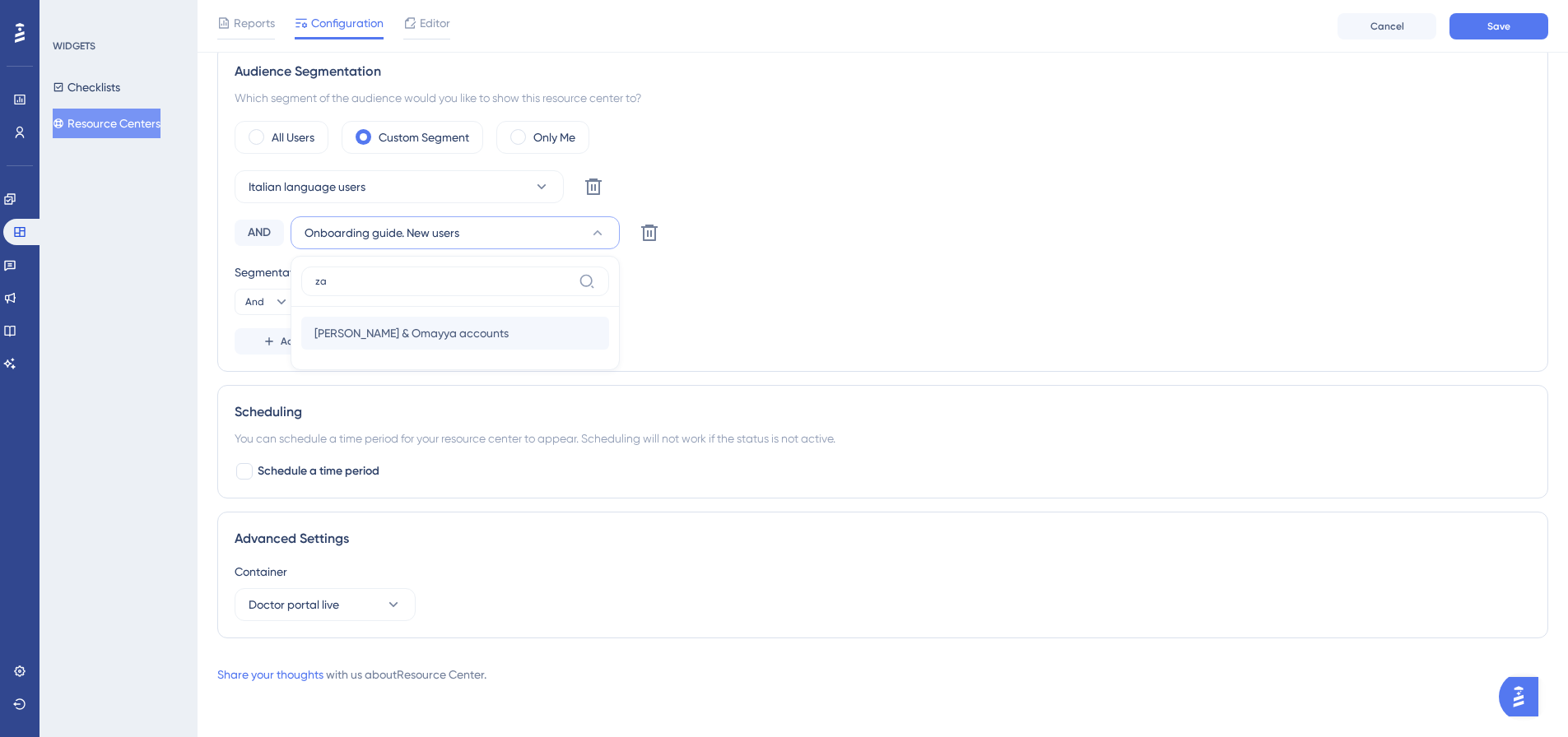 type on "za" 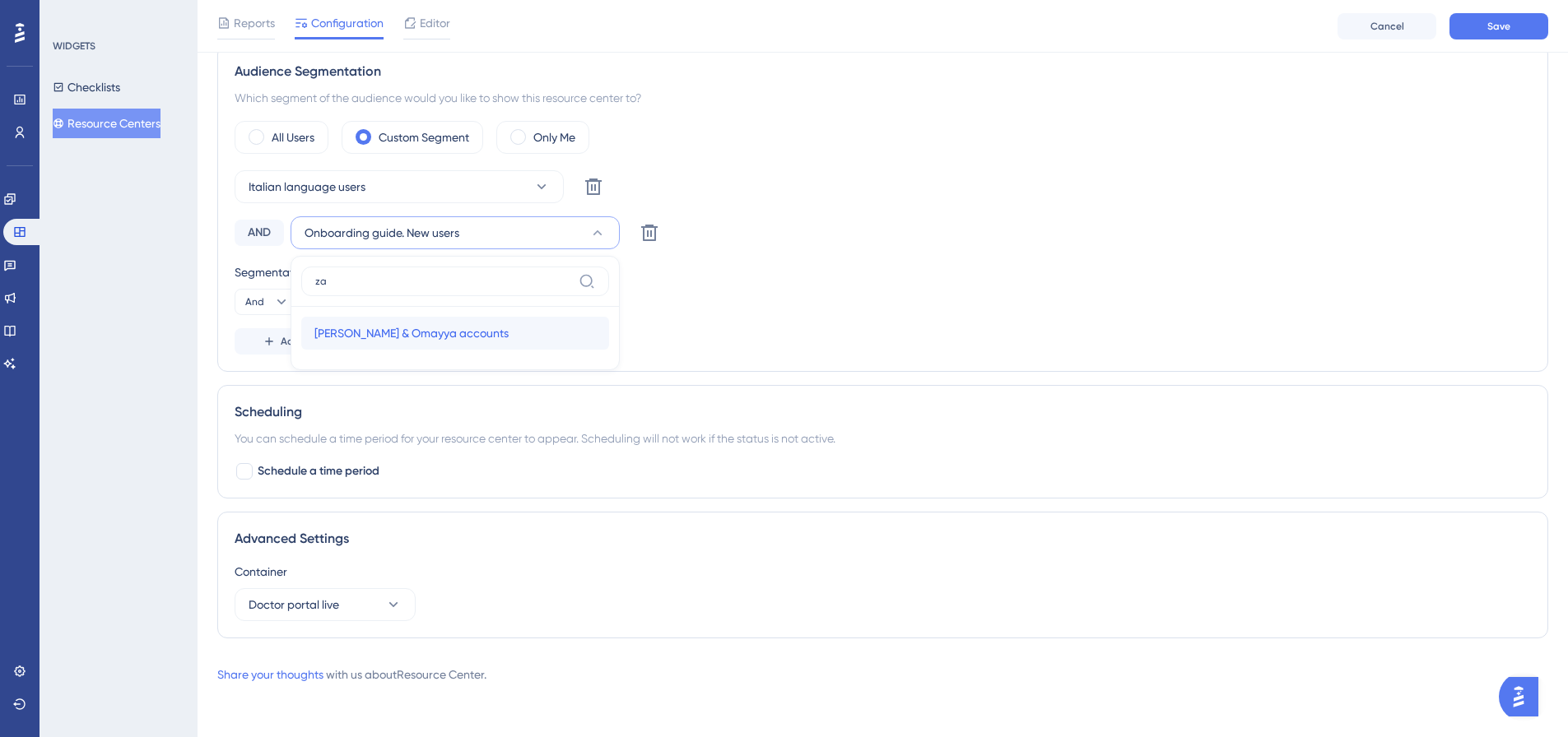 click on "Zaid Yazan & Omayya accounts" at bounding box center (412, 333) 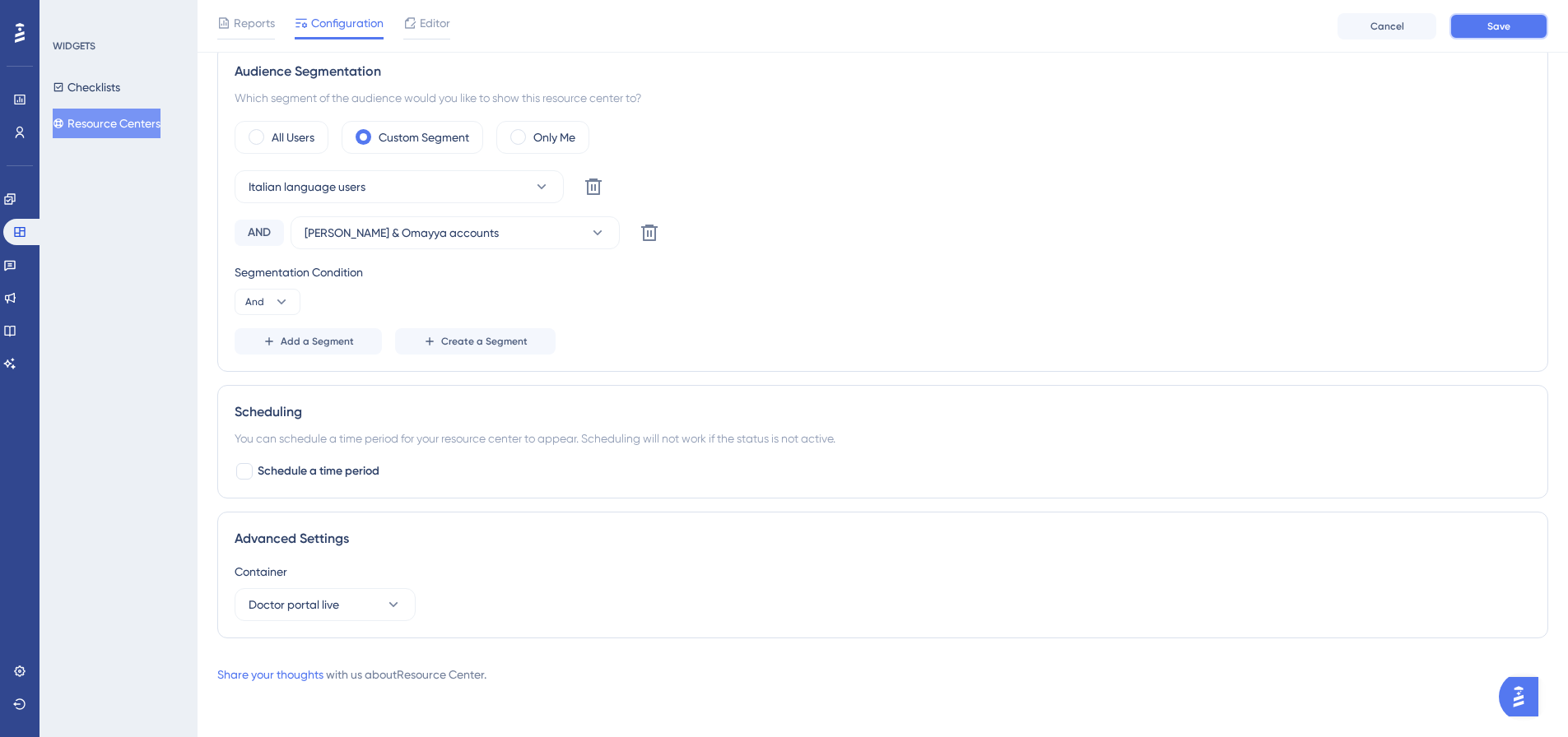 click on "Save" at bounding box center [1499, 26] 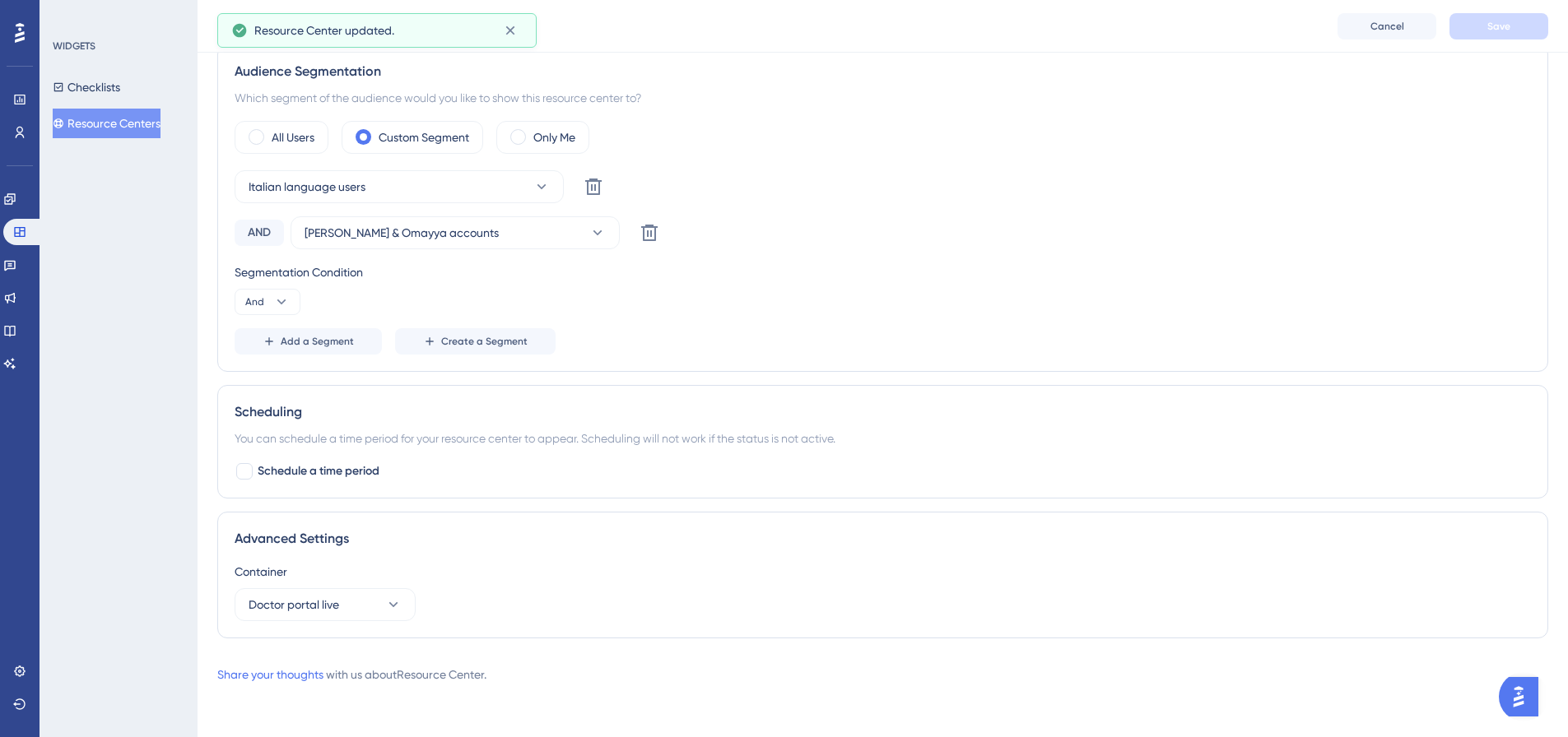 click 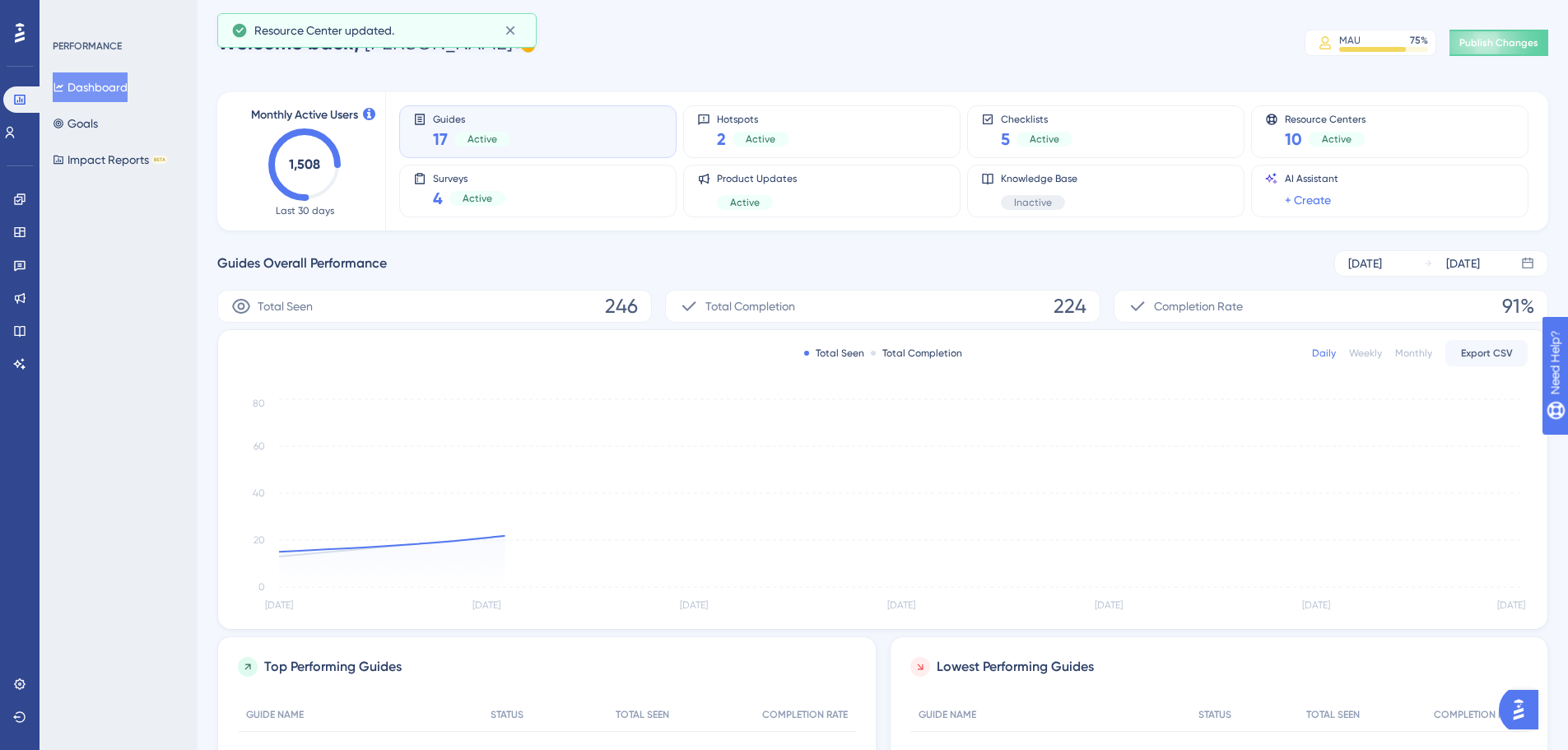 scroll, scrollTop: 0, scrollLeft: 0, axis: both 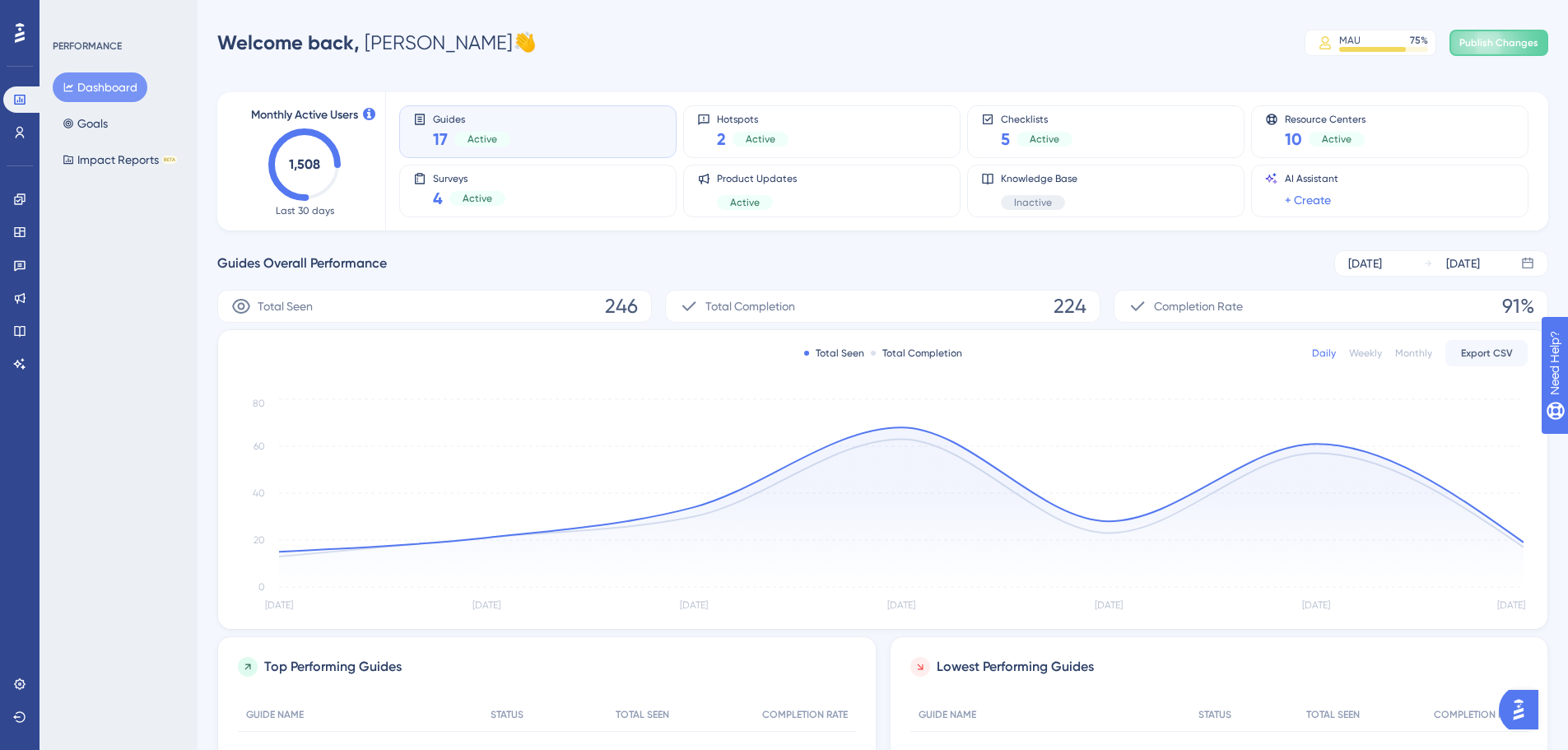 click on "Welcome back,   [PERSON_NAME]  👋 MAU 75 % Click to see add-on and upgrade options Publish Changes" at bounding box center [882, 43] 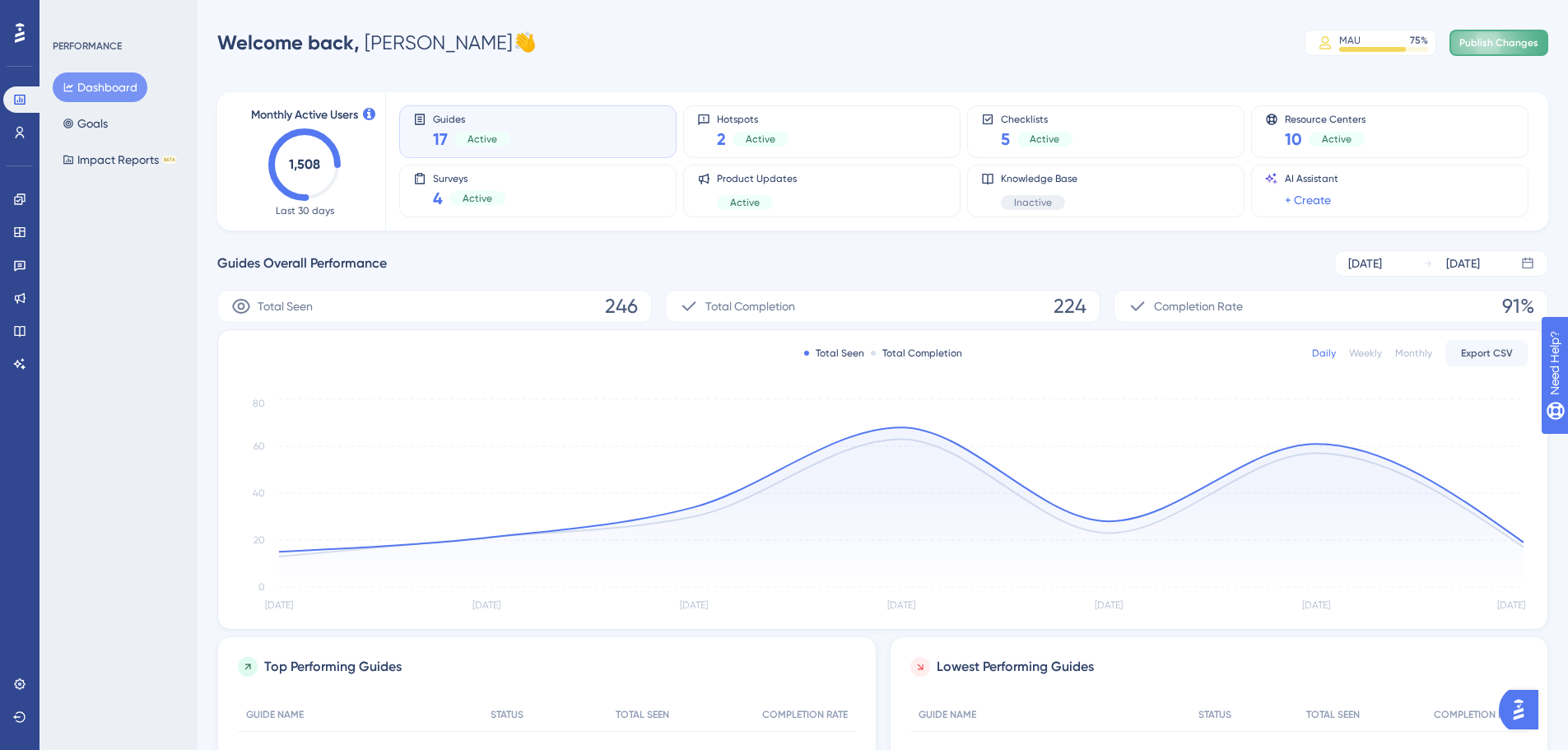 click on "Publish Changes" at bounding box center (1499, 43) 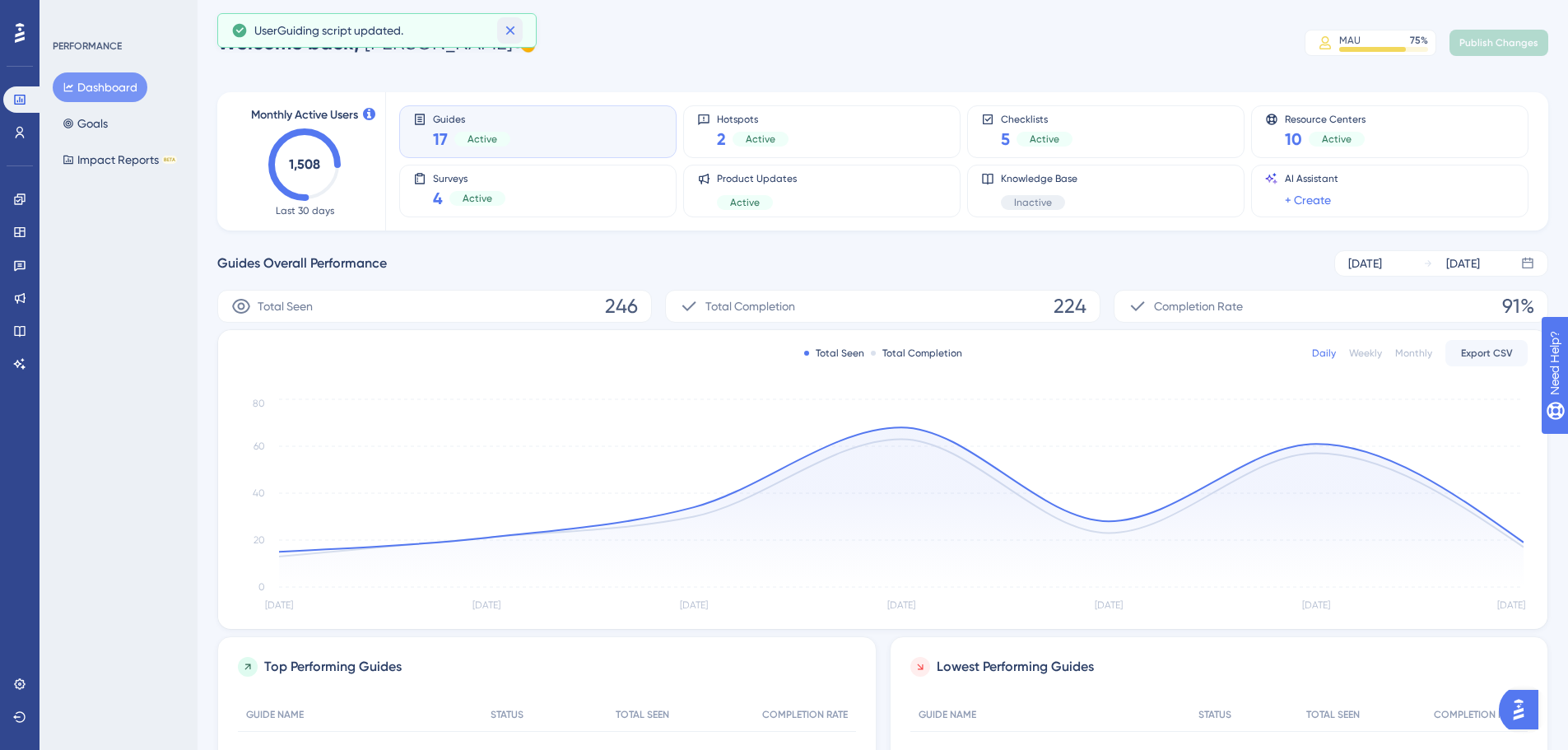 click at bounding box center (509, 30) 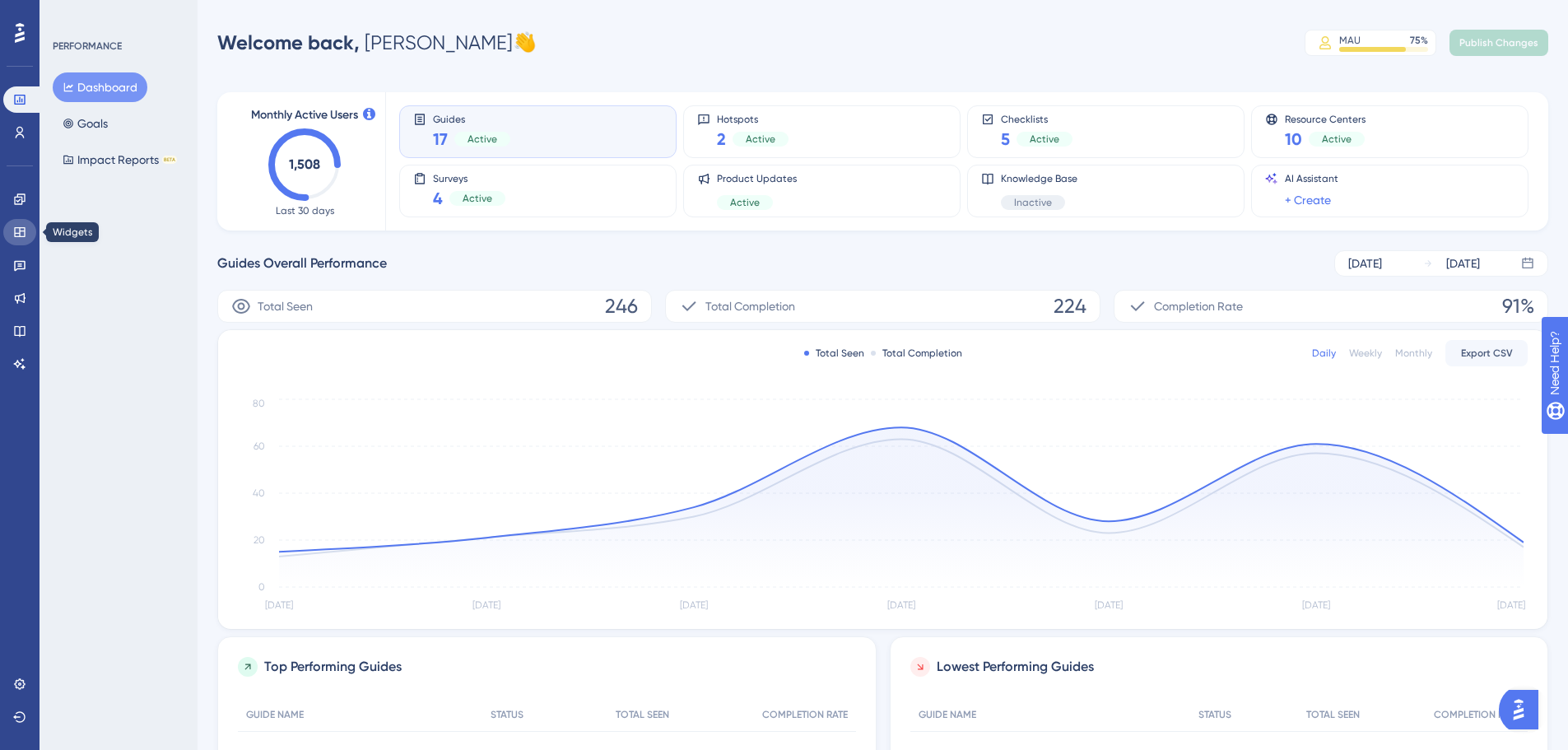 click at bounding box center [20, 232] 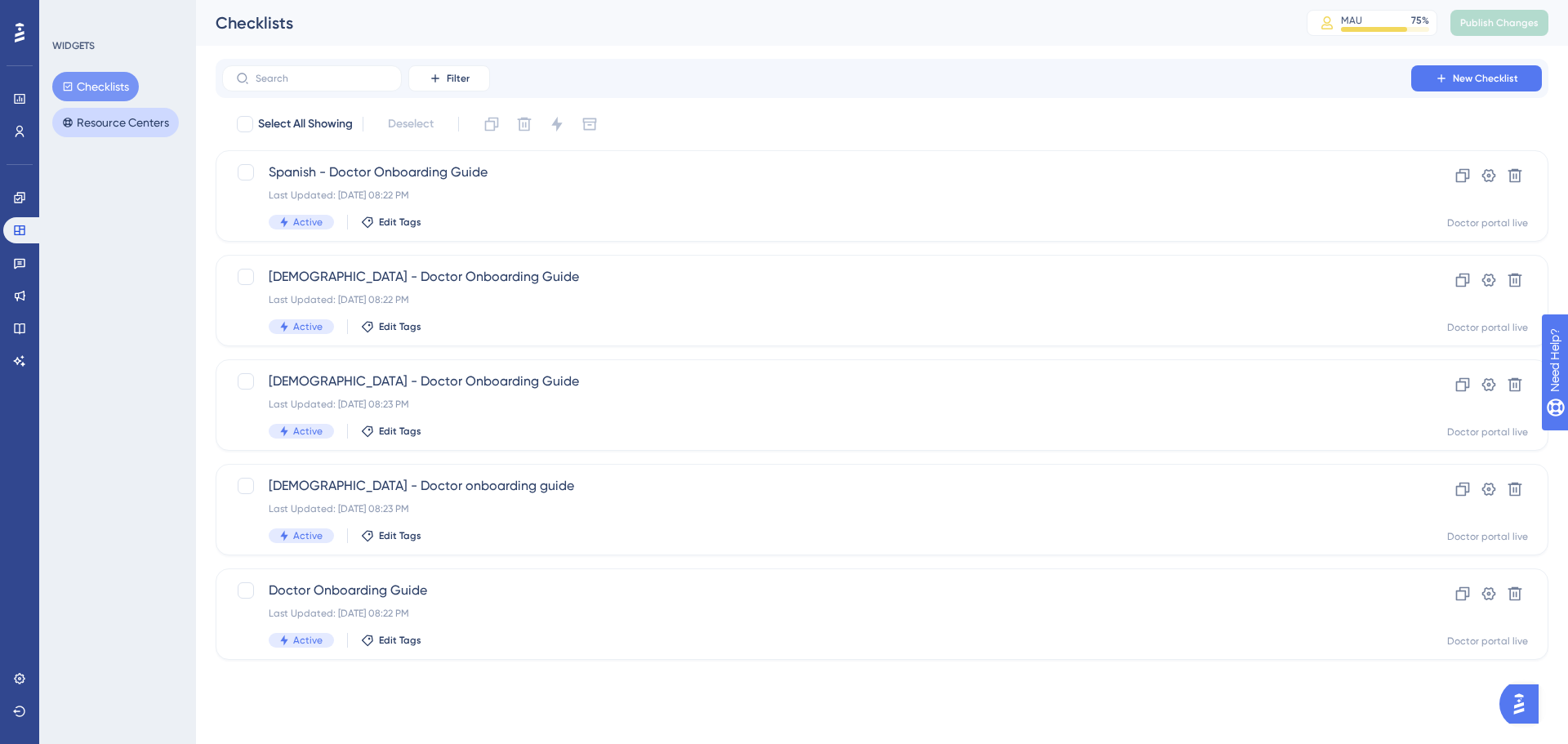 click on "Resource Centers" at bounding box center [115, 123] 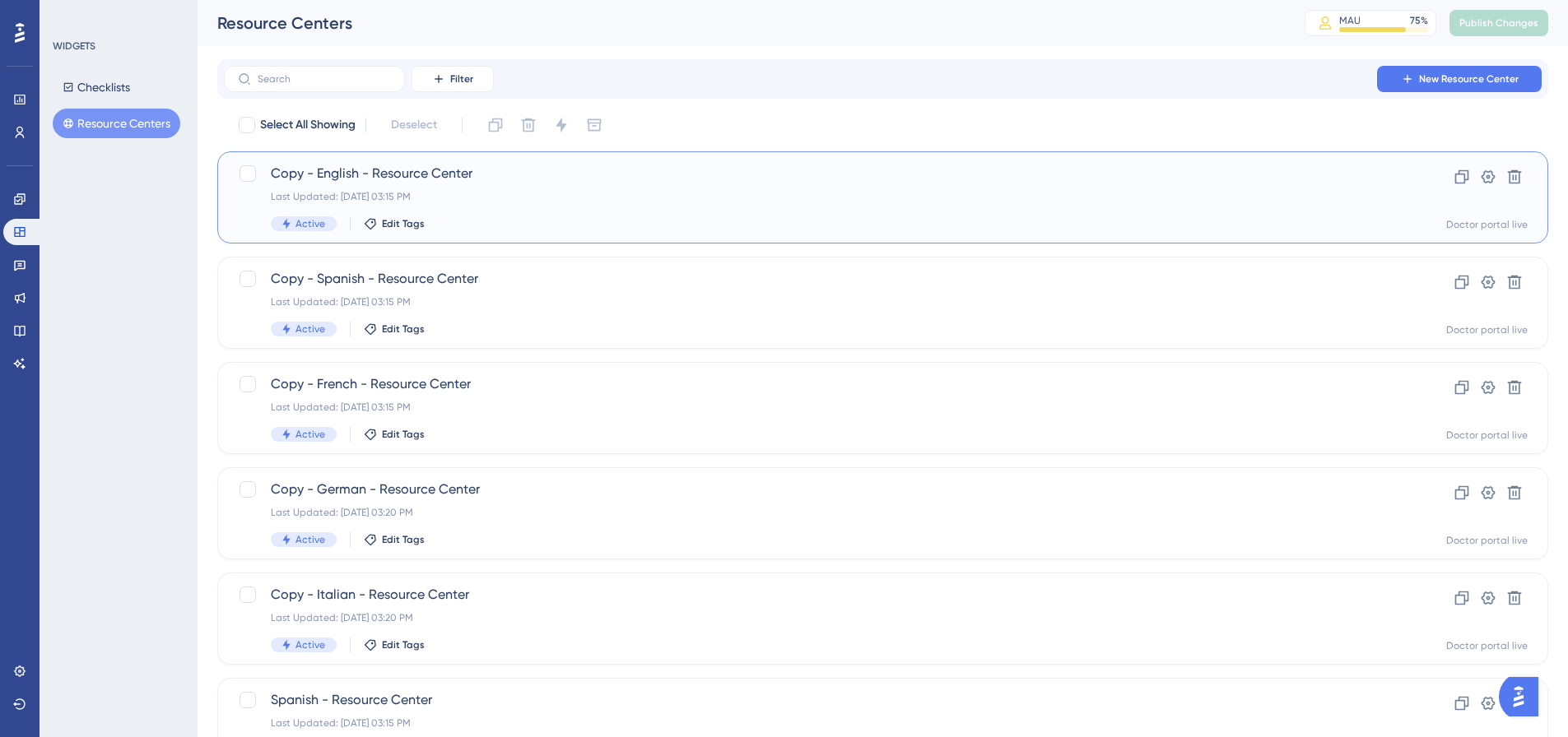 click on "Copy - English - Resource Center" at bounding box center (817, 174) 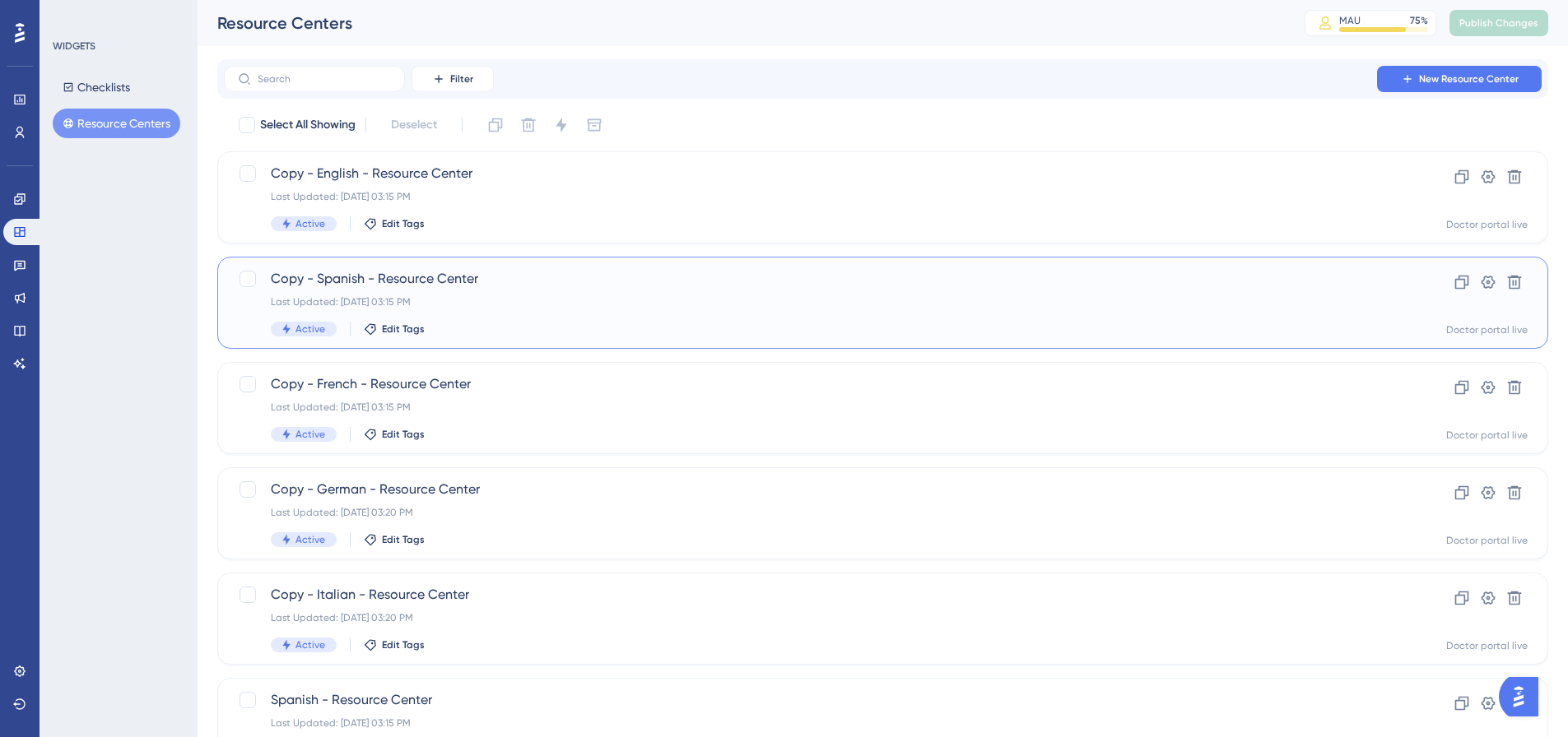 click on "Copy - Spanish  - Resource Center Last Updated: [DATE] 03:15 PM Active Edit Tags Clone Settings Delete Doctor portal live" at bounding box center (882, 303) 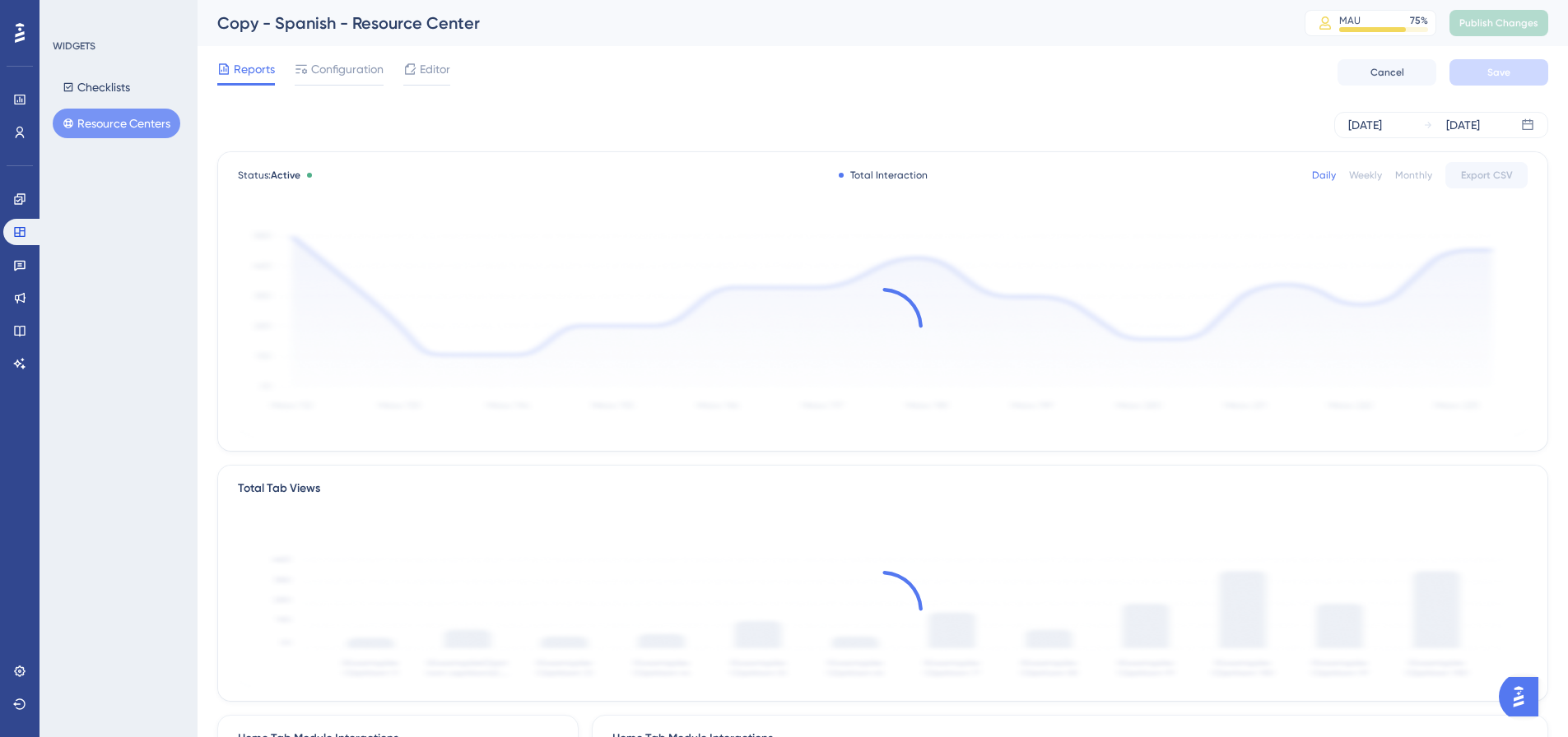 click on "Reports Configuration Editor Cancel Save" at bounding box center (882, 72) 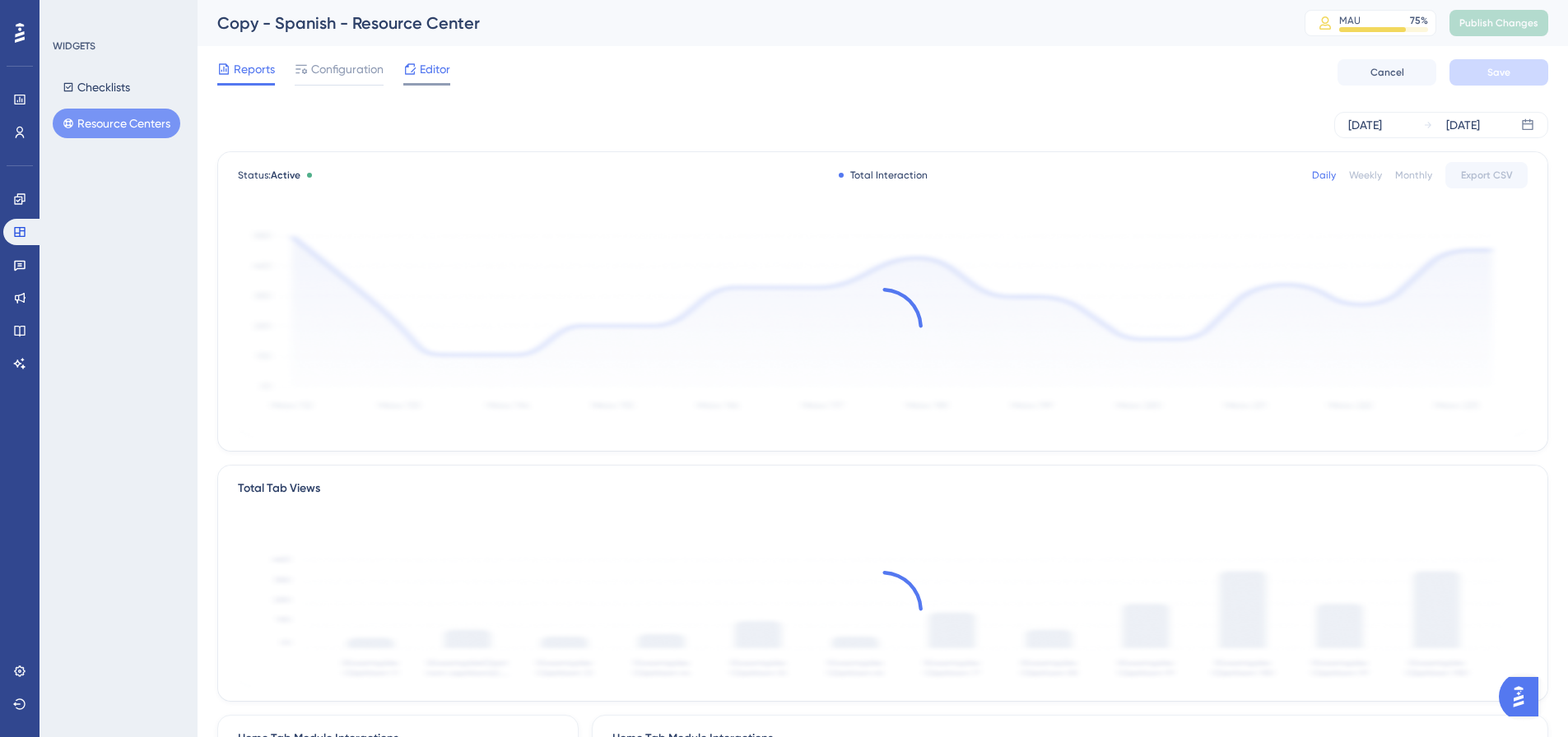 click on "Editor" at bounding box center (435, 69) 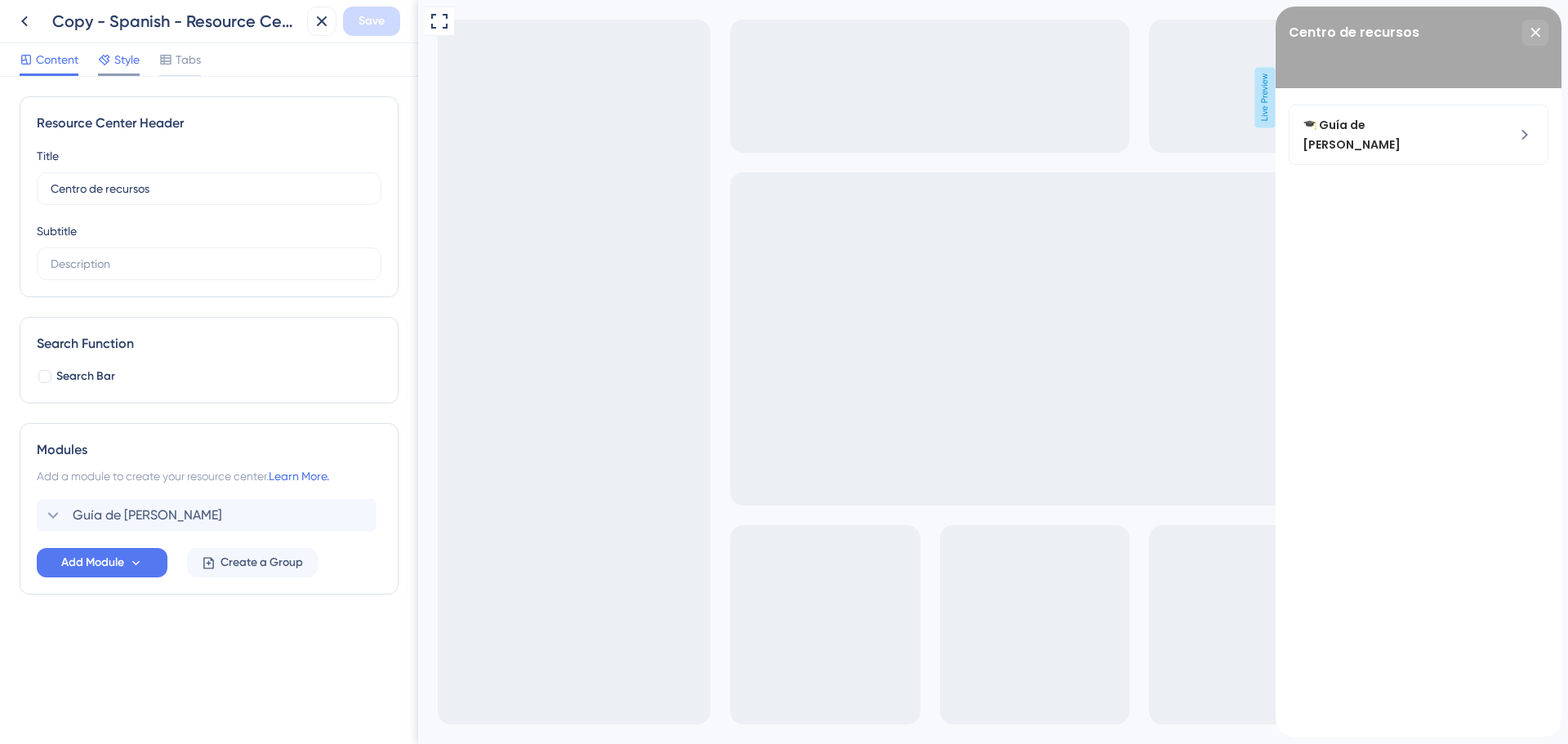 scroll, scrollTop: 0, scrollLeft: 0, axis: both 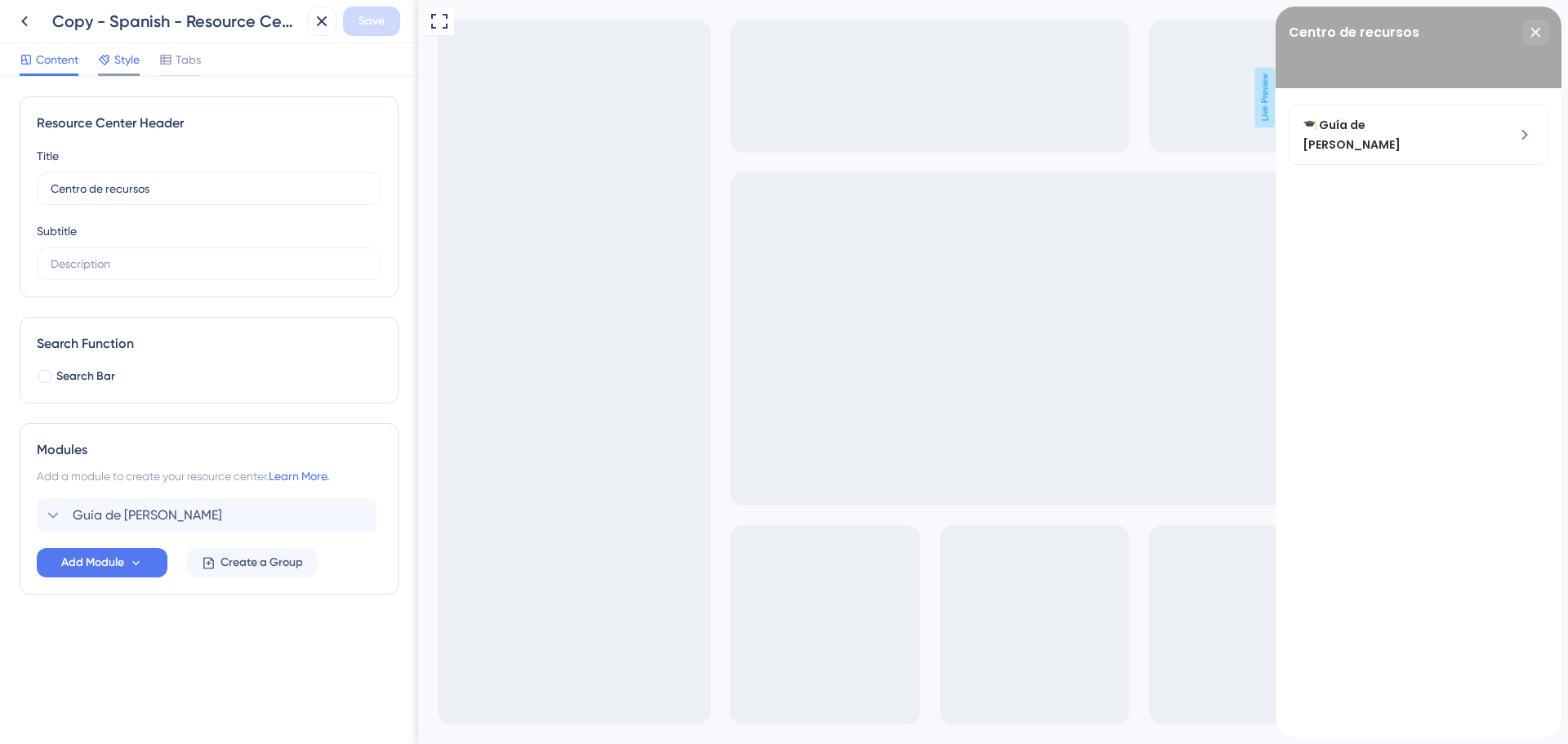click on "Style" at bounding box center (127, 60) 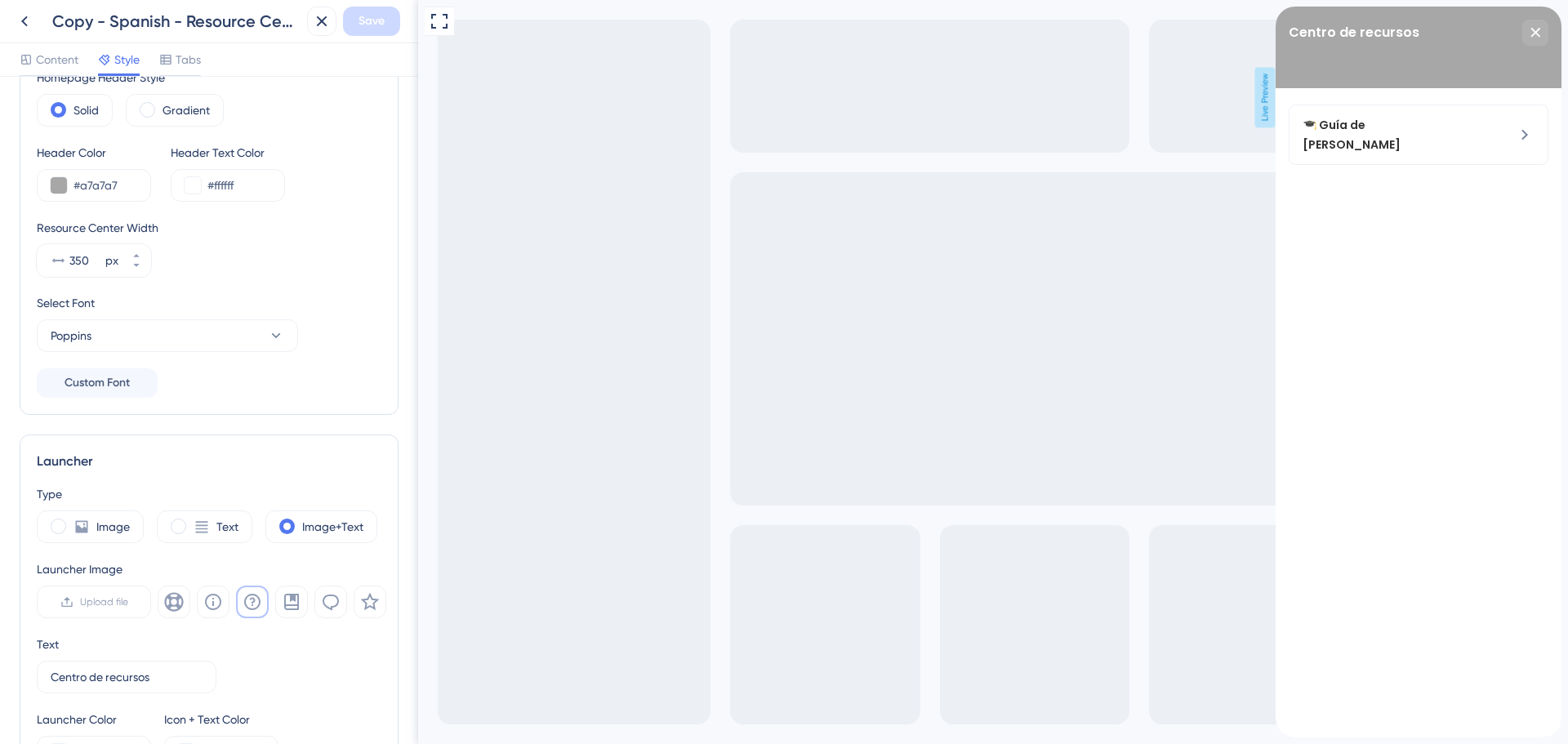scroll, scrollTop: 82, scrollLeft: 0, axis: vertical 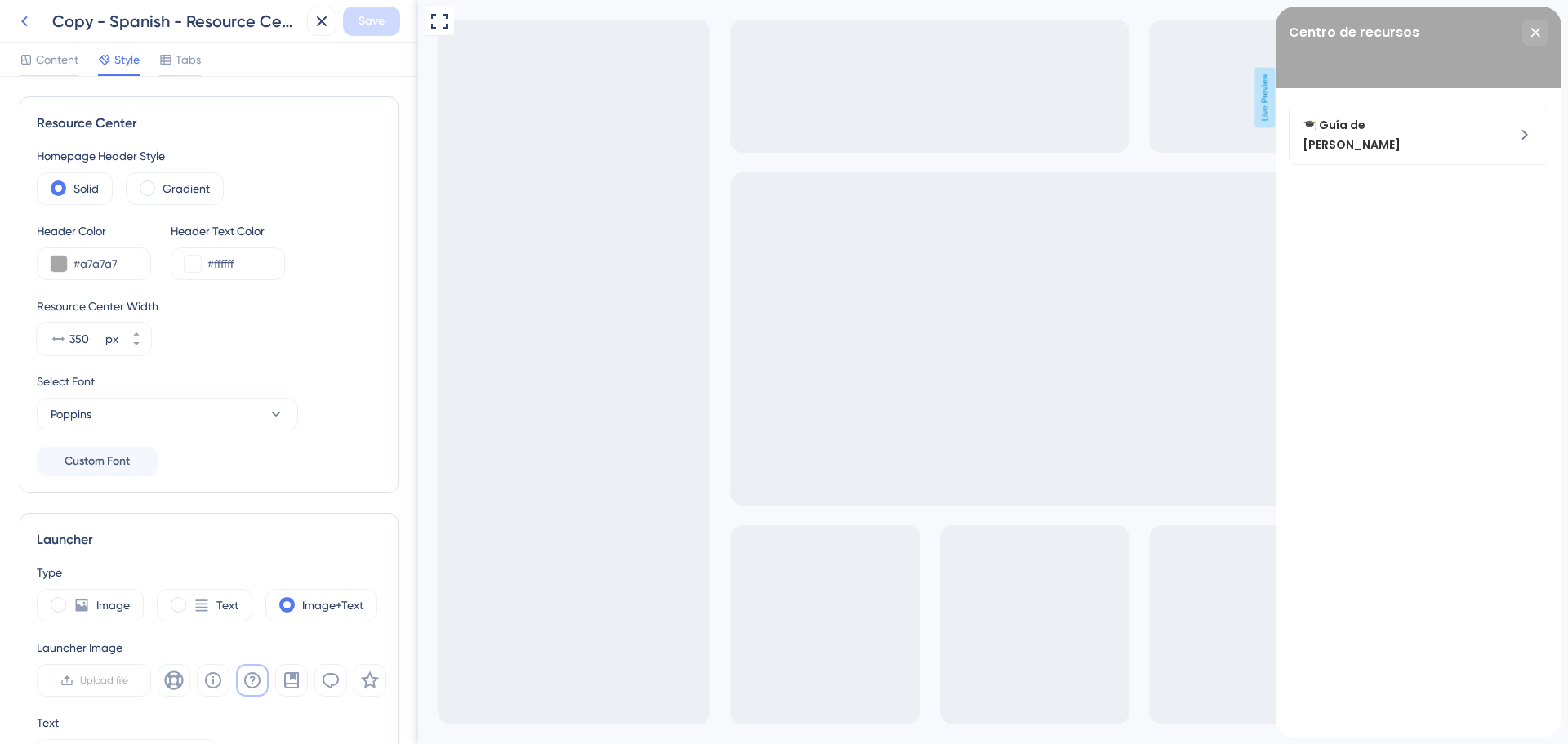 click 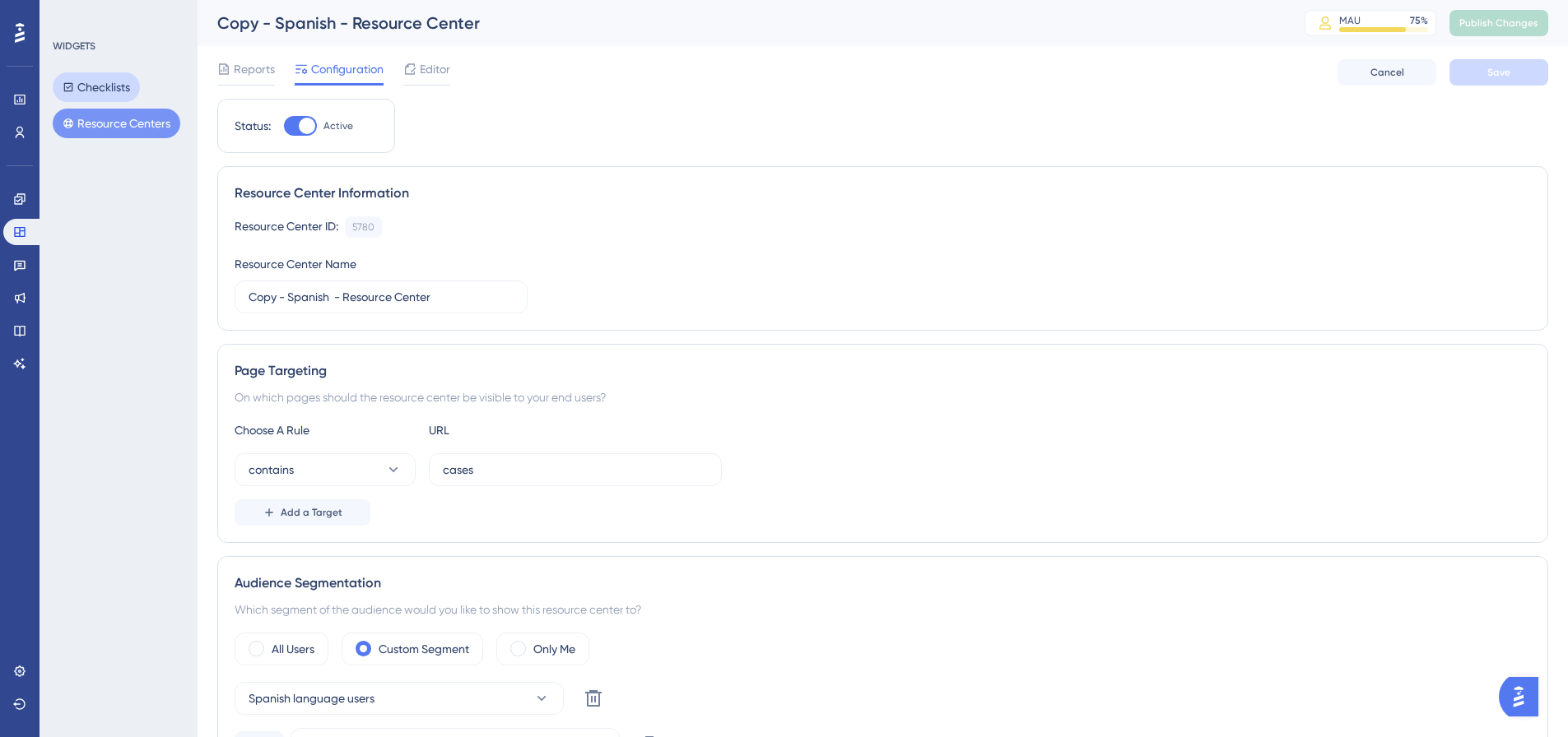 click on "Checklists" at bounding box center (96, 87) 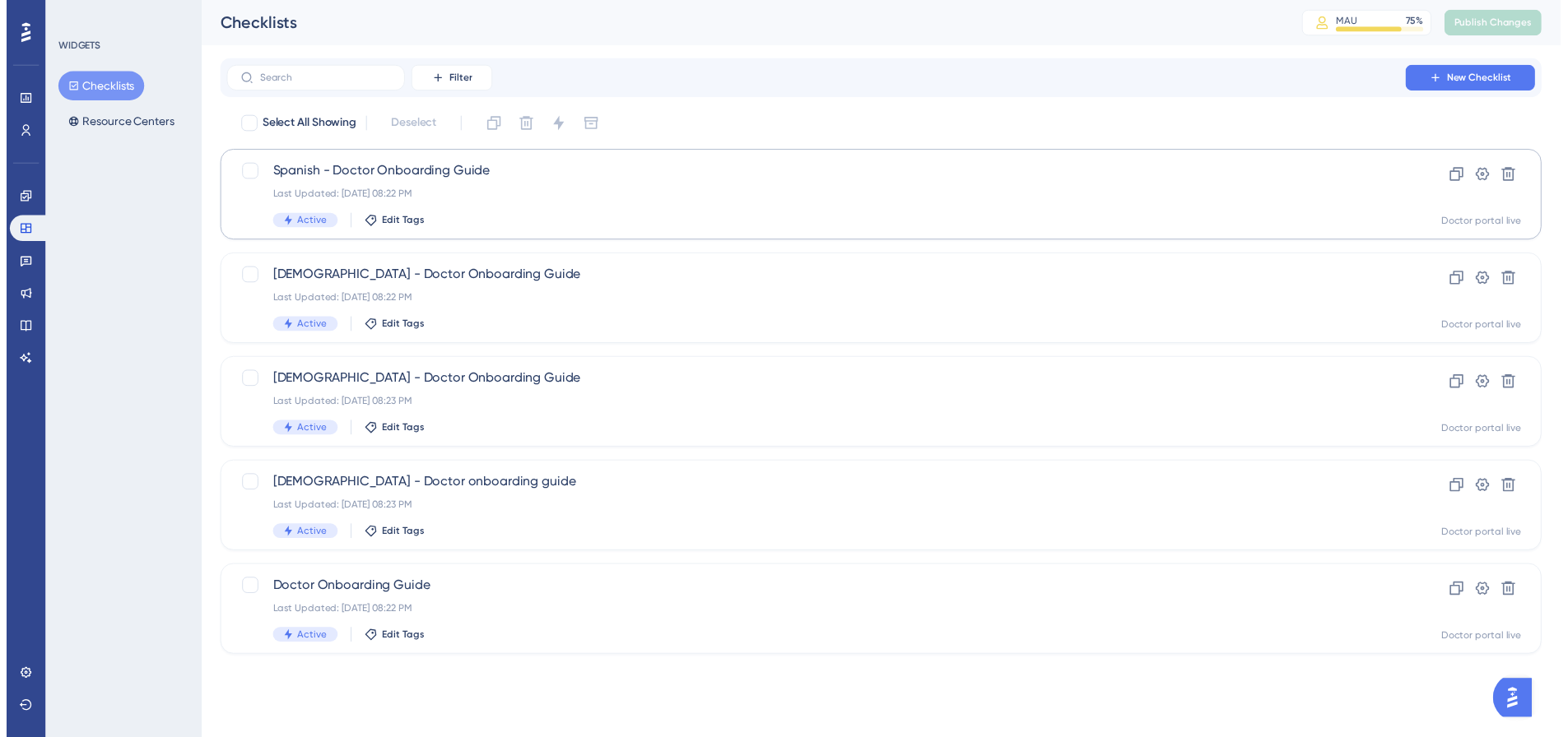 scroll, scrollTop: 0, scrollLeft: 0, axis: both 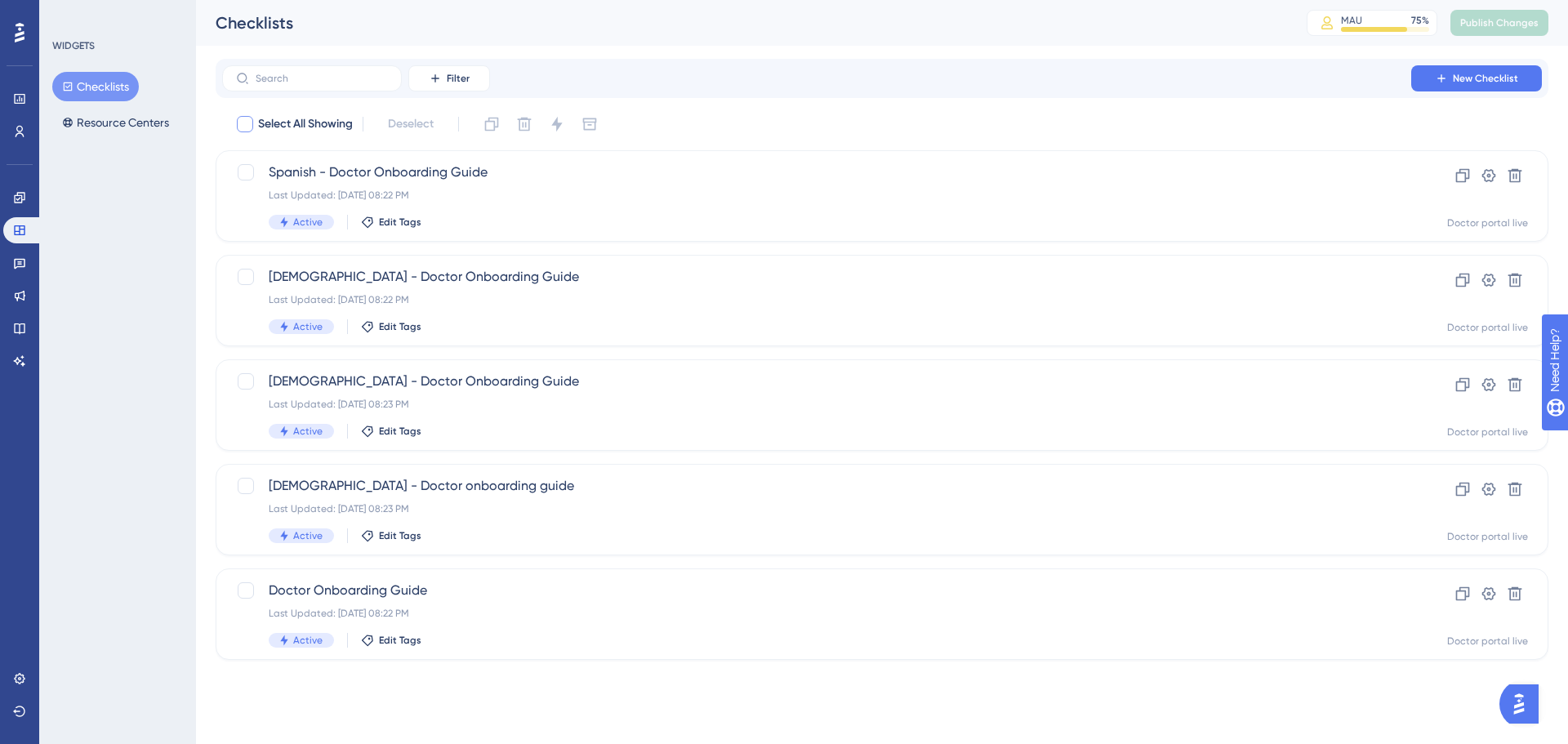 click at bounding box center [245, 124] 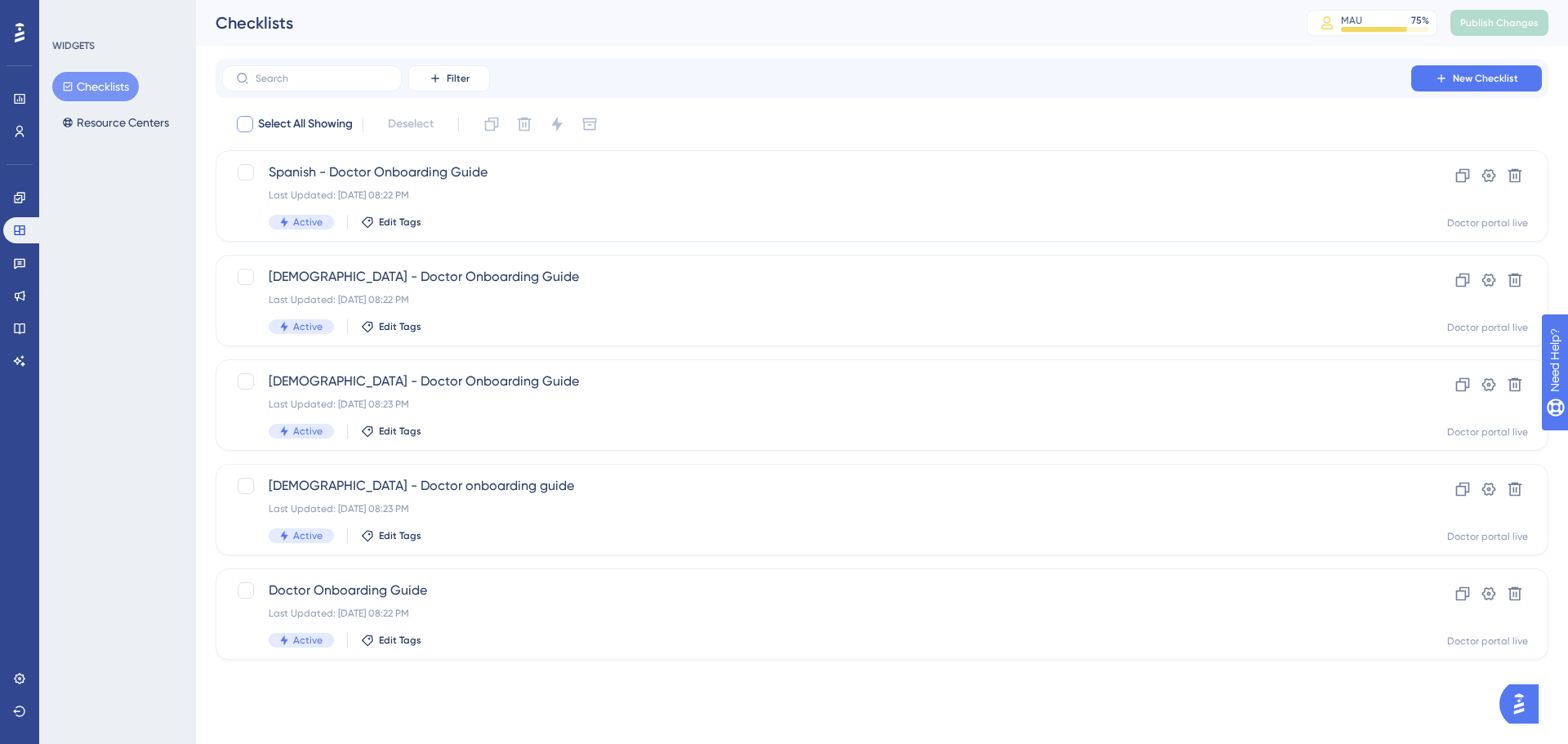 checkbox on "true" 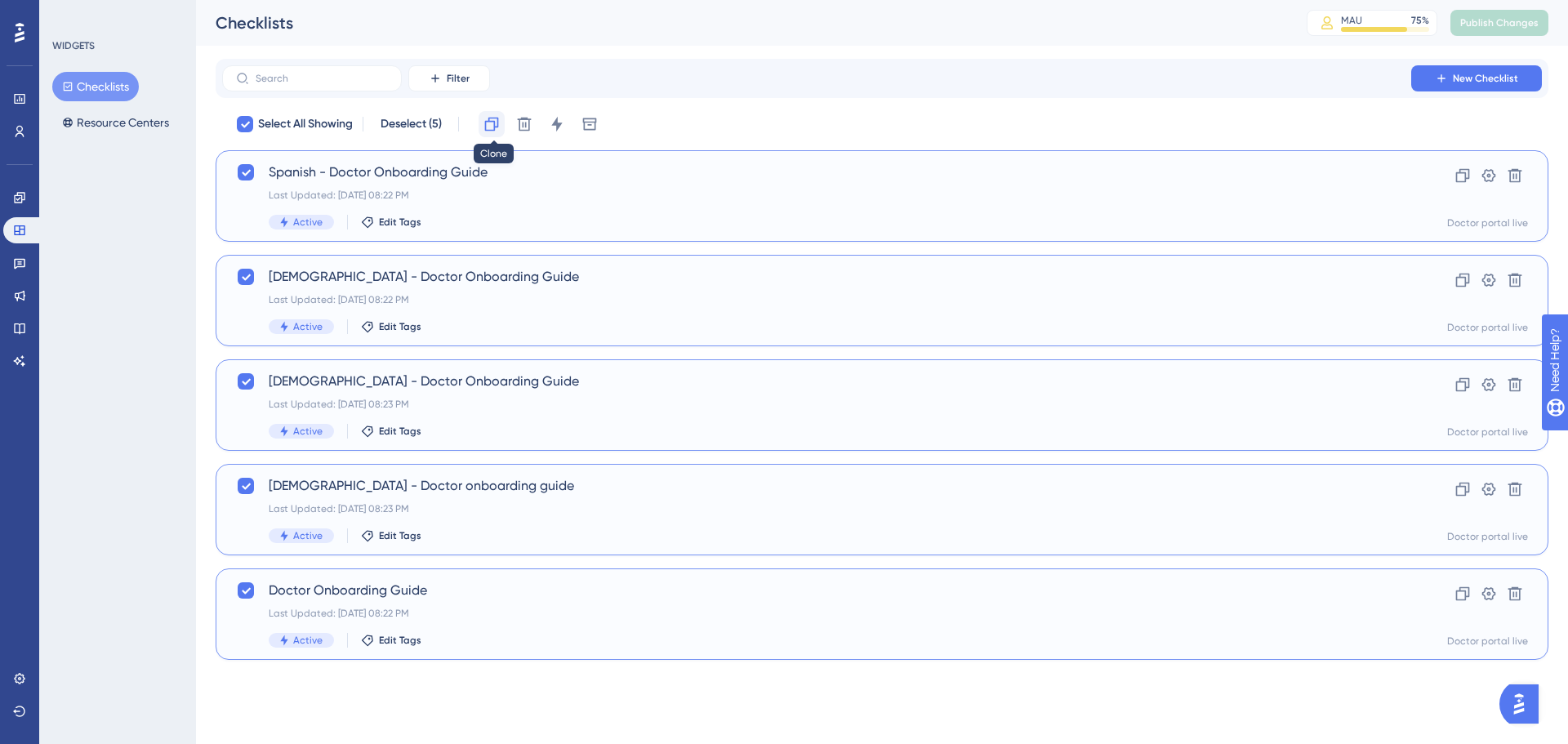 click at bounding box center [492, 124] 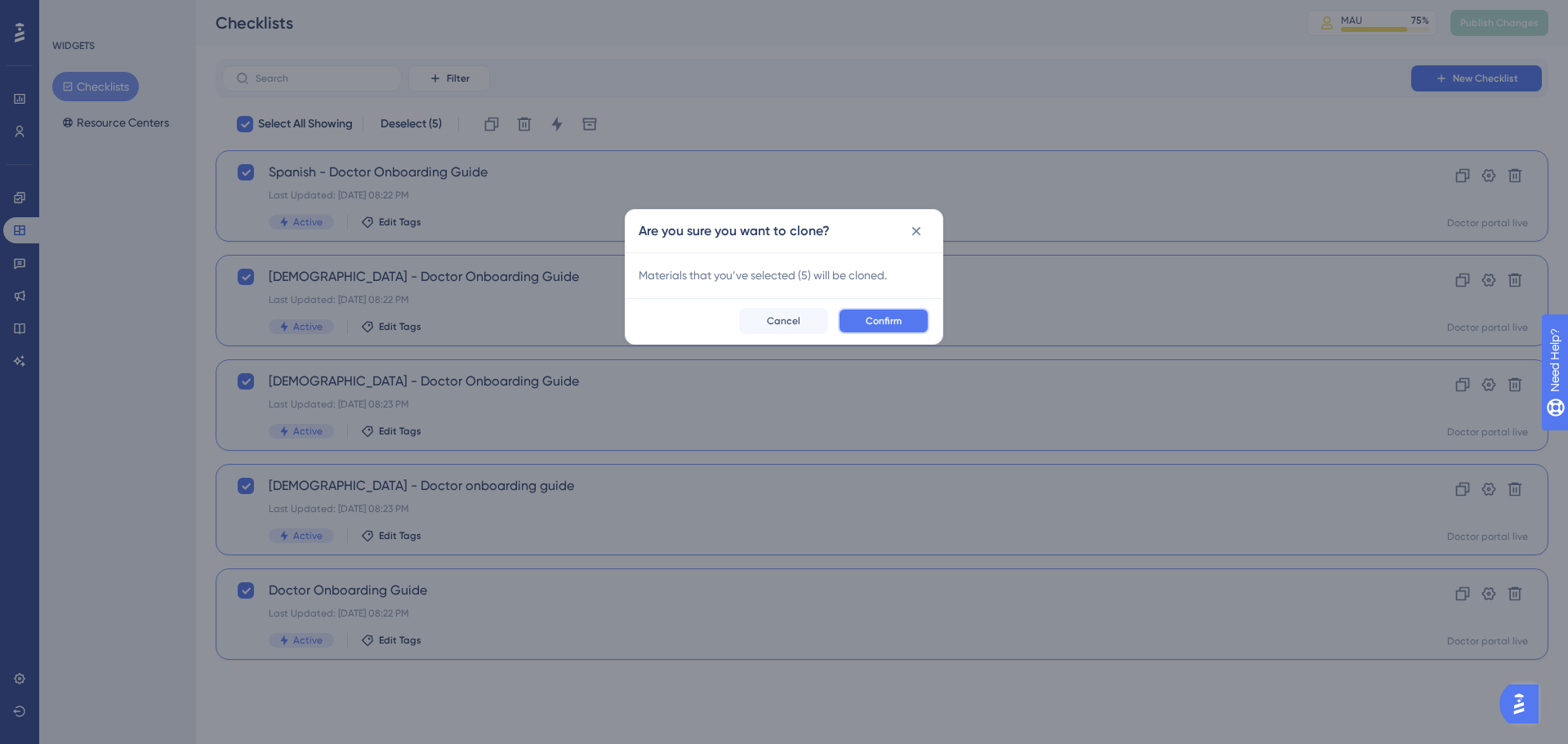 click on "Confirm" at bounding box center (884, 321) 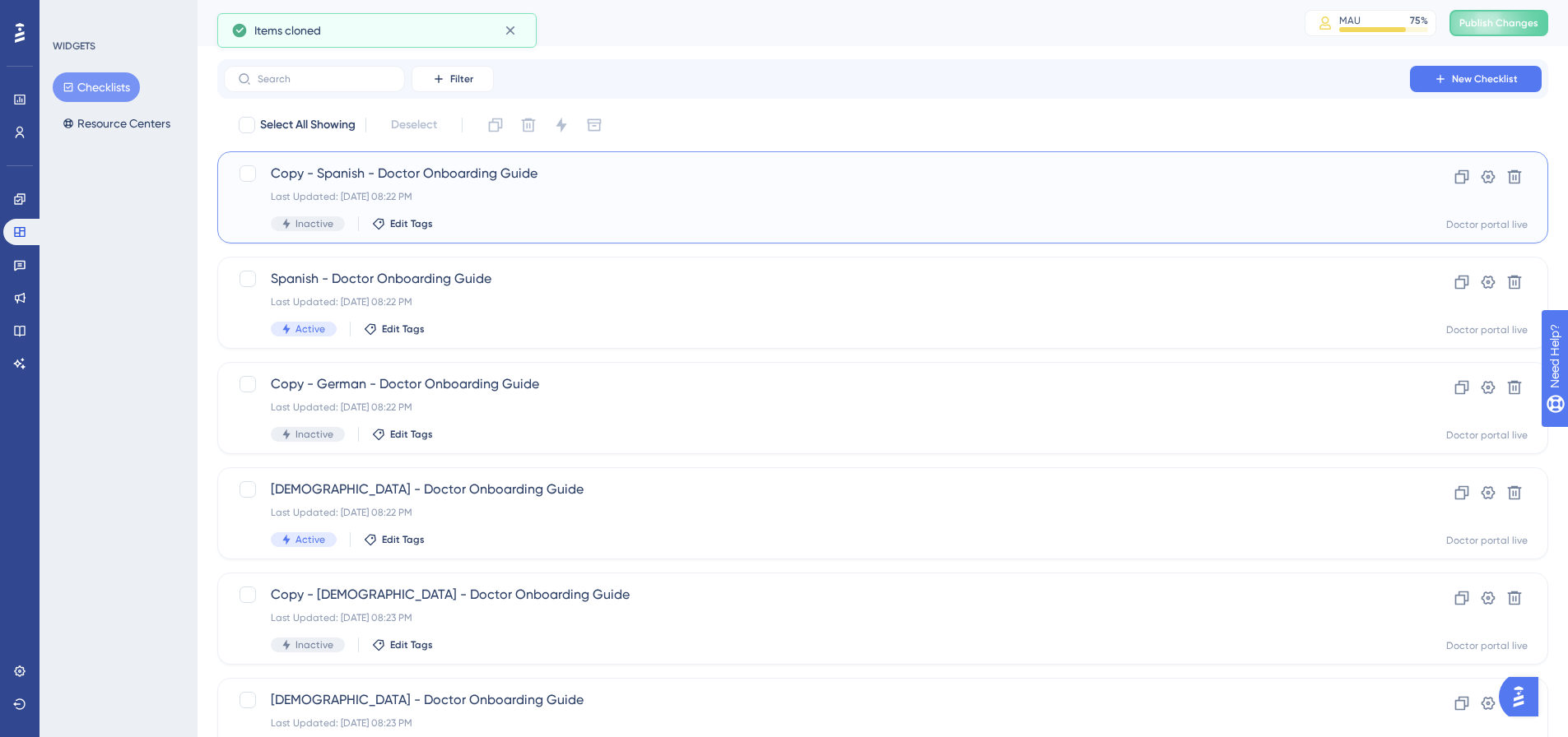 click on "Last Updated: Jul 09 2025, 08:22 PM" at bounding box center [817, 197] 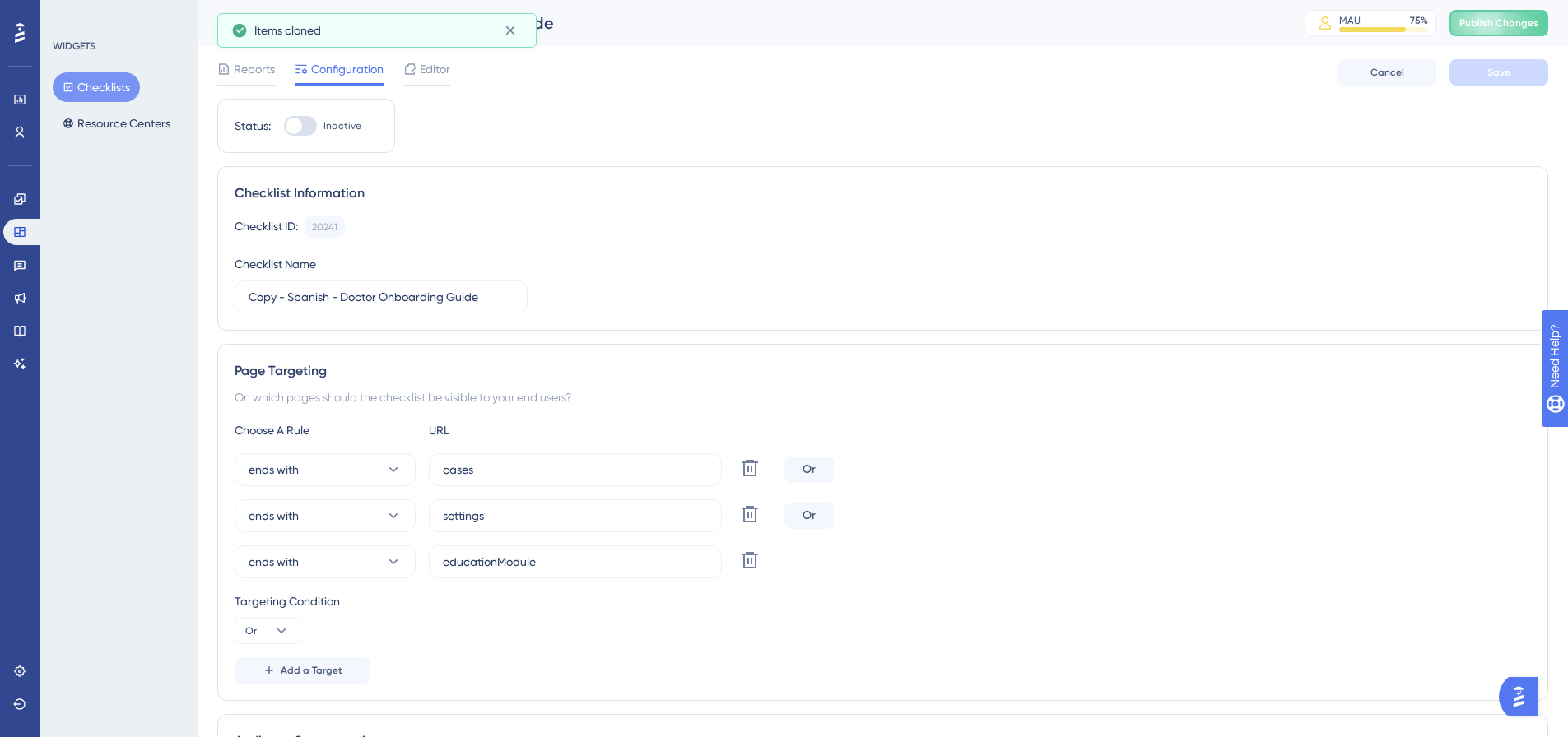 click at bounding box center [300, 126] 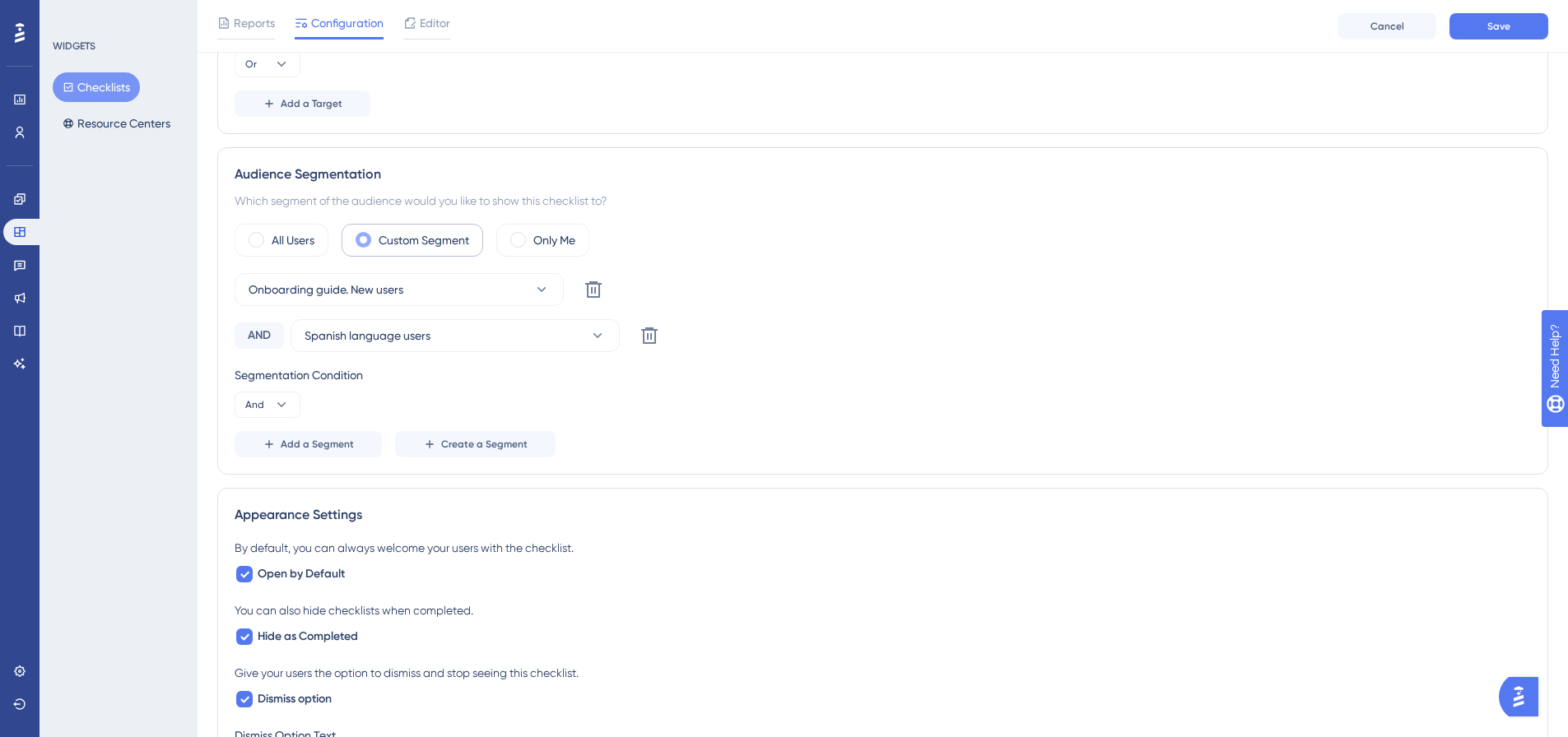 scroll, scrollTop: 576, scrollLeft: 0, axis: vertical 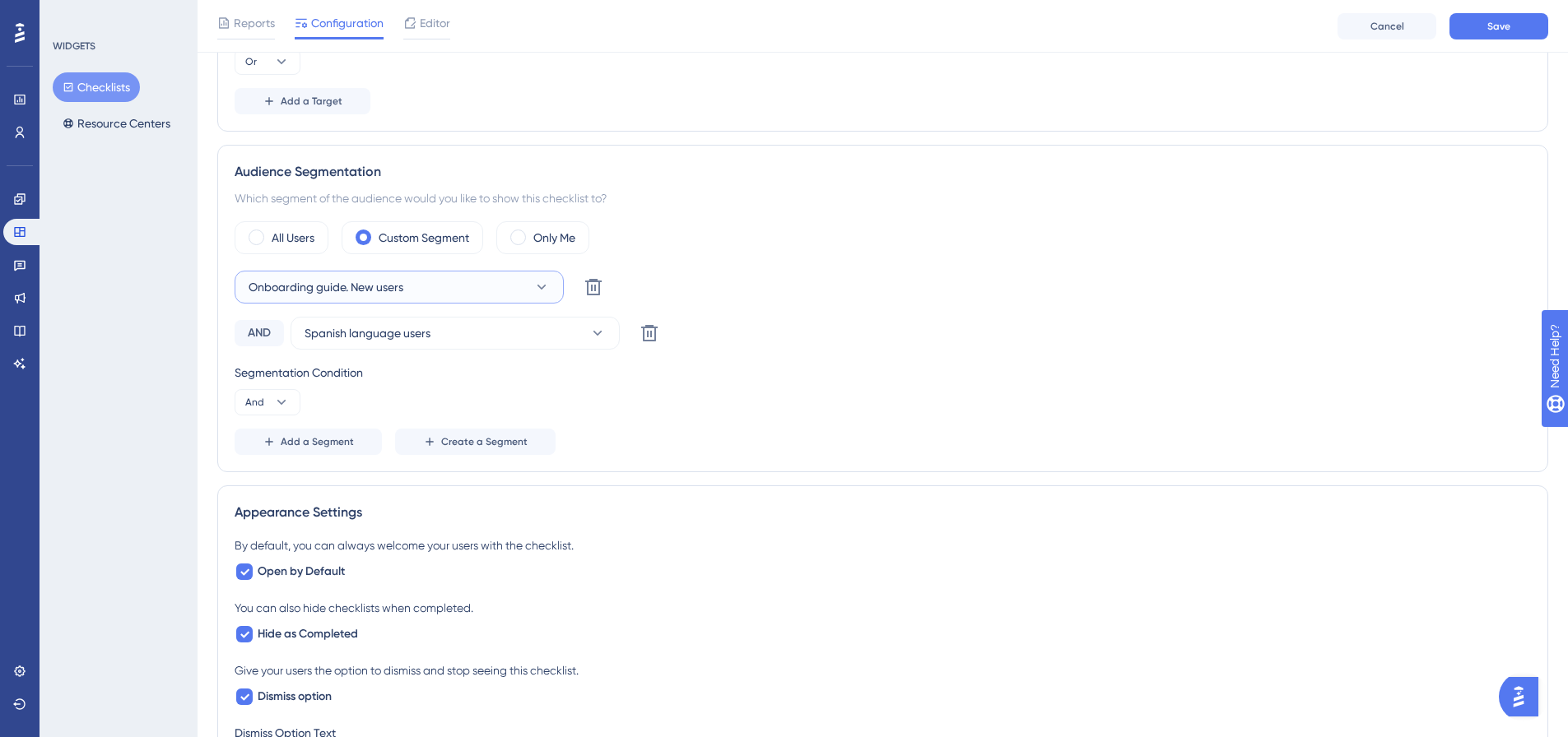 click on "Onboarding guide. New users" at bounding box center [326, 287] 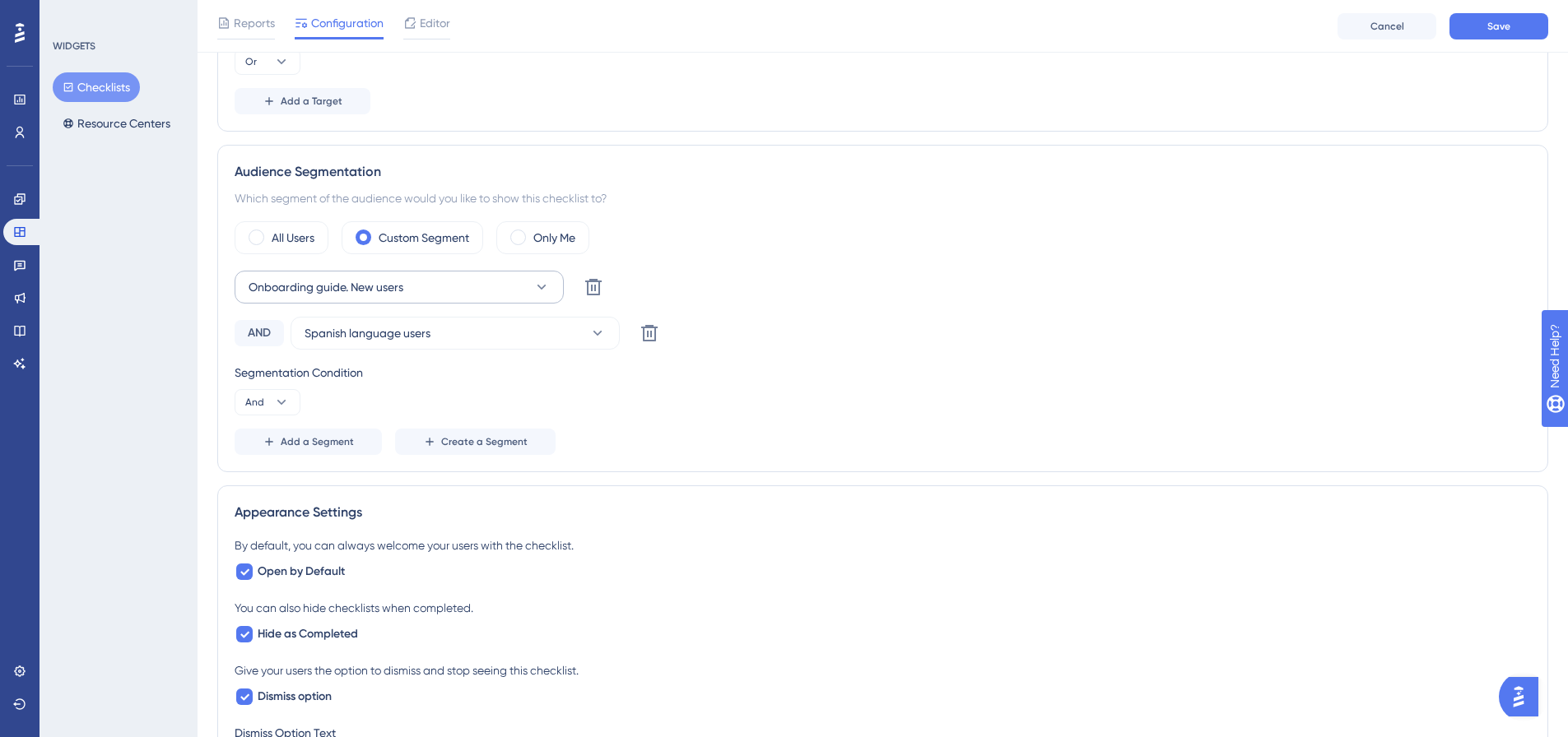 scroll, scrollTop: 724, scrollLeft: 0, axis: vertical 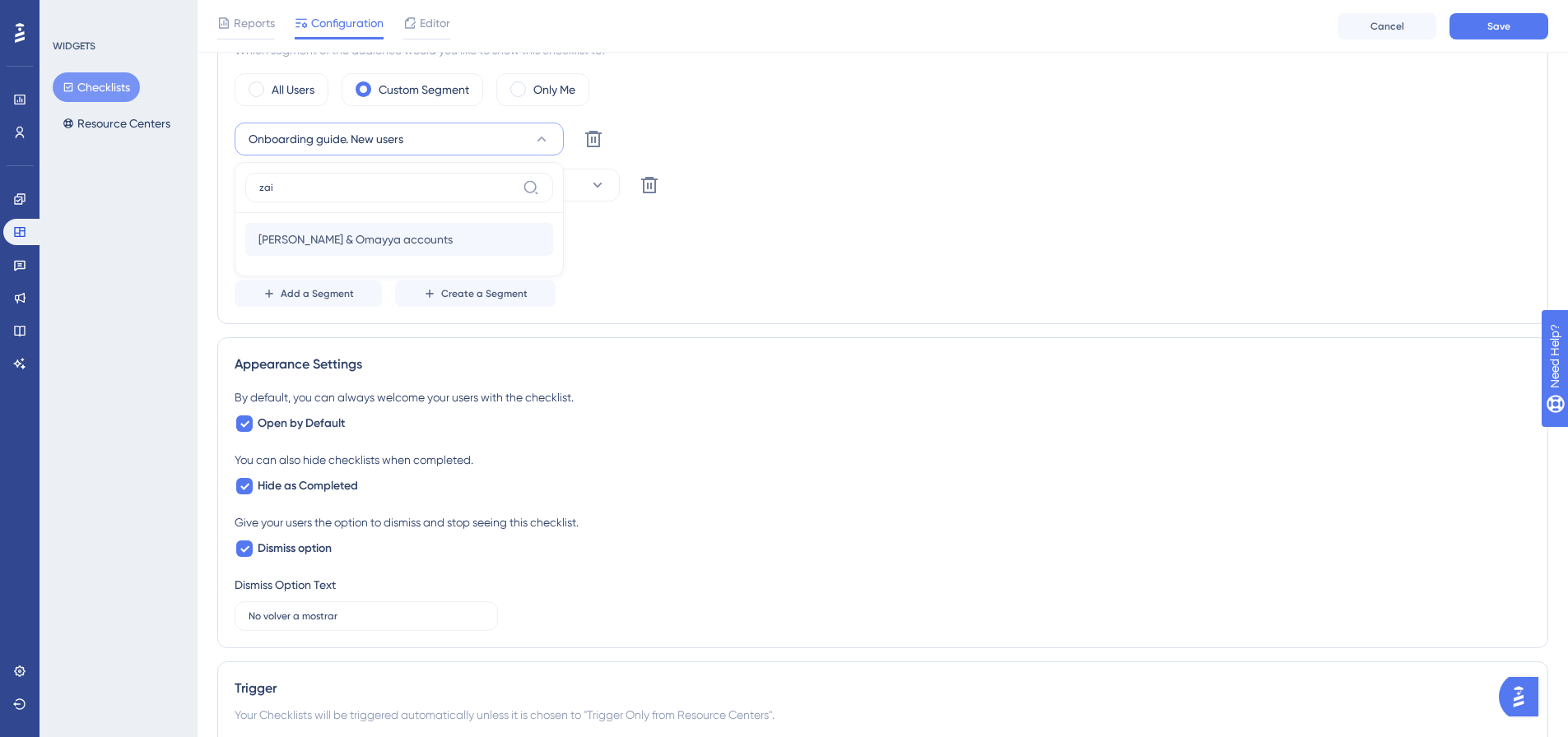 type on "zai" 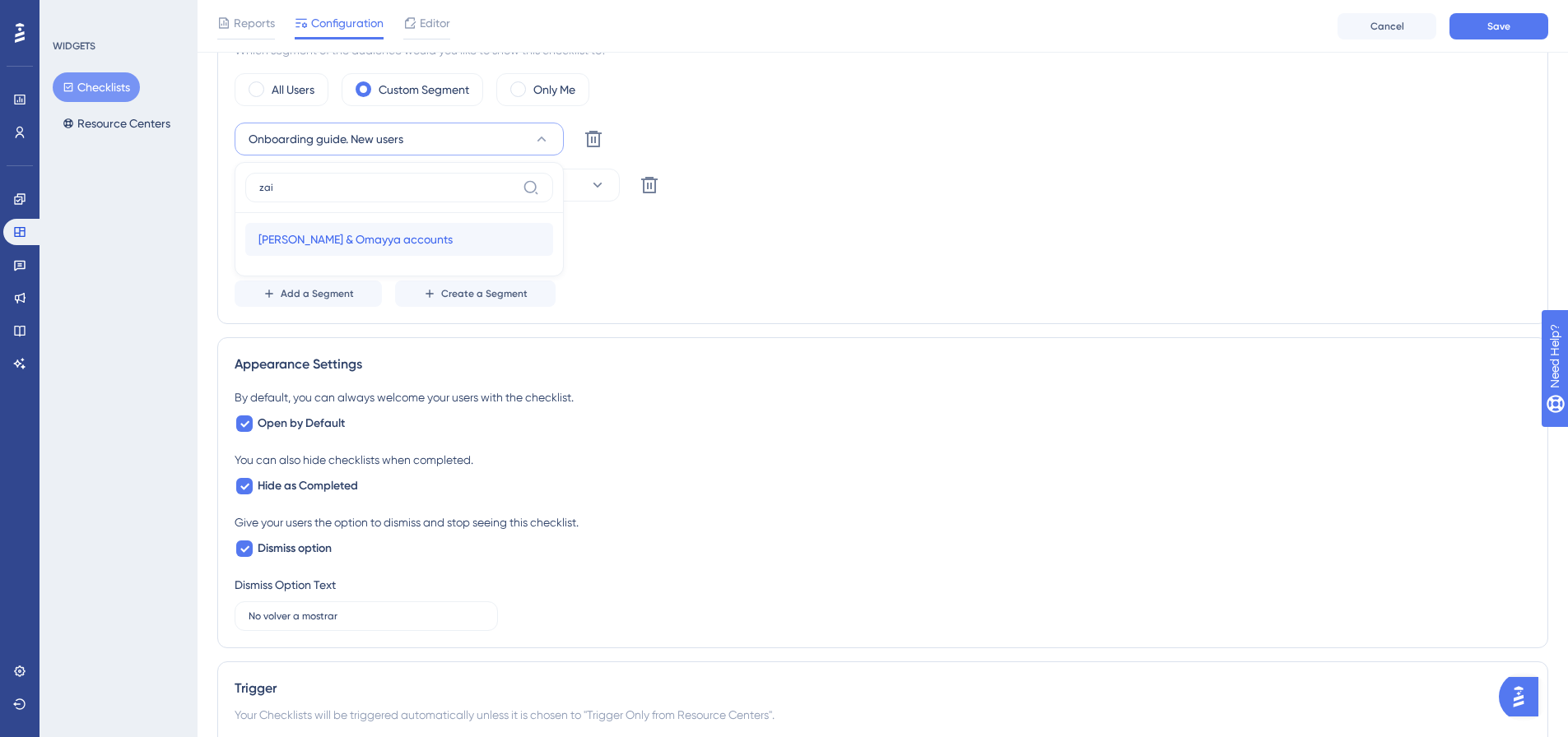 click on "Zaid Yazan & Omayya accounts Zaid Yazan & Omayya accounts" at bounding box center [399, 239] 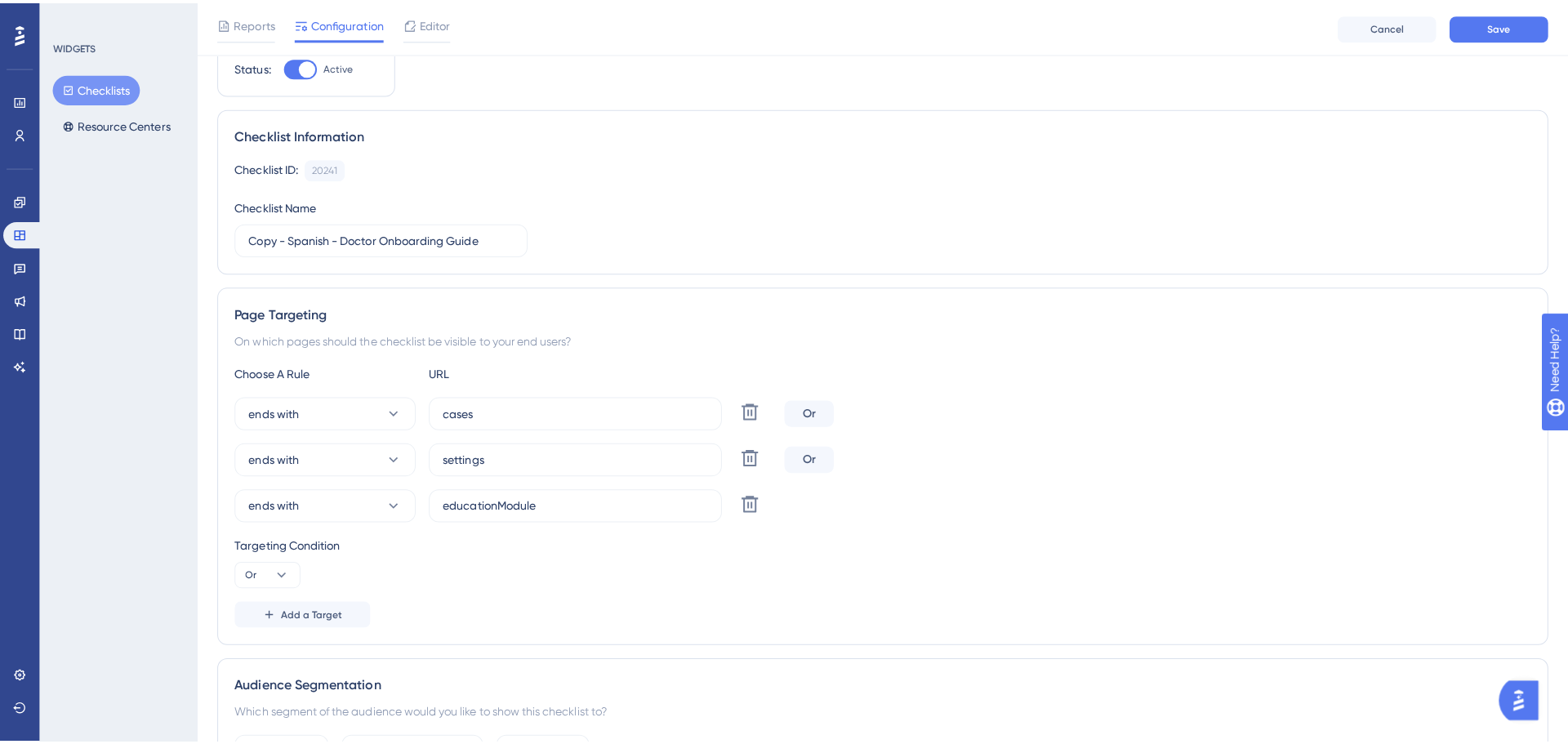 scroll, scrollTop: 0, scrollLeft: 0, axis: both 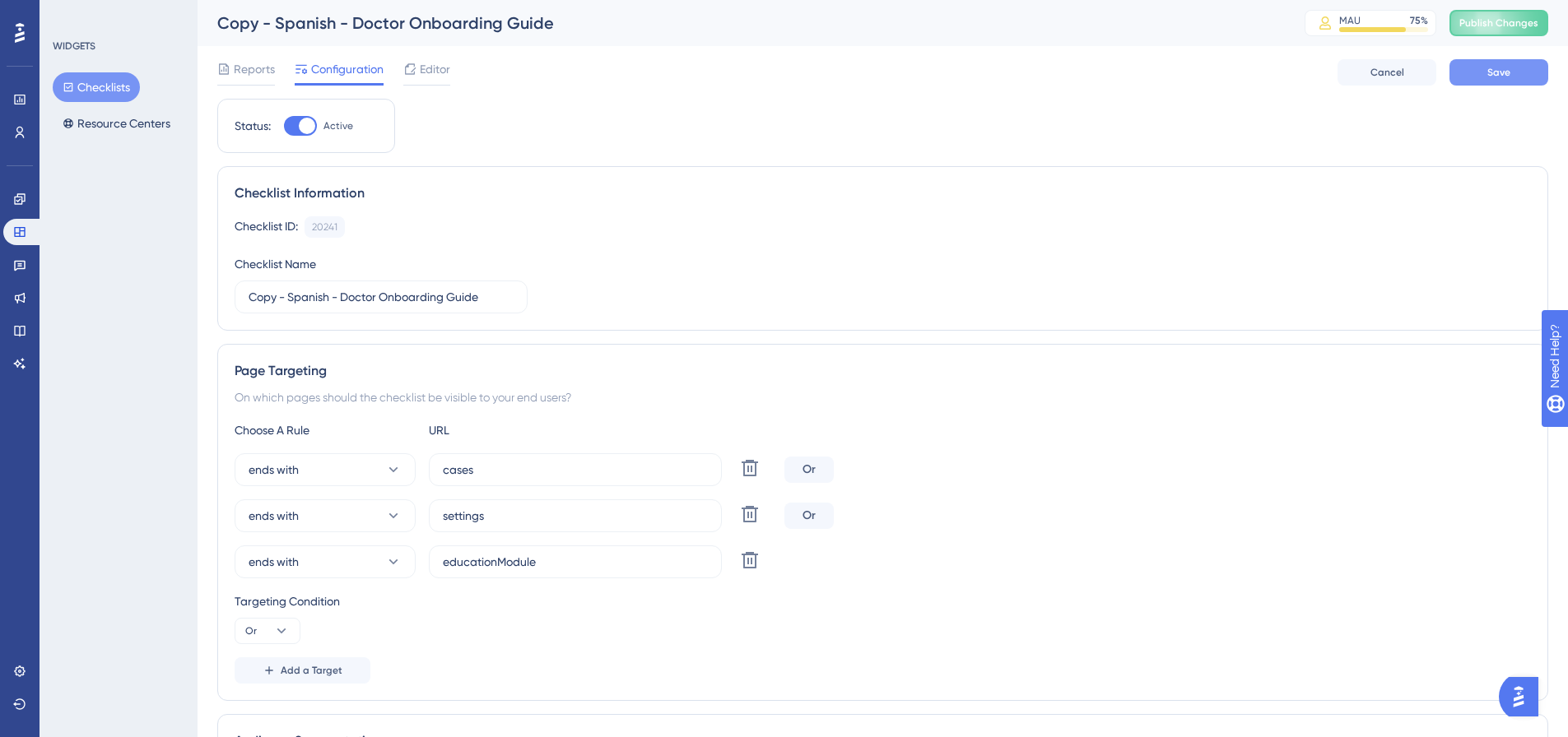 click on "Save" at bounding box center (1499, 72) 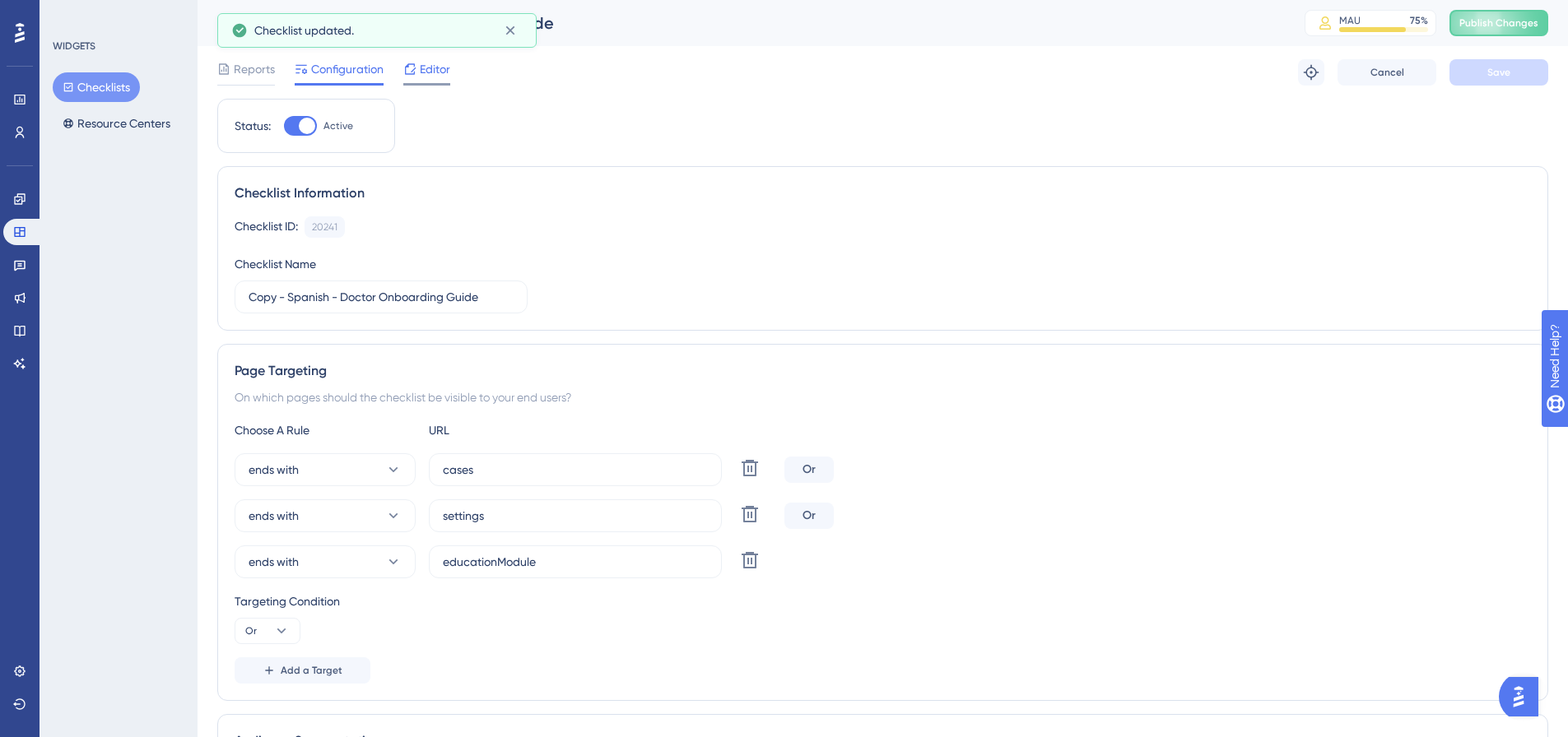 click on "Editor" at bounding box center (435, 69) 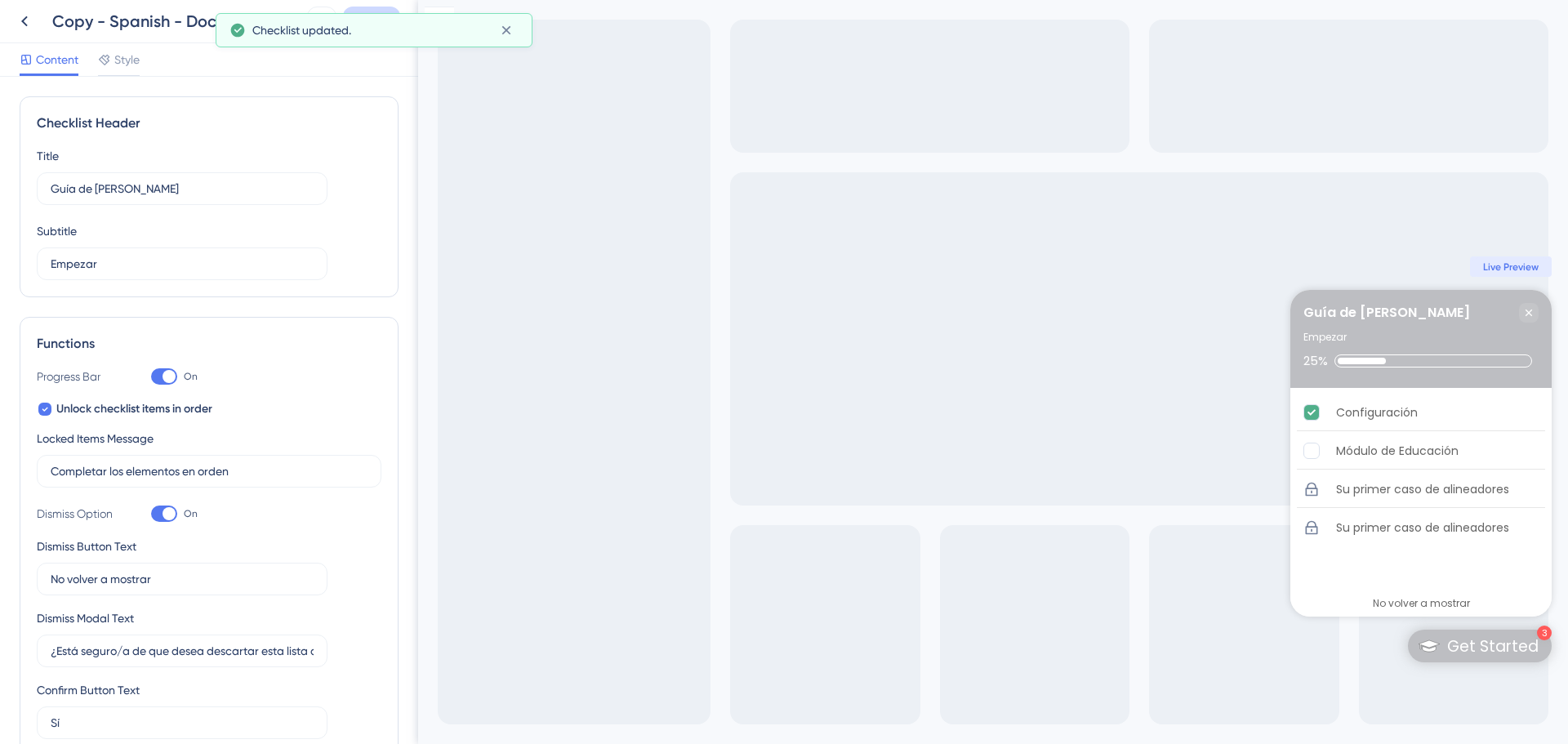 scroll, scrollTop: 0, scrollLeft: 0, axis: both 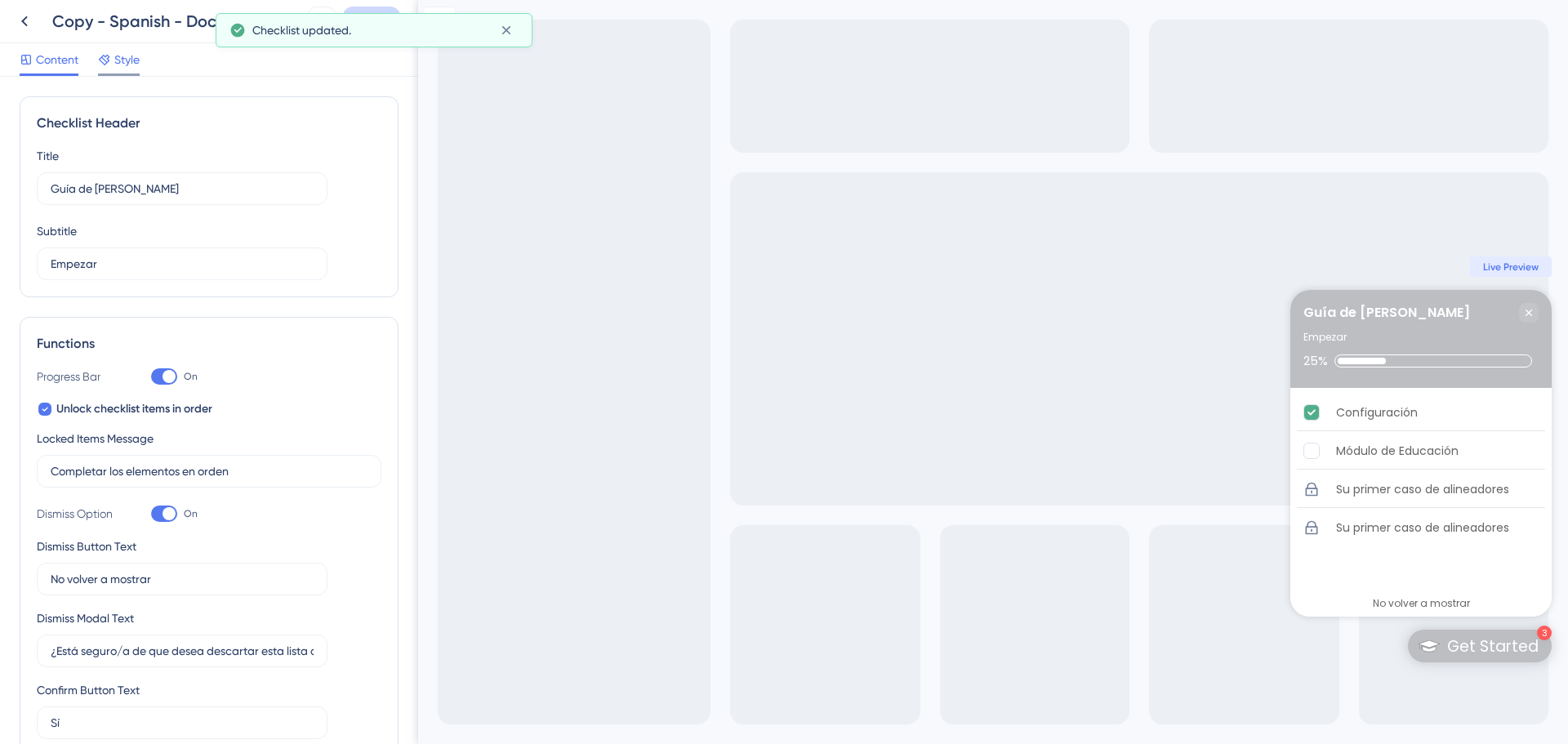 click on "Style" at bounding box center (118, 63) 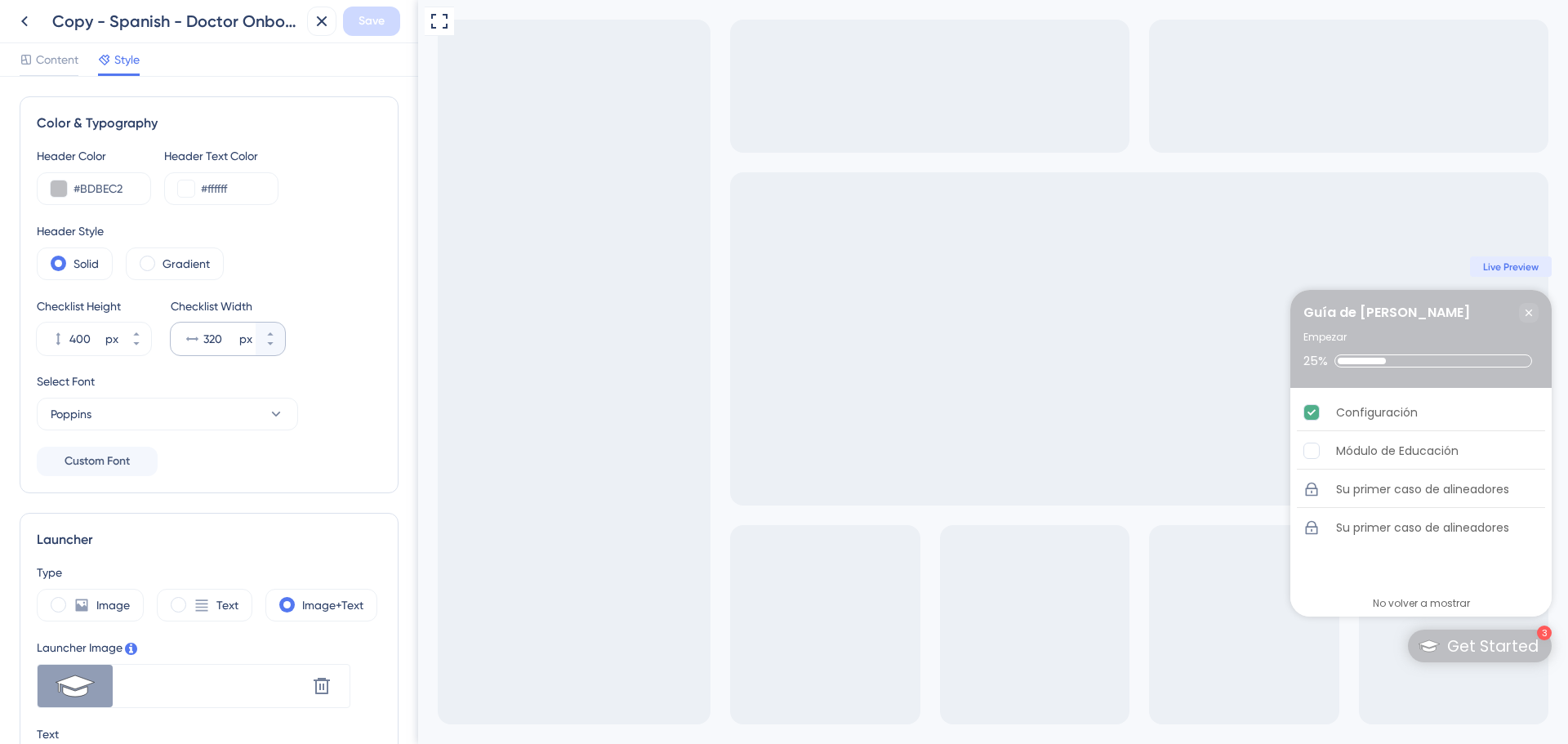 scroll, scrollTop: 82, scrollLeft: 0, axis: vertical 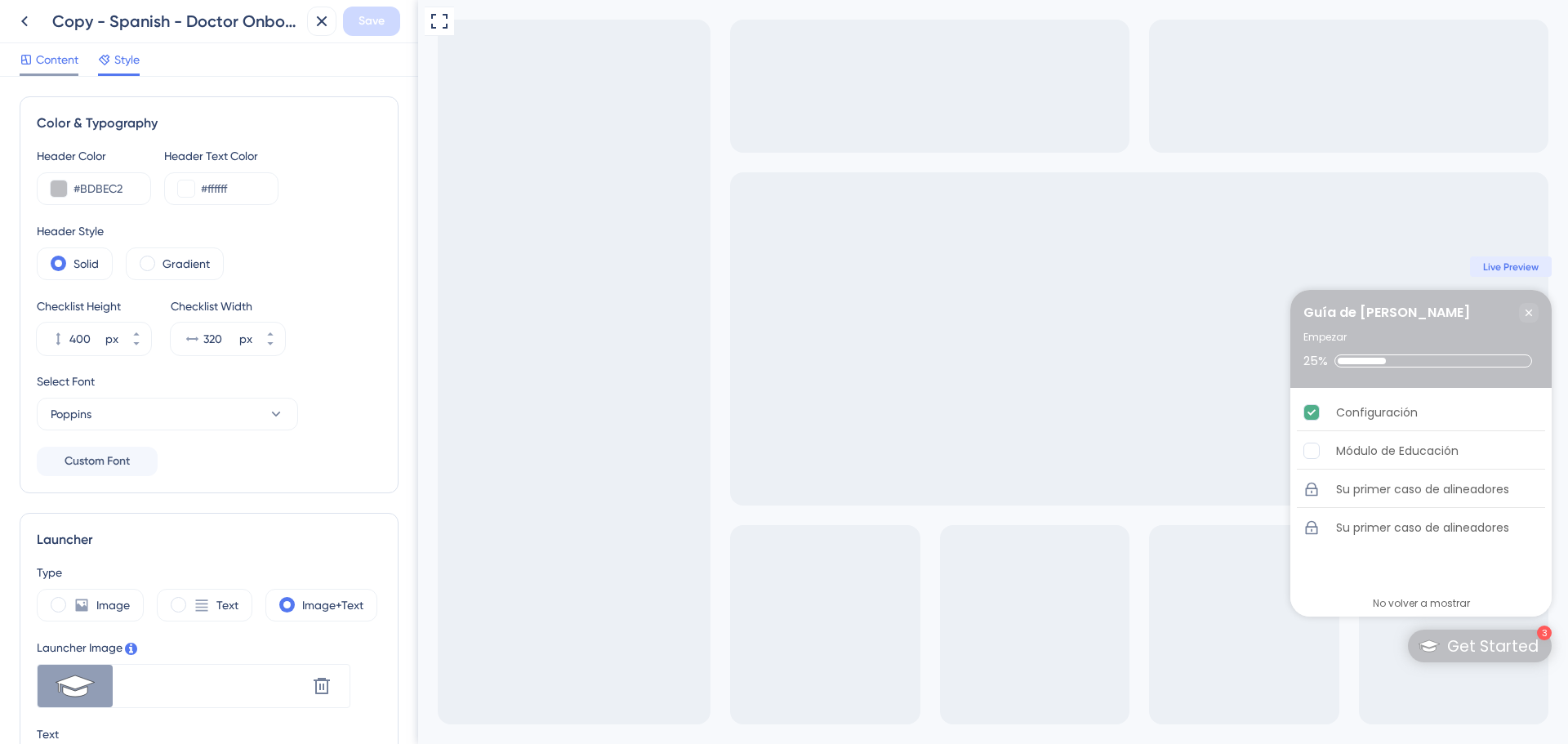 click on "Content" at bounding box center (57, 60) 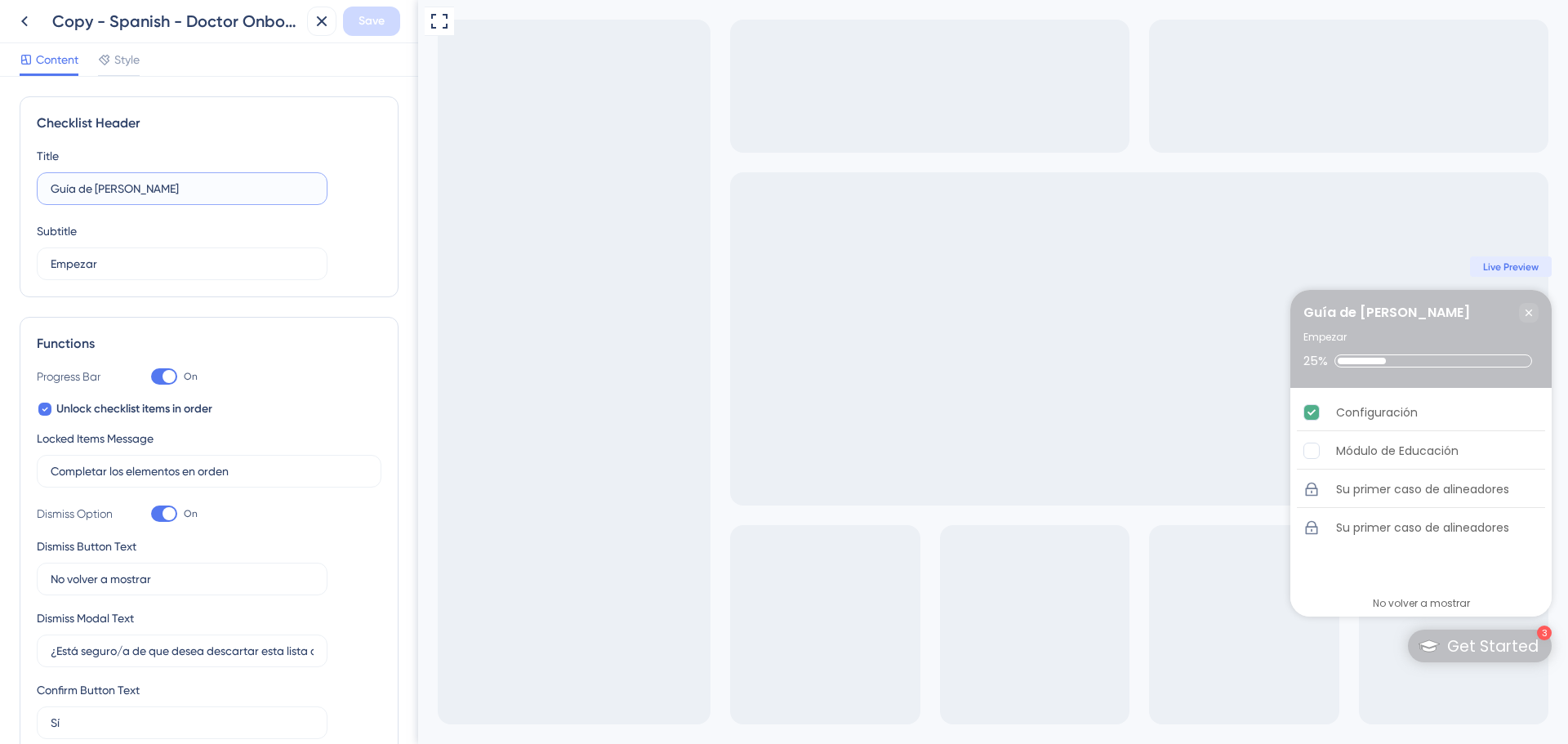 click on "Guía de Bienvenida" at bounding box center [182, 189] 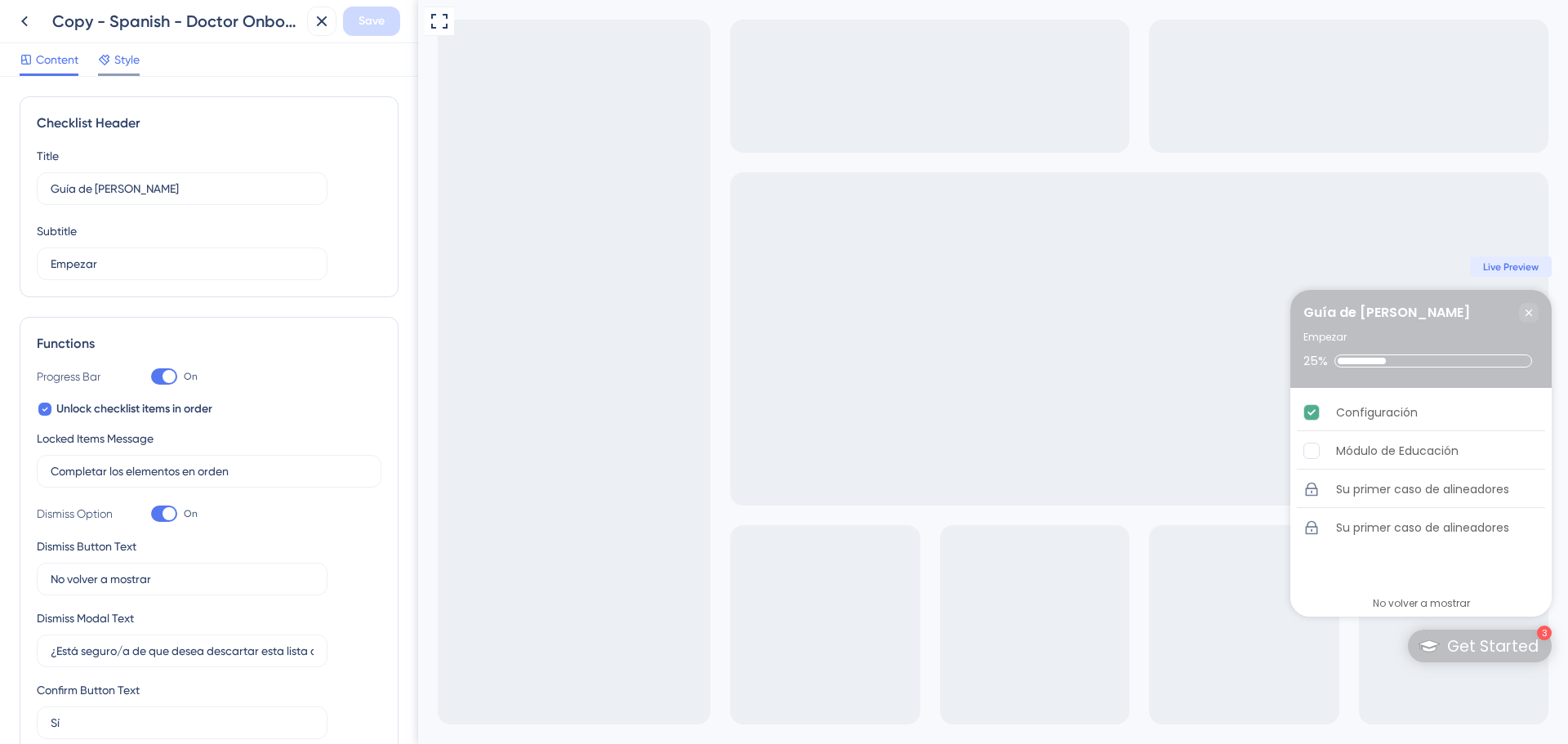 click on "Style" at bounding box center [127, 60] 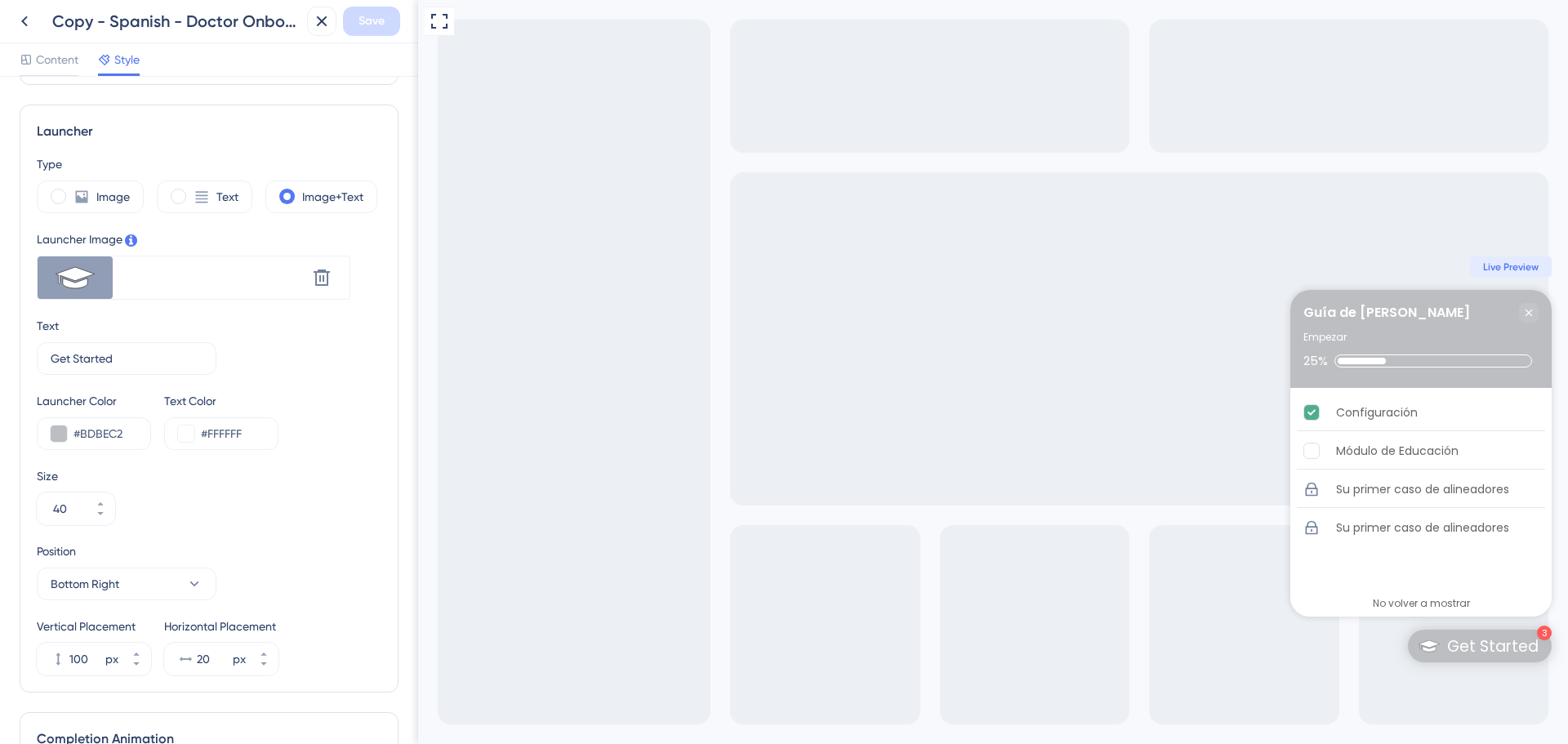 scroll, scrollTop: 0, scrollLeft: 0, axis: both 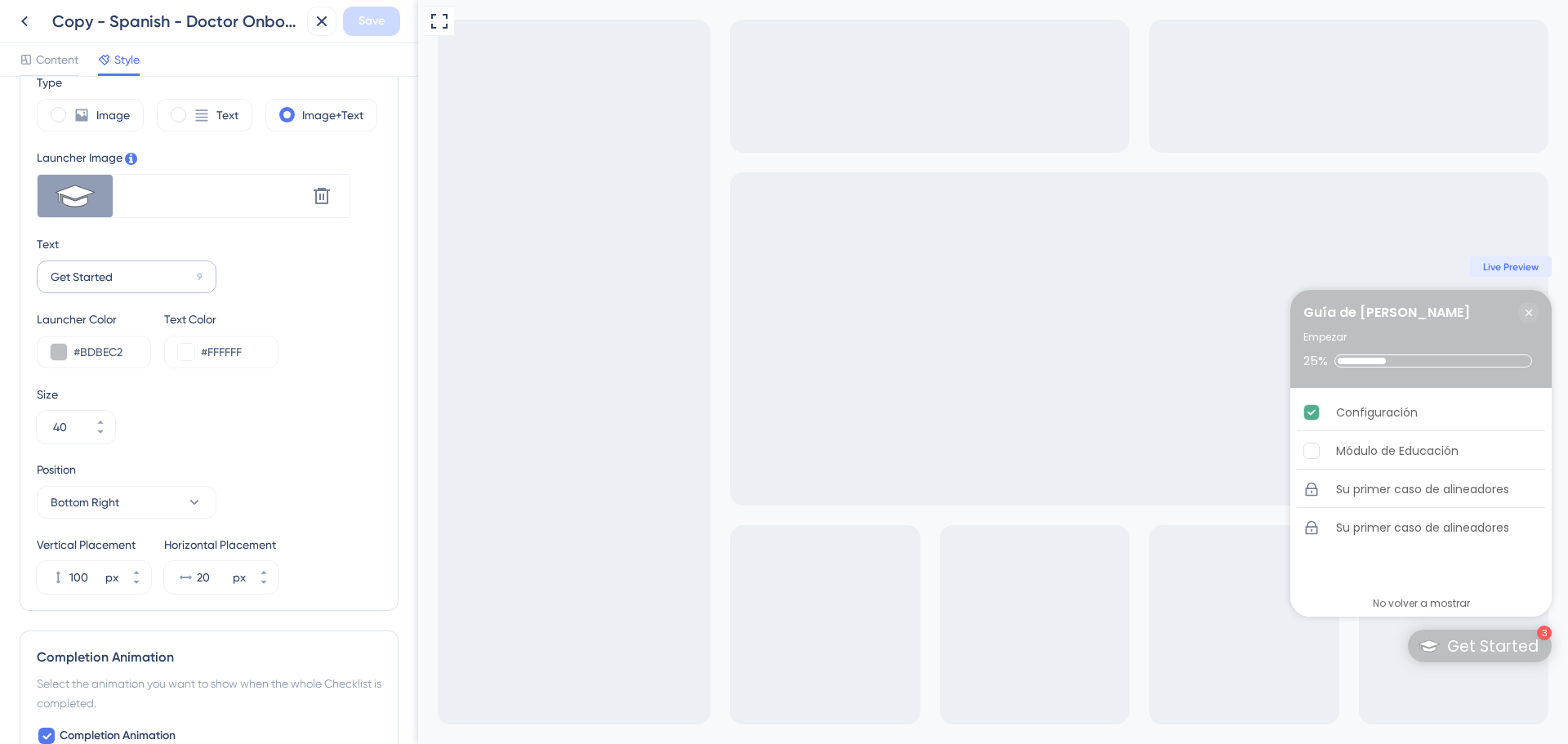 click on "Get Started 9" at bounding box center [127, 277] 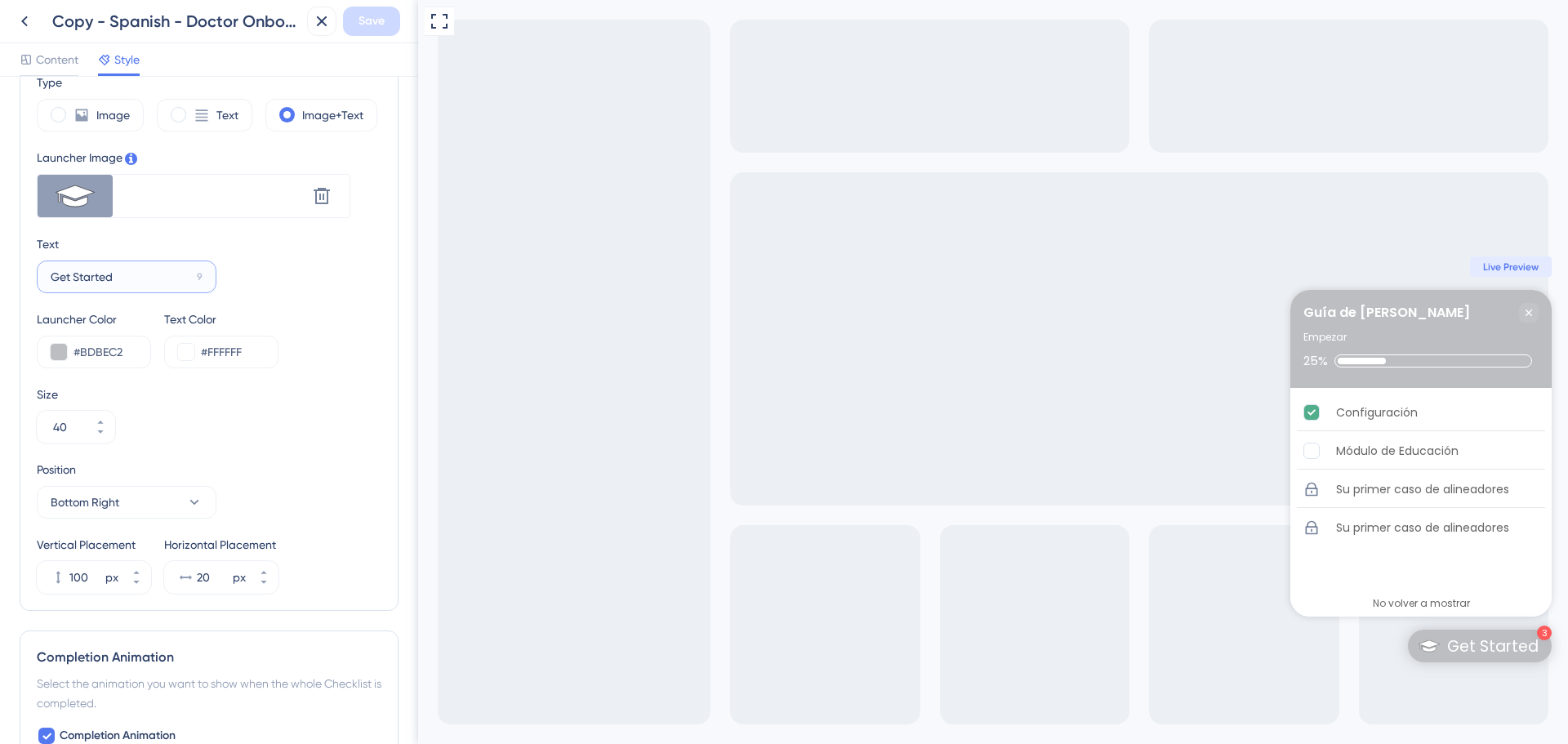 click on "Get Started" at bounding box center [120, 277] 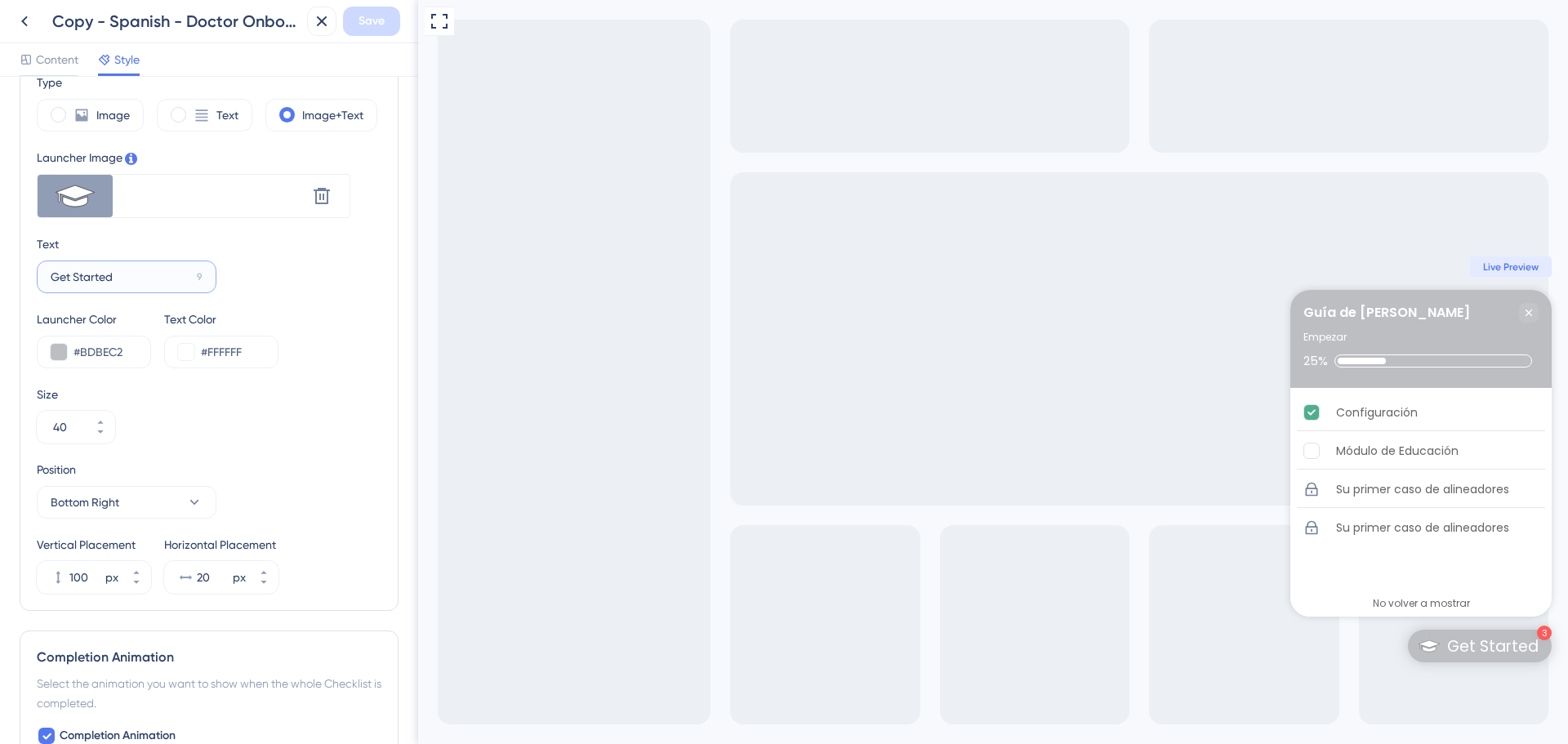 click on "Get Started" at bounding box center (120, 277) 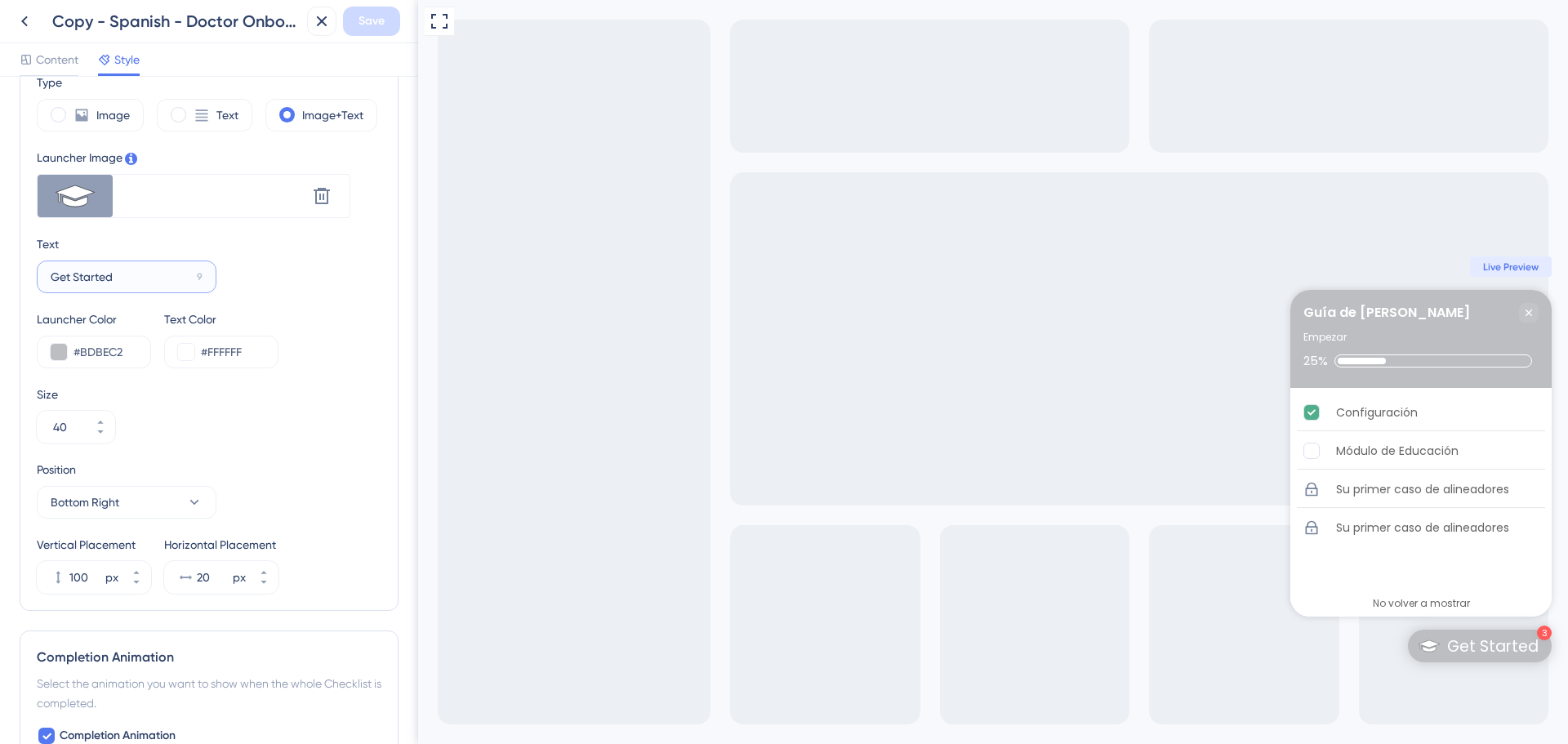 click on "Get Started" at bounding box center [120, 277] 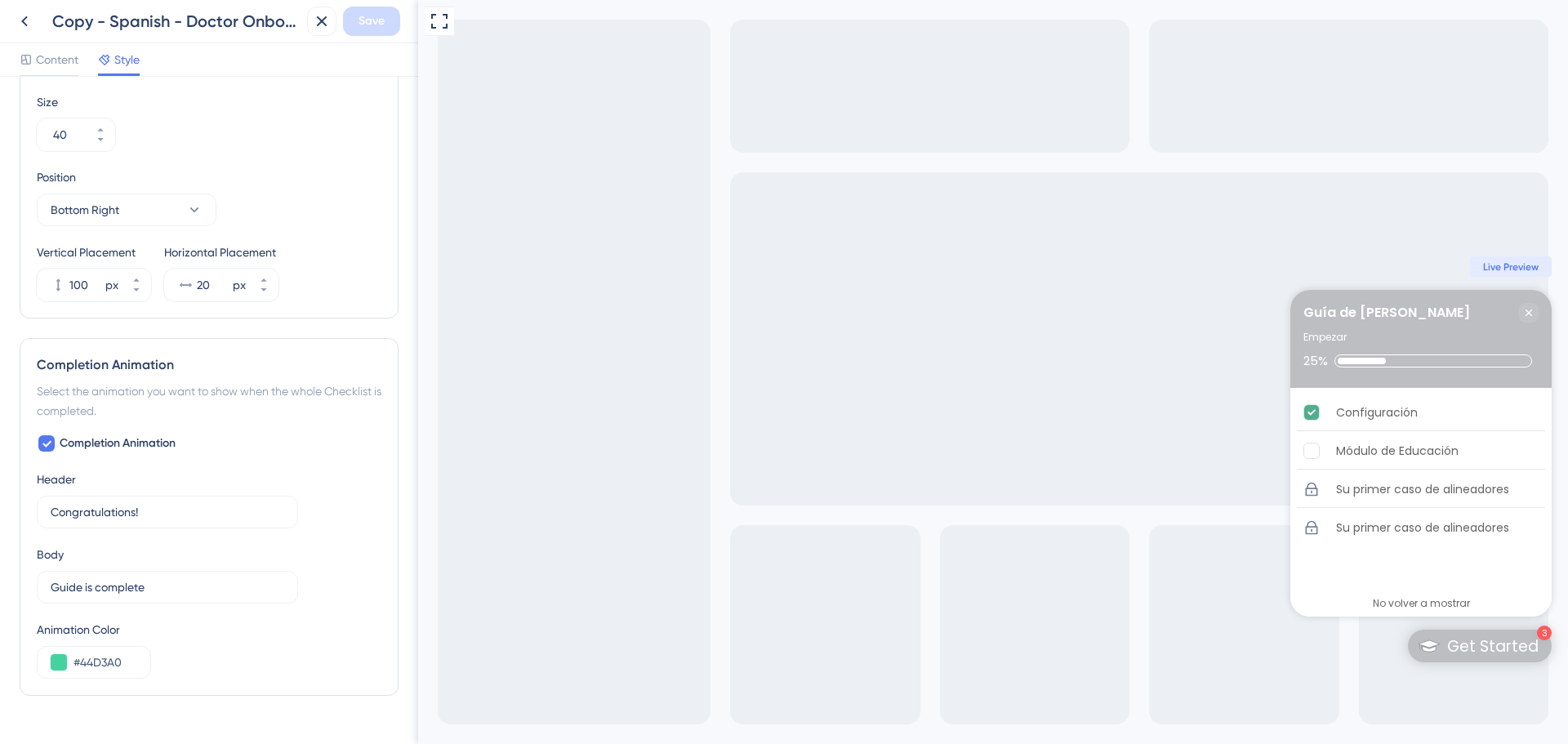 scroll, scrollTop: 817, scrollLeft: 0, axis: vertical 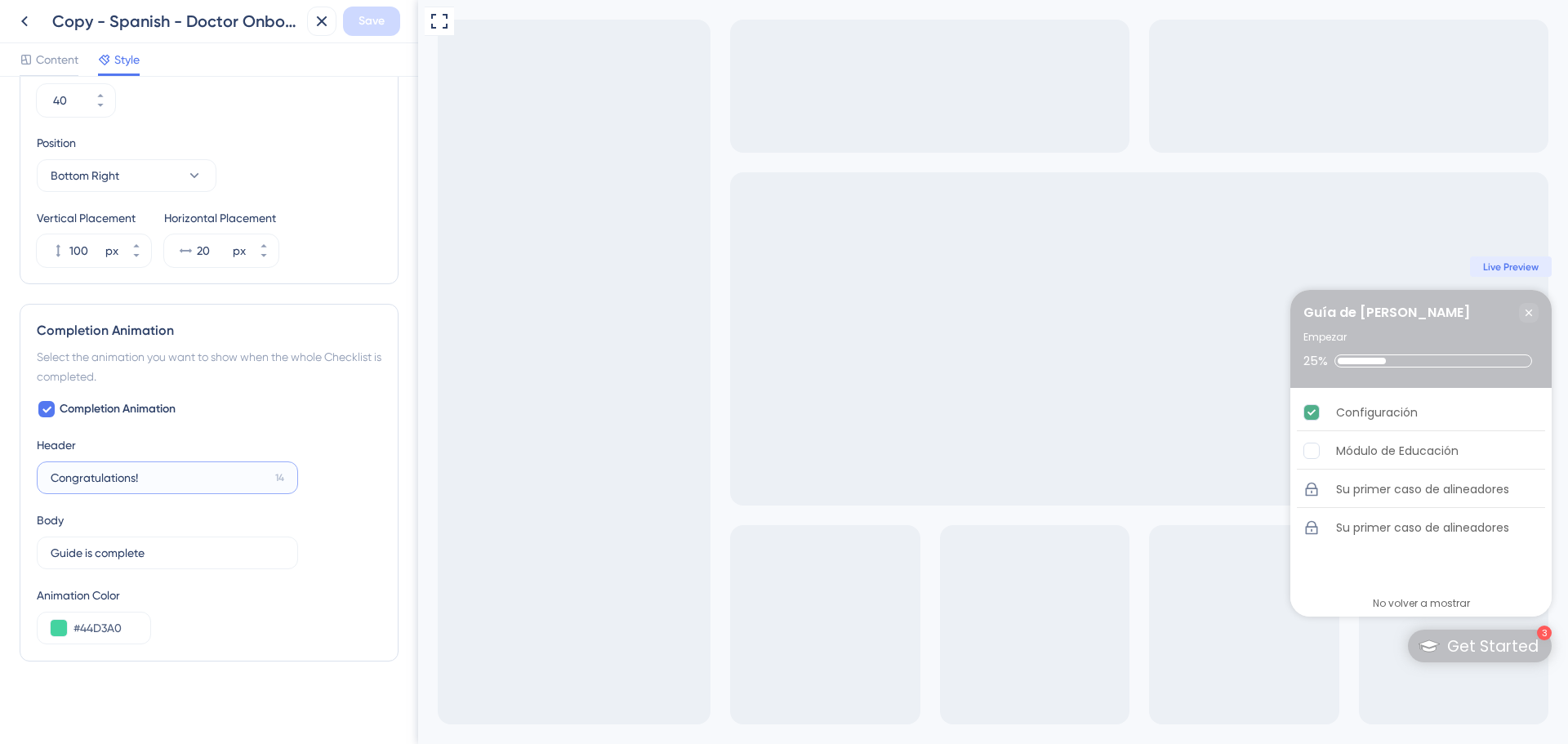 click on "Congratulations!" at bounding box center [159, 478] 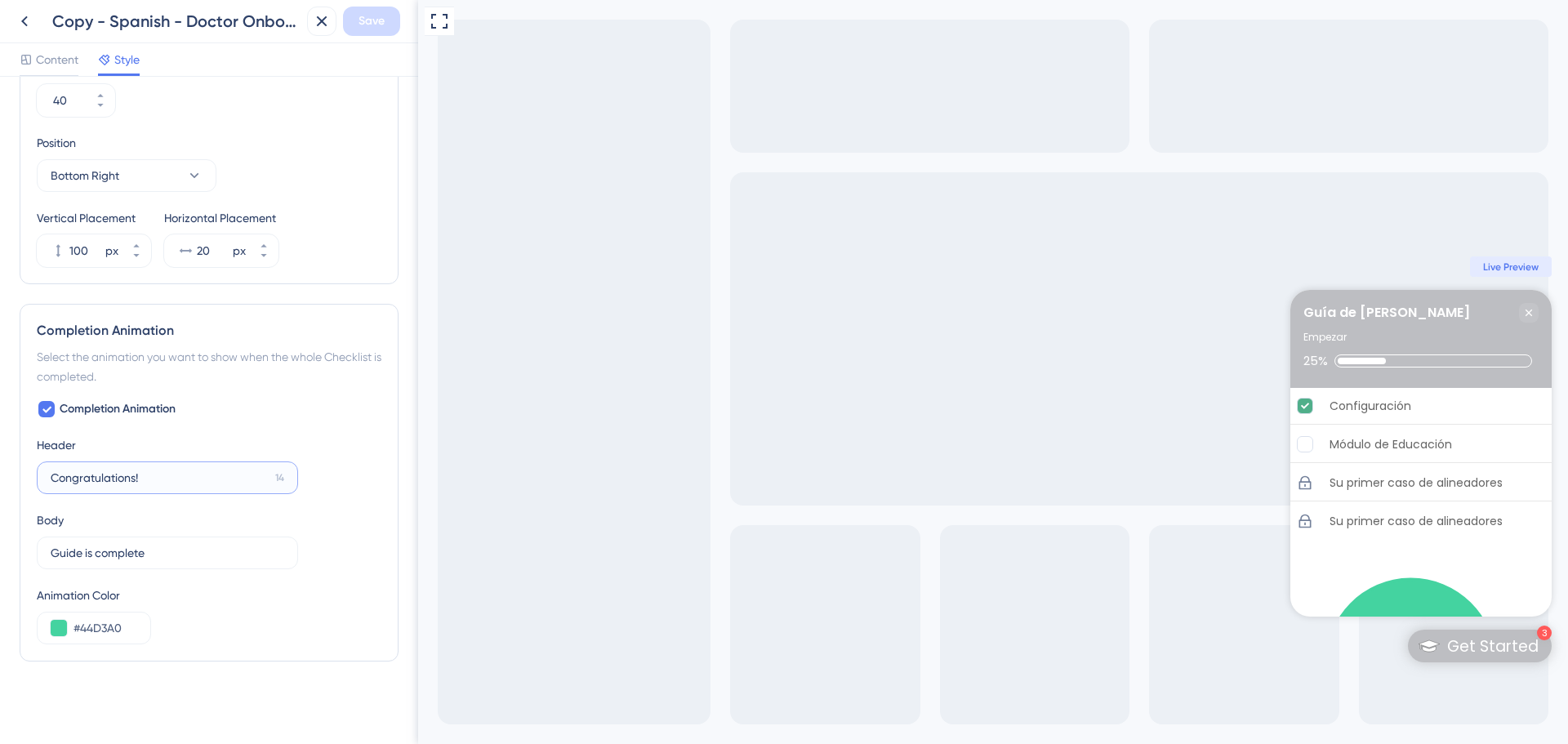 click on "Congratulations!" at bounding box center (159, 478) 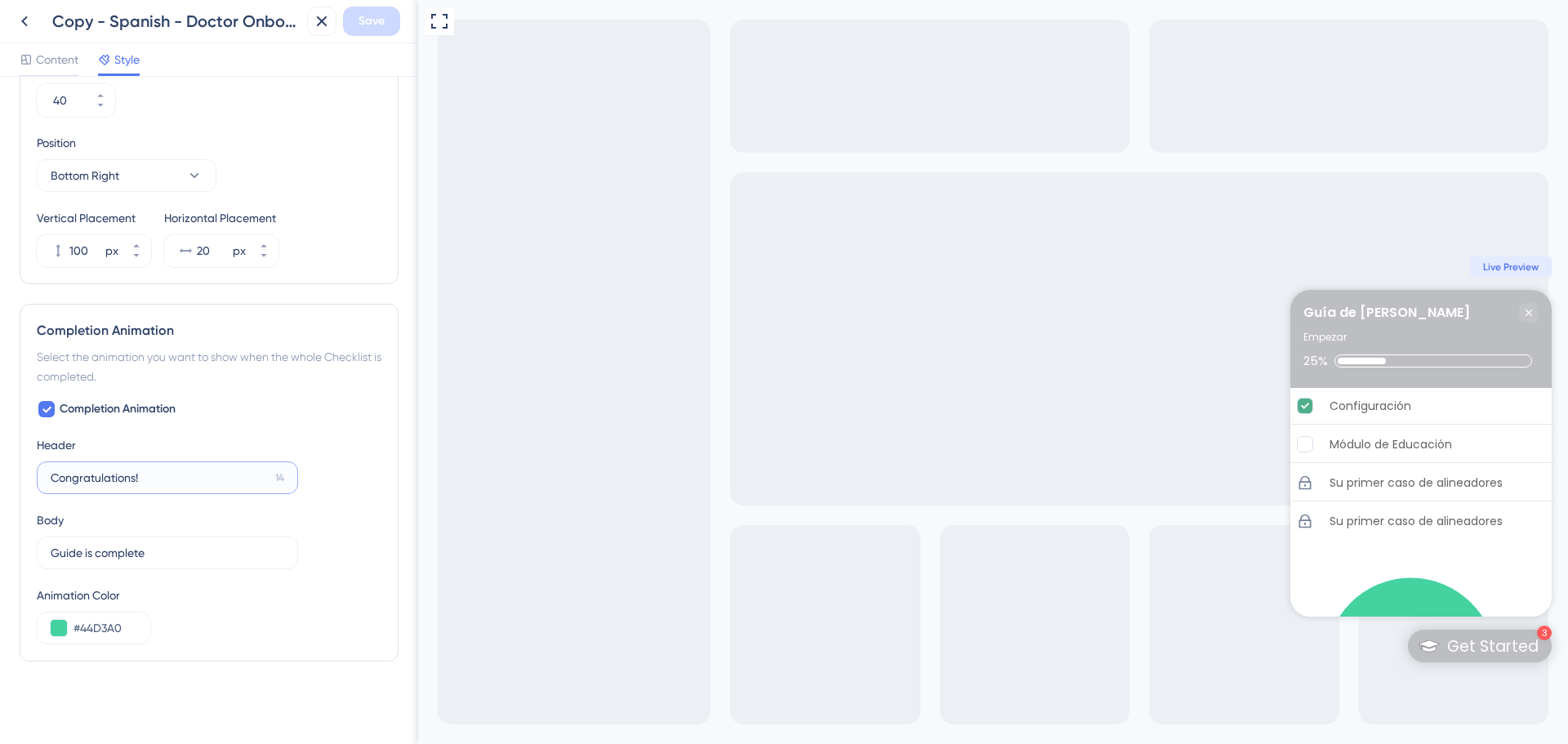 click on "Congratulations!" at bounding box center [159, 478] 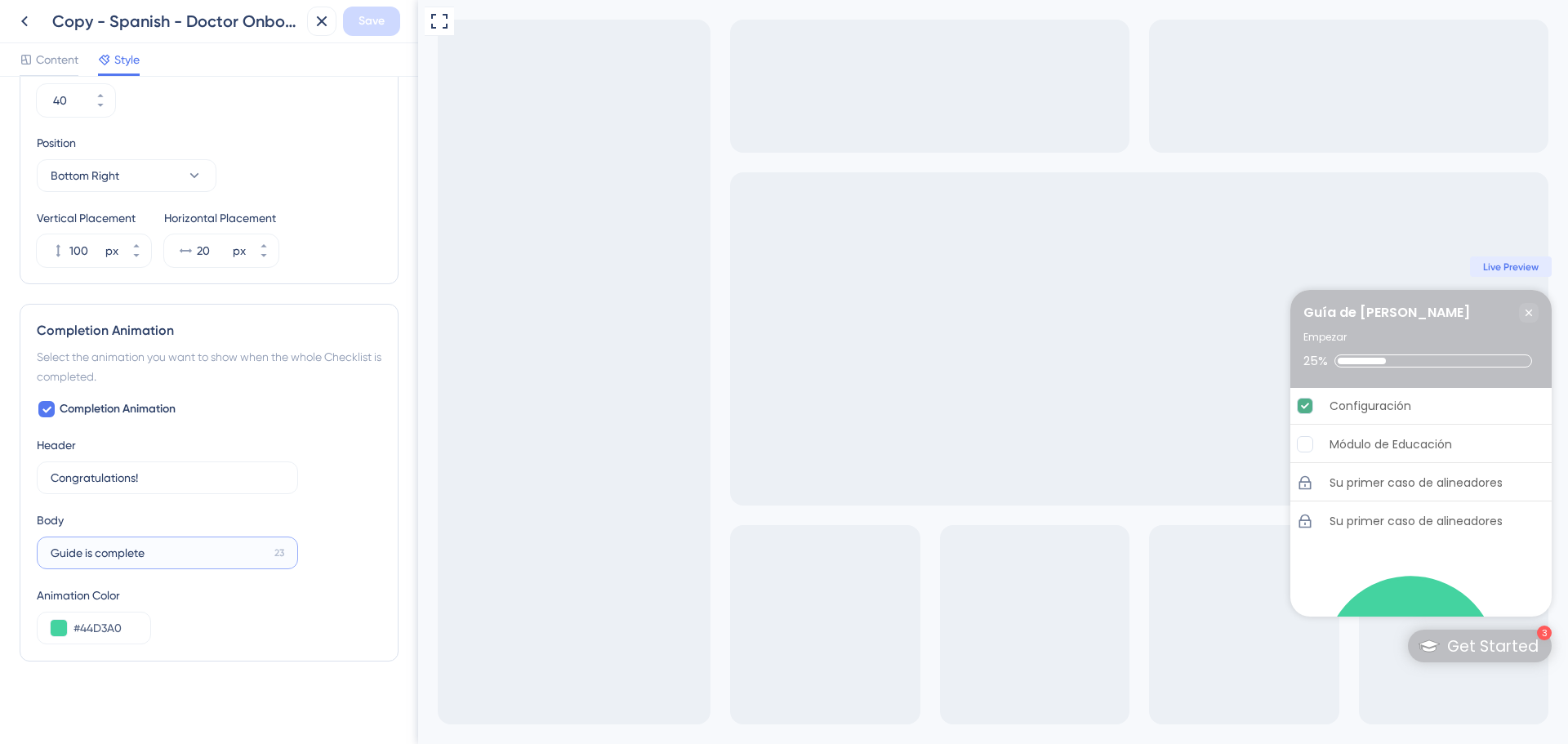 click on "Guide is complete" at bounding box center [159, 553] 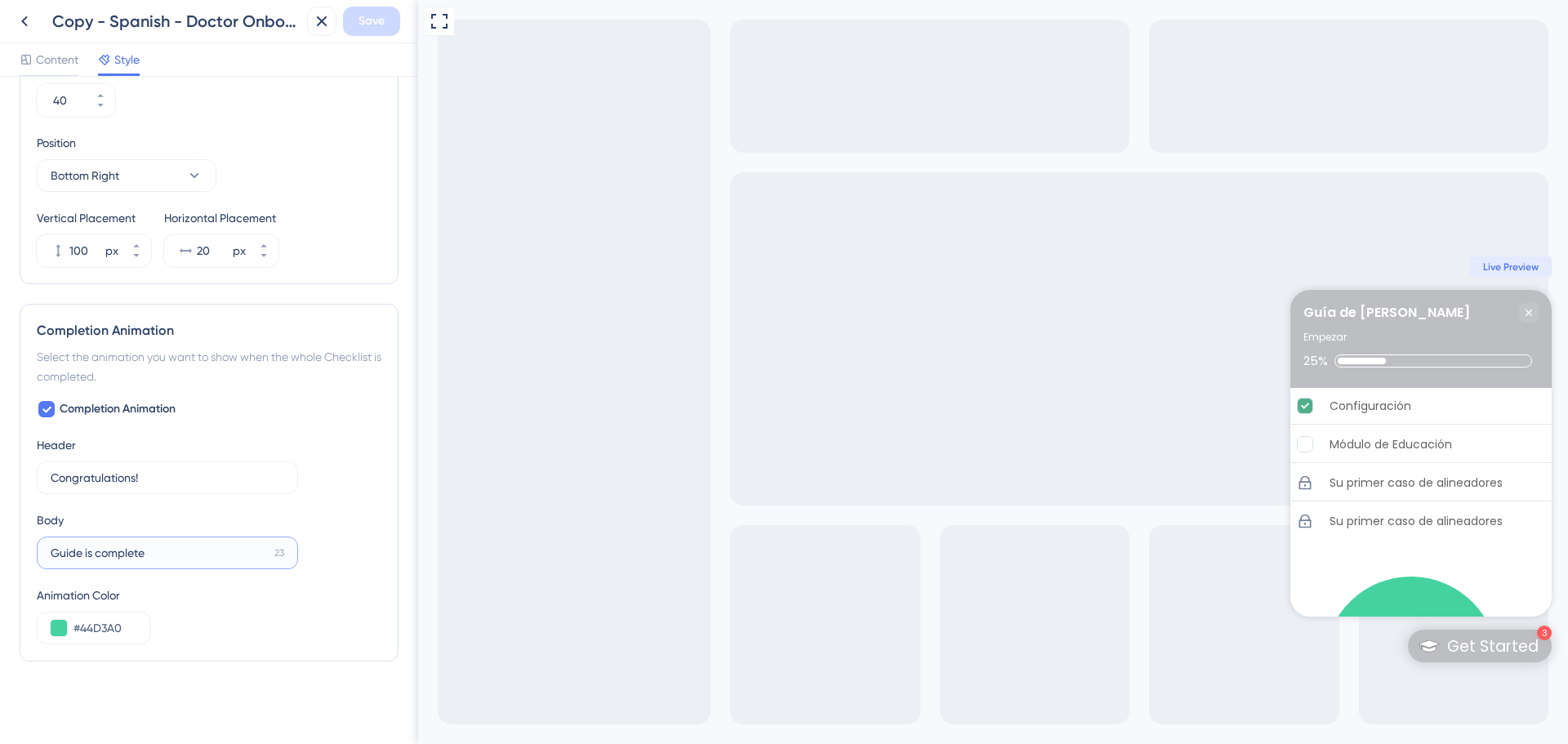 click on "Guide is complete" at bounding box center (159, 553) 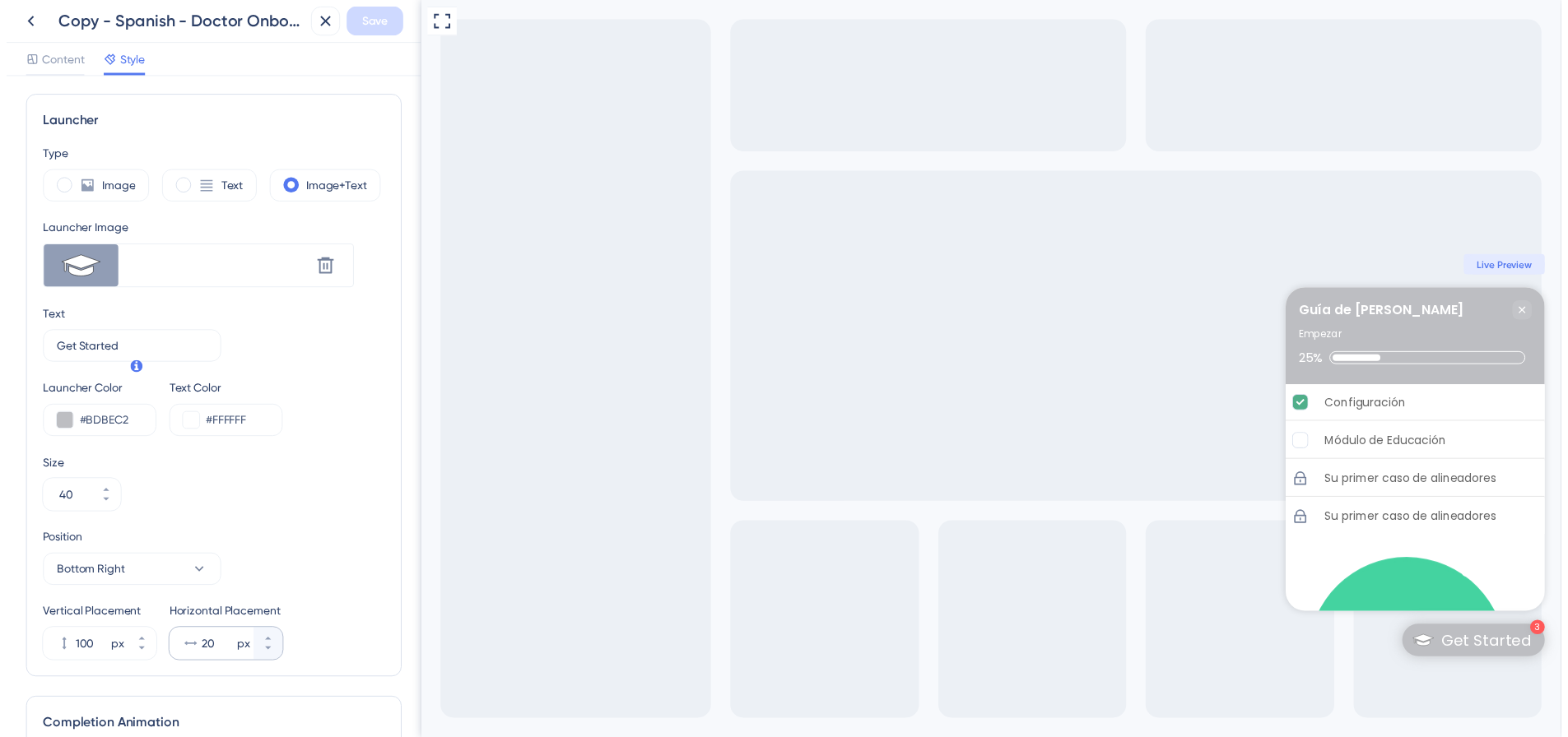 scroll, scrollTop: 740, scrollLeft: 0, axis: vertical 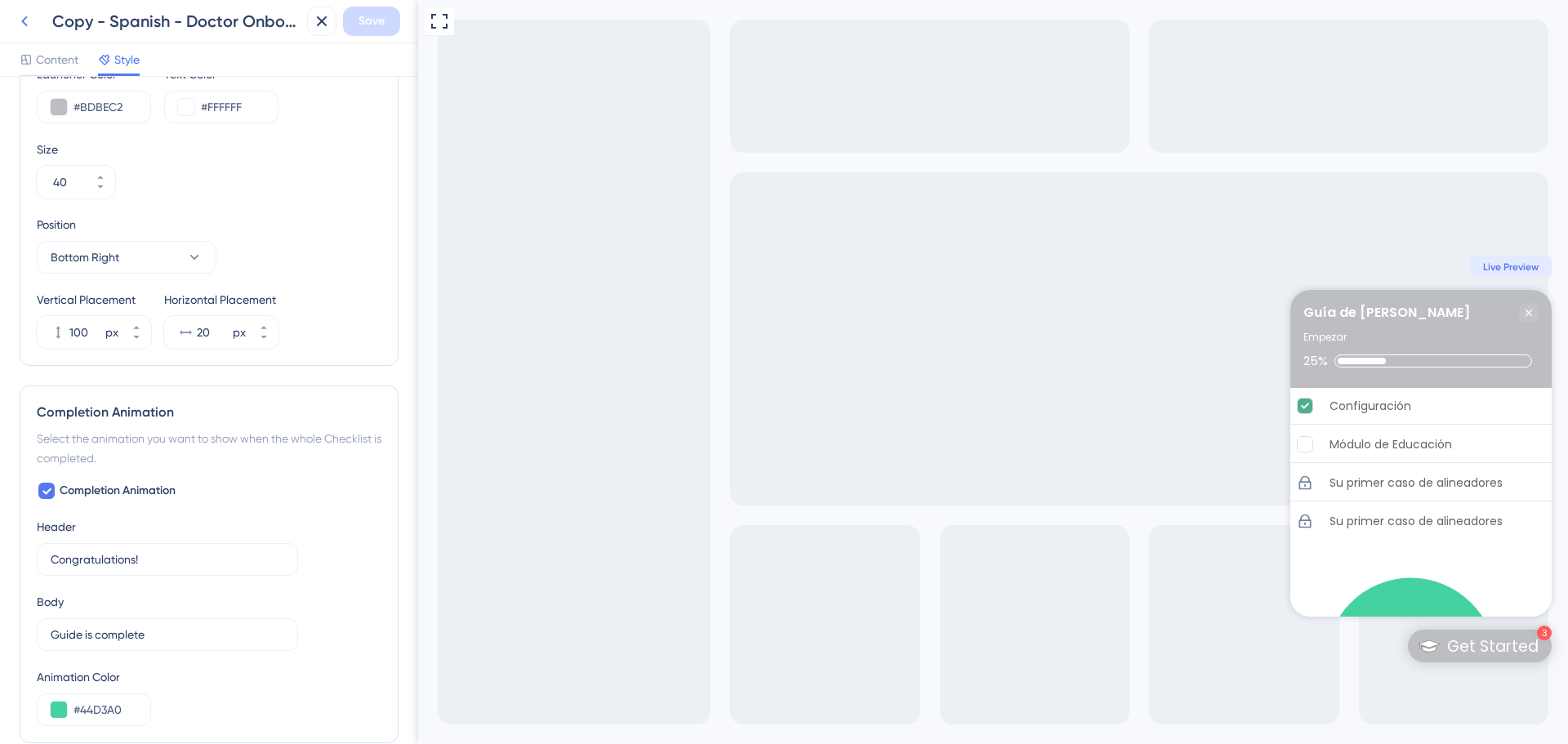 click 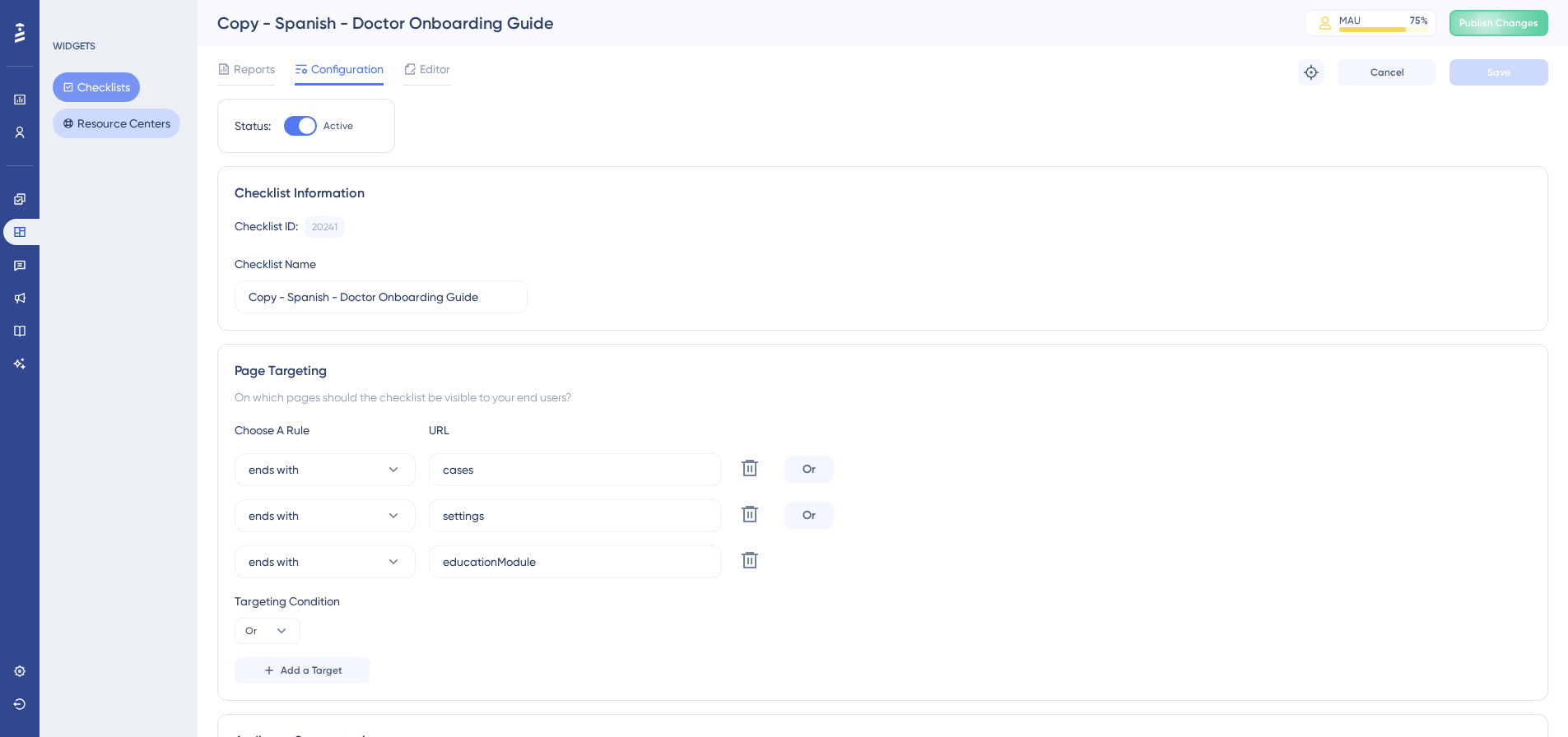 scroll, scrollTop: 0, scrollLeft: 0, axis: both 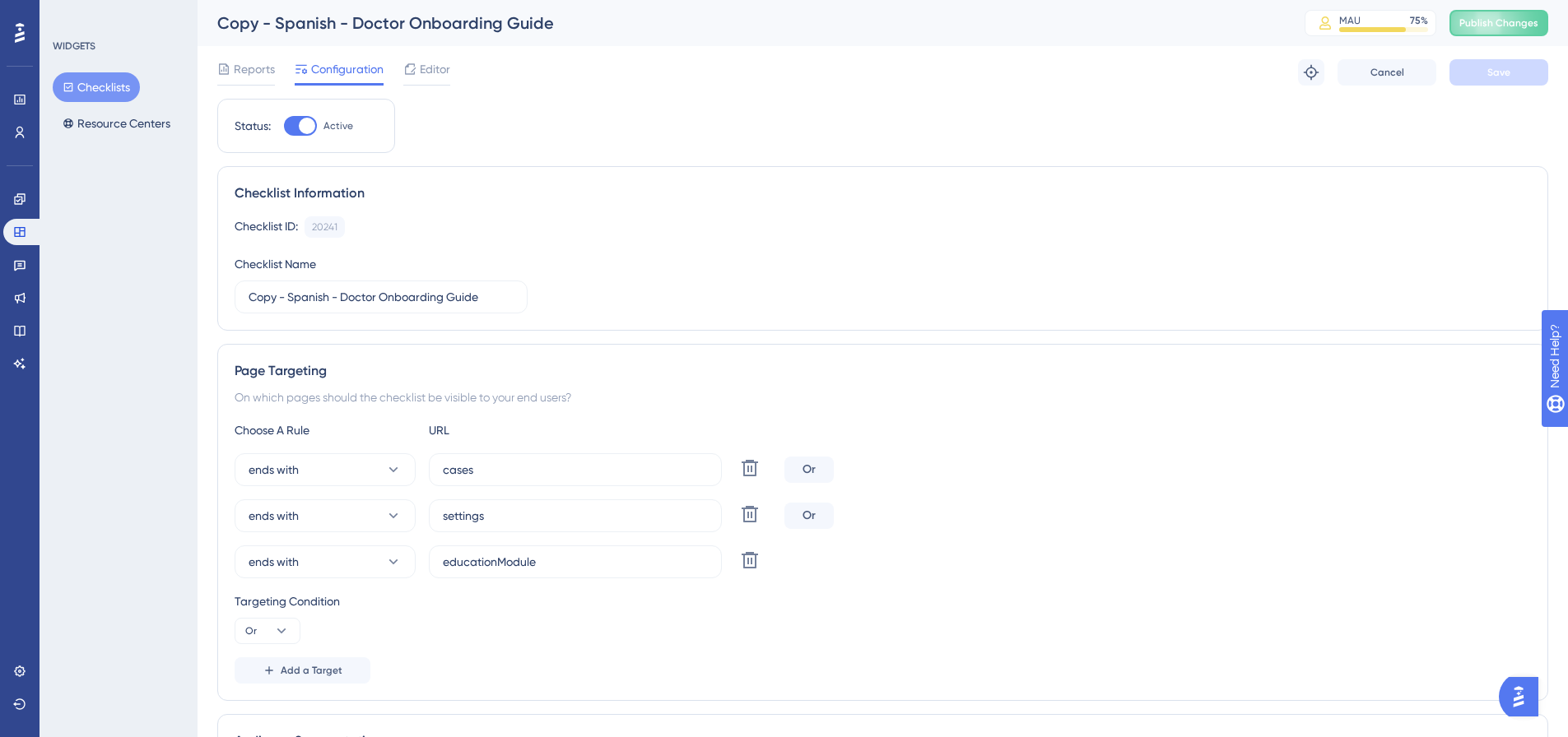 click on "Checklists" at bounding box center [96, 87] 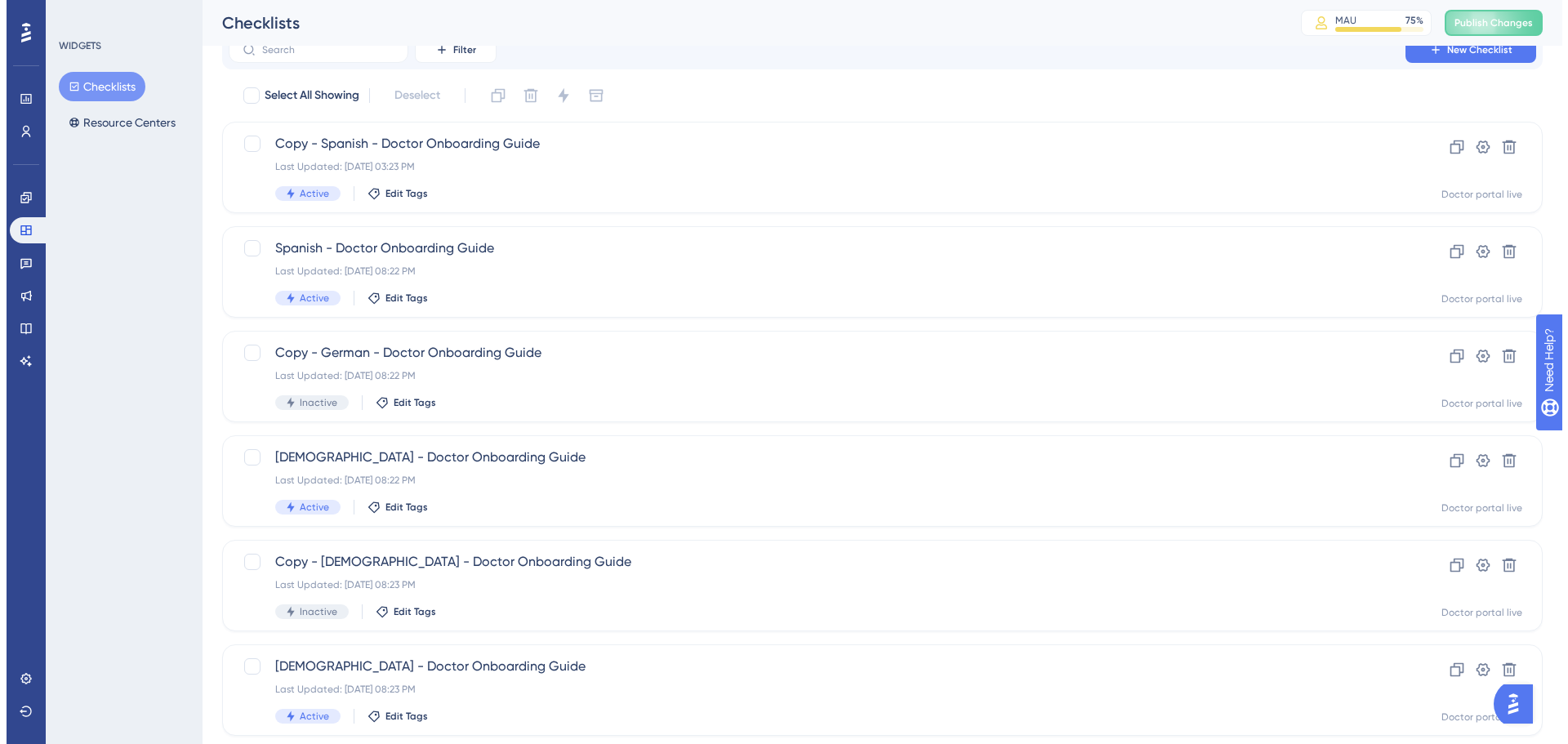 scroll, scrollTop: 0, scrollLeft: 0, axis: both 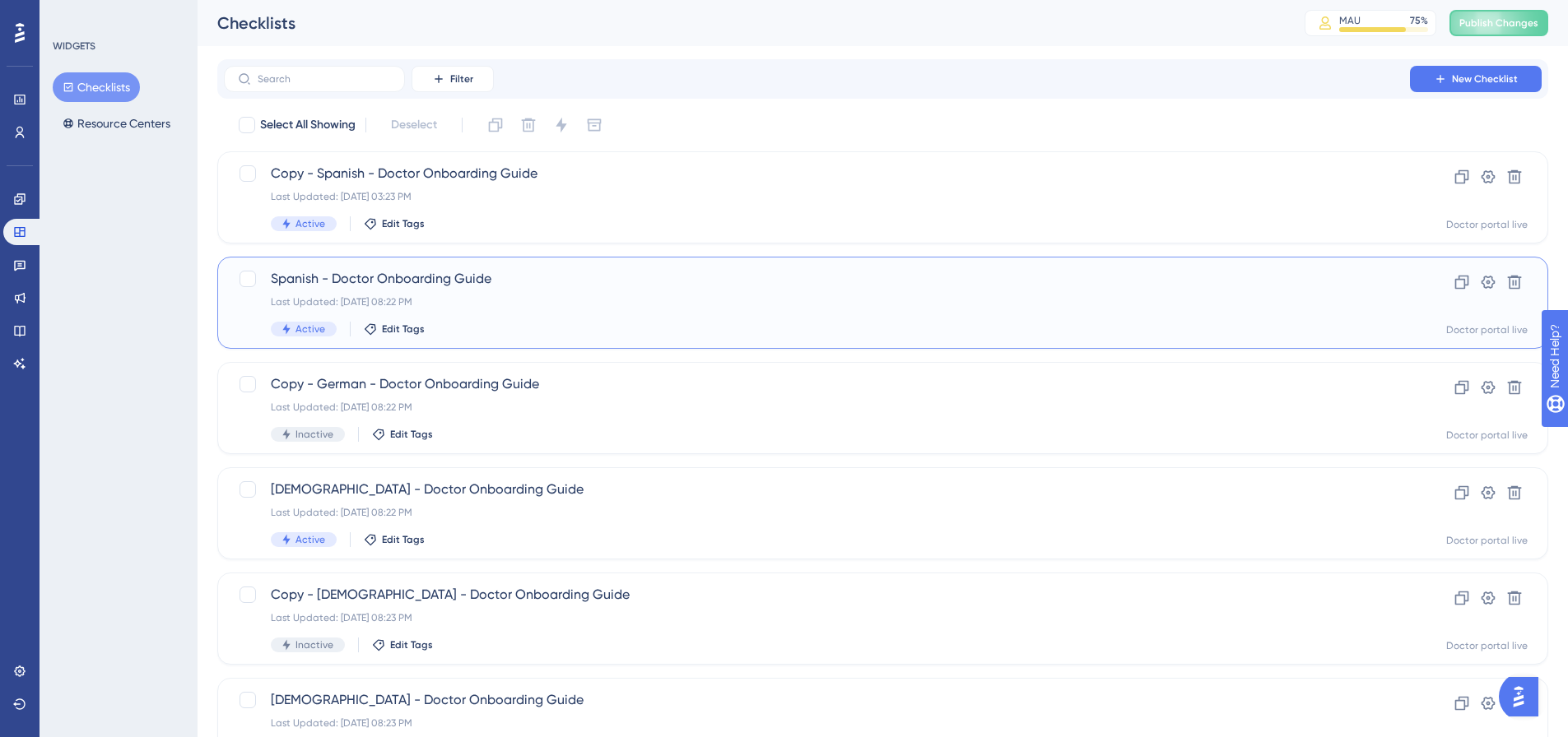 click on "Spanish - Doctor Onboarding Guide" at bounding box center [817, 279] 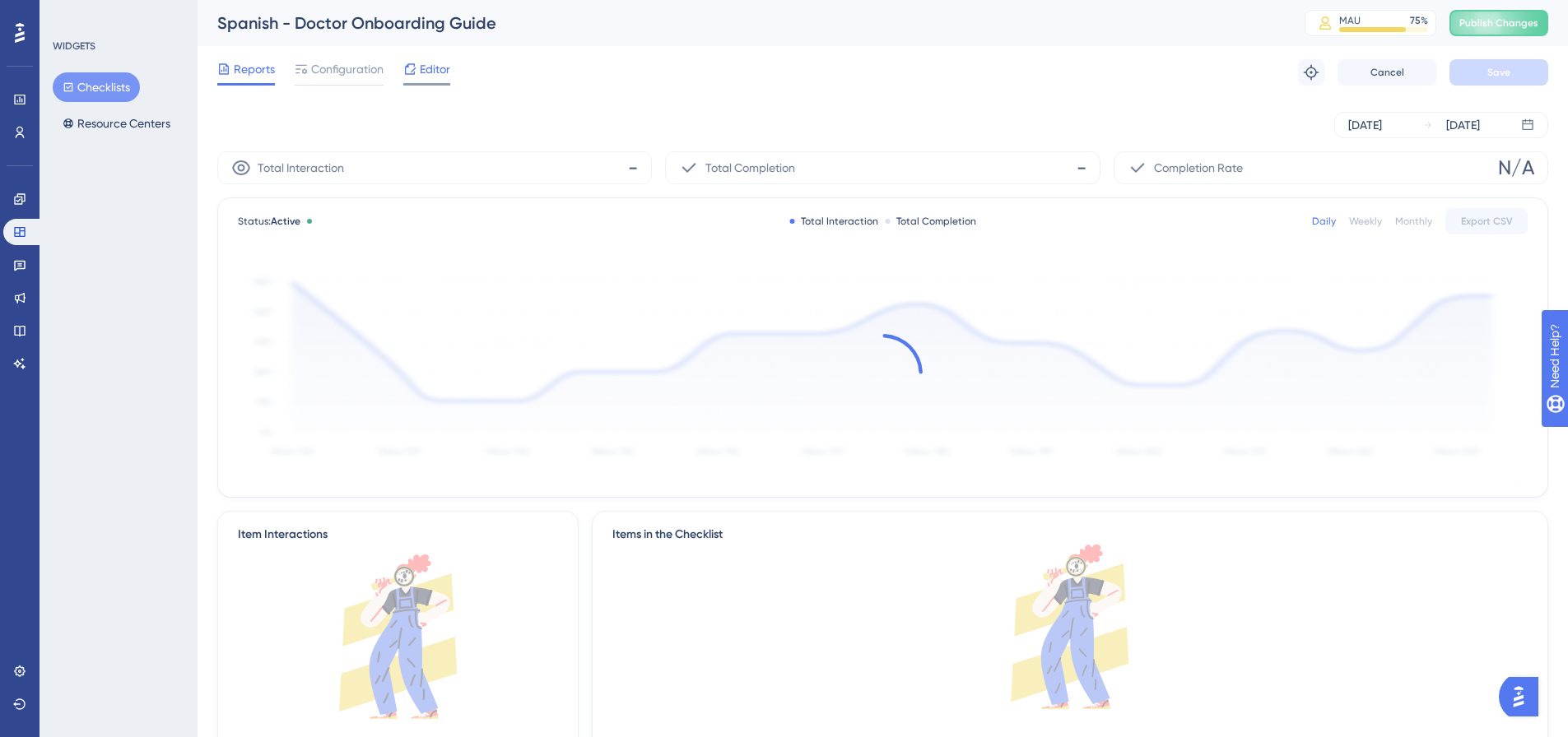 click 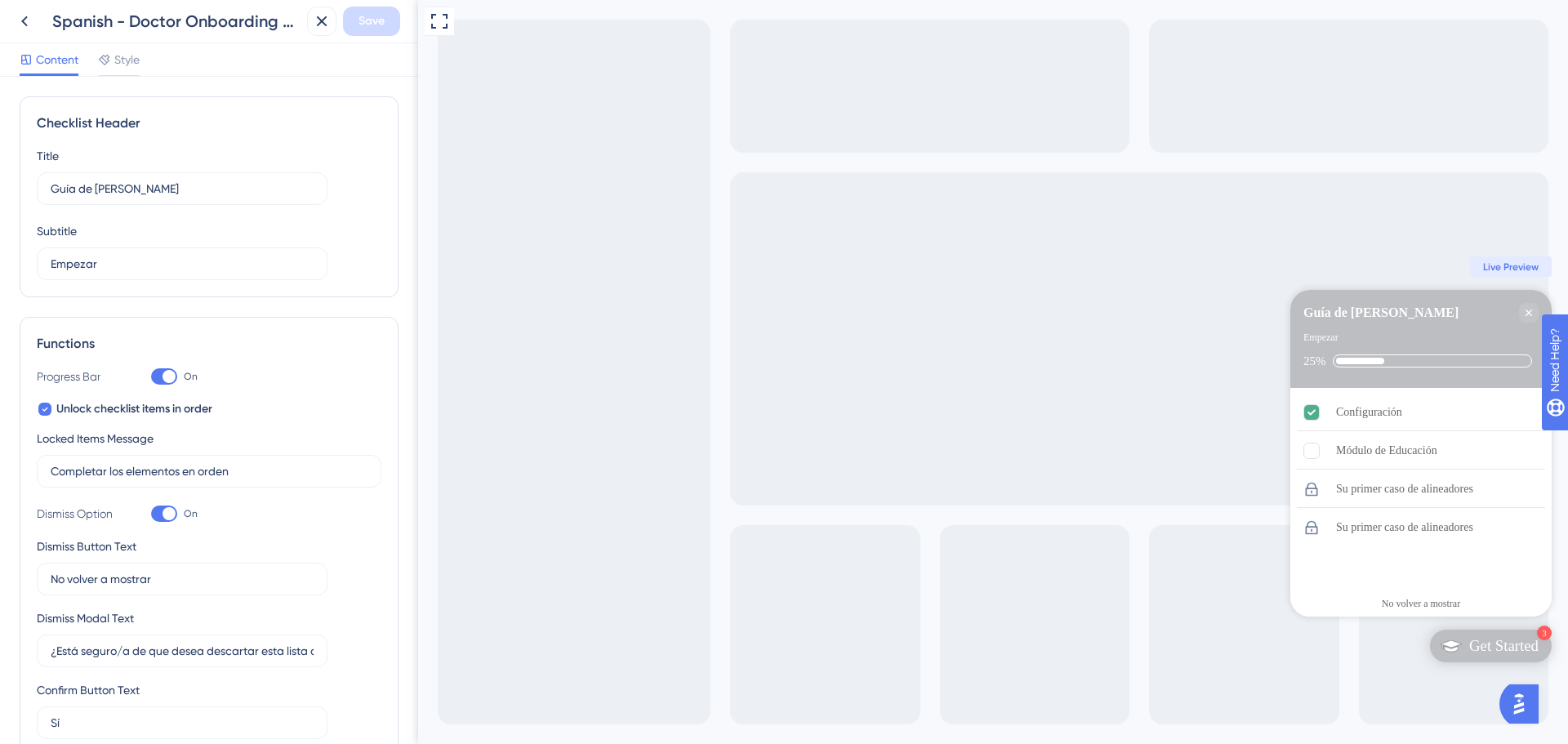 scroll, scrollTop: 0, scrollLeft: 0, axis: both 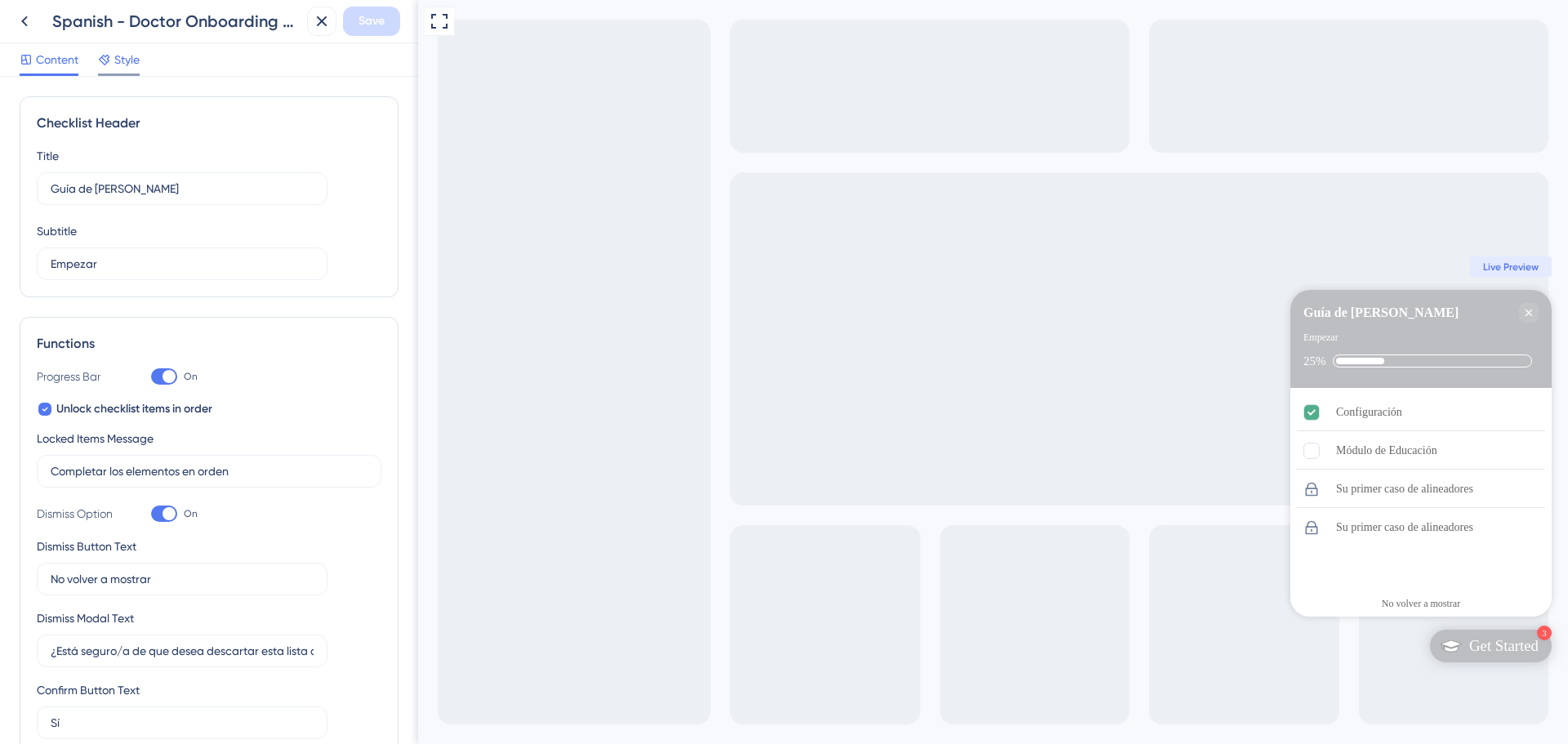click on "Style" at bounding box center (127, 60) 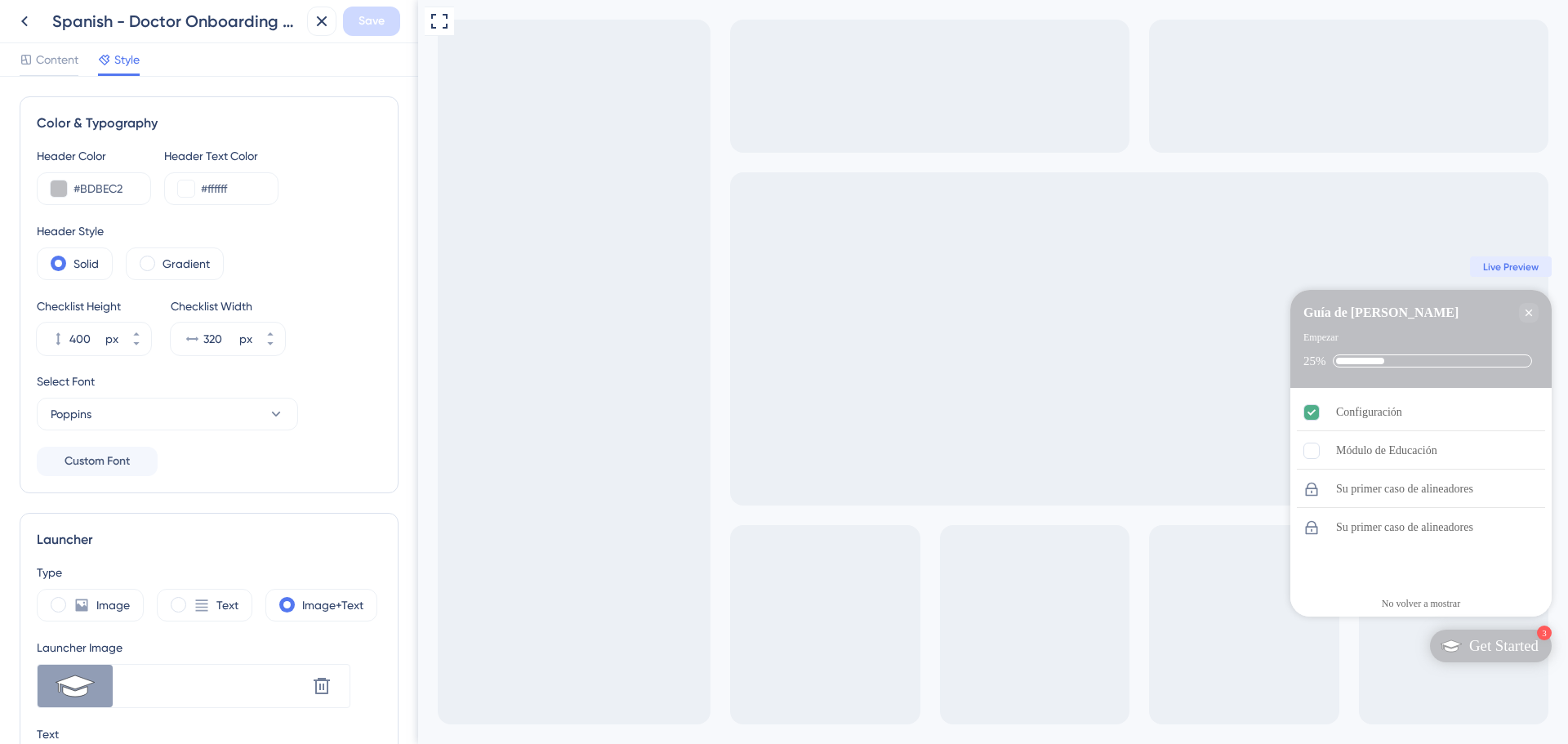 scroll, scrollTop: 0, scrollLeft: 0, axis: both 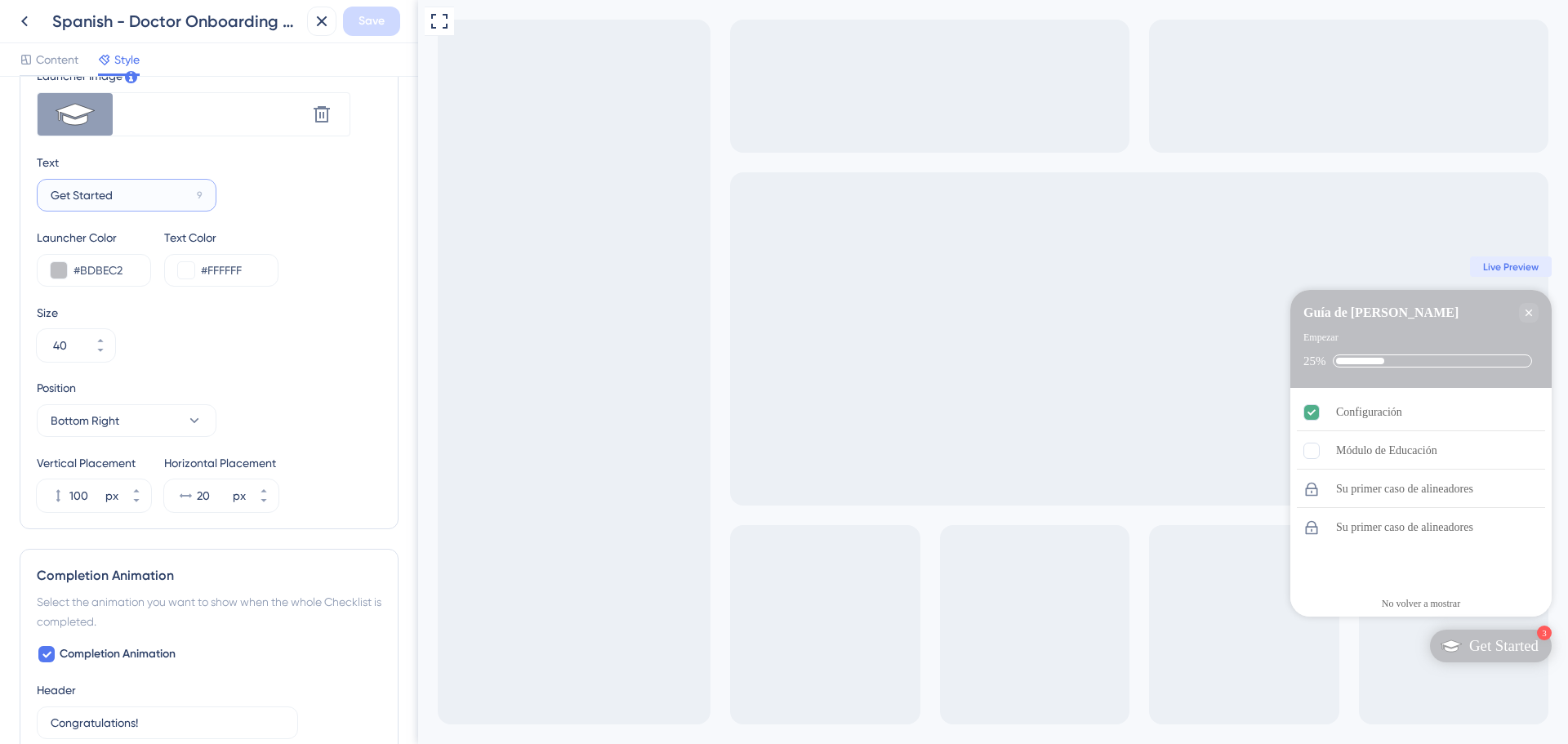 click on "Get Started" at bounding box center (120, 195) 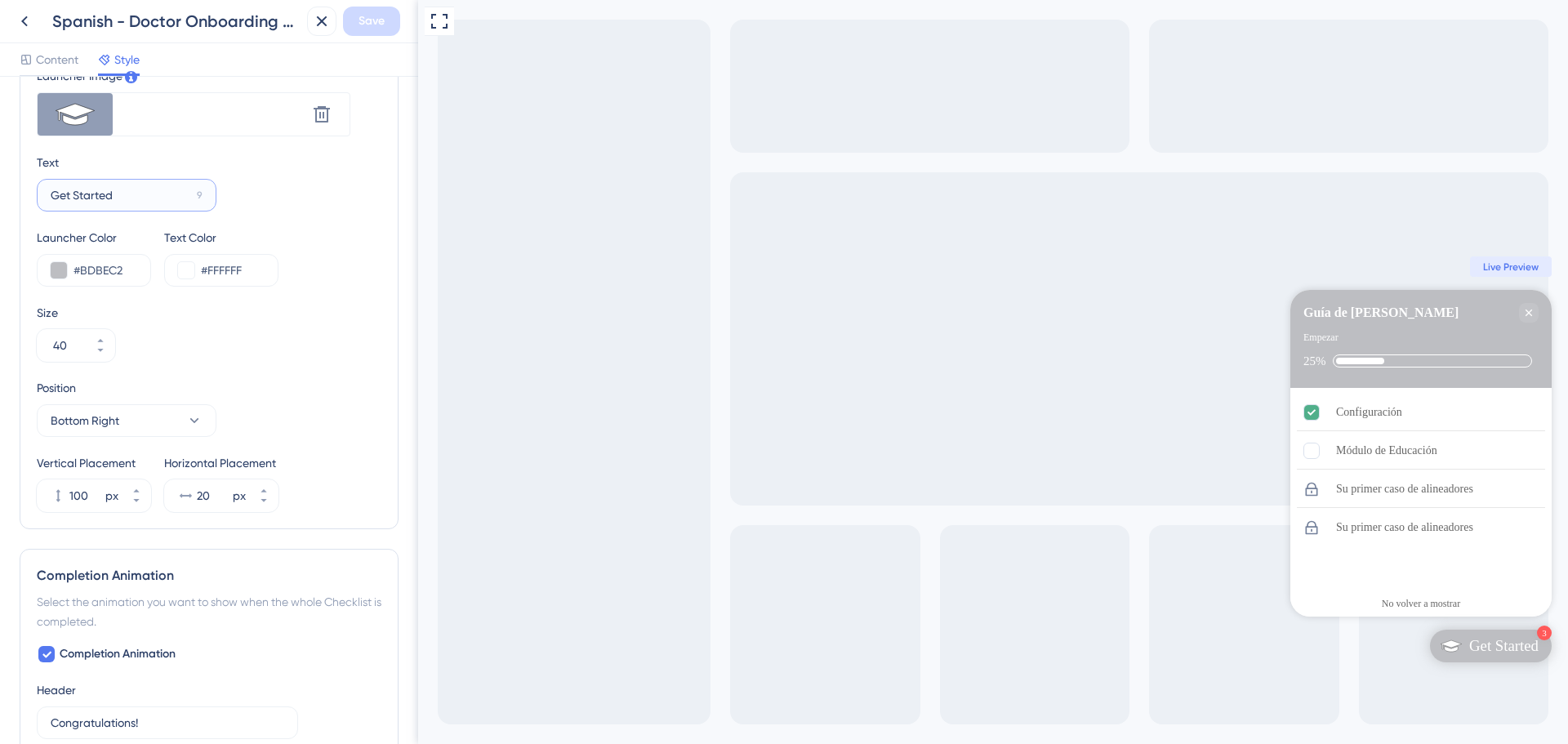 paste on "Empezar" 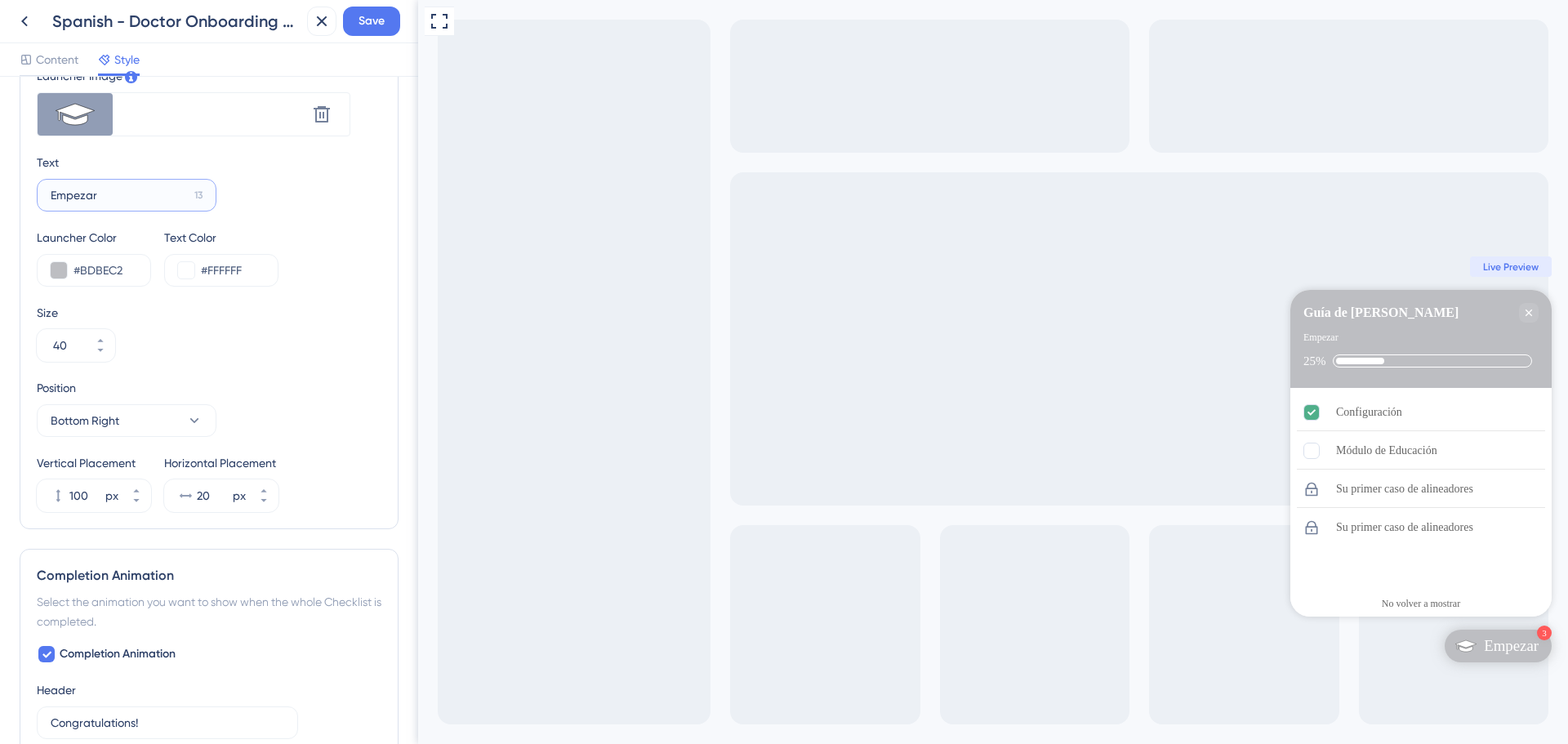 type on "Empezar" 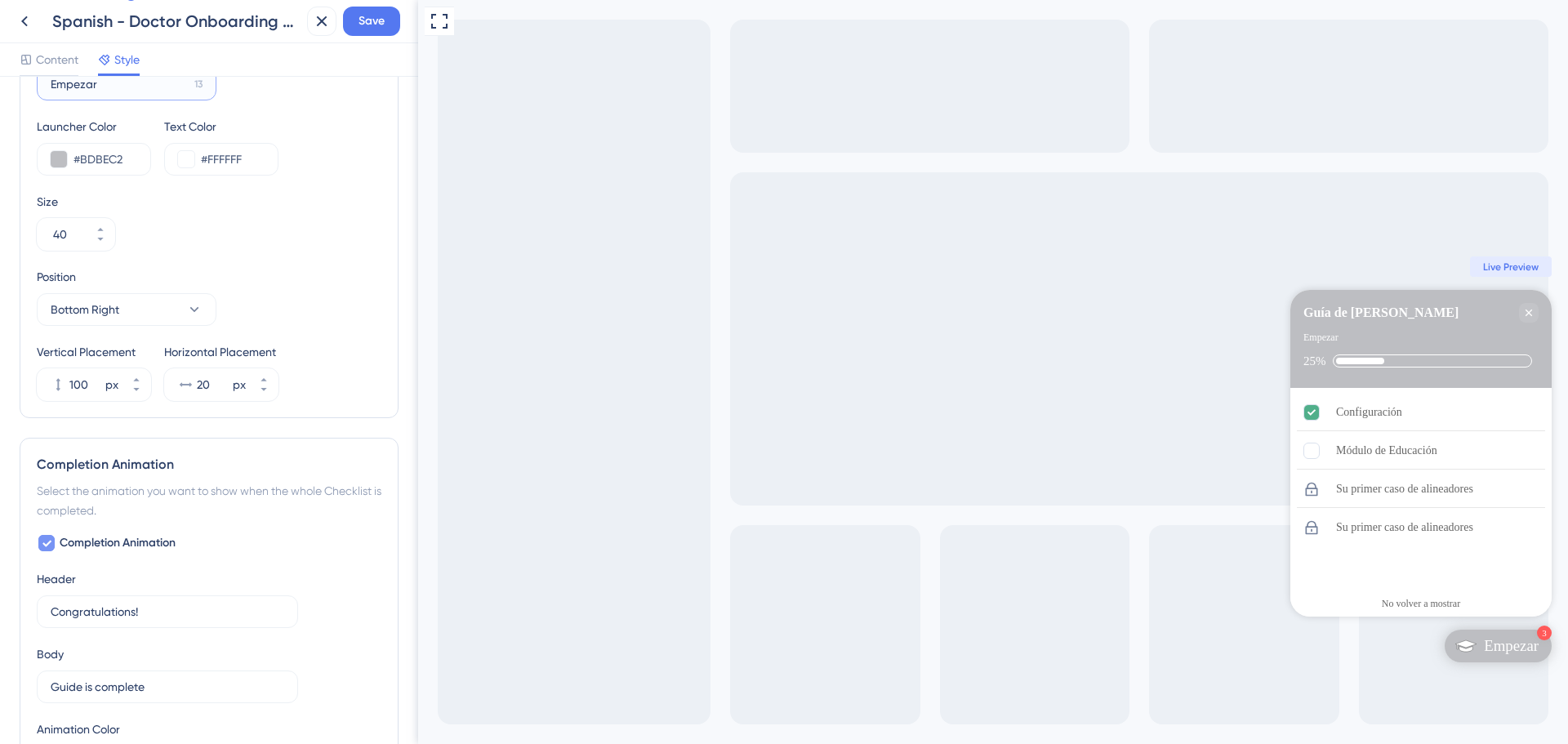 scroll, scrollTop: 735, scrollLeft: 0, axis: vertical 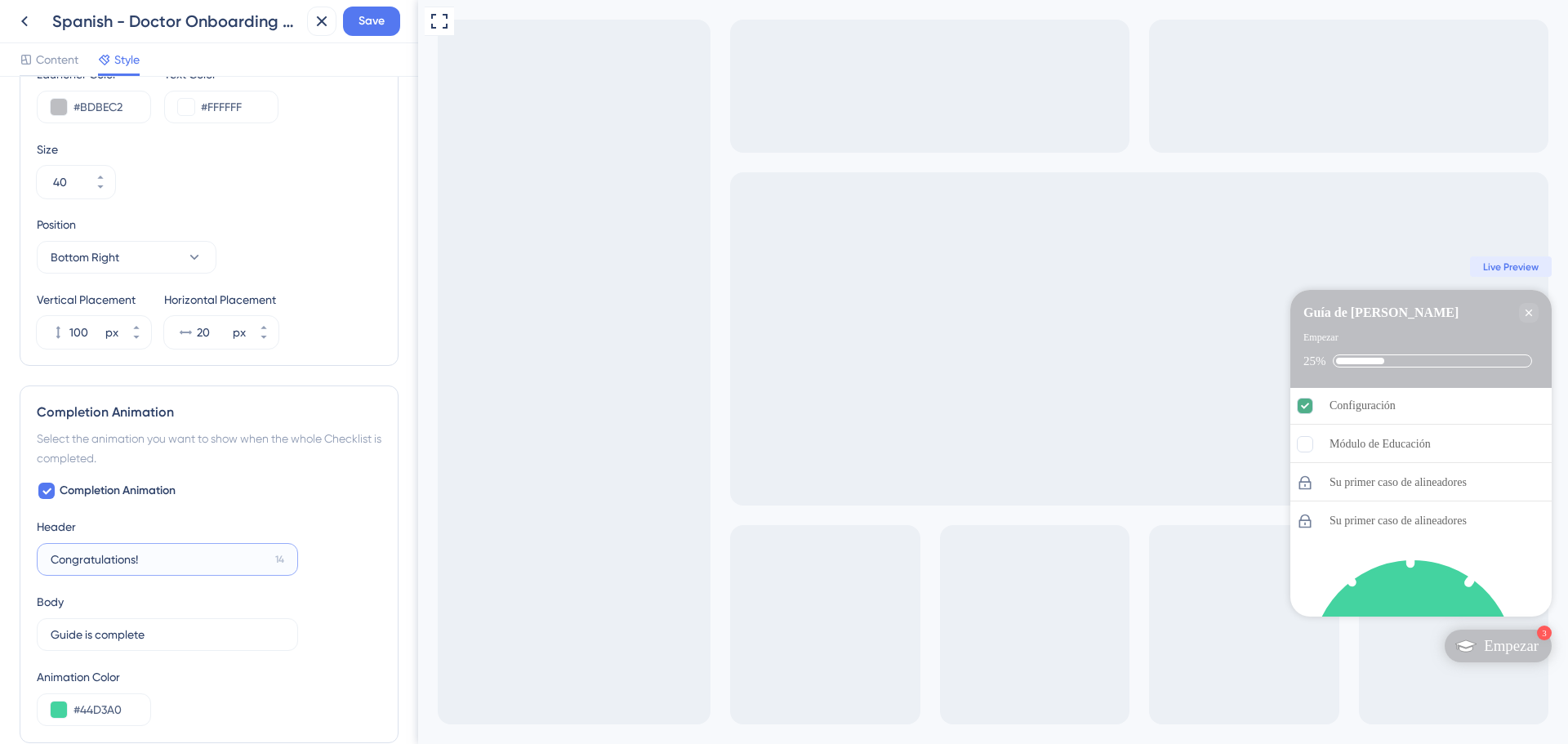 click on "Congratulations!" at bounding box center (159, 559) 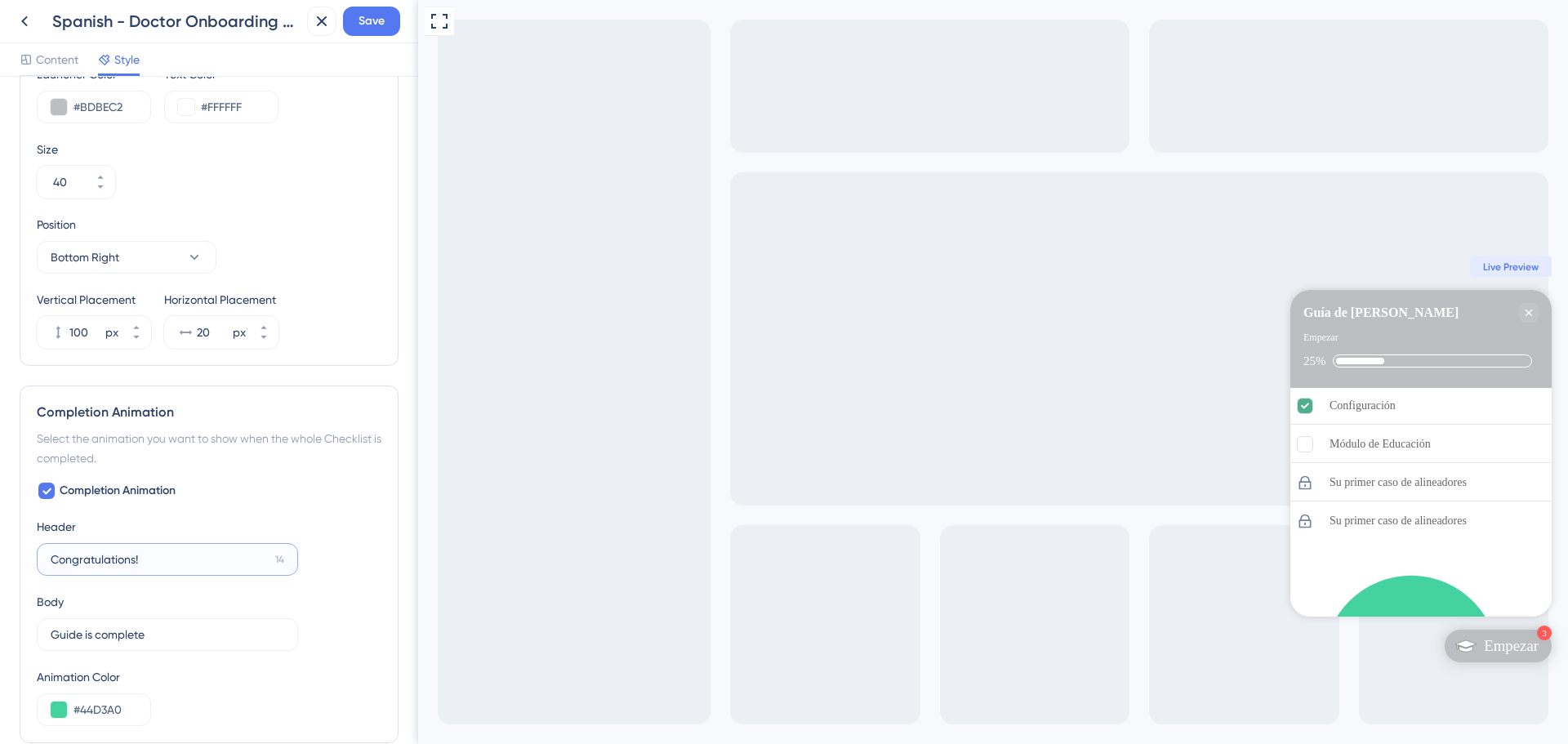 paste on "¡Felicidade" 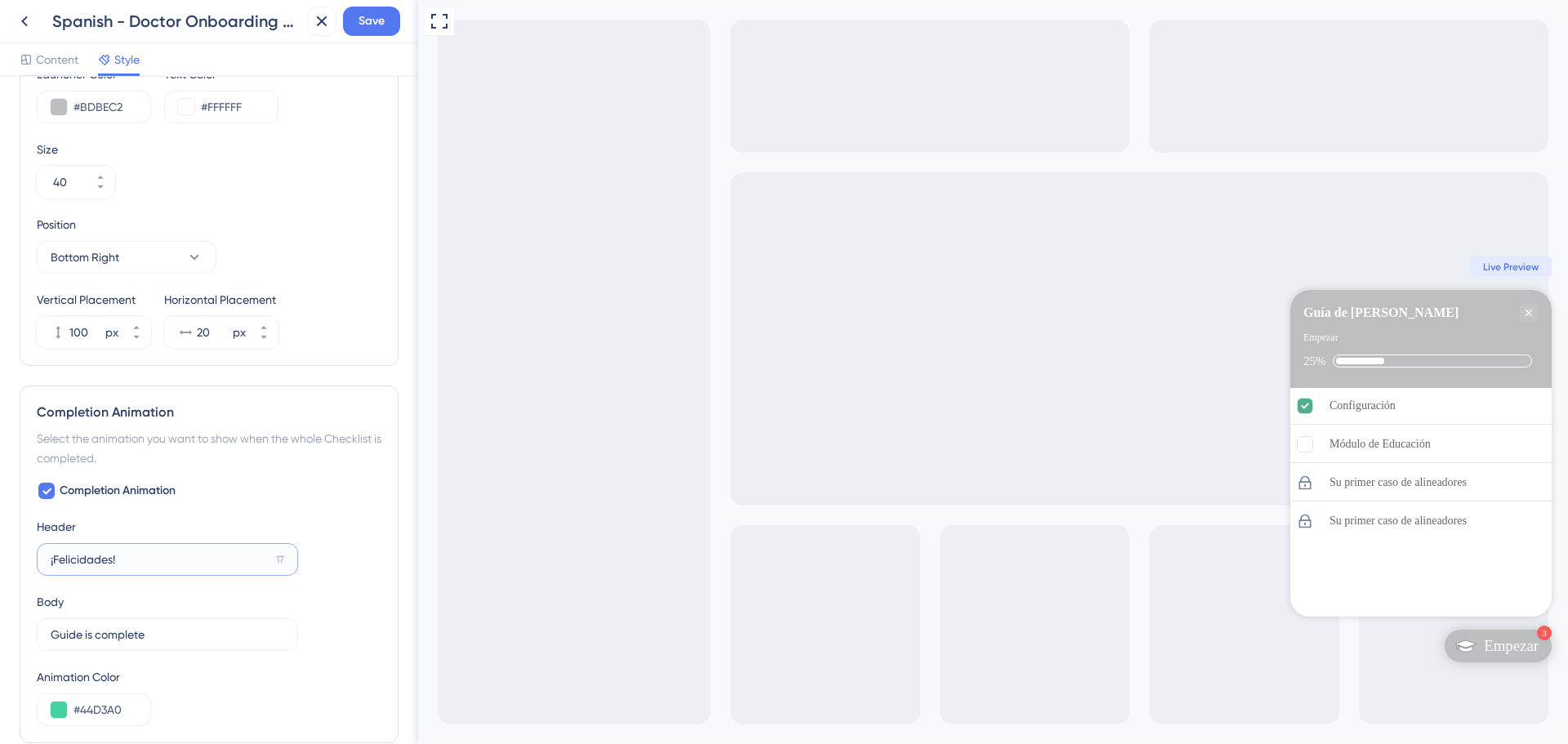 type on "¡Felicidades!" 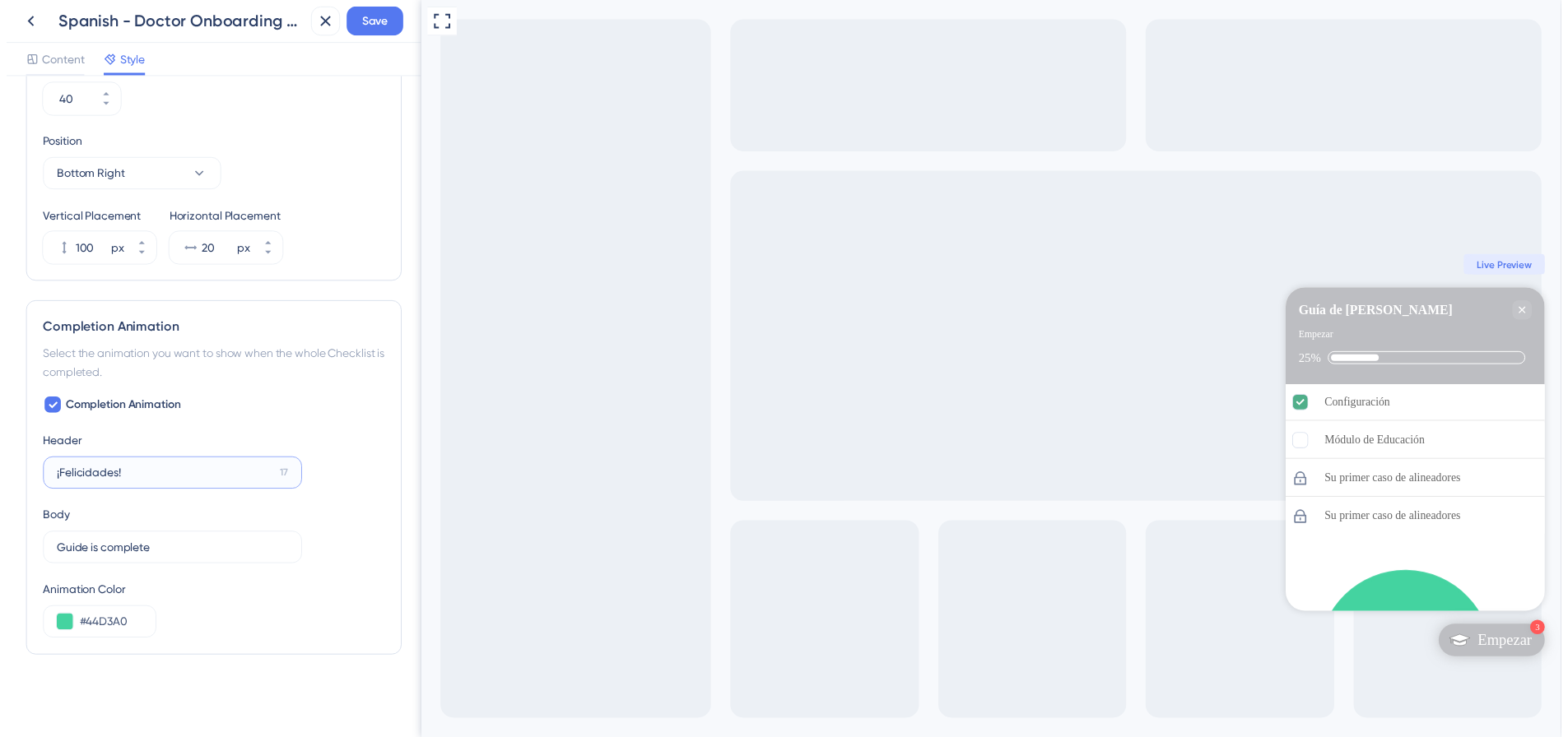 scroll, scrollTop: 825, scrollLeft: 0, axis: vertical 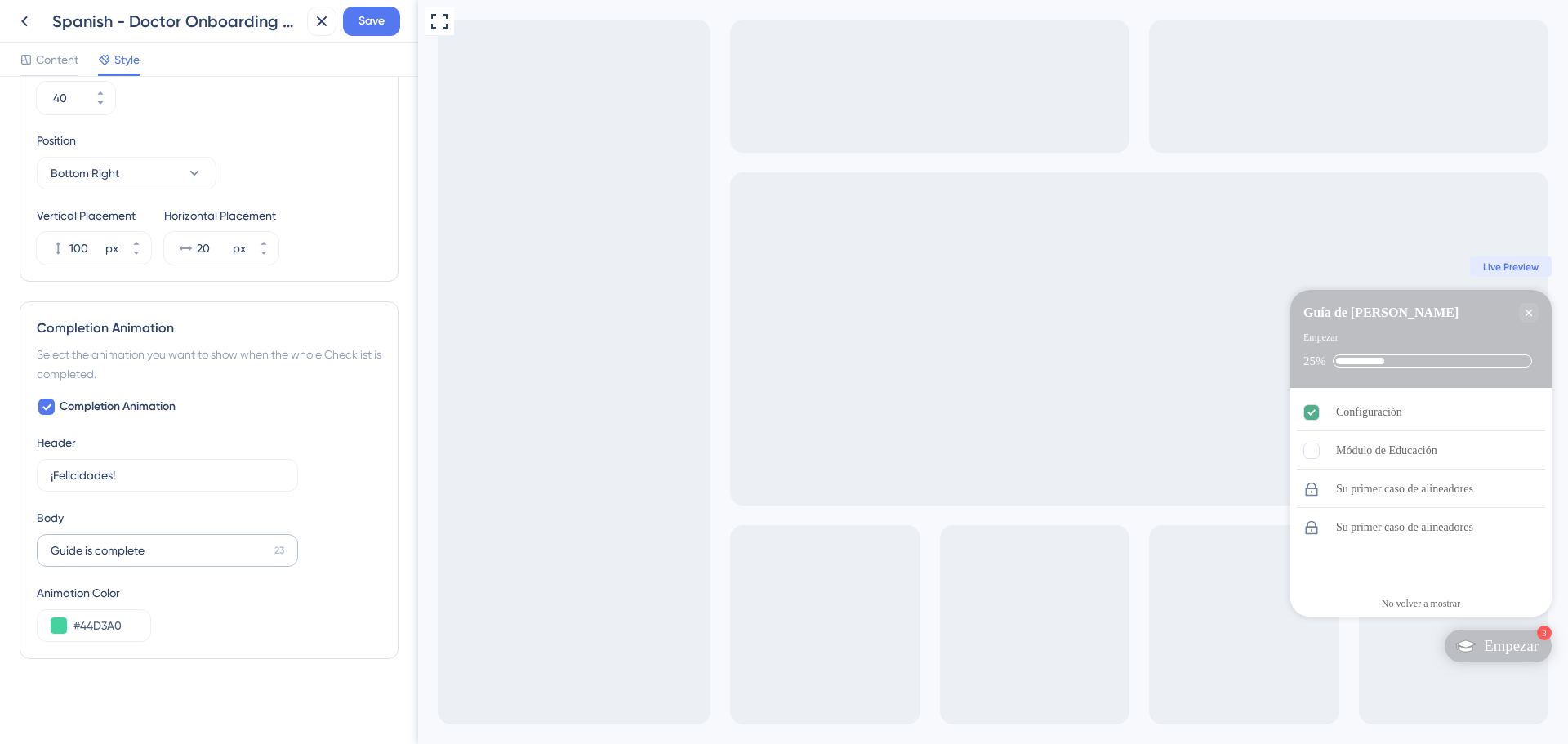 click on "Guide is complete 23" at bounding box center (167, 550) 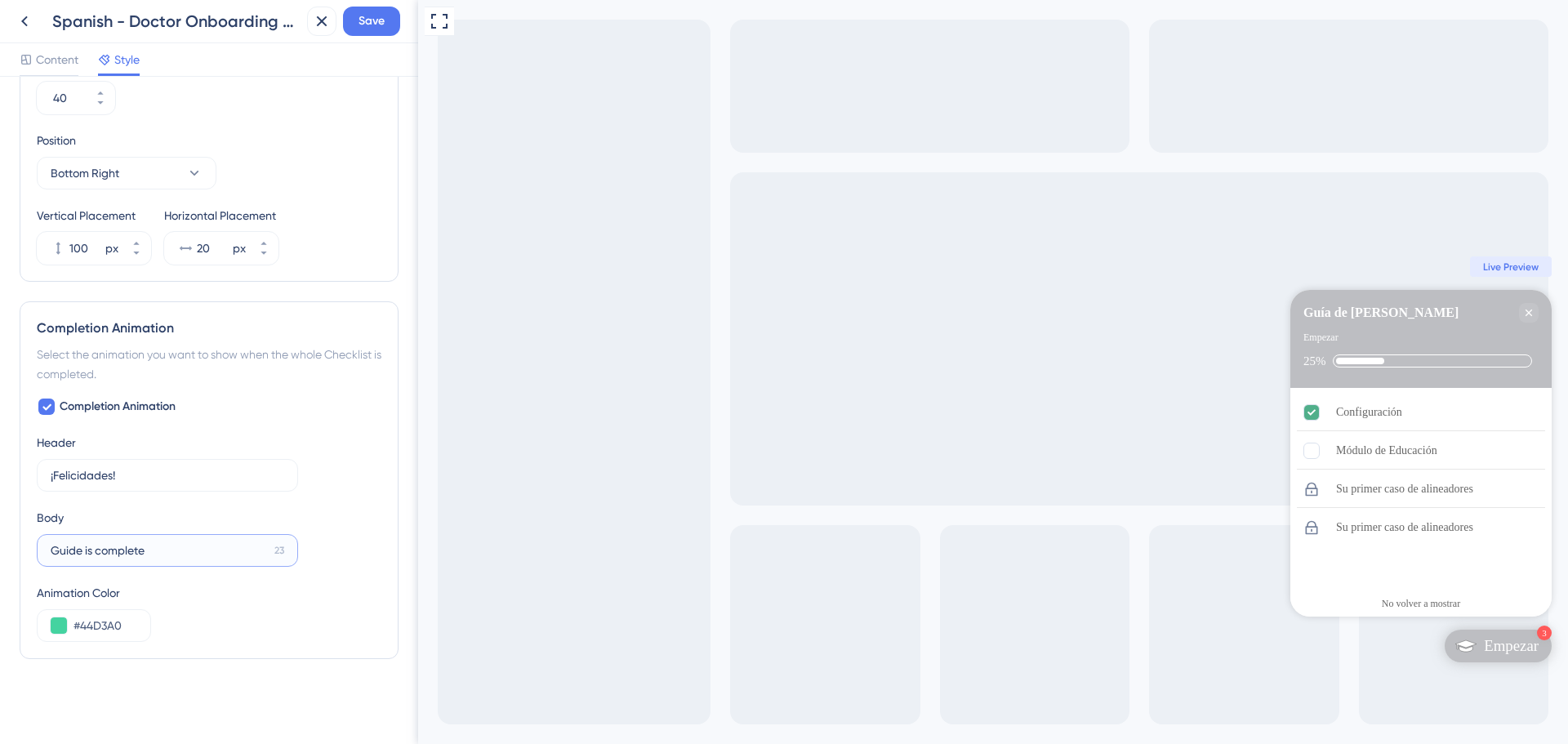 click on "Guide is complete" at bounding box center (159, 550) 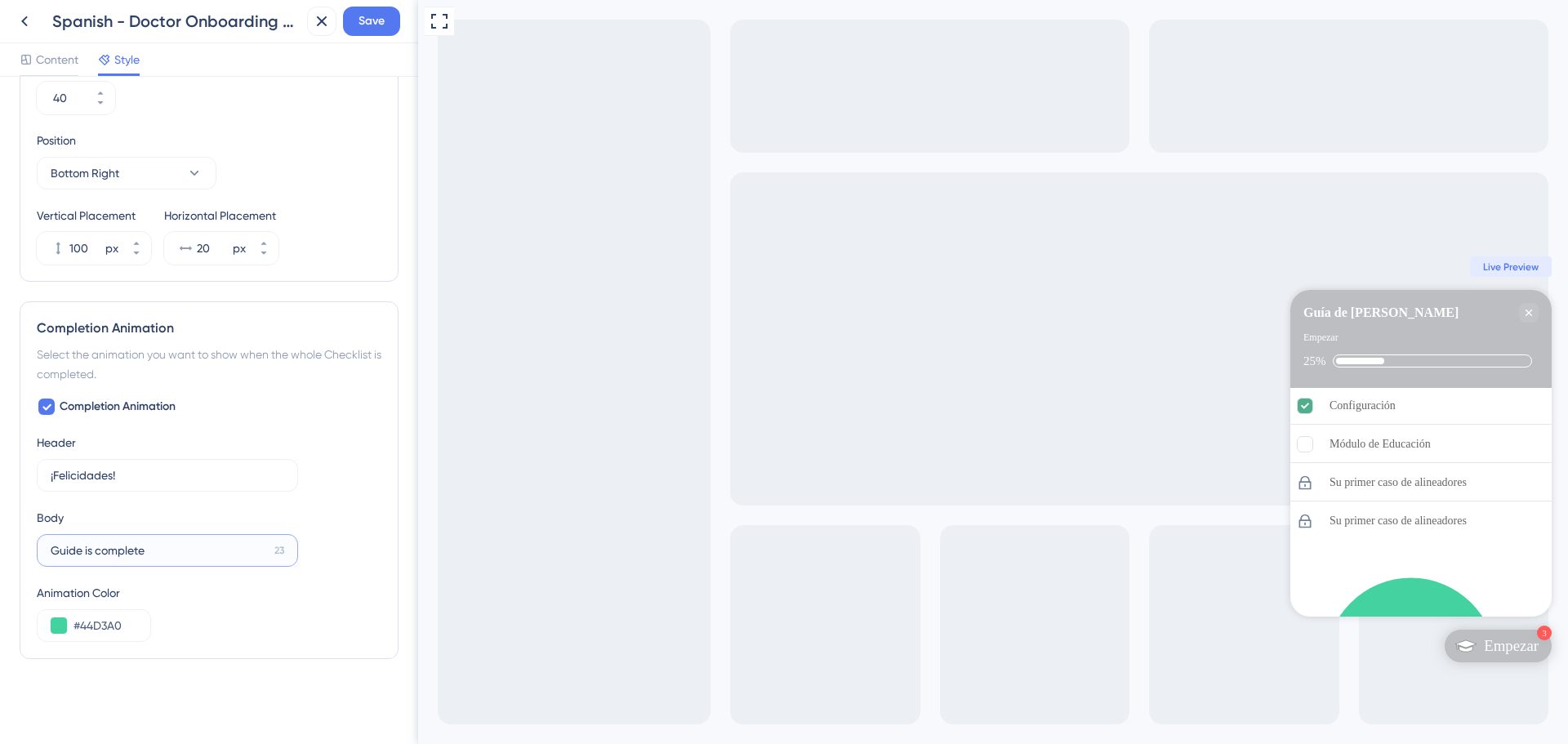 paste on "ía completada" 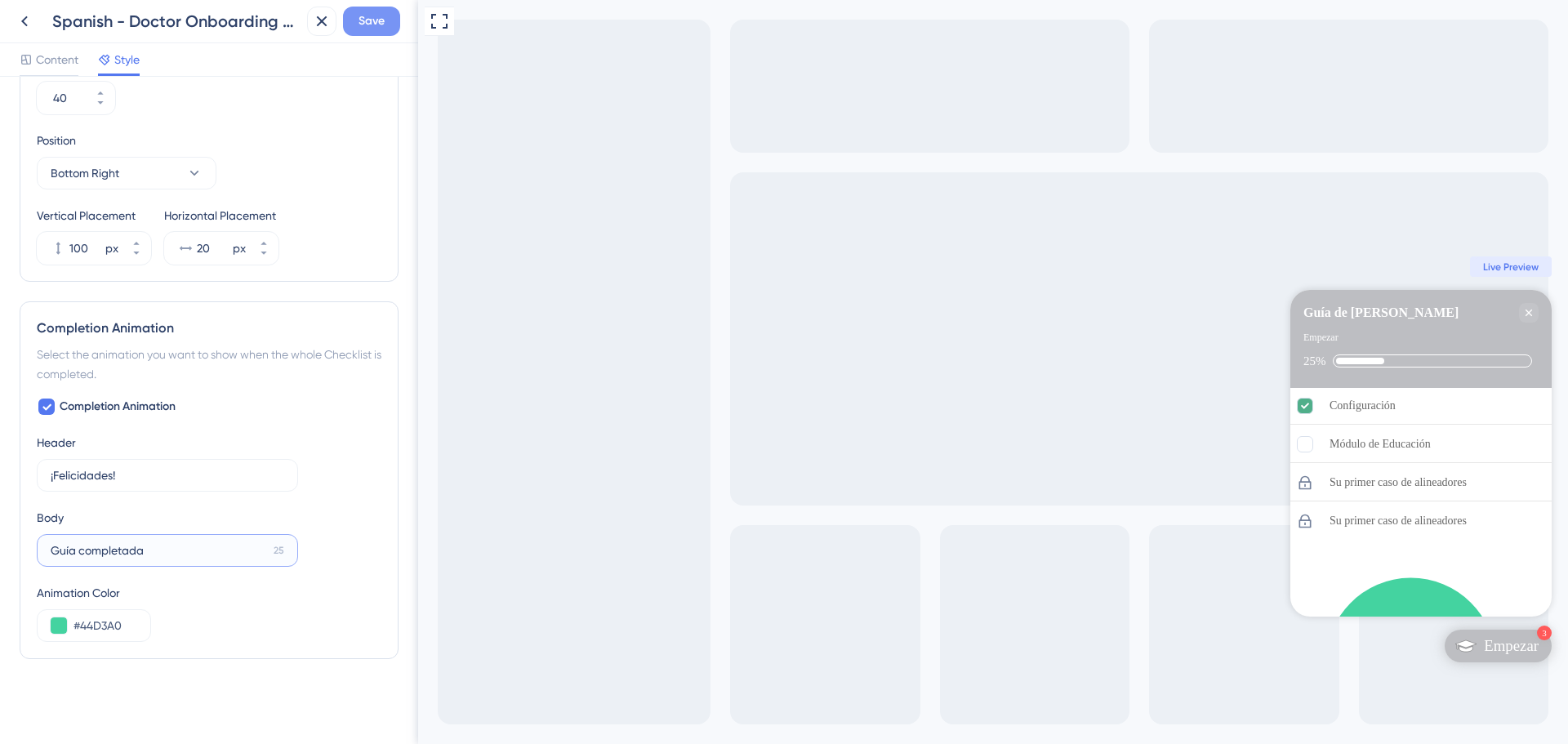 type on "Guía completada" 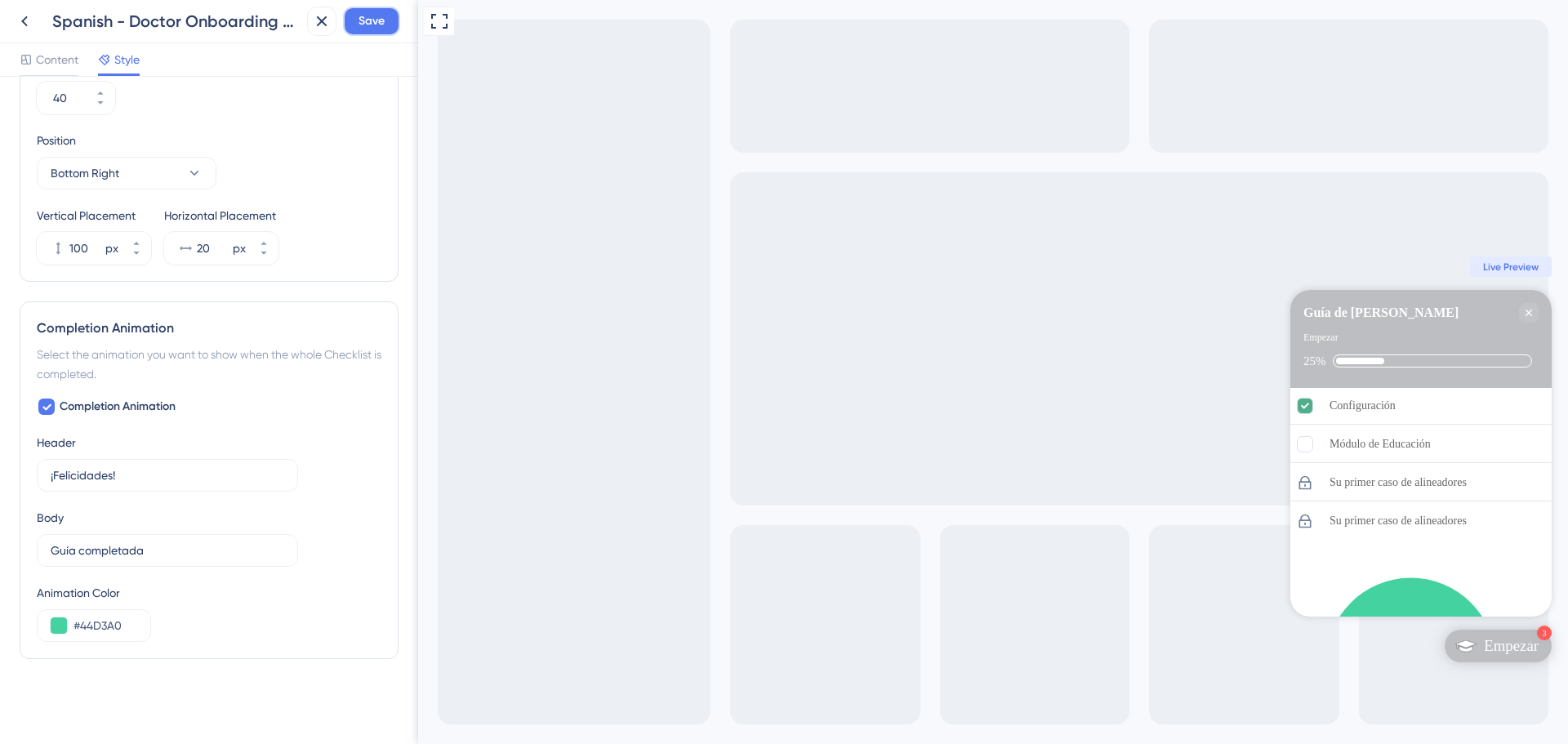 click on "Save" at bounding box center (372, 21) 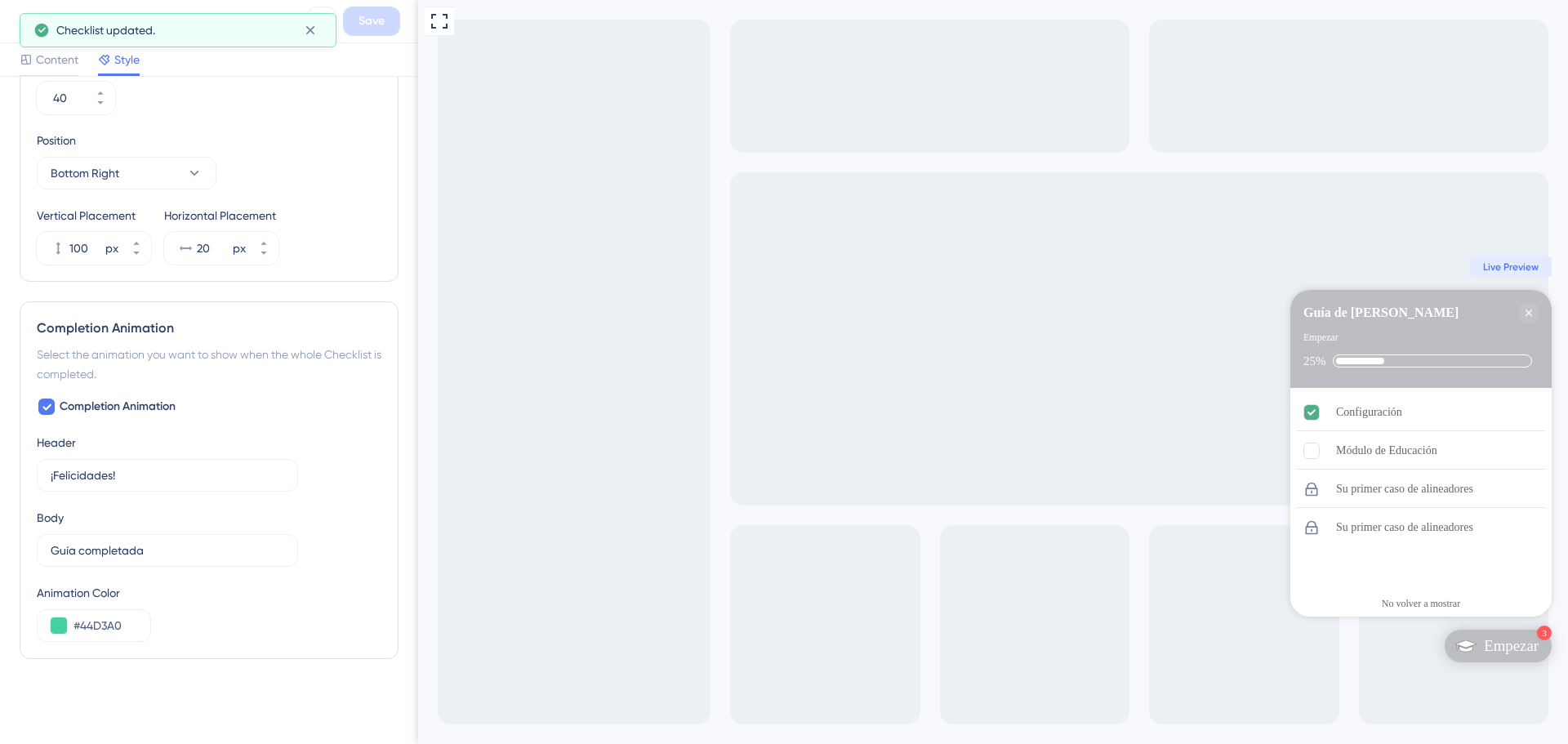 click on "Checklist updated." at bounding box center [178, 30] 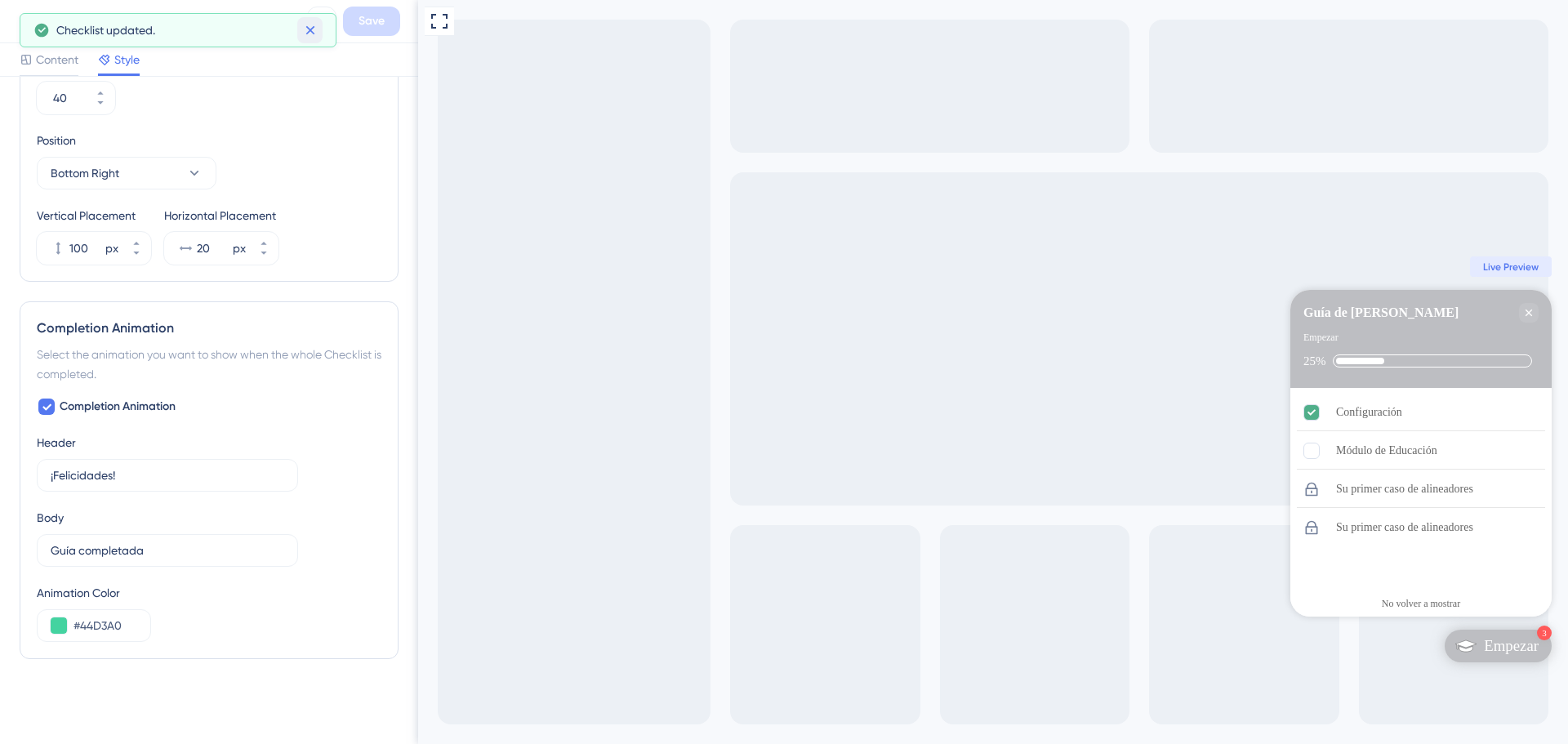 click 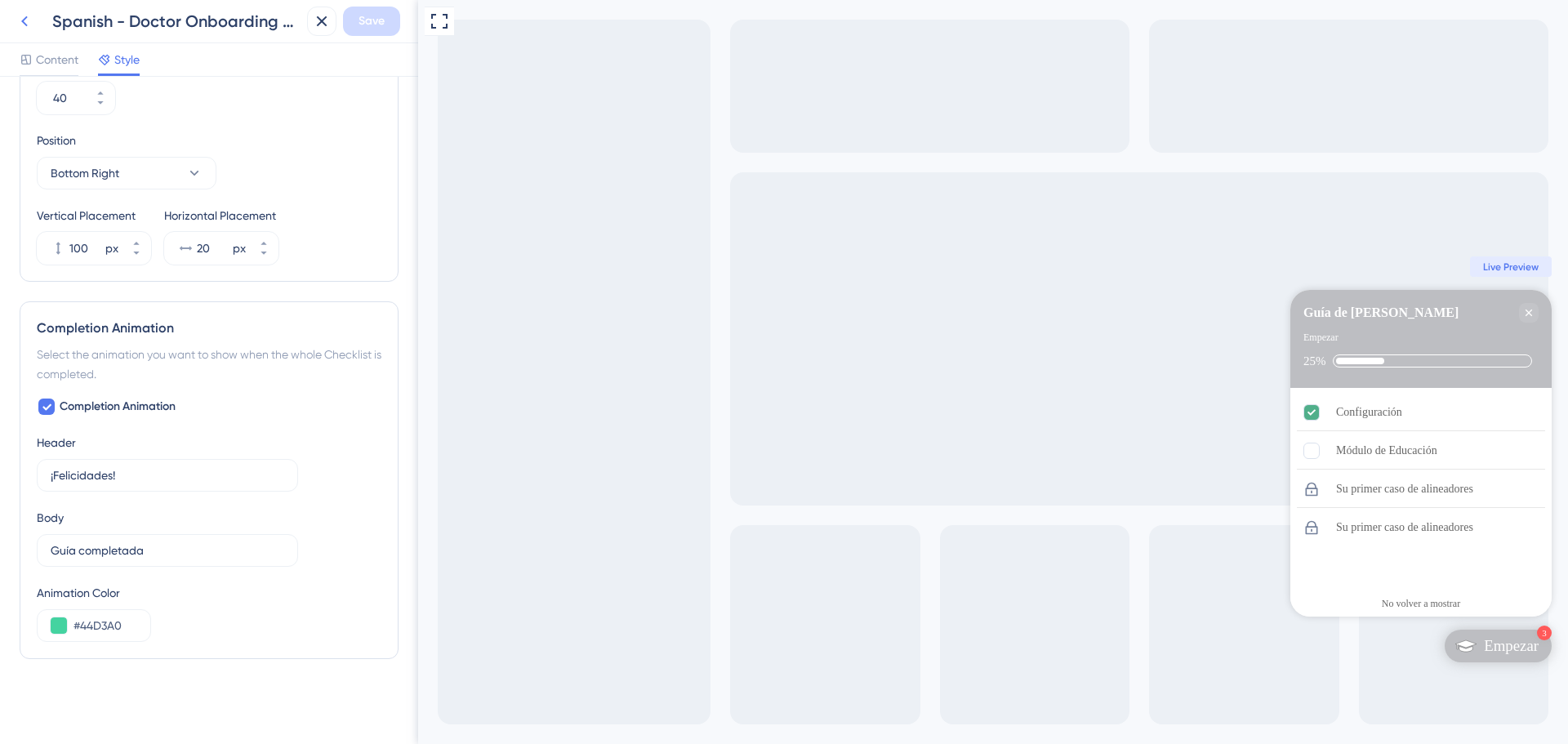 click at bounding box center [24, 21] 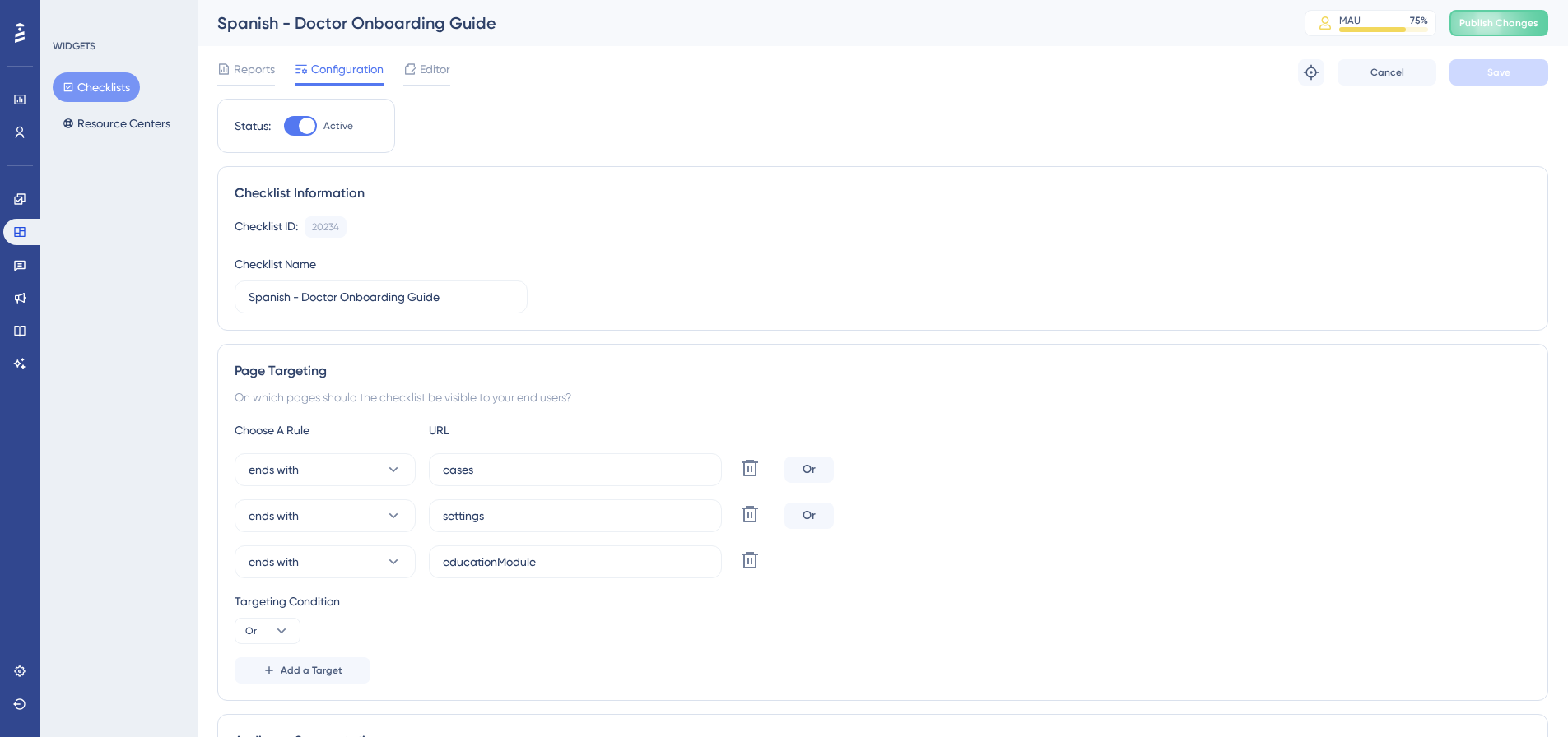 scroll, scrollTop: 0, scrollLeft: 0, axis: both 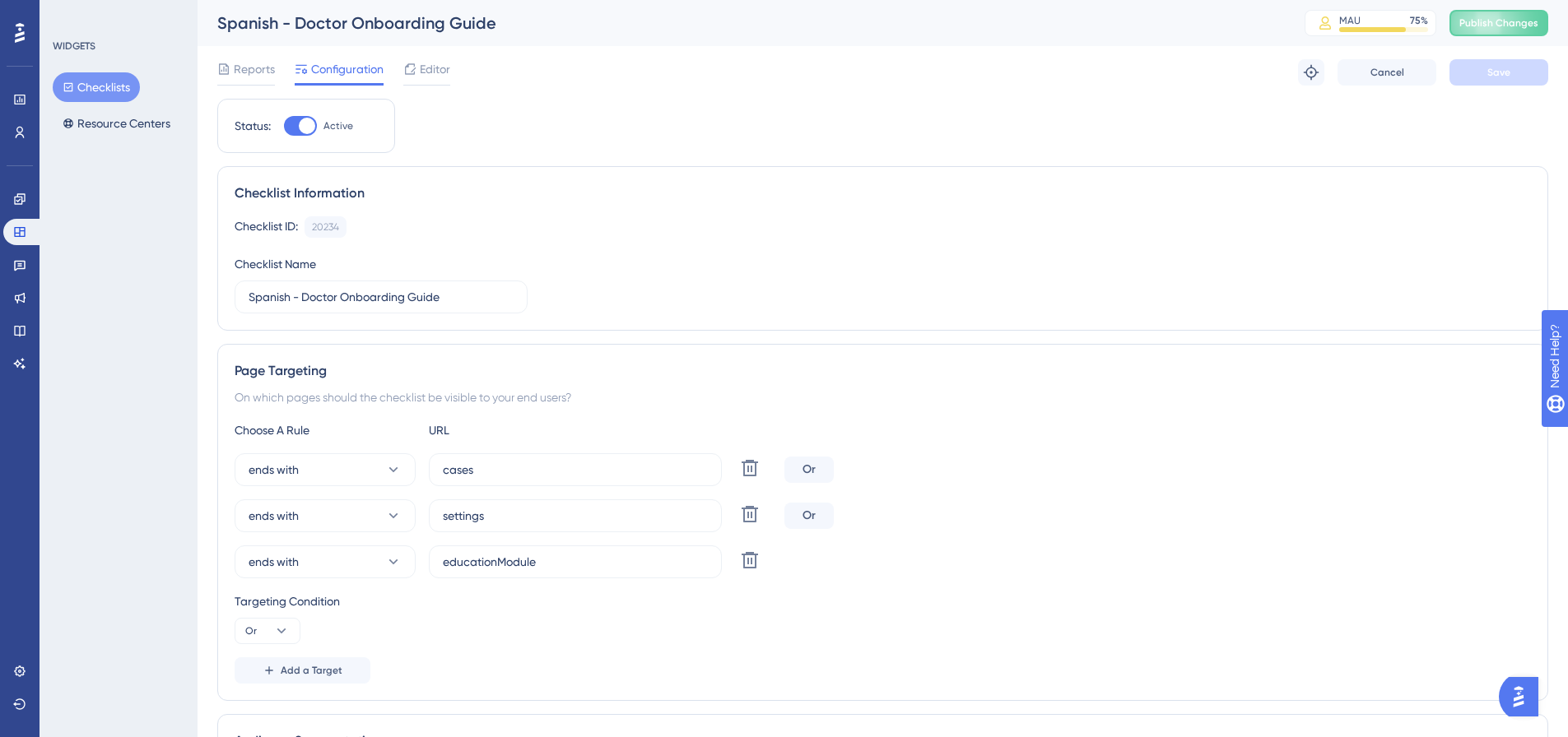 click on "Checklists" at bounding box center [96, 87] 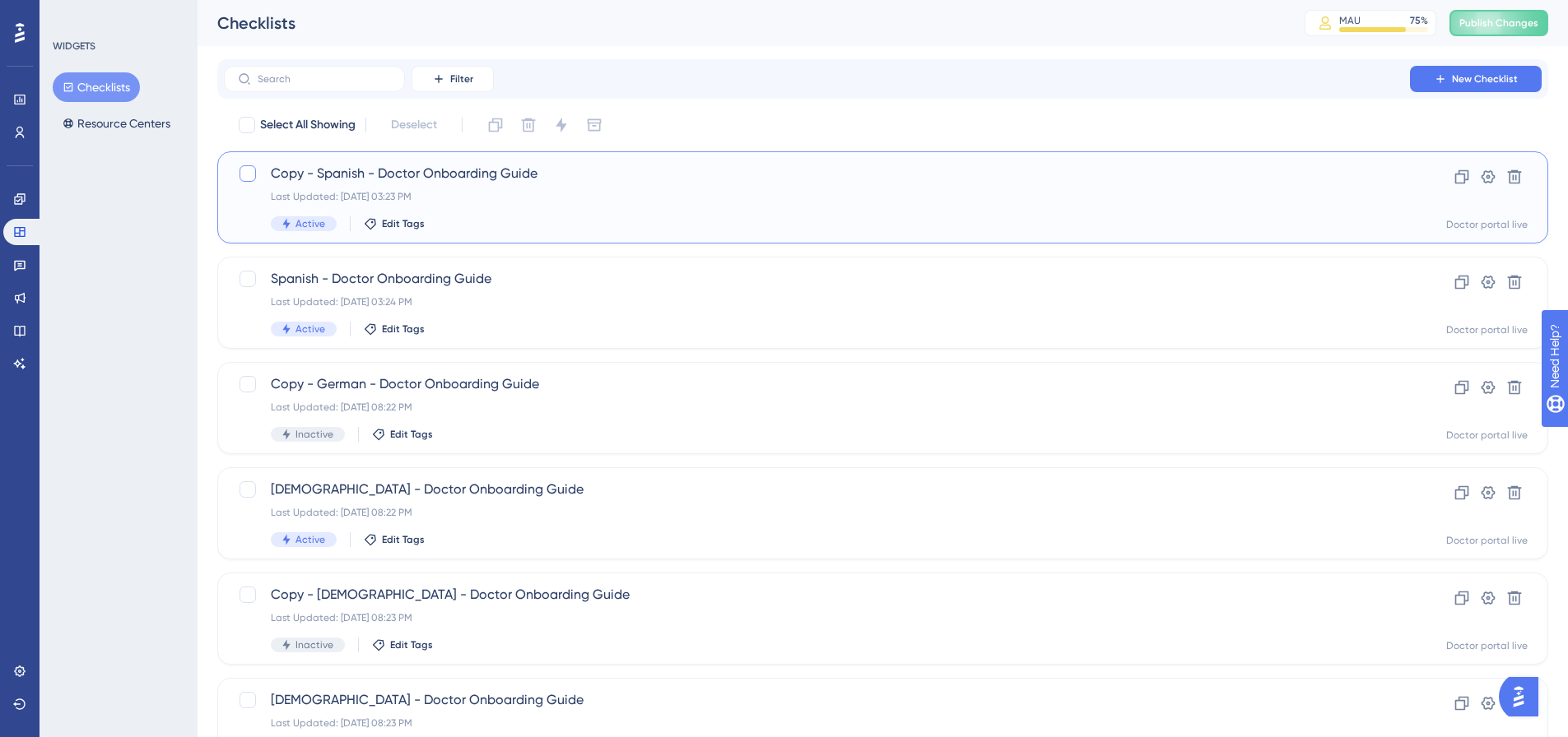 click at bounding box center [248, 174] 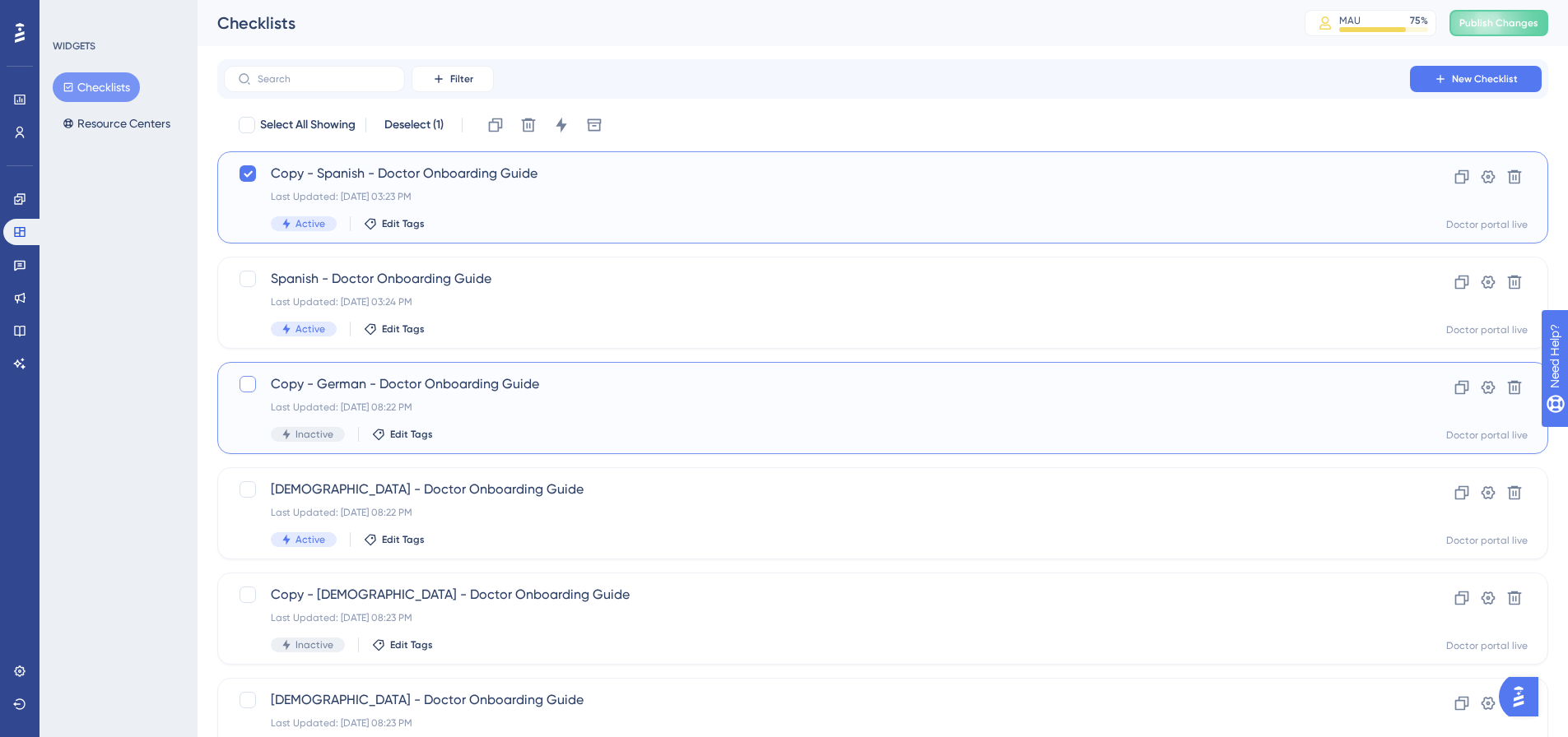 click at bounding box center [248, 384] 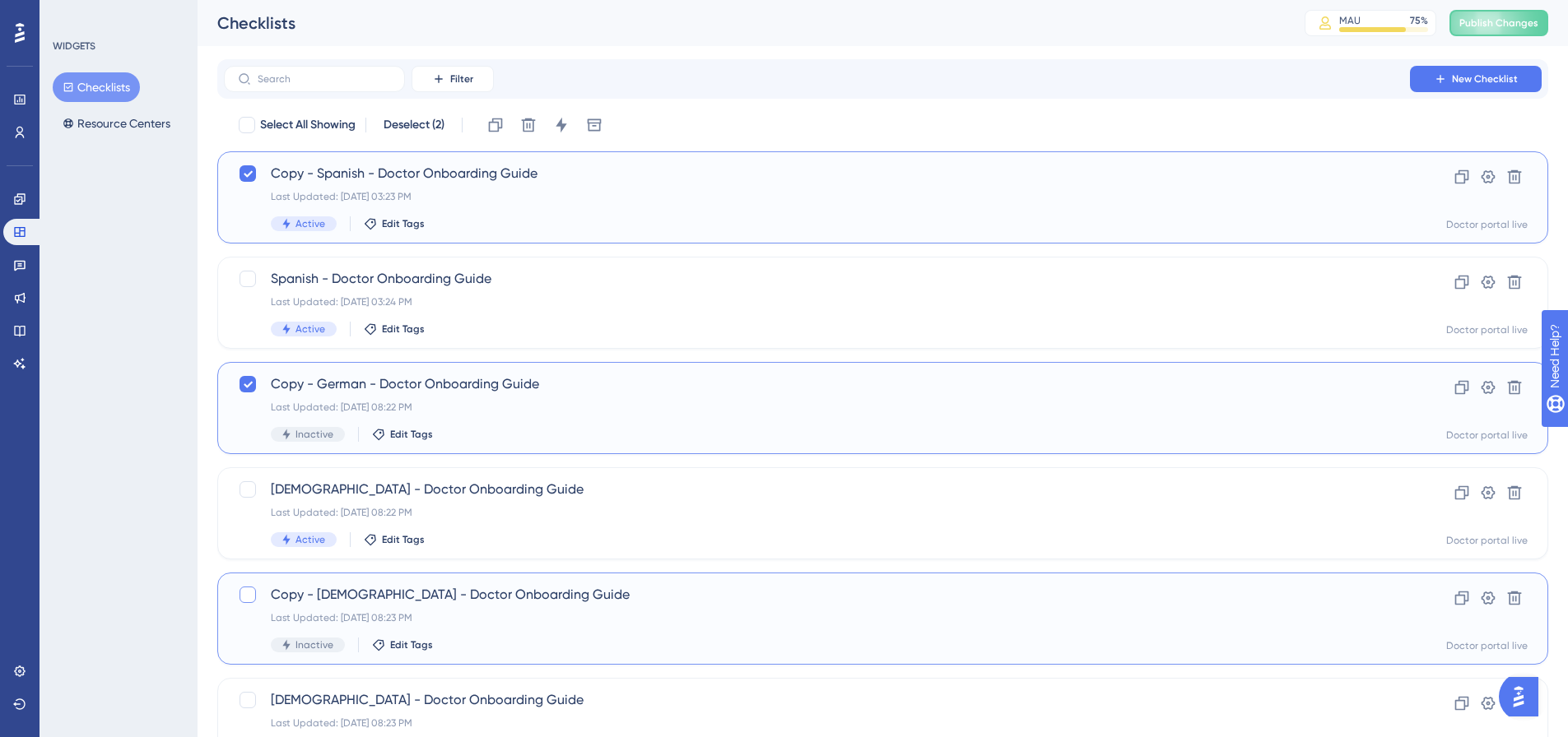 click at bounding box center (248, 595) 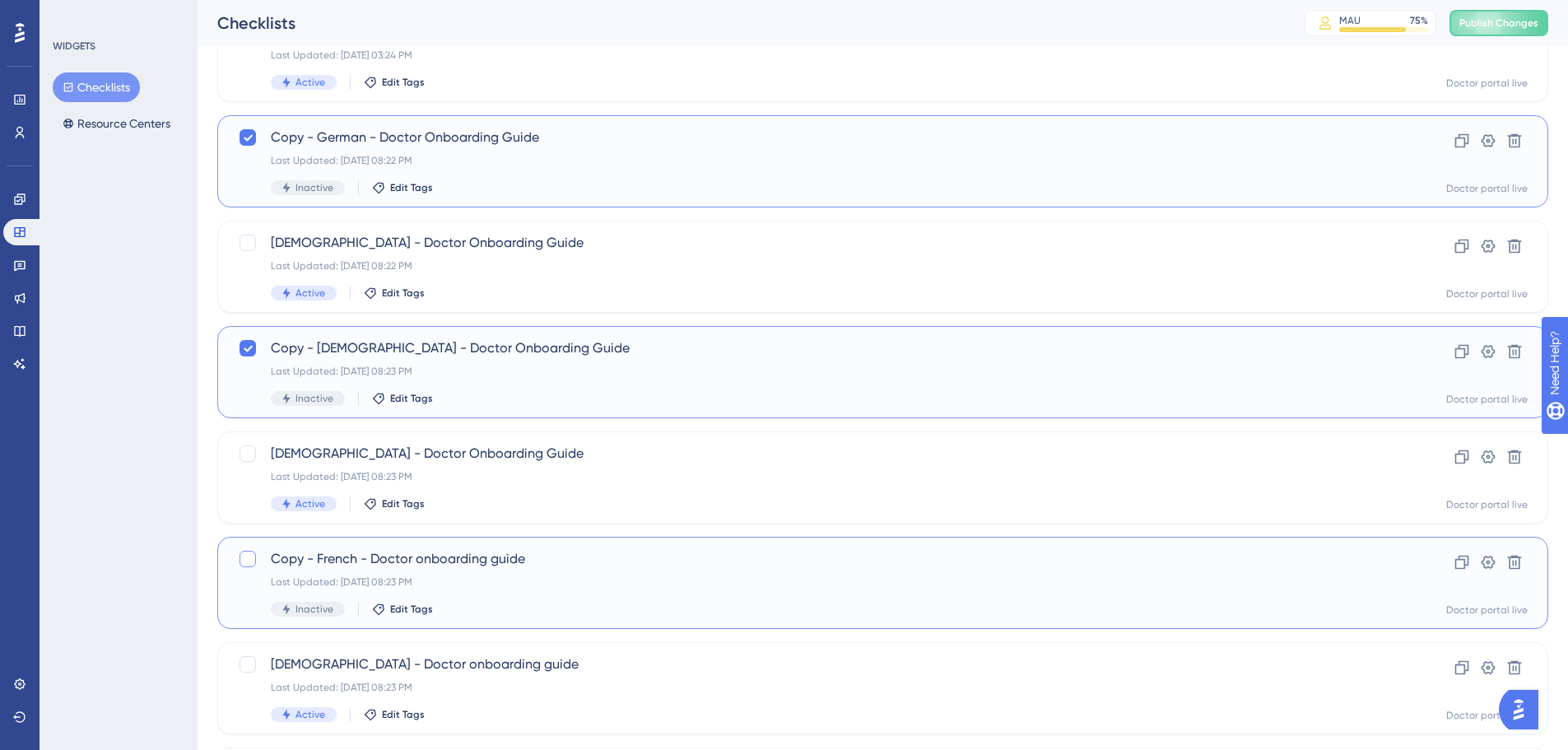 click at bounding box center (248, 559) 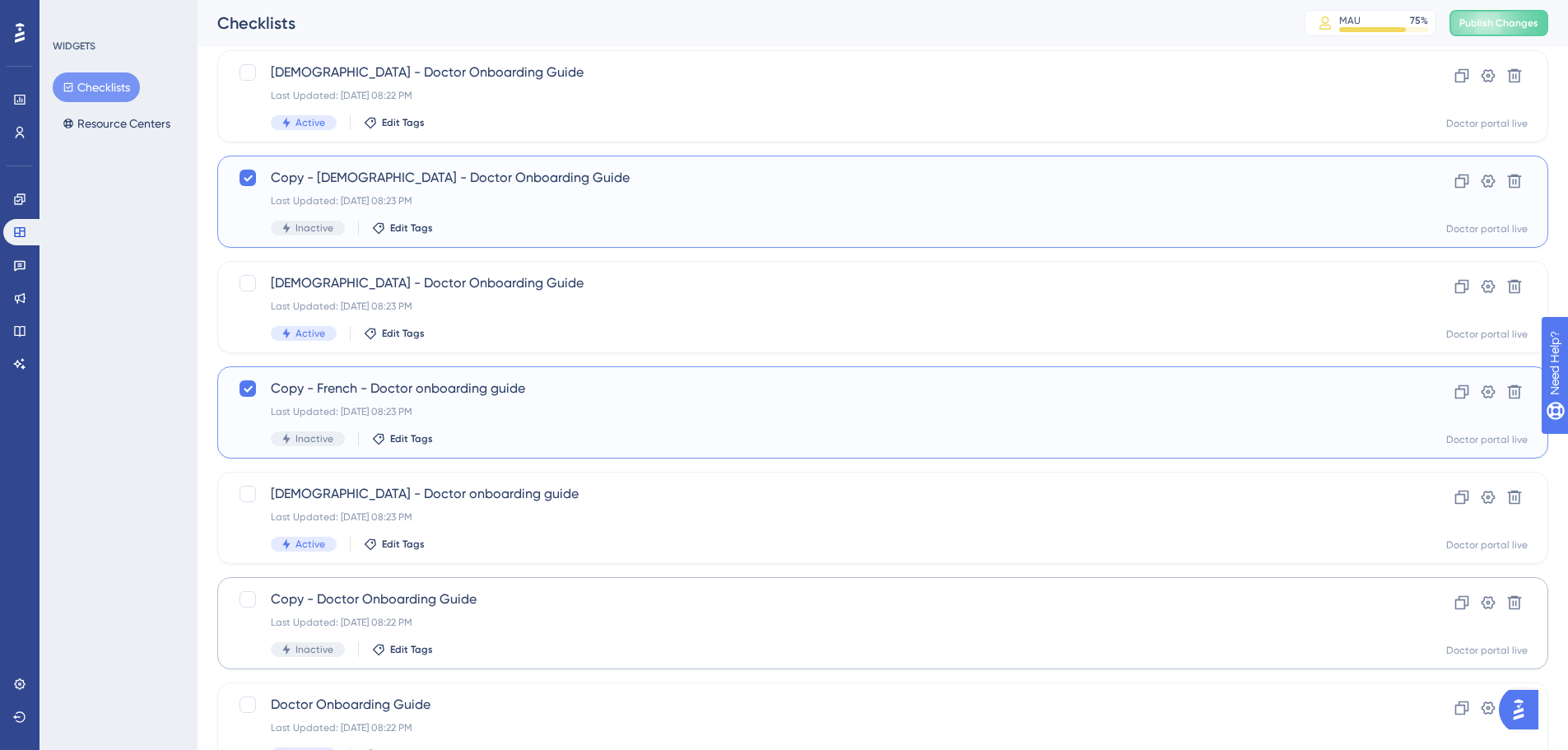 scroll, scrollTop: 494, scrollLeft: 0, axis: vertical 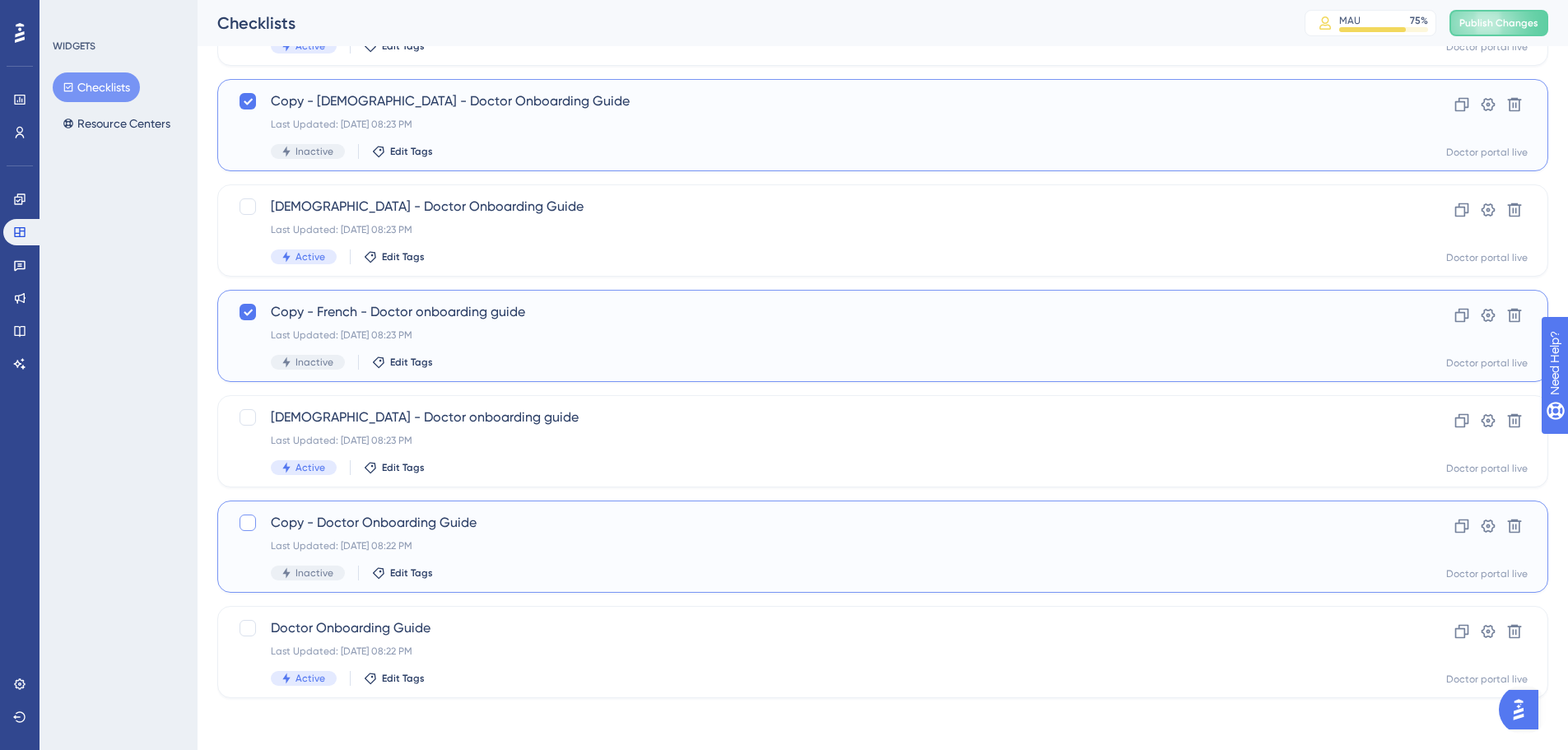 click at bounding box center (248, 523) 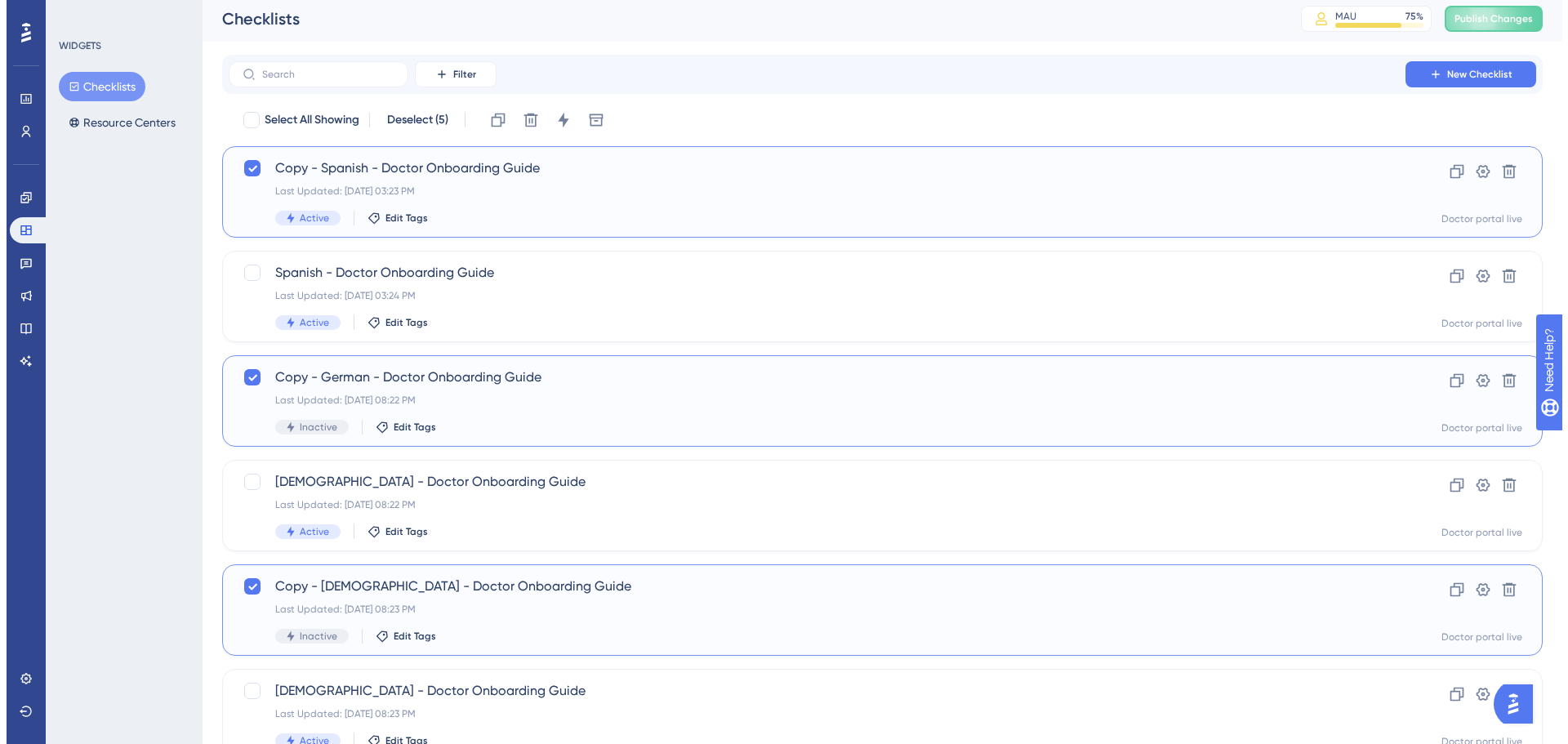scroll, scrollTop: 0, scrollLeft: 0, axis: both 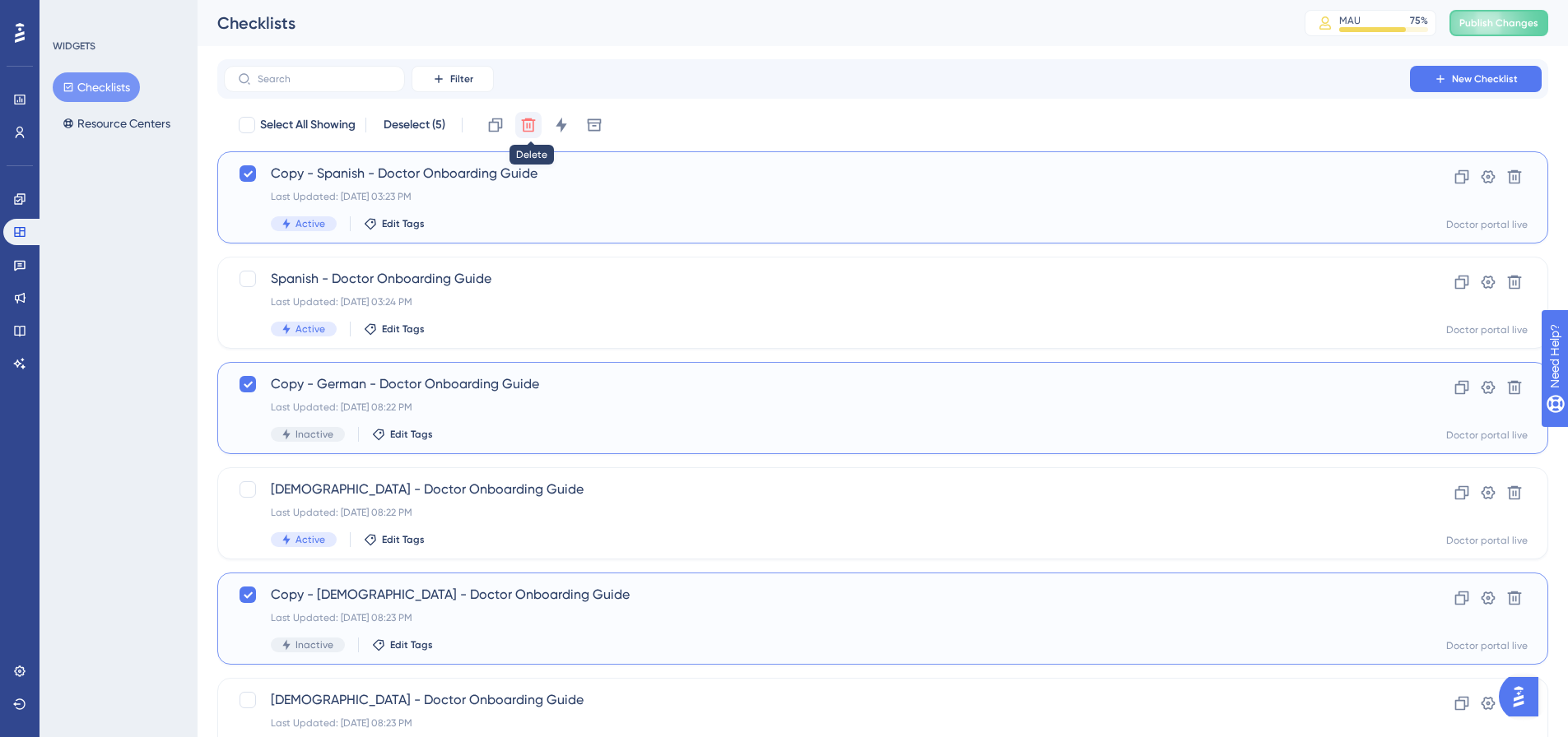 click at bounding box center (528, 125) 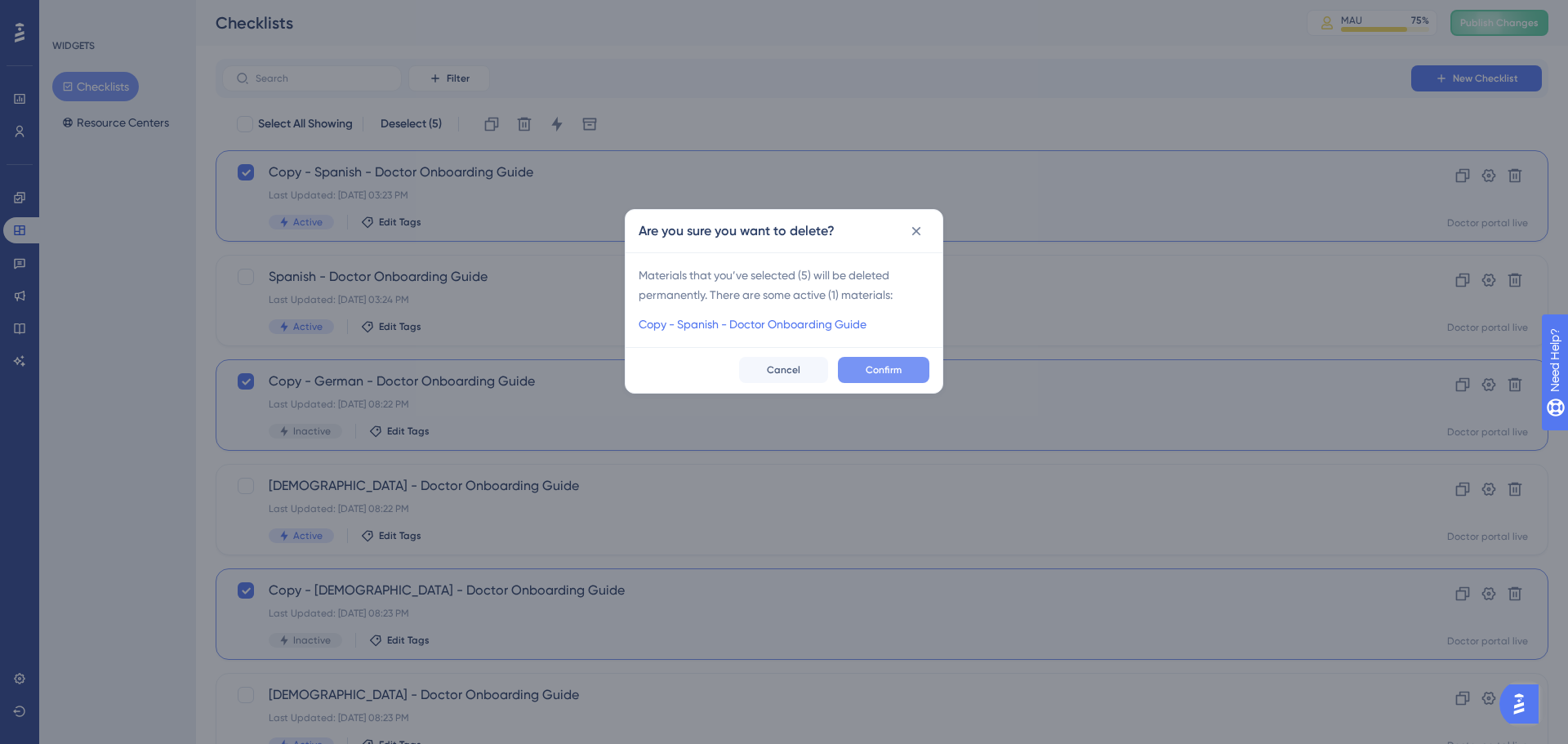 click on "Confirm" at bounding box center [884, 370] 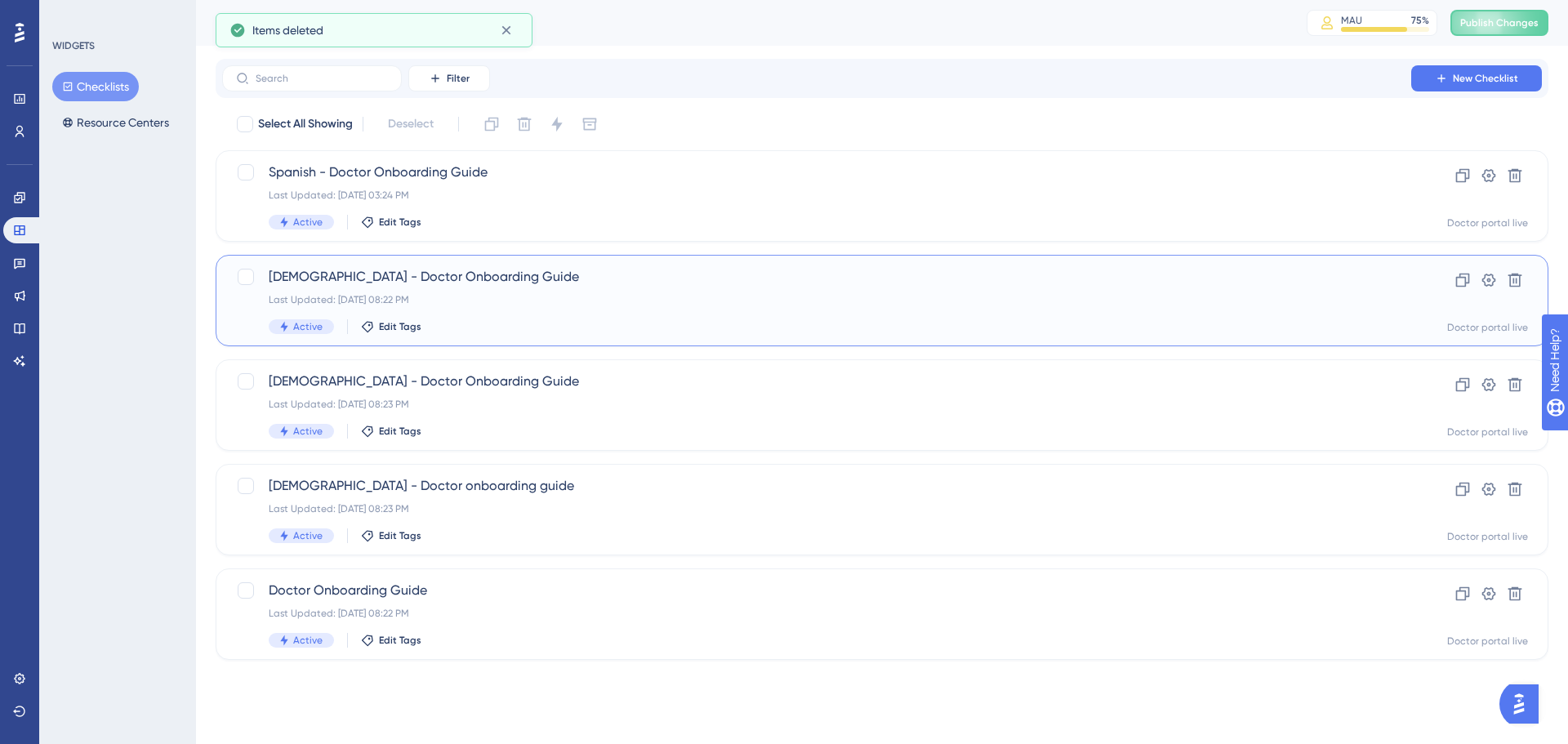 click on "German - Doctor Onboarding Guide" at bounding box center [817, 277] 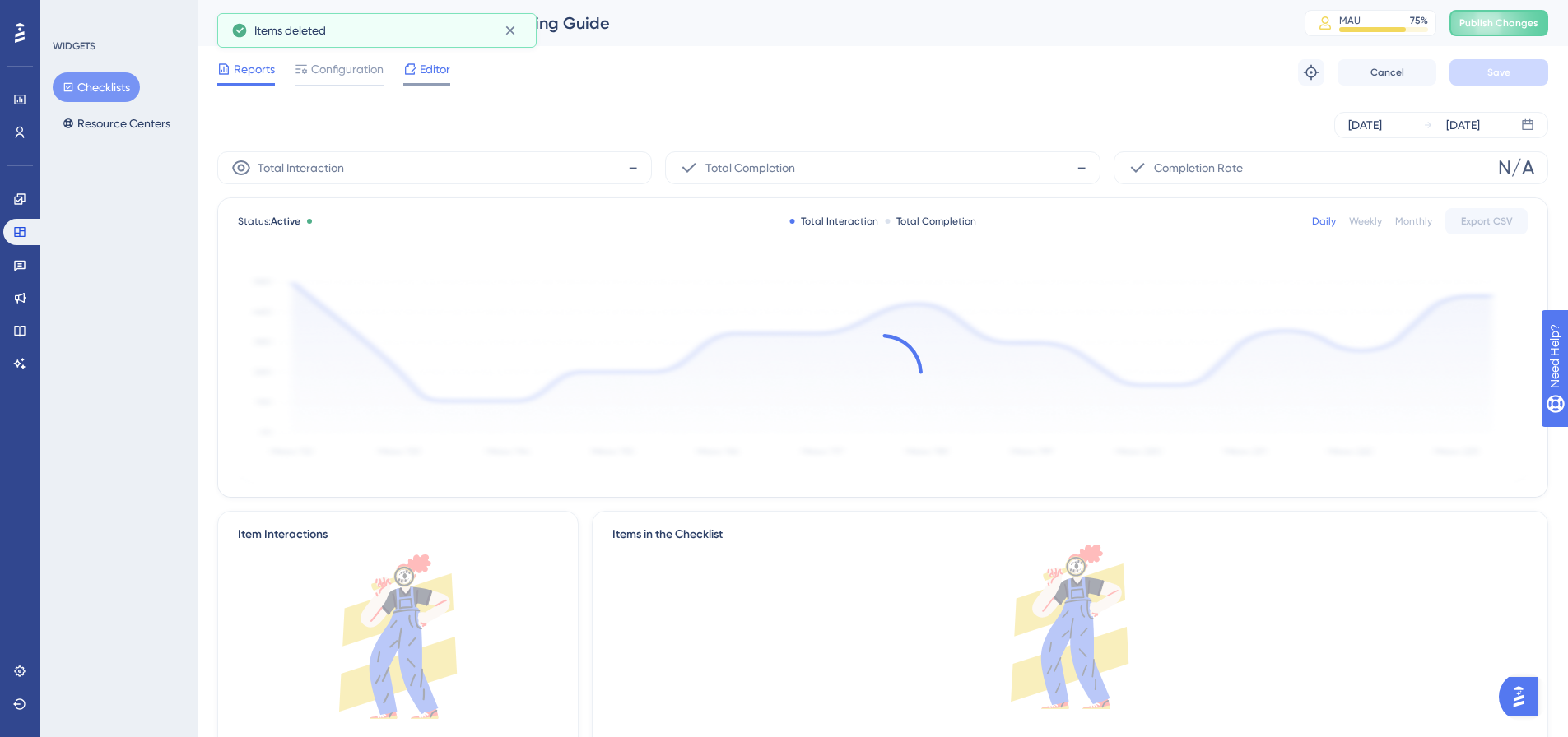 click at bounding box center (426, 84) 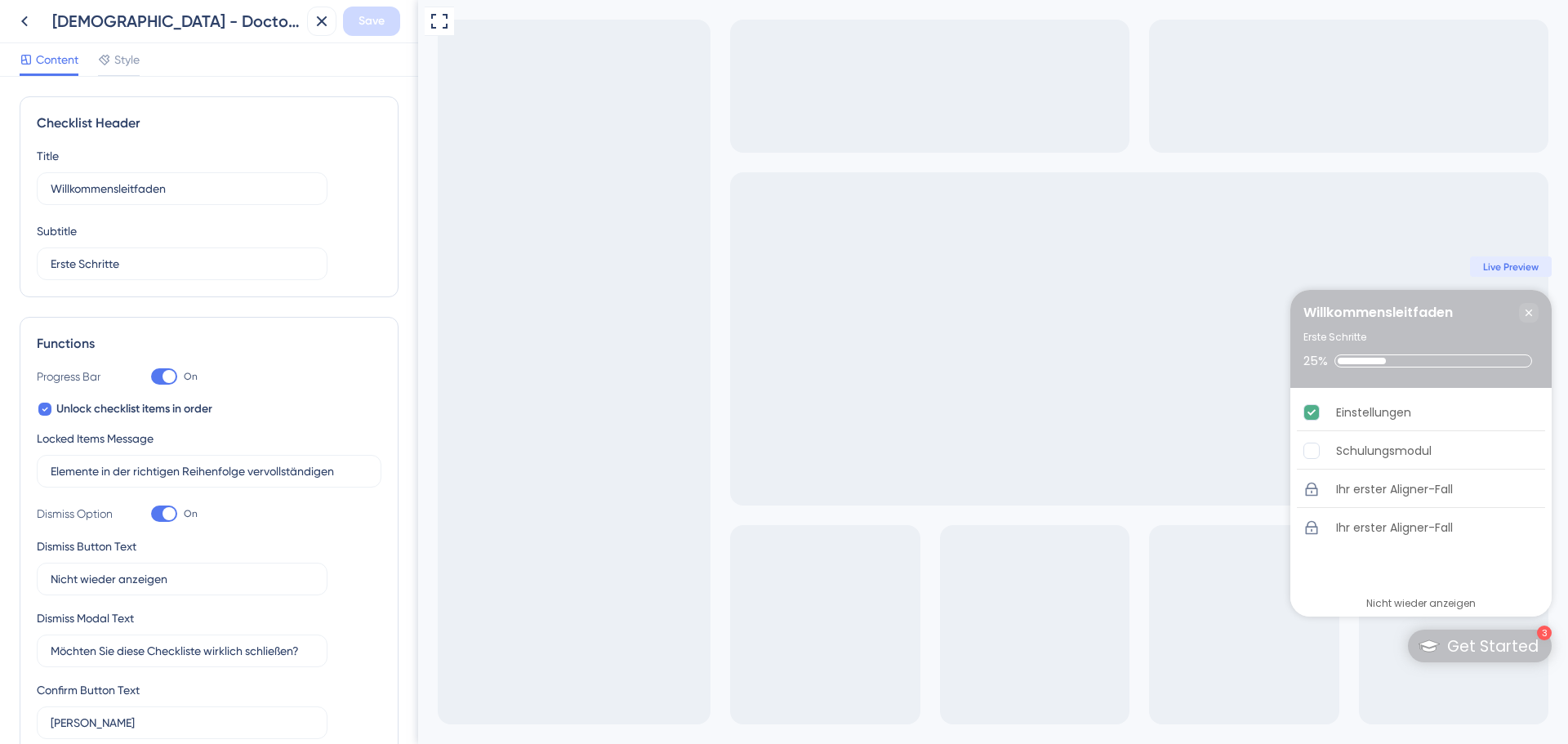 scroll, scrollTop: 0, scrollLeft: 0, axis: both 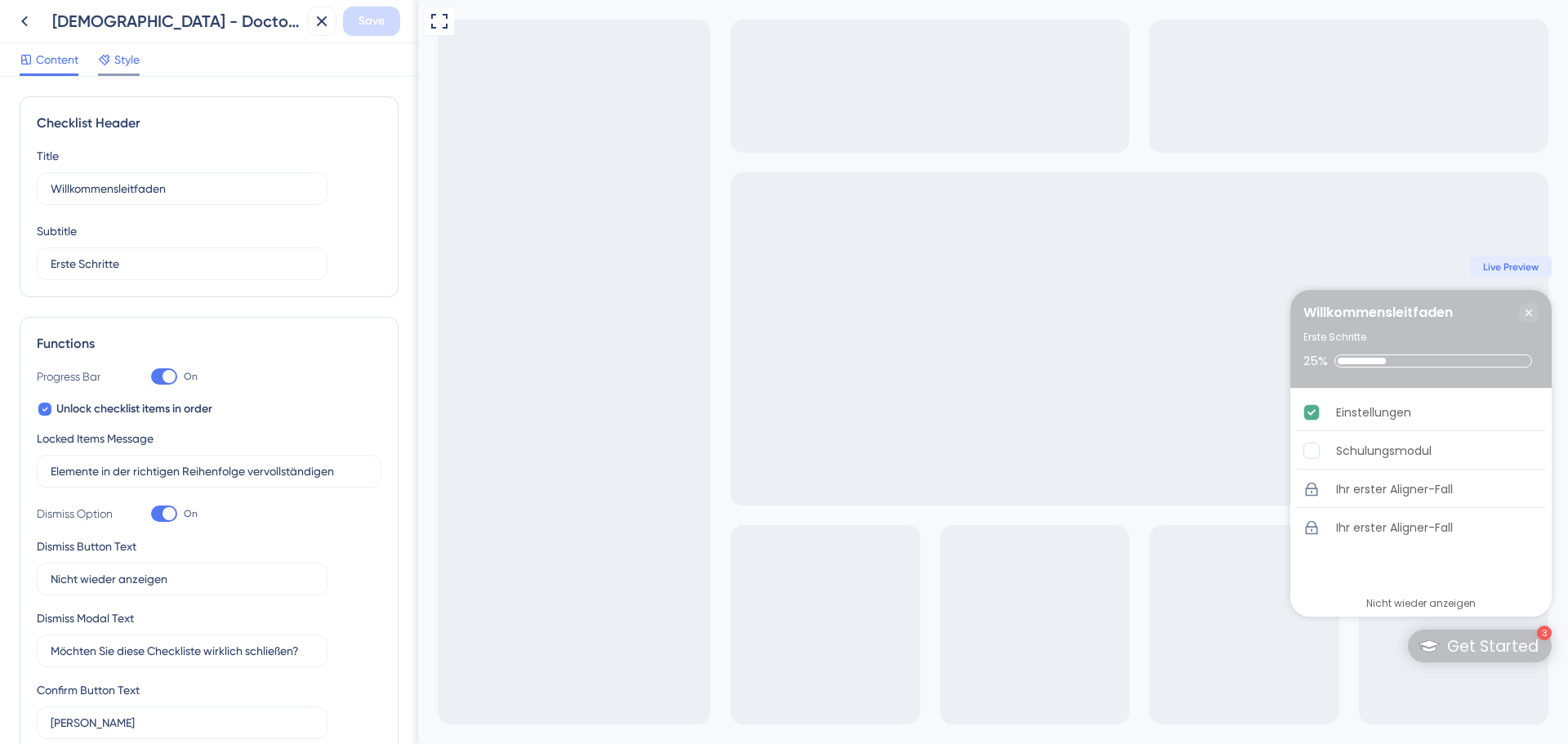 click on "Style" at bounding box center [127, 60] 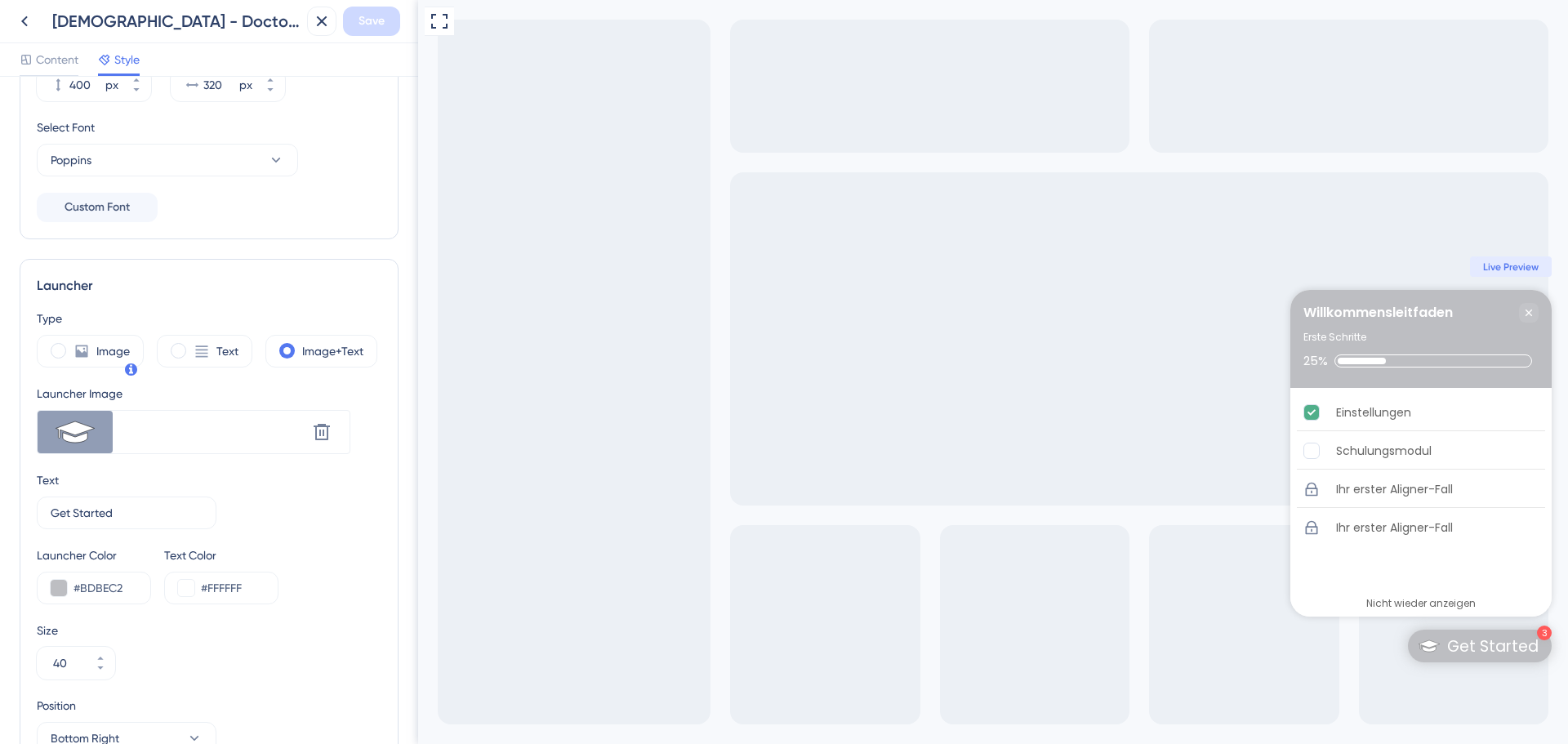 scroll, scrollTop: 327, scrollLeft: 0, axis: vertical 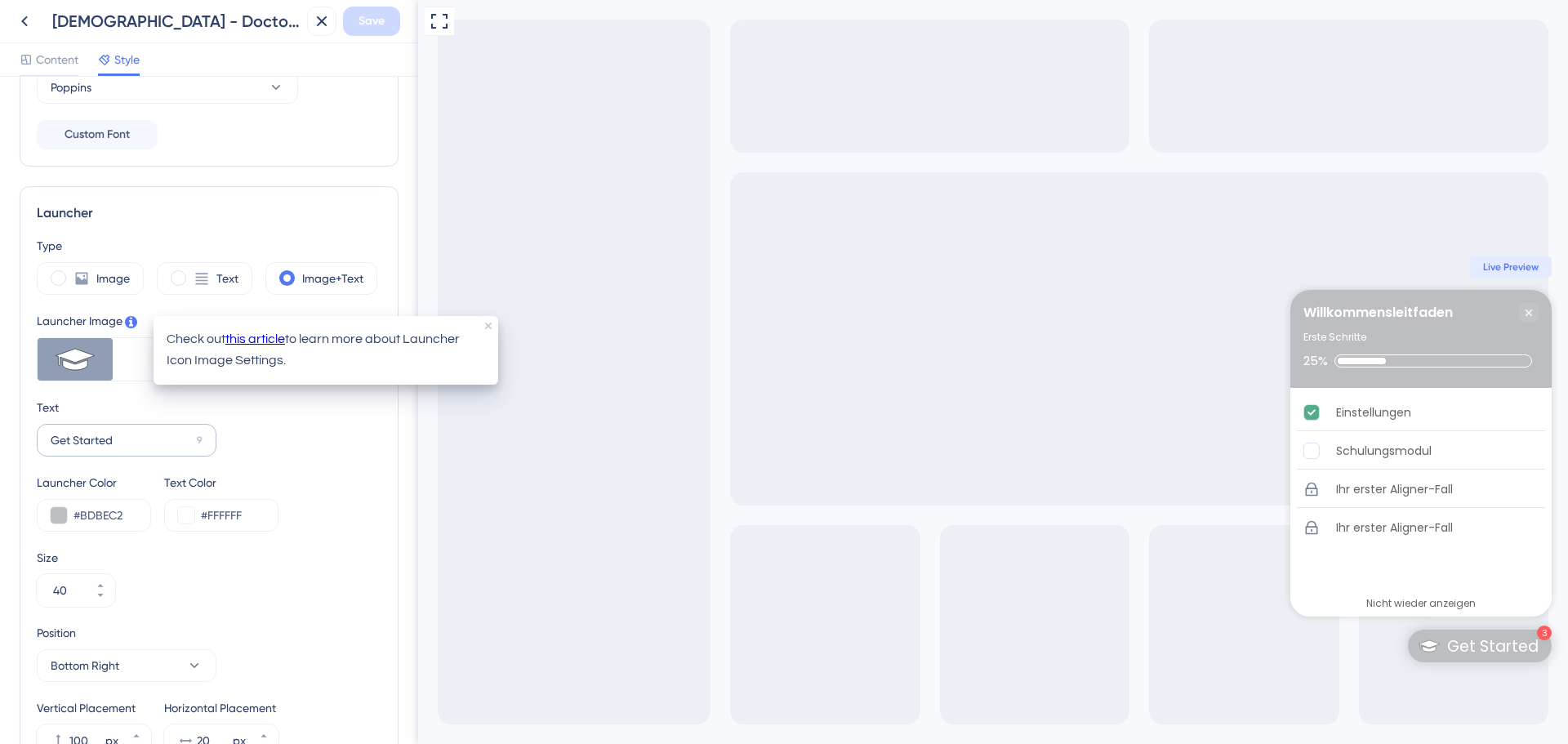 click on "Get Started 9" at bounding box center [127, 440] 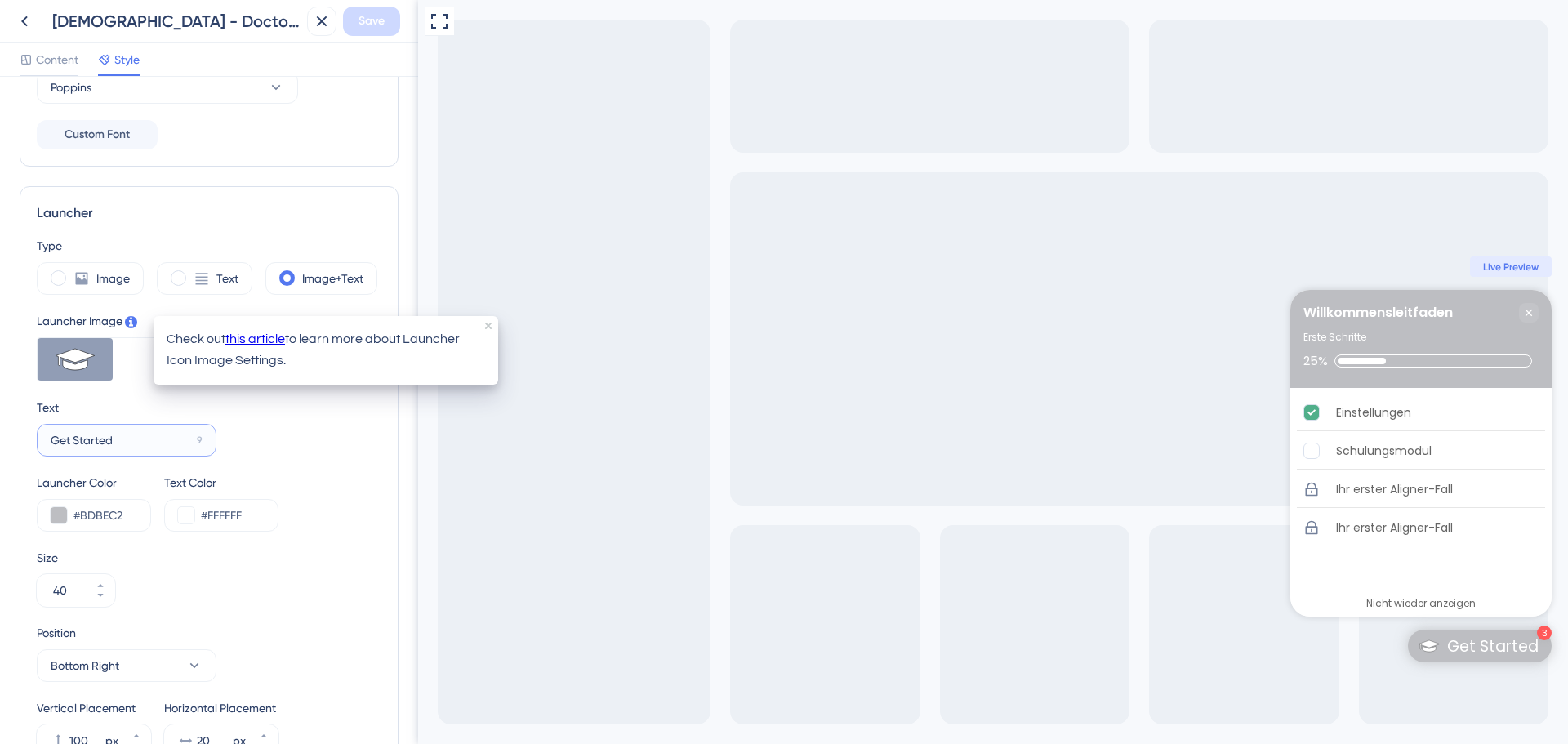 click on "Get Started" at bounding box center (120, 440) 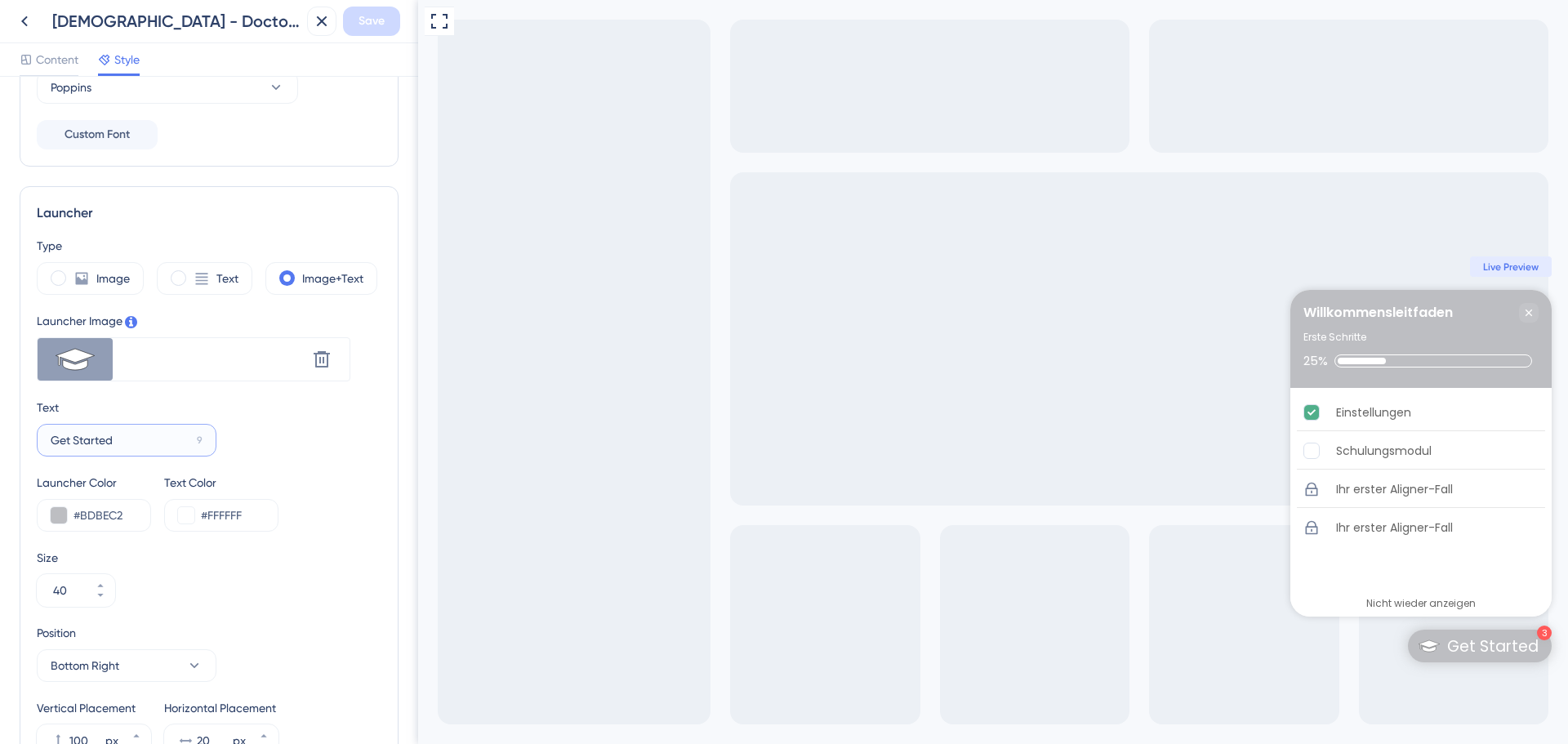 paste on "Starten" 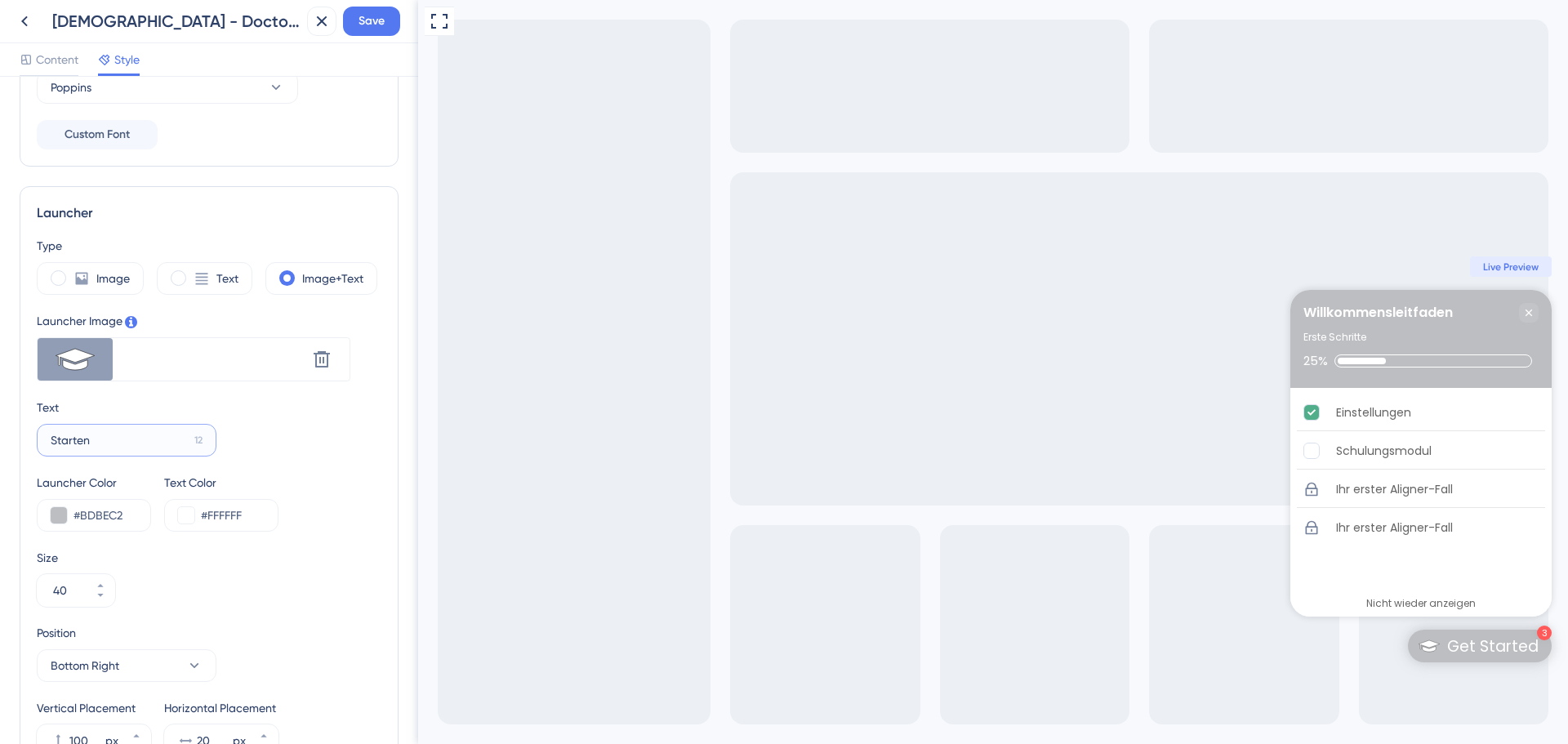 scroll, scrollTop: 0, scrollLeft: 0, axis: both 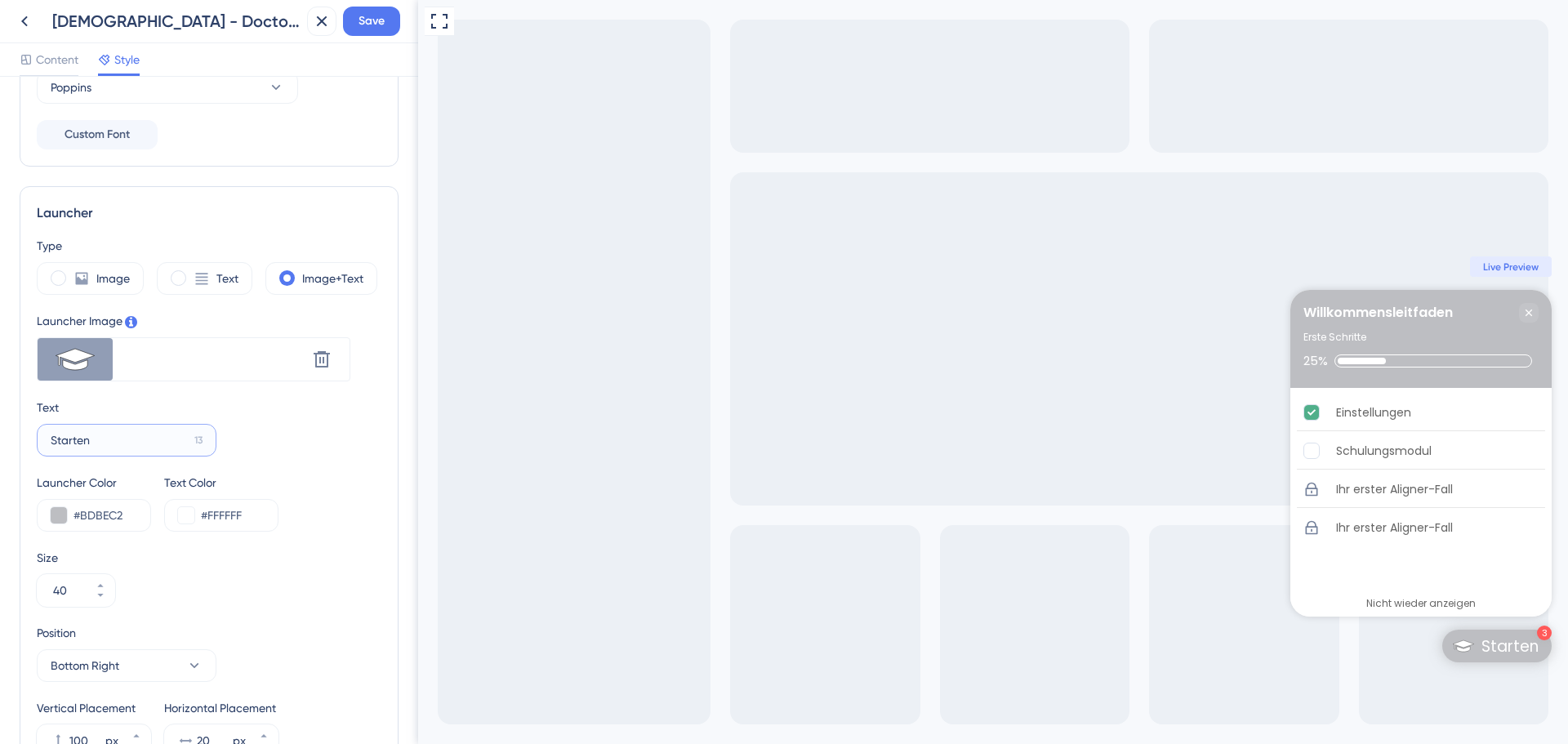 paste on "Los geht's" 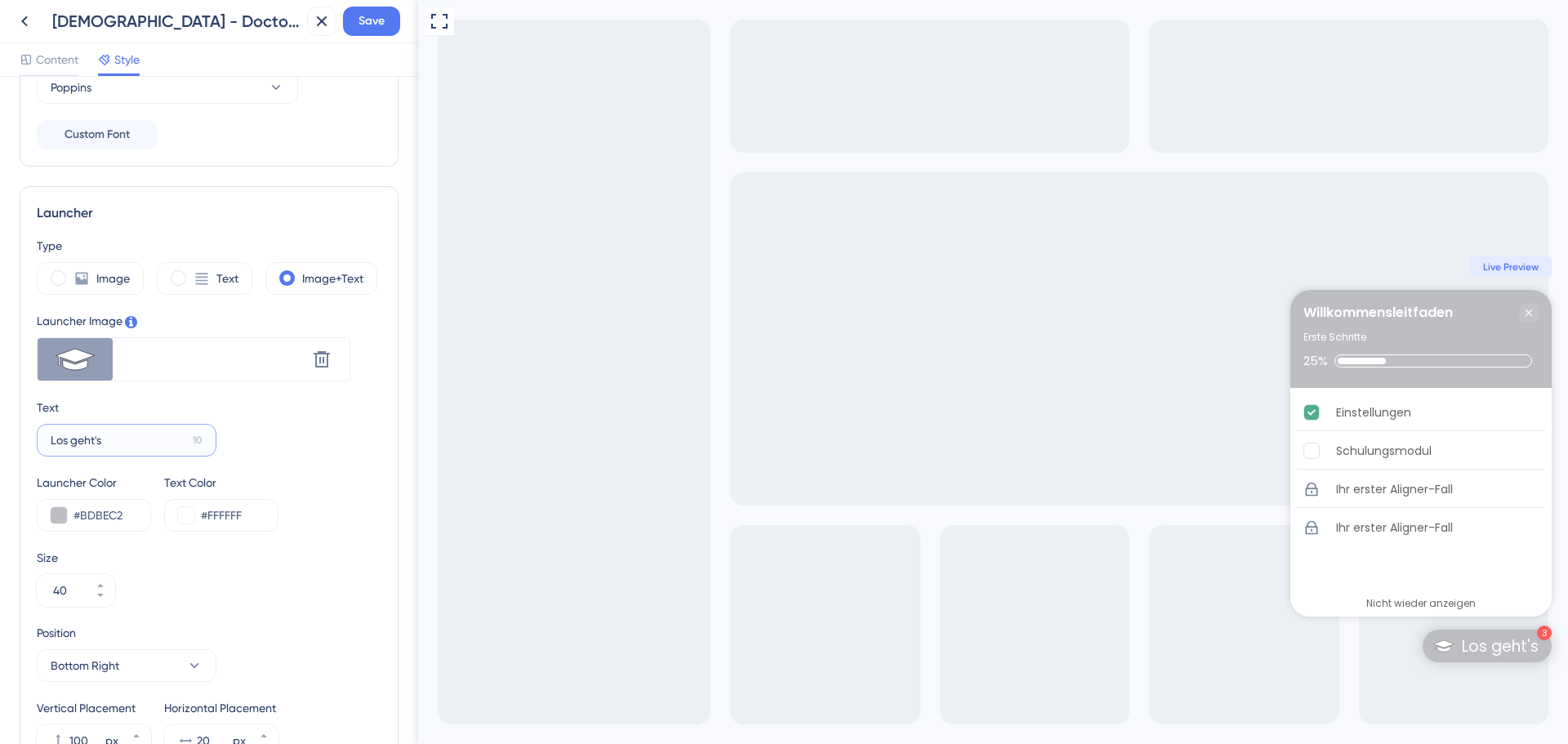 type on "Los geht's" 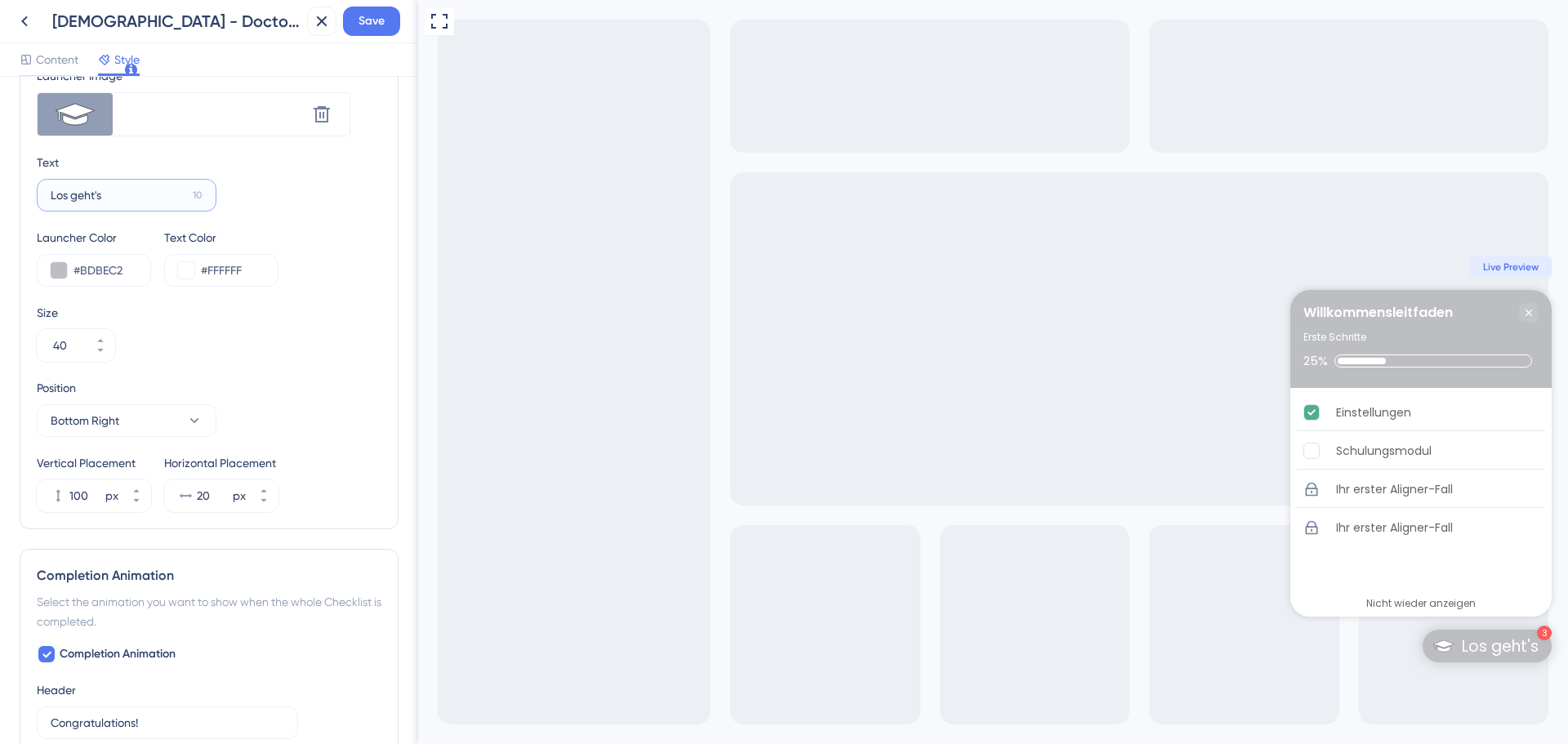scroll, scrollTop: 653, scrollLeft: 0, axis: vertical 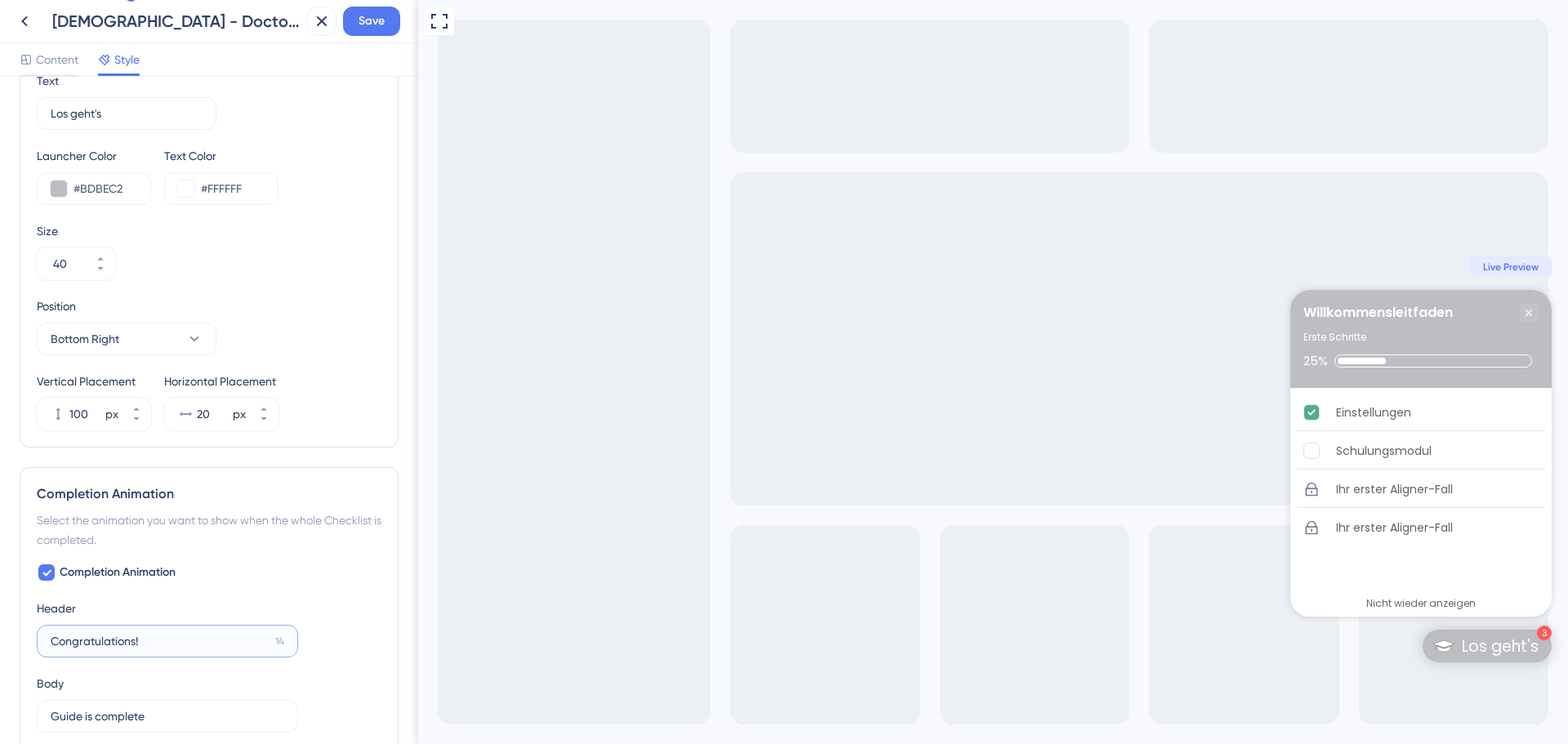click on "Congratulations!" at bounding box center [159, 641] 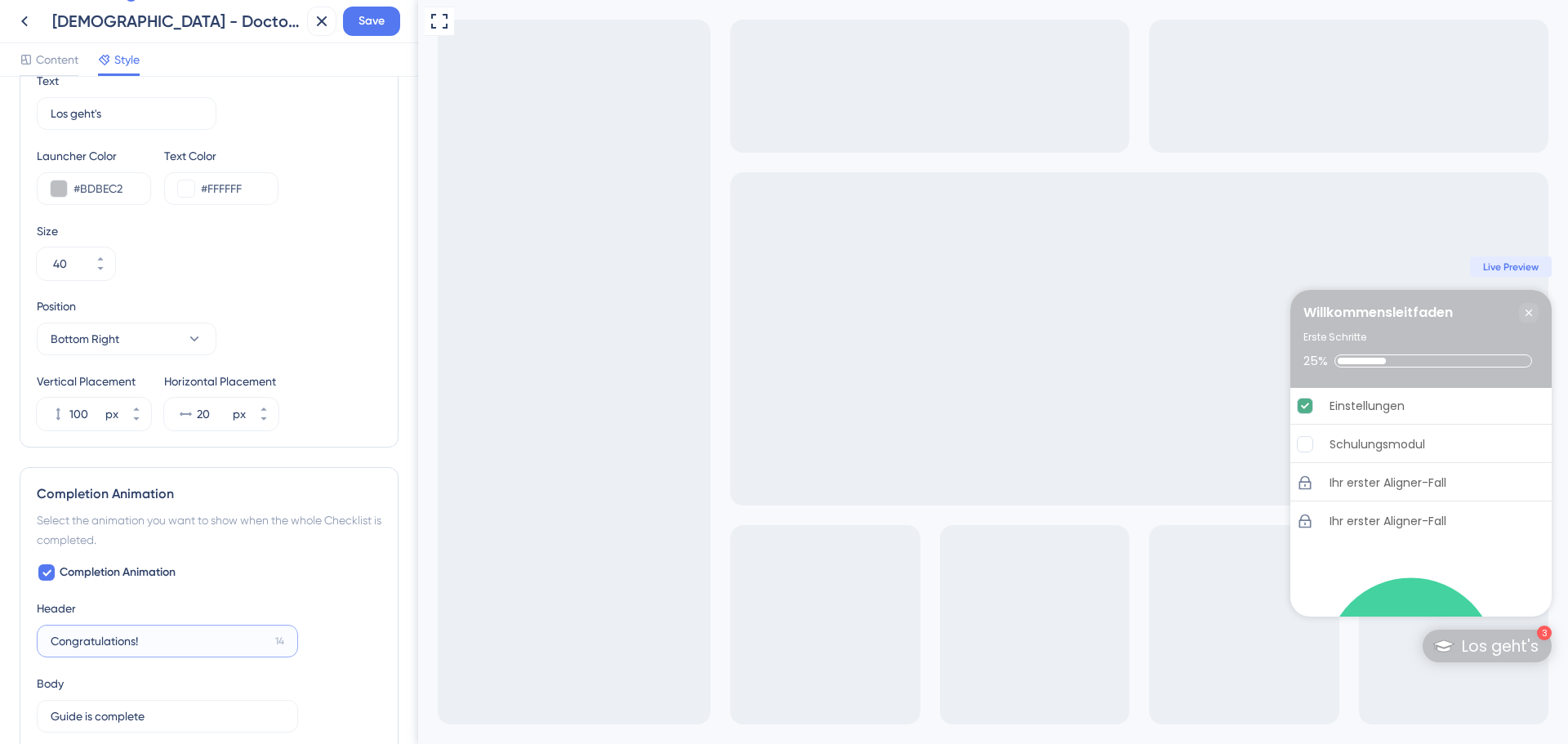 paste on "Herzlichen Glückwunsch" 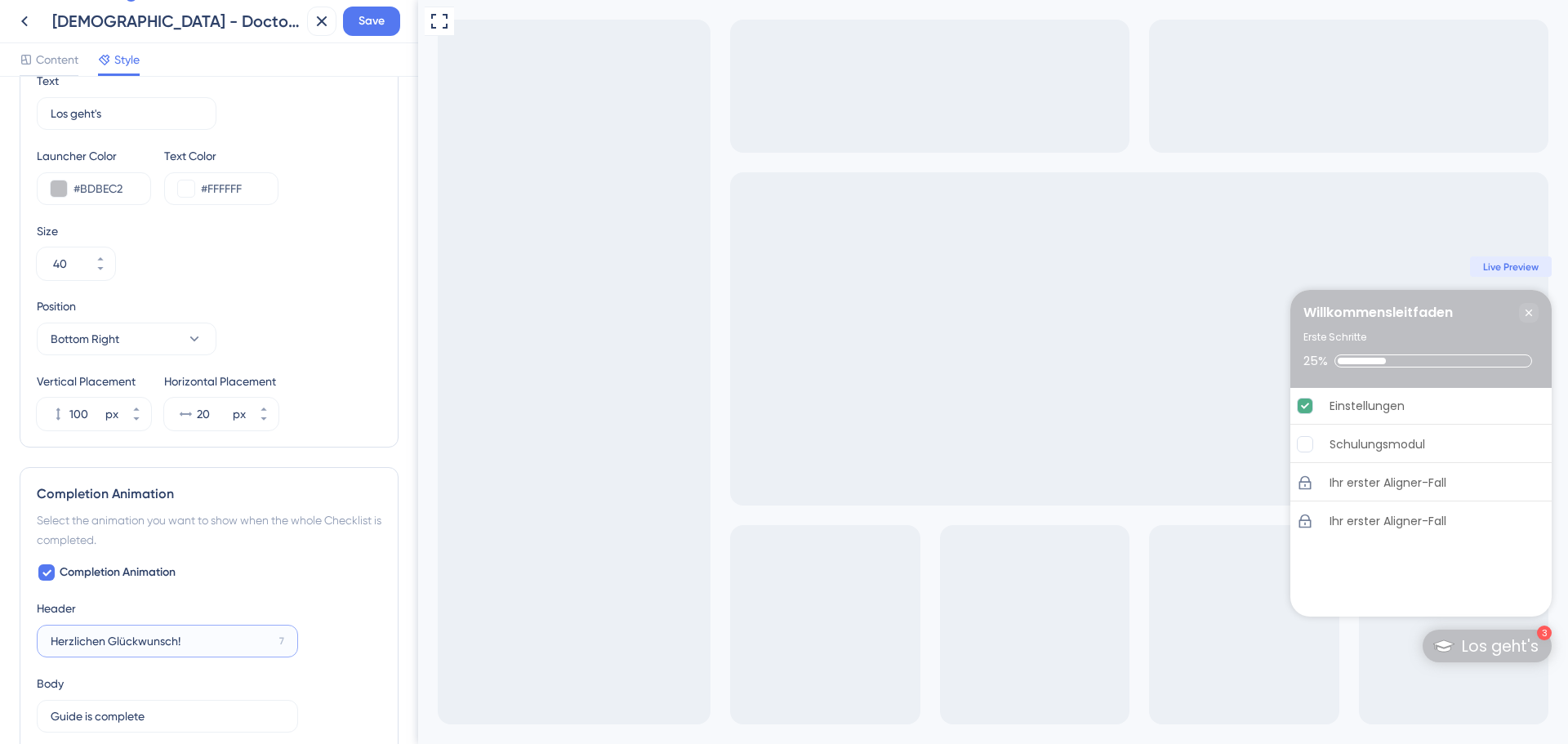 type on "Herzlichen Glückwunsch!" 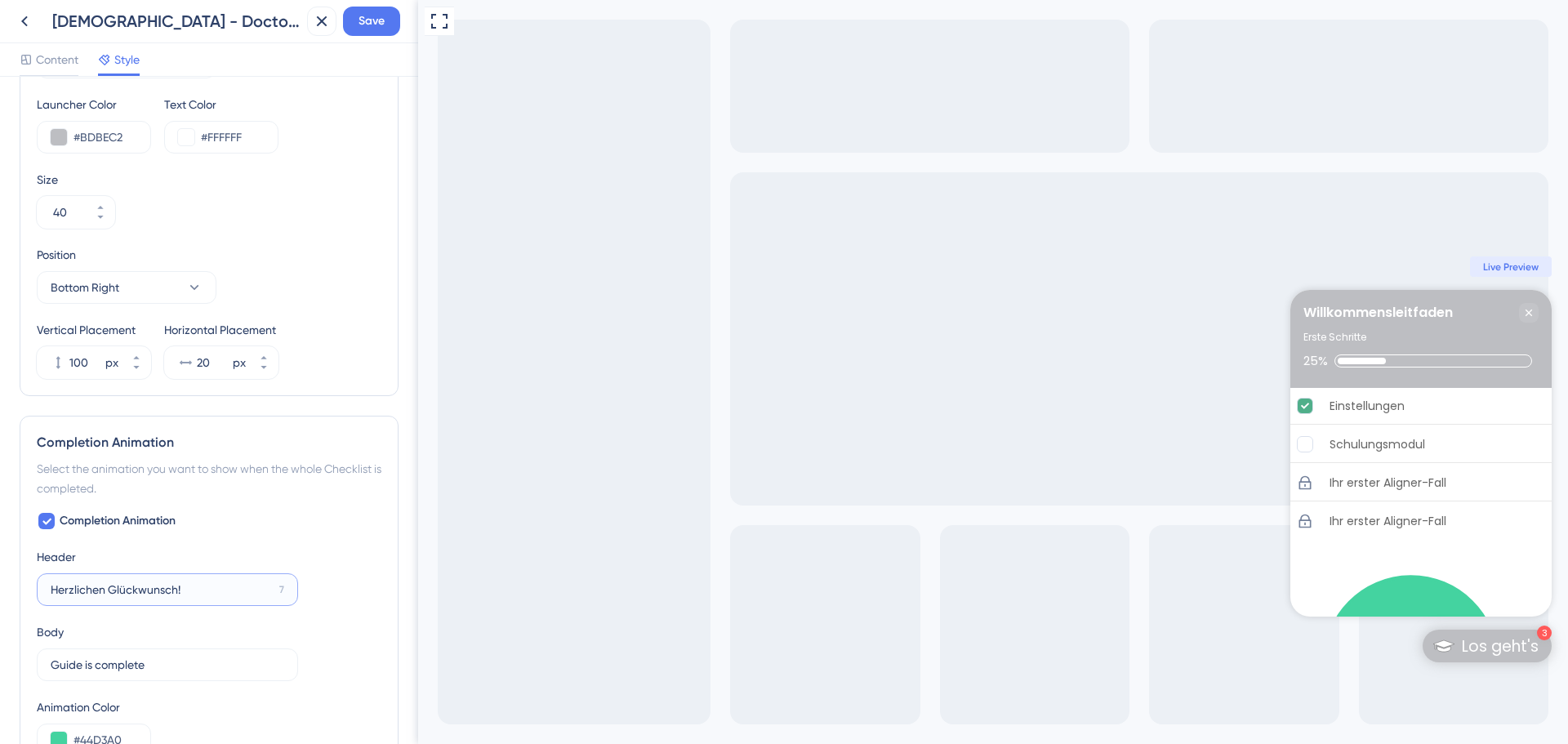 scroll, scrollTop: 819, scrollLeft: 0, axis: vertical 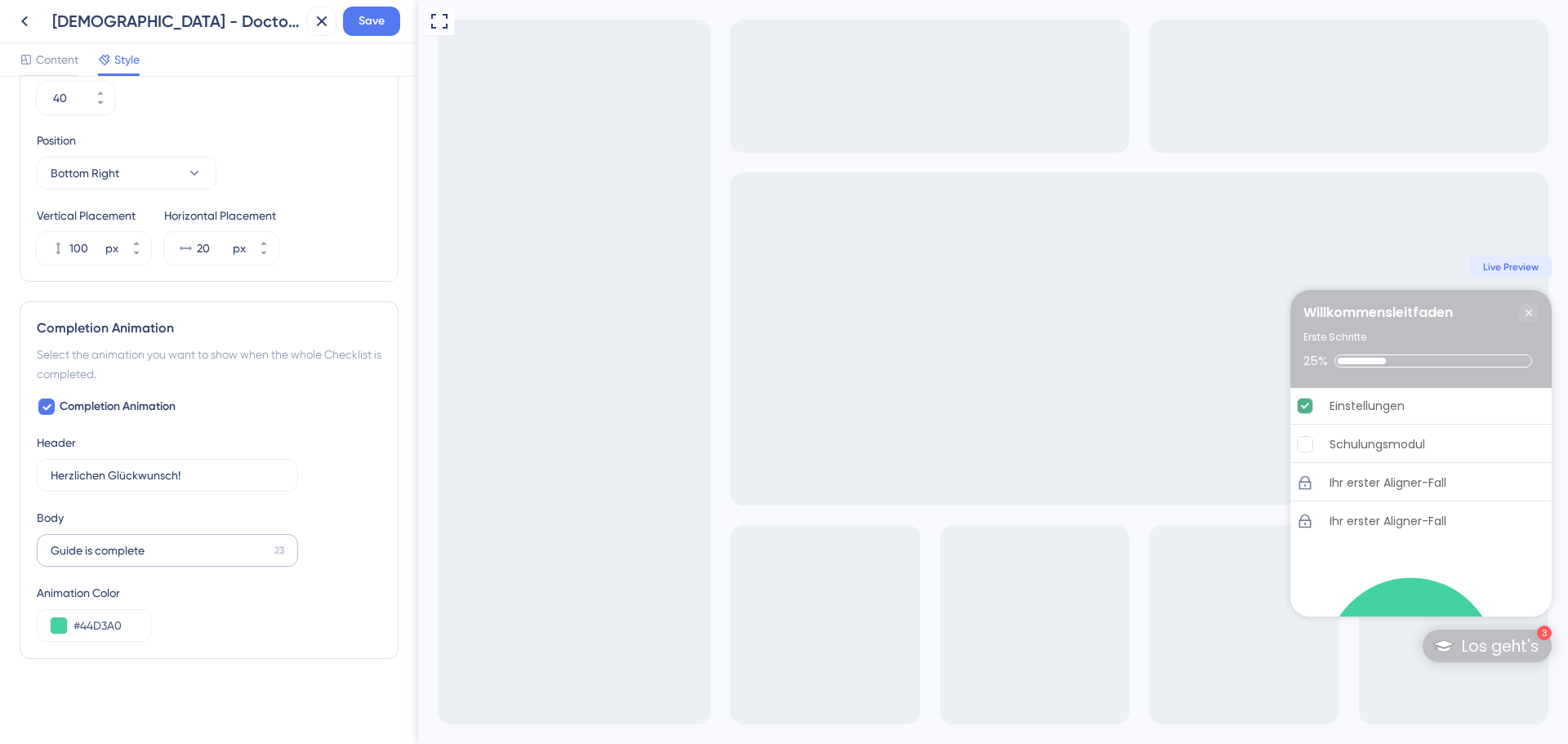 click on "Guide is complete 23" at bounding box center [167, 550] 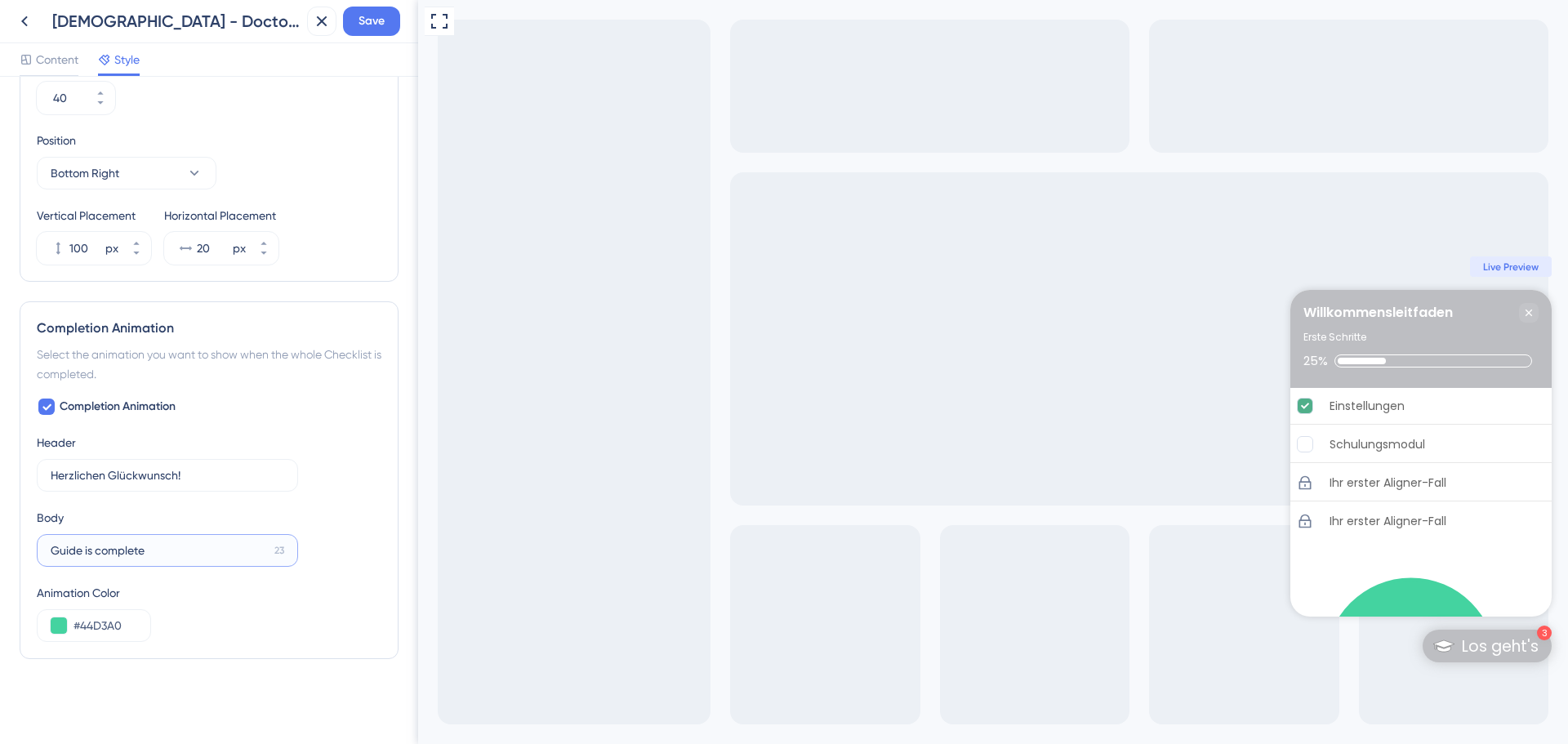 click on "Guide is complete" at bounding box center [159, 550] 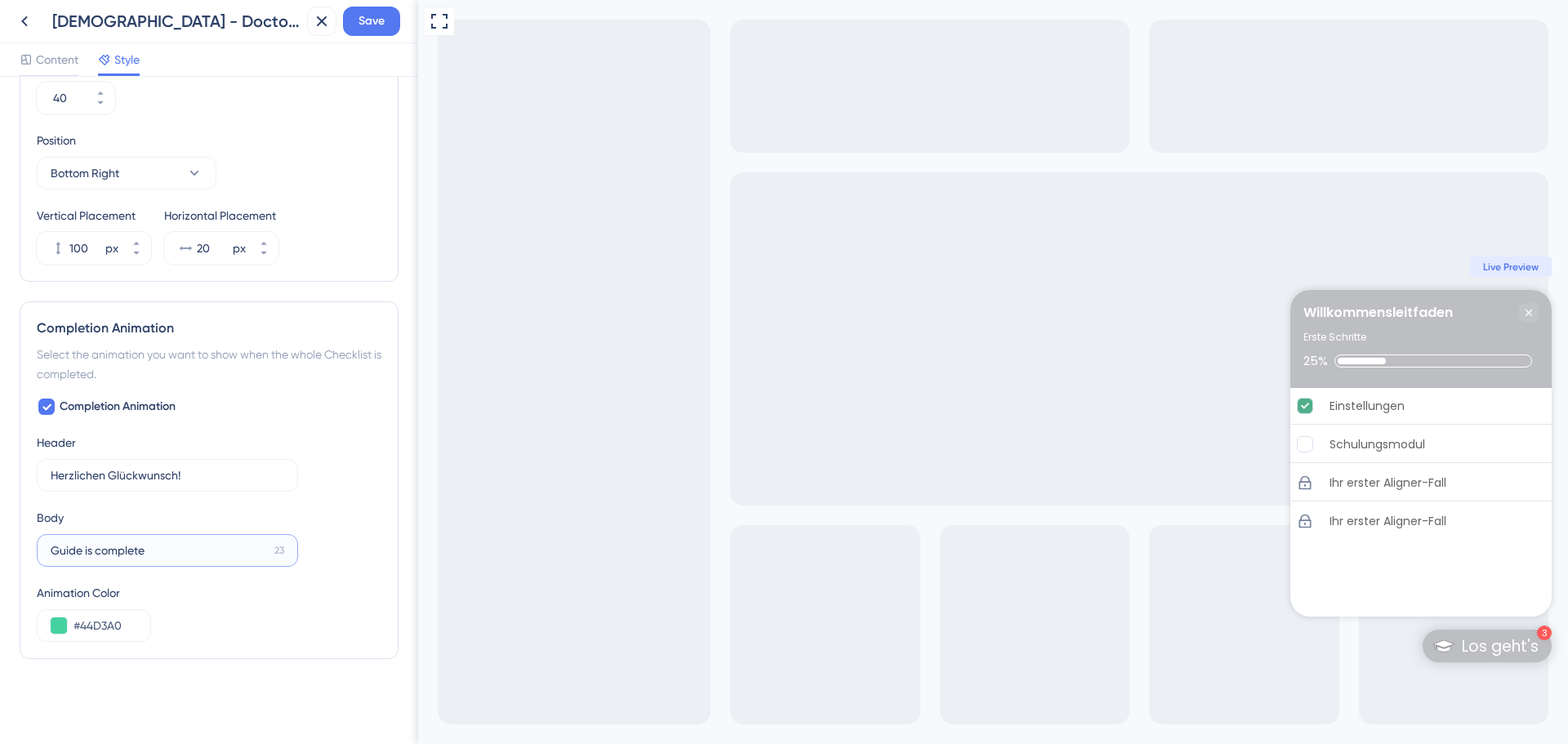 paste on "Anleitung abgeschlossen   Export to She" 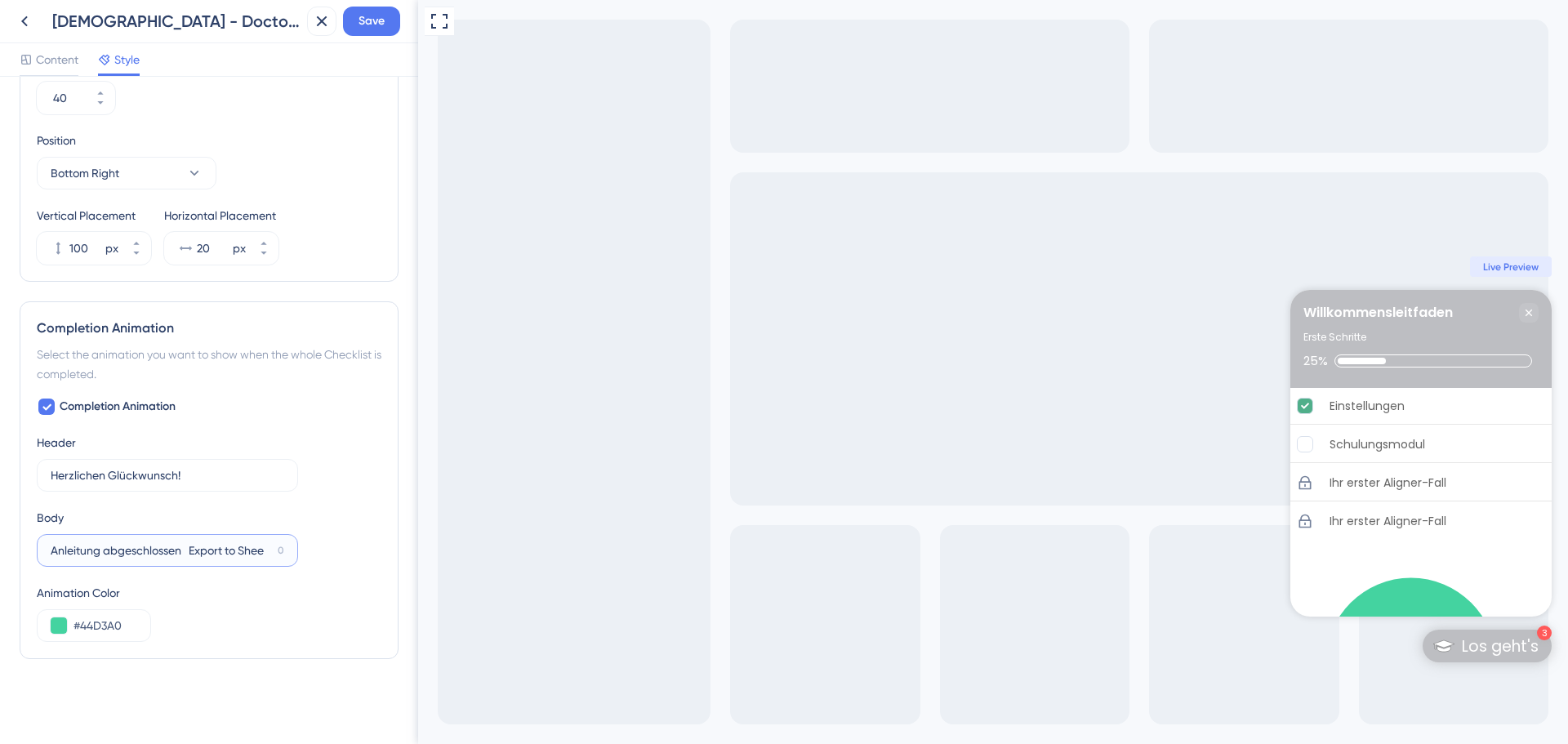 drag, startPoint x: 186, startPoint y: 550, endPoint x: 278, endPoint y: 555, distance: 92.135769 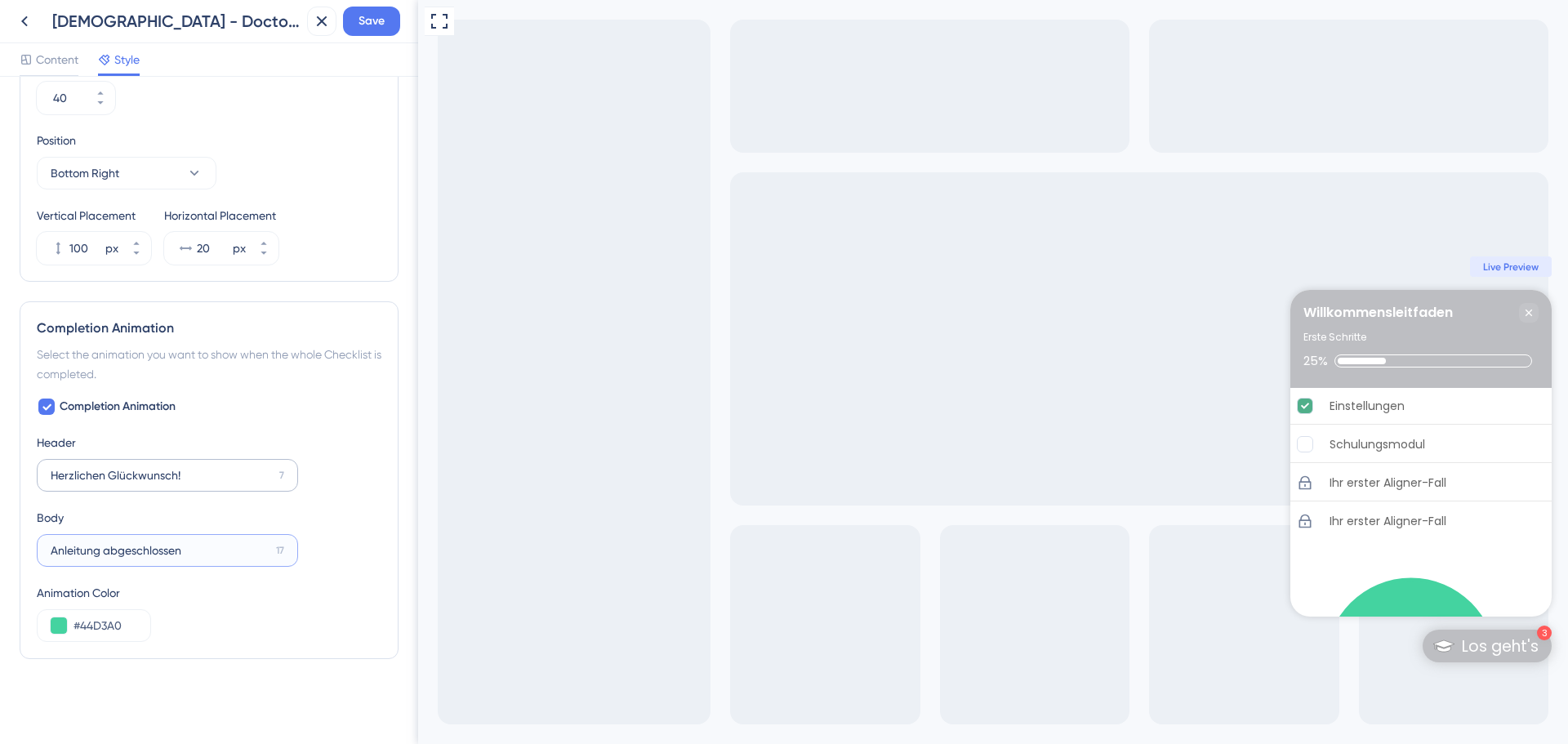 type on "Anleitung abgeschlossen" 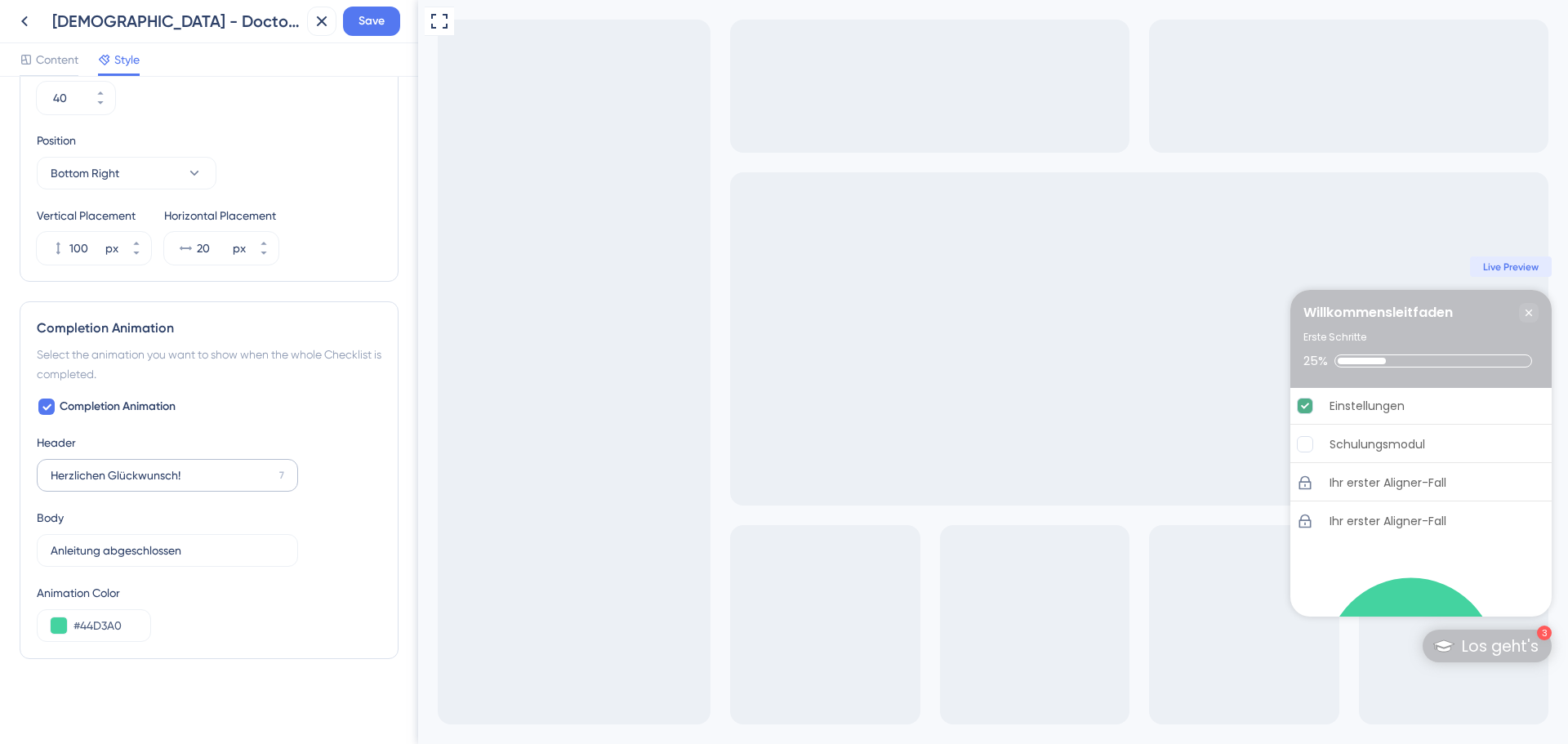 click on "Herzlichen Glückwunsch! 7" at bounding box center [167, 475] 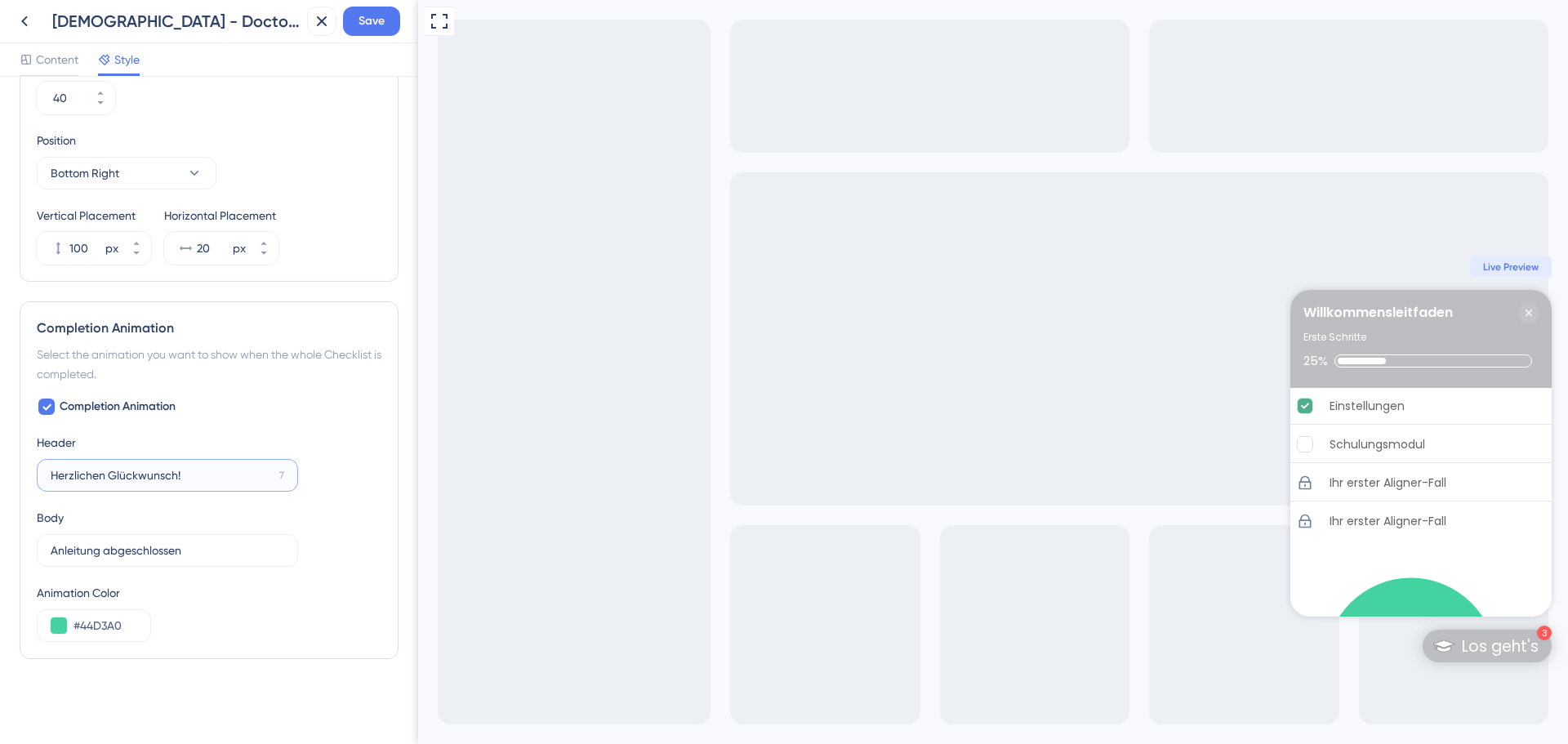 click on "Herzlichen Glückwunsch!" at bounding box center (162, 475) 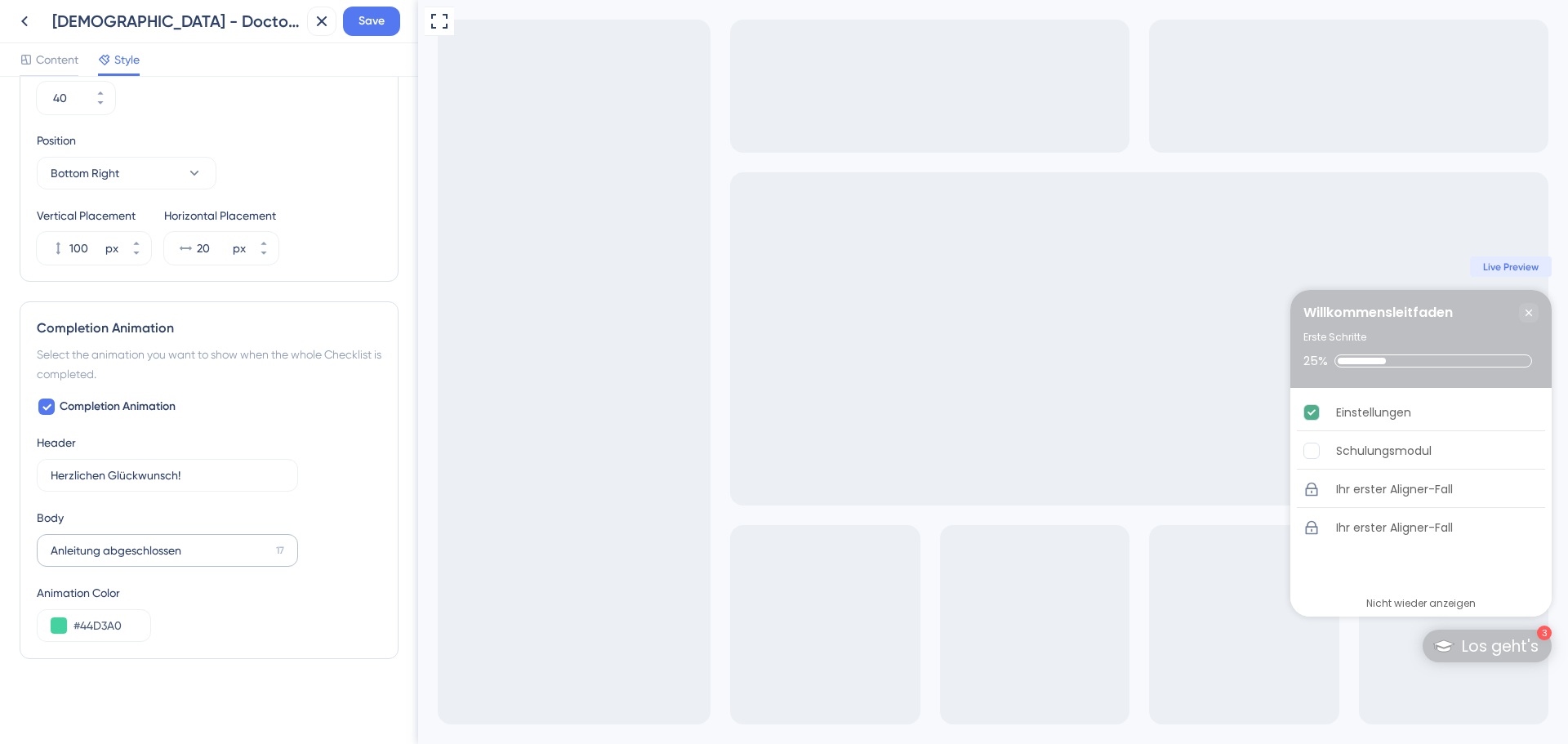 click on "Anleitung abgeschlossen 17" at bounding box center (167, 550) 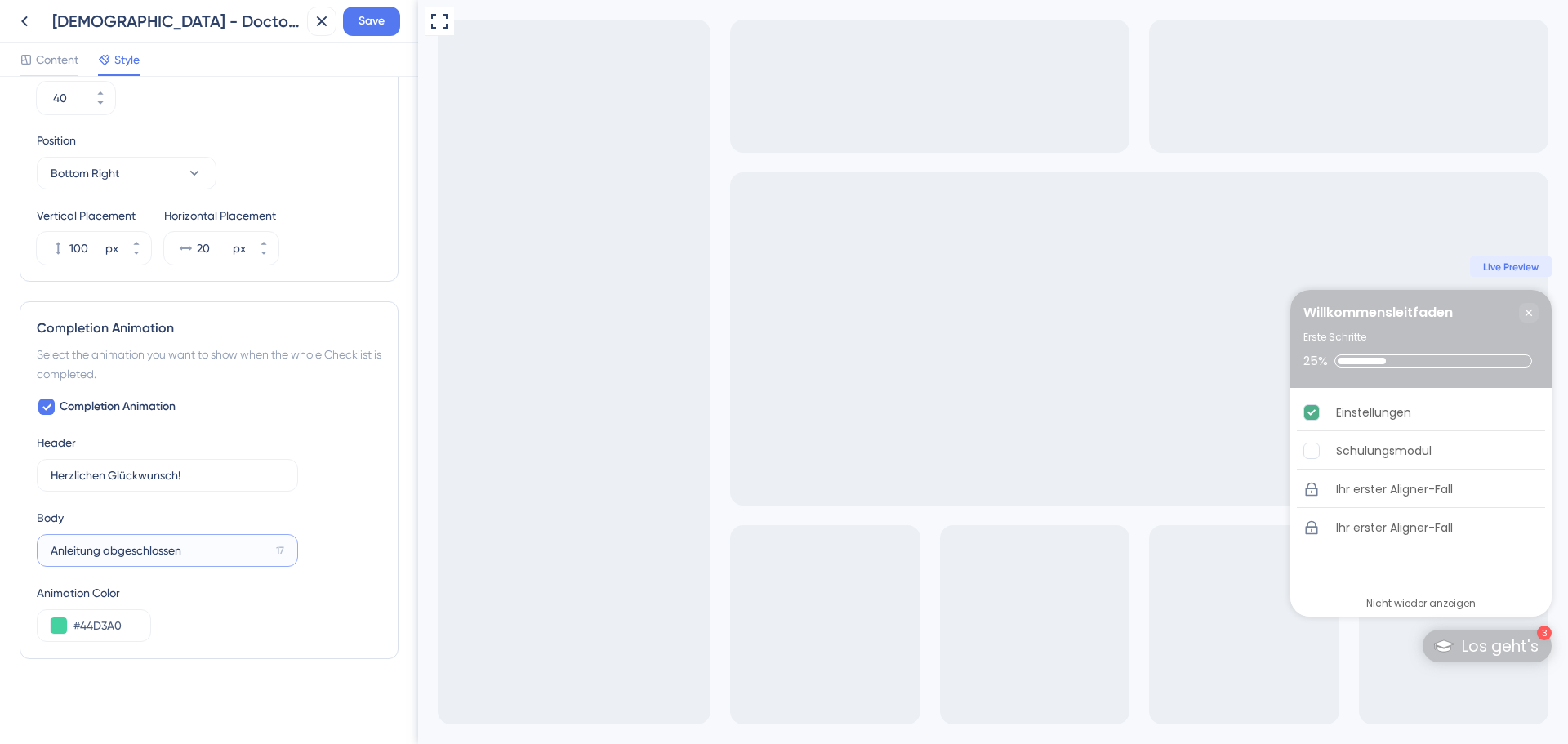 click on "Anleitung abgeschlossen" at bounding box center [160, 550] 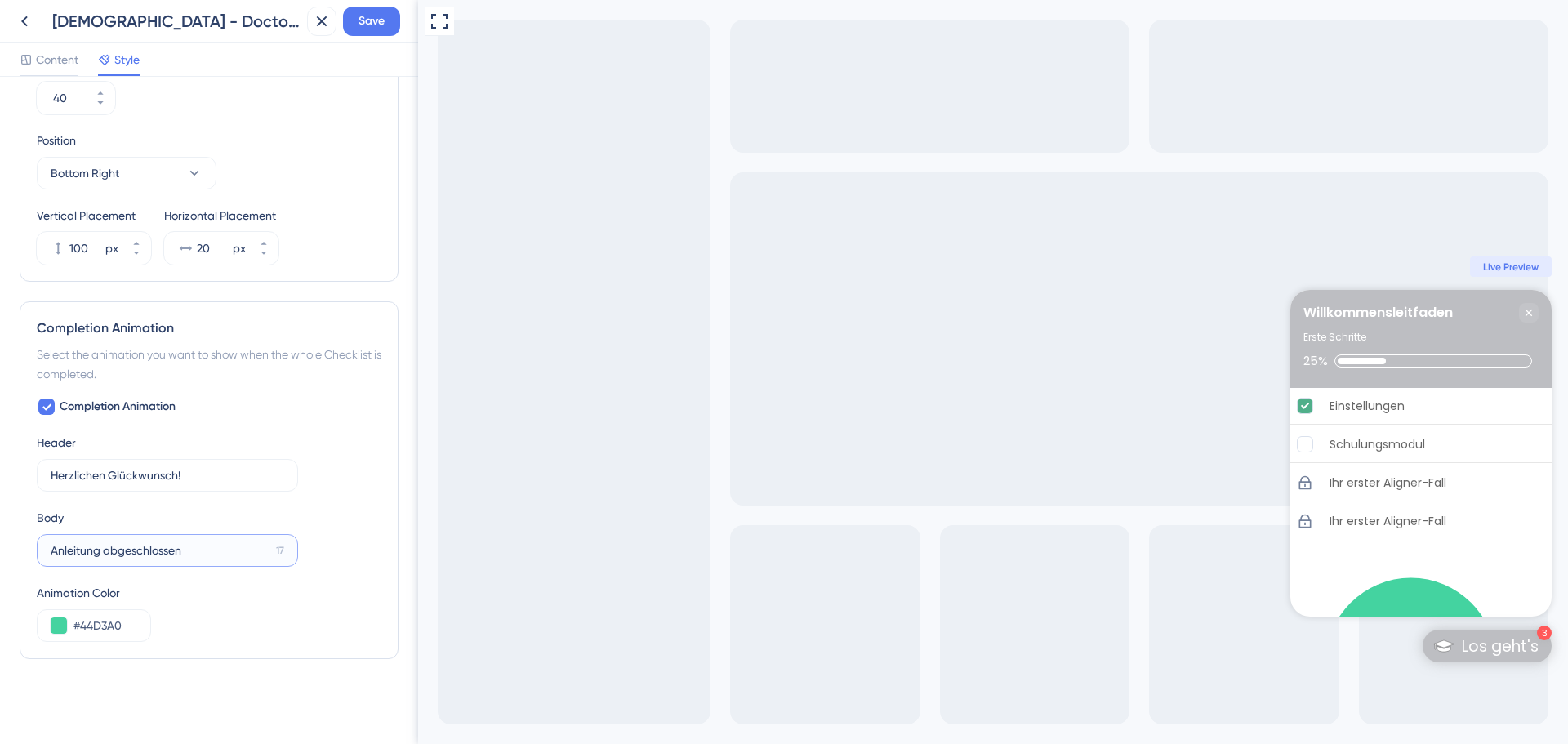 click on "Anleitung abgeschlossen" at bounding box center [160, 550] 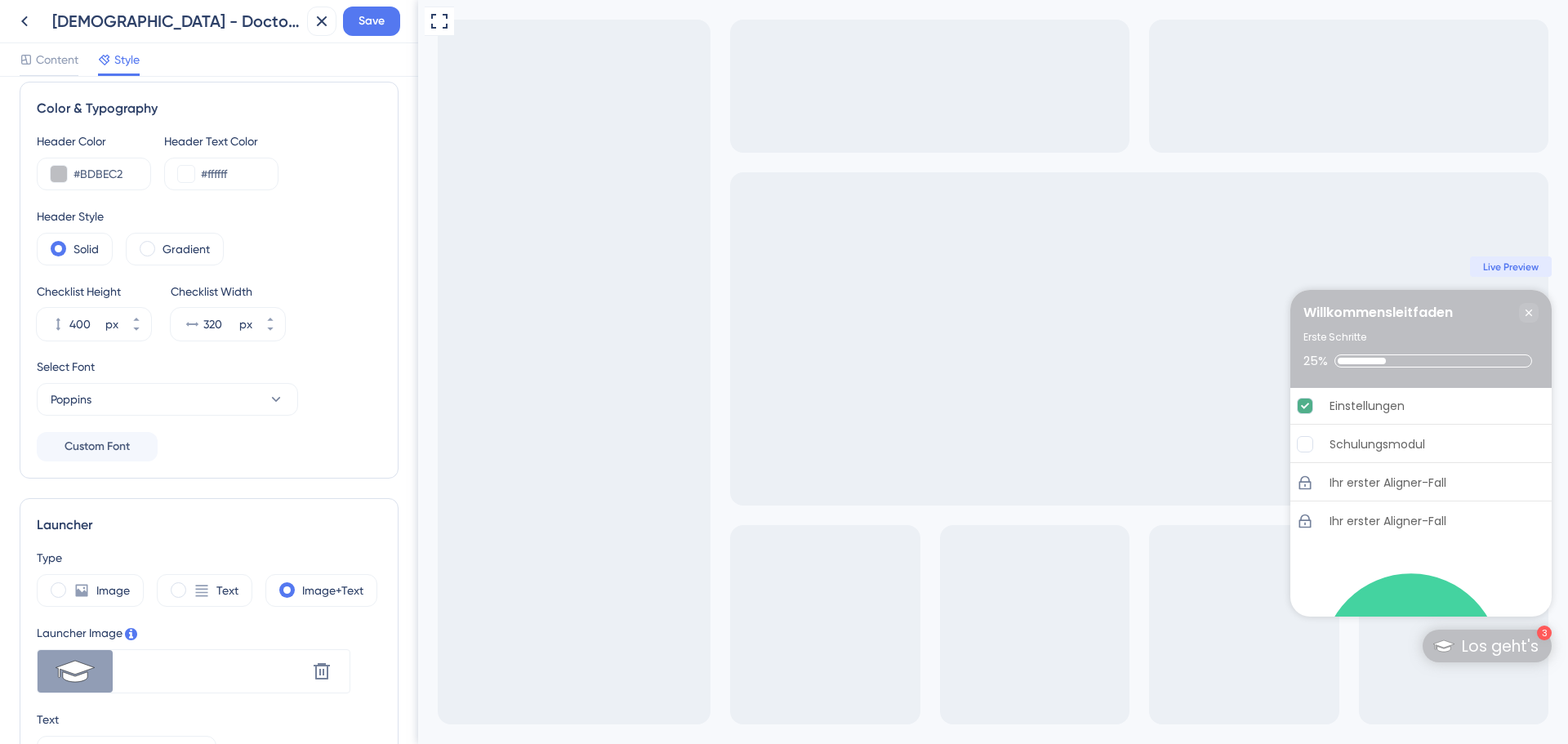 scroll, scrollTop: 0, scrollLeft: 0, axis: both 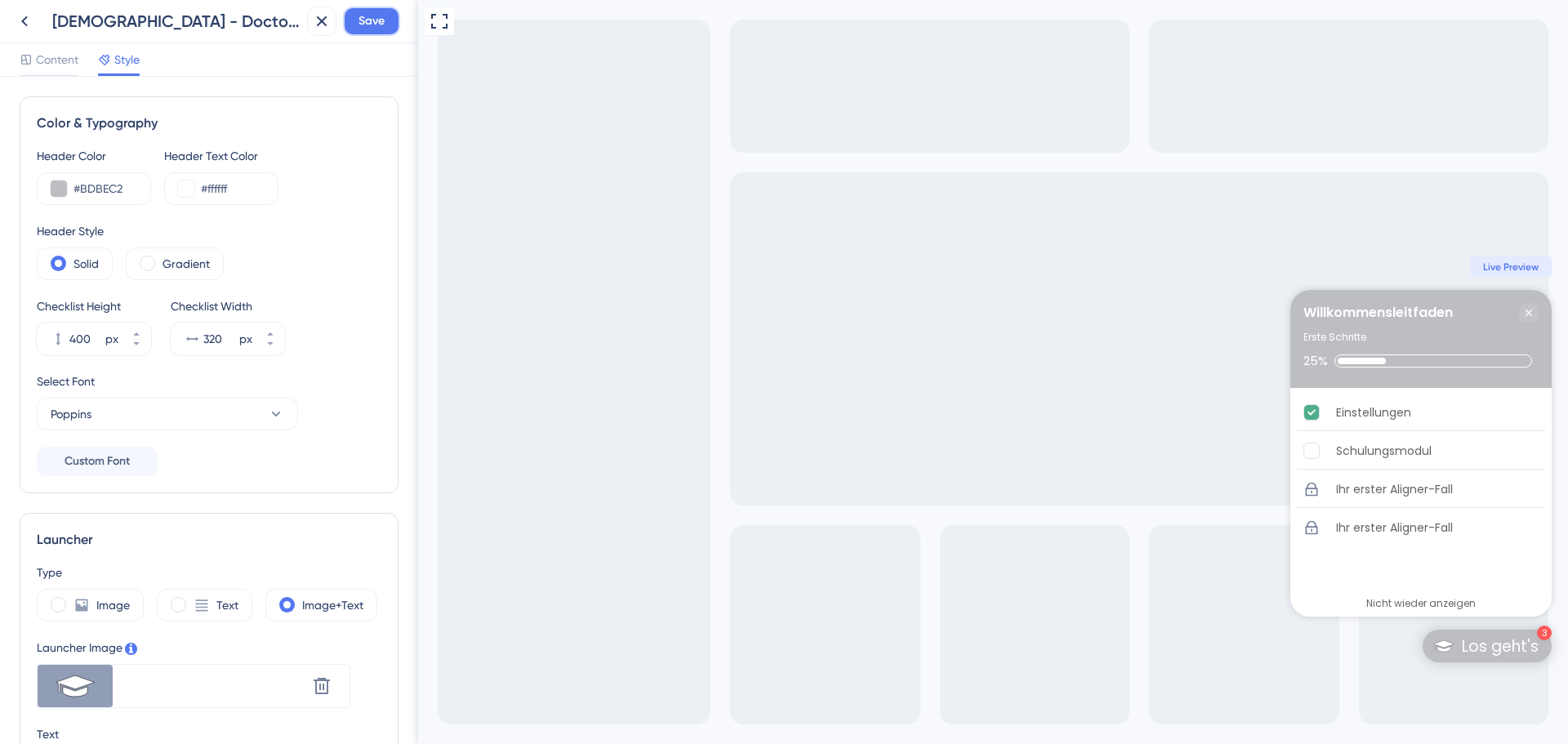 click on "Save" at bounding box center [372, 21] 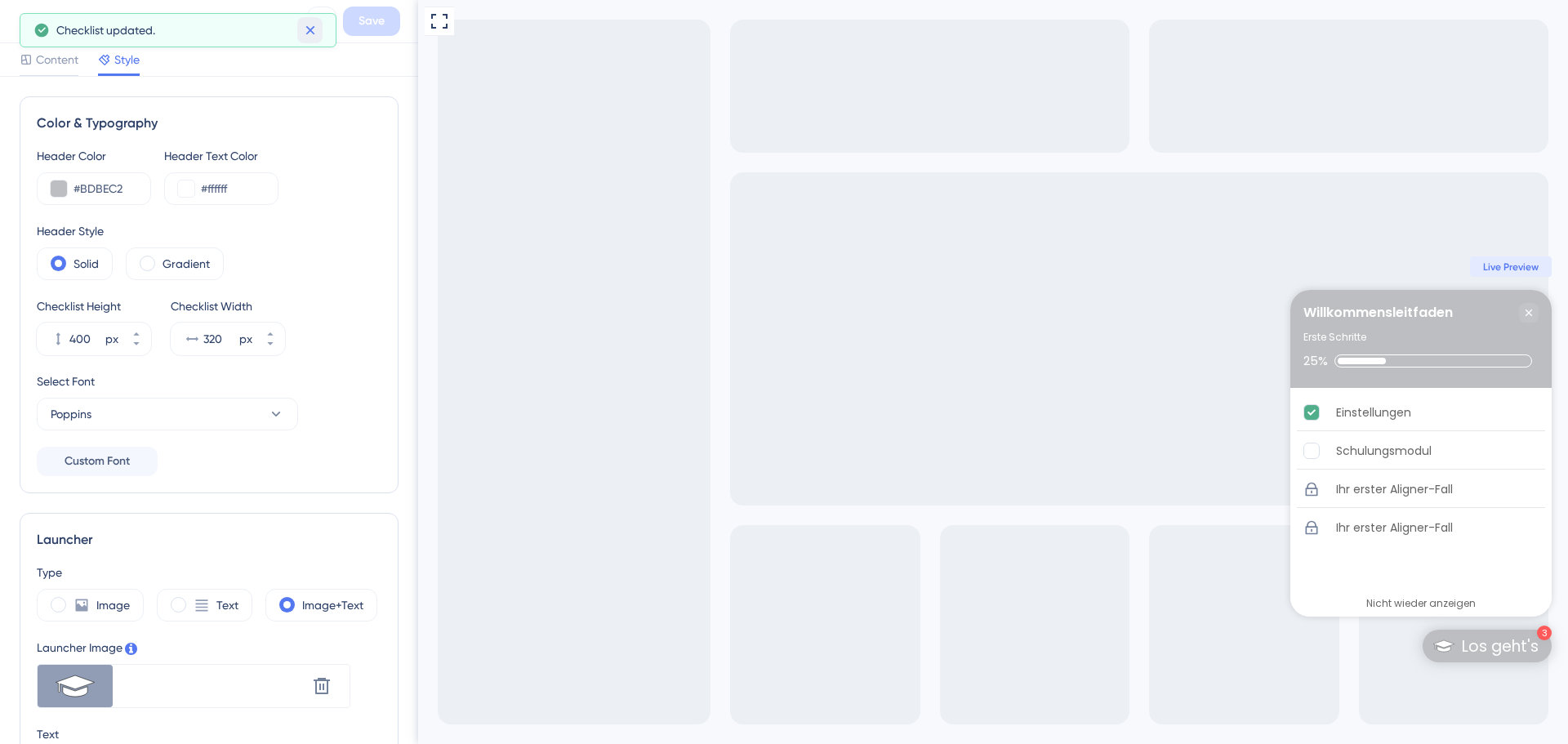 click at bounding box center [310, 30] 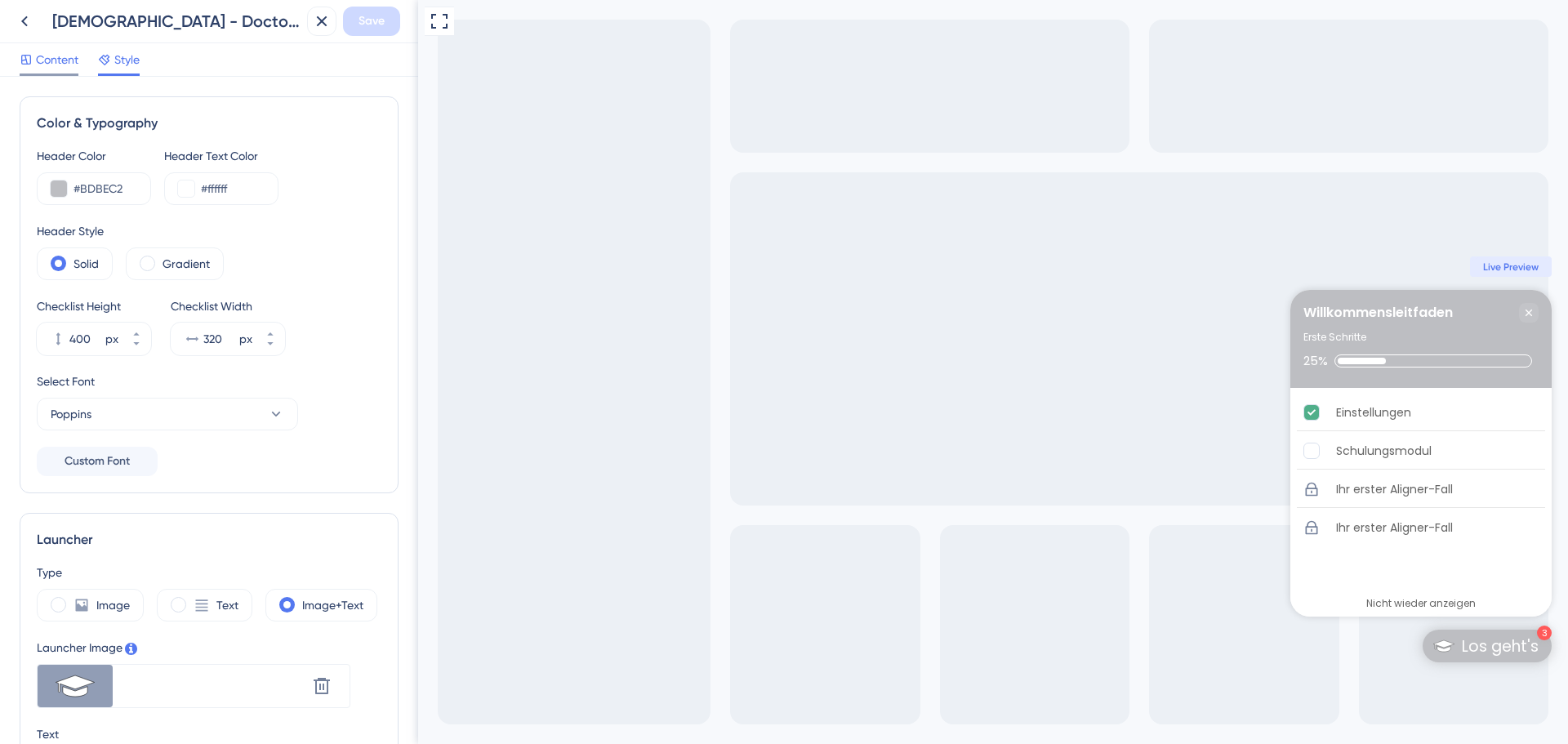 click on "Content" at bounding box center (57, 60) 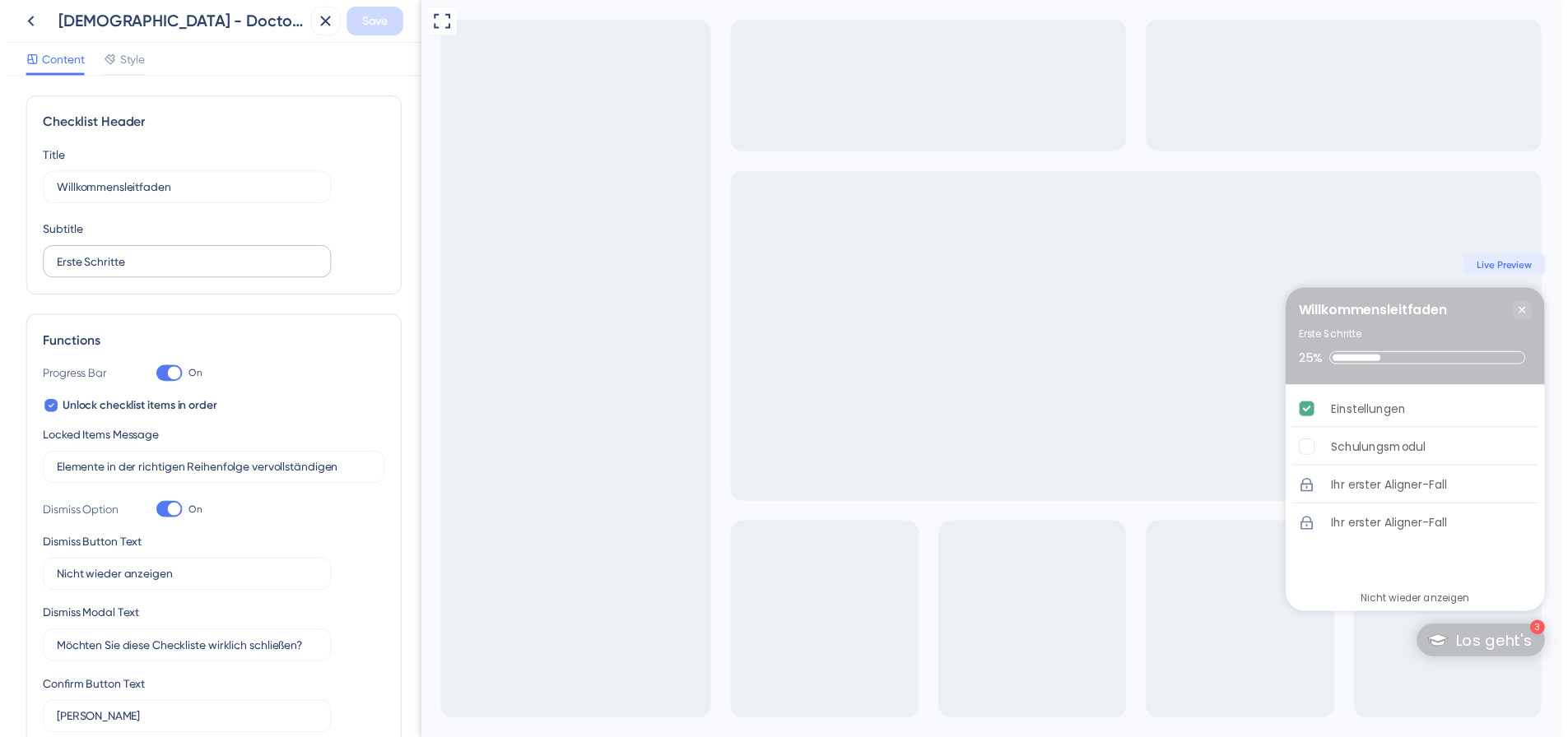 scroll, scrollTop: 0, scrollLeft: 0, axis: both 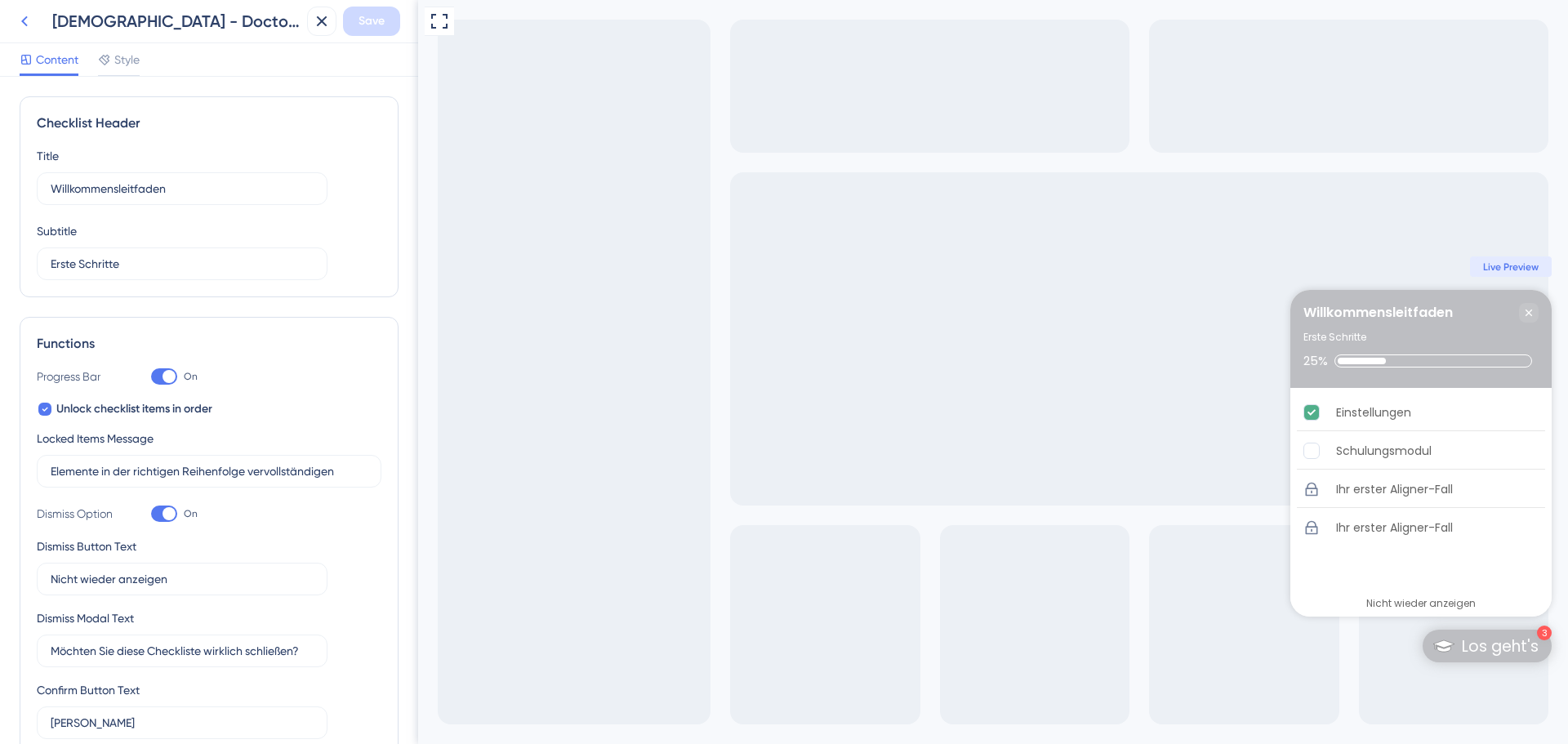 click 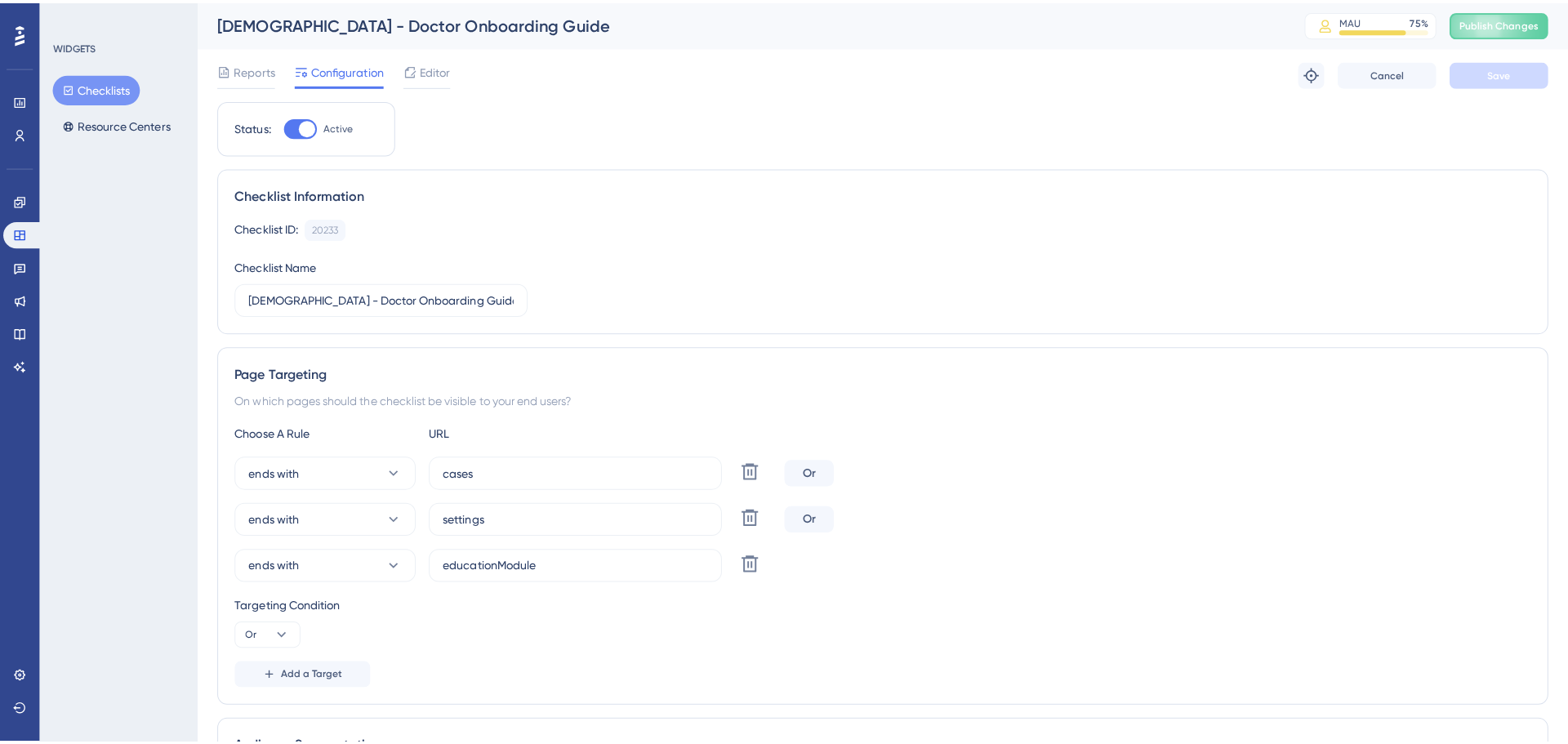 scroll, scrollTop: 0, scrollLeft: 0, axis: both 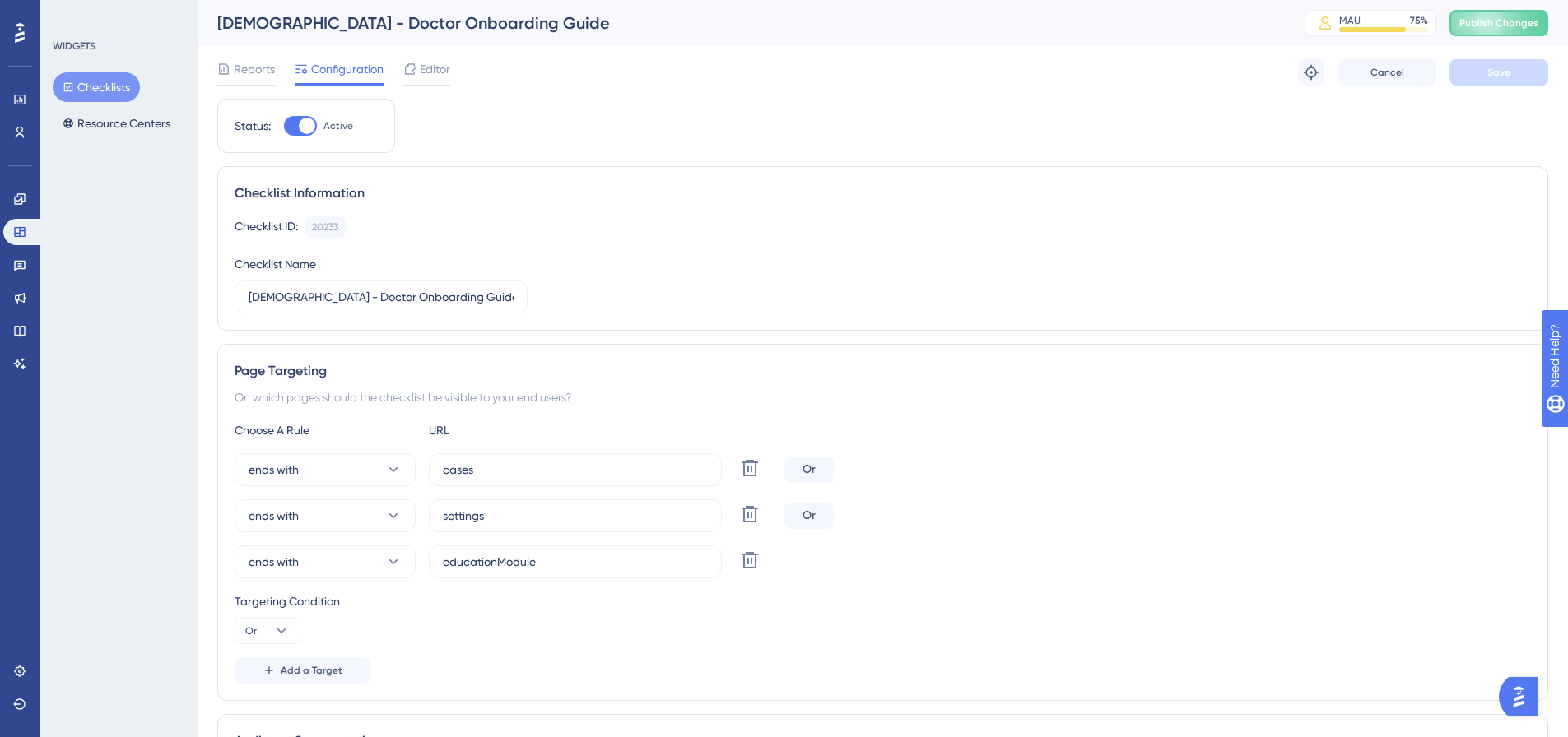 click on "Checklists" at bounding box center (96, 87) 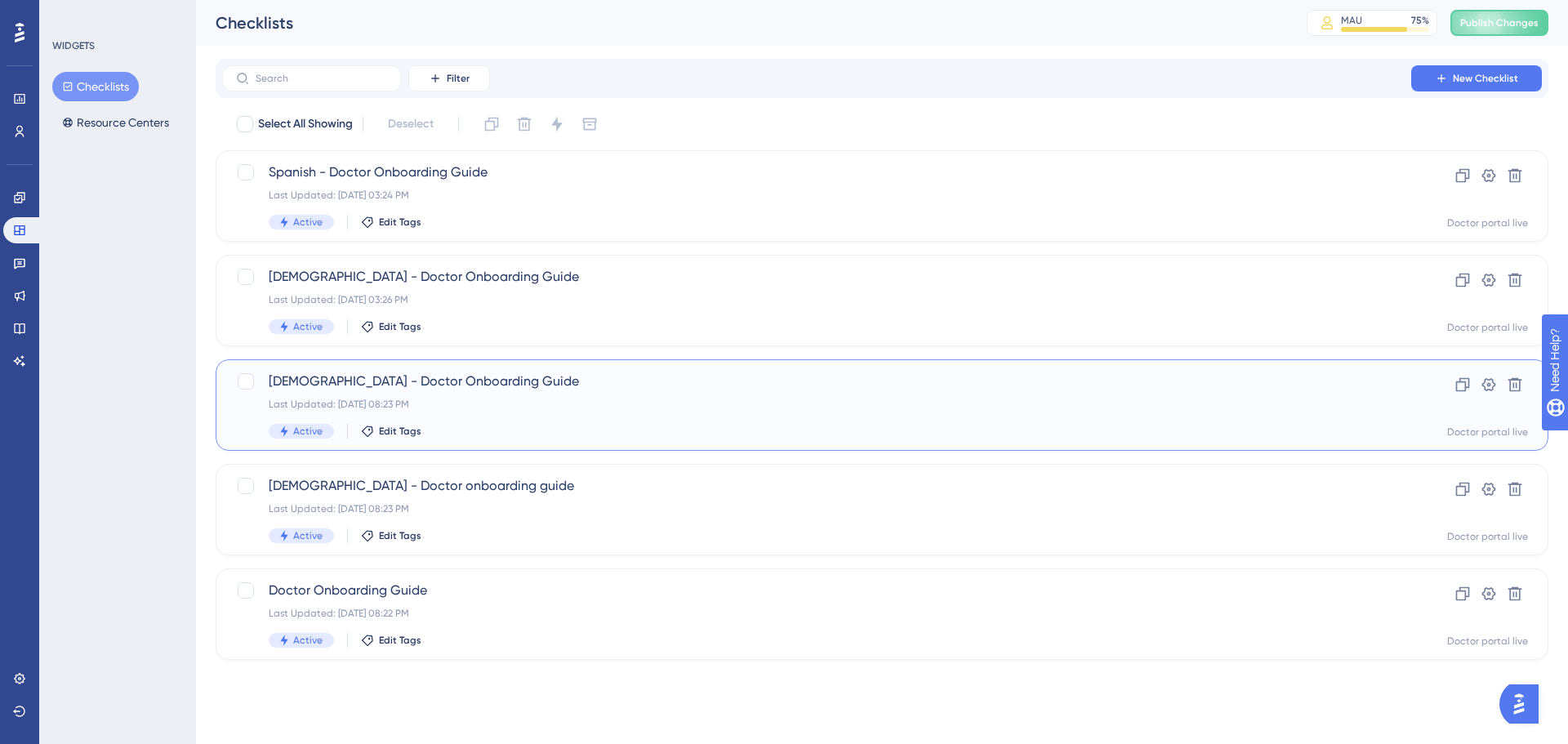 click on "Italian - Doctor Onboarding Guide" at bounding box center [817, 381] 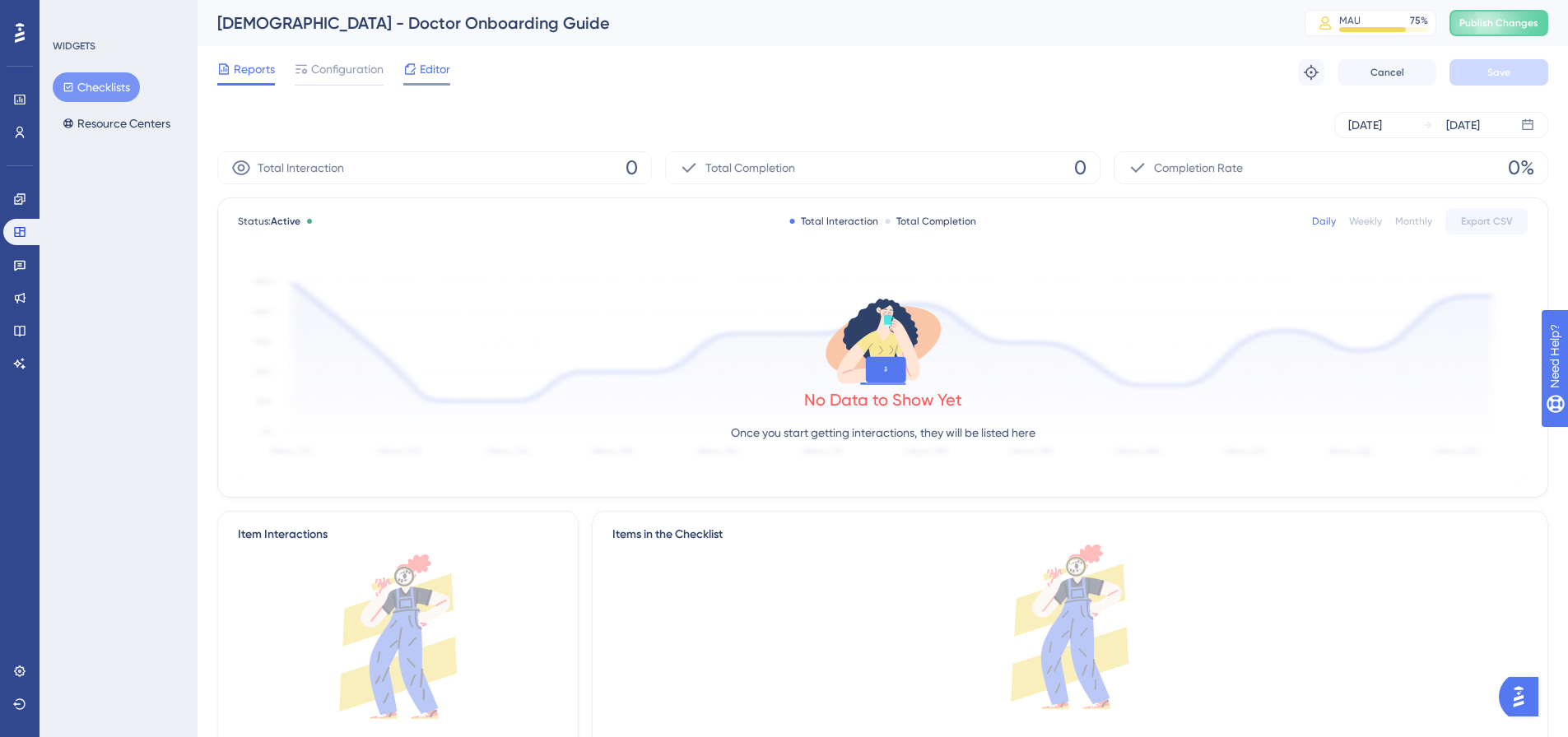 click on "Editor" at bounding box center [435, 69] 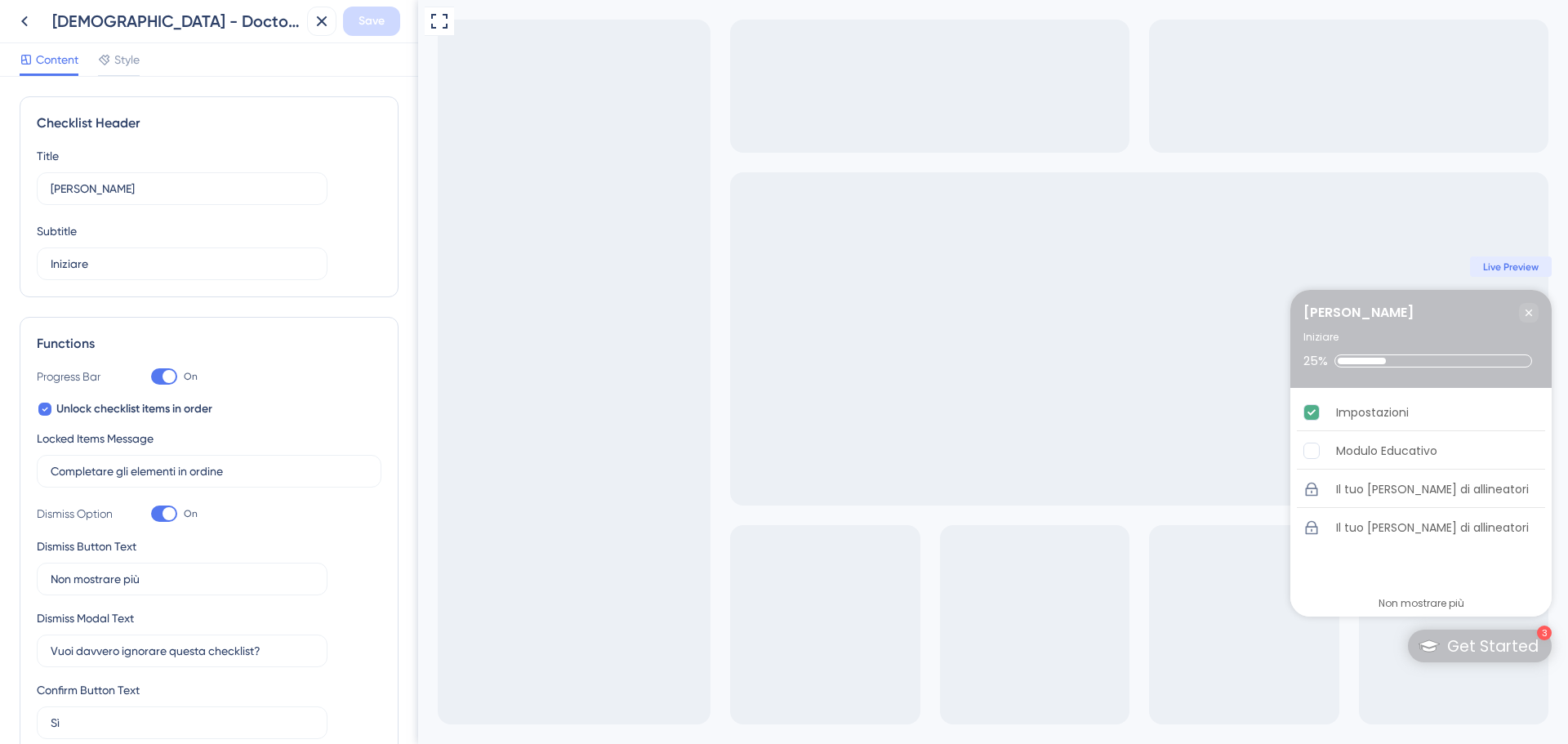 scroll, scrollTop: 0, scrollLeft: 0, axis: both 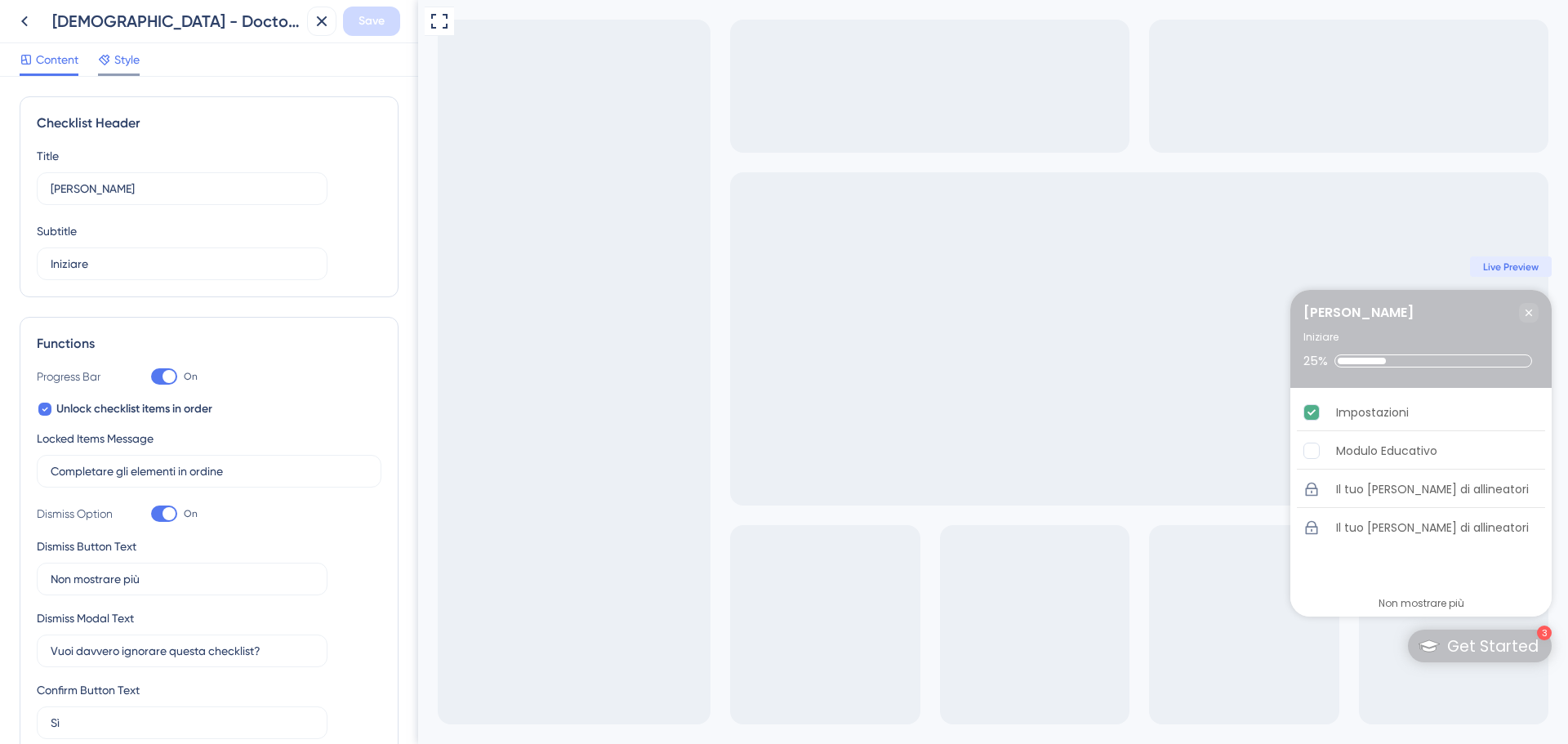 click on "Style" at bounding box center (127, 60) 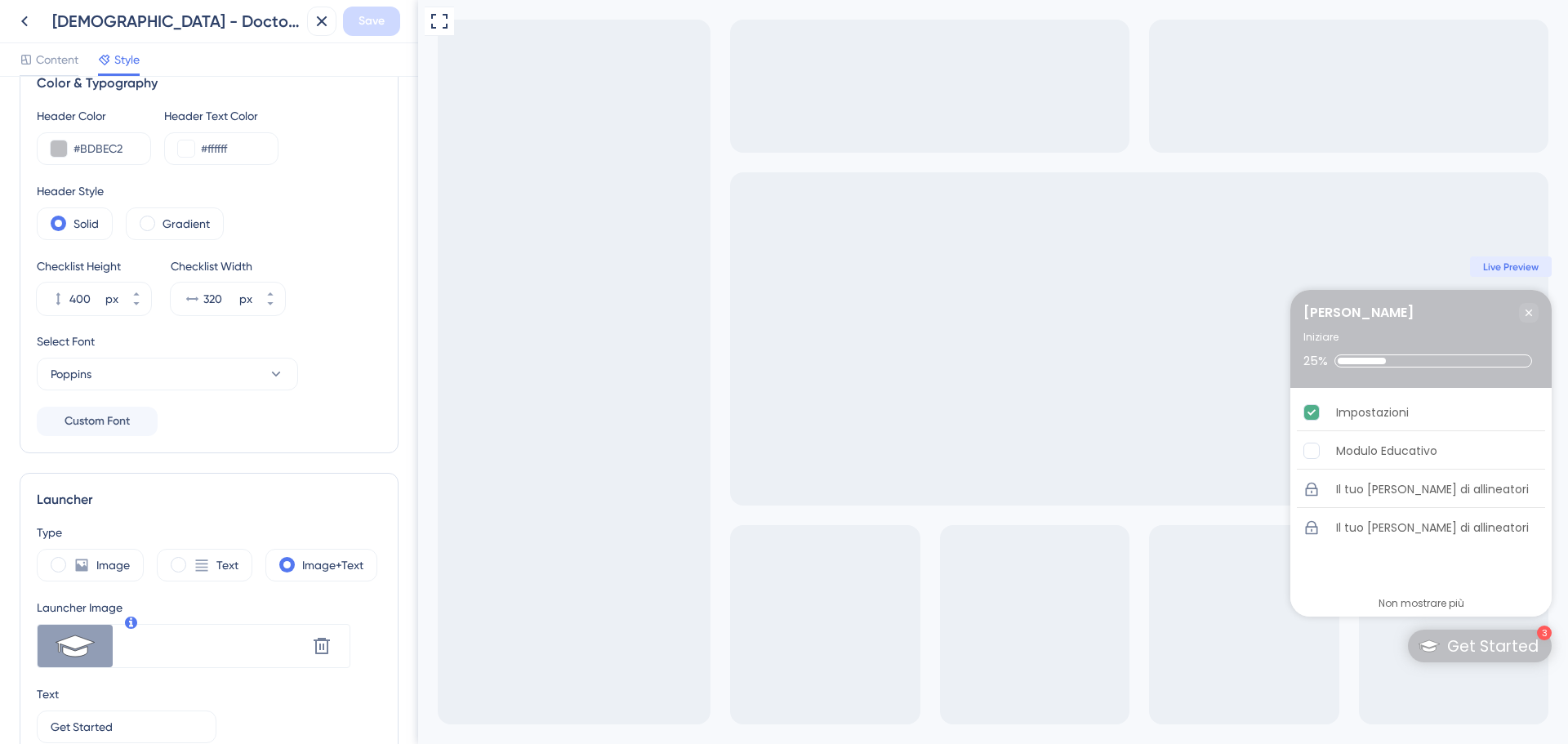 scroll, scrollTop: 0, scrollLeft: 0, axis: both 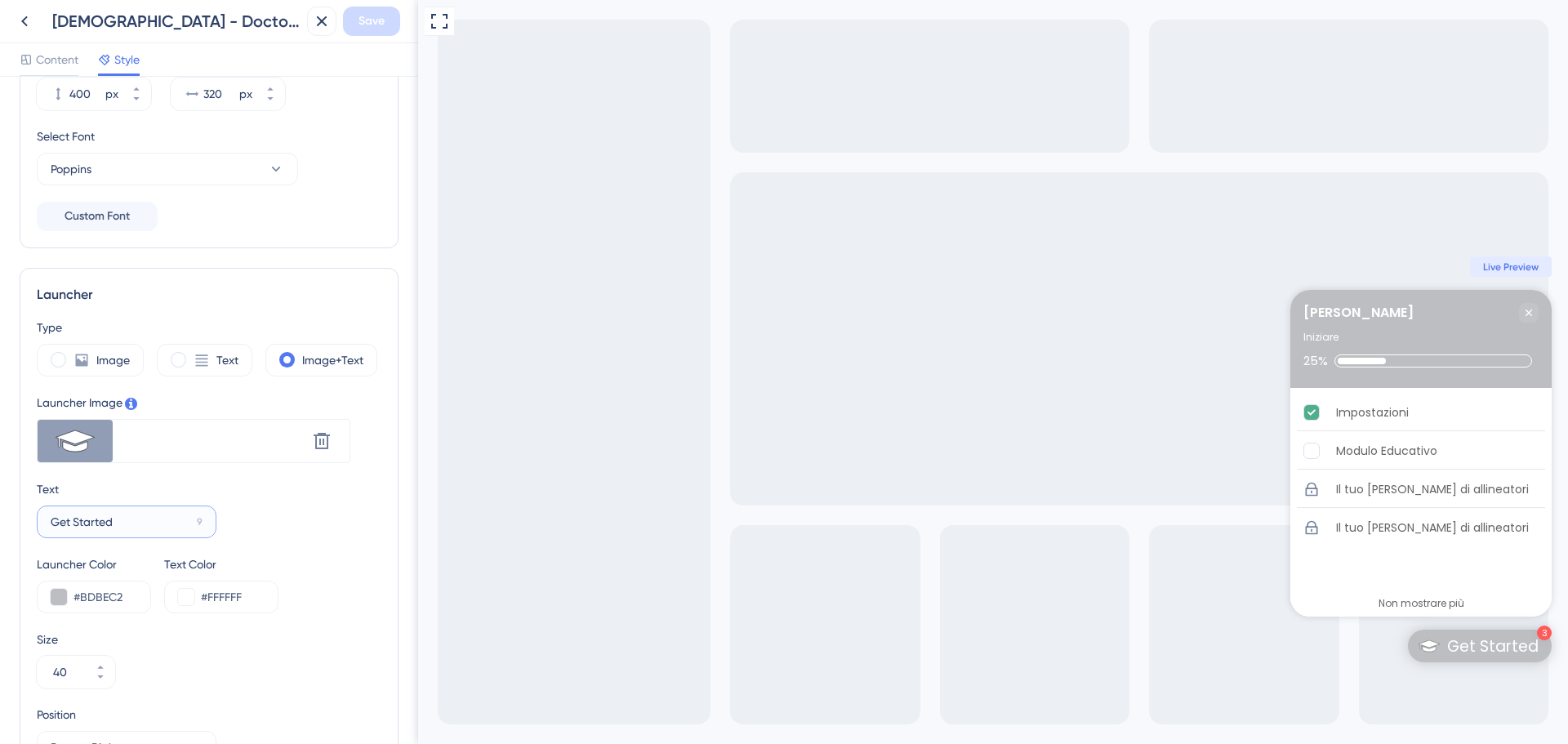 click on "Get Started" at bounding box center [120, 522] 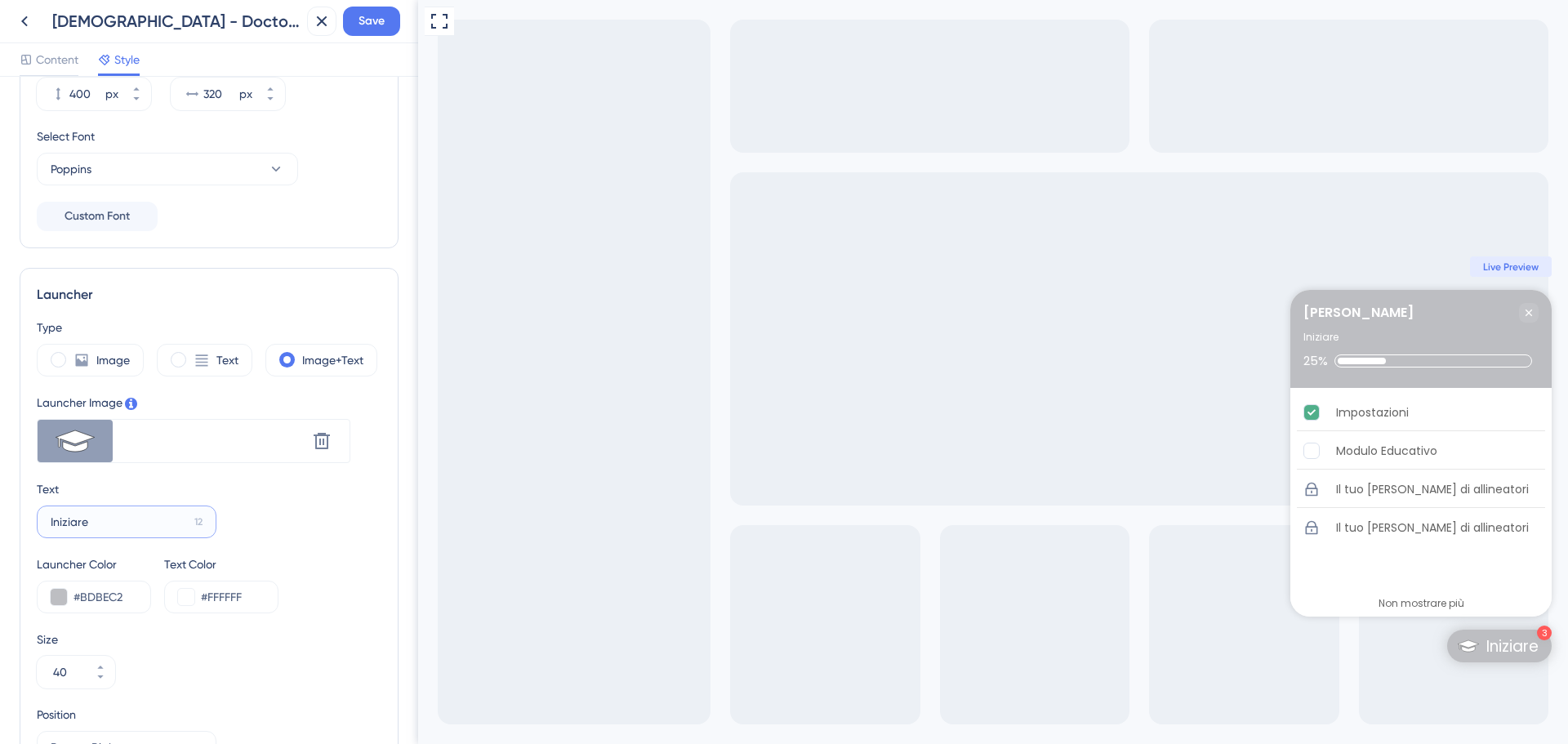 type on "Iniziare" 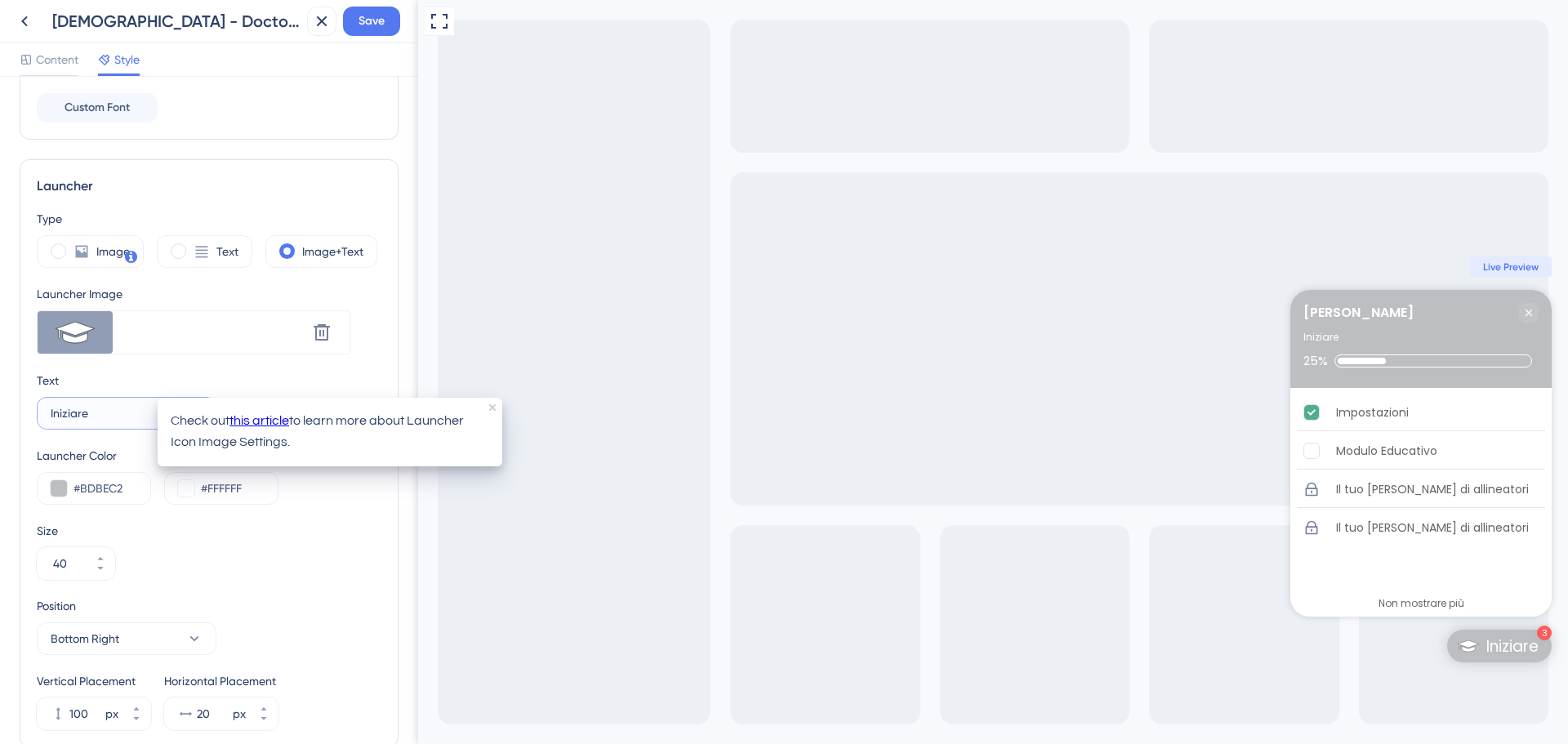 scroll, scrollTop: 572, scrollLeft: 0, axis: vertical 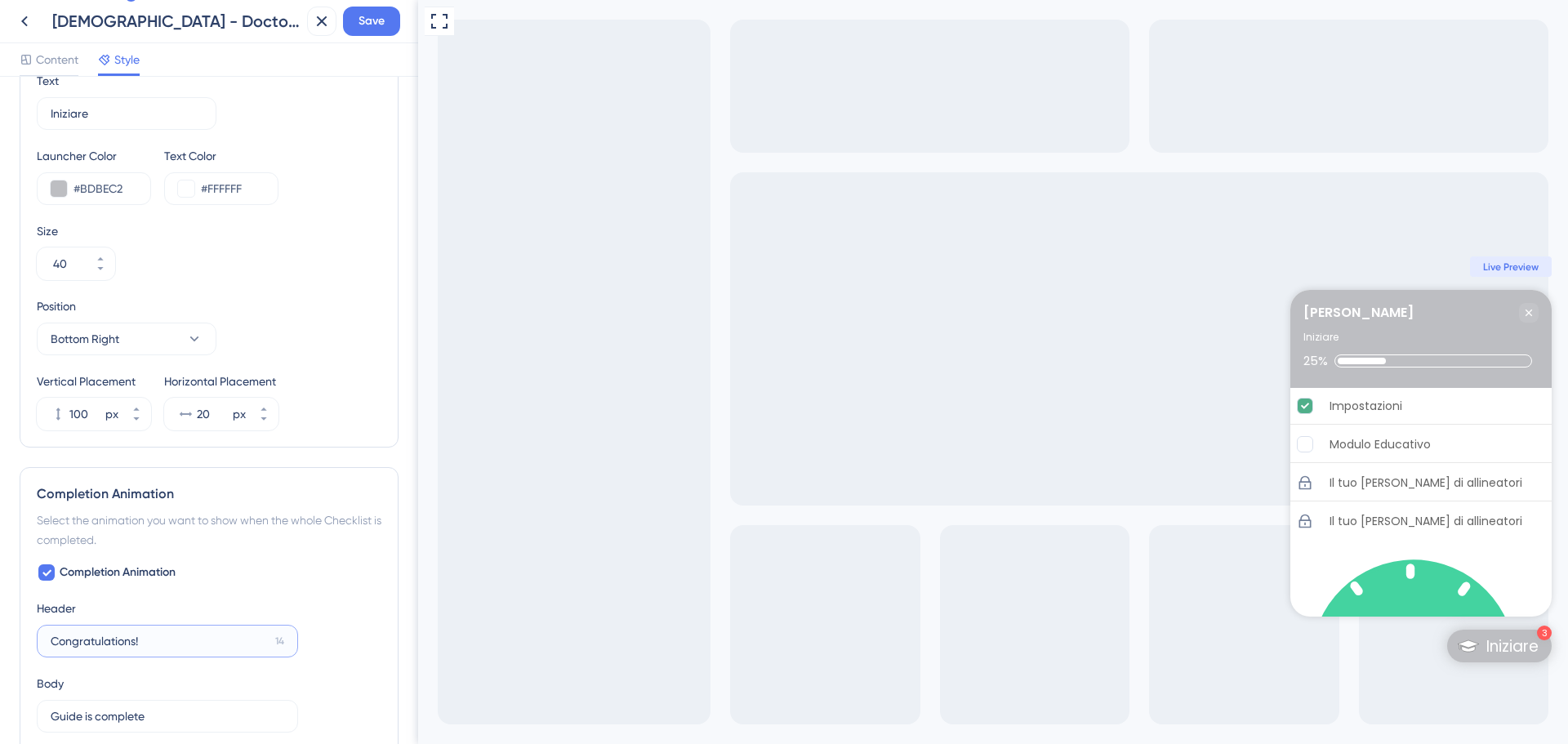 click on "Congratulations!" at bounding box center [159, 641] 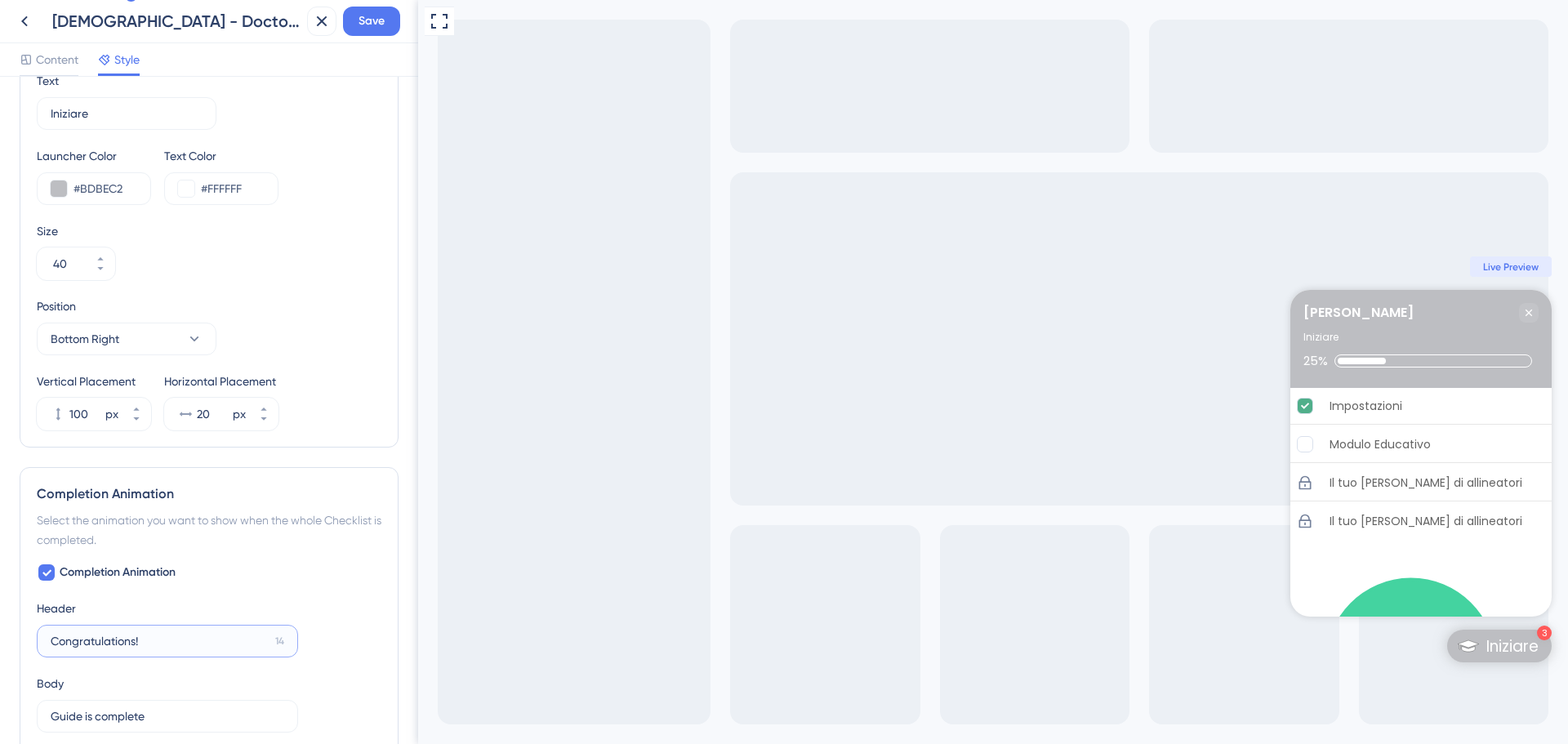 paste on "zioni" 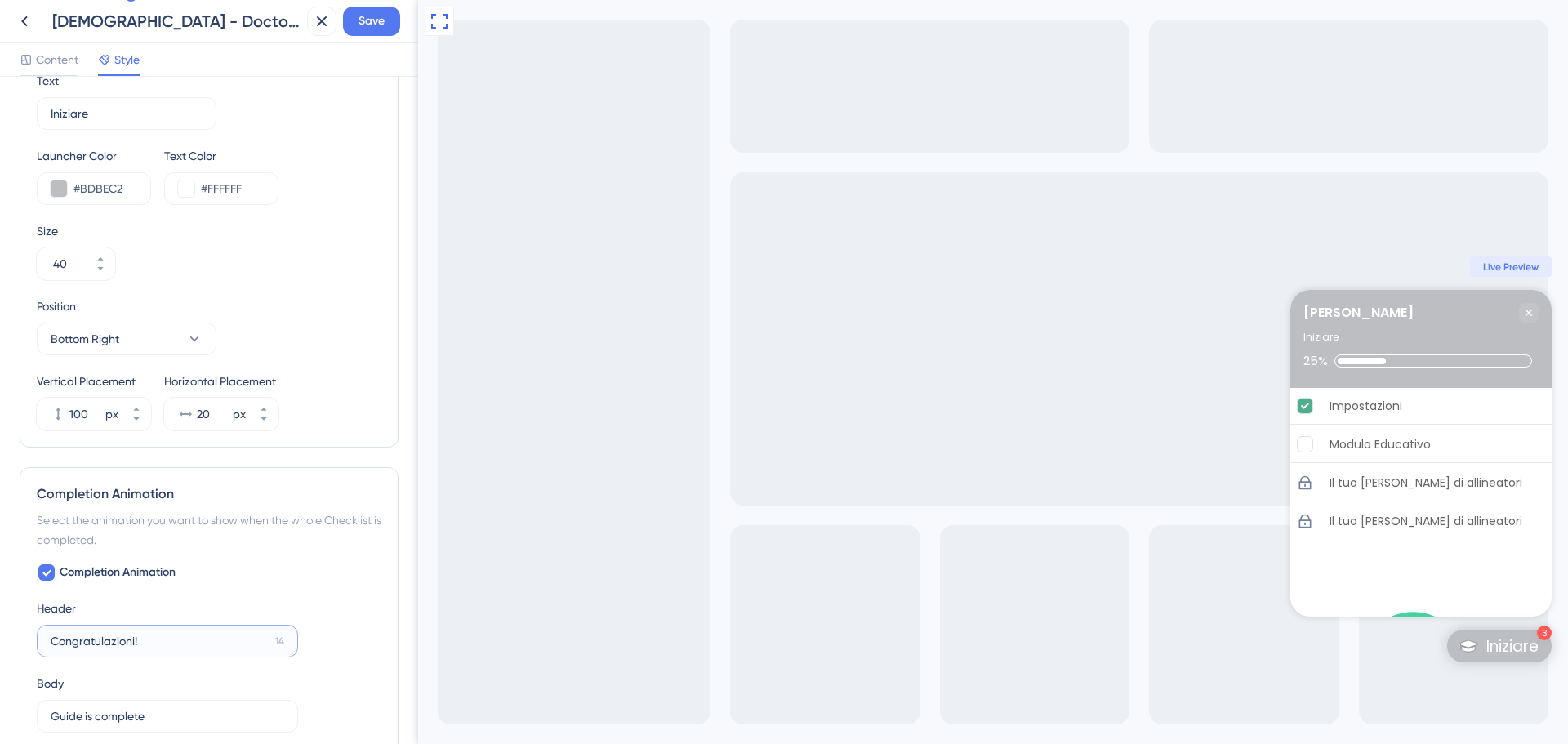 type on "Congratulazioni!" 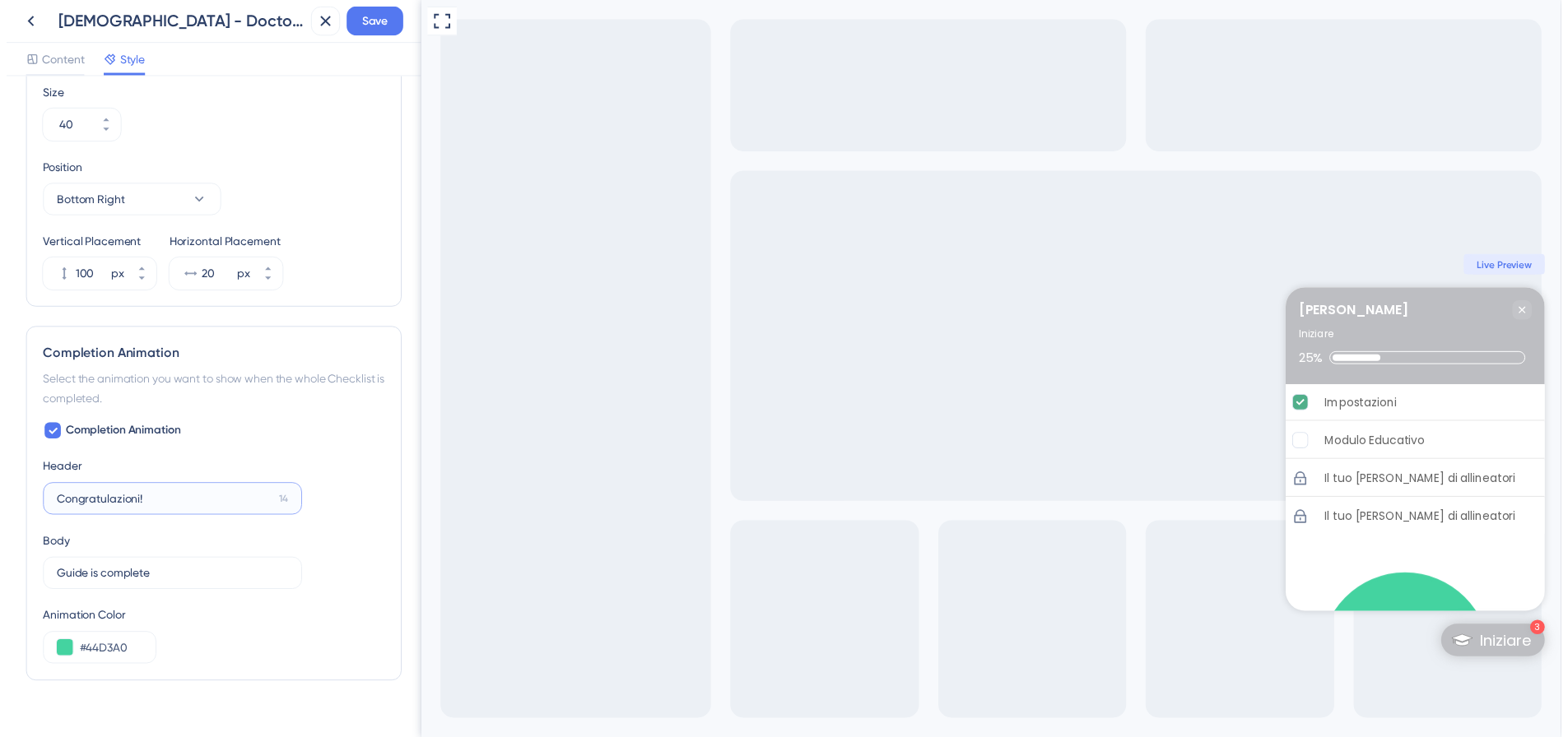 scroll, scrollTop: 825, scrollLeft: 0, axis: vertical 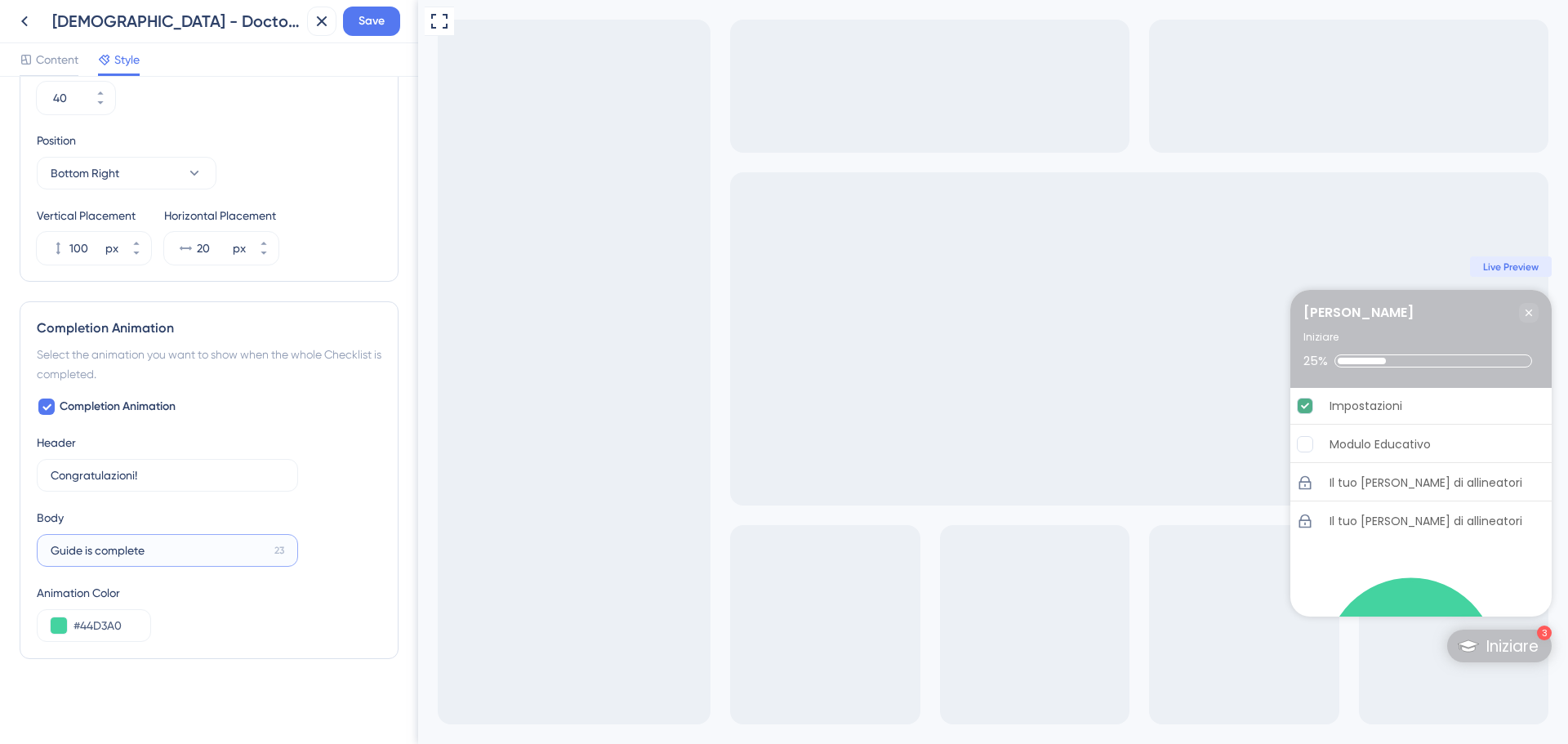 click on "Guide is complete" at bounding box center (159, 550) 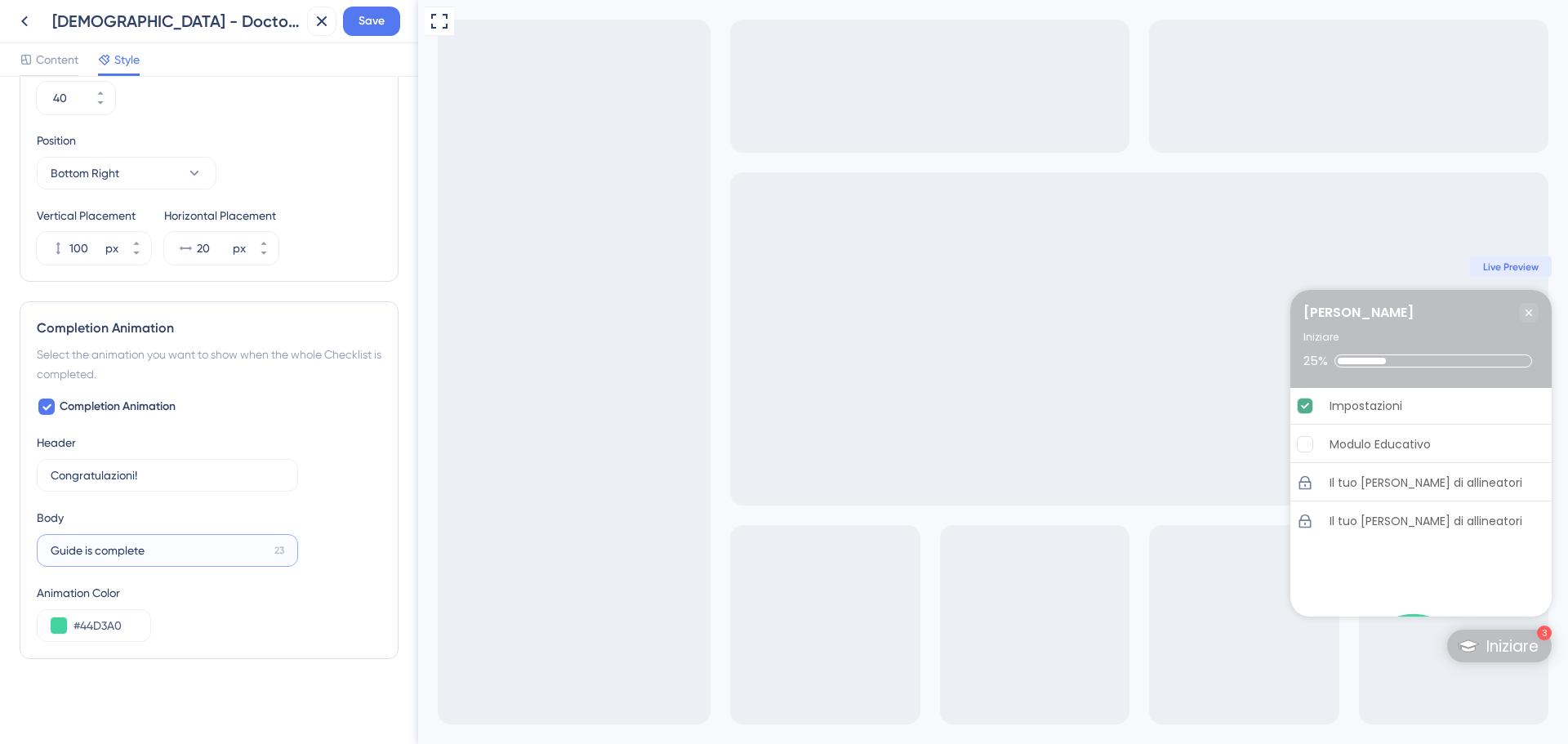 paste on "a completata" 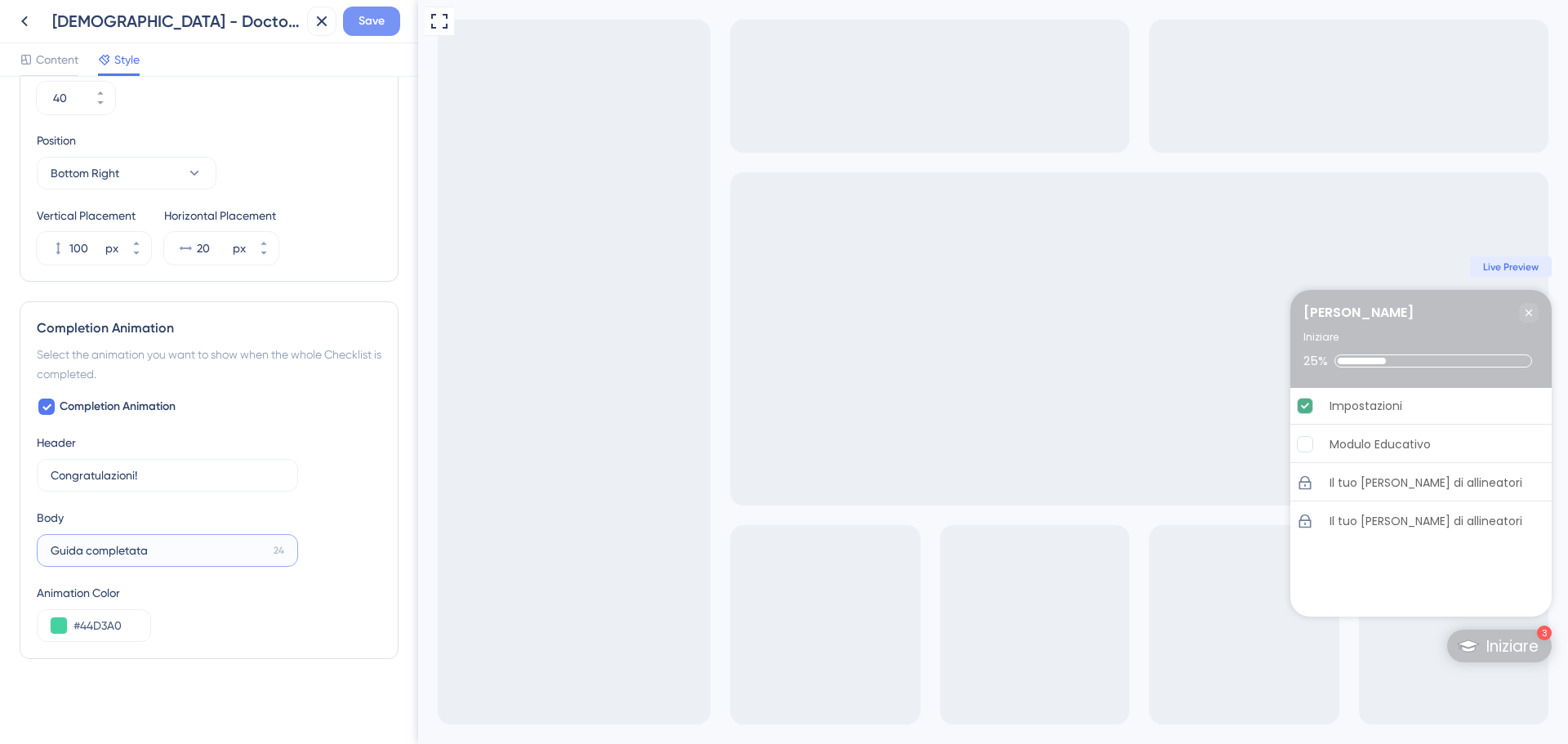 type on "Guida completata" 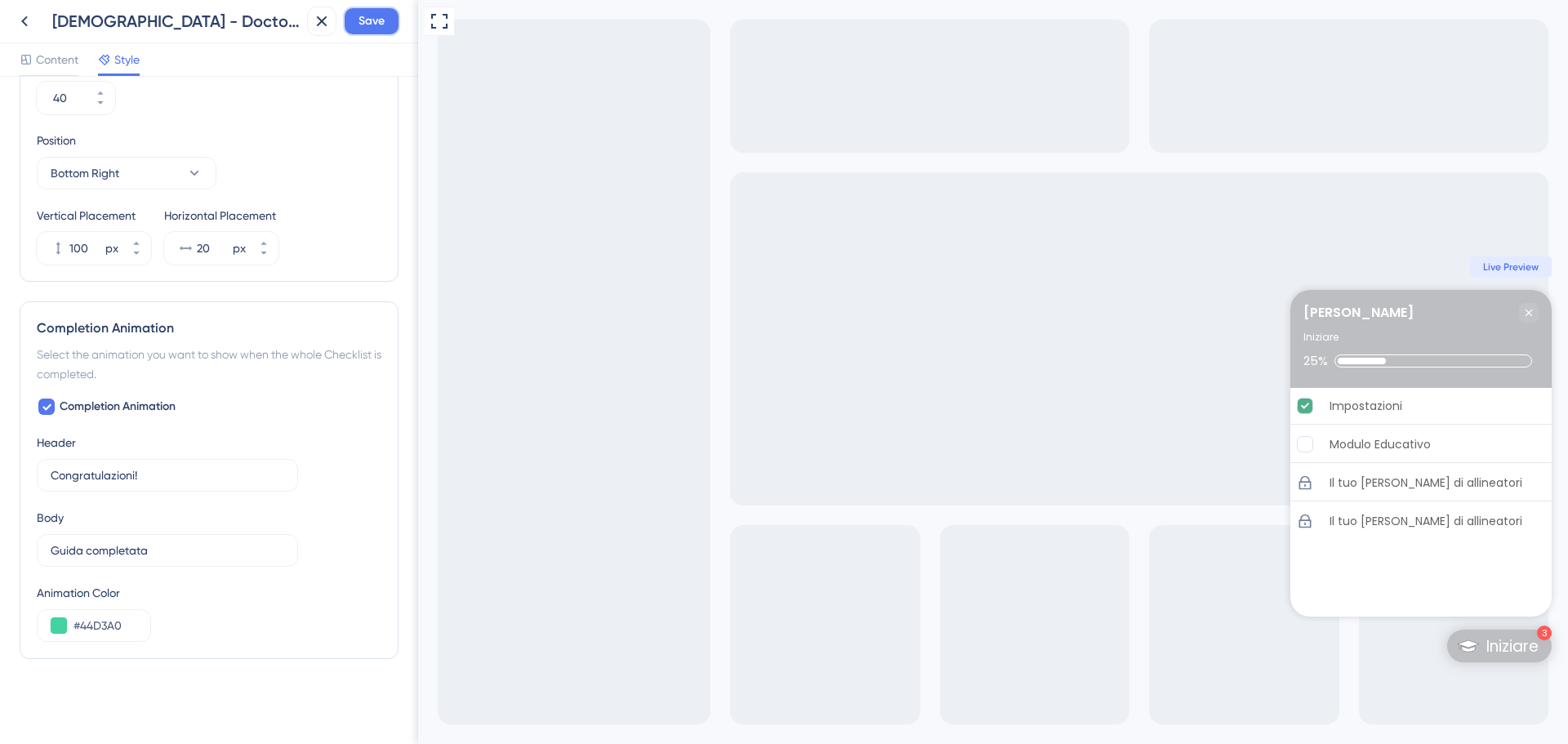 click on "Save" at bounding box center (372, 21) 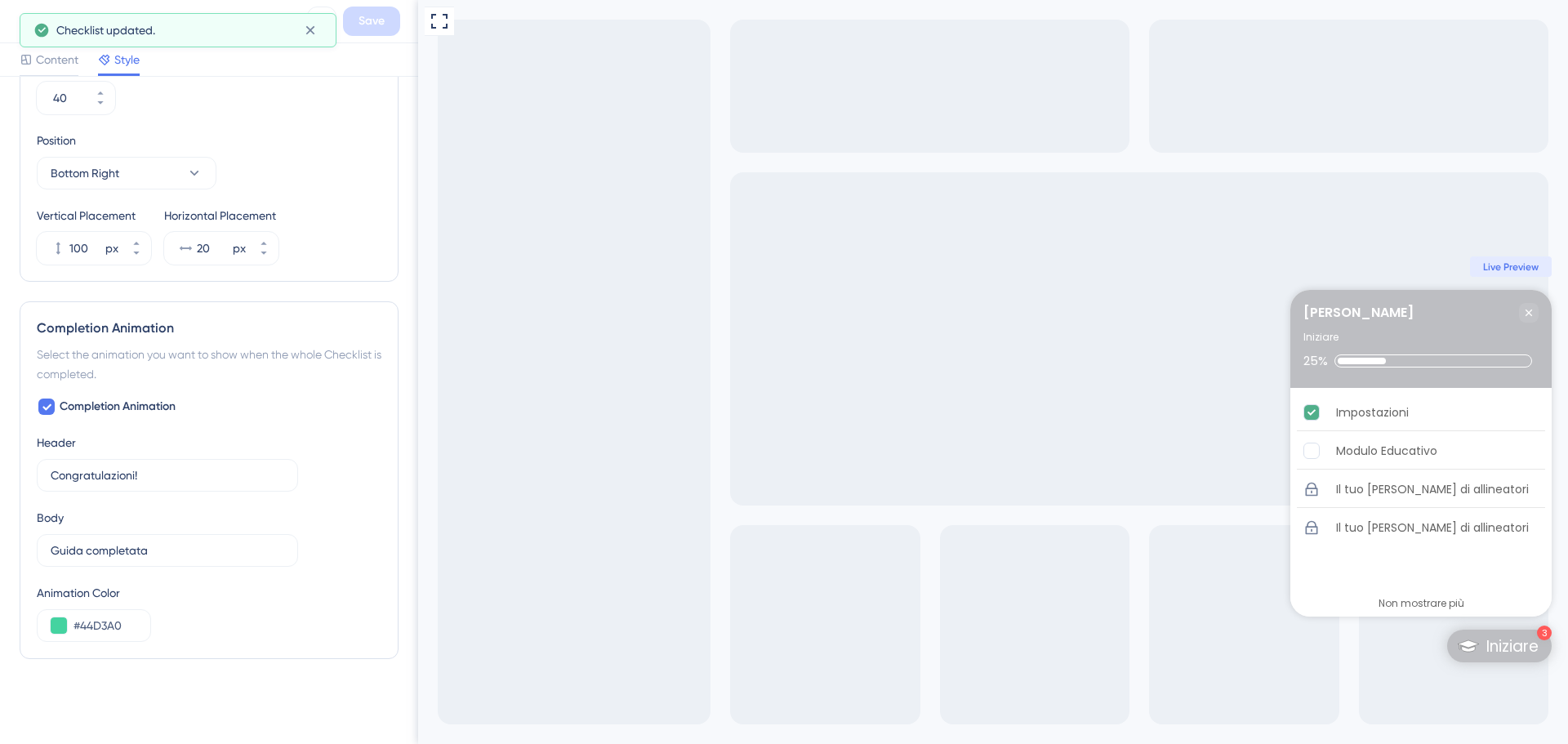 click on "Checklist updated." at bounding box center (178, 30) 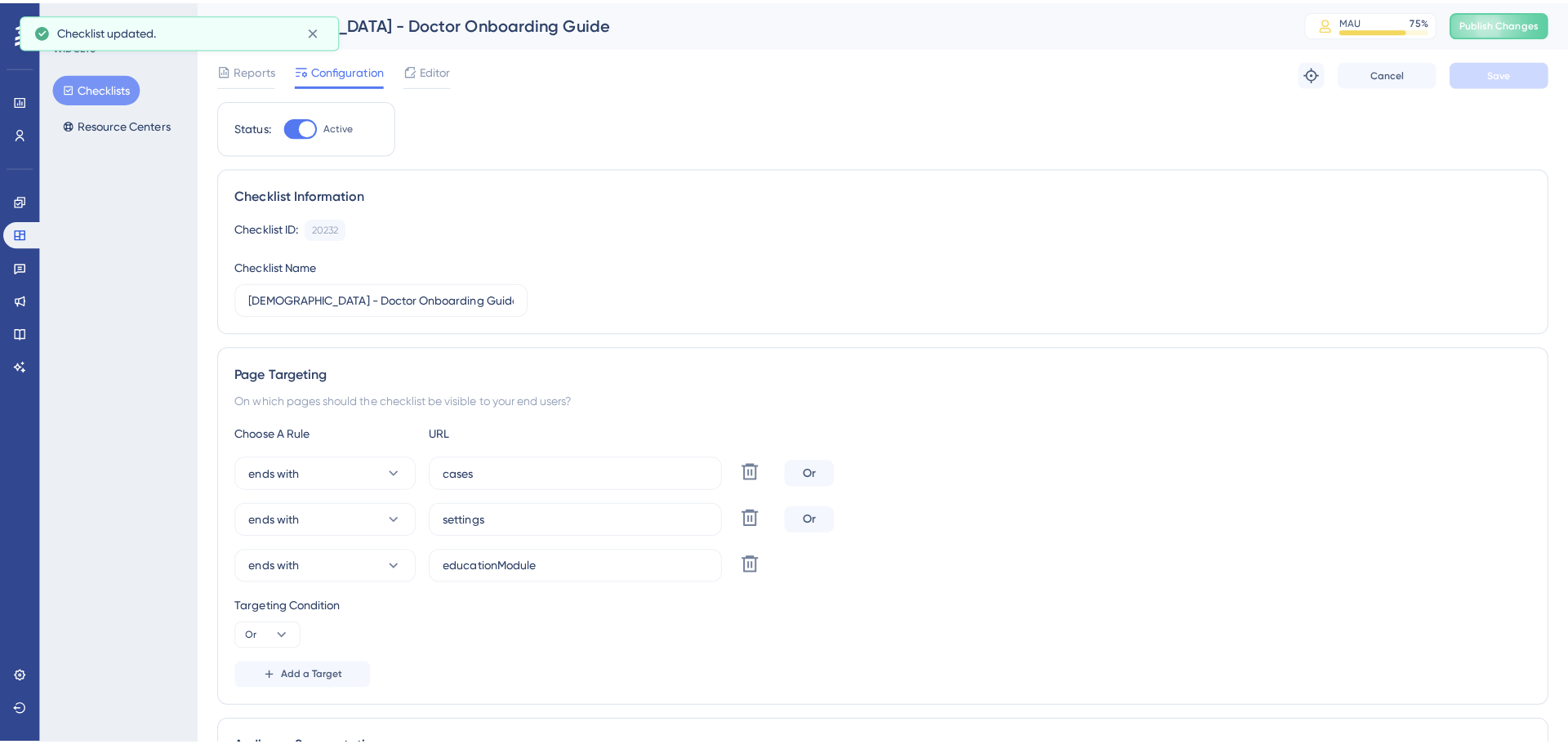 scroll, scrollTop: 0, scrollLeft: 0, axis: both 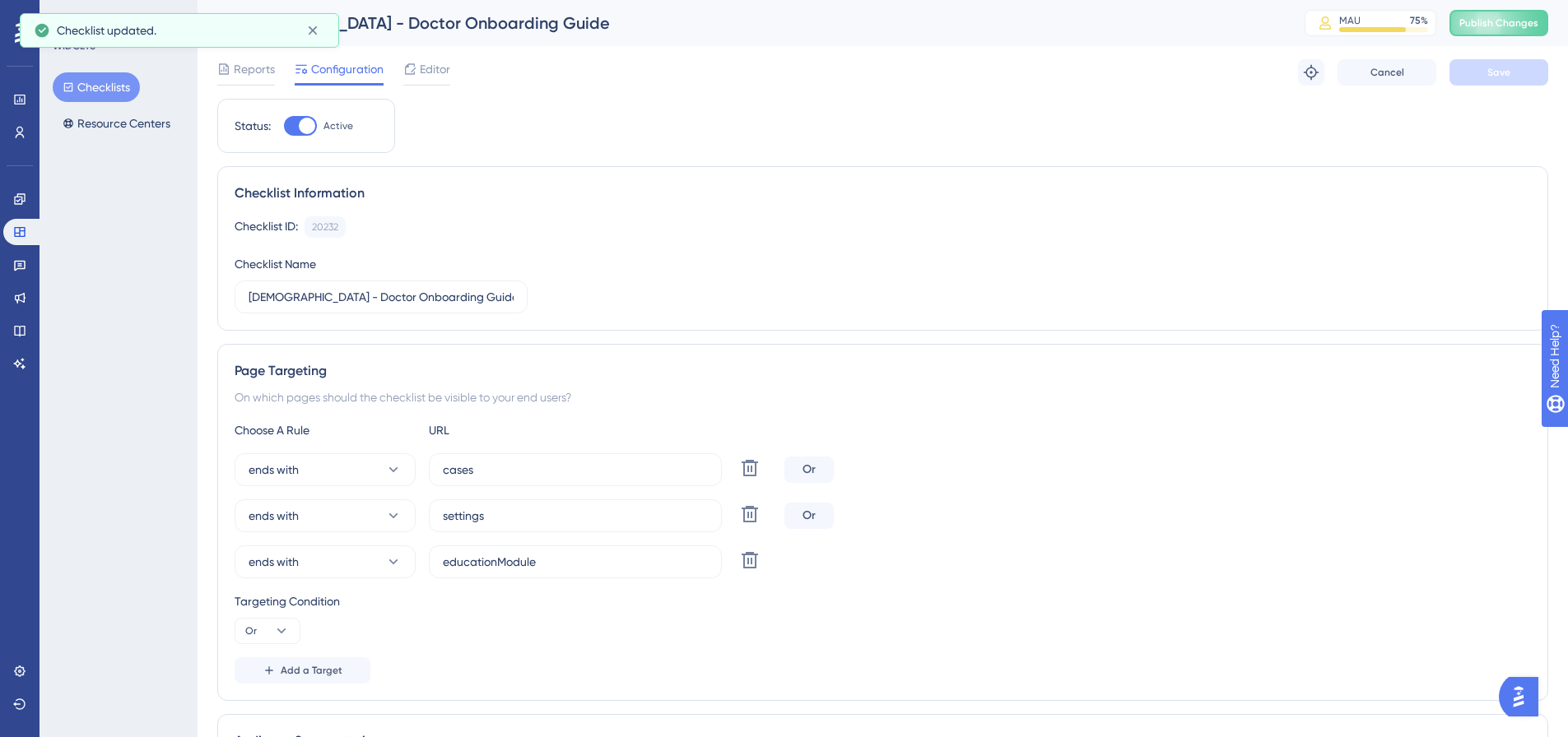click on "Checklists" at bounding box center [96, 87] 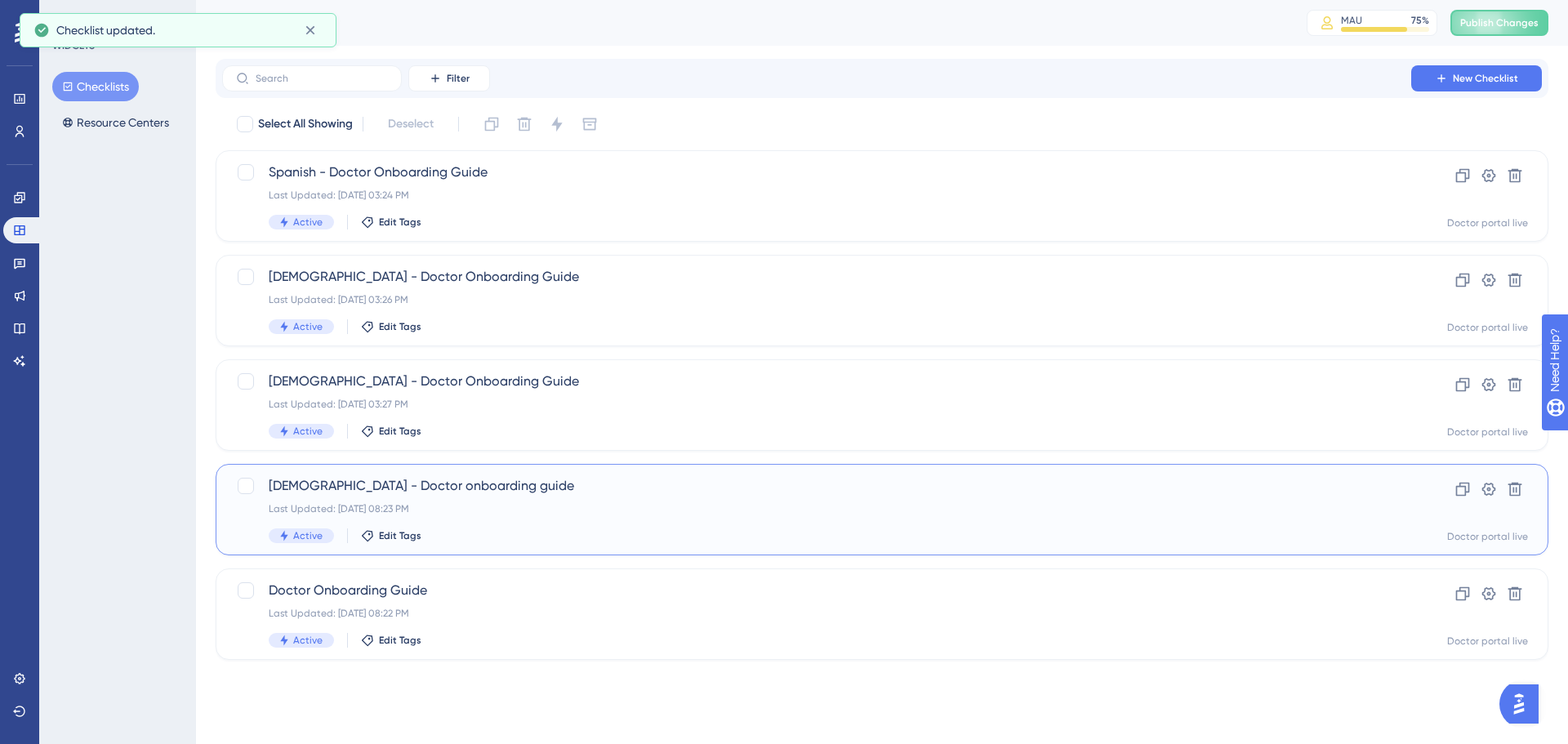 click on "French - Doctor onboarding guide" at bounding box center [817, 486] 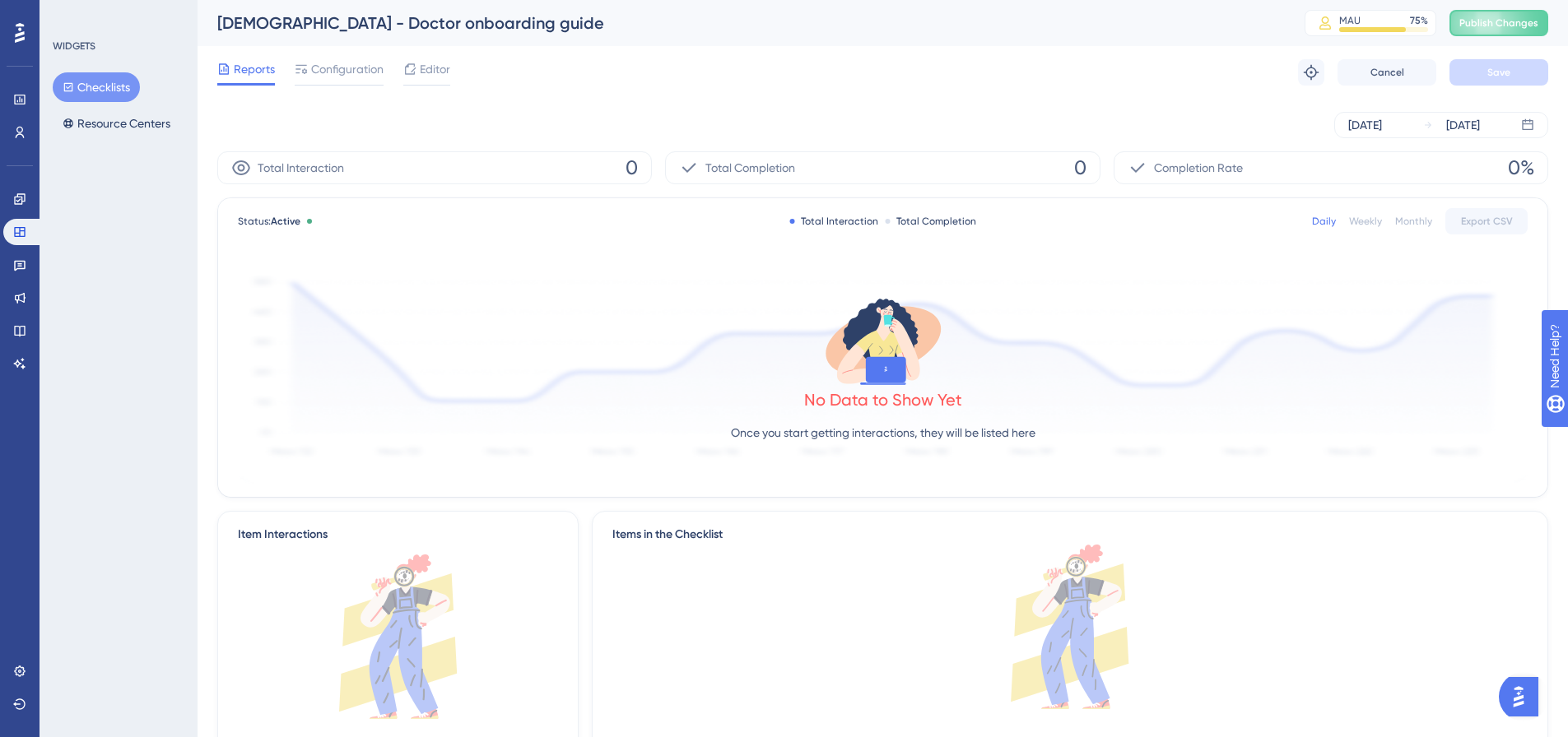 click on "Reports Configuration Editor Troubleshoot Cancel Save" at bounding box center [882, 72] 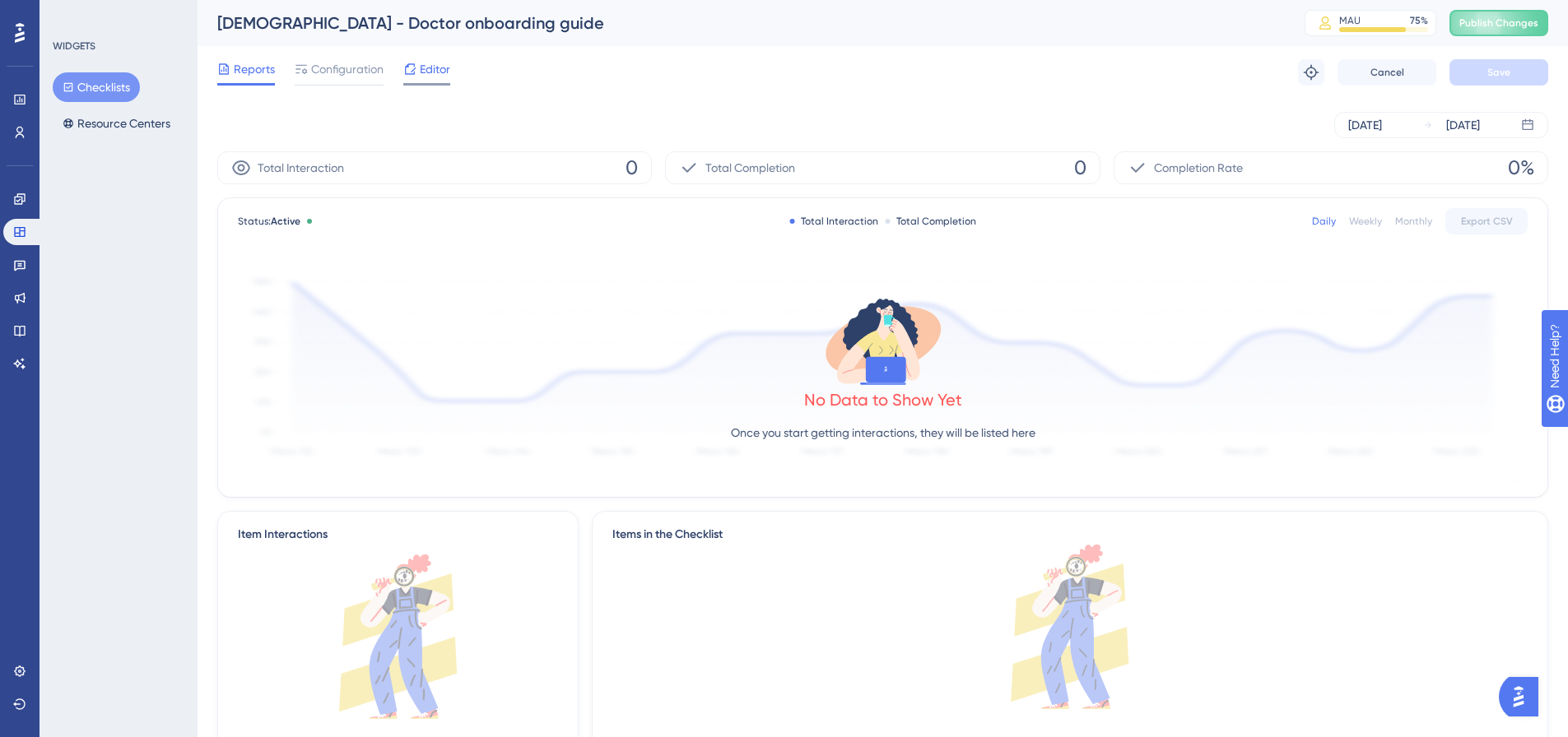 click on "Editor" at bounding box center (435, 69) 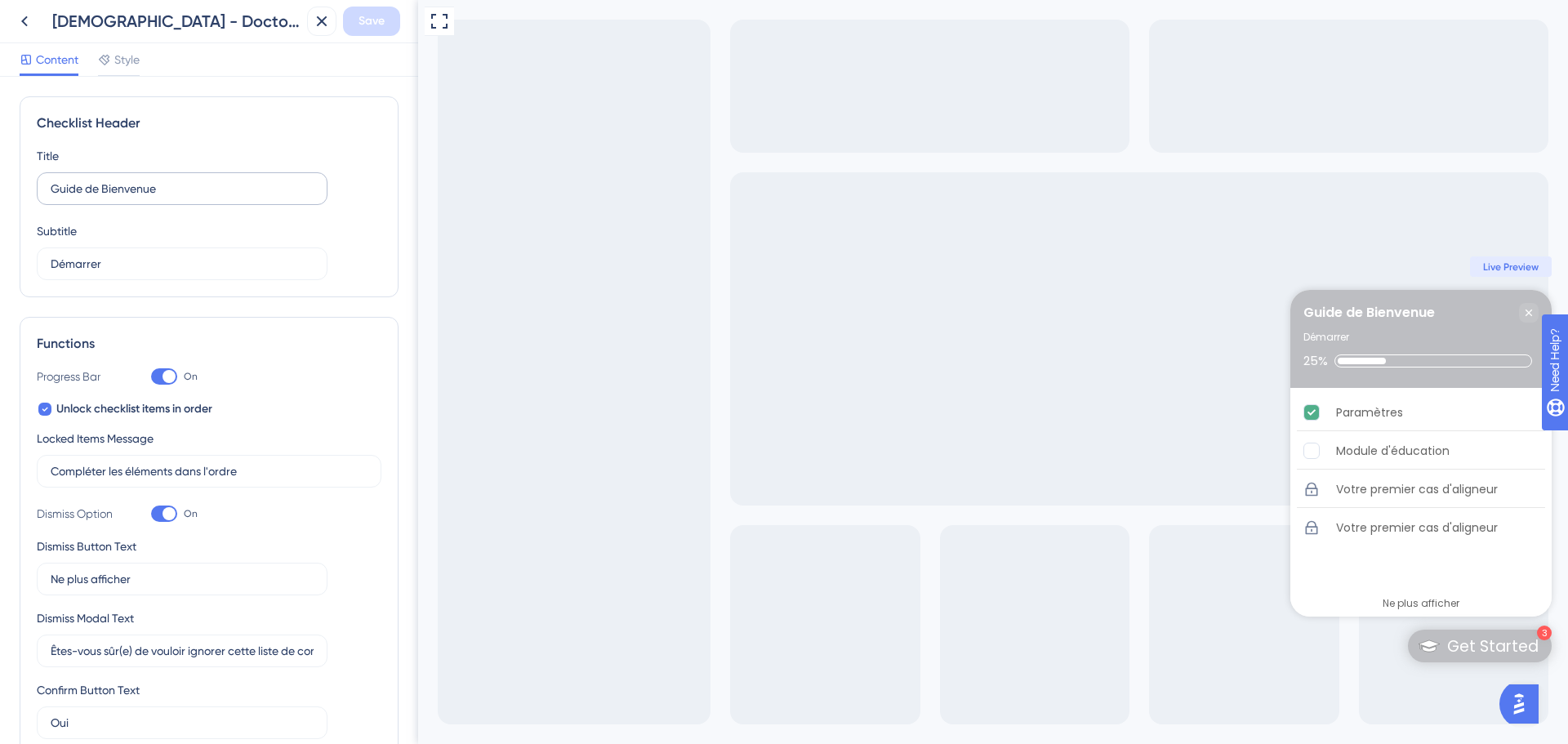 scroll, scrollTop: 0, scrollLeft: 0, axis: both 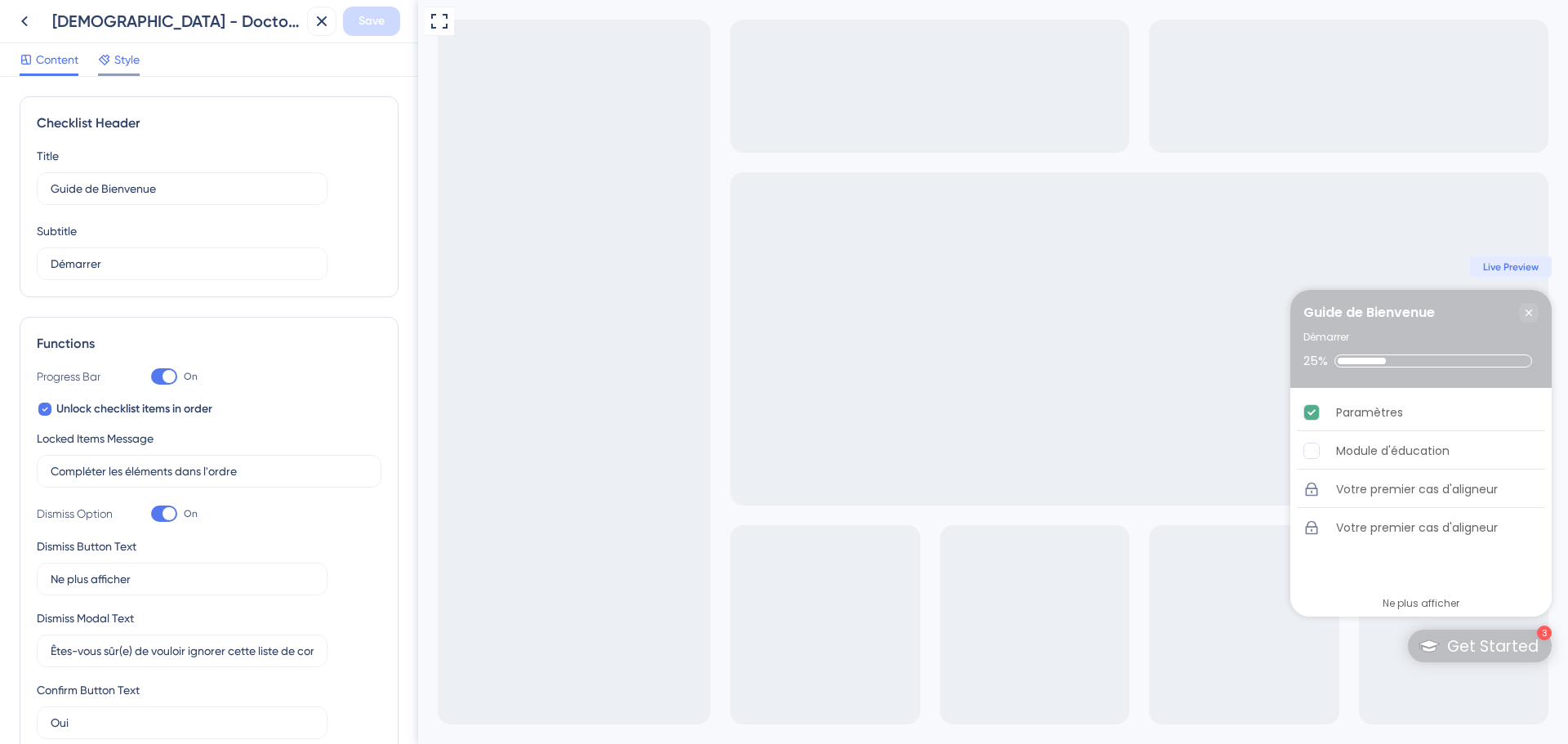 click on "Style" at bounding box center (127, 60) 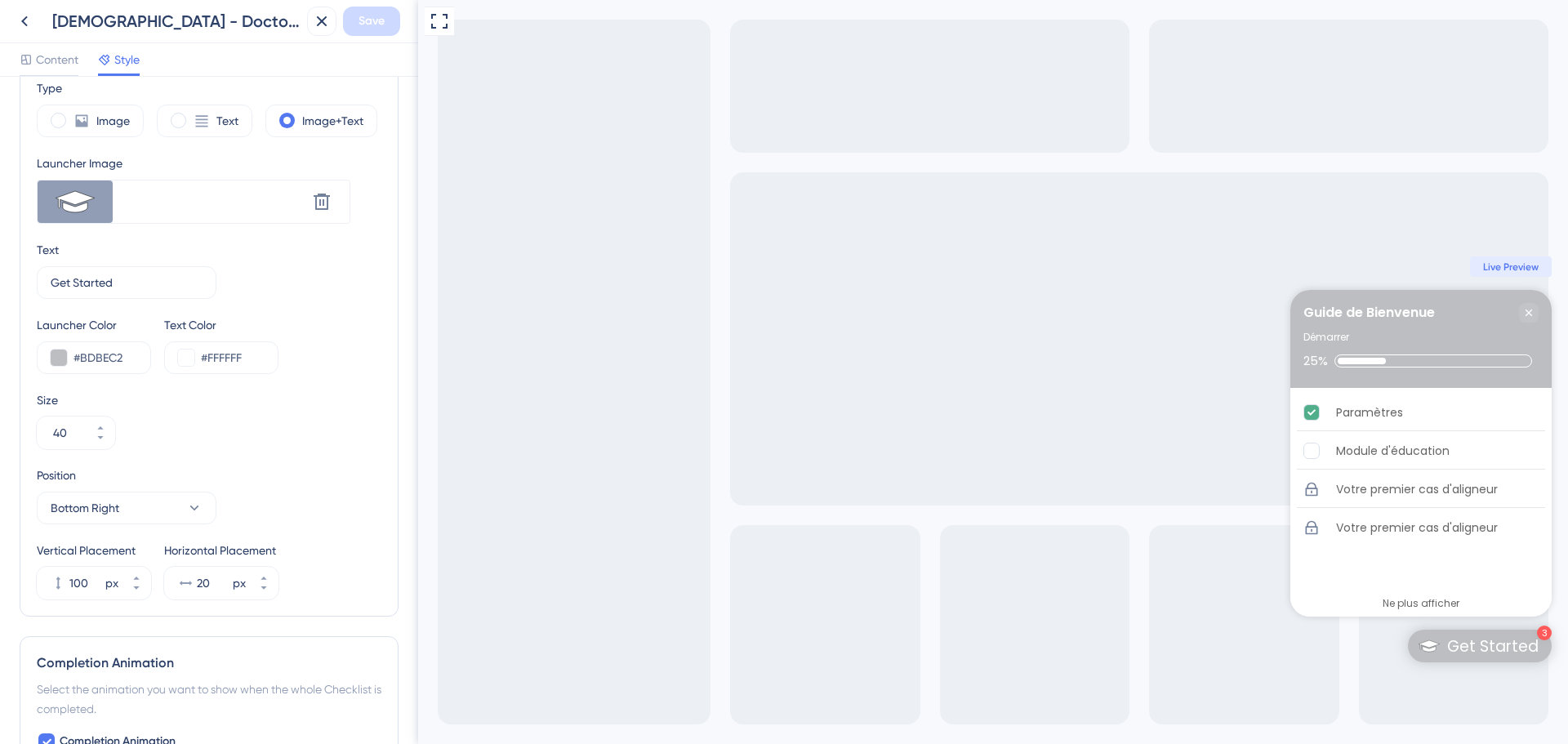 scroll, scrollTop: 0, scrollLeft: 0, axis: both 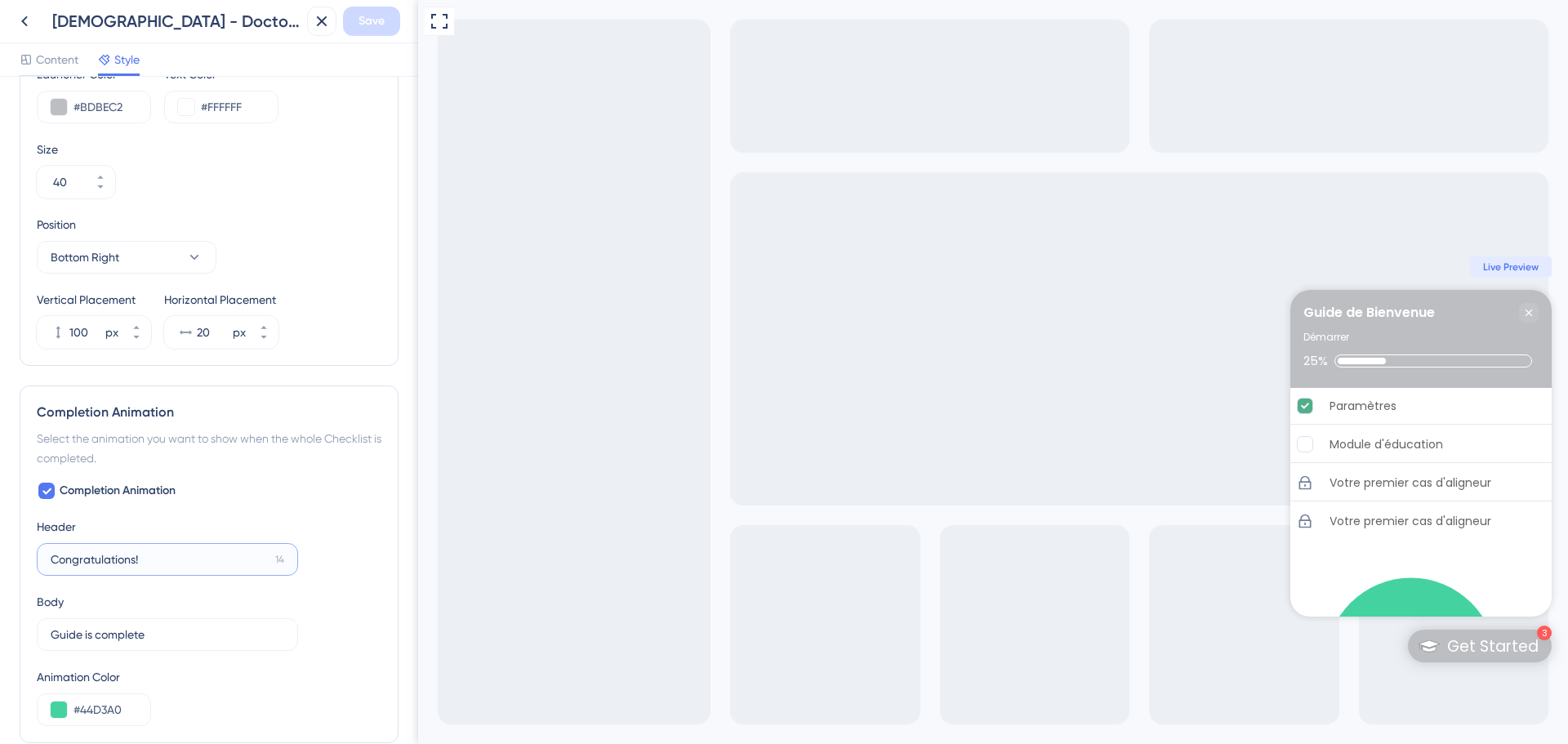 click on "Congratulations!" at bounding box center [159, 559] 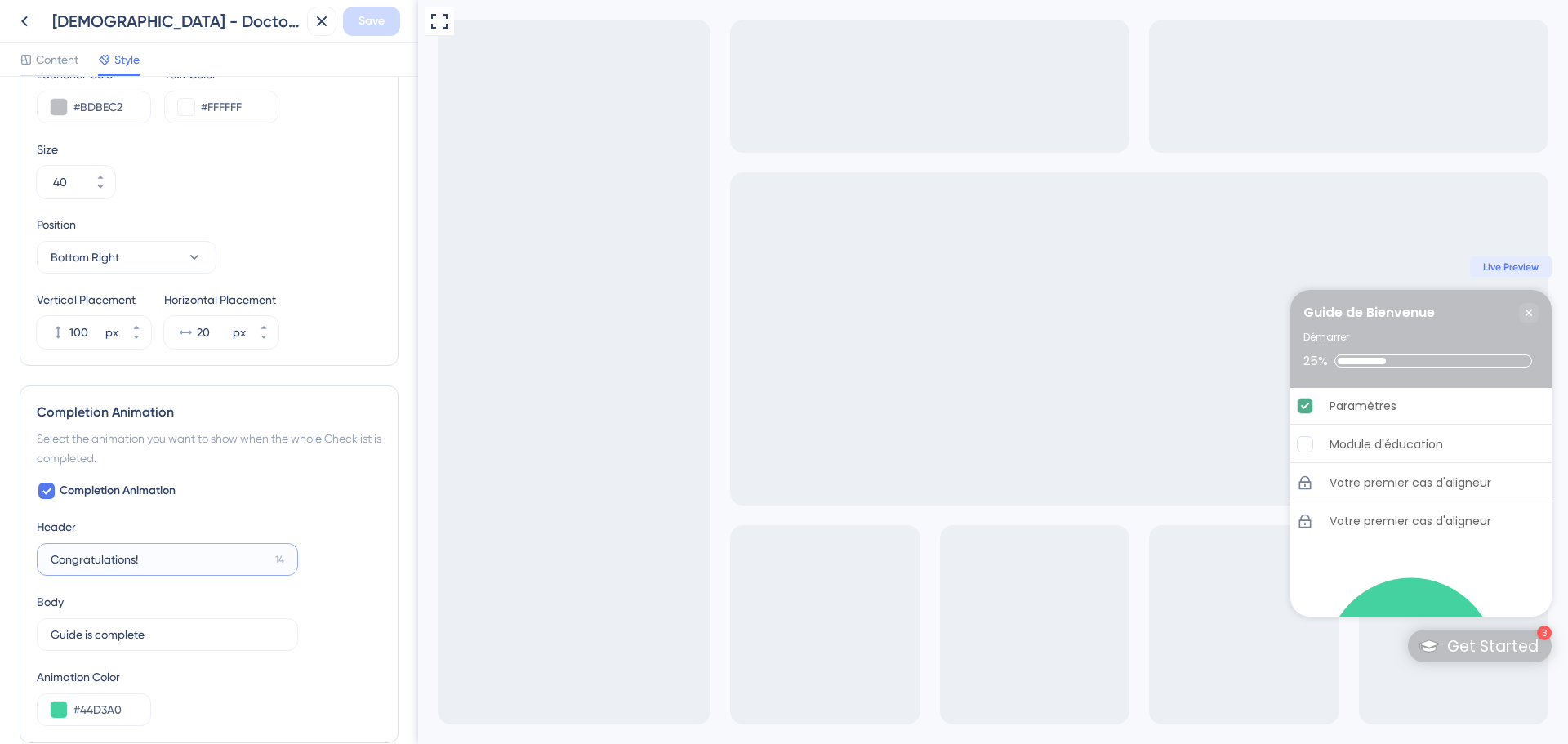 paste on "Démarrer" 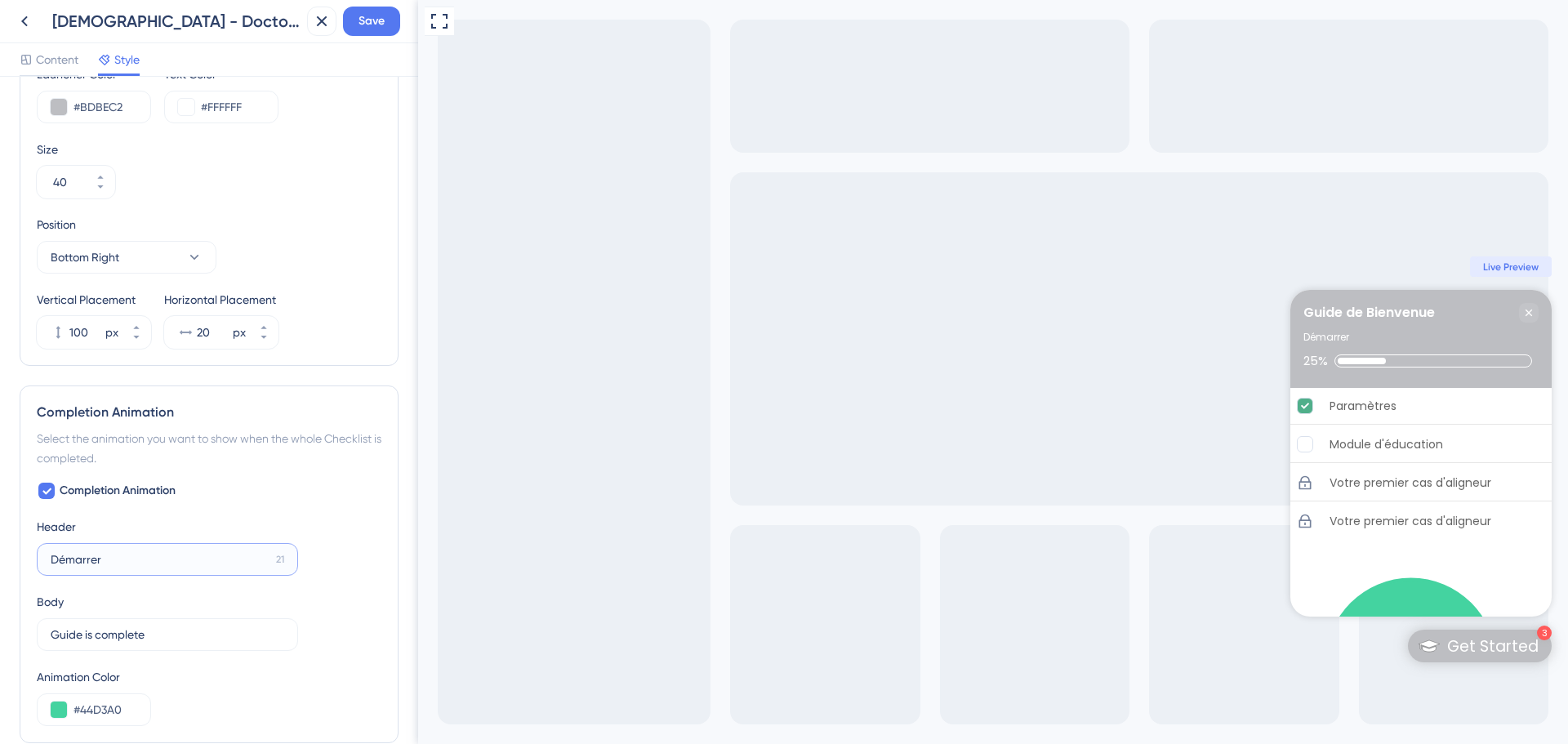 type on "Congratulations!" 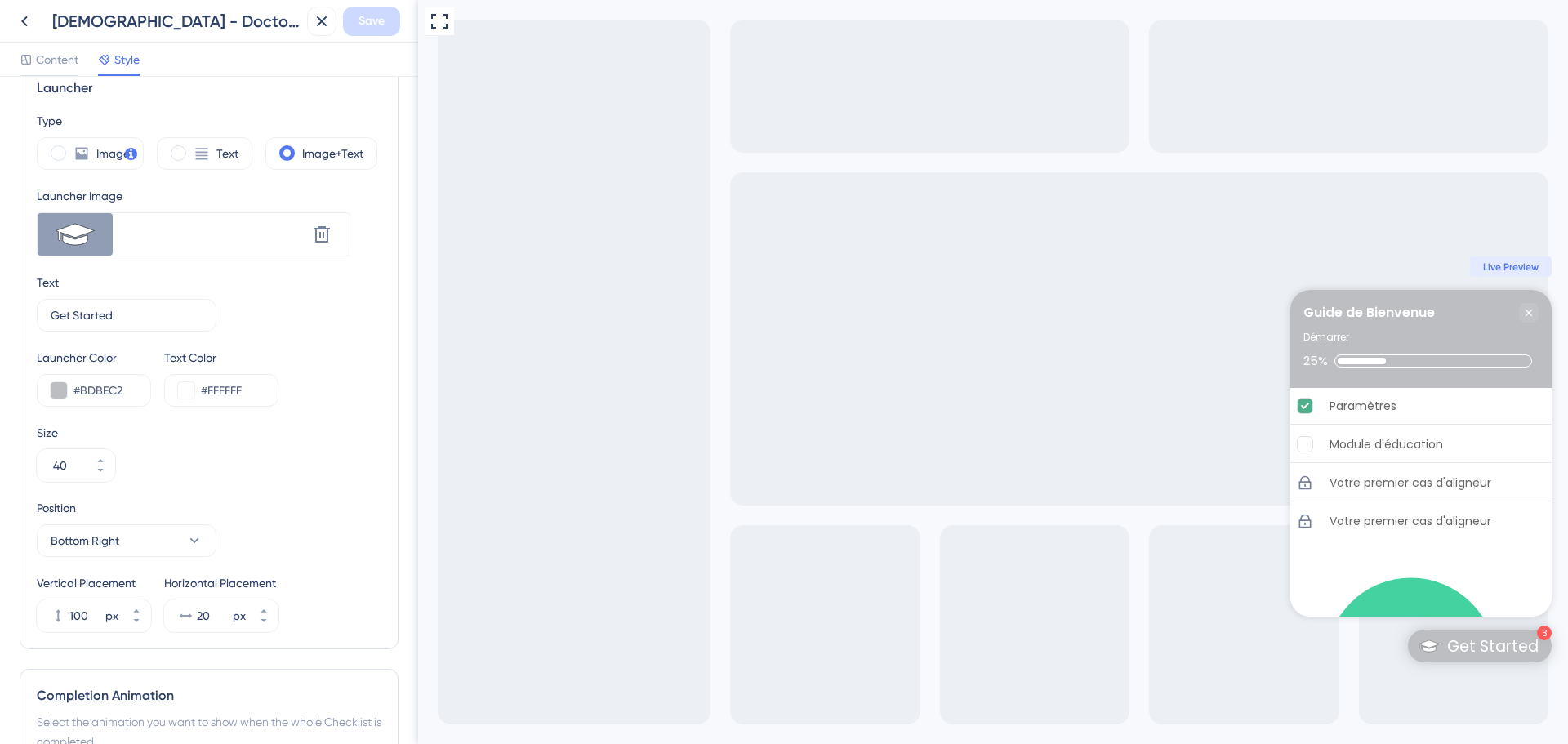 scroll, scrollTop: 408, scrollLeft: 0, axis: vertical 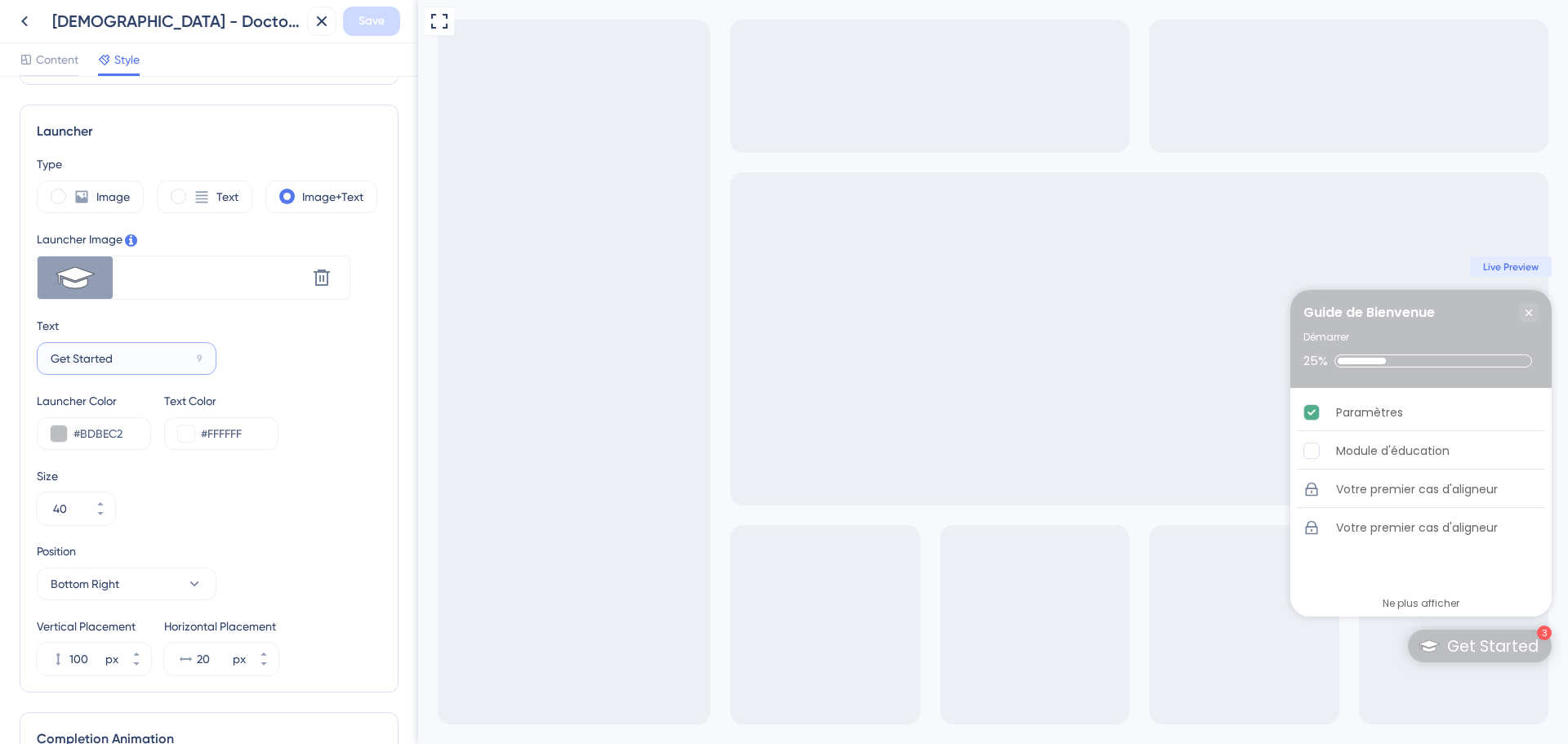 click on "Get Started" at bounding box center (120, 359) 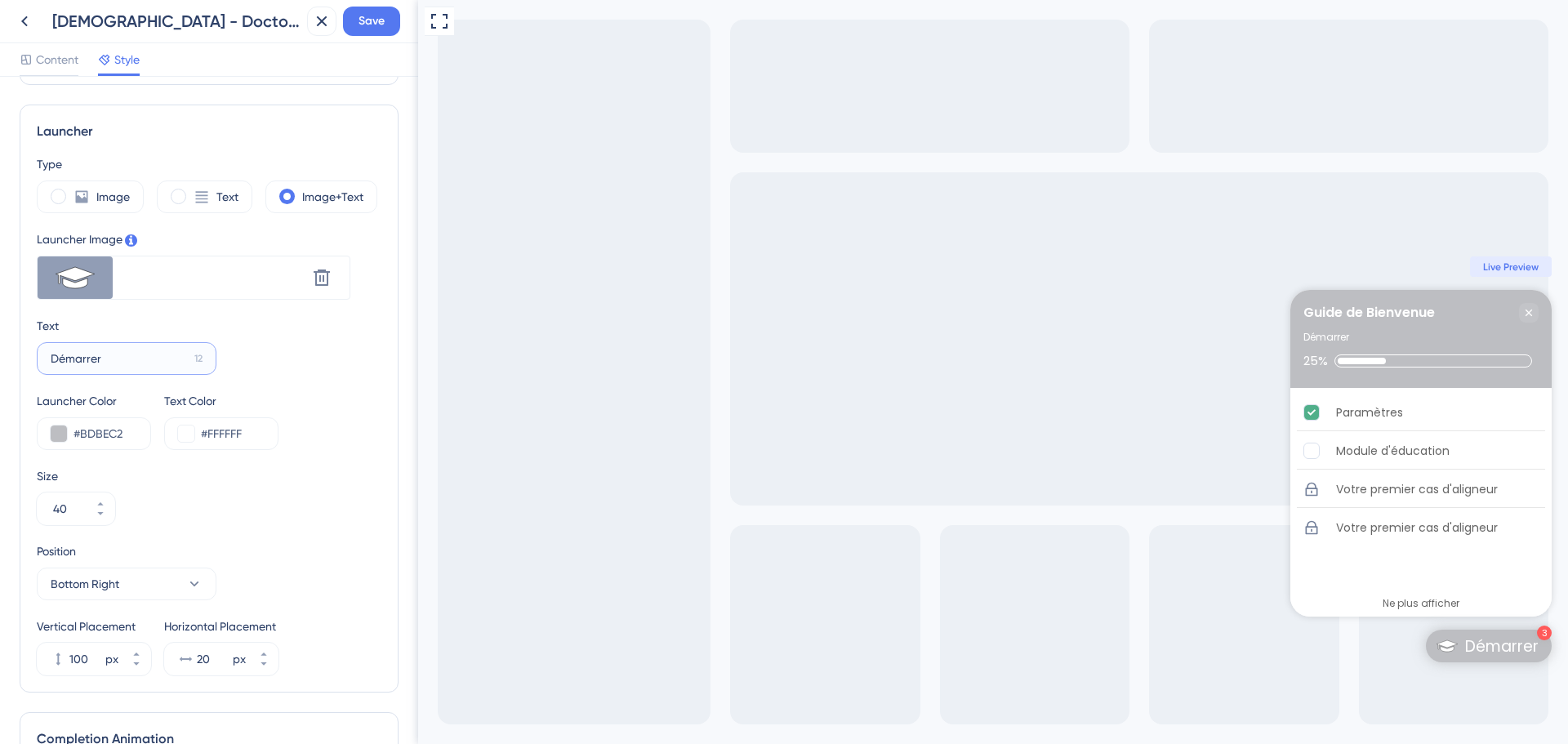 type on "Démarrer" 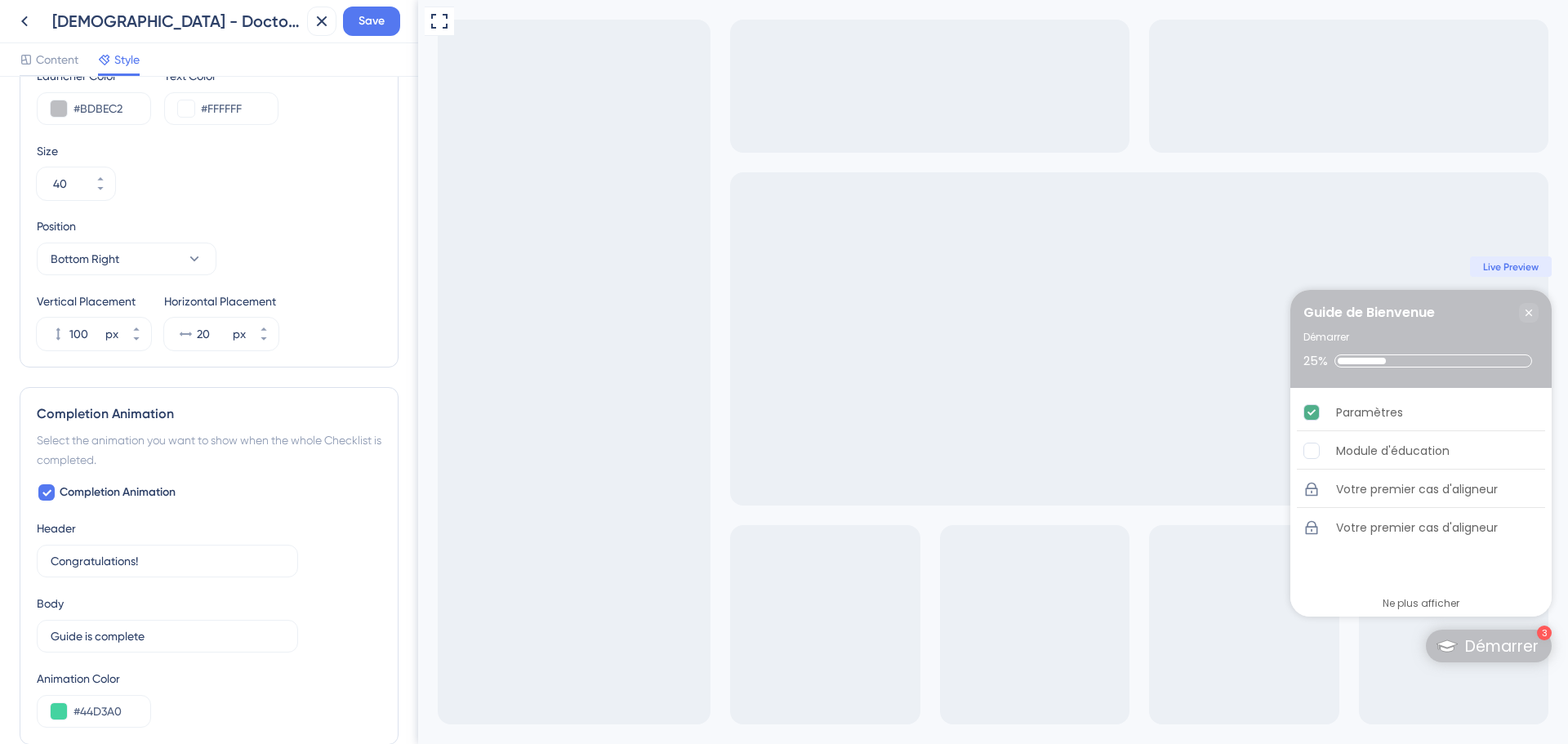 scroll, scrollTop: 735, scrollLeft: 0, axis: vertical 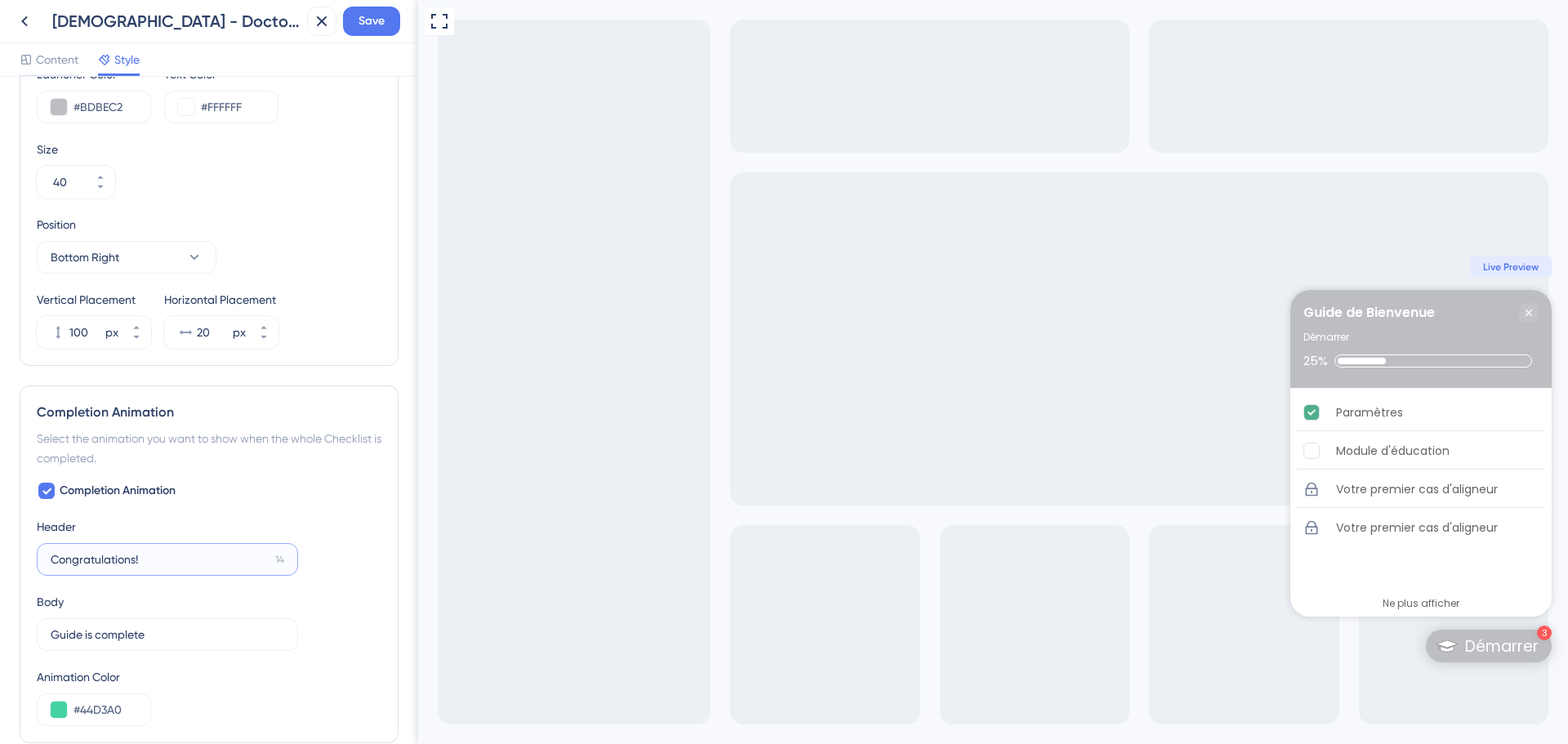 click on "Congratulations!" at bounding box center (159, 559) 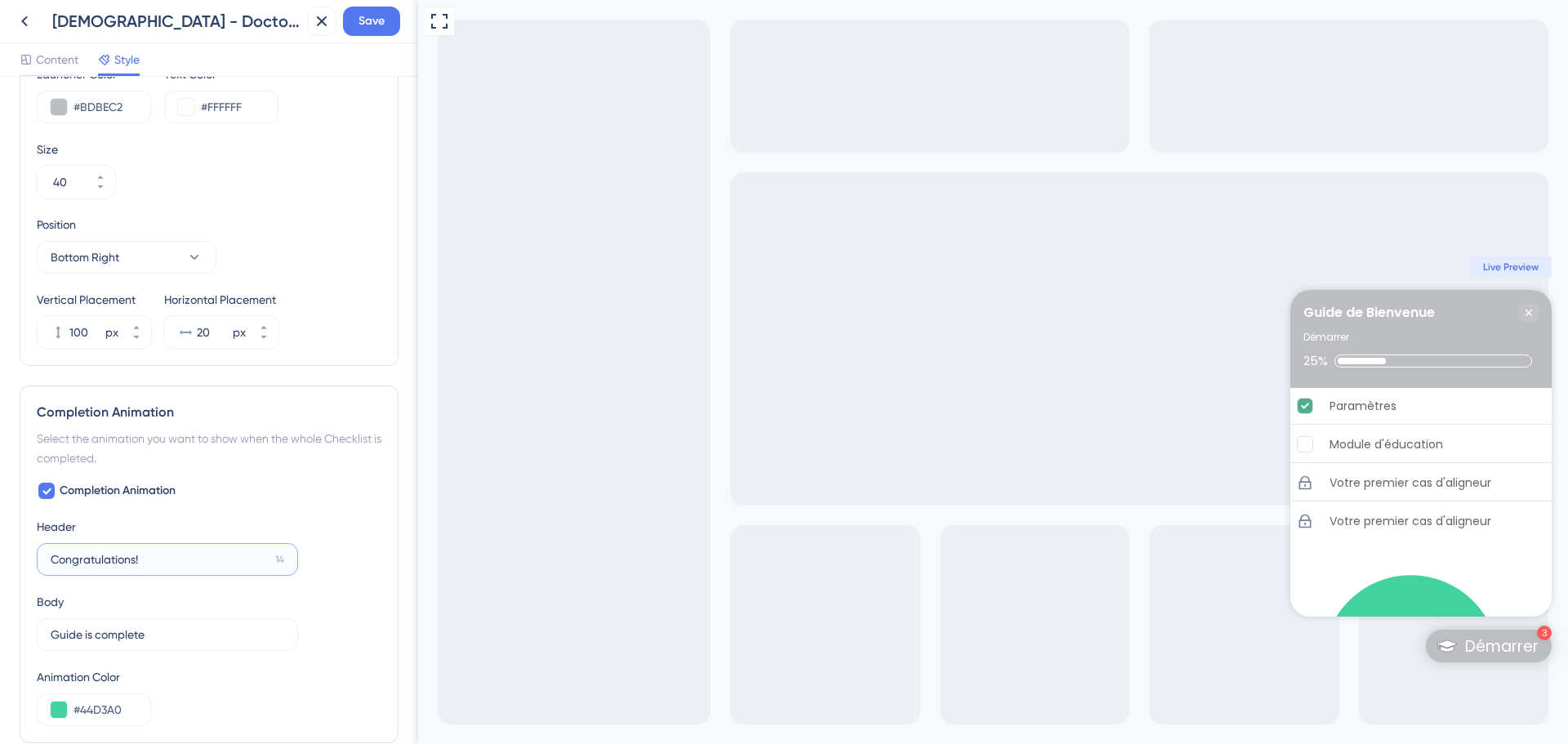 paste on "Félicitations" 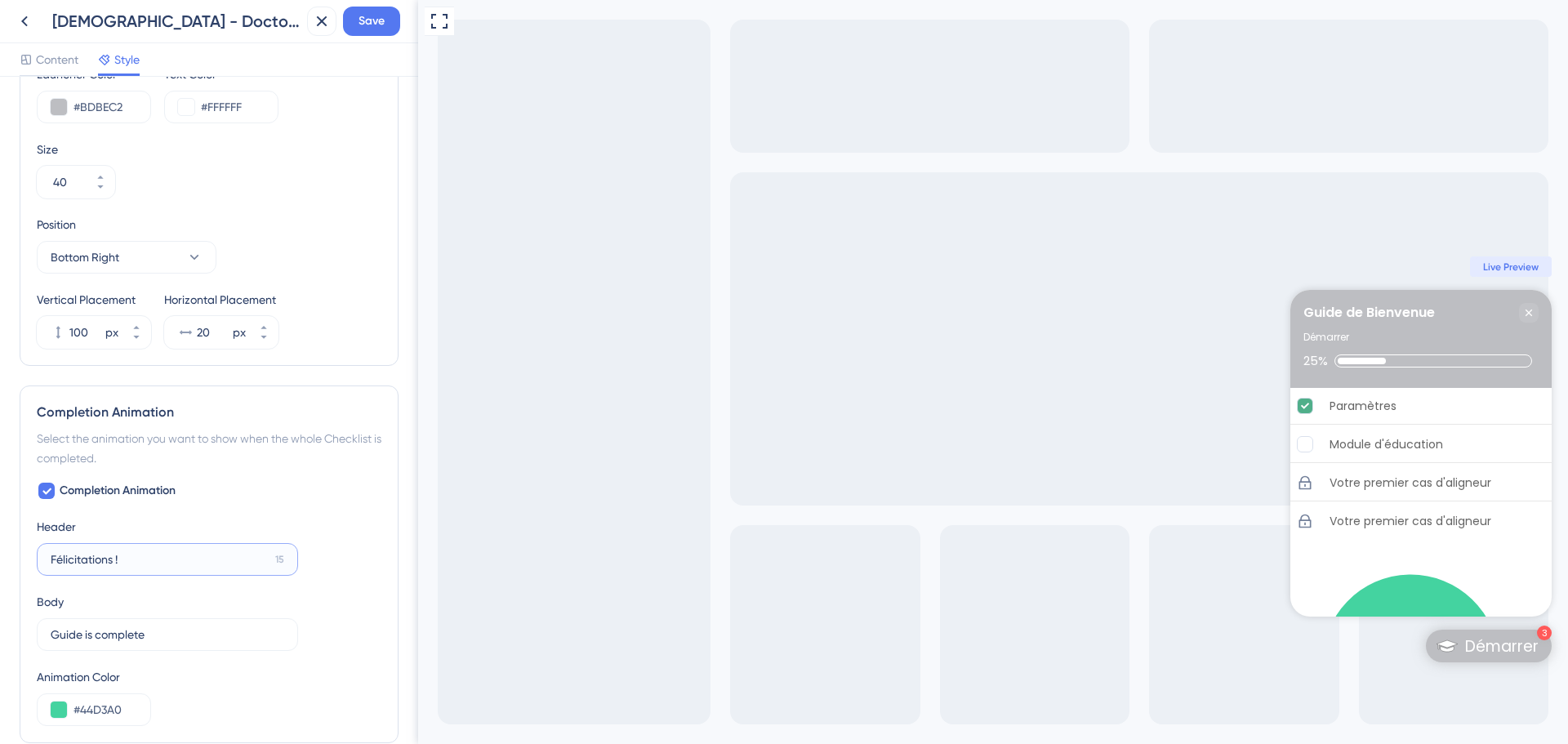 type on "Félicitations !" 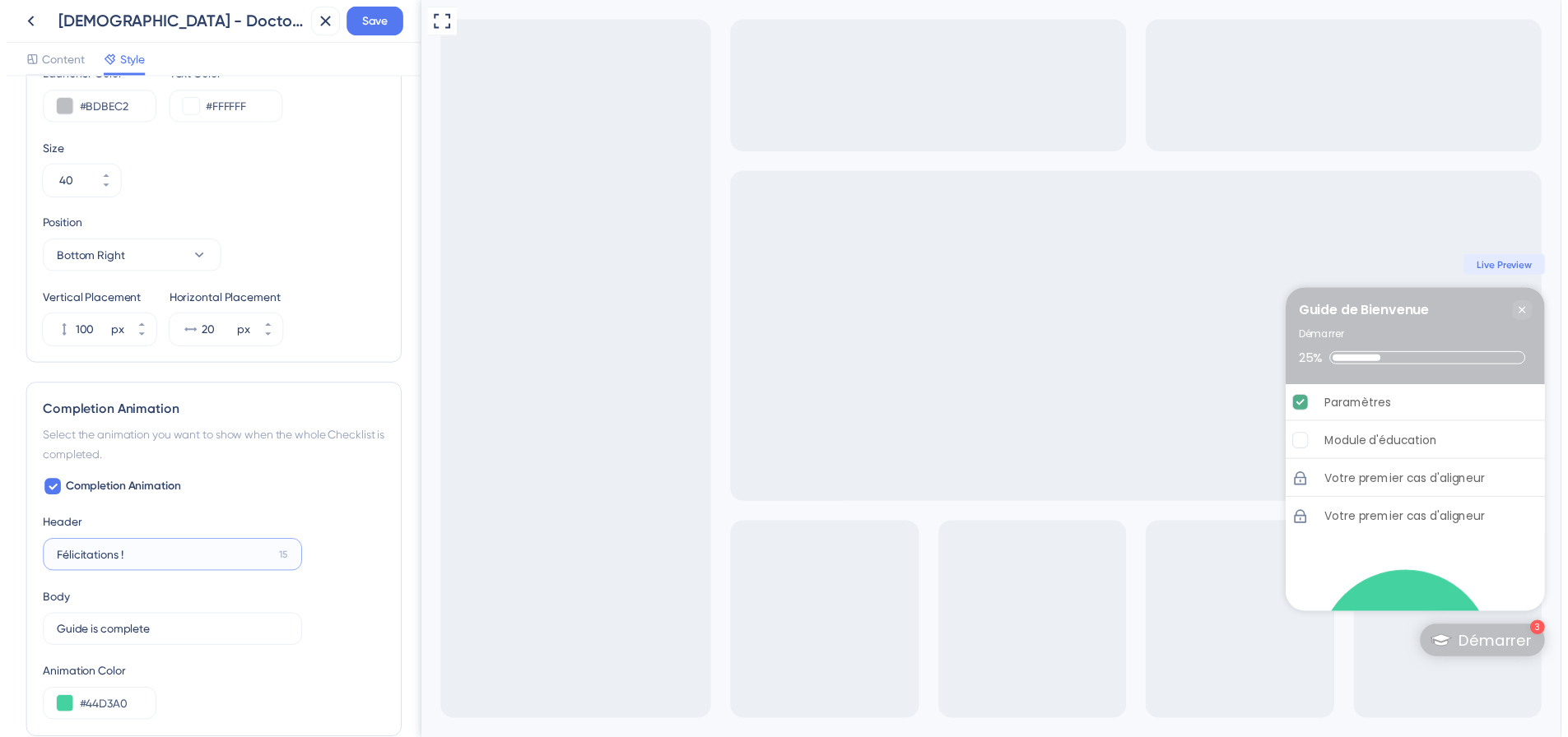 scroll, scrollTop: 825, scrollLeft: 0, axis: vertical 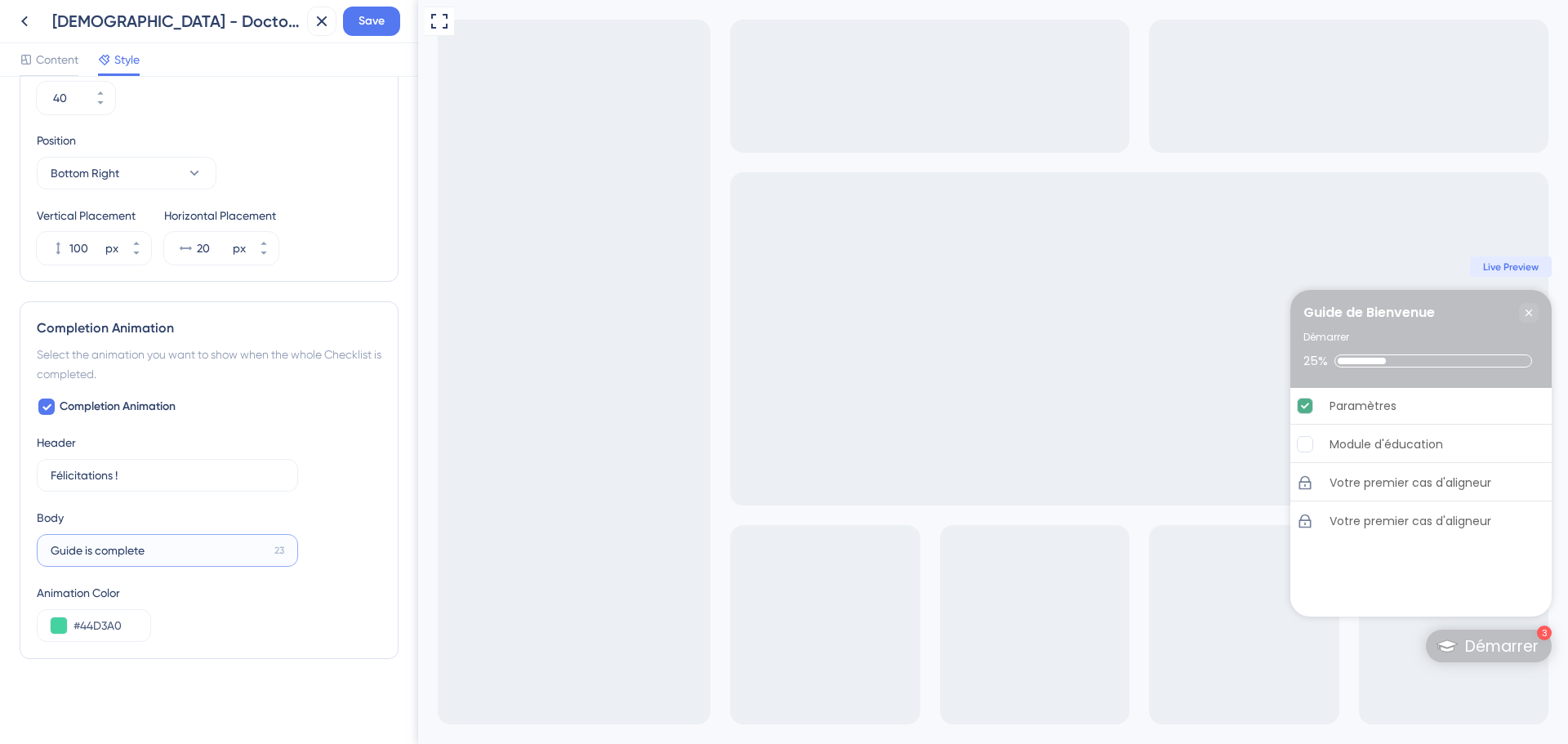 click on "Guide is complete" at bounding box center (159, 550) 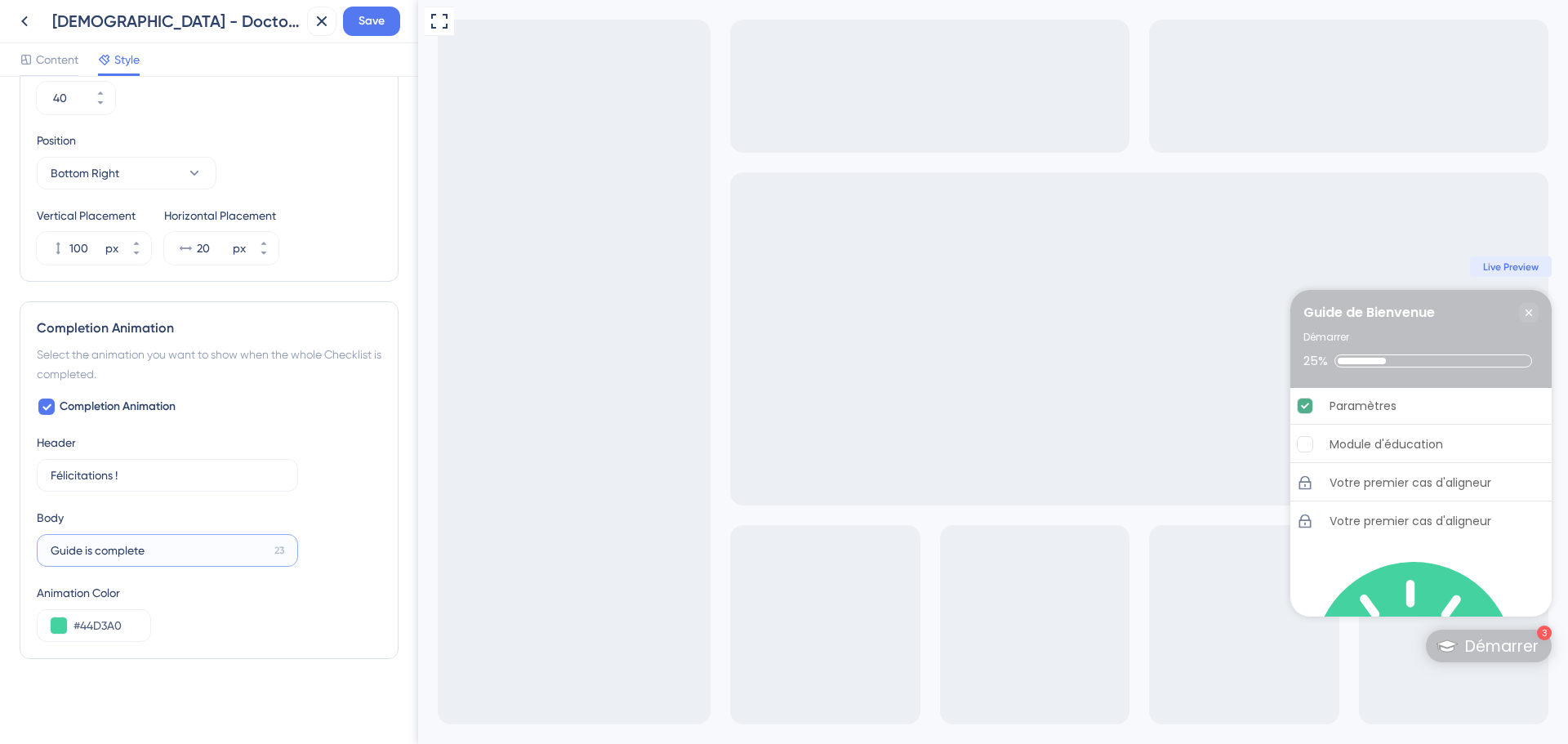 paste on "Le guide est terminé" 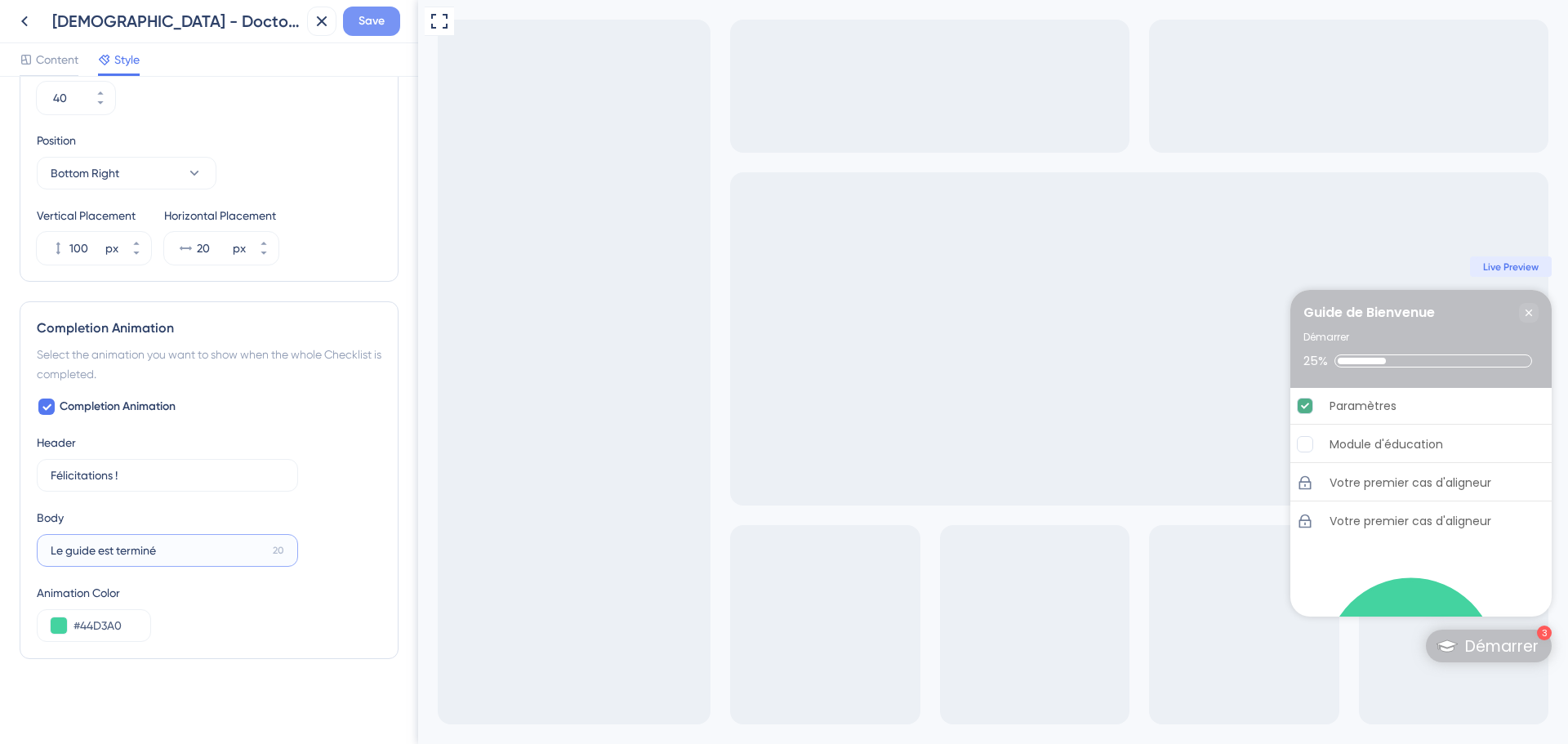 type on "Le guide est terminé" 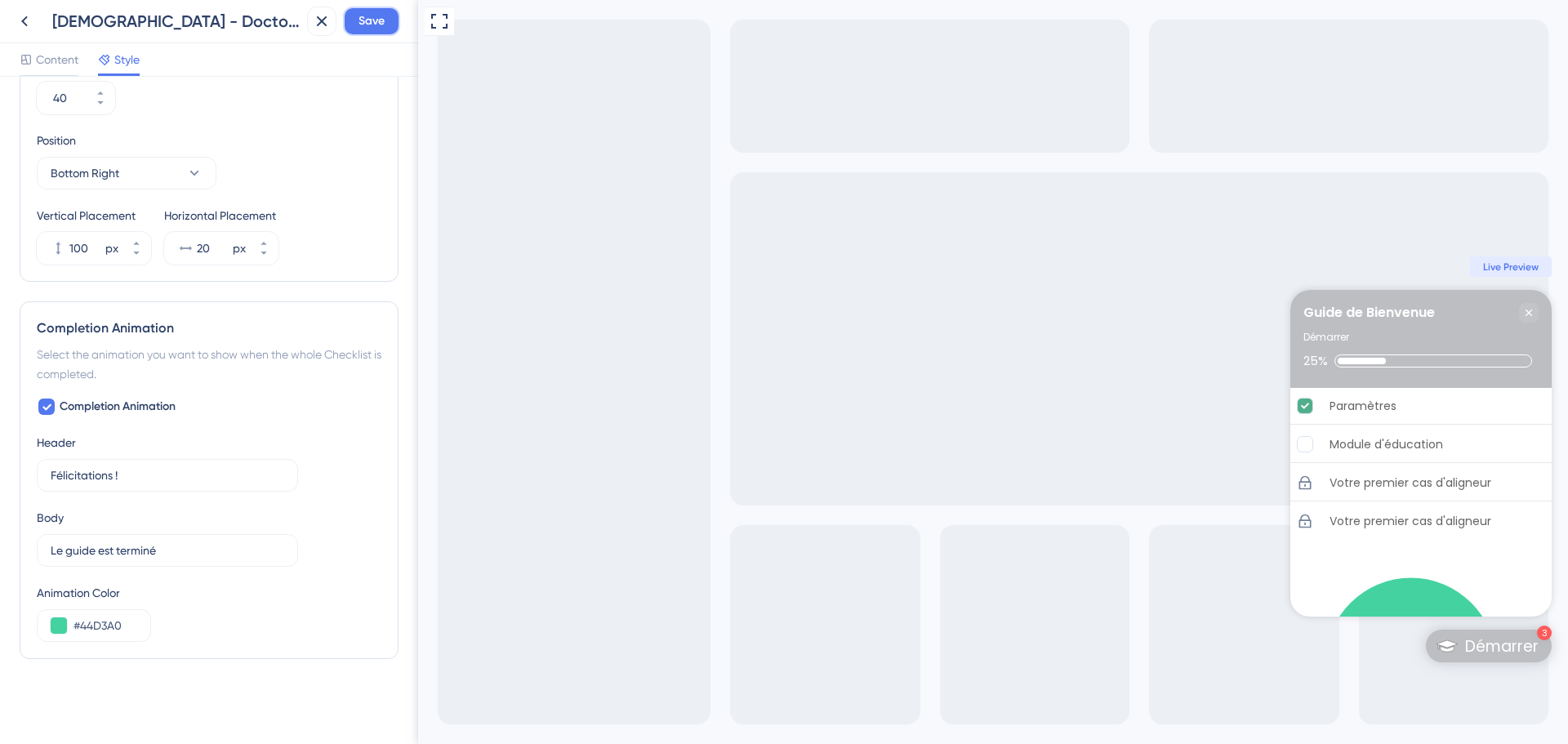 click on "Save" at bounding box center (372, 21) 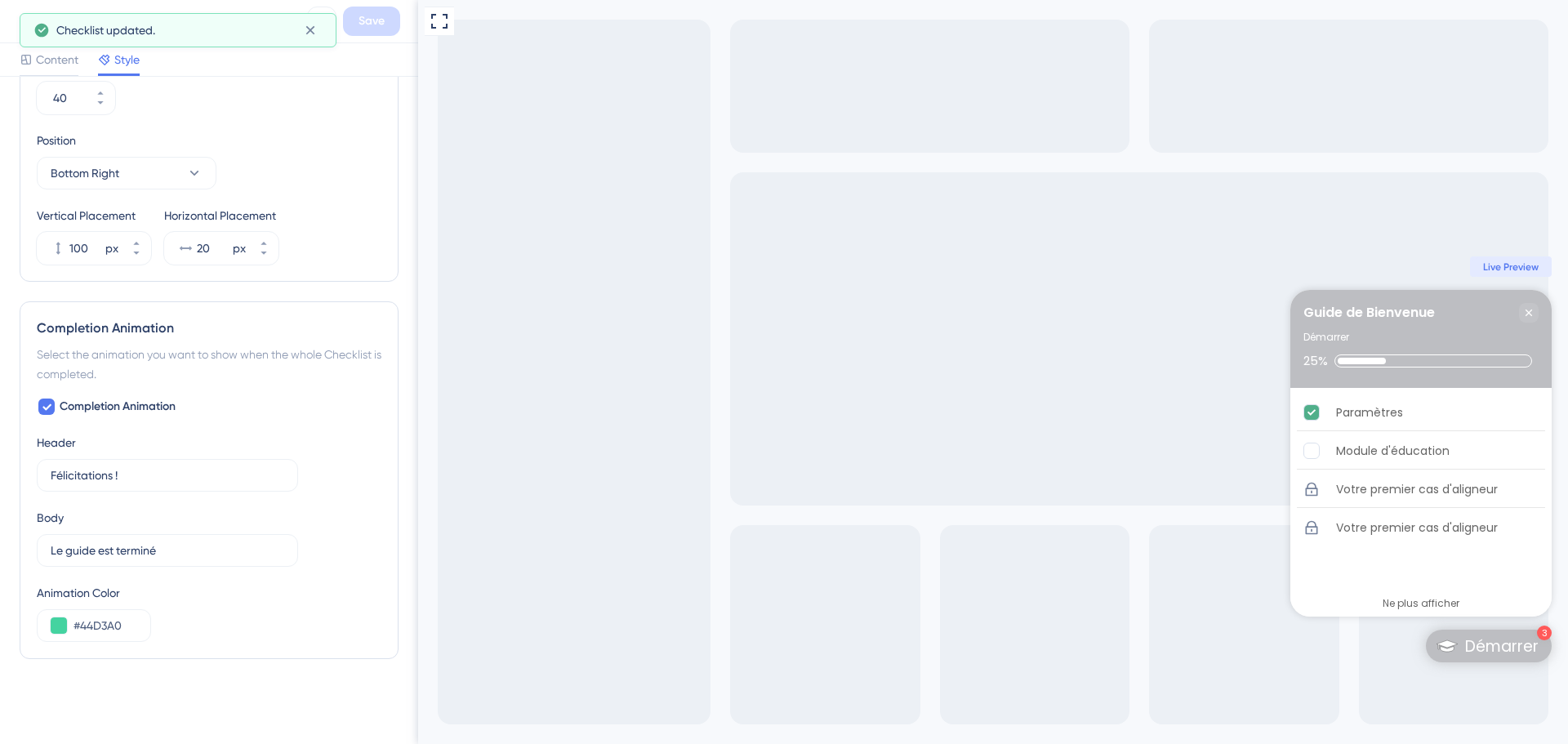 click 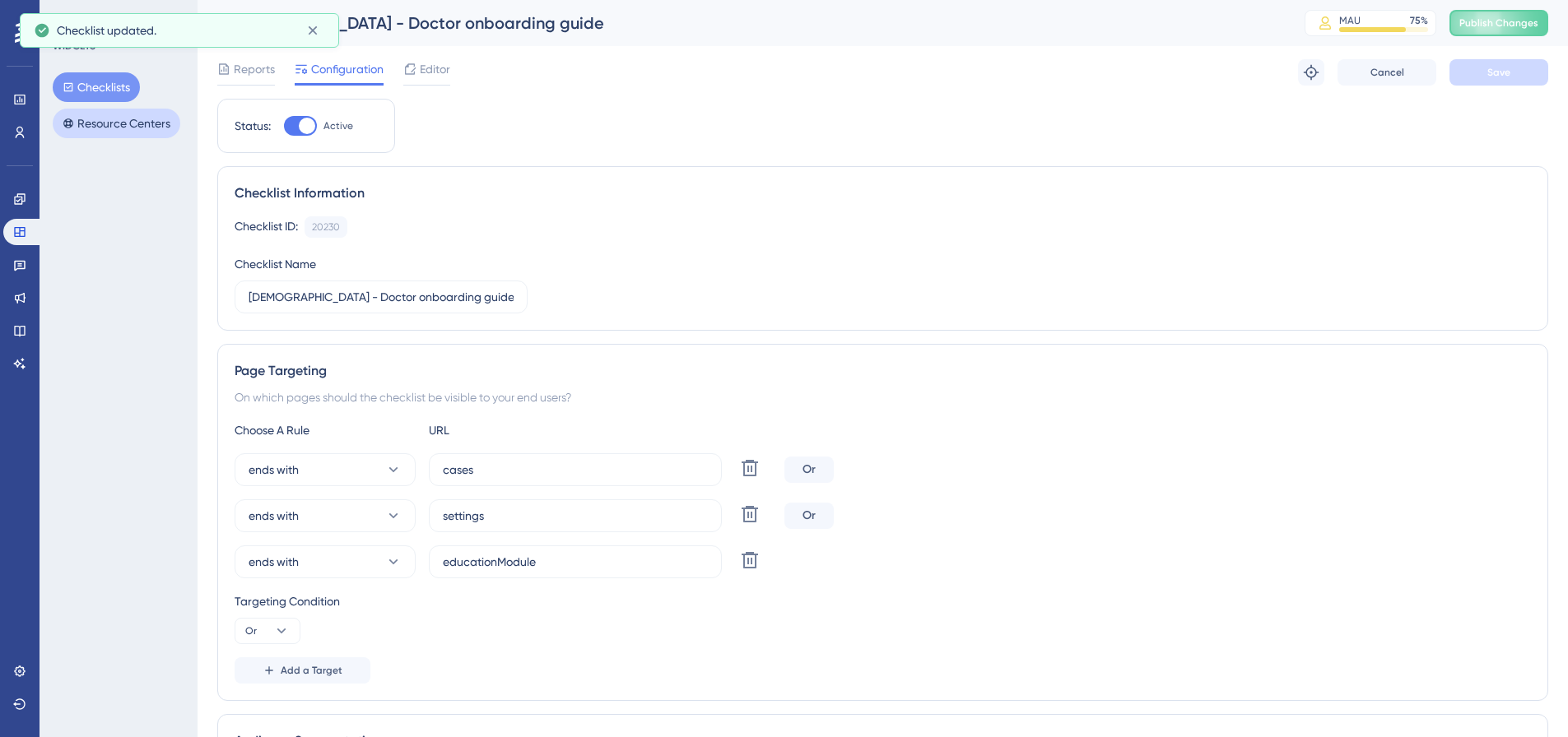 scroll, scrollTop: 0, scrollLeft: 0, axis: both 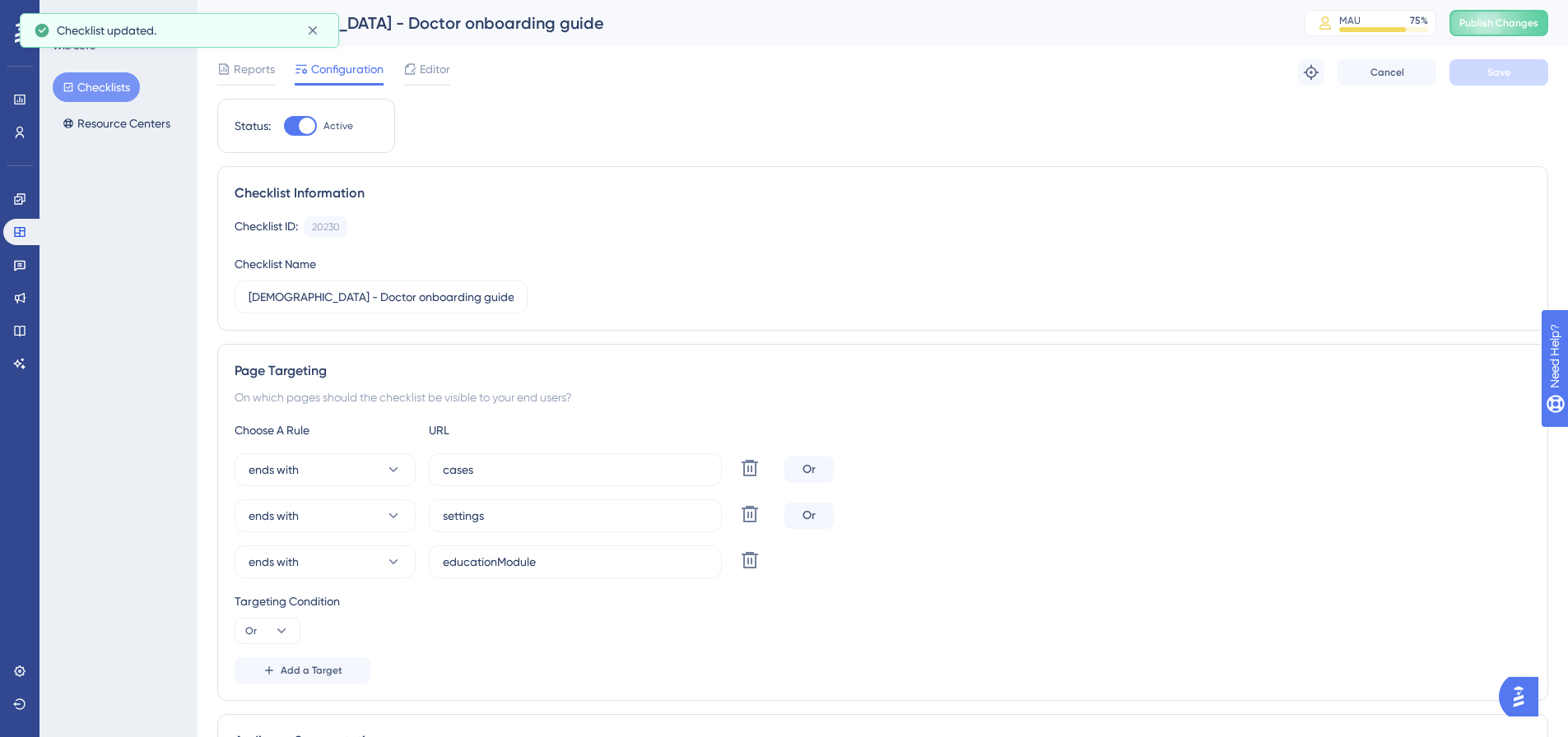 click on "Checklists" at bounding box center [96, 87] 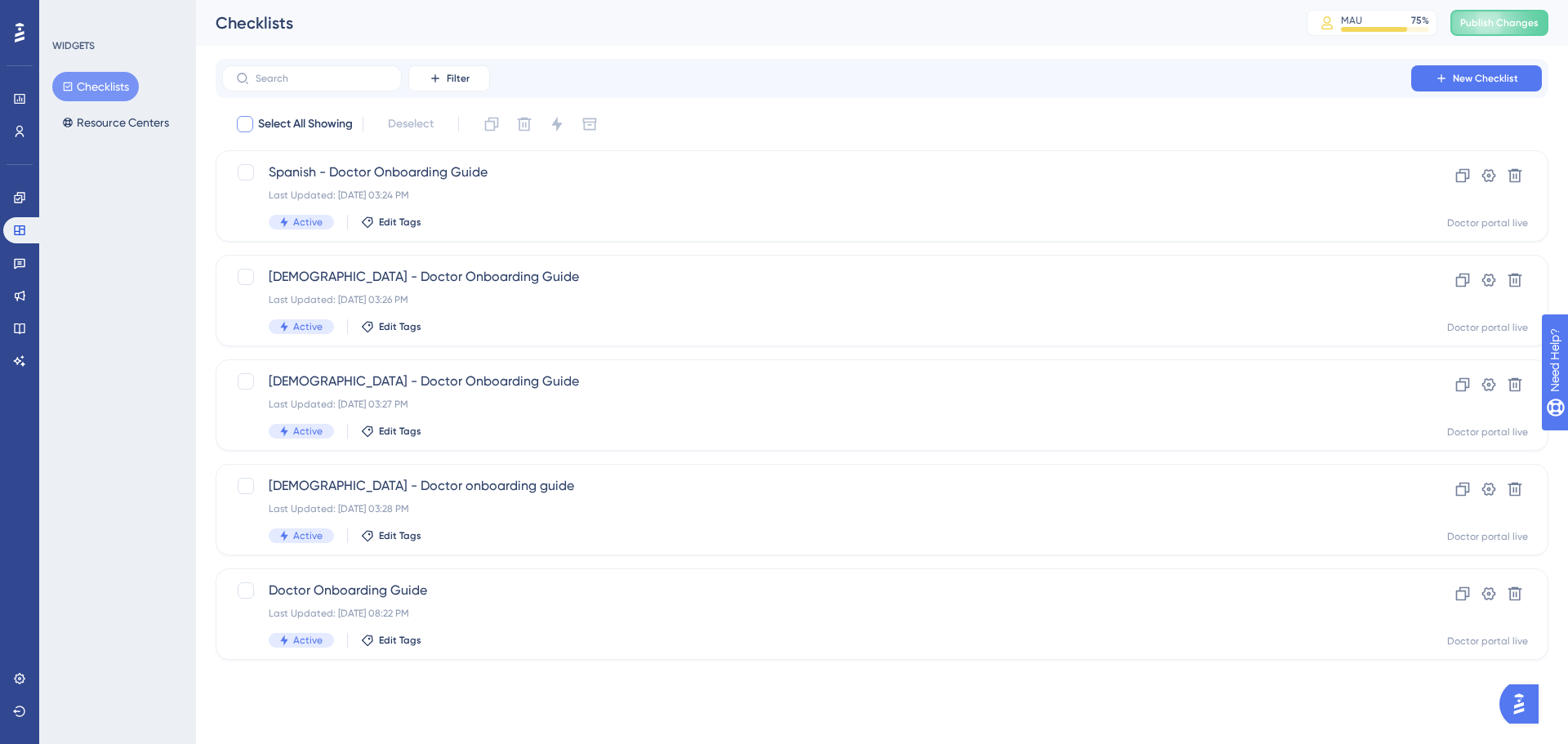 click at bounding box center (245, 124) 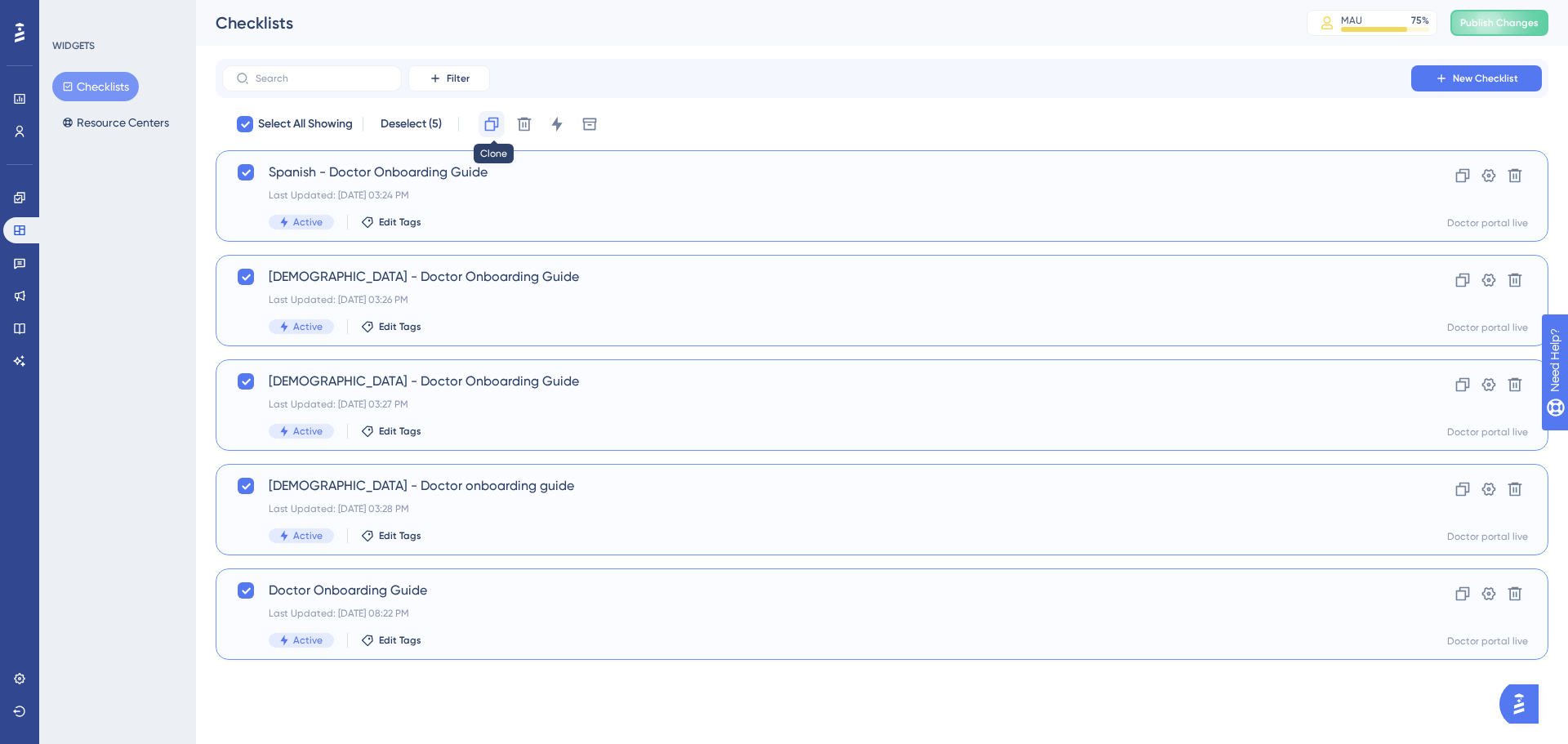 click 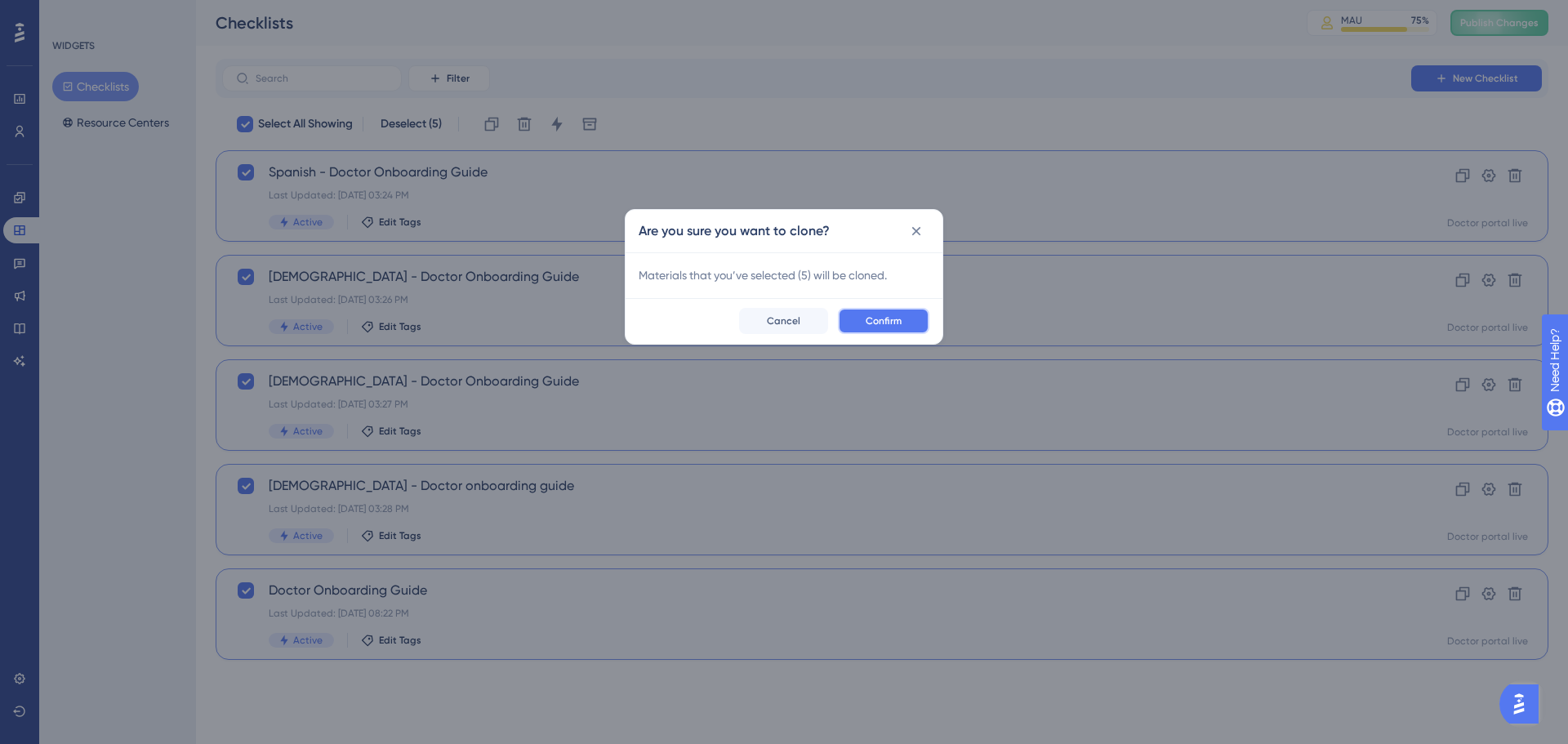 click on "Confirm" at bounding box center (884, 321) 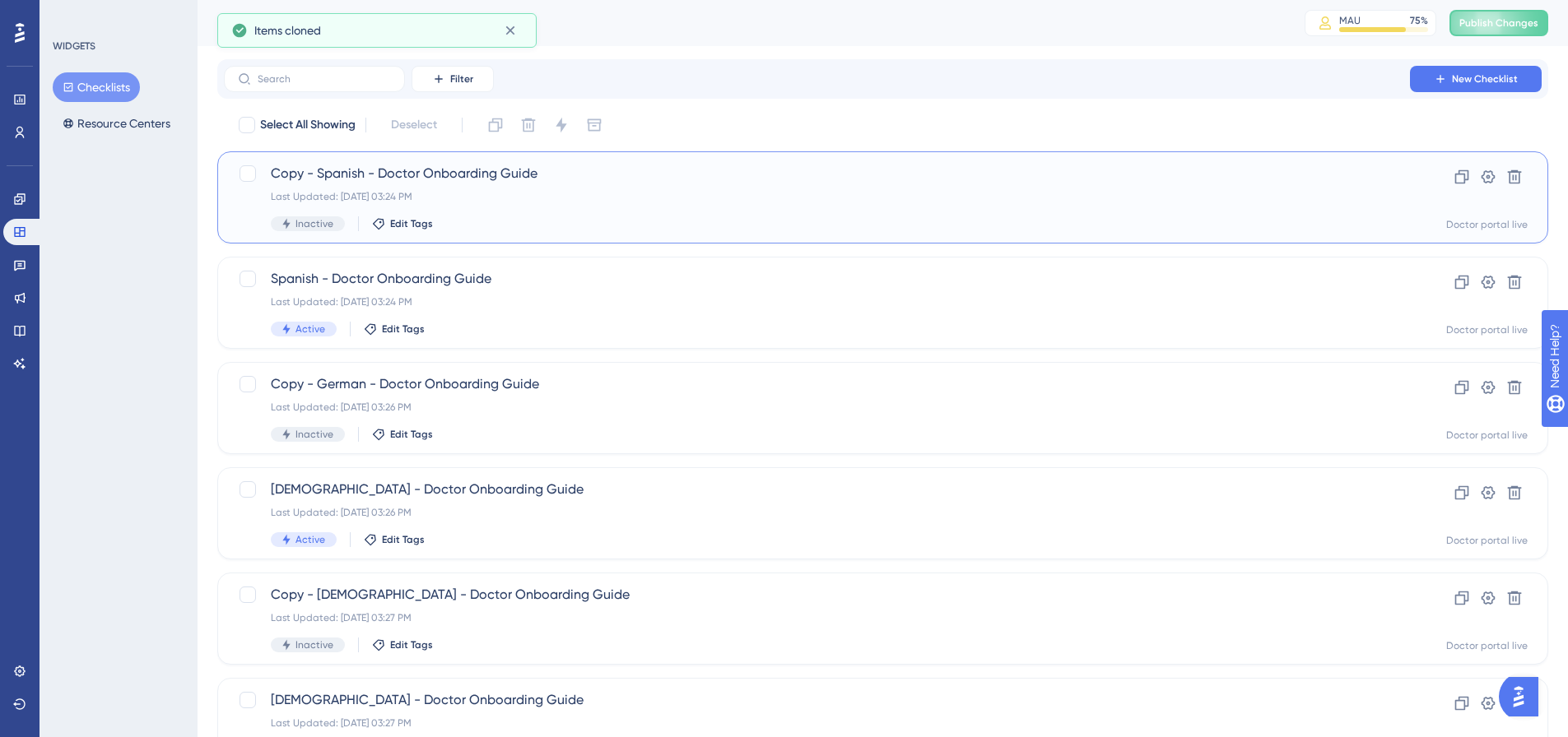 click on "Copy - Spanish - Doctor Onboarding Guide" at bounding box center [817, 174] 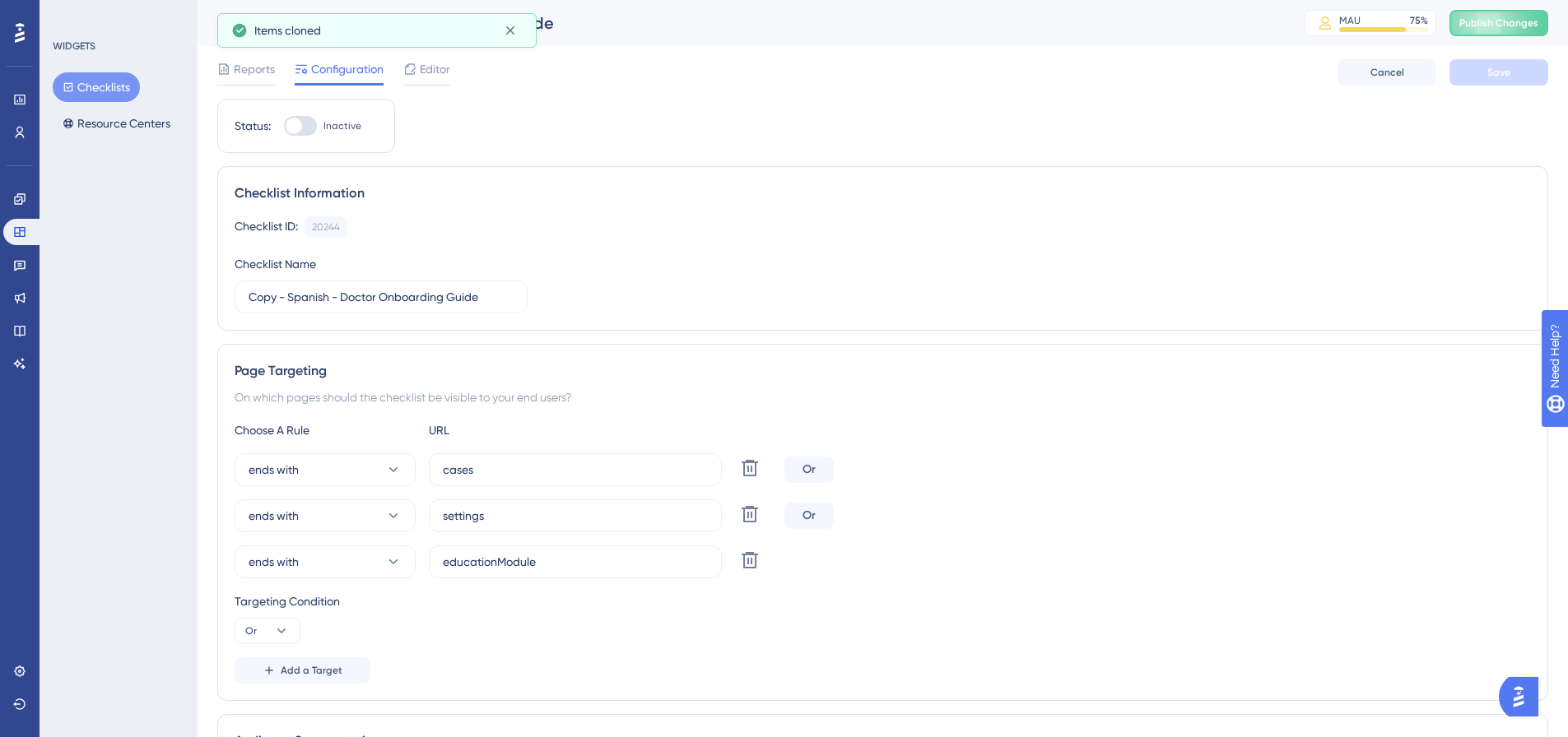 click at bounding box center (294, 126) 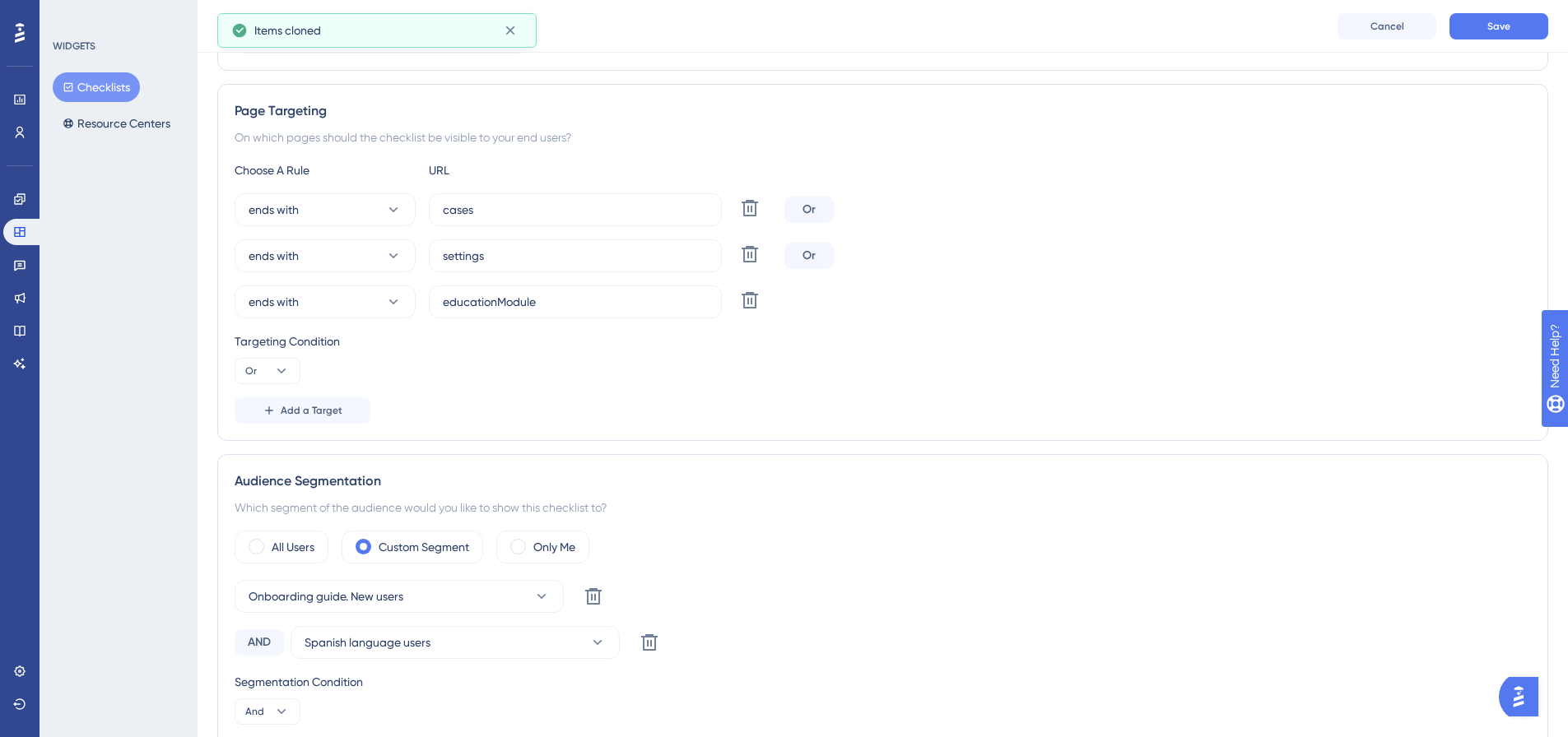 scroll, scrollTop: 411, scrollLeft: 0, axis: vertical 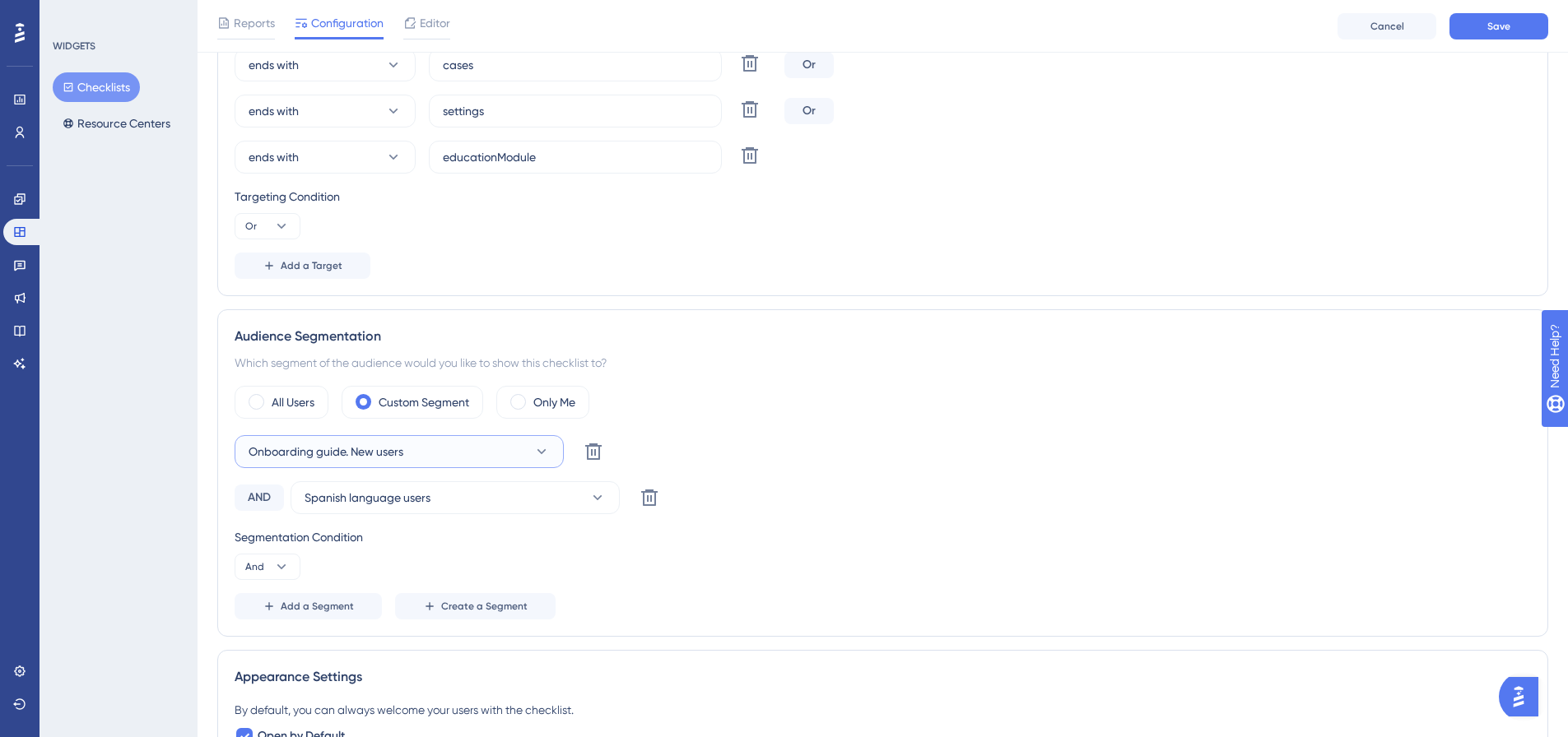 click on "Onboarding guide. New users" at bounding box center (399, 452) 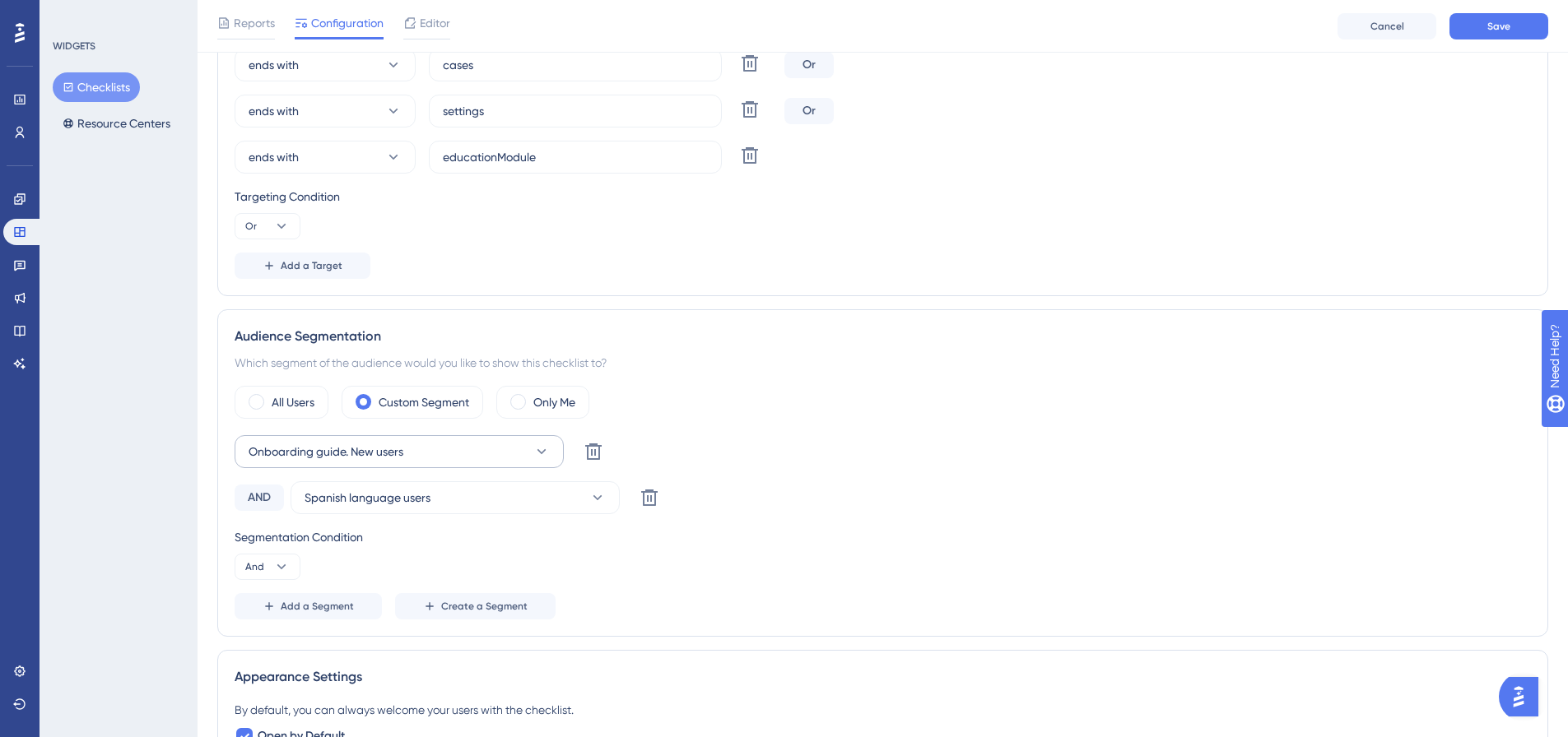 scroll, scrollTop: 680, scrollLeft: 0, axis: vertical 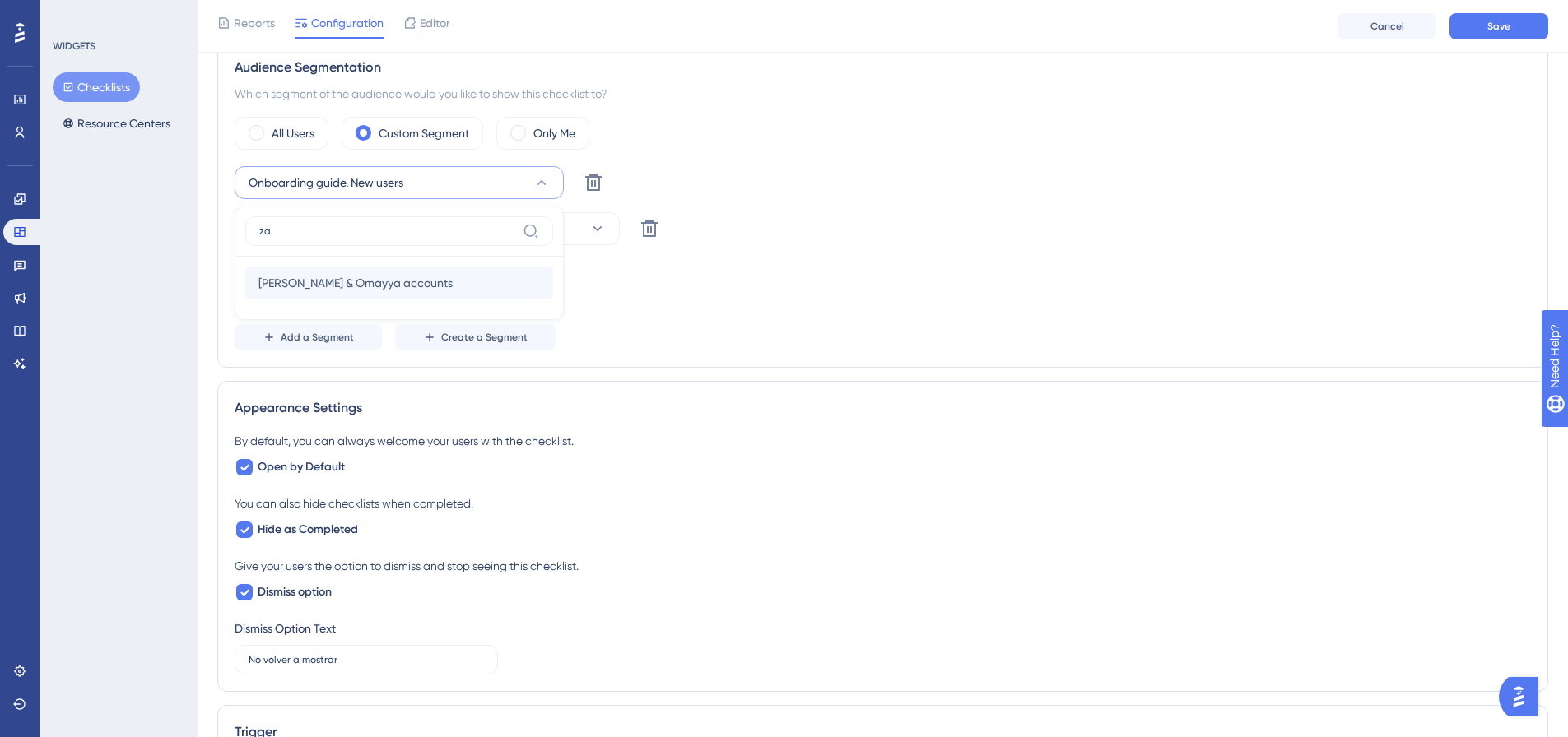 type on "za" 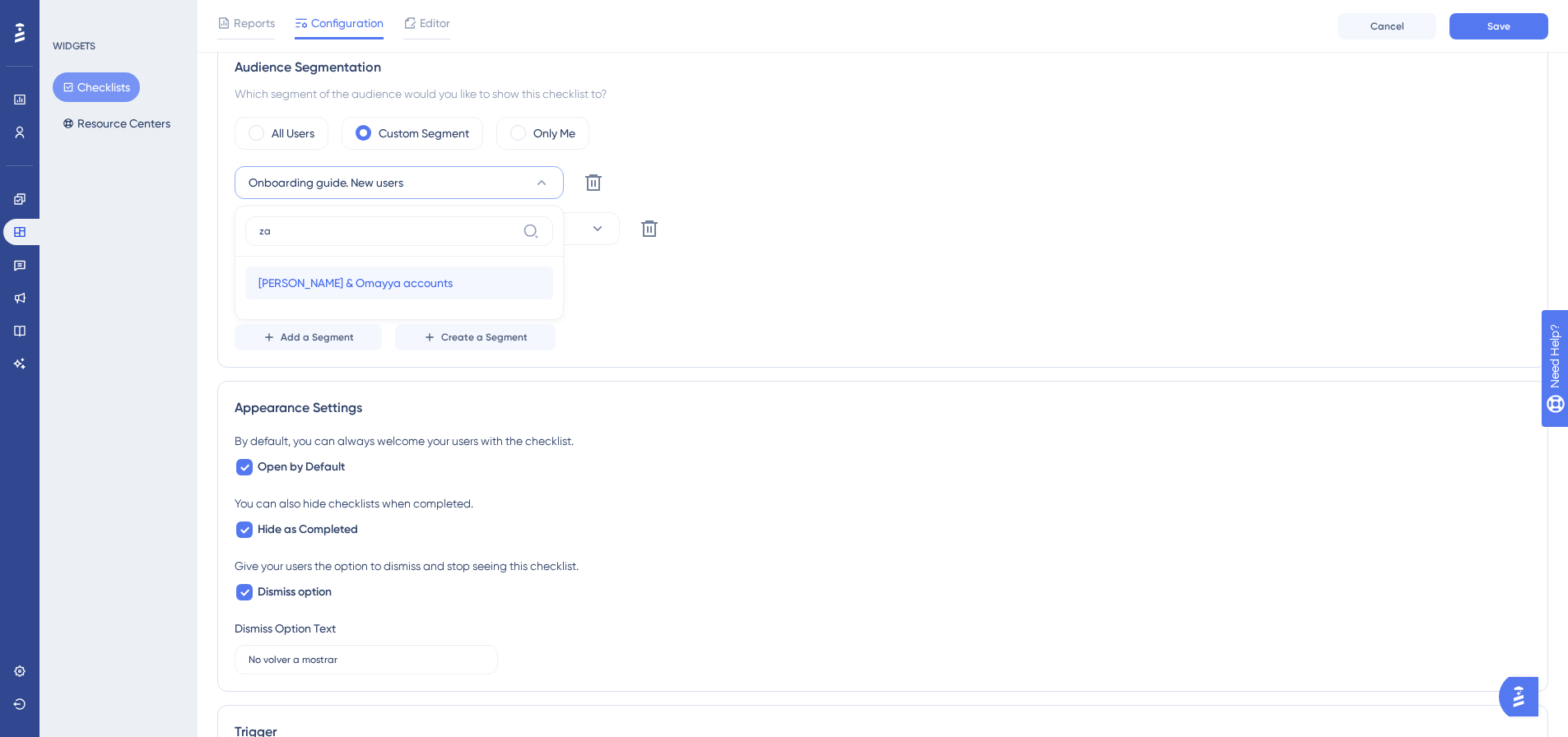 click on "Zaid Yazan & Omayya accounts" at bounding box center [356, 283] 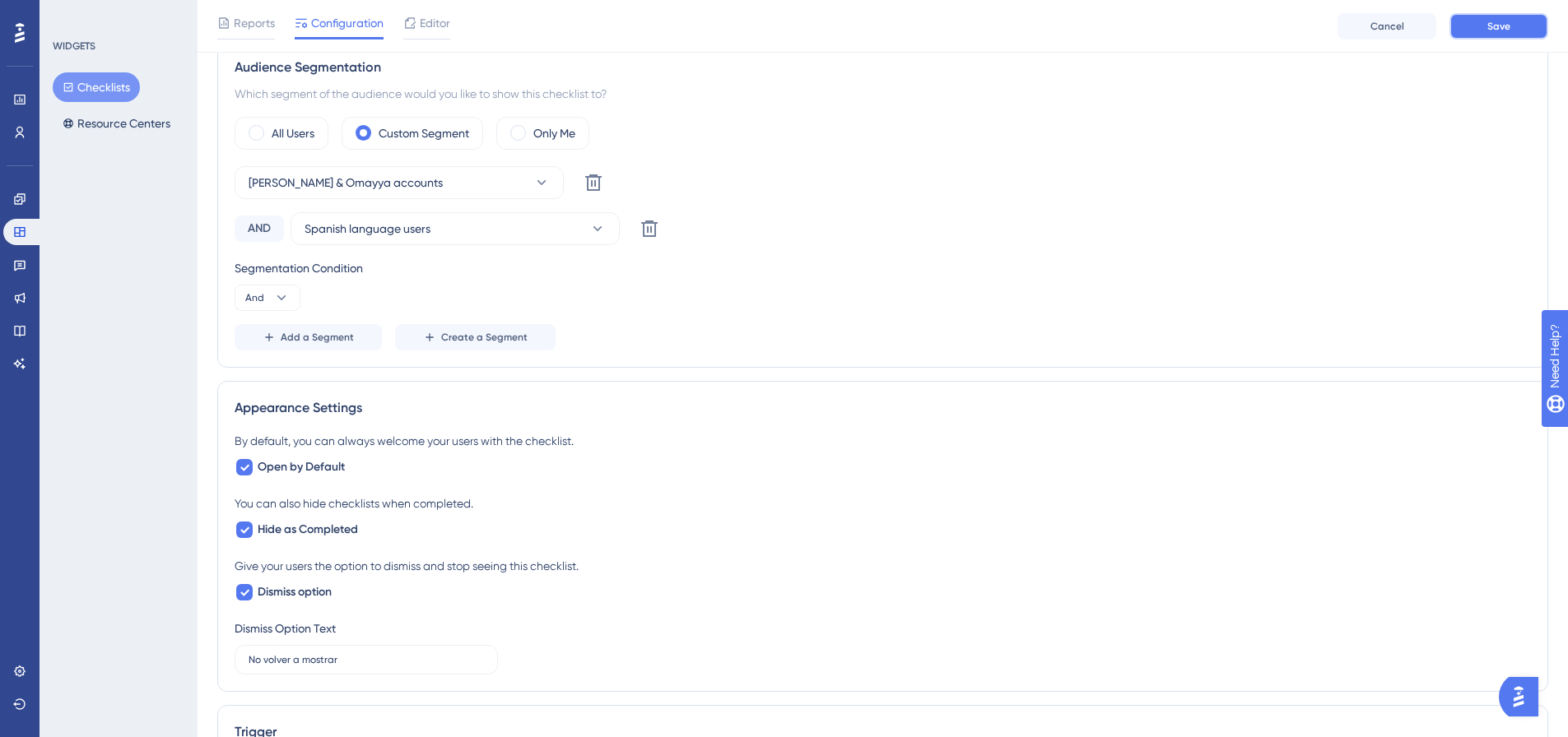 click on "Save" at bounding box center (1499, 26) 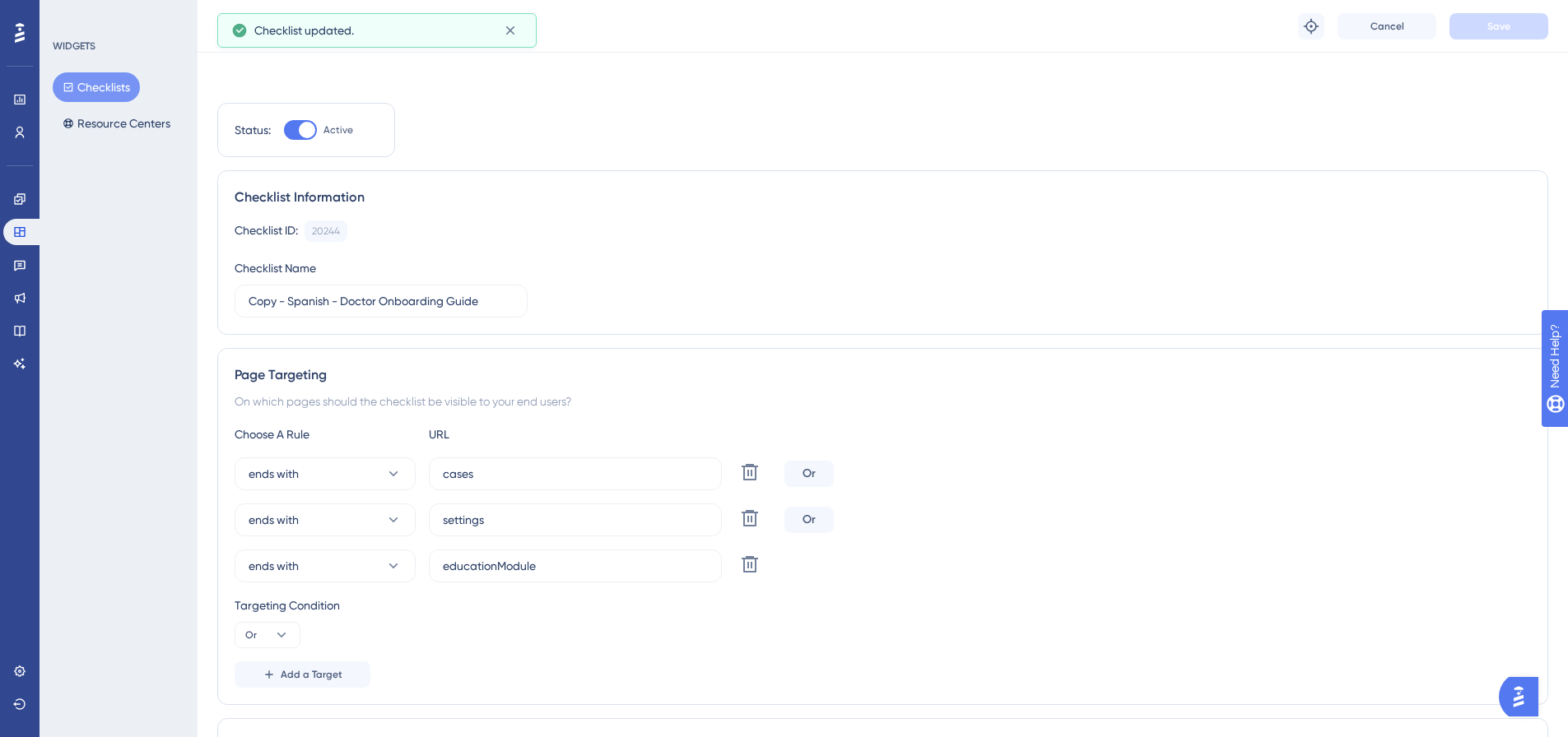scroll, scrollTop: 0, scrollLeft: 0, axis: both 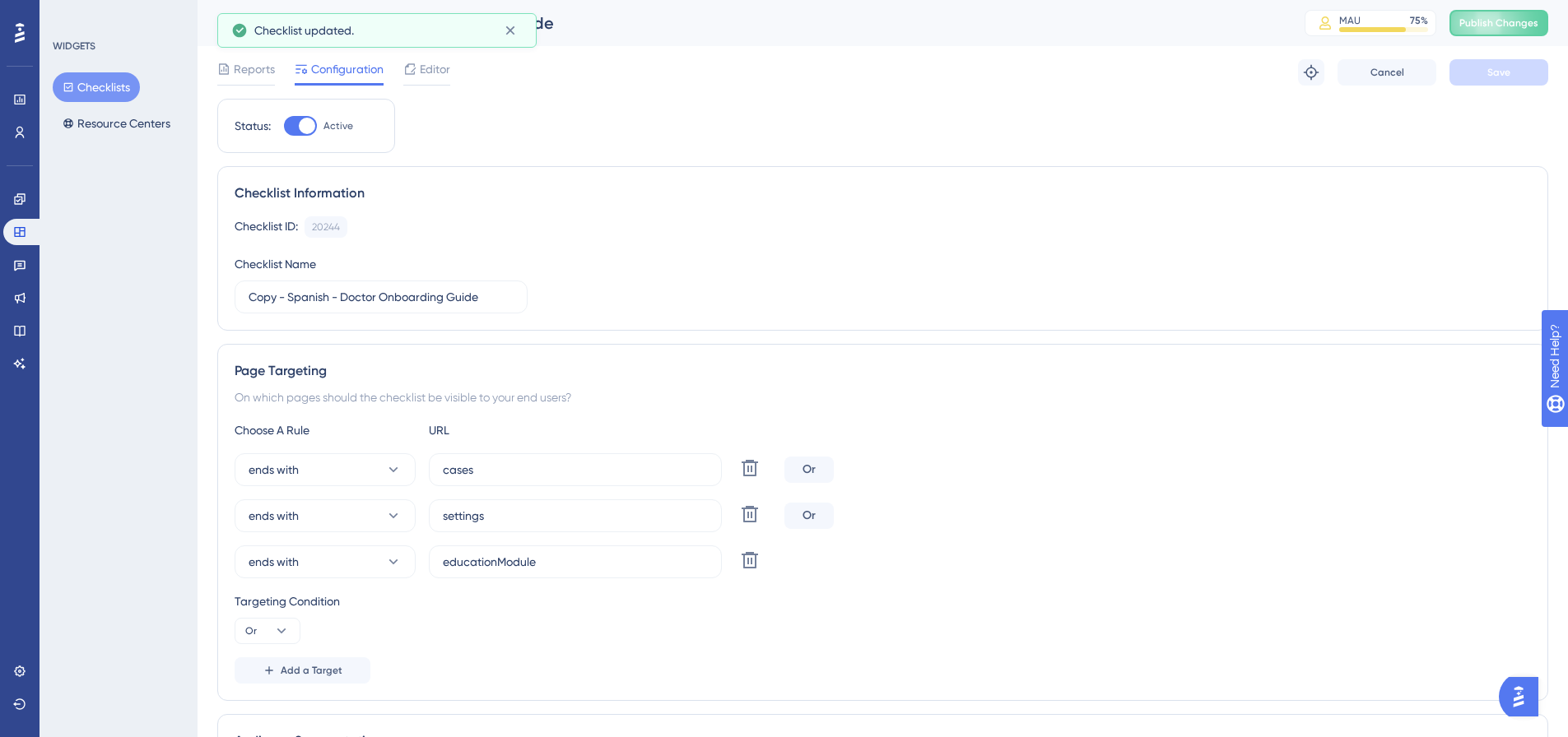 click on "Checklists" at bounding box center [96, 87] 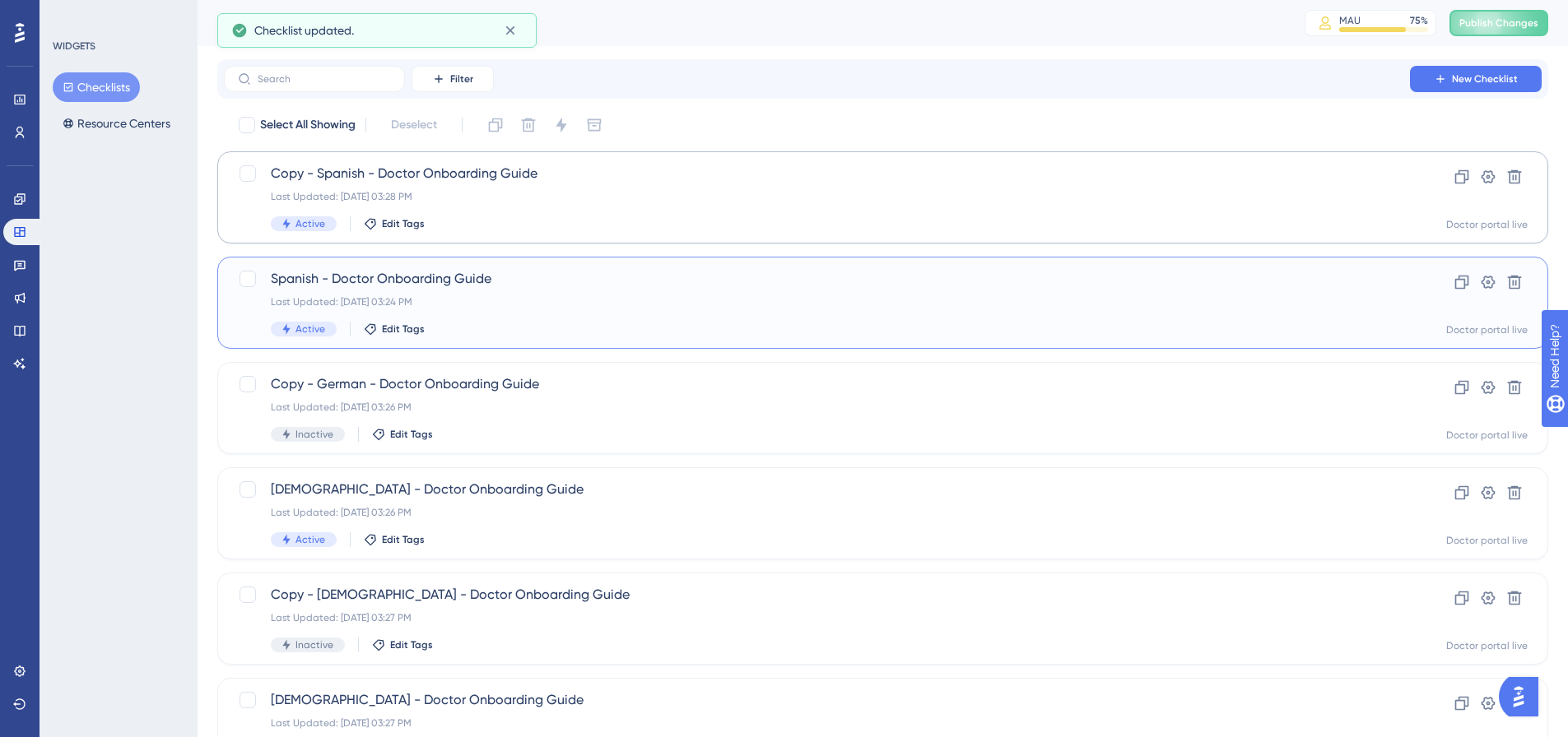 drag, startPoint x: 449, startPoint y: 286, endPoint x: 454, endPoint y: 241, distance: 45.276926 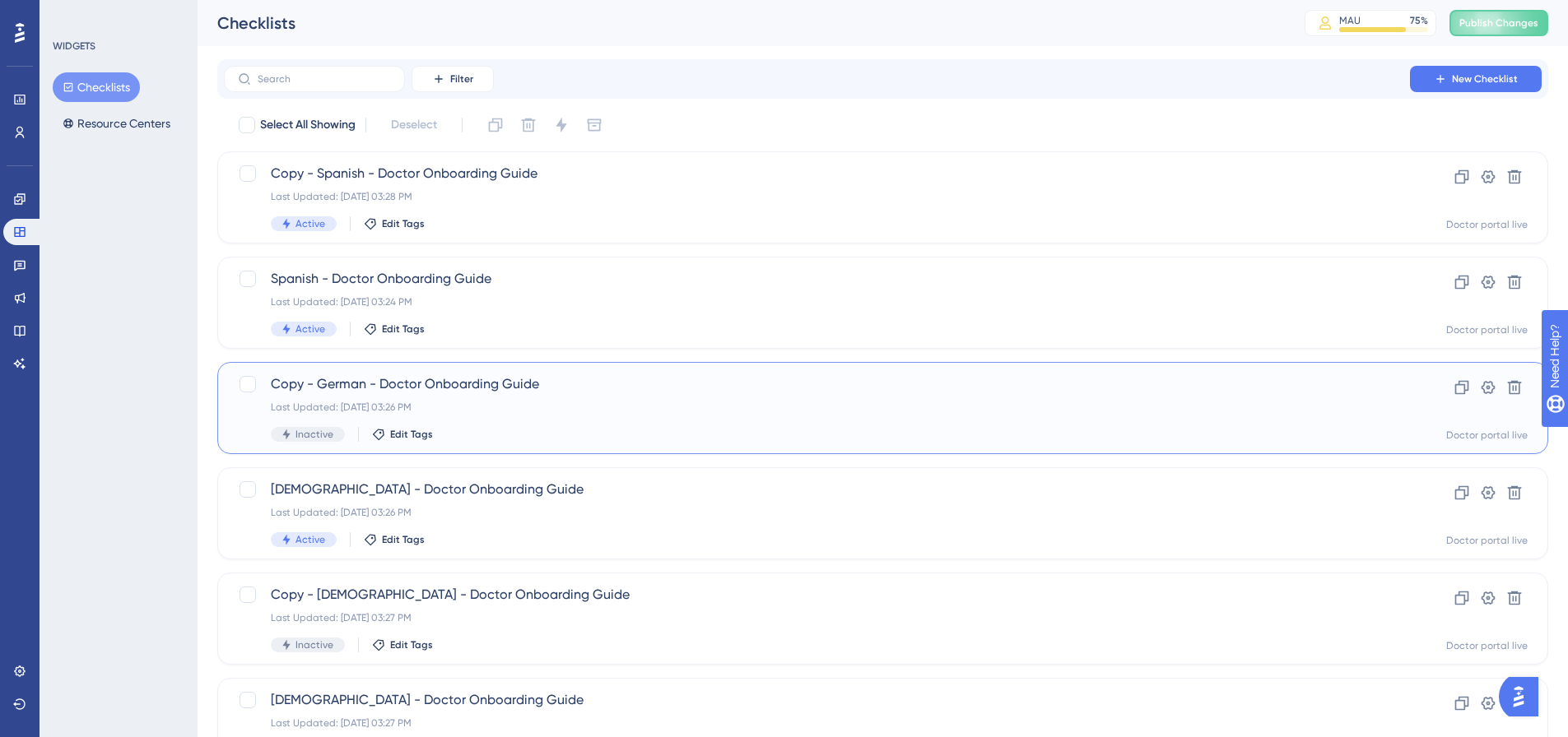 click on "Copy - German - Doctor Onboarding Guide" at bounding box center [817, 384] 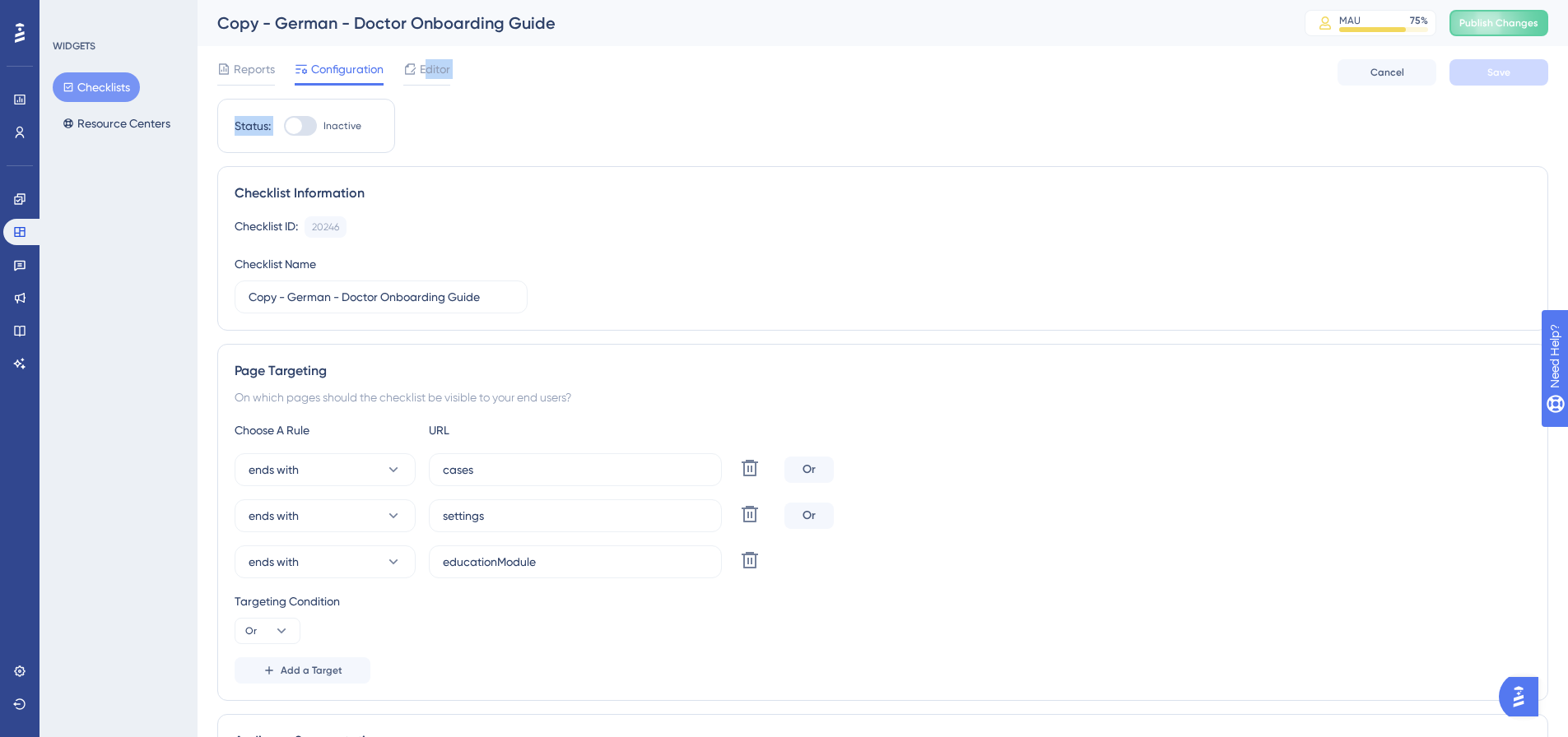 drag, startPoint x: 429, startPoint y: 71, endPoint x: 395, endPoint y: 112, distance: 53.2635 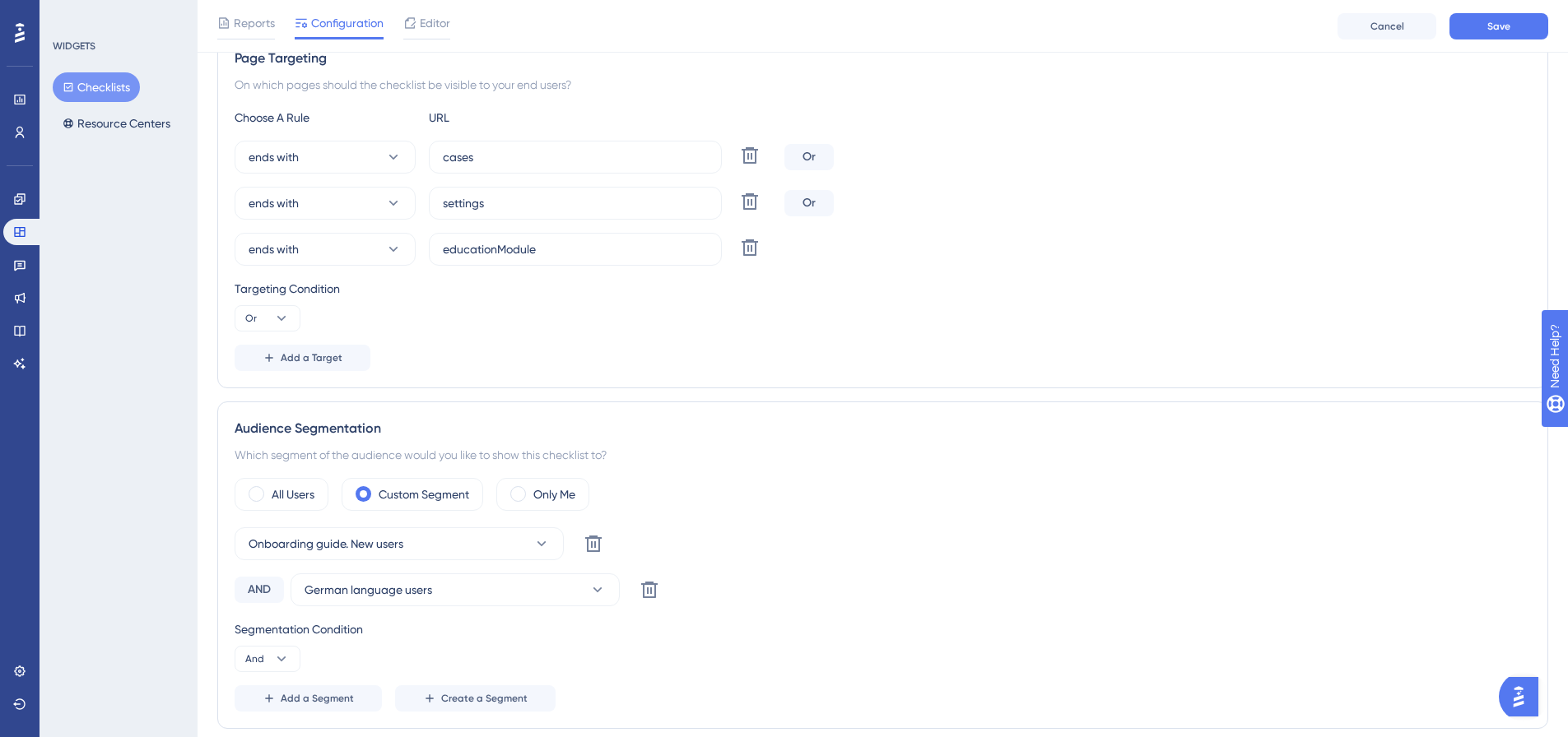 scroll, scrollTop: 329, scrollLeft: 0, axis: vertical 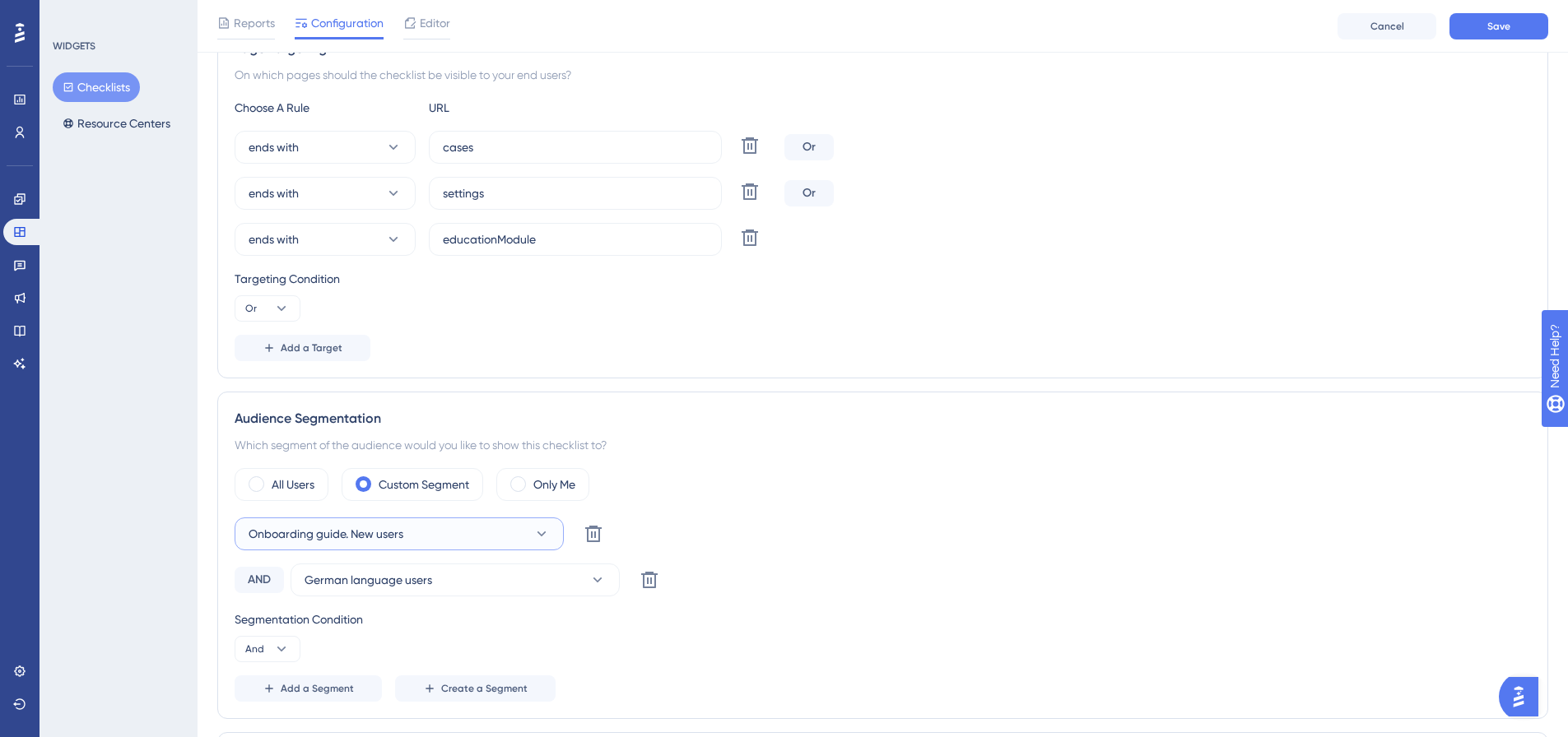 click on "Onboarding guide. New users" at bounding box center [326, 534] 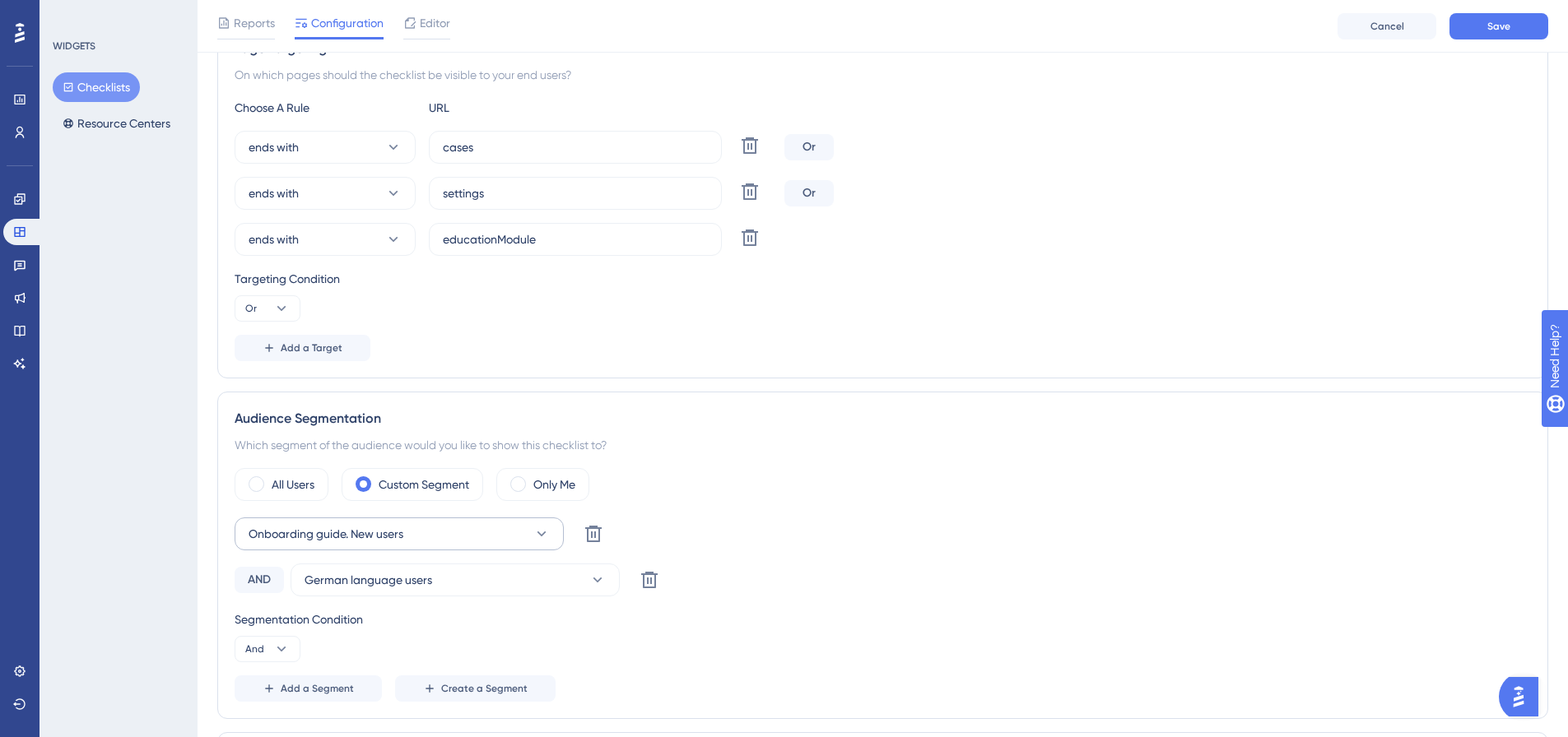 scroll, scrollTop: 677, scrollLeft: 0, axis: vertical 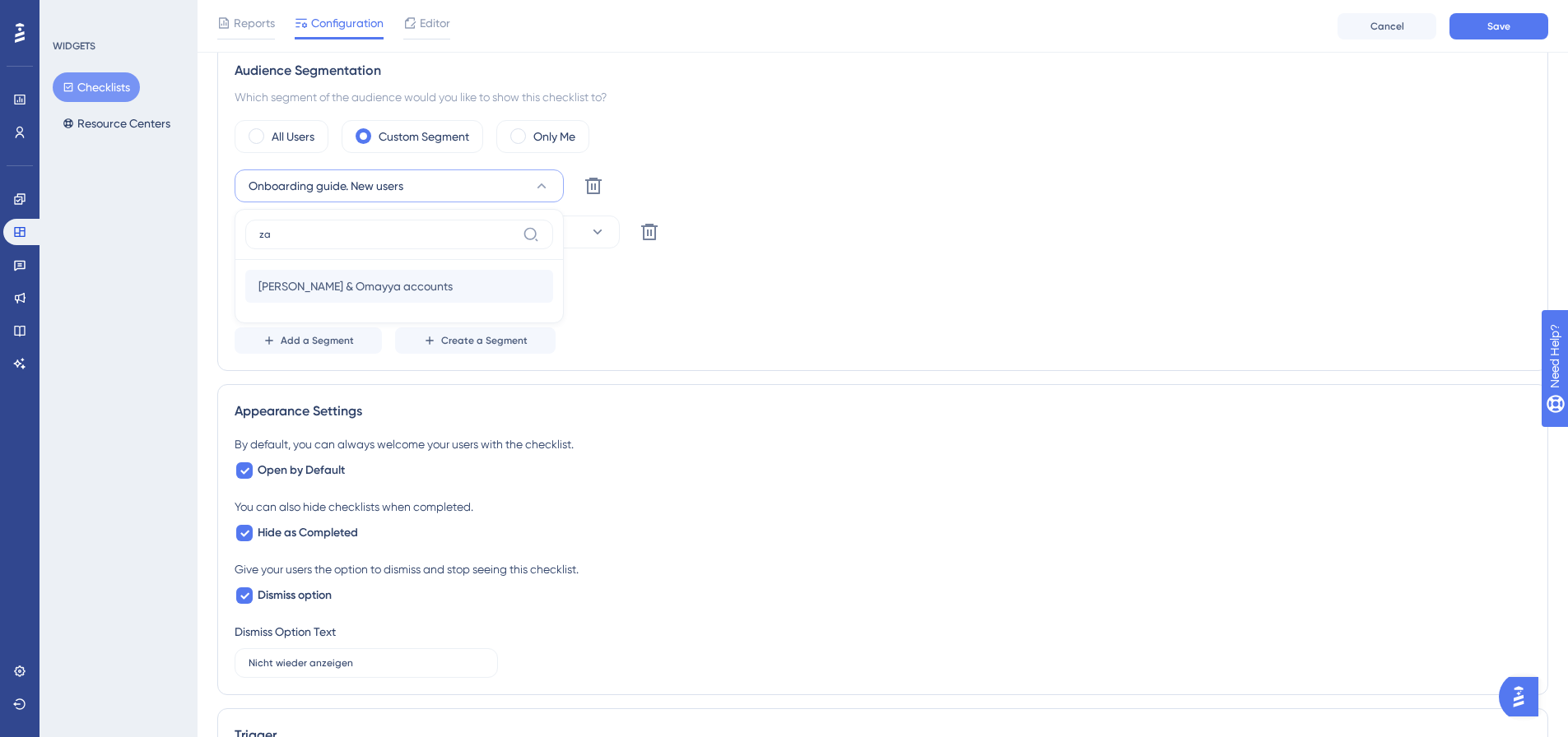 type on "za" 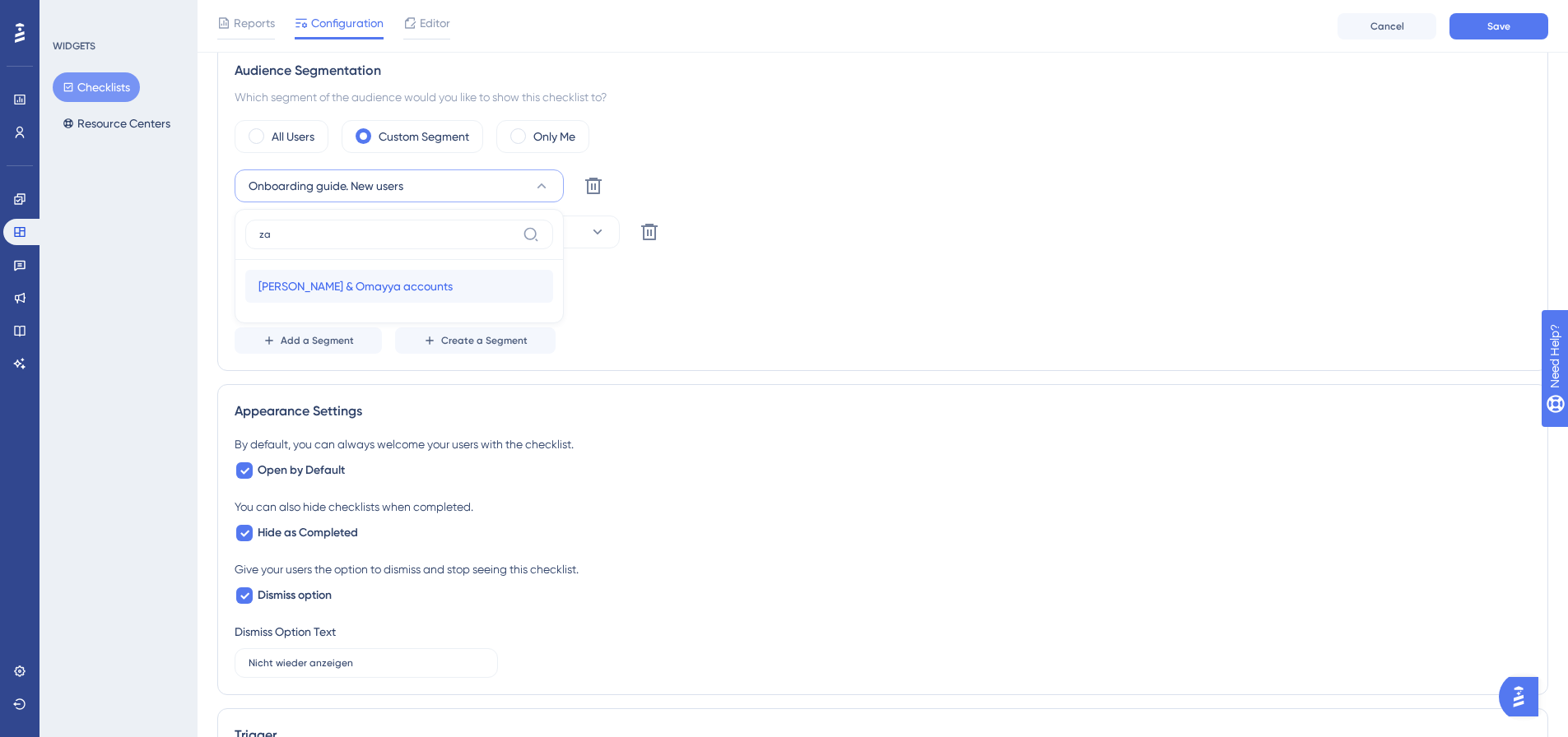 click on "Zaid Yazan & Omayya accounts Zaid Yazan & Omayya accounts" at bounding box center [399, 286] 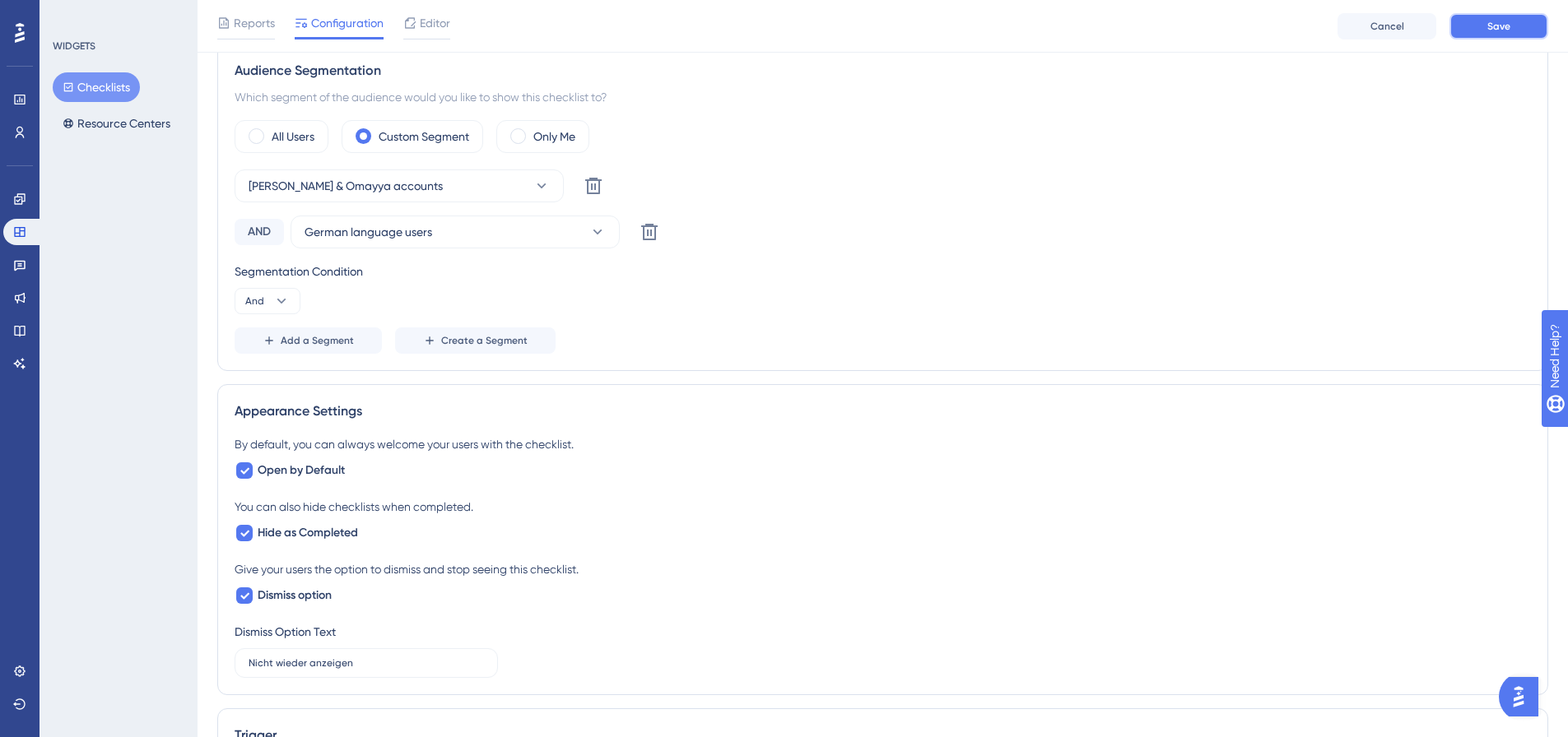 click on "Save" at bounding box center (1499, 26) 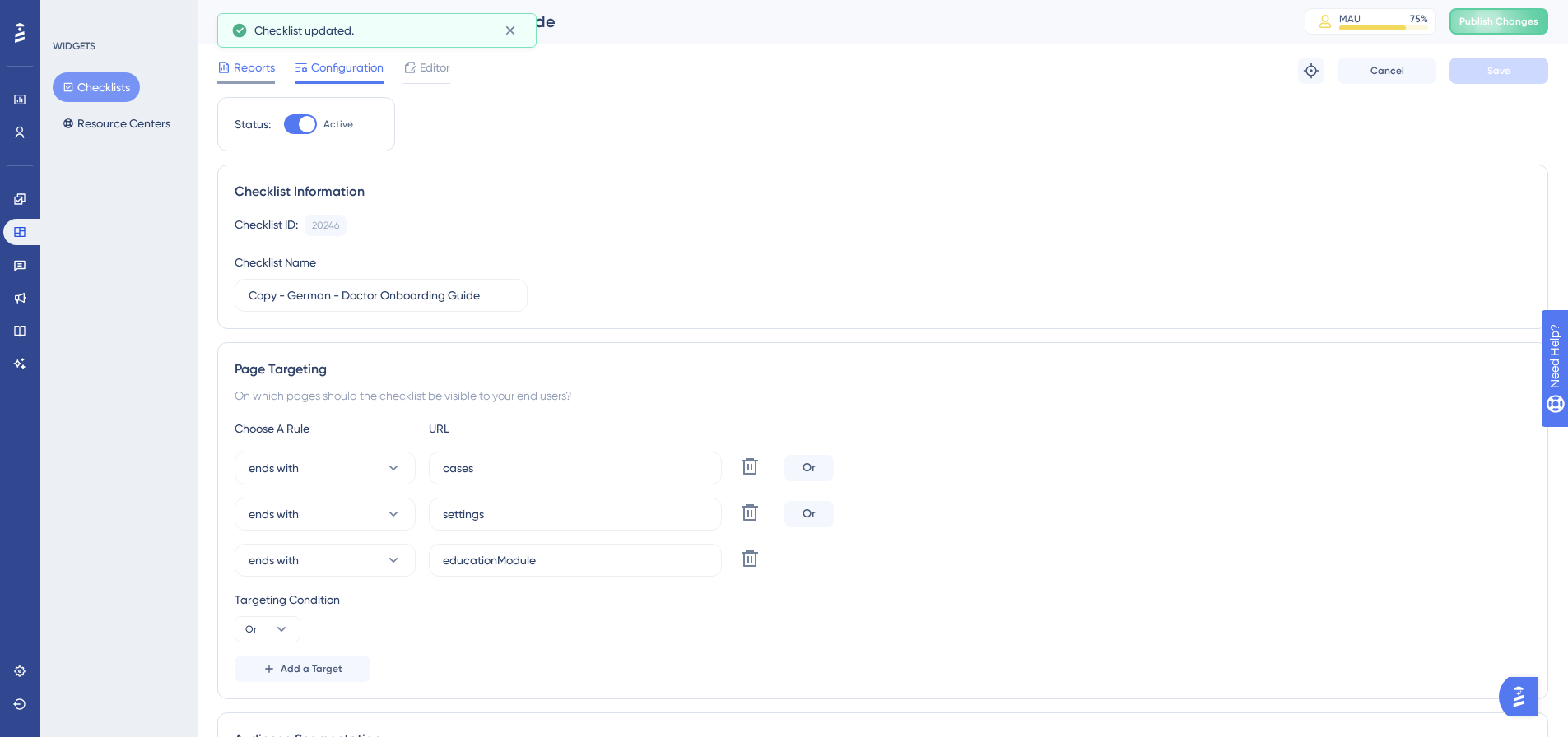 scroll, scrollTop: 0, scrollLeft: 0, axis: both 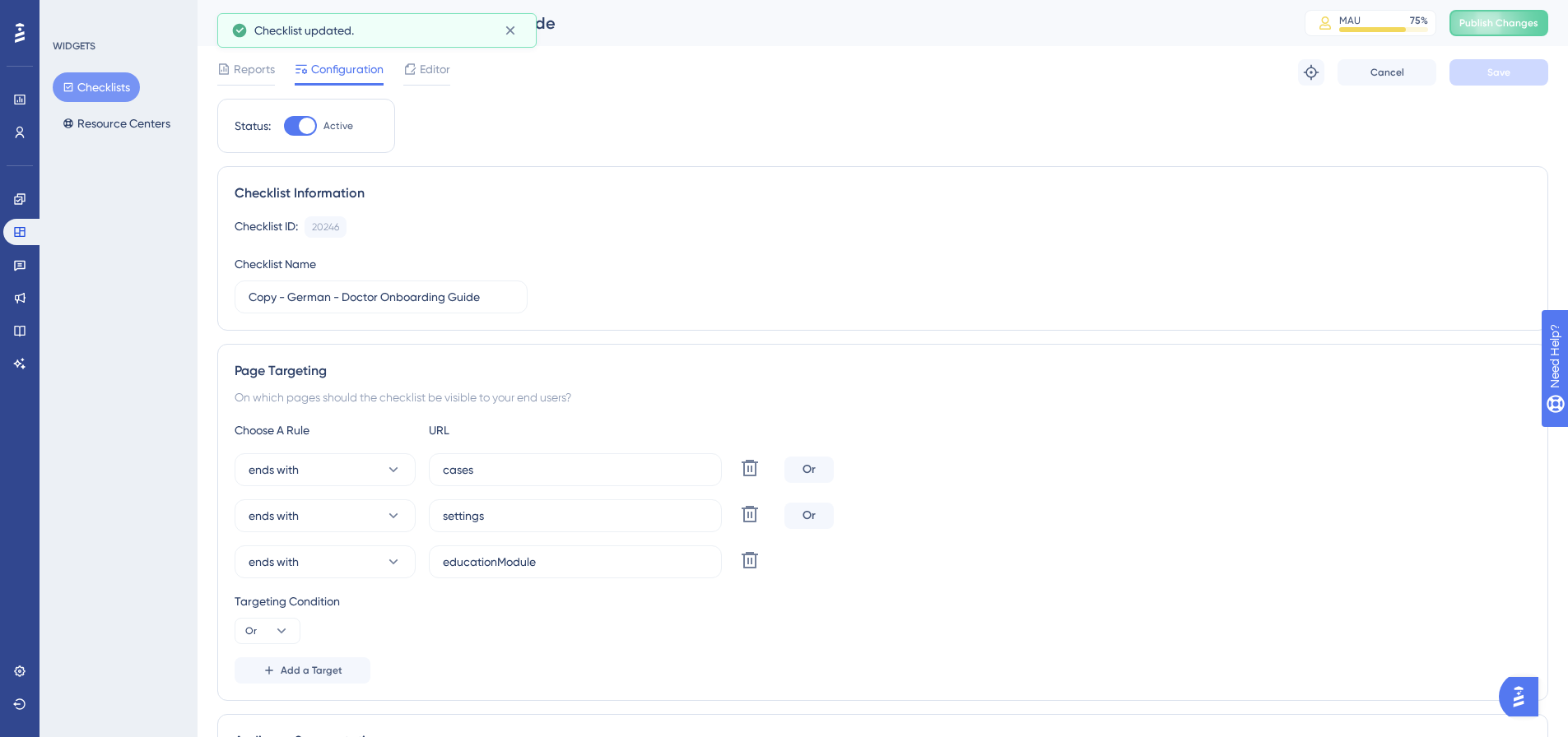 click on "Checklists" at bounding box center [96, 87] 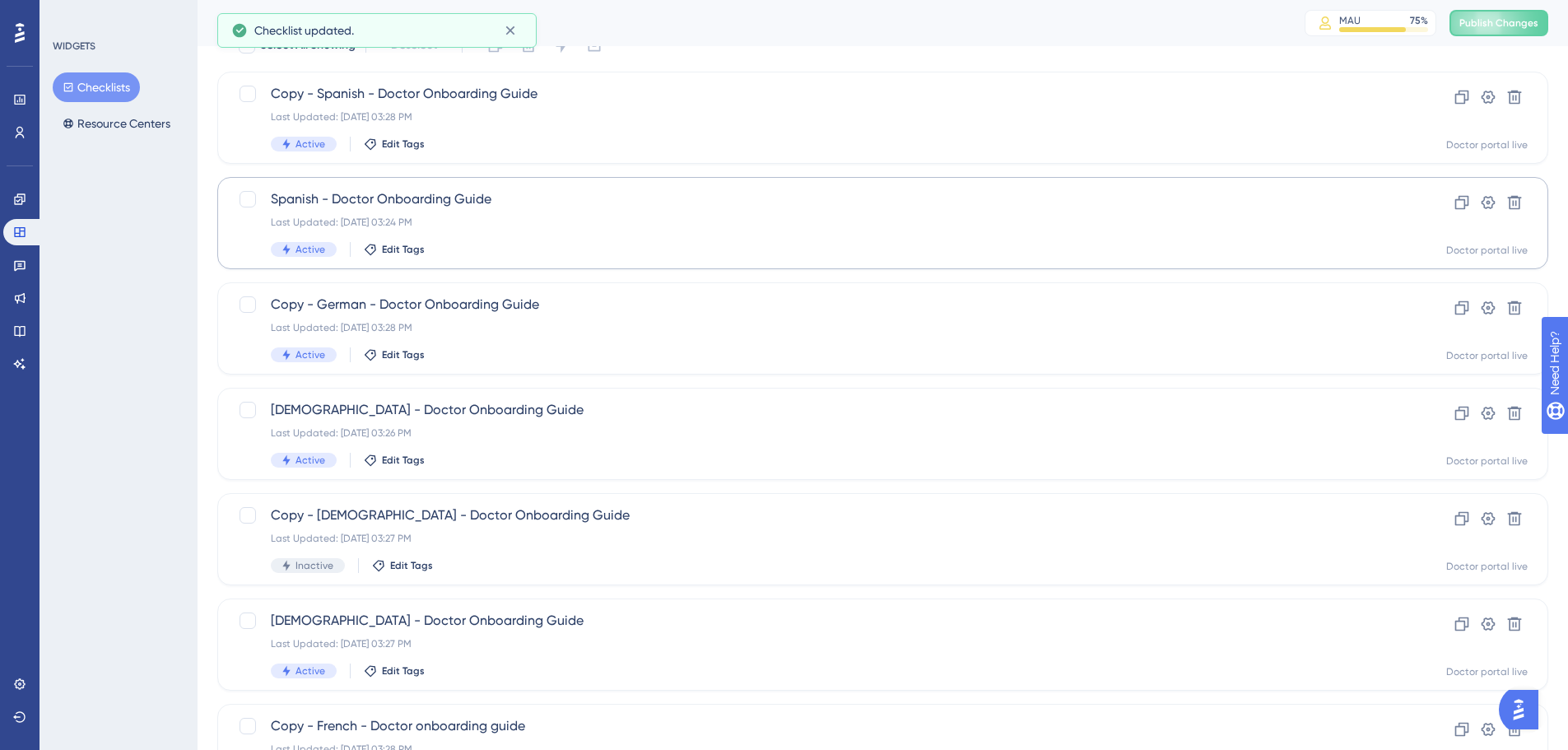 scroll, scrollTop: 82, scrollLeft: 0, axis: vertical 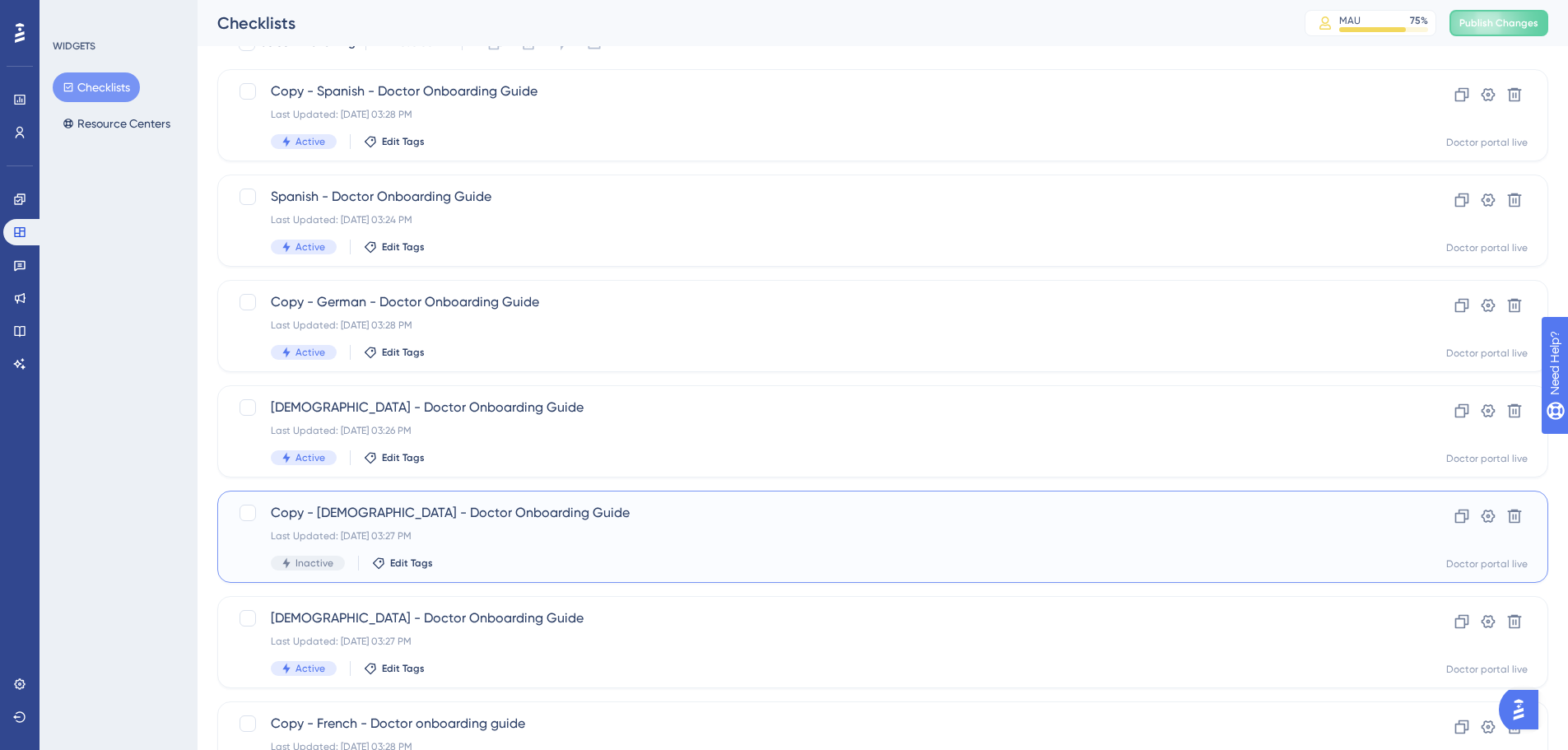 click on "Copy - Italian - Doctor Onboarding Guide" at bounding box center (817, 513) 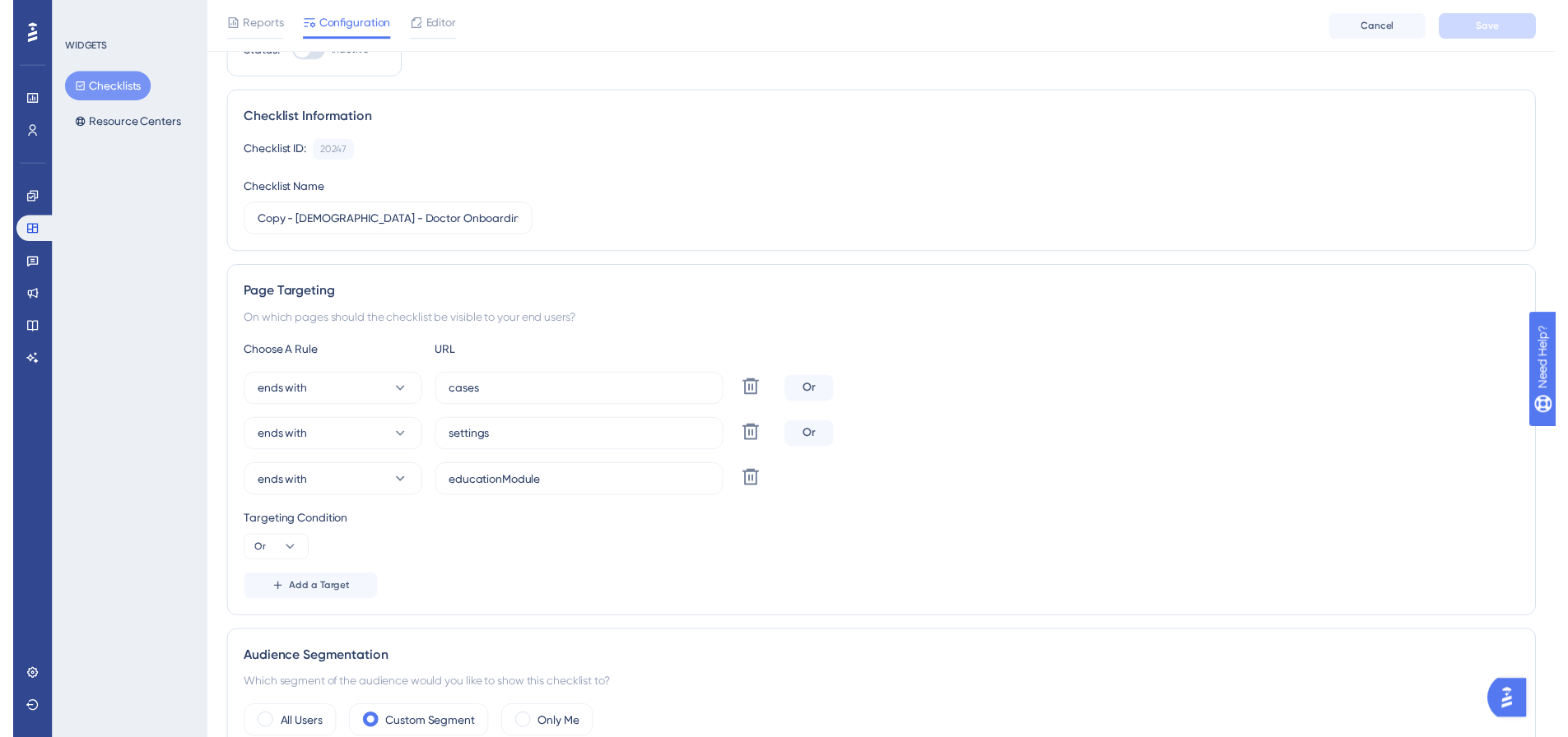 scroll, scrollTop: 0, scrollLeft: 0, axis: both 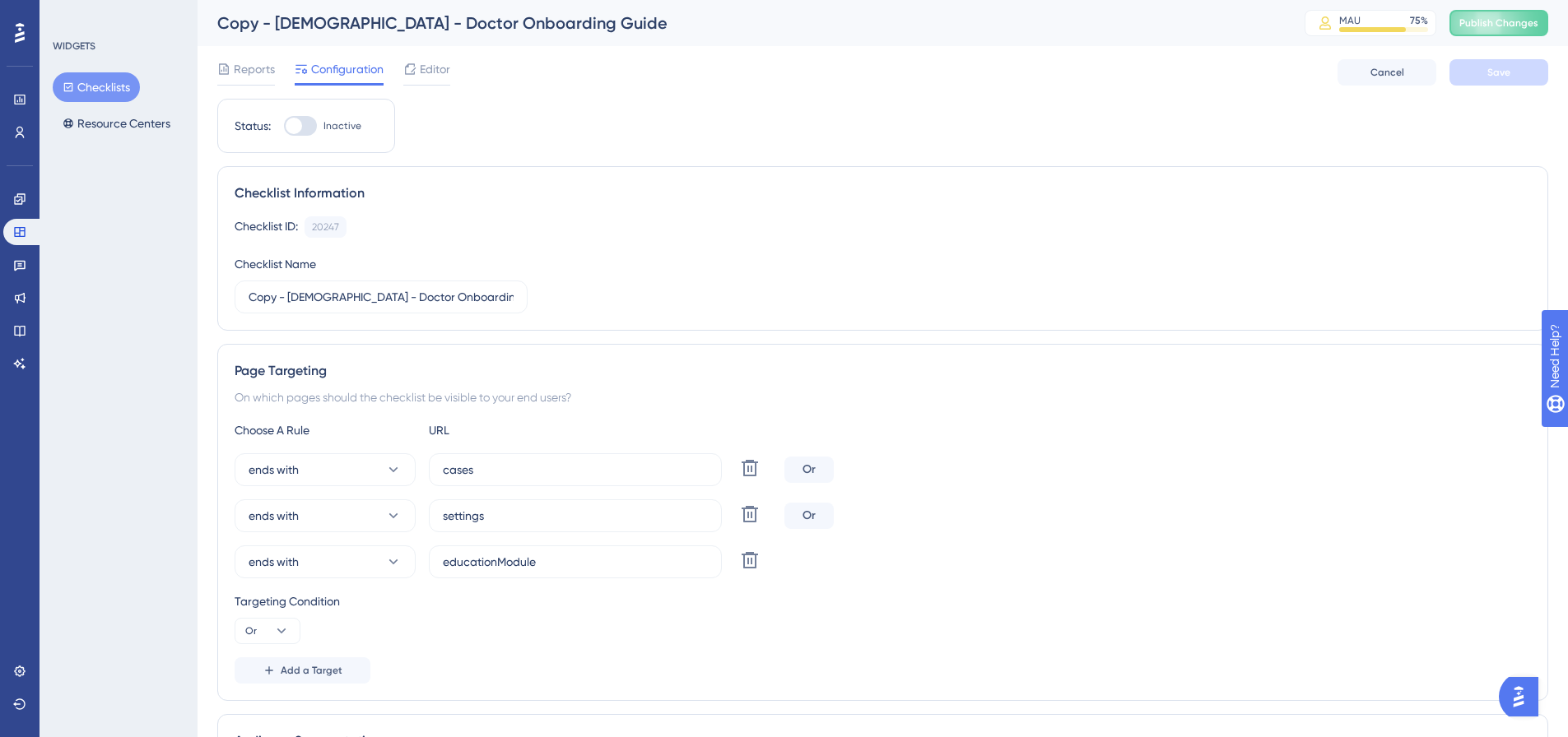 click at bounding box center [294, 126] 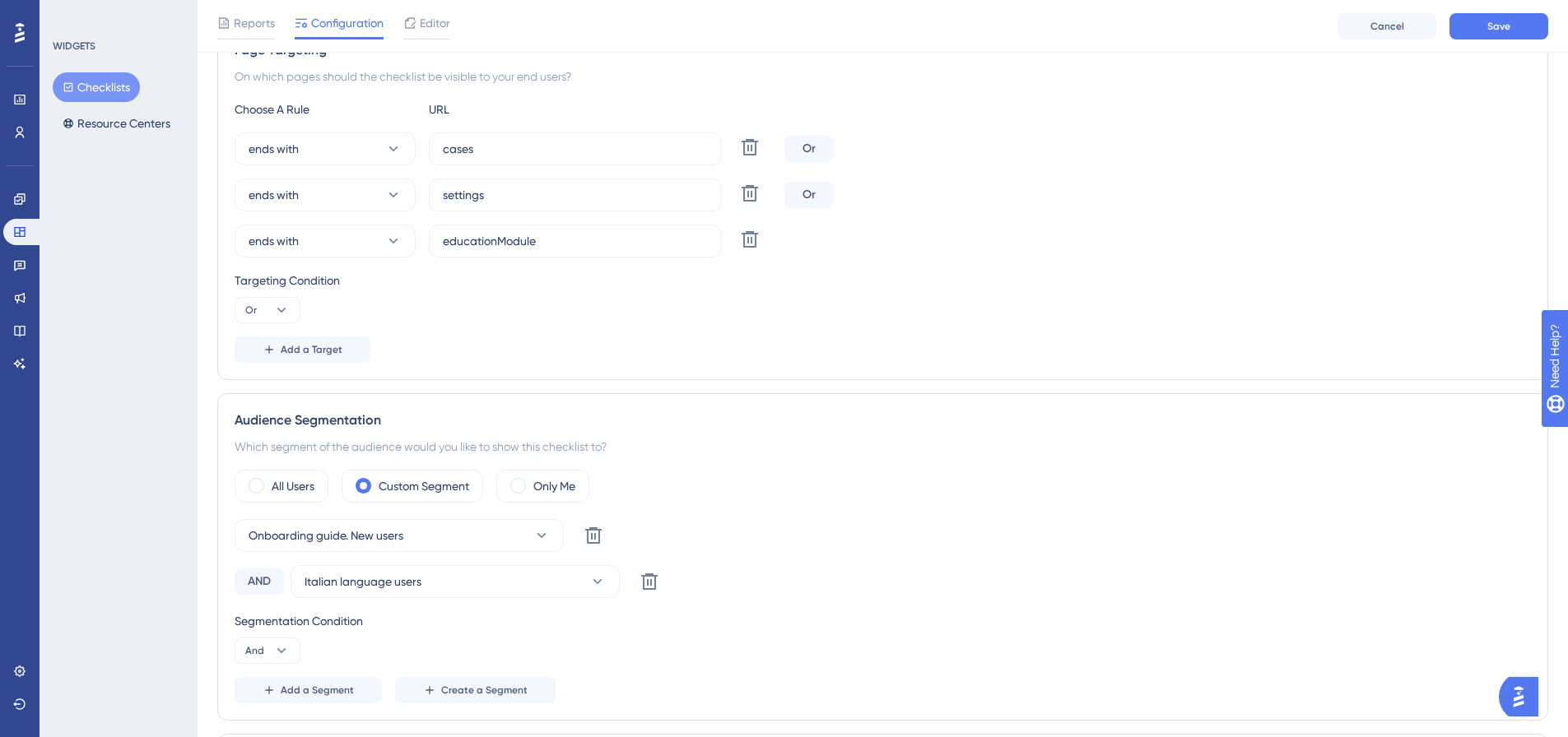 scroll, scrollTop: 329, scrollLeft: 0, axis: vertical 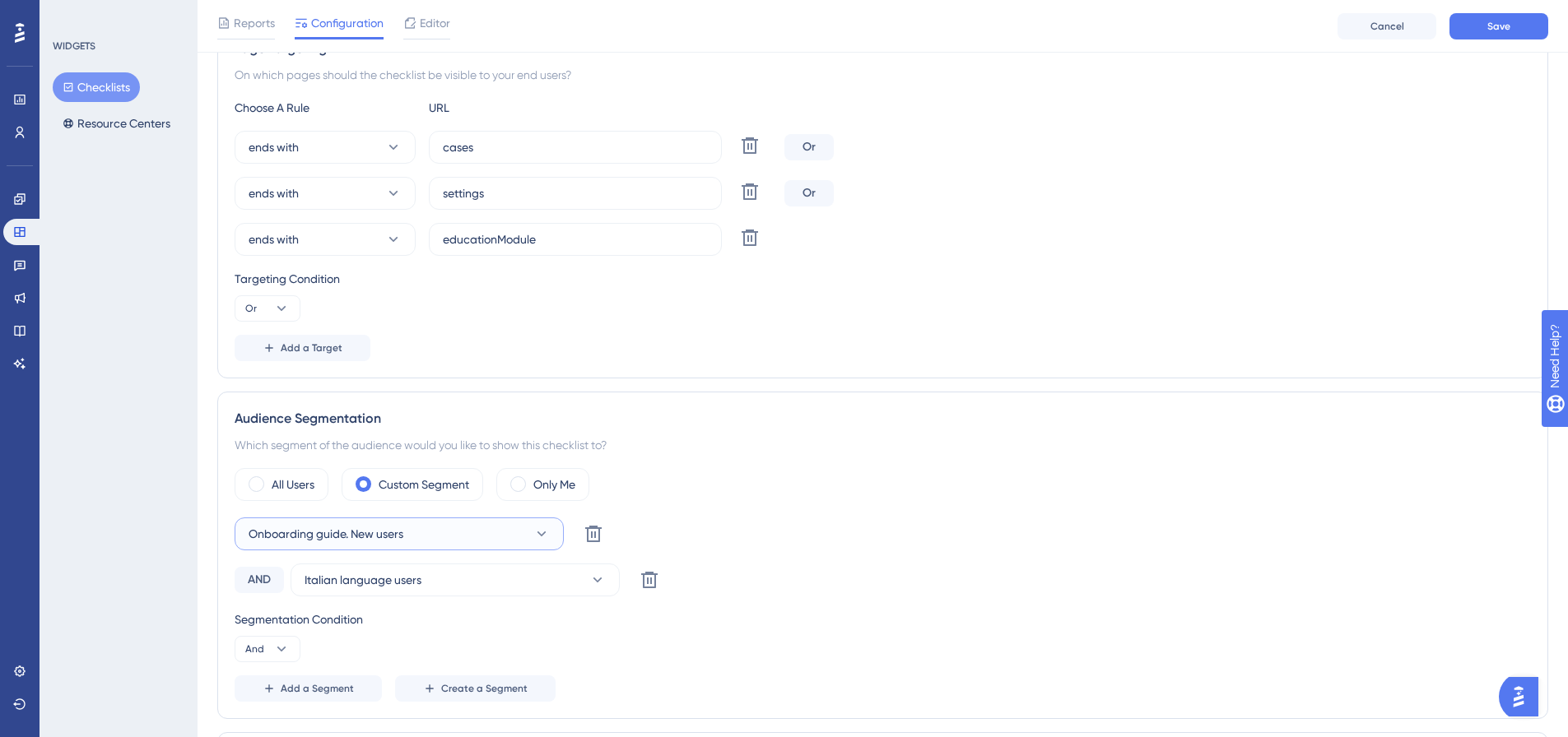 click on "Onboarding guide. New users" at bounding box center [326, 534] 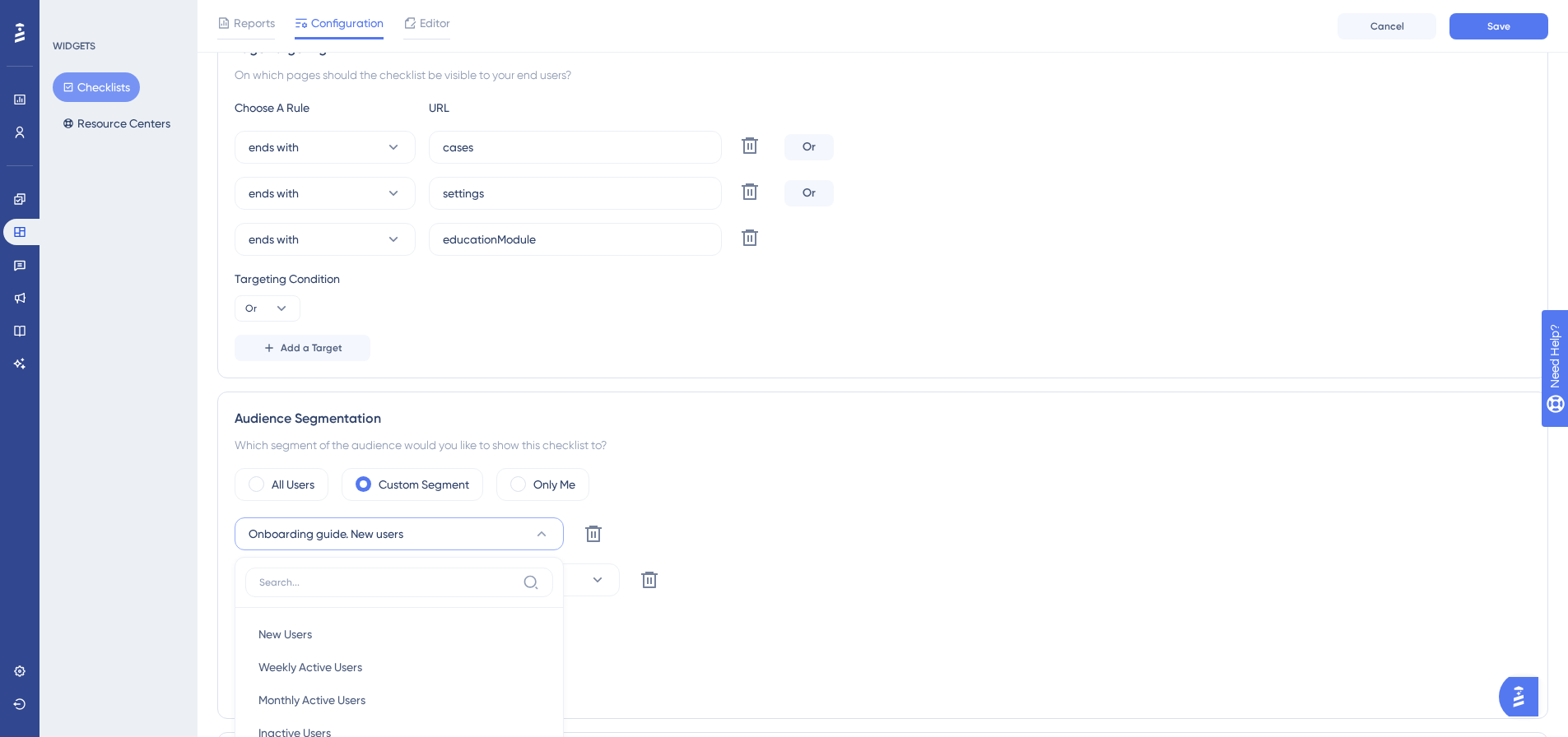 scroll, scrollTop: 682, scrollLeft: 0, axis: vertical 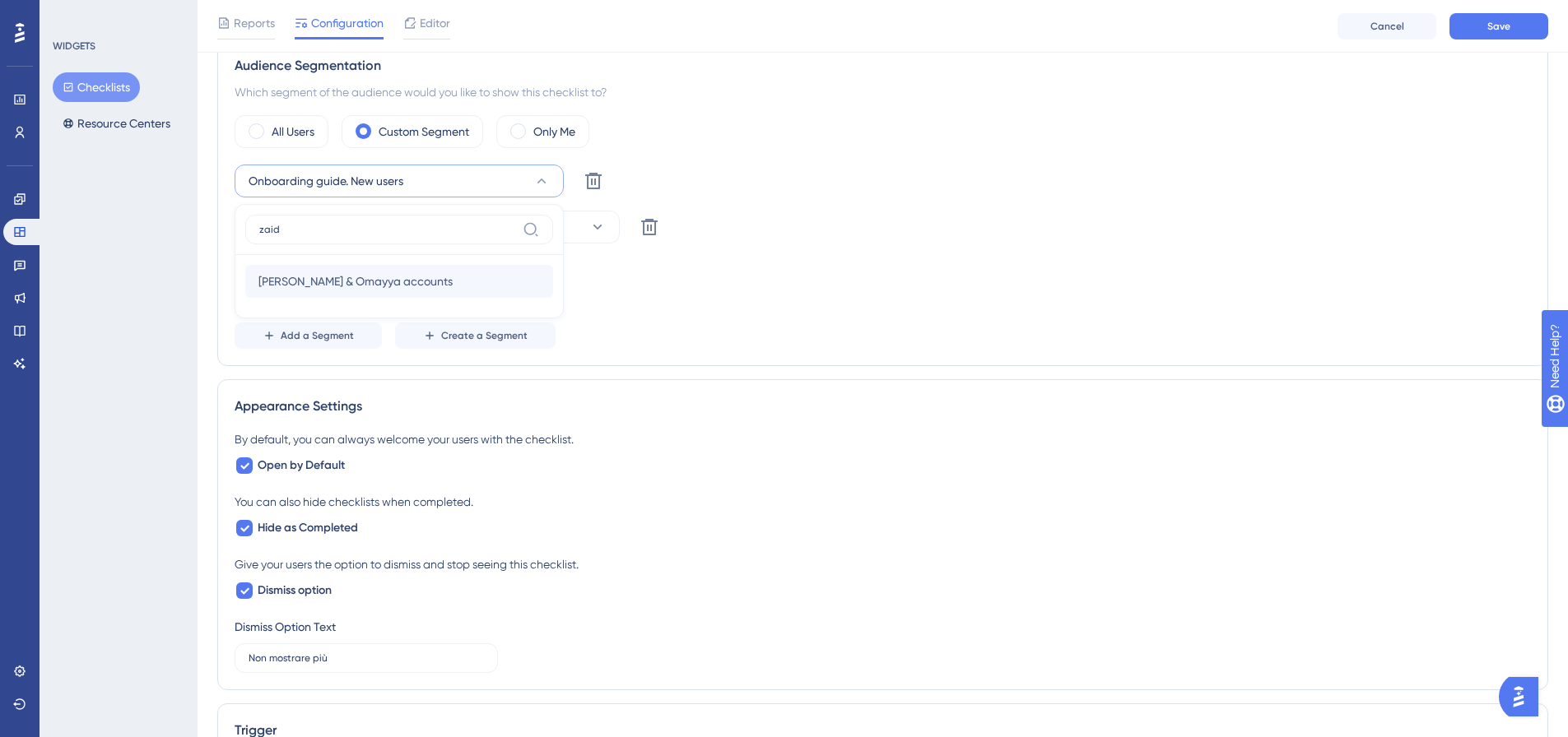 type on "zaid" 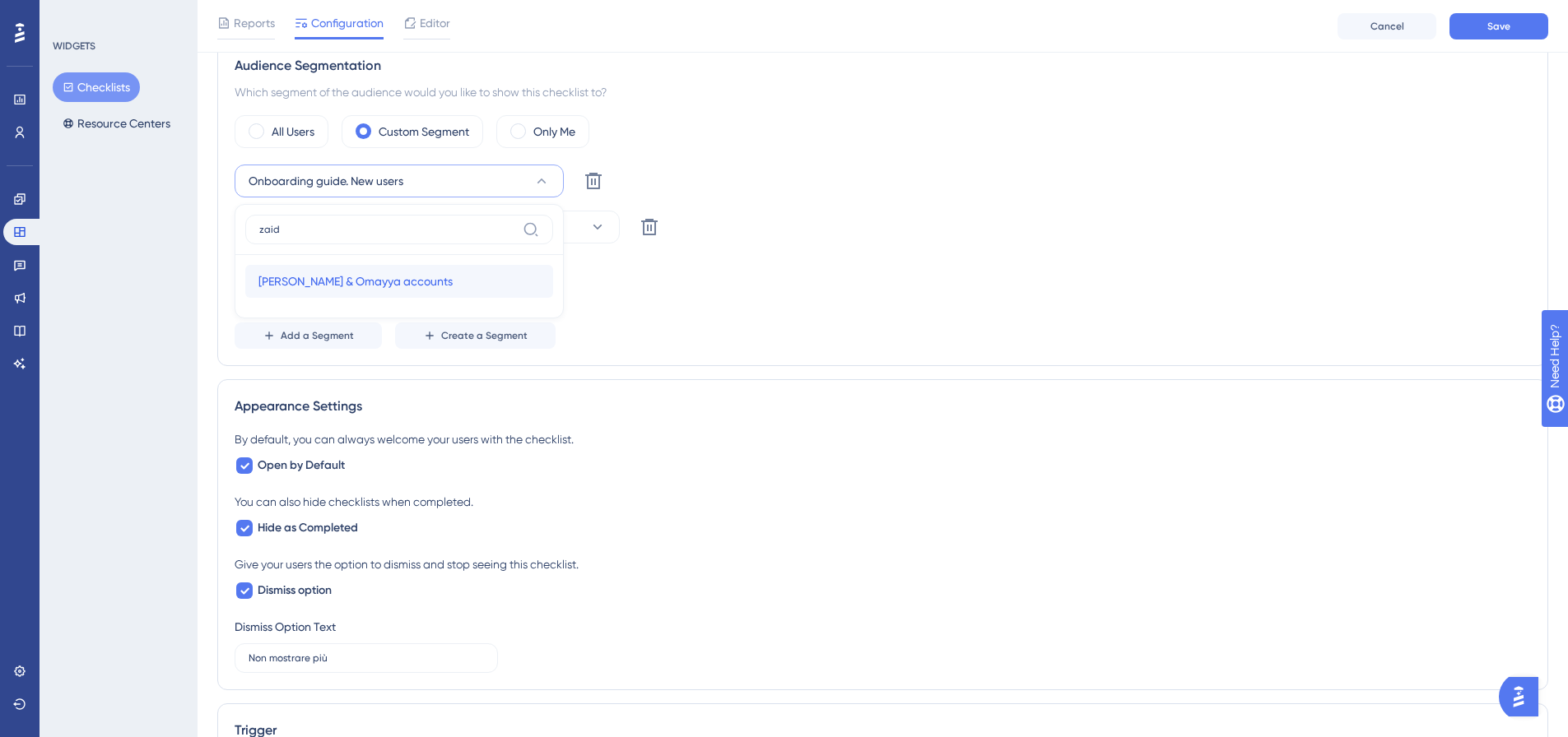 click on "Zaid Yazan & Omayya accounts Zaid Yazan & Omayya accounts" at bounding box center (399, 281) 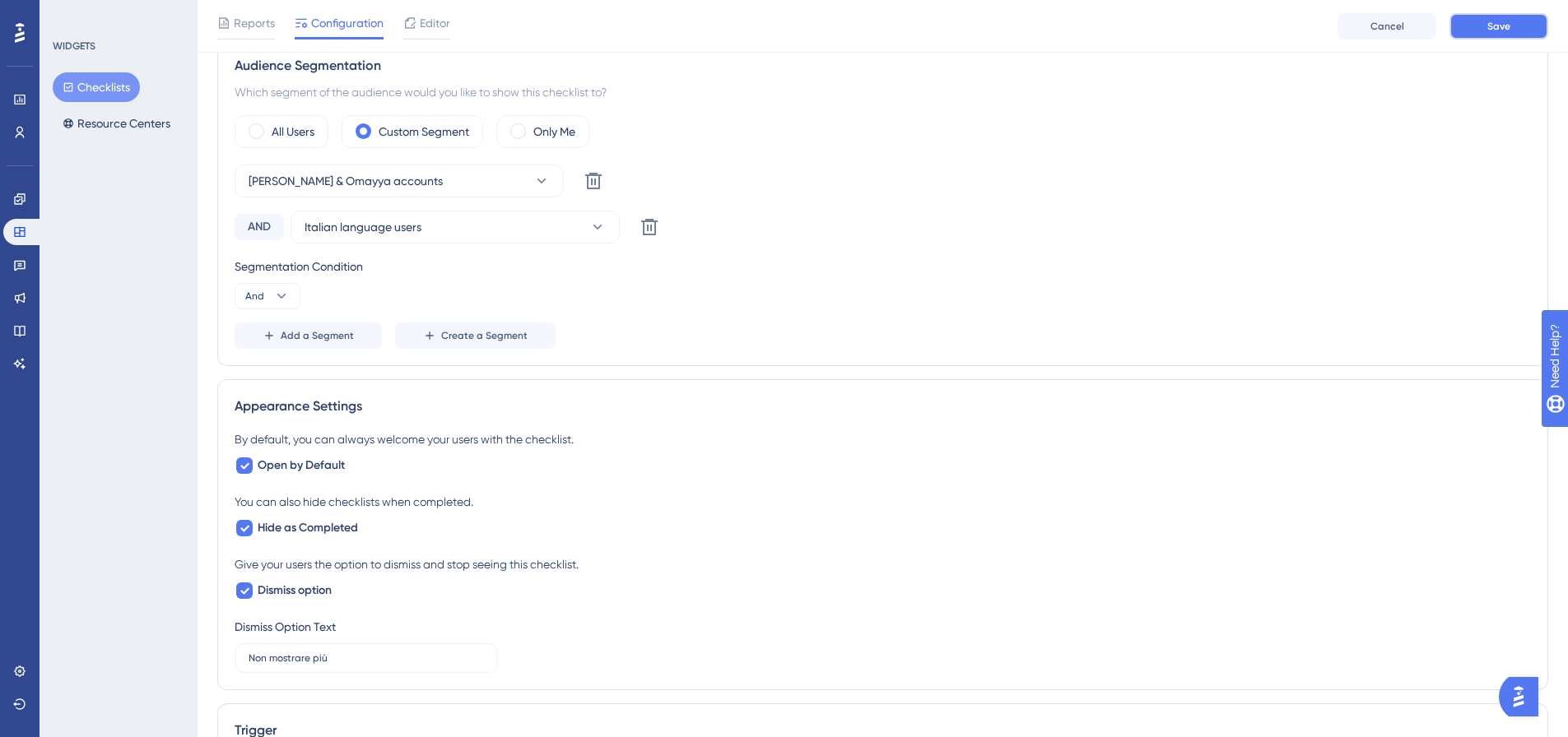 click on "Save" at bounding box center (1499, 26) 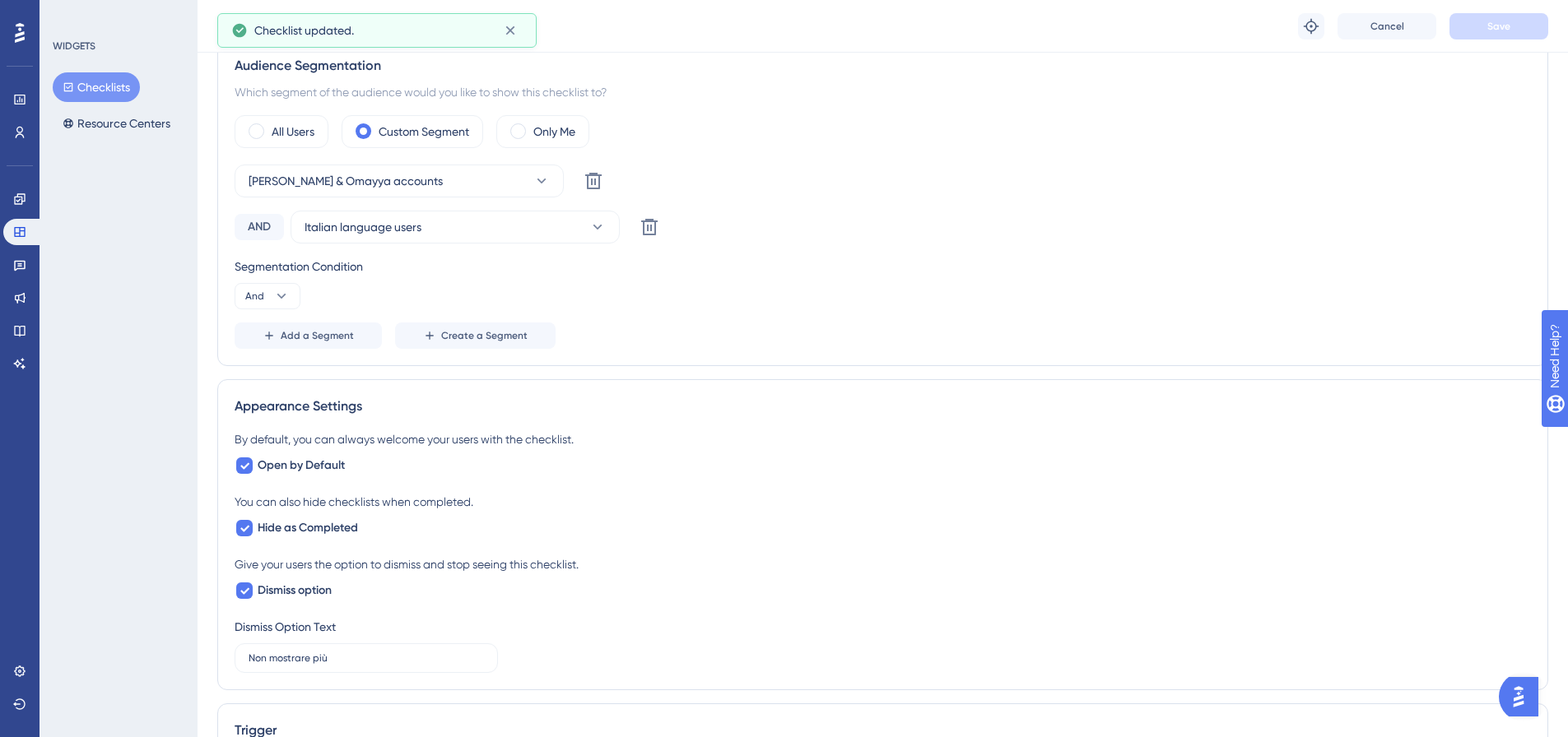 click on "Checklists" at bounding box center (96, 87) 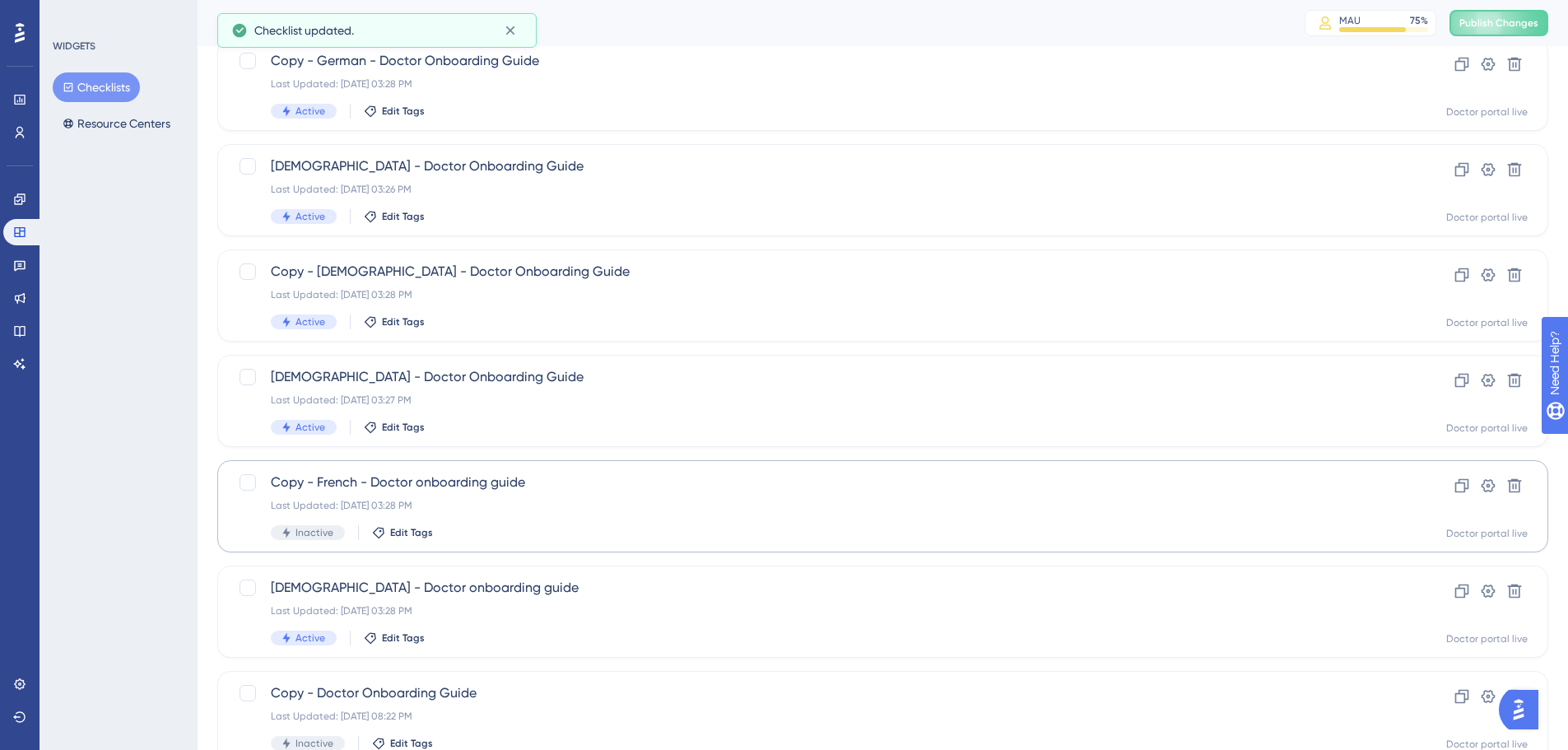 scroll, scrollTop: 329, scrollLeft: 0, axis: vertical 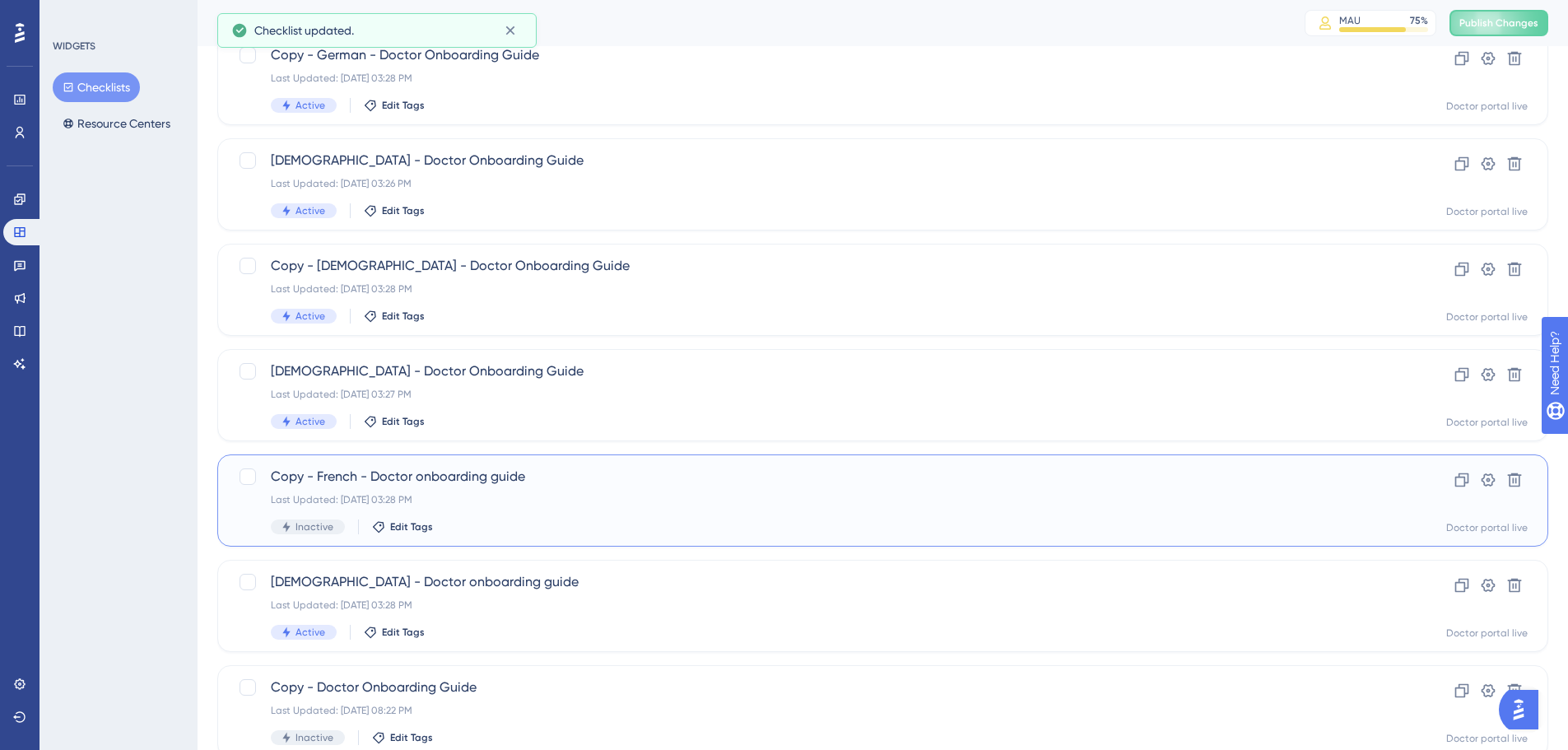 click on "Last Updated: Jul 10 2025, 03:28 PM" at bounding box center (817, 500) 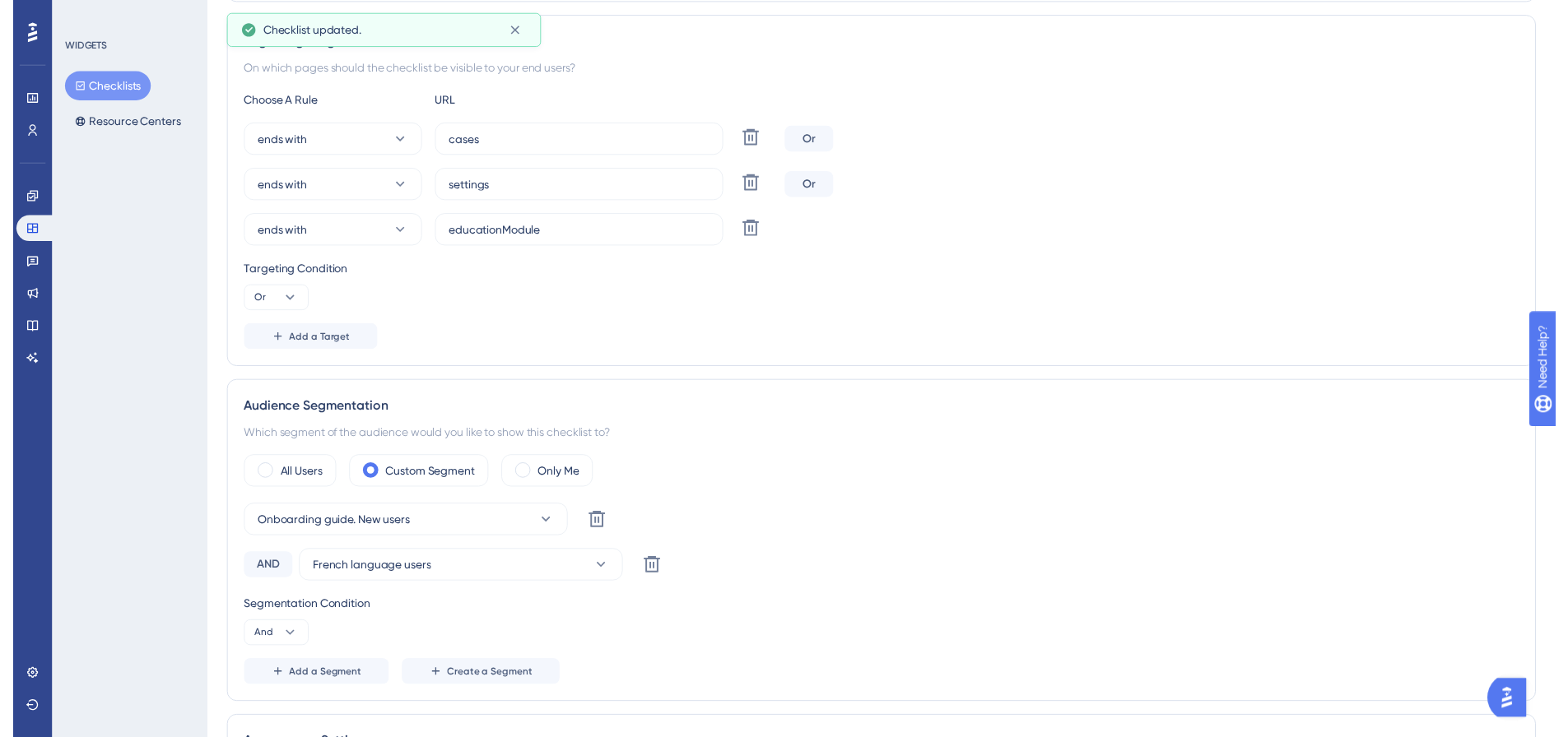 scroll, scrollTop: 0, scrollLeft: 0, axis: both 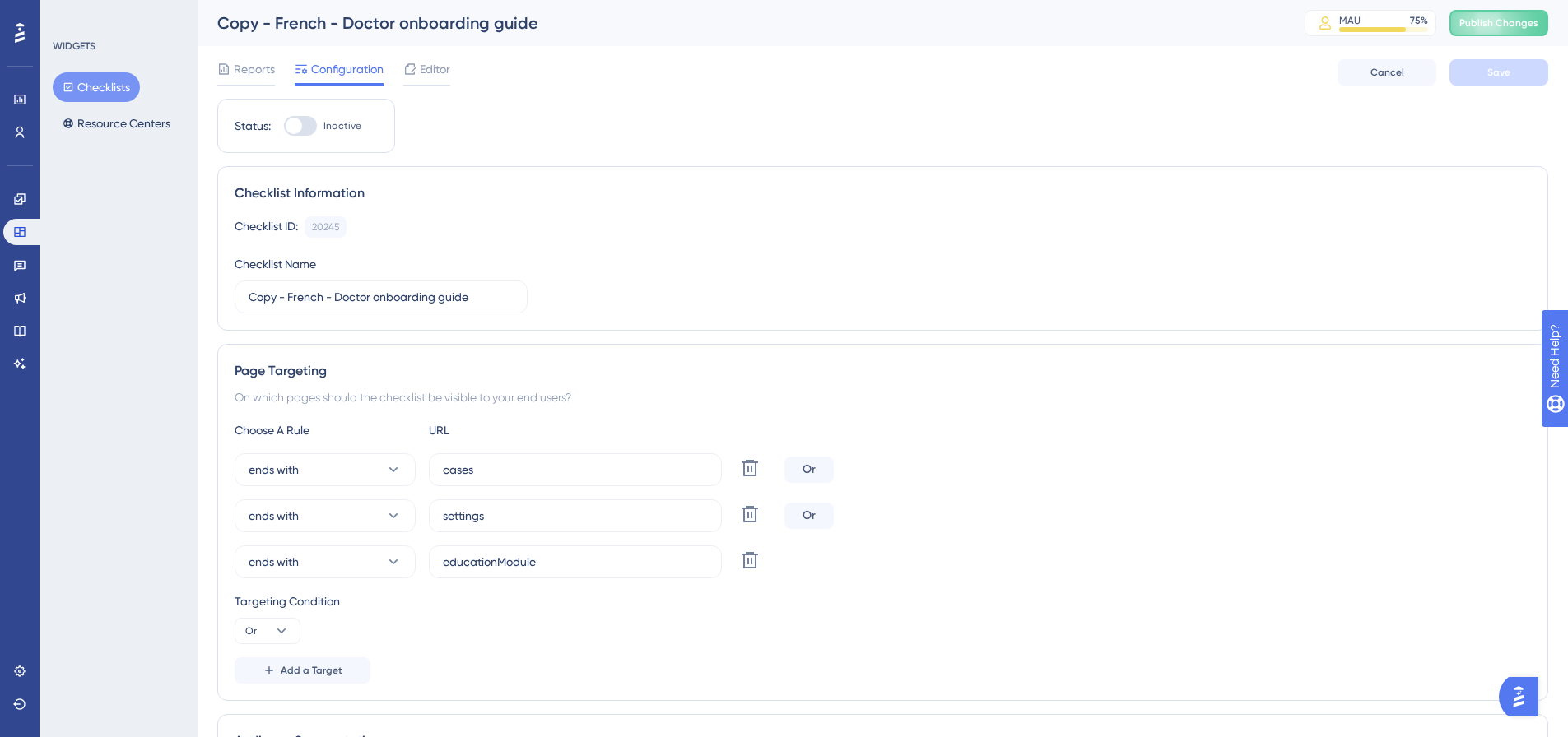 click at bounding box center (294, 126) 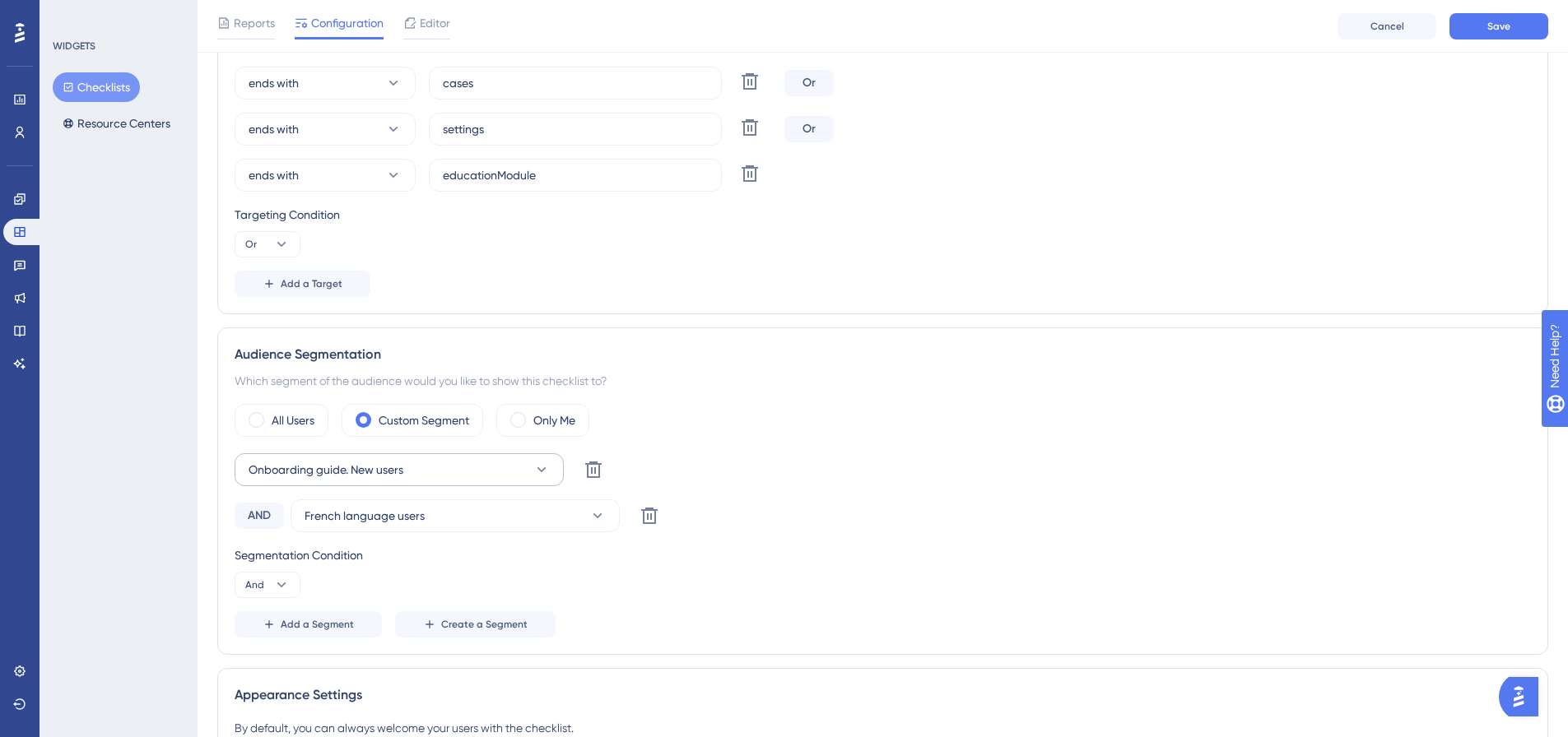 scroll, scrollTop: 411, scrollLeft: 0, axis: vertical 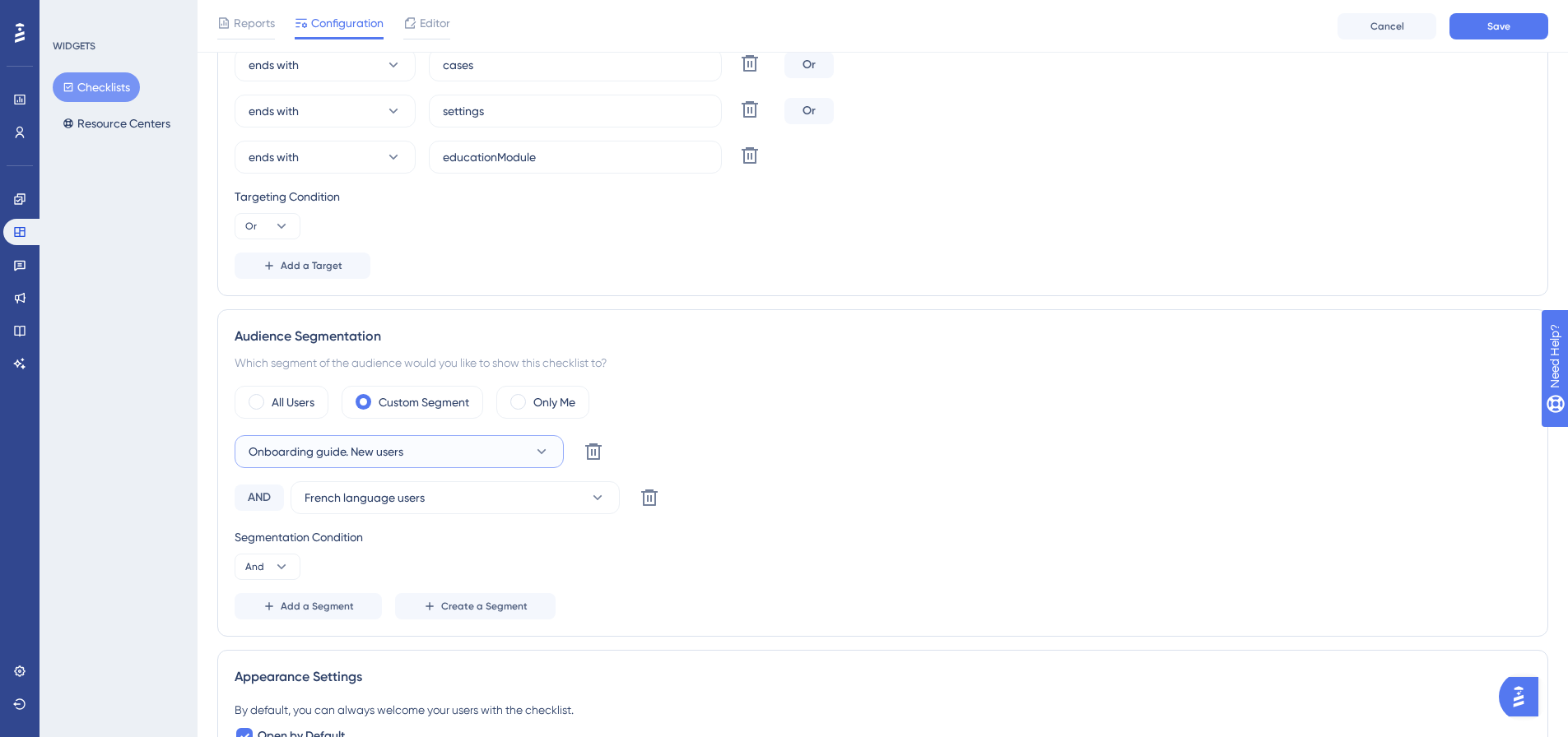 click on "Onboarding guide. New users" at bounding box center (326, 452) 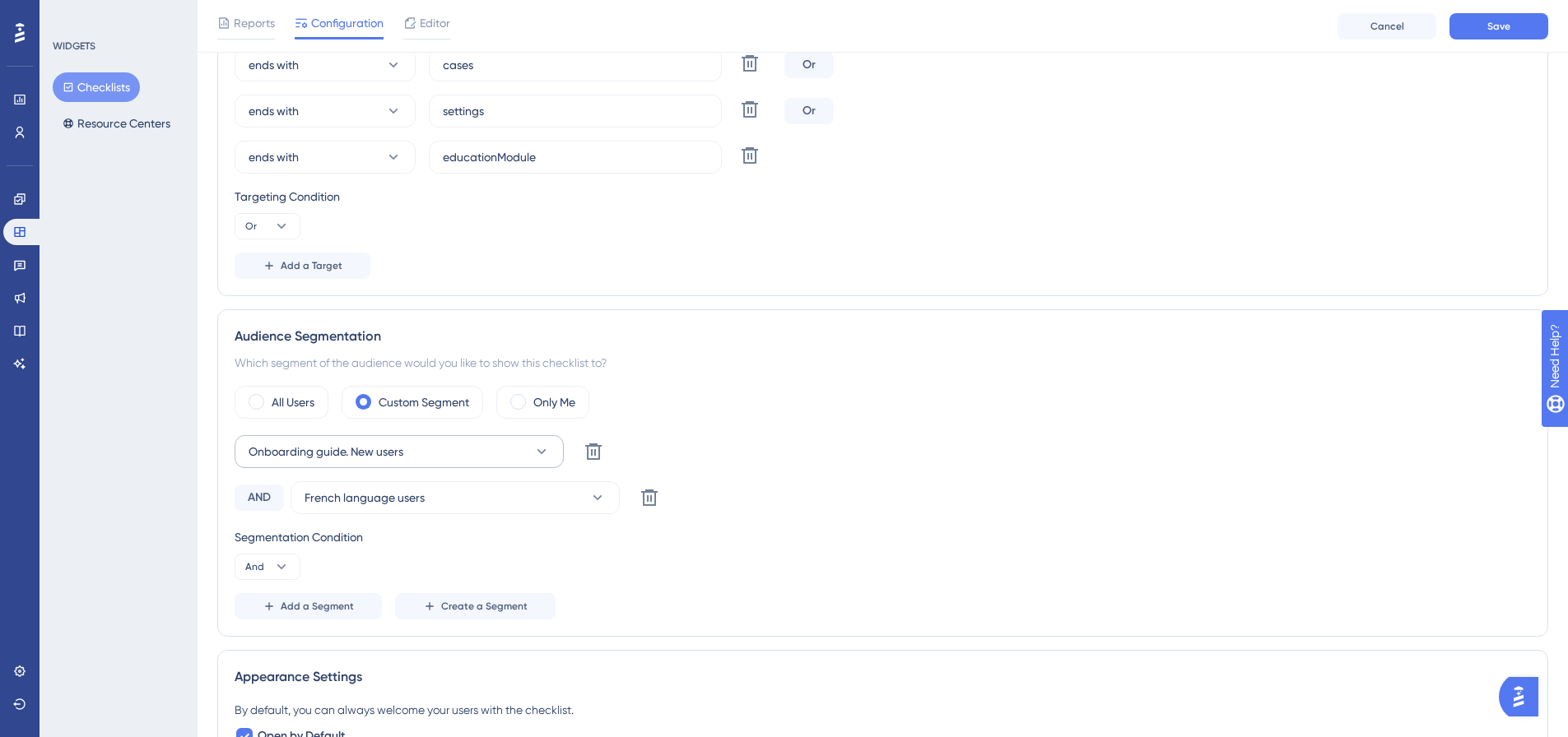 scroll, scrollTop: 683, scrollLeft: 0, axis: vertical 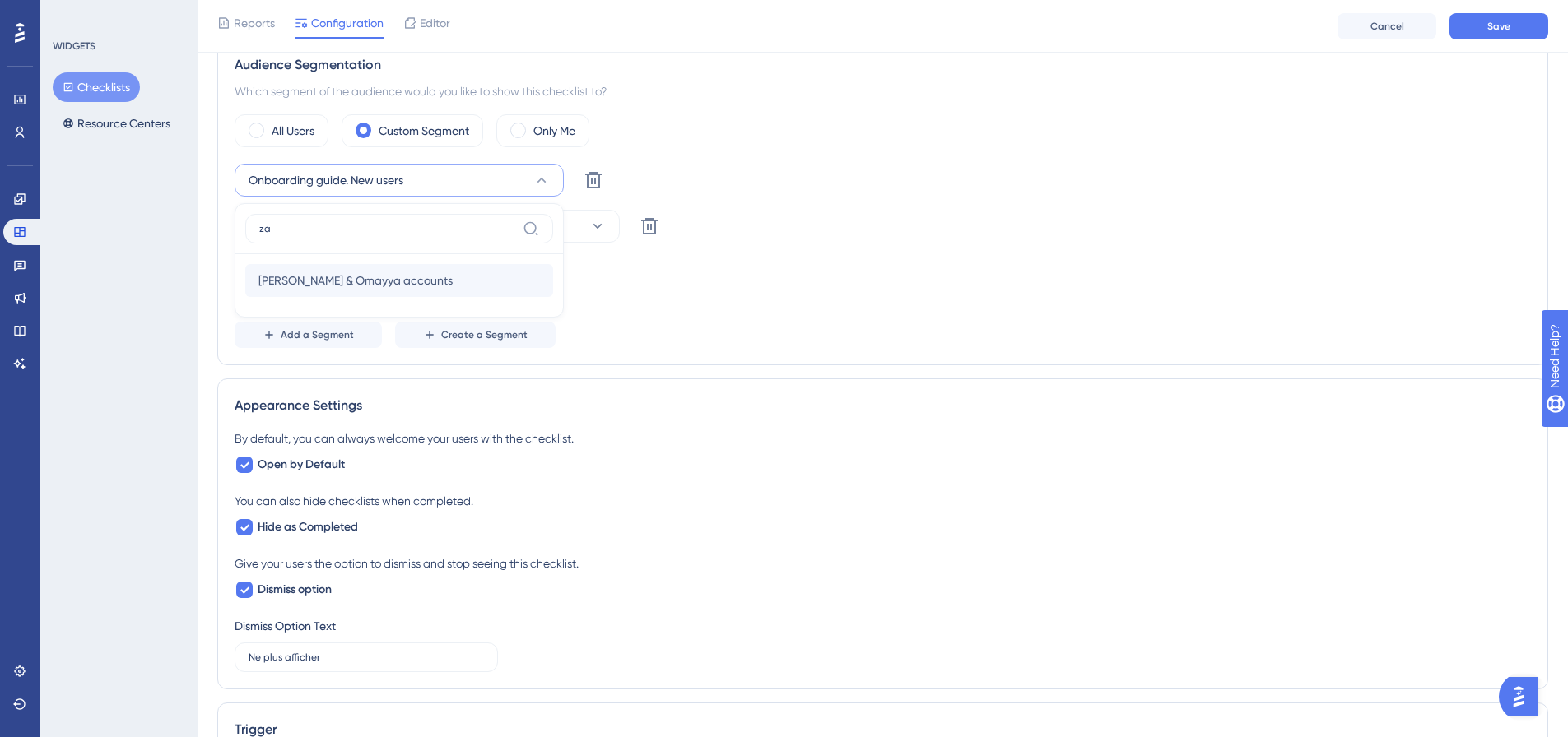type on "za" 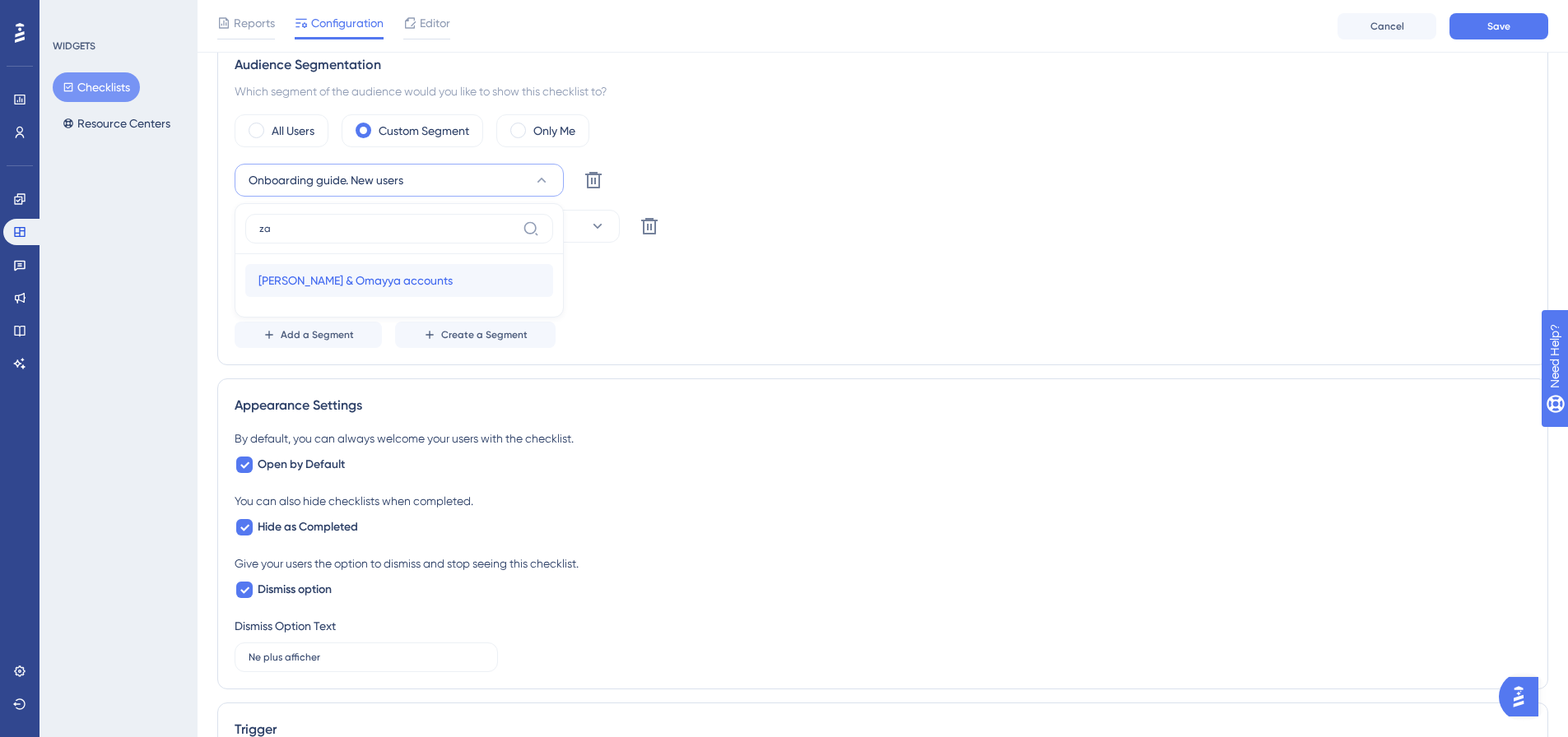 click on "Zaid Yazan & Omayya accounts Zaid Yazan & Omayya accounts" at bounding box center (399, 280) 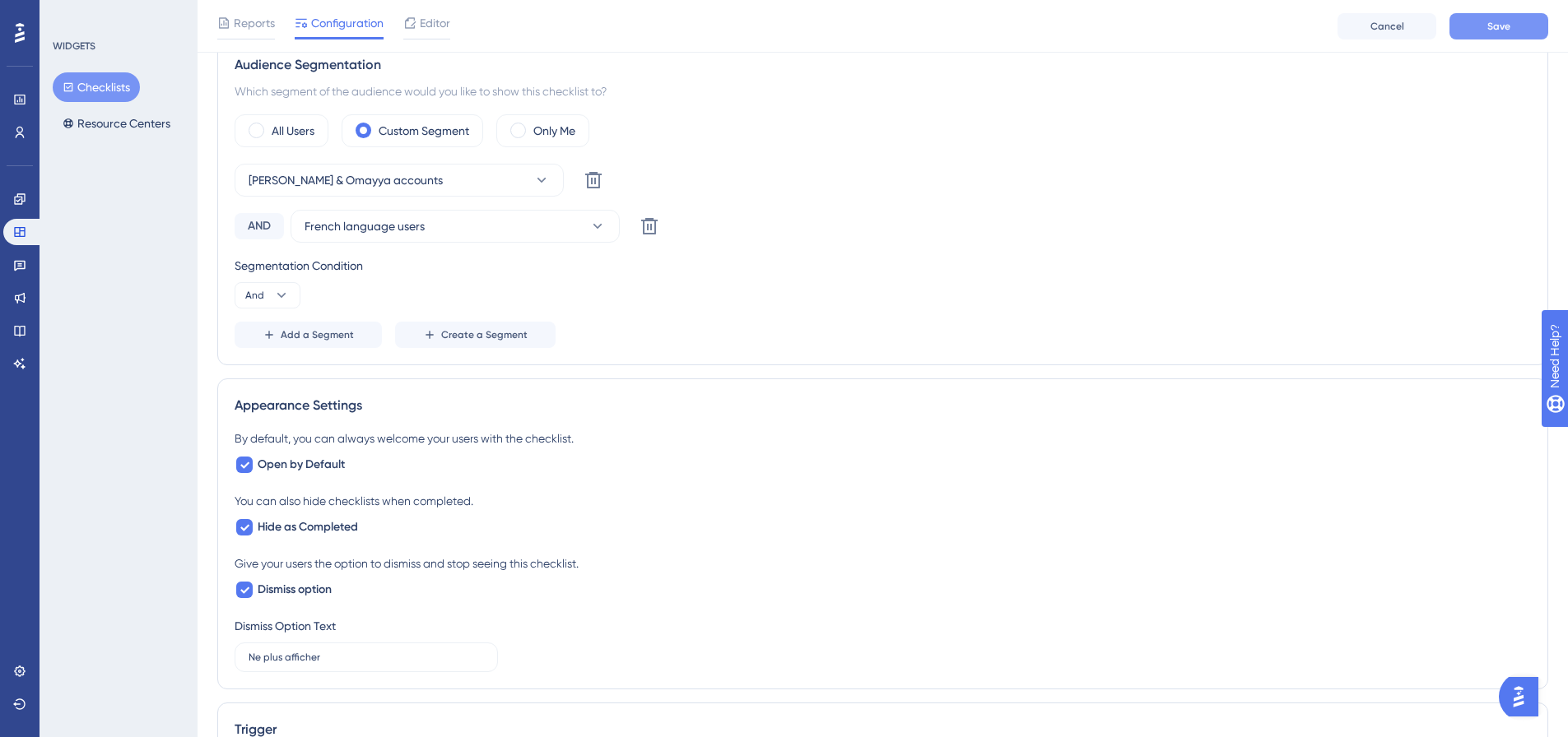 click on "Save" at bounding box center (1499, 26) 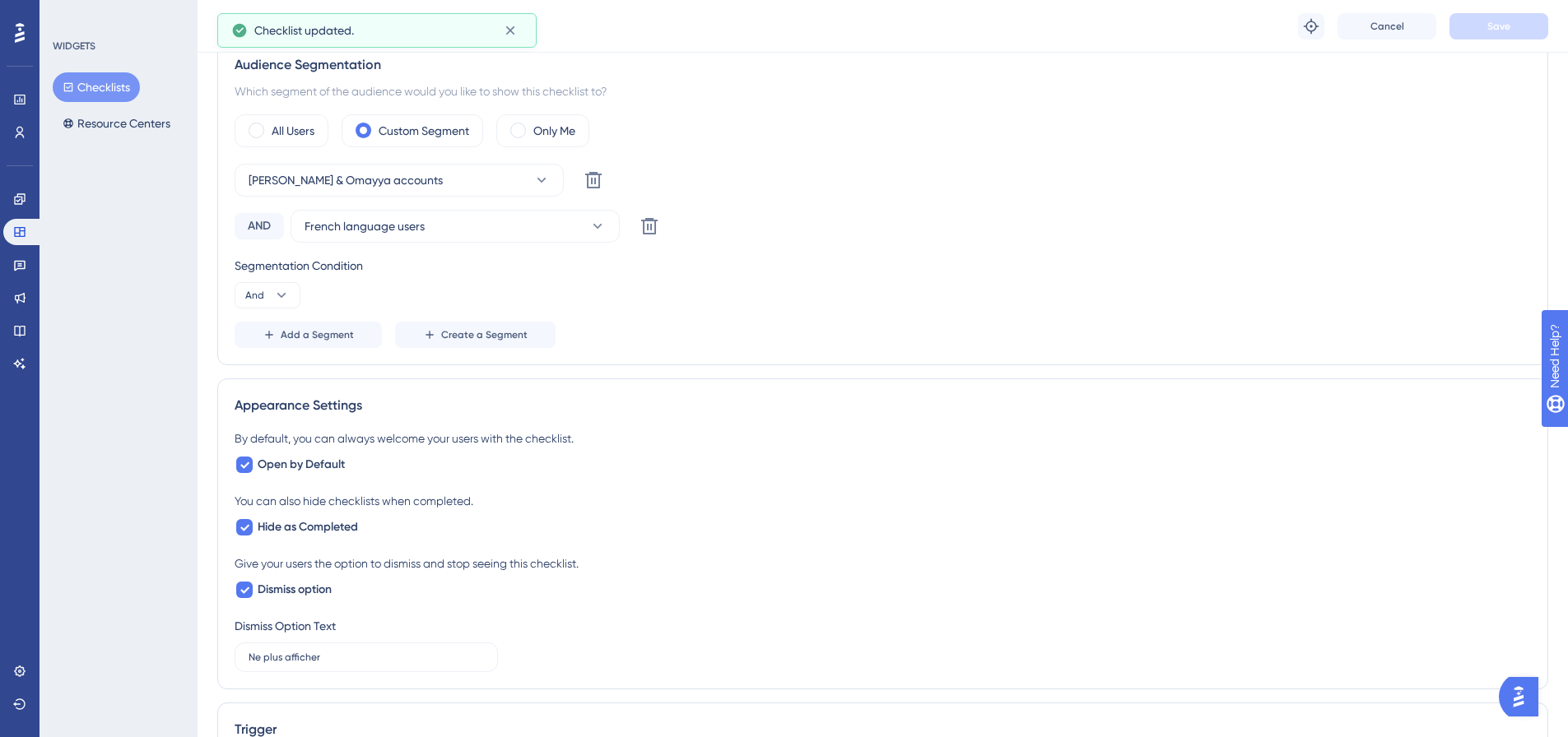 click on "Checklists" at bounding box center [96, 87] 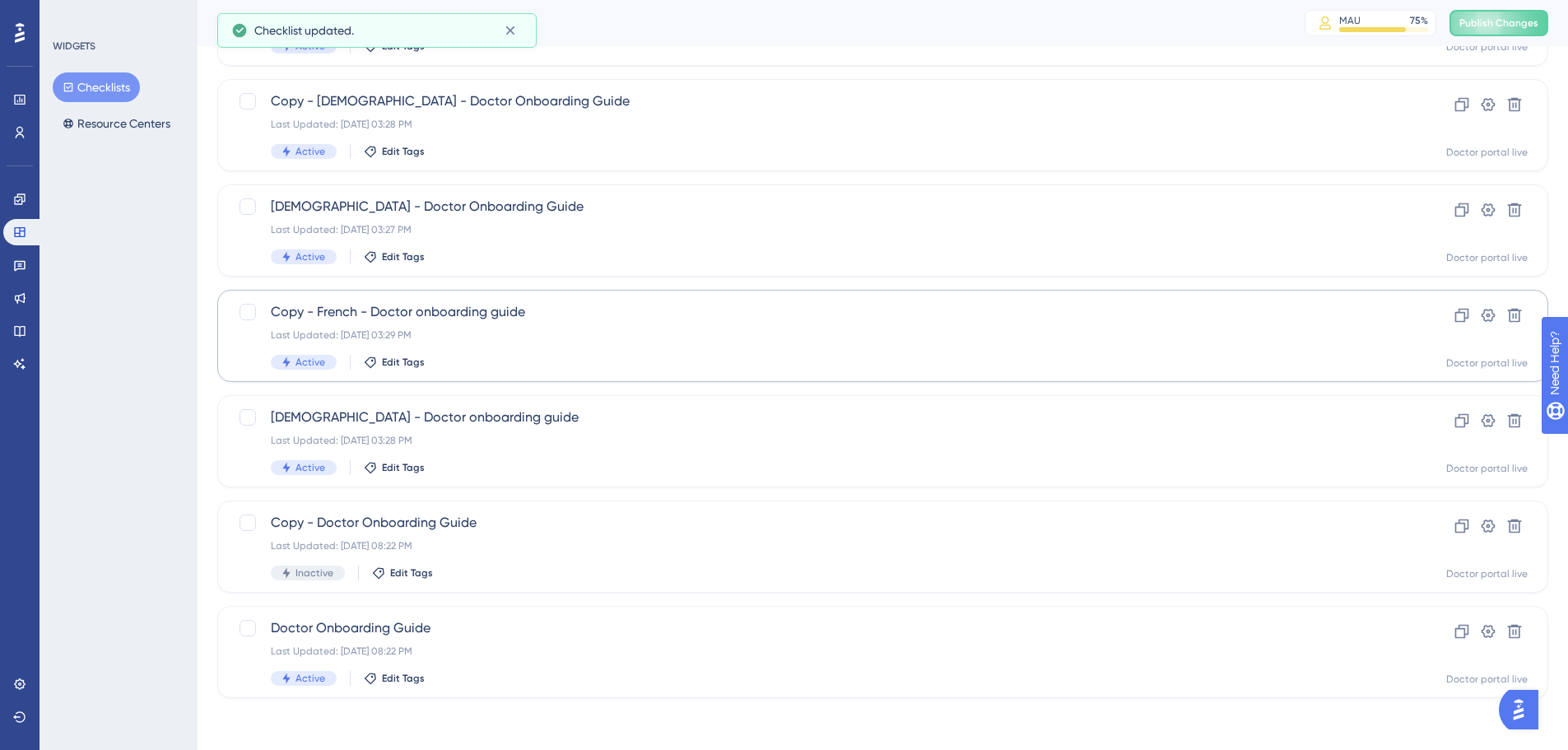 scroll, scrollTop: 495, scrollLeft: 0, axis: vertical 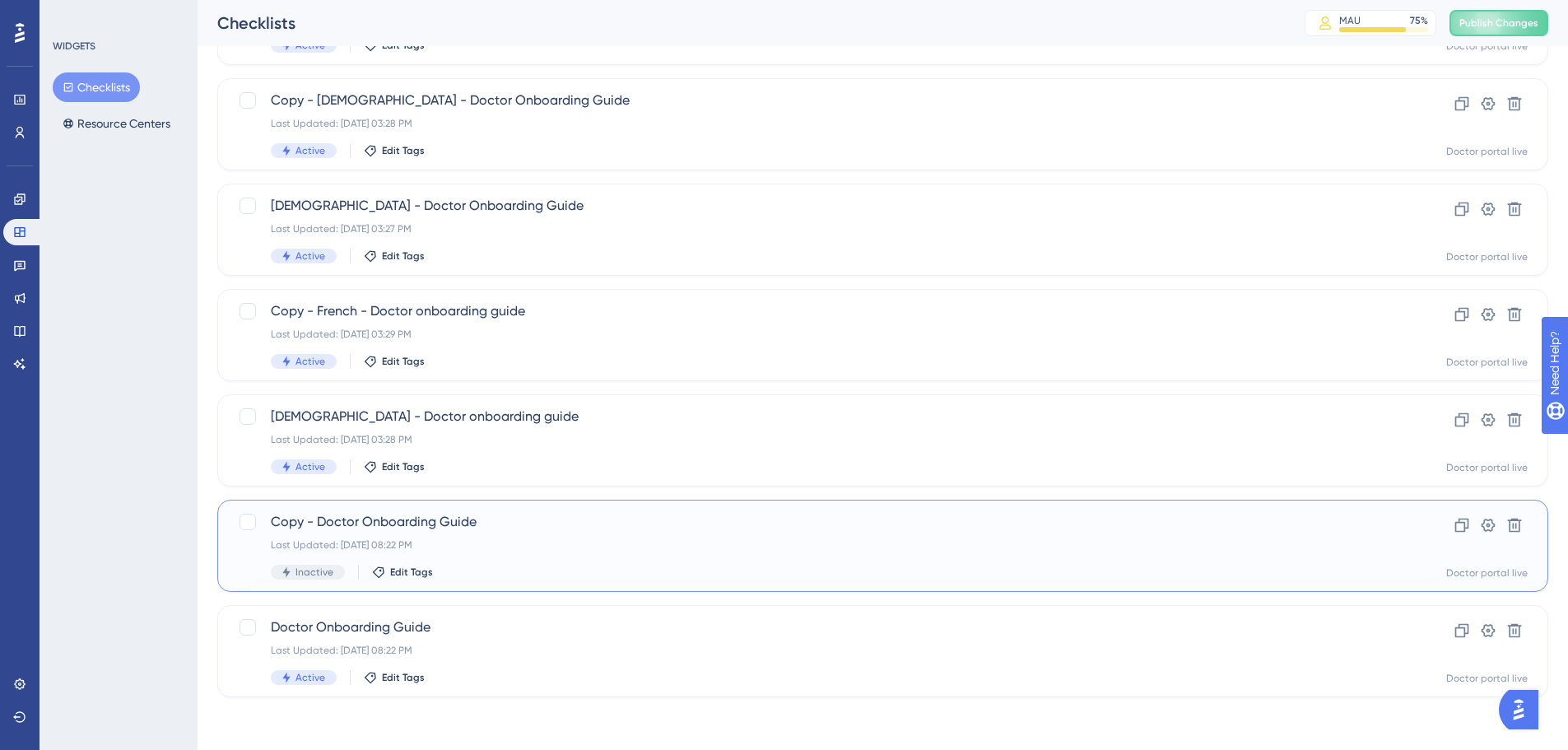 click on "Copy - Doctor Onboarding Guide" at bounding box center (817, 522) 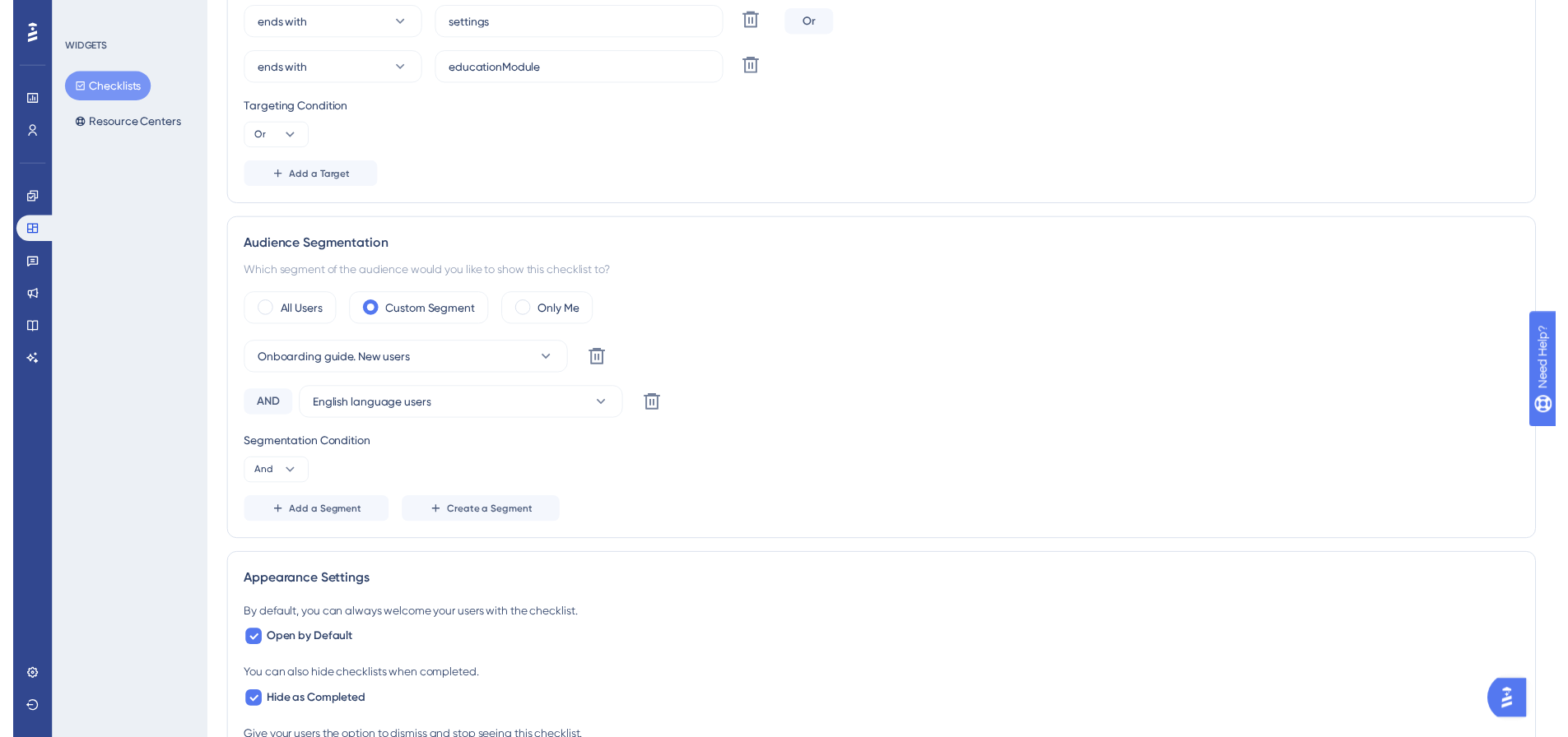 scroll, scrollTop: 0, scrollLeft: 0, axis: both 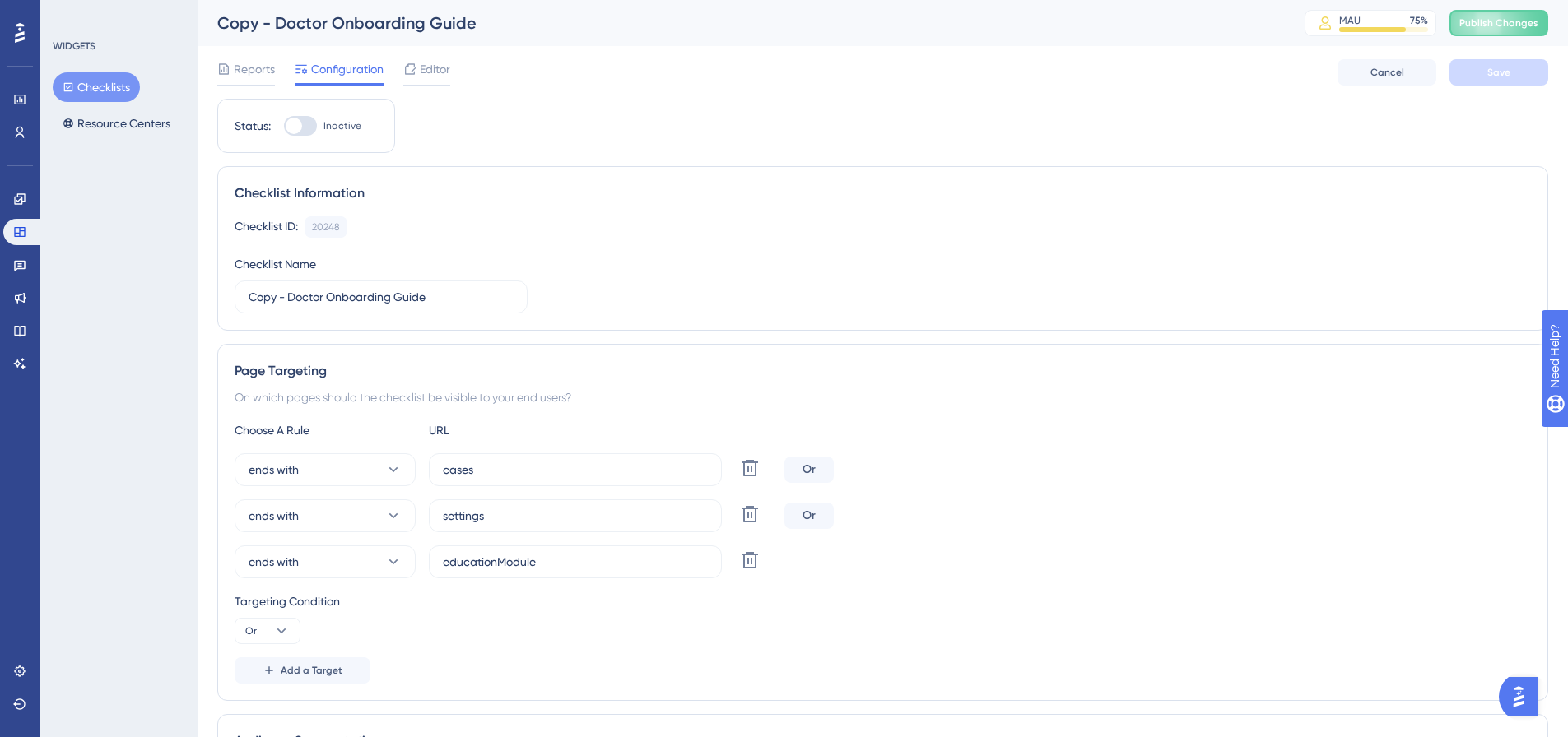 click at bounding box center (300, 126) 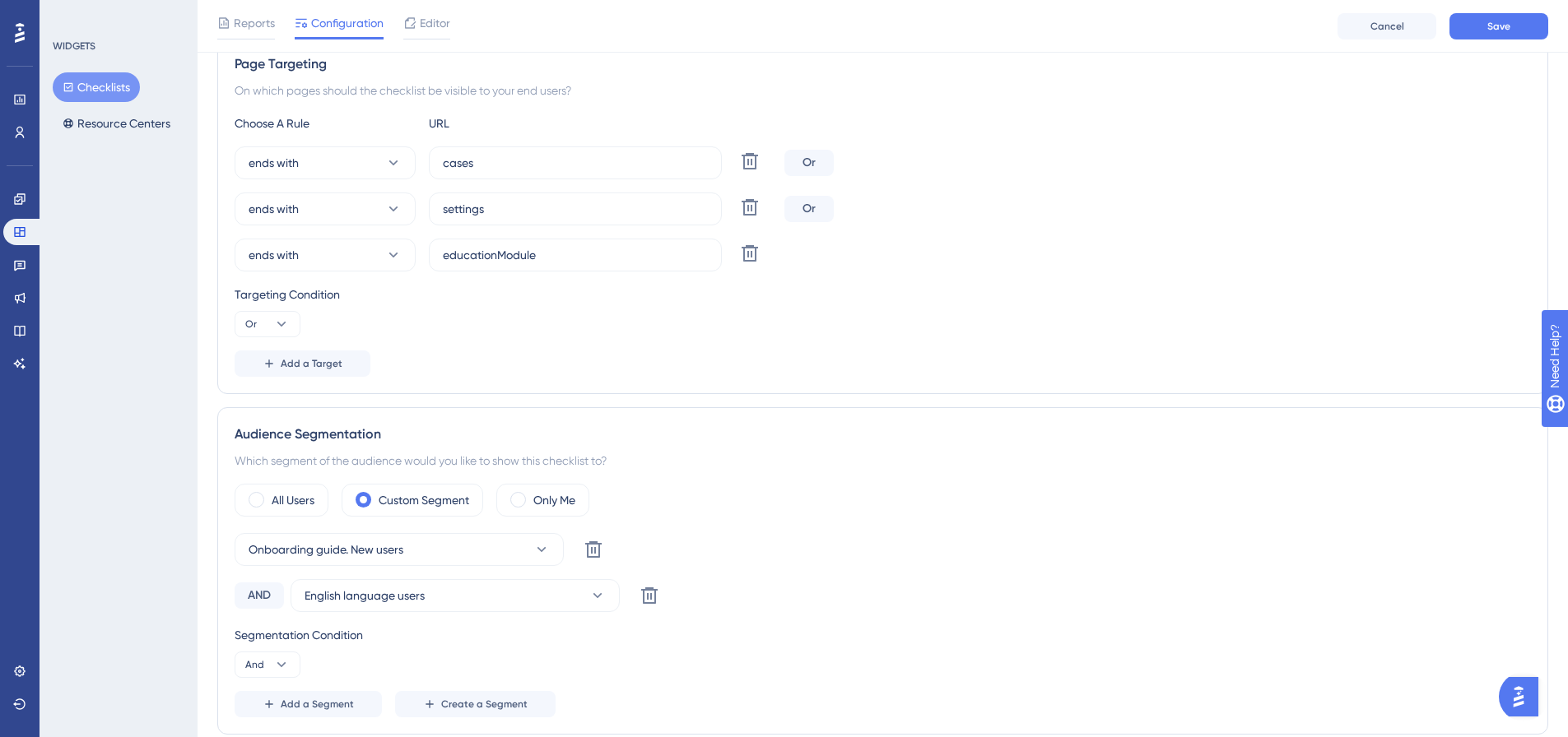 scroll, scrollTop: 329, scrollLeft: 0, axis: vertical 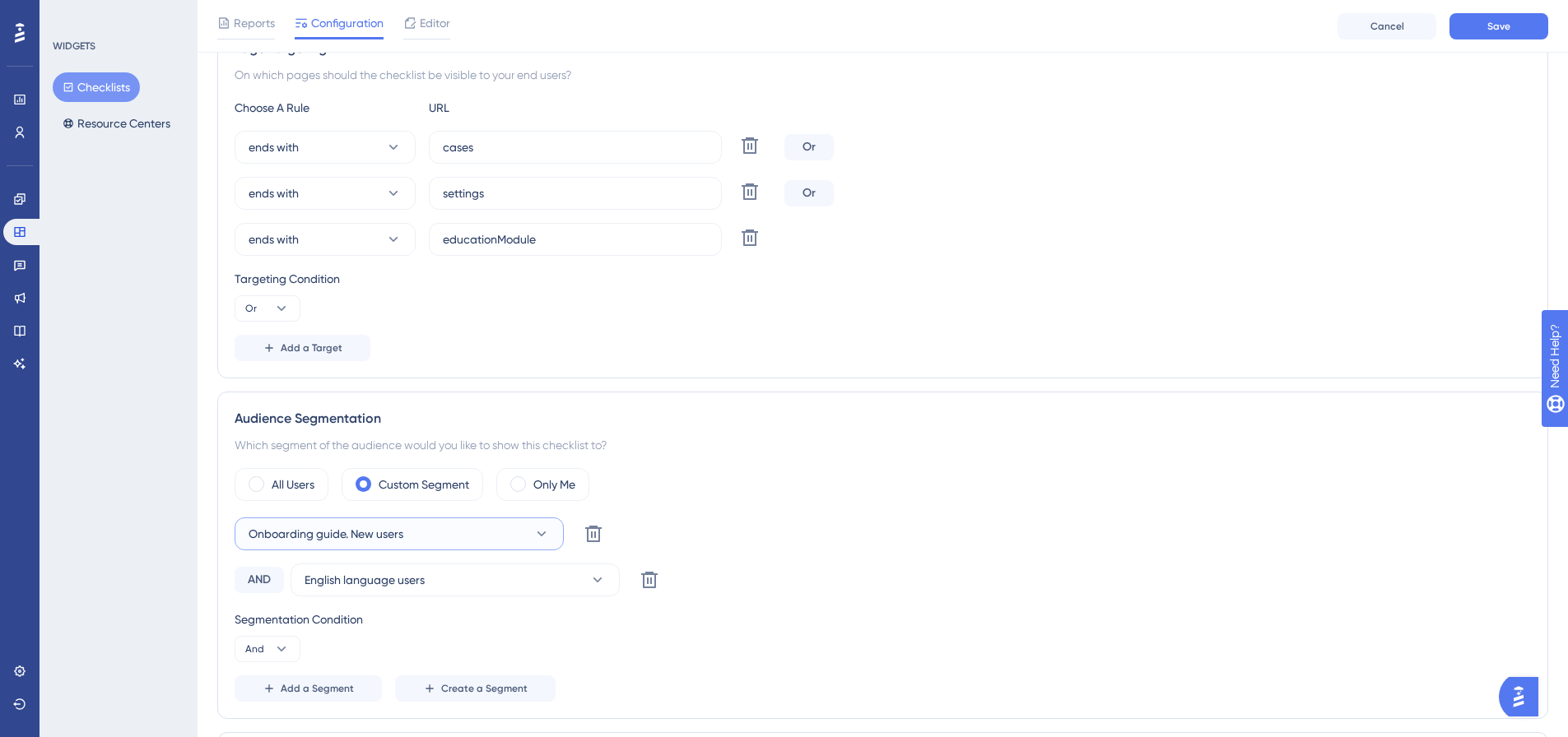 click on "Onboarding guide. New users" at bounding box center [326, 534] 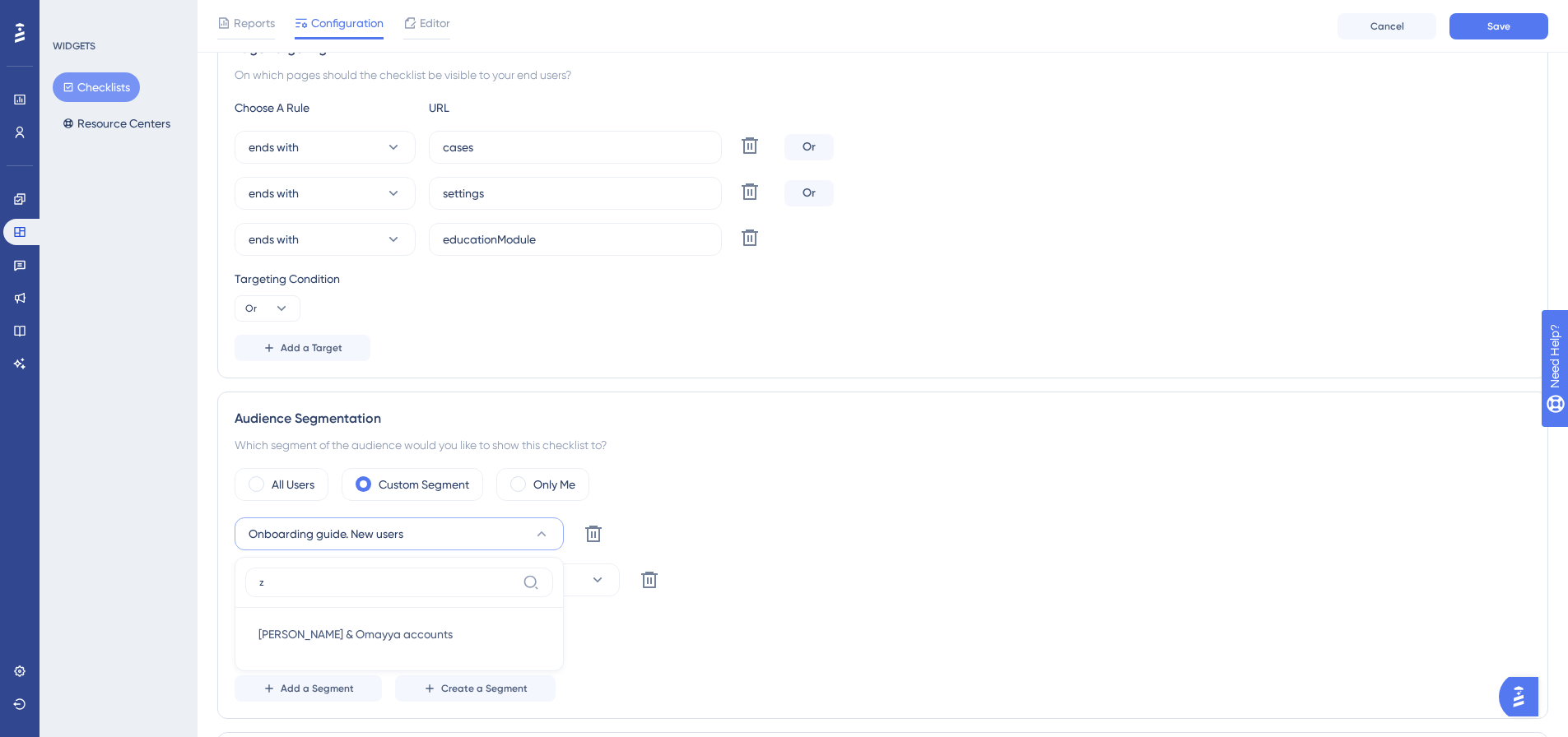 scroll, scrollTop: 479, scrollLeft: 0, axis: vertical 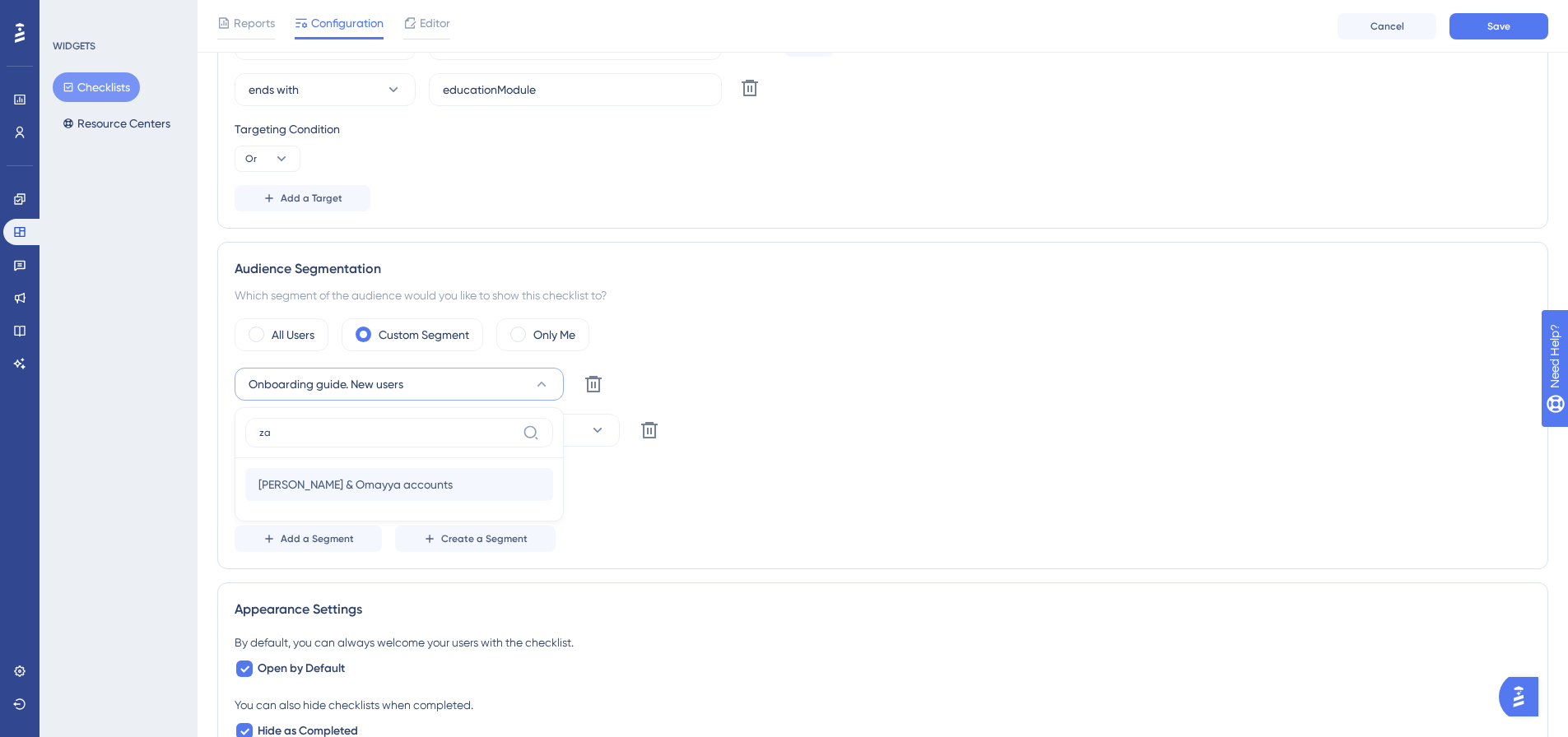 type on "za" 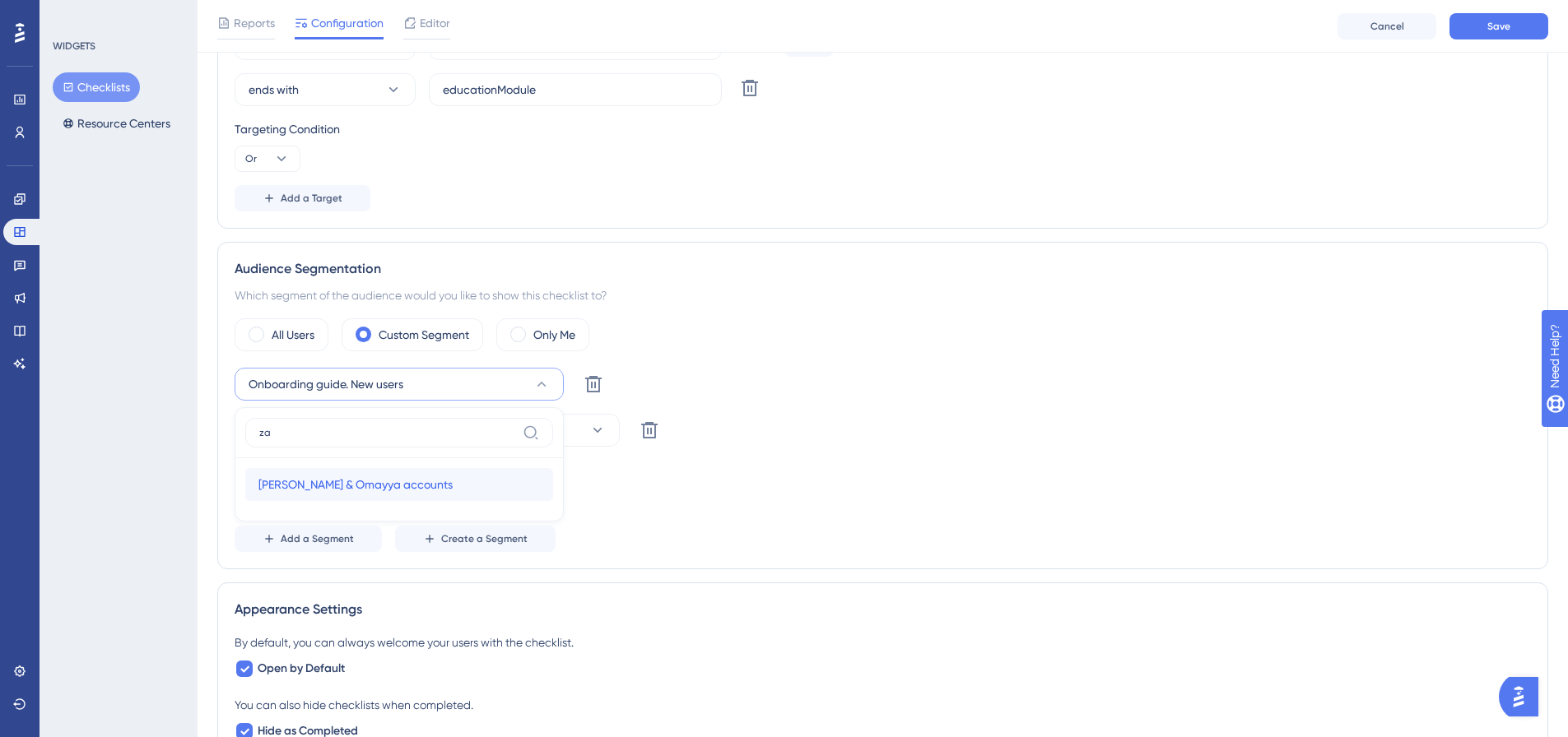 click on "Zaid Yazan & Omayya accounts" at bounding box center (356, 484) 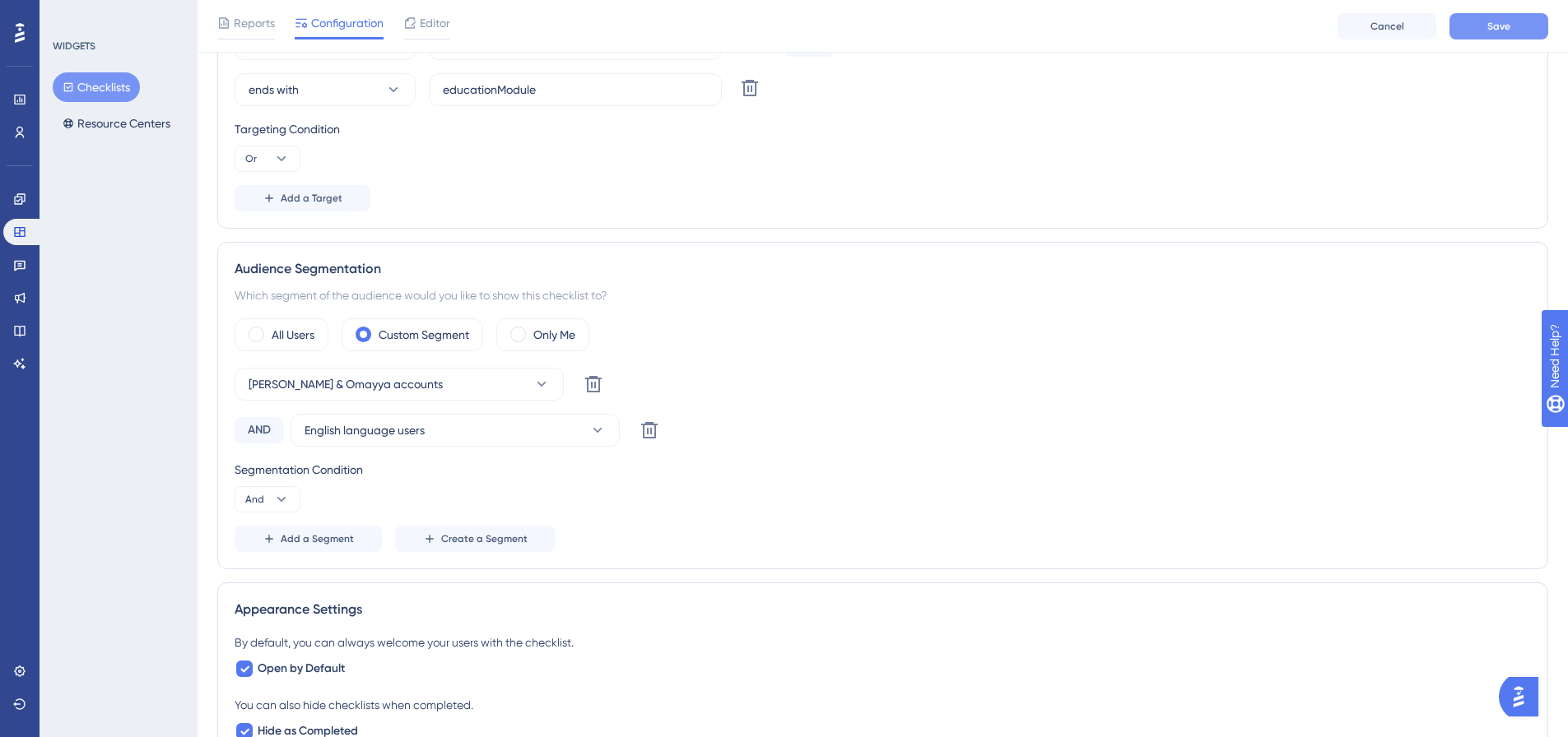 click on "Save" at bounding box center (1499, 26) 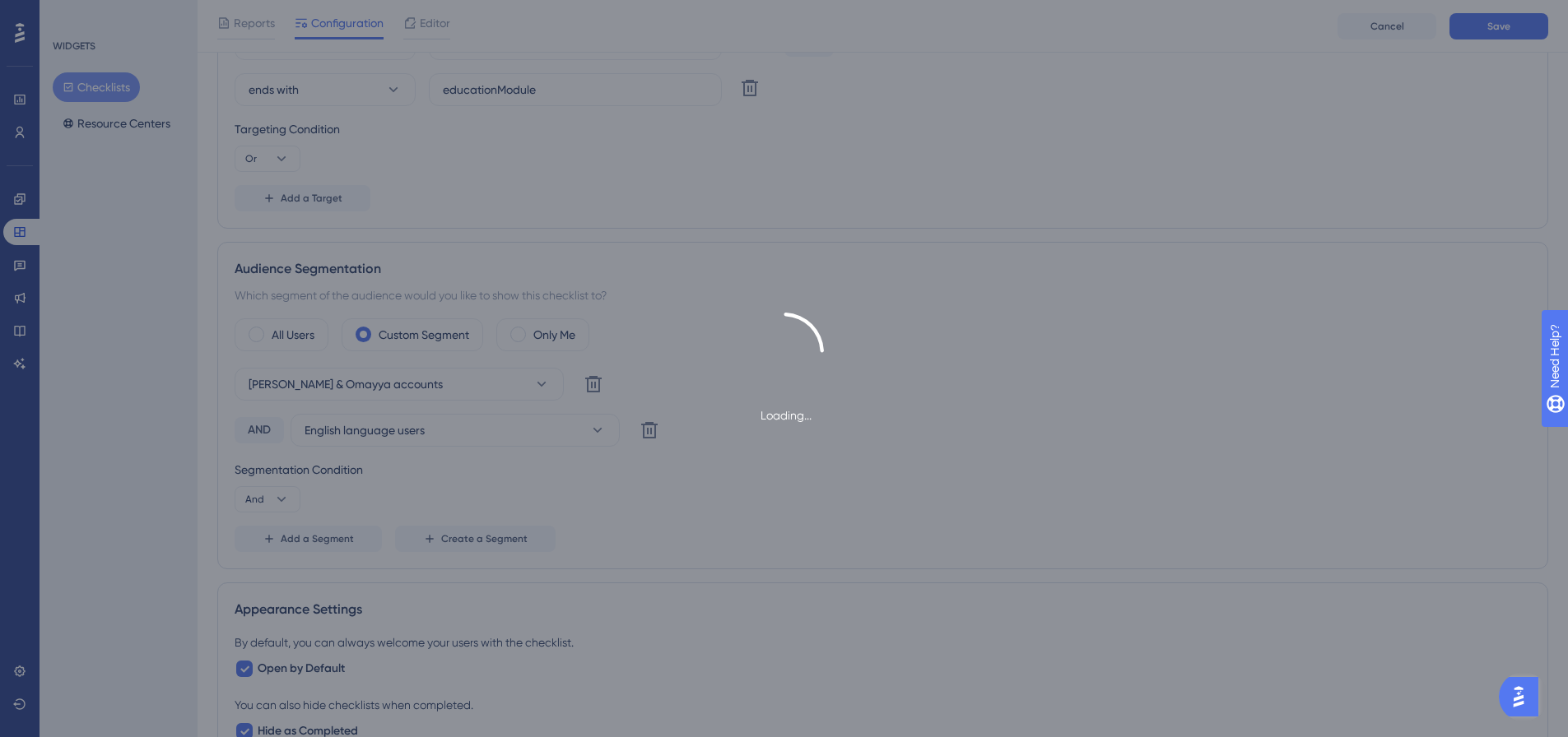 scroll, scrollTop: 0, scrollLeft: 0, axis: both 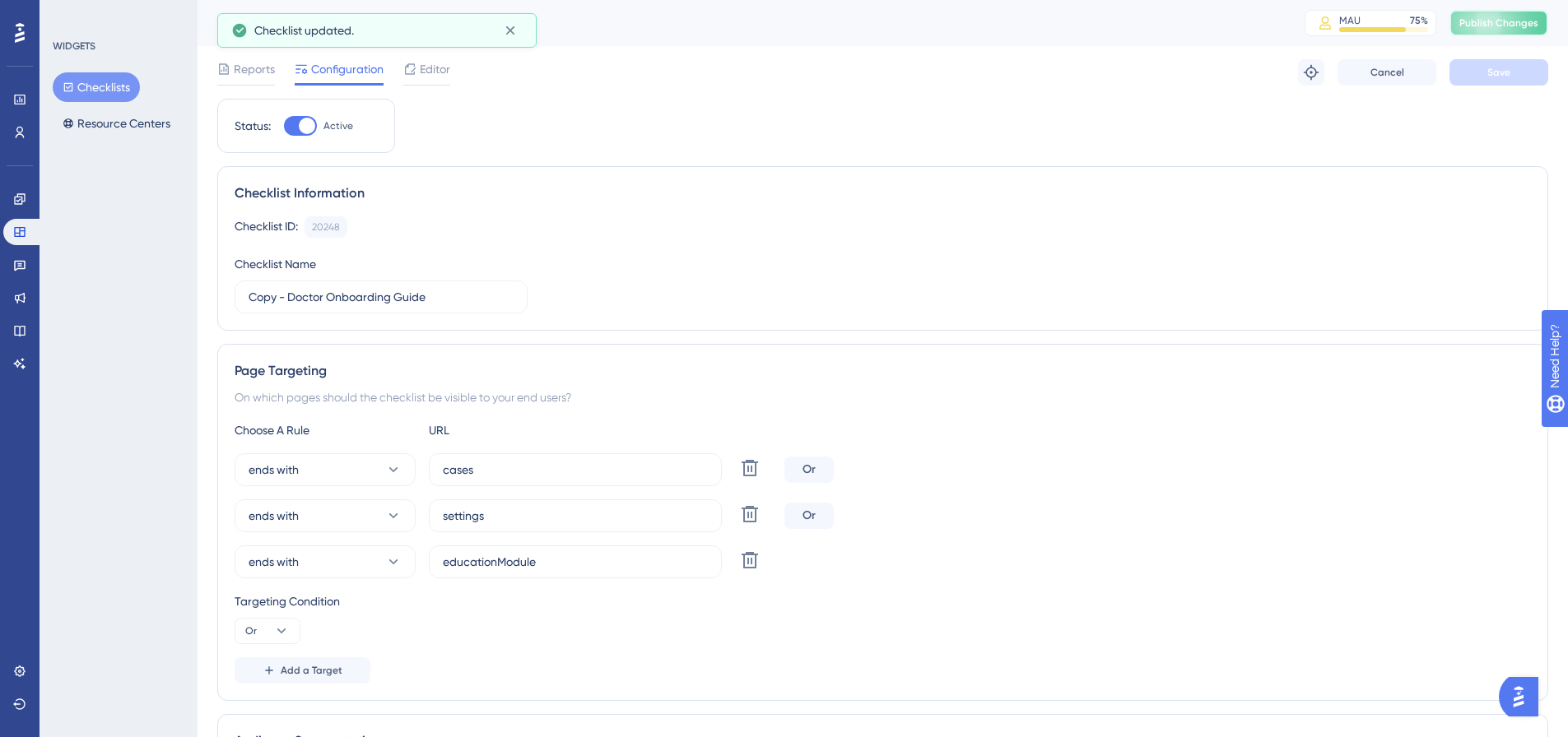 click on "Publish Changes" at bounding box center [1499, 23] 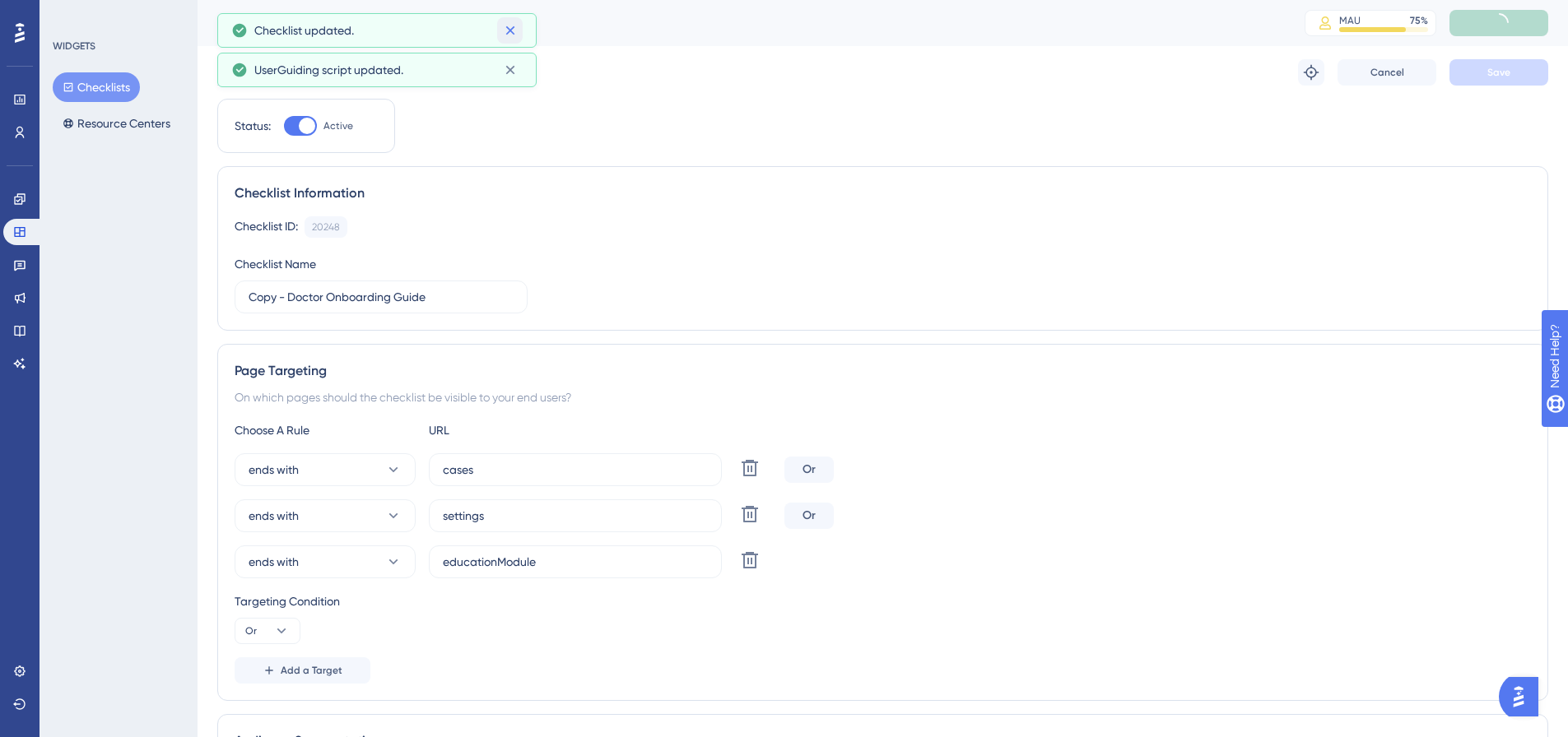 click at bounding box center [509, 30] 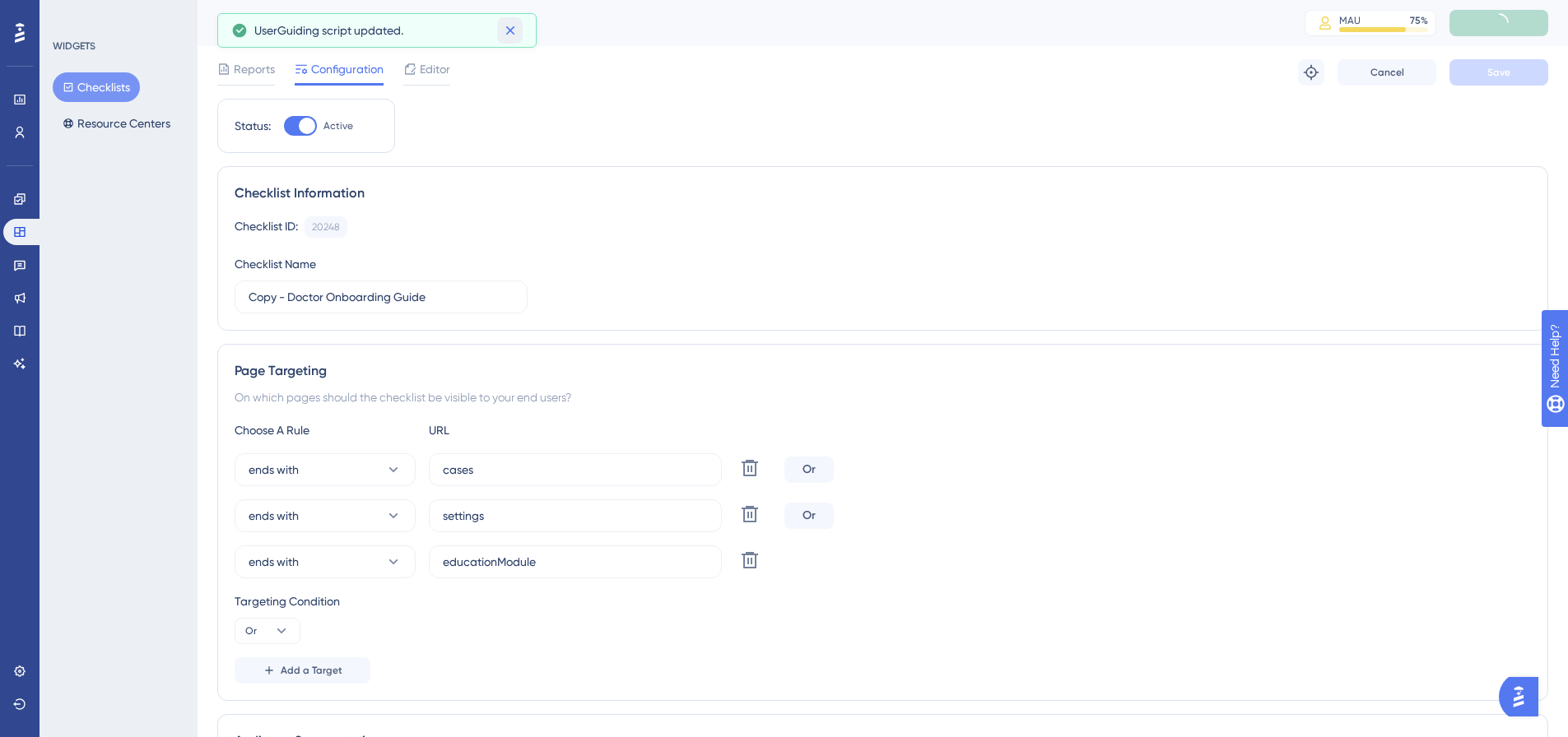click 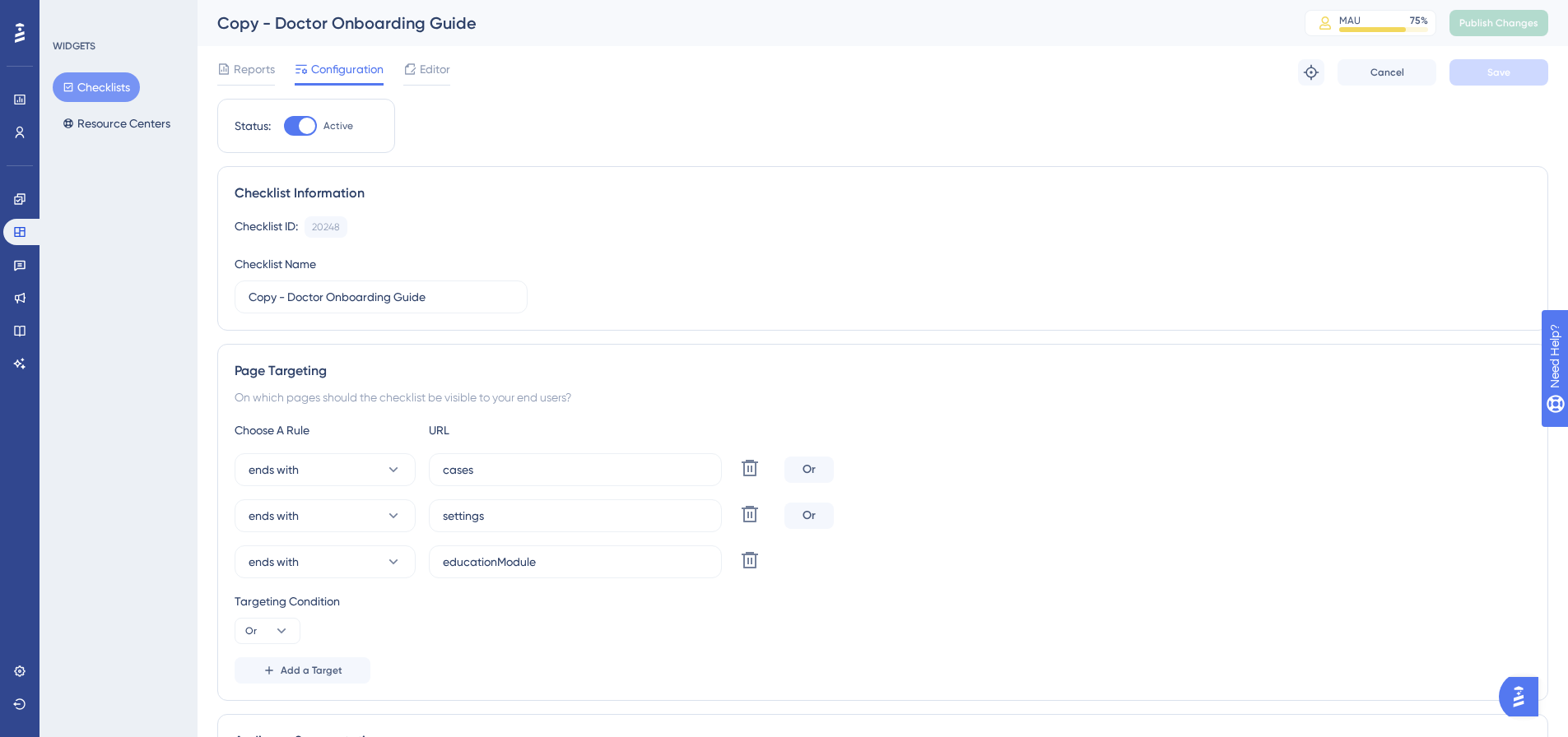 click on "Checklists" at bounding box center [96, 87] 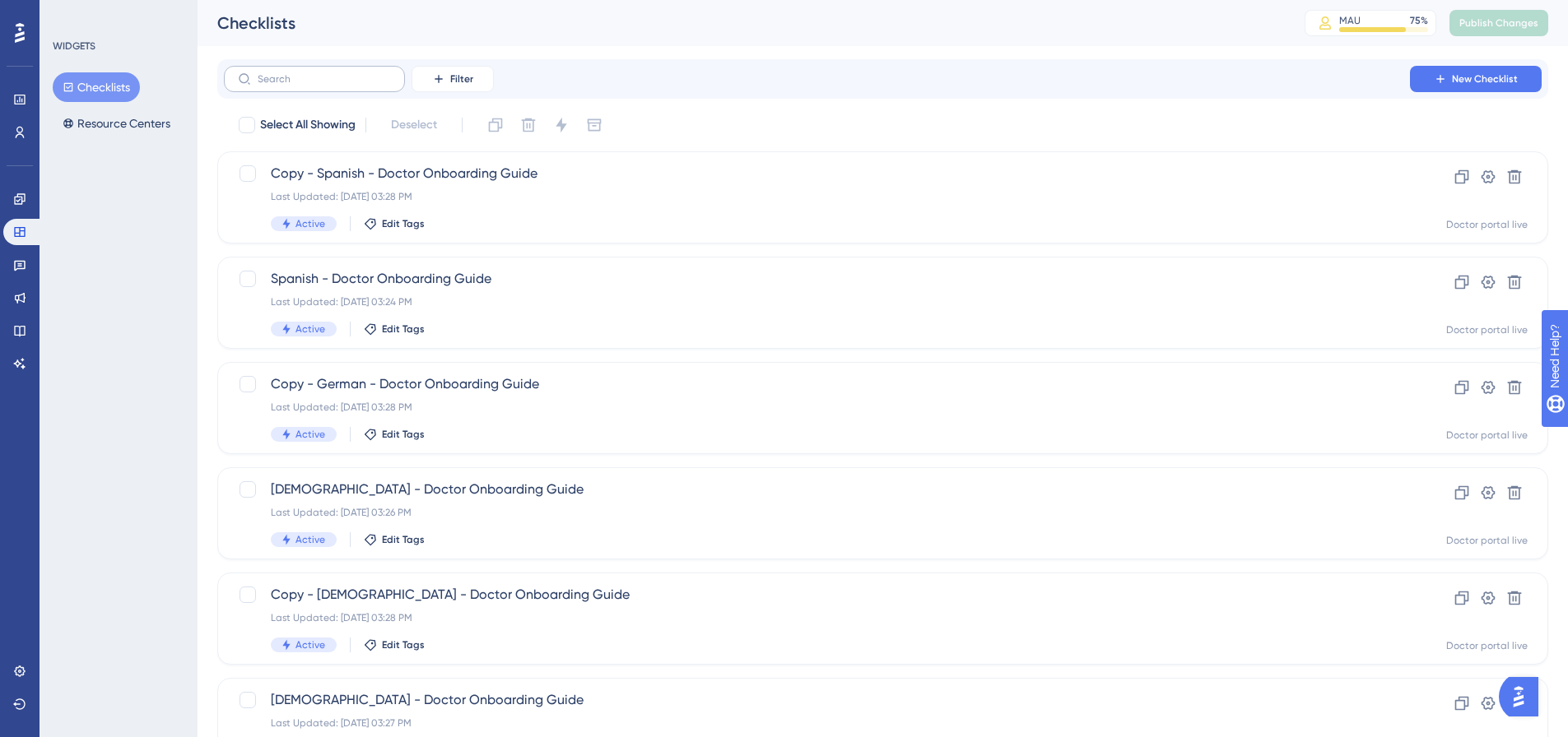 click at bounding box center (314, 79) 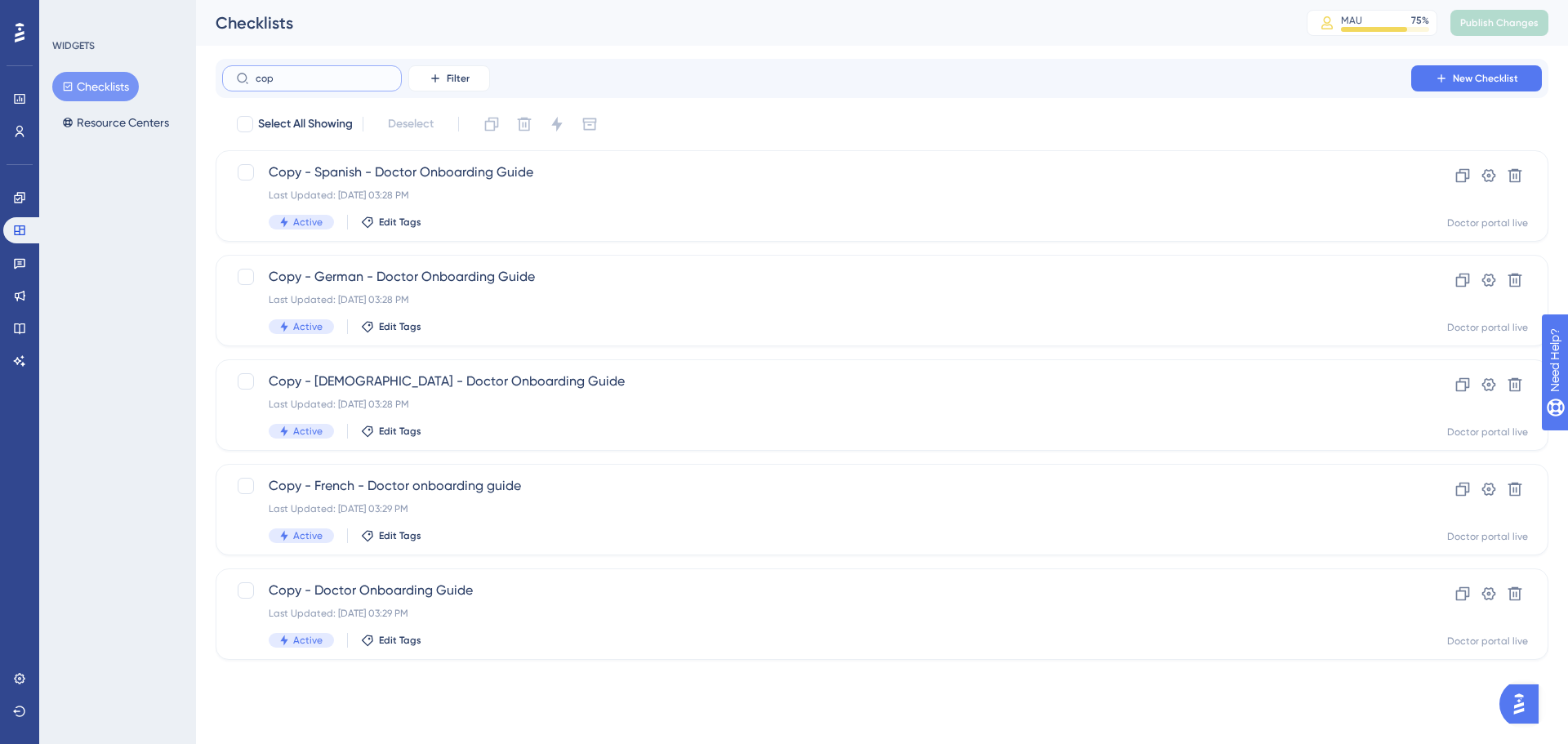 type on "cop" 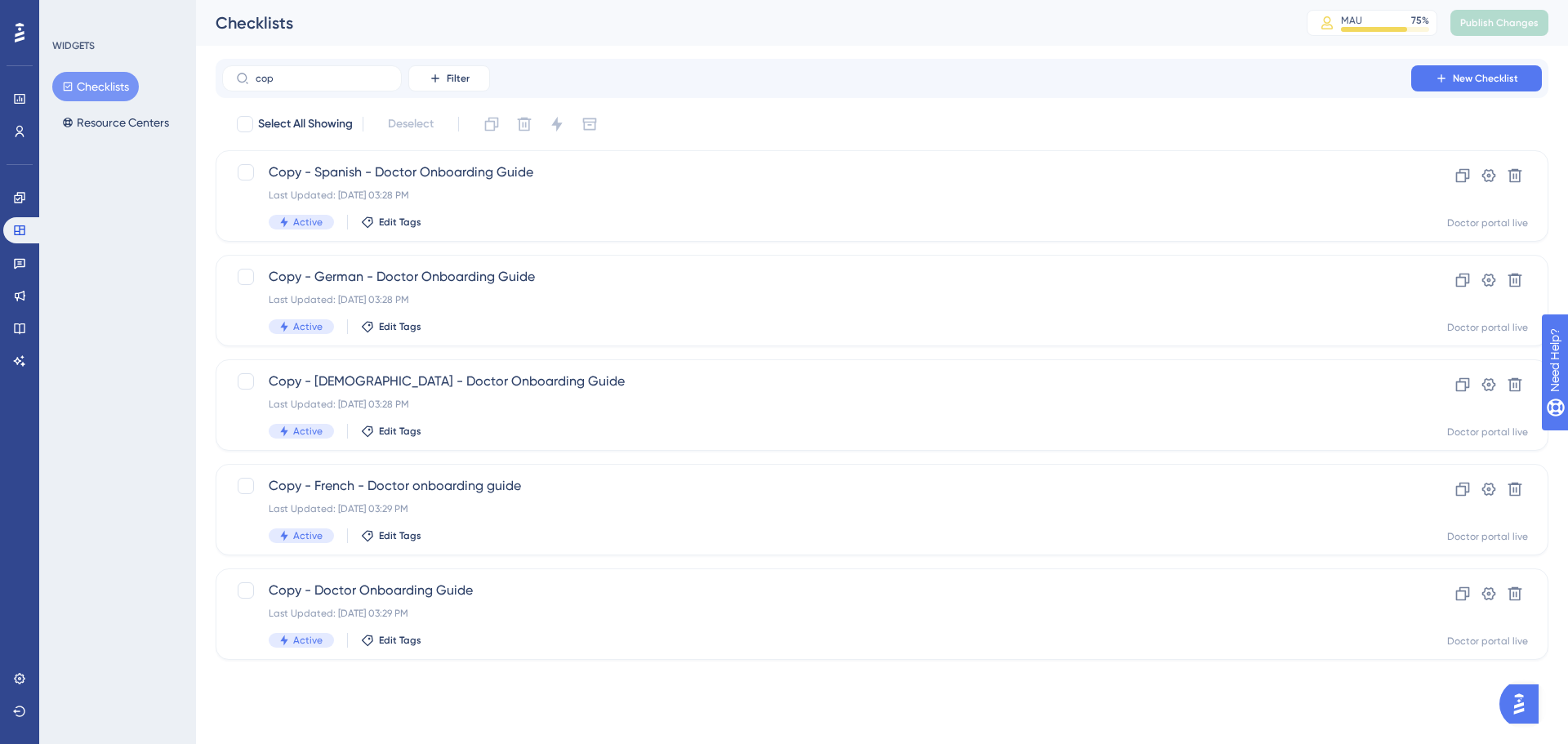 click on "cop Filter New Checklist" at bounding box center [882, 78] 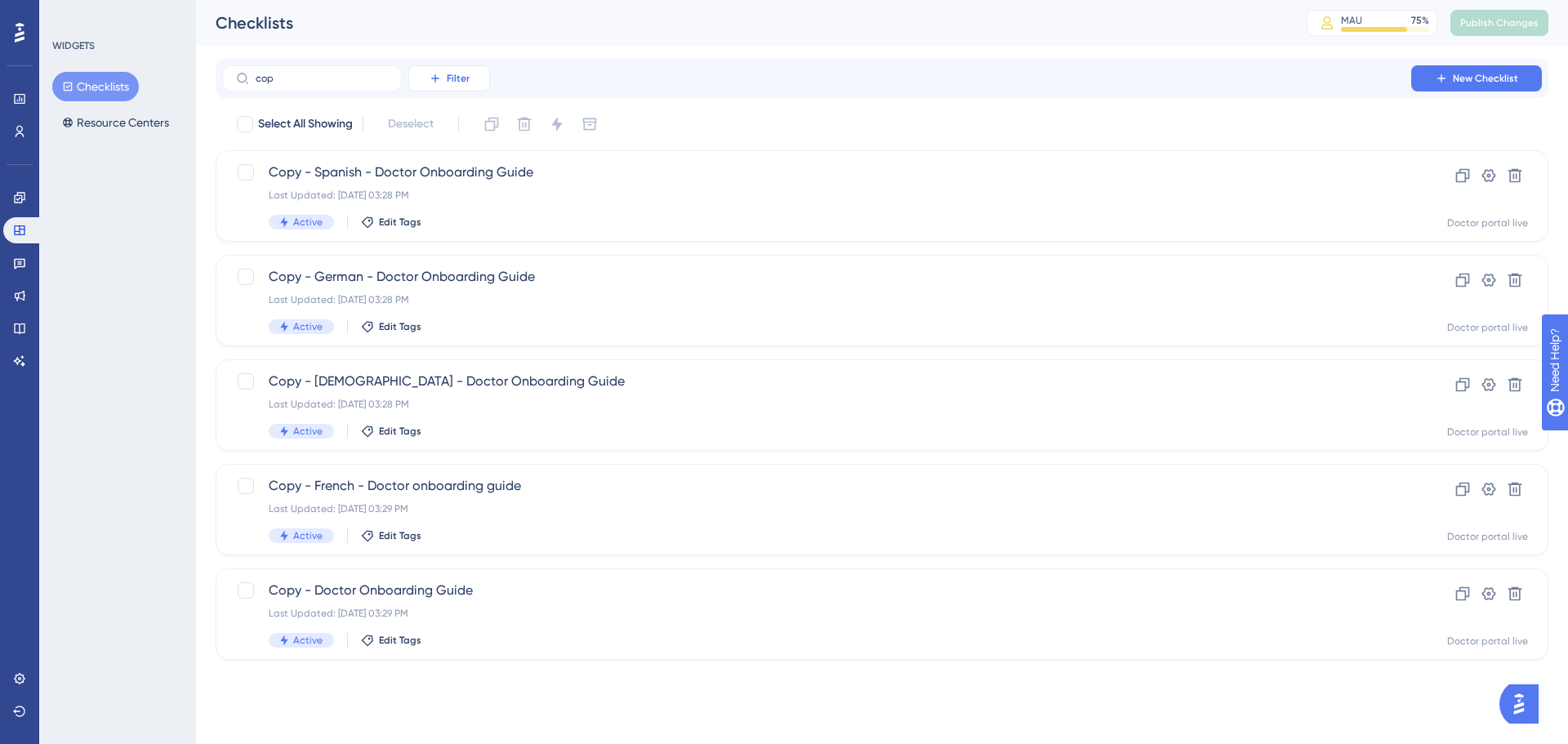 click on "Filter" at bounding box center (458, 78) 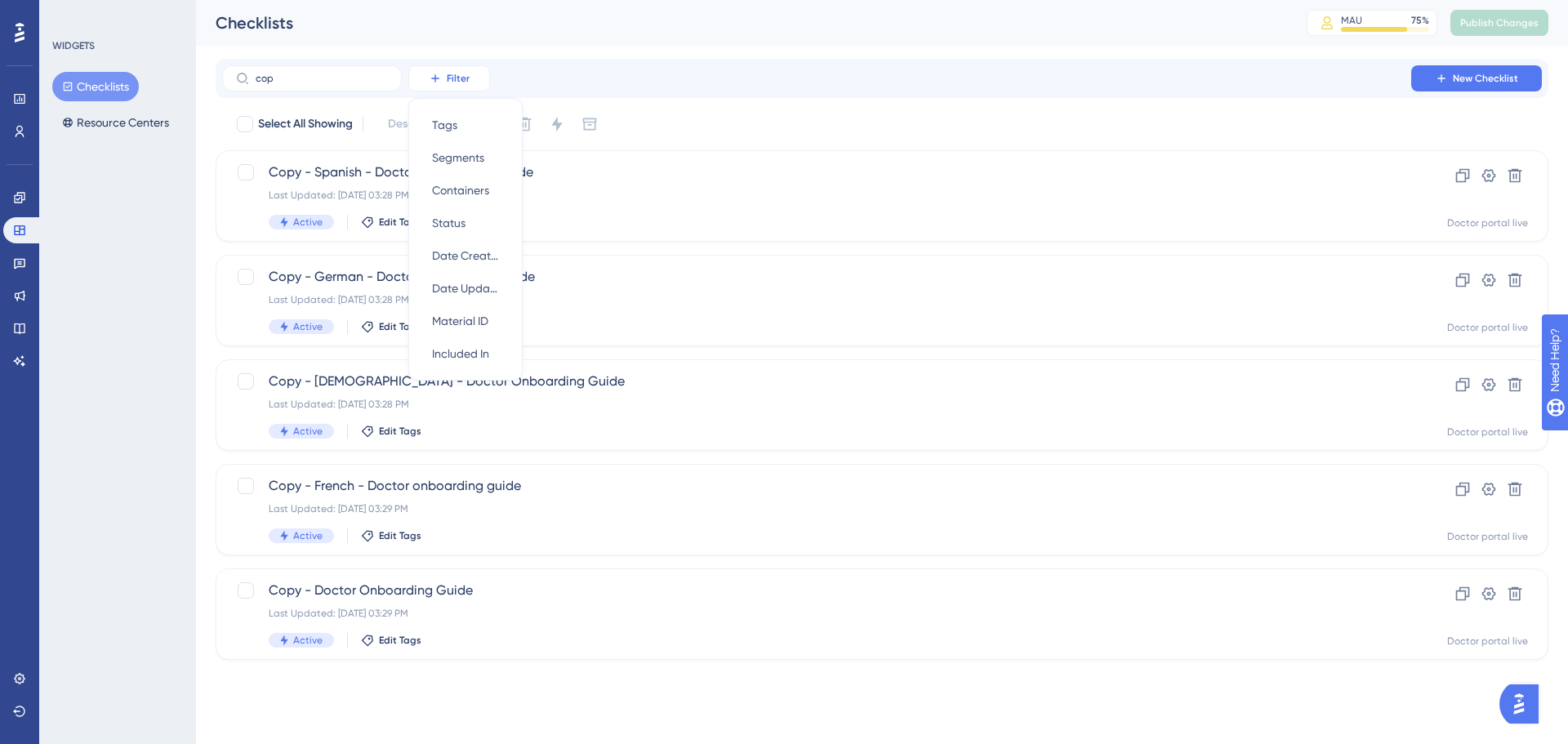 click on "Filter" at bounding box center (458, 78) 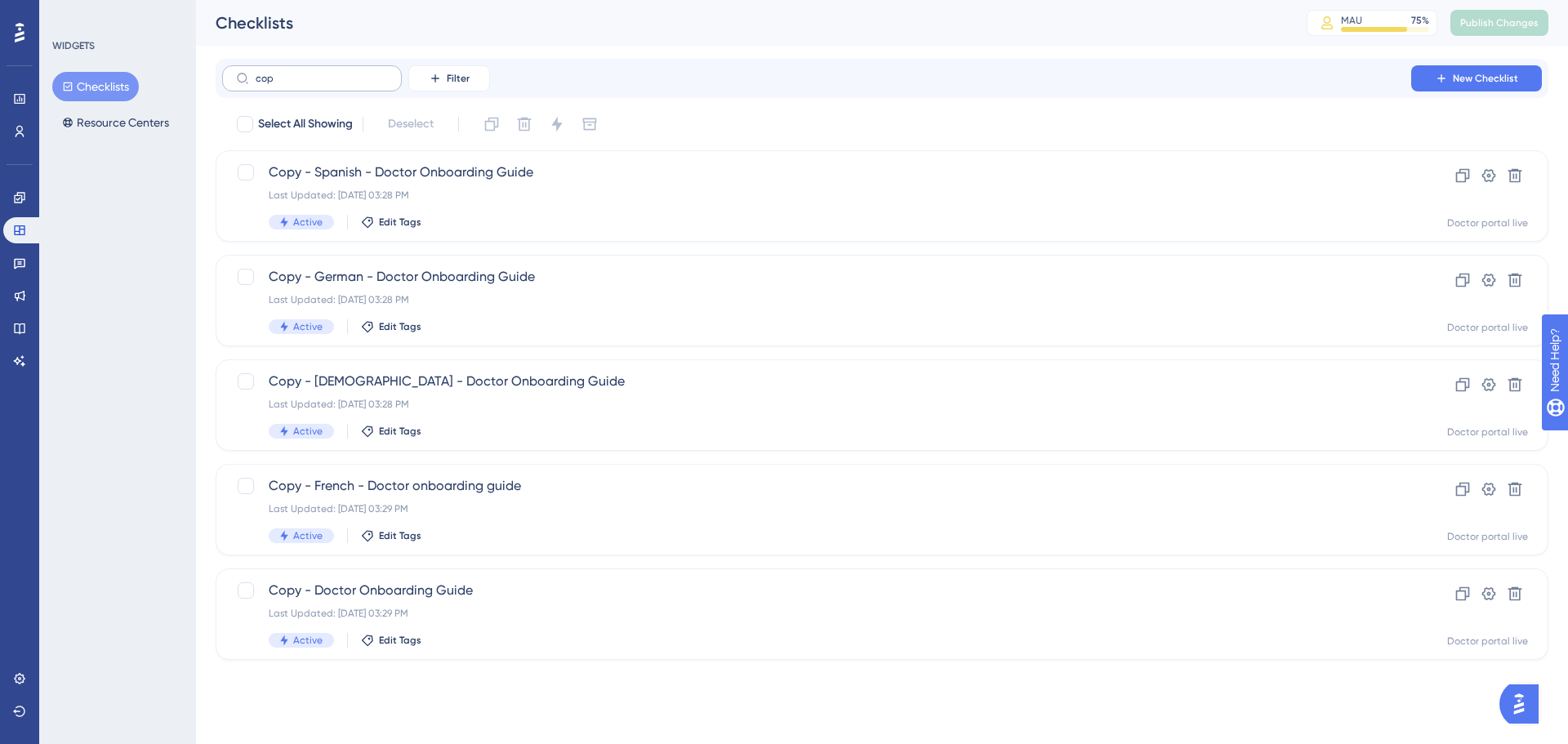 click on "cop" at bounding box center (312, 78) 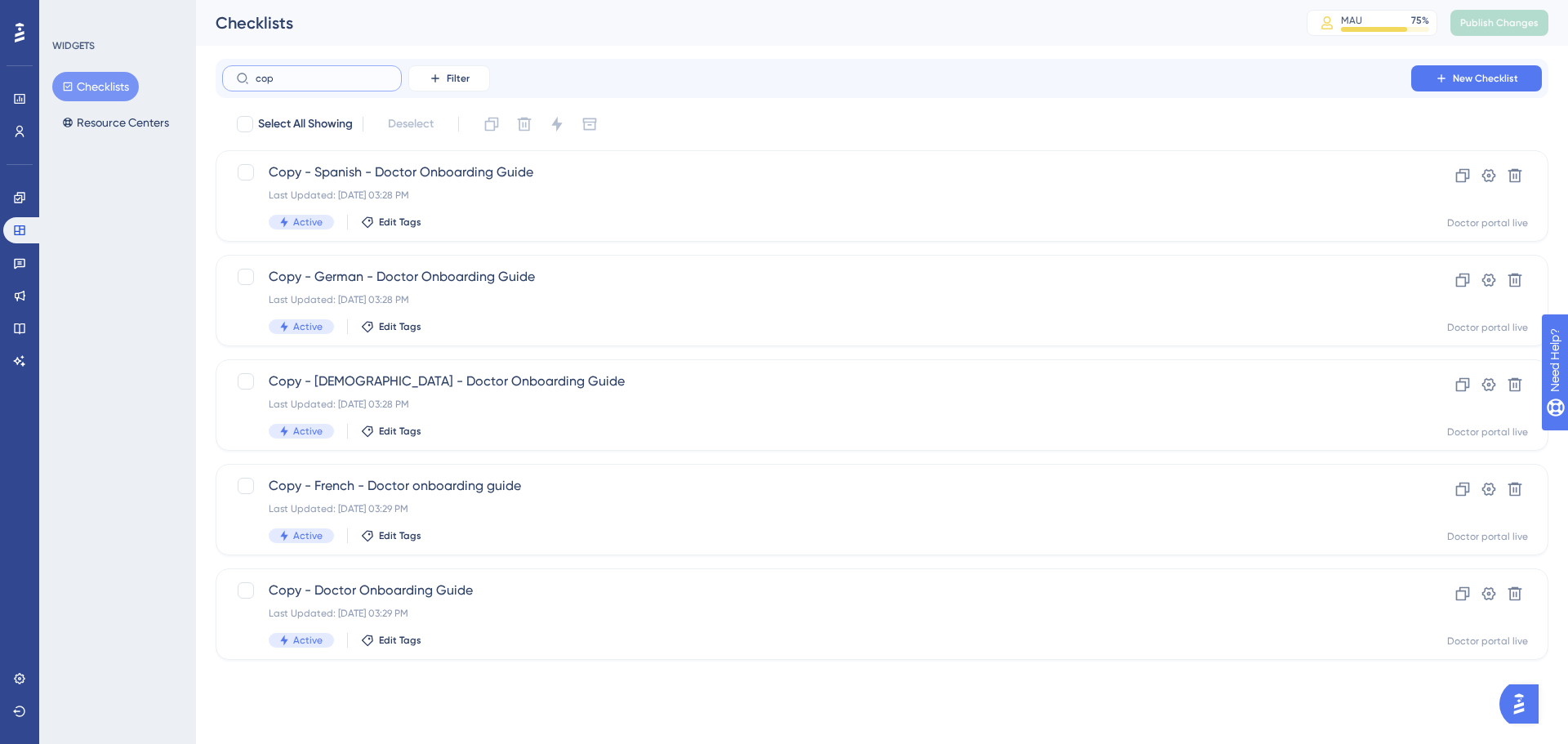 click on "cop" at bounding box center (322, 78) 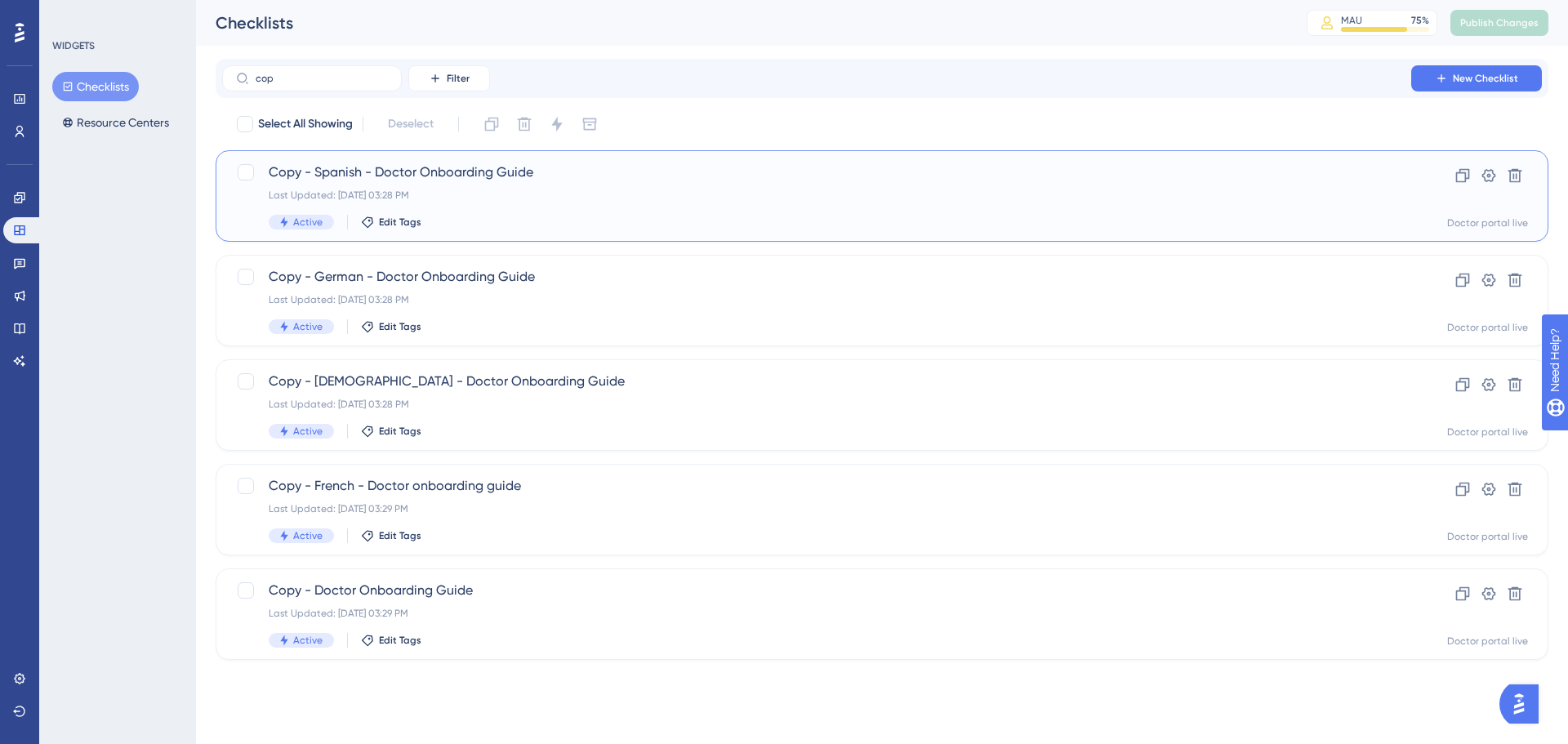 click on "Copy - Spanish - Doctor Onboarding Guide" at bounding box center (817, 172) 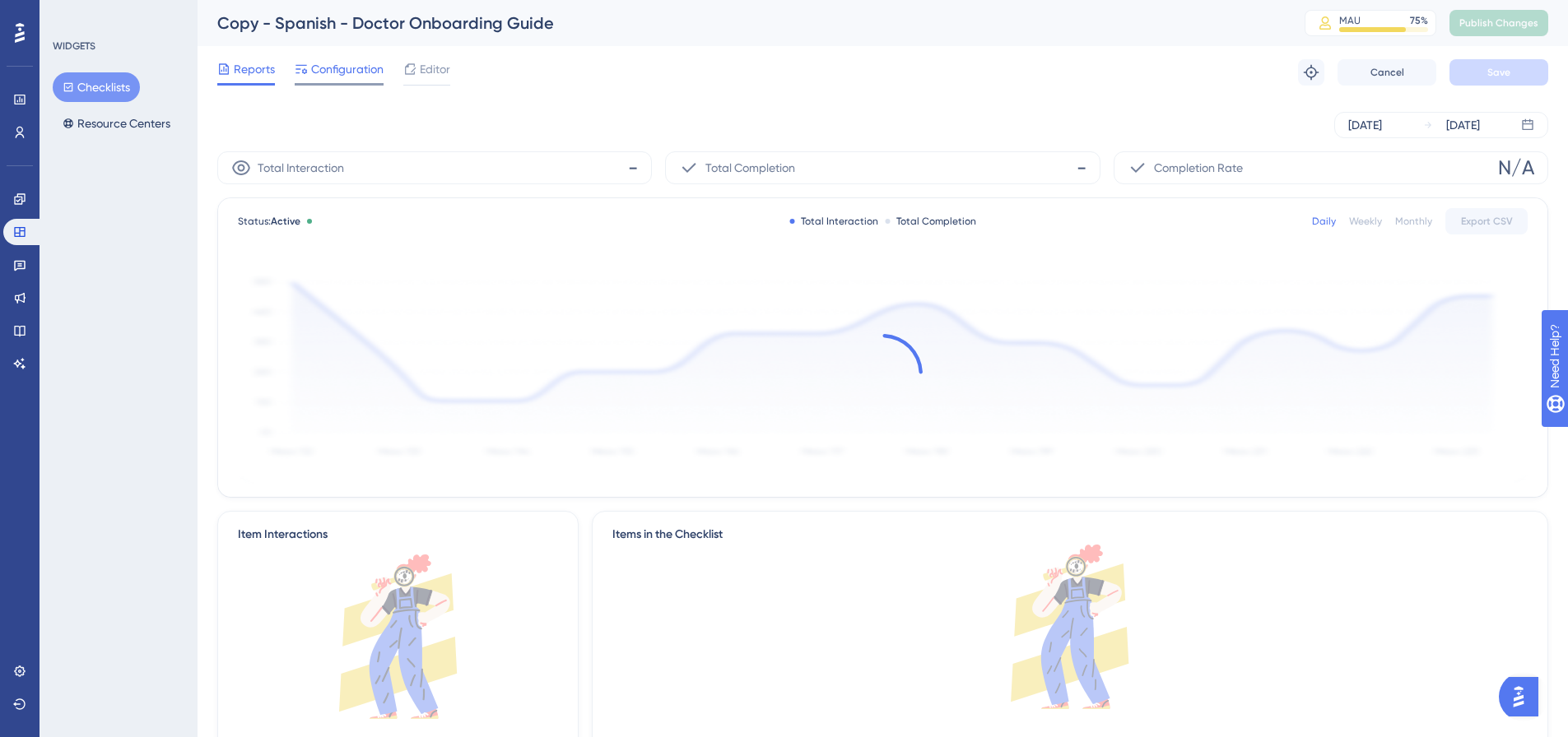 click on "Configuration" at bounding box center (347, 69) 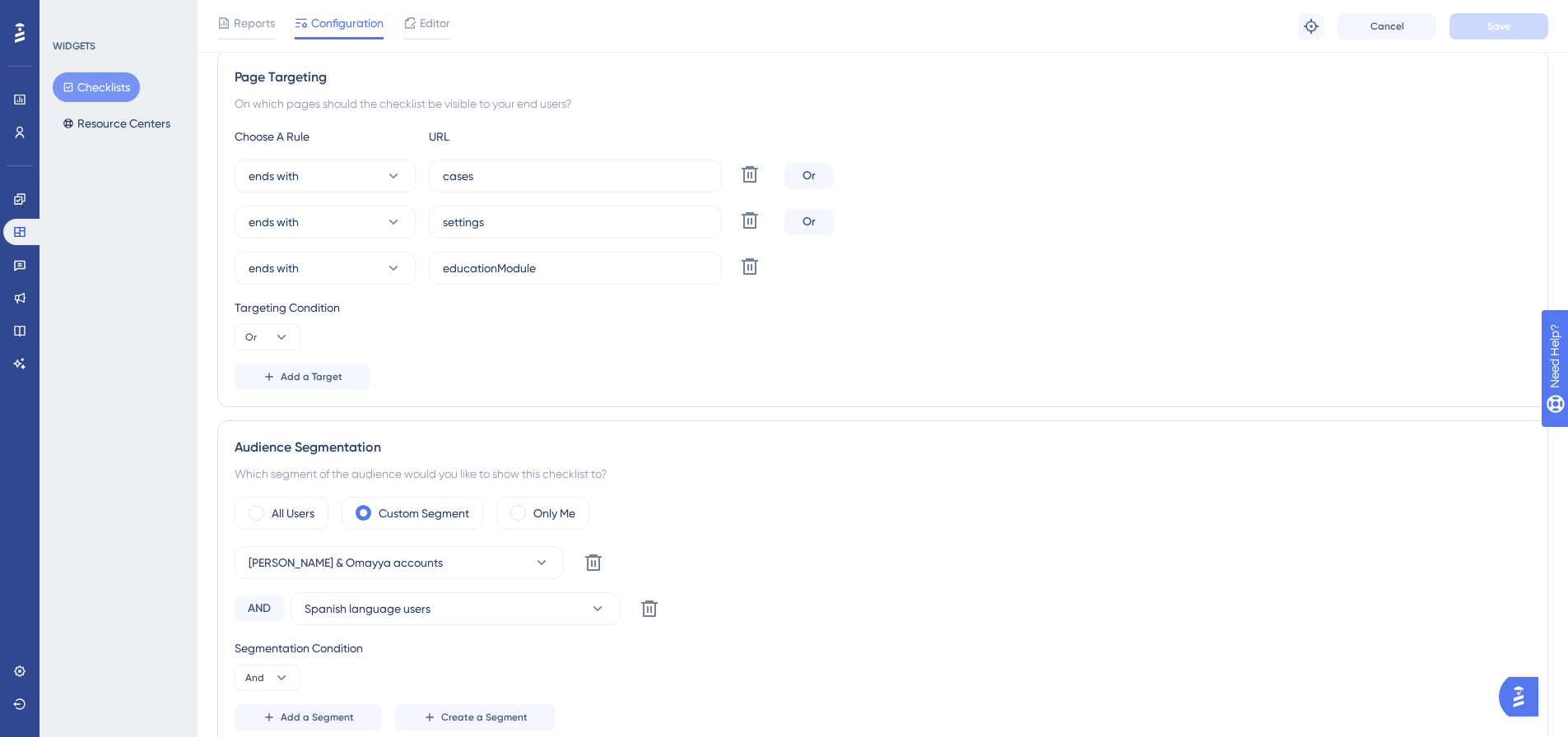 scroll, scrollTop: 329, scrollLeft: 0, axis: vertical 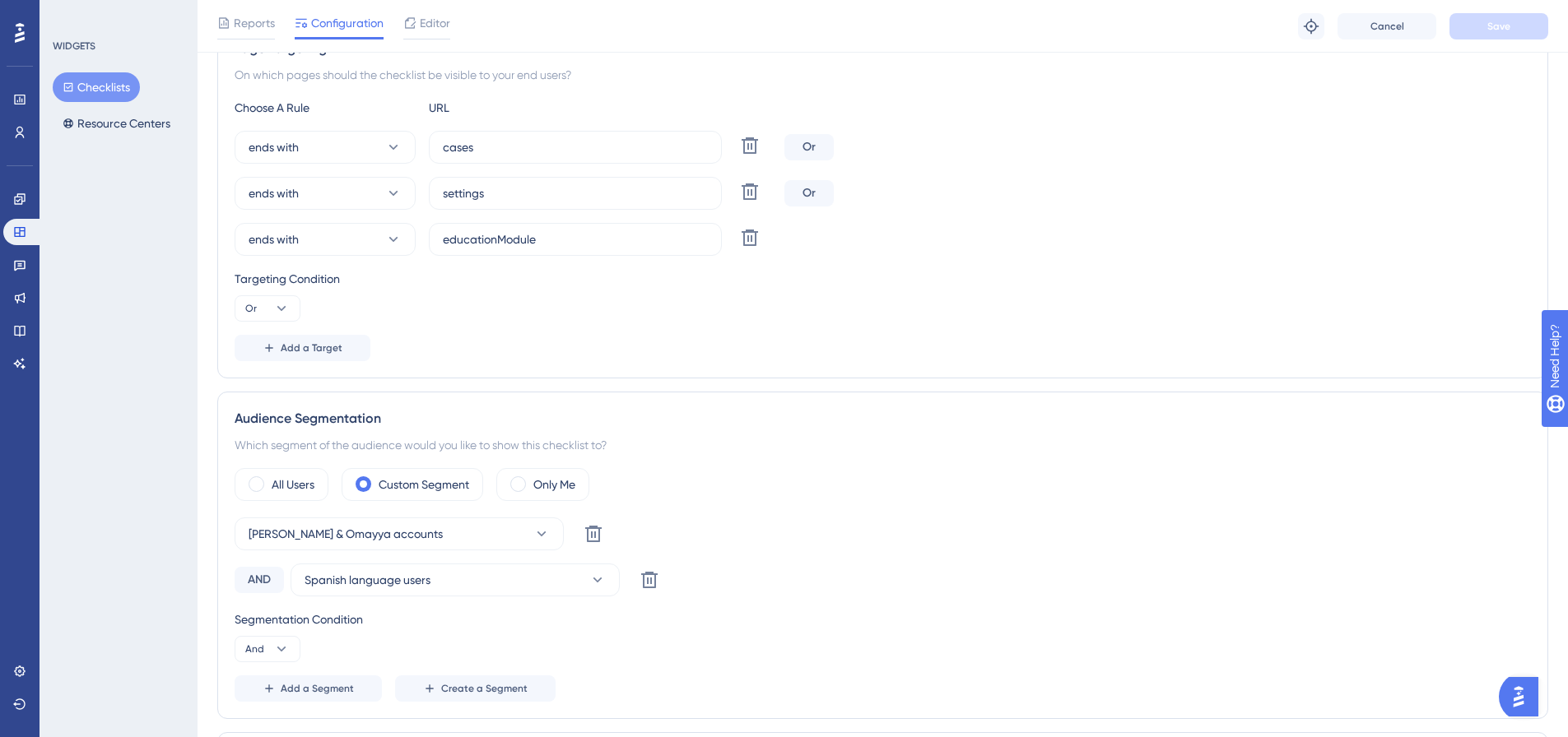 click on "Checklists" at bounding box center [96, 87] 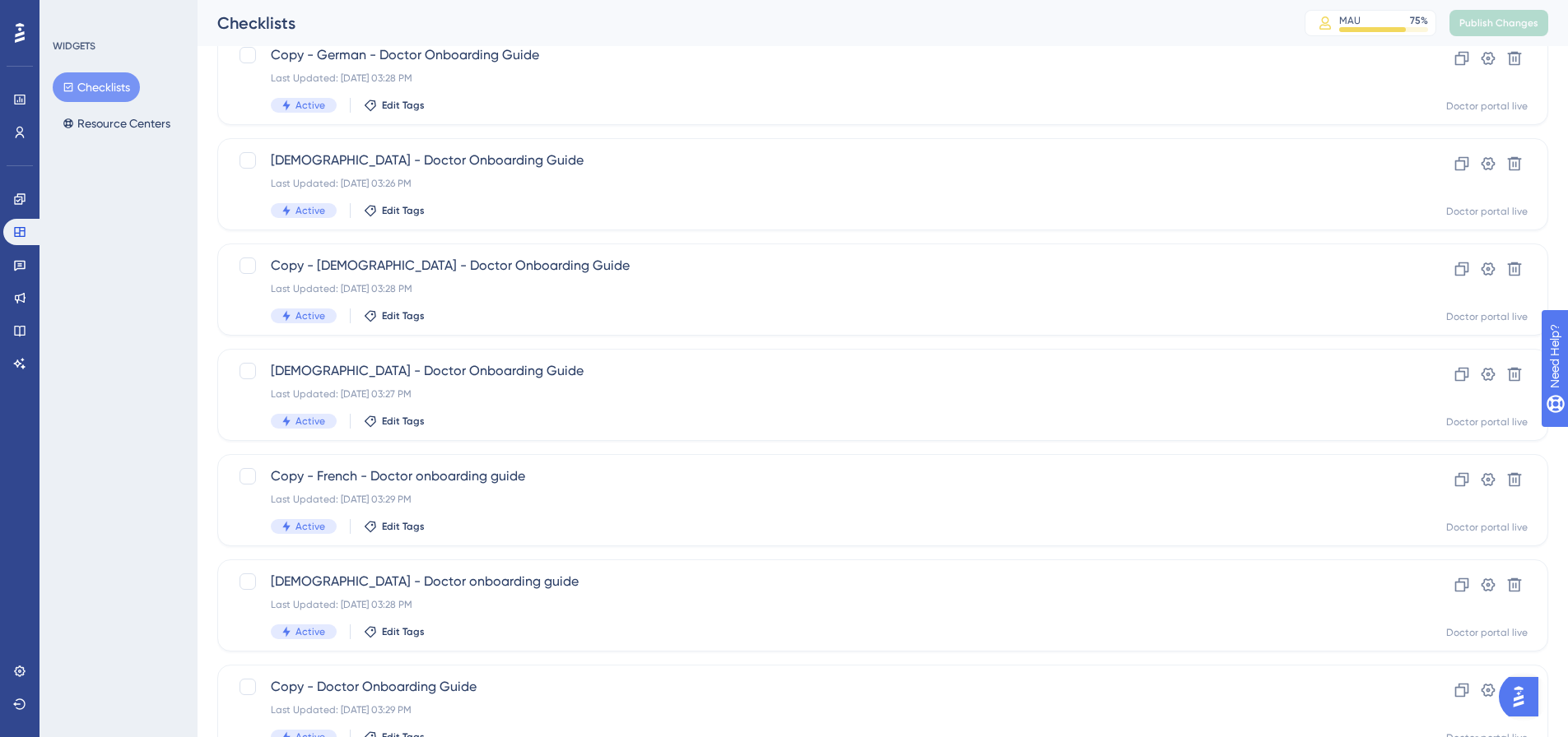 scroll, scrollTop: 0, scrollLeft: 0, axis: both 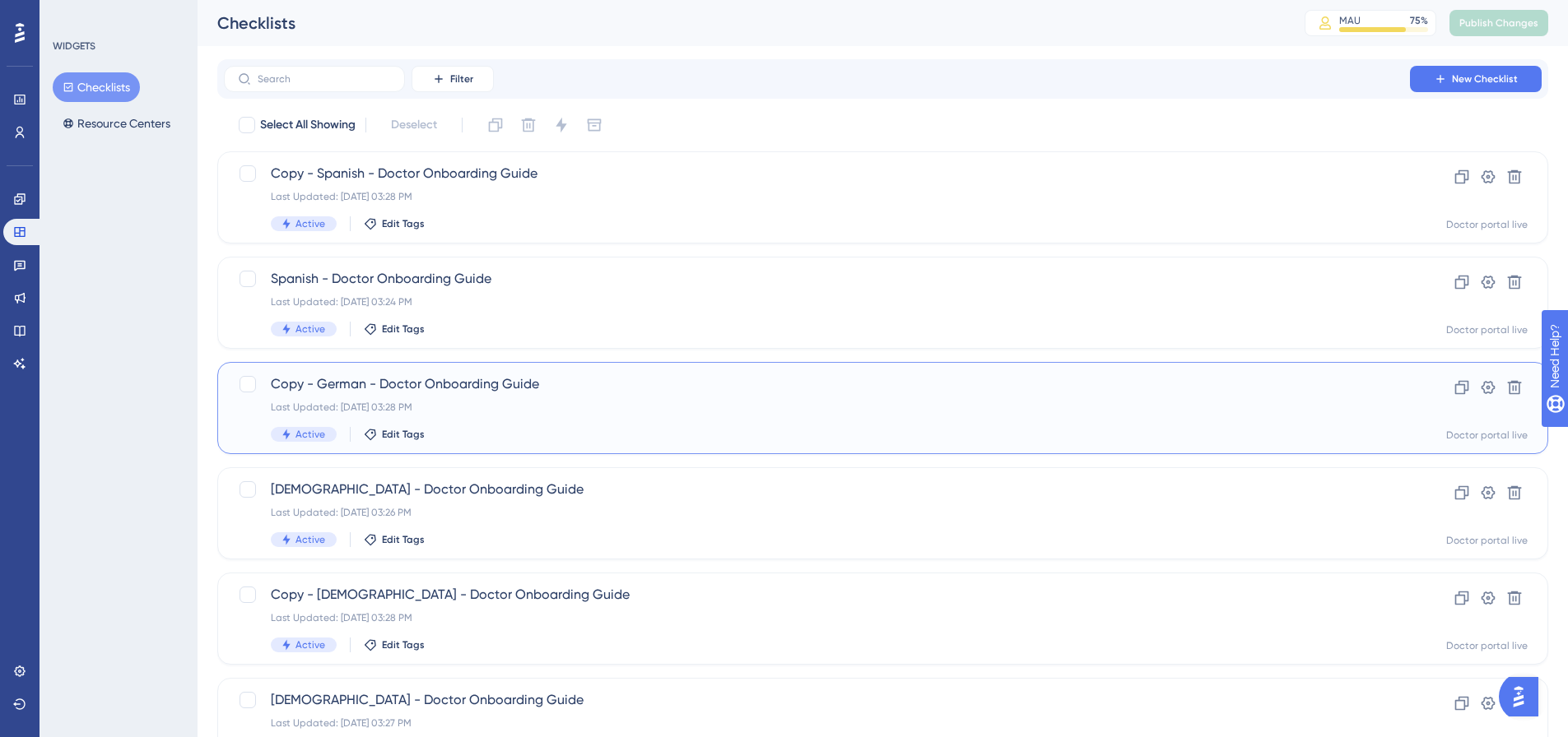 click on "Copy - German - Doctor Onboarding Guide Last Updated: Jul 10 2025, 03:28 PM Active Edit Tags" at bounding box center (817, 408) 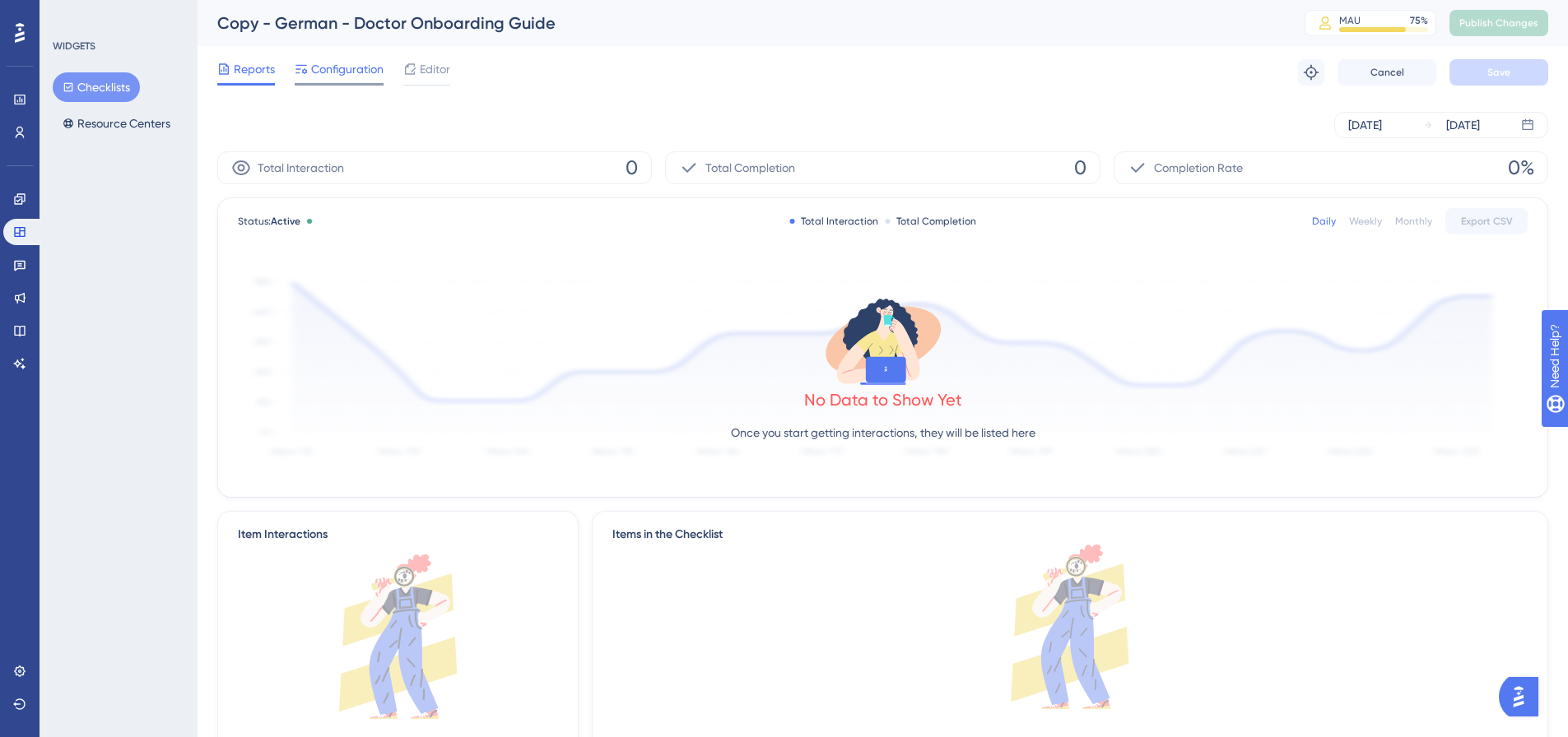 click on "Configuration" at bounding box center (339, 72) 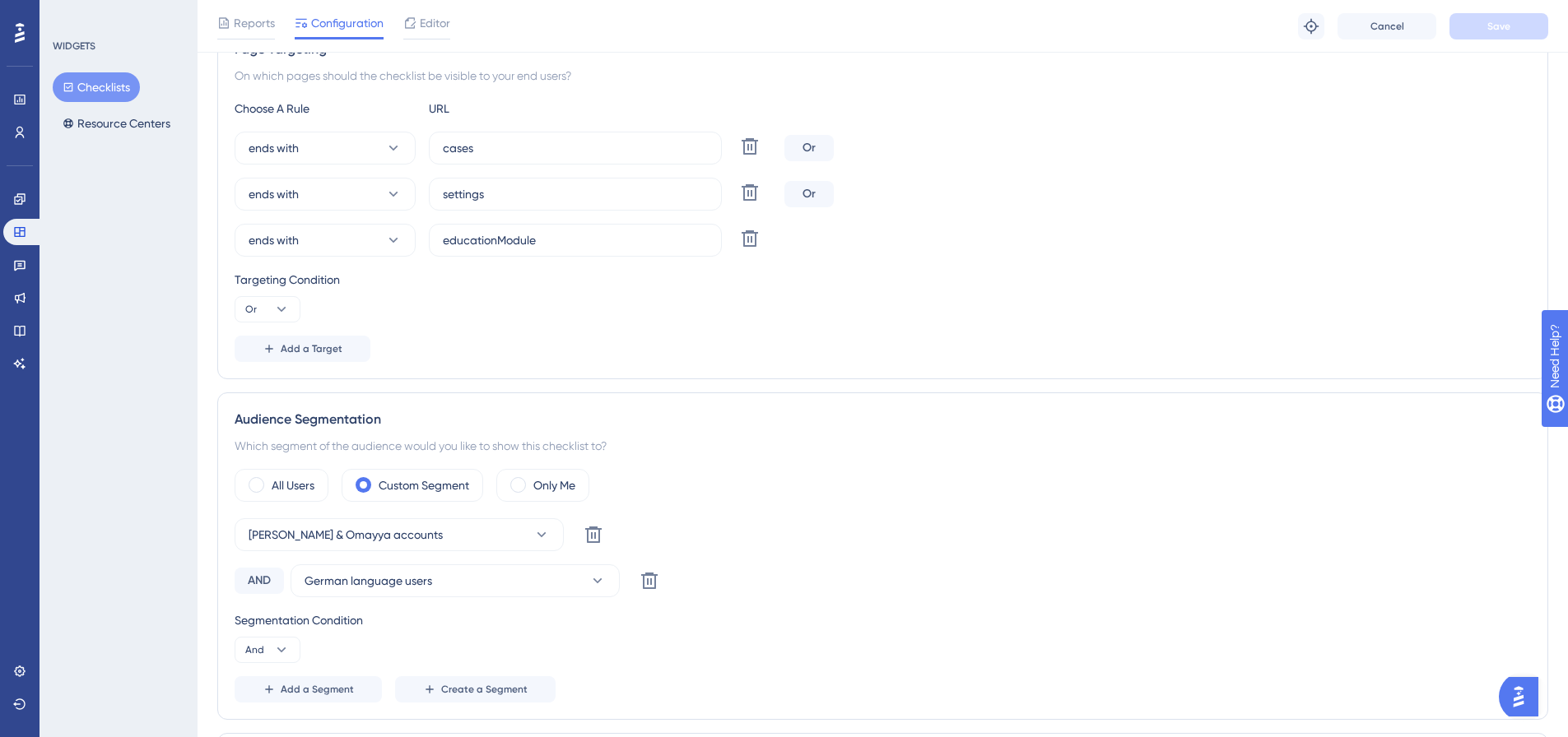 scroll, scrollTop: 329, scrollLeft: 0, axis: vertical 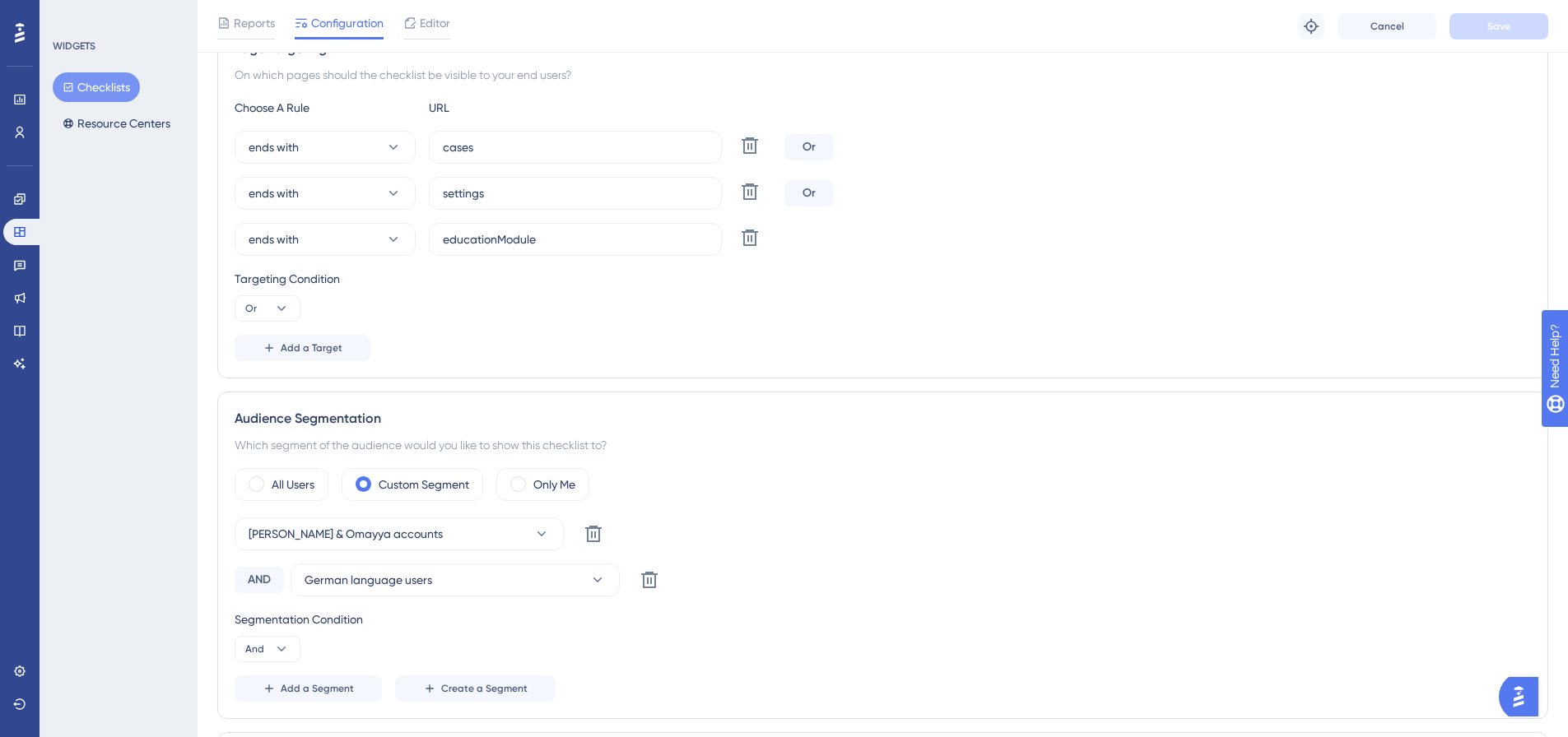 click on "Checklists" at bounding box center (96, 87) 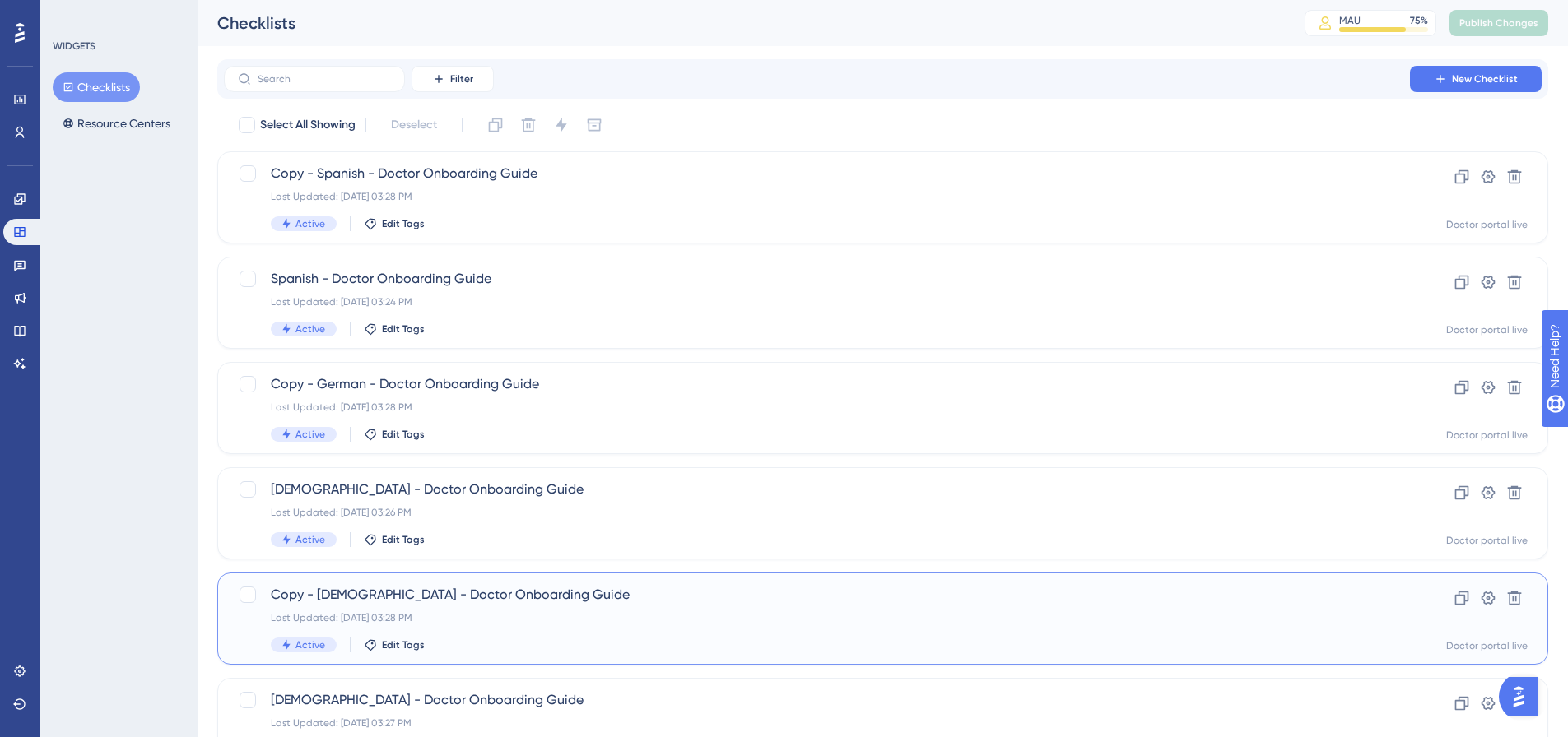 click on "Copy - Italian - Doctor Onboarding Guide" at bounding box center (817, 595) 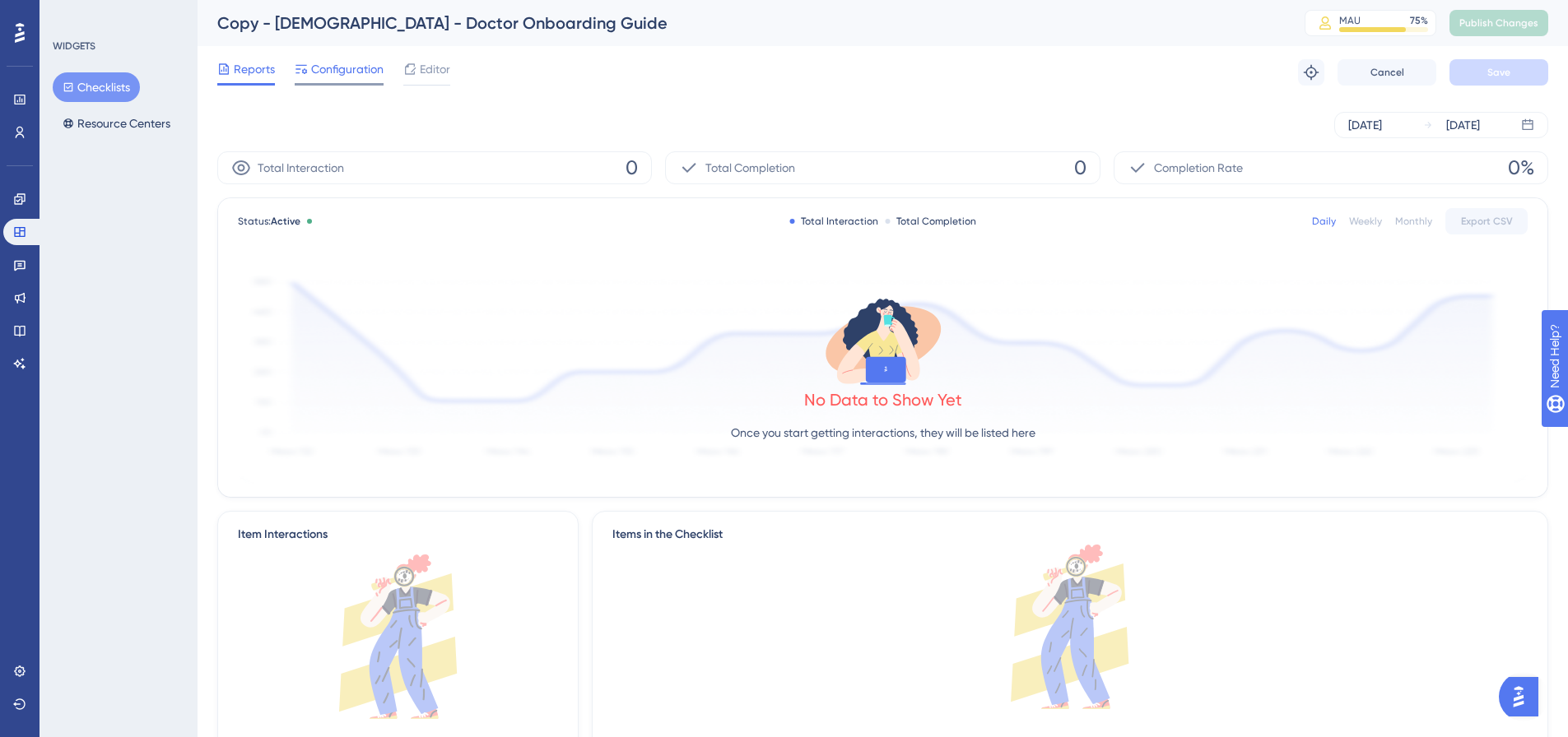 click on "Configuration" at bounding box center (347, 69) 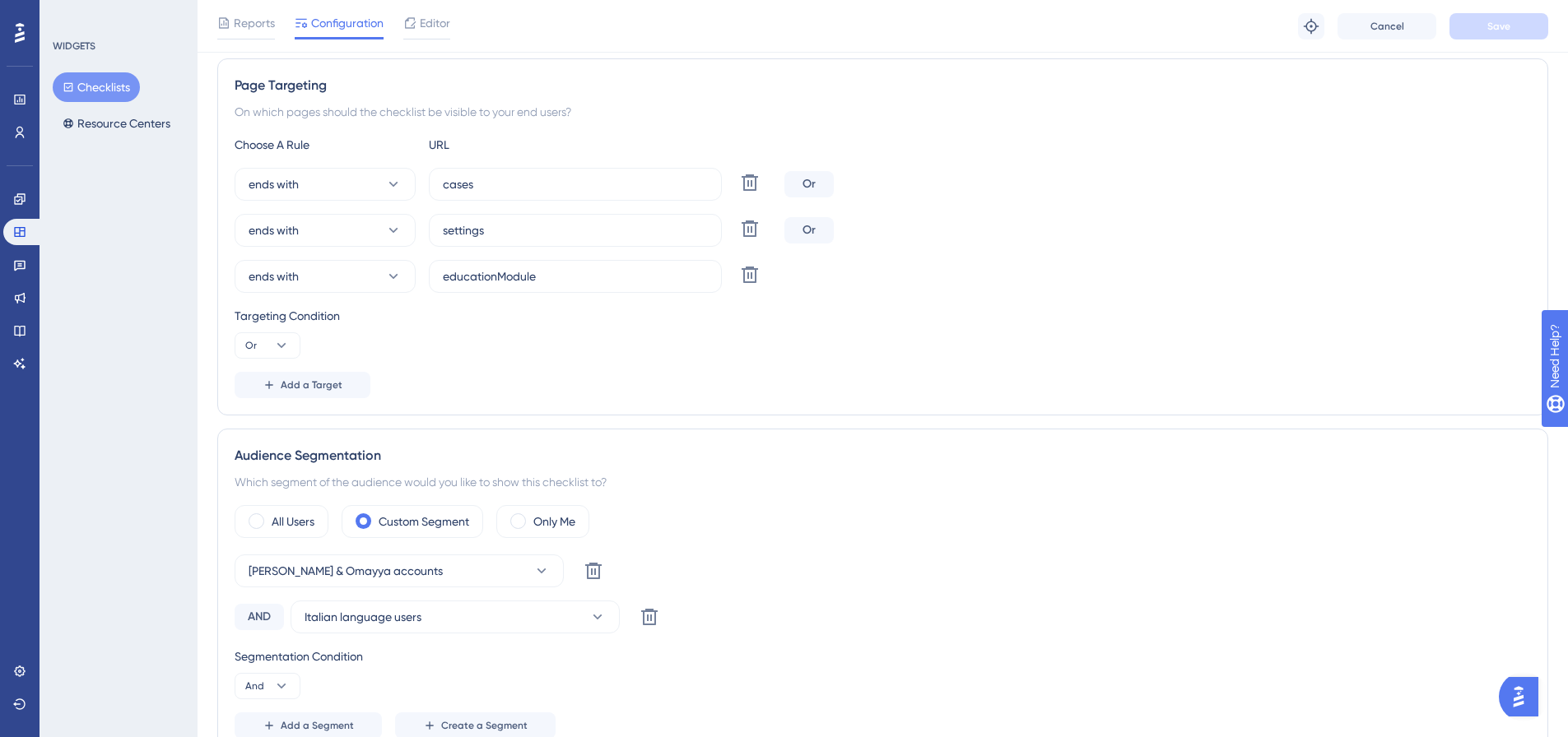 scroll, scrollTop: 329, scrollLeft: 0, axis: vertical 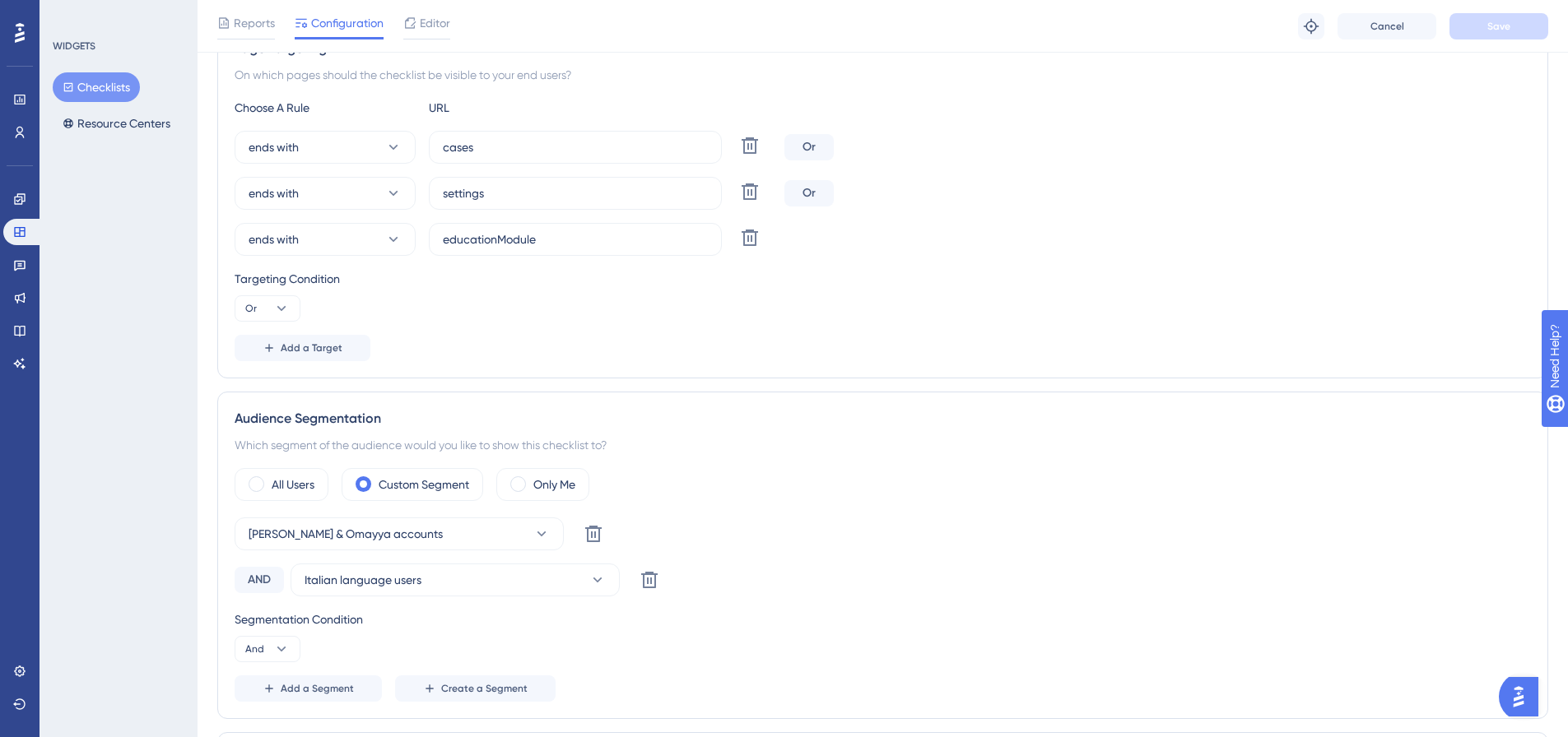 click on "Checklists" at bounding box center [96, 87] 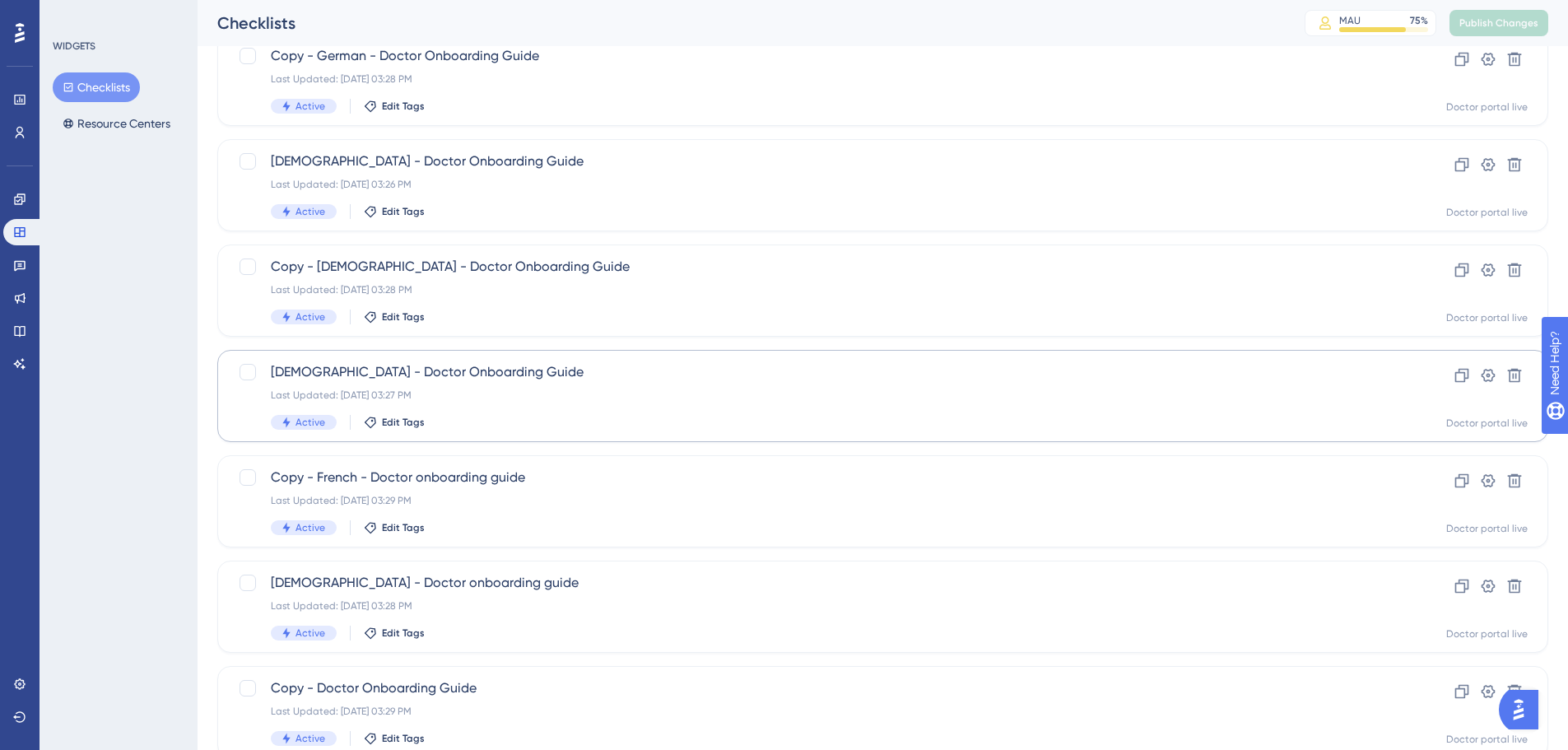 scroll, scrollTop: 329, scrollLeft: 0, axis: vertical 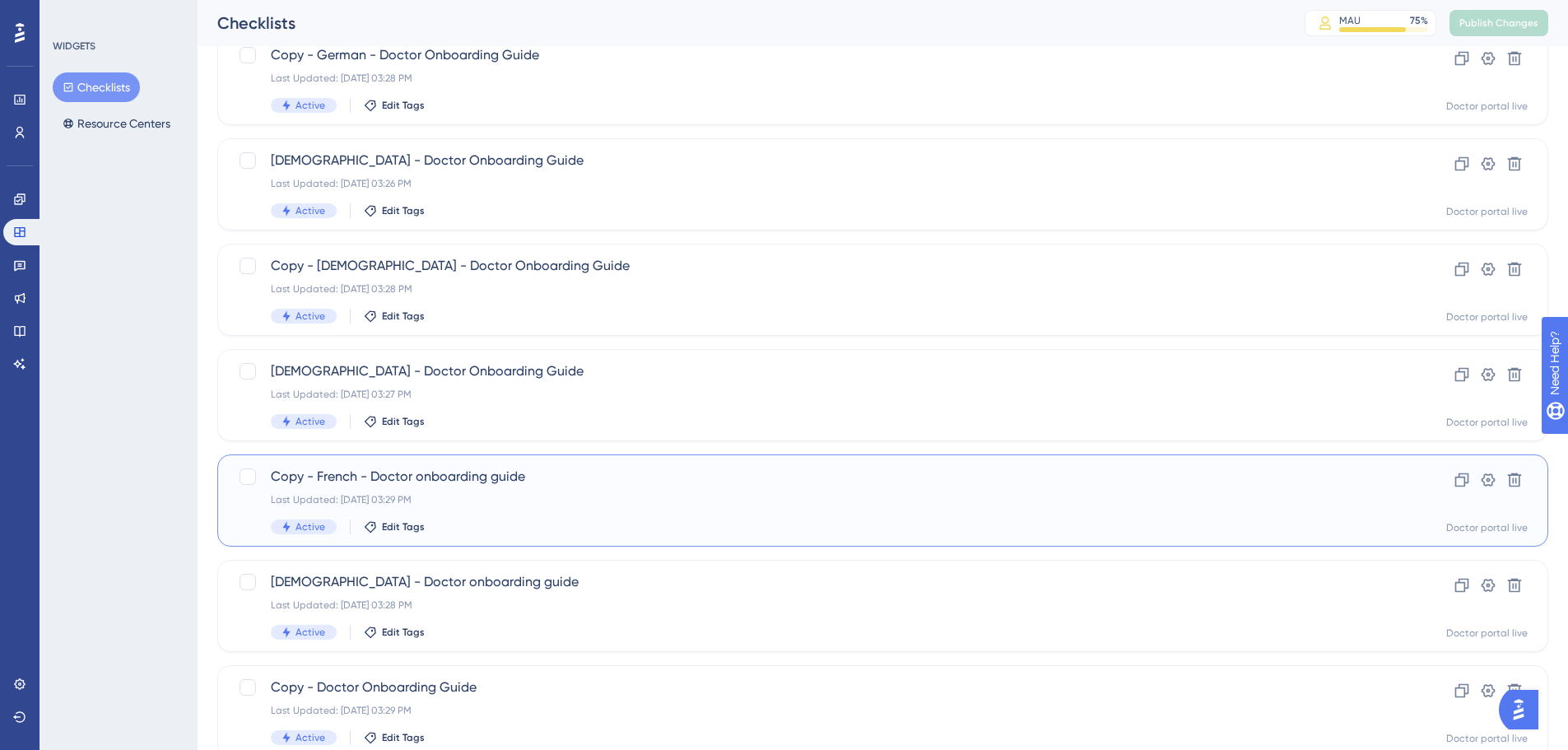 click on "Copy - French - Doctor onboarding guide Last Updated: Jul 10 2025, 03:29 PM Active Edit Tags" at bounding box center (817, 501) 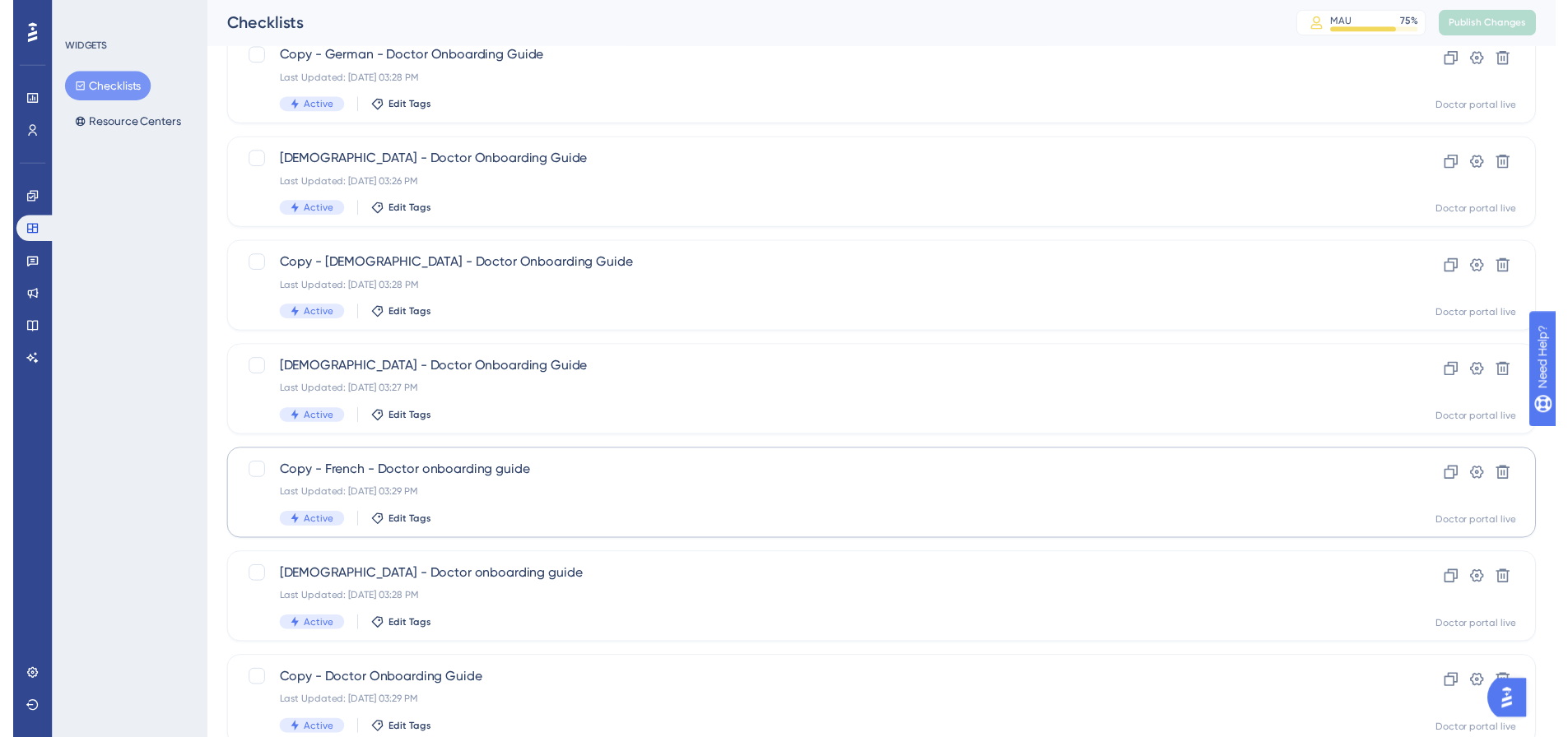 scroll, scrollTop: 0, scrollLeft: 0, axis: both 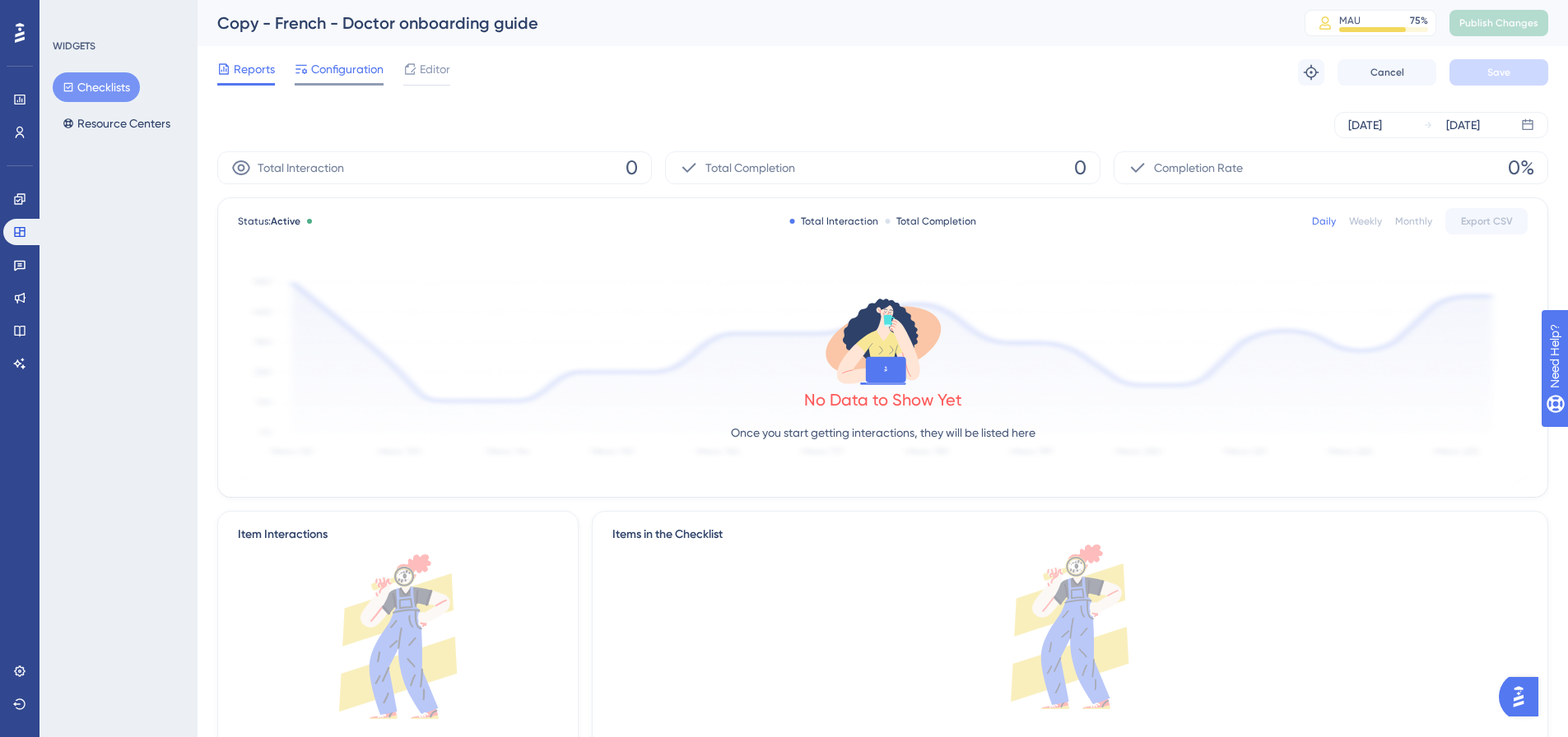click on "Configuration" at bounding box center (347, 69) 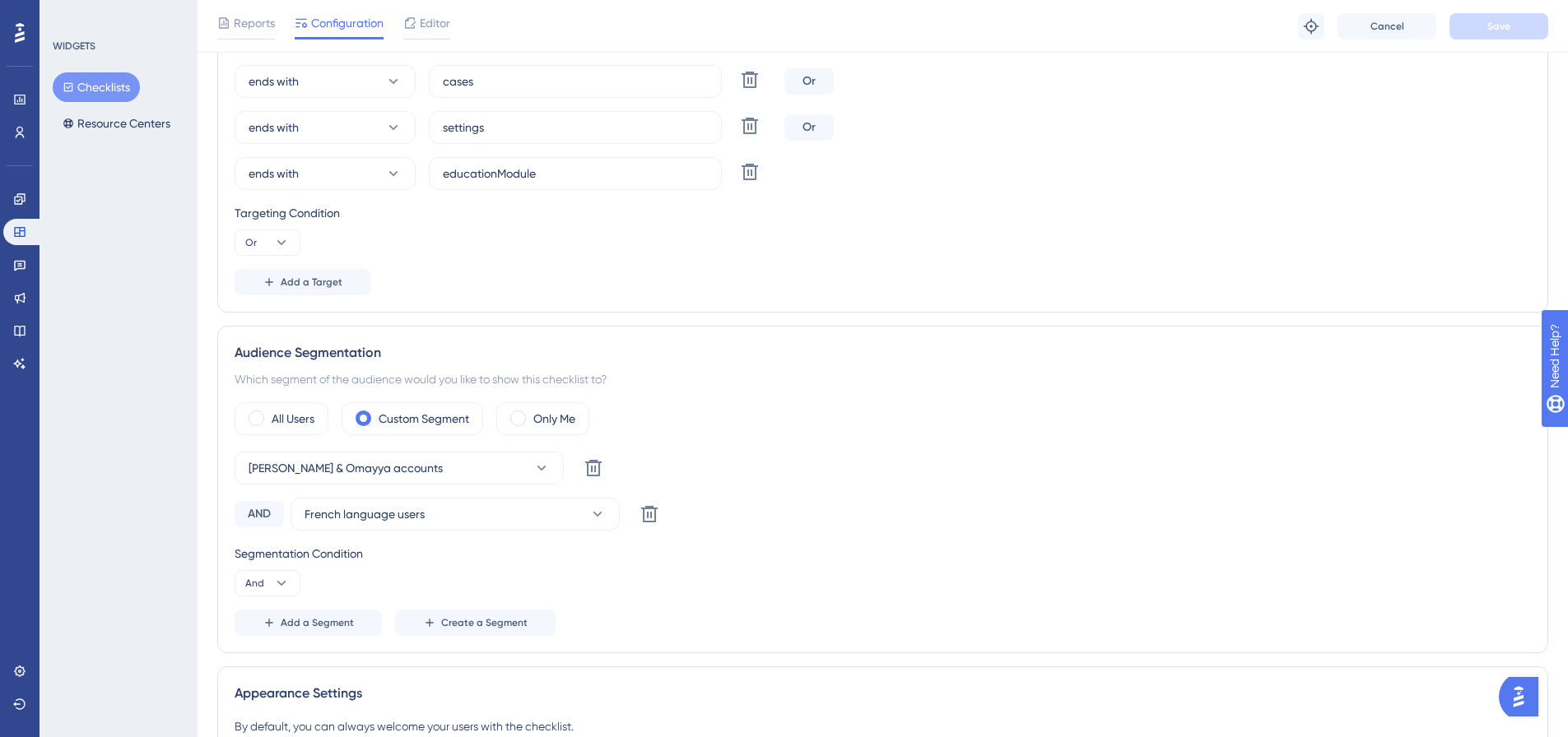 scroll, scrollTop: 411, scrollLeft: 0, axis: vertical 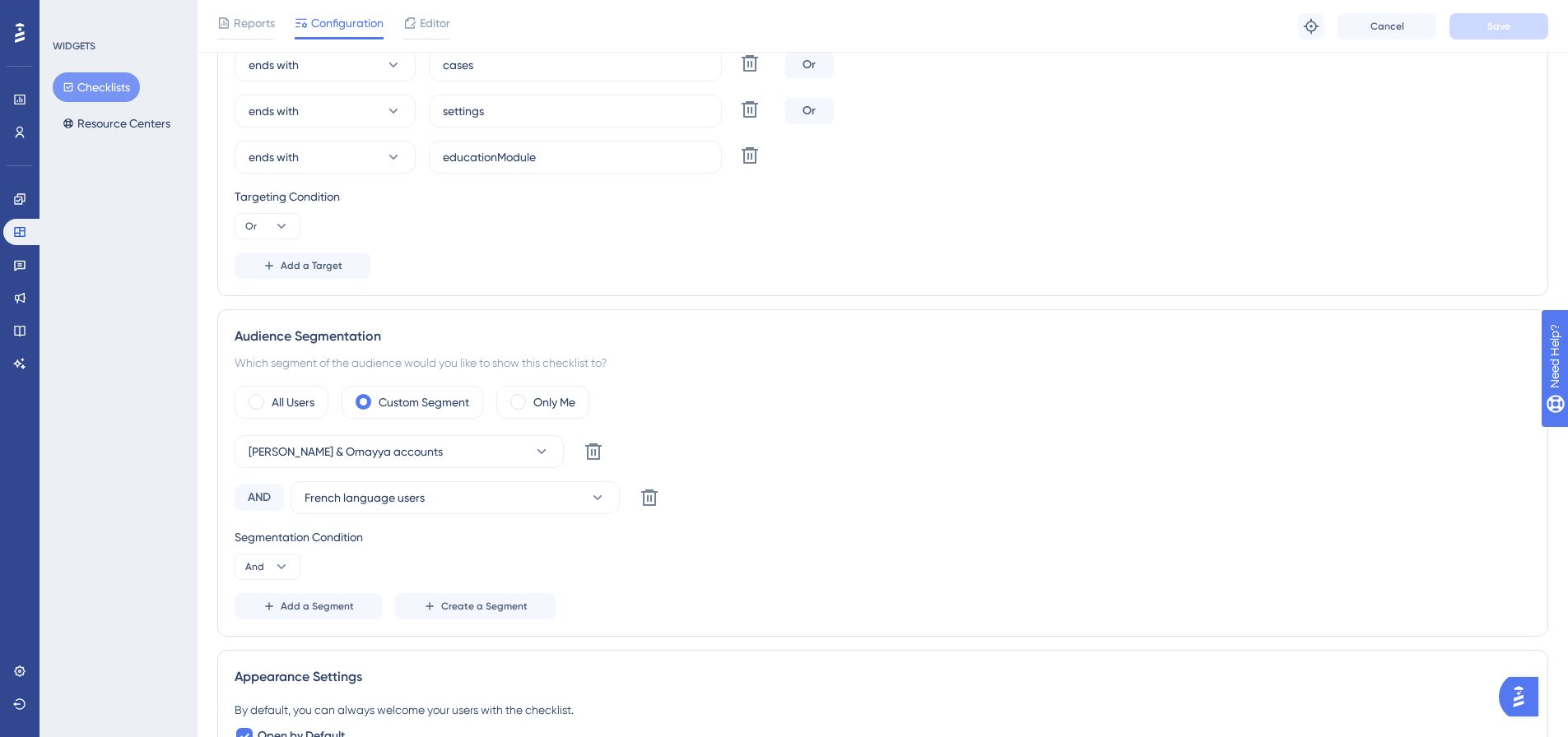 click on "Checklists" at bounding box center [96, 87] 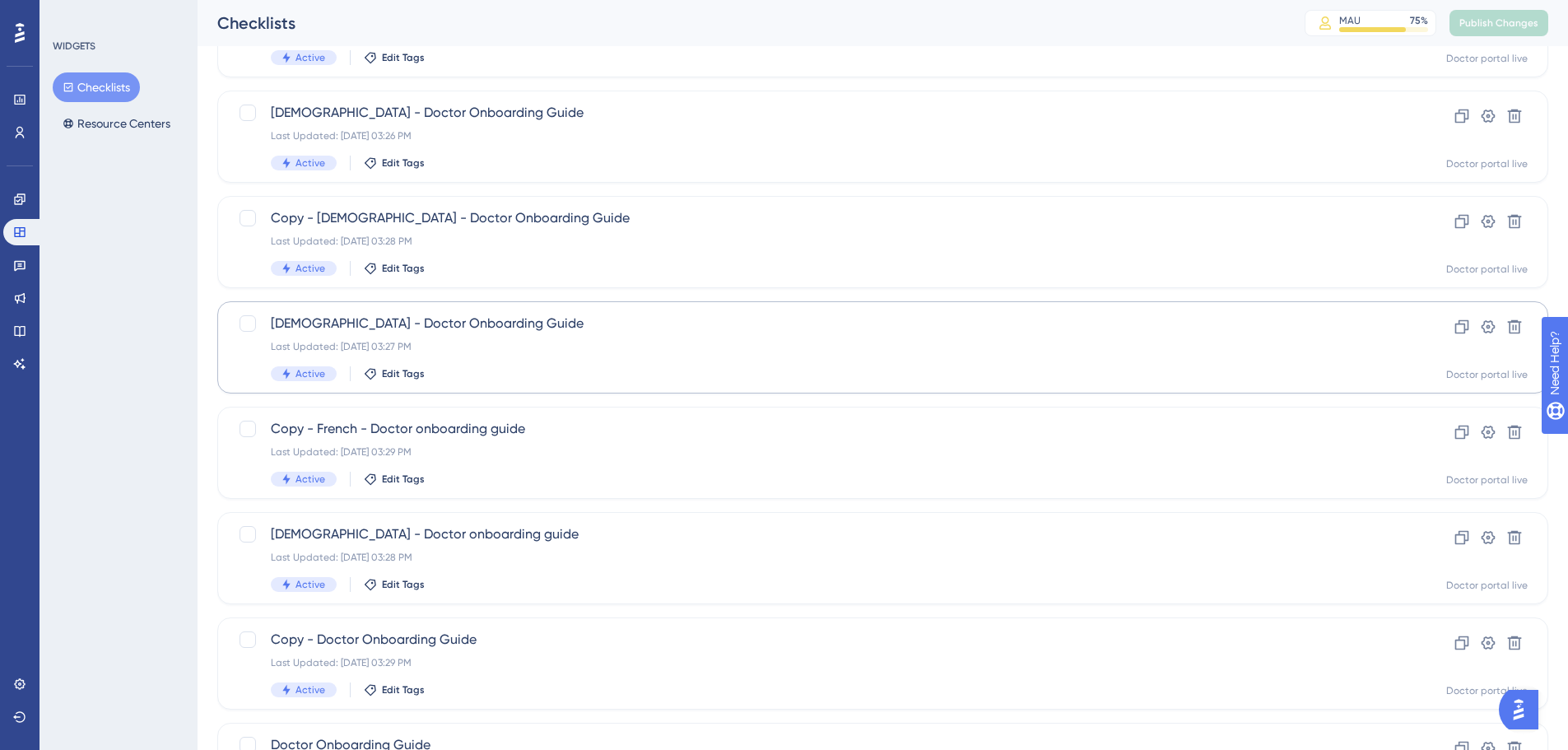scroll, scrollTop: 494, scrollLeft: 0, axis: vertical 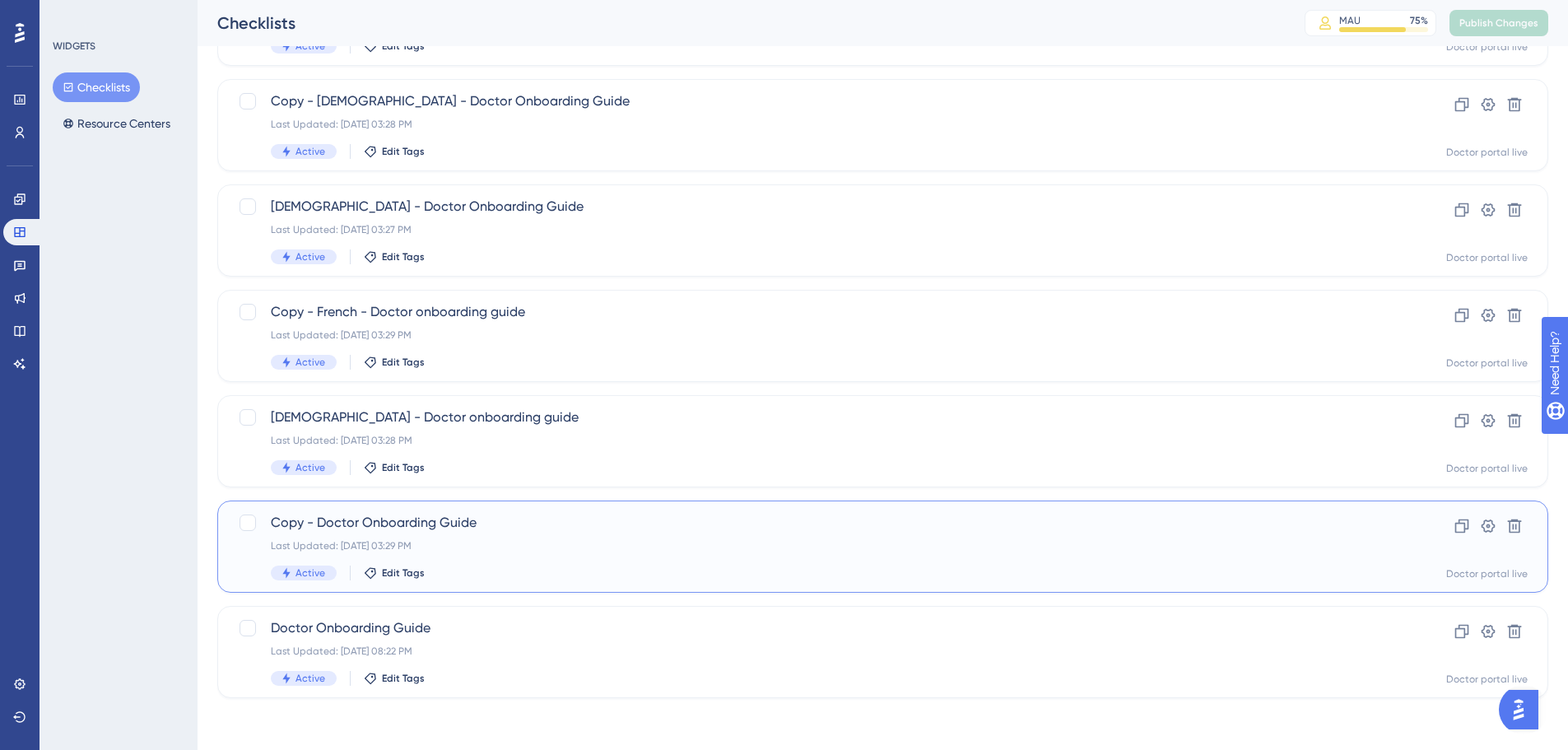 click on "Copy - Doctor Onboarding Guide" at bounding box center [817, 523] 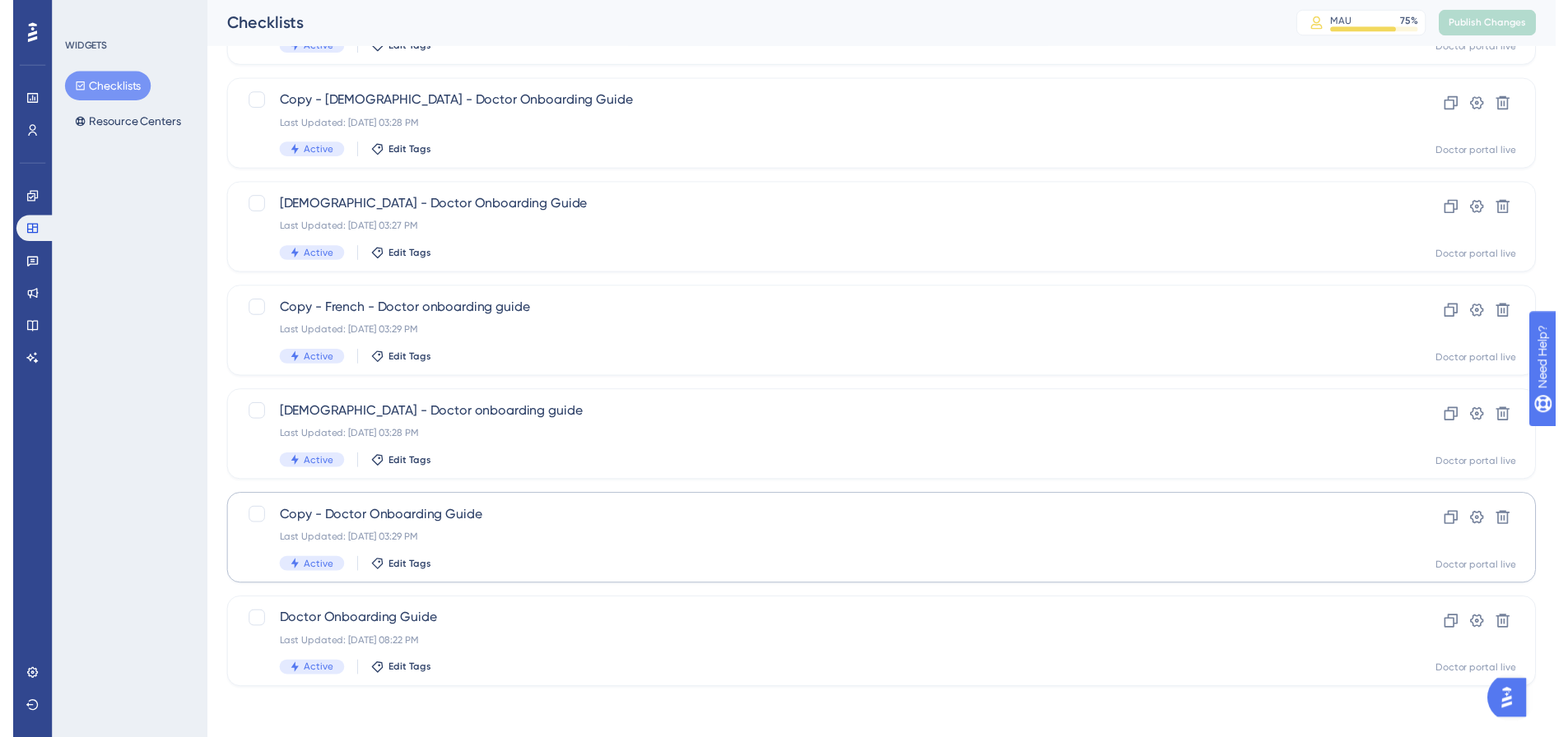 scroll, scrollTop: 0, scrollLeft: 0, axis: both 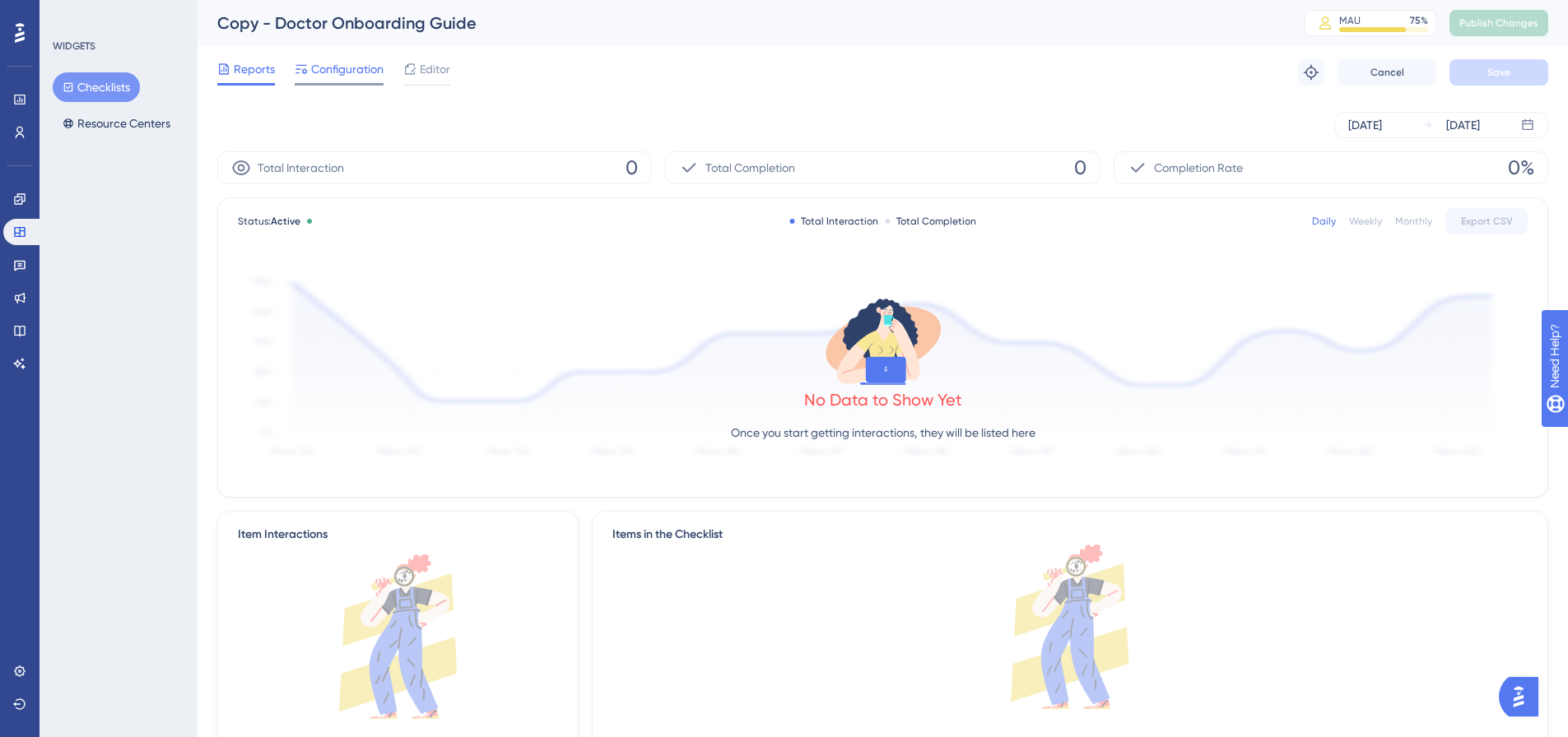 click on "Configuration" at bounding box center (339, 72) 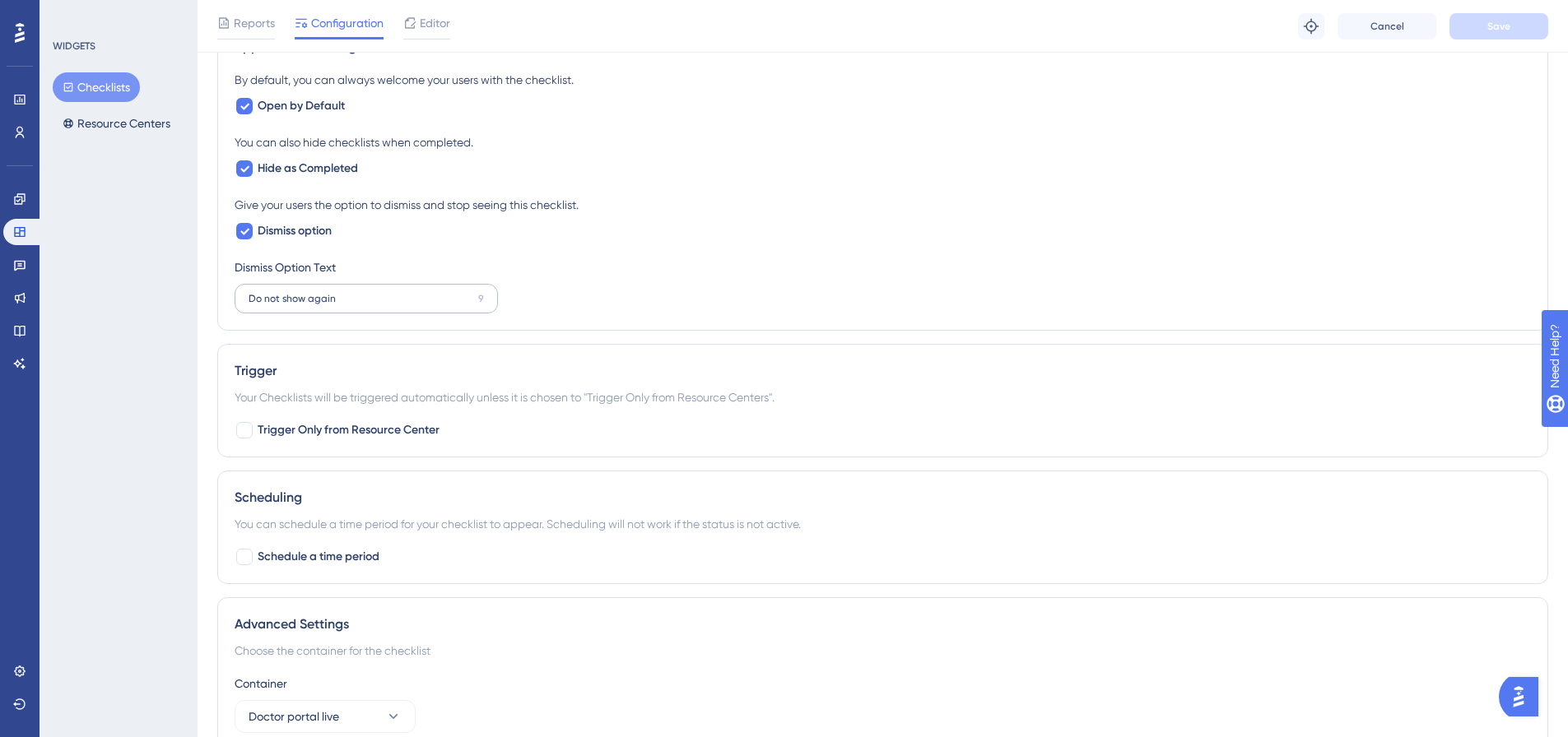 scroll, scrollTop: 1038, scrollLeft: 0, axis: vertical 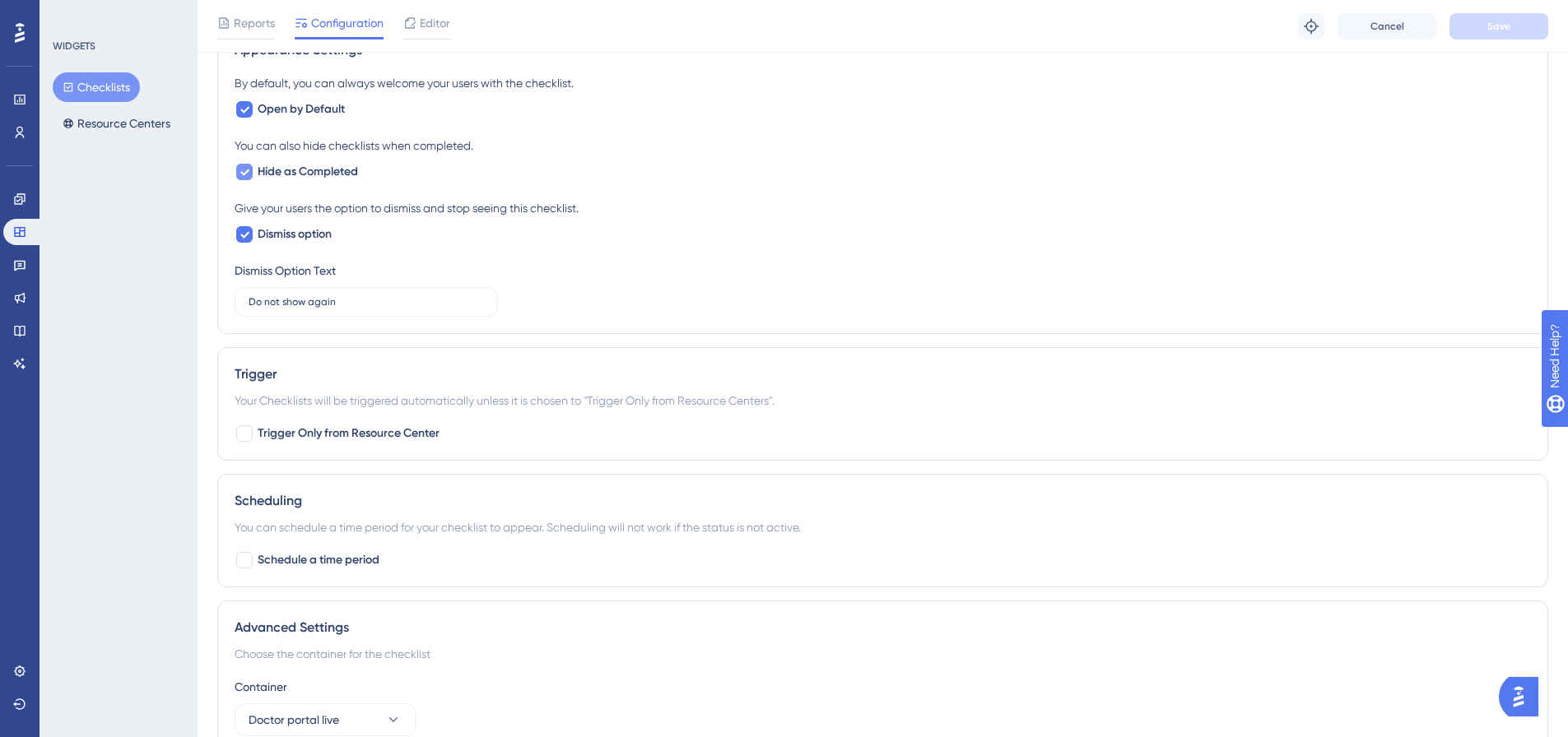 click on "Hide as Completed" at bounding box center (308, 172) 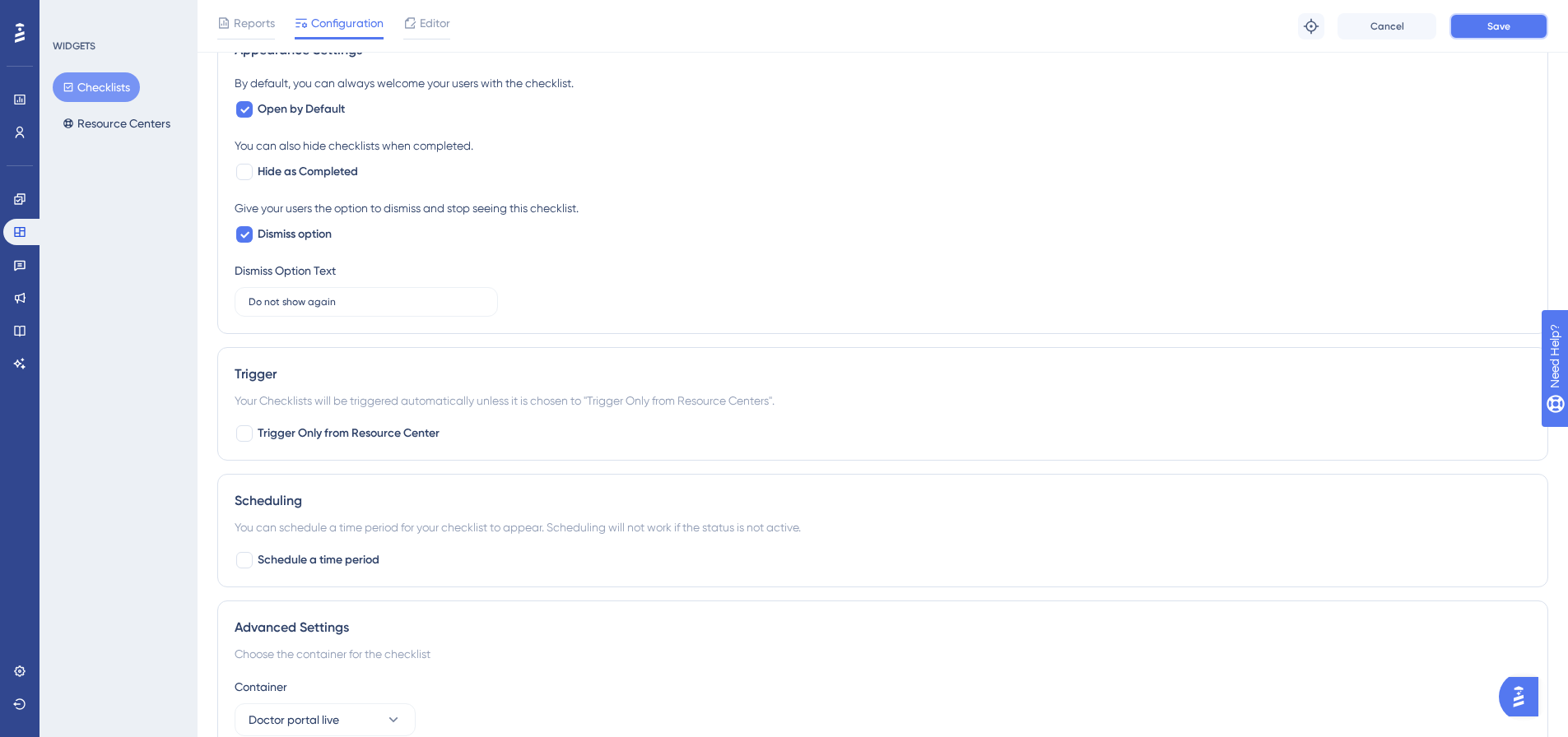 click on "Save" at bounding box center (1499, 26) 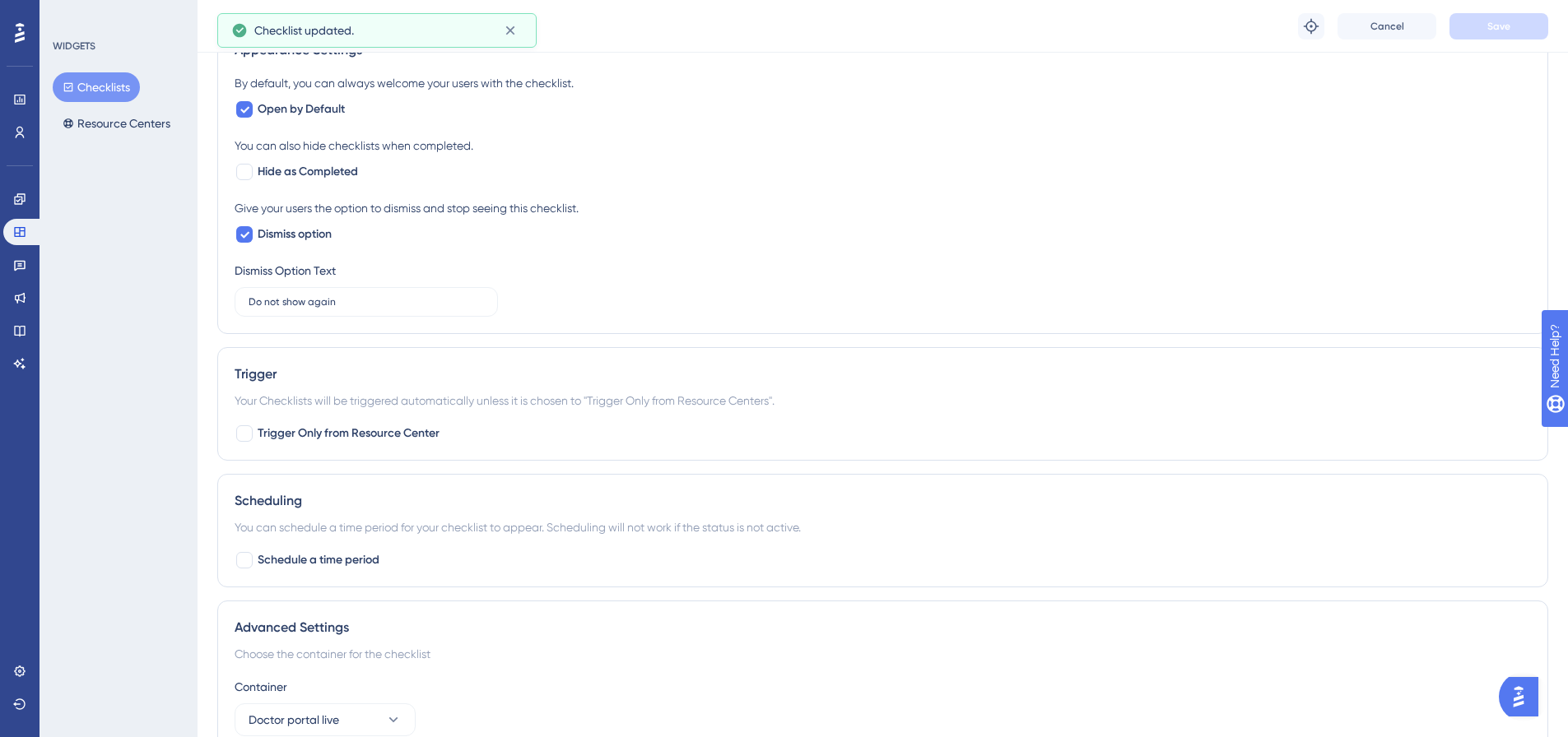 click on "Checklists" at bounding box center (96, 87) 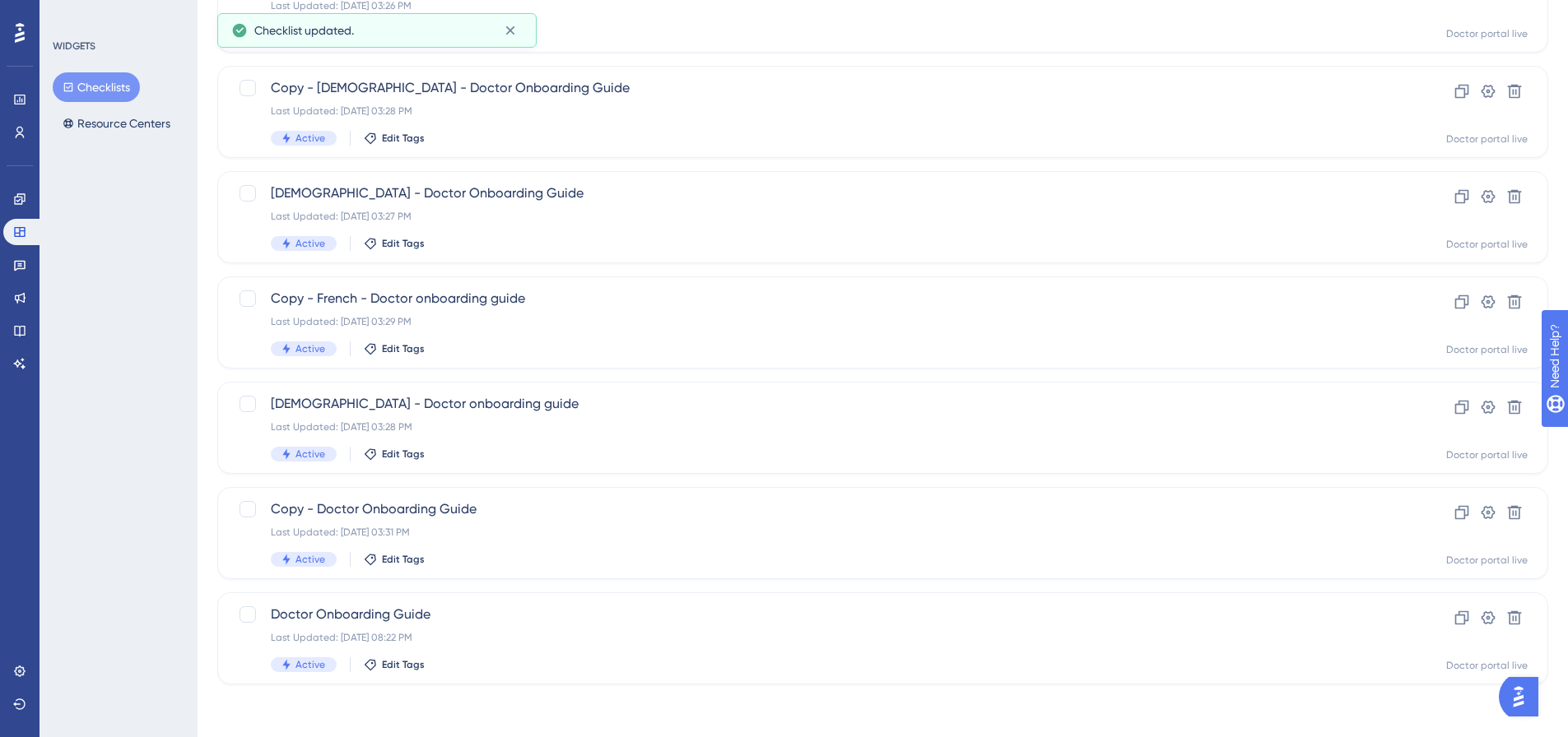 scroll, scrollTop: 0, scrollLeft: 0, axis: both 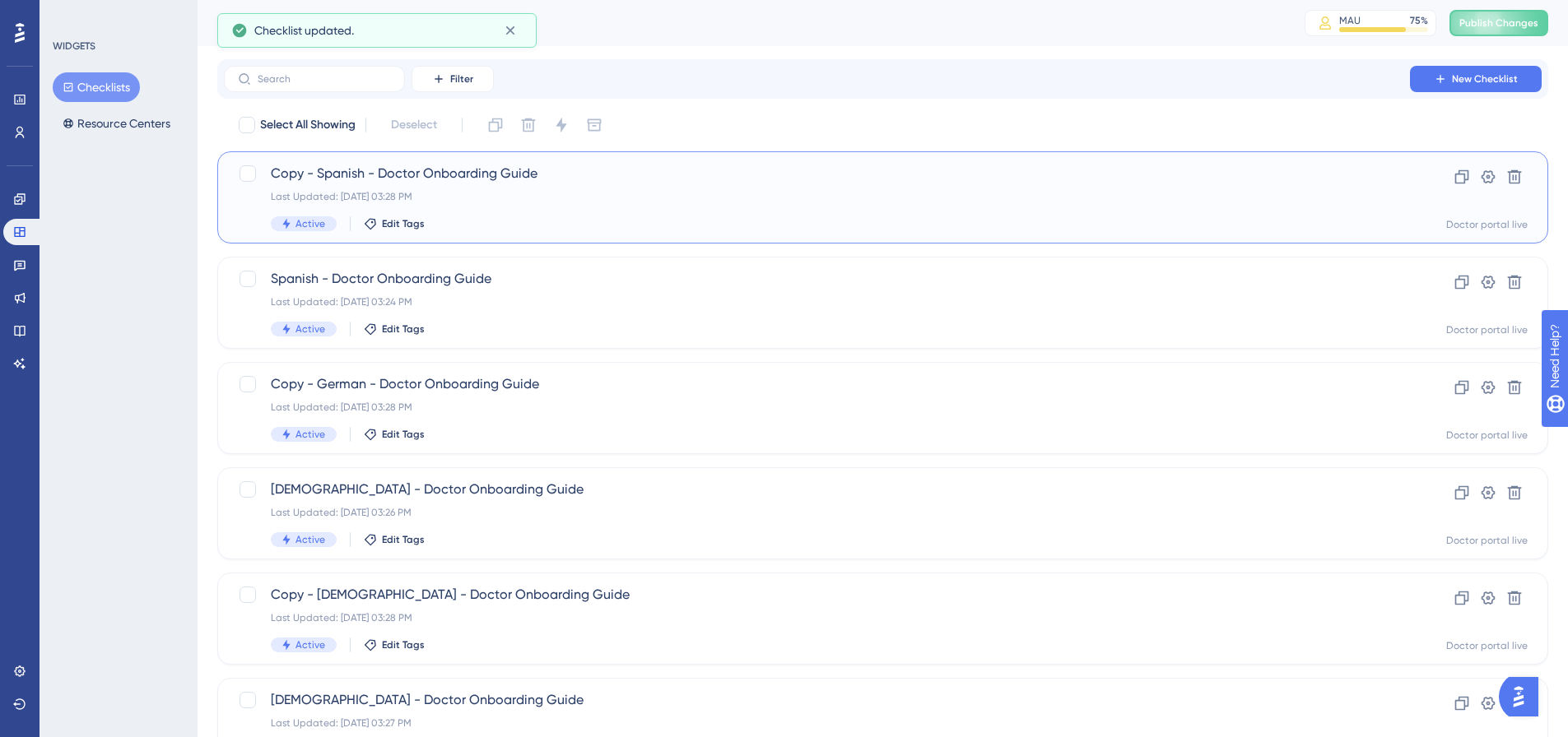 click on "Copy - Spanish - Doctor Onboarding Guide" at bounding box center [817, 174] 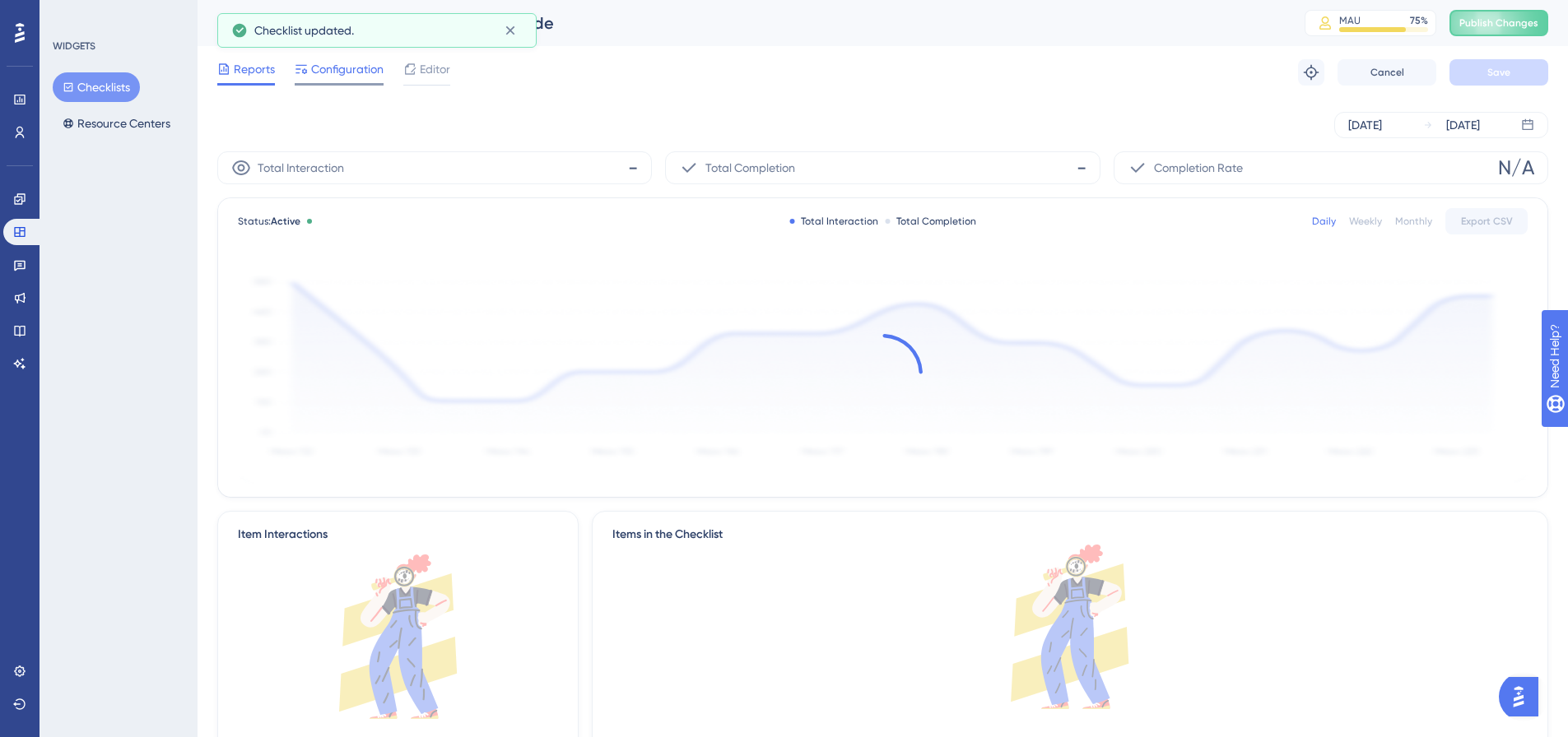 click on "Configuration" at bounding box center [347, 69] 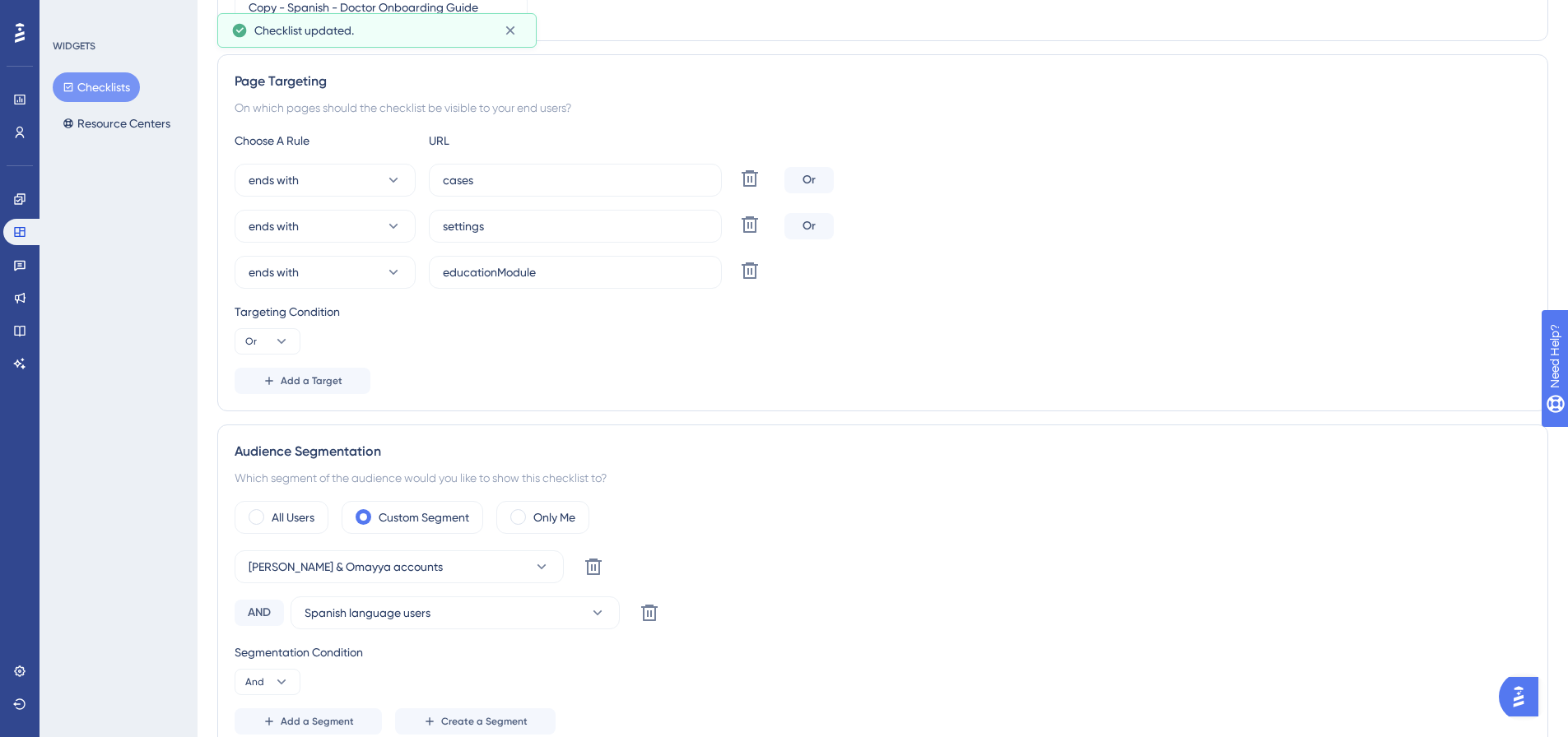 scroll, scrollTop: 740, scrollLeft: 0, axis: vertical 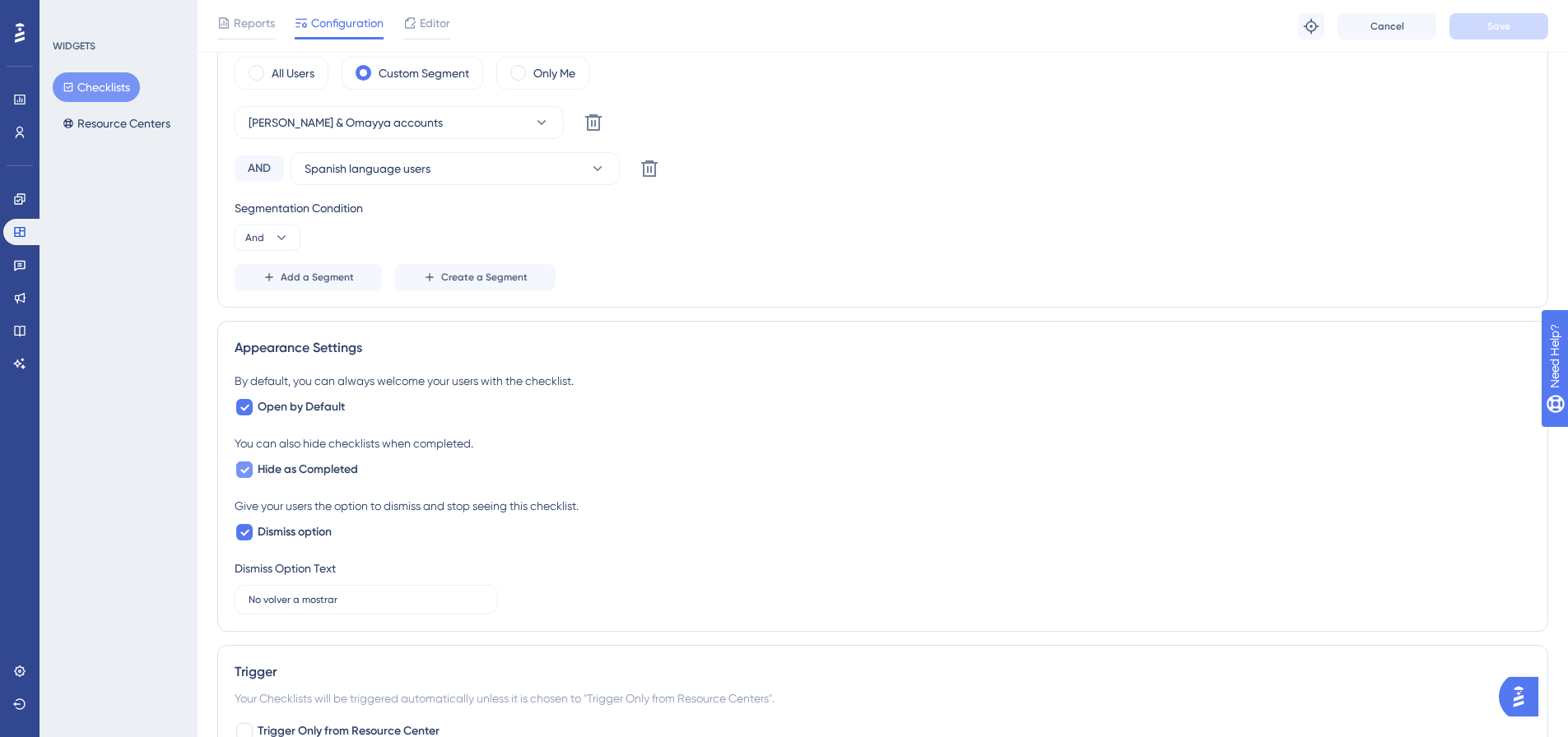 click on "Hide as Completed" at bounding box center (308, 470) 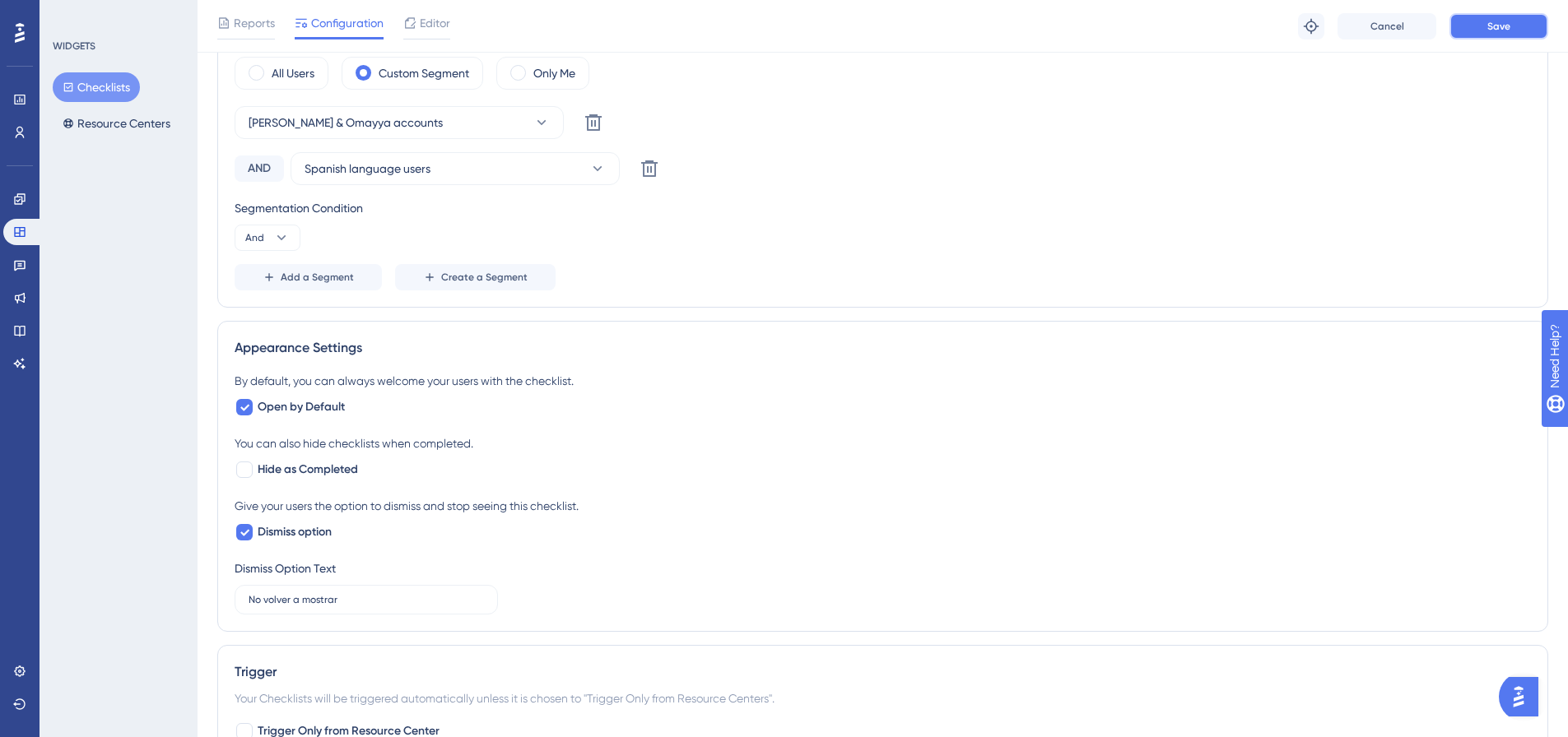 click on "Save" at bounding box center (1499, 26) 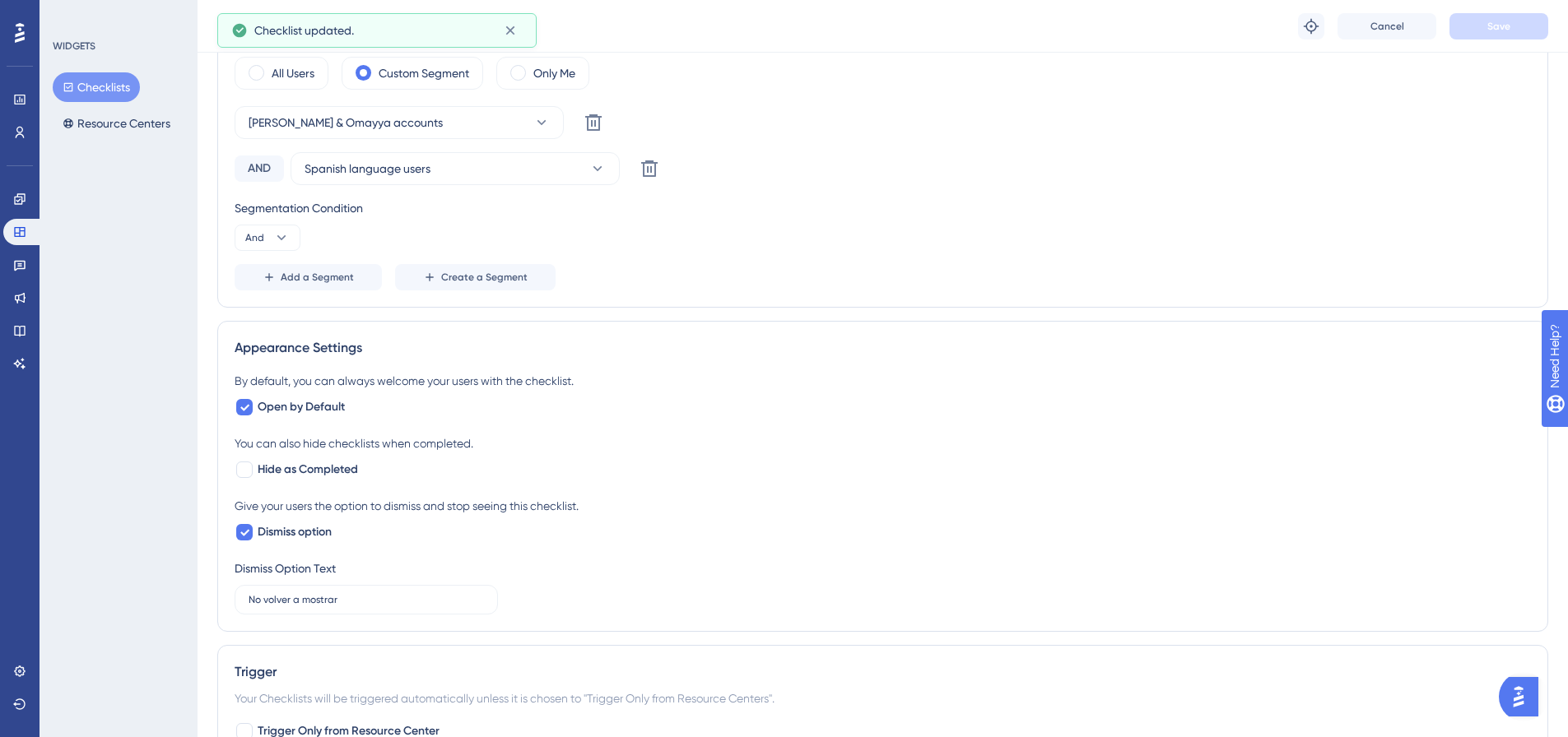 click on "Checklists" at bounding box center [96, 87] 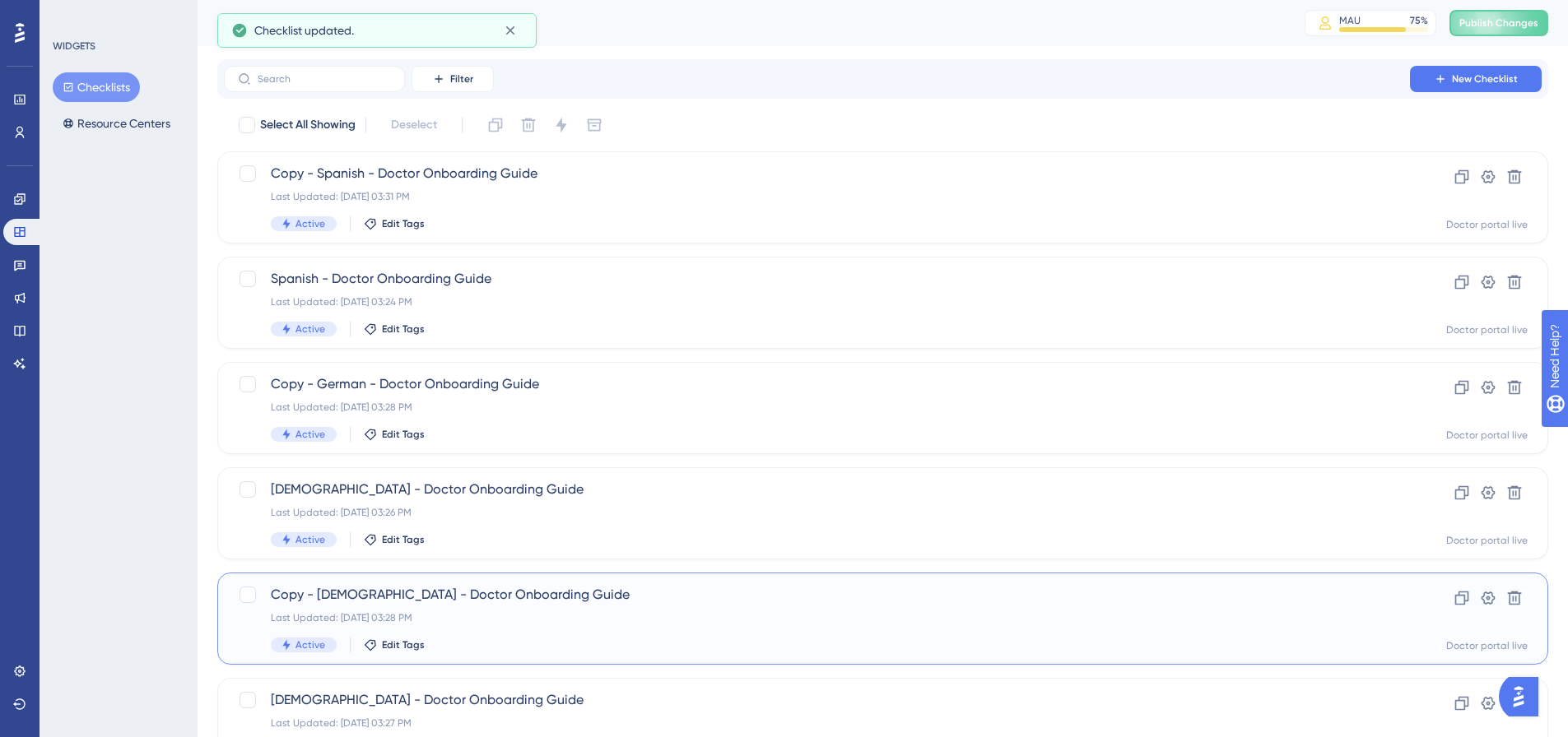 click on "Copy - Italian - Doctor Onboarding Guide Last Updated: Jul 10 2025, 03:28 PM Active Edit Tags" at bounding box center [817, 619] 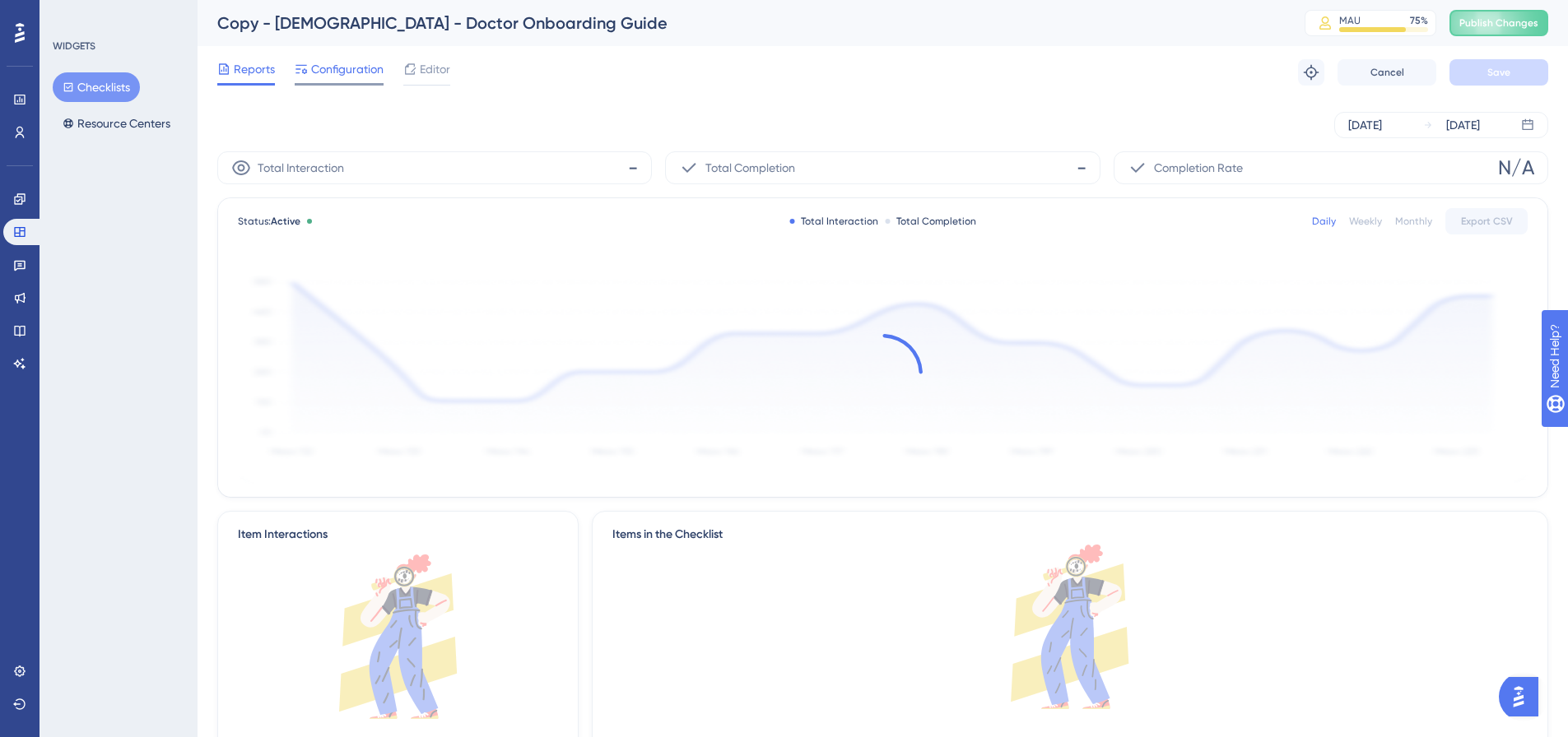click at bounding box center [339, 84] 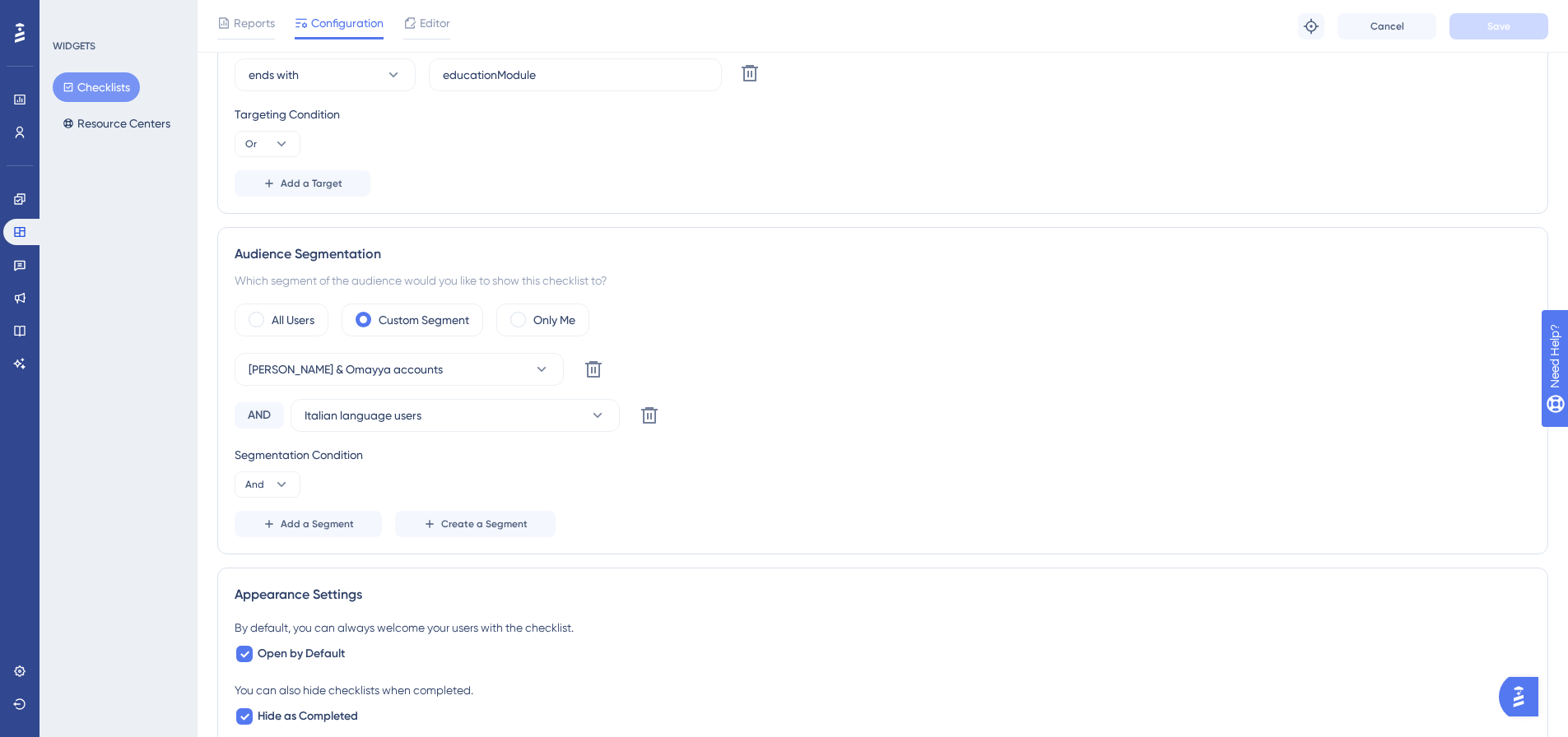 scroll, scrollTop: 740, scrollLeft: 0, axis: vertical 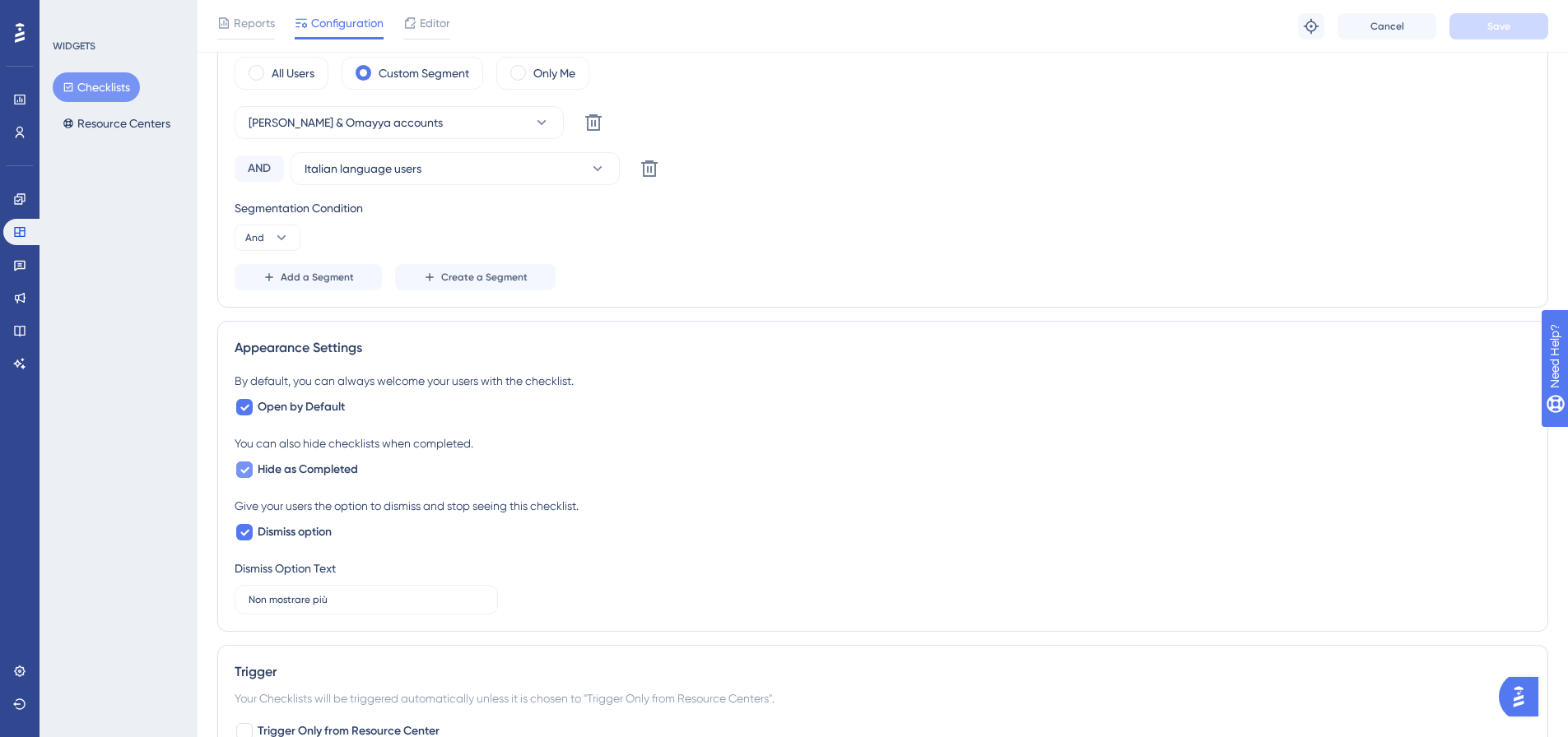 click at bounding box center (244, 470) 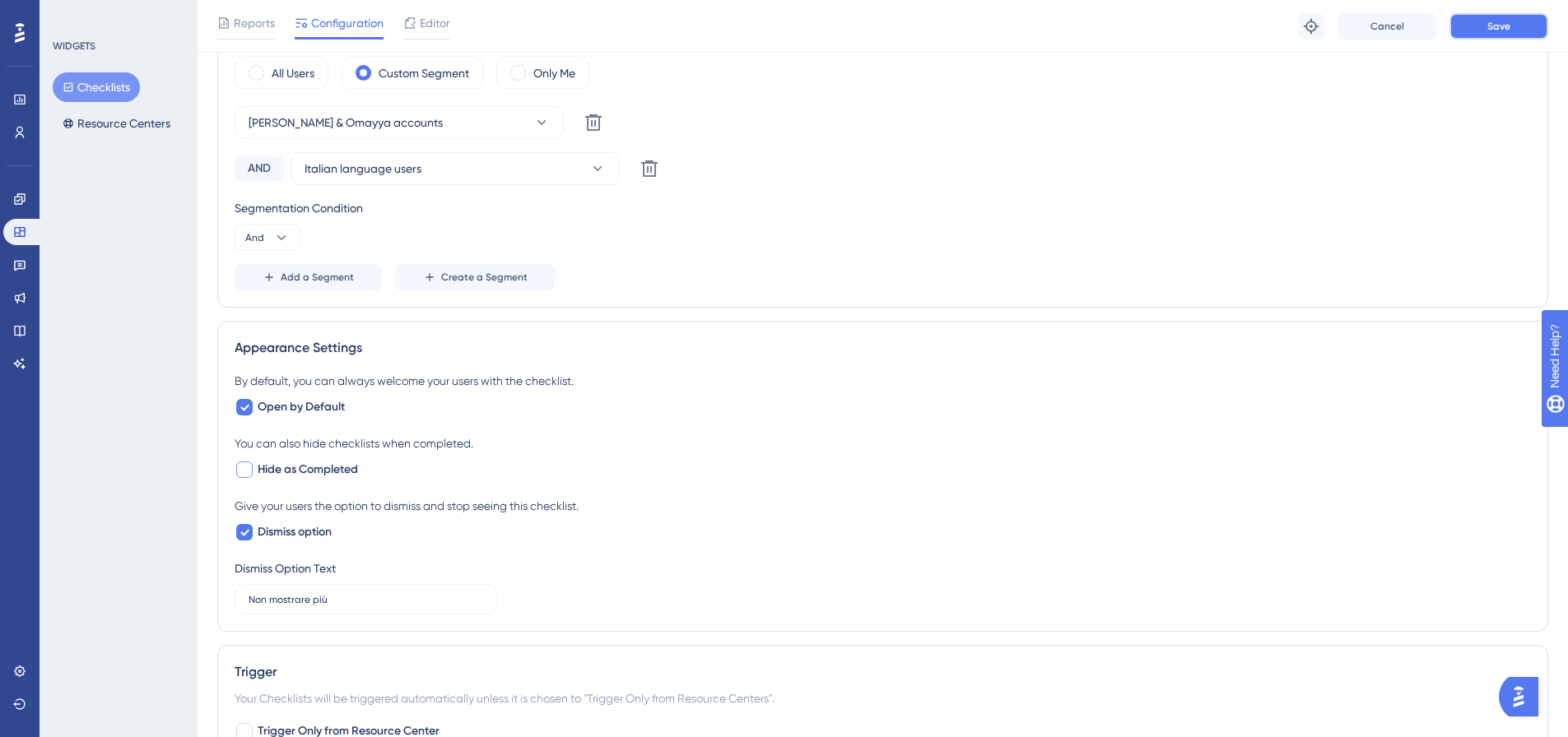 click on "Save" at bounding box center (1499, 26) 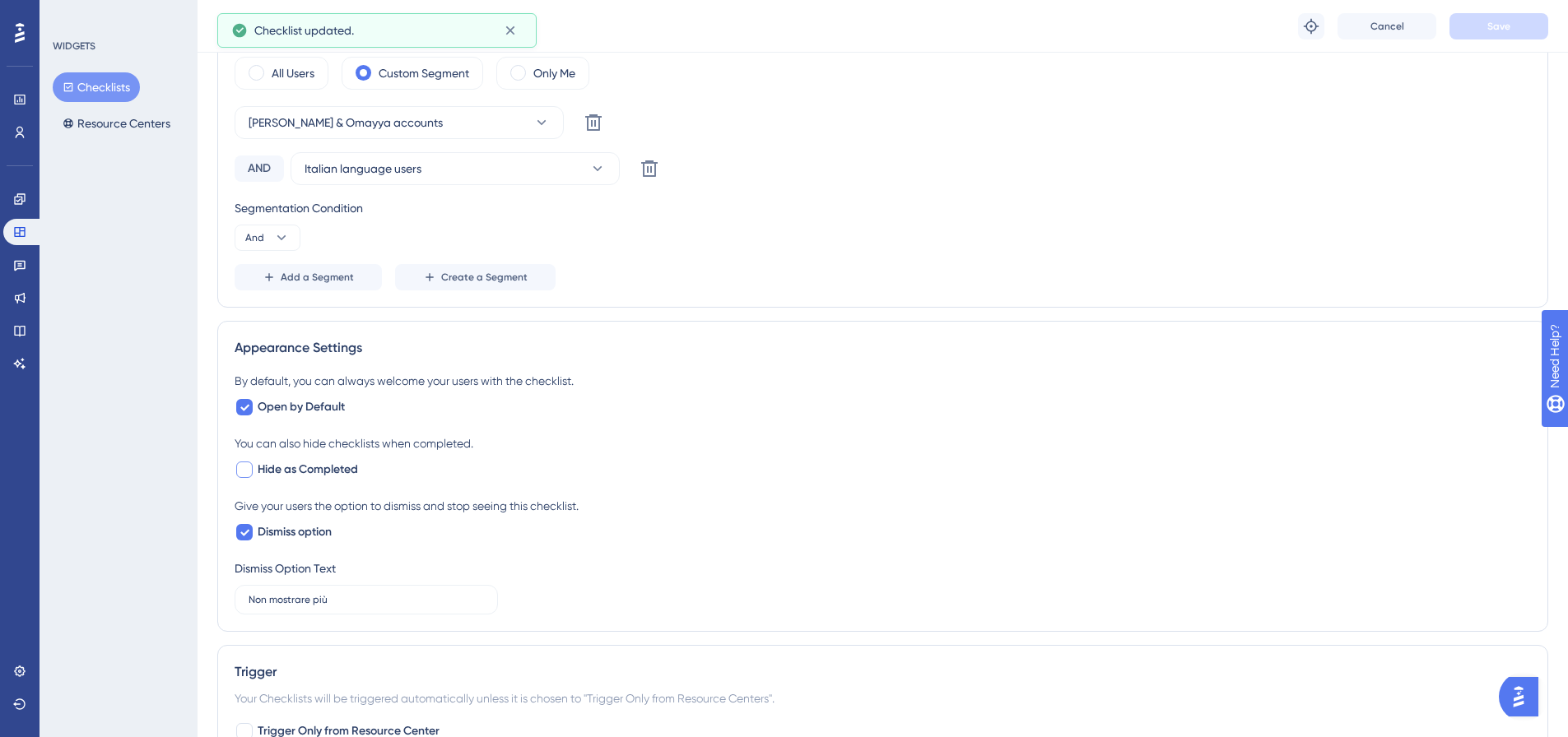 drag, startPoint x: 100, startPoint y: 81, endPoint x: 174, endPoint y: 148, distance: 99.82485 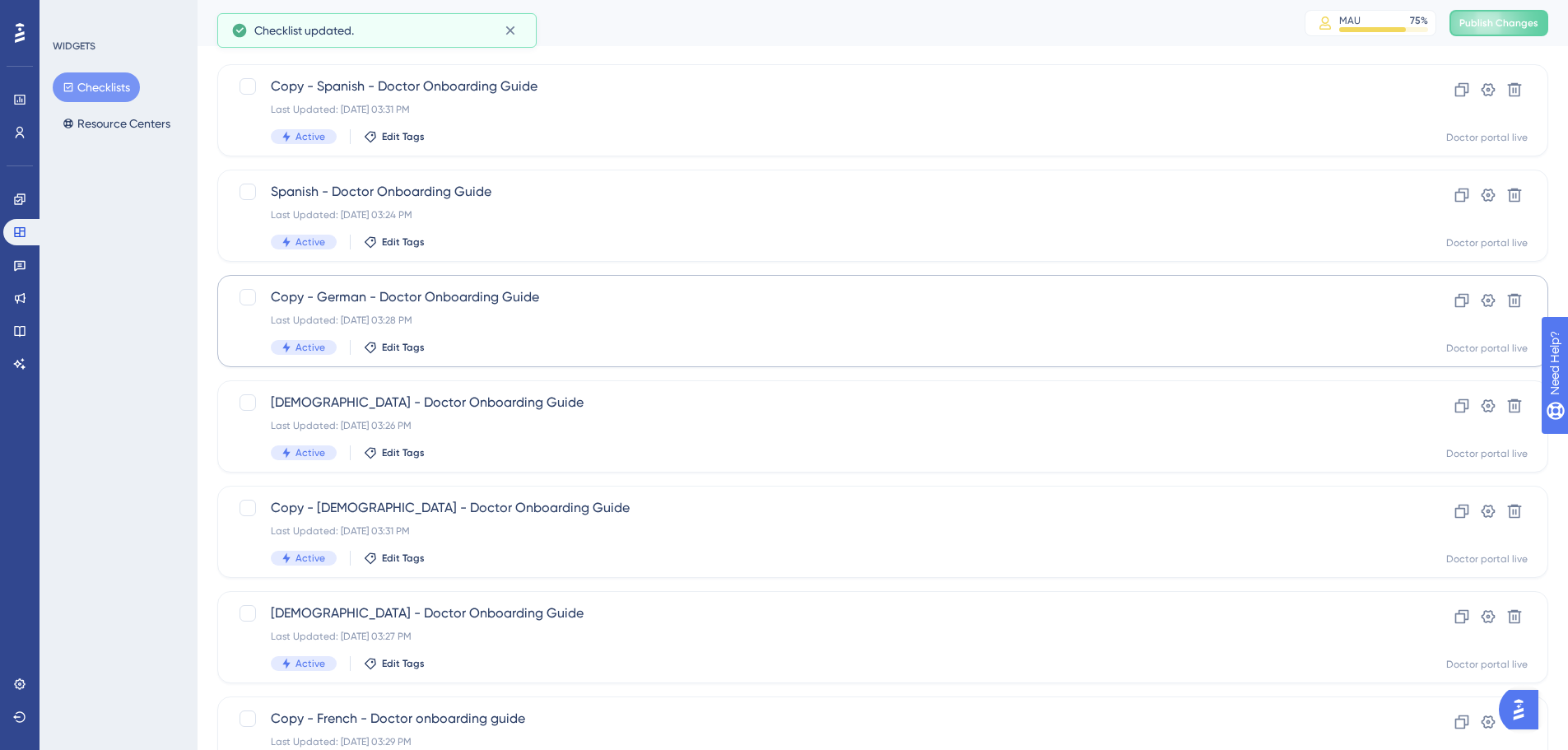 scroll, scrollTop: 494, scrollLeft: 0, axis: vertical 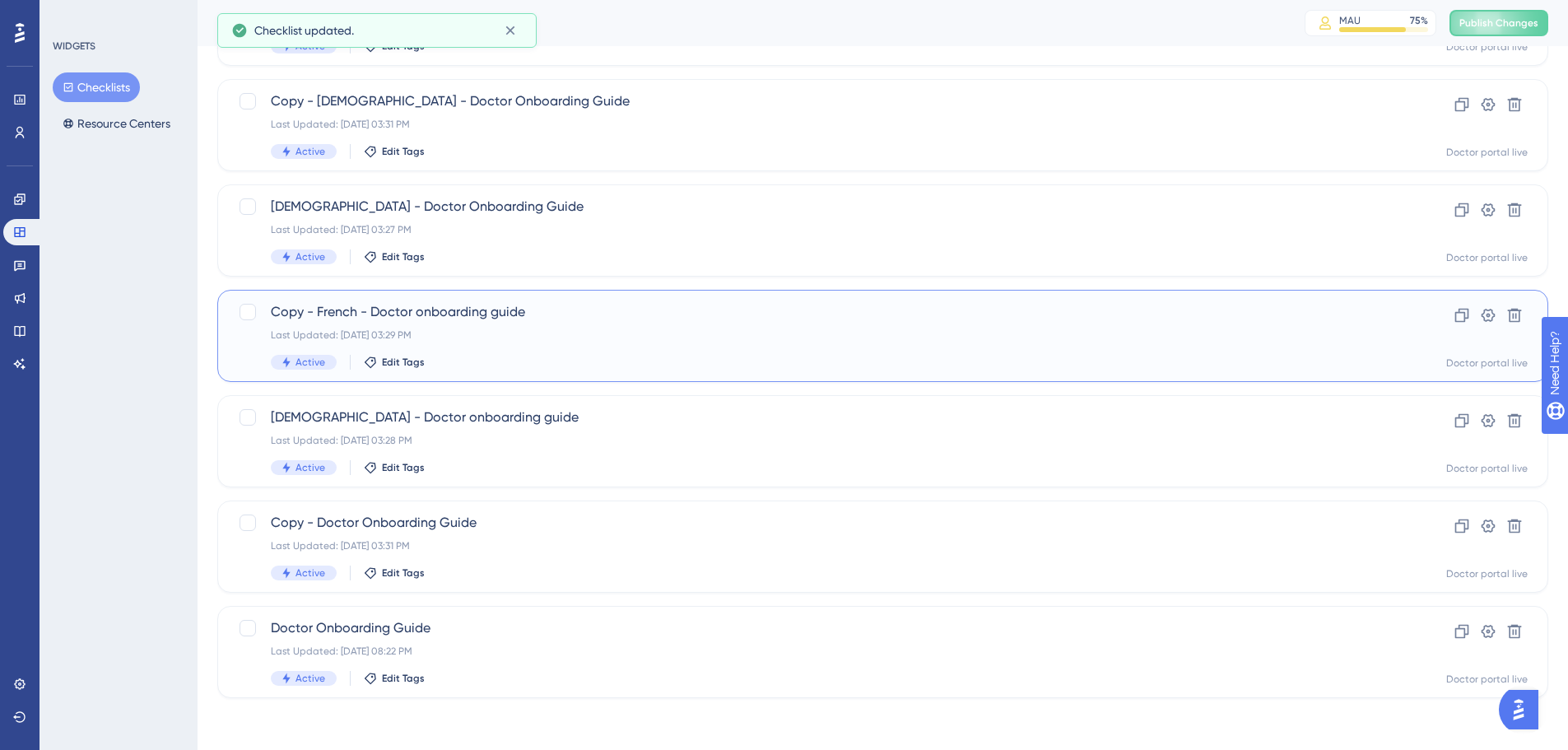 click on "Copy - French - Doctor onboarding guide" at bounding box center (817, 312) 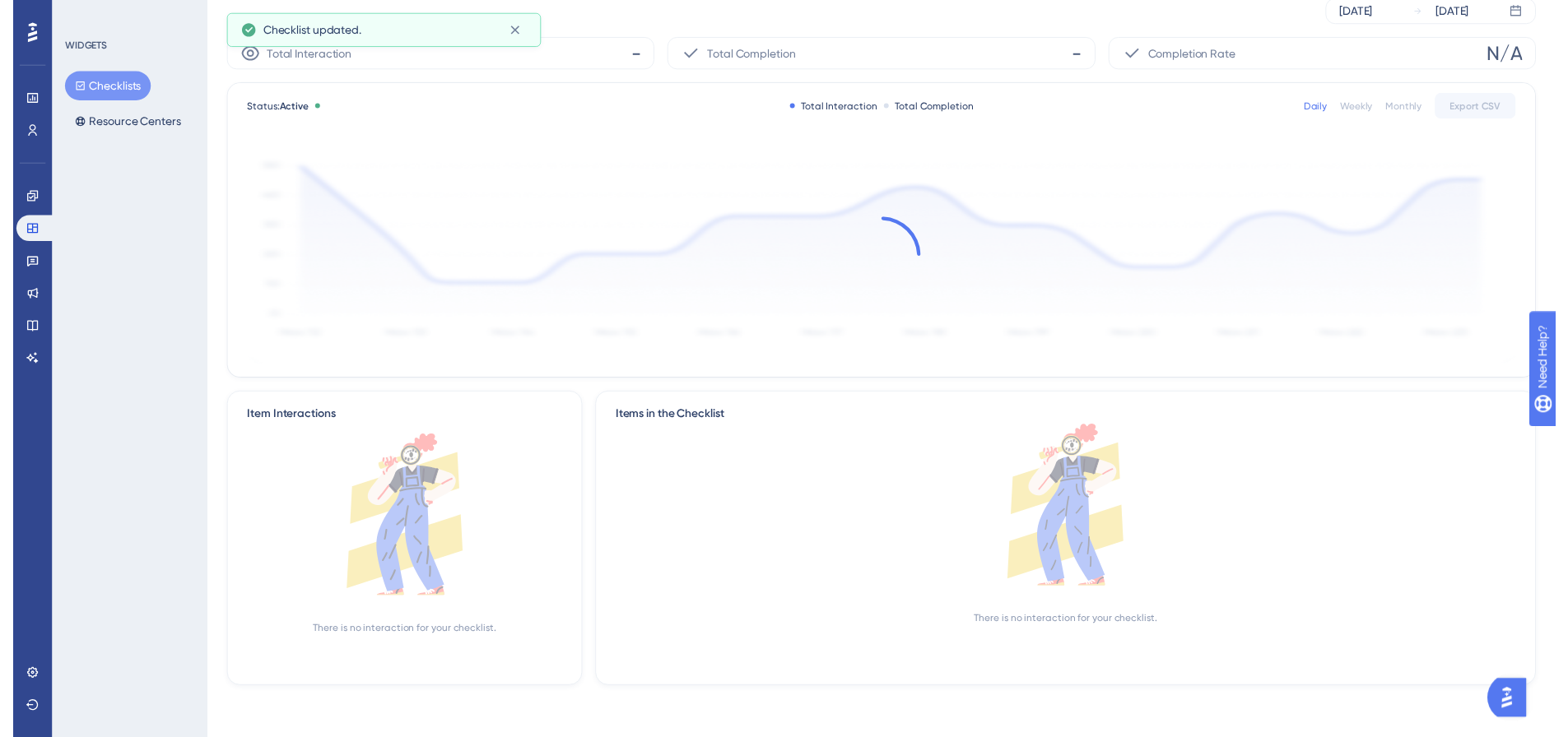 scroll, scrollTop: 0, scrollLeft: 0, axis: both 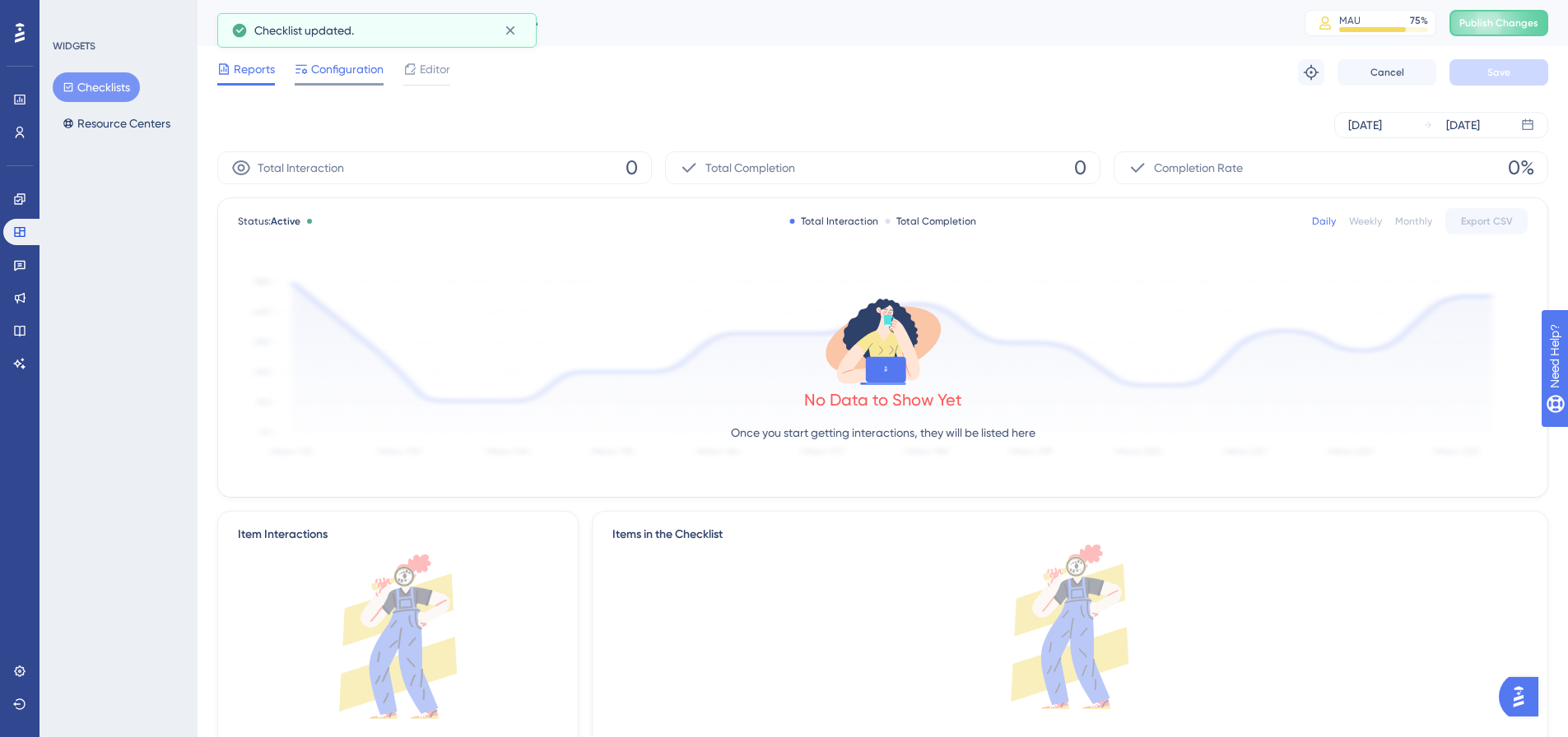 click at bounding box center (339, 84) 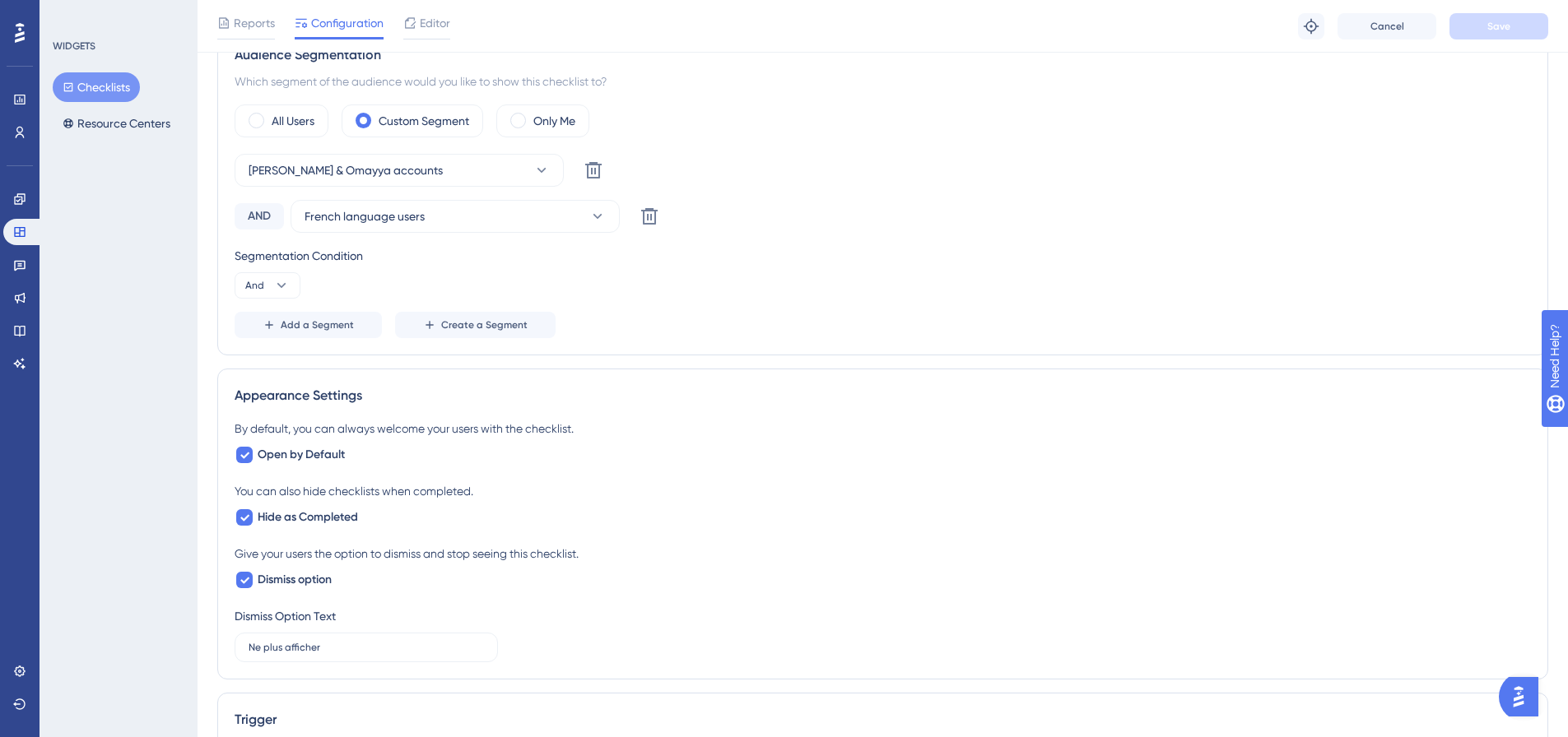 scroll, scrollTop: 740, scrollLeft: 0, axis: vertical 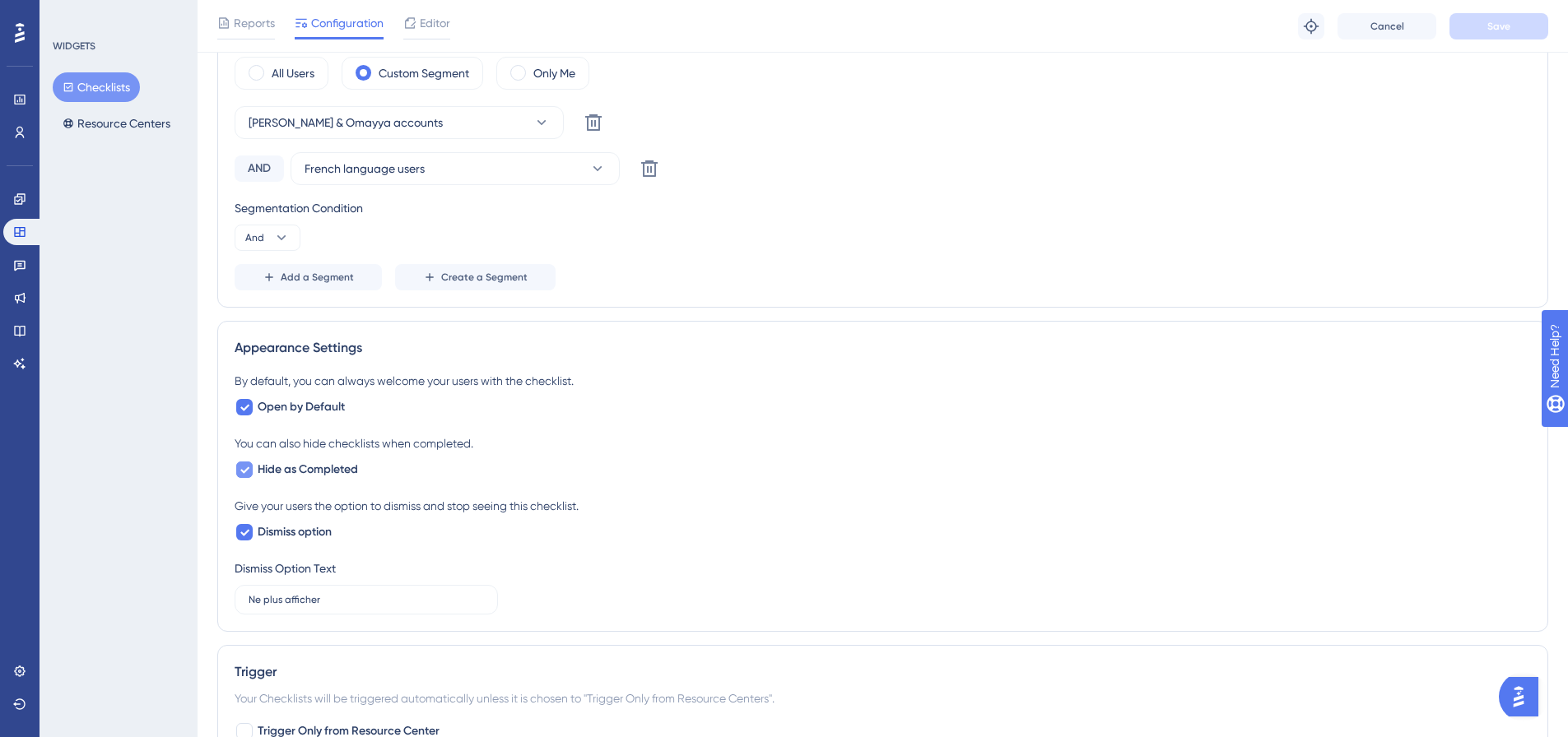 click on "Hide as Completed" at bounding box center [308, 470] 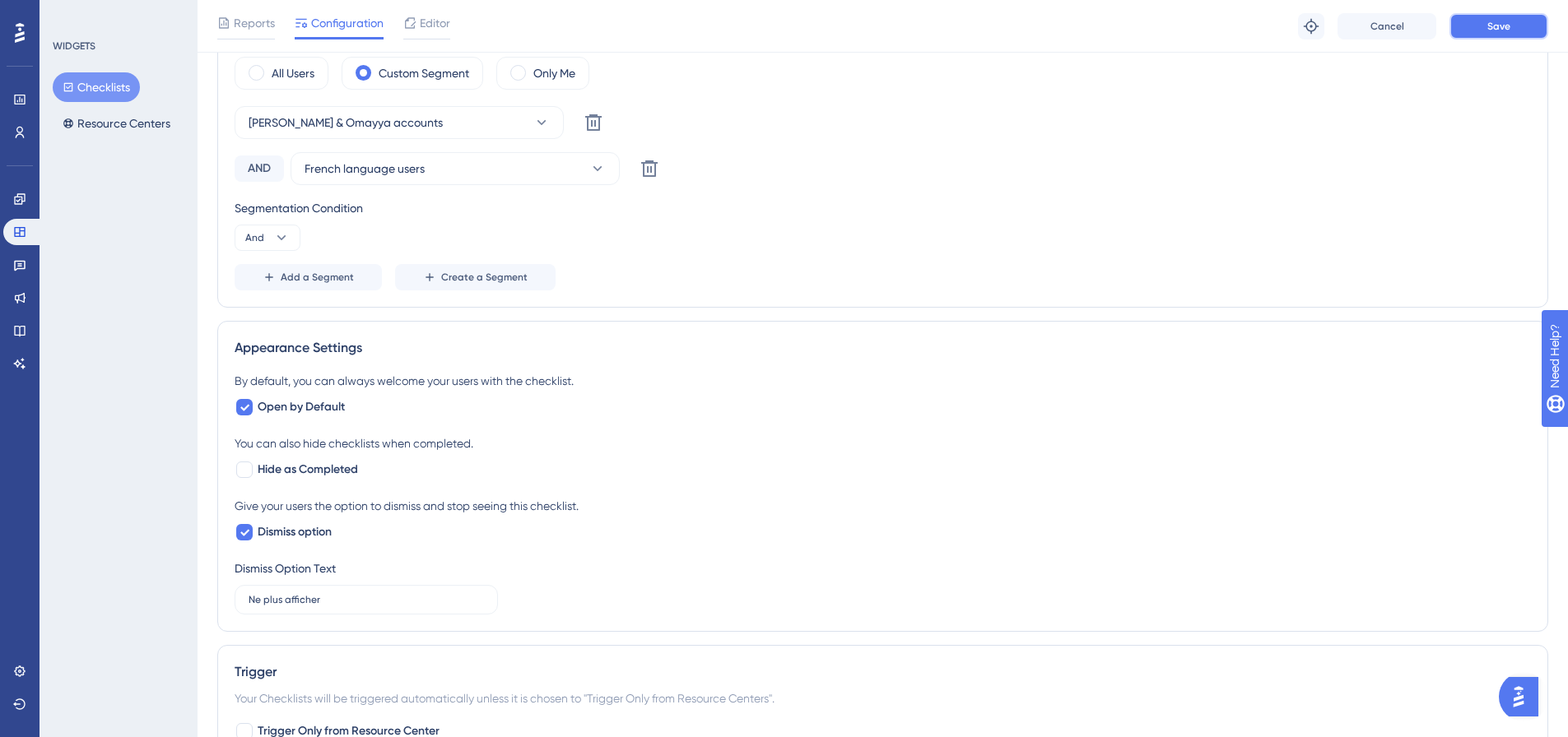 click on "Save" at bounding box center [1499, 26] 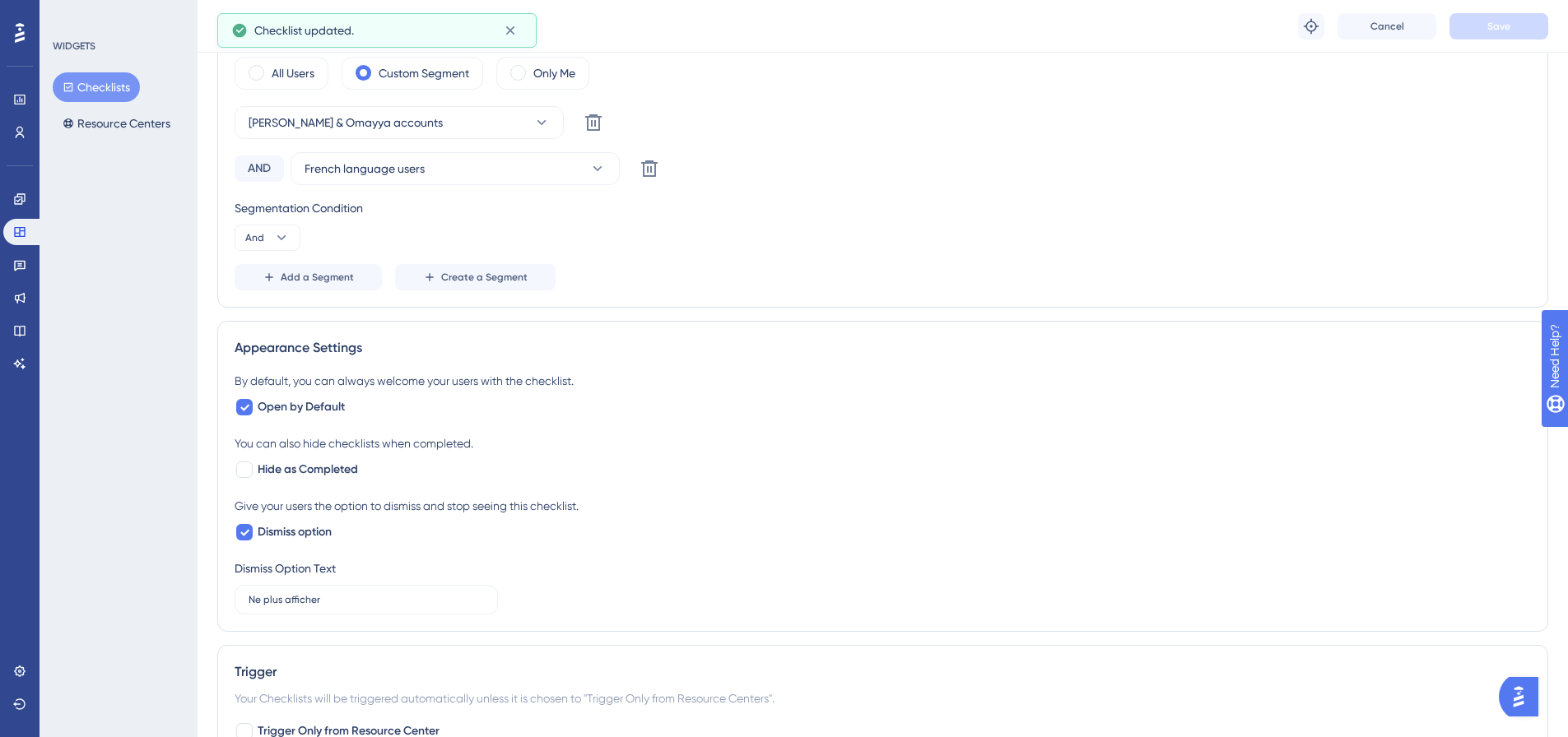 click on "Checklists" at bounding box center [96, 87] 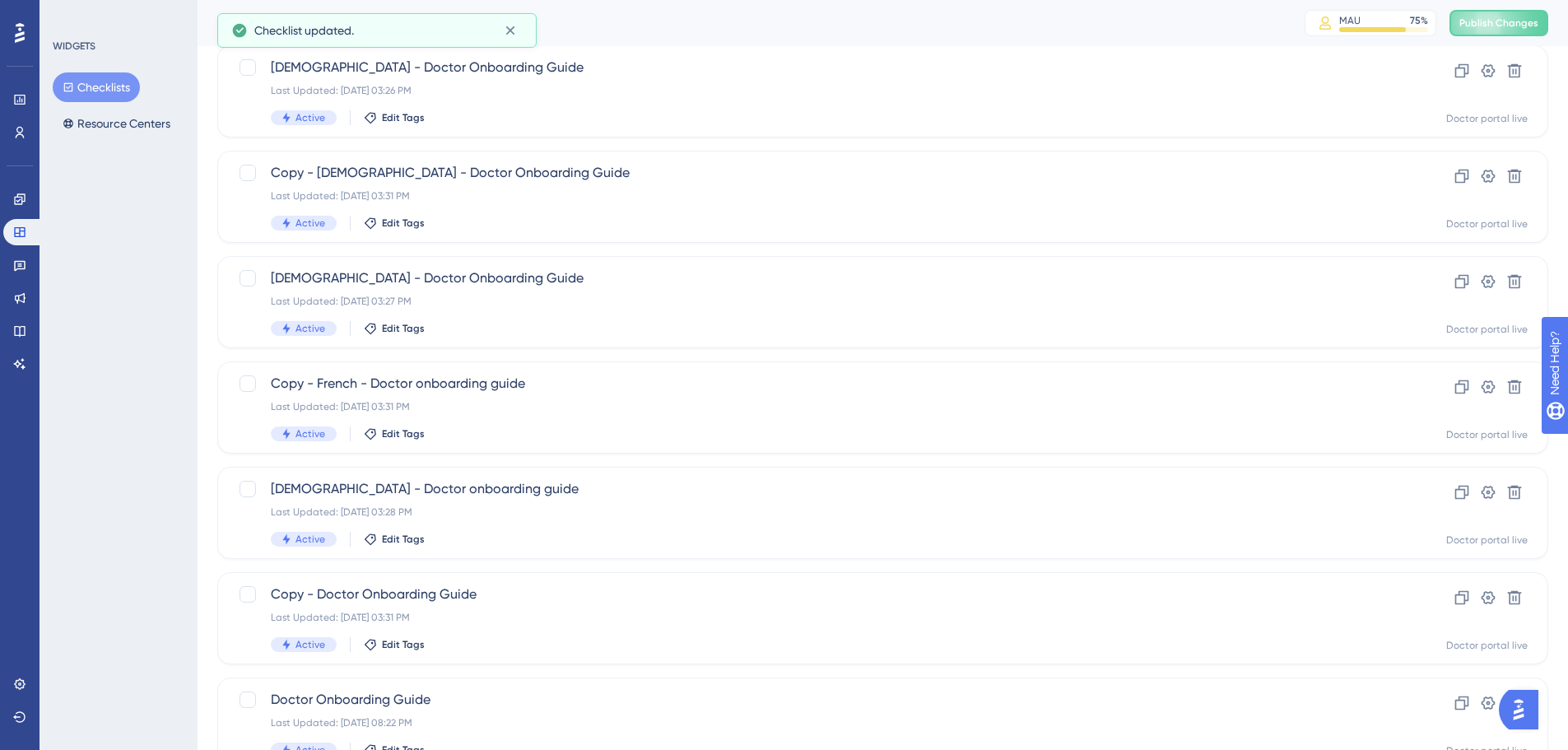 scroll, scrollTop: 495, scrollLeft: 0, axis: vertical 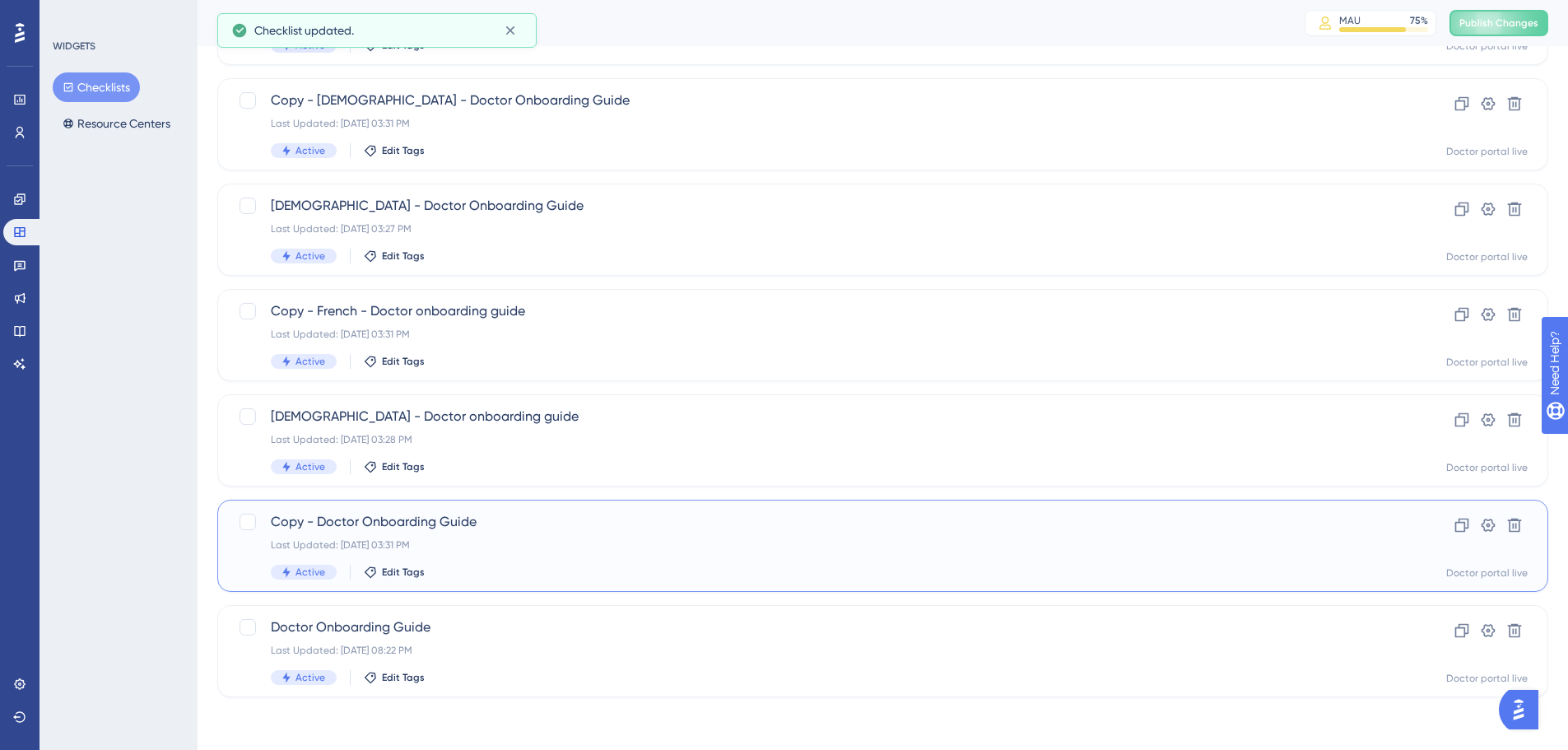 click on "Copy - Doctor Onboarding Guide" at bounding box center (817, 522) 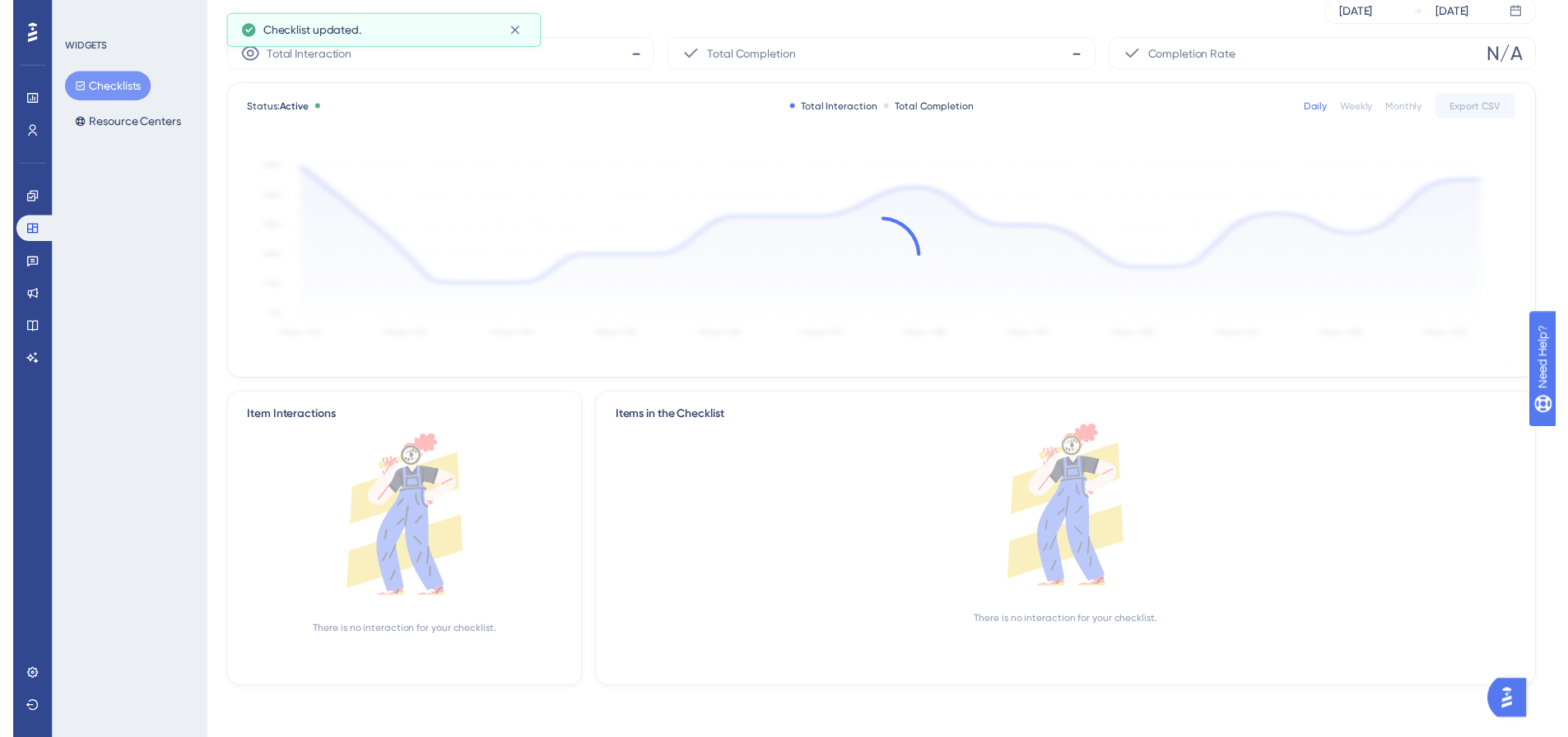 scroll, scrollTop: 0, scrollLeft: 0, axis: both 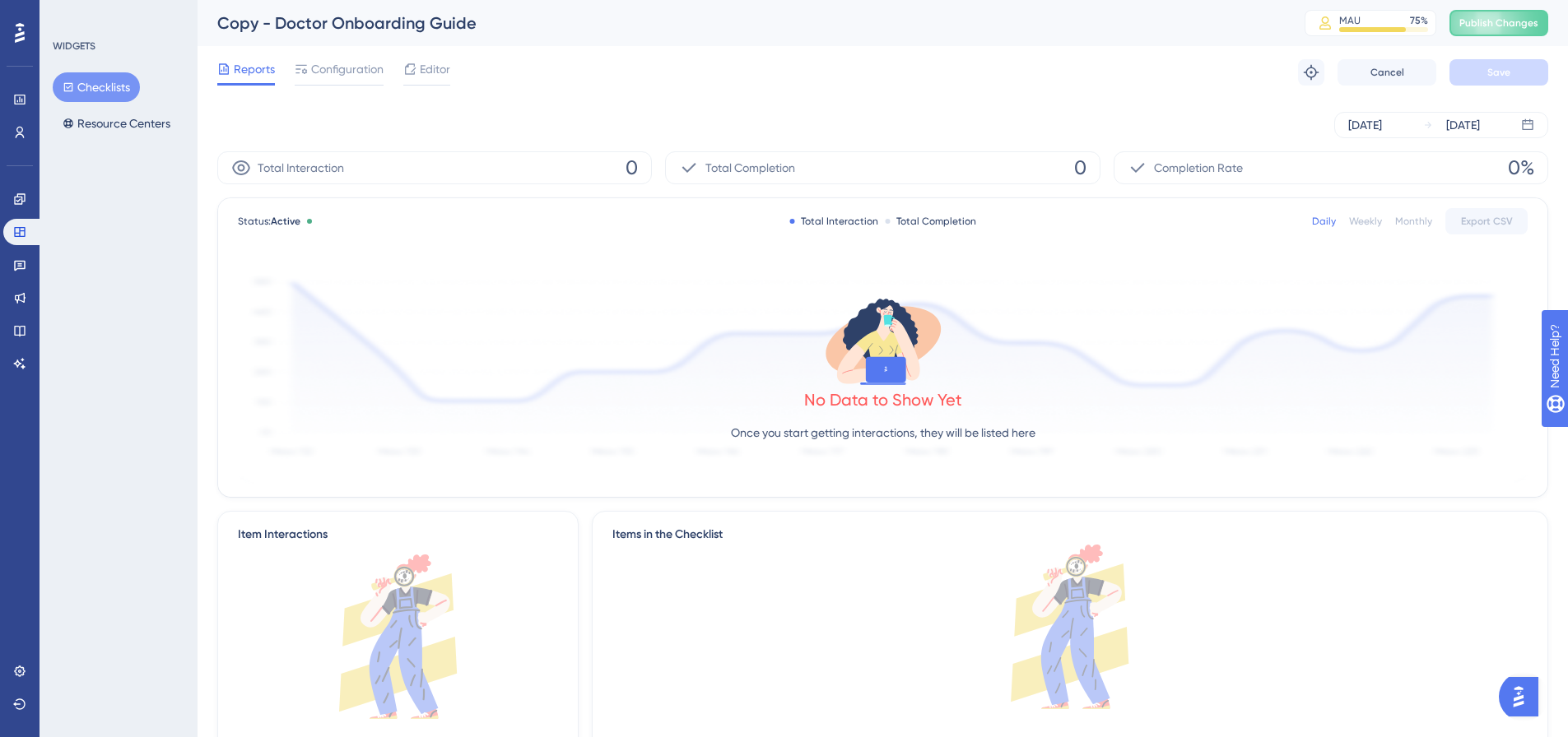 click on "Reports Configuration Editor Troubleshoot Cancel Save" at bounding box center (882, 72) 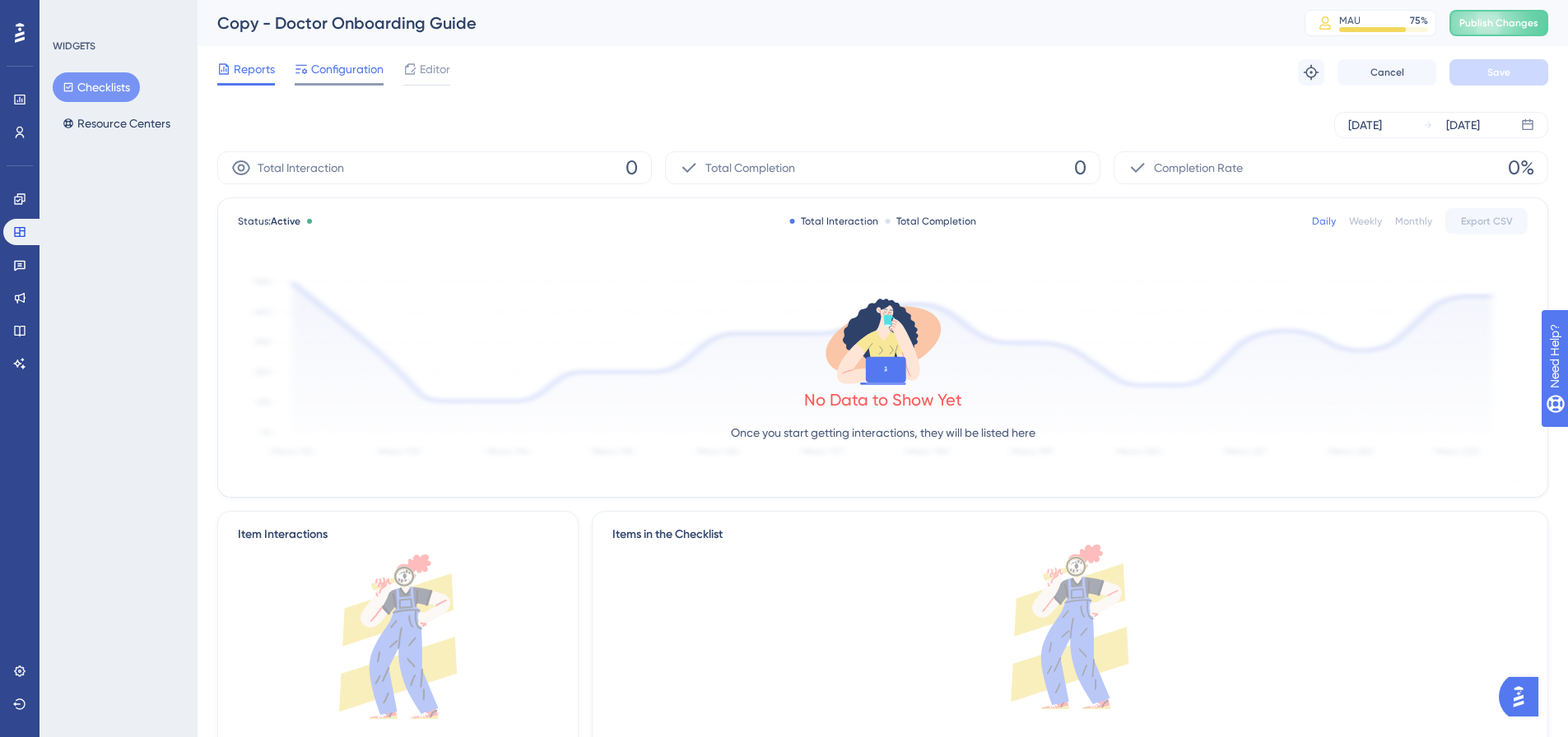 click on "Configuration" at bounding box center [347, 69] 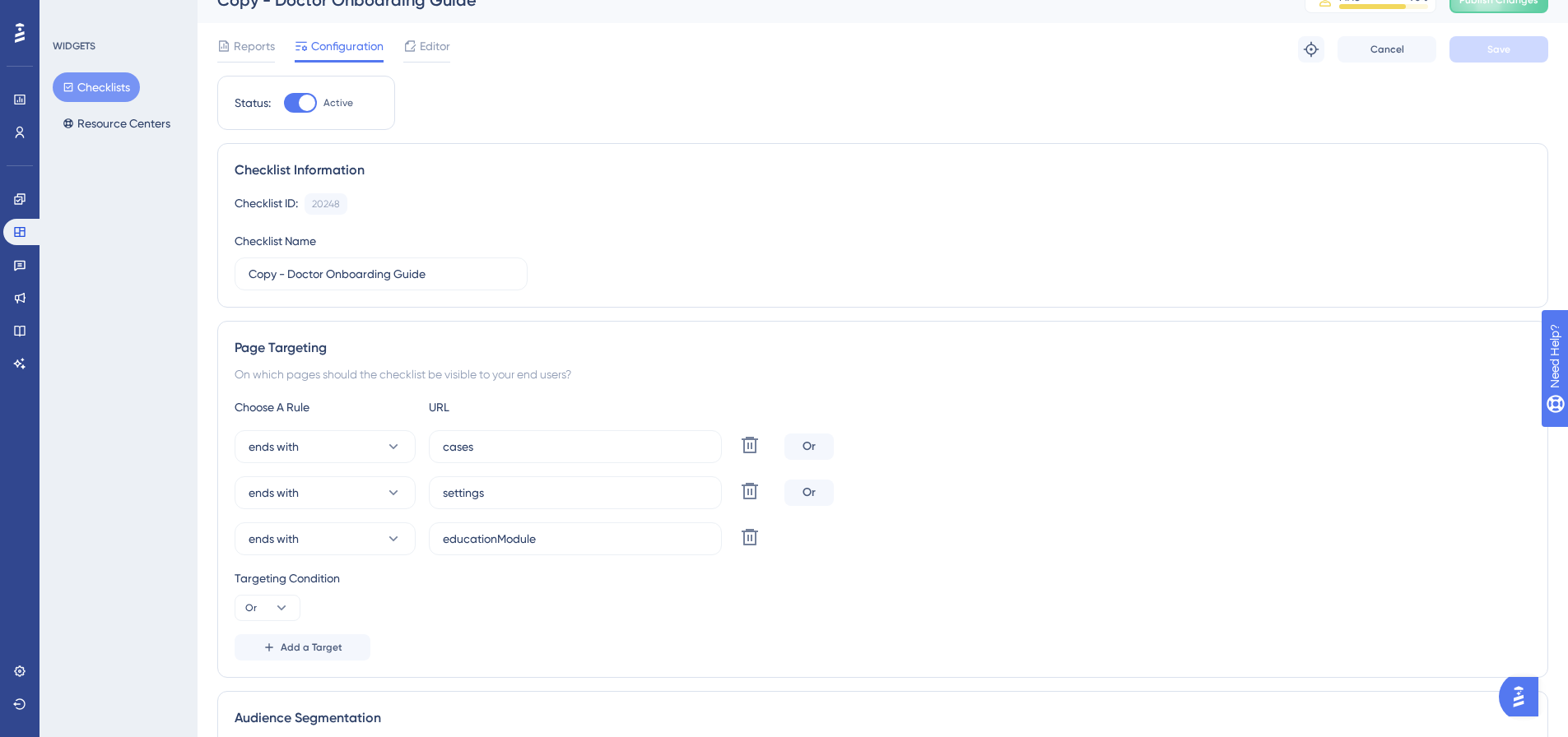scroll, scrollTop: 0, scrollLeft: 0, axis: both 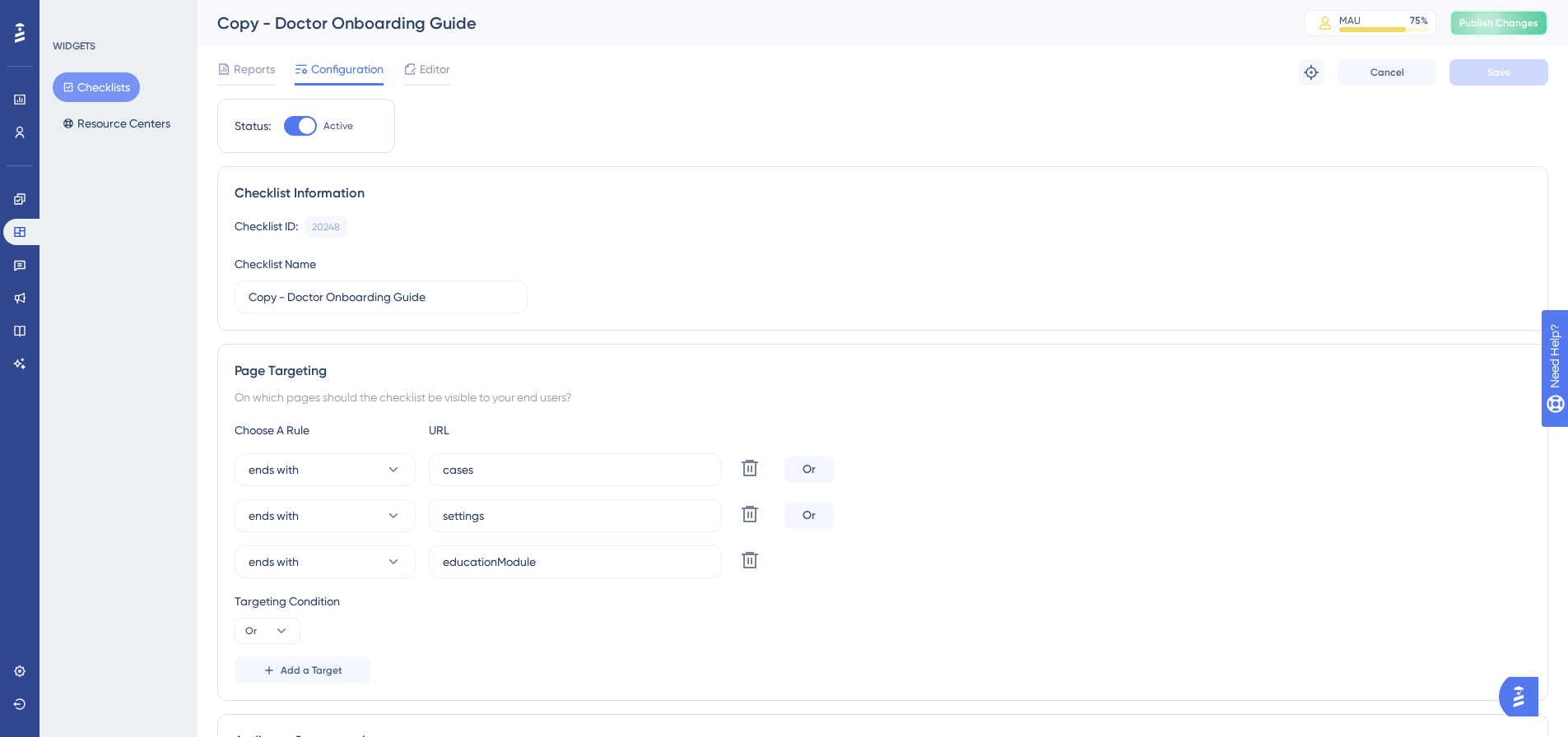 click on "Publish Changes" at bounding box center [1499, 23] 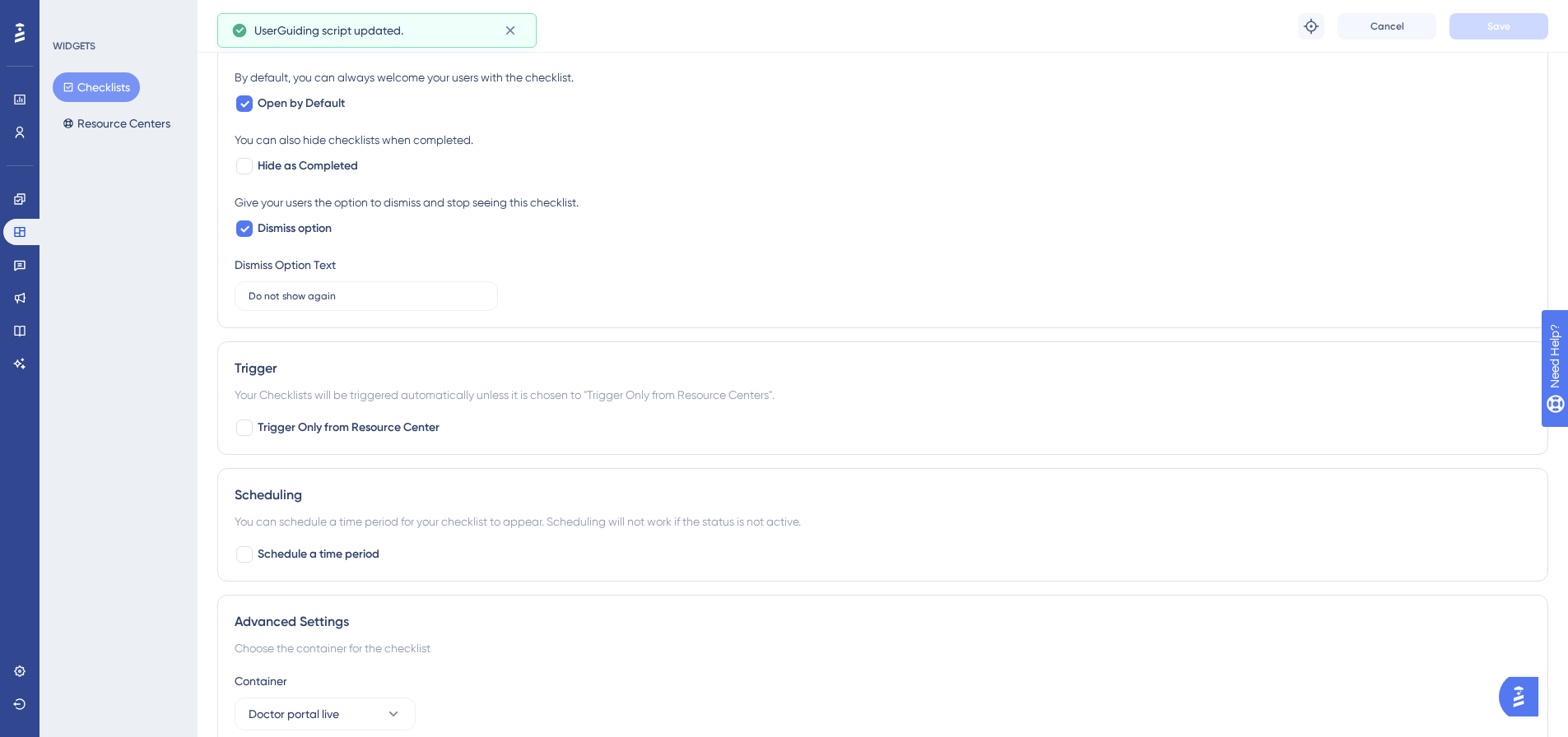 scroll, scrollTop: 1038, scrollLeft: 0, axis: vertical 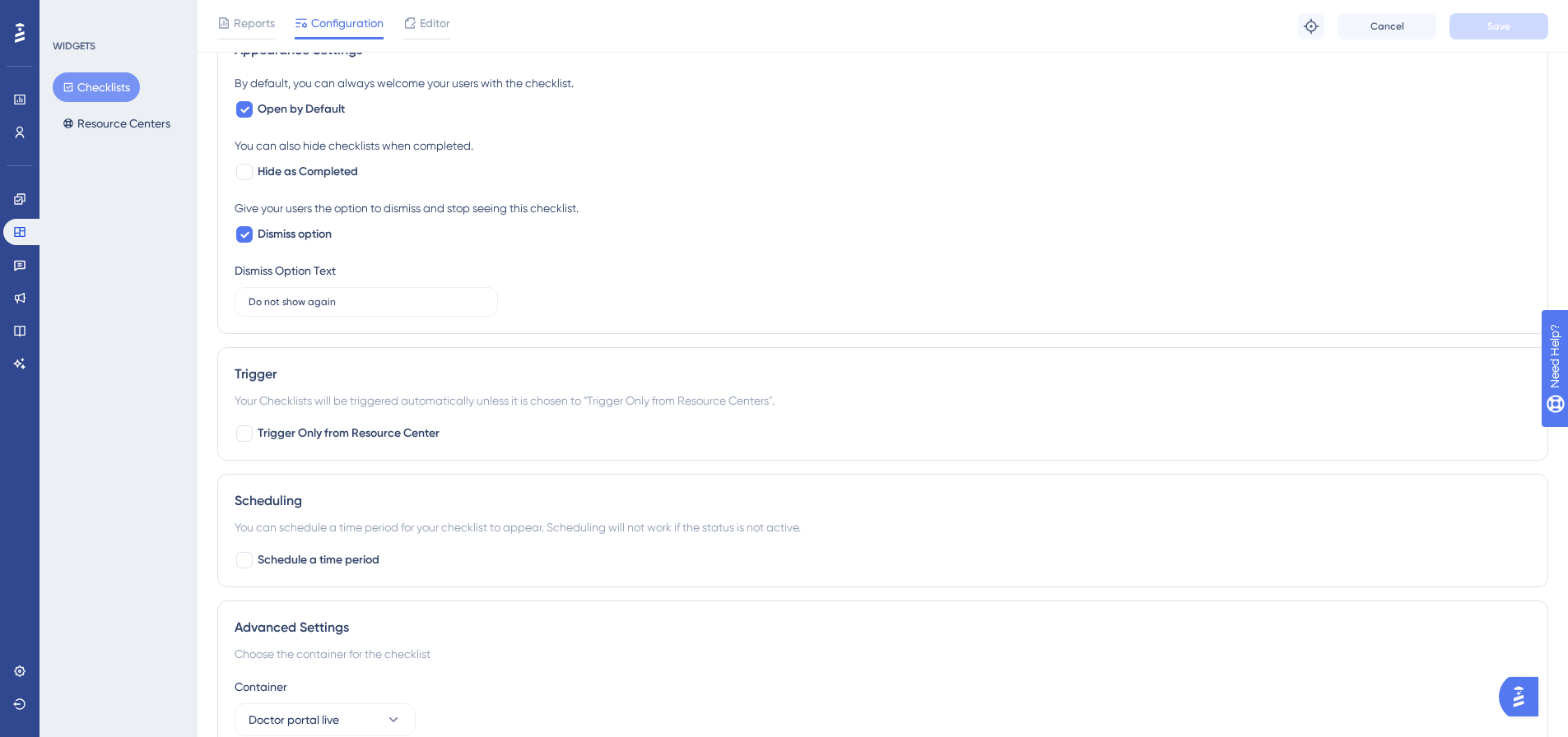 click on "Checklists" at bounding box center (96, 87) 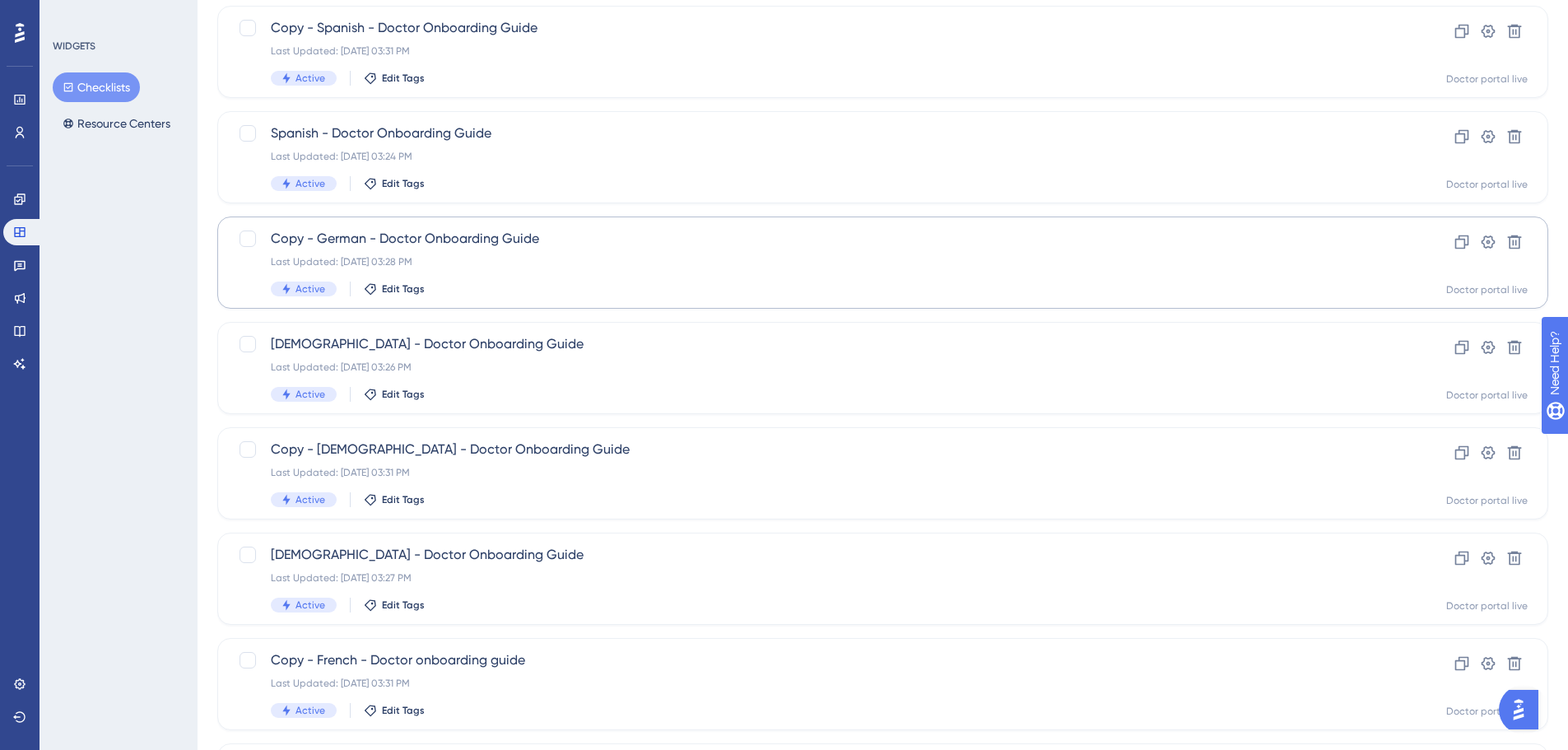 scroll, scrollTop: 495, scrollLeft: 0, axis: vertical 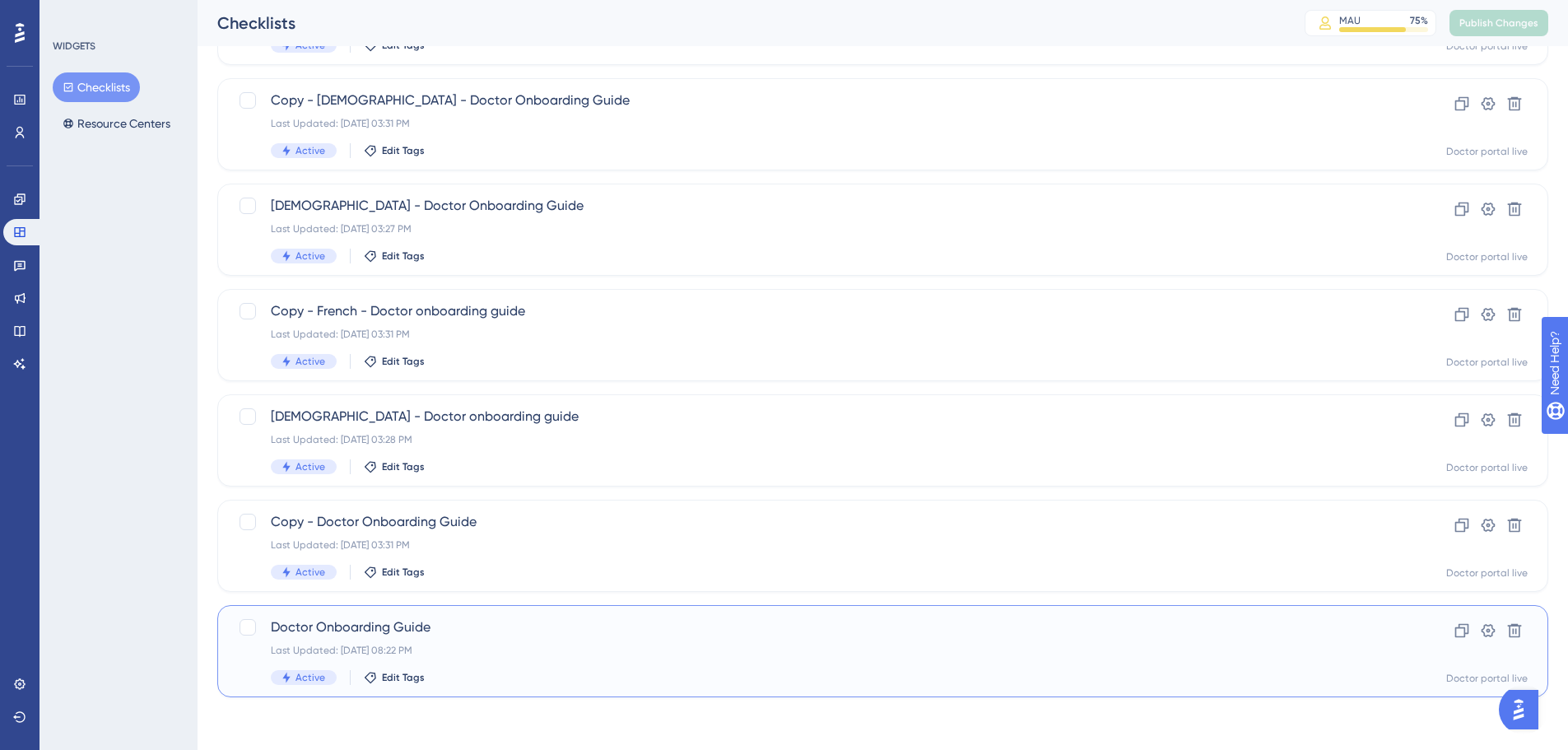 click on "Doctor Onboarding Guide" at bounding box center [817, 627] 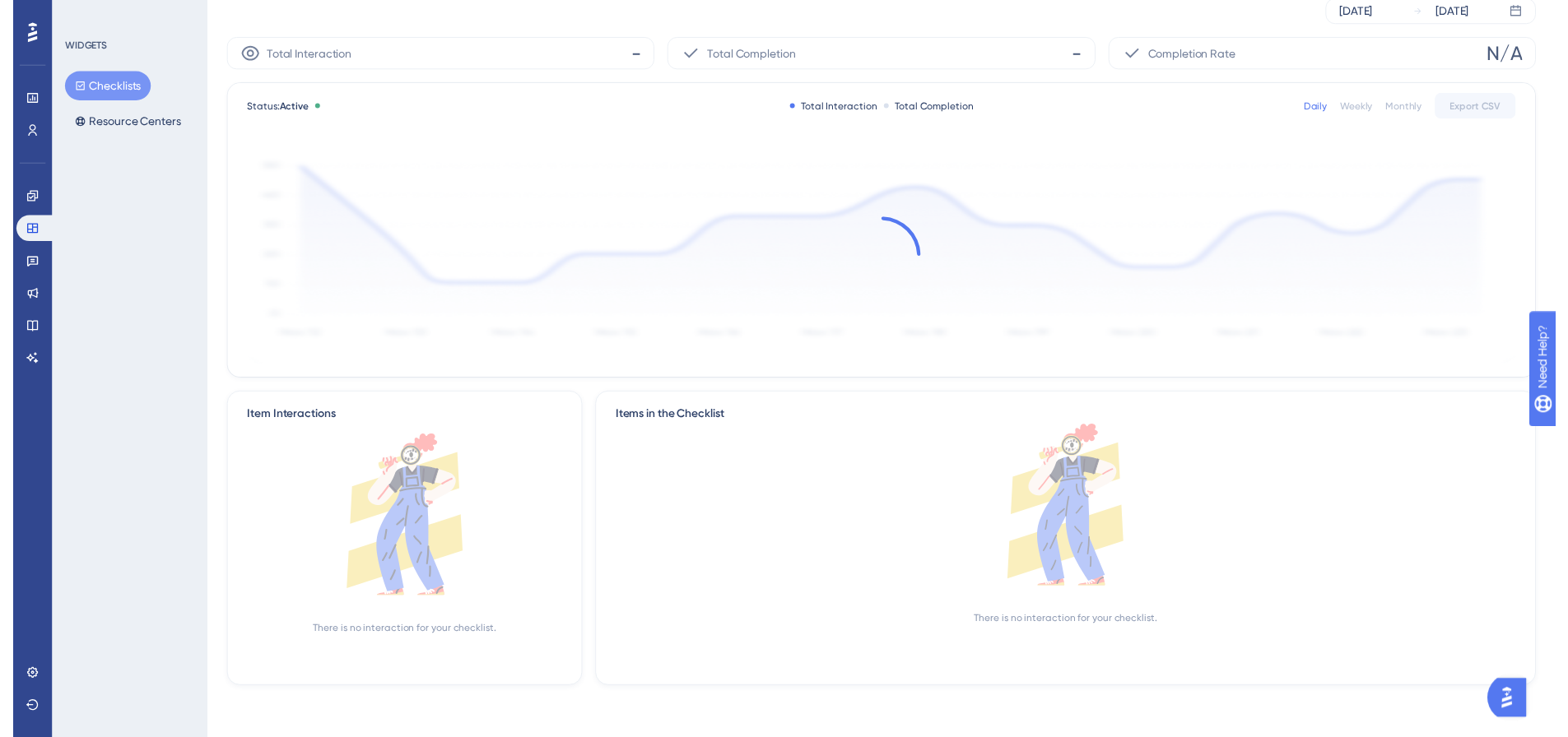 scroll, scrollTop: 0, scrollLeft: 0, axis: both 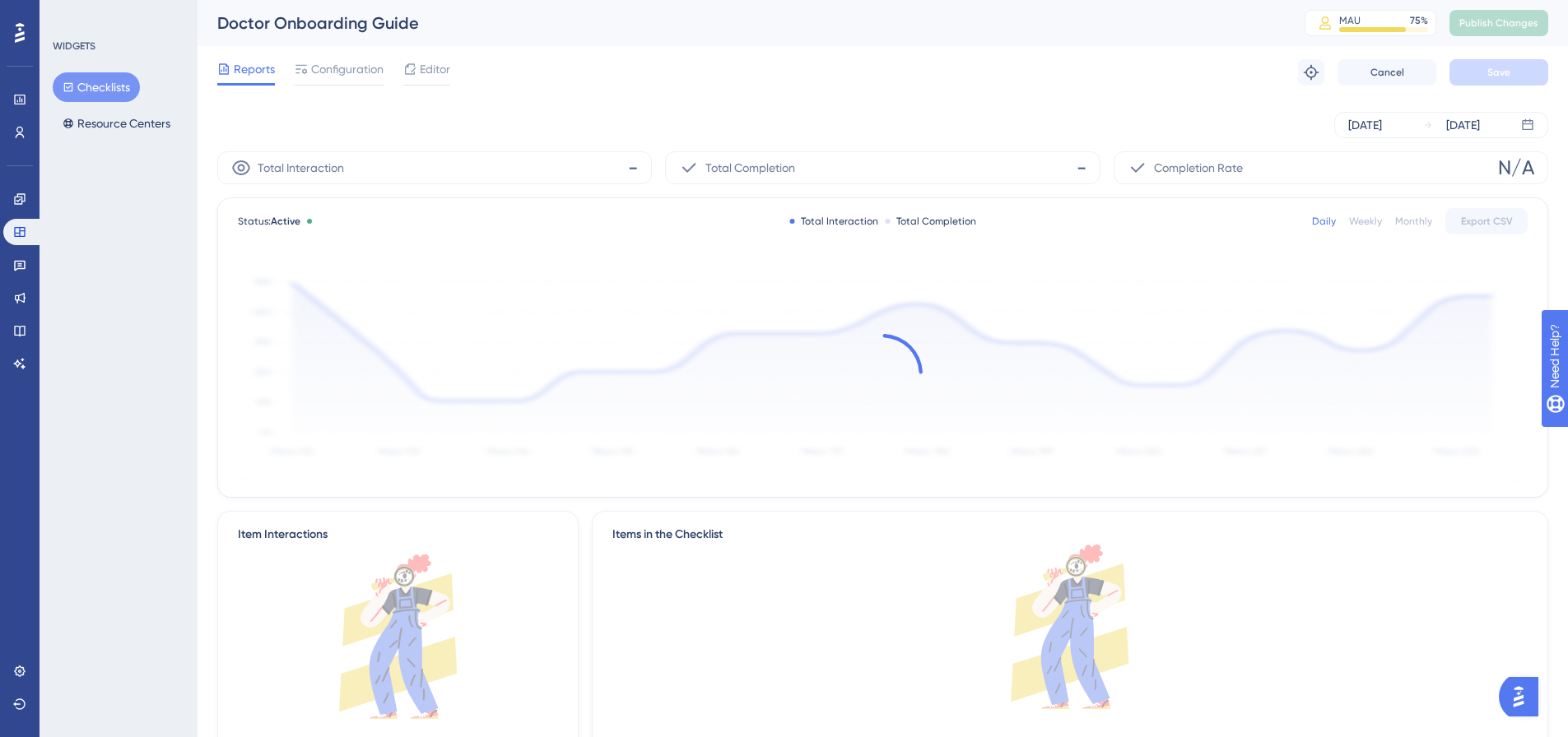 click on "Reports Configuration Editor Troubleshoot Cancel Save" at bounding box center (882, 72) 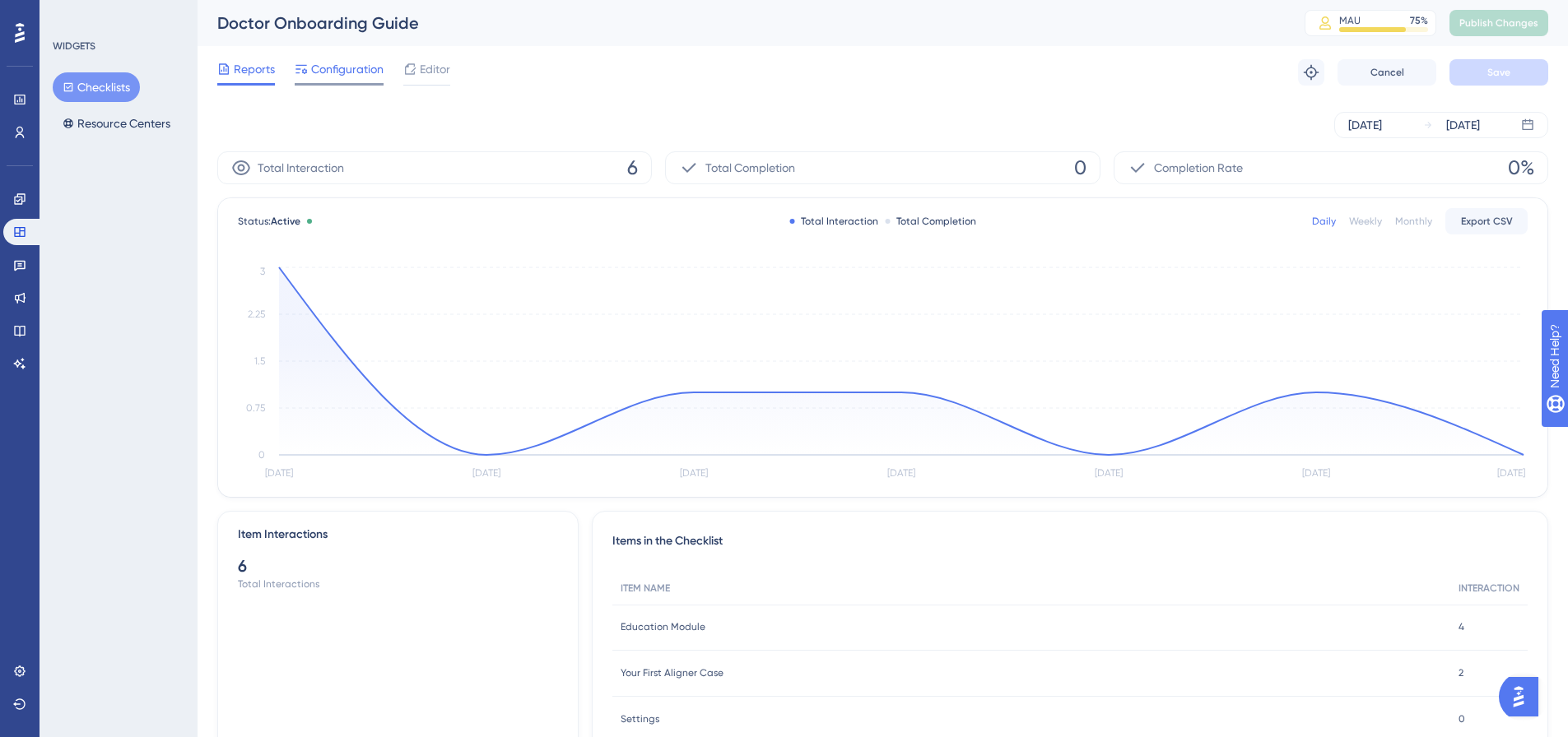 click on "Configuration" at bounding box center (347, 69) 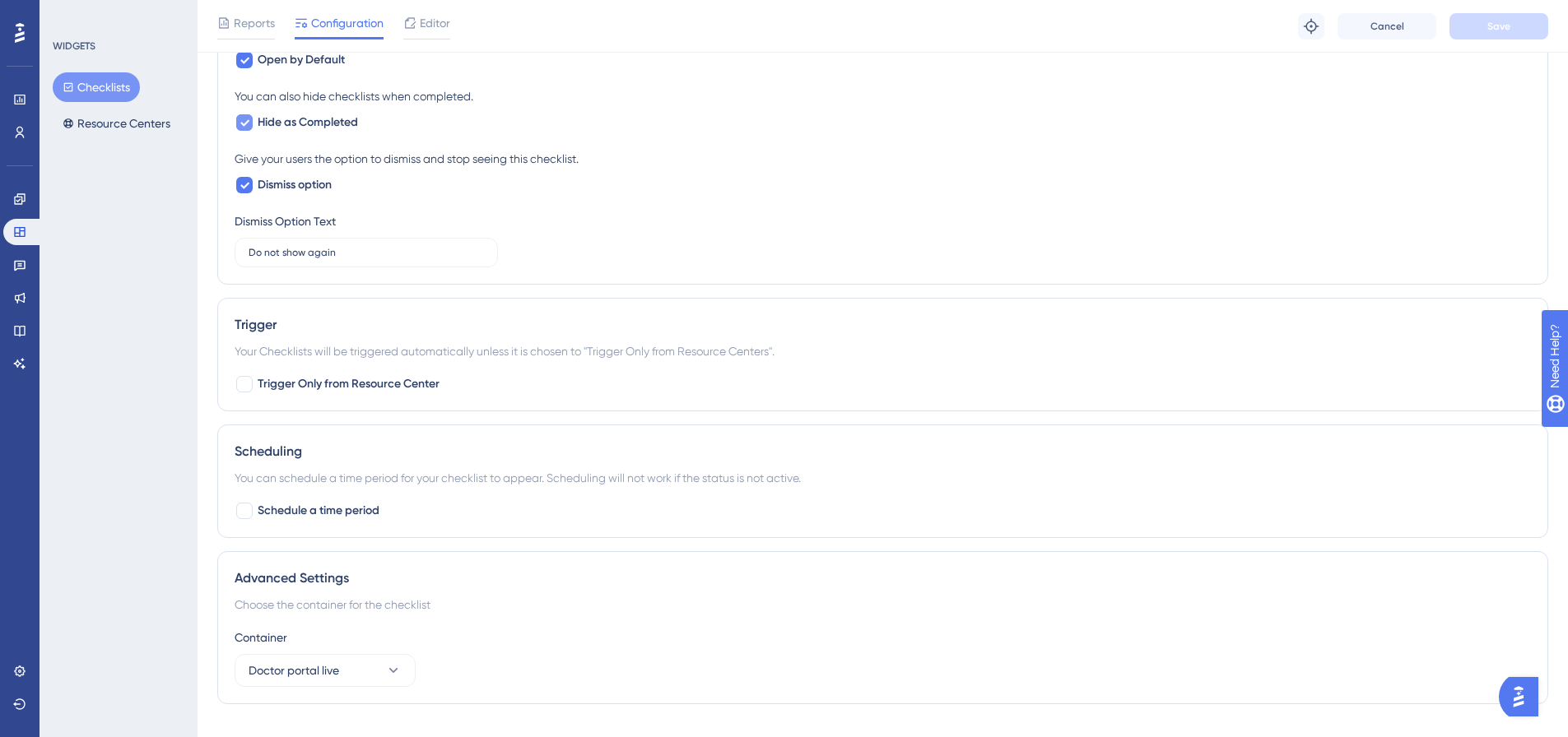 scroll, scrollTop: 1120, scrollLeft: 0, axis: vertical 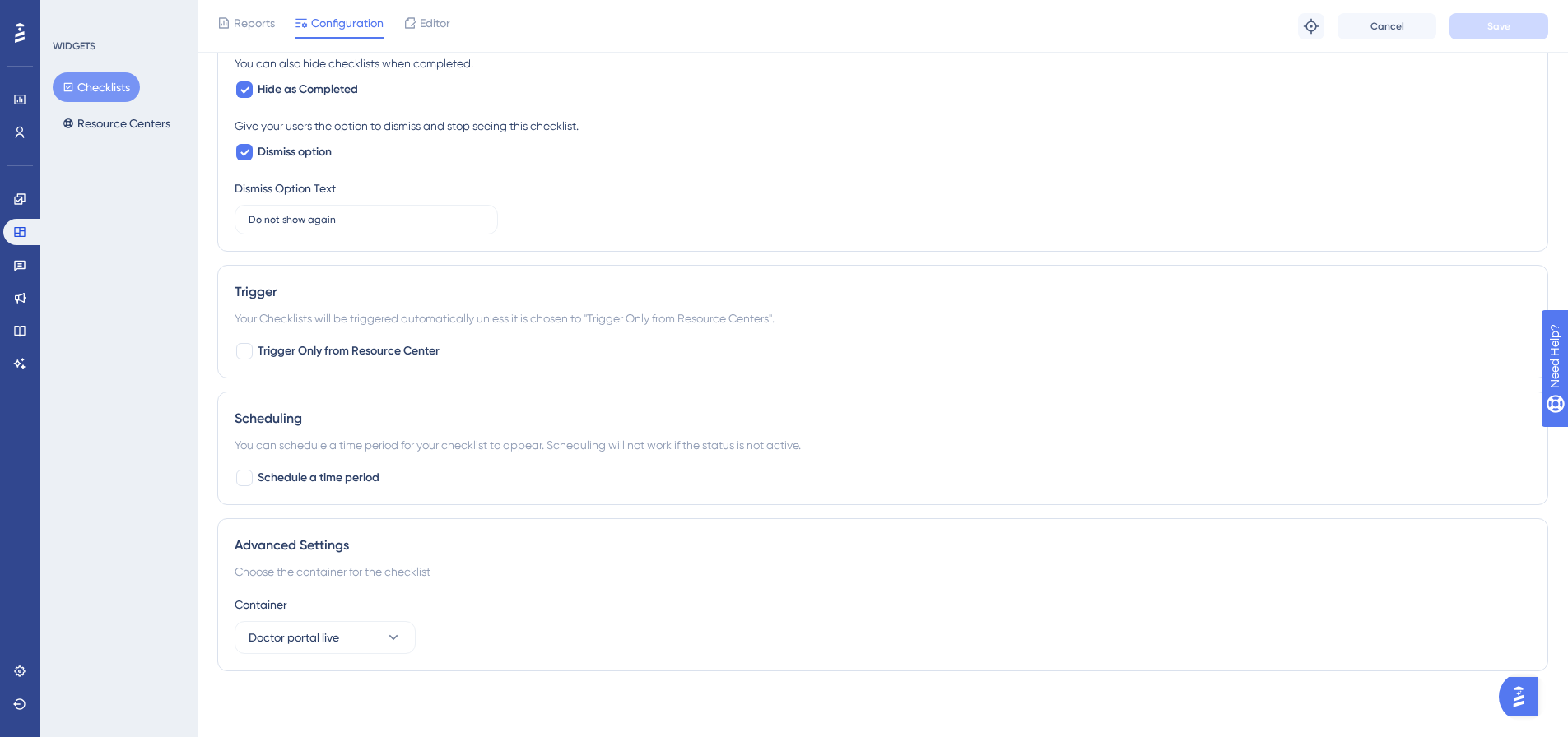 click on "Checklists" at bounding box center [96, 87] 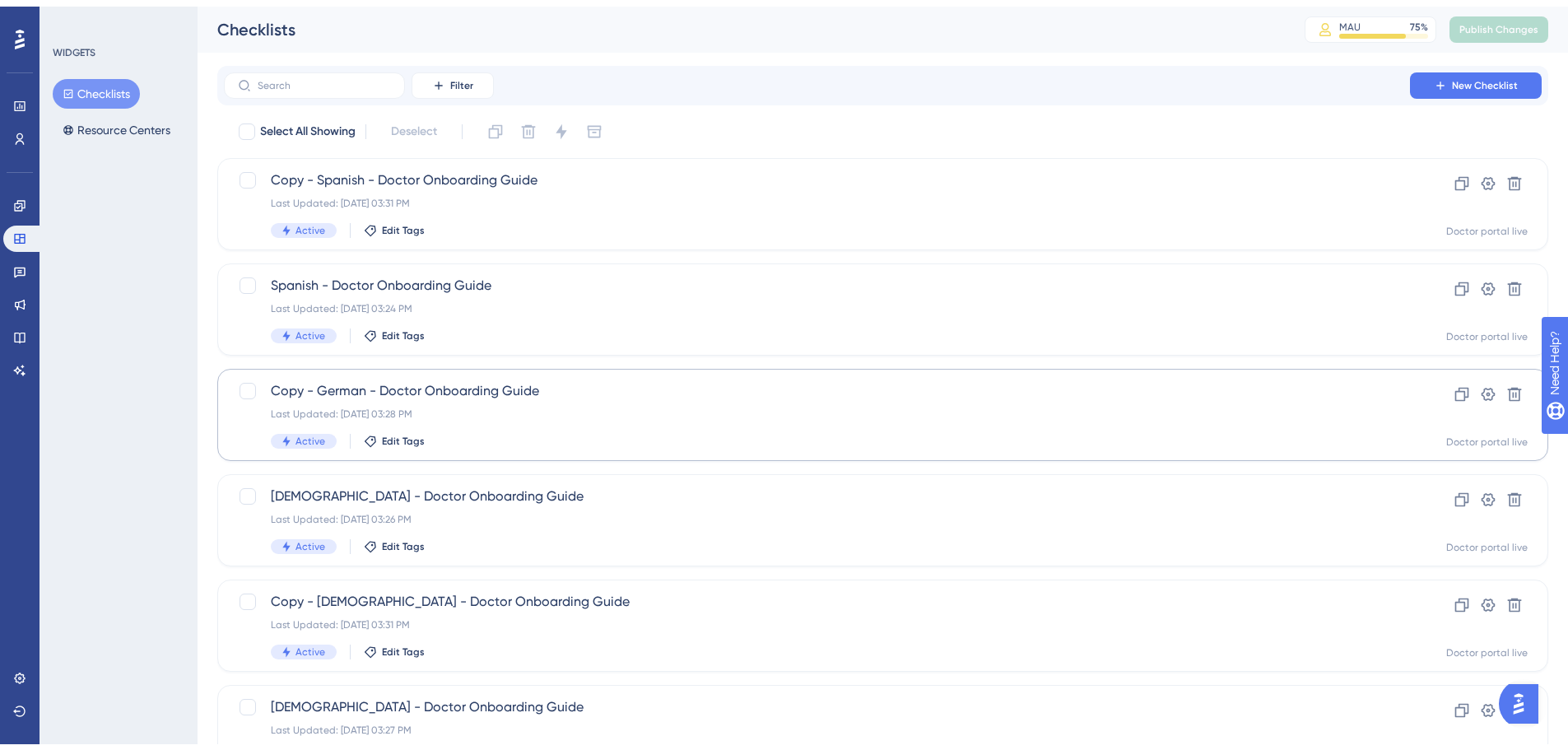 scroll, scrollTop: 495, scrollLeft: 0, axis: vertical 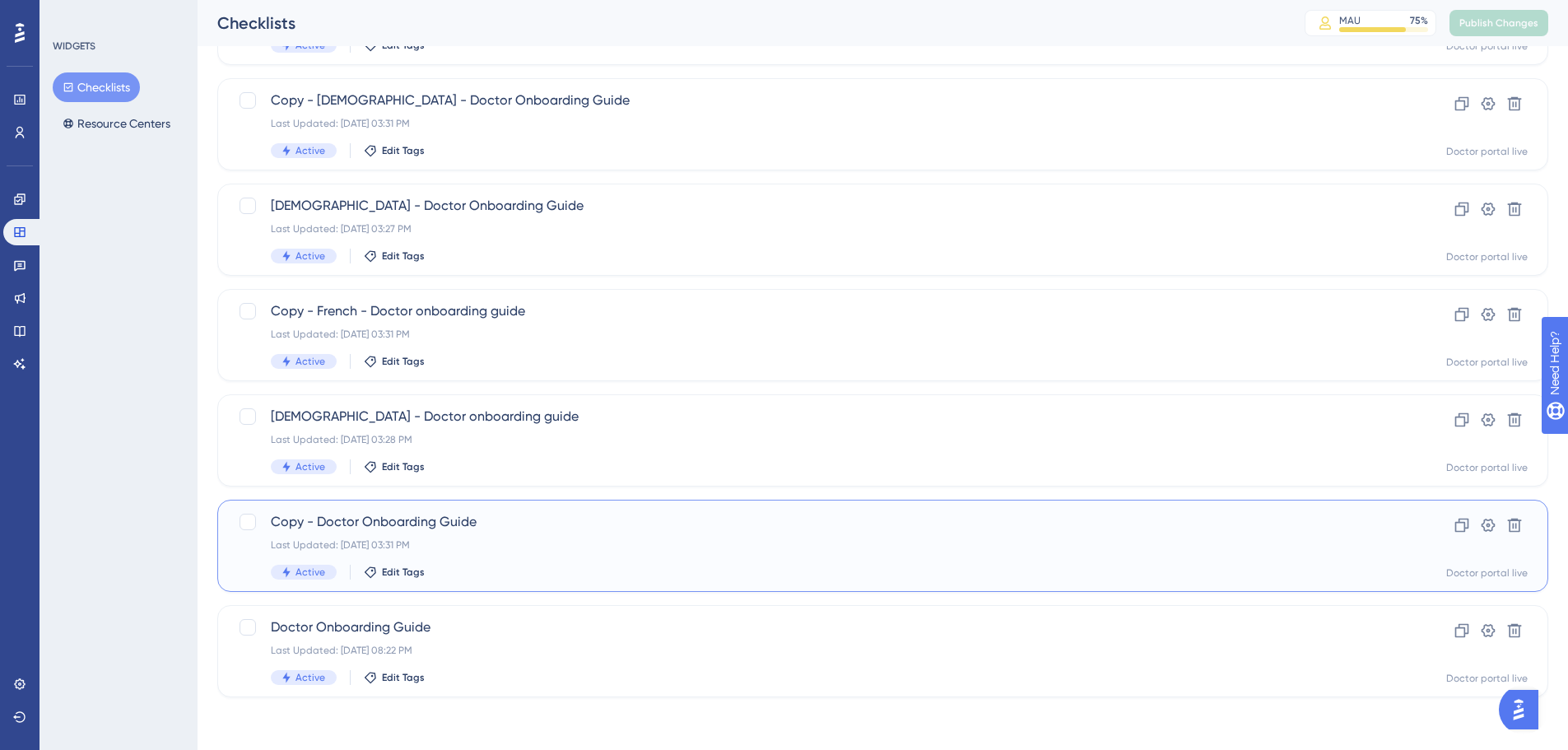 click on "Copy - Doctor Onboarding Guide Last Updated: Jul 10 2025, 03:31 PM Active Edit Tags" at bounding box center (817, 546) 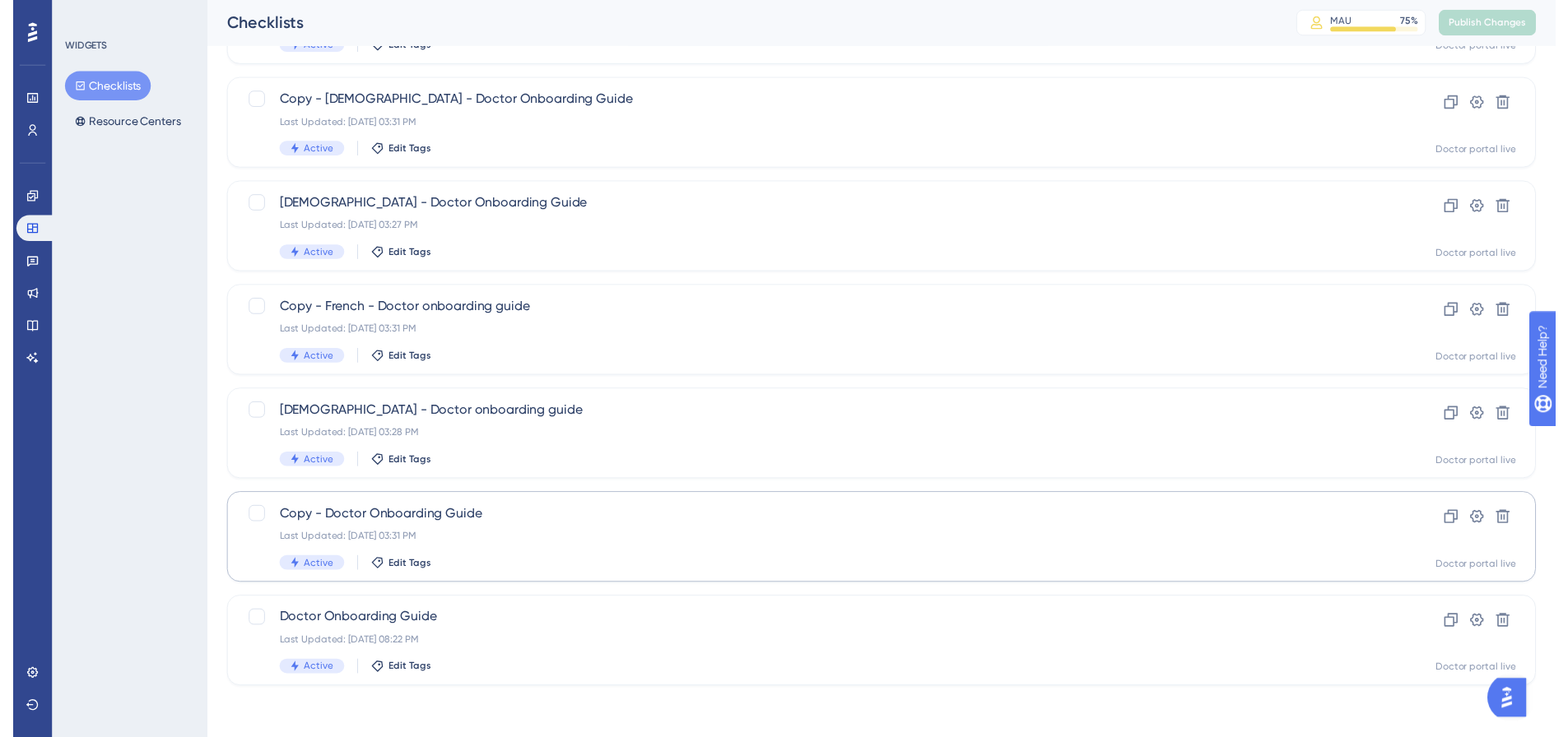 scroll, scrollTop: 0, scrollLeft: 0, axis: both 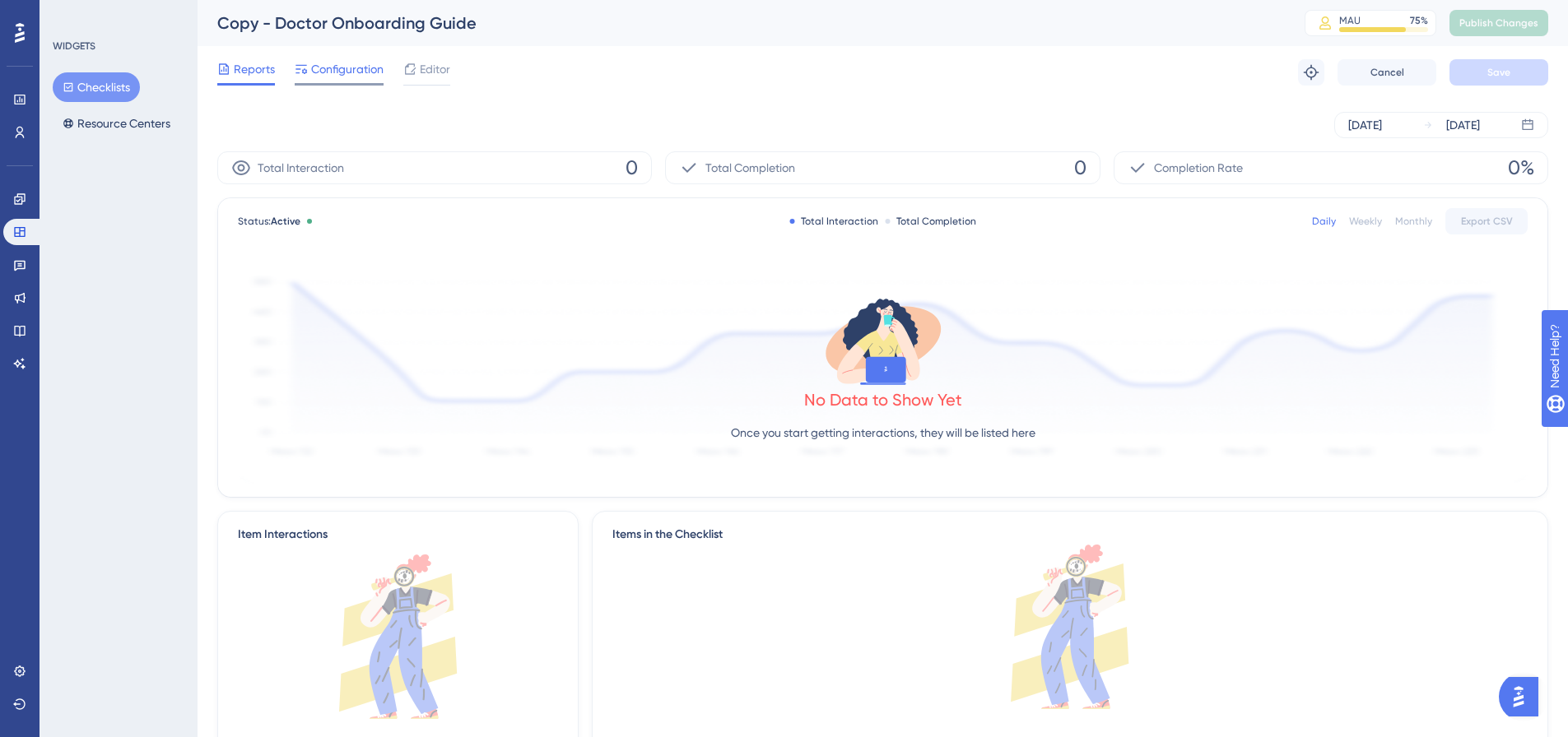 click on "Configuration" at bounding box center (347, 69) 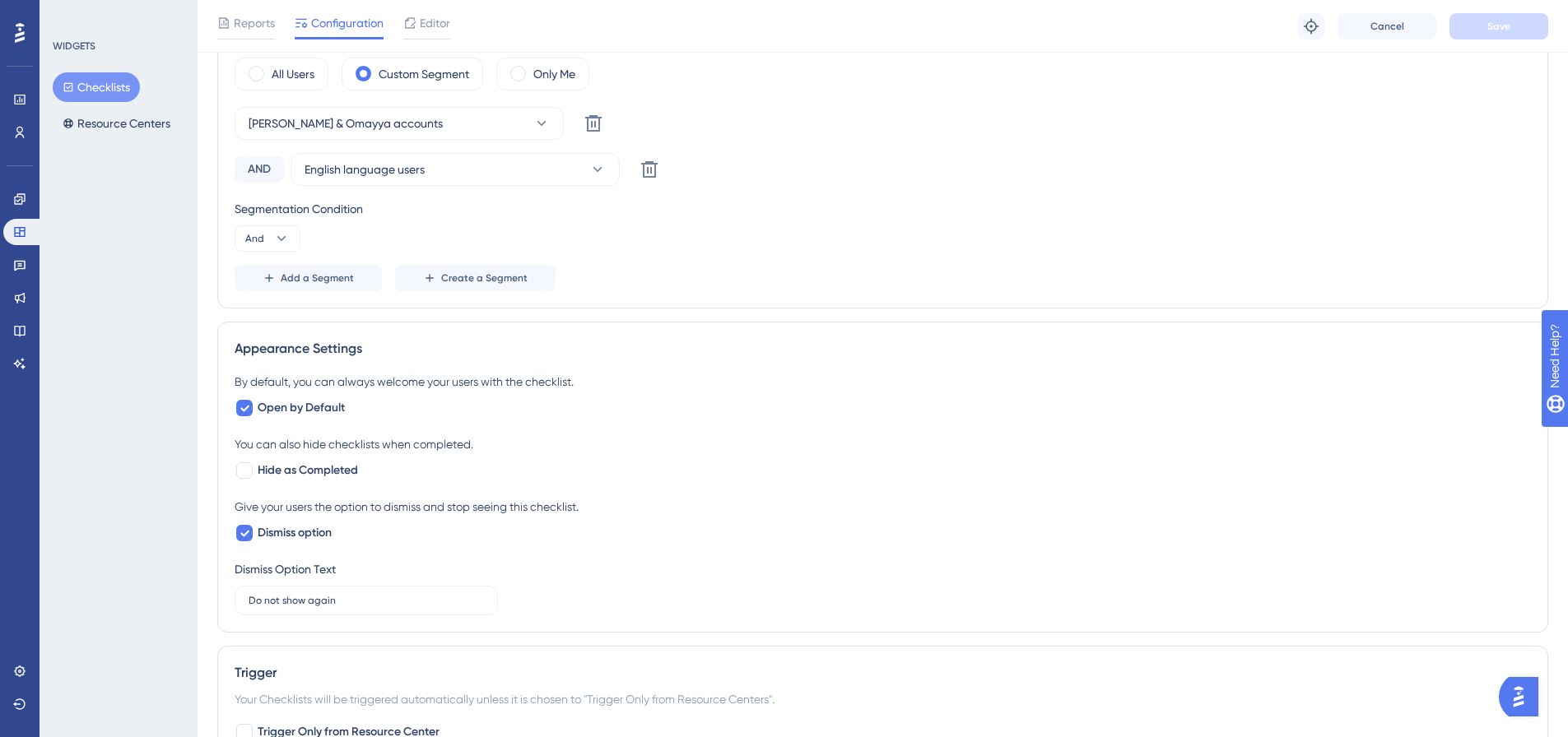 scroll, scrollTop: 740, scrollLeft: 0, axis: vertical 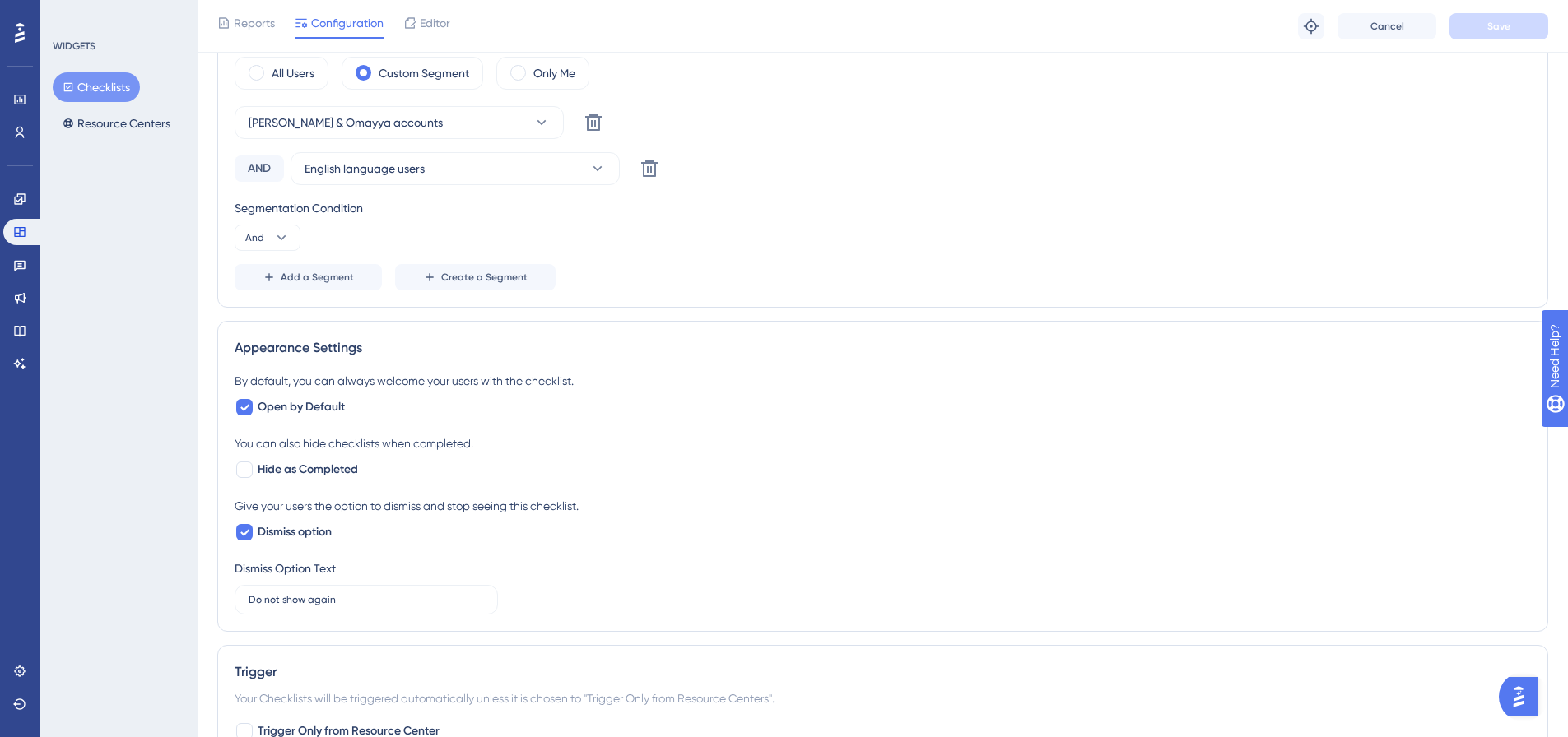 click on "Checklists" at bounding box center [96, 87] 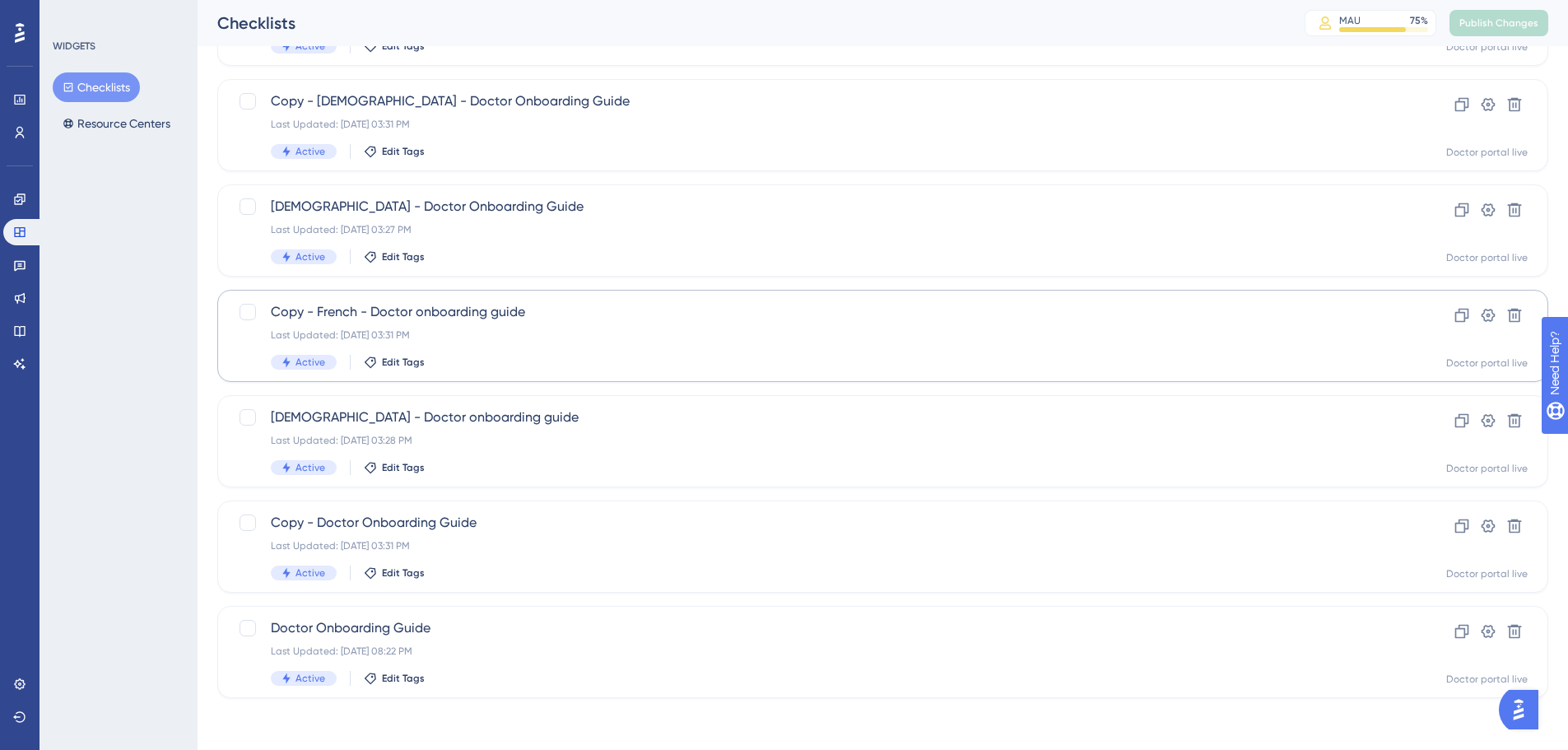 scroll, scrollTop: 495, scrollLeft: 0, axis: vertical 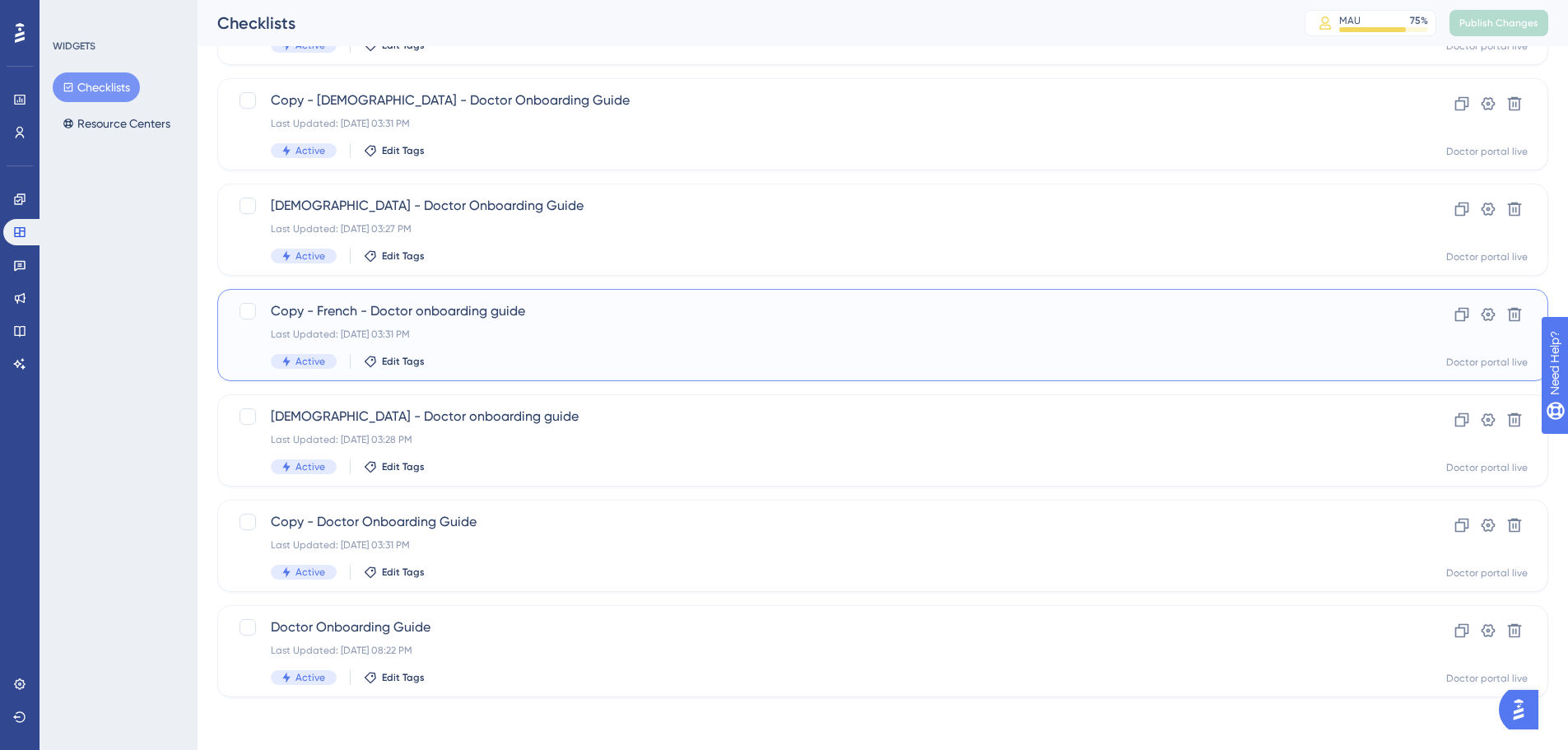 click on "Copy - French - Doctor onboarding guide Last Updated: Jul 10 2025, 03:31 PM Active Edit Tags" at bounding box center (817, 335) 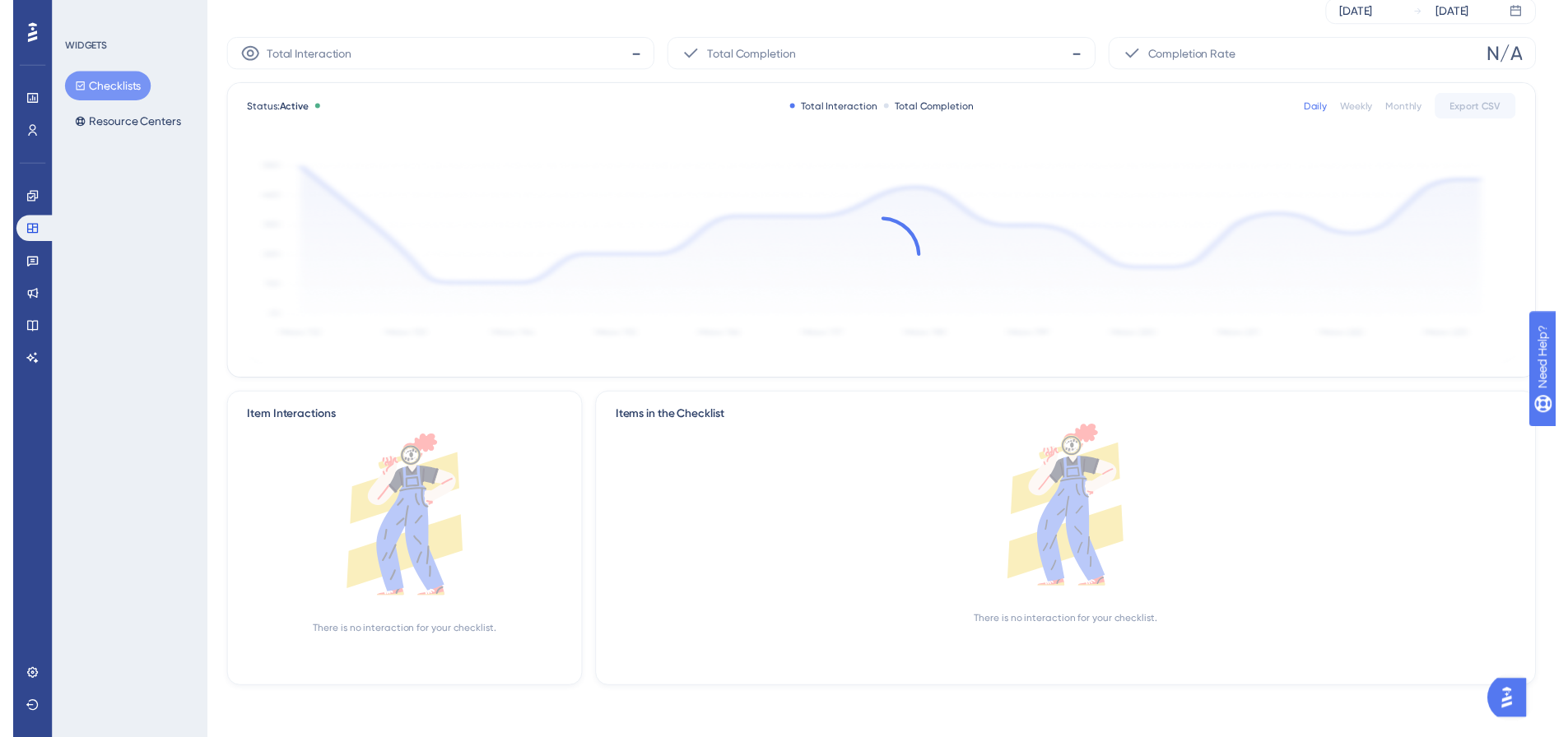 scroll, scrollTop: 0, scrollLeft: 0, axis: both 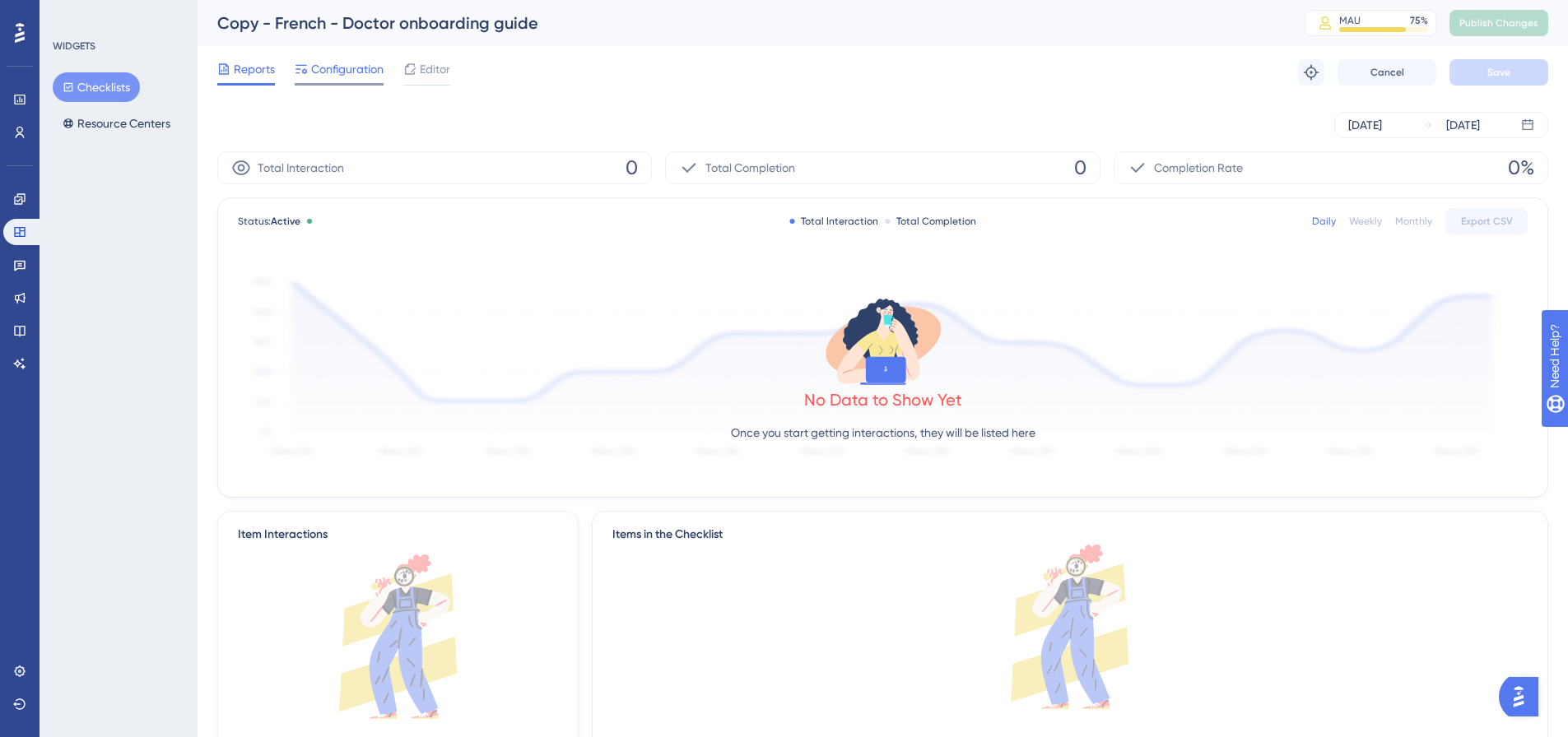 click on "Configuration" at bounding box center (347, 69) 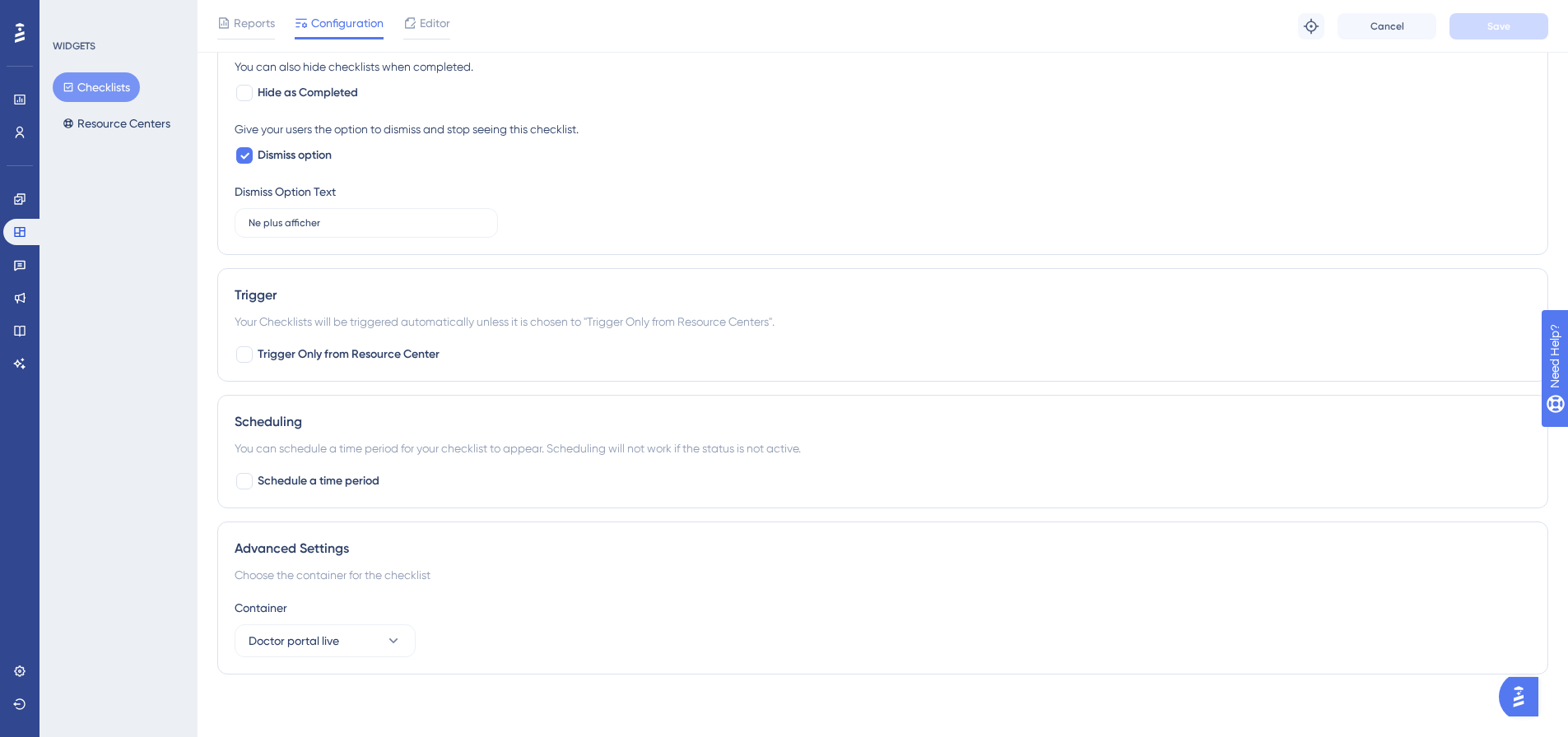 scroll, scrollTop: 1120, scrollLeft: 0, axis: vertical 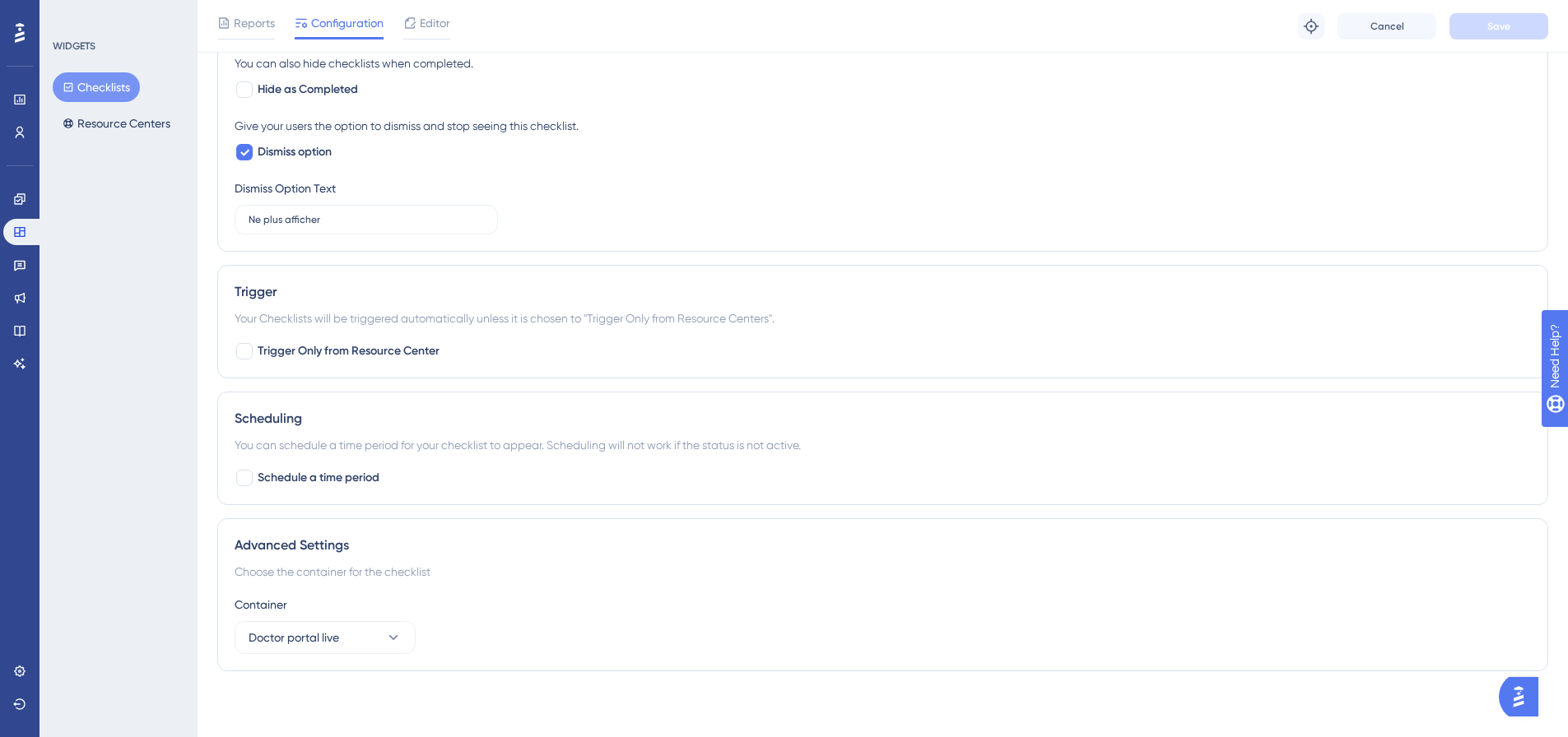 click on "Checklists" at bounding box center (96, 87) 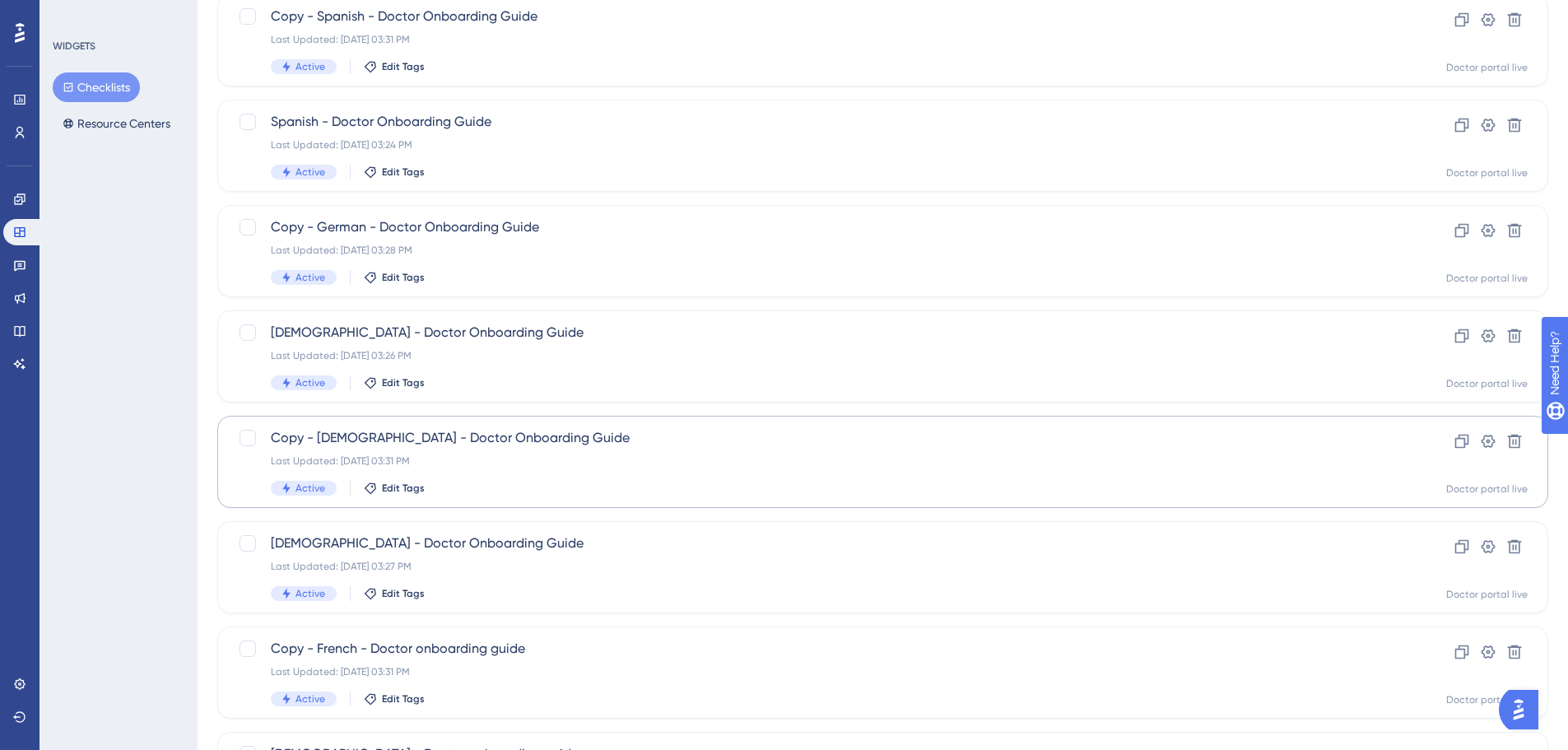scroll, scrollTop: 165, scrollLeft: 0, axis: vertical 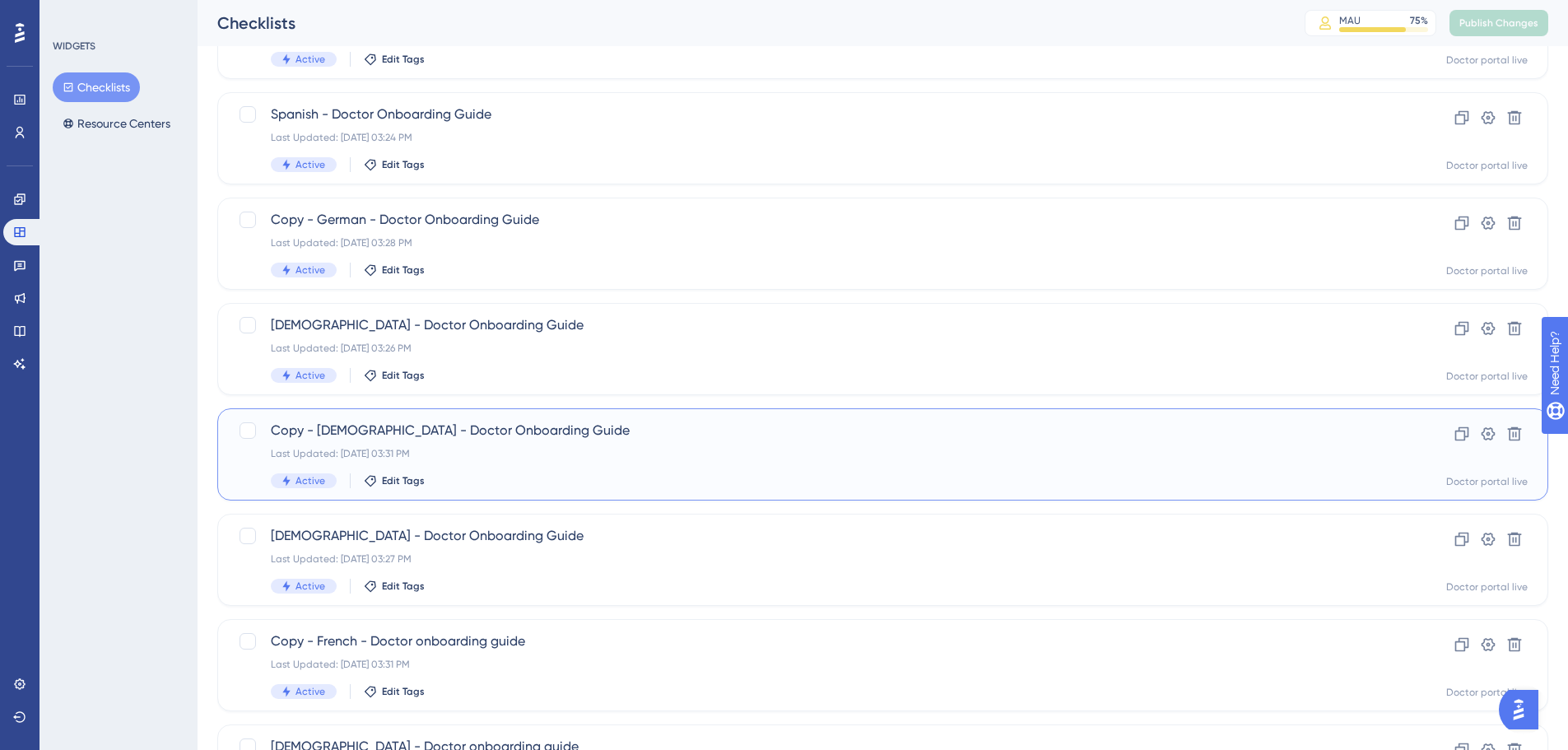 click on "Copy - Italian - Doctor Onboarding Guide" at bounding box center [817, 431] 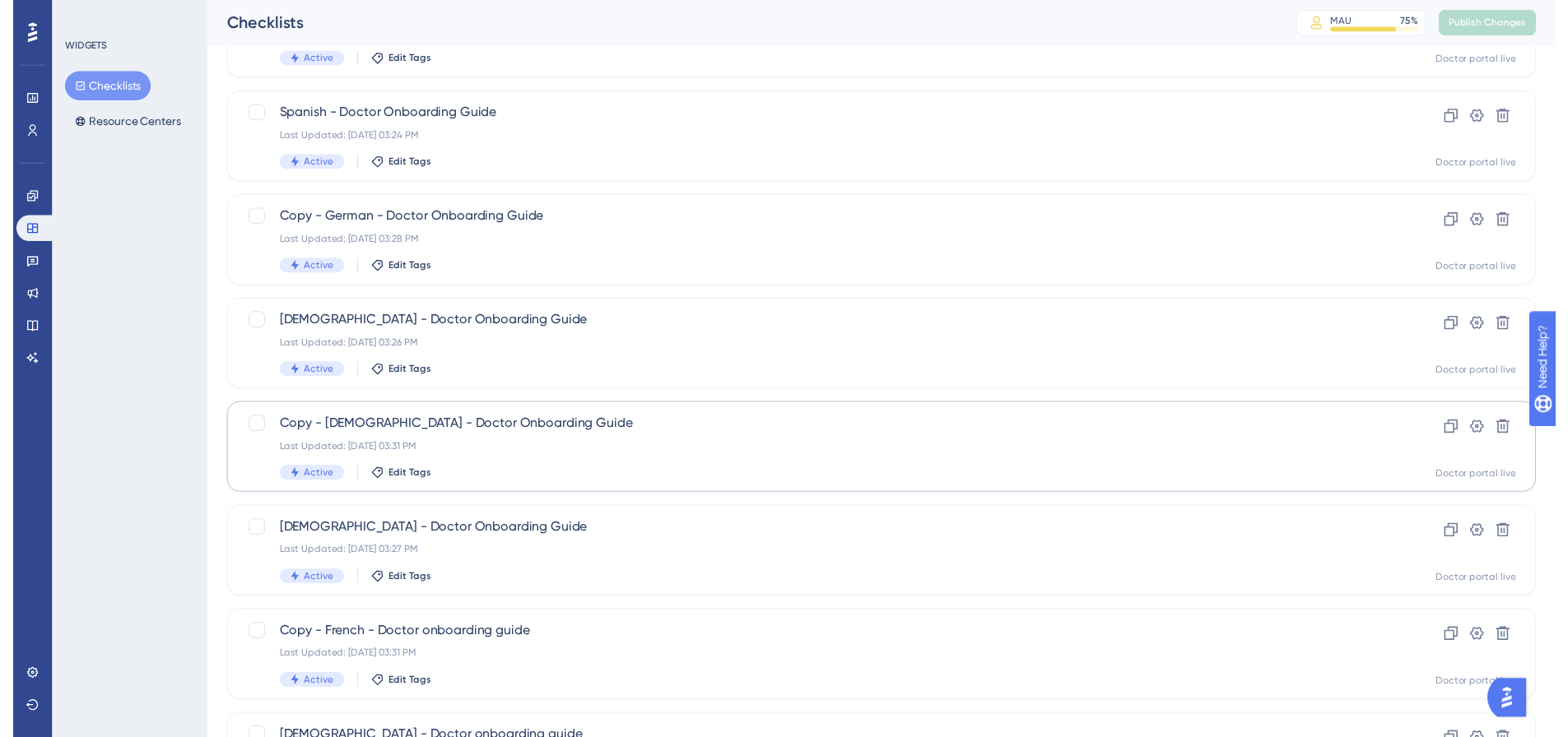 scroll 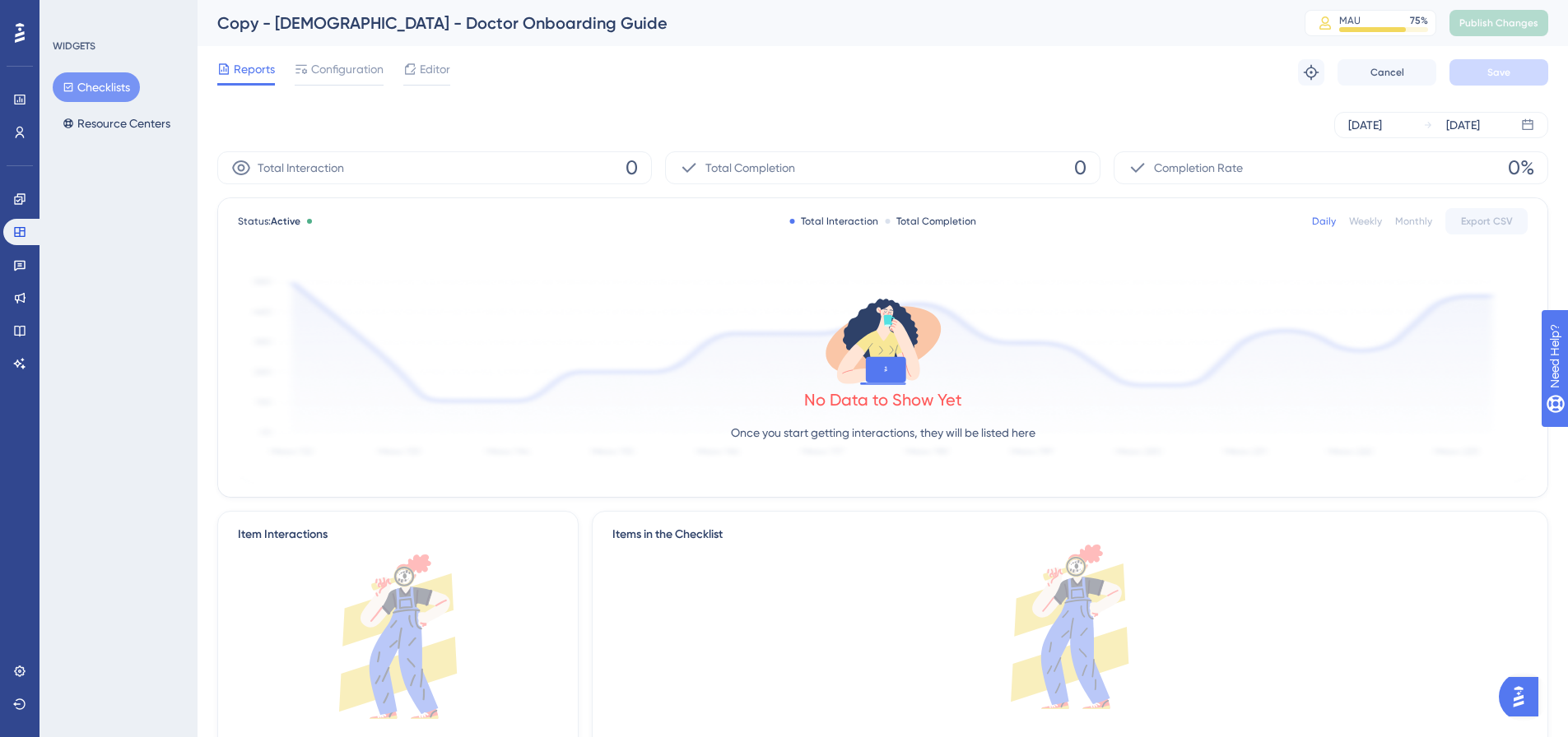 click on "Reports Configuration Editor Troubleshoot Cancel Save" at bounding box center (882, 72) 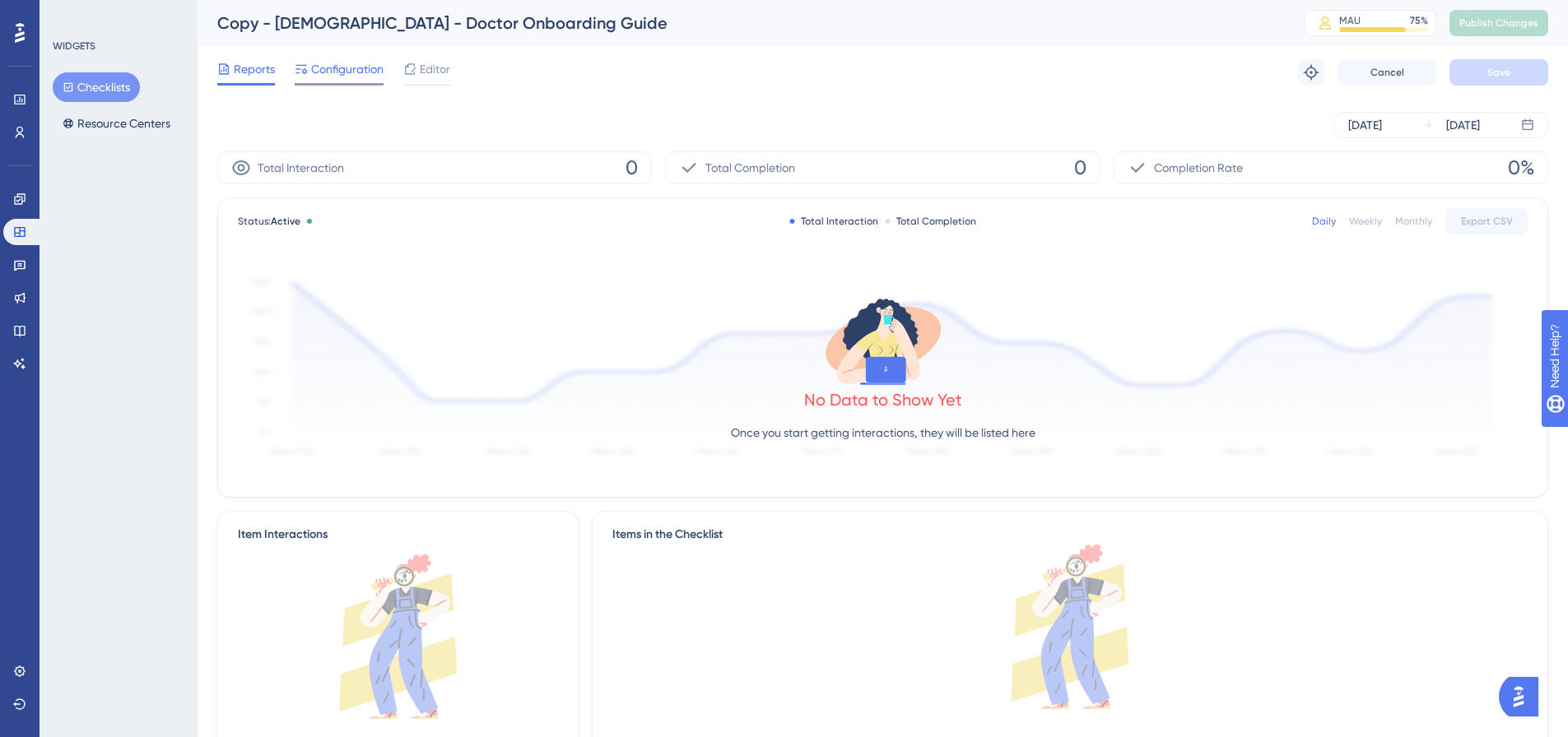click on "Configuration" at bounding box center (347, 69) 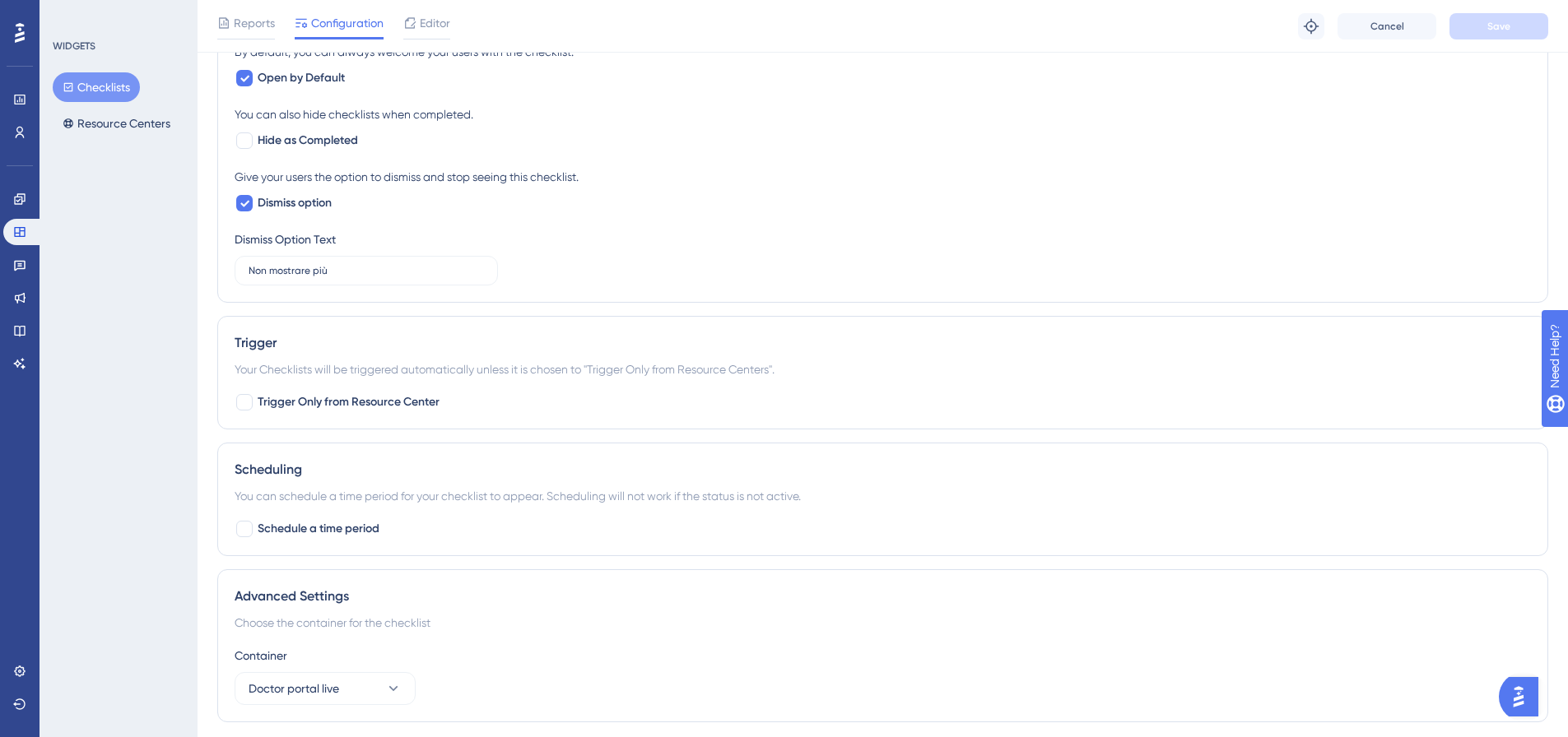 click on "Checklists" at bounding box center (96, 87) 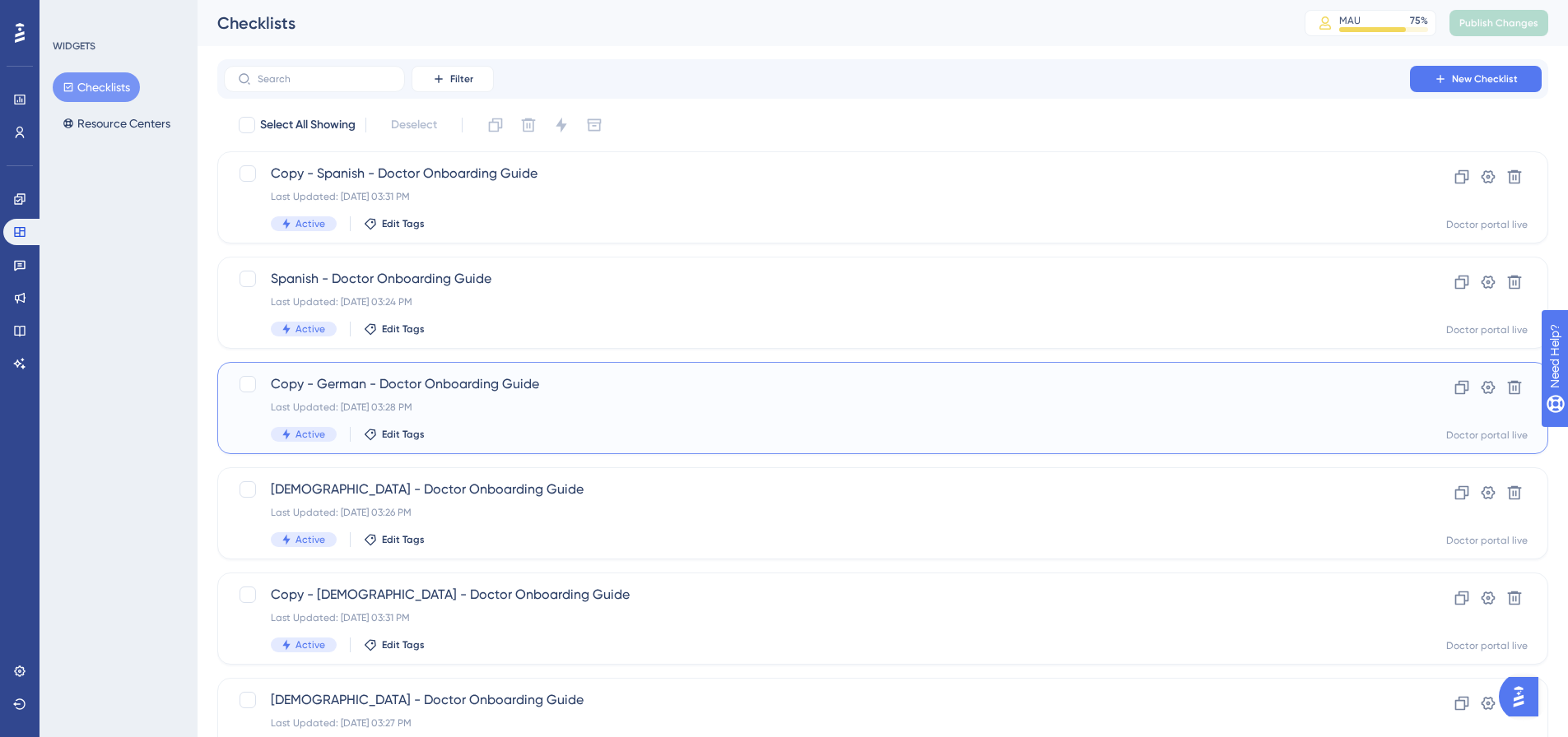 click on "Copy - German - Doctor Onboarding Guide" at bounding box center [817, 384] 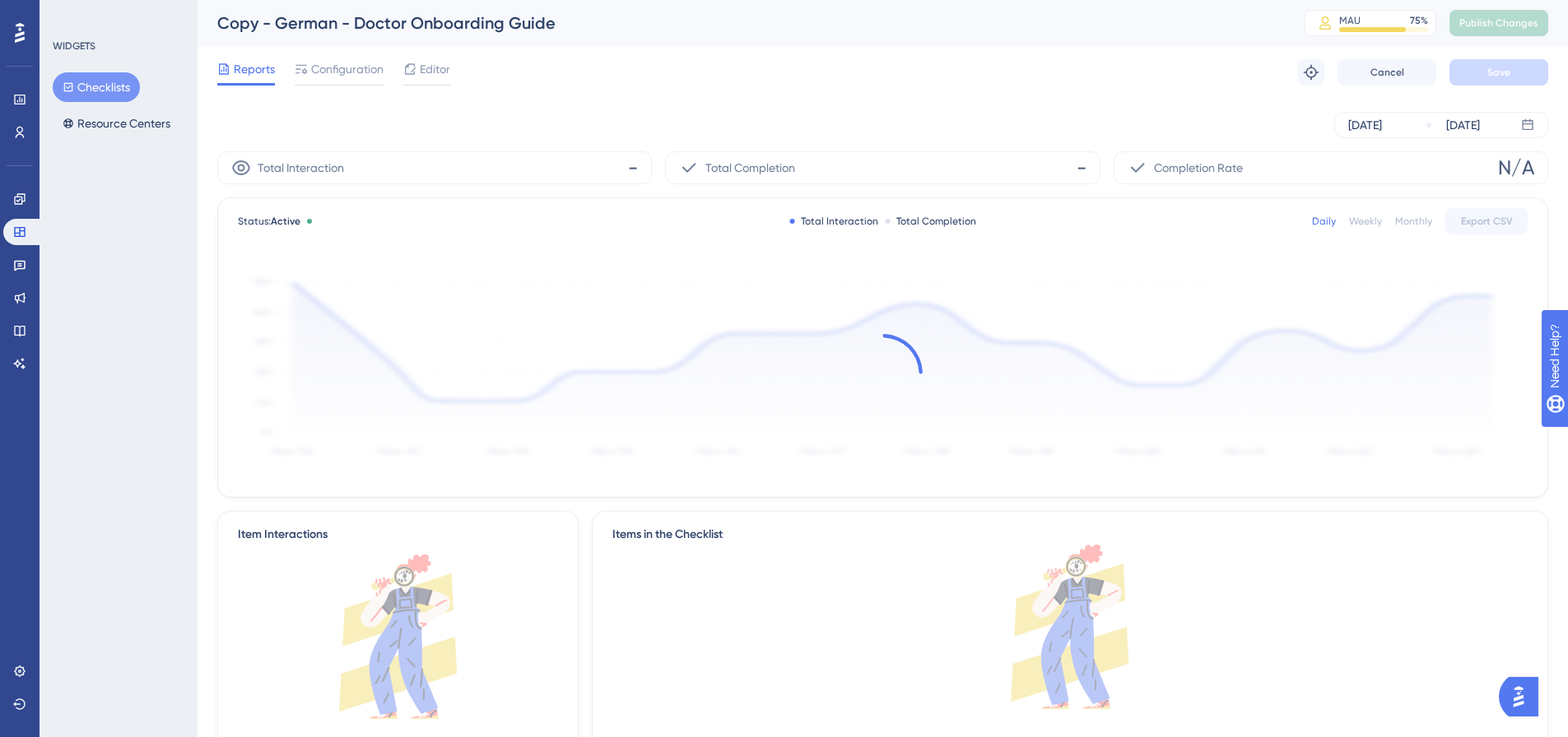 click at bounding box center [882, 373] 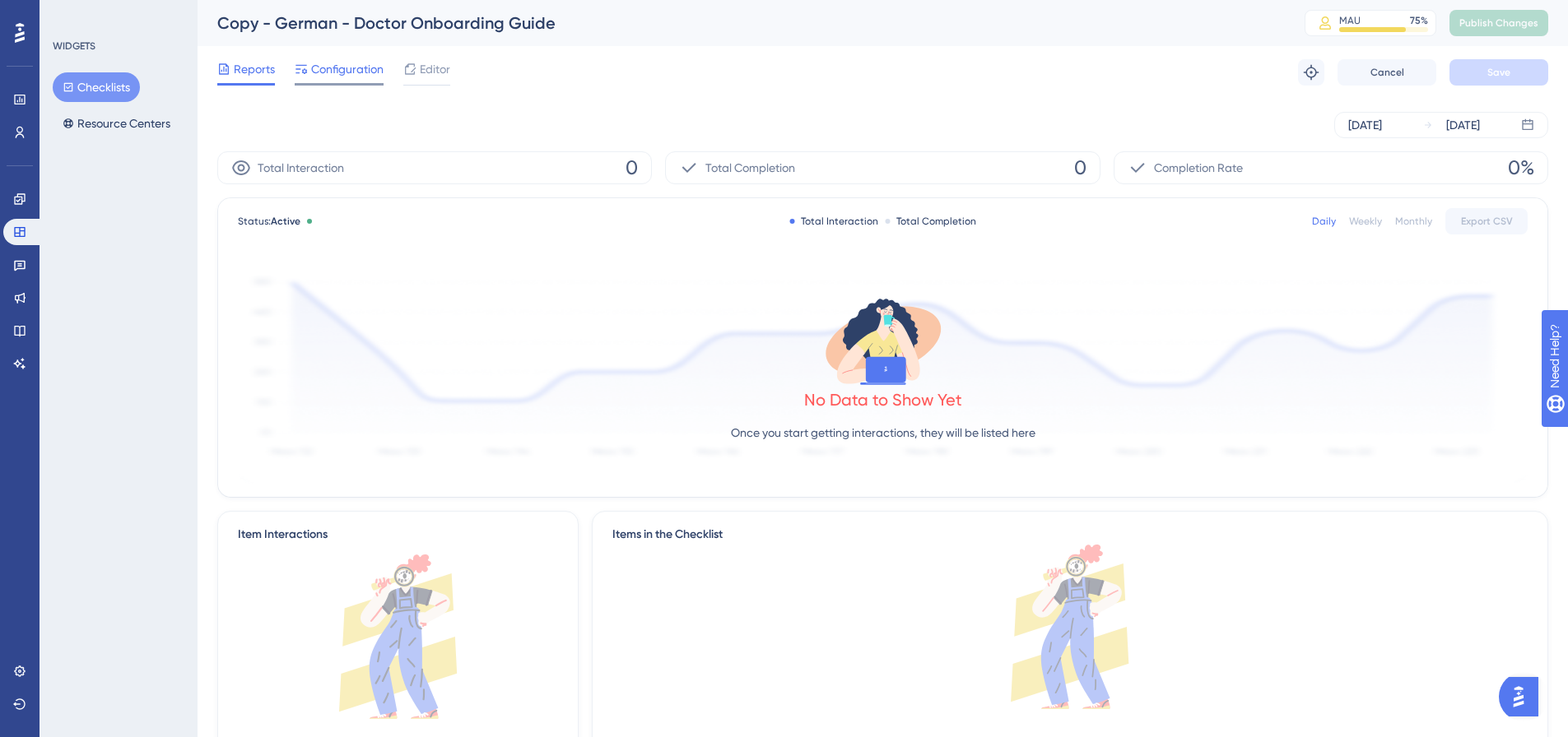 click on "Configuration" at bounding box center [347, 69] 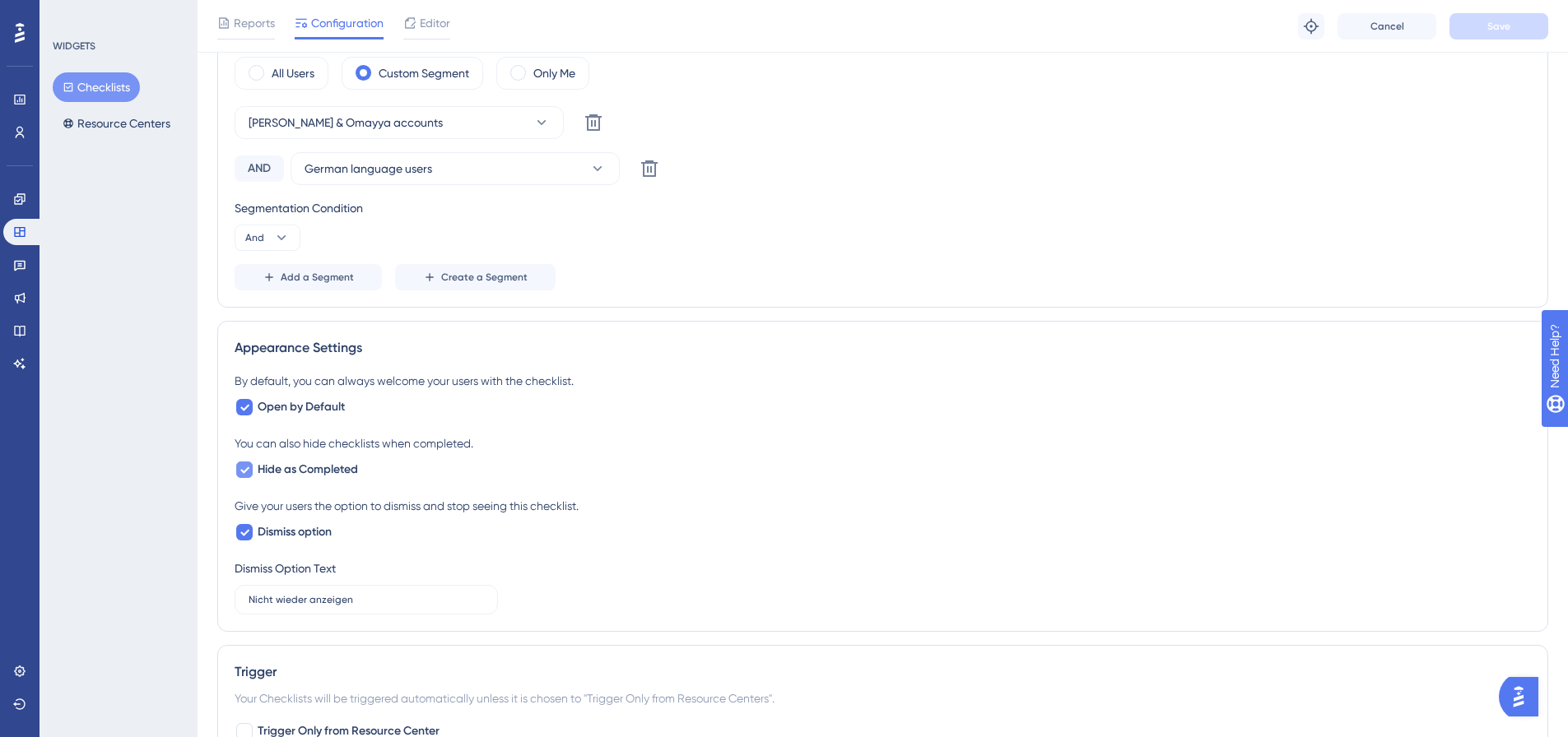 click on "Hide as Completed" at bounding box center [308, 470] 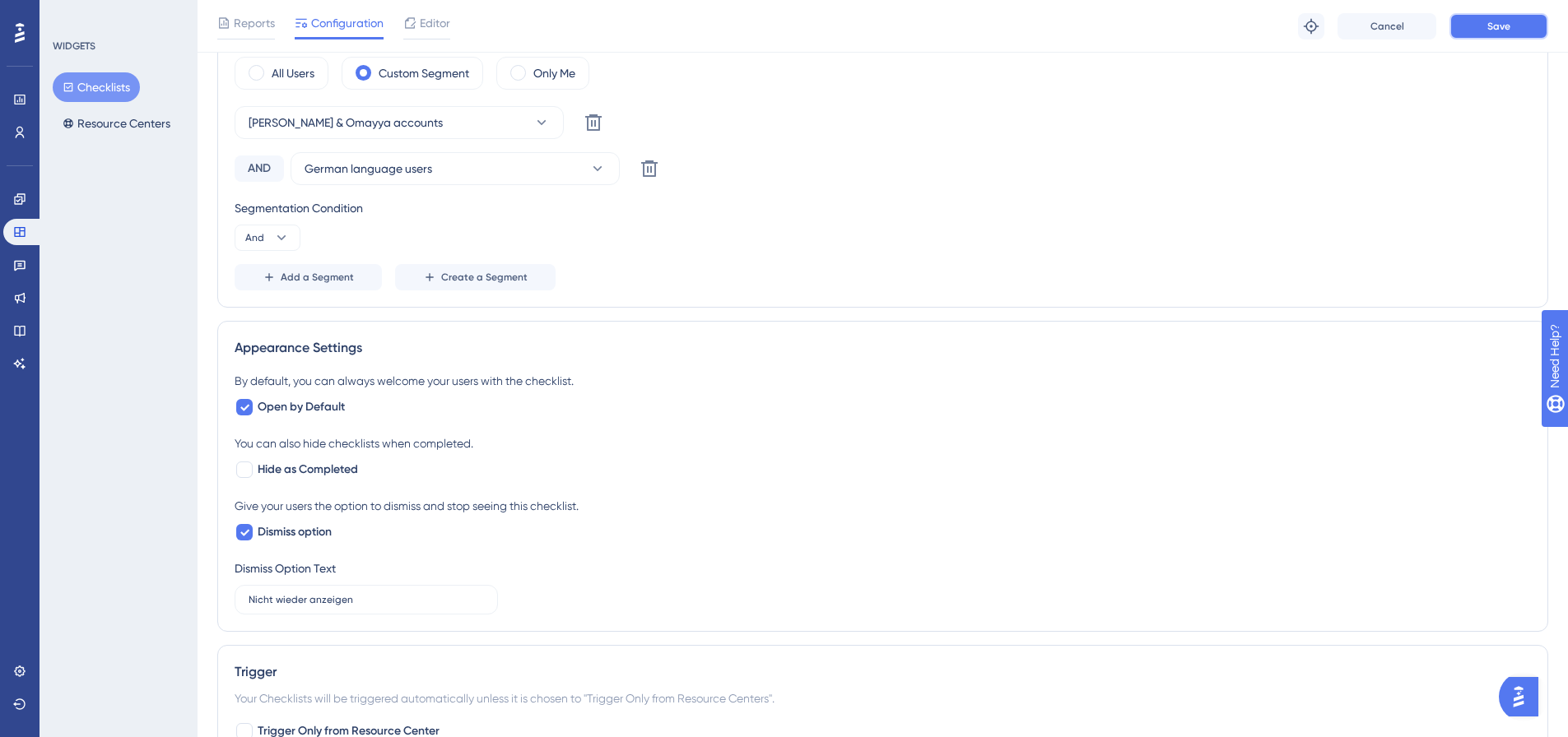 click on "Save" at bounding box center (1499, 26) 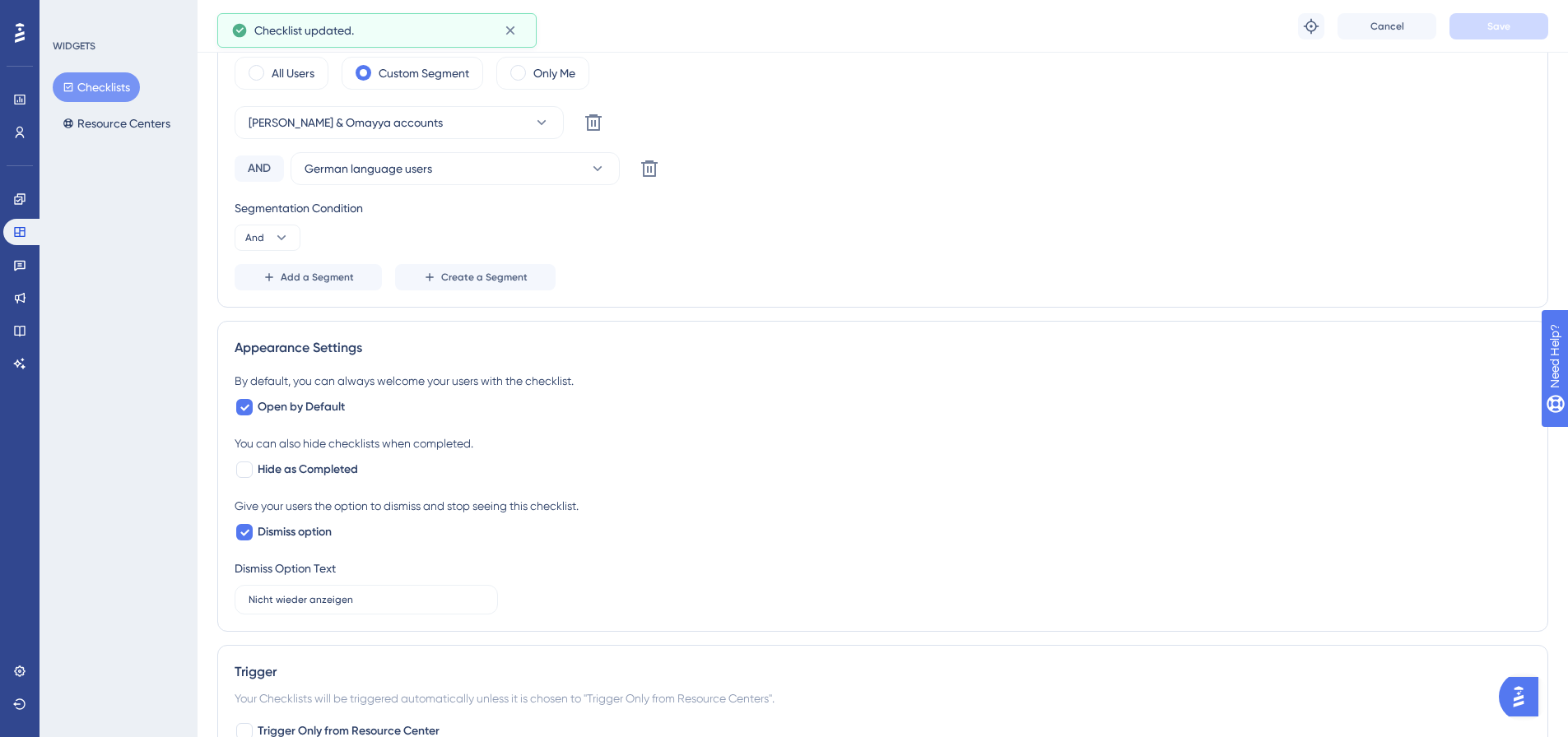 click on "Checklists" at bounding box center [96, 87] 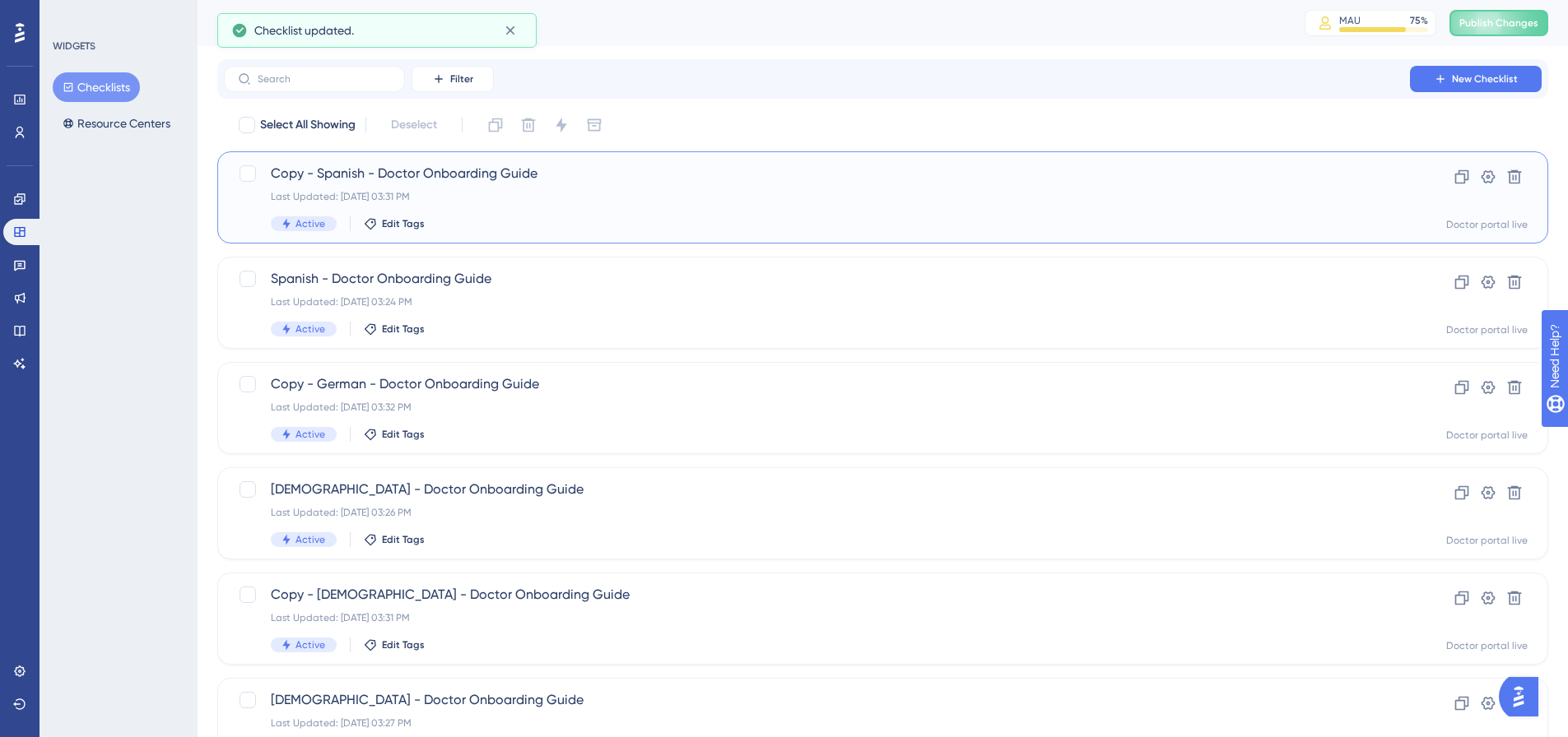click on "Copy - Spanish - Doctor Onboarding Guide" at bounding box center (817, 174) 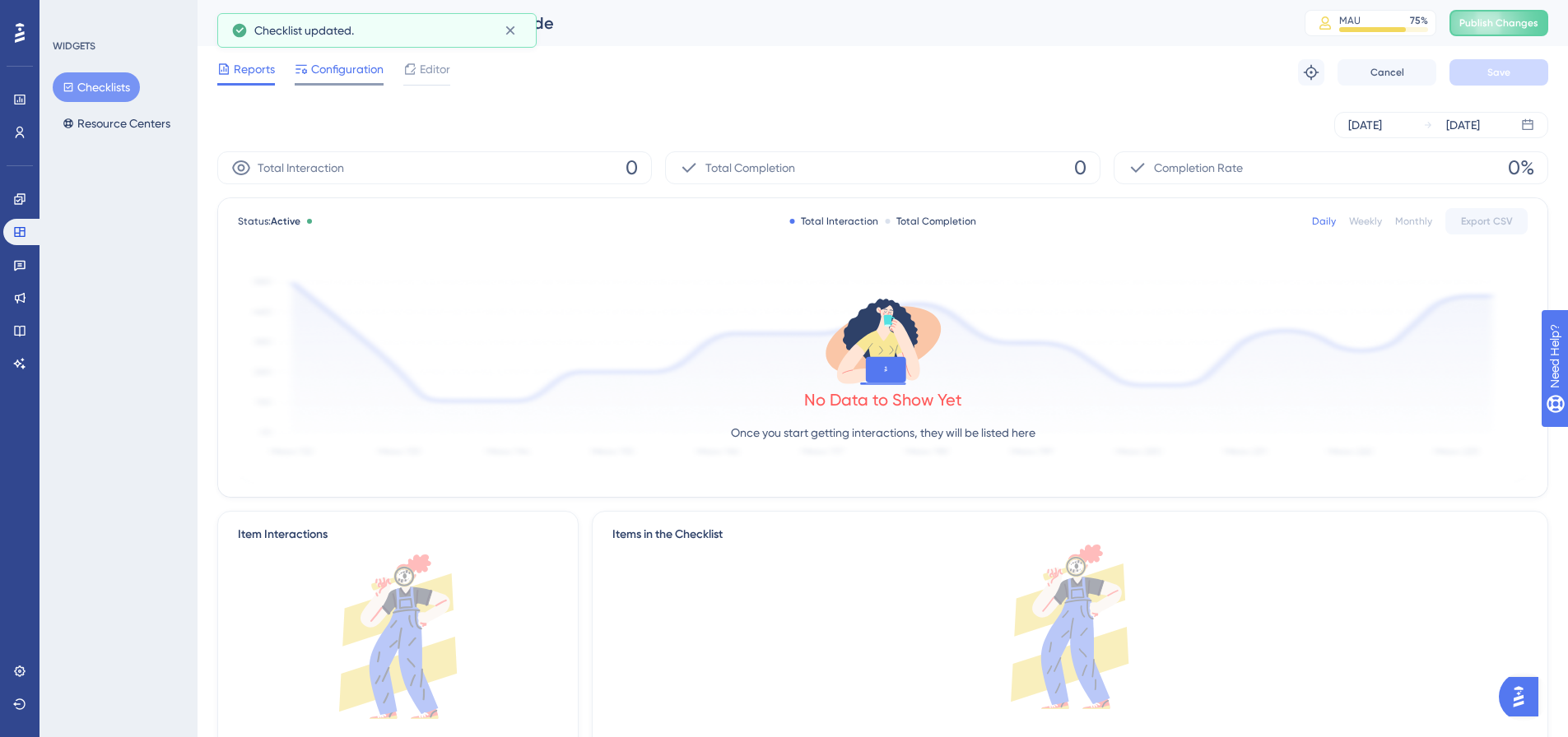 click on "Configuration" at bounding box center [347, 69] 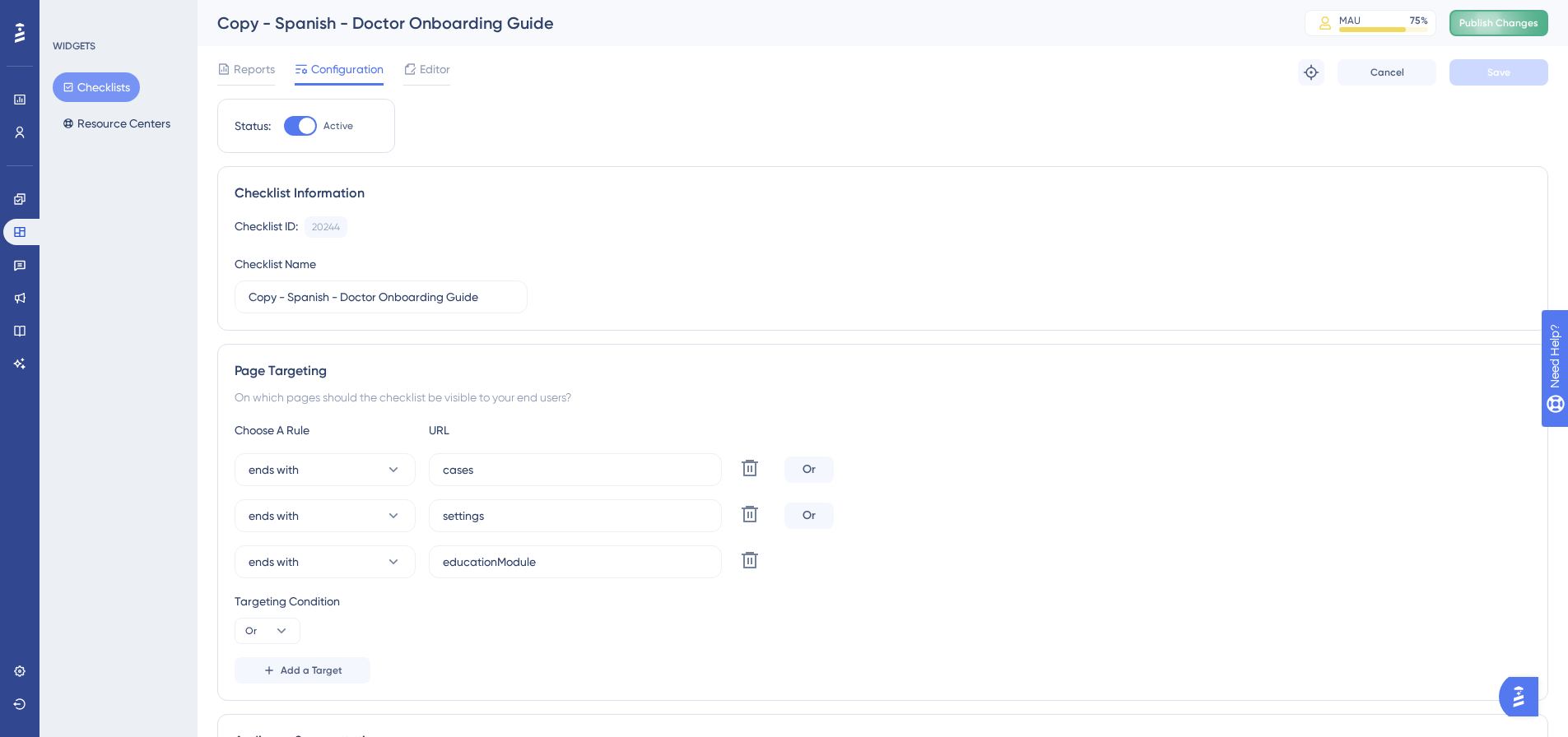 click on "Publish Changes" at bounding box center [1499, 23] 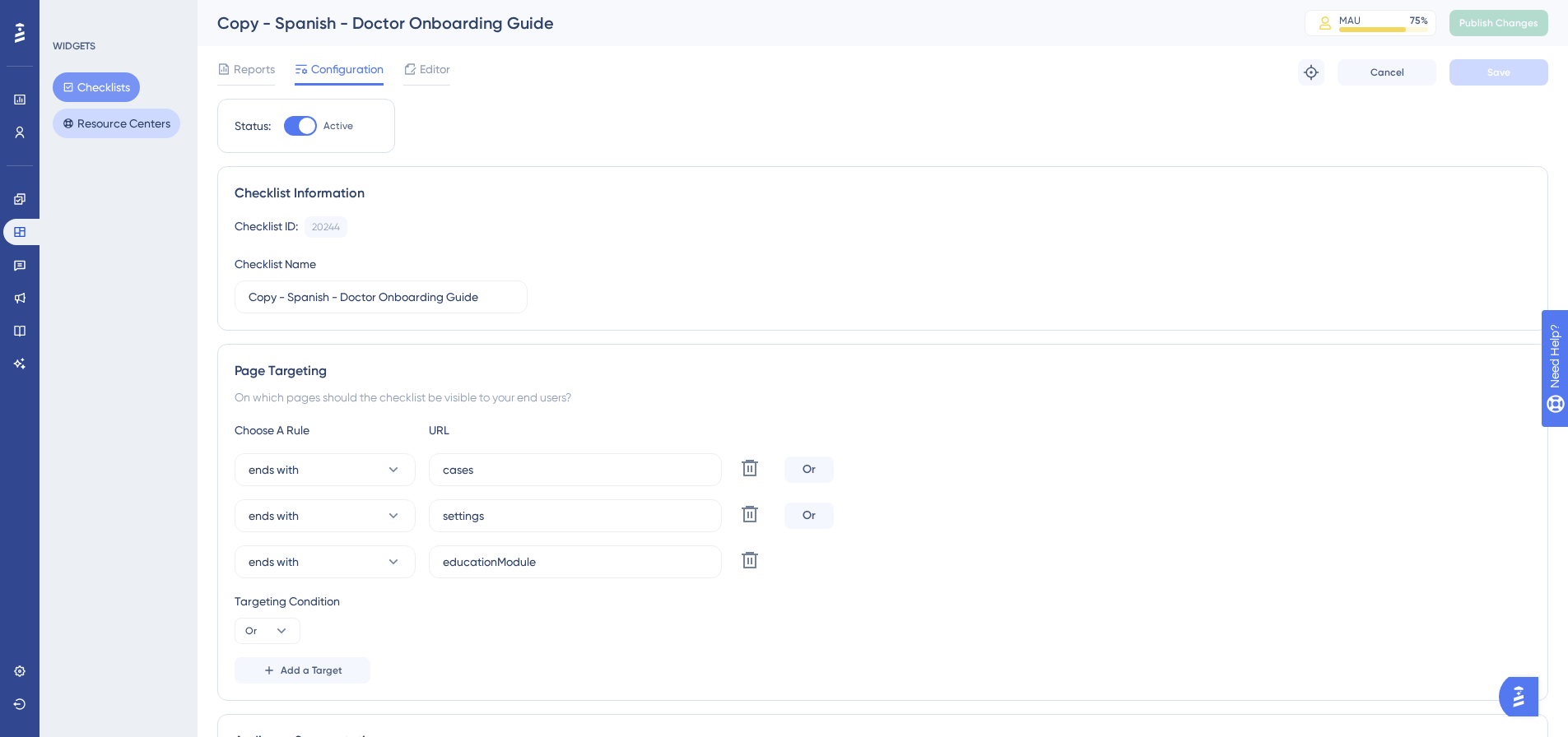 click on "Resource Centers" at bounding box center (116, 123) 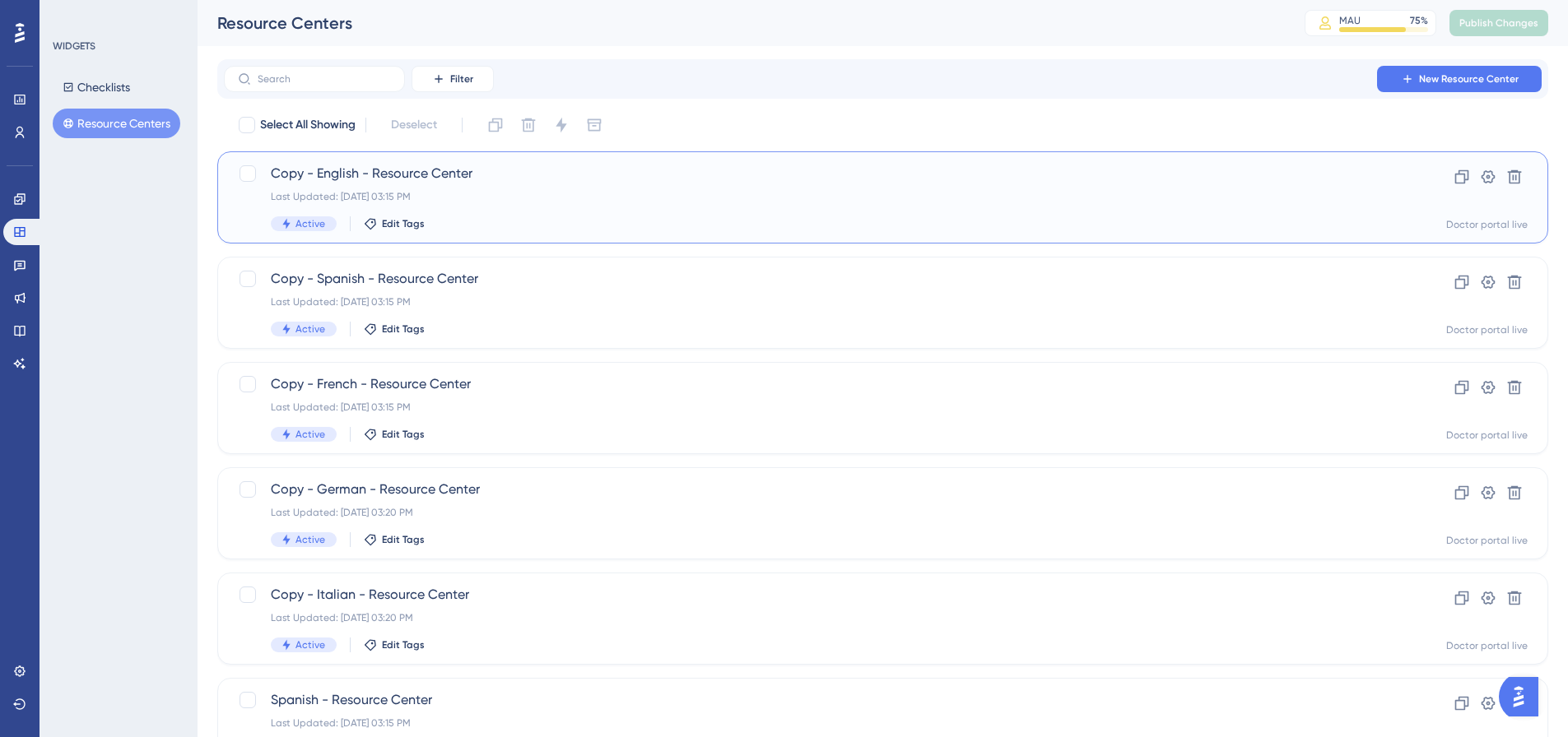 click on "Copy - English - Resource Center" at bounding box center [817, 174] 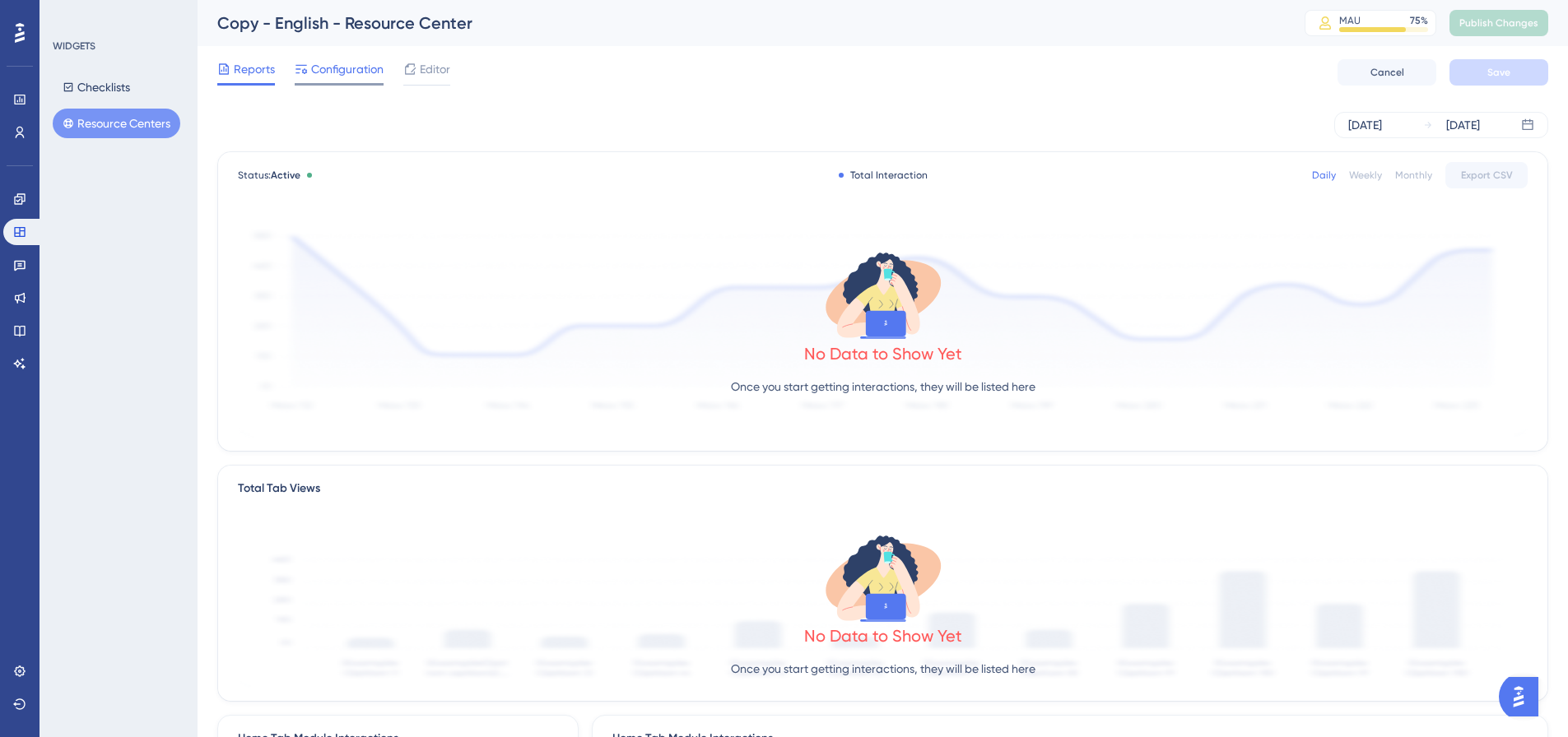 click on "Configuration" at bounding box center (347, 69) 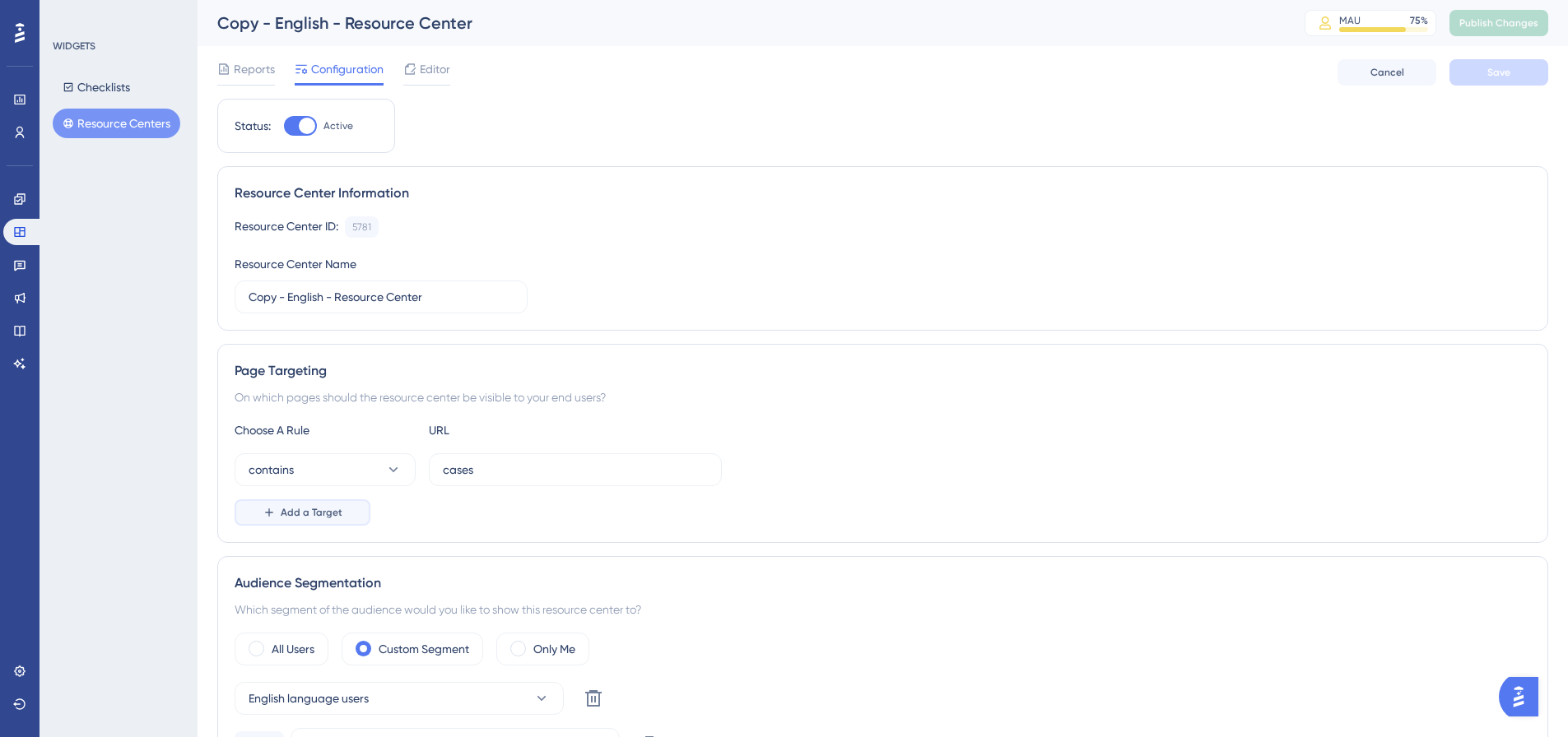 click on "Add a Target" at bounding box center [311, 512] 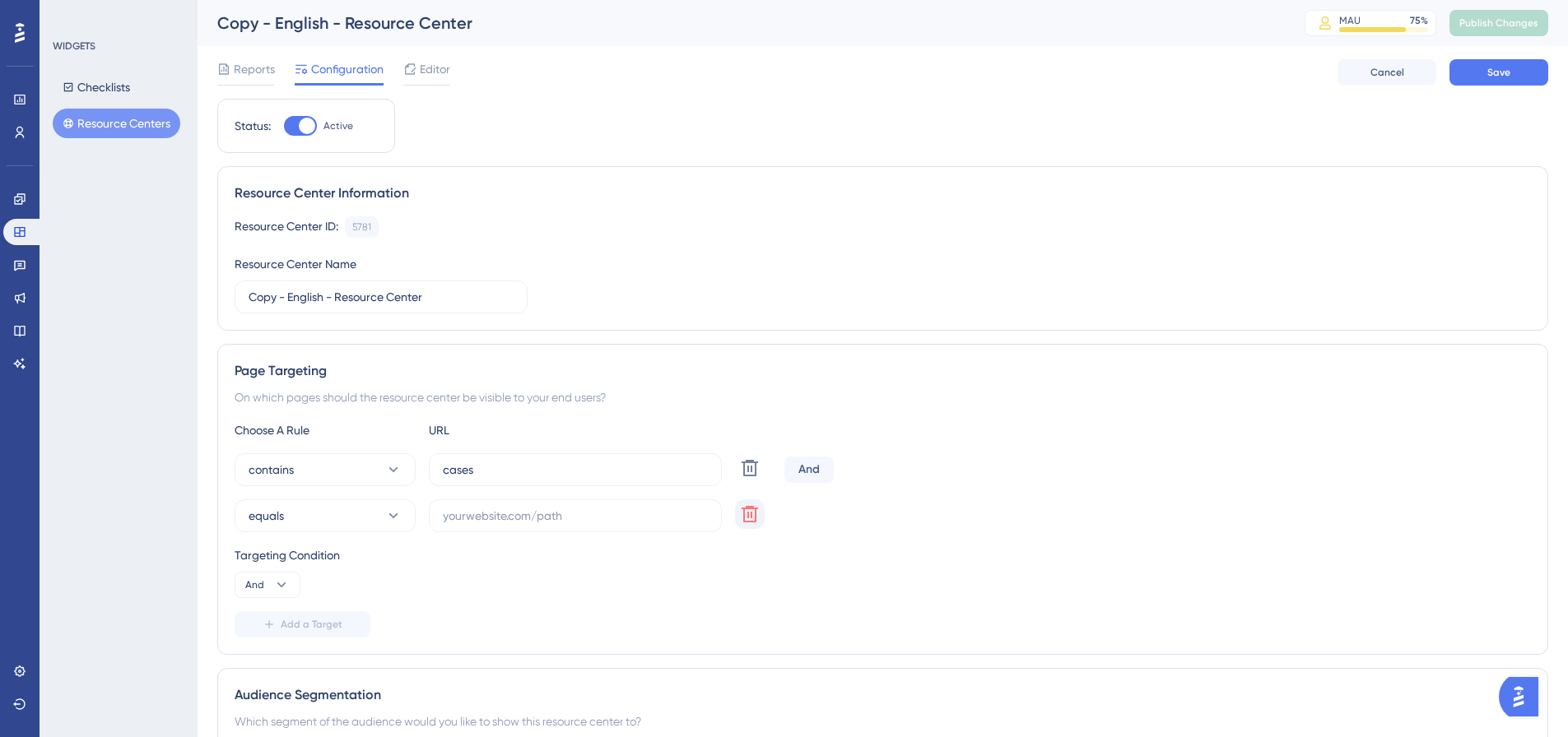 drag, startPoint x: 765, startPoint y: 524, endPoint x: 757, endPoint y: 521, distance: 8.544004 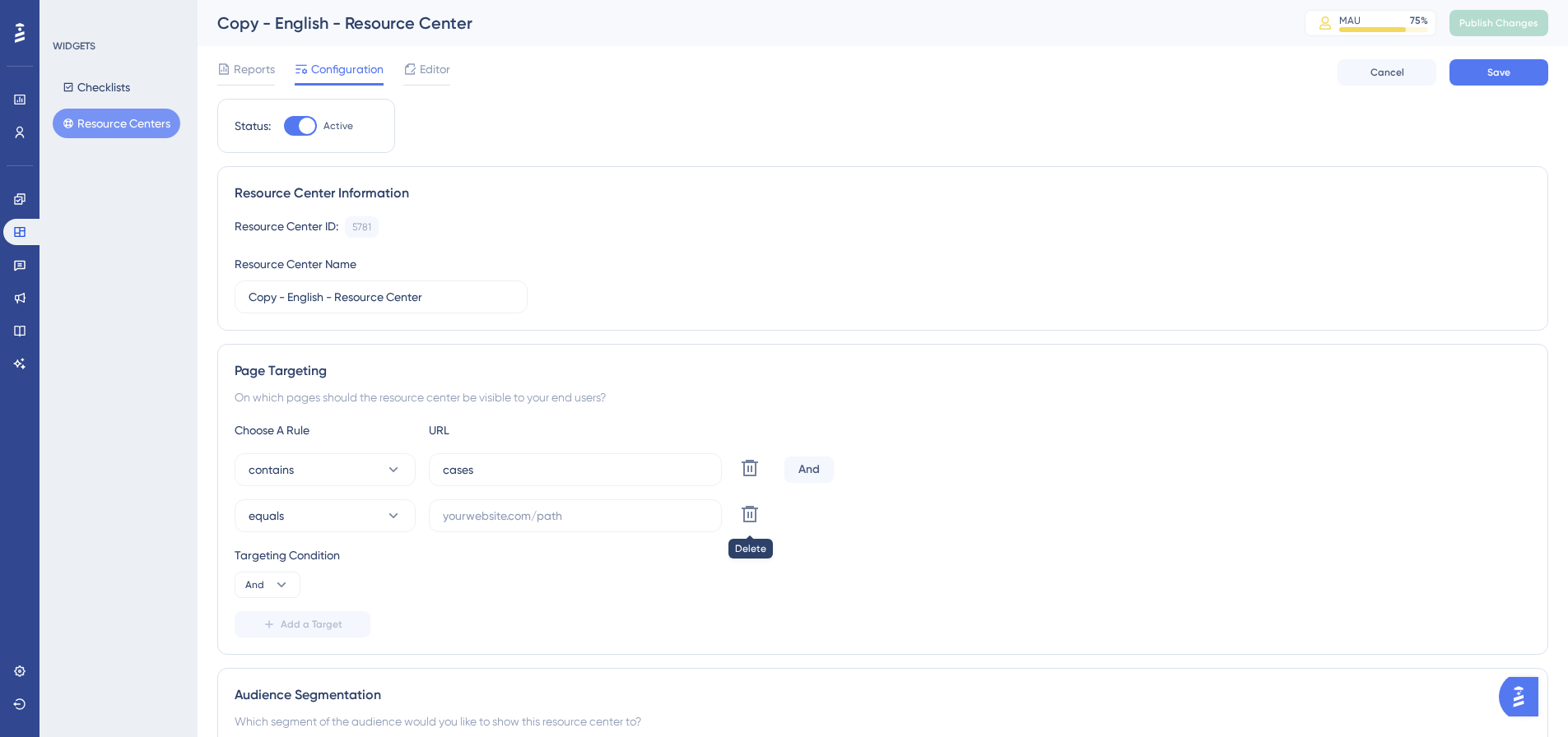 click 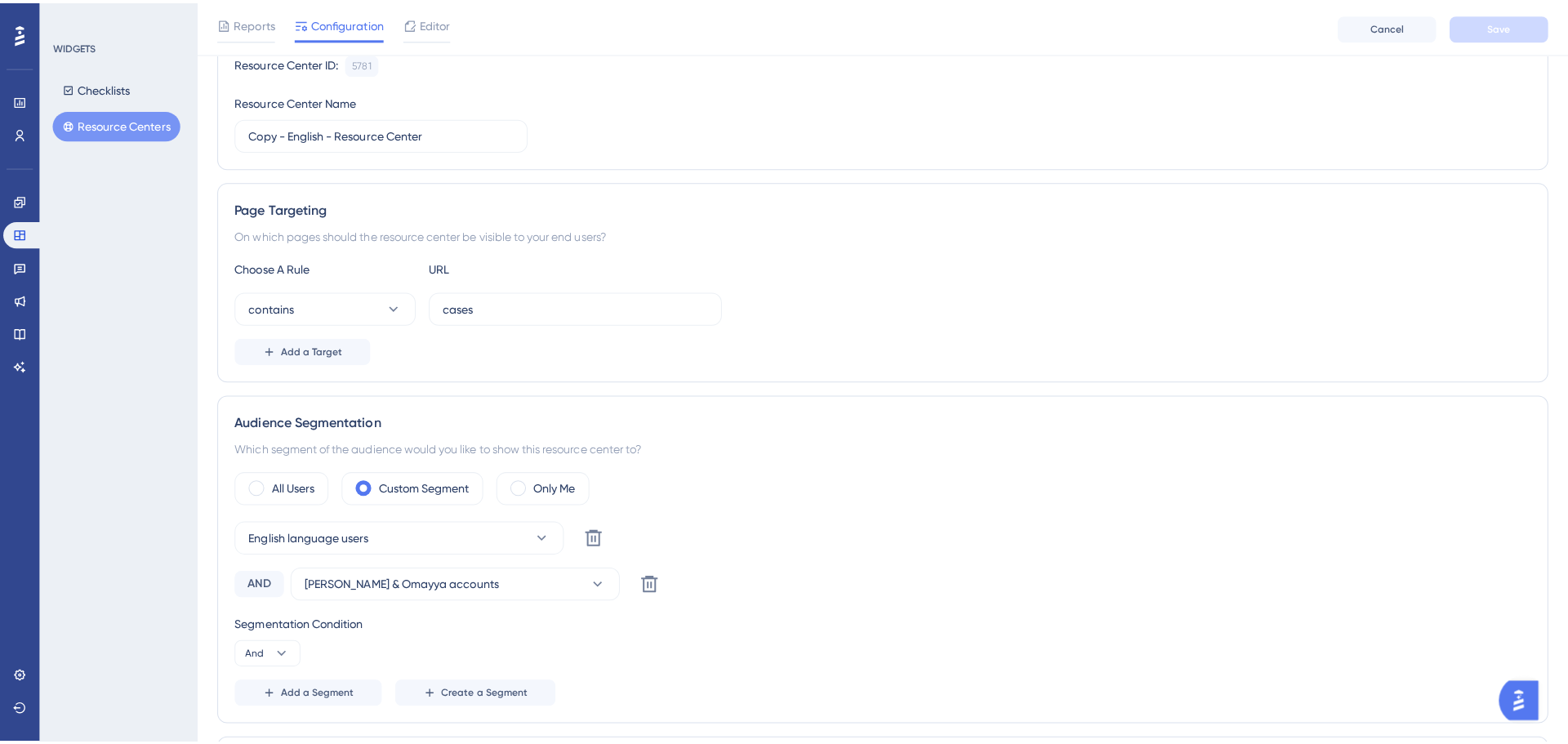 scroll, scrollTop: 0, scrollLeft: 0, axis: both 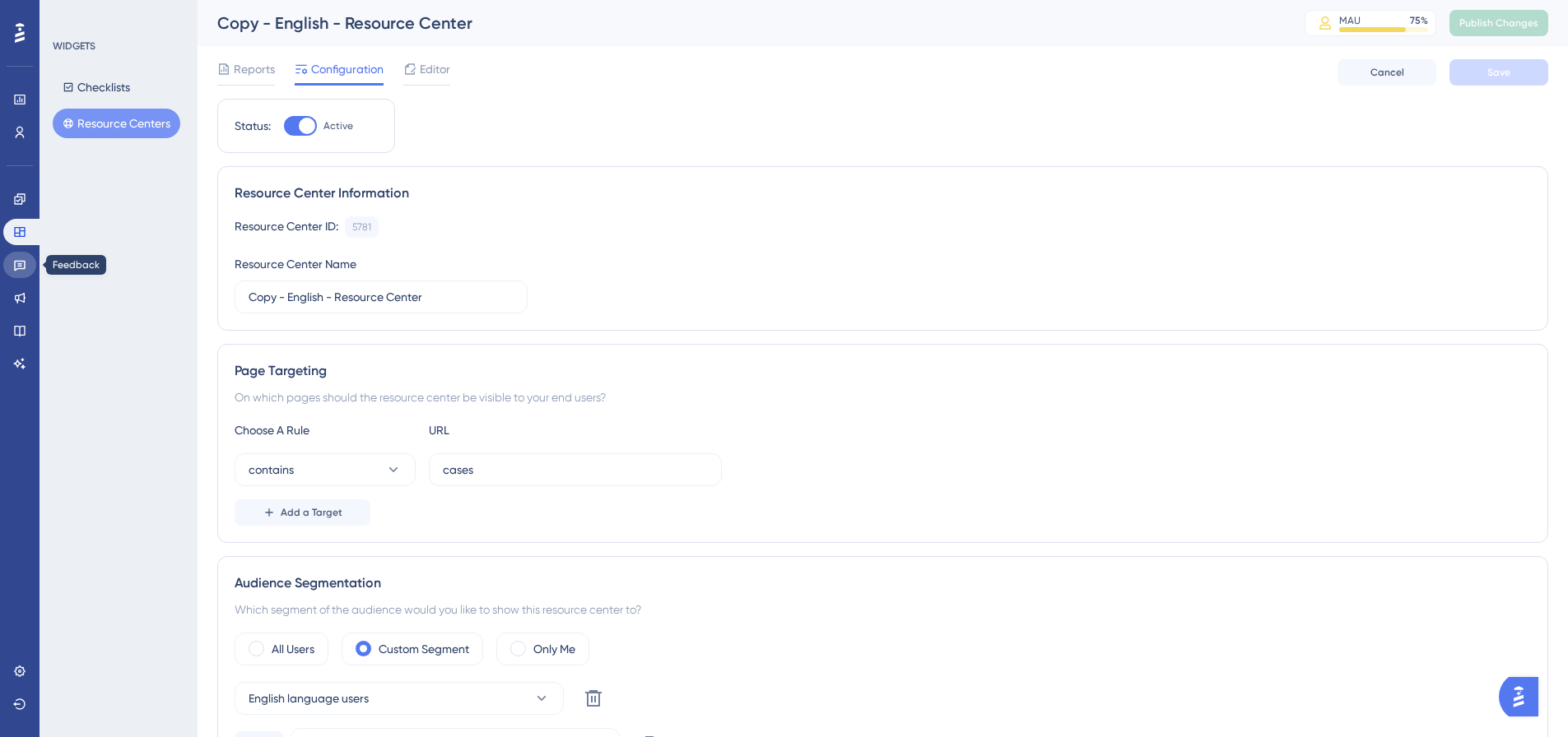 click at bounding box center (20, 265) 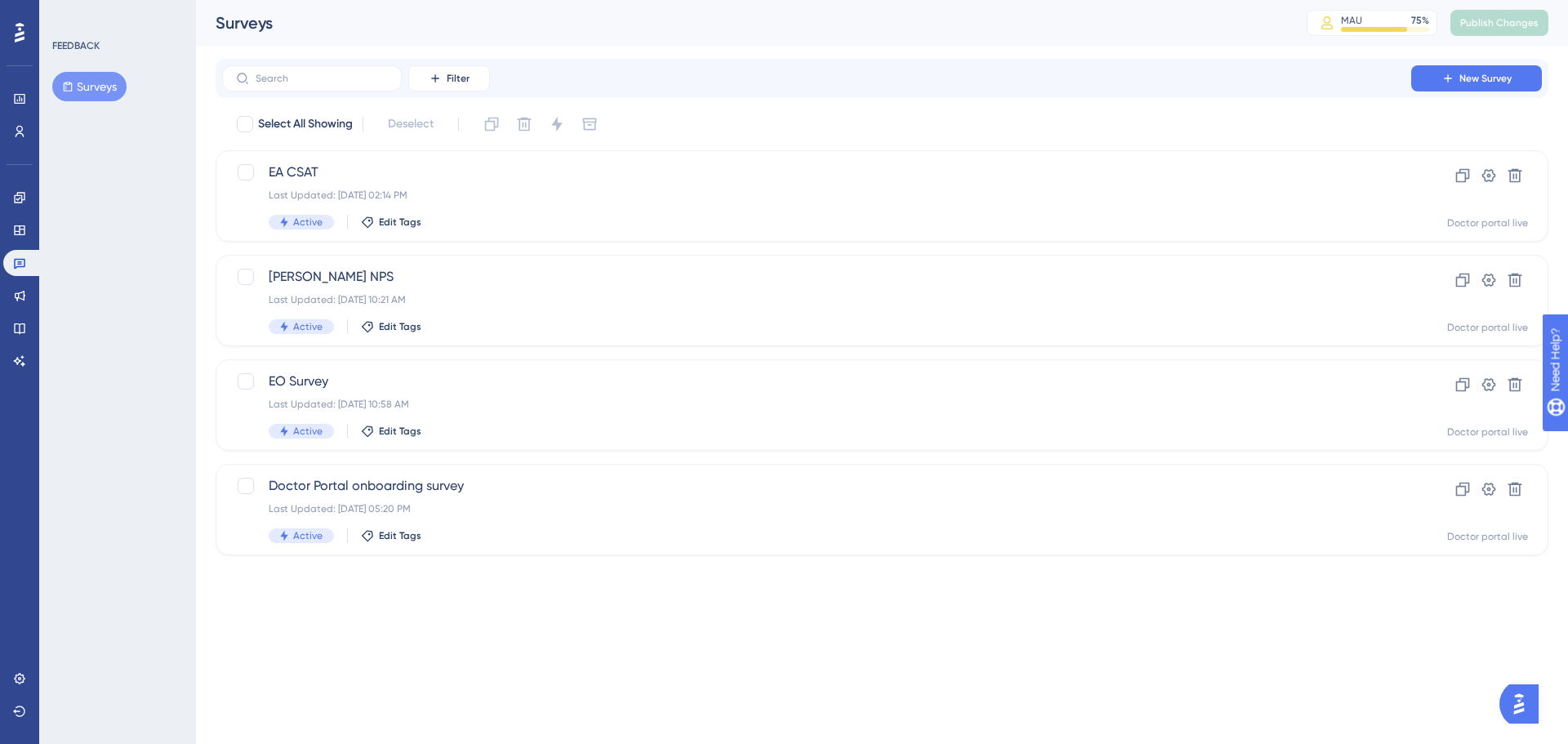 scroll, scrollTop: 0, scrollLeft: 0, axis: both 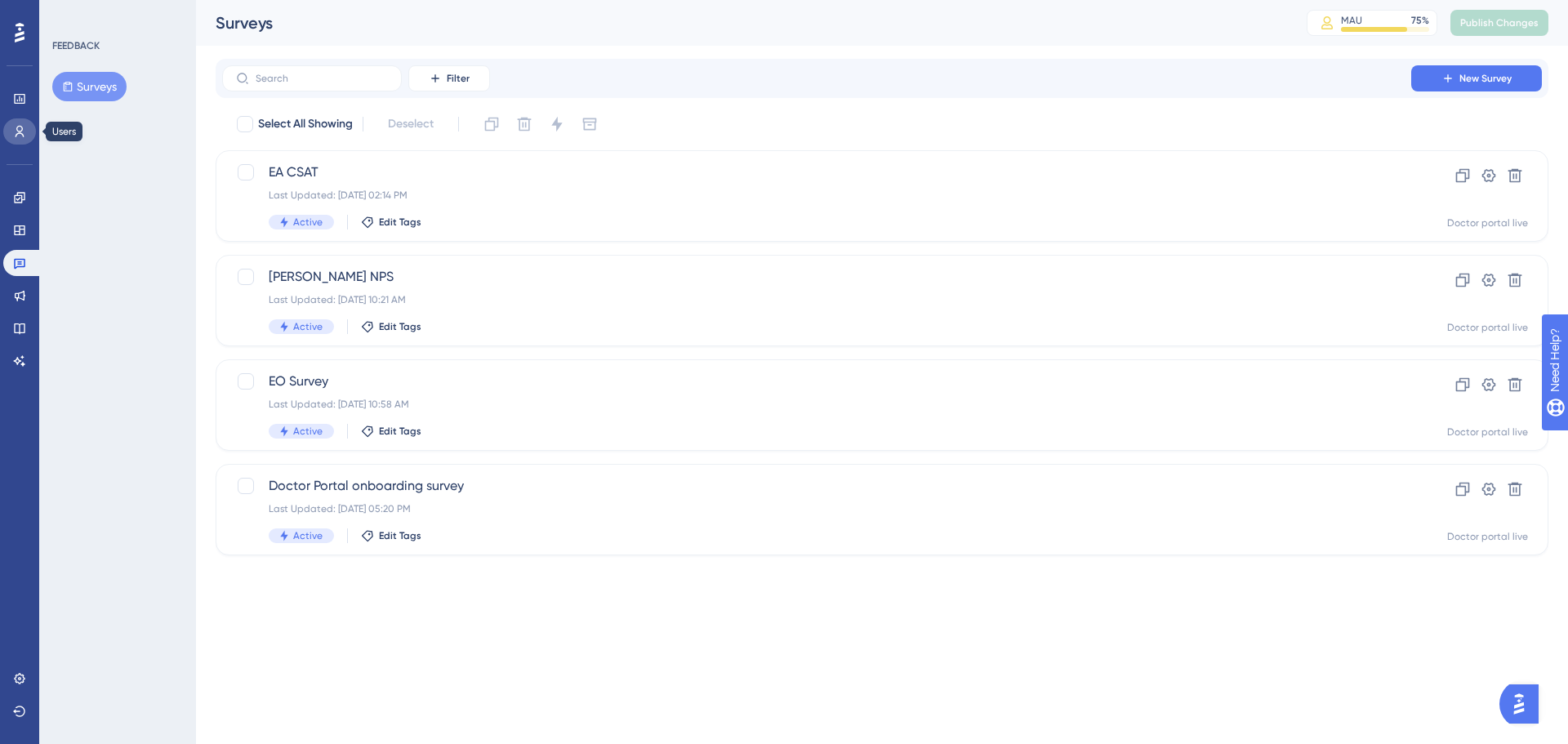 click at bounding box center (20, 131) 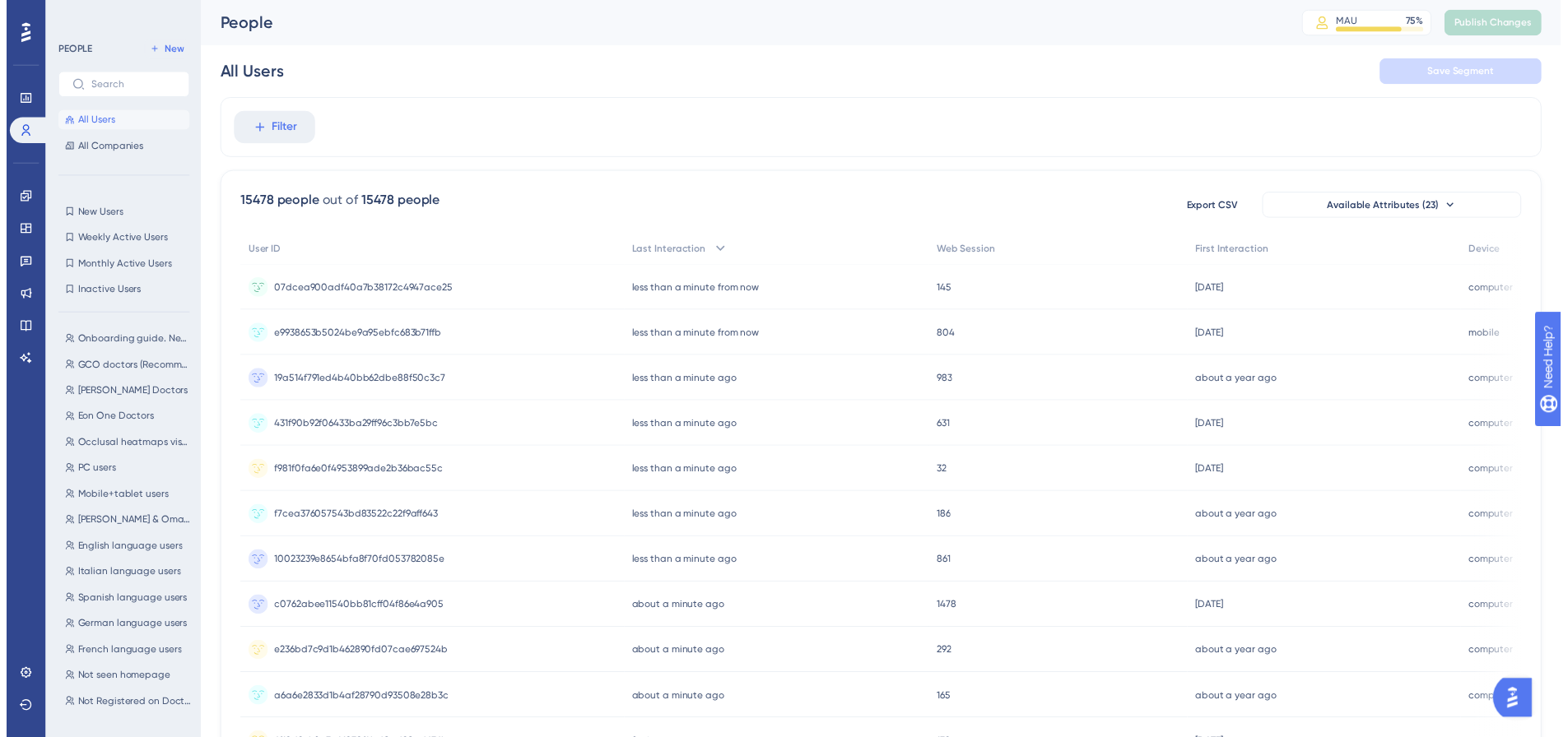 scroll, scrollTop: 0, scrollLeft: 0, axis: both 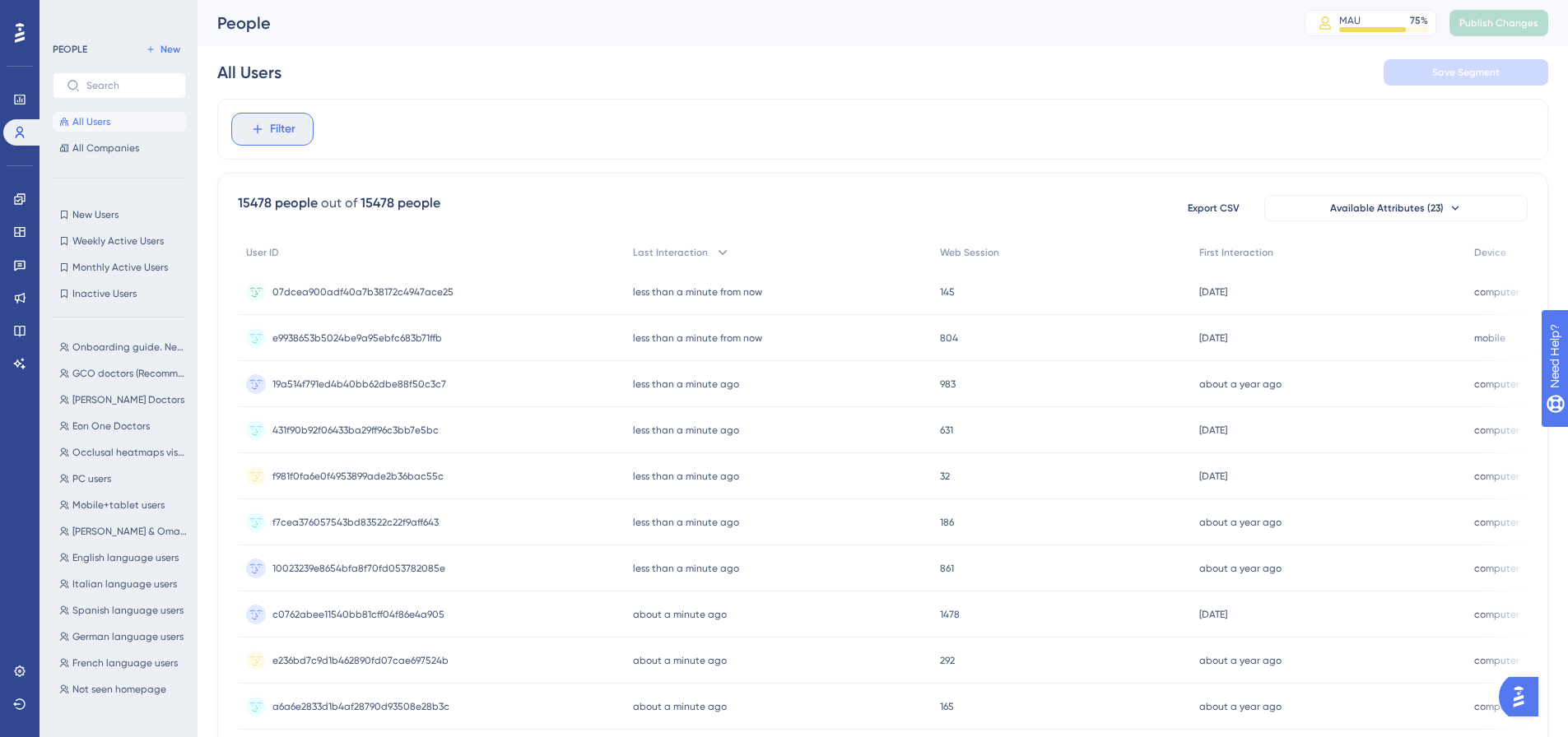 click on "Filter" at bounding box center [272, 129] 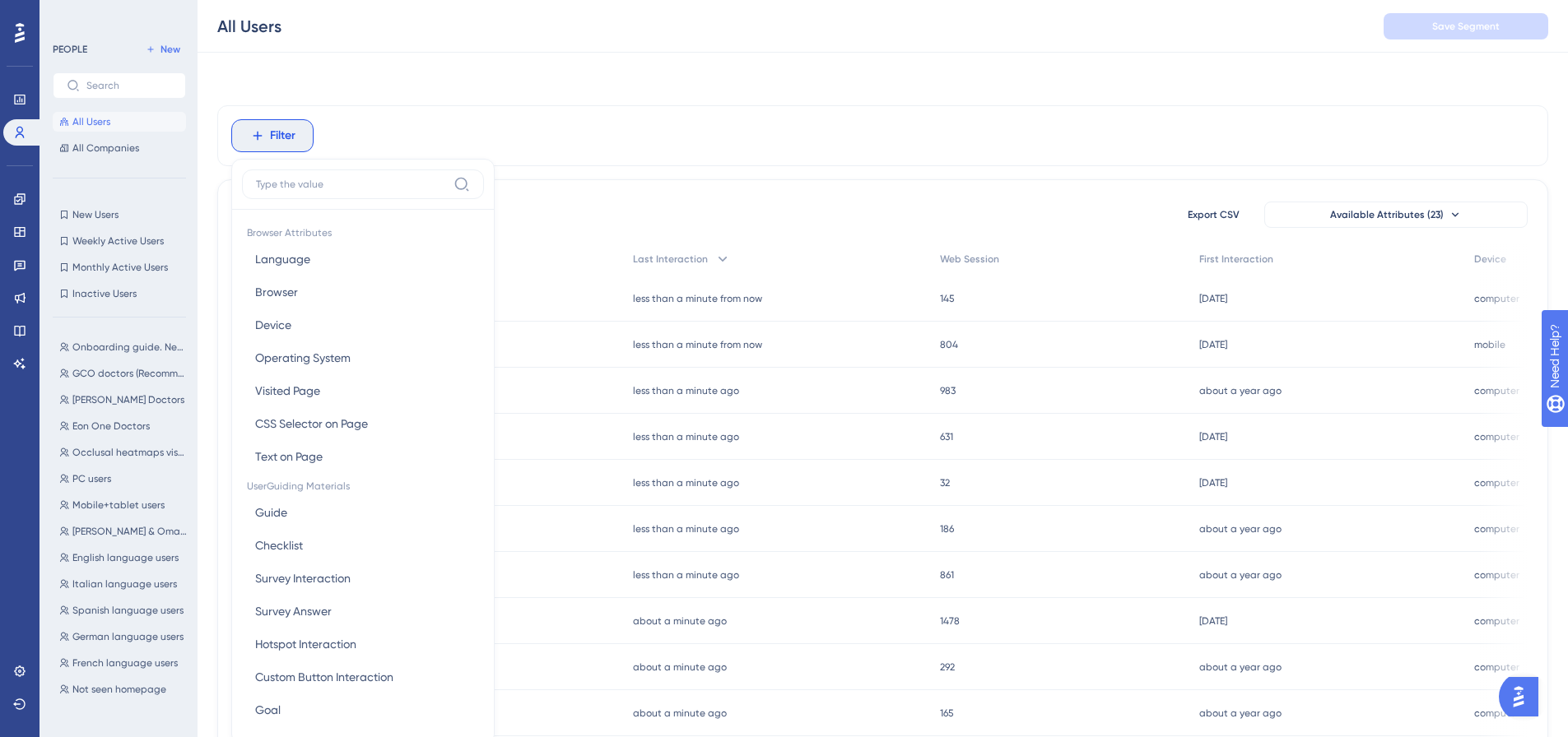 scroll, scrollTop: 76, scrollLeft: 0, axis: vertical 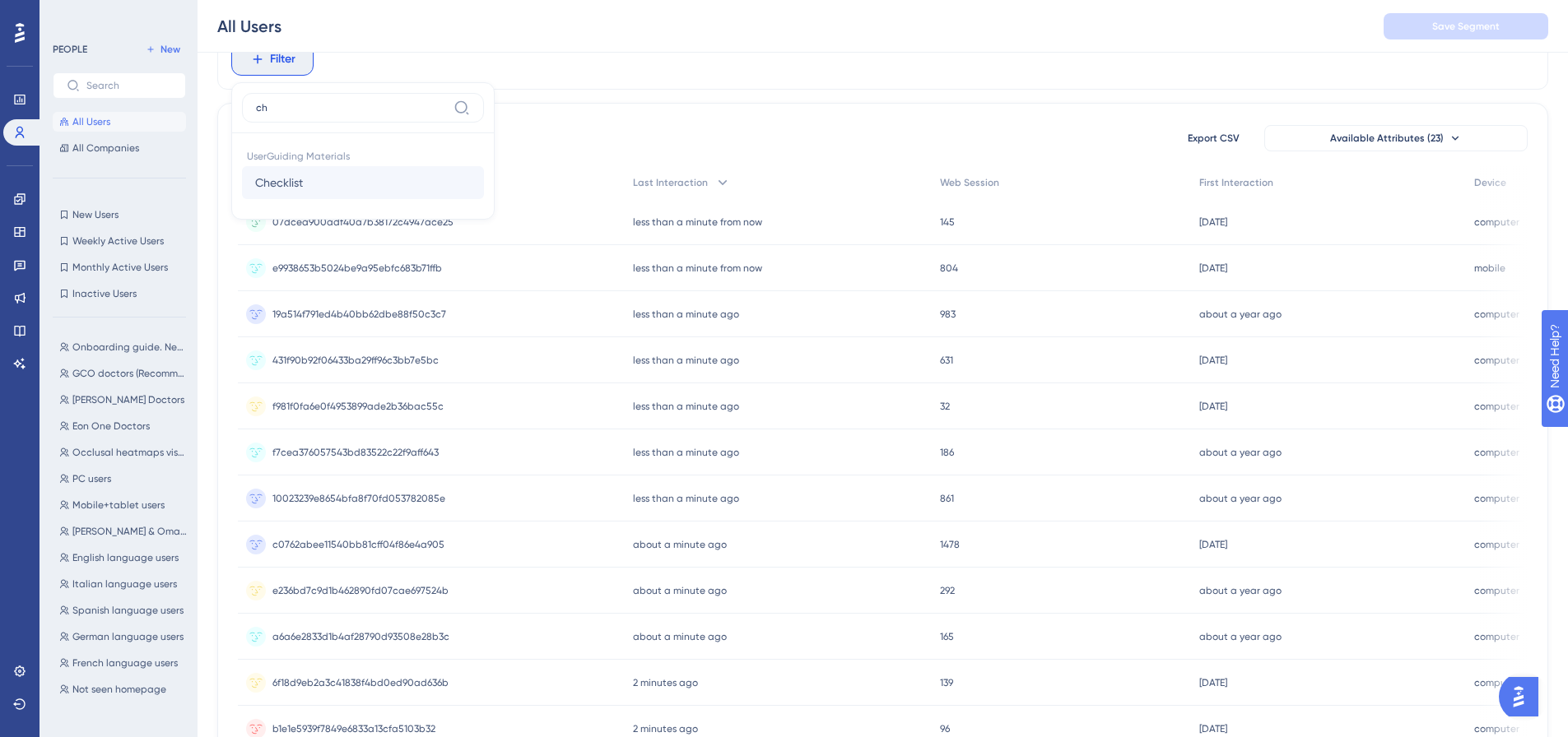 type on "ch" 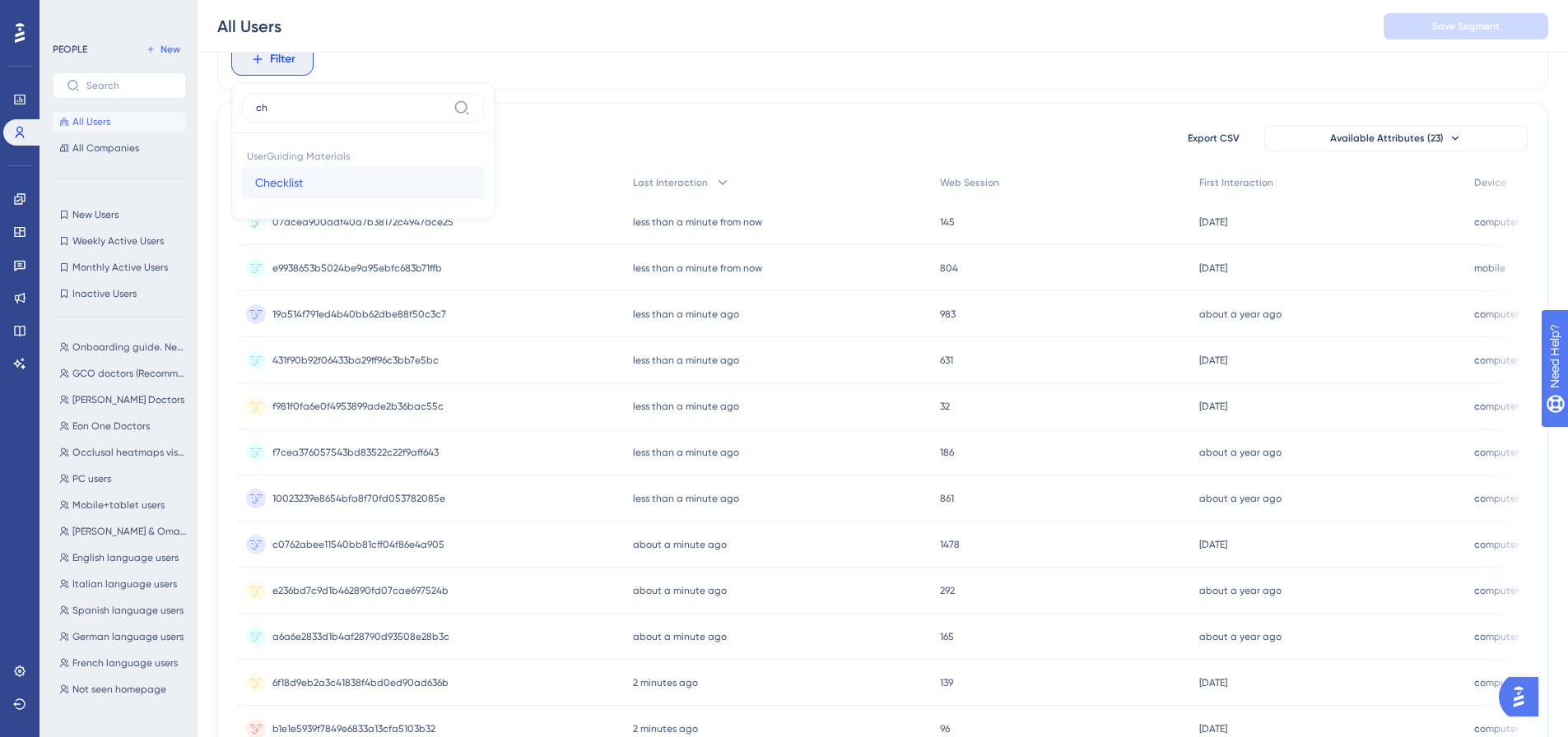 click on "Checklist Checklist" at bounding box center [363, 183] 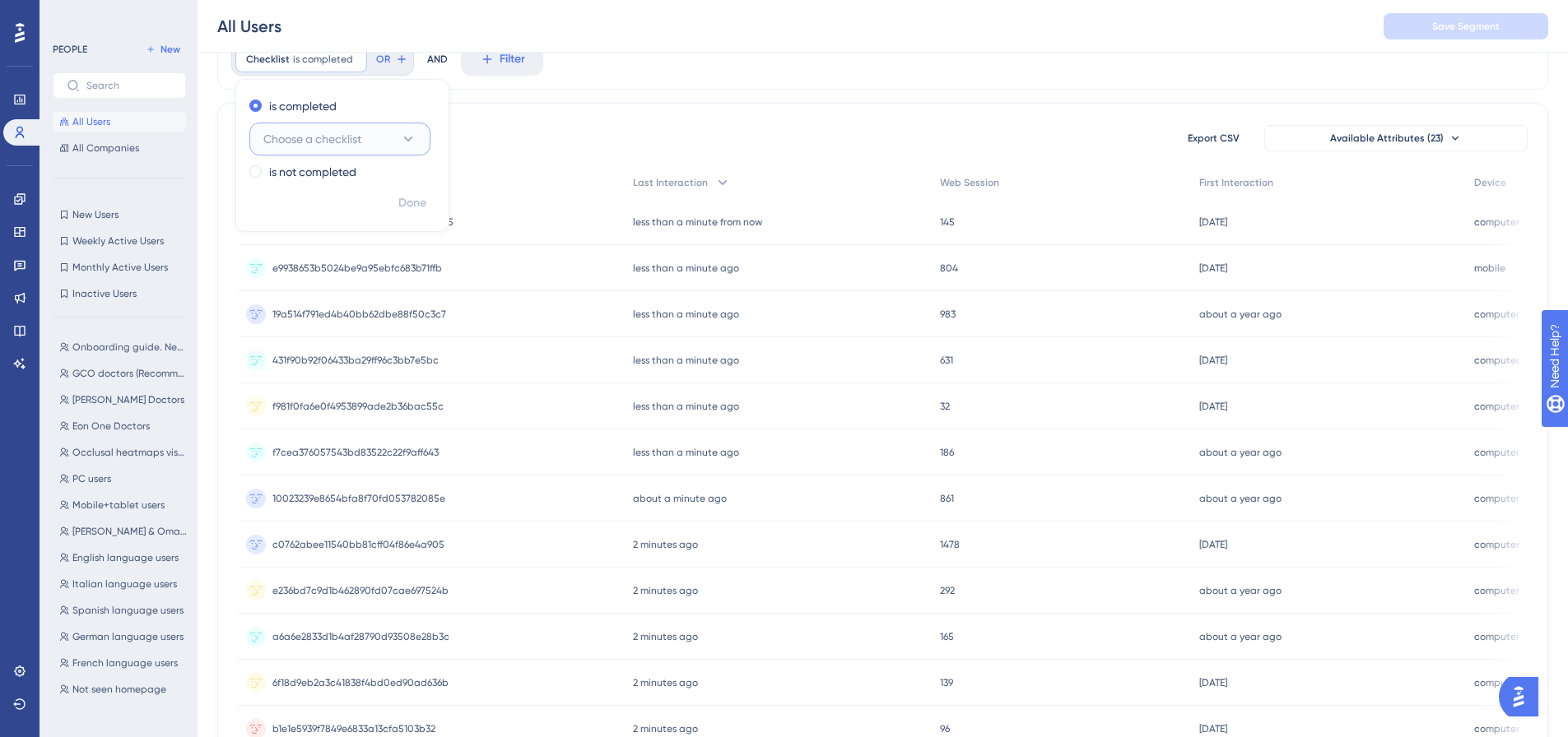 click on "Choose a checklist" at bounding box center [312, 139] 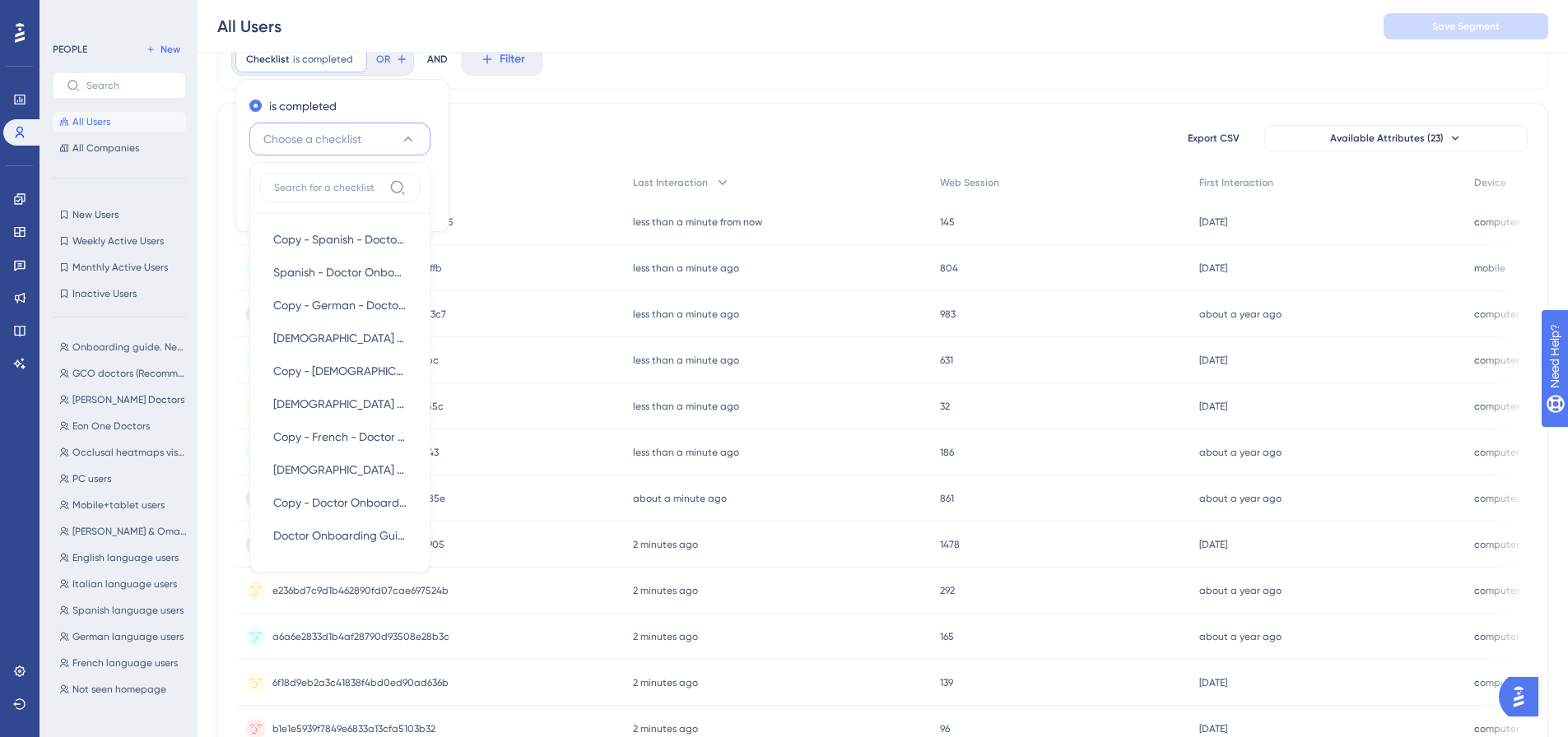 scroll, scrollTop: 72, scrollLeft: 0, axis: vertical 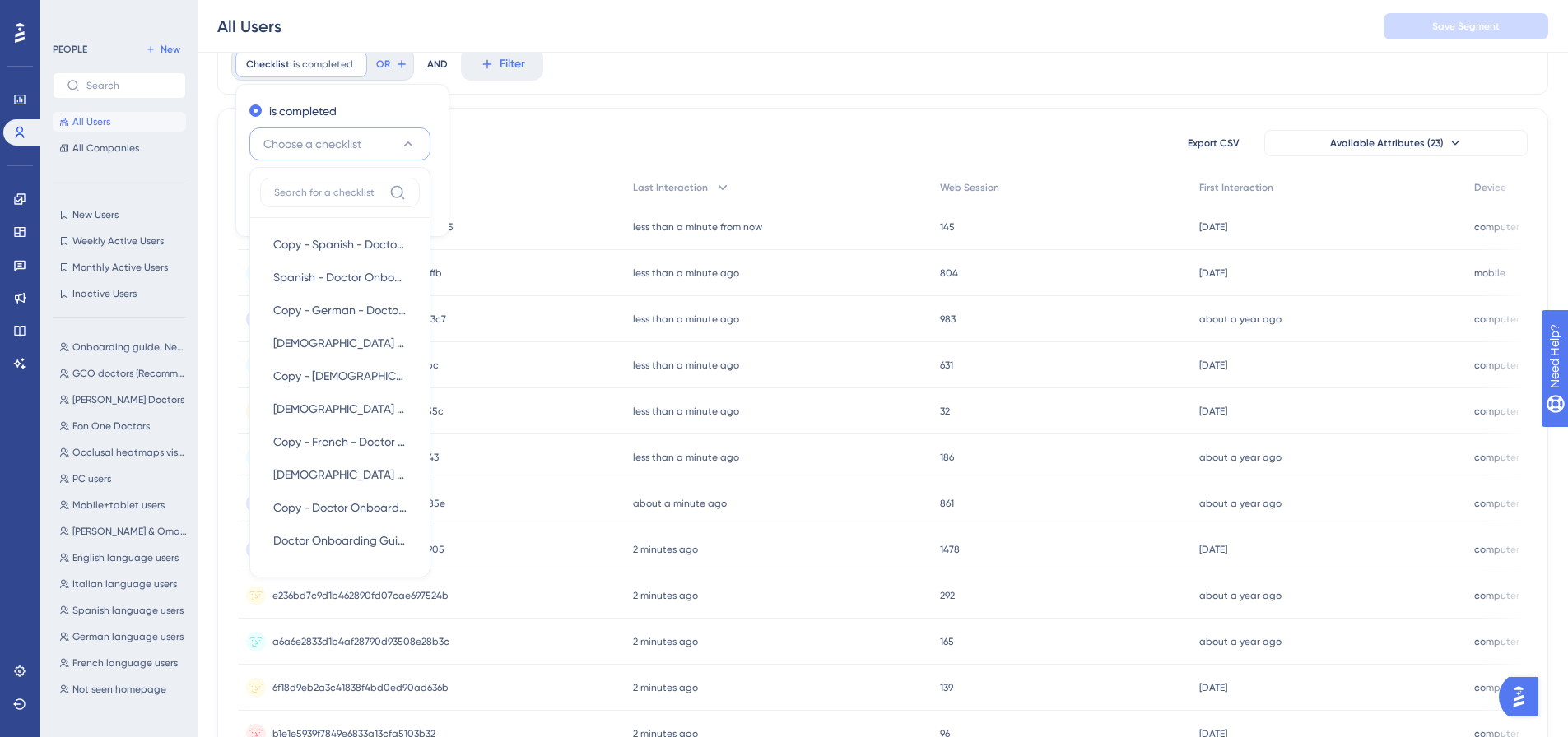 click on "Choose a checklist" at bounding box center (312, 144) 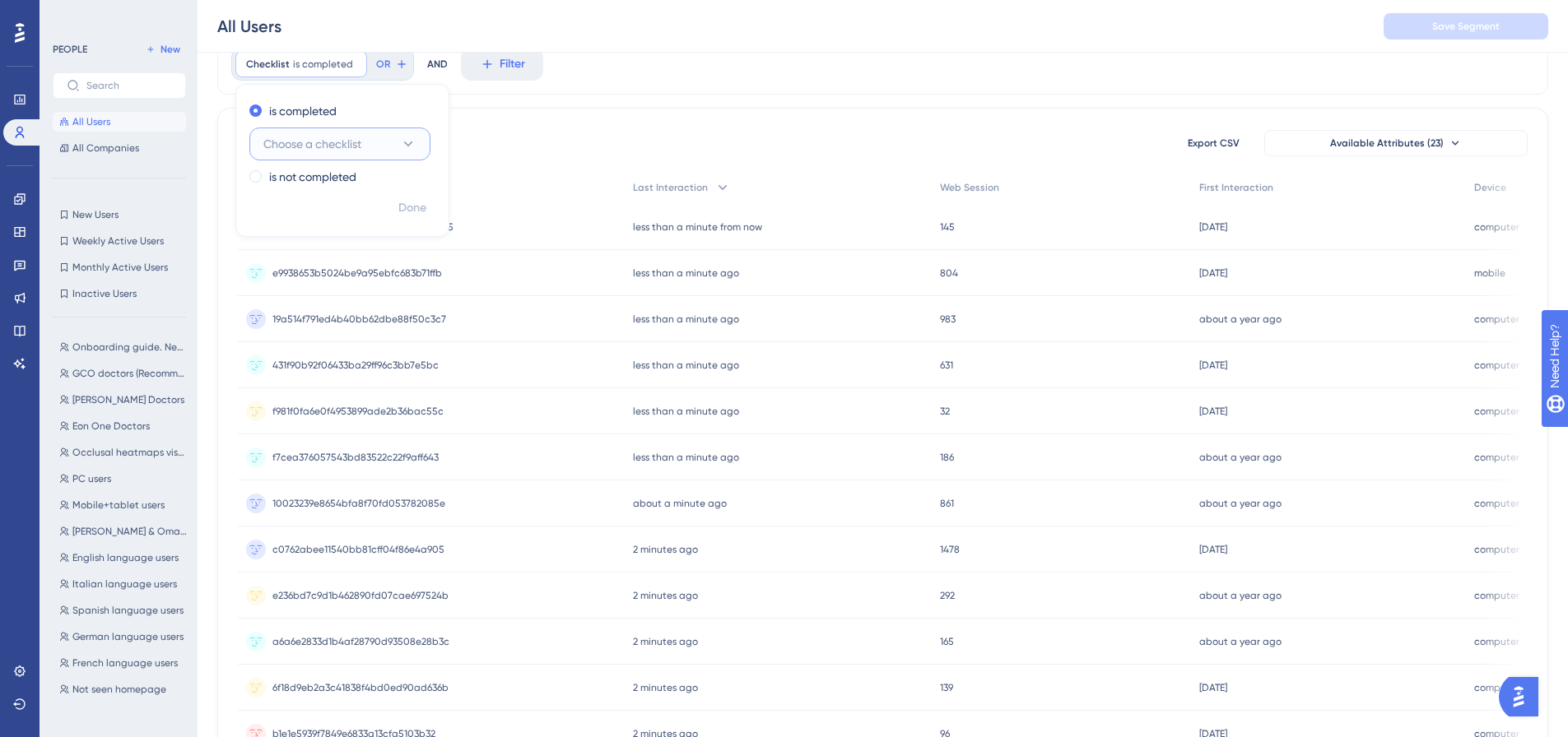 click on "Choose a checklist" at bounding box center [312, 144] 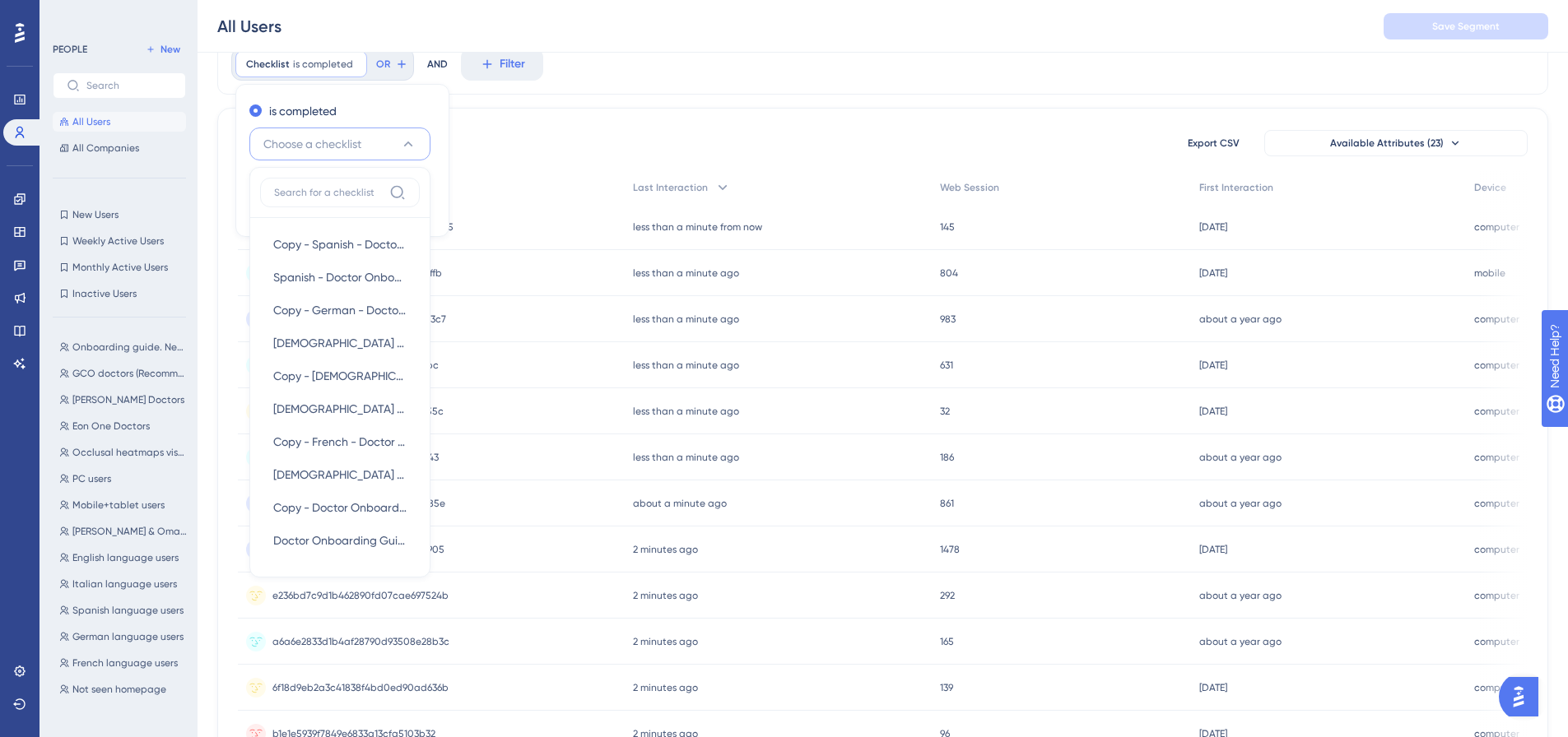 scroll, scrollTop: 75, scrollLeft: 0, axis: vertical 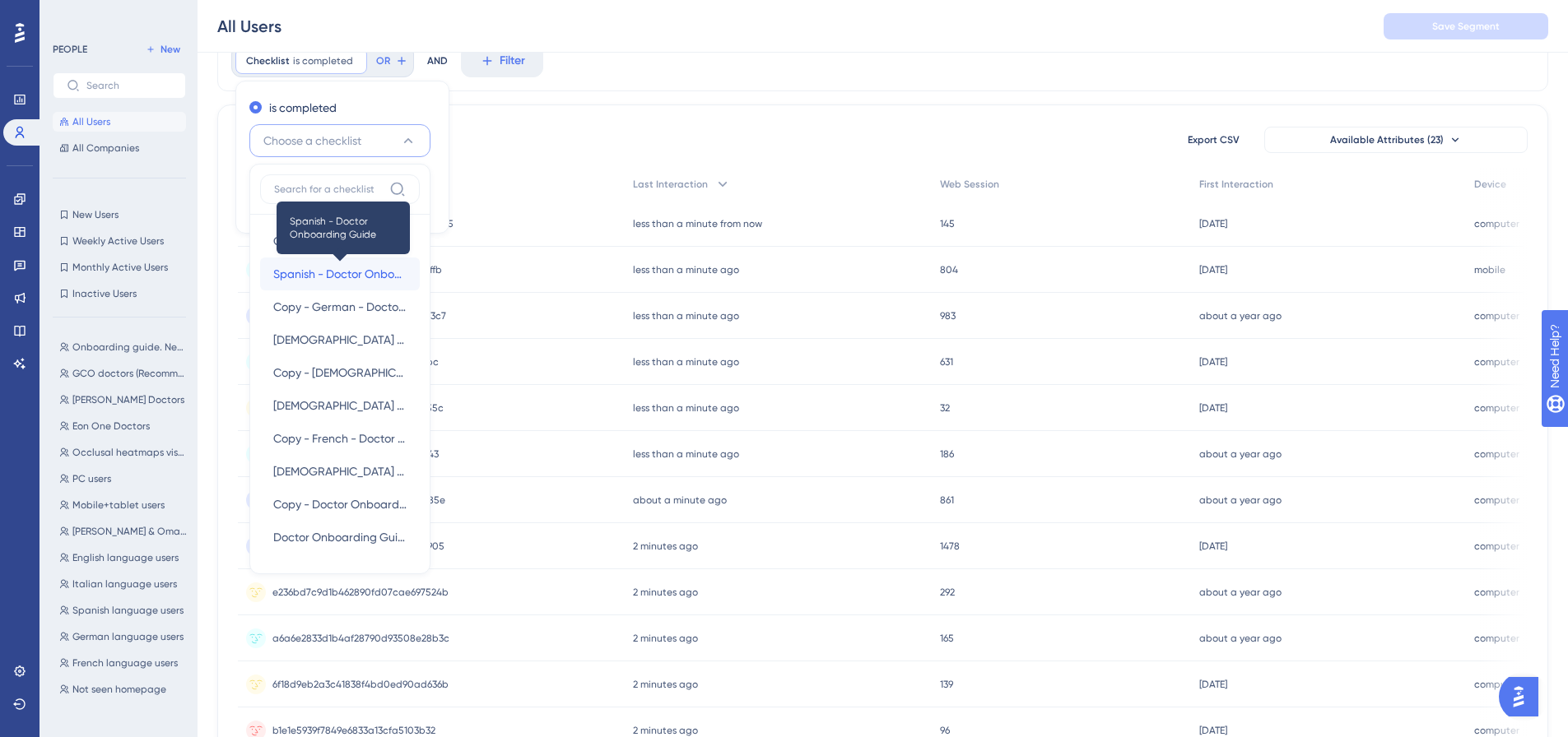click on "Spanish - Doctor Onboarding Guide" at bounding box center [340, 274] 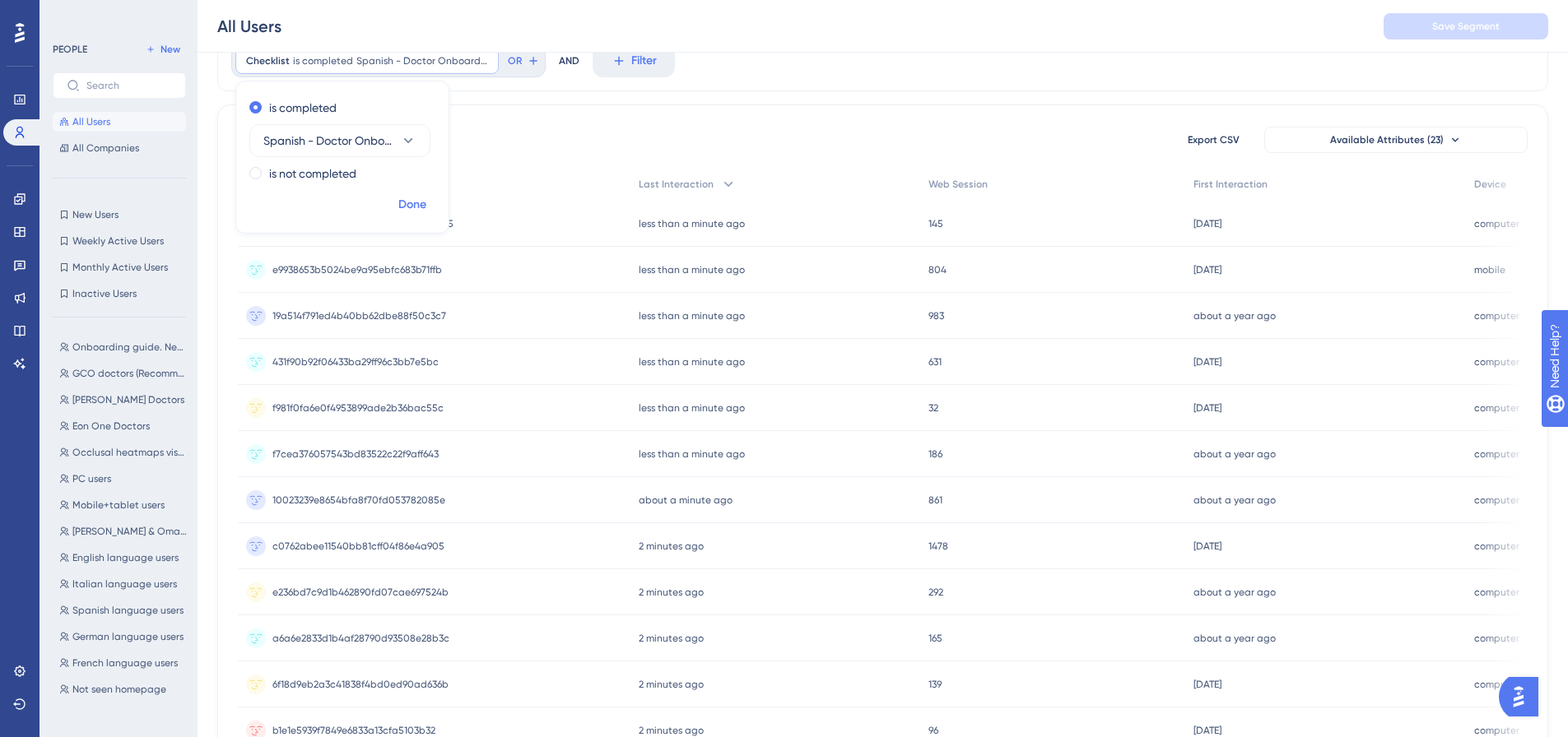 click on "Done" at bounding box center [412, 205] 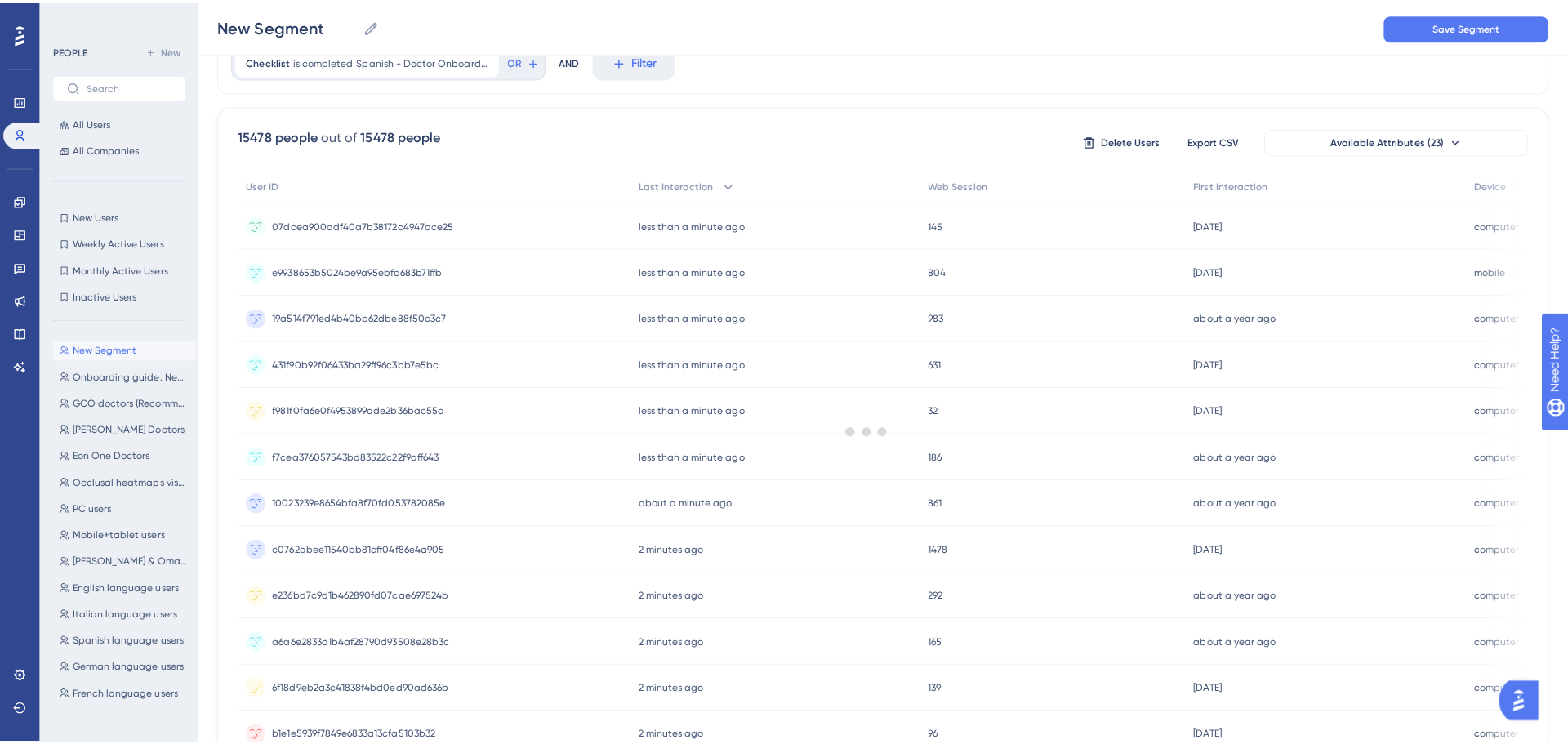 scroll, scrollTop: 0, scrollLeft: 0, axis: both 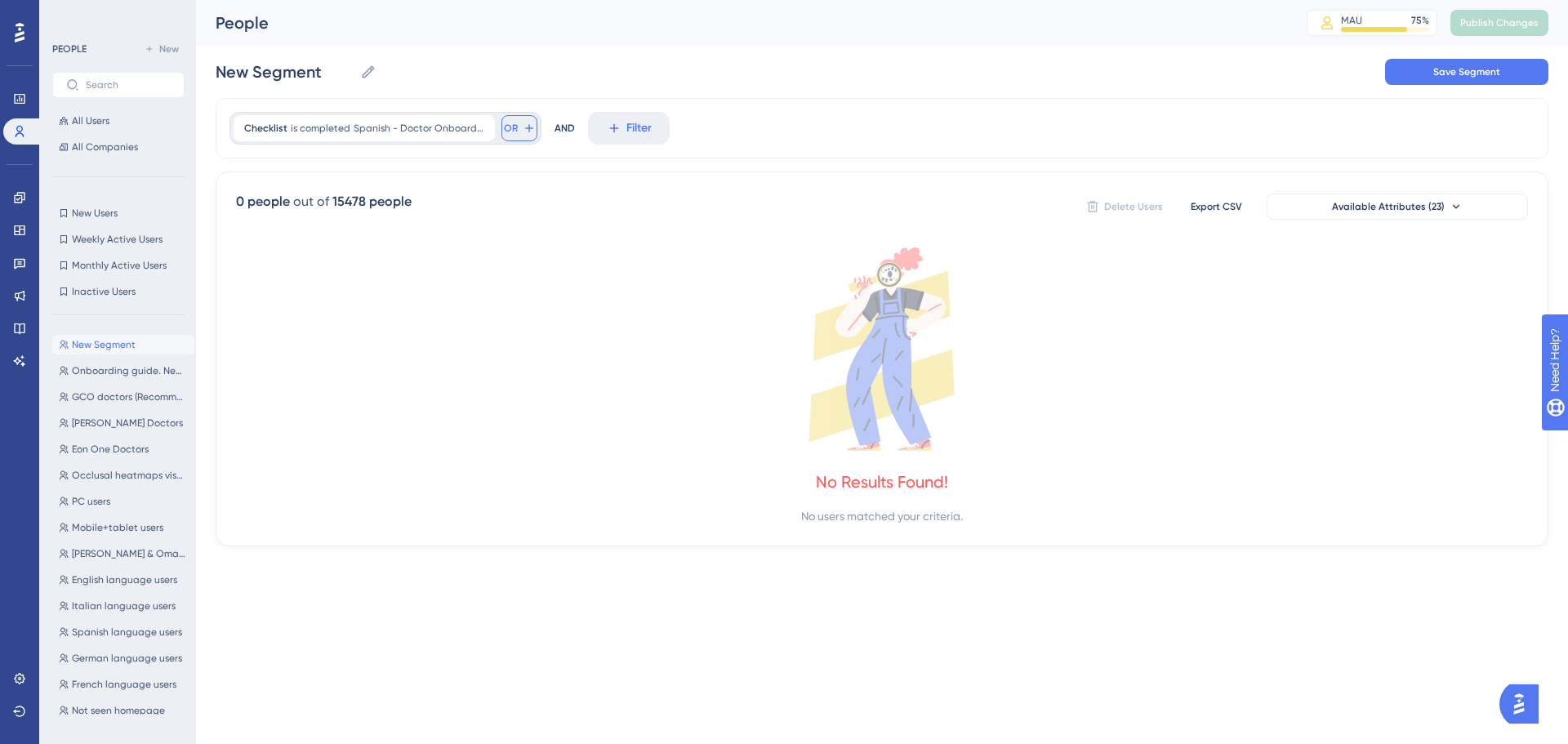 click on "OR" at bounding box center [510, 128] 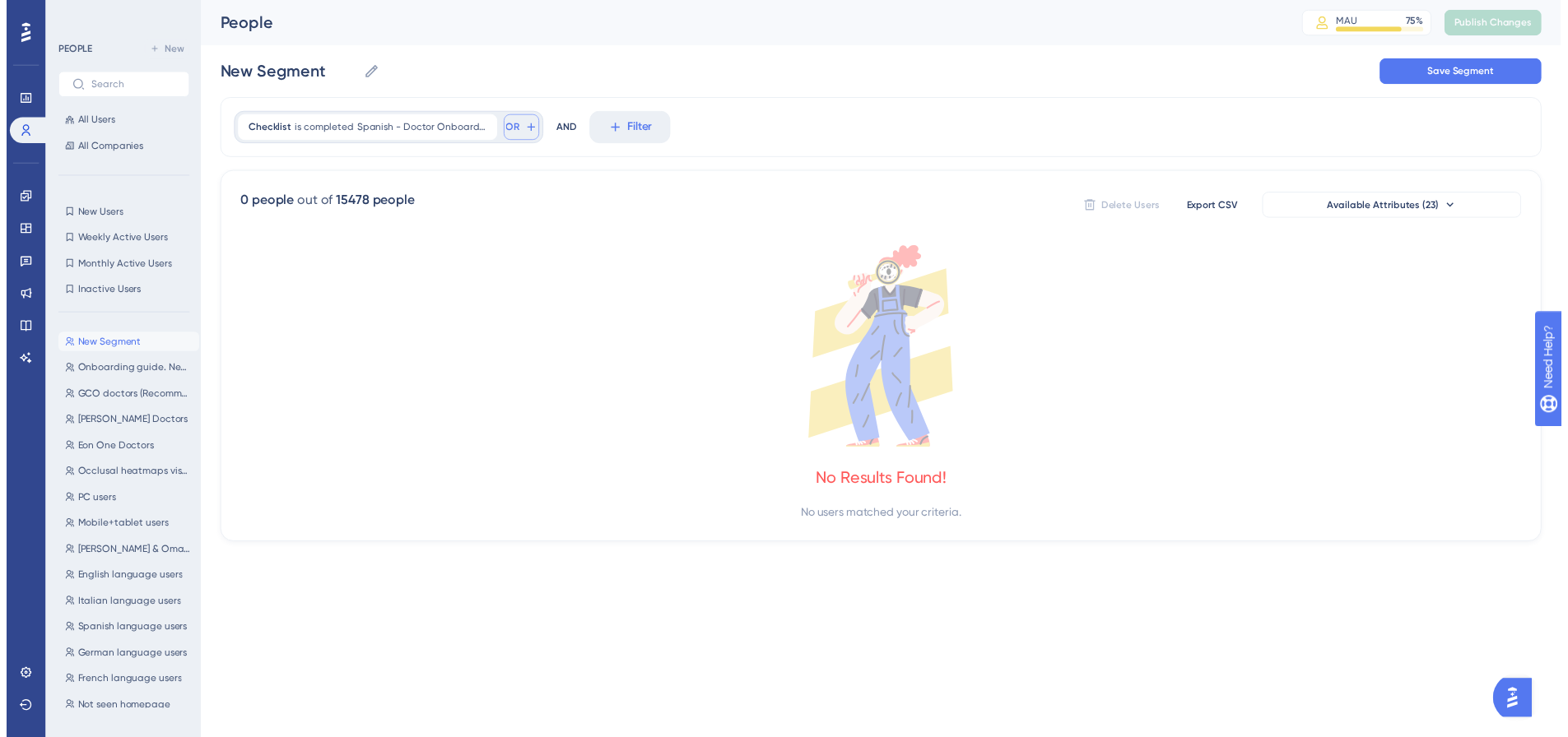 scroll, scrollTop: 75, scrollLeft: 0, axis: vertical 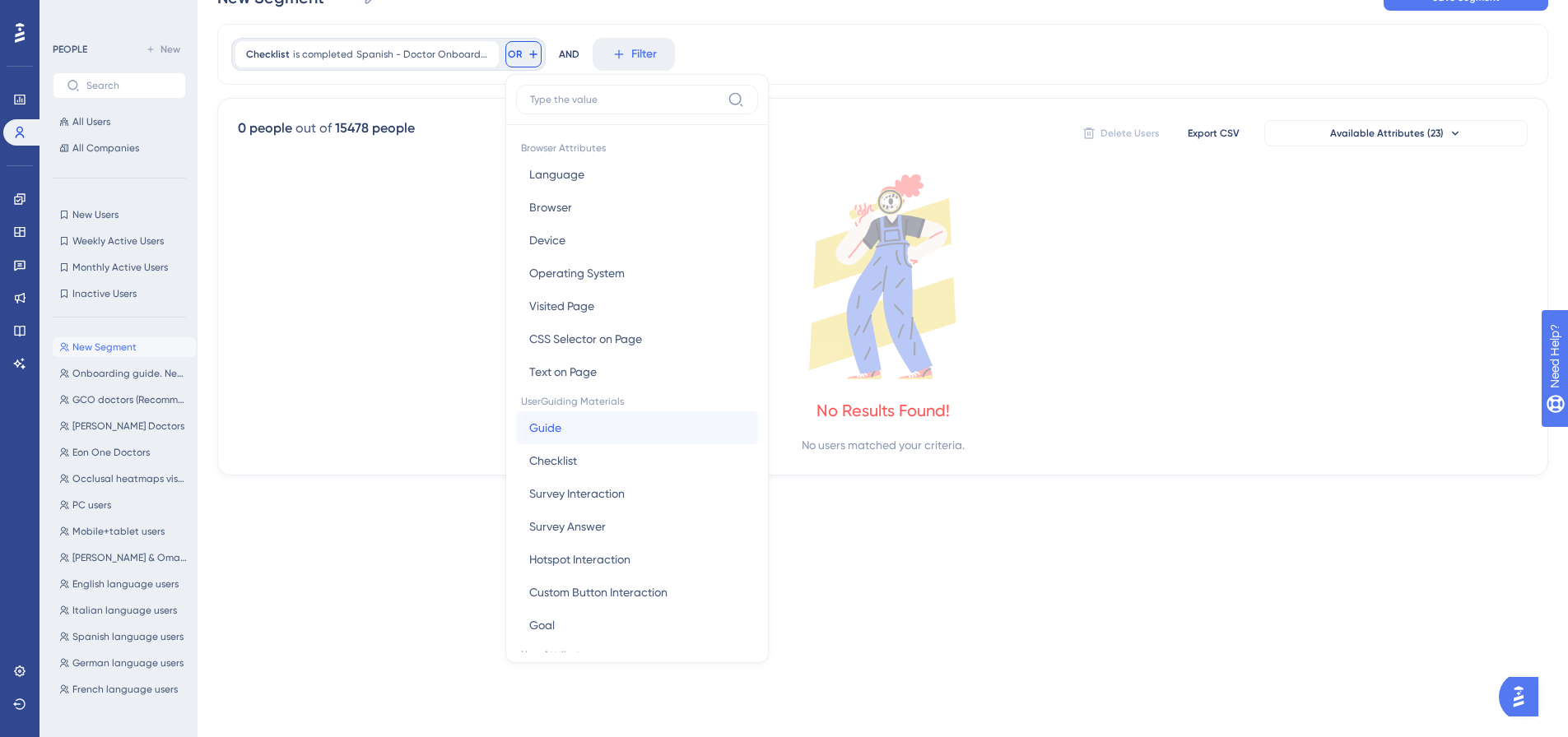 drag, startPoint x: 604, startPoint y: 423, endPoint x: 668, endPoint y: 89, distance: 340.0765 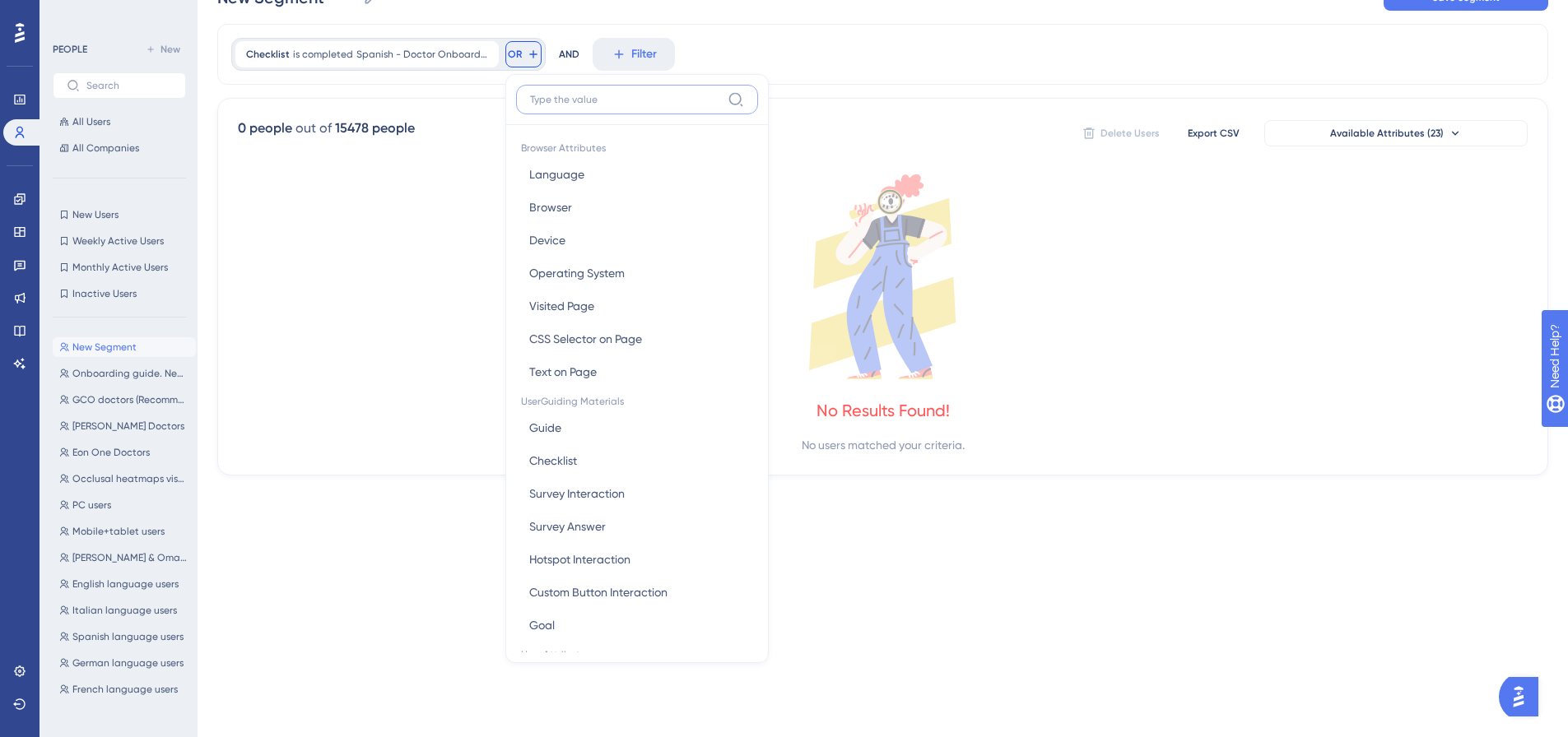 click at bounding box center (626, 100) 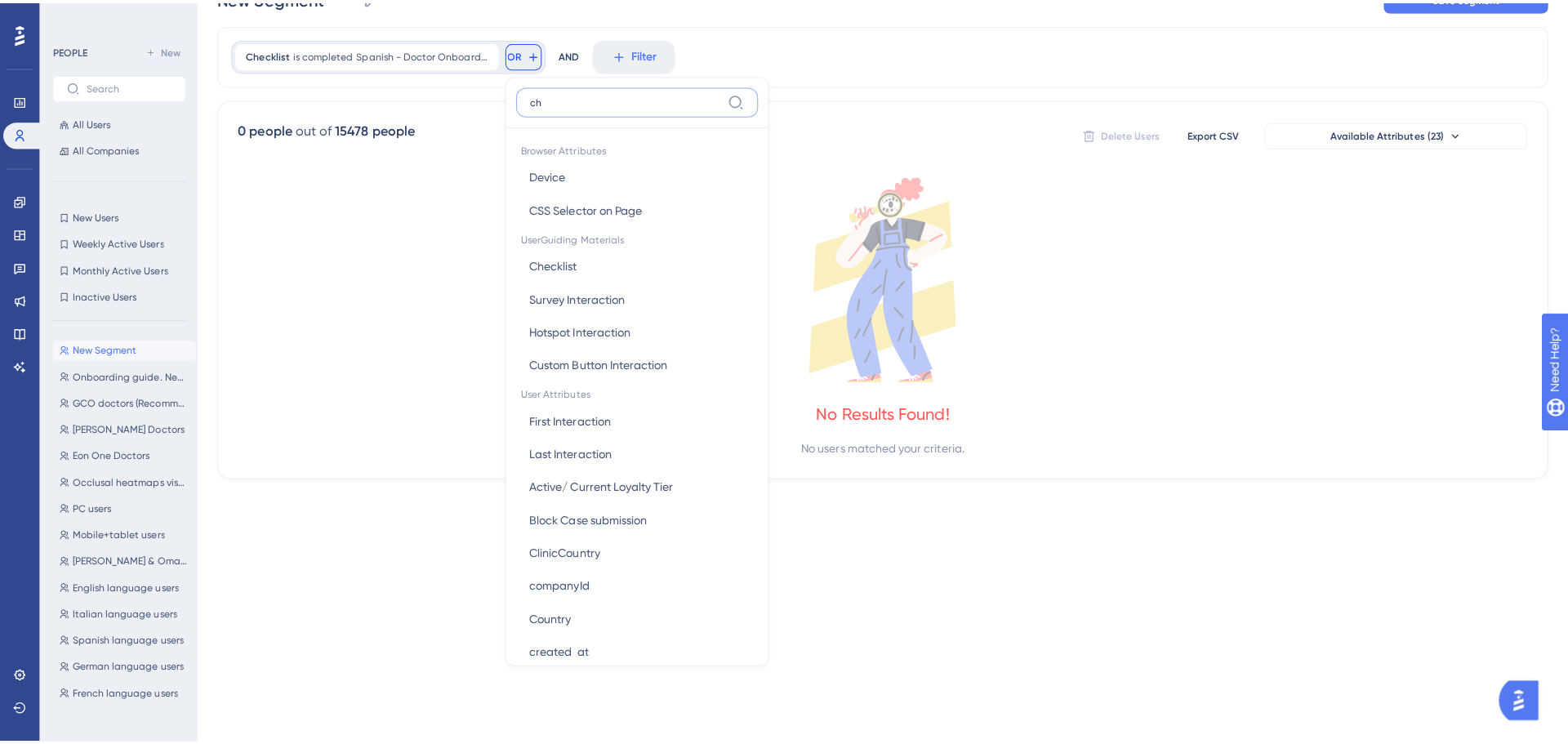 scroll, scrollTop: 0, scrollLeft: 0, axis: both 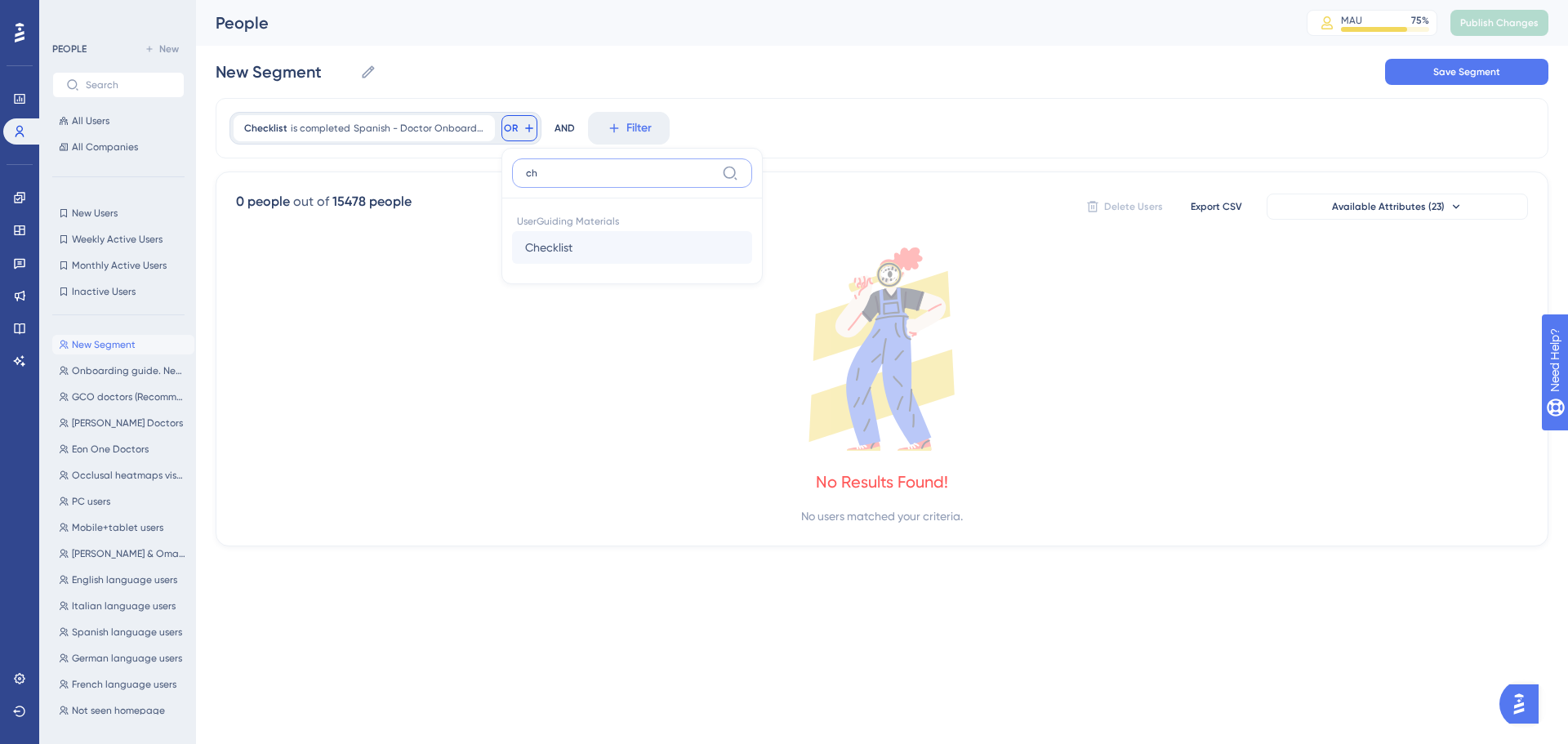 type on "ch" 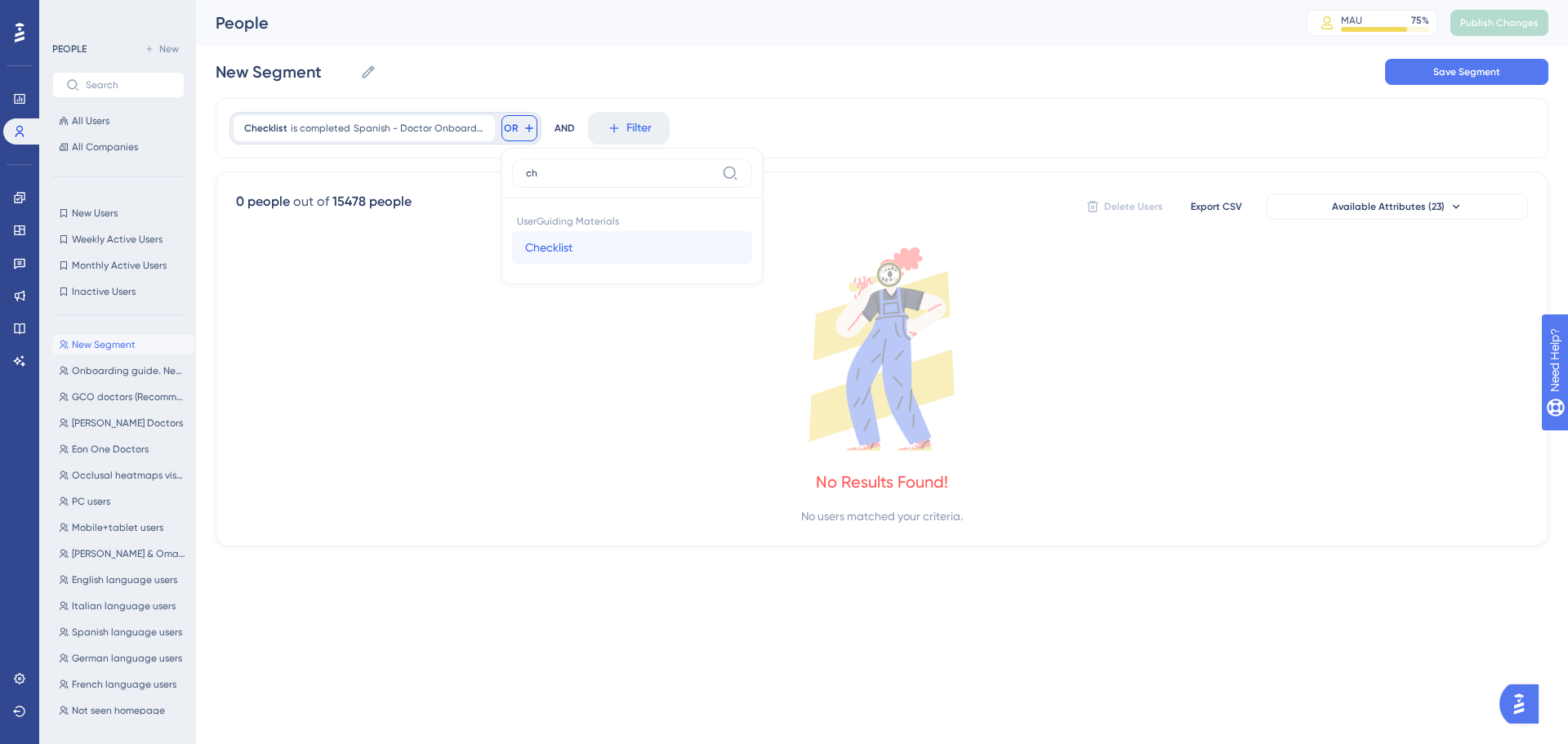click on "Checklist Checklist" at bounding box center (632, 247) 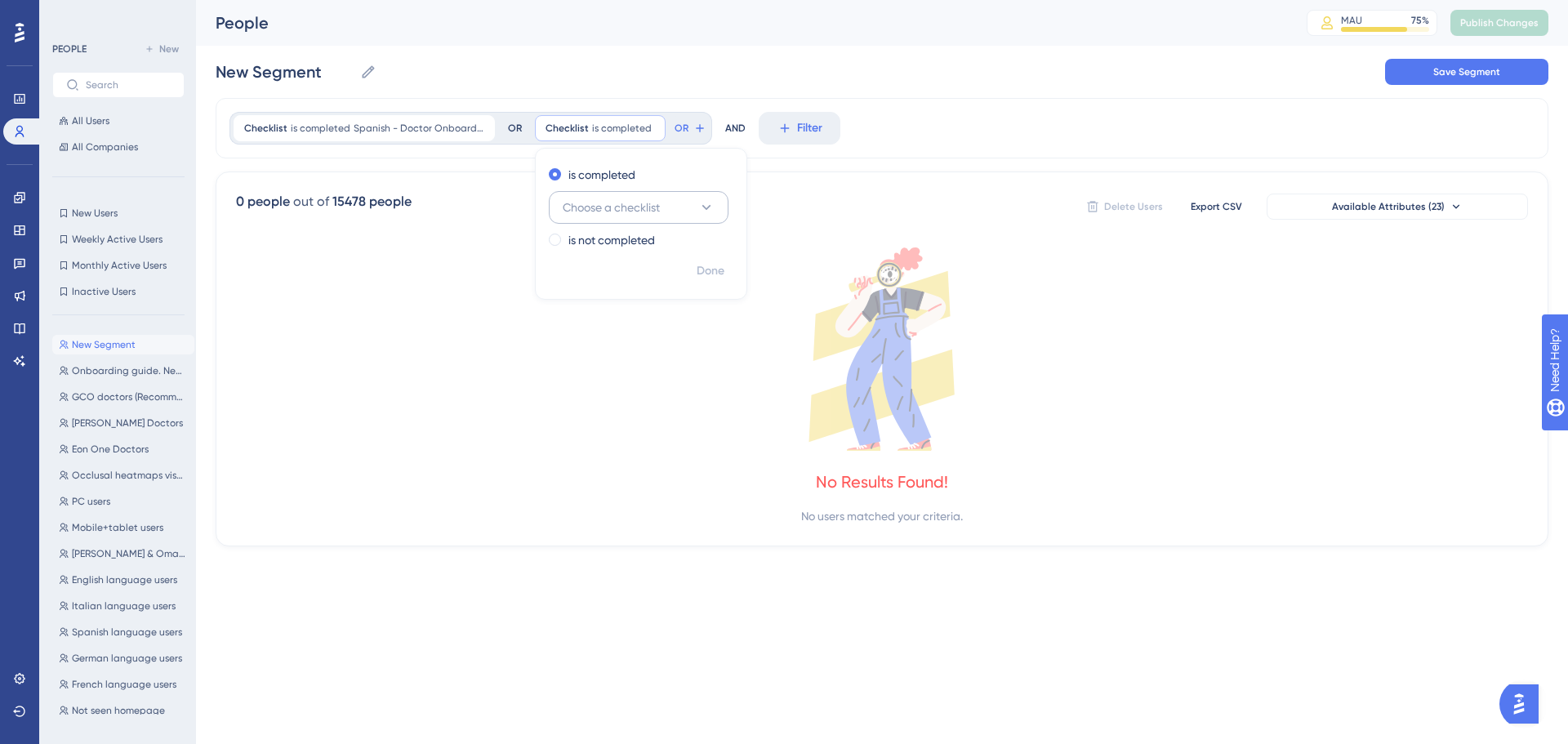 click on "Choose a checklist" at bounding box center [639, 207] 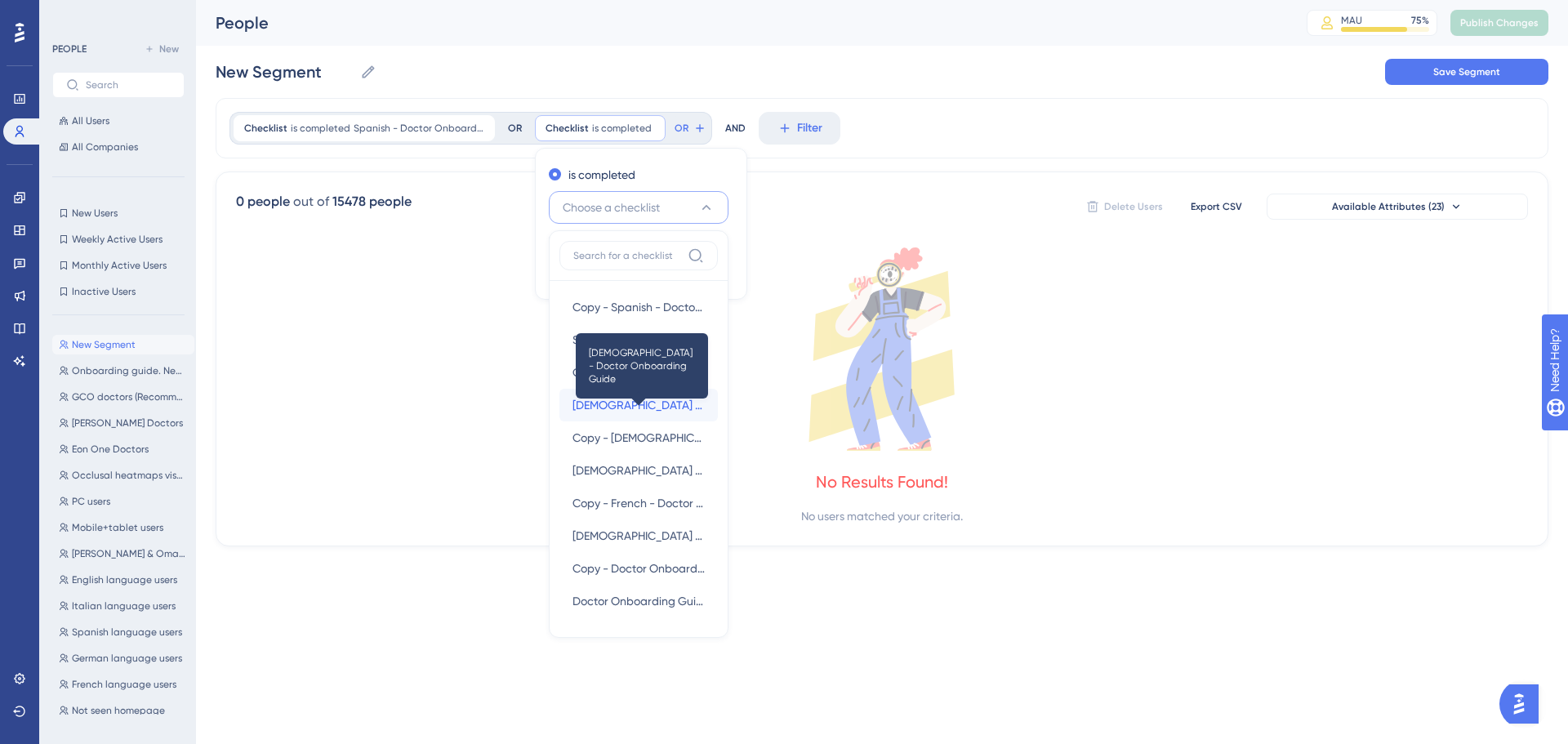 click on "German - Doctor Onboarding Guide" at bounding box center (639, 405) 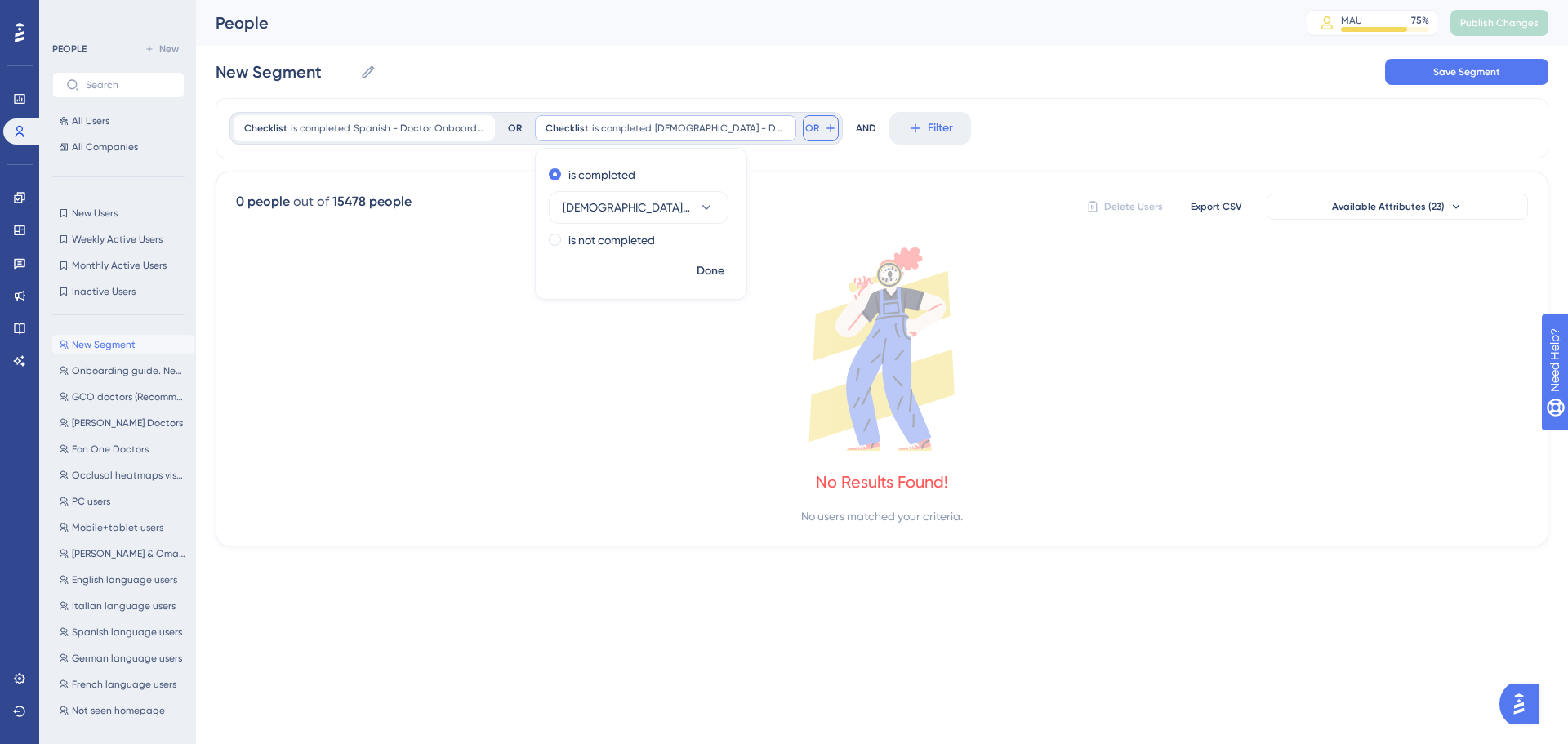click 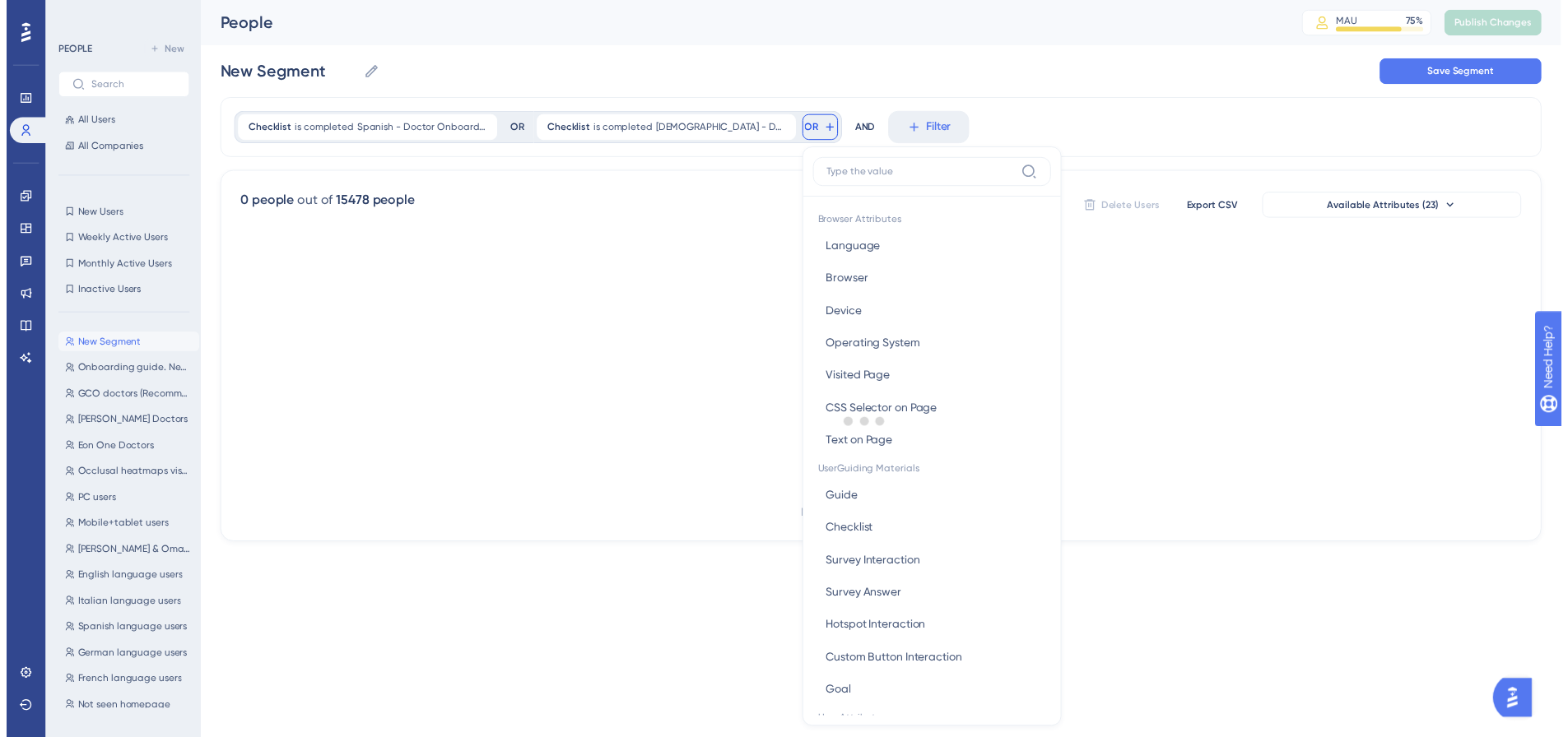 scroll, scrollTop: 75, scrollLeft: 0, axis: vertical 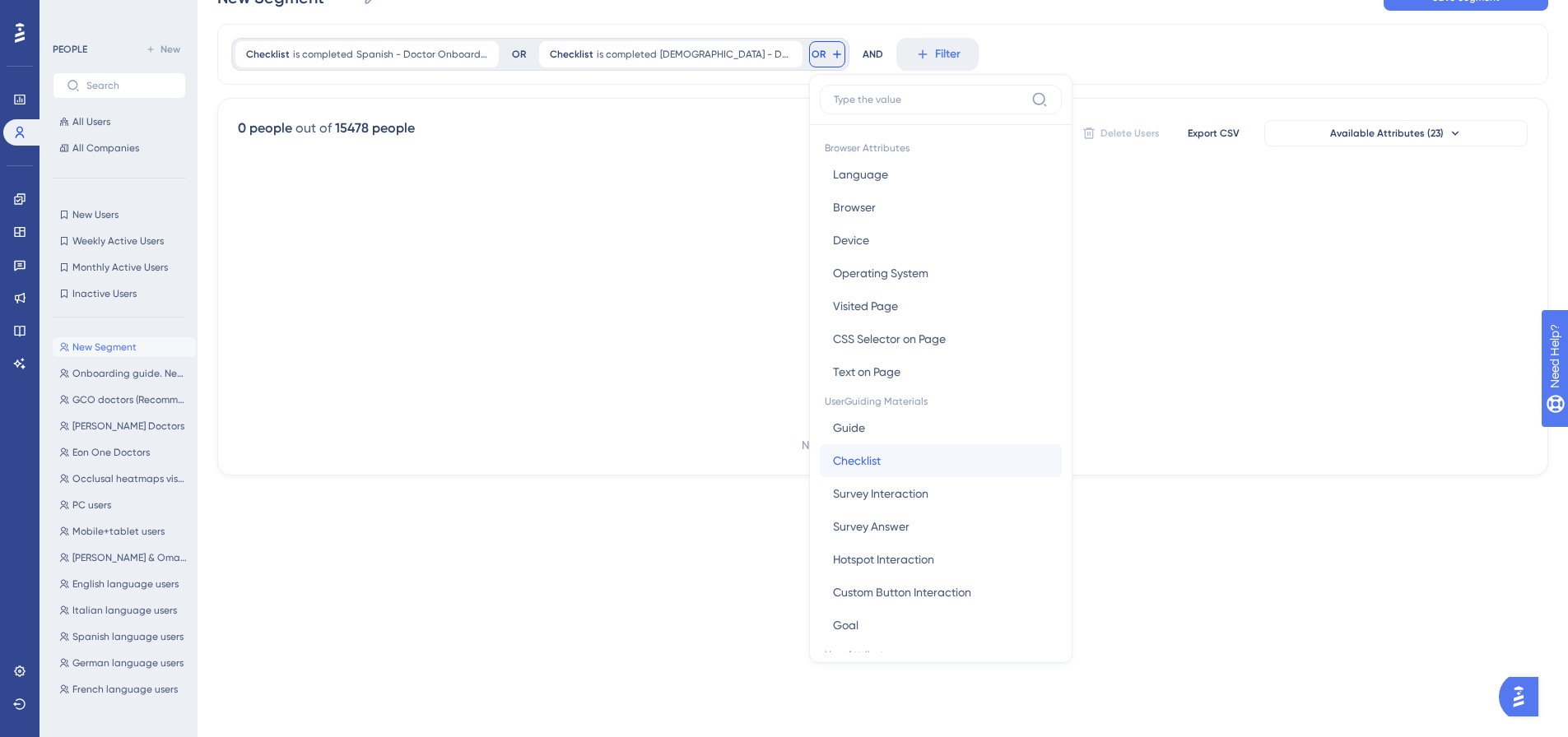 click on "Checklist Checklist" at bounding box center (941, 461) 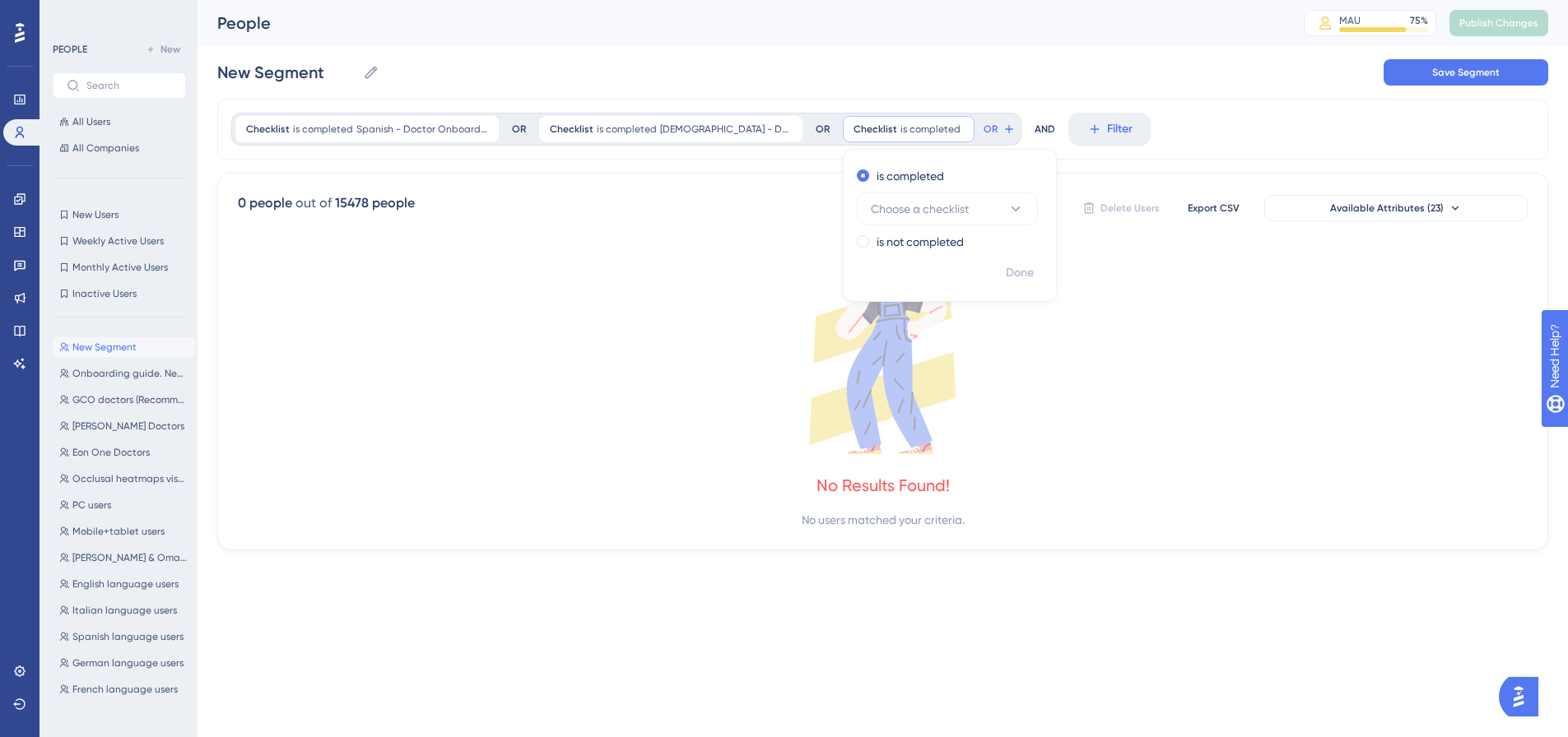 scroll, scrollTop: 0, scrollLeft: 0, axis: both 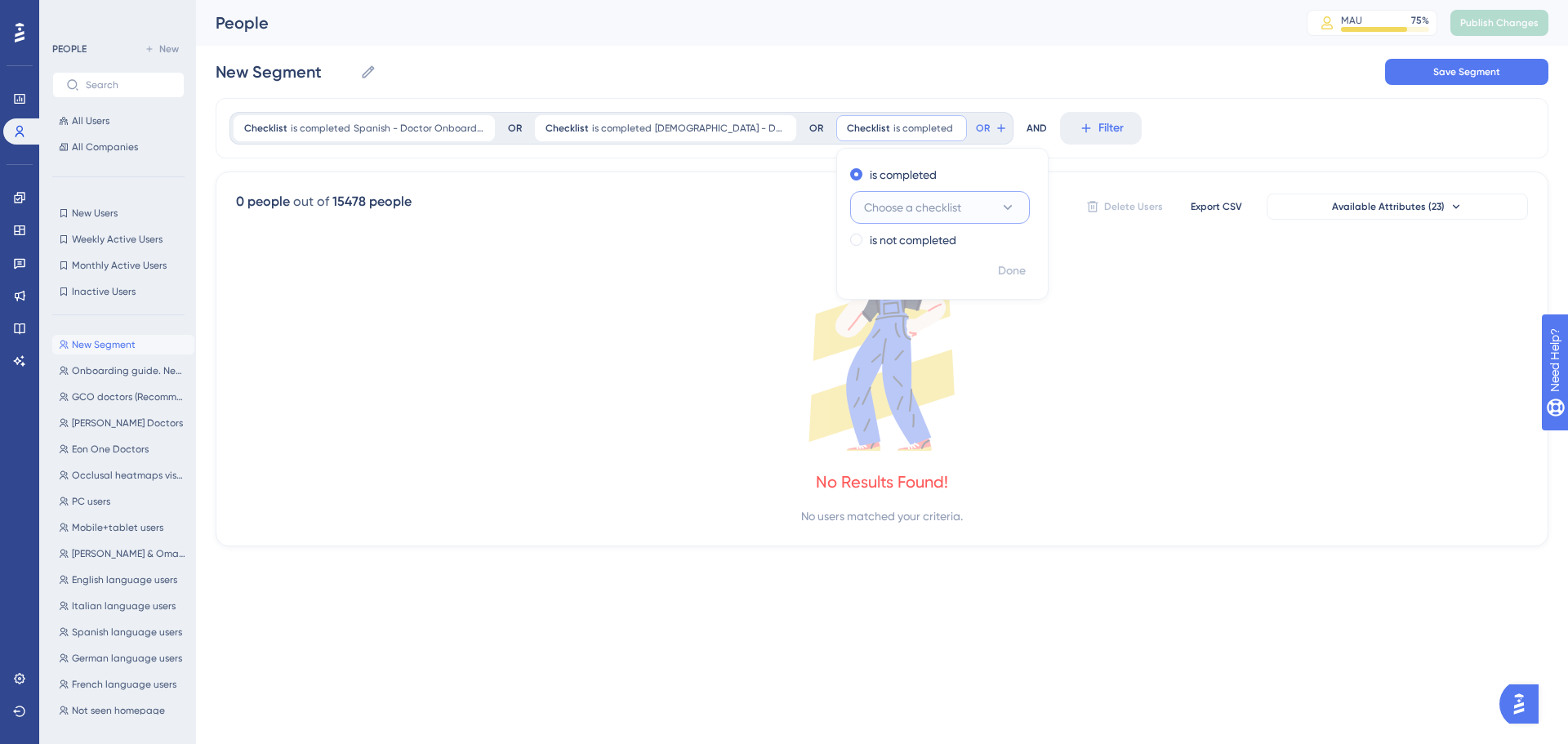 click on "Choose a checklist" at bounding box center [912, 207] 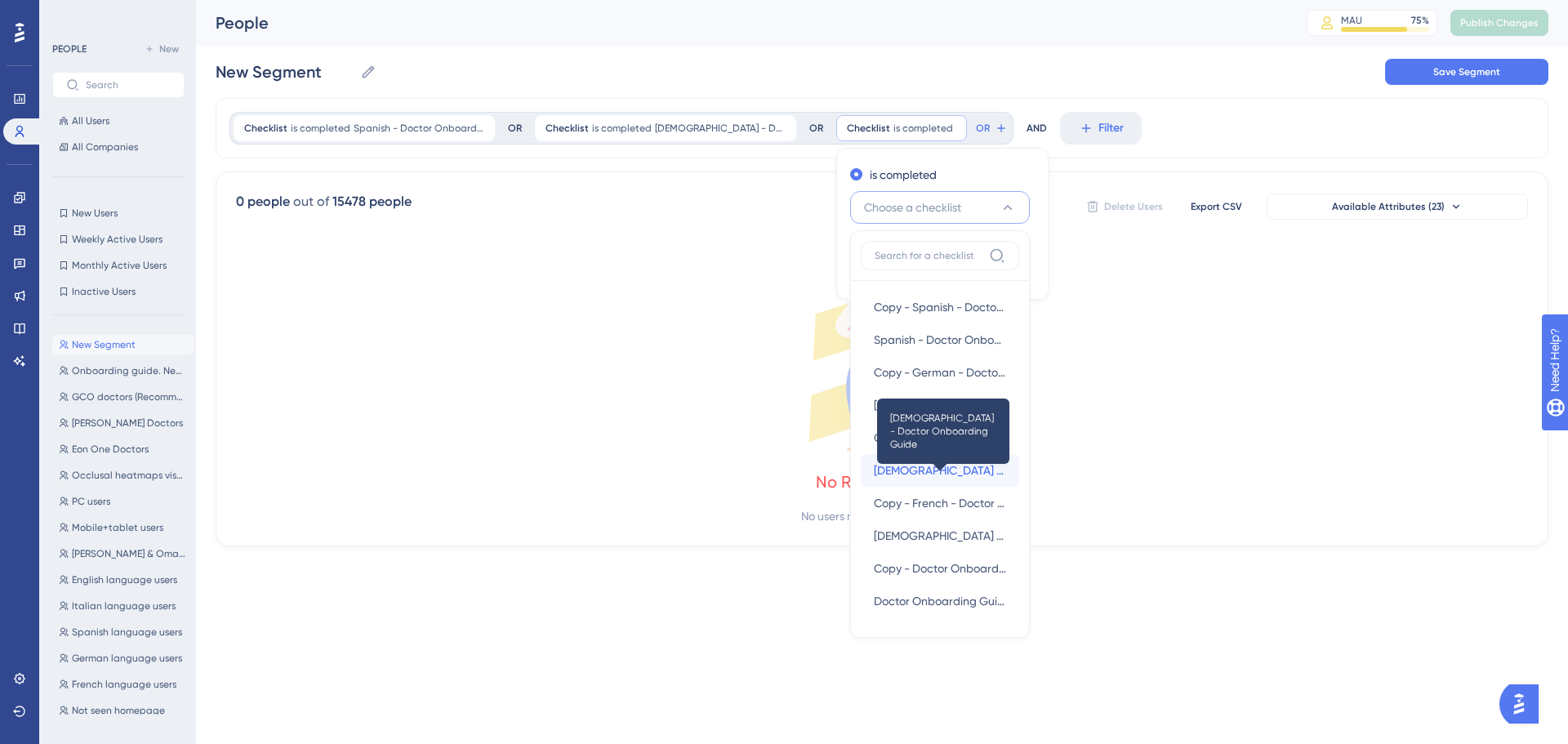 click on "Italian - Doctor Onboarding Guide" at bounding box center [940, 470] 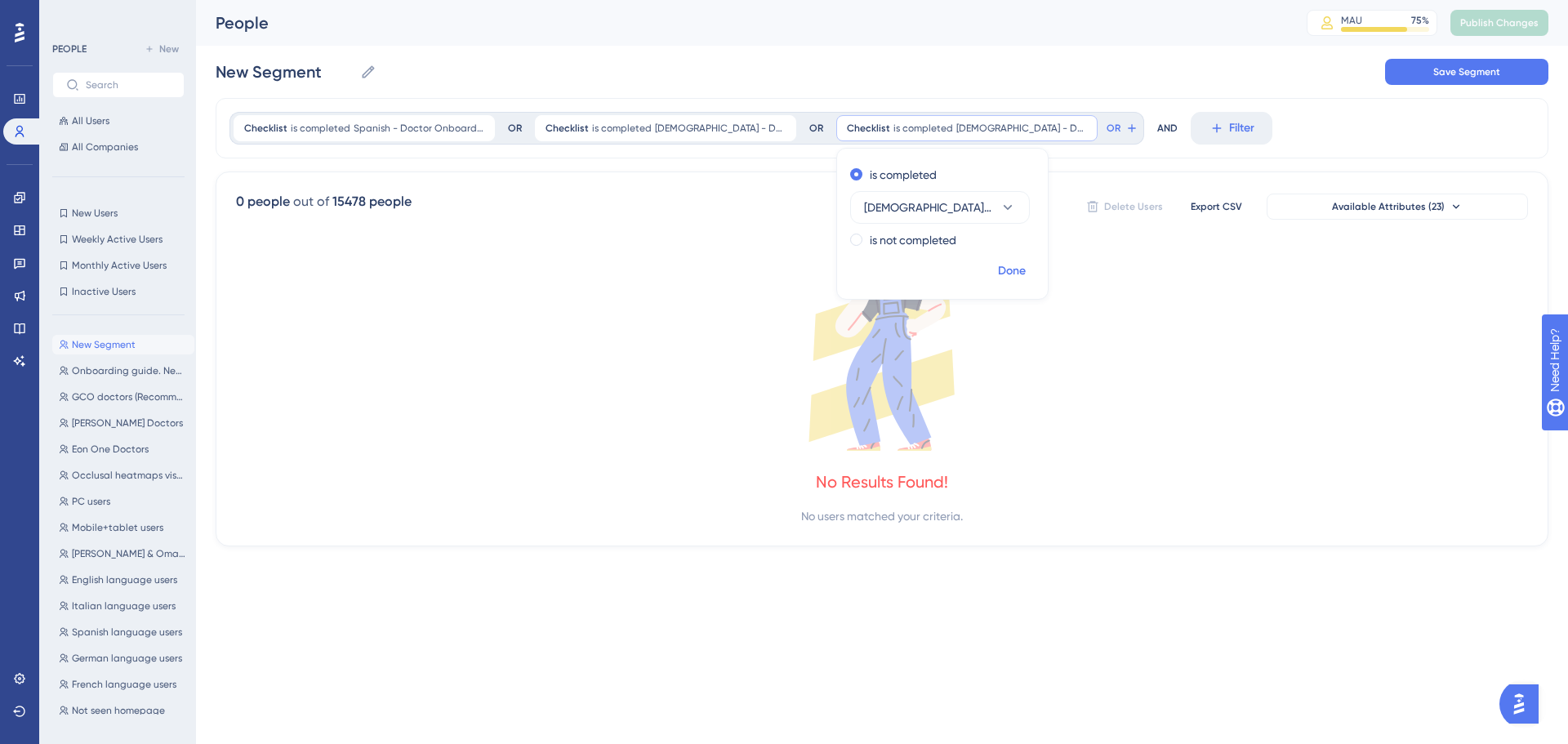 click on "Done" at bounding box center [1012, 271] 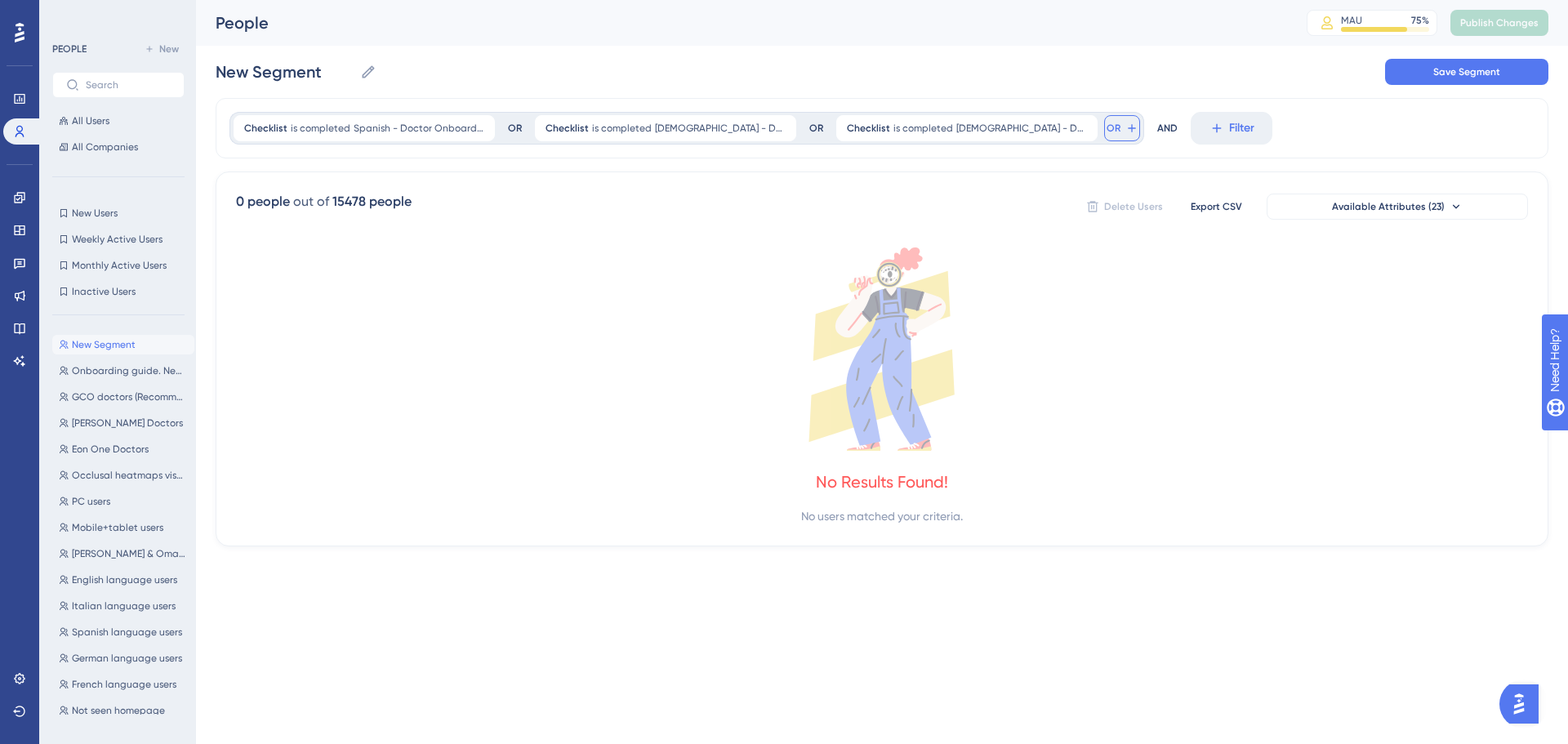 click on "OR" at bounding box center (1122, 128) 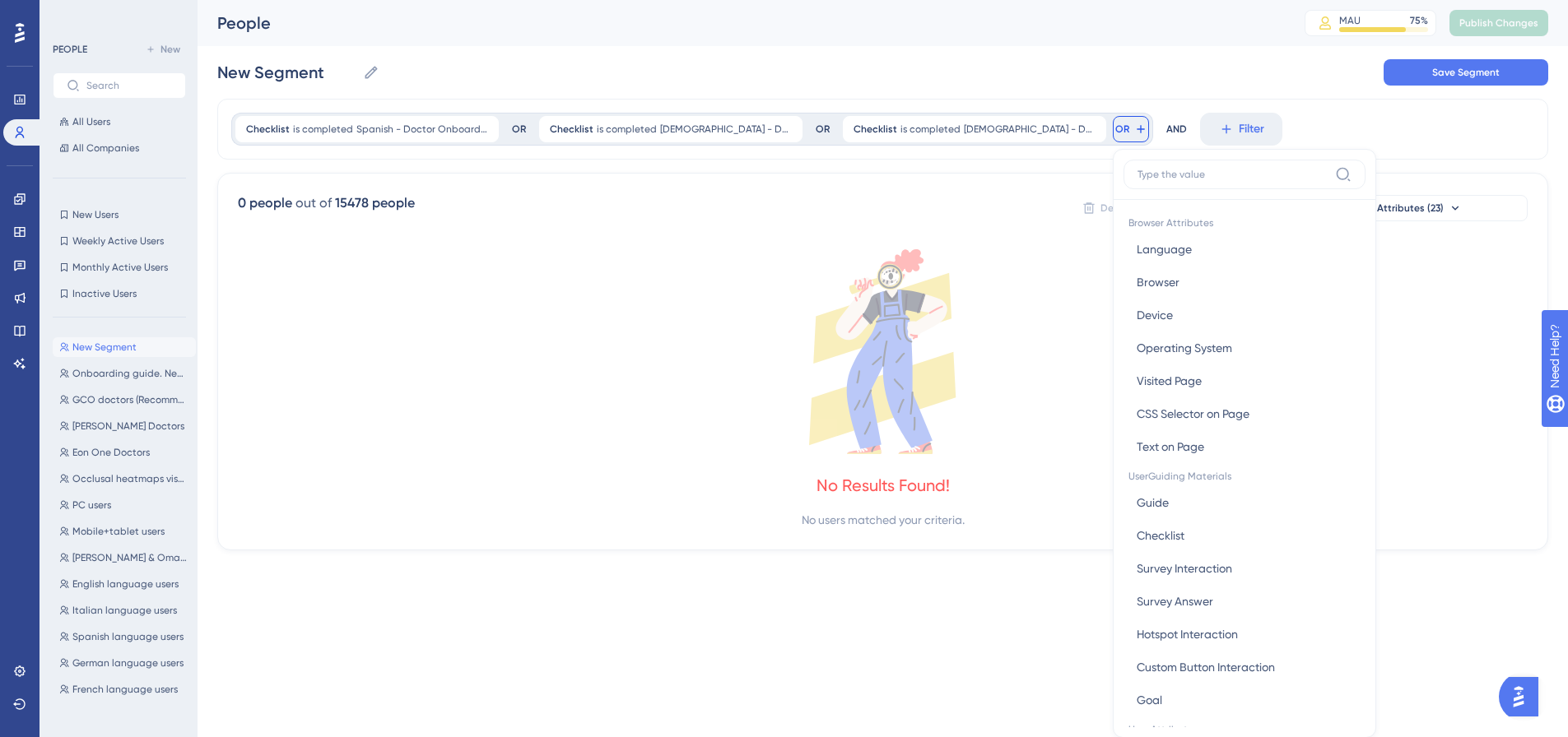 scroll, scrollTop: 75, scrollLeft: 0, axis: vertical 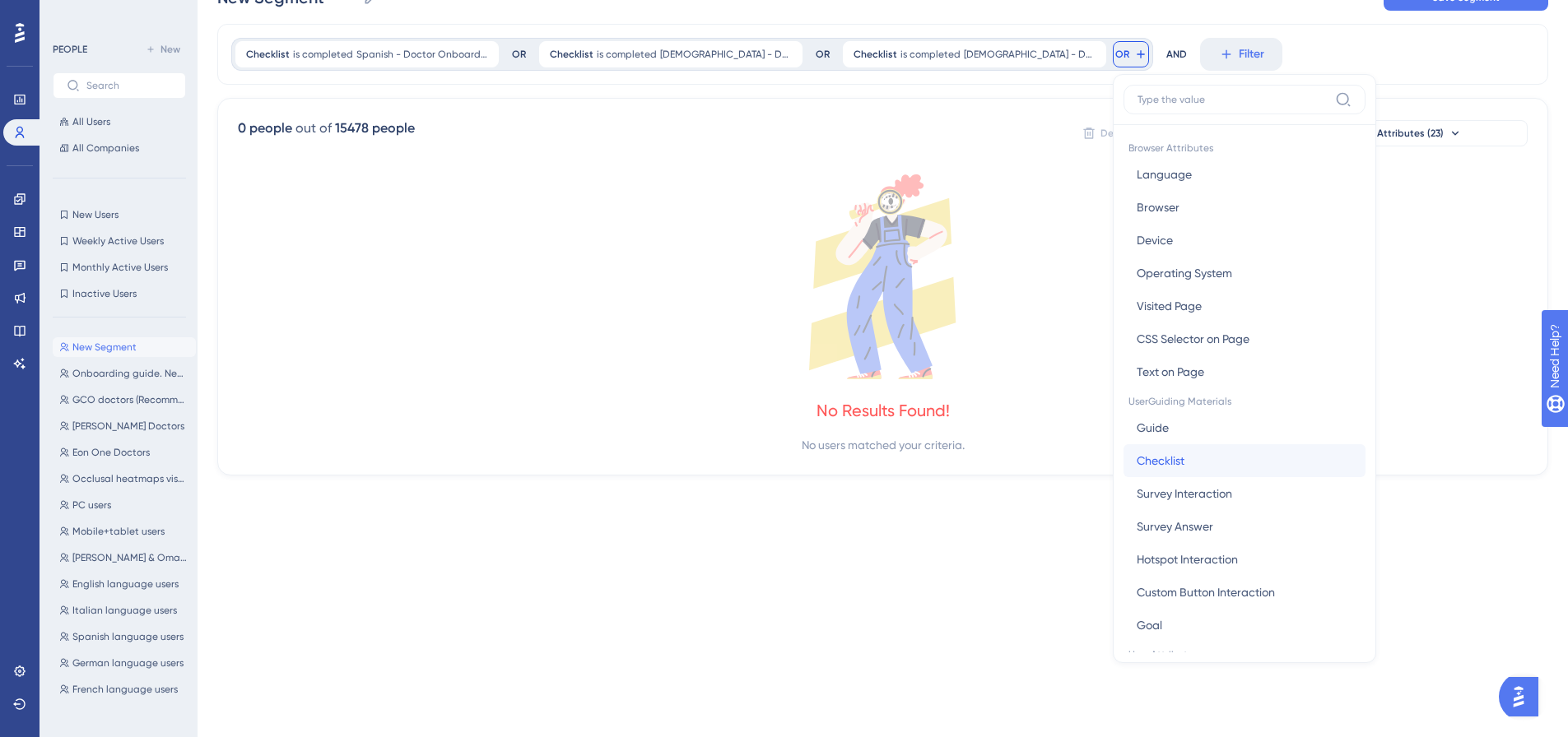 click on "Checklist Checklist" at bounding box center [1245, 461] 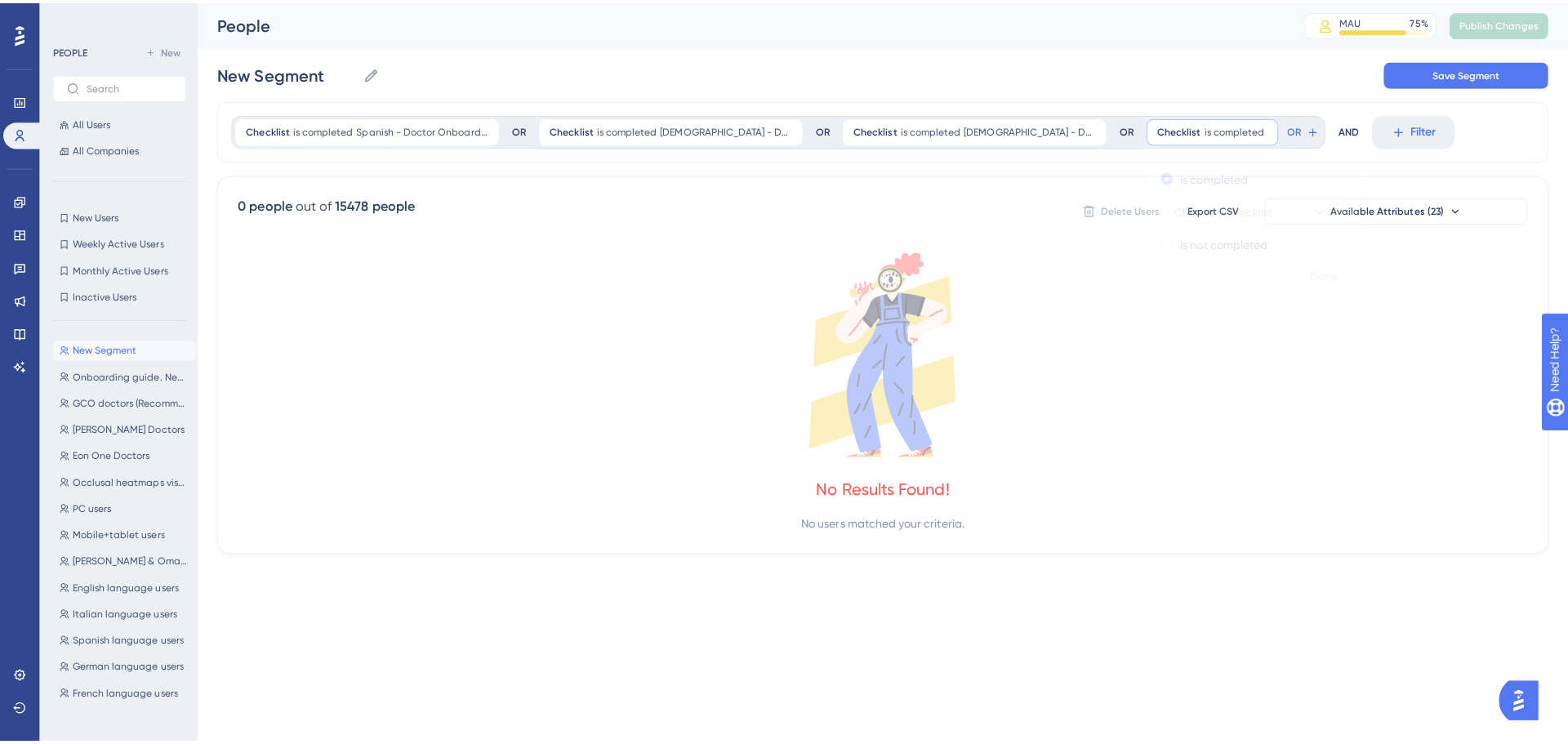 scroll, scrollTop: 0, scrollLeft: 0, axis: both 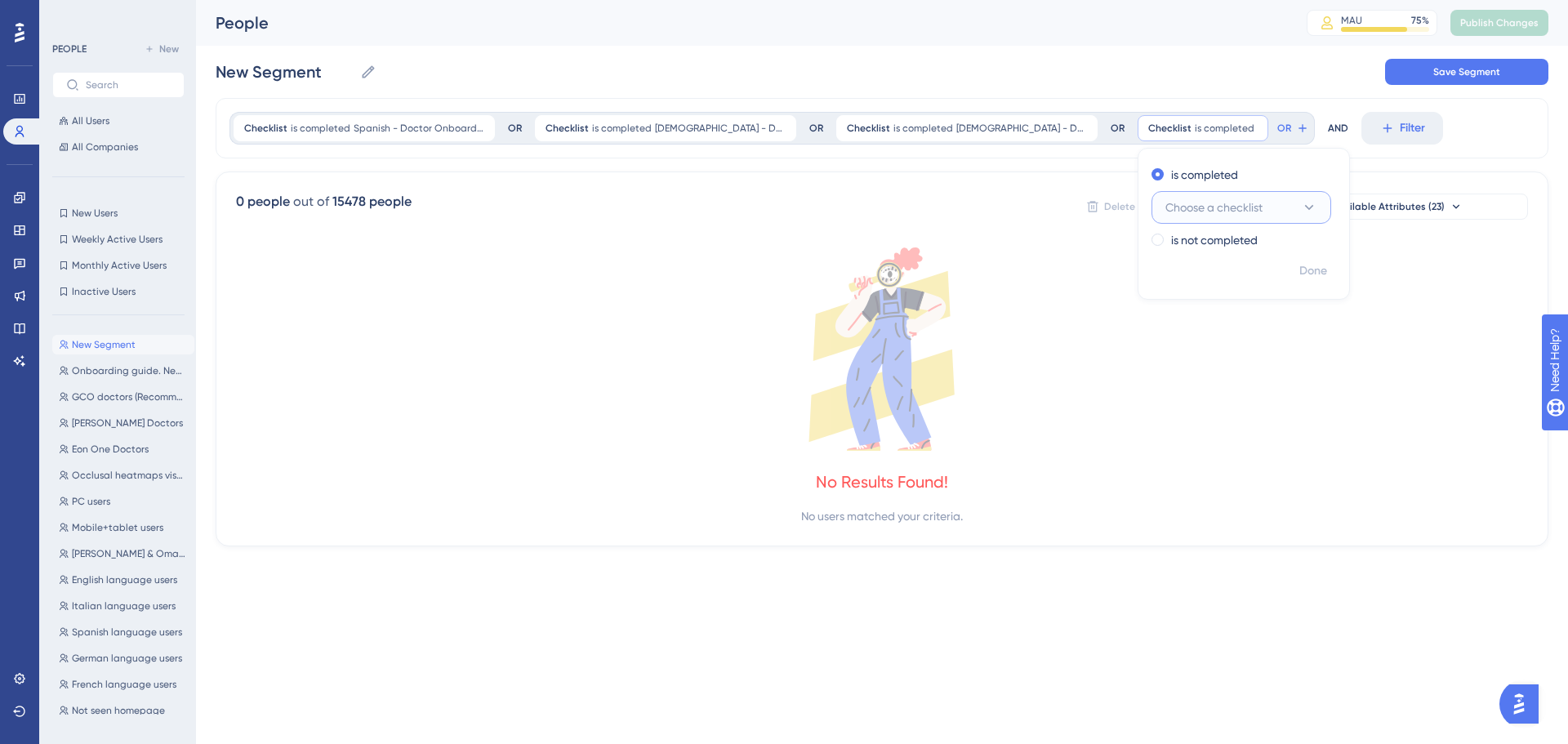 click on "Choose a checklist" at bounding box center [1214, 207] 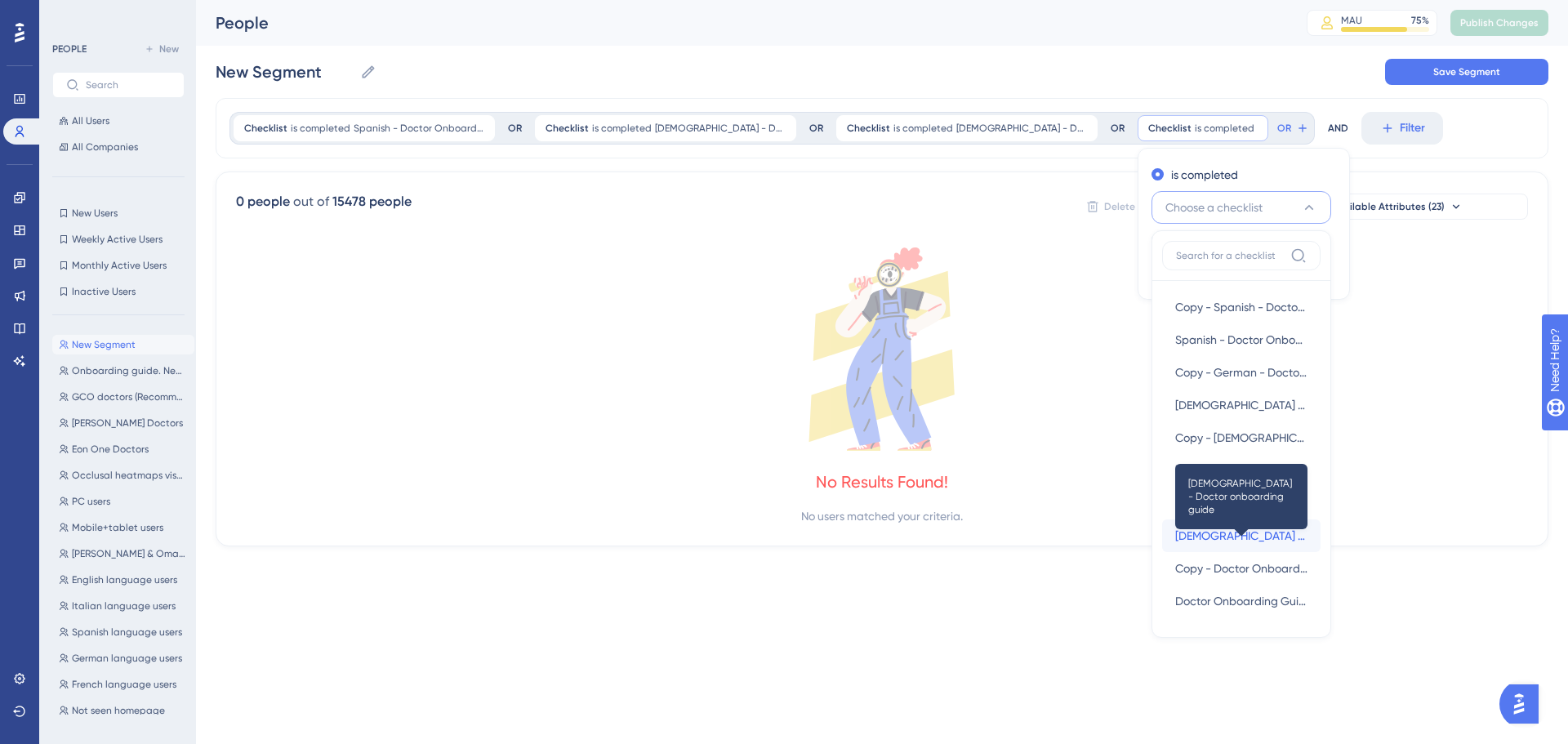 click on "French - Doctor onboarding guide" at bounding box center (1241, 536) 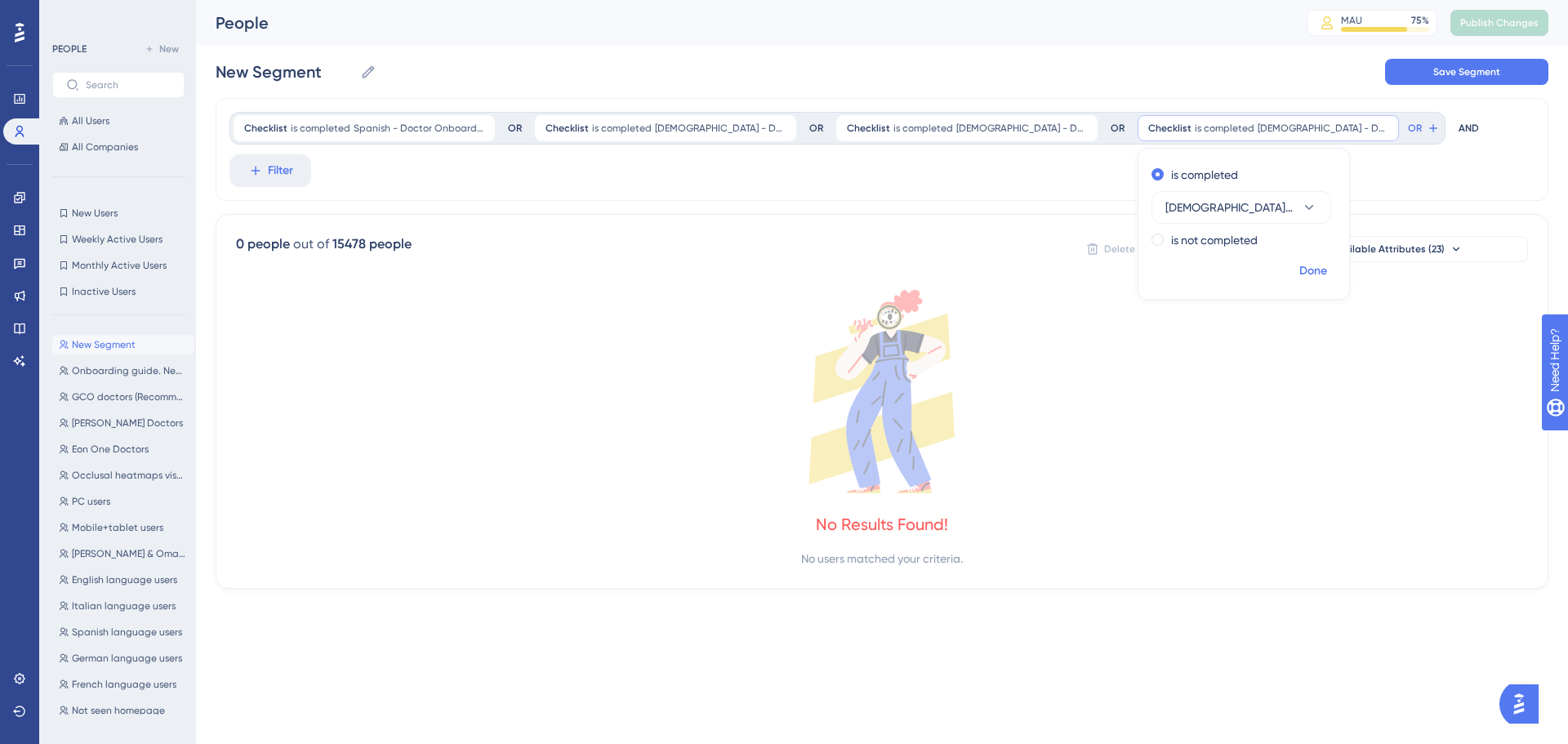 click on "Done" at bounding box center (1313, 271) 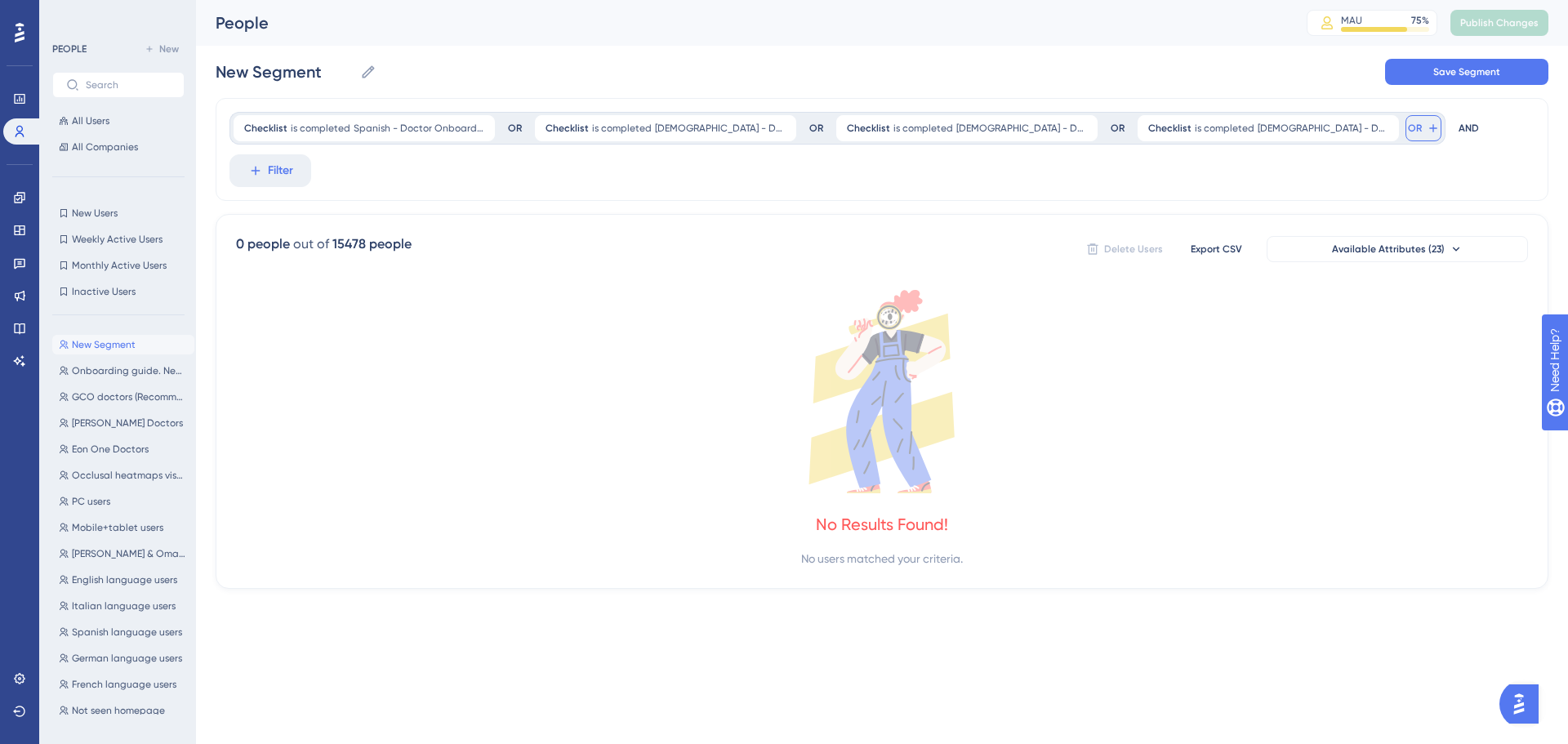 click 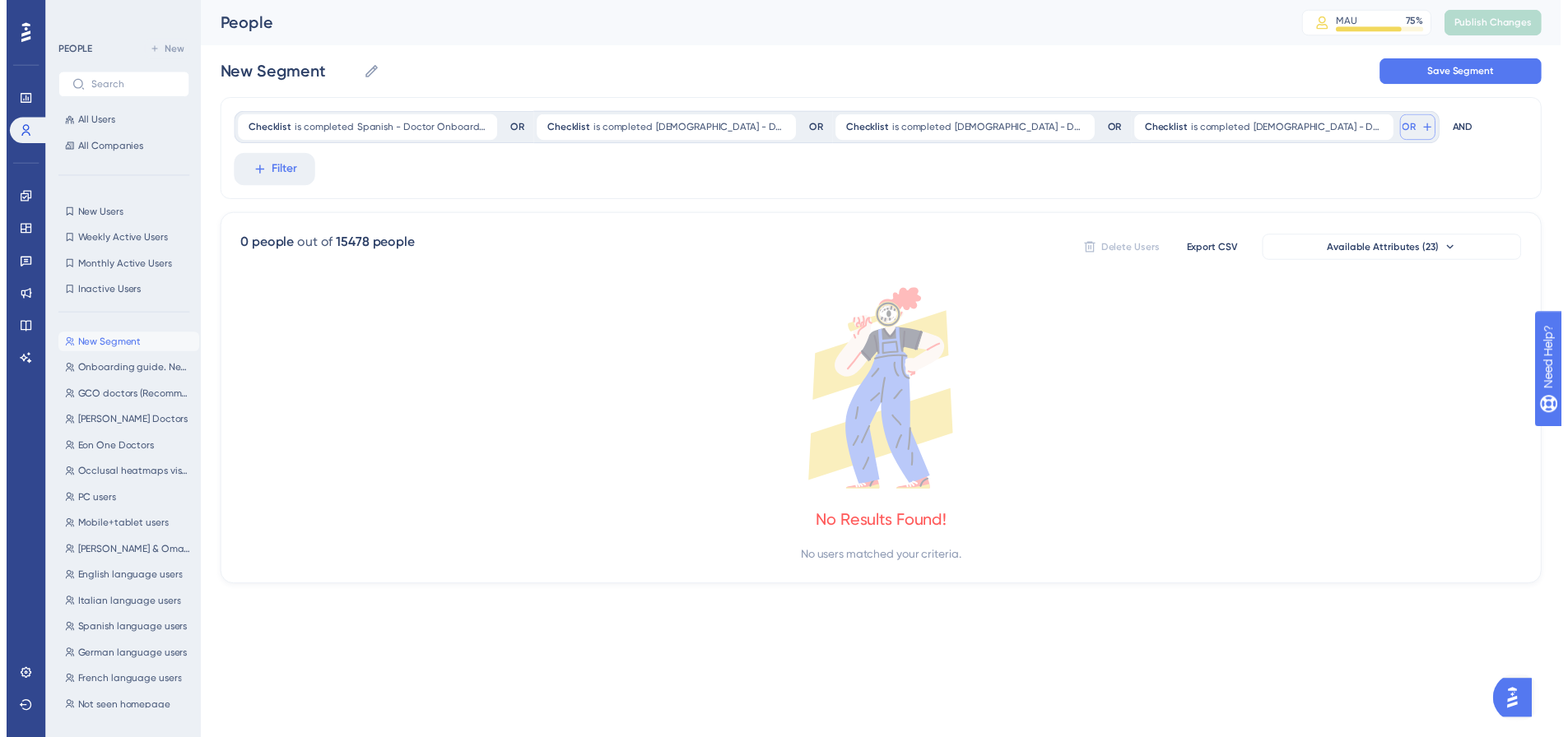 scroll, scrollTop: 67, scrollLeft: 0, axis: vertical 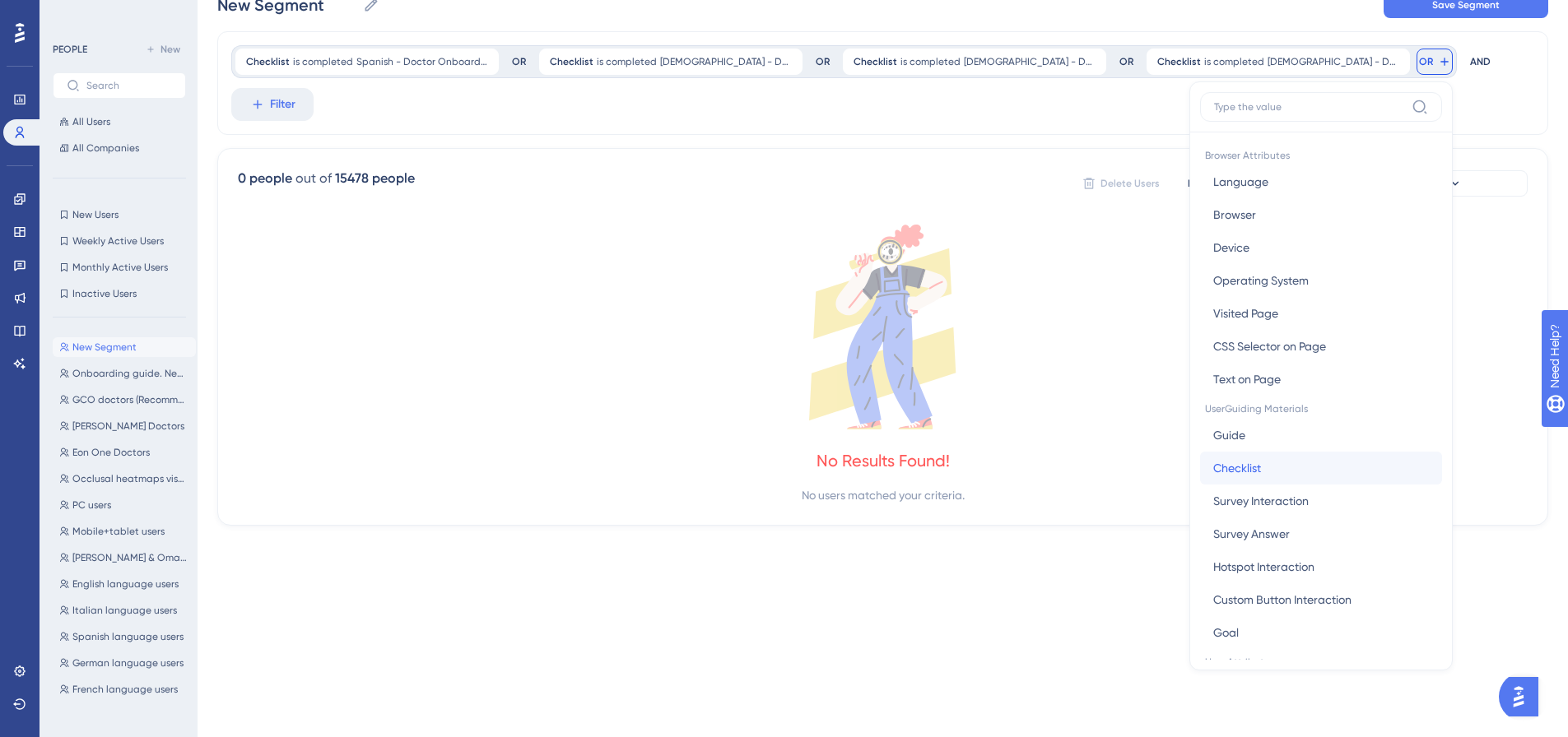 click on "Checklist Checklist" at bounding box center [1321, 468] 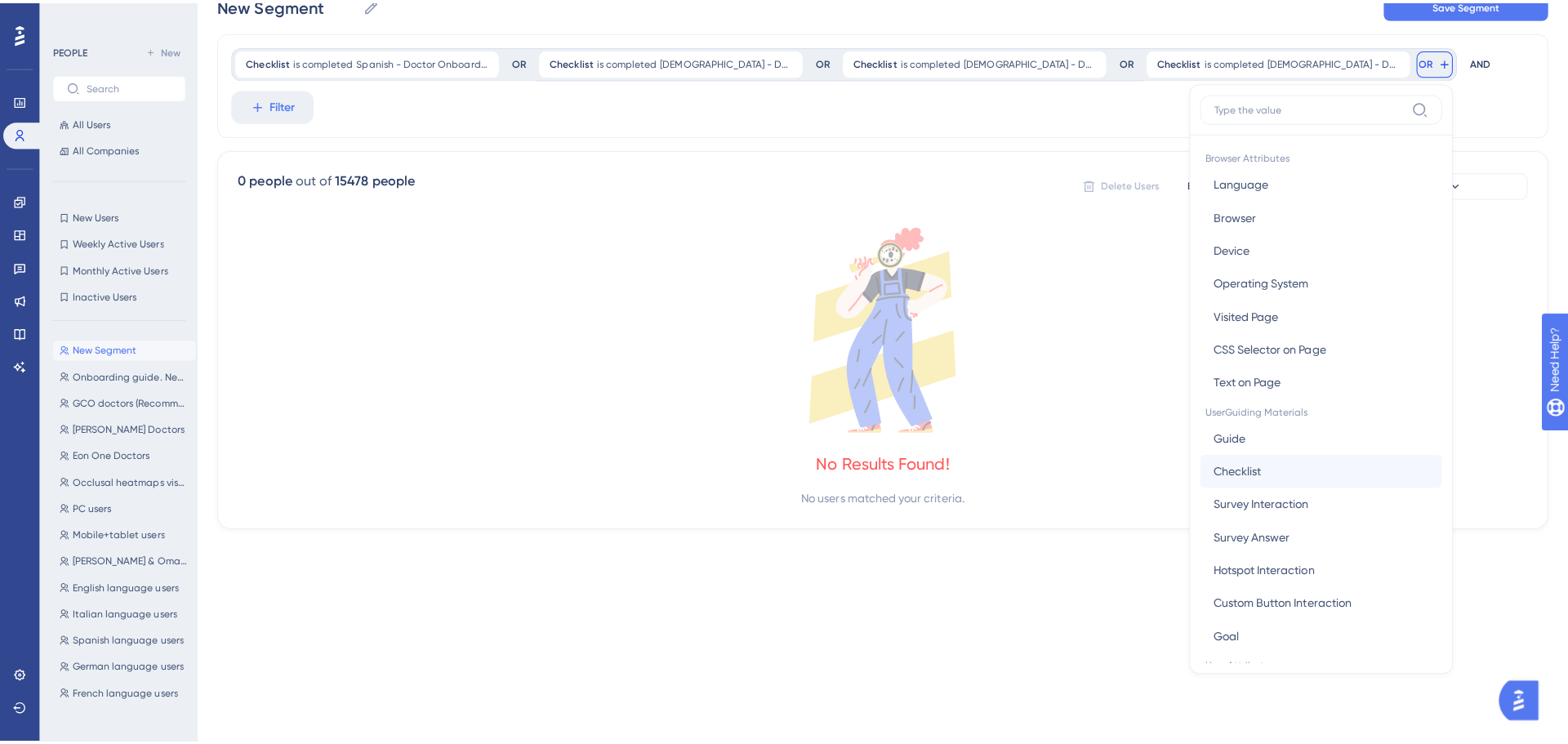 scroll, scrollTop: 0, scrollLeft: 0, axis: both 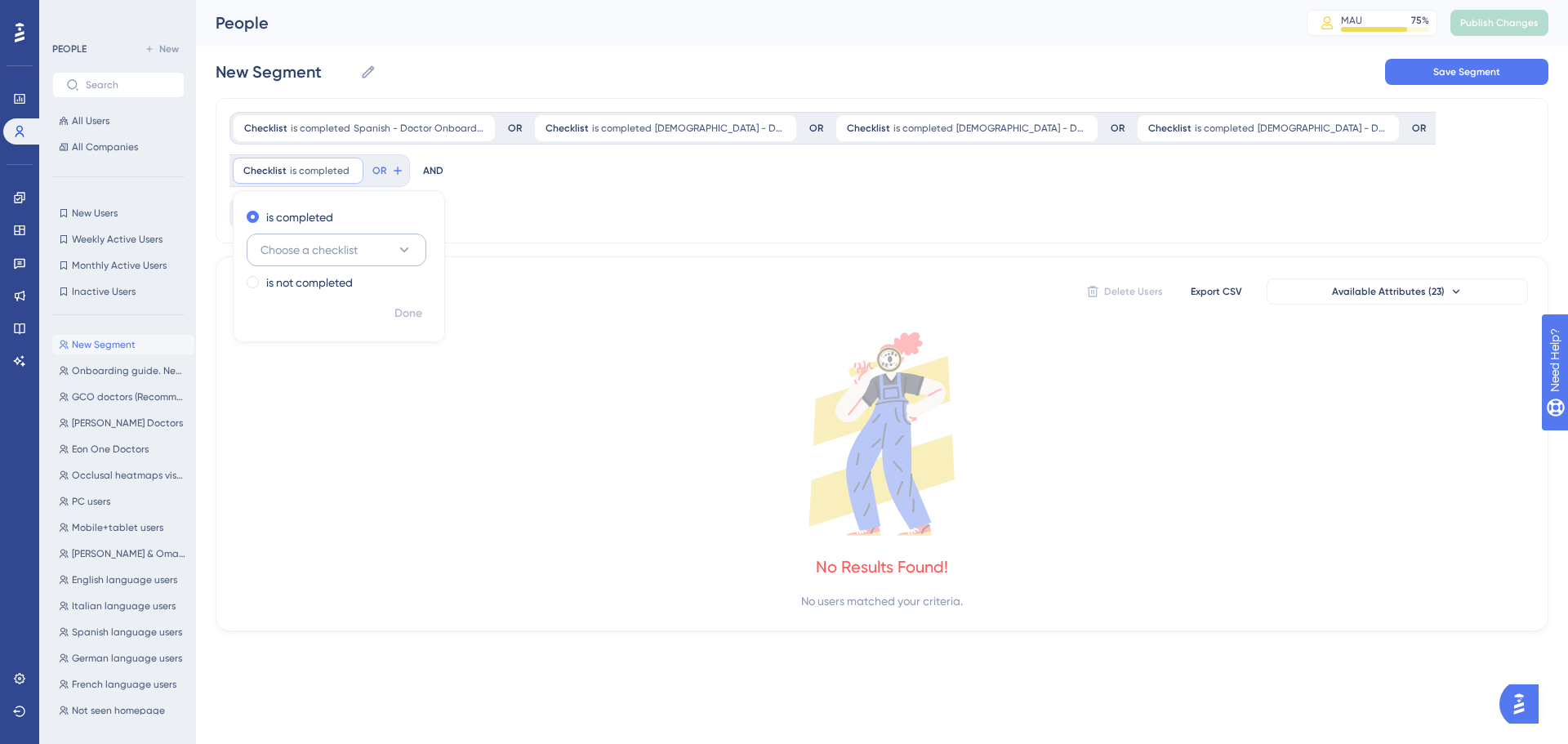 click on "Choose a checklist" at bounding box center [309, 250] 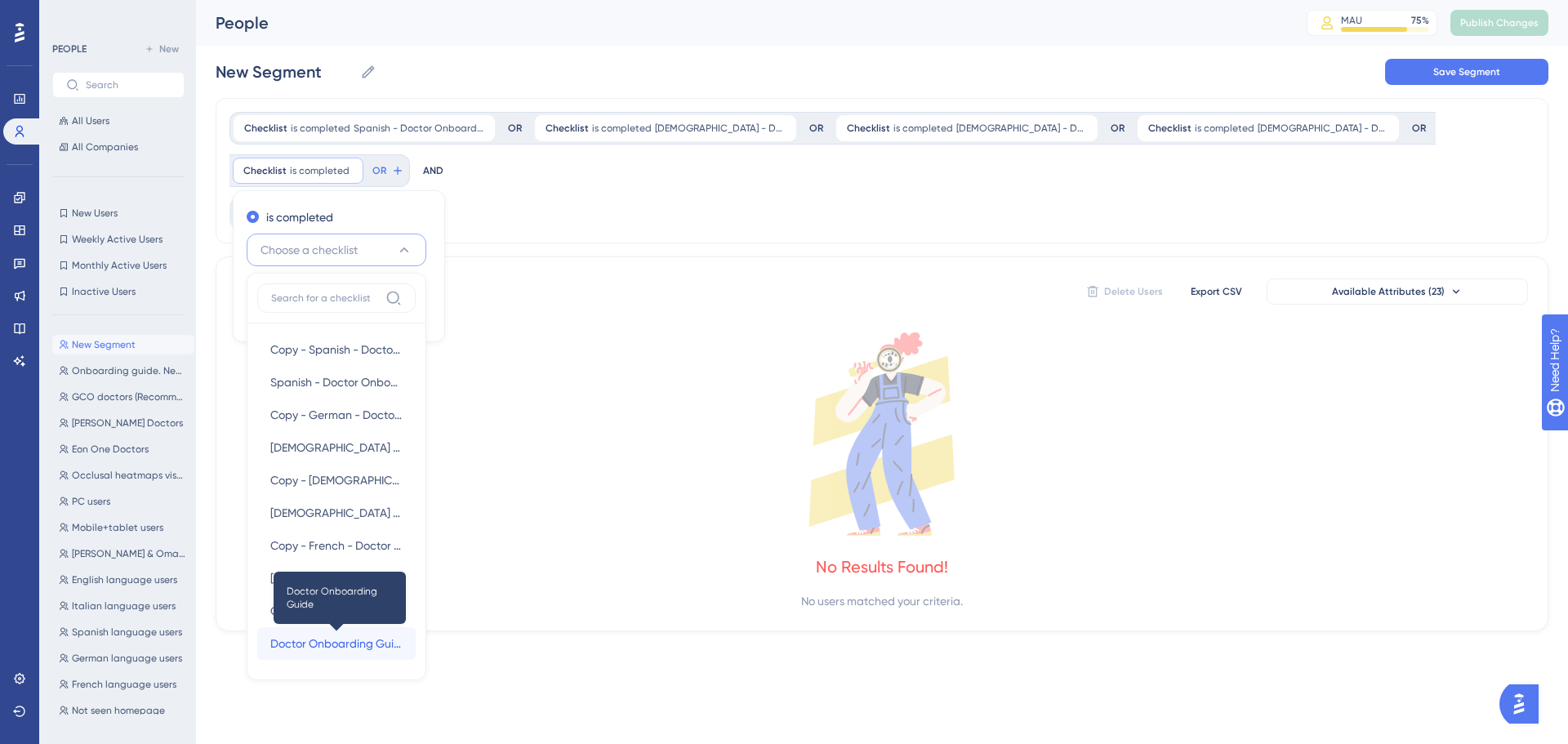 click on "Doctor Onboarding Guide" at bounding box center [336, 644] 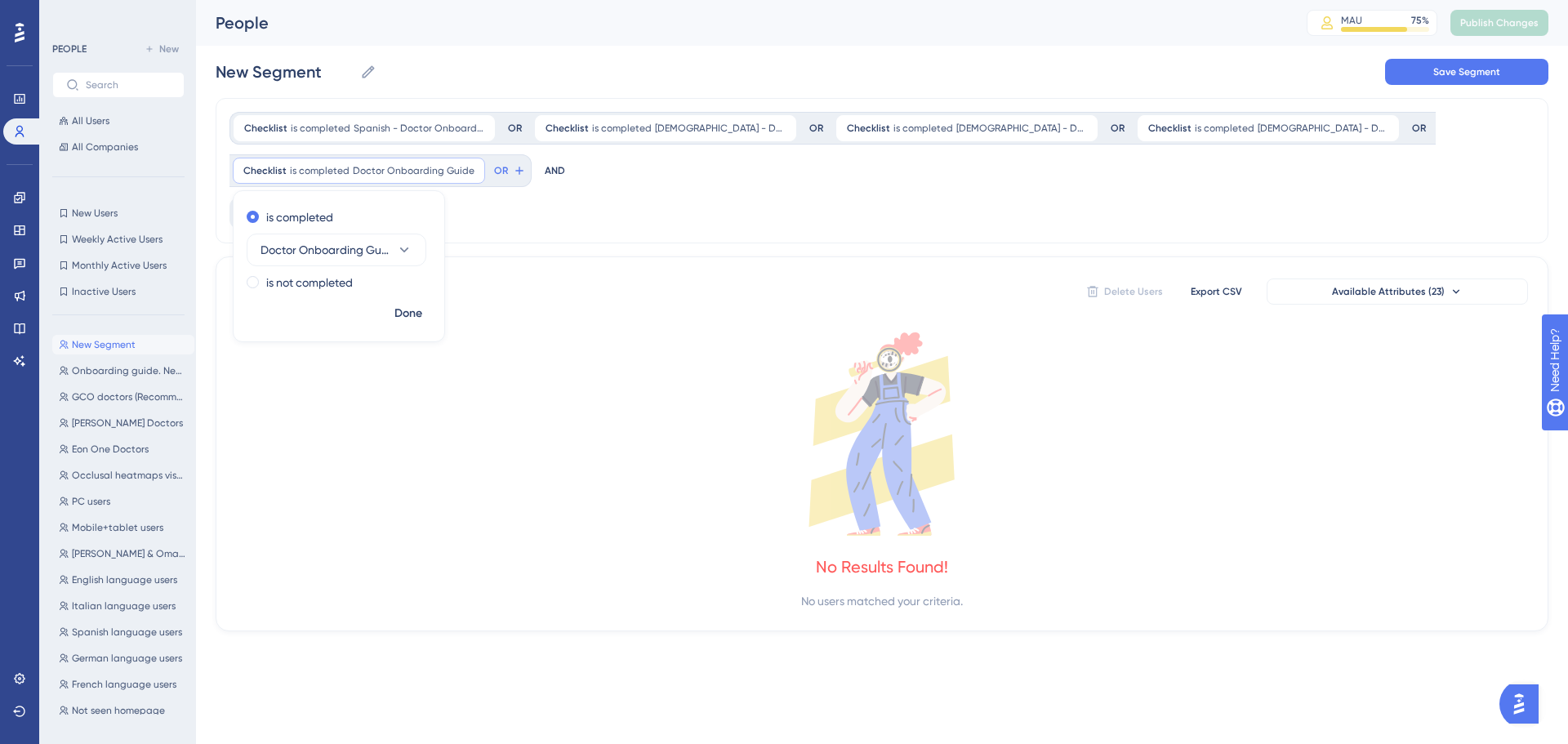 click on "Checklist is completed Spanish - Doctor Onboarding Guide Spanish - Doctor Onboarding Guide Remove OR Checklist is completed German - Doctor Onboarding Guide German - Doctor Onboarding Guide Remove OR Checklist is completed Italian - Doctor Onboarding Guide Italian - Doctor Onboarding Guide Remove OR Checklist is completed French - Doctor onboarding guide French - Doctor onboarding guide Remove OR Checklist is completed Doctor Onboarding Guide Doctor Onboarding Guide Remove is completed Doctor Onboarding Guide is not completed Done OR AND Filter" at bounding box center (882, 171) 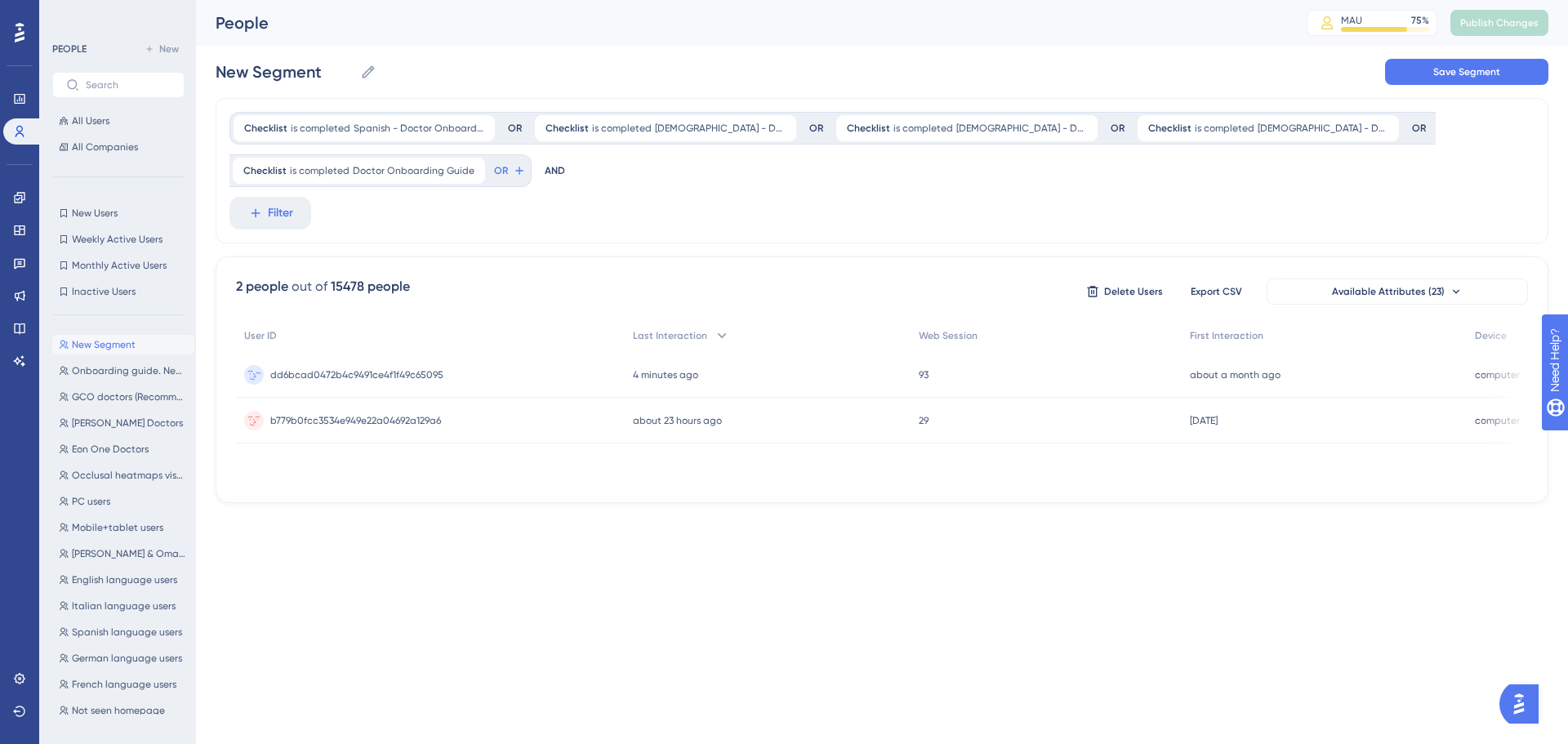 click on "dd6bcad0472b4c9491ce4f1f49c65095" at bounding box center [357, 375] 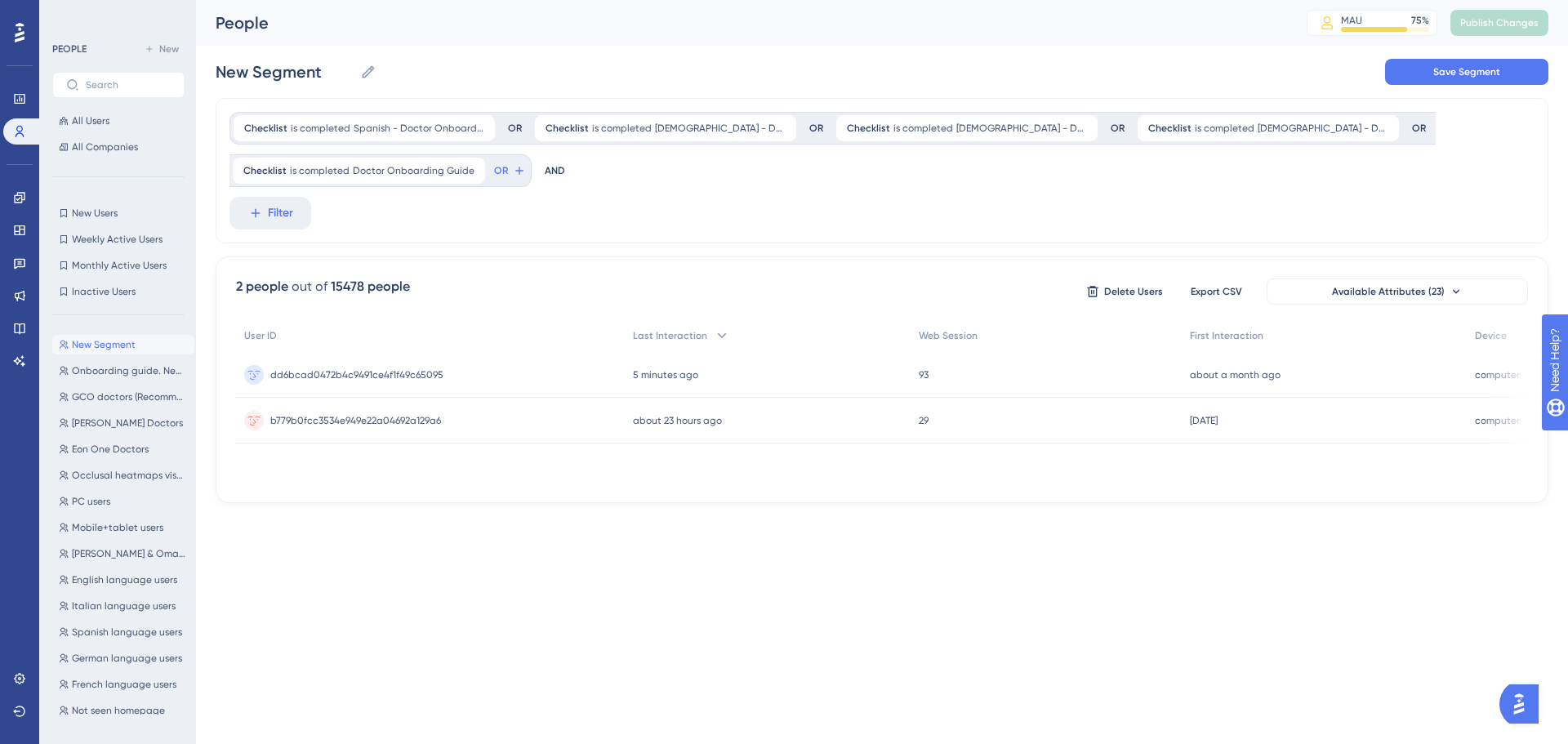 drag, startPoint x: 1486, startPoint y: 73, endPoint x: 1199, endPoint y: 179, distance: 305.9493 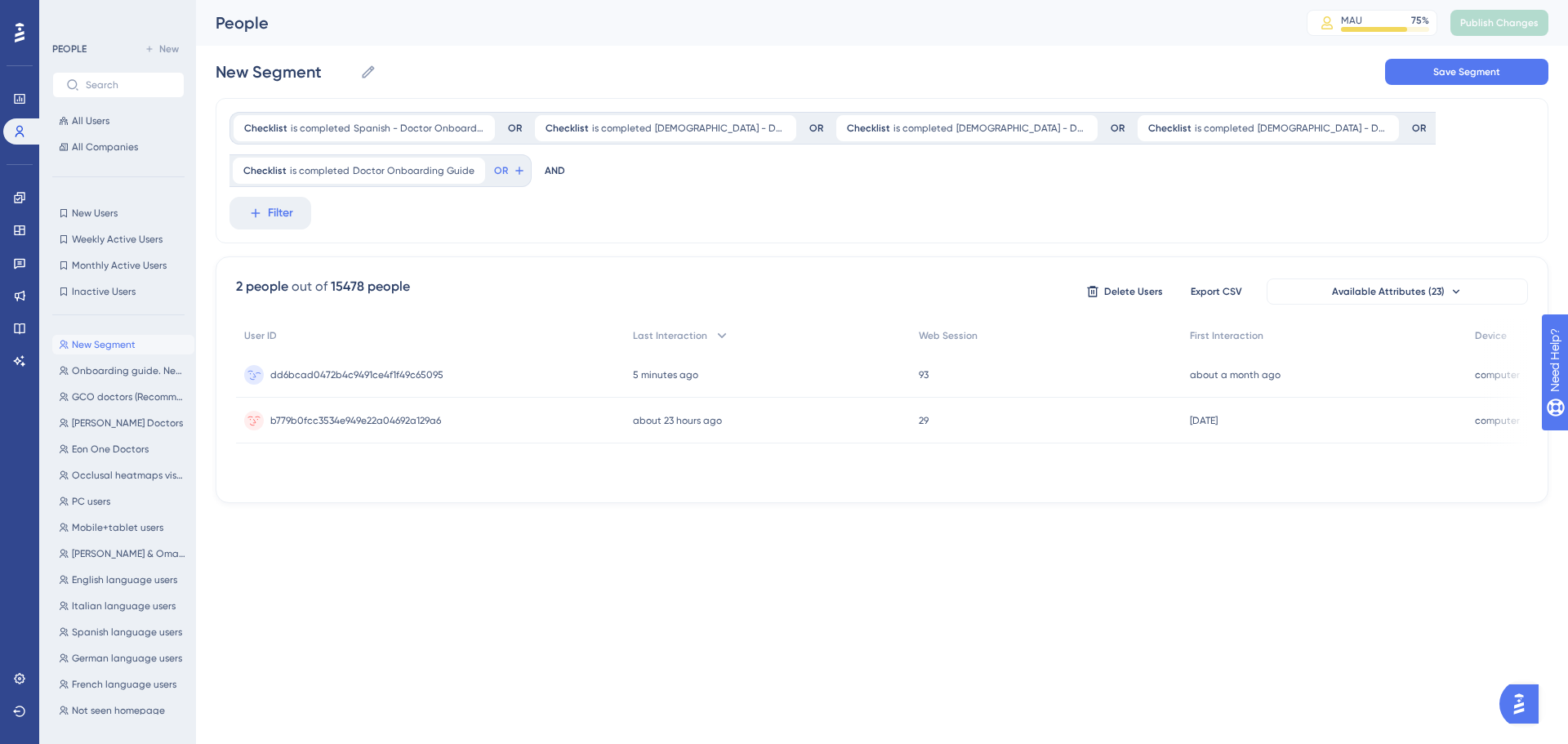 click on "dd6bcad0472b4c9491ce4f1f49c65095" at bounding box center [357, 375] 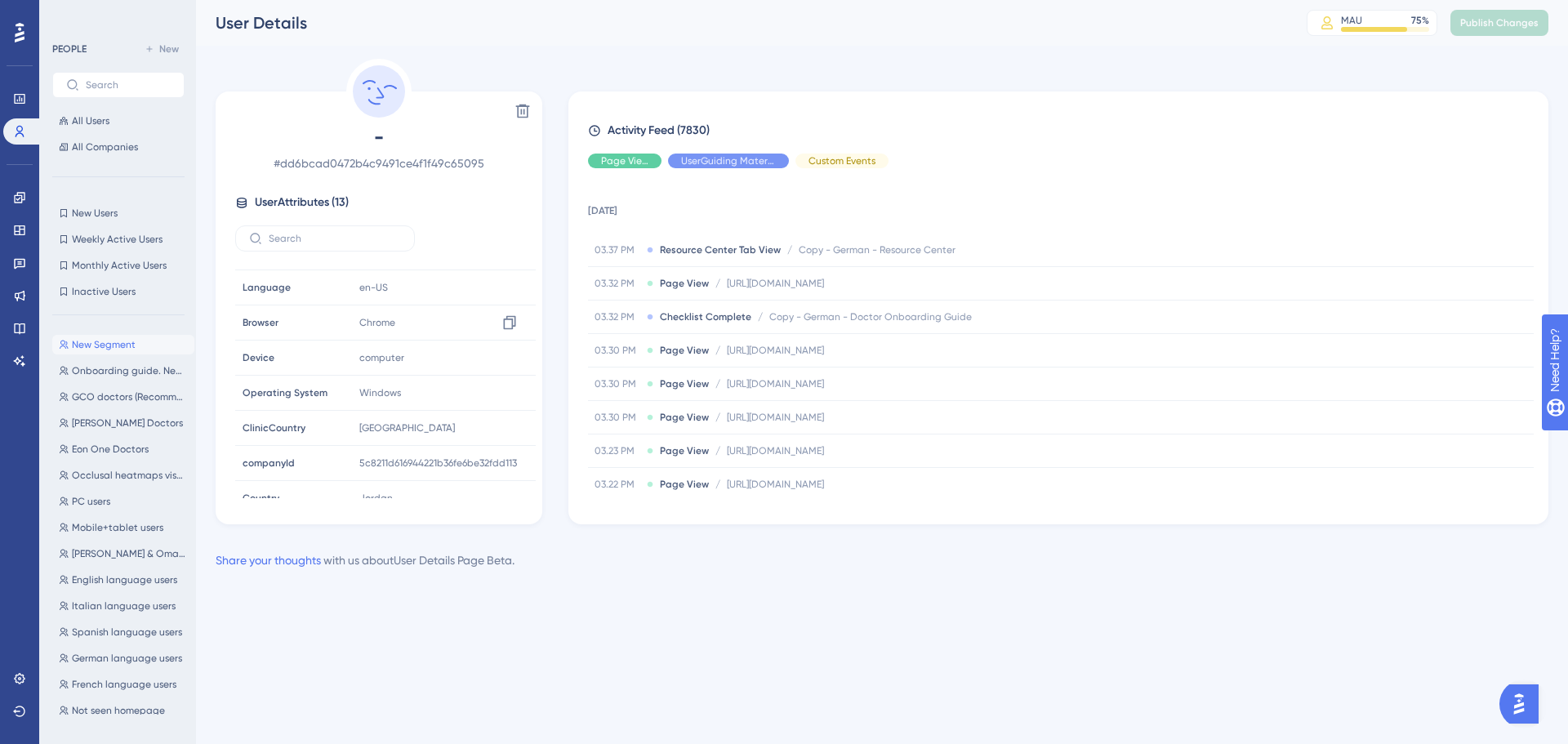 scroll, scrollTop: 216, scrollLeft: 0, axis: vertical 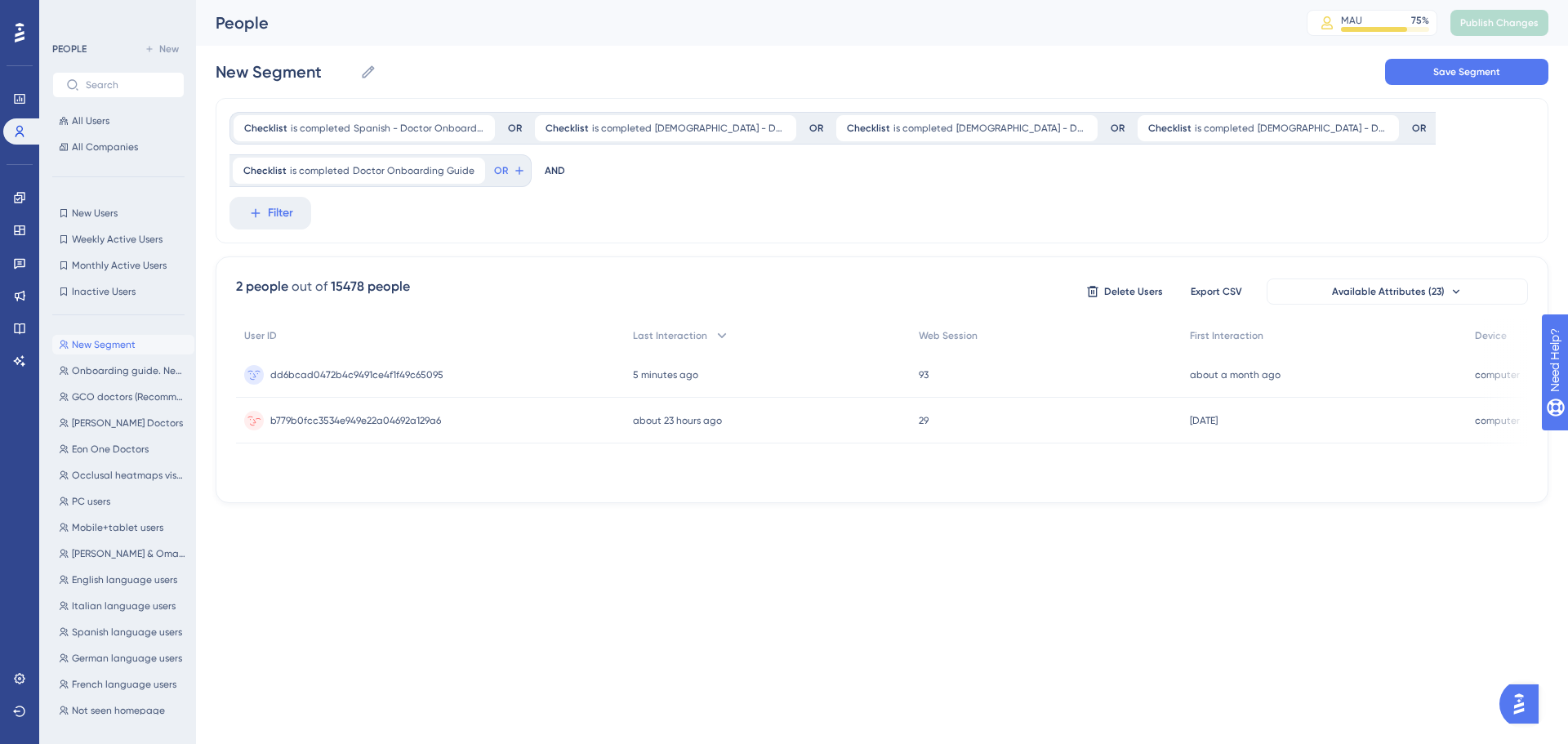 click on "b779b0fcc3534e949e22a04692a129a6 b779b0fcc3534e949e22a04692a129a6" at bounding box center (430, 421) 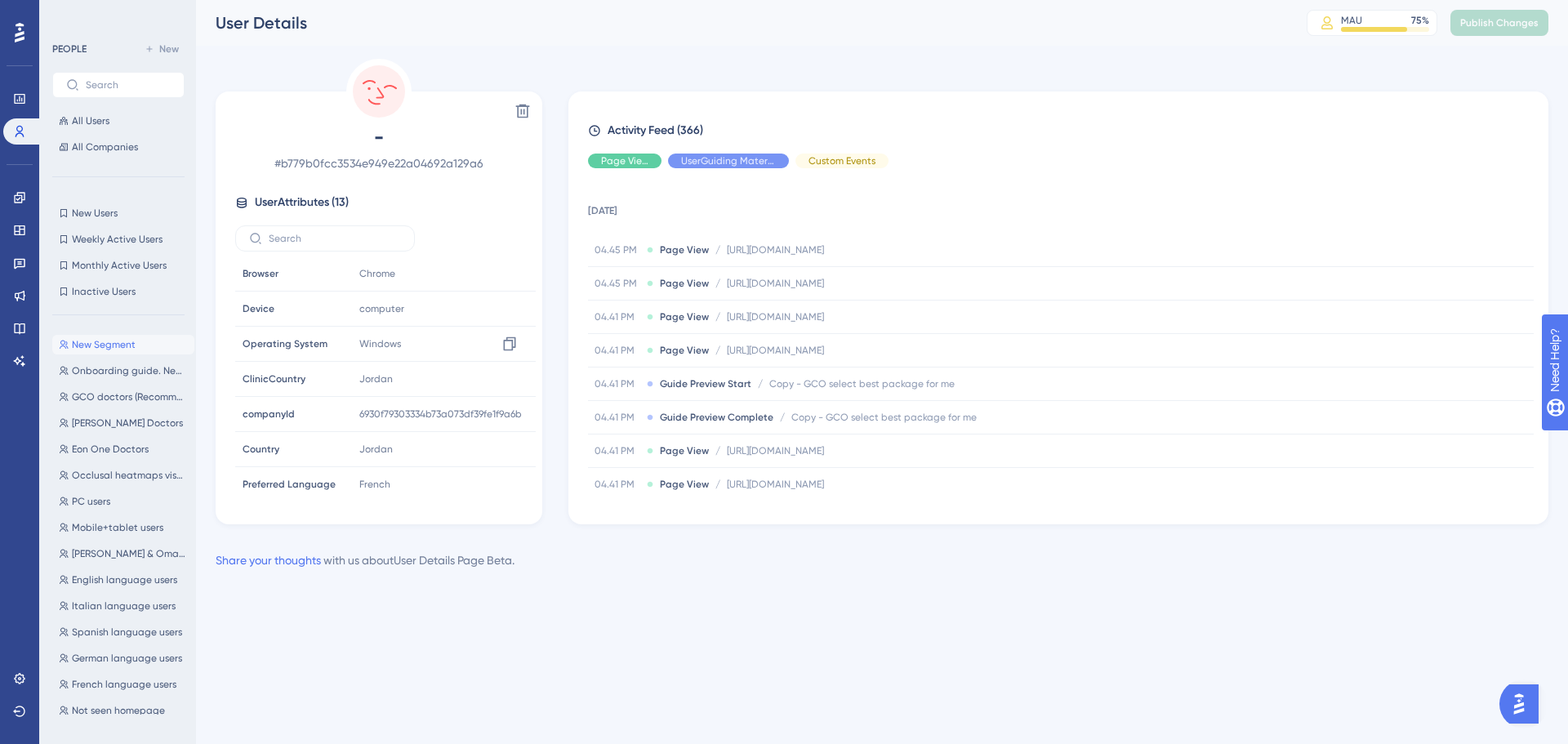 scroll, scrollTop: 216, scrollLeft: 0, axis: vertical 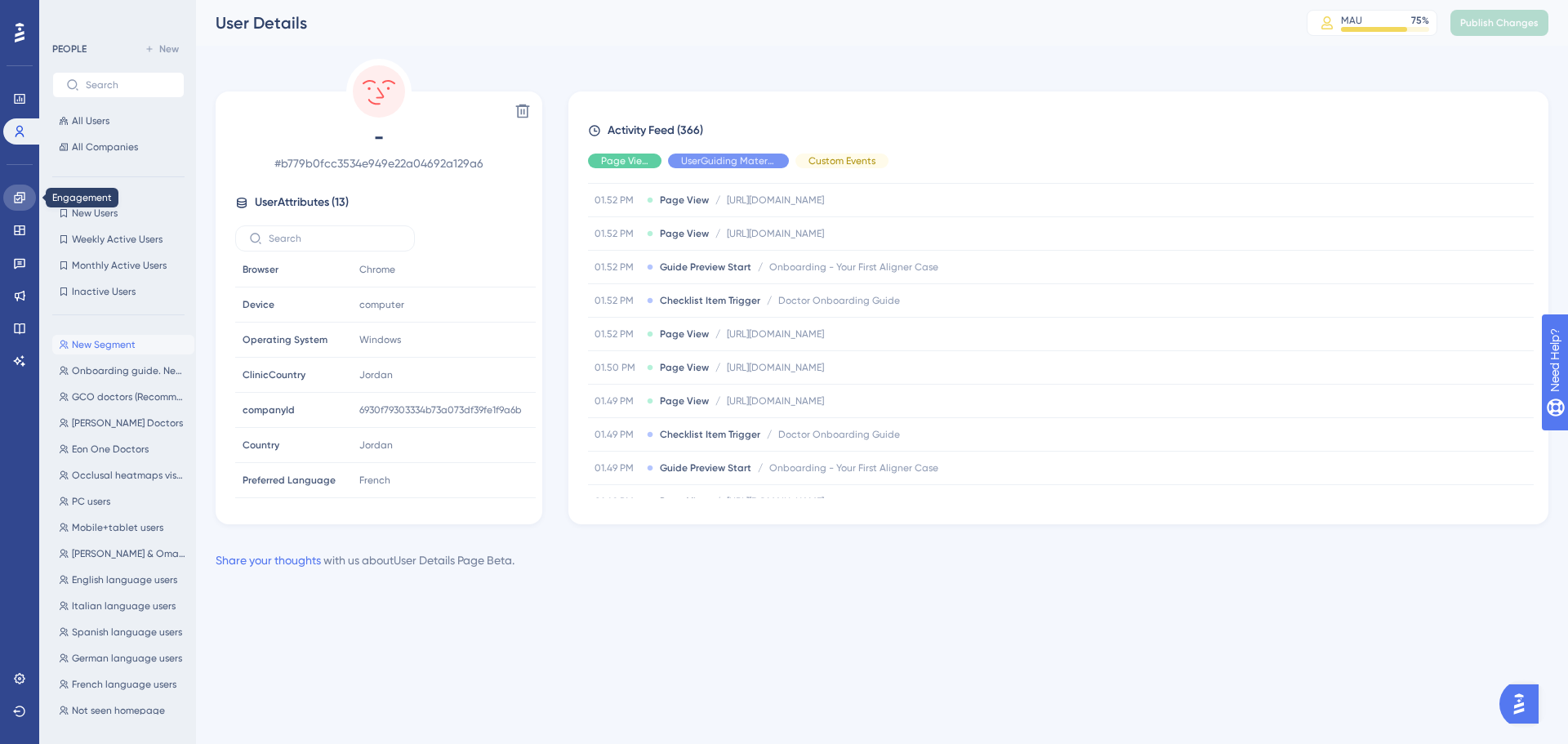 click at bounding box center (20, 198) 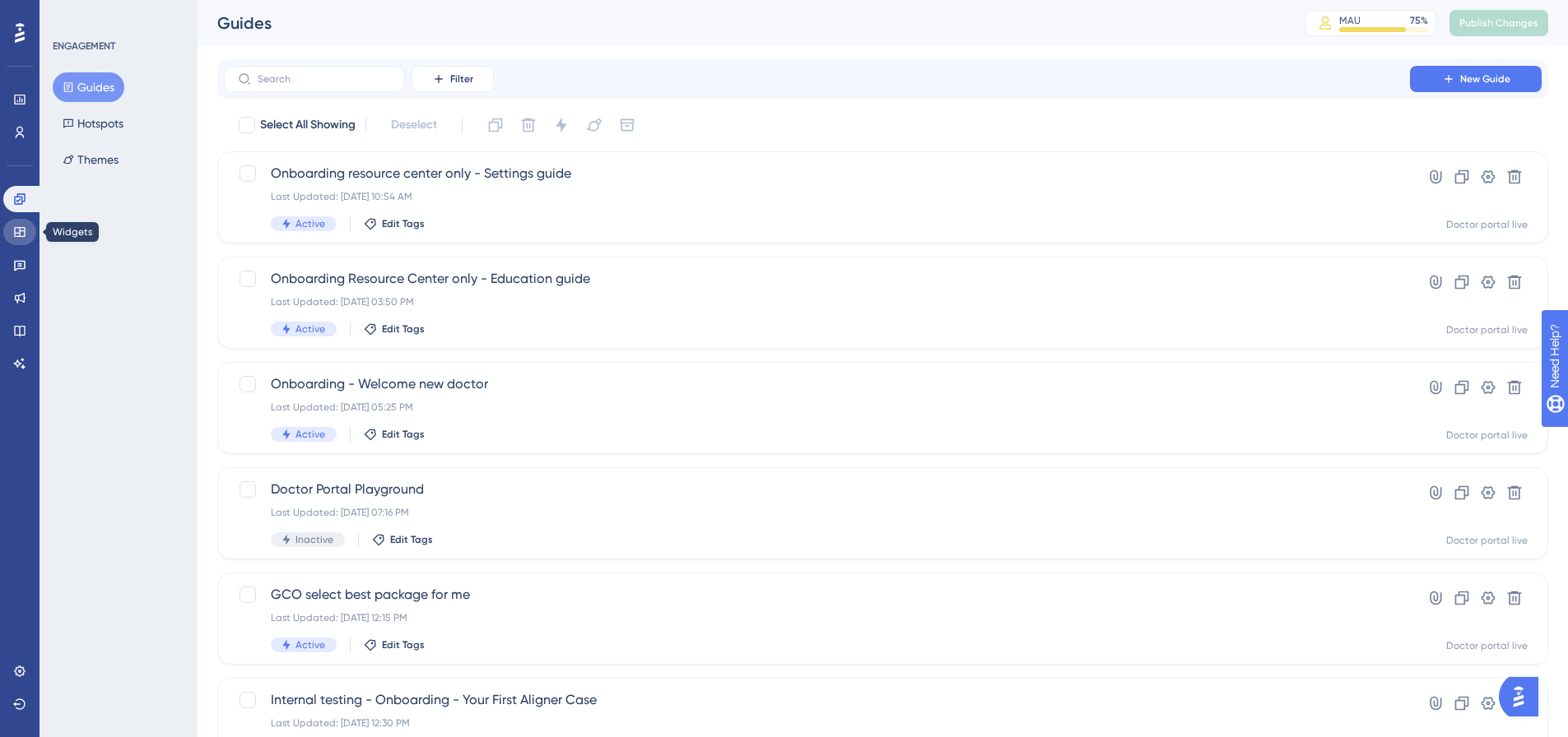 click at bounding box center [20, 232] 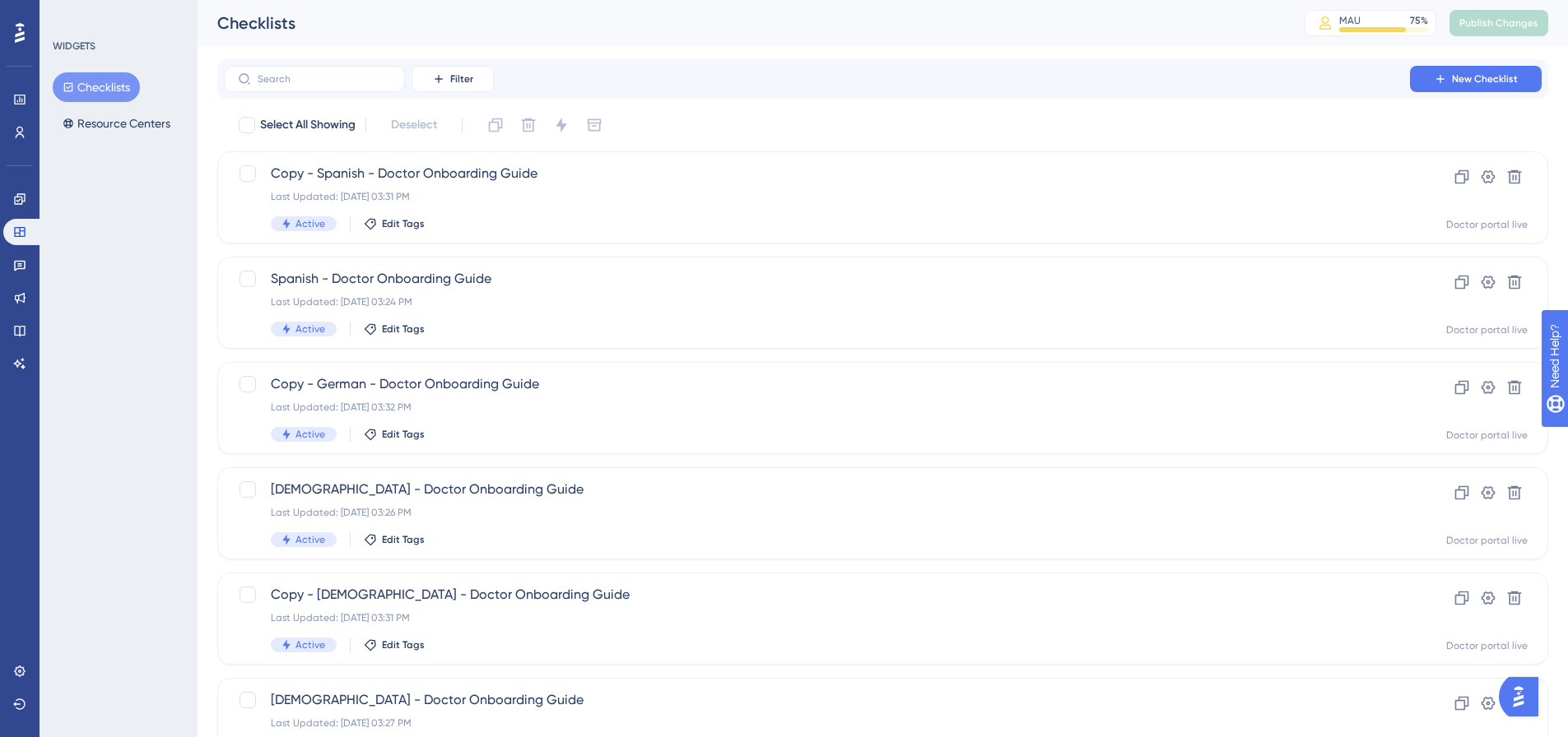 click on "Checklists" at bounding box center (96, 87) 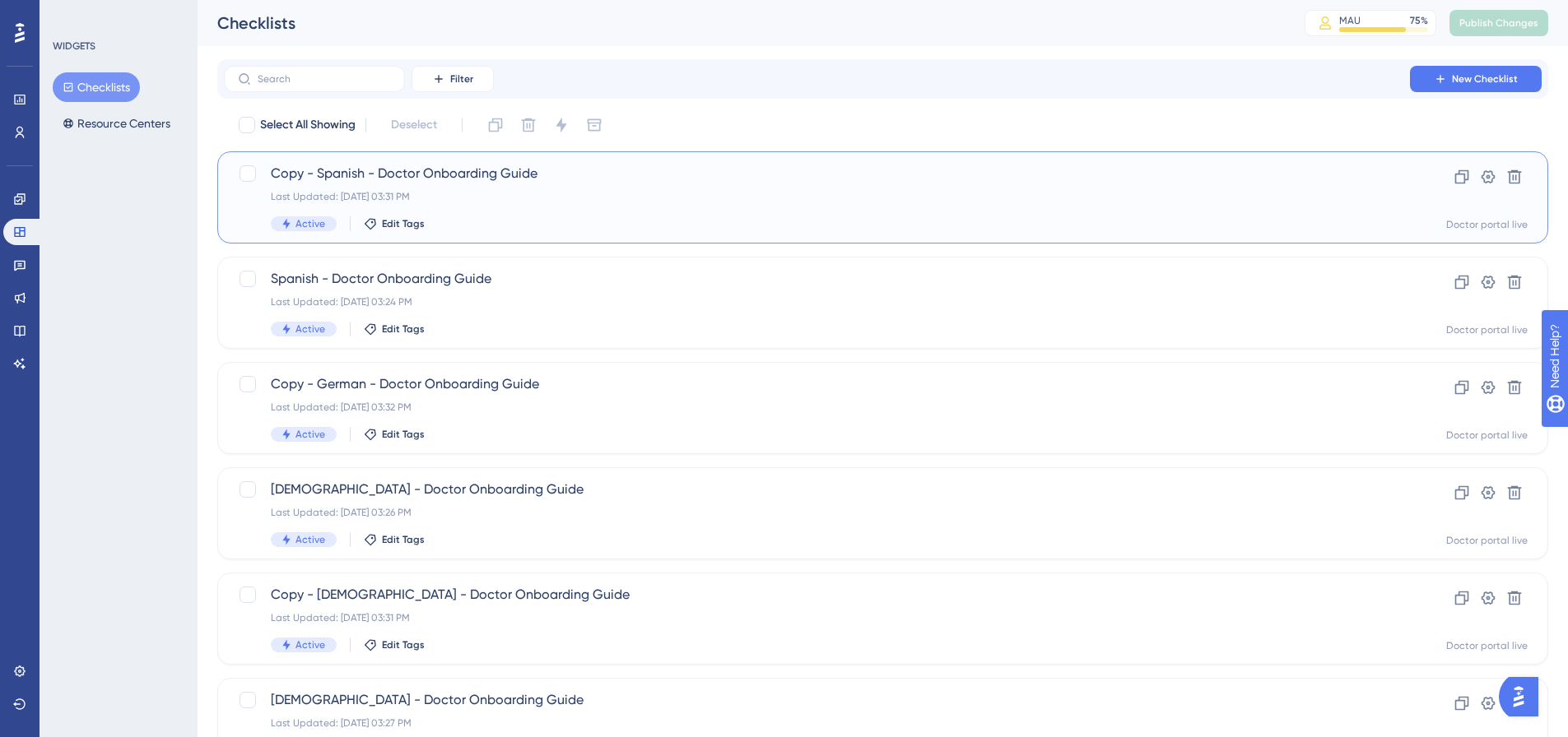 click on "Copy - Spanish - Doctor Onboarding Guide" at bounding box center (817, 174) 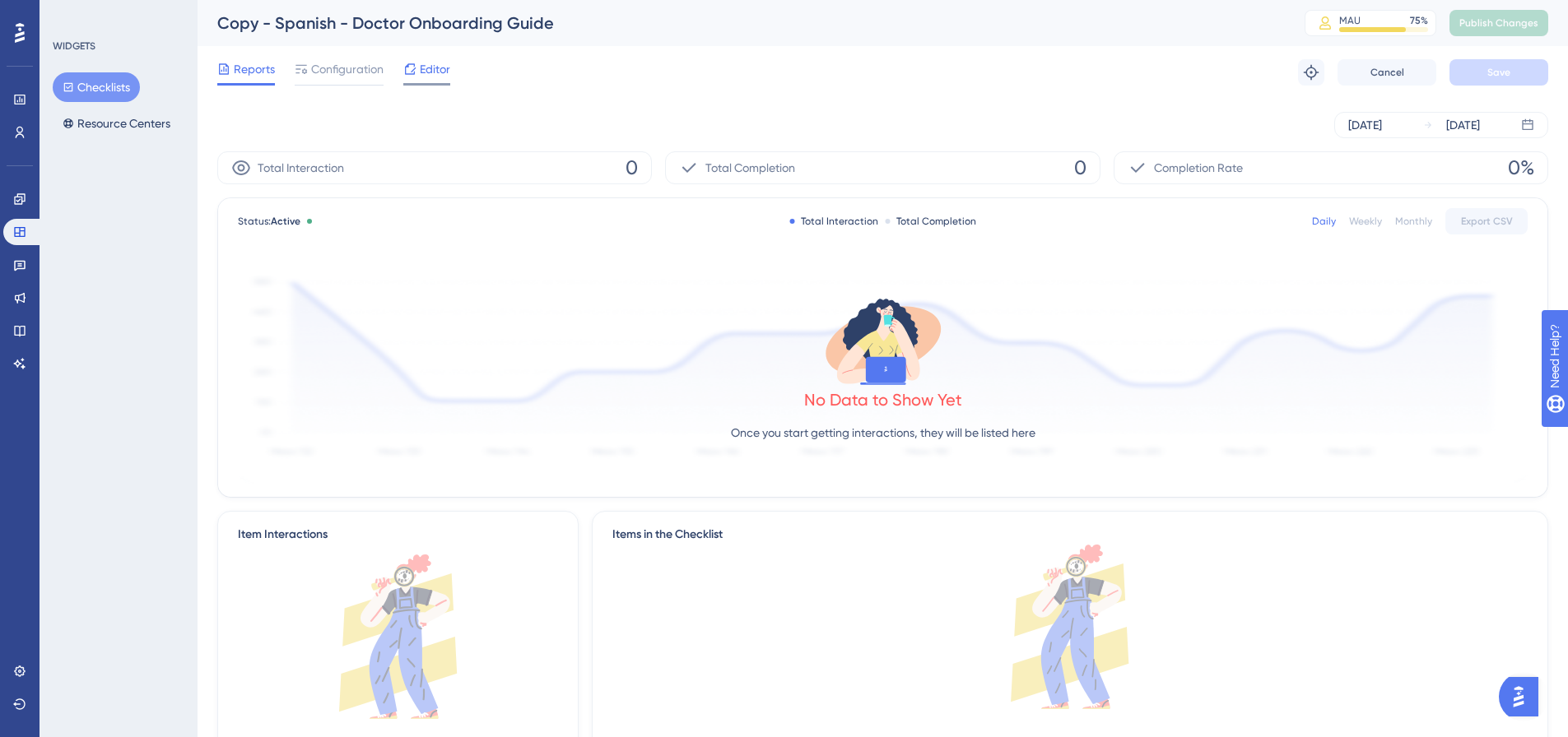click at bounding box center (410, 69) 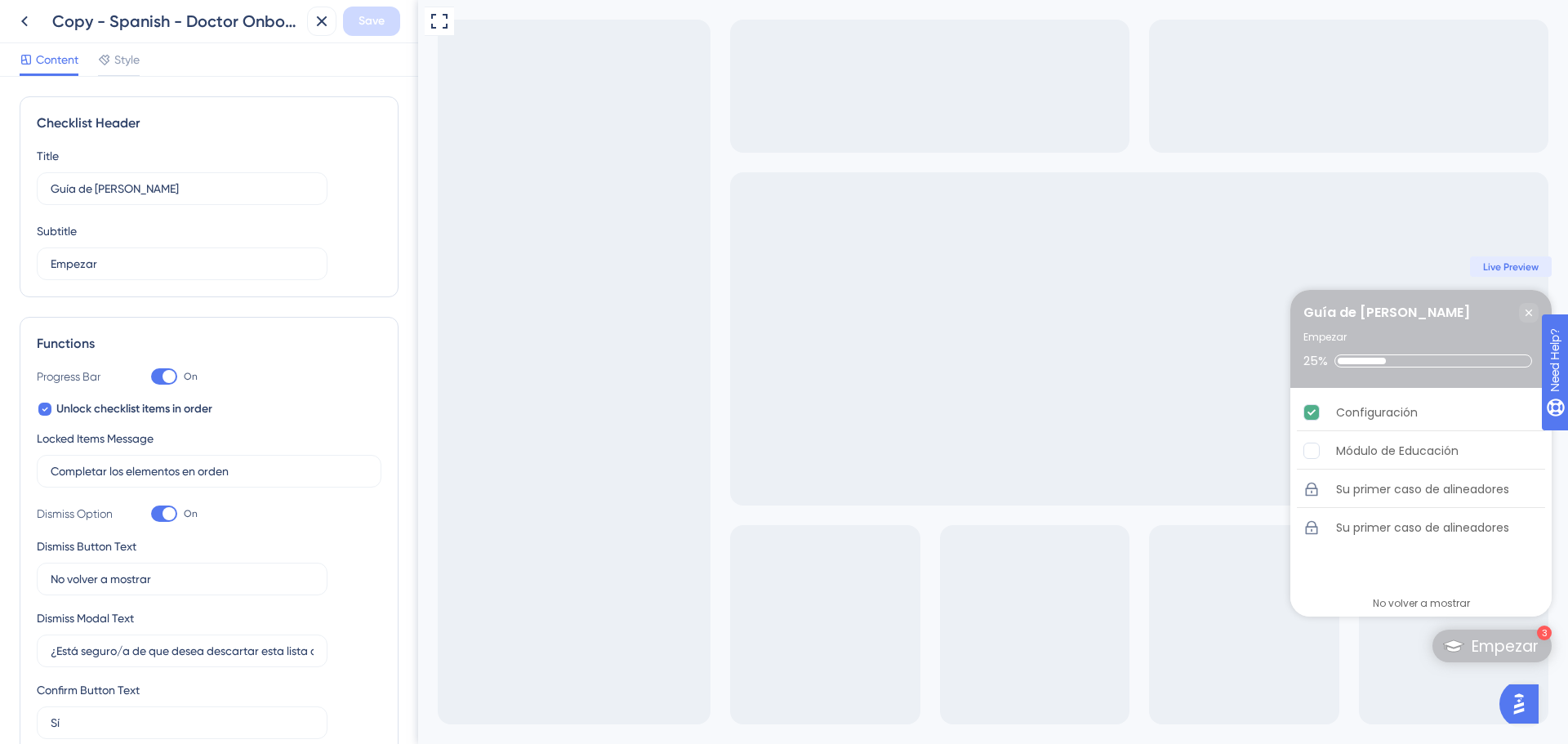 scroll, scrollTop: 0, scrollLeft: 0, axis: both 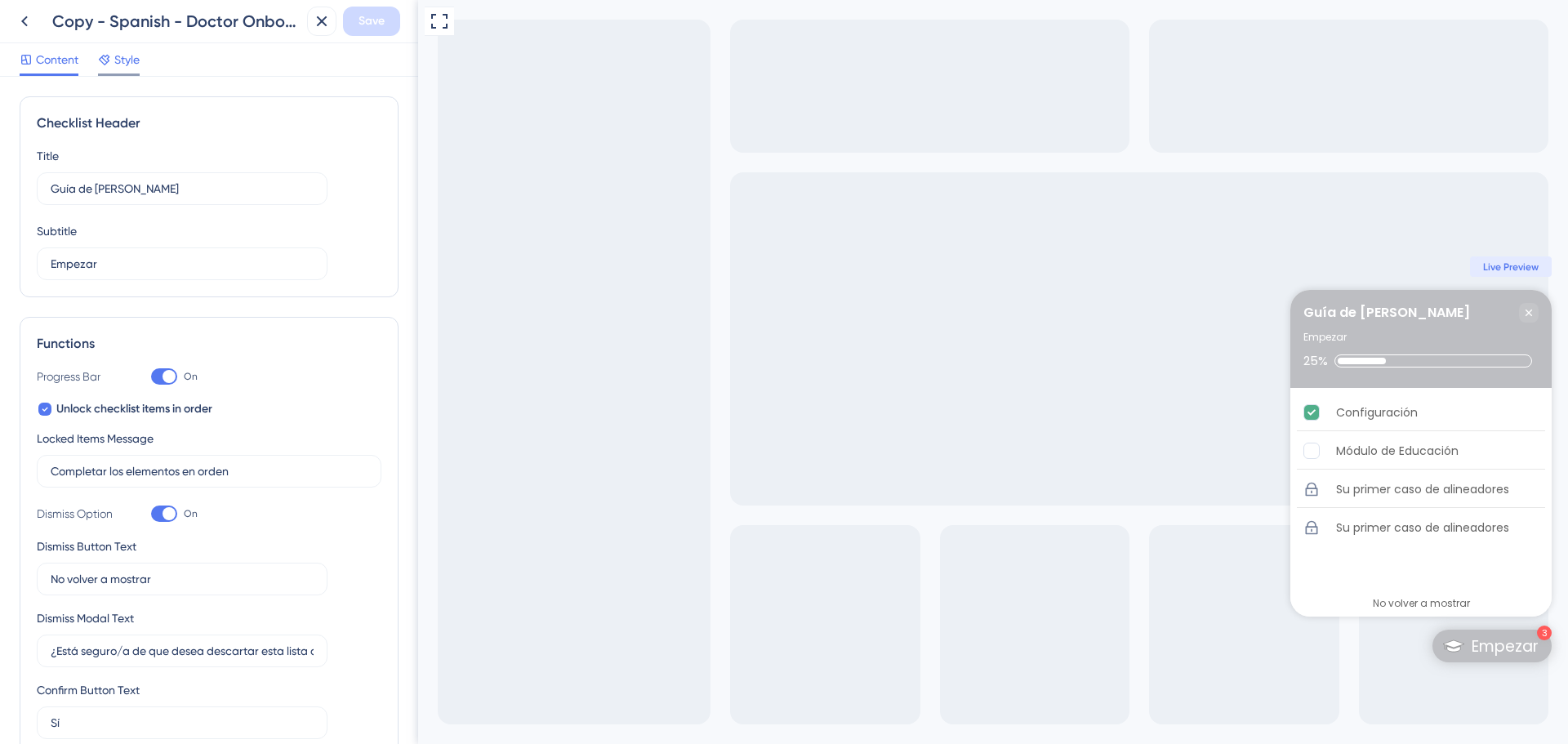click on "Style" at bounding box center [127, 60] 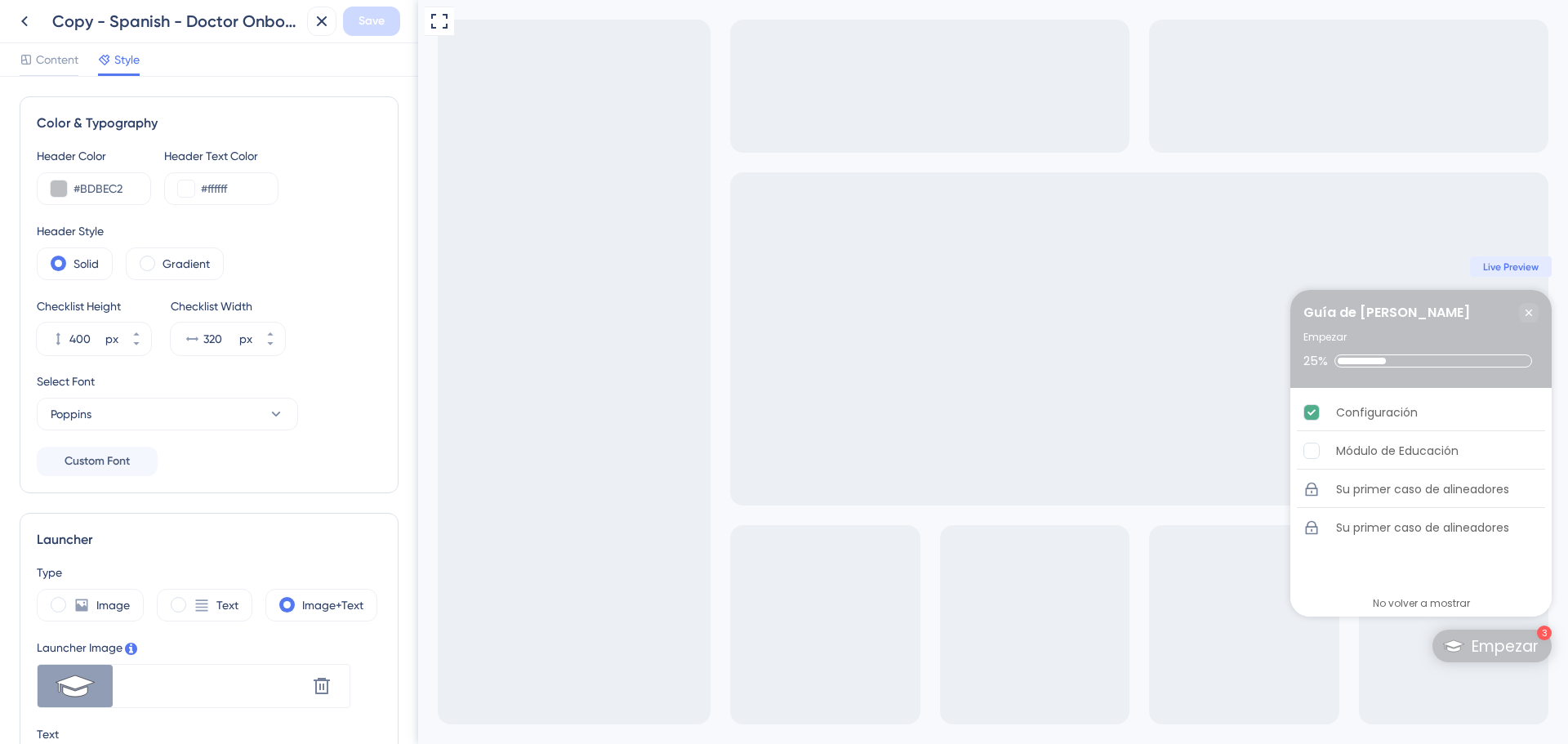 scroll, scrollTop: 0, scrollLeft: 0, axis: both 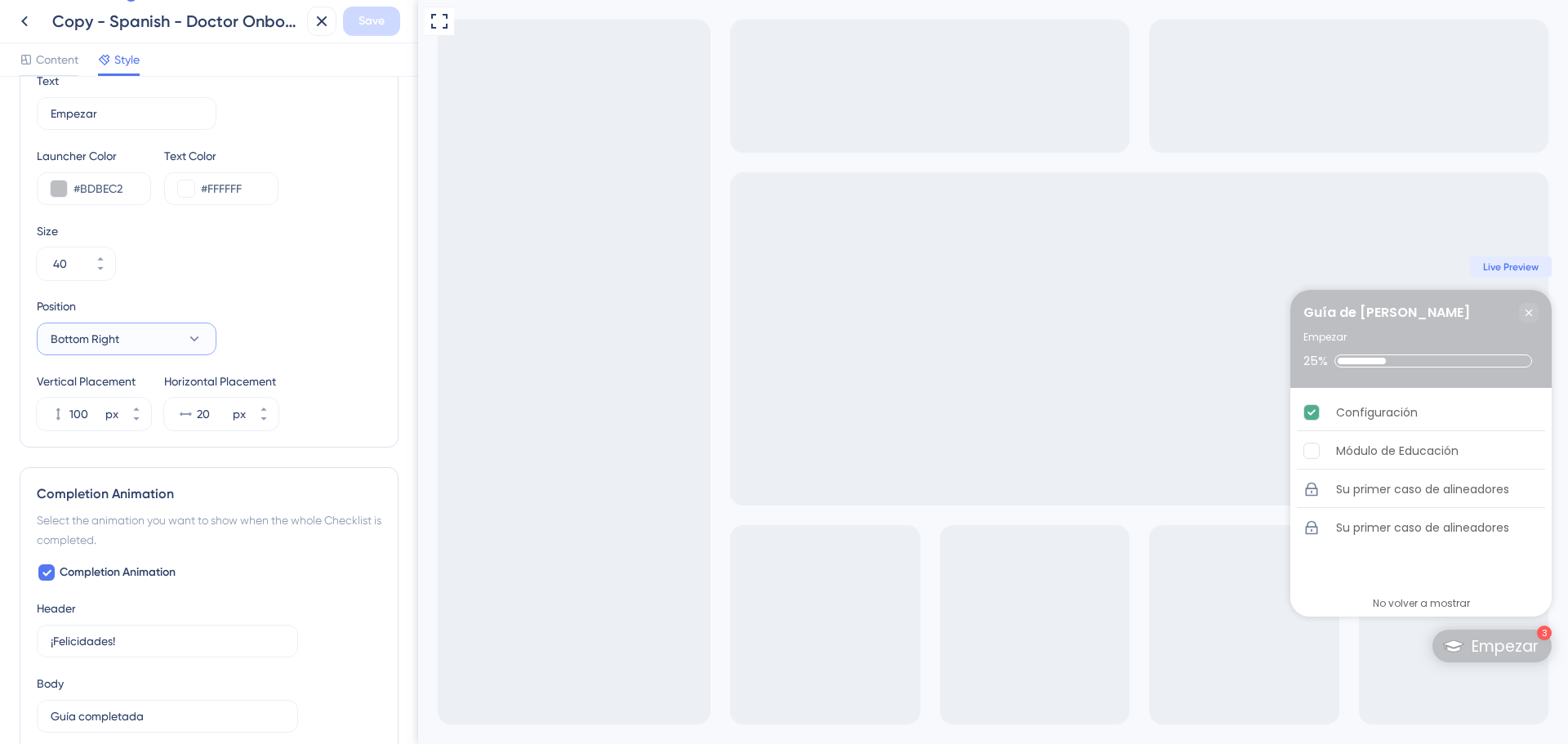 click on "Bottom Right" at bounding box center [127, 339] 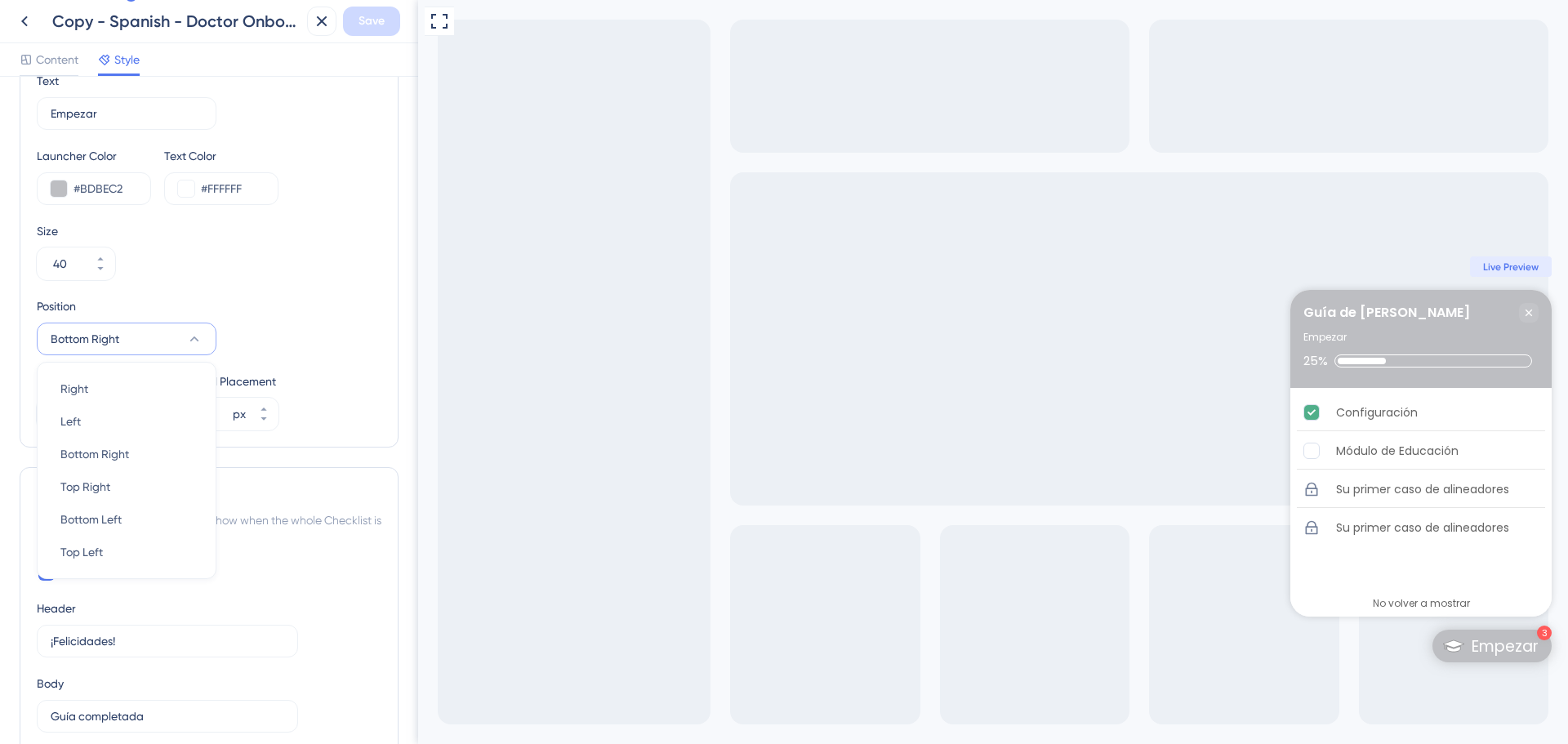 scroll, scrollTop: 714, scrollLeft: 0, axis: vertical 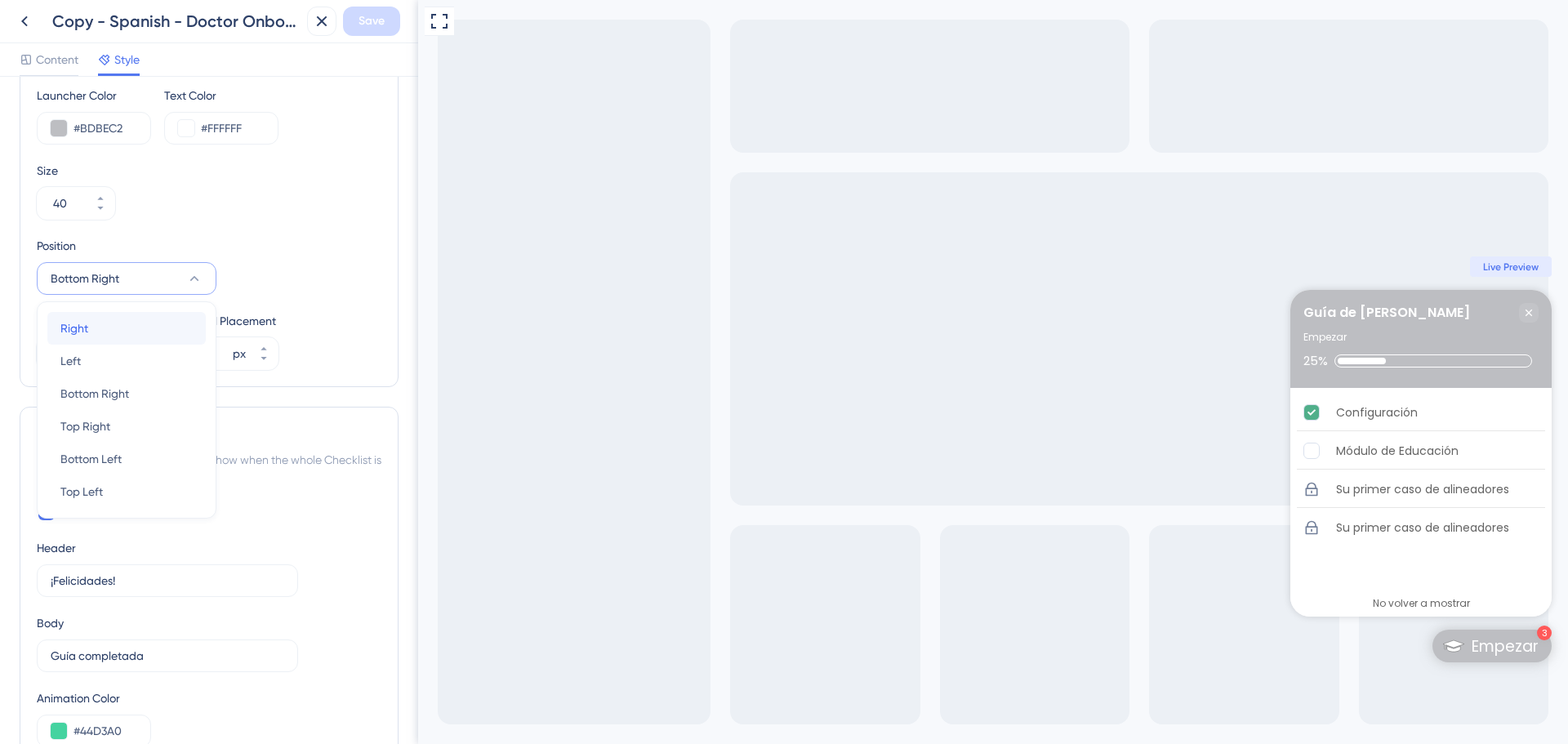 click on "Right Right" at bounding box center [127, 328] 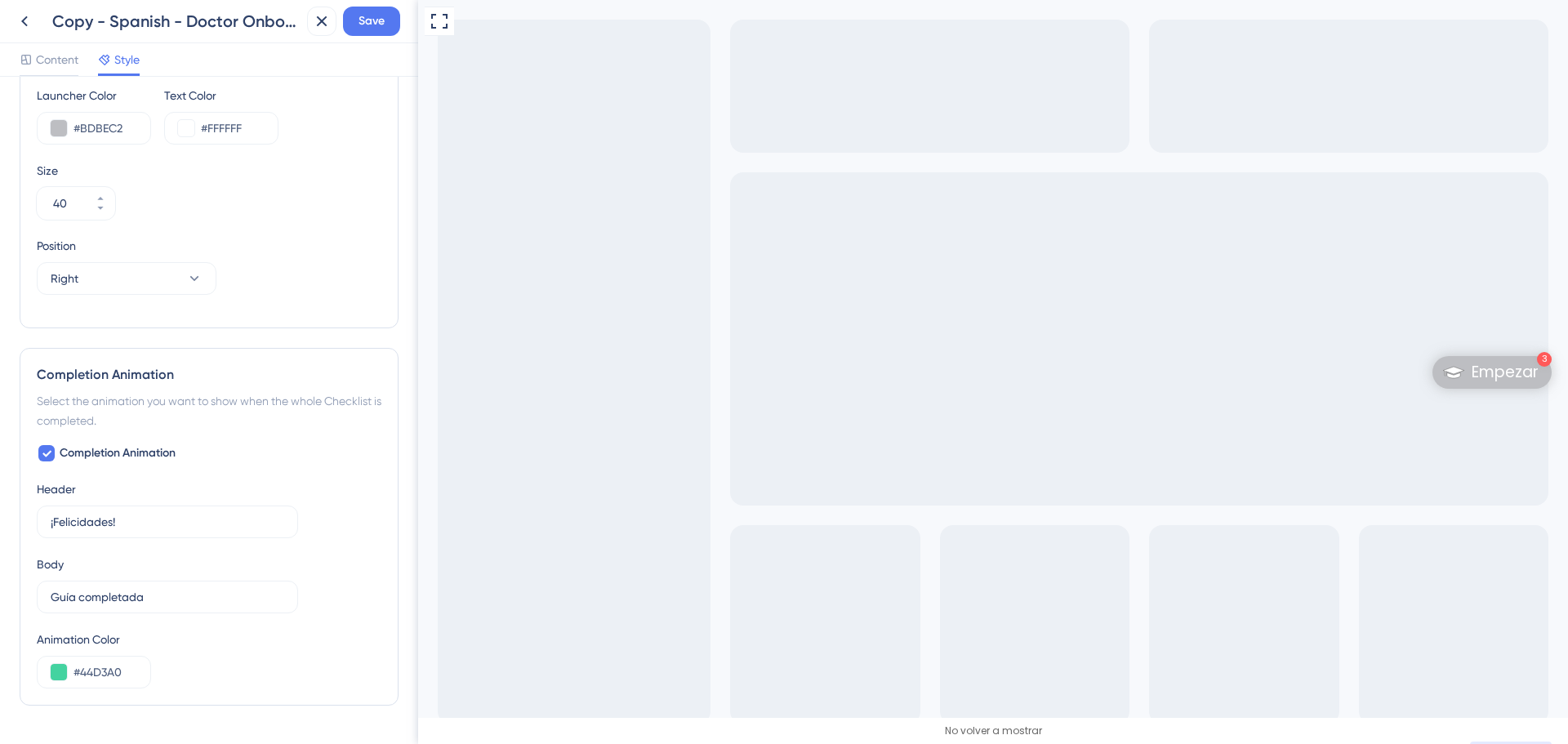 click 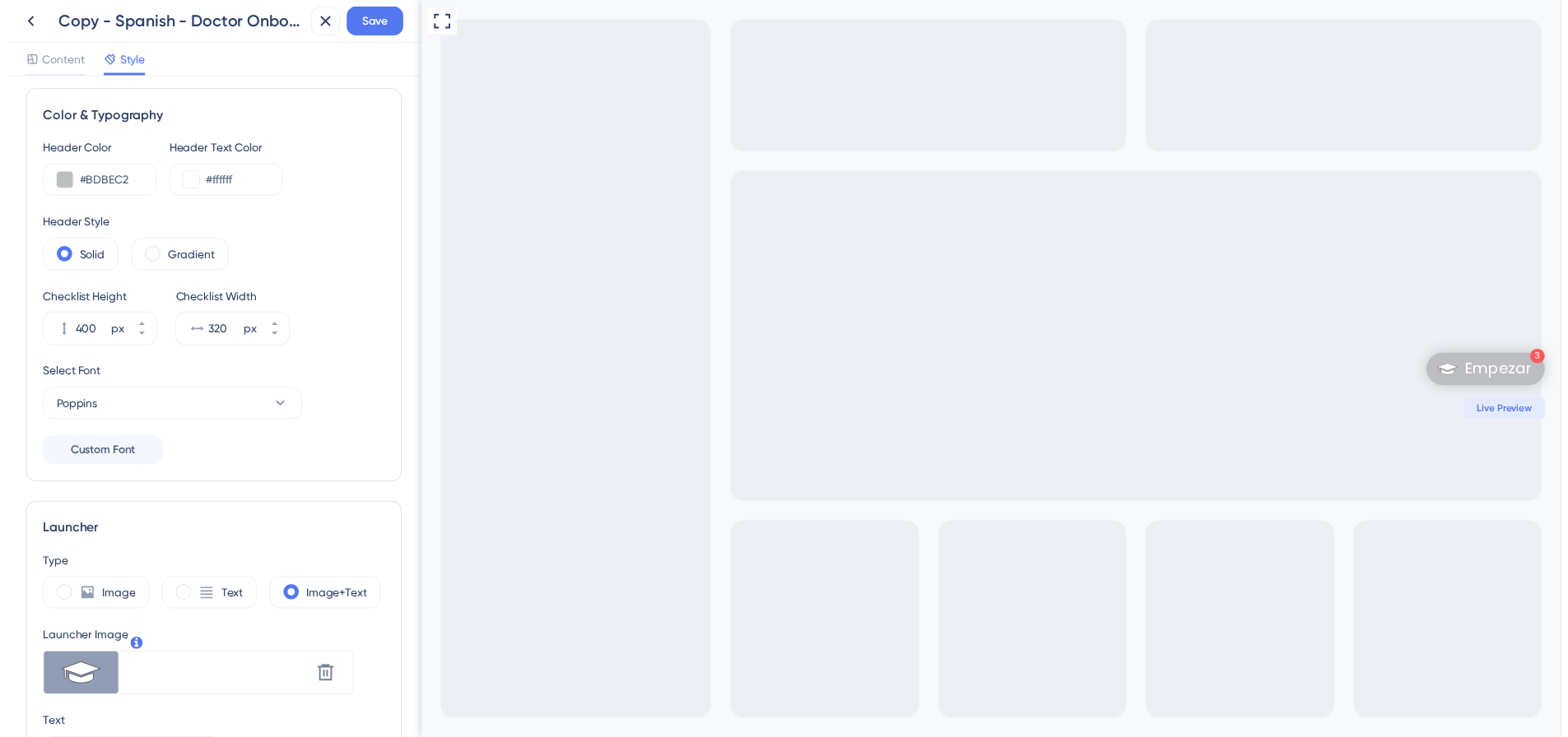 scroll, scrollTop: 0, scrollLeft: 0, axis: both 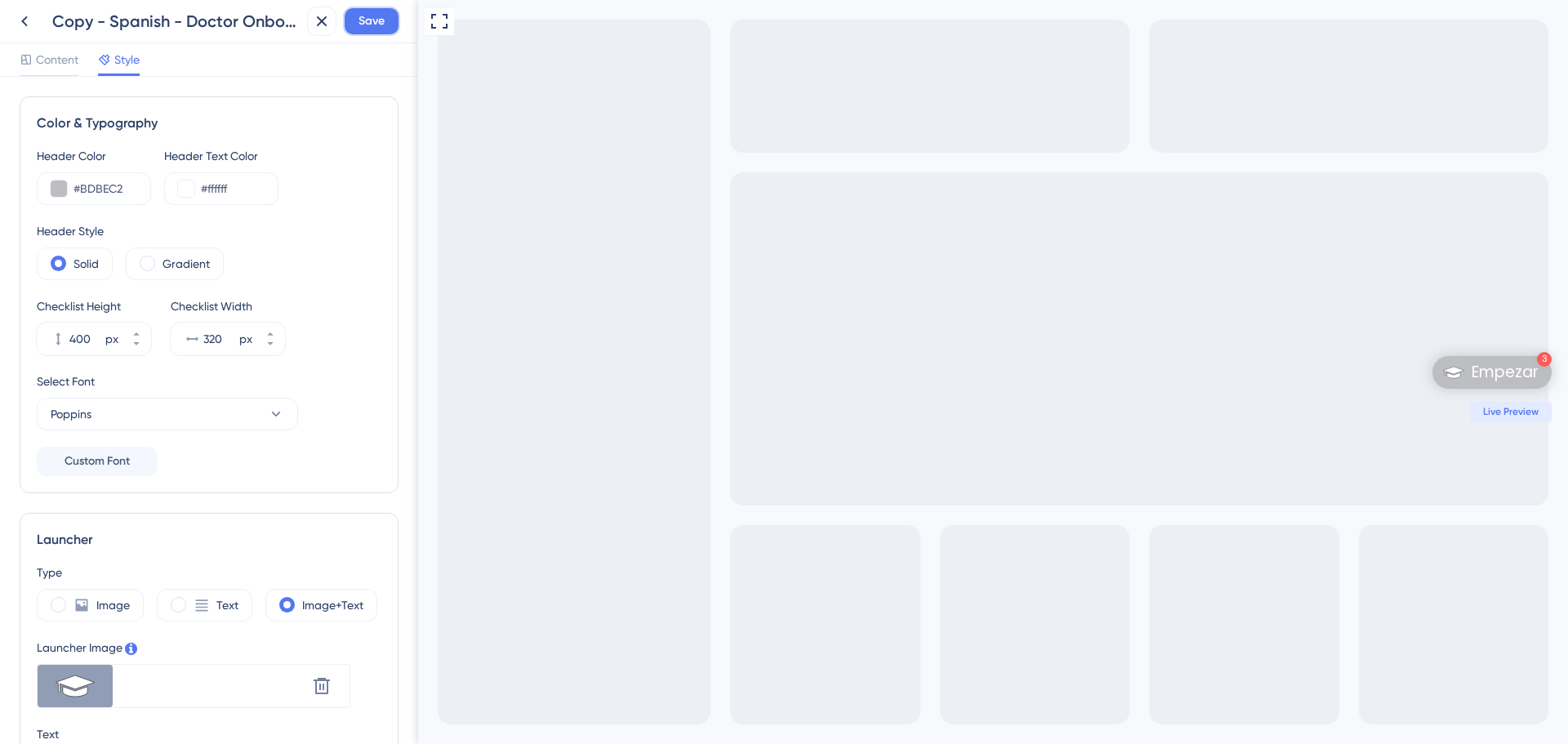 click on "Save" at bounding box center (372, 21) 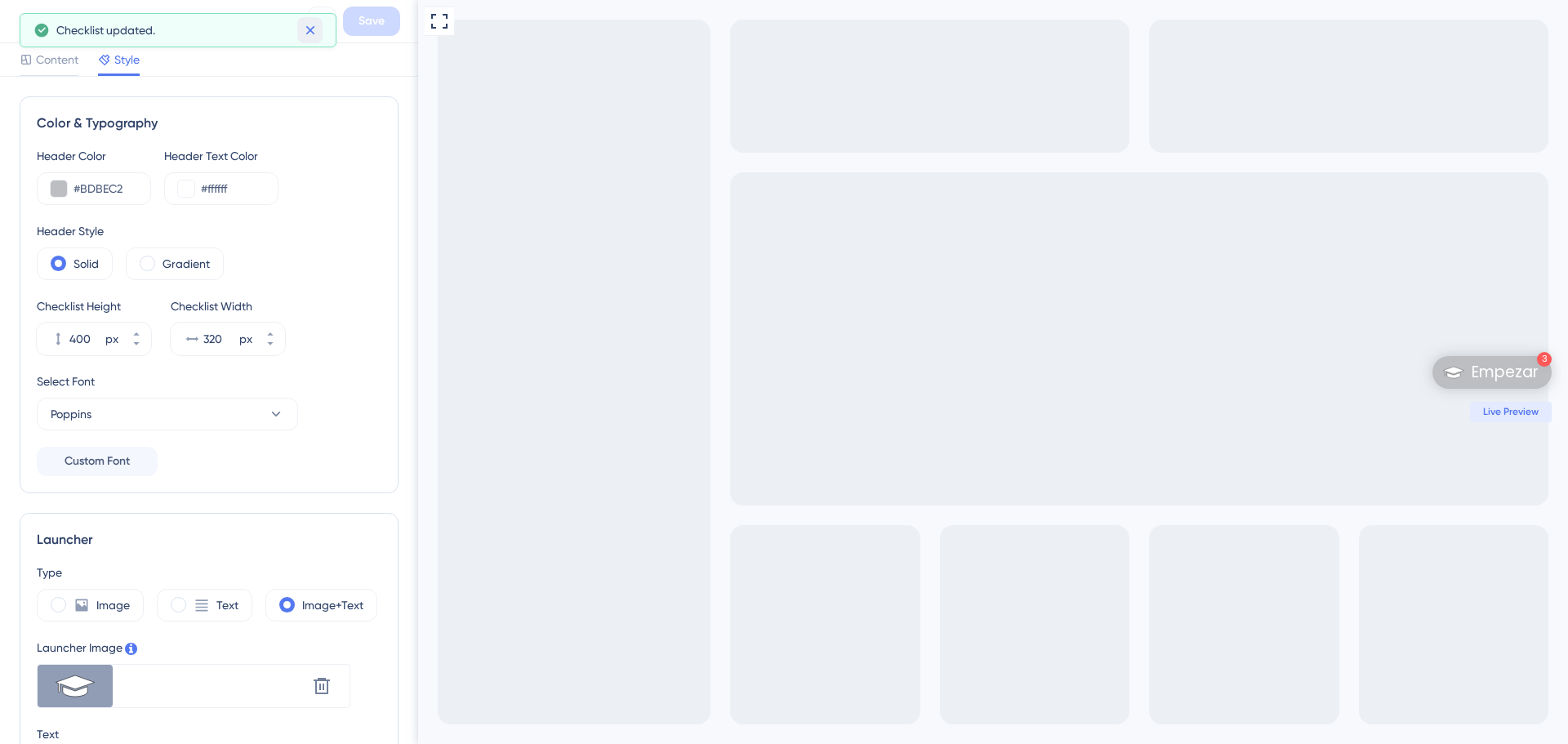 click at bounding box center [310, 30] 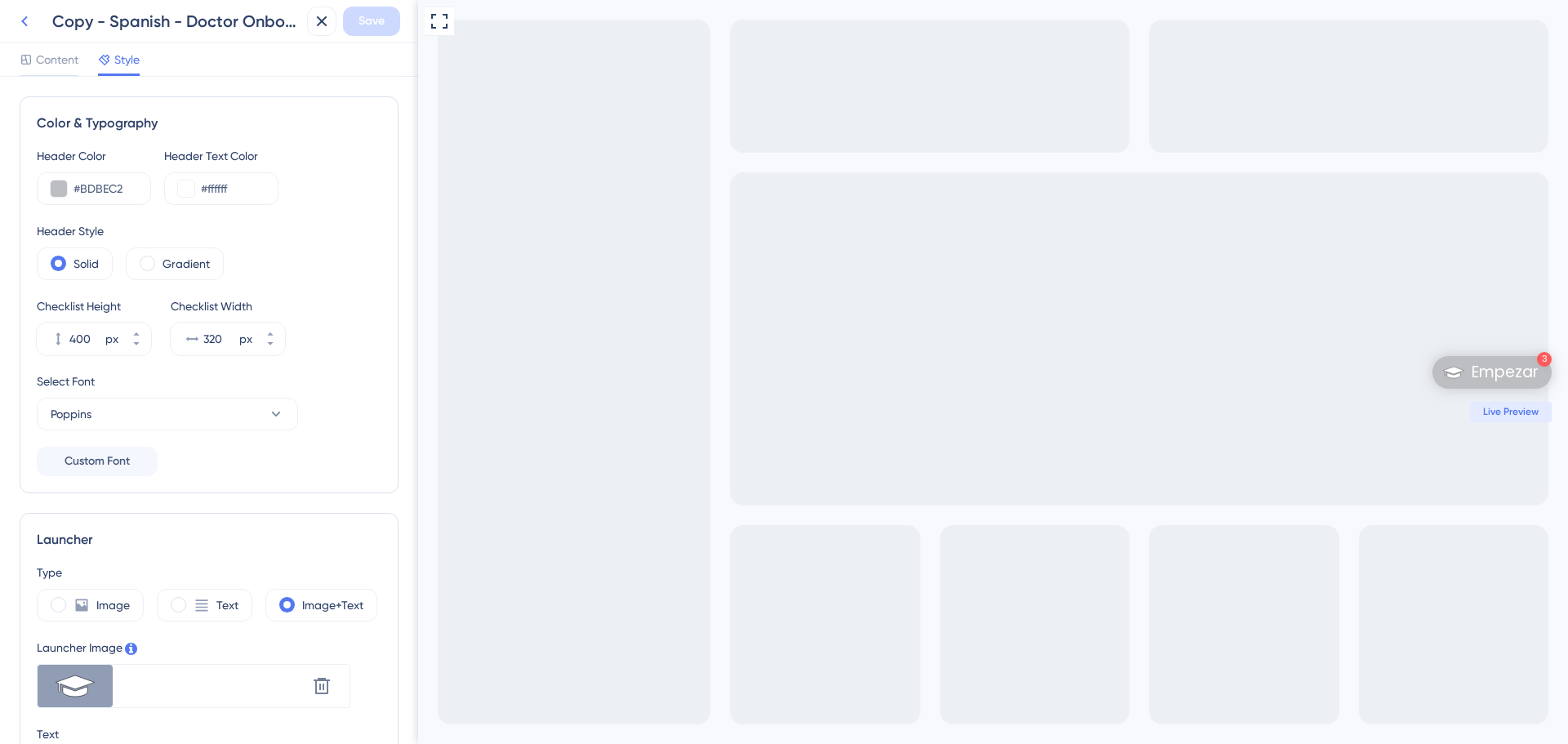 click at bounding box center [24, 21] 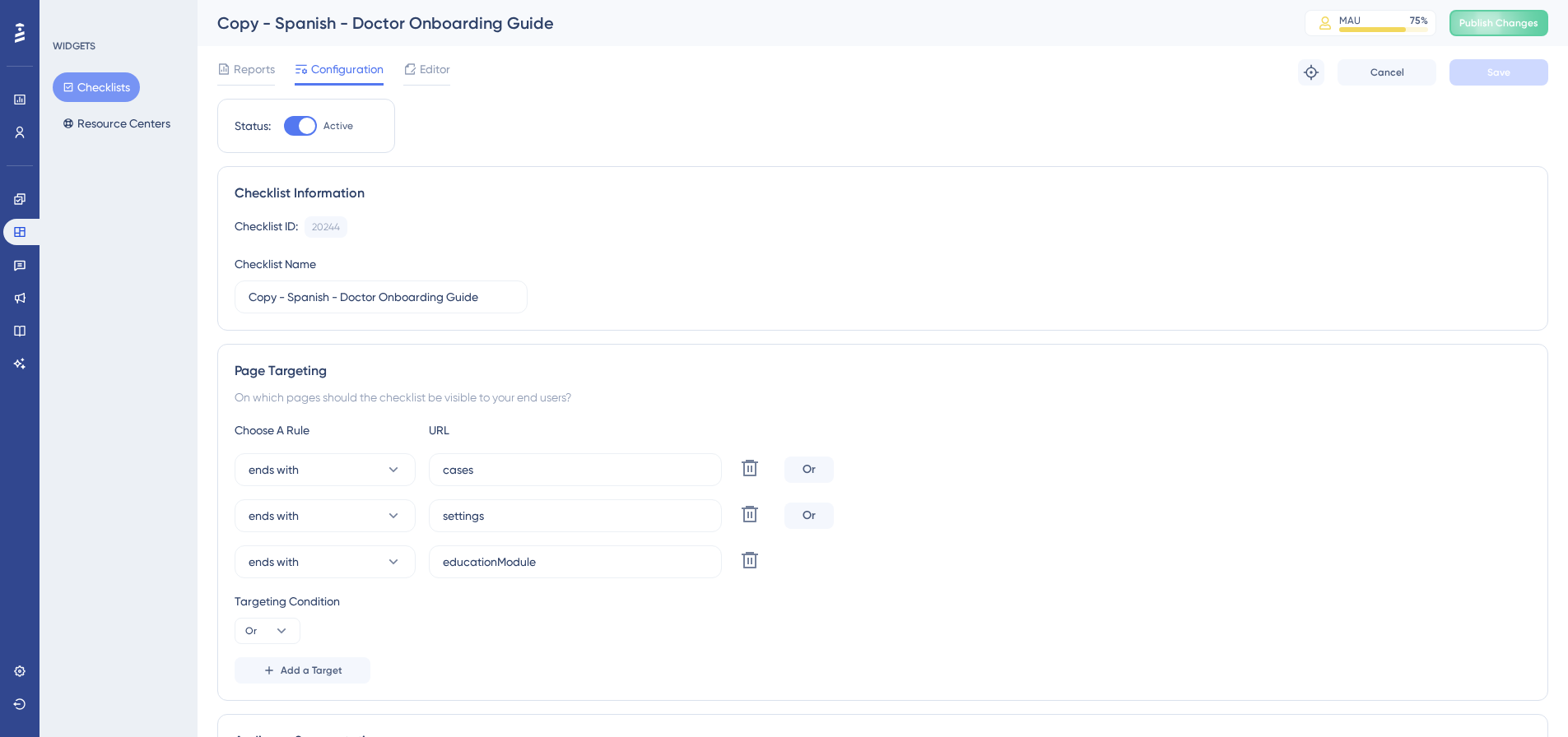 scroll, scrollTop: 0, scrollLeft: 0, axis: both 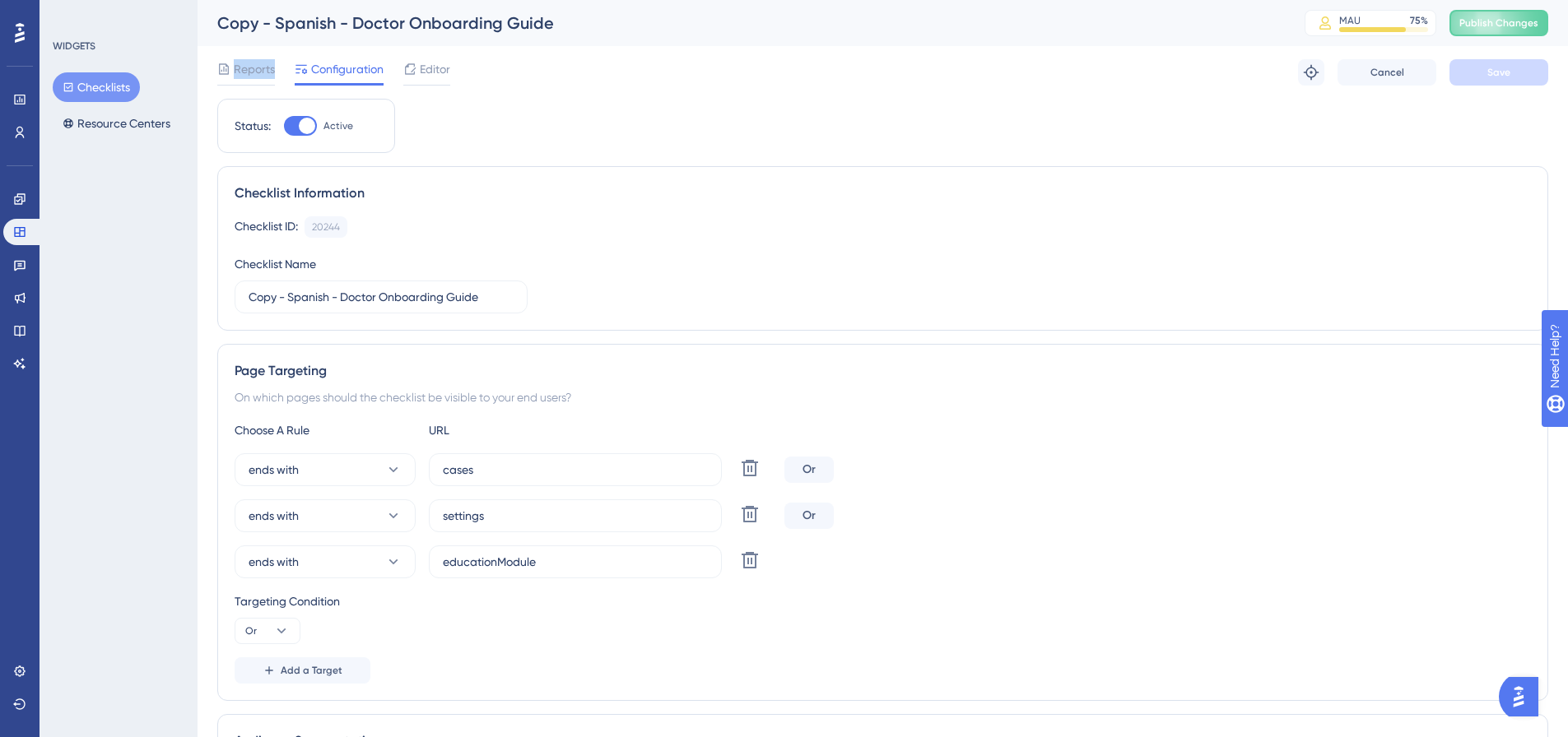 click on "Copy - Spanish - Doctor Onboarding Guide MAU 75 % Click to see add-on and upgrade options Publish Changes" at bounding box center [882, 23] 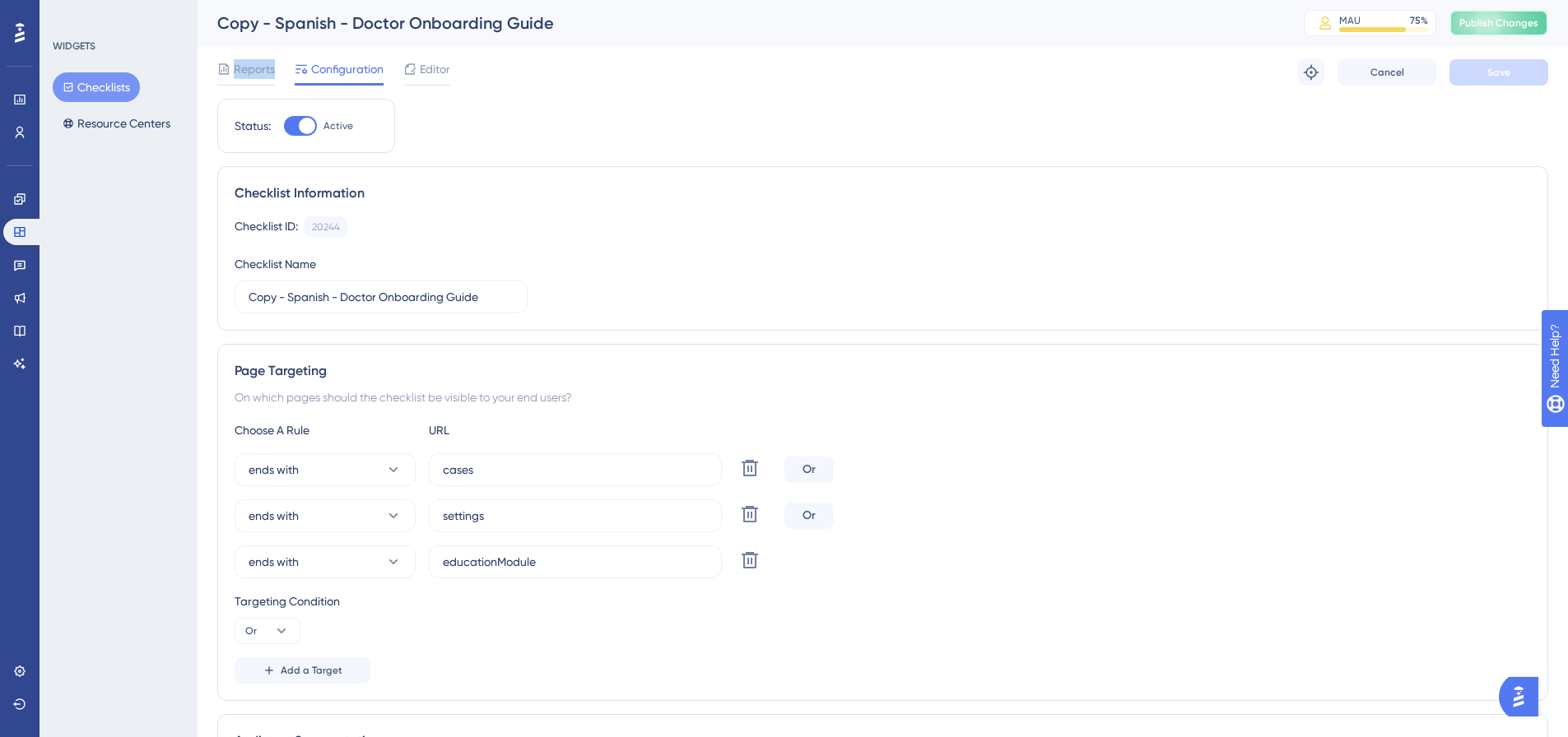 click on "Publish Changes" at bounding box center (1499, 23) 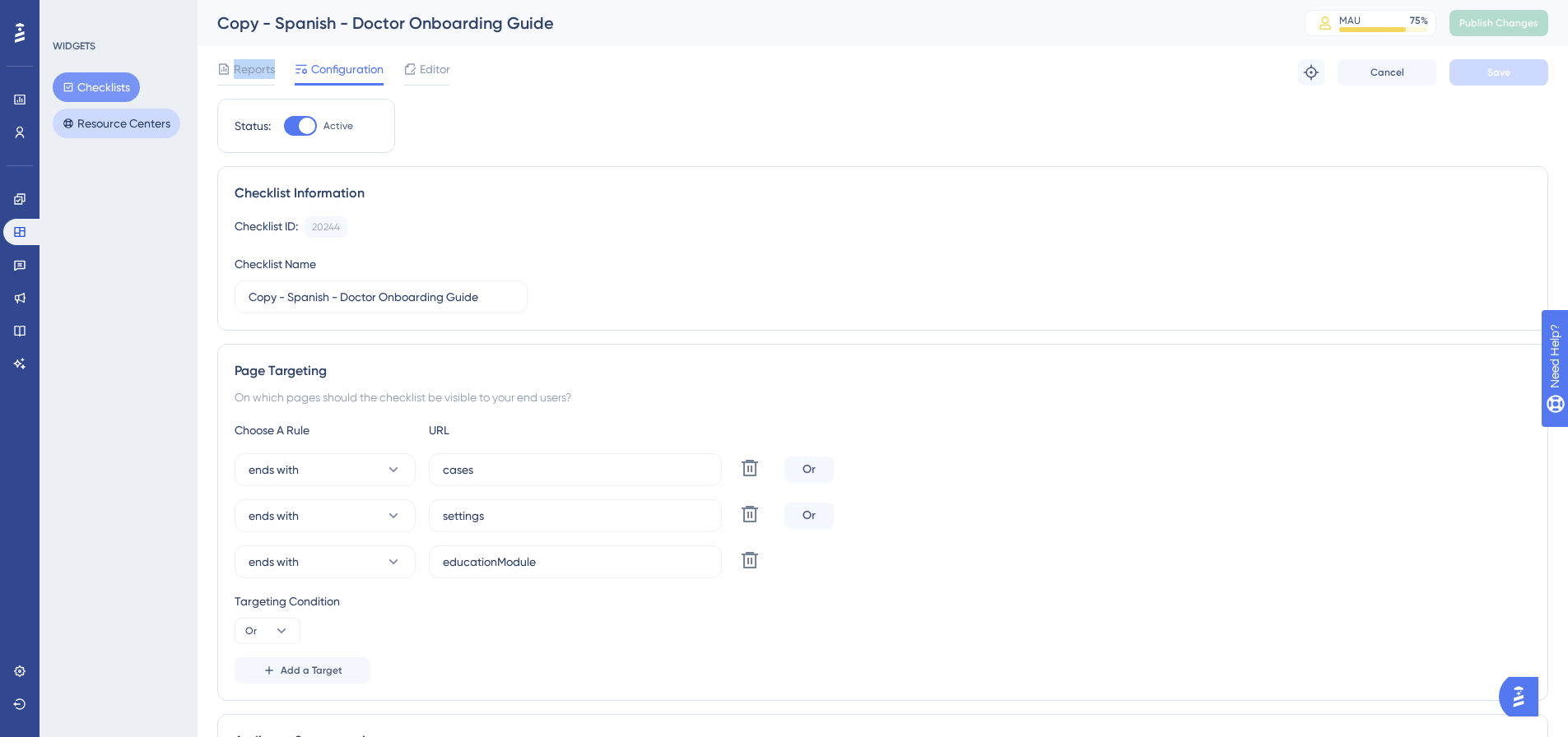 click on "Resource Centers" at bounding box center [116, 123] 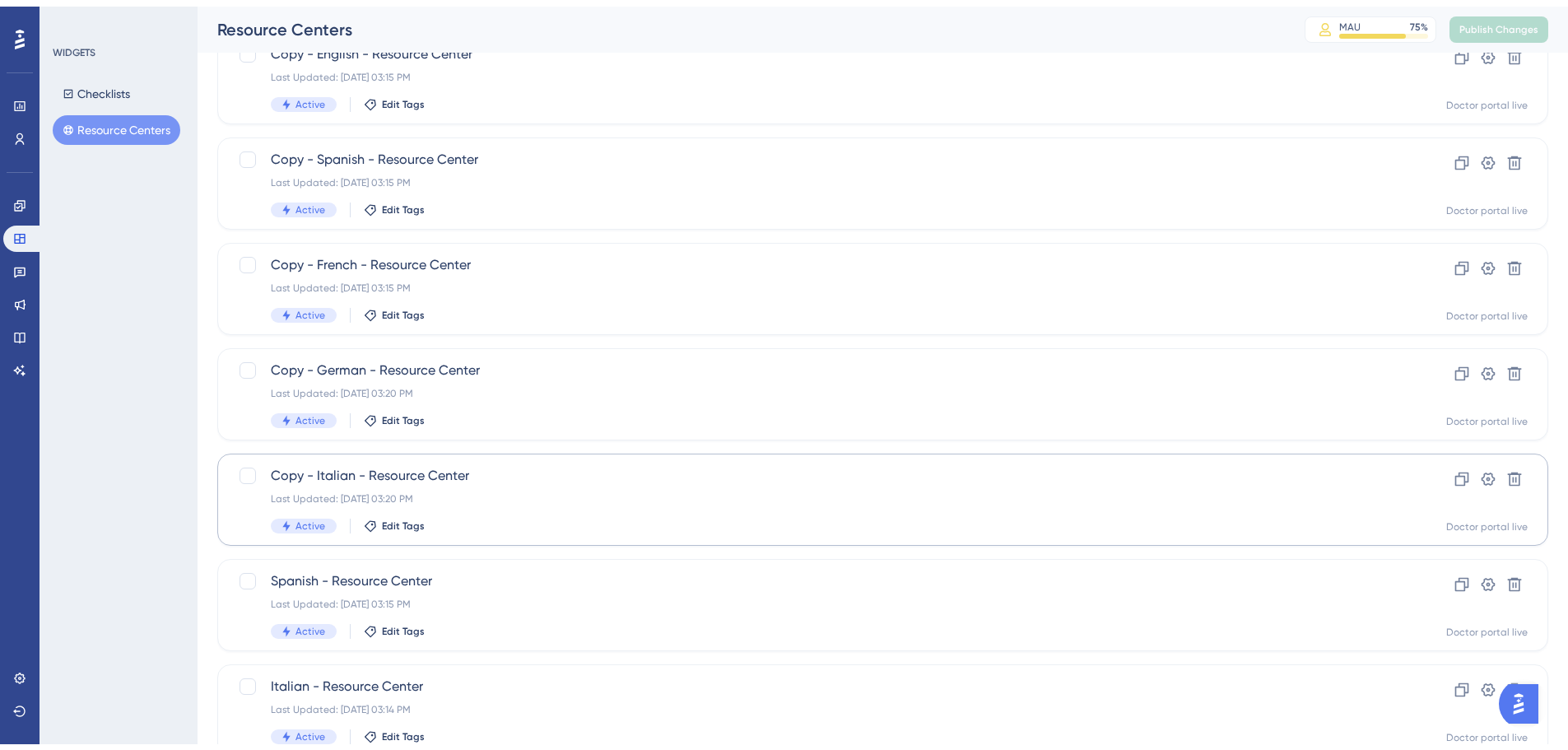 scroll, scrollTop: 165, scrollLeft: 0, axis: vertical 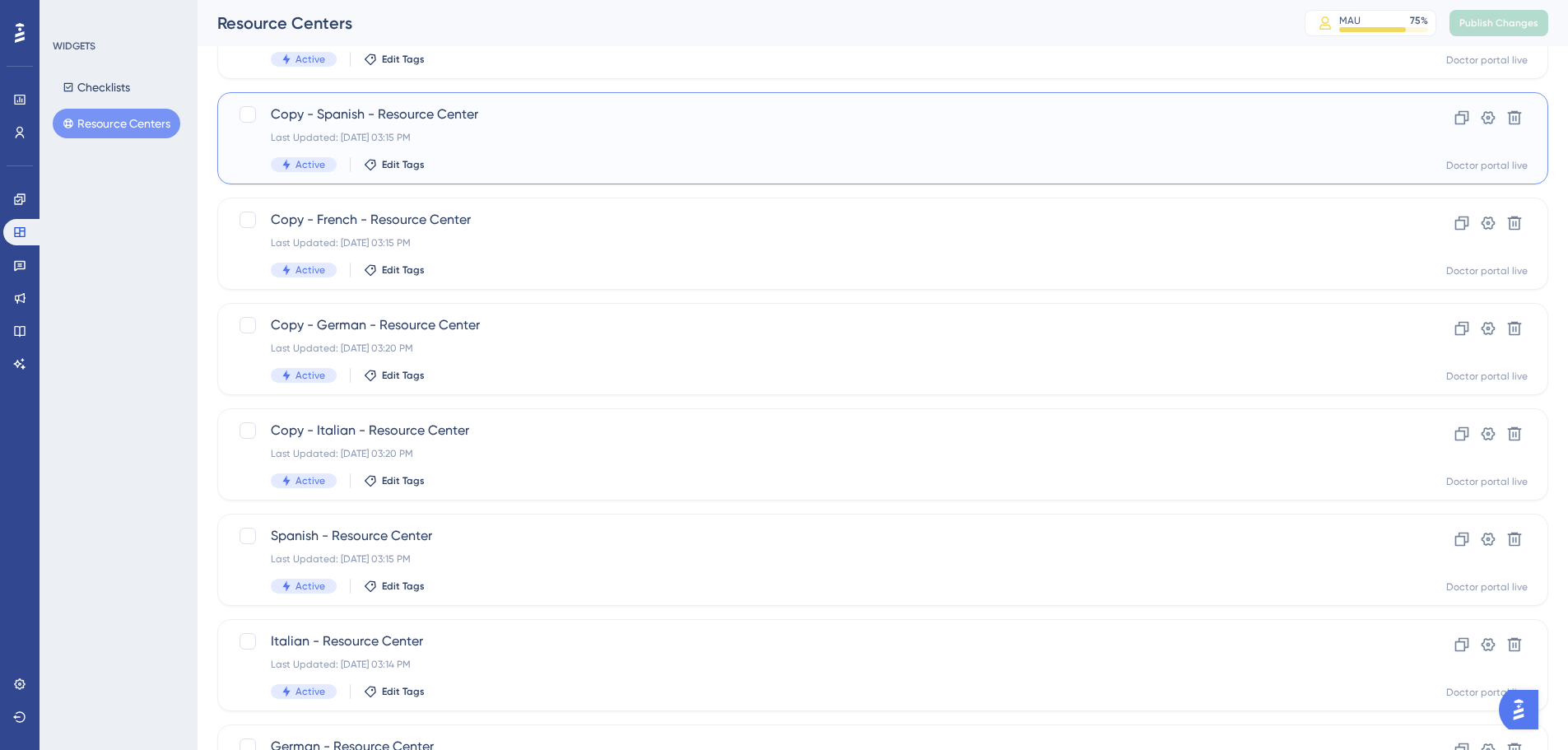 click on "Copy - Spanish  - Resource Center" at bounding box center (817, 114) 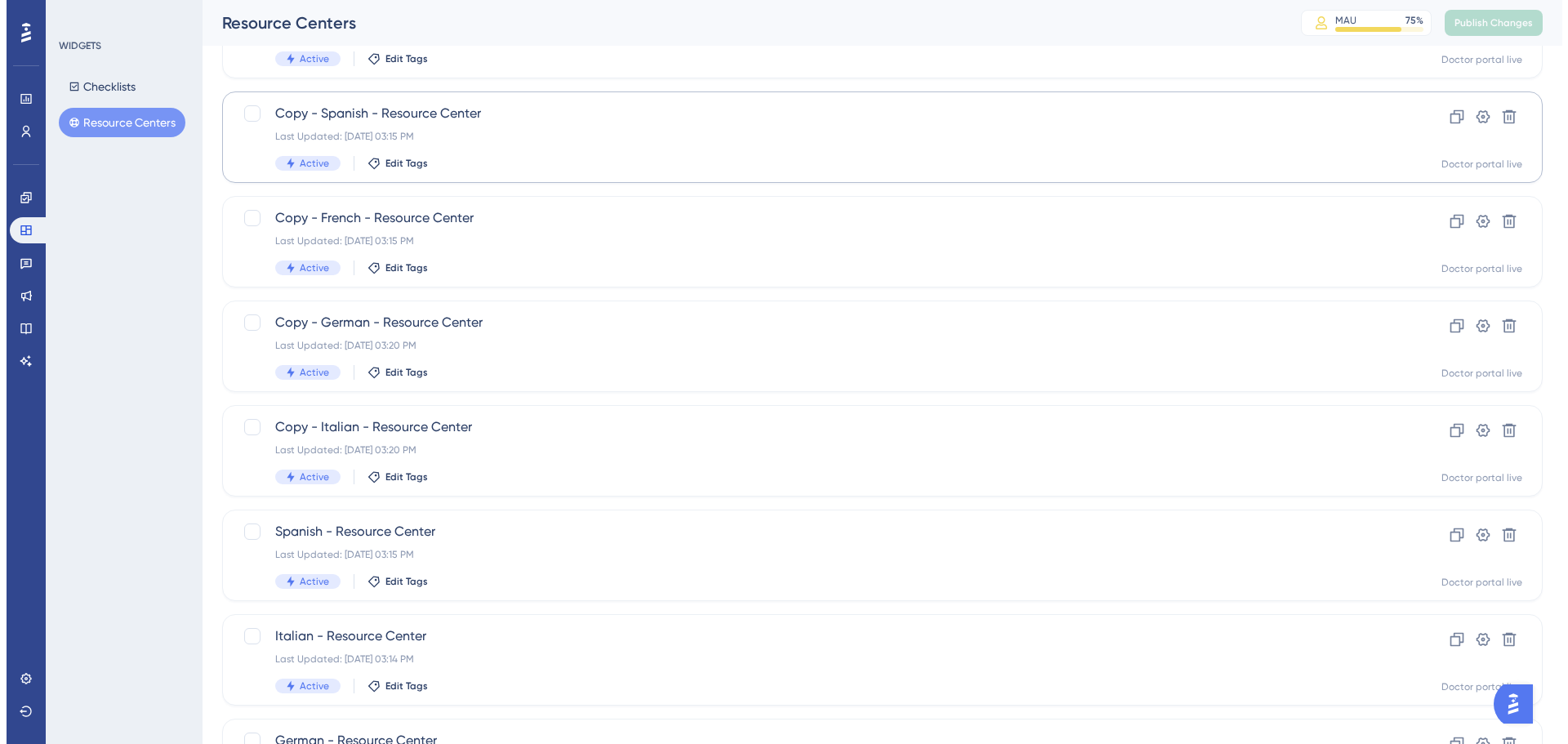 scroll, scrollTop: 0, scrollLeft: 0, axis: both 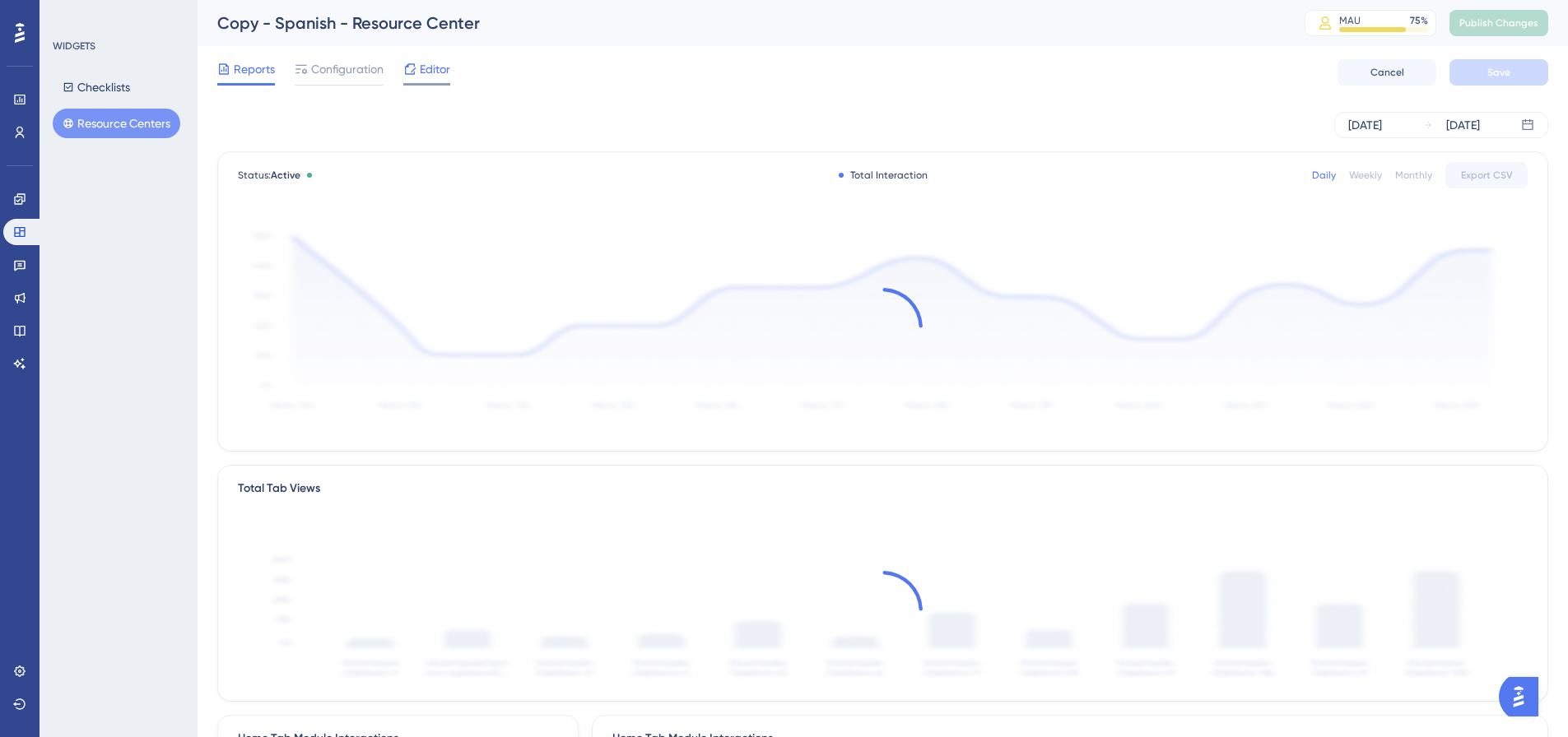click on "Editor" at bounding box center [426, 69] 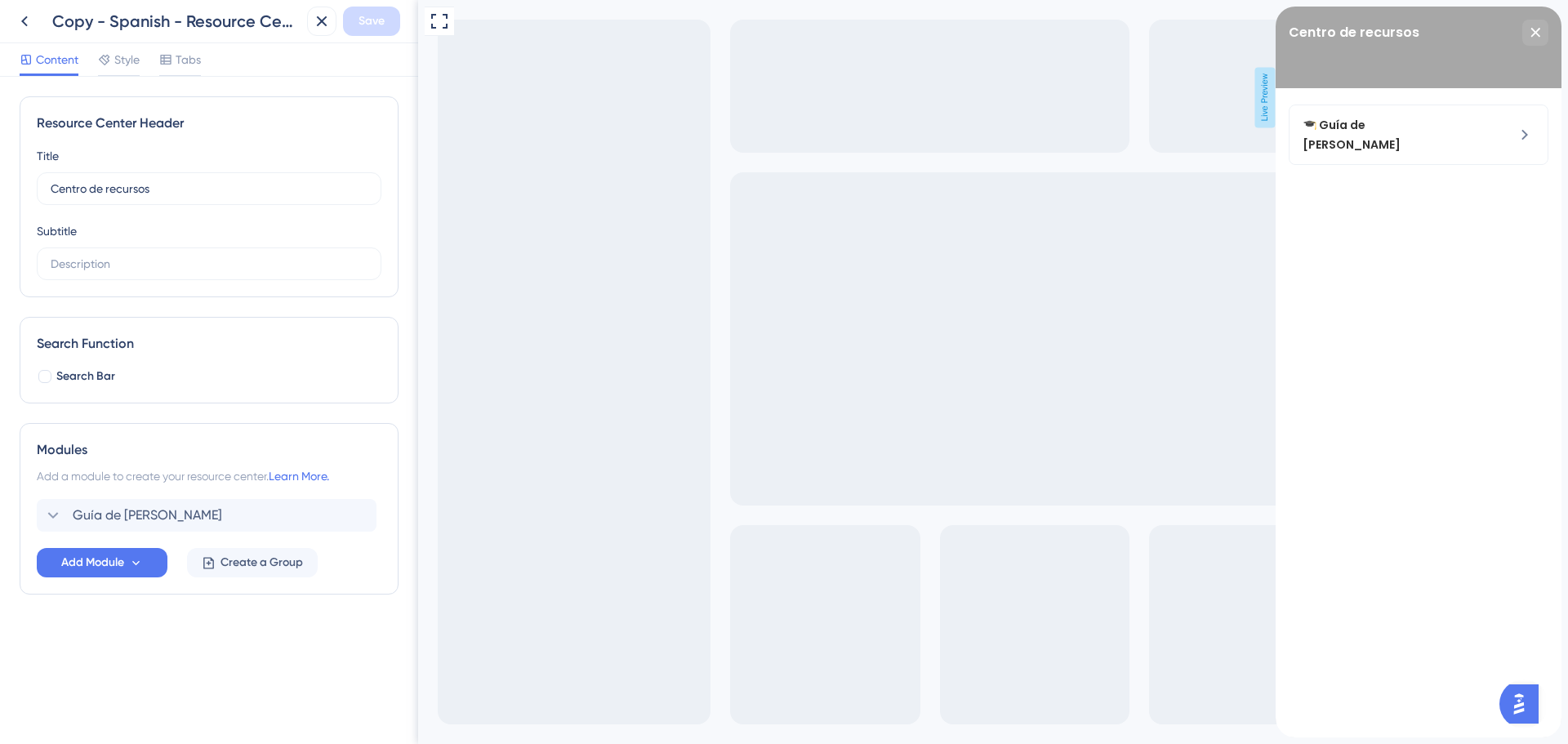 scroll, scrollTop: 0, scrollLeft: 0, axis: both 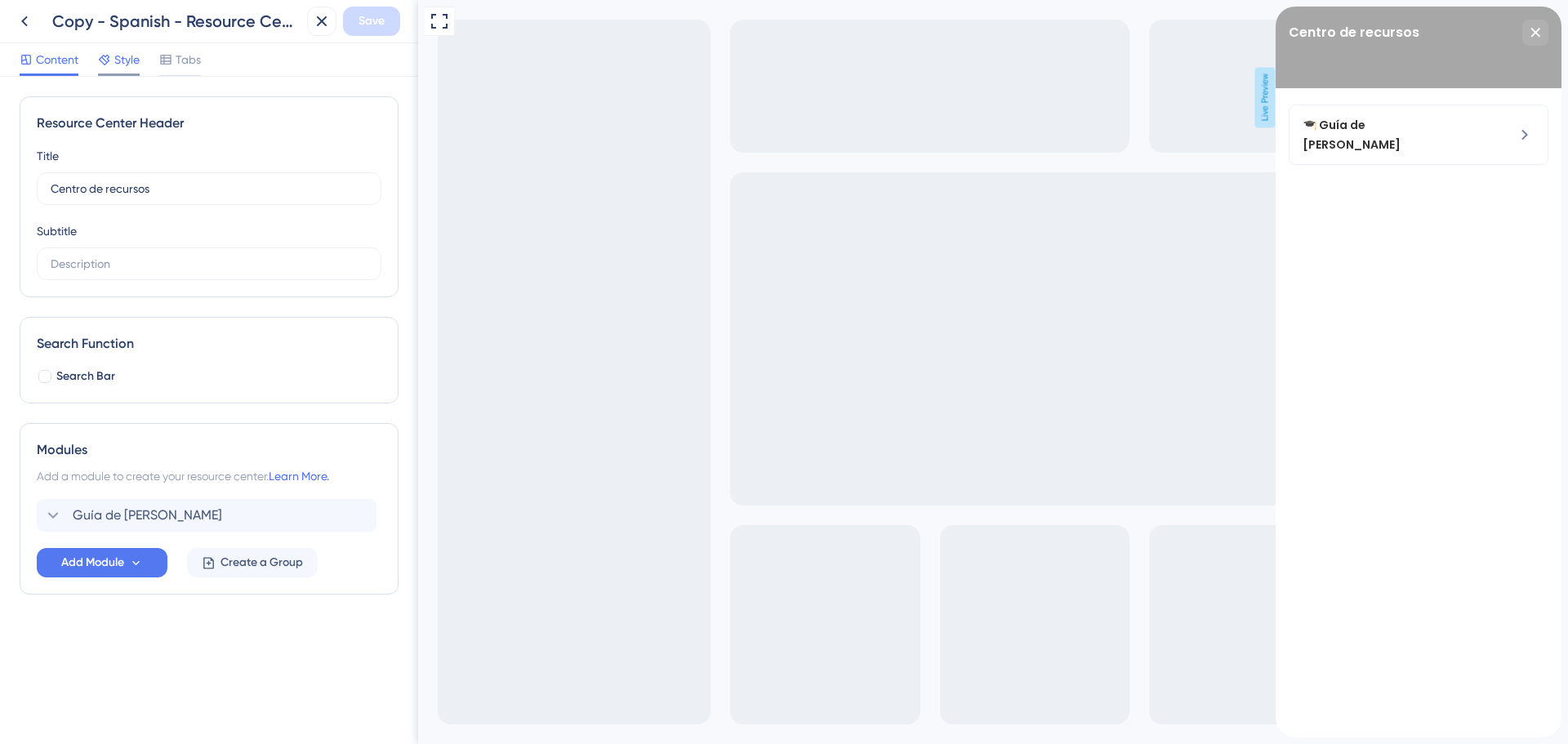 click on "Style" at bounding box center (127, 60) 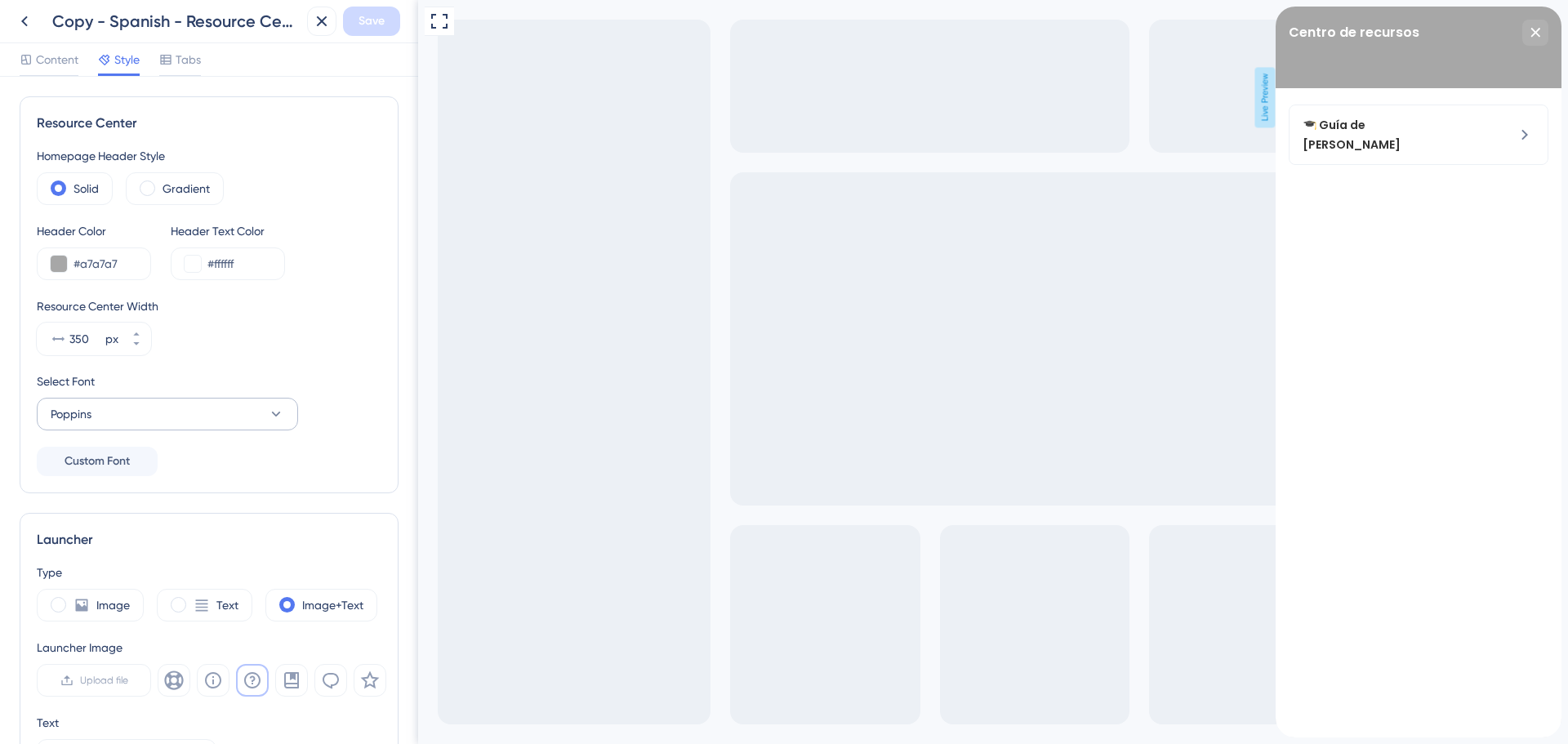 scroll, scrollTop: 0, scrollLeft: 0, axis: both 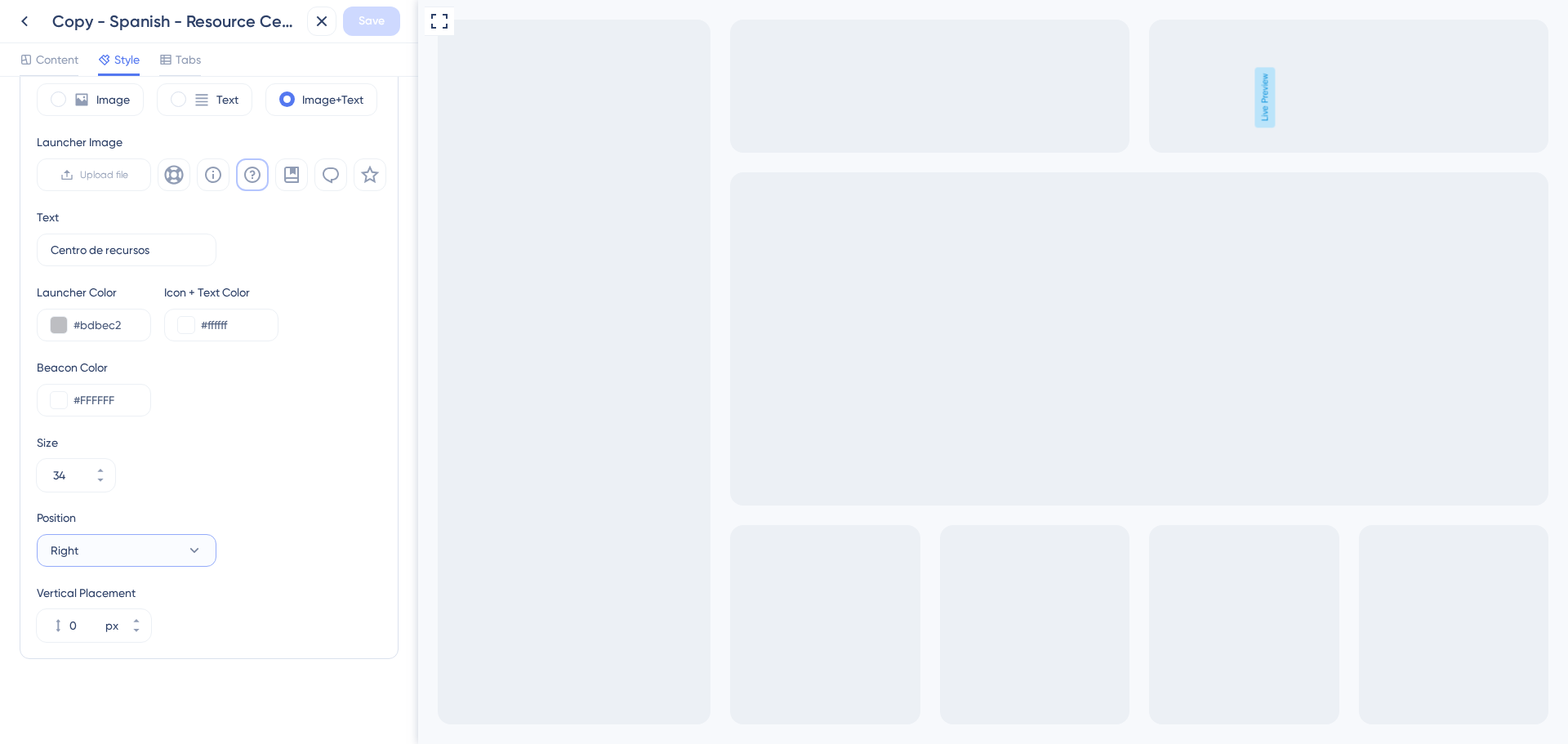 click on "Right" at bounding box center [127, 550] 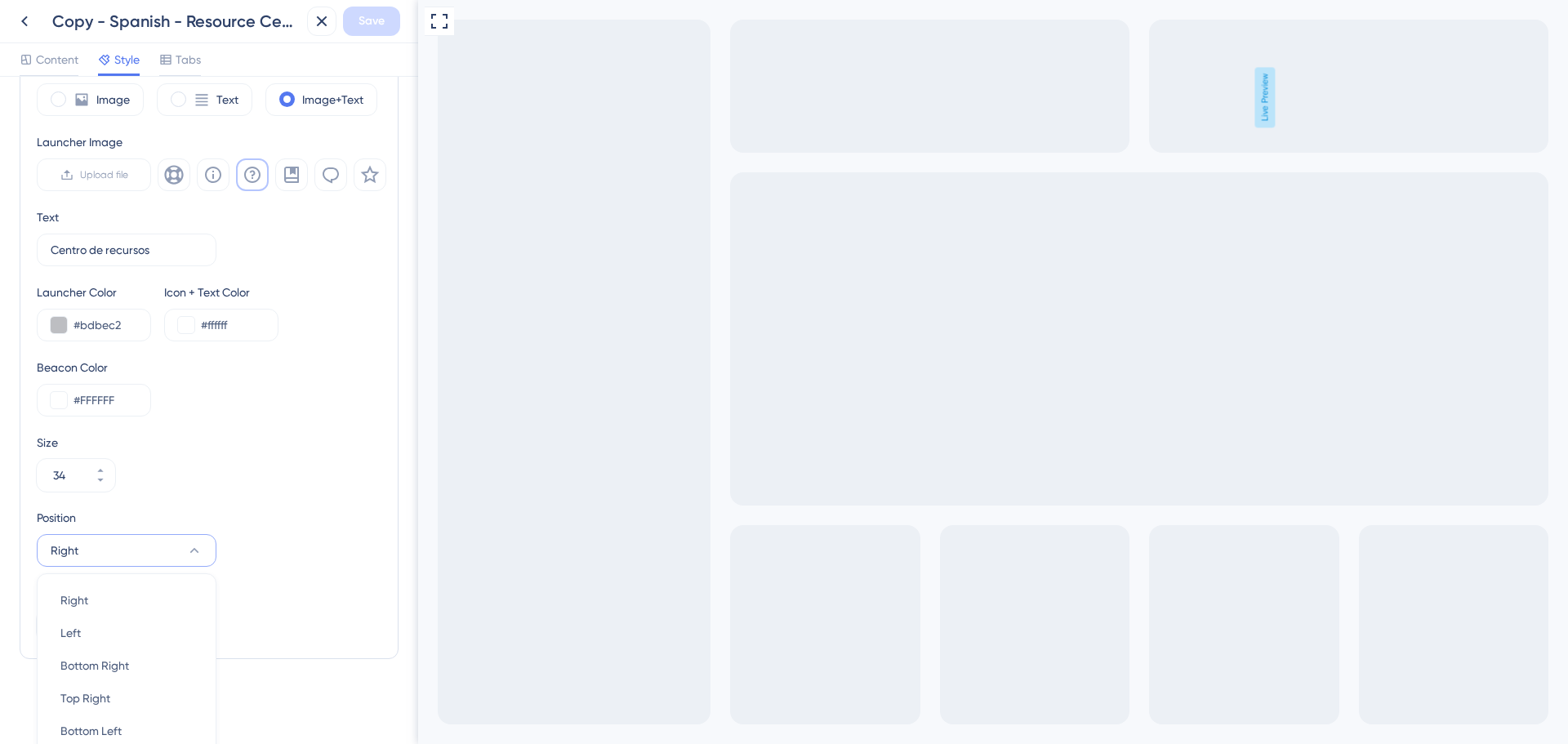 scroll, scrollTop: 552, scrollLeft: 0, axis: vertical 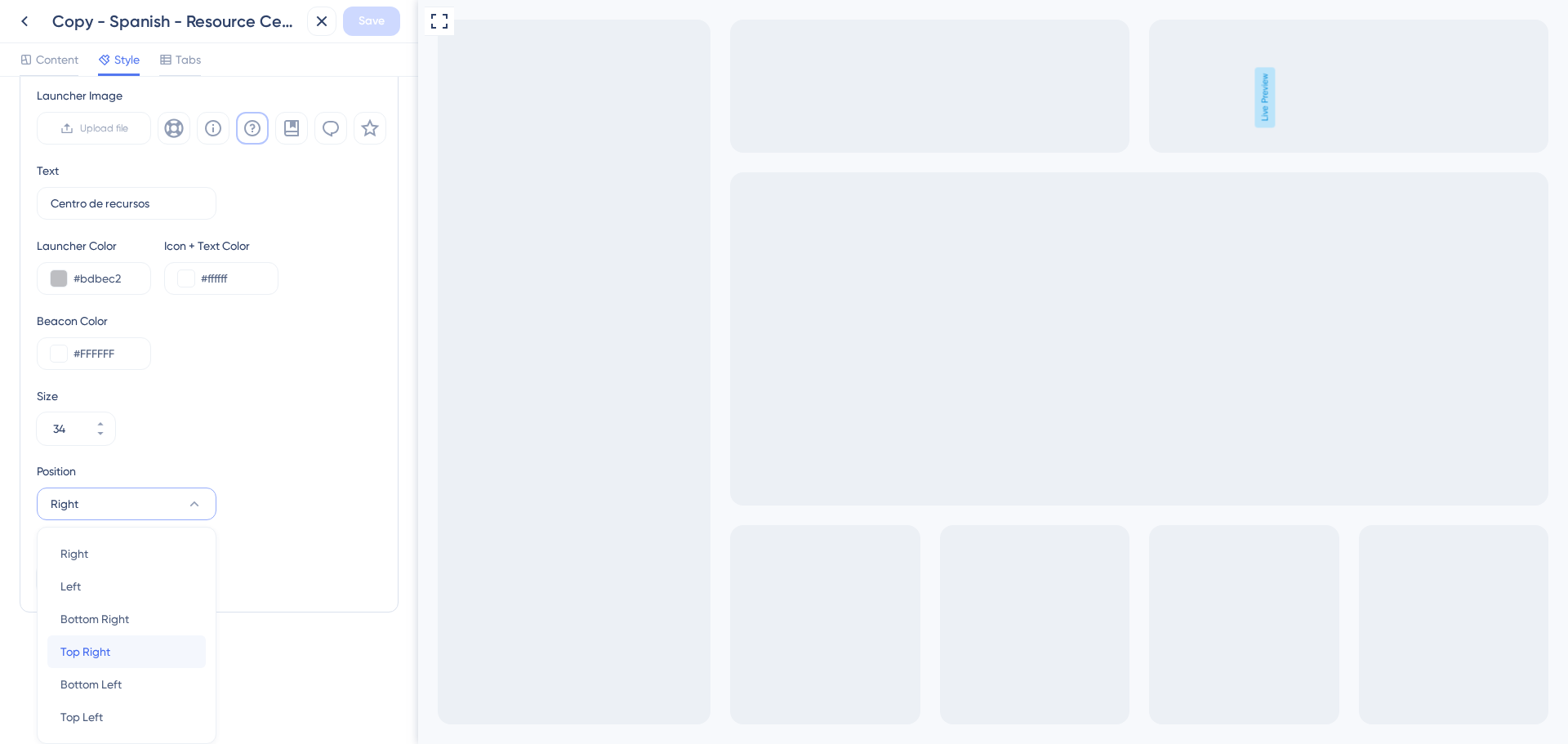 click on "Top Right Top Right" at bounding box center (127, 652) 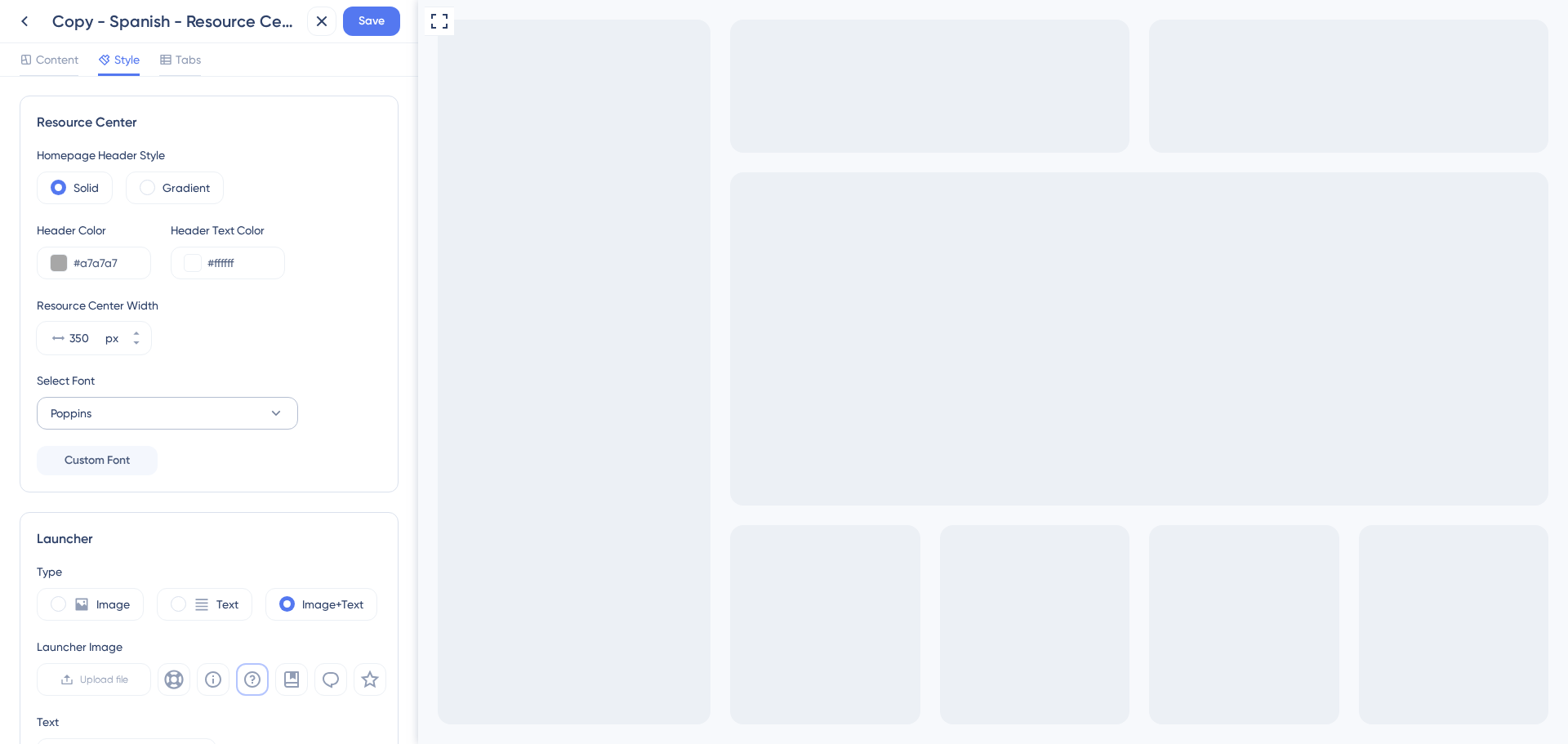 scroll, scrollTop: 0, scrollLeft: 0, axis: both 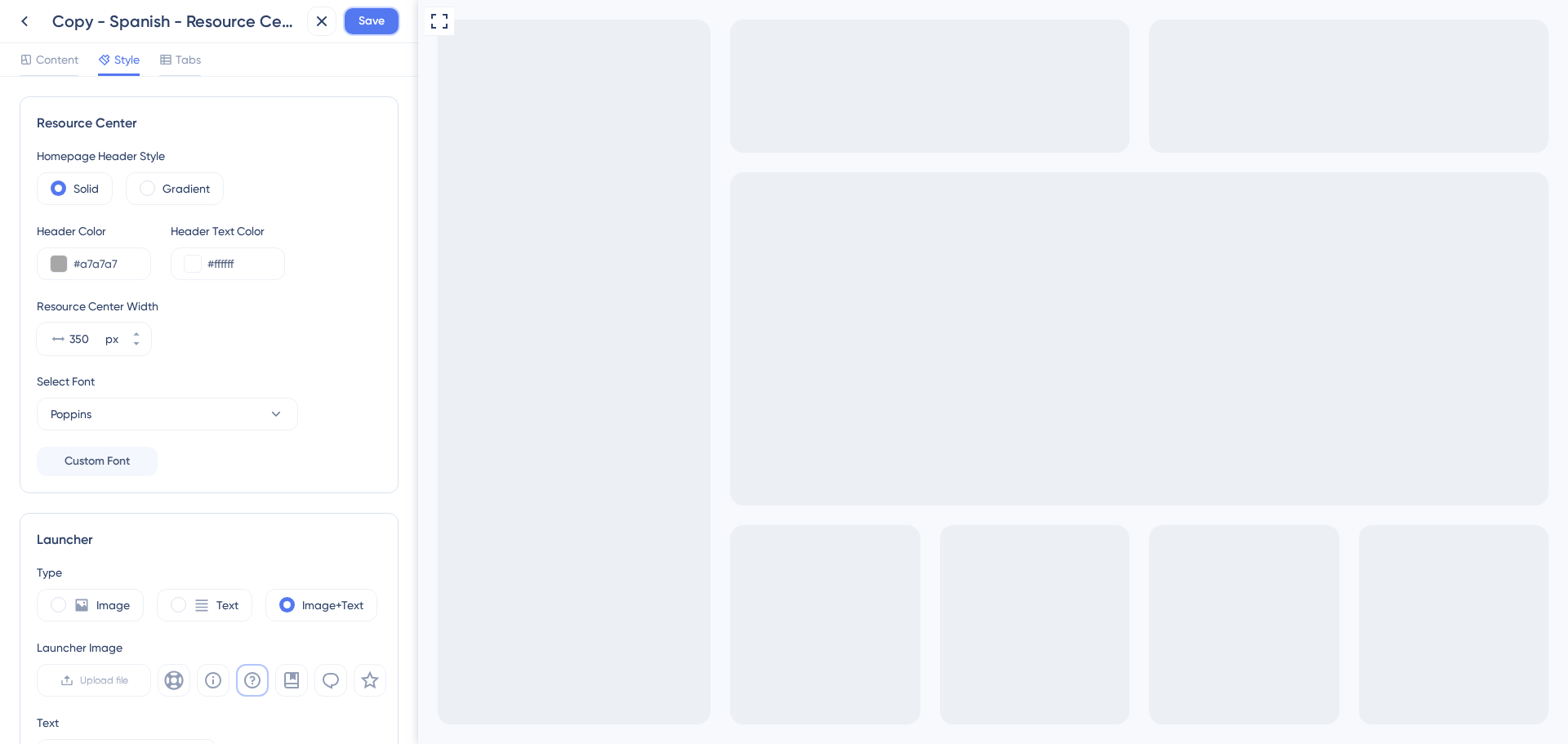 click on "Save" at bounding box center (372, 21) 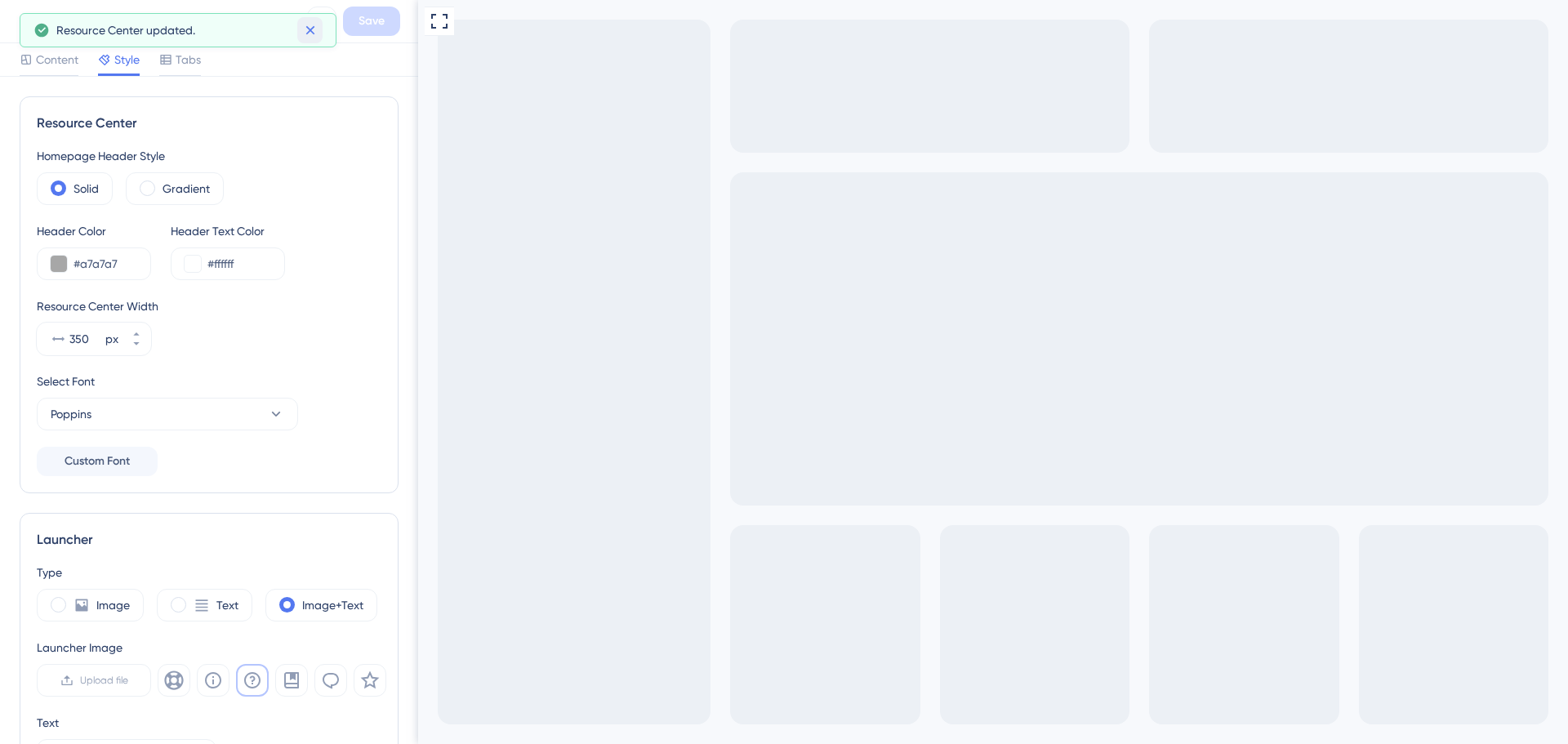 click 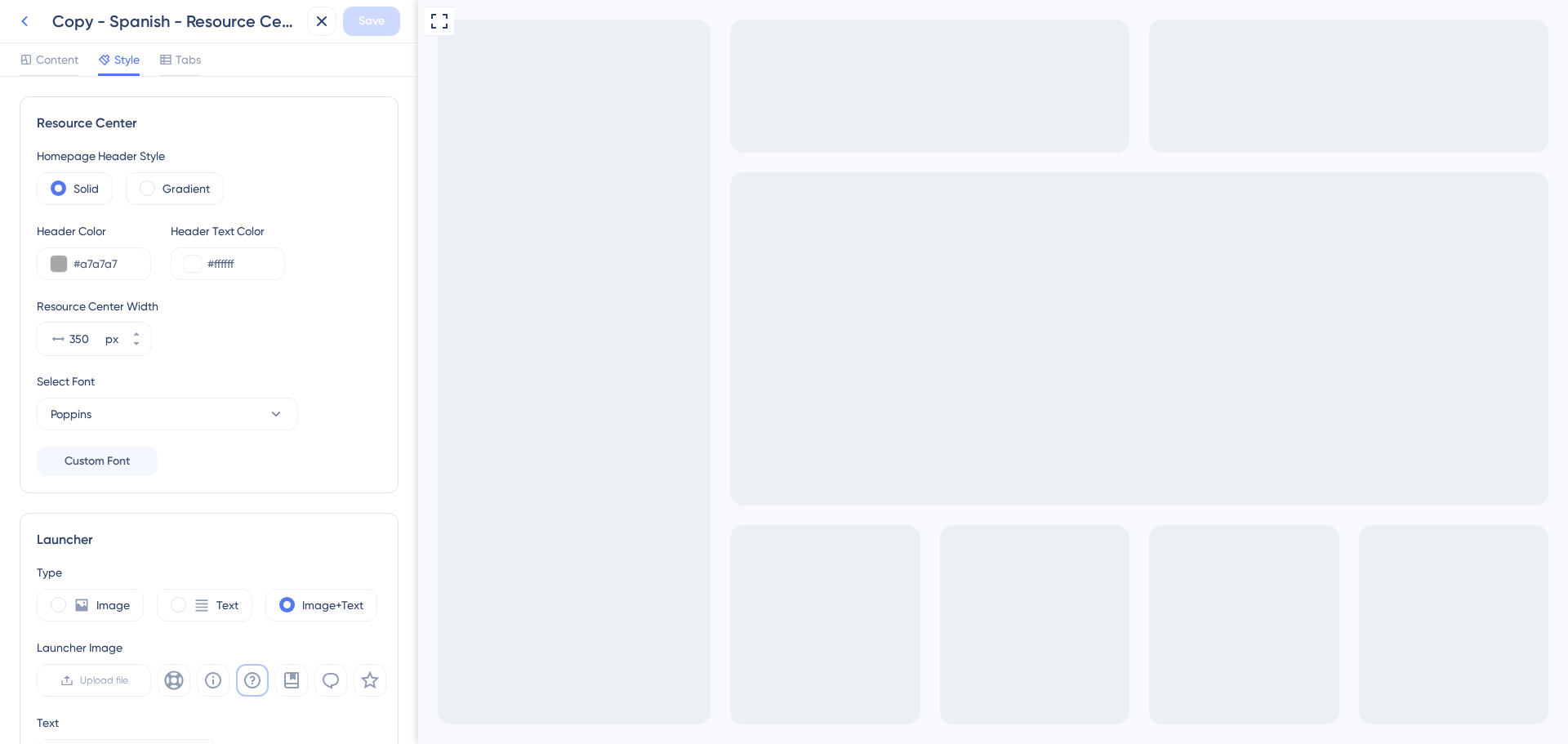 click 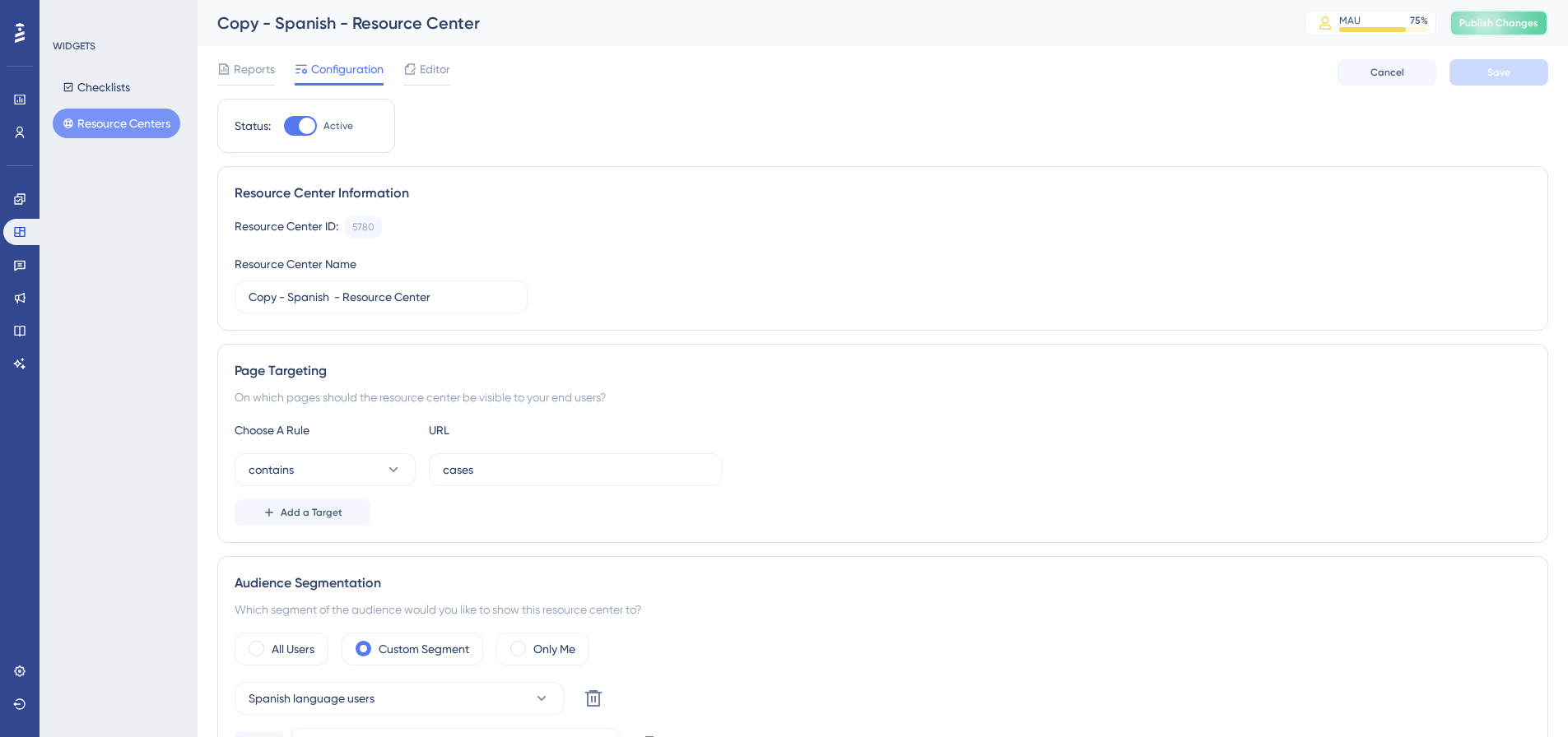 click on "Publish Changes" at bounding box center (1499, 23) 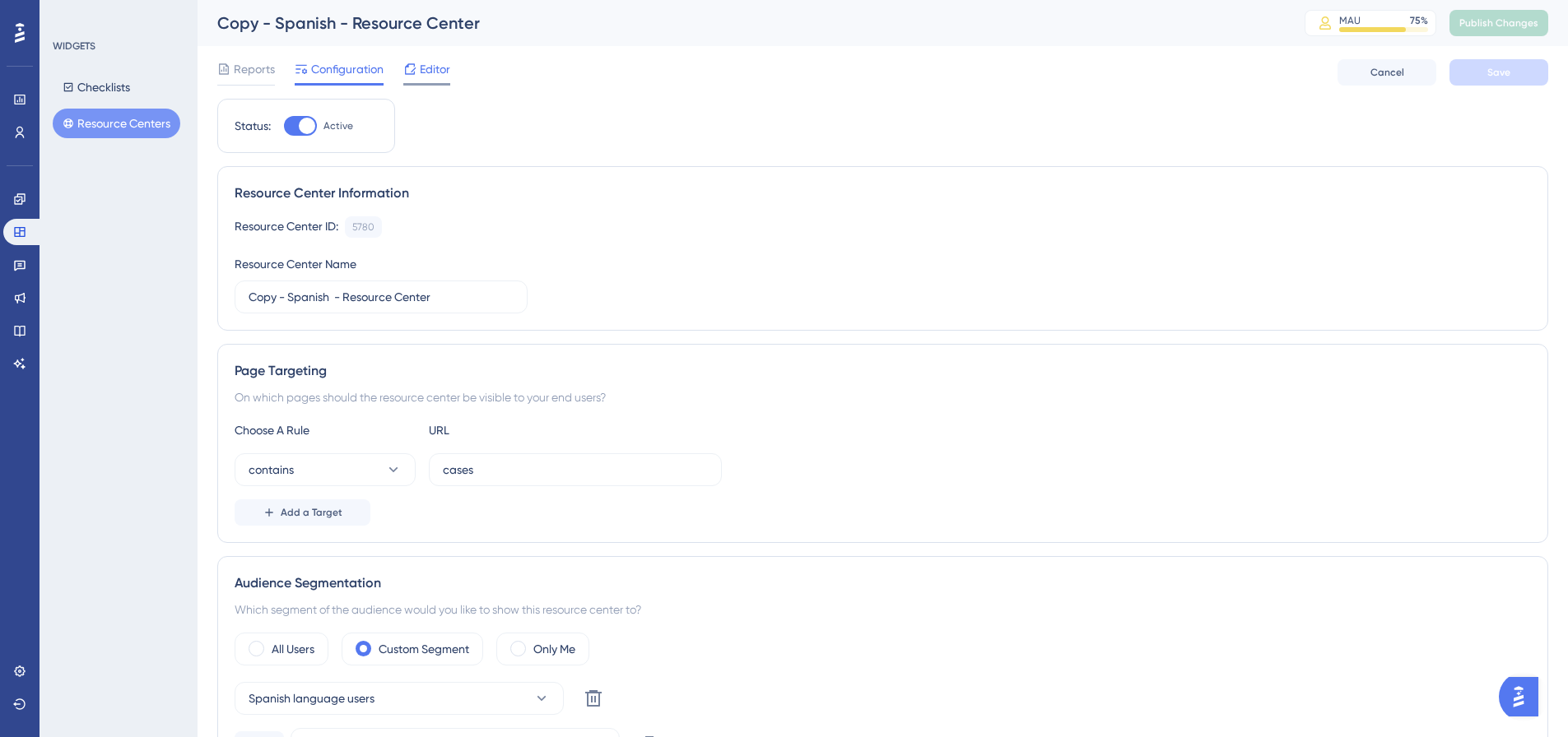 click on "Editor" at bounding box center (435, 69) 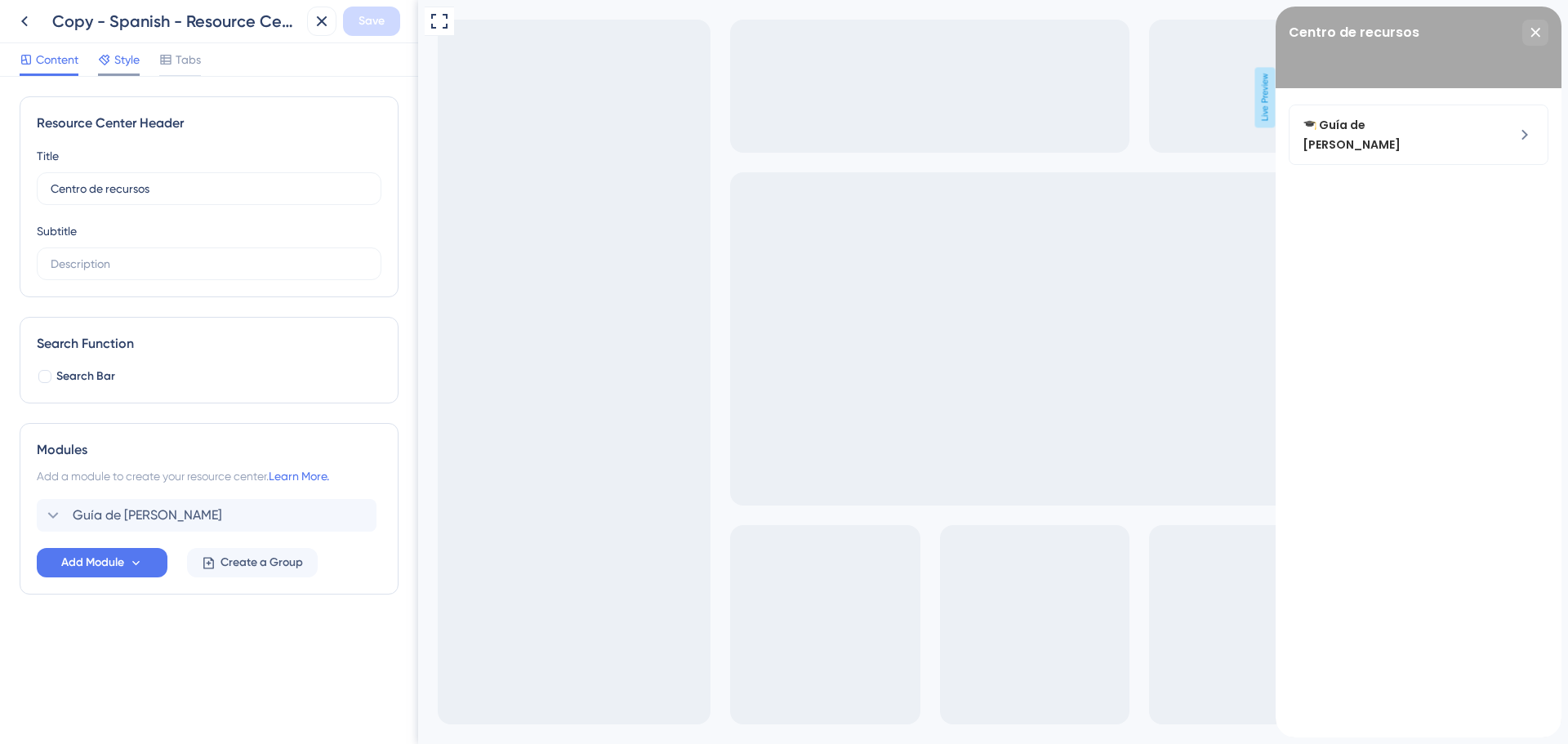 scroll, scrollTop: 0, scrollLeft: 0, axis: both 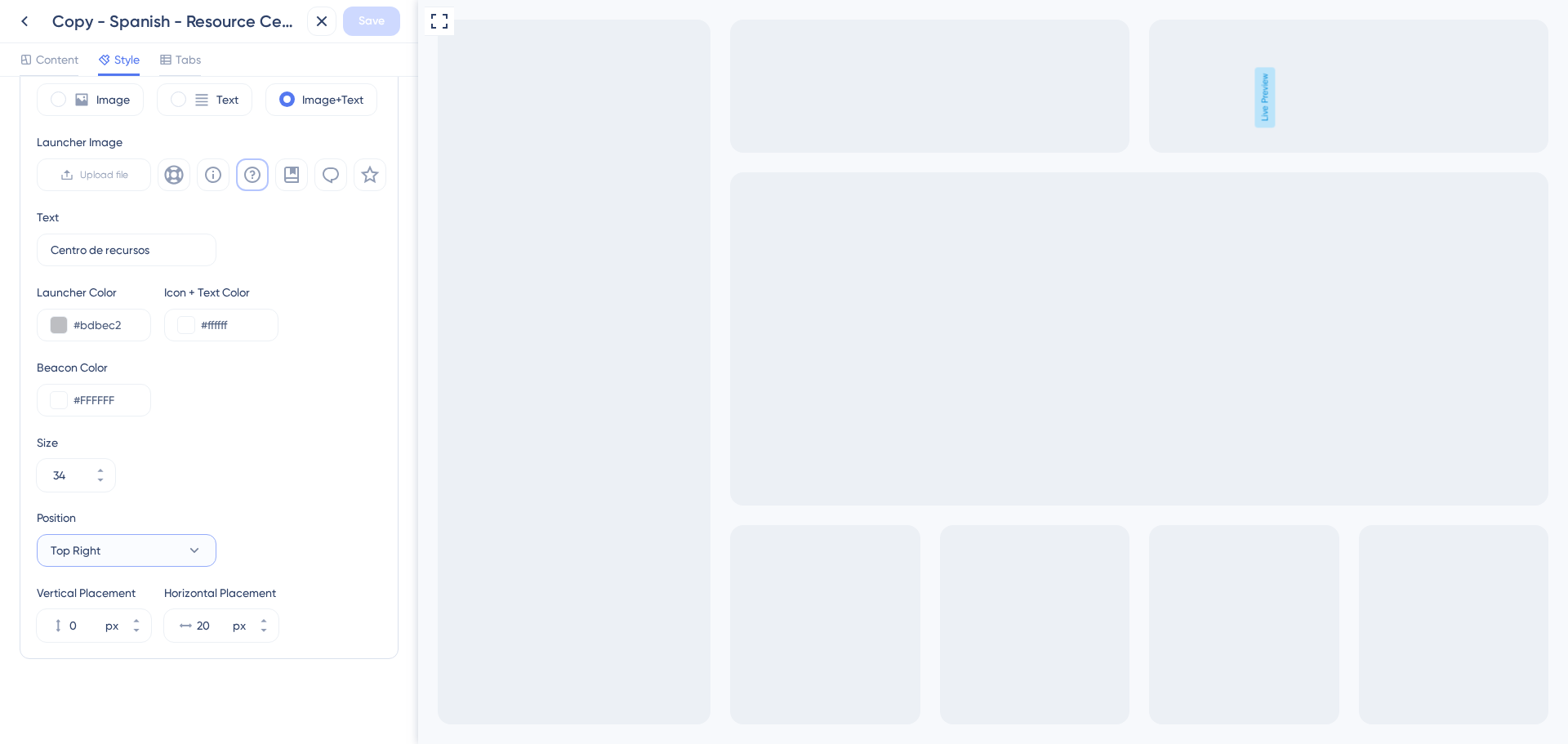 click on "Top Right" at bounding box center (127, 550) 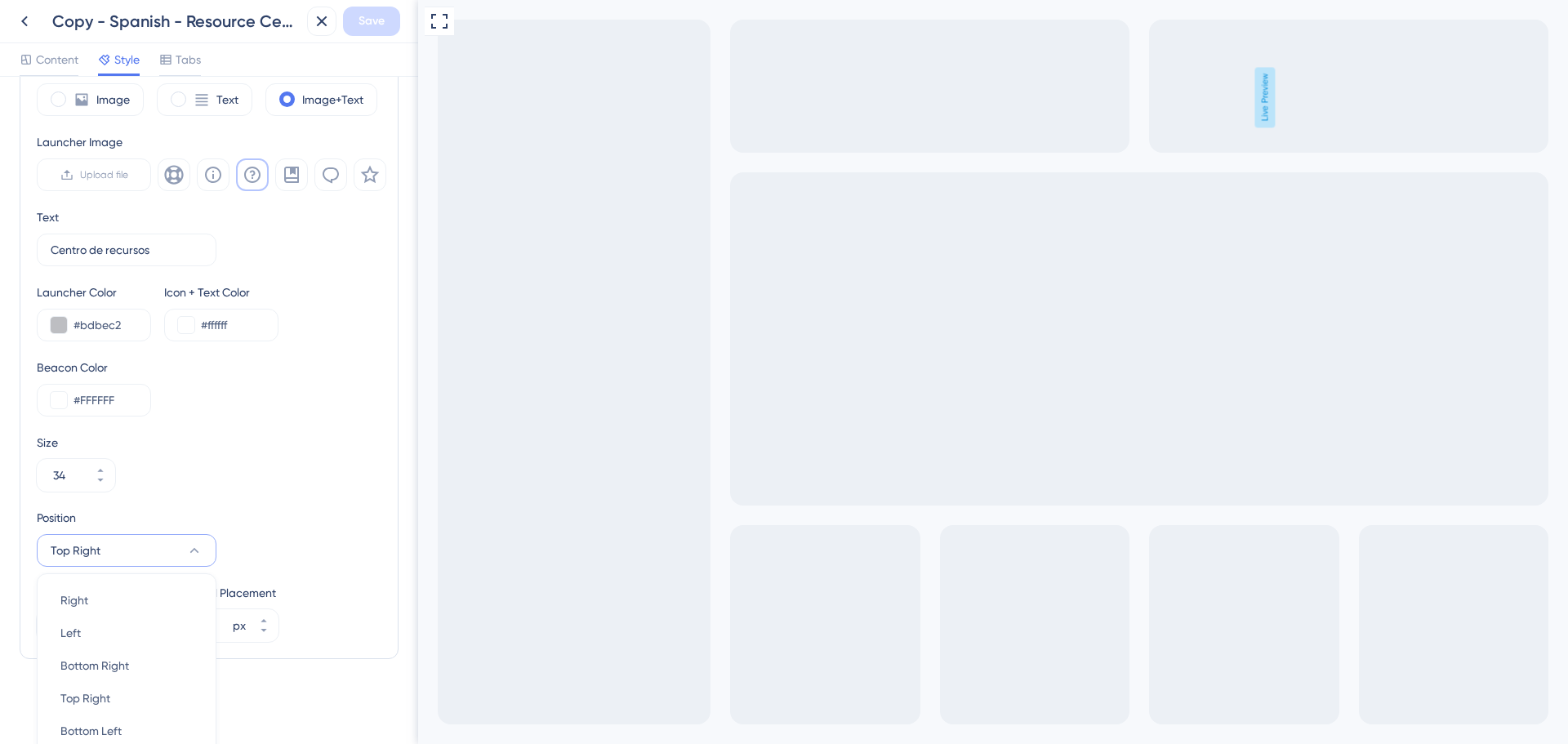 scroll, scrollTop: 552, scrollLeft: 0, axis: vertical 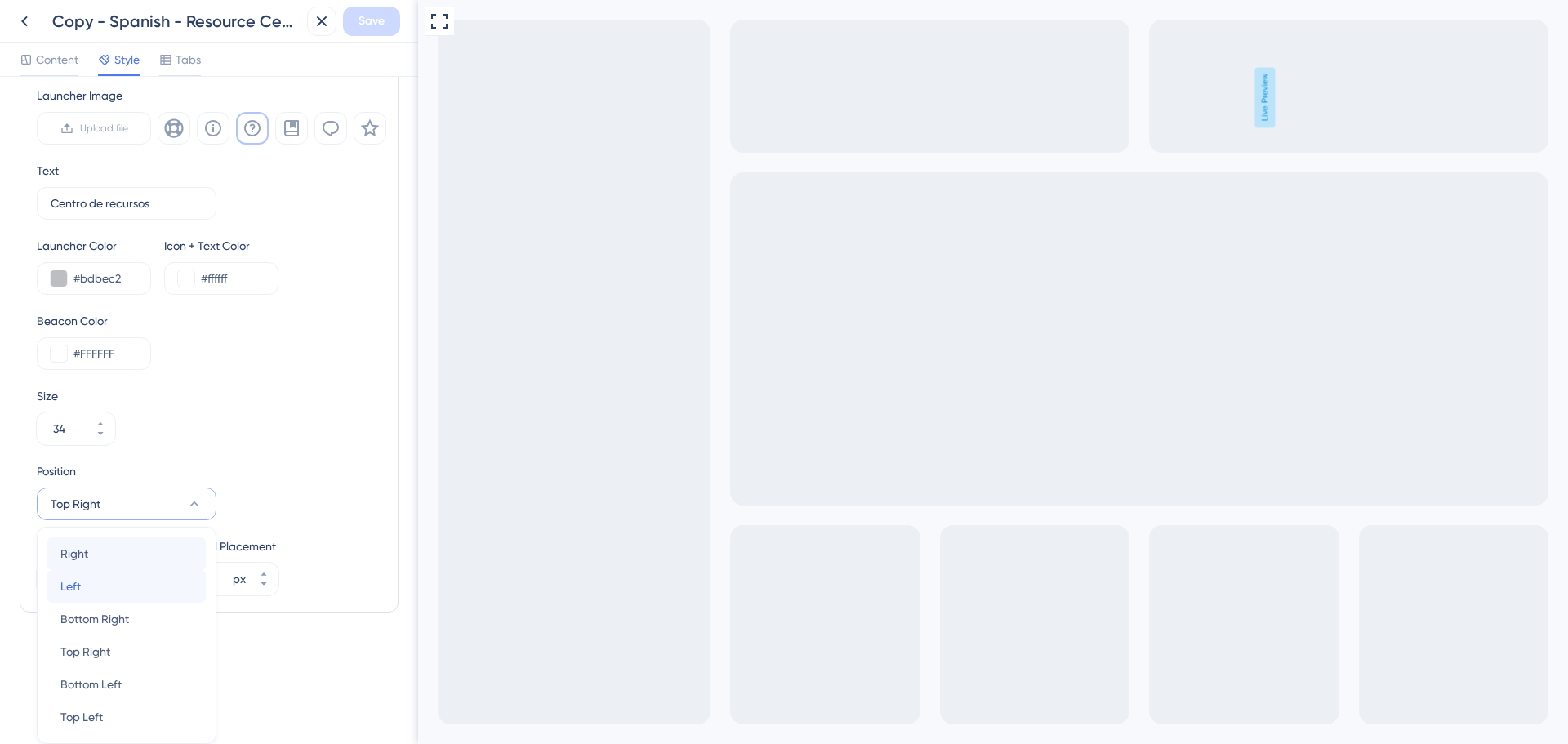 drag, startPoint x: 144, startPoint y: 572, endPoint x: 144, endPoint y: 562, distance: 10 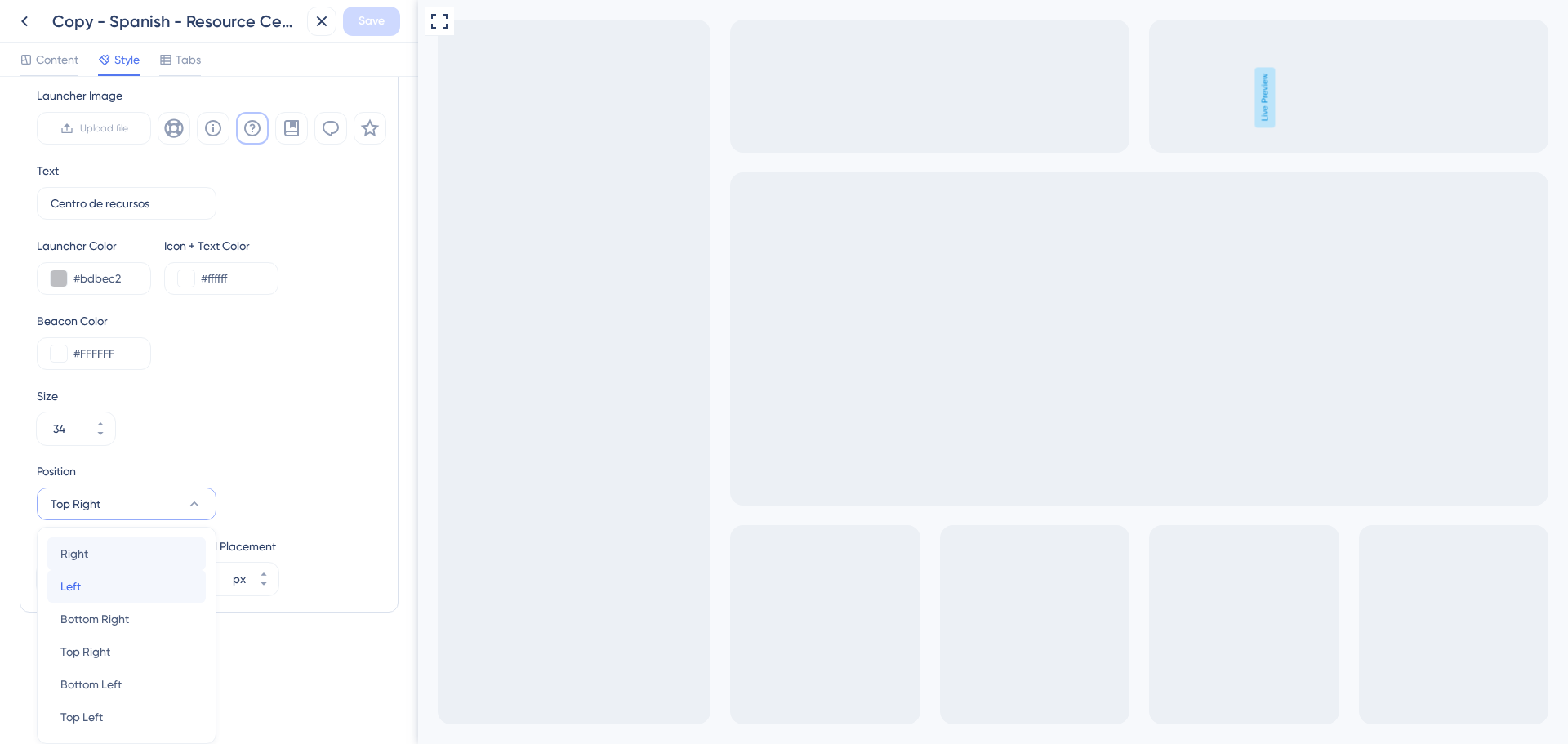 click on "Right Right Left Left Bottom Right Bottom Right Top Right Top Right Bottom Left Bottom Left Top Left Top Left" at bounding box center [127, 635] 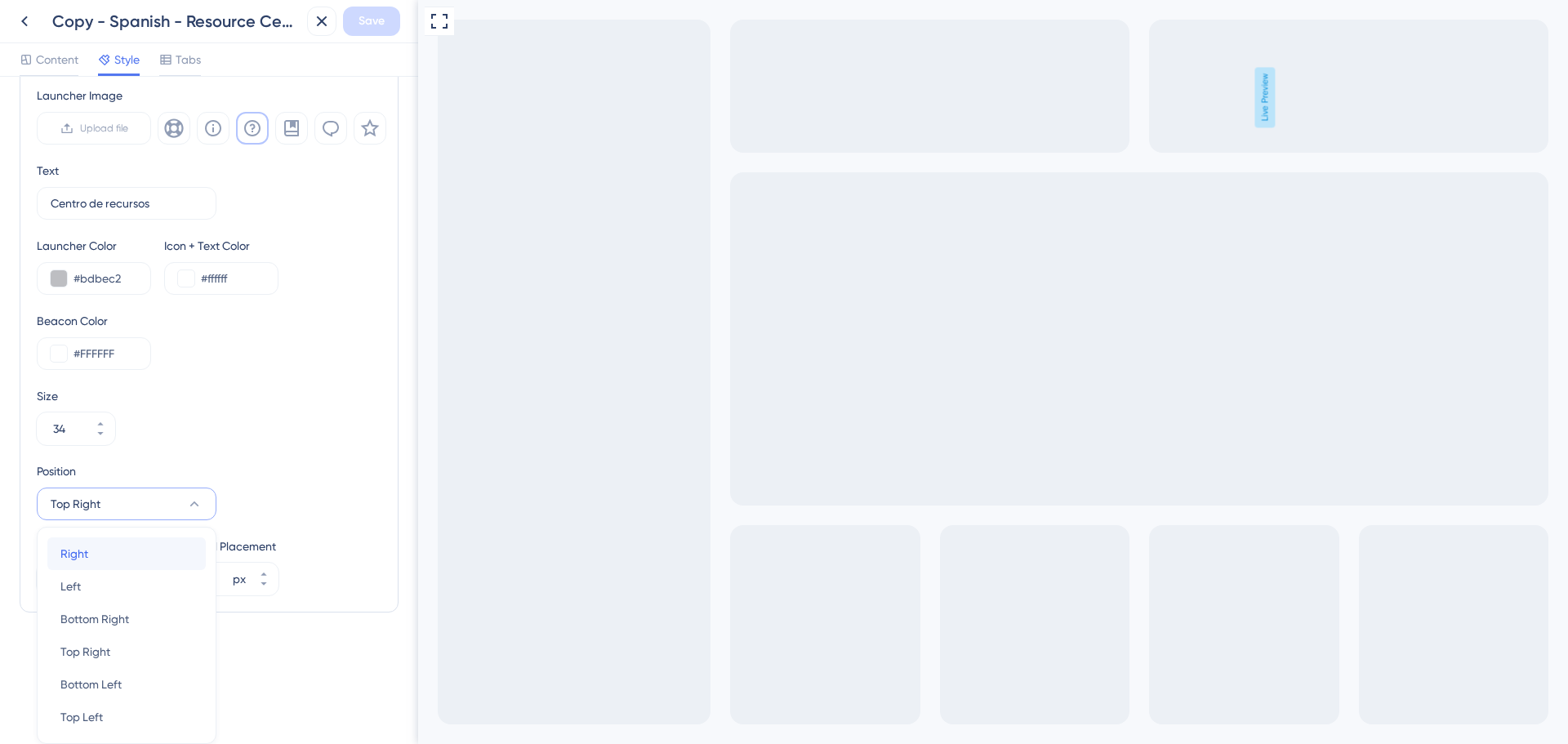 click on "Right Right" at bounding box center [127, 554] 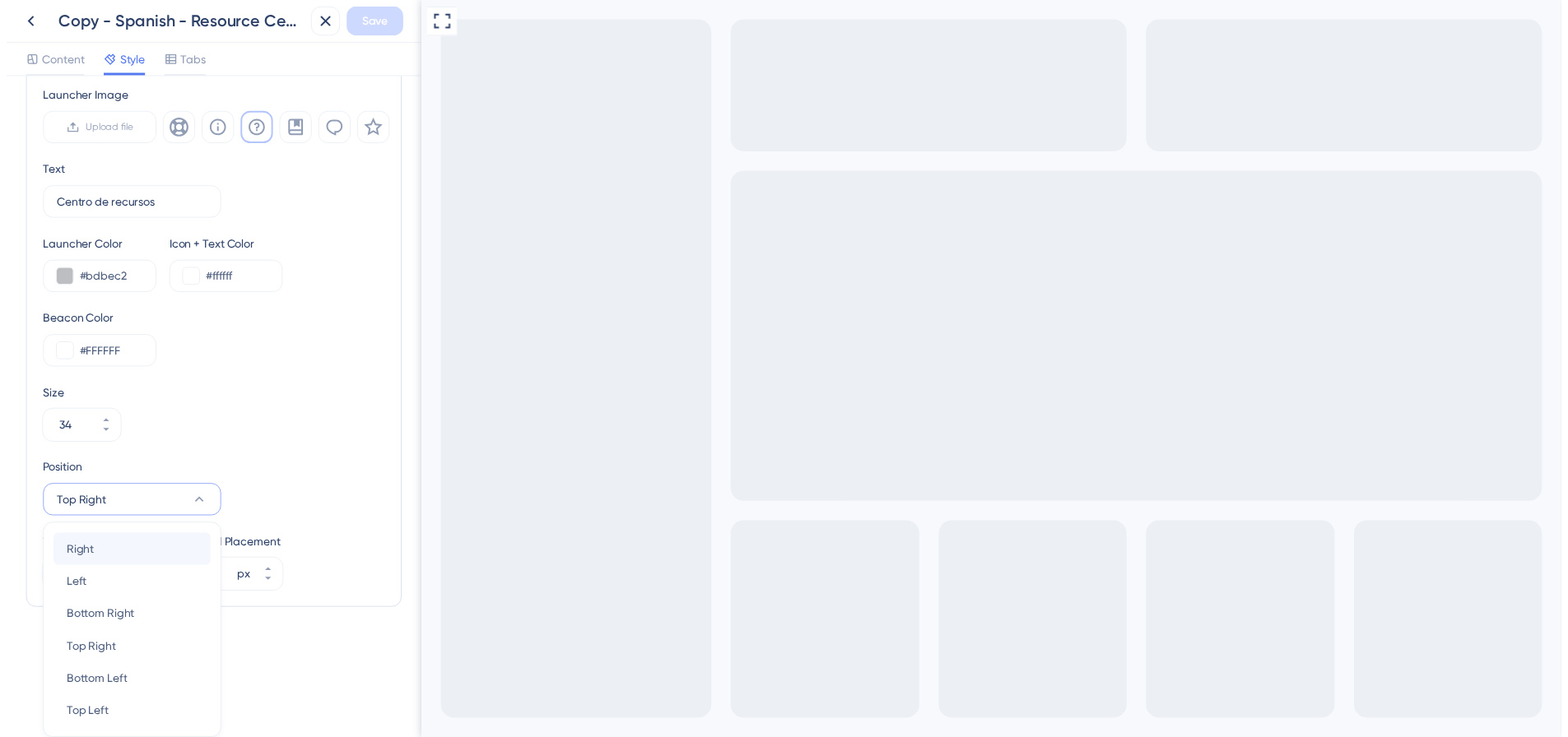 scroll, scrollTop: 509, scrollLeft: 0, axis: vertical 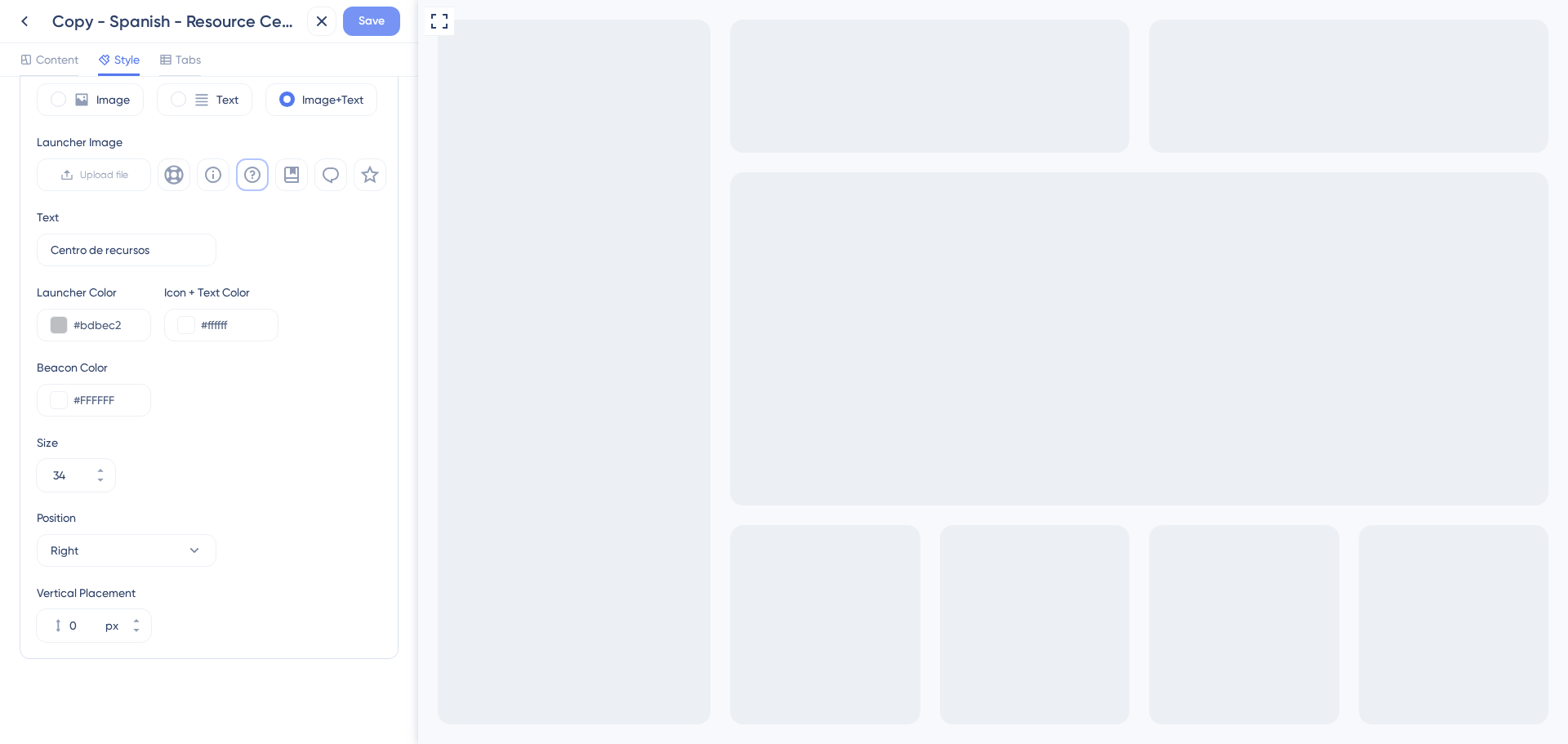 click on "Save" at bounding box center (372, 21) 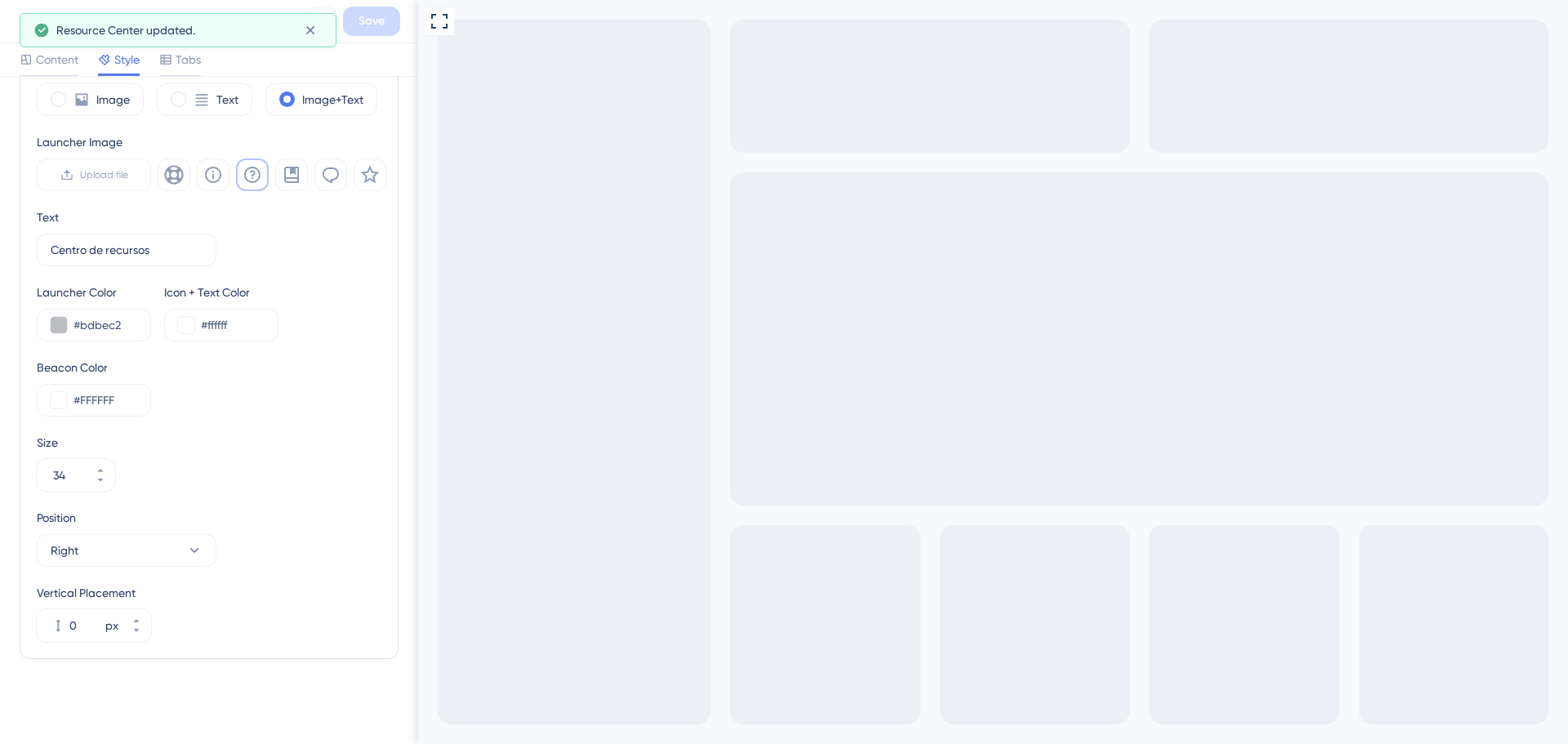 click on "Resource Center updated." at bounding box center (178, 30) 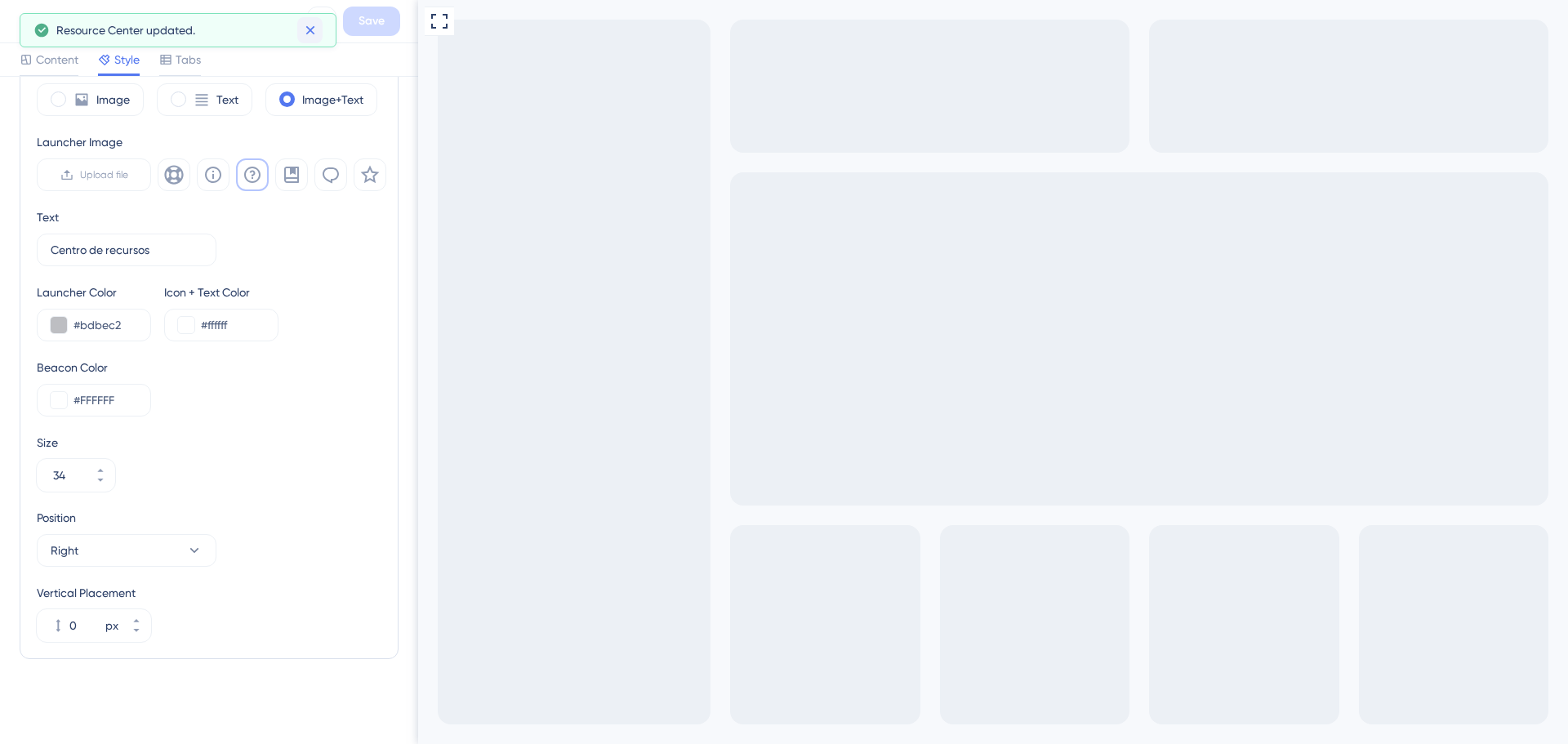 drag, startPoint x: 290, startPoint y: 29, endPoint x: 301, endPoint y: 30, distance: 11.045361 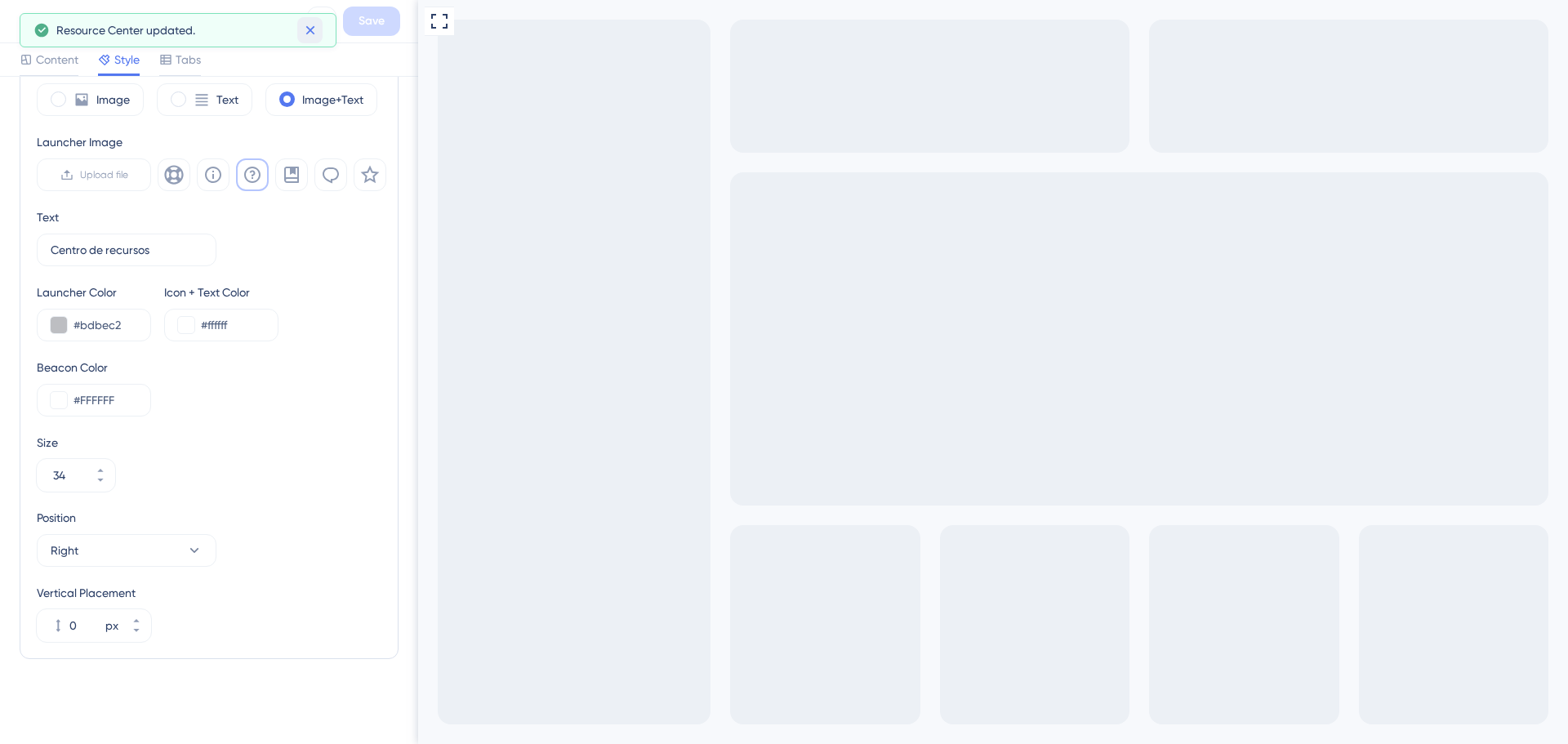 click 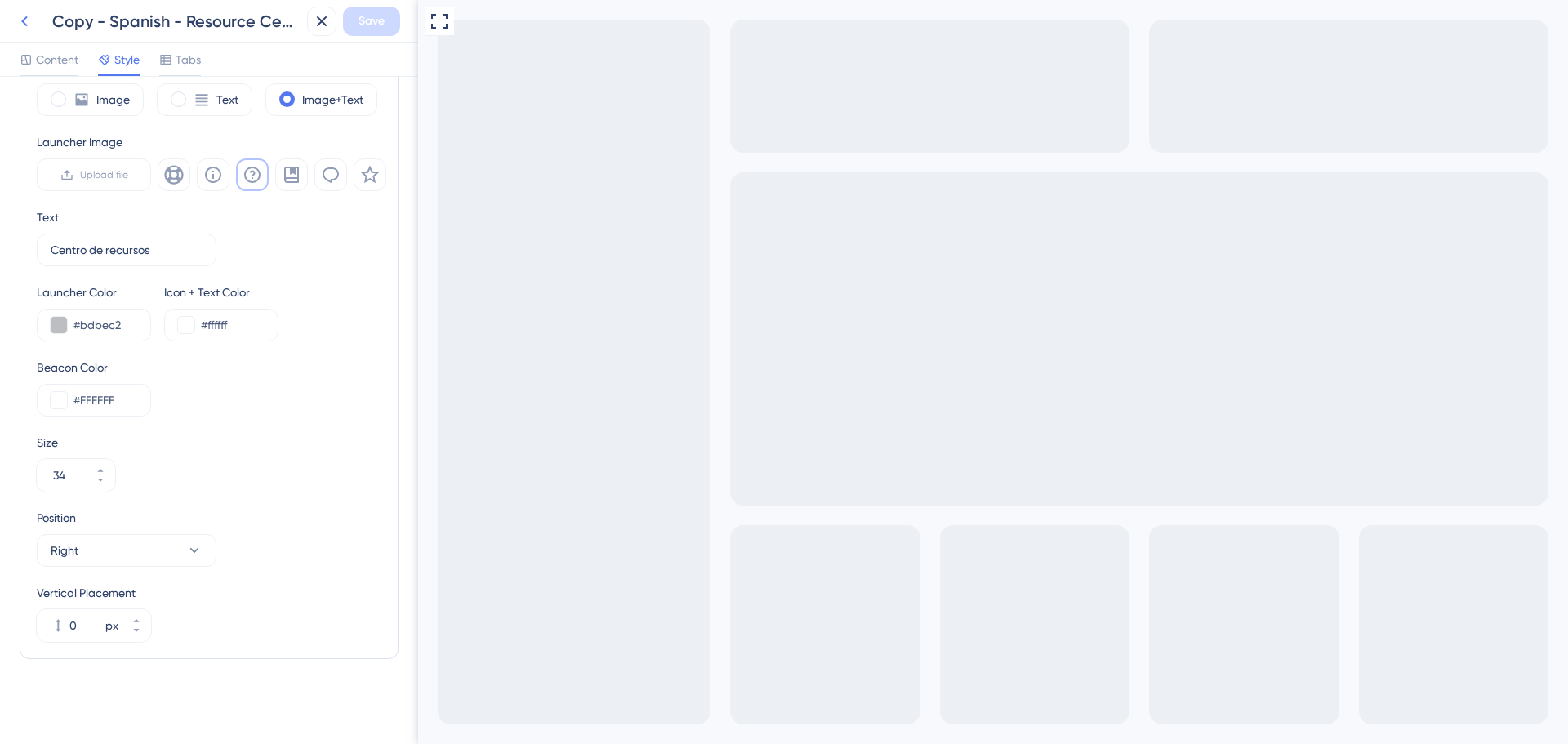 click 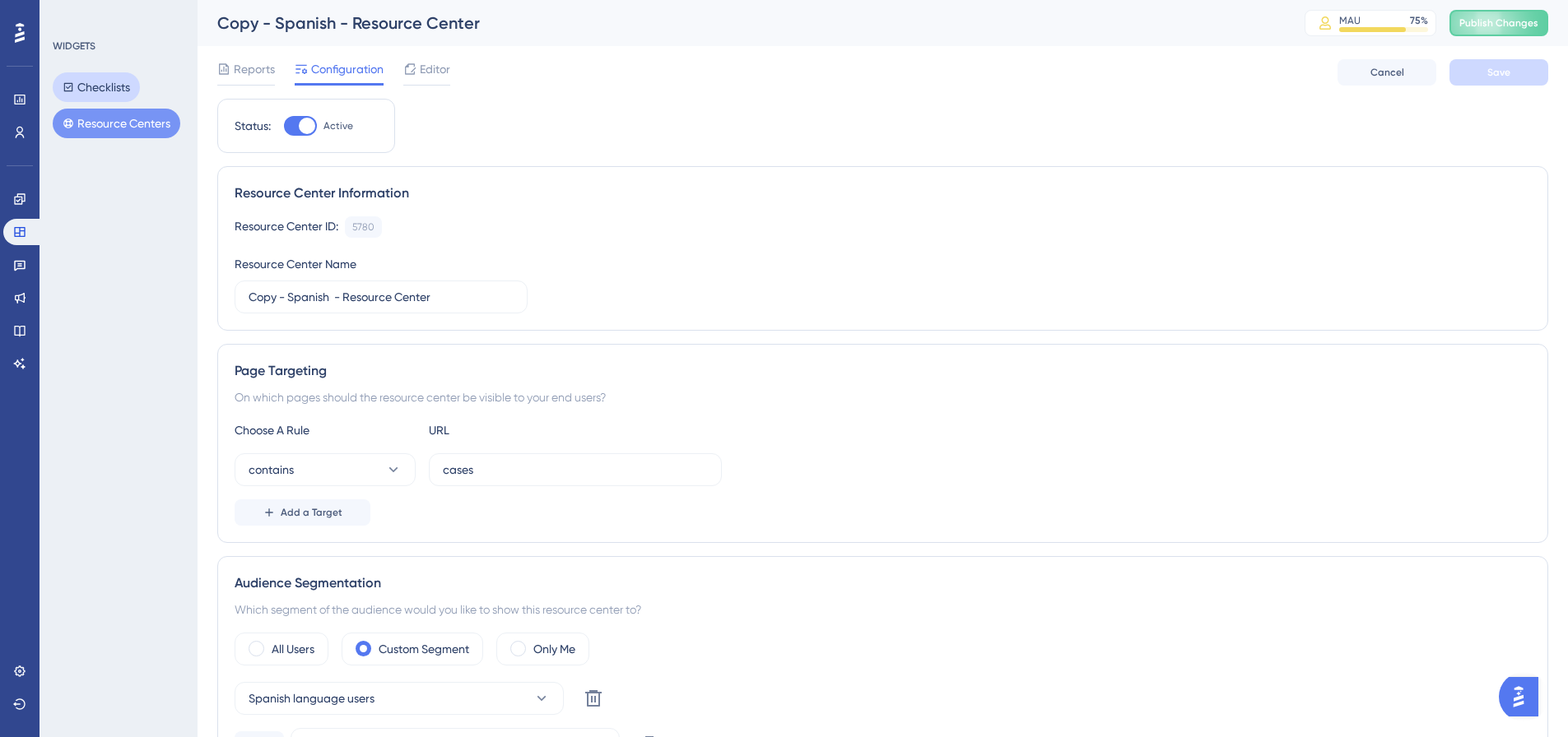 click on "Checklists" at bounding box center (96, 87) 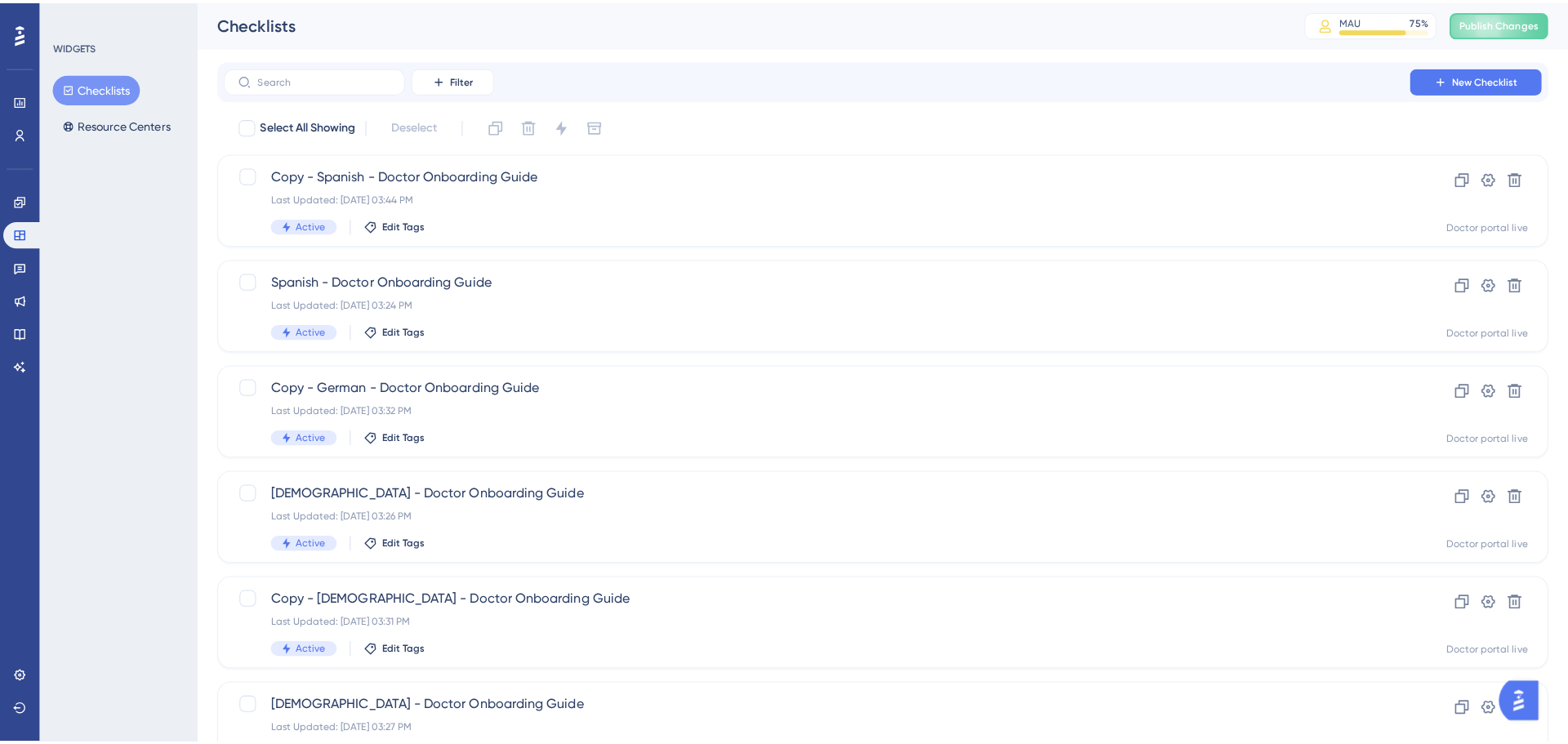 scroll, scrollTop: 0, scrollLeft: 0, axis: both 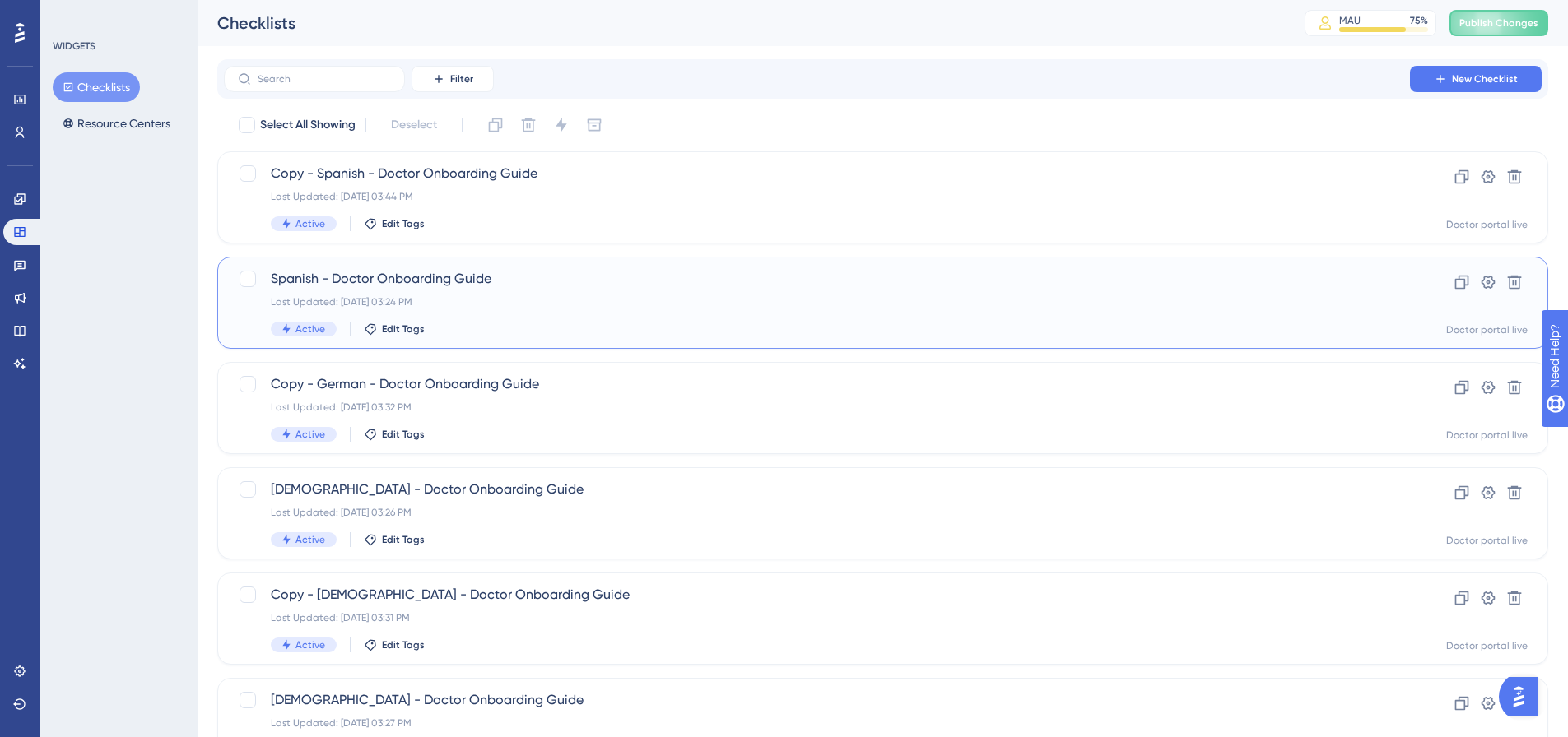 click on "Spanish - Doctor Onboarding Guide Last Updated: Jul 10 2025, 03:24 PM Active Edit Tags Clone Settings Delete Doctor portal live" at bounding box center (882, 303) 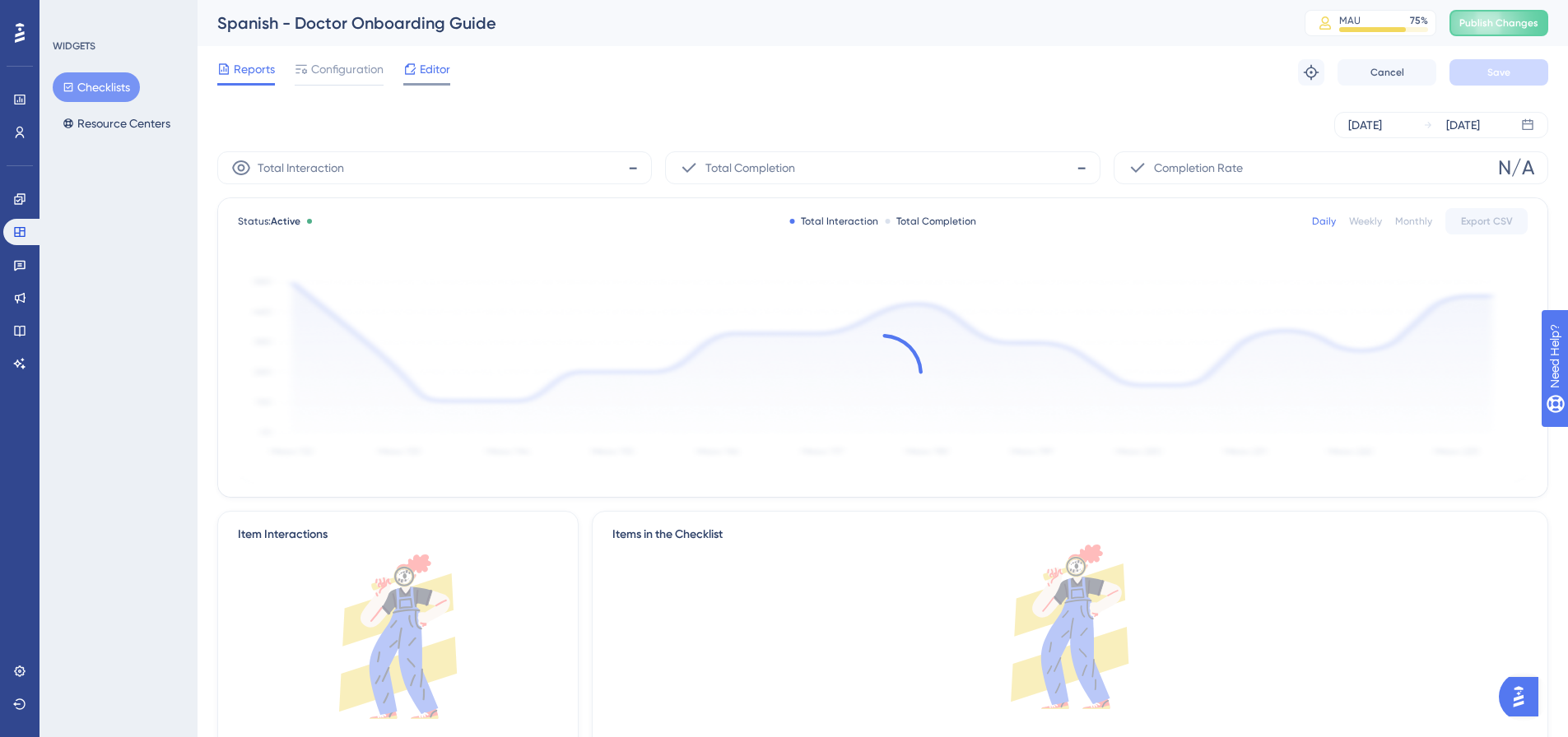 click on "Editor" at bounding box center (435, 69) 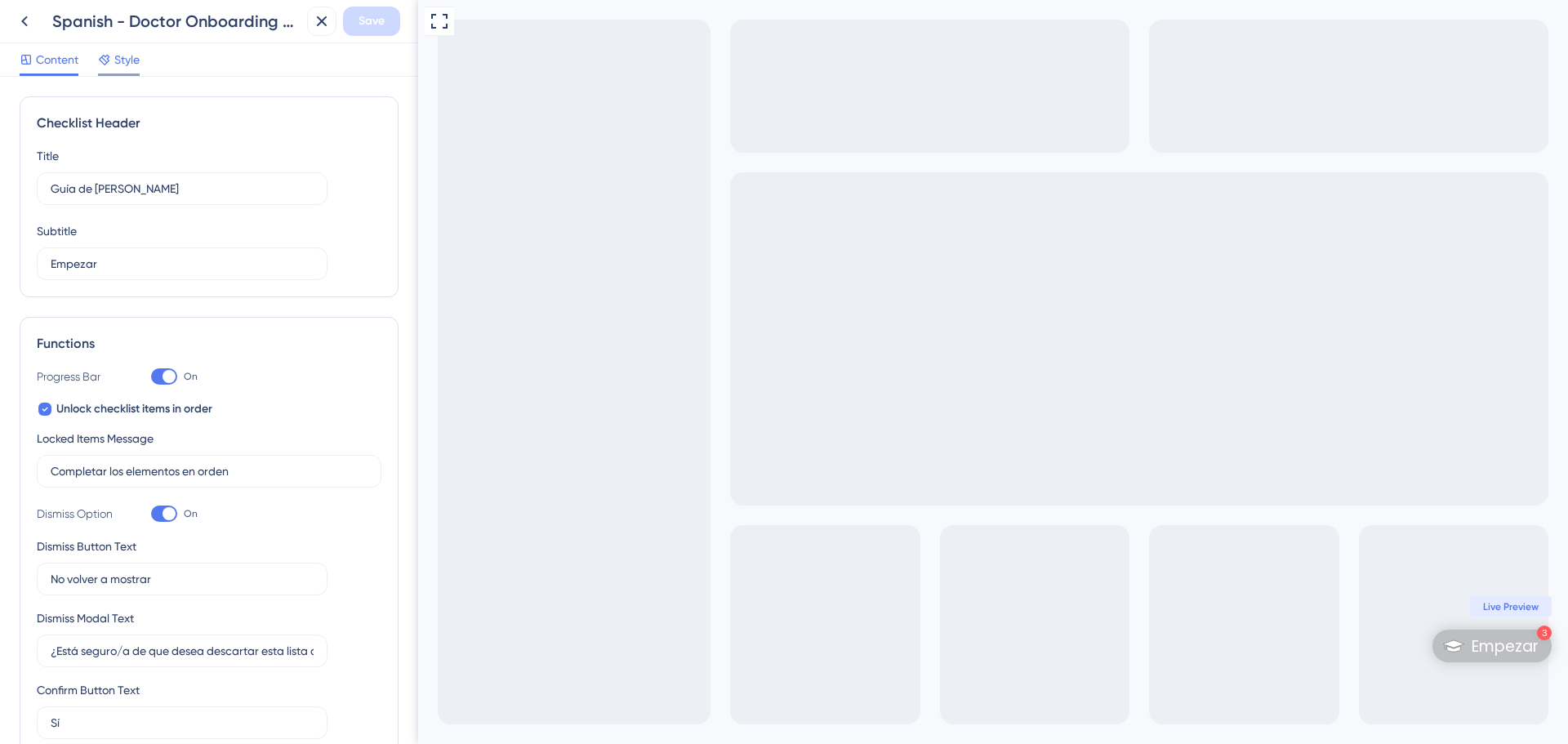 scroll, scrollTop: 0, scrollLeft: 0, axis: both 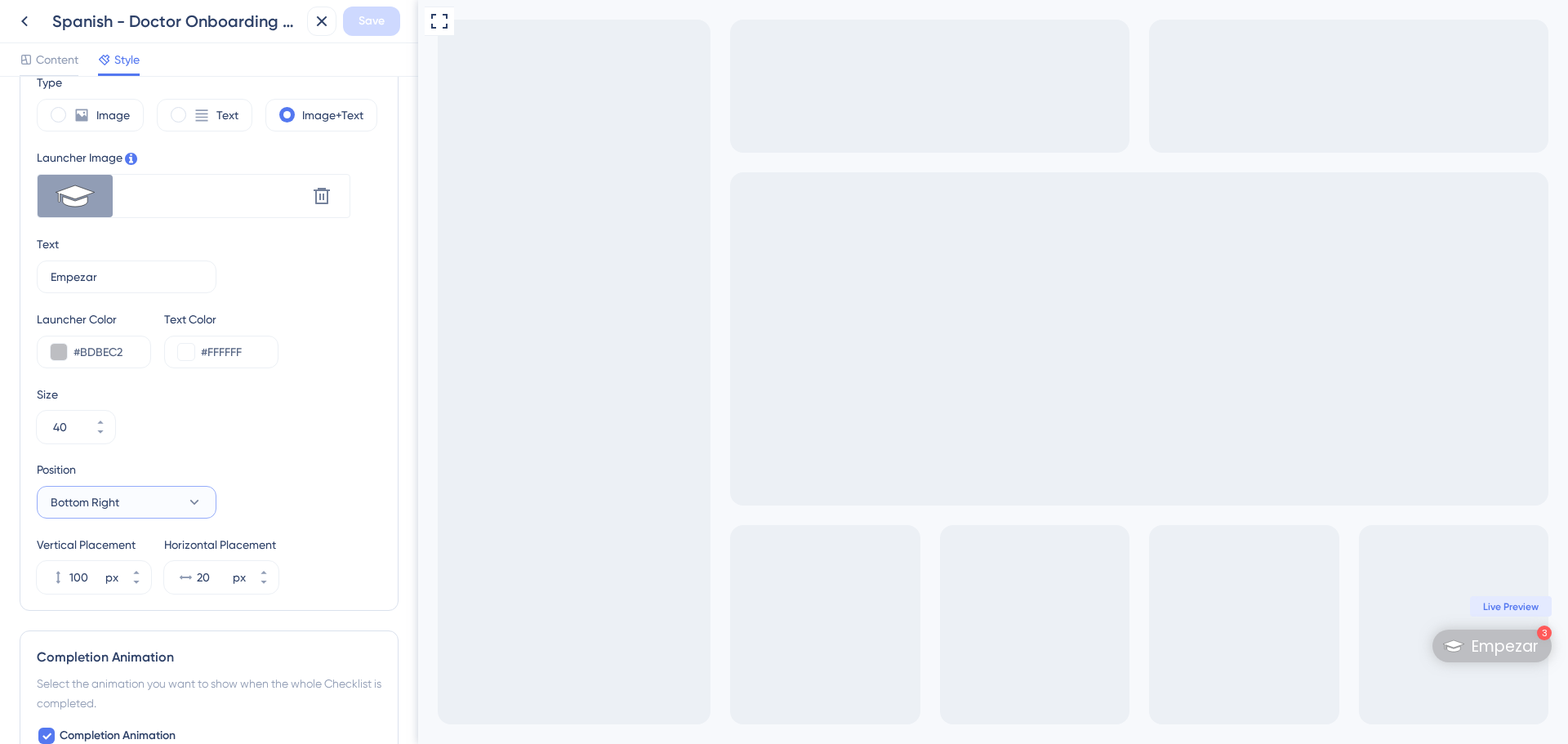click on "Bottom Right" at bounding box center (127, 502) 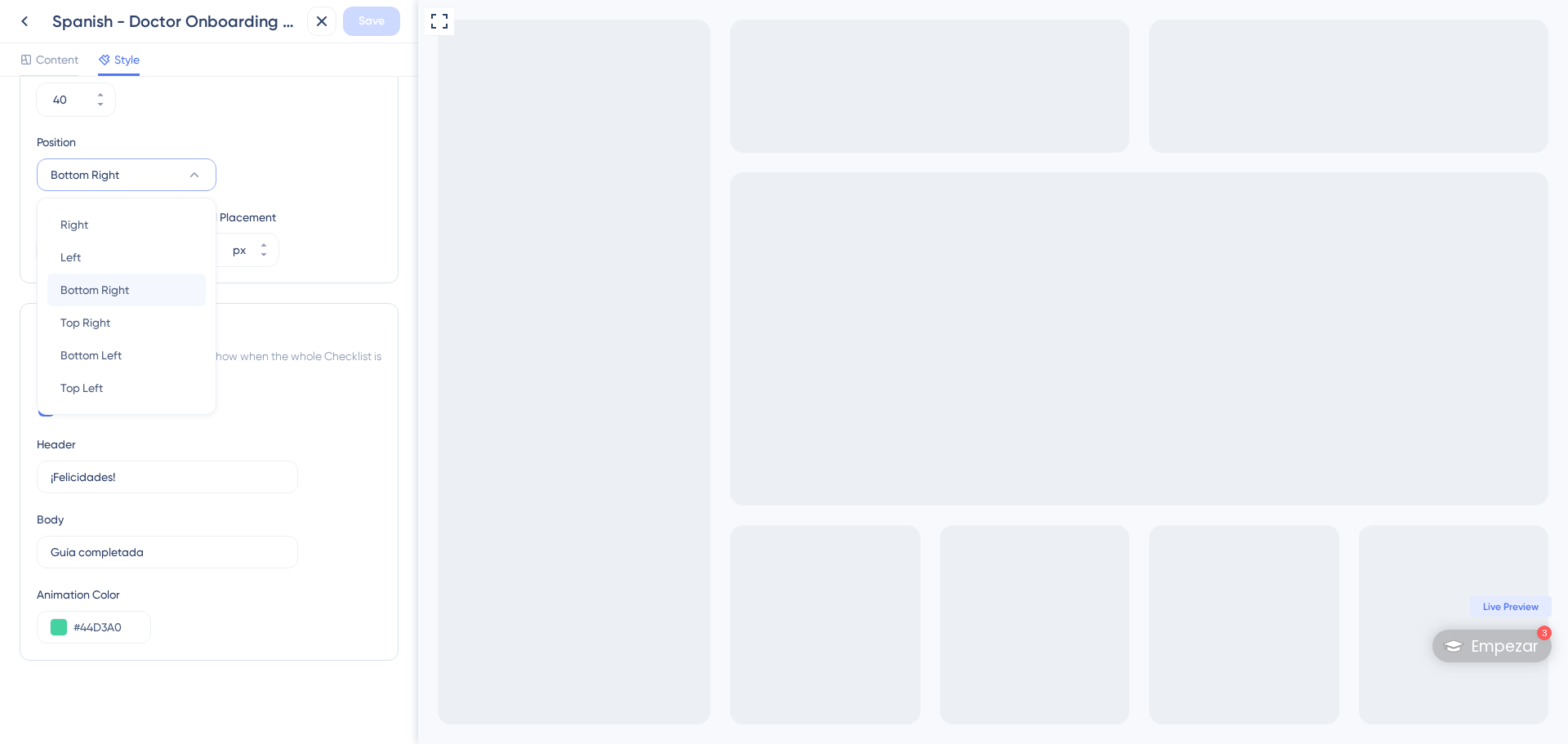 scroll, scrollTop: 819, scrollLeft: 0, axis: vertical 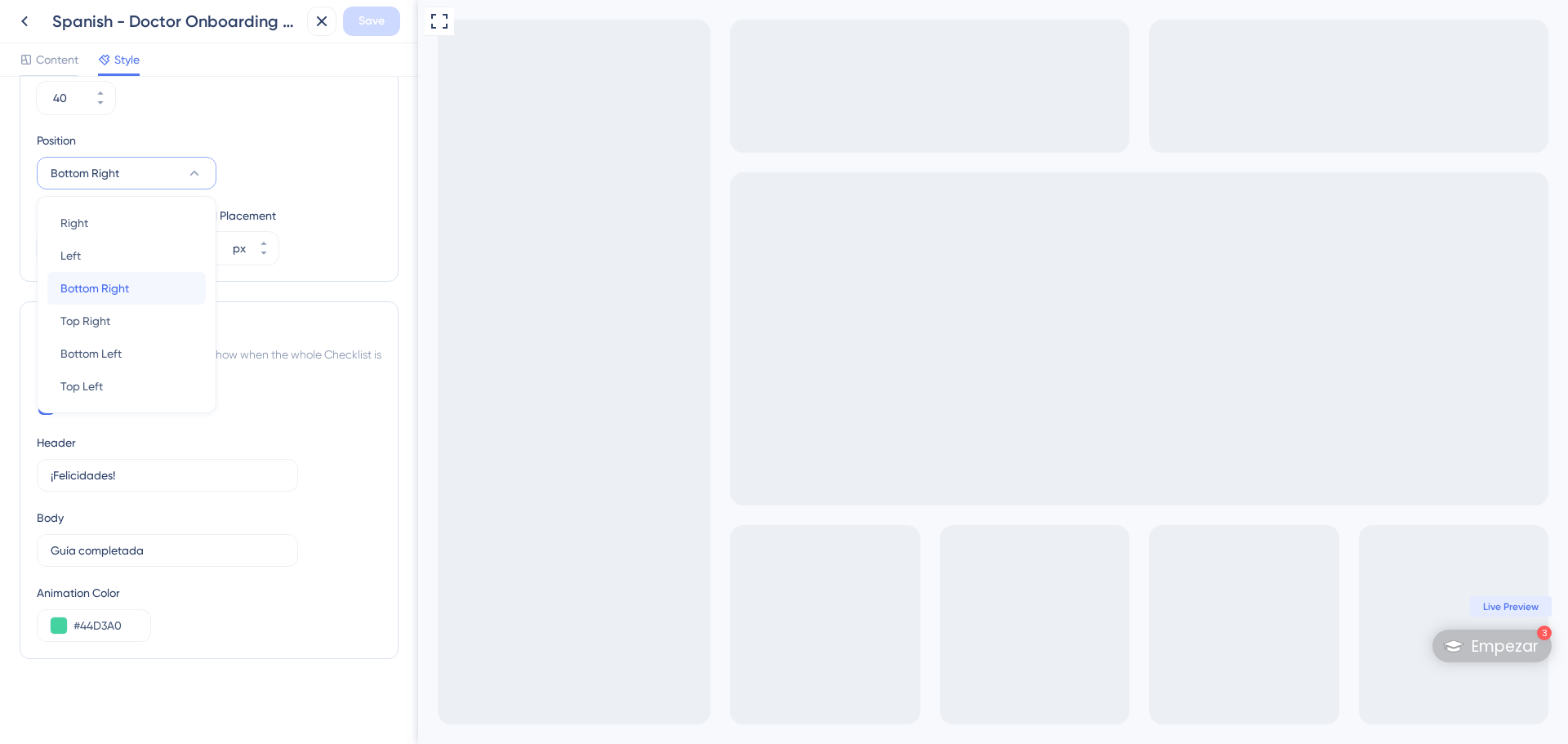 click on "Bottom Right" at bounding box center [95, 288] 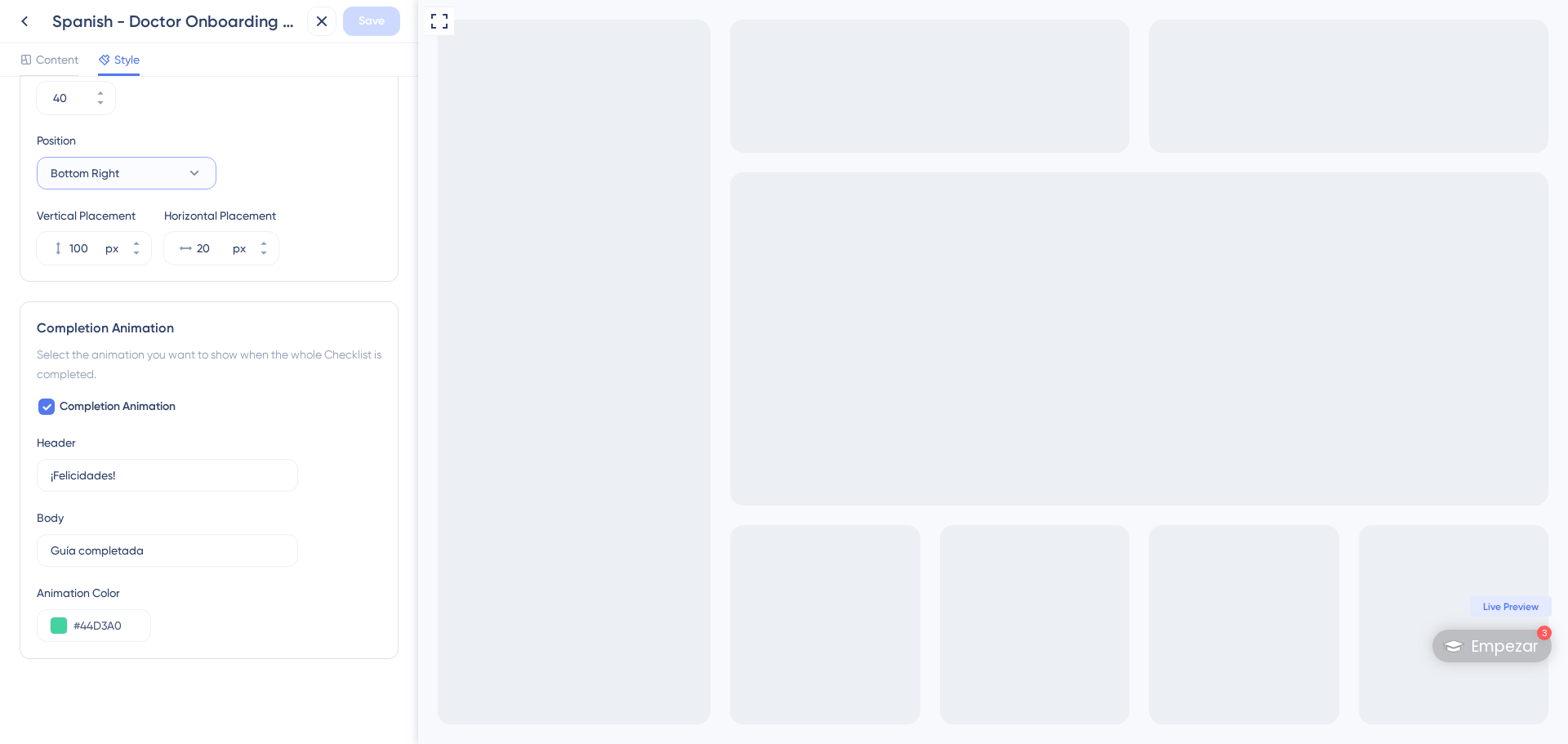 click on "Bottom Right" at bounding box center (127, 173) 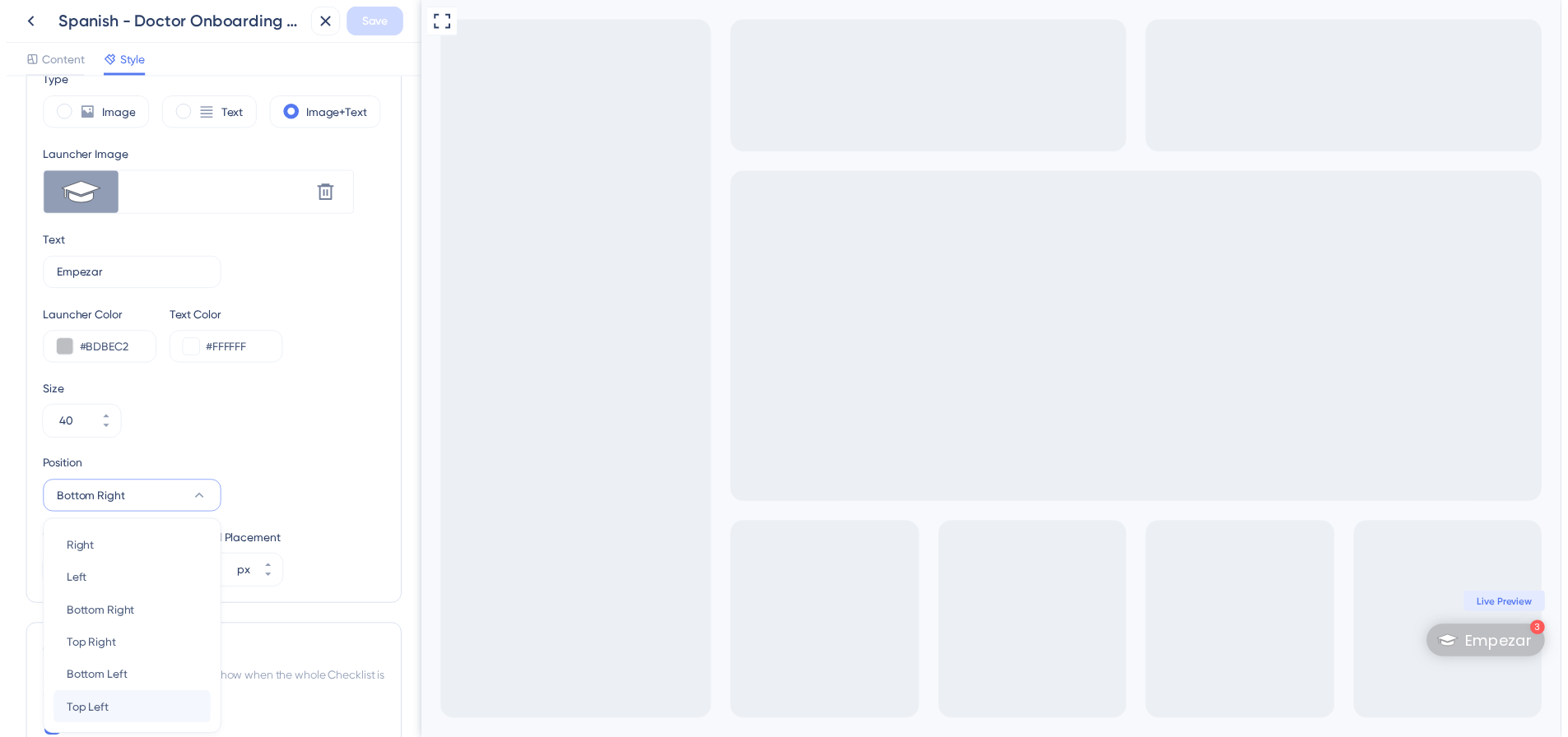 scroll, scrollTop: 743, scrollLeft: 0, axis: vertical 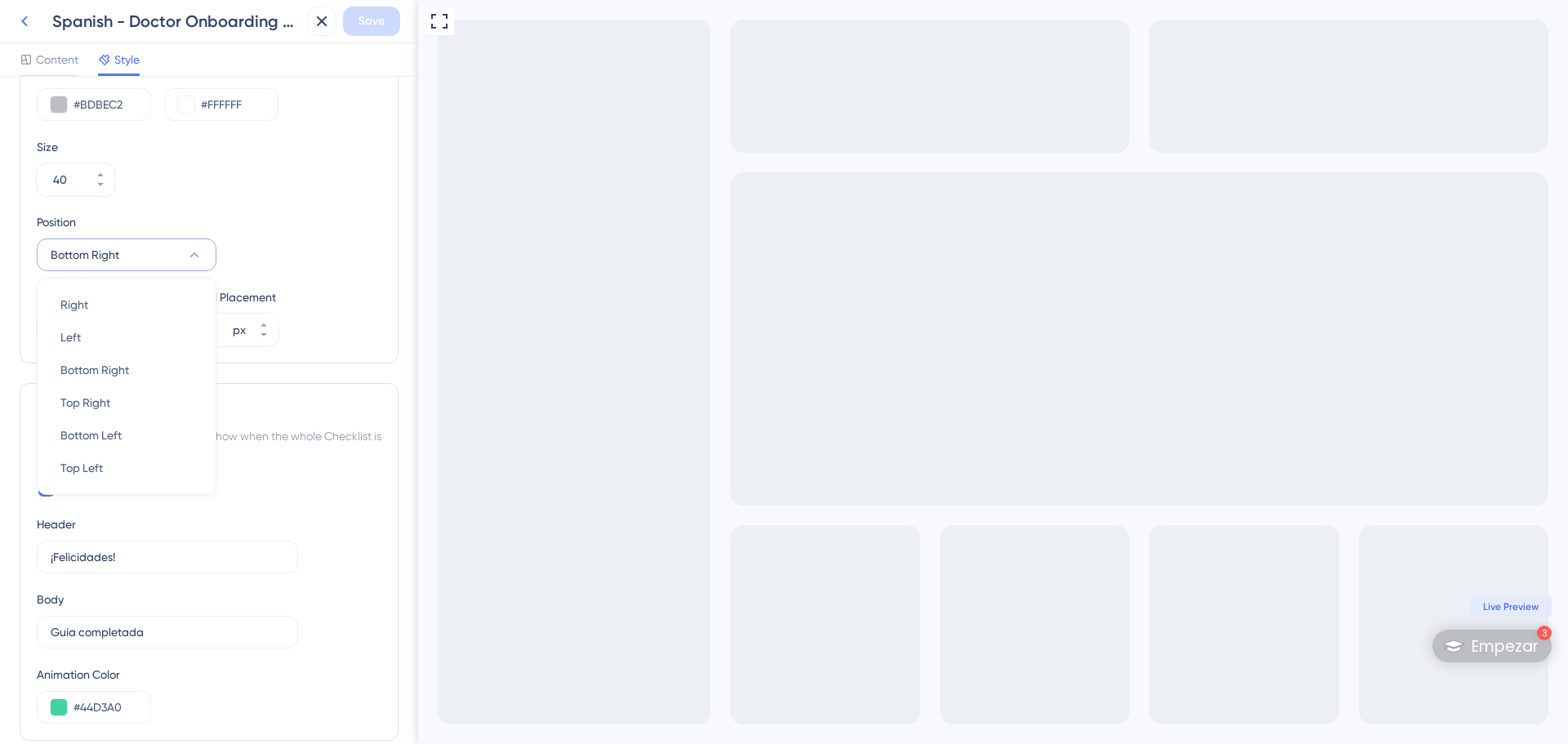 click 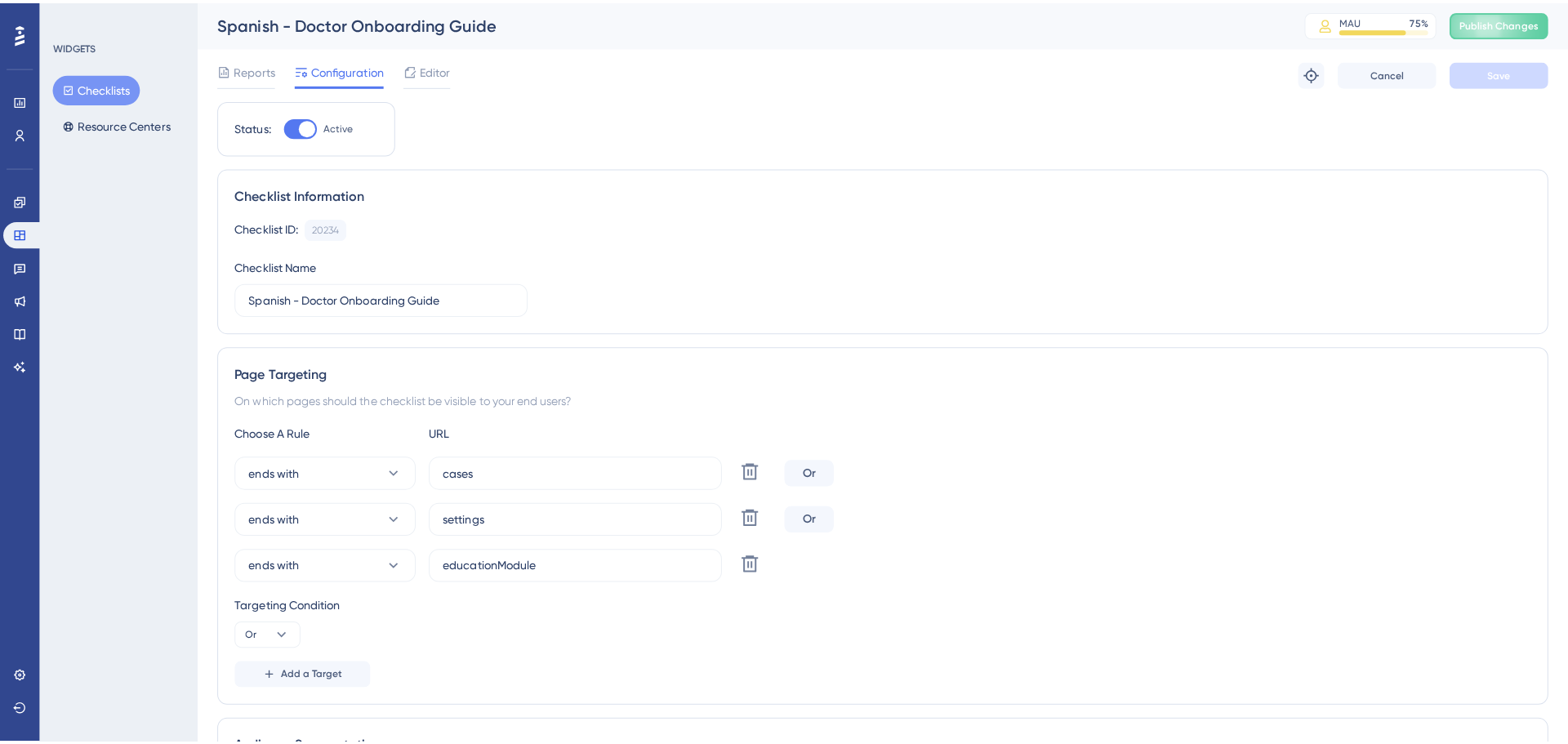 scroll, scrollTop: 0, scrollLeft: 0, axis: both 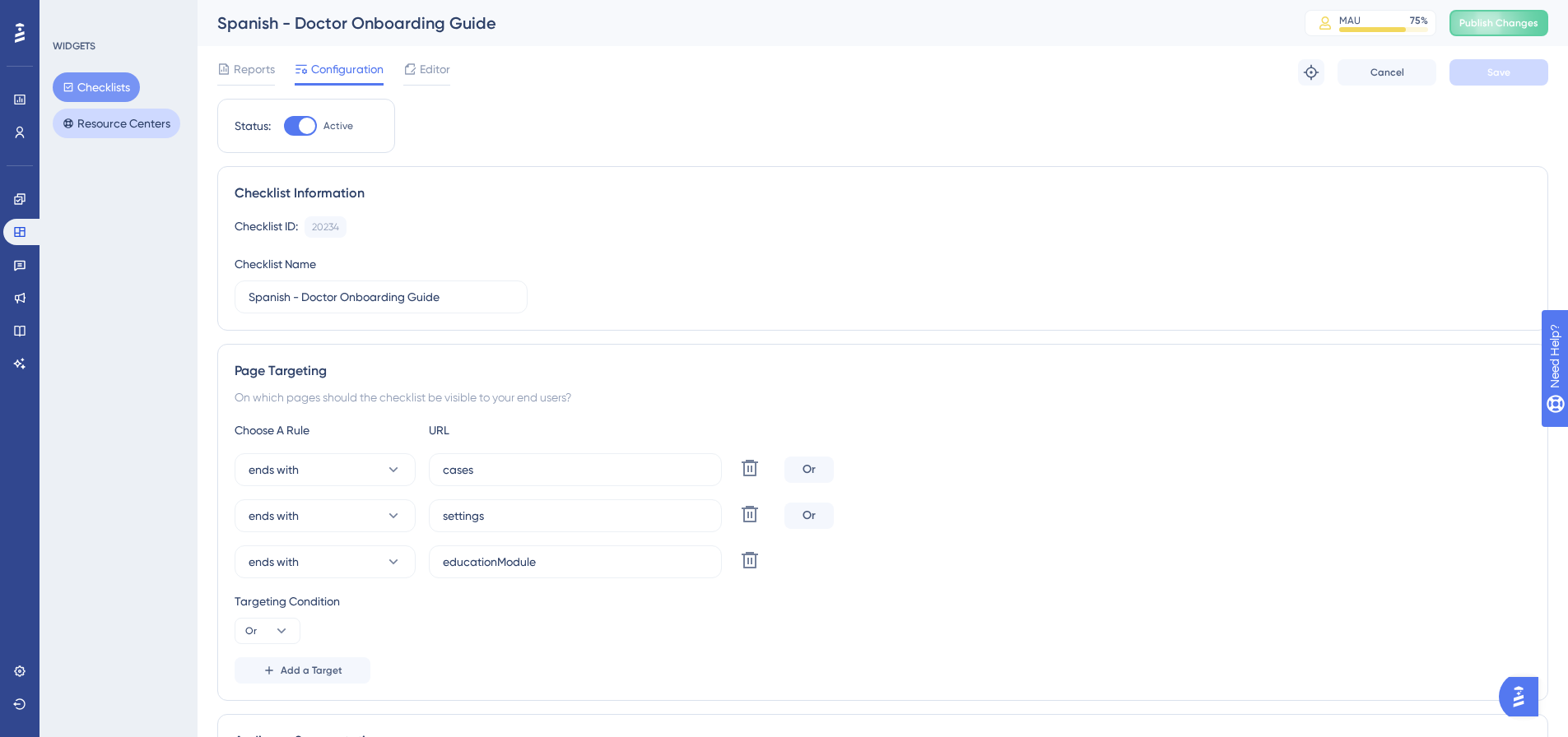 click on "Resource Centers" at bounding box center (116, 123) 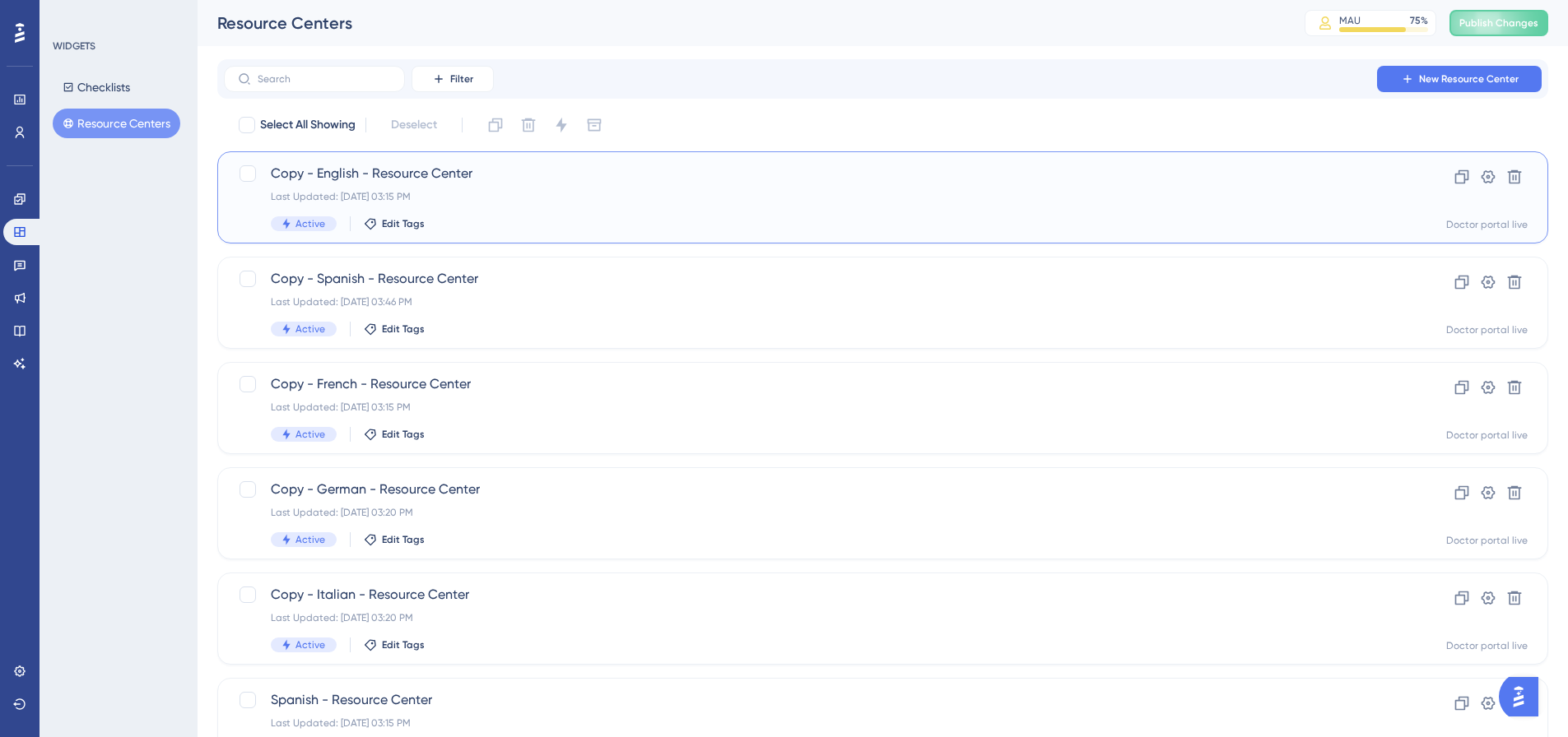 click on "Copy - English - Resource Center" at bounding box center (817, 174) 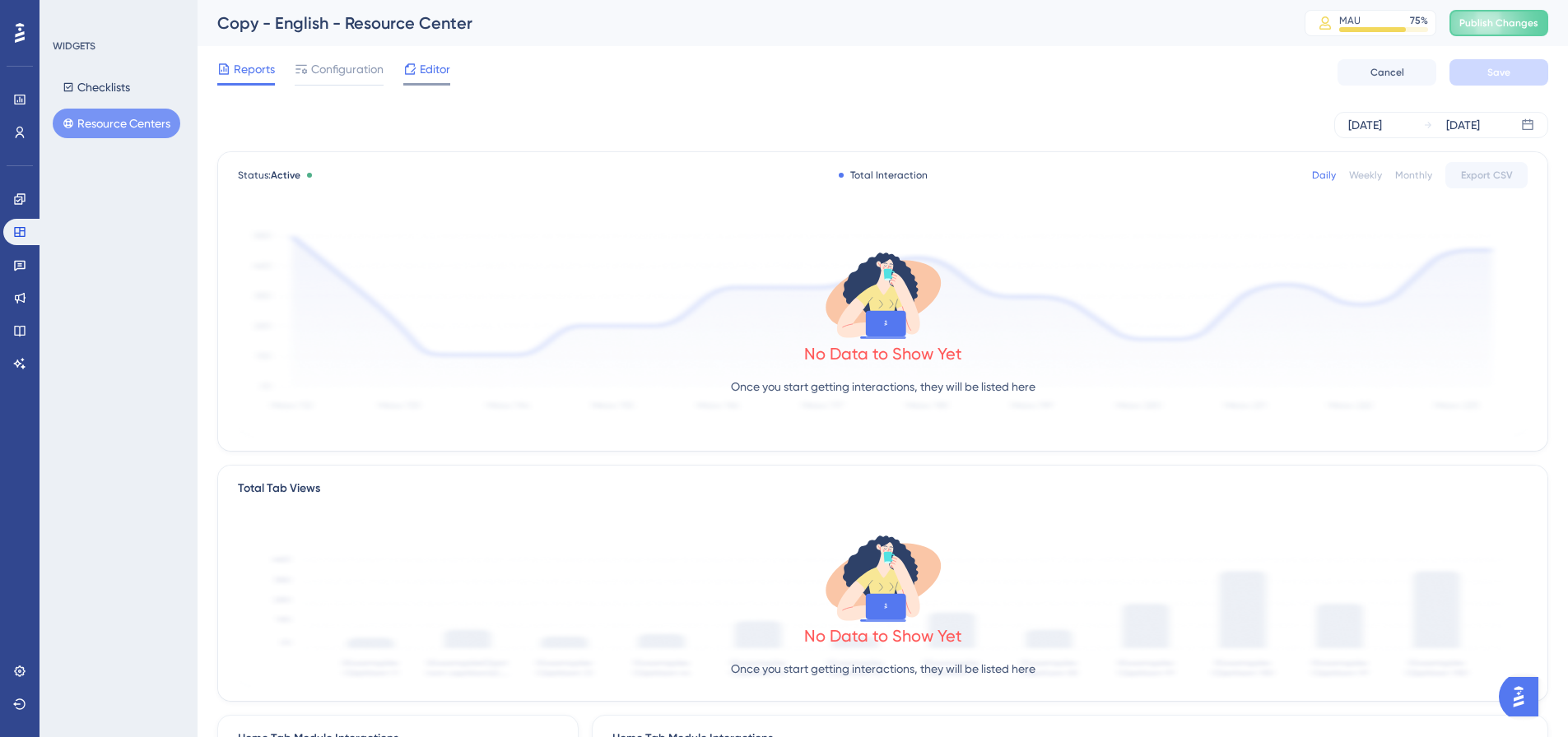 click 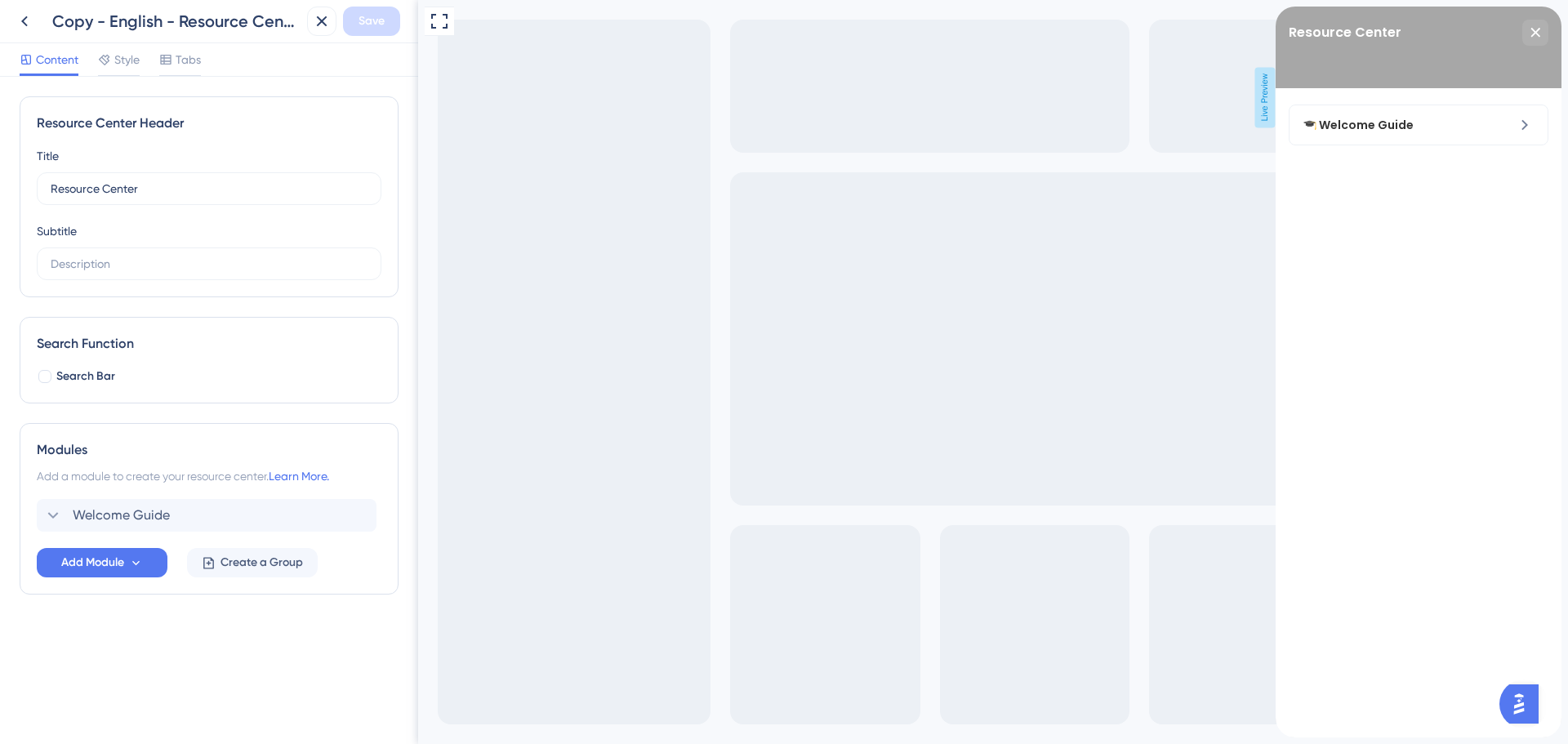 scroll, scrollTop: 0, scrollLeft: 0, axis: both 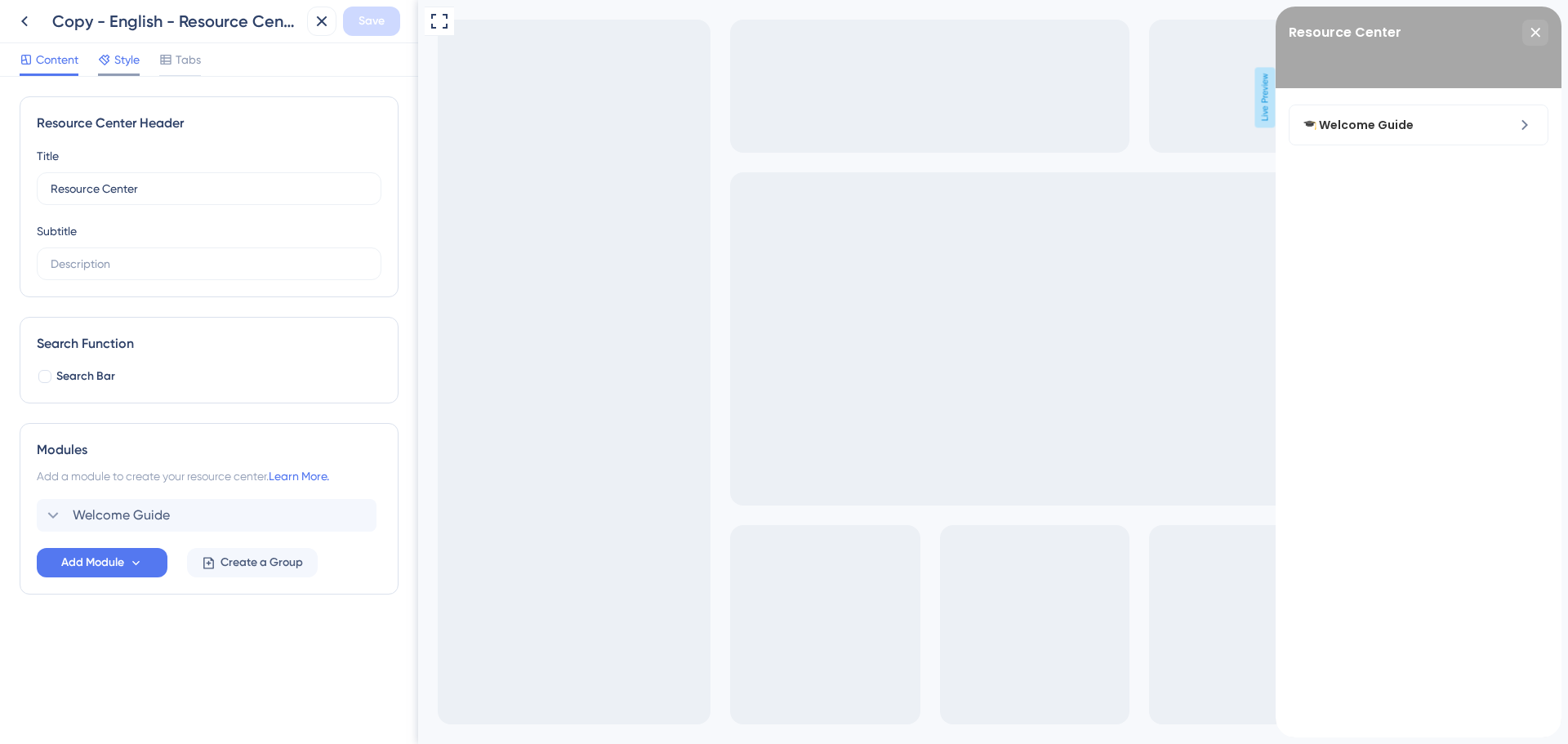 click on "Style" at bounding box center [127, 60] 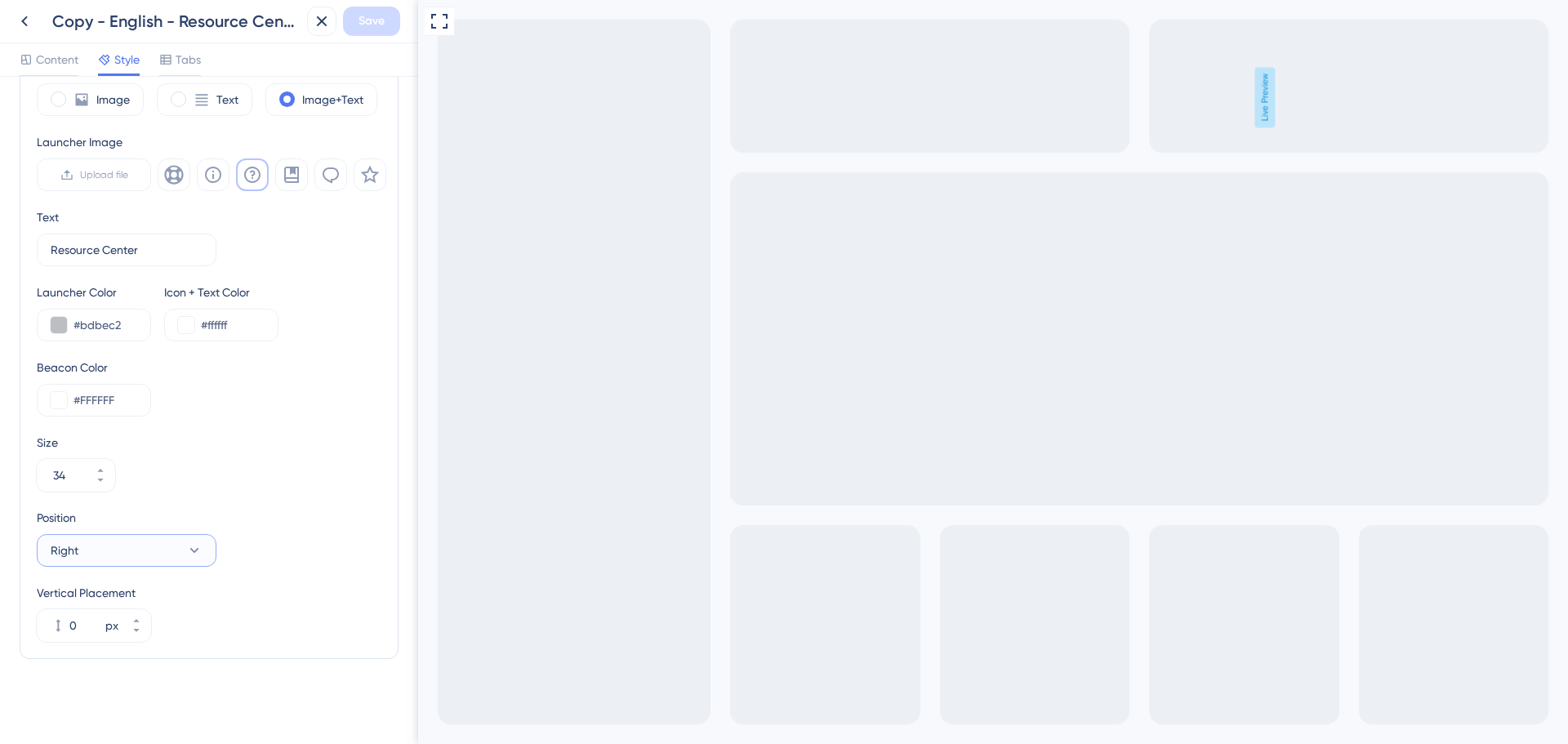 click on "Right" at bounding box center (127, 550) 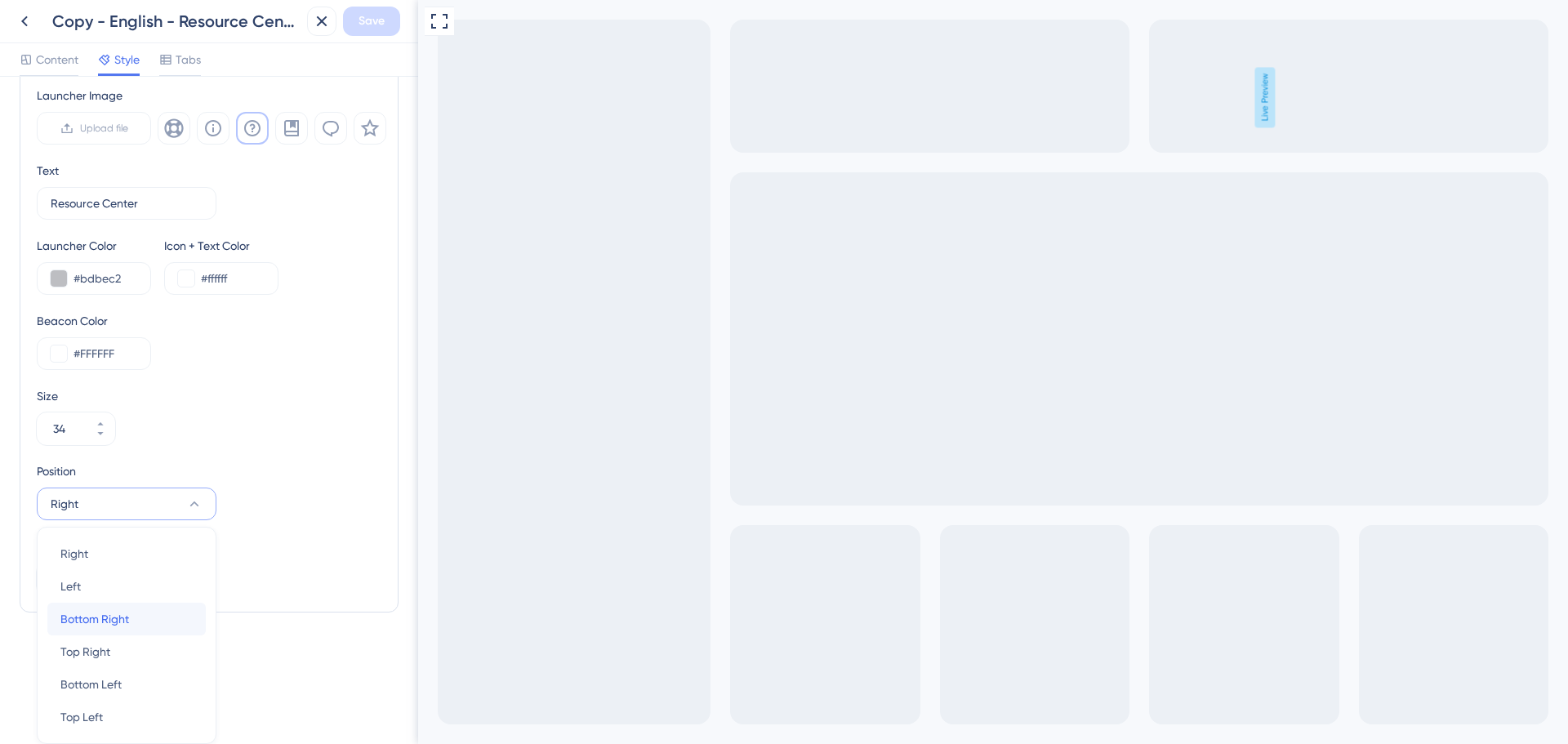 click on "Bottom Right Bottom Right" at bounding box center (127, 619) 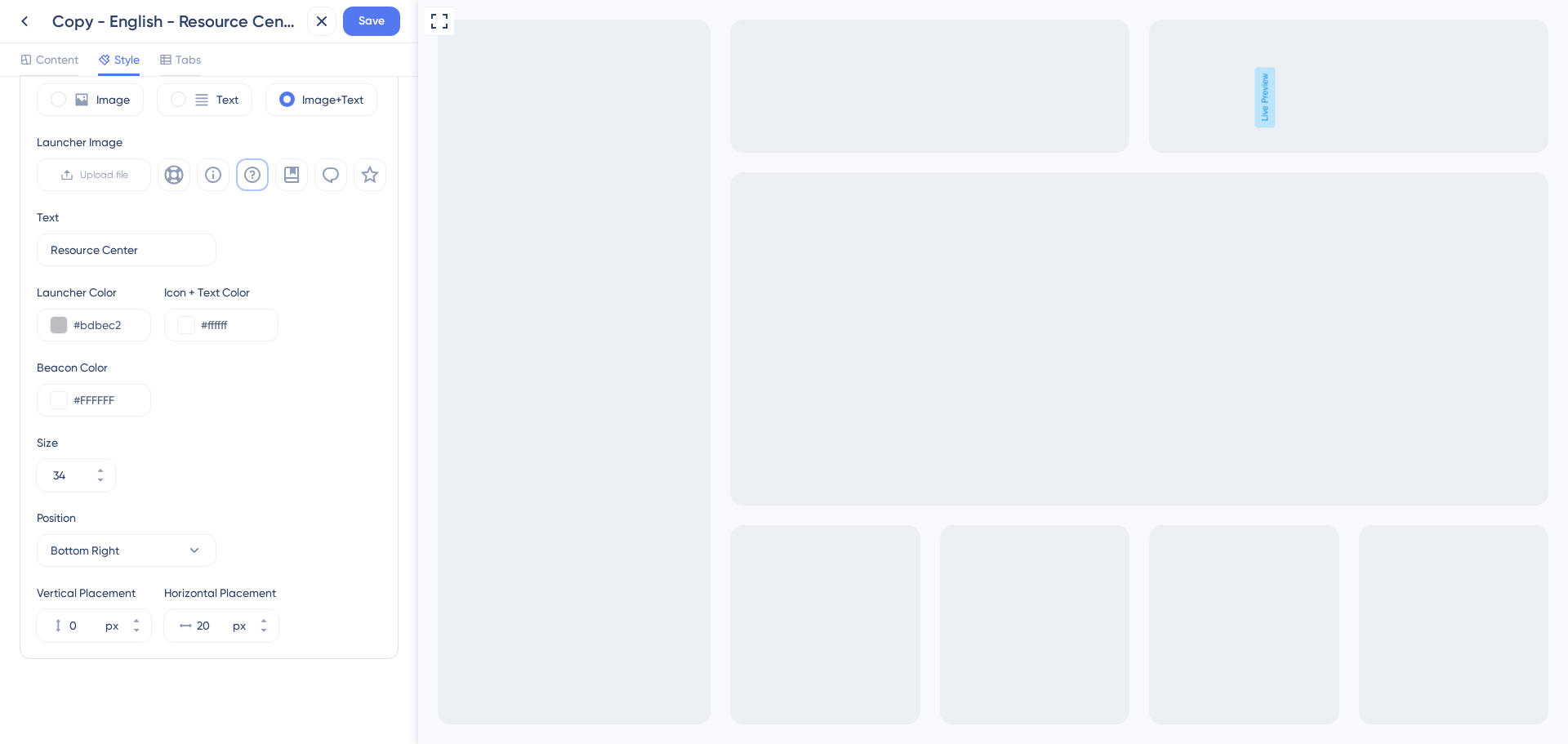 scroll, scrollTop: 506, scrollLeft: 0, axis: vertical 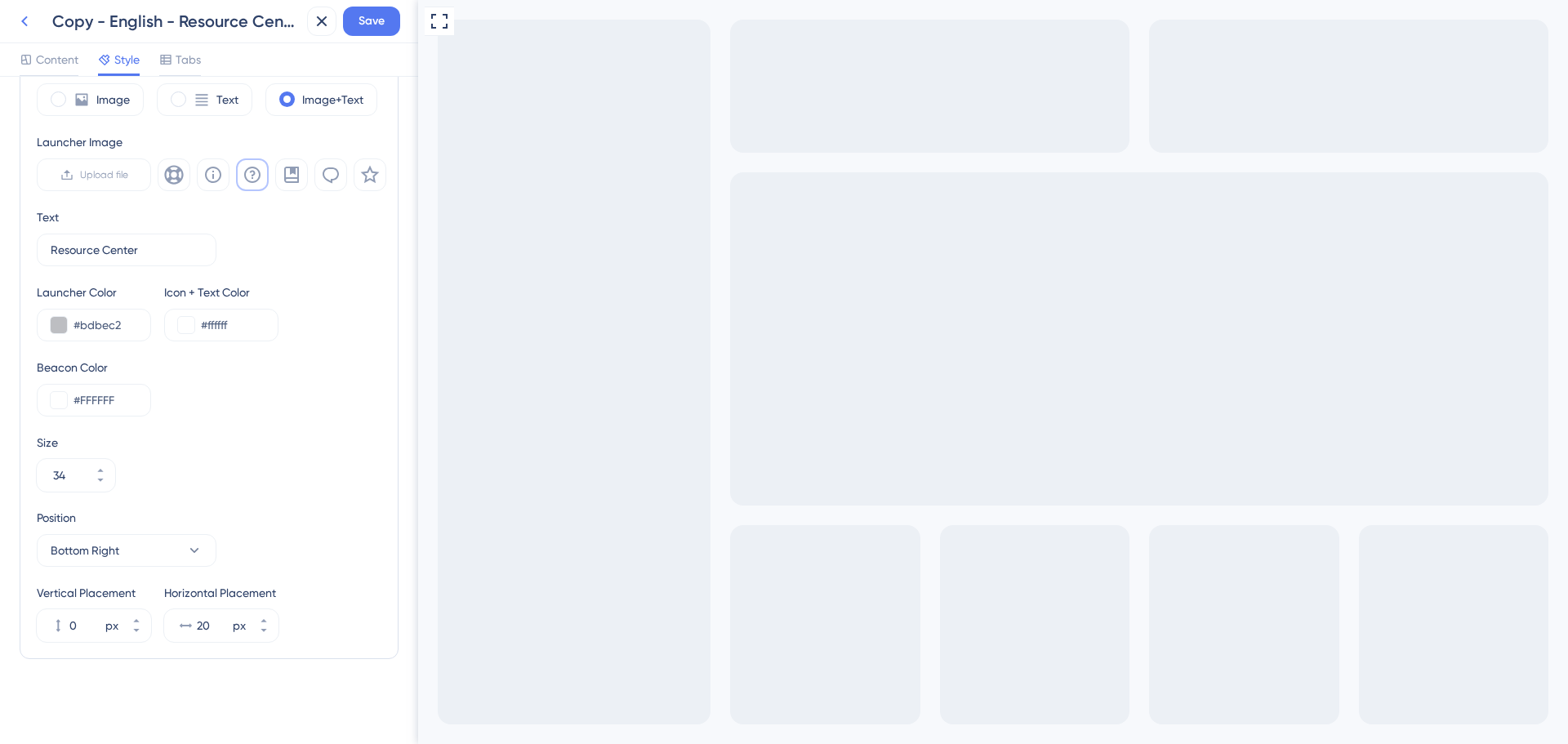 click 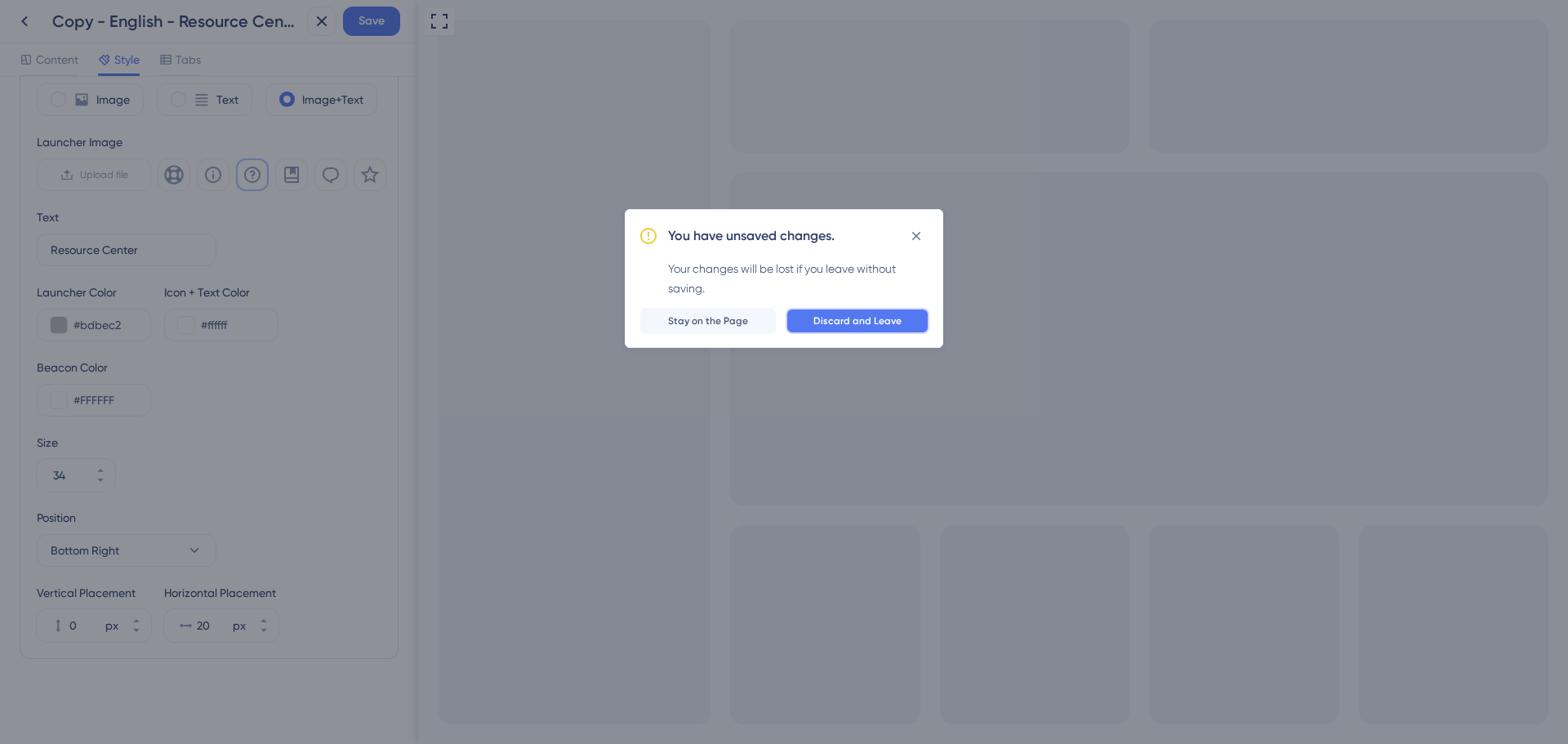 click on "Discard and Leave" at bounding box center [858, 321] 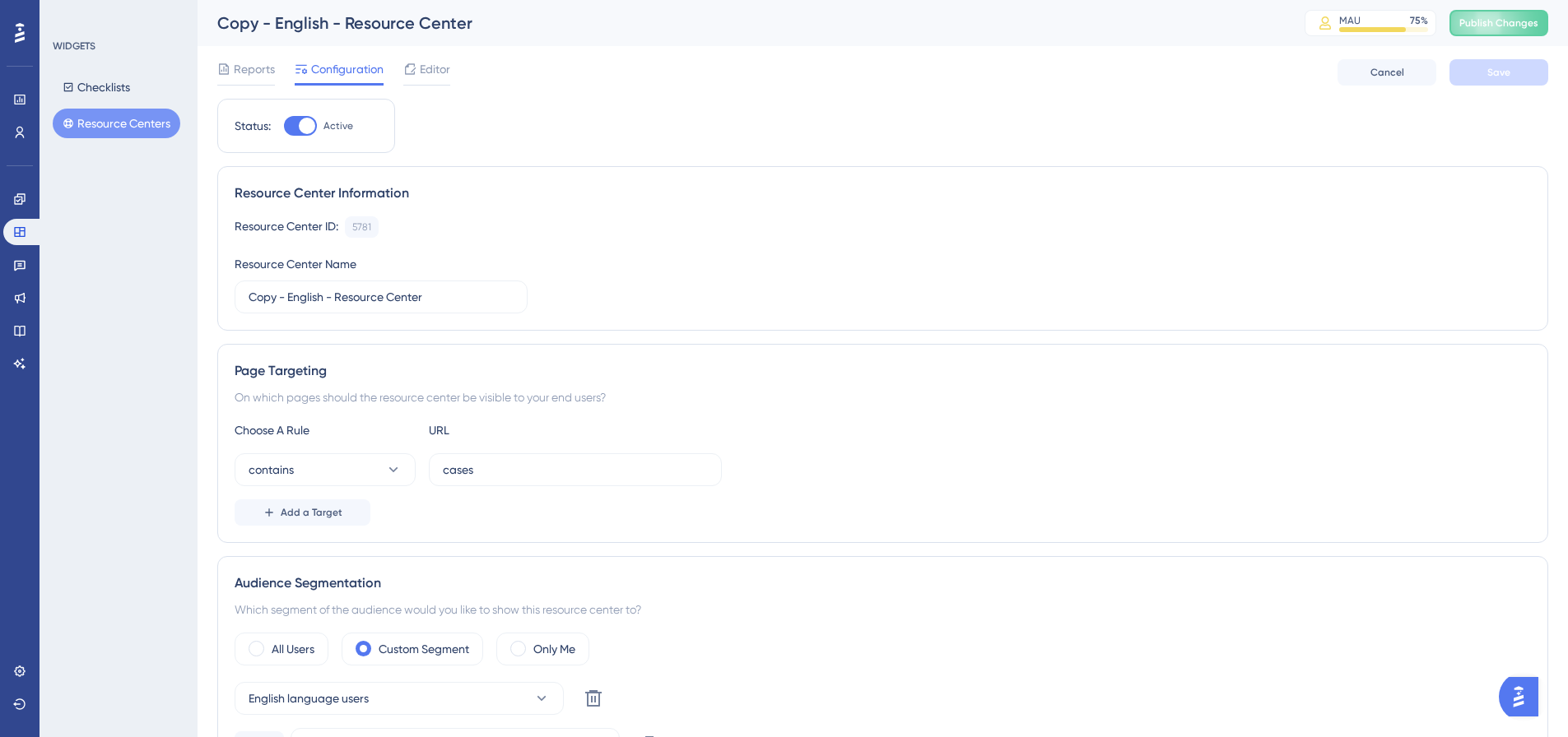 click on "Resource Centers" at bounding box center (116, 123) 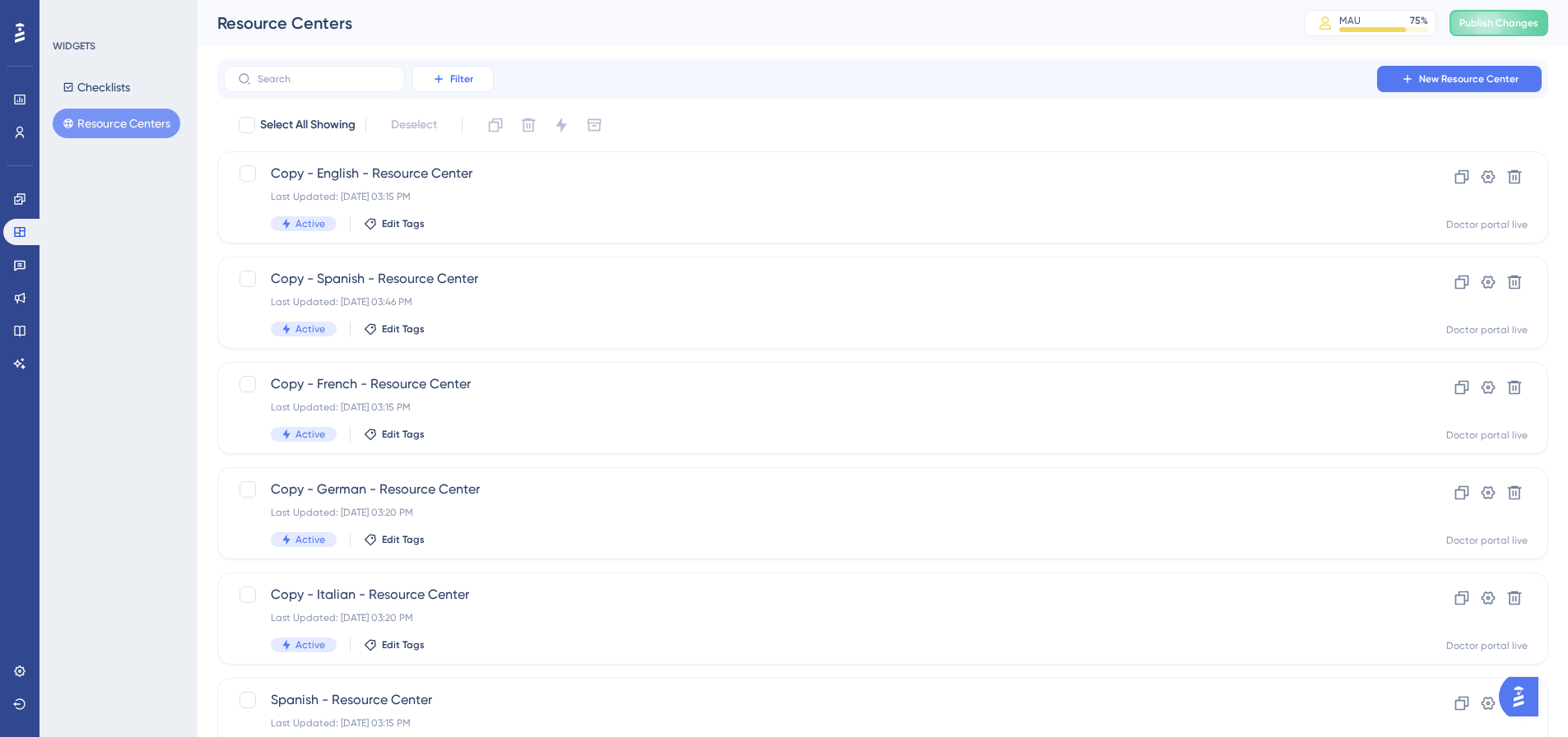 click 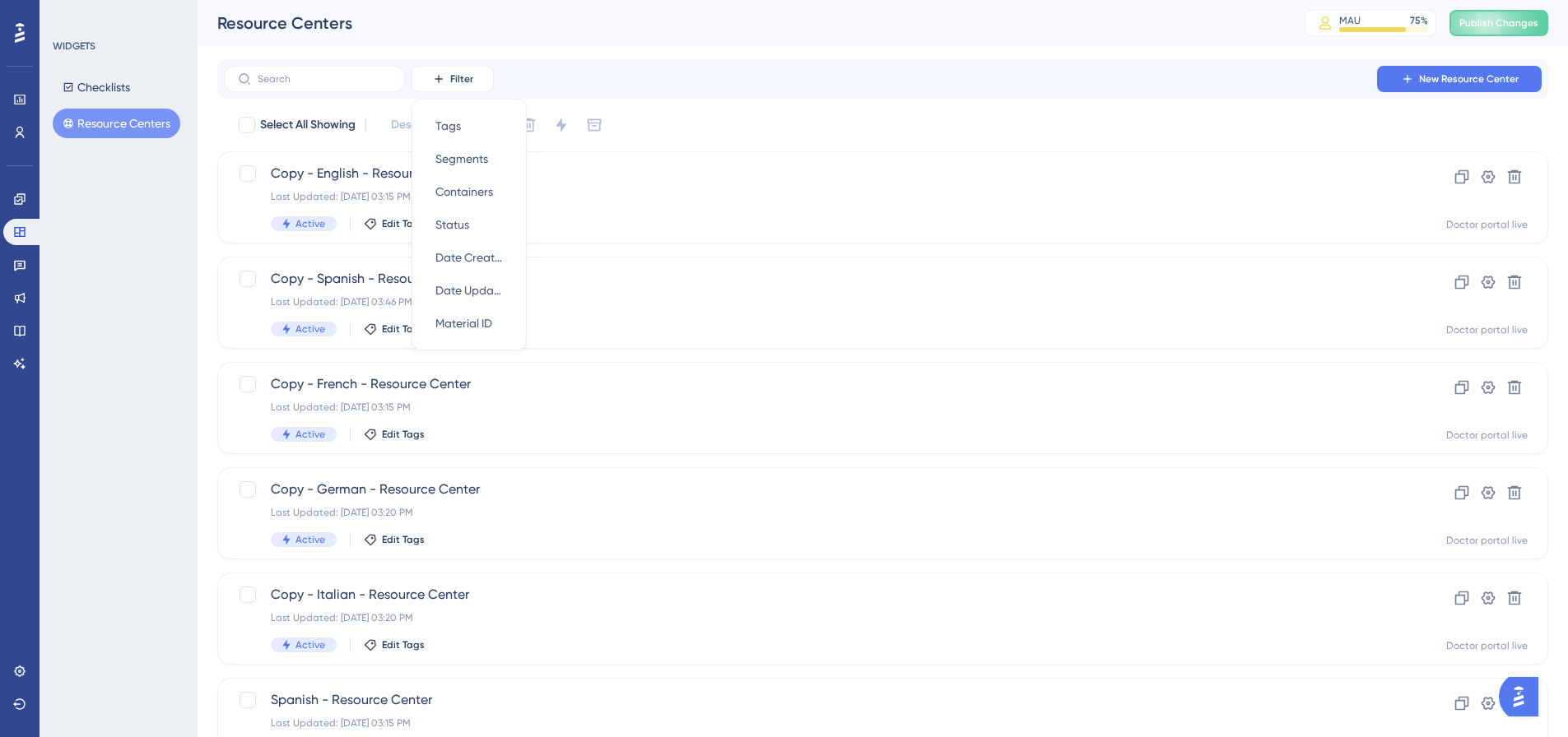 click on "Filter Tags Tags Segments Segments Containers Containers Status Status Date Created Date Created Date Updated Date Updated Material ID Material ID New Resource Center" at bounding box center [882, 79] 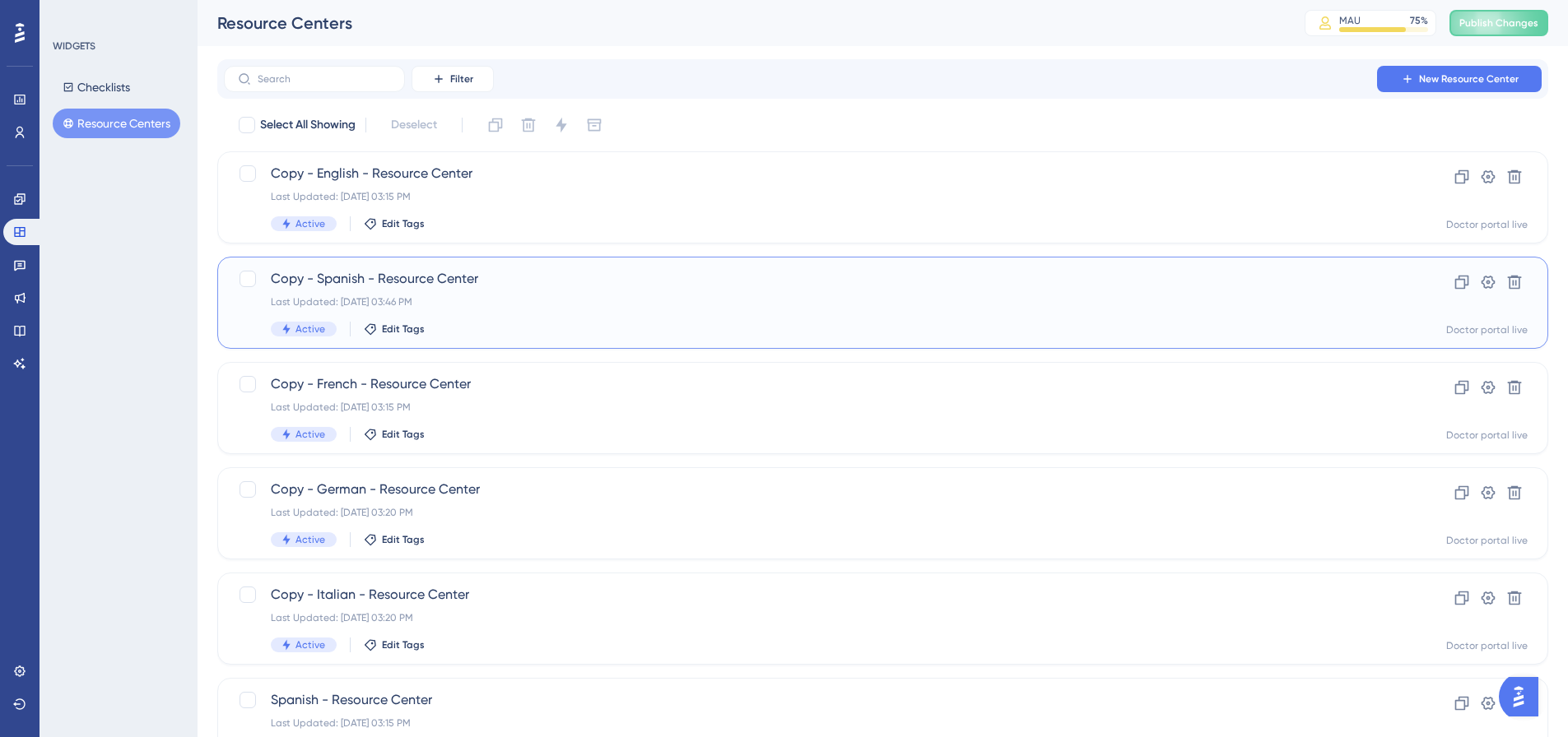 click on "Last Updated: Jul 10 2025, 03:46 PM" at bounding box center [817, 302] 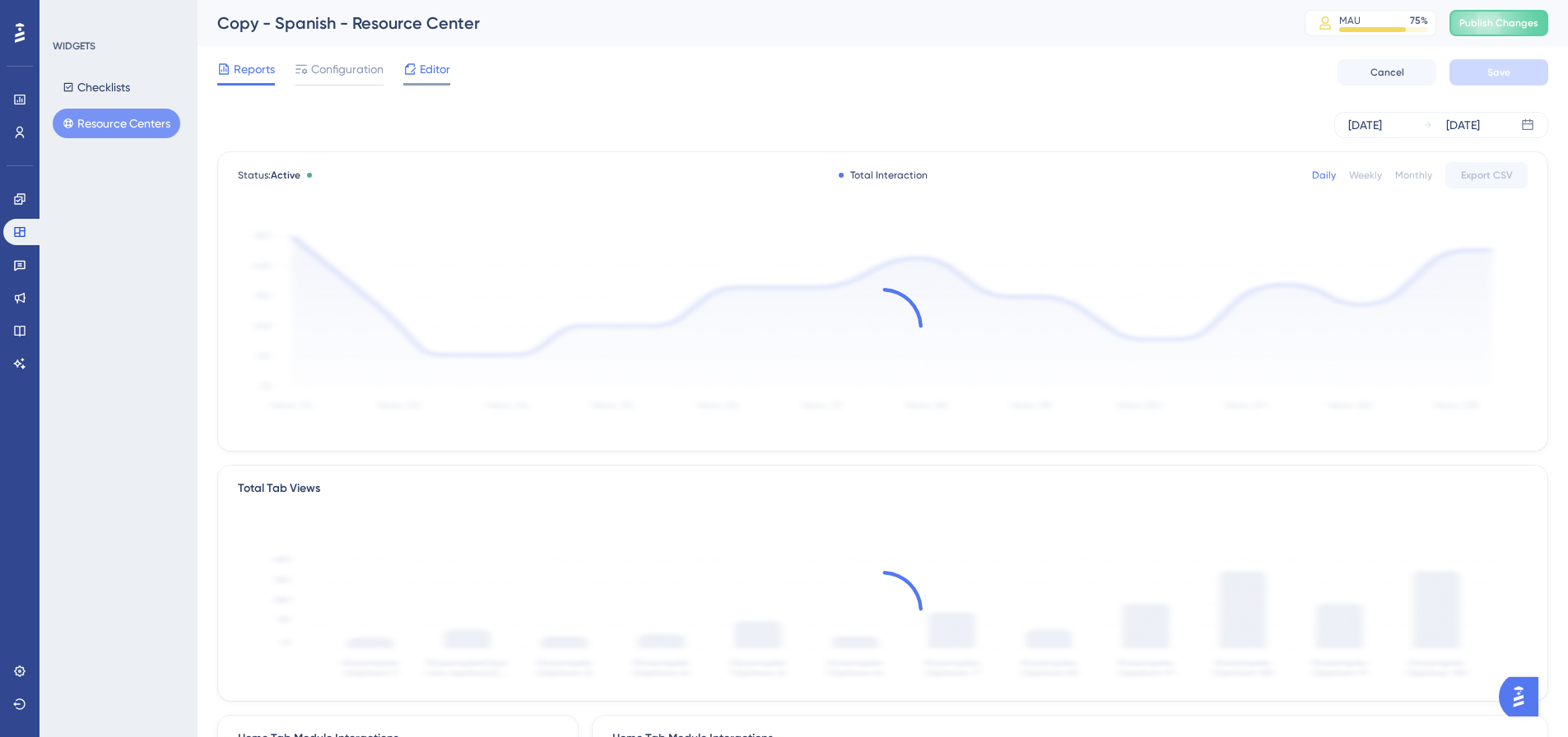 click on "Editor" at bounding box center (426, 69) 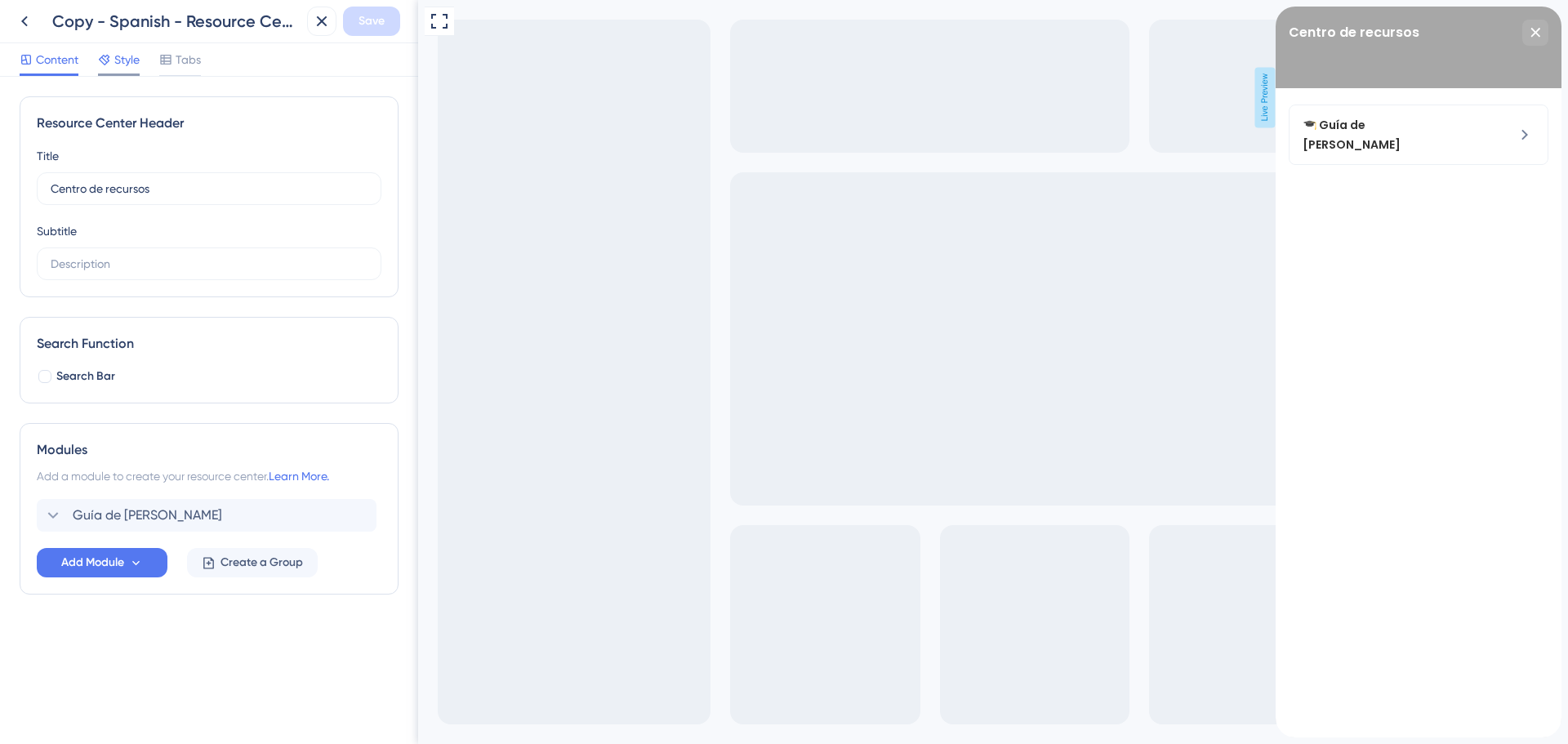 scroll, scrollTop: 0, scrollLeft: 0, axis: both 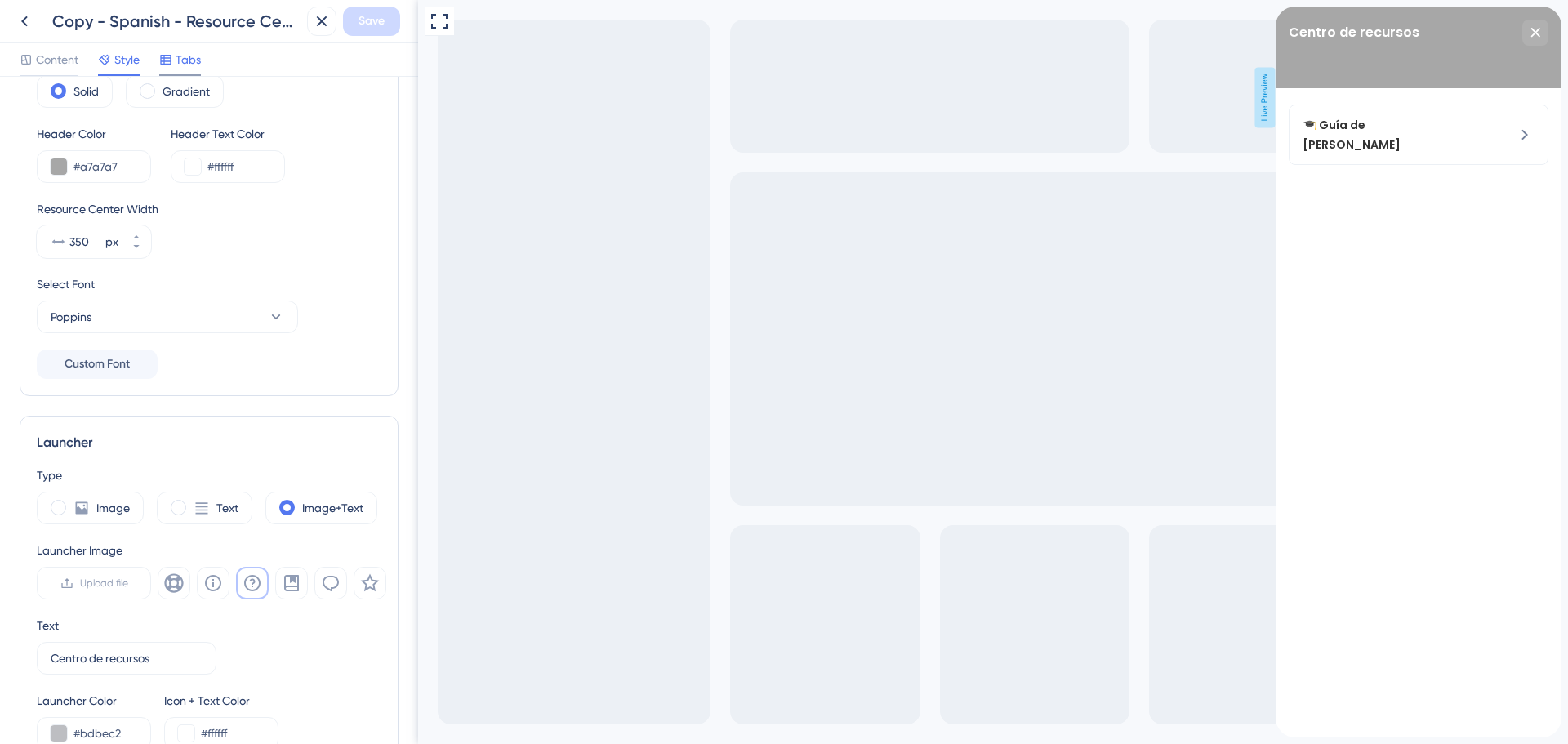 click on "Tabs" at bounding box center [188, 60] 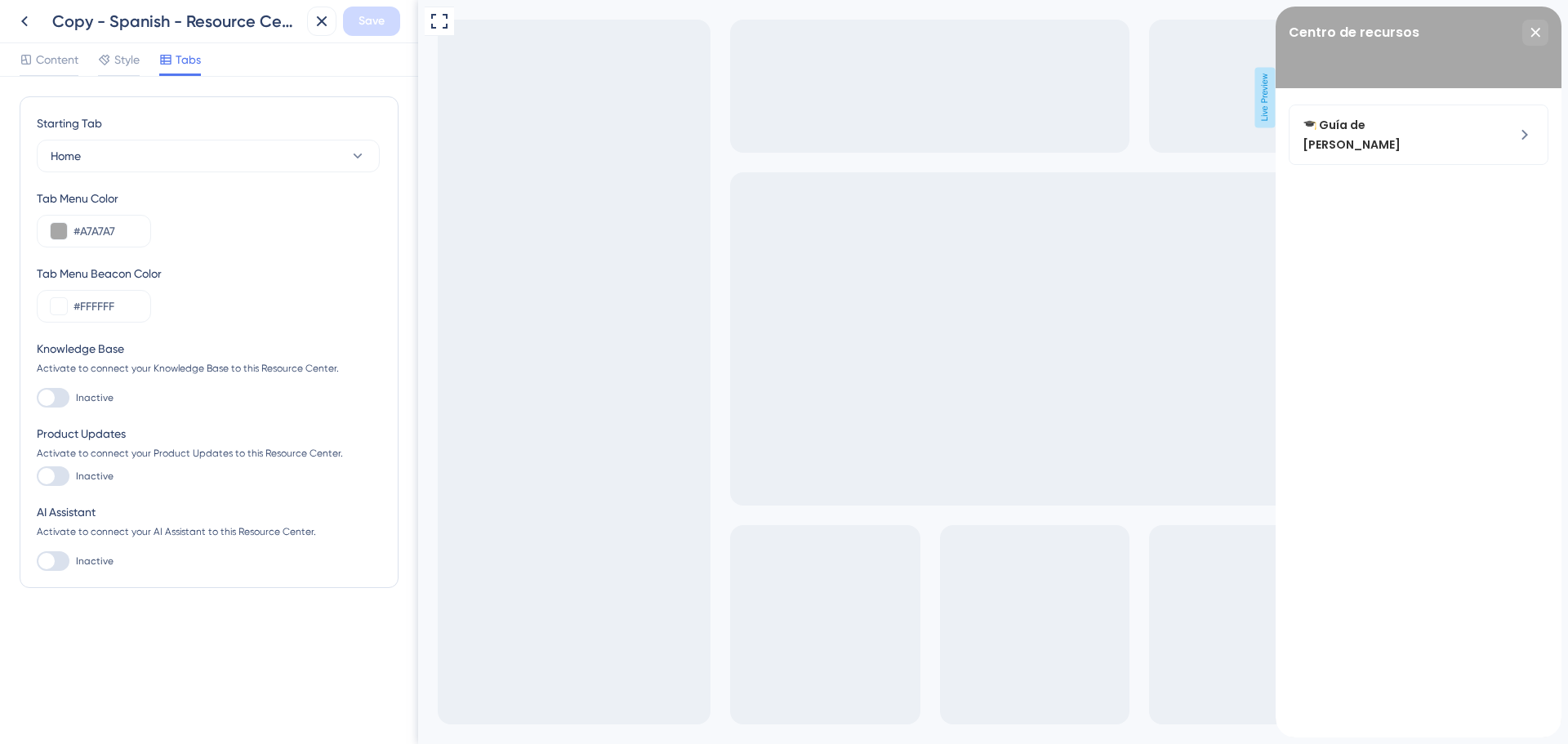 scroll, scrollTop: 0, scrollLeft: 0, axis: both 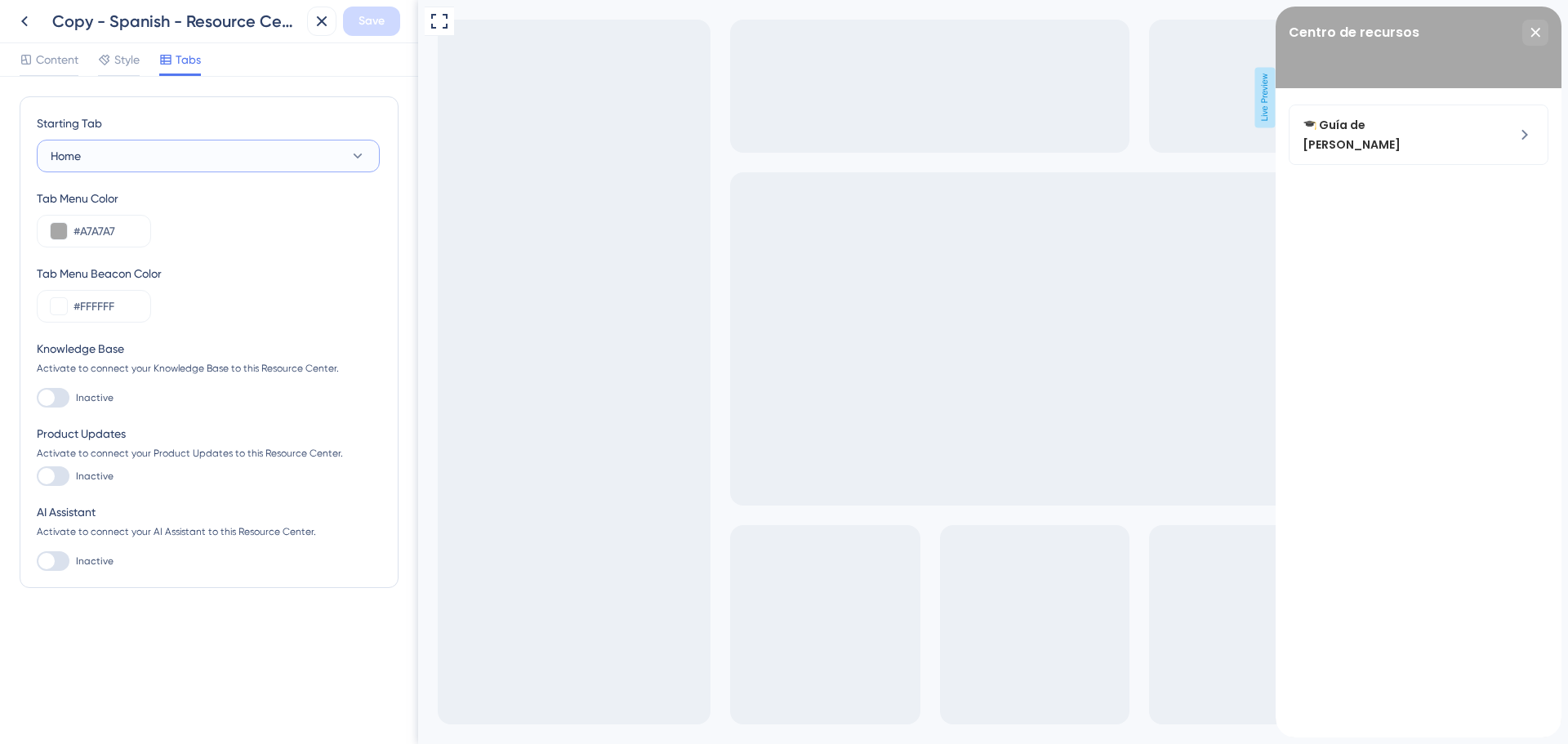 click on "Home" at bounding box center (208, 156) 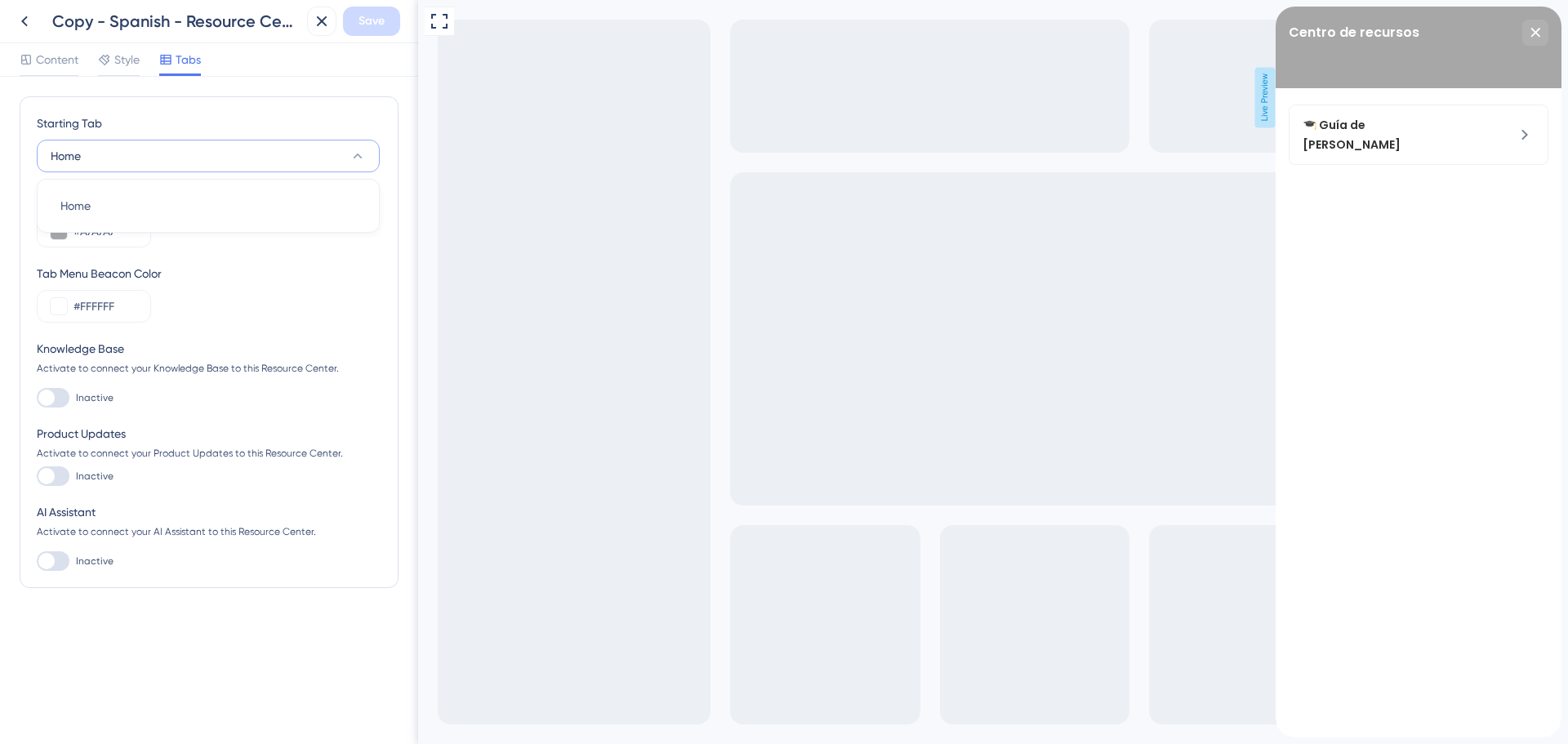 click on "Home" at bounding box center (208, 156) 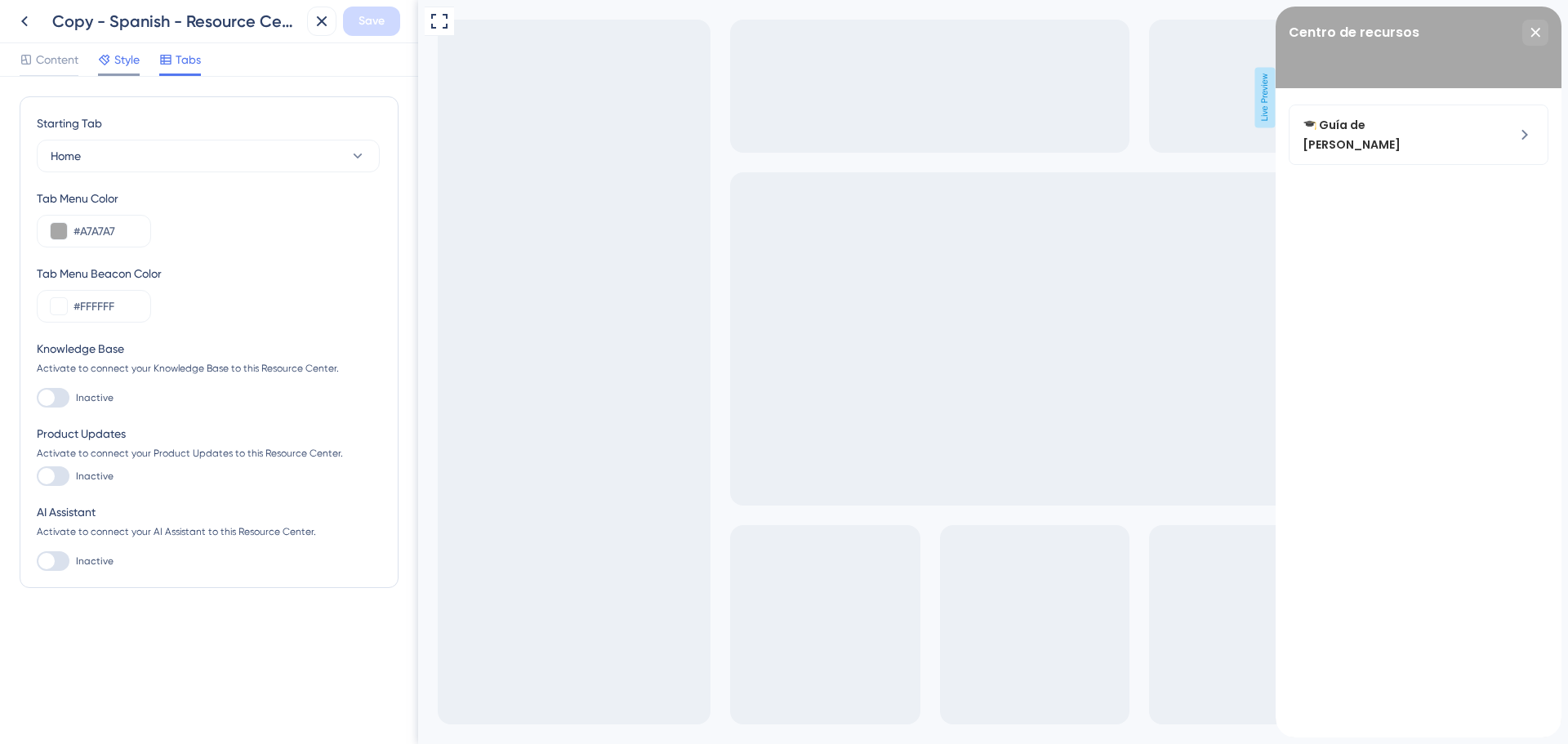 click on "Style" at bounding box center (127, 60) 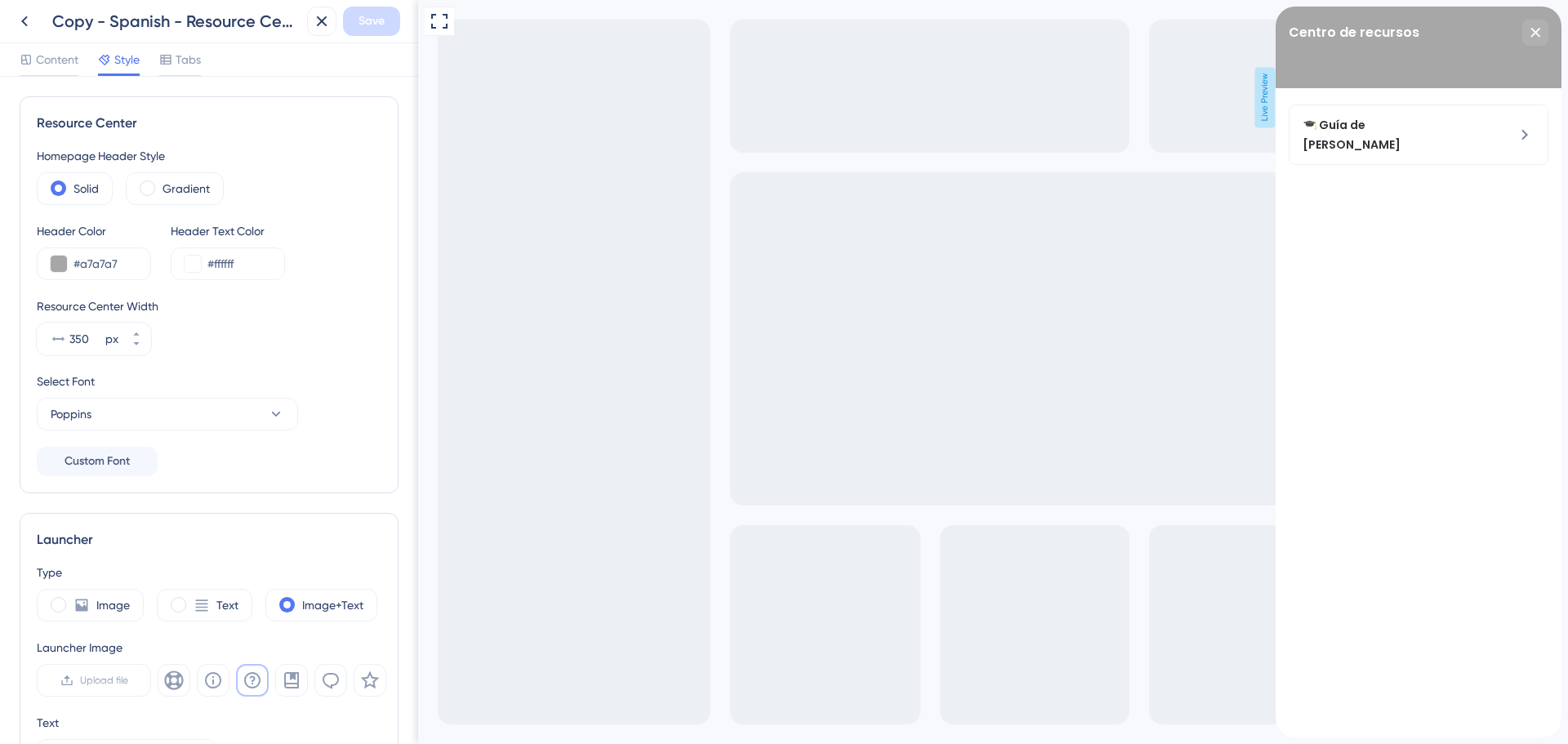 scroll, scrollTop: 0, scrollLeft: 0, axis: both 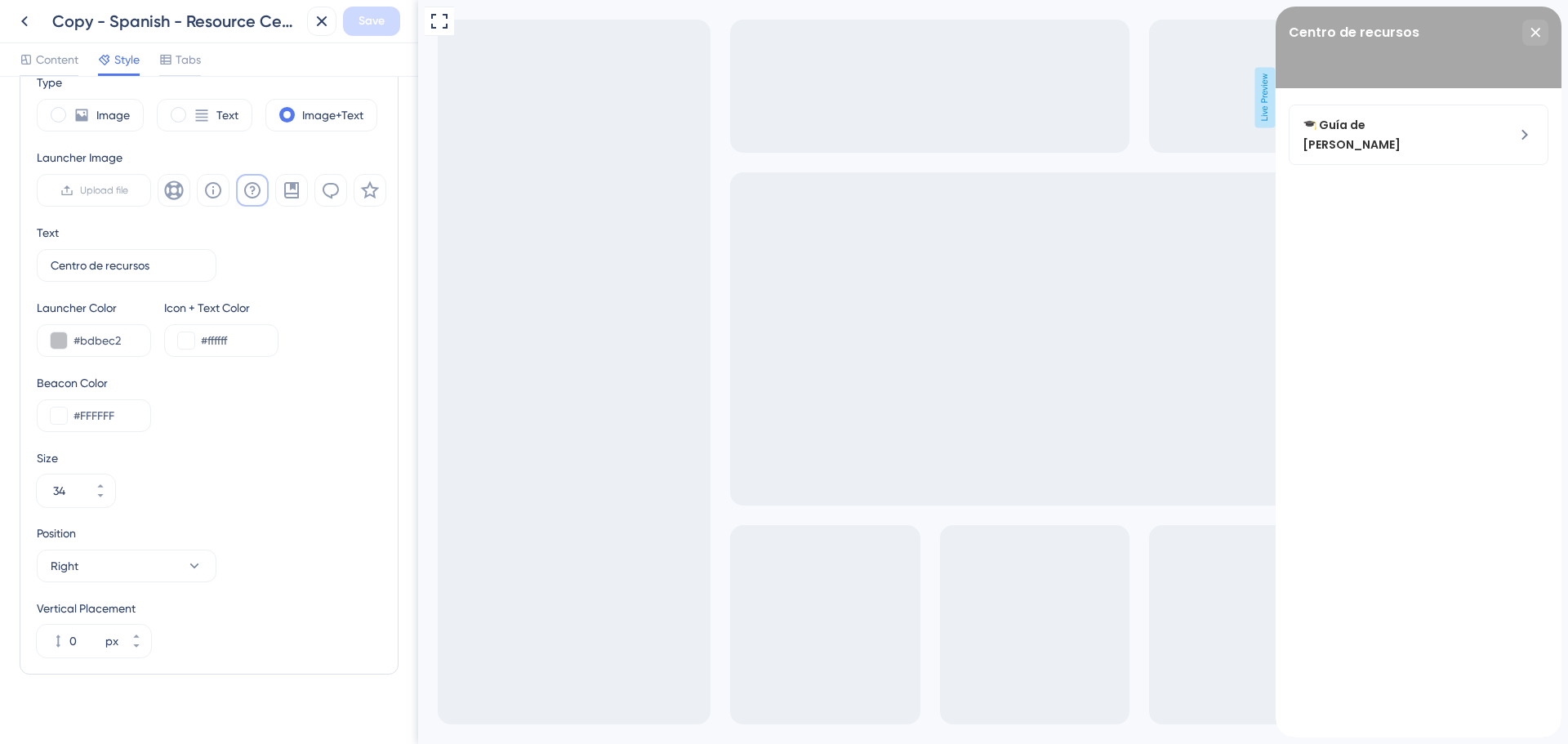 click on "Content Style Tabs" at bounding box center [209, 60] 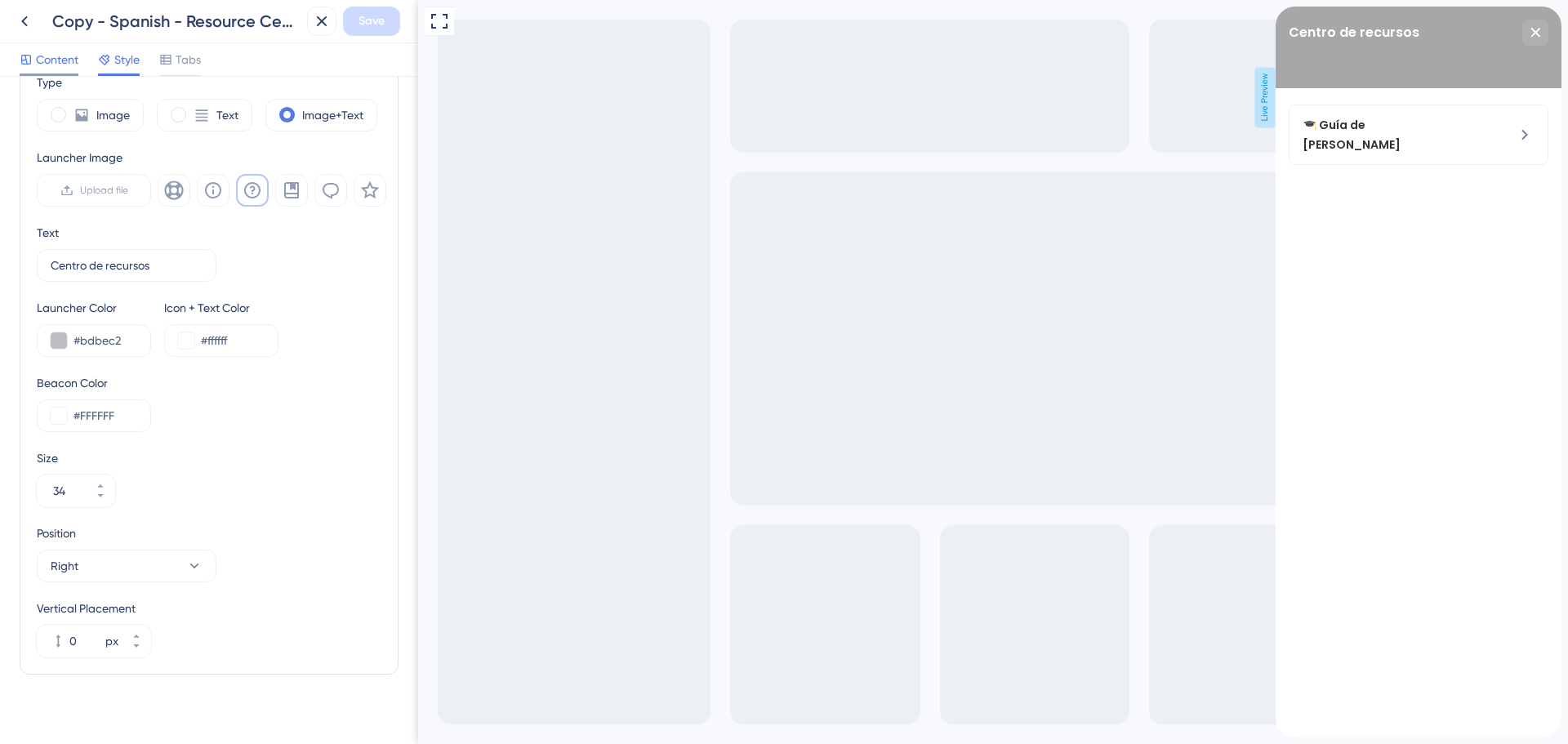 click on "Content" at bounding box center (57, 60) 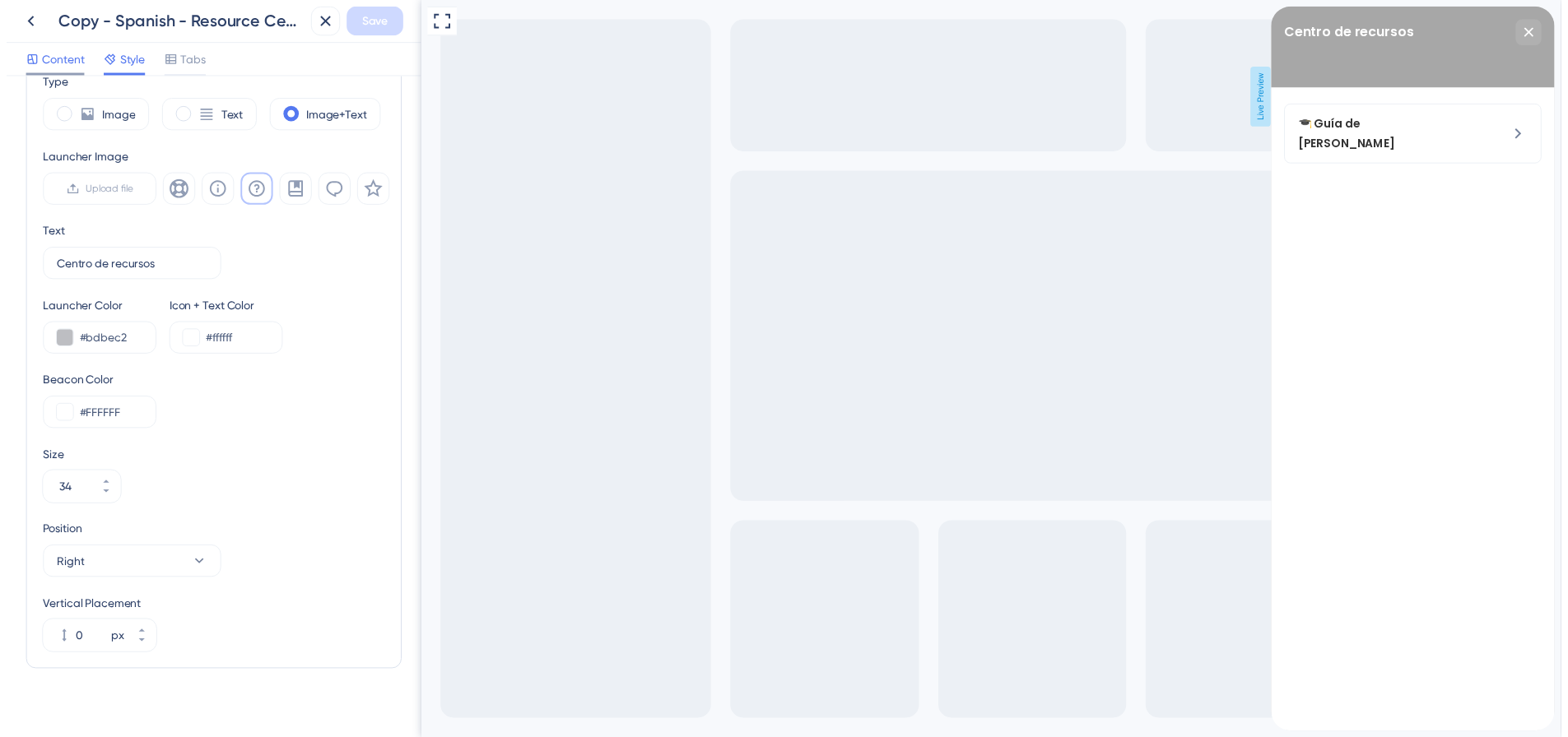scroll, scrollTop: 0, scrollLeft: 0, axis: both 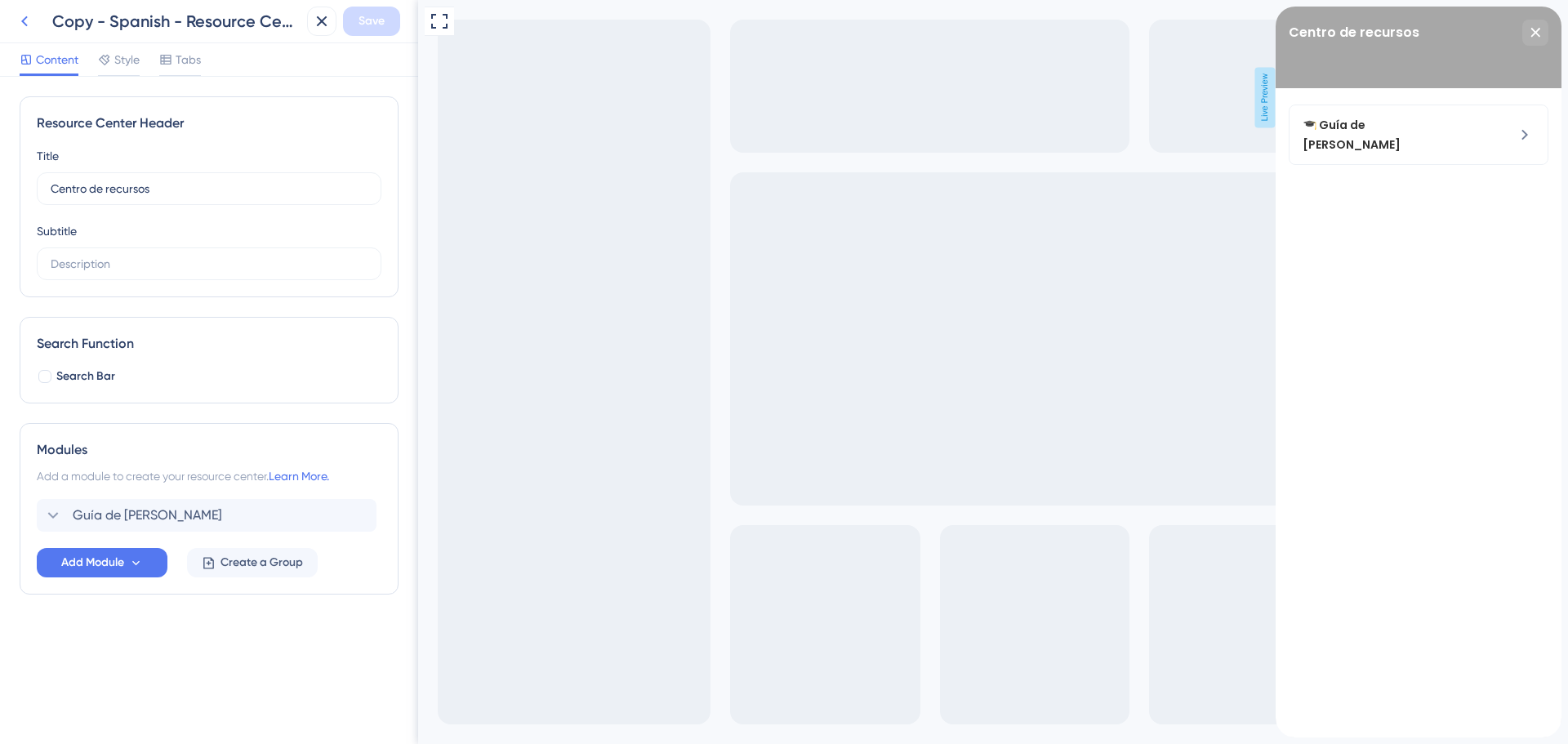click 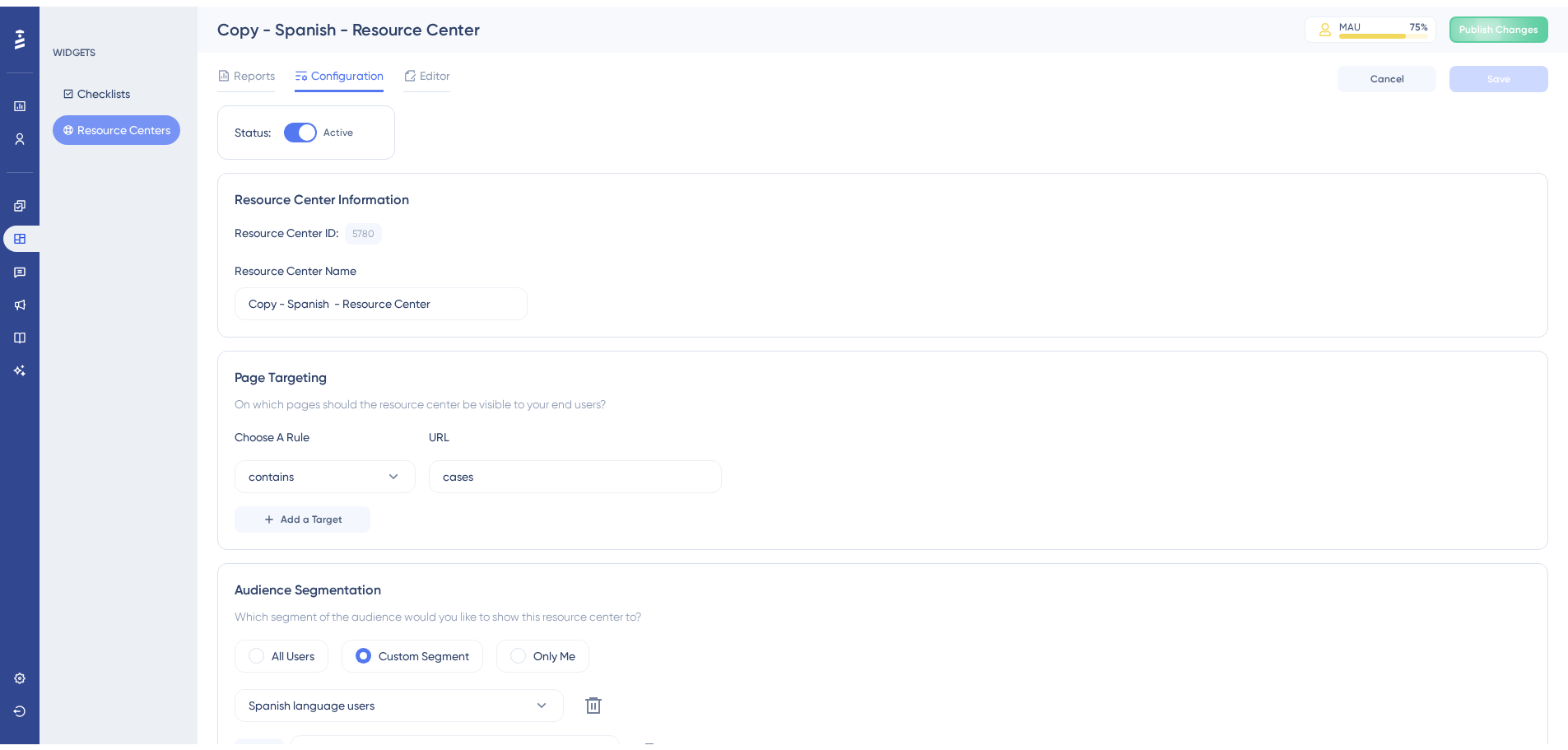 scroll, scrollTop: 0, scrollLeft: 0, axis: both 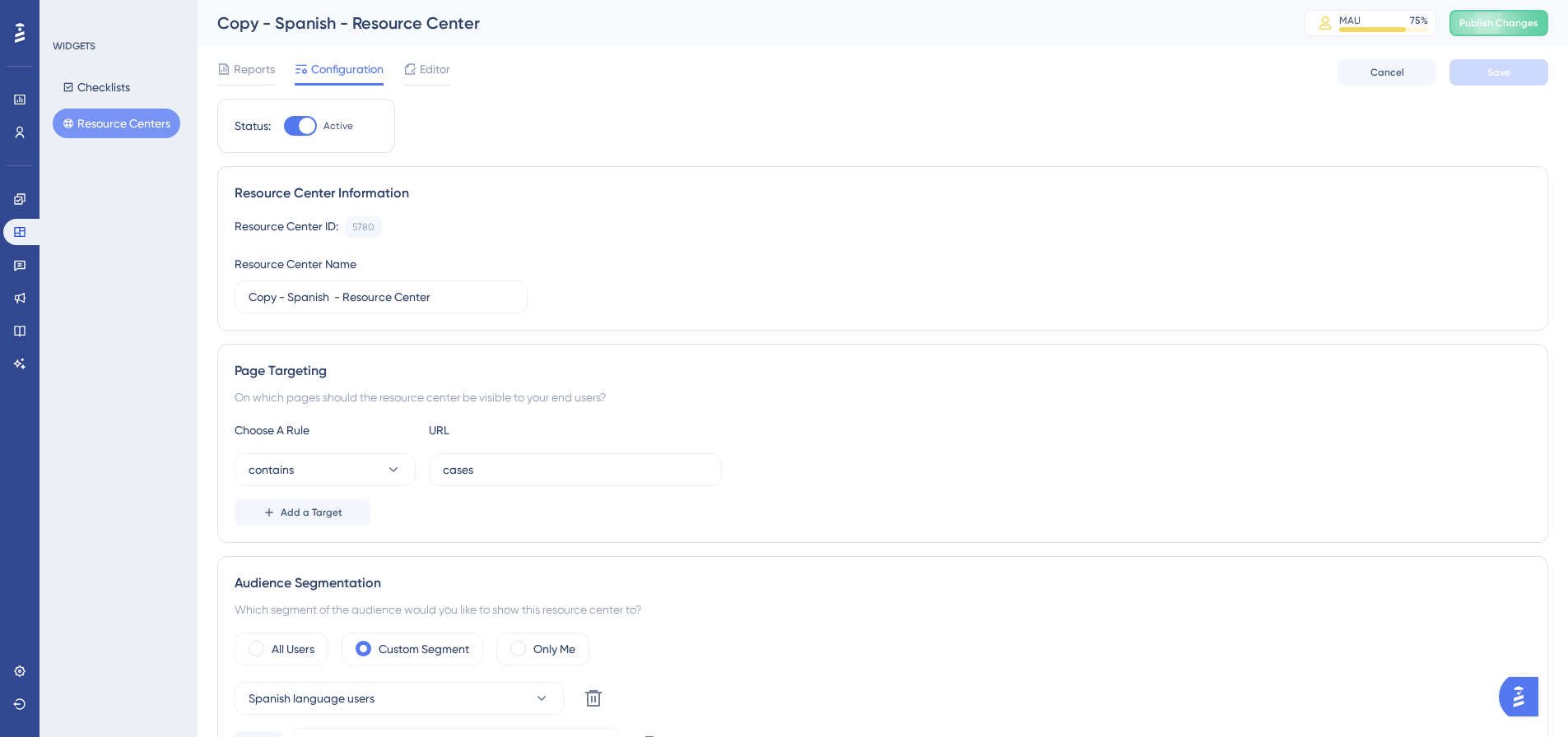 click at bounding box center (20, 33) 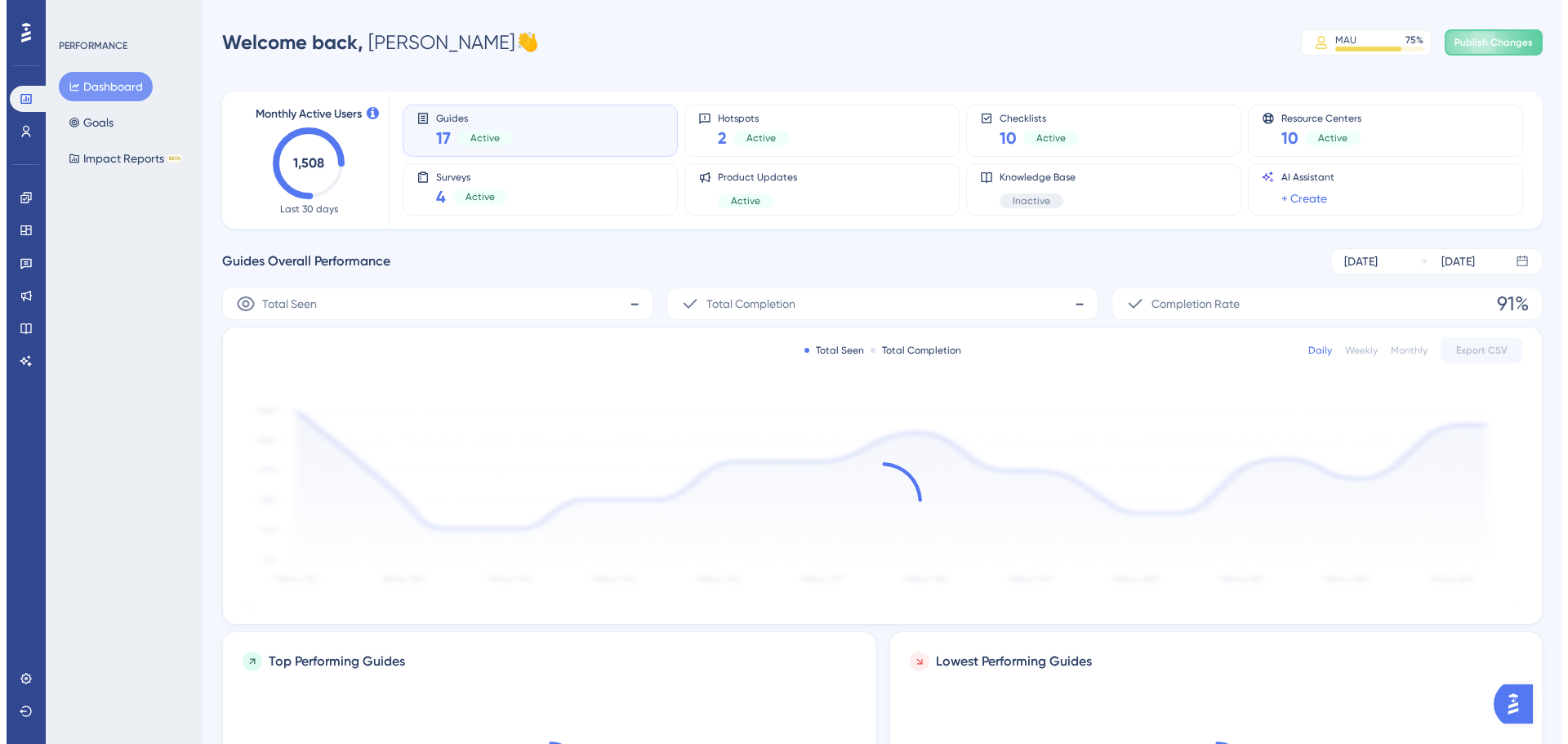 scroll, scrollTop: 0, scrollLeft: 0, axis: both 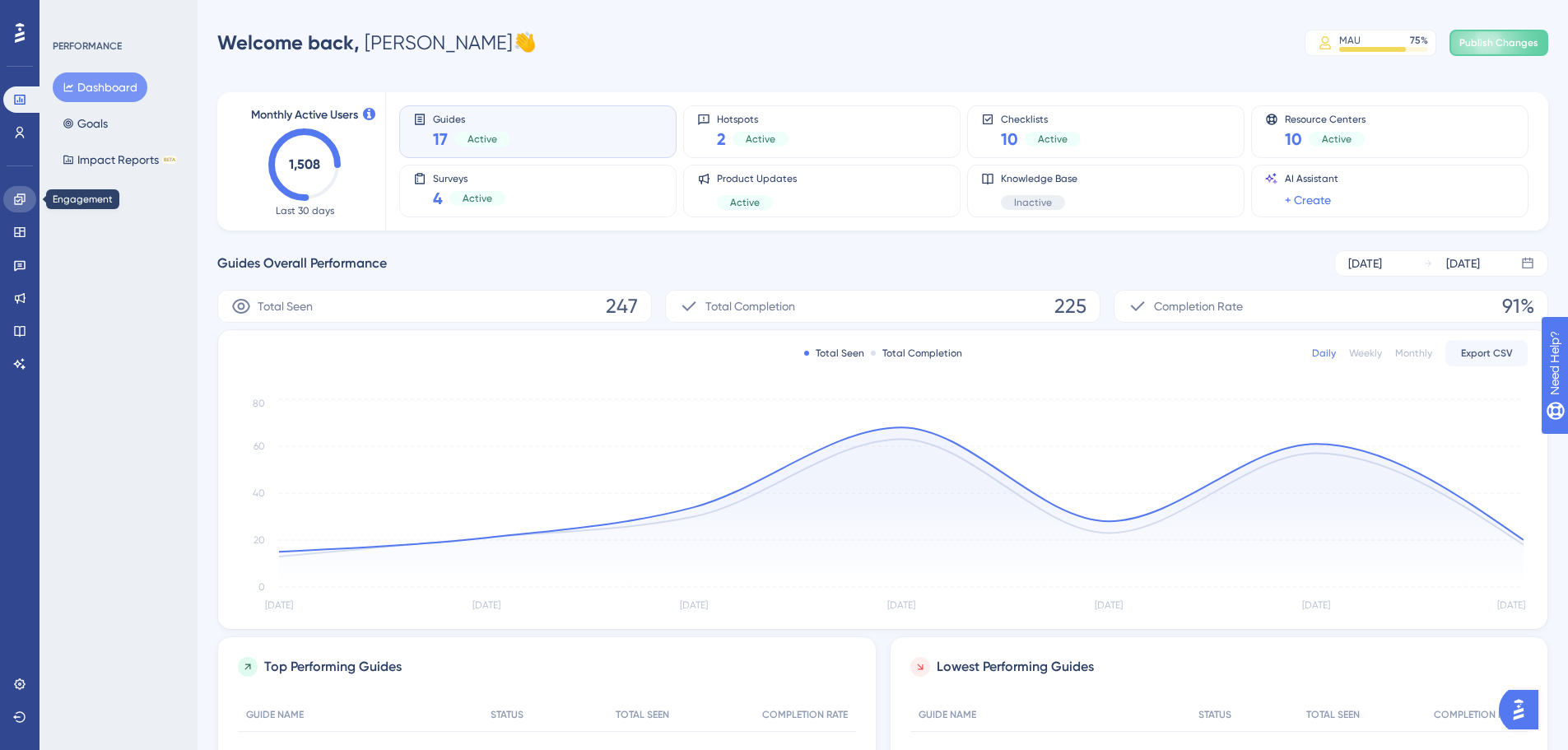 click at bounding box center (20, 199) 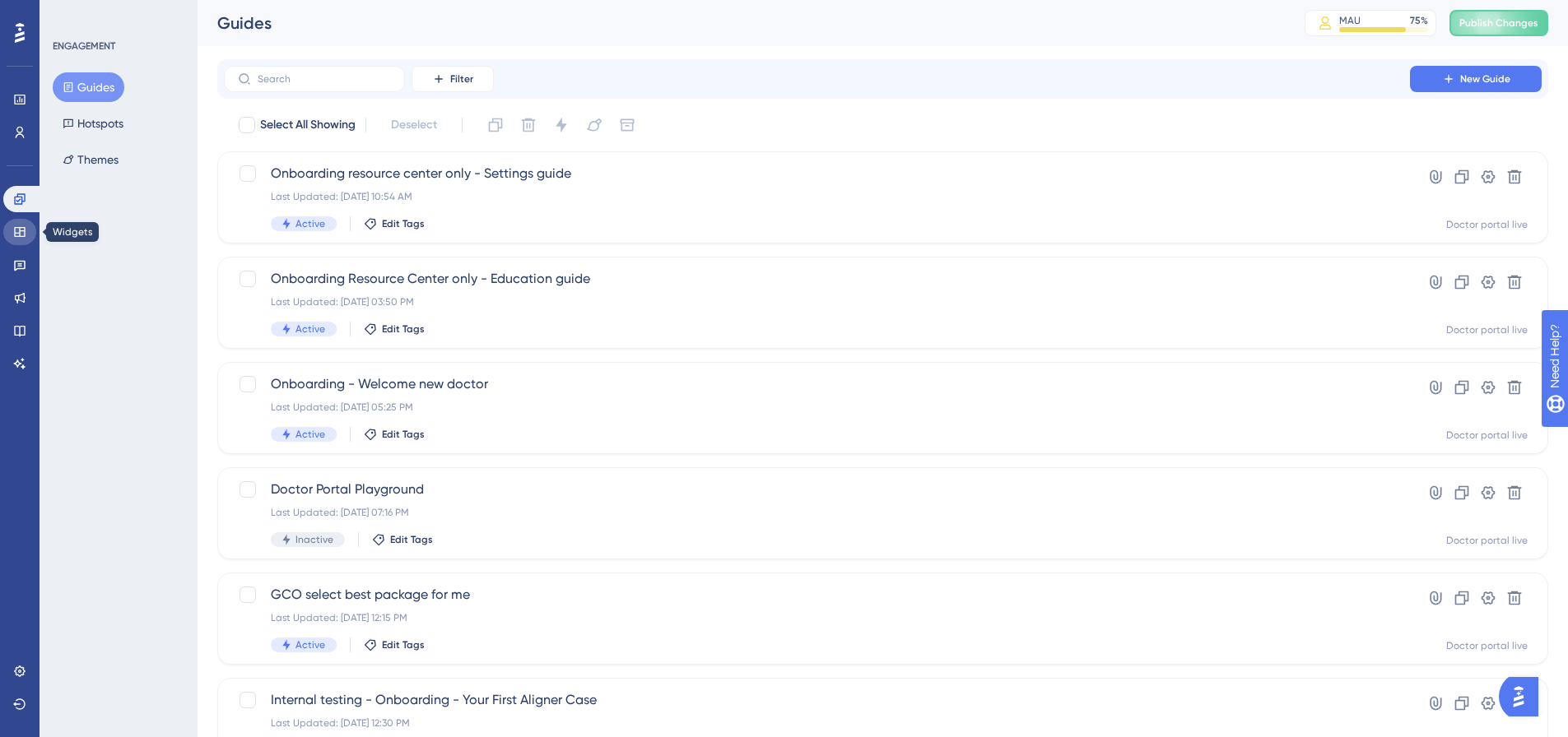 click at bounding box center [20, 232] 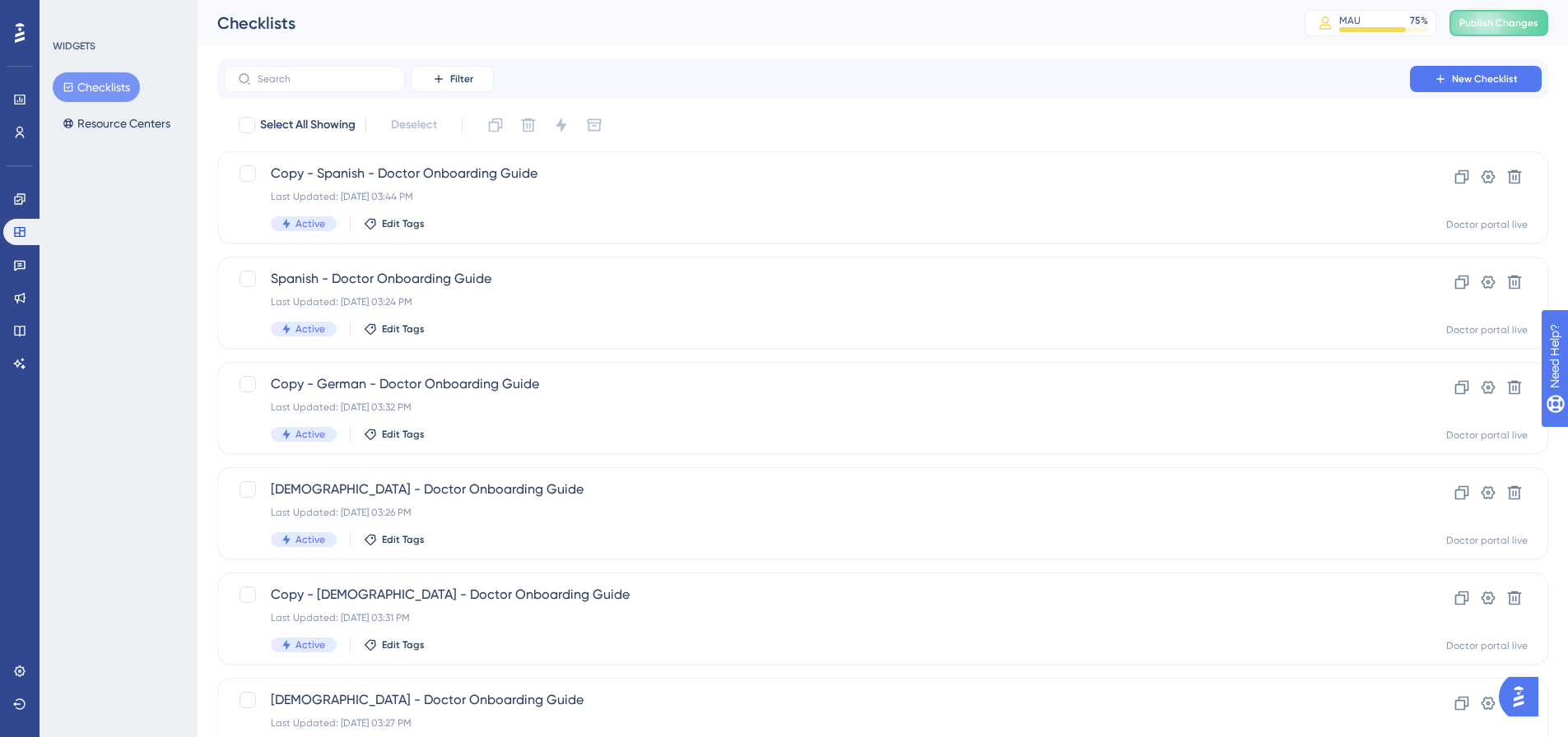 click on "Checklists" at bounding box center (96, 87) 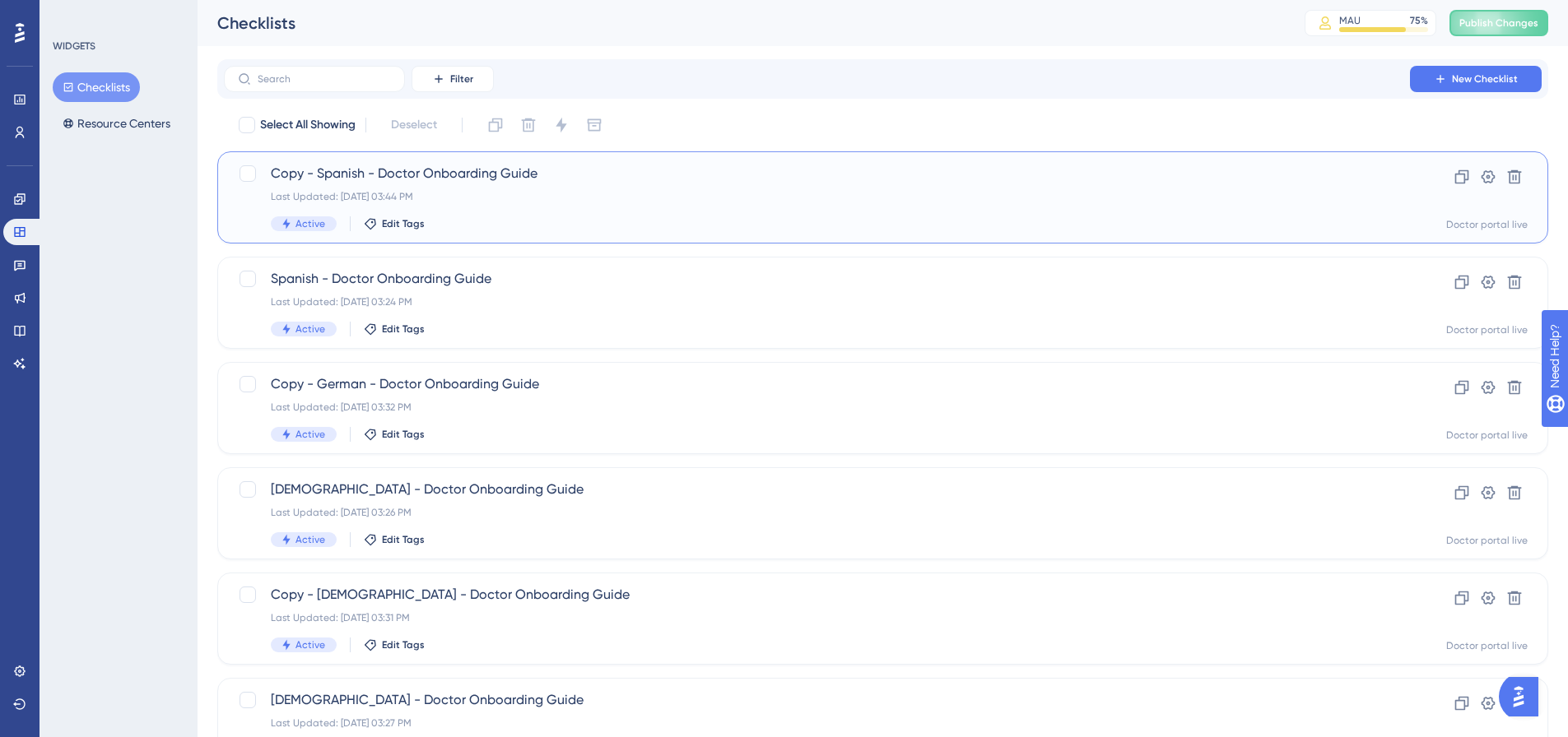 click on "Copy - Spanish - Doctor Onboarding Guide" at bounding box center (817, 174) 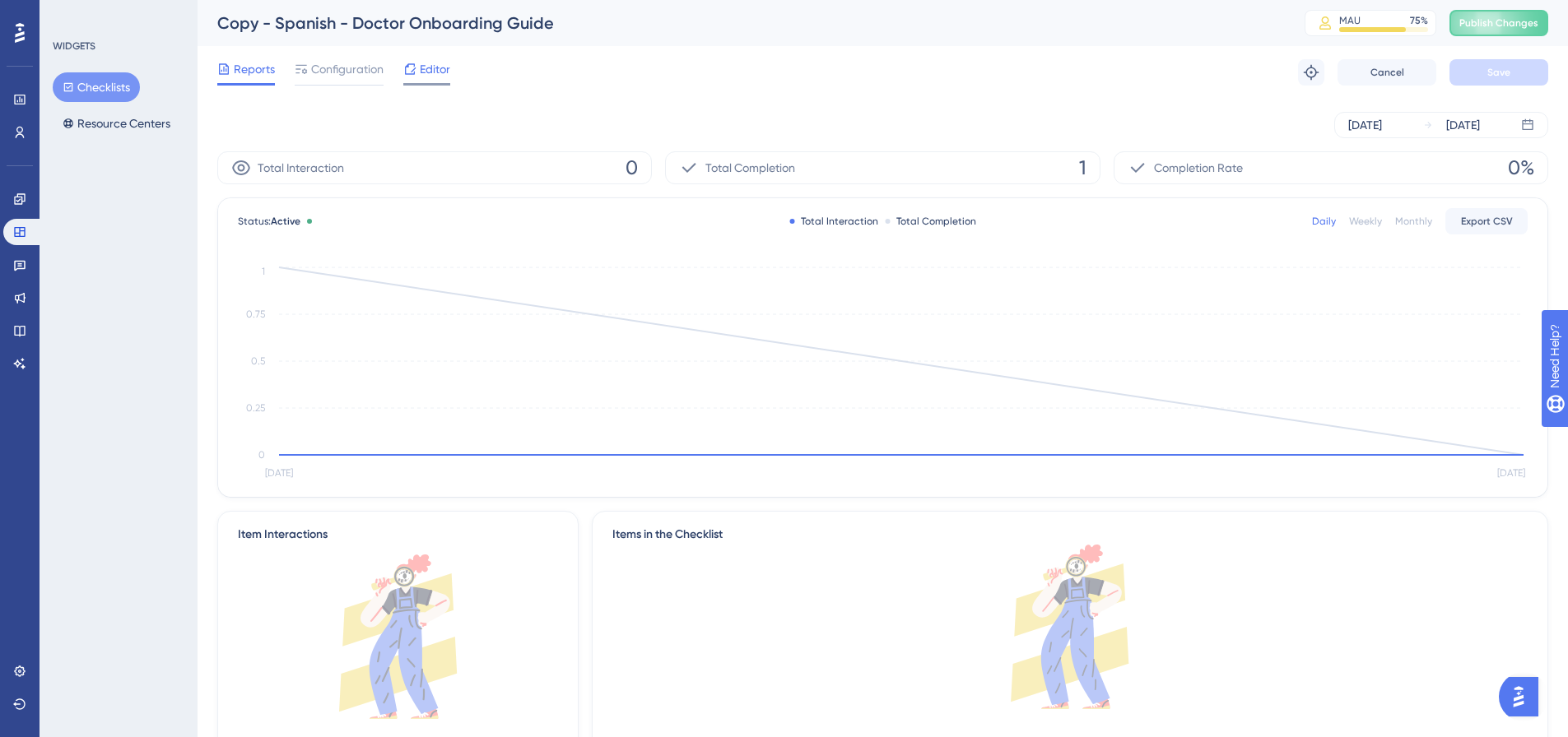 click 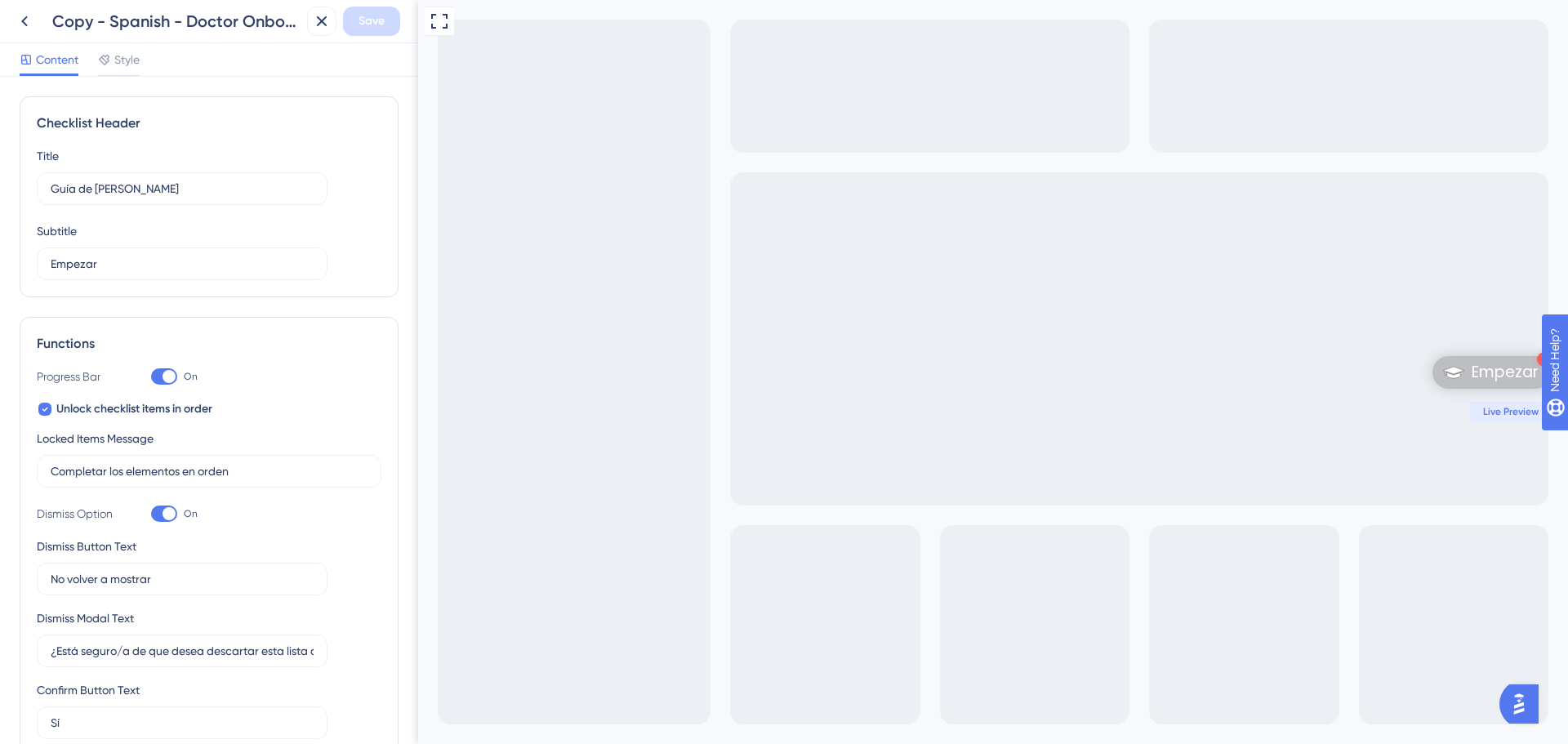 scroll, scrollTop: 0, scrollLeft: 0, axis: both 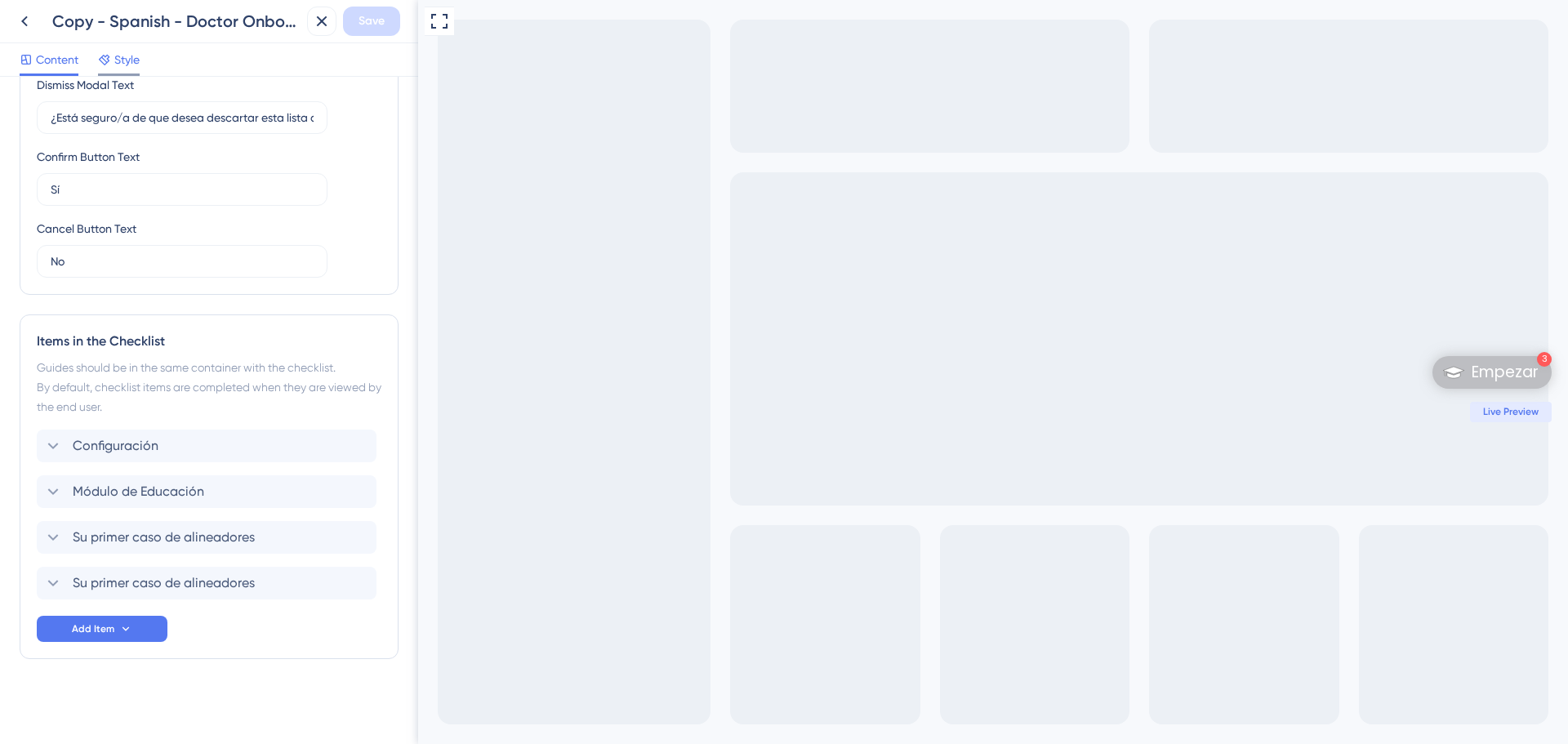 click on "Style" at bounding box center [127, 60] 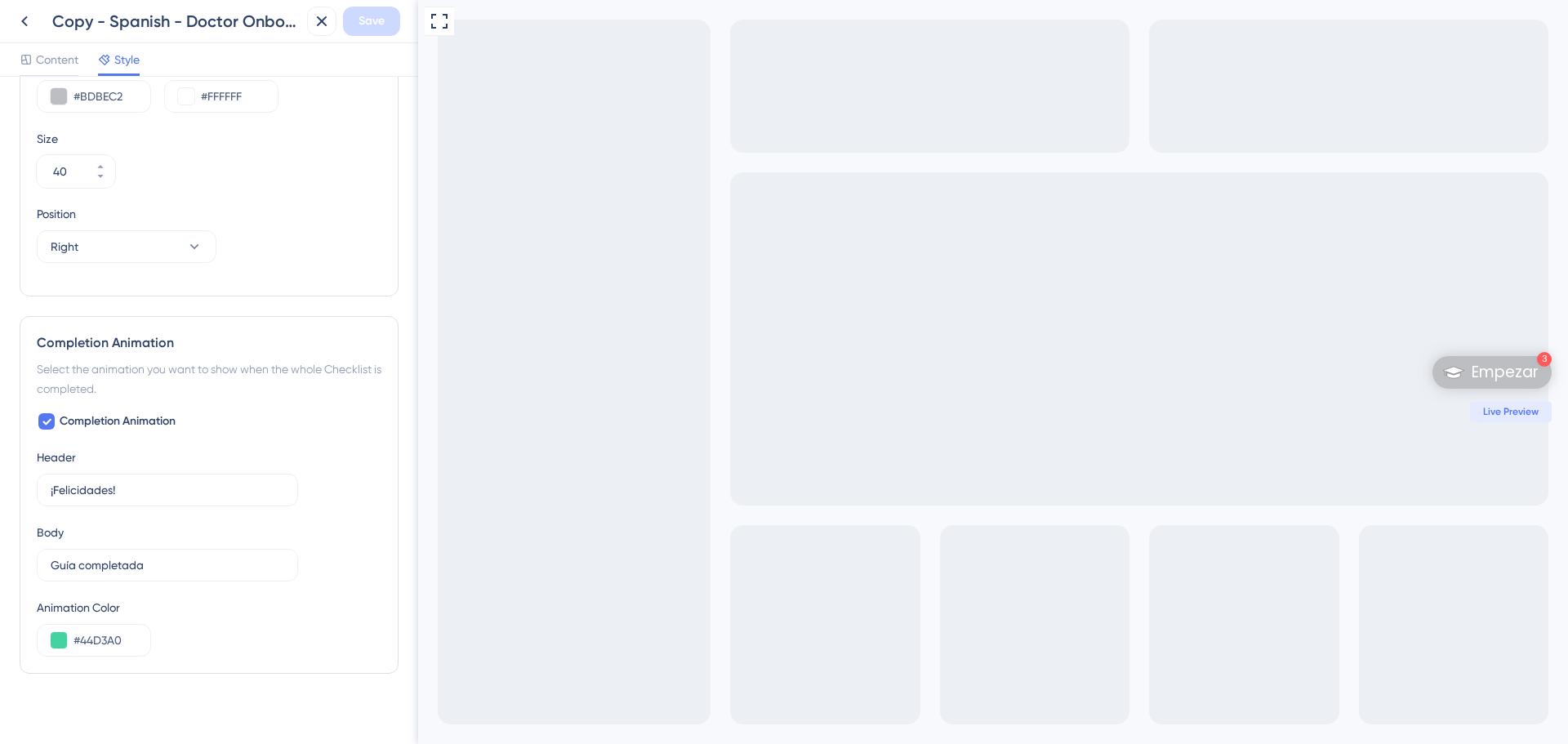 scroll, scrollTop: 760, scrollLeft: 0, axis: vertical 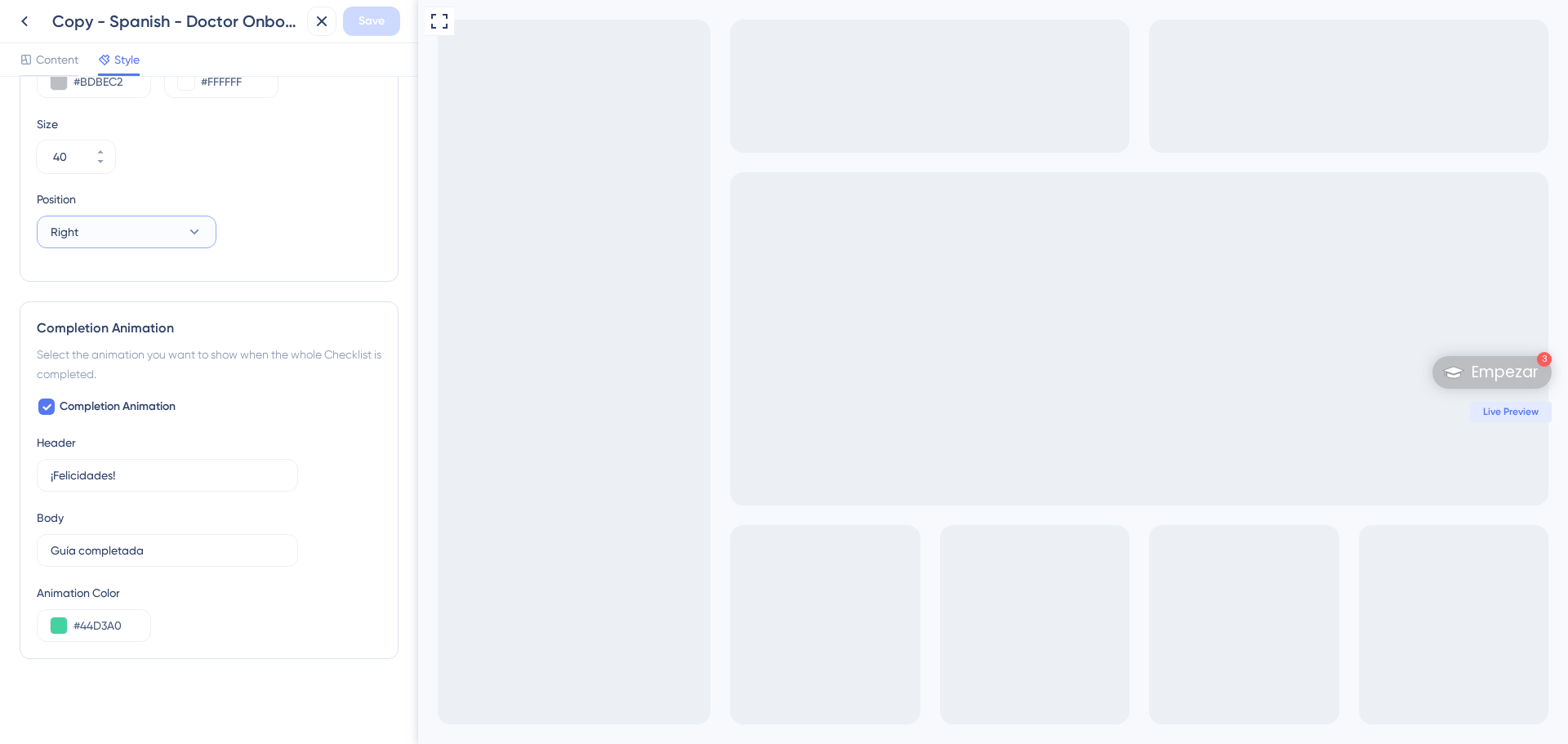 click on "Right" at bounding box center (127, 232) 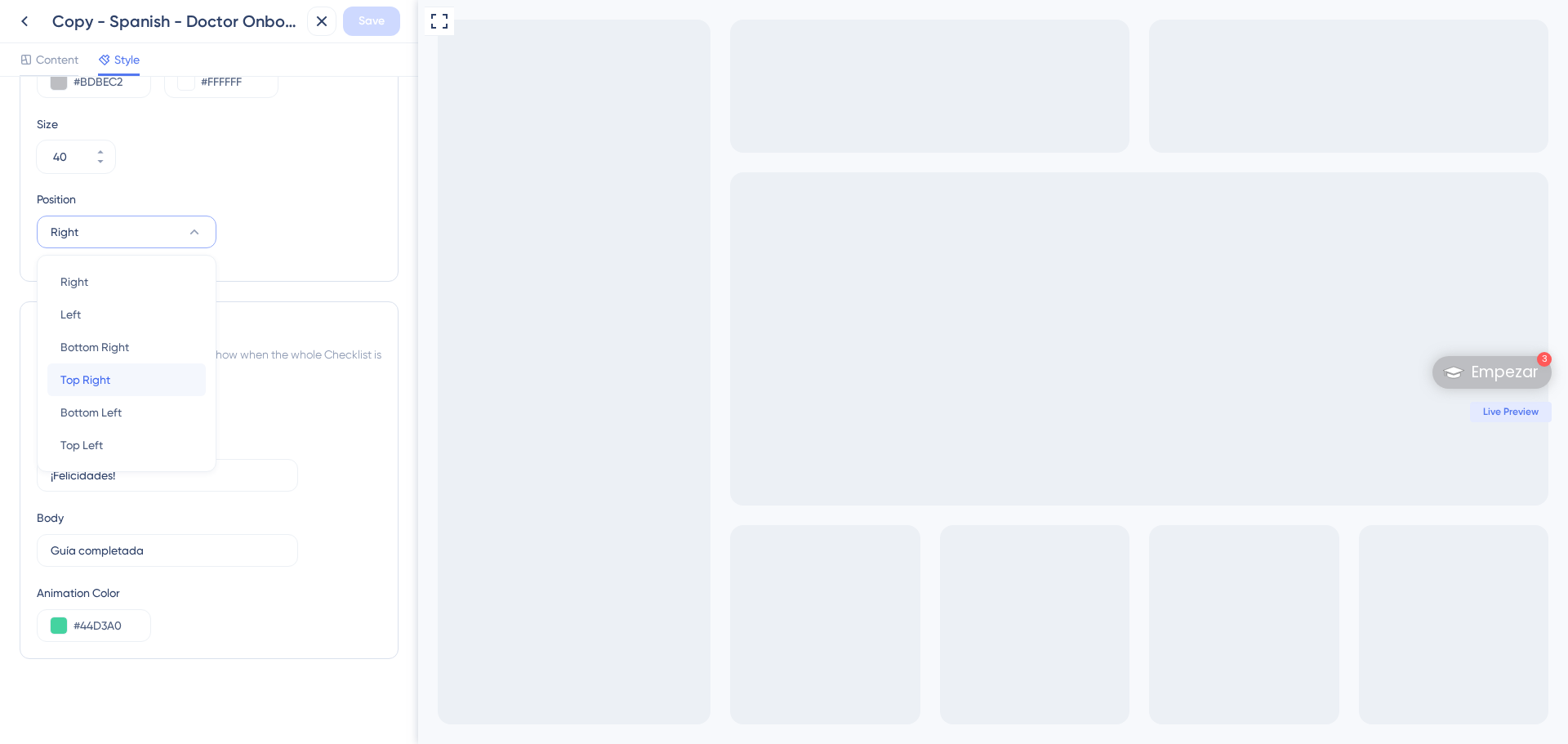 click on "Top Right Top Right" at bounding box center (127, 380) 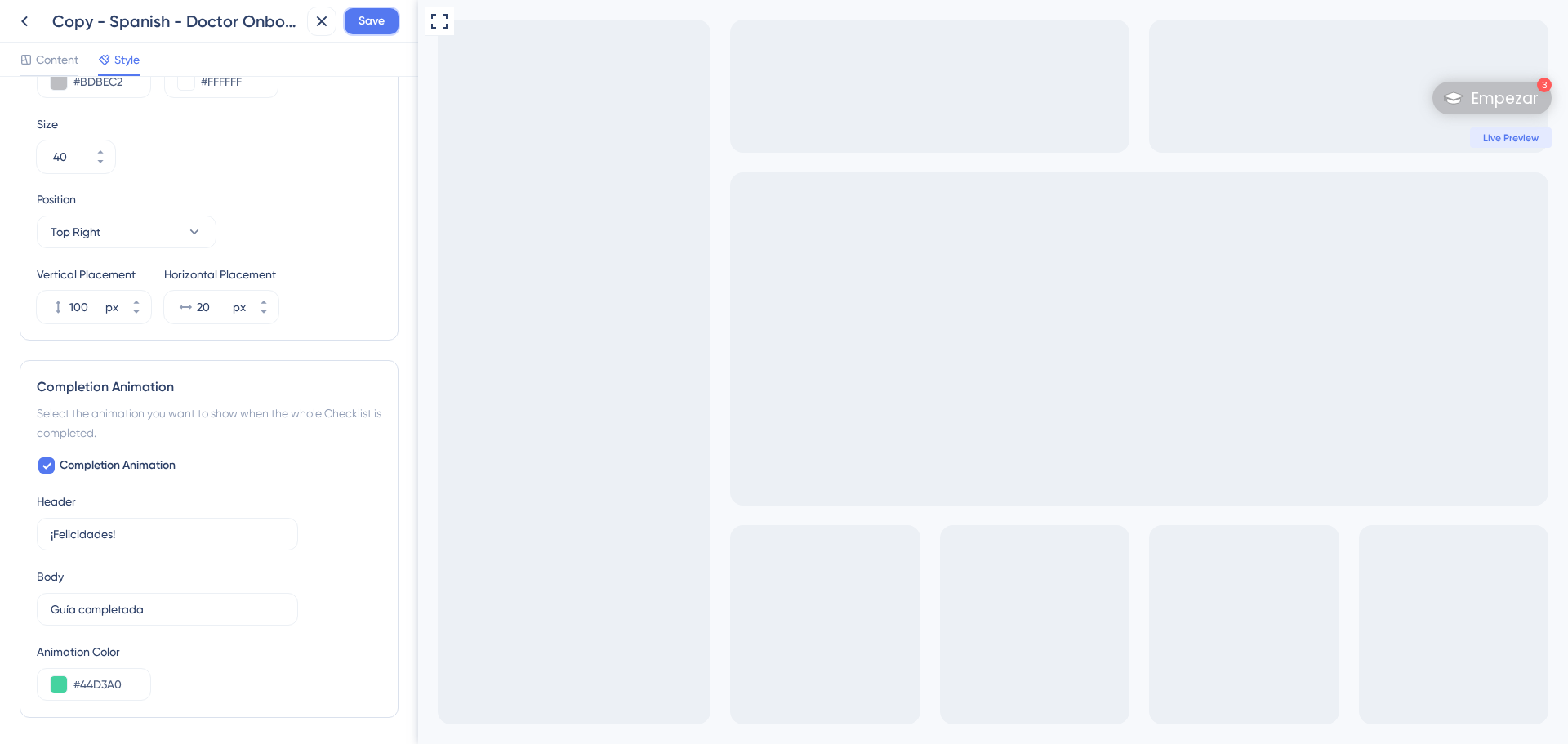 click on "Save" at bounding box center [372, 21] 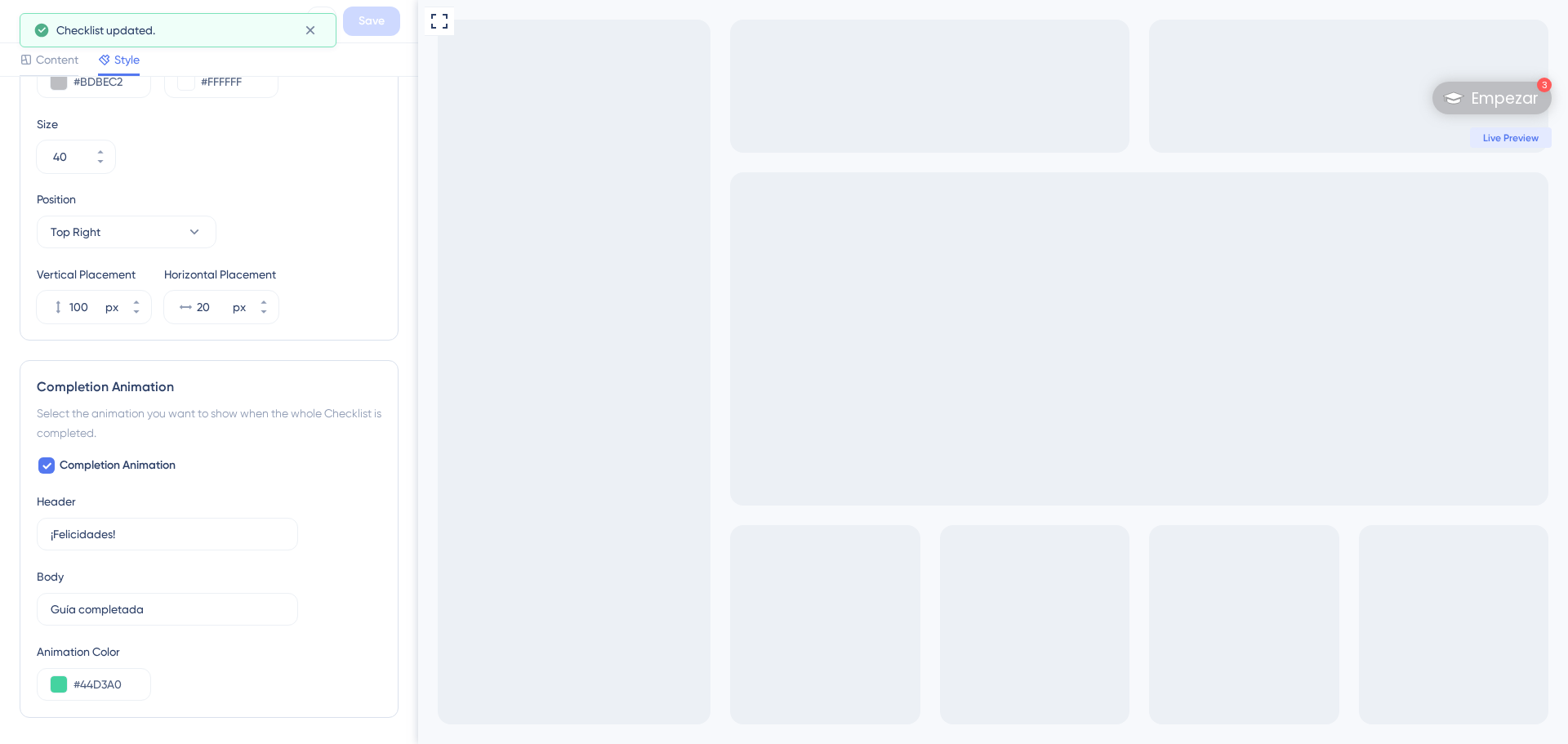 click on "Checklist updated." at bounding box center (178, 30) 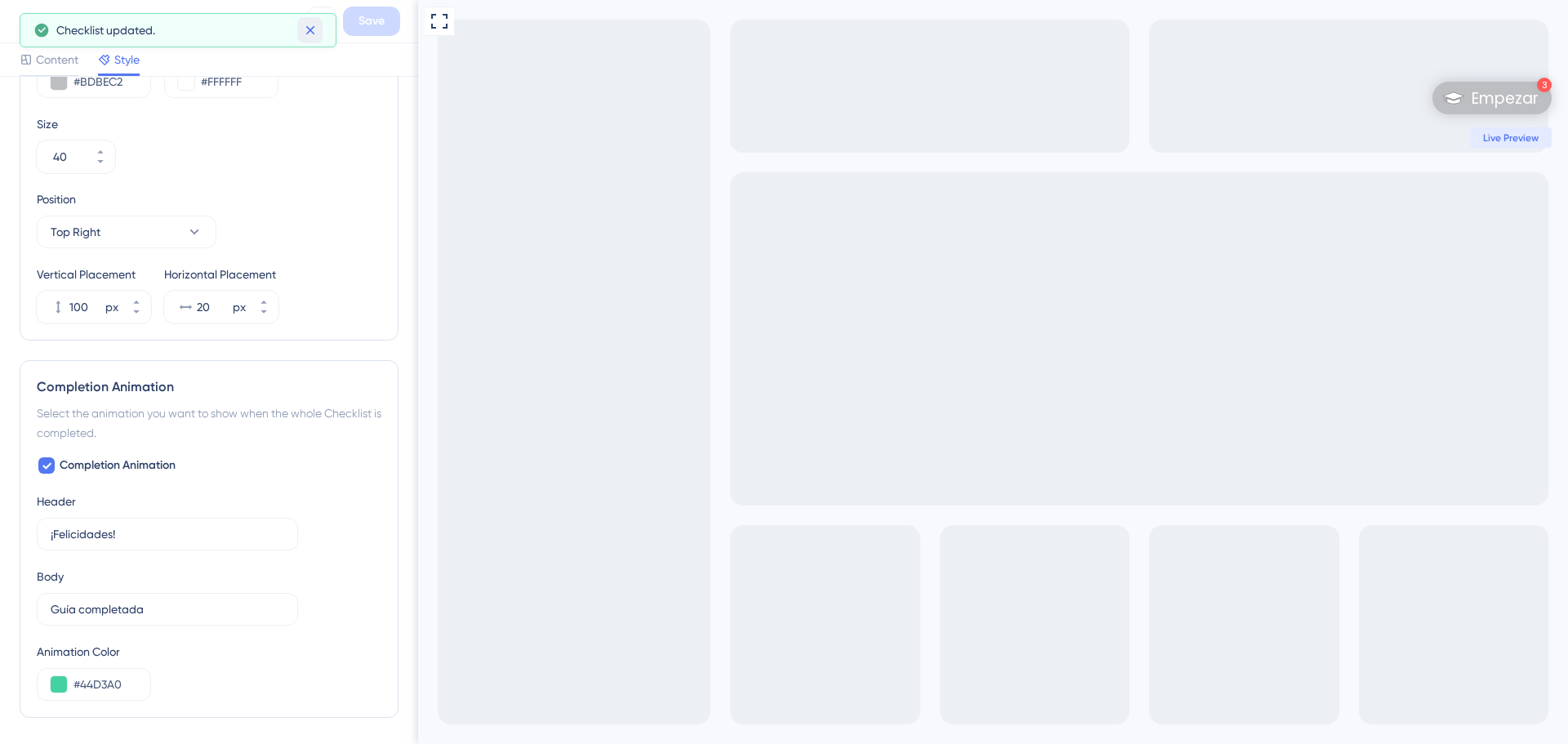 click 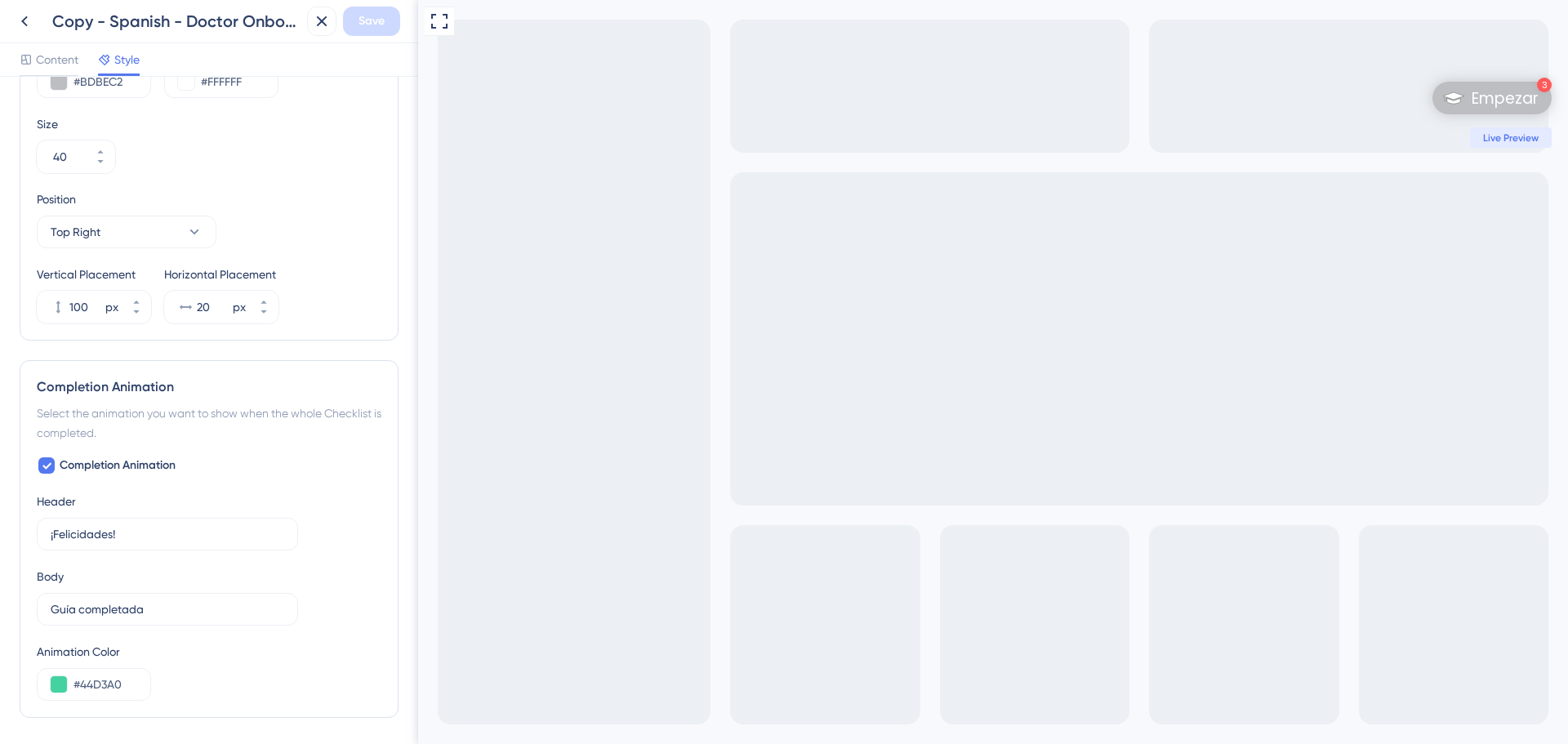 click on "Copy - Spanish - Doctor Onboarding Guide Save" at bounding box center (209, 21) 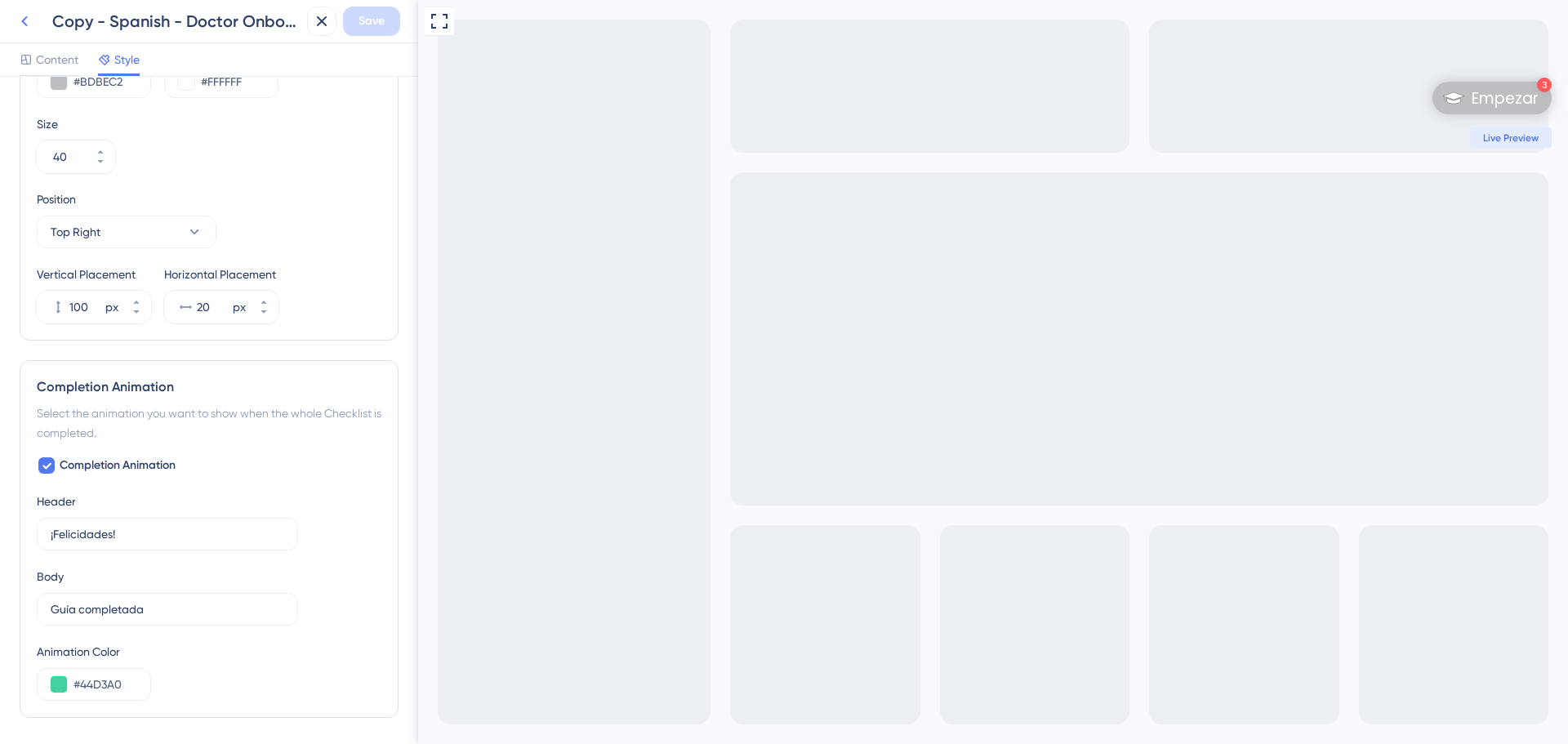 click 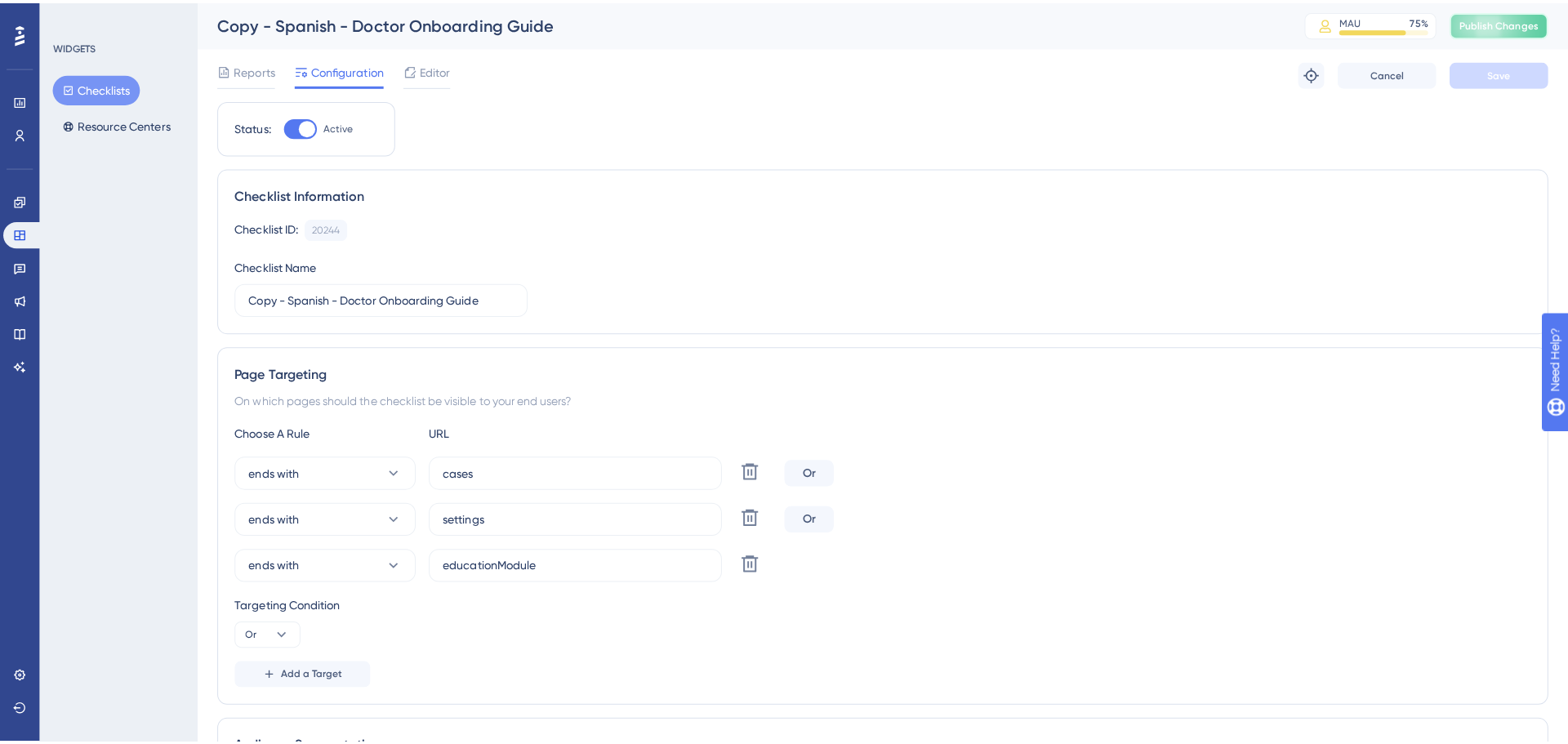 scroll, scrollTop: 0, scrollLeft: 0, axis: both 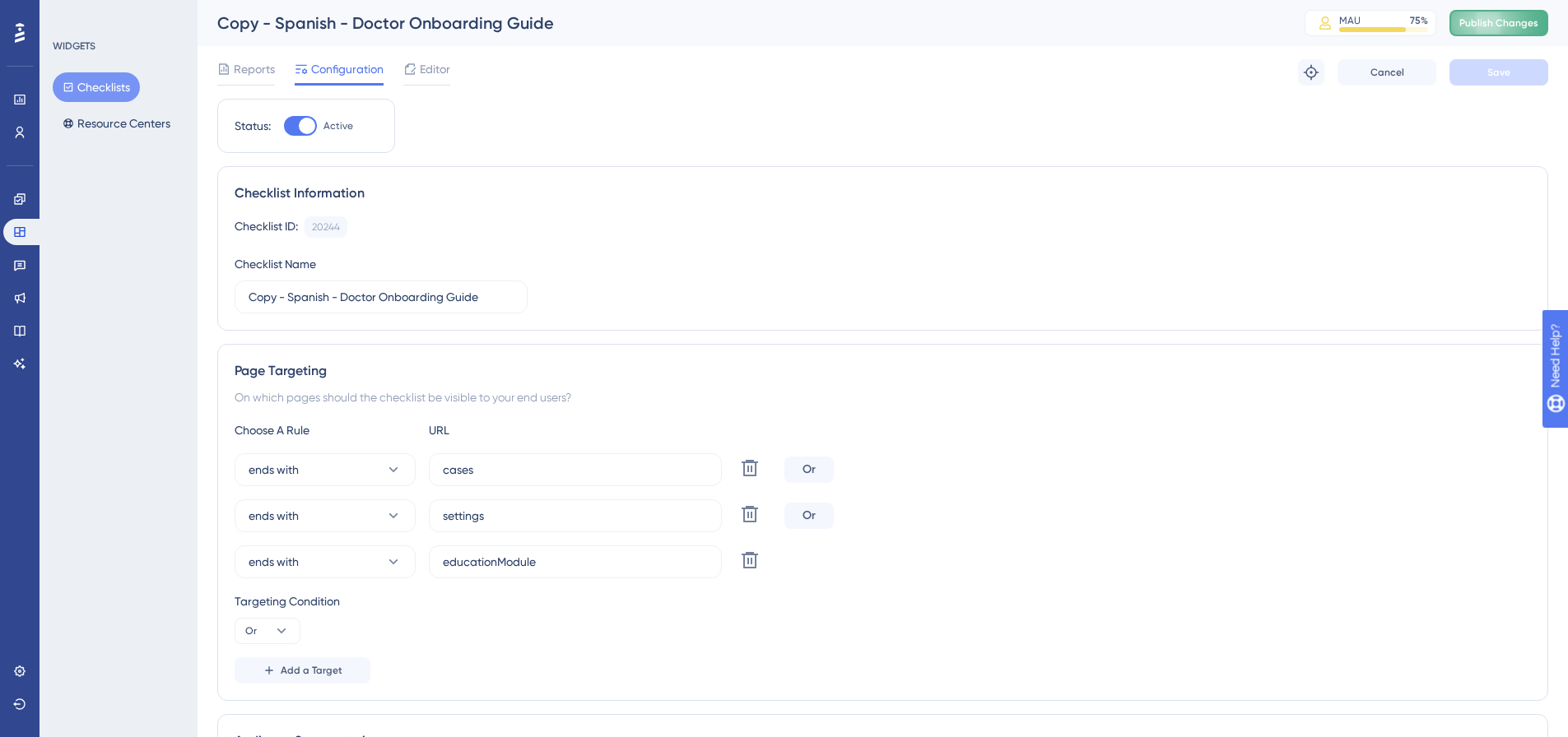 click on "Publish Changes" at bounding box center [1499, 23] 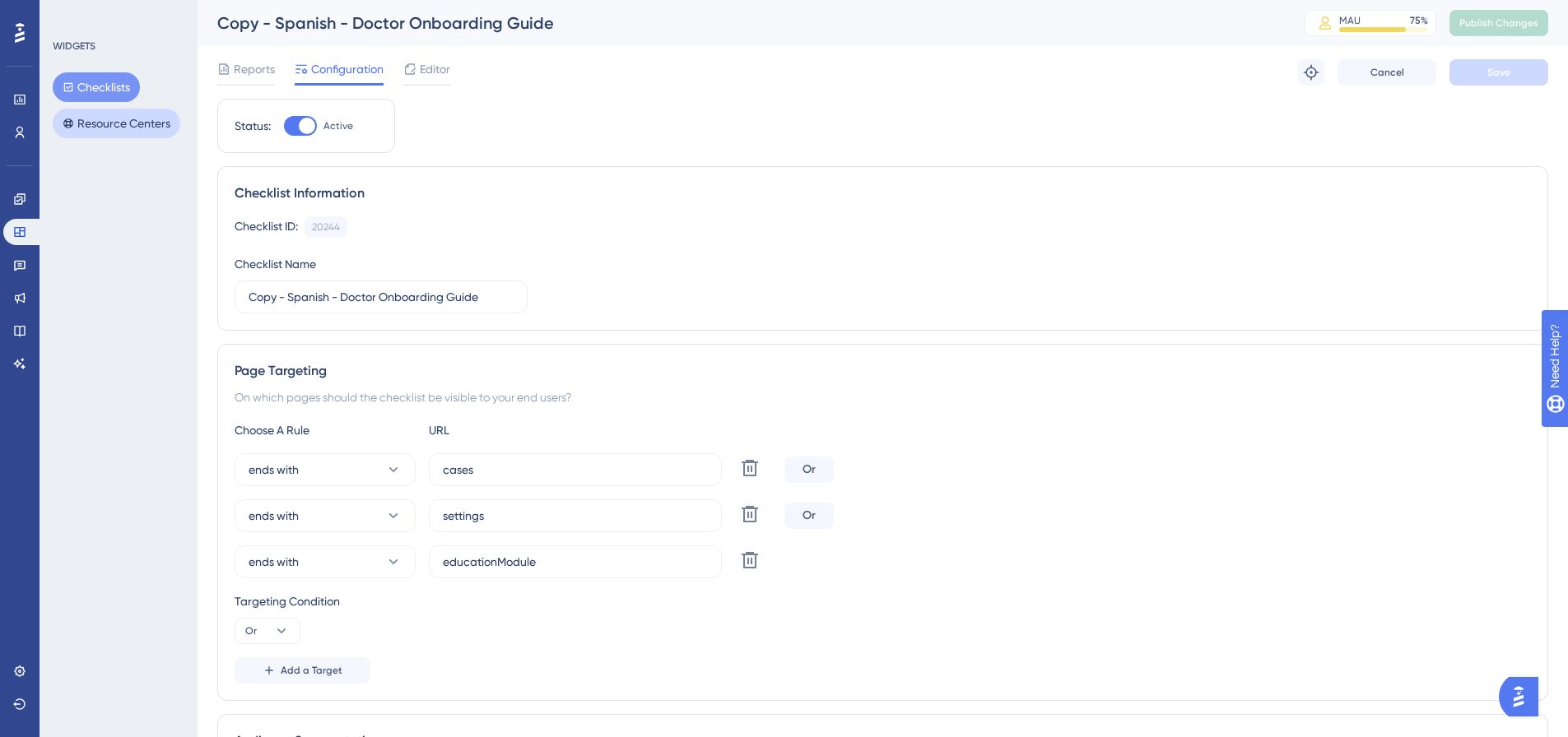 click on "Resource Centers" at bounding box center (116, 123) 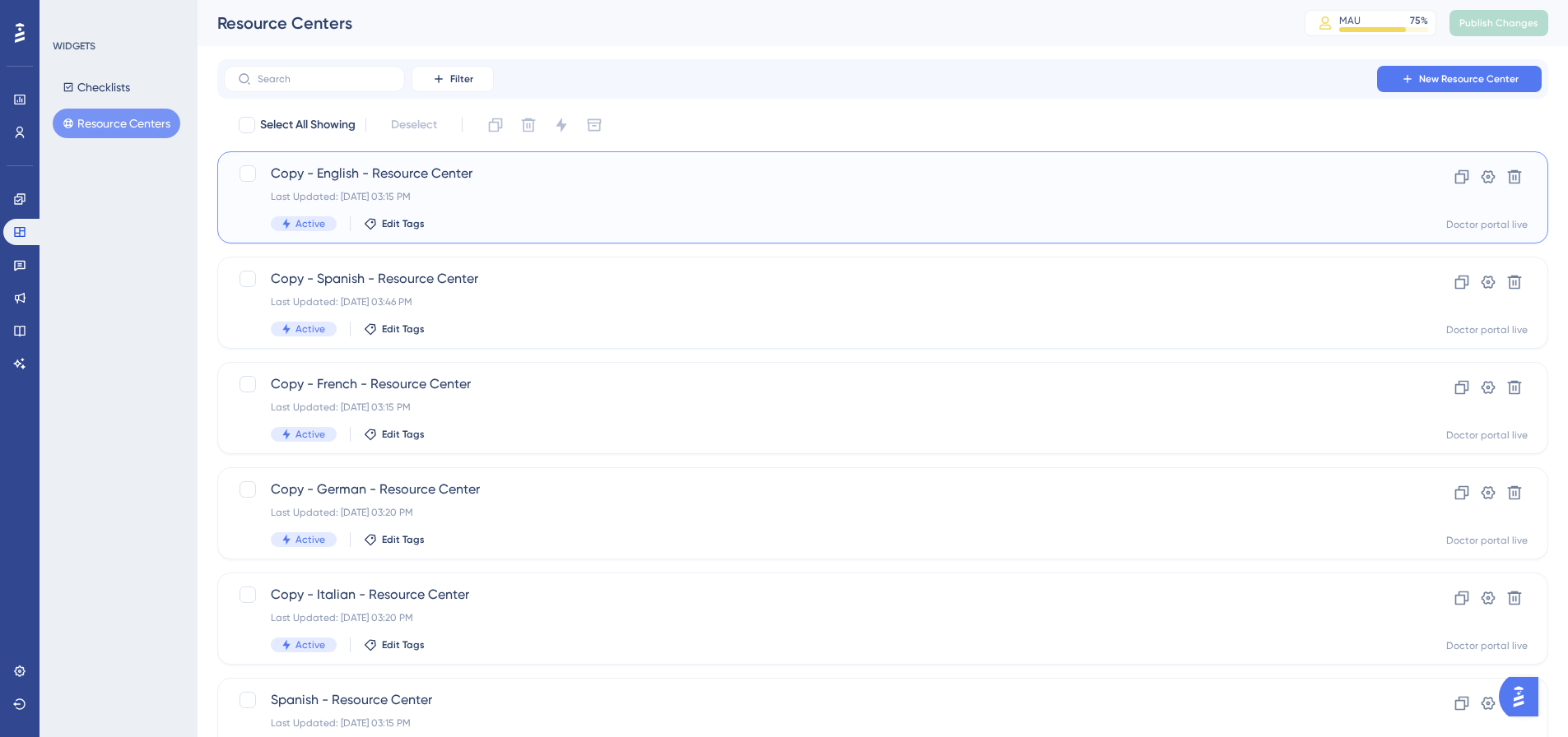 click on "Copy - English - Resource Center" at bounding box center [817, 174] 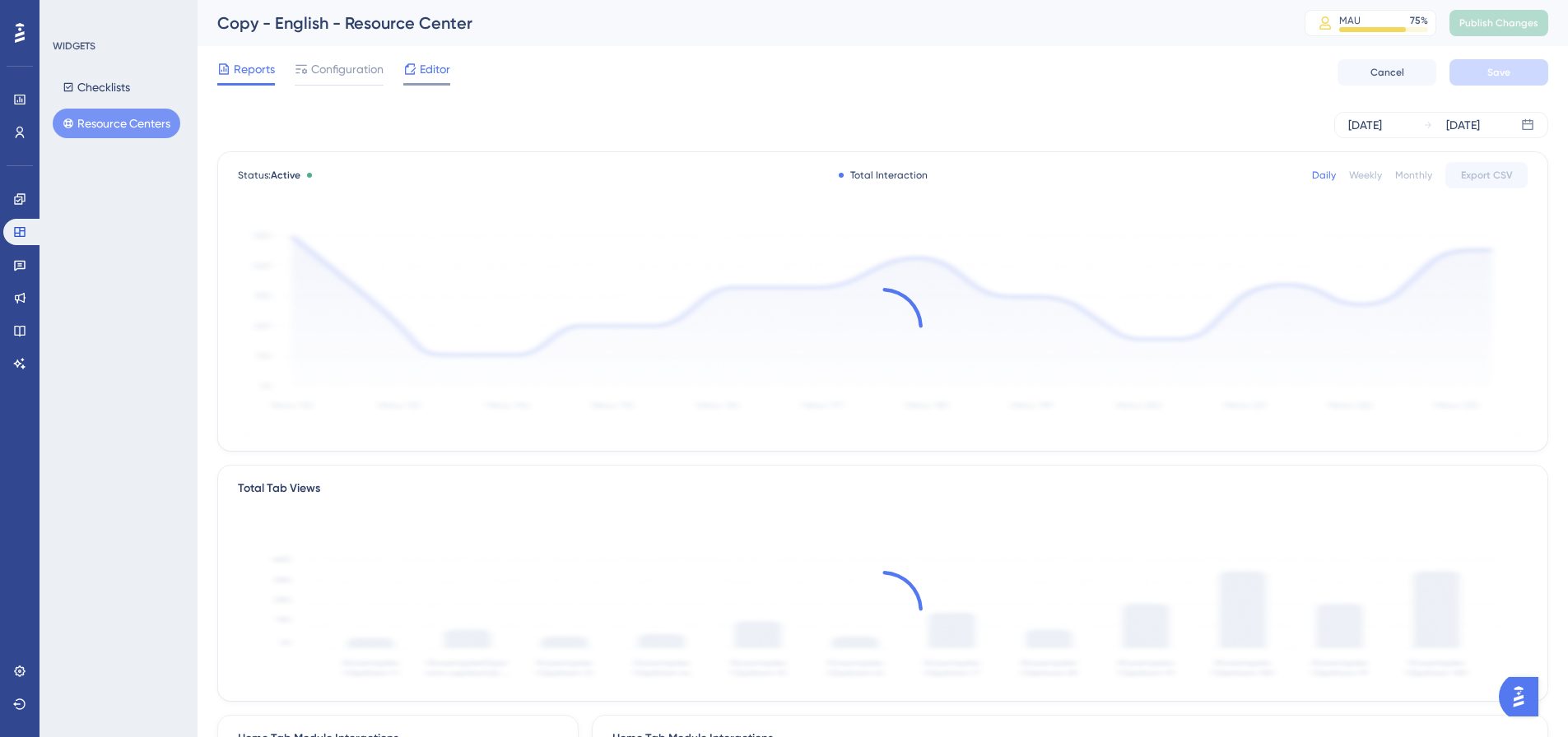 click on "Editor" at bounding box center [435, 69] 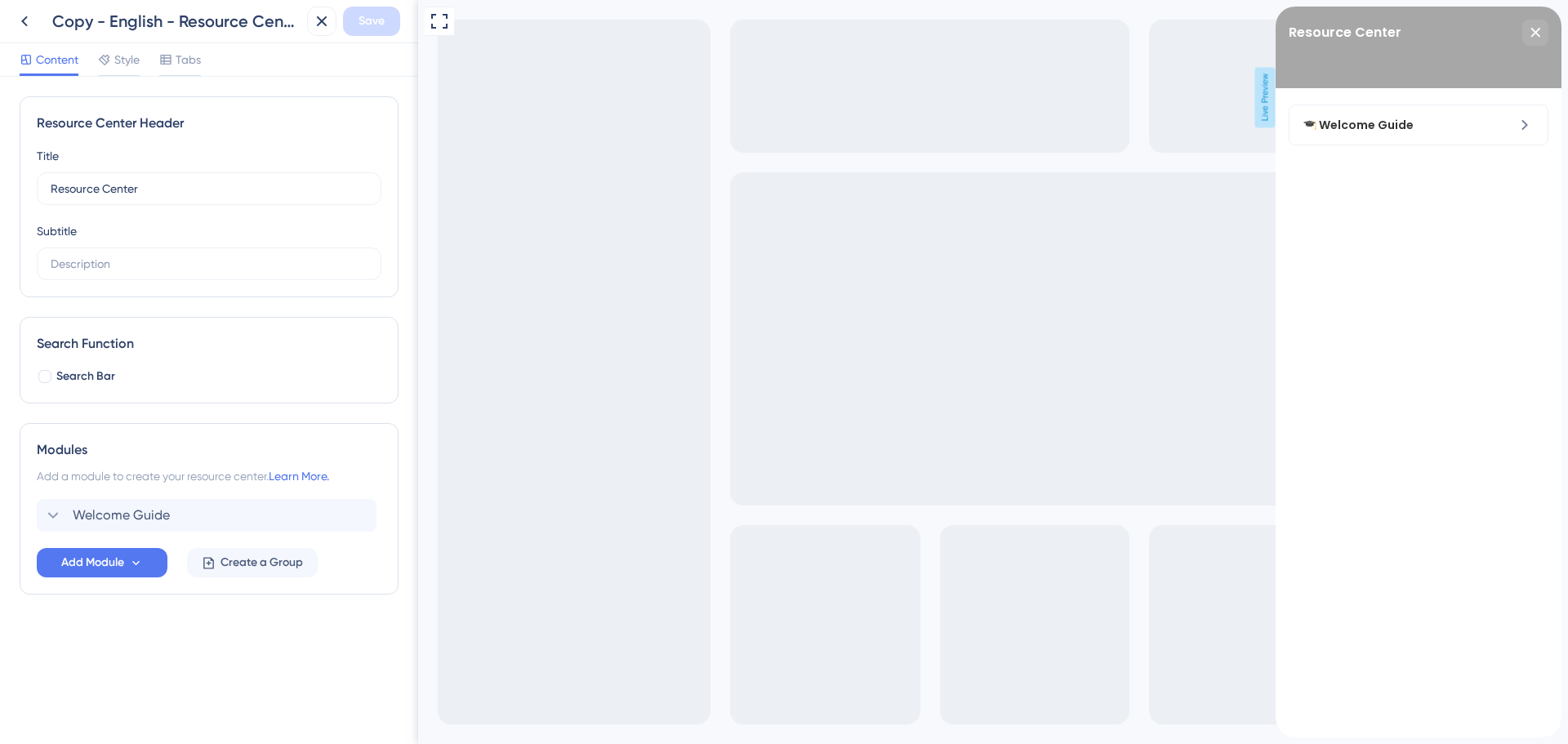 scroll, scrollTop: 0, scrollLeft: 0, axis: both 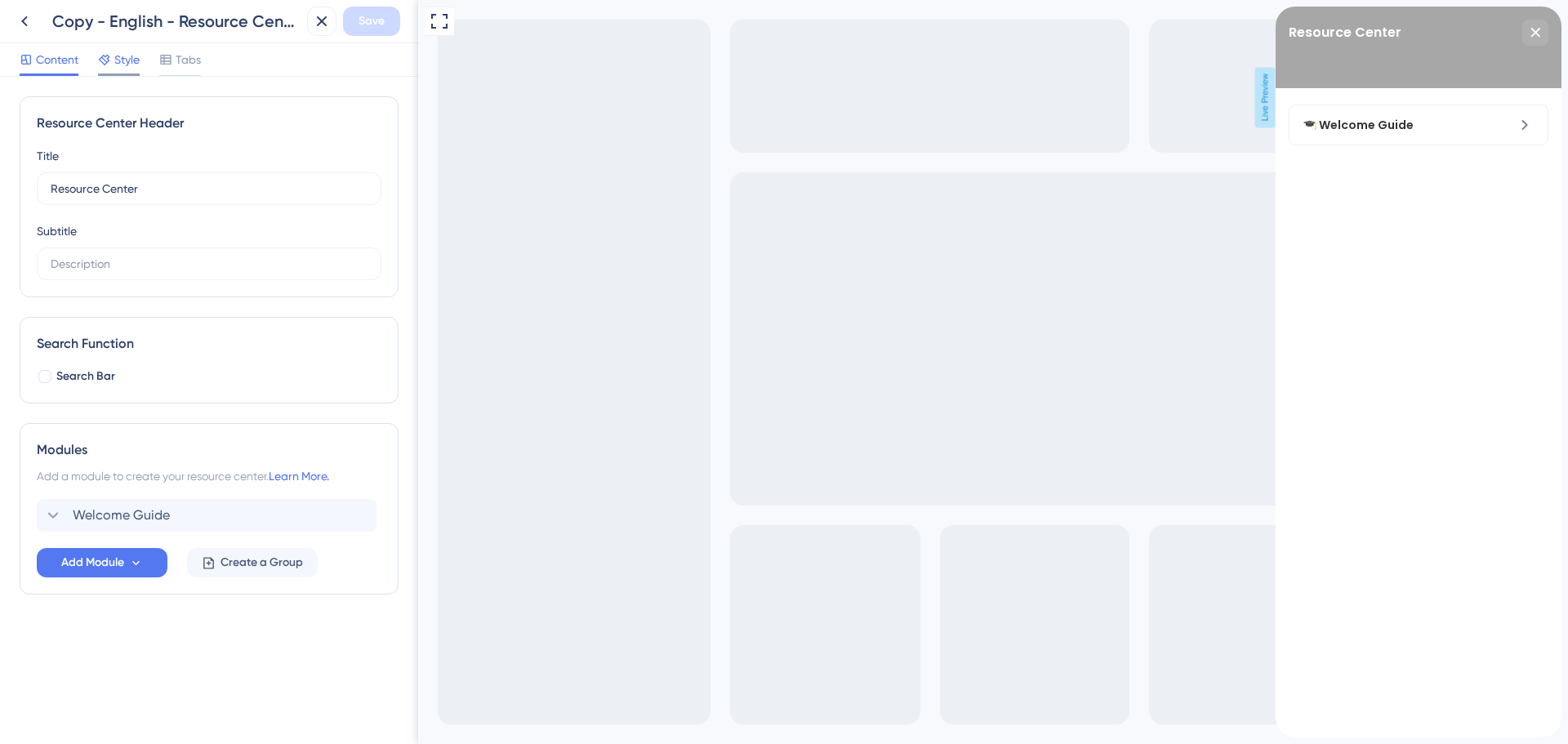 click on "Style" at bounding box center (127, 60) 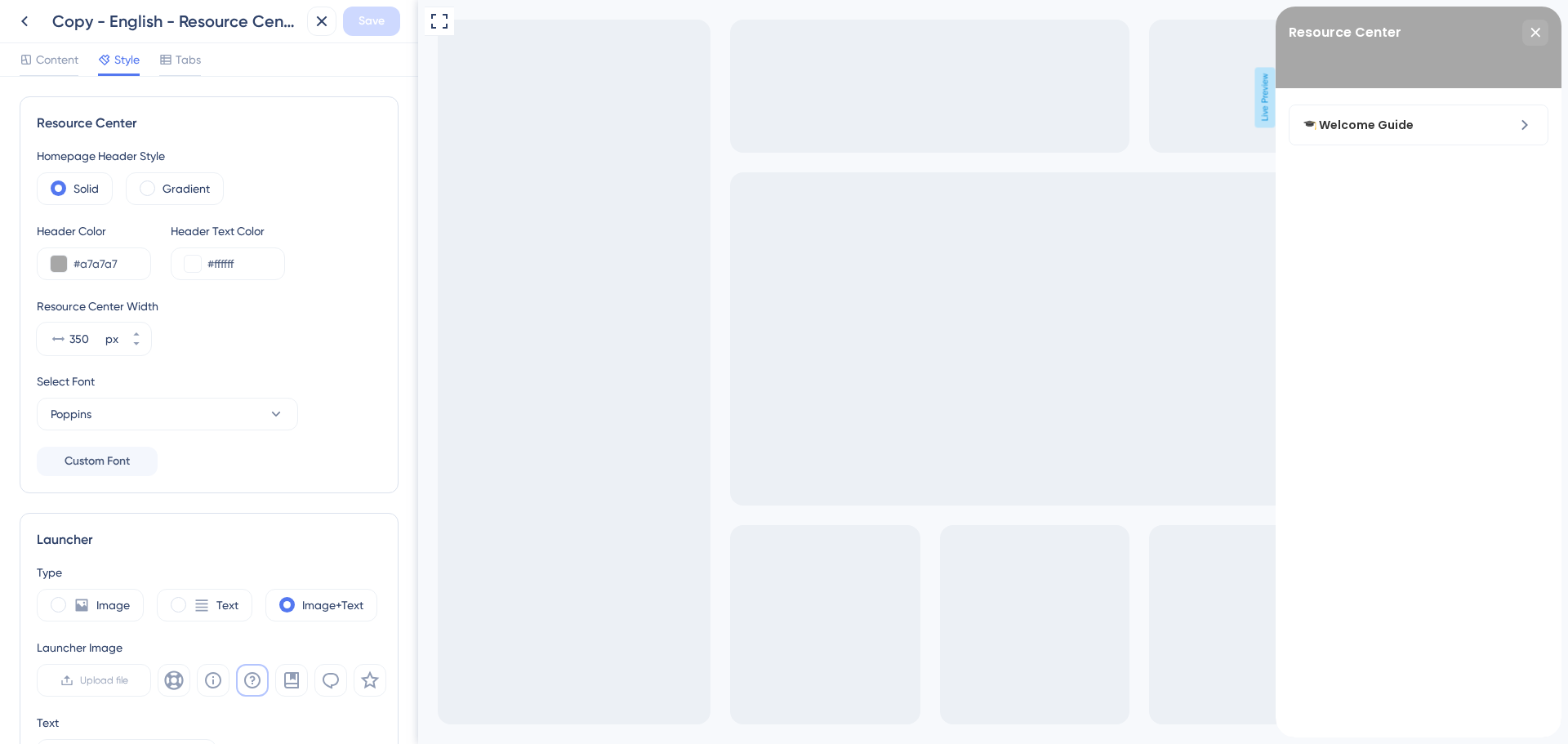 scroll, scrollTop: 0, scrollLeft: 0, axis: both 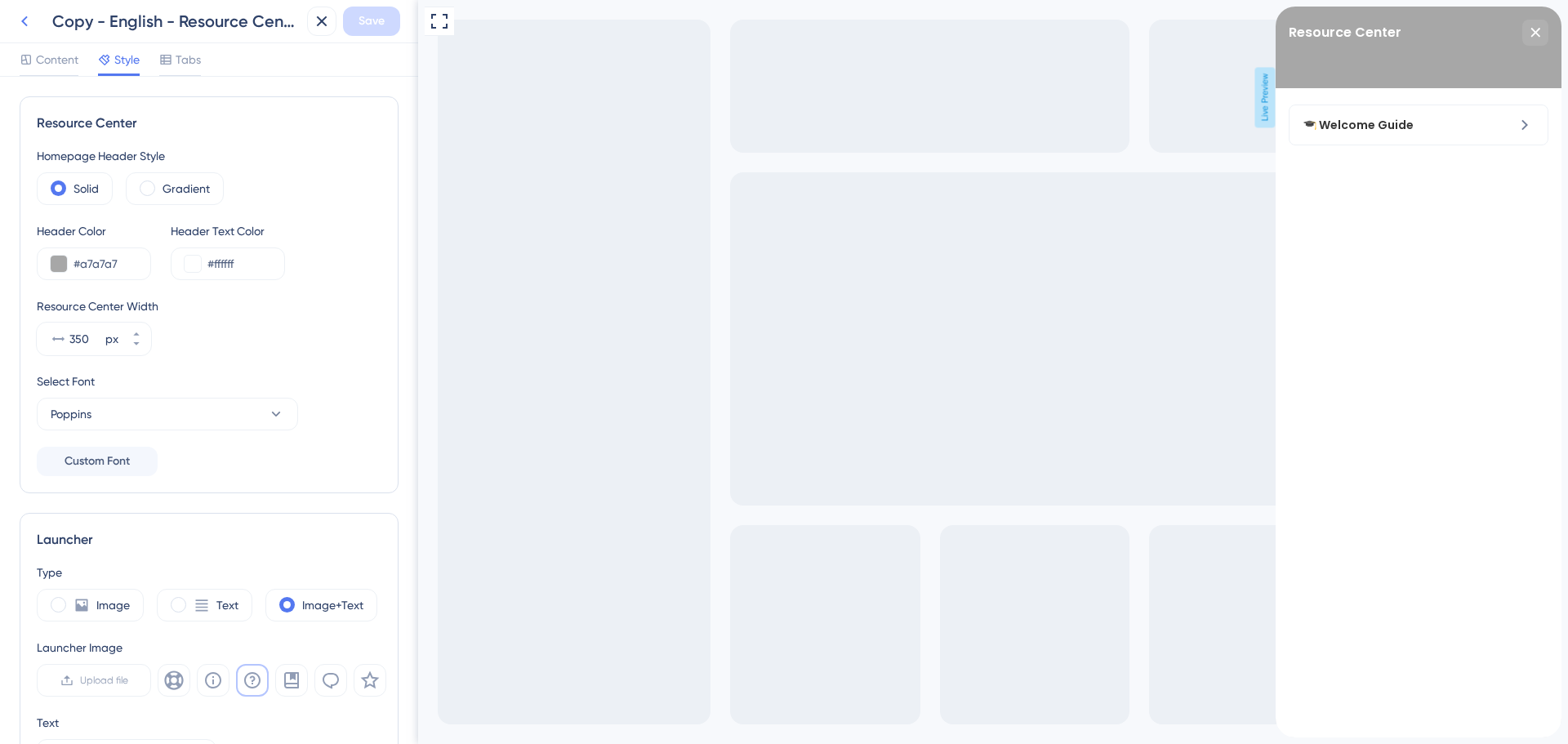 click 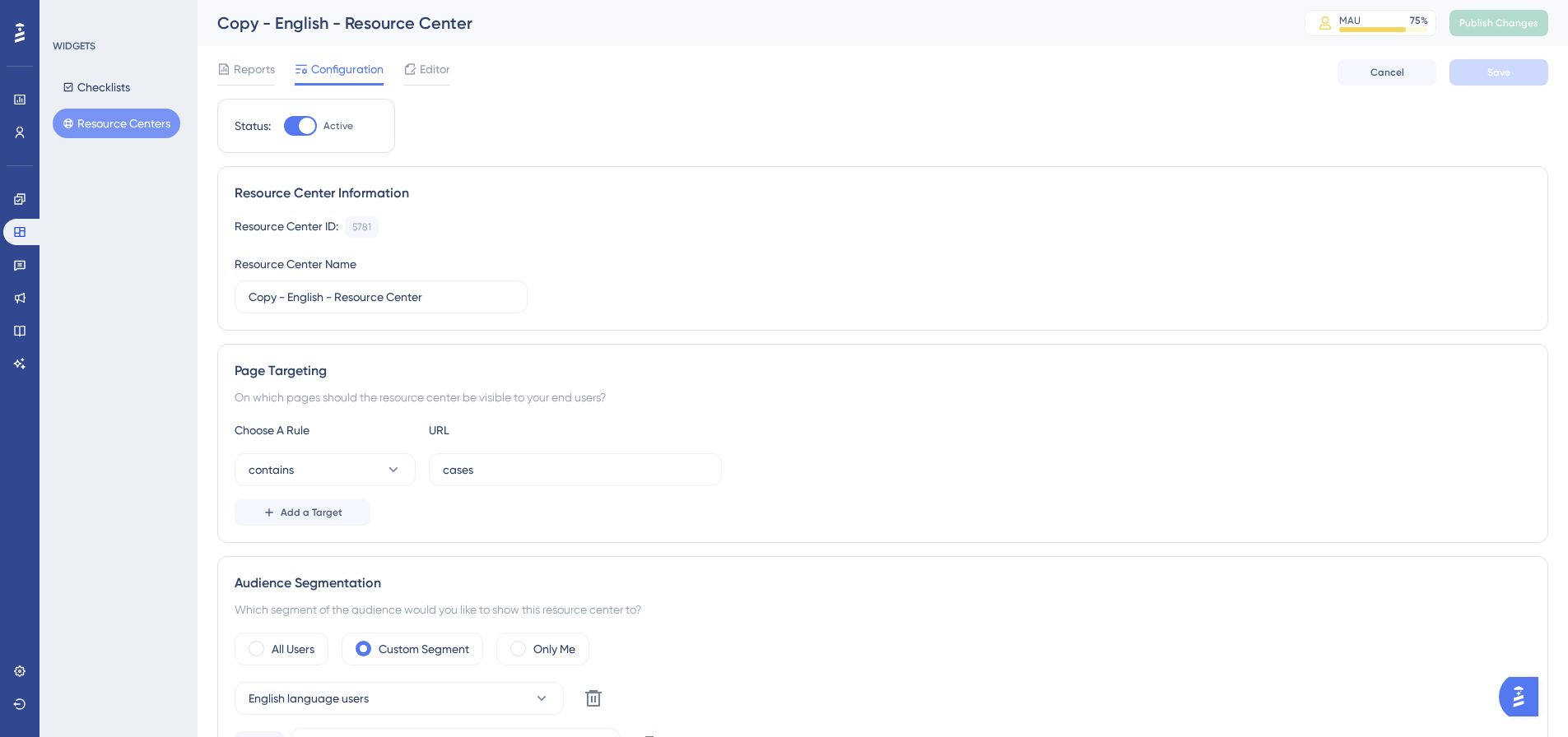 click on "Resource Centers" at bounding box center [116, 123] 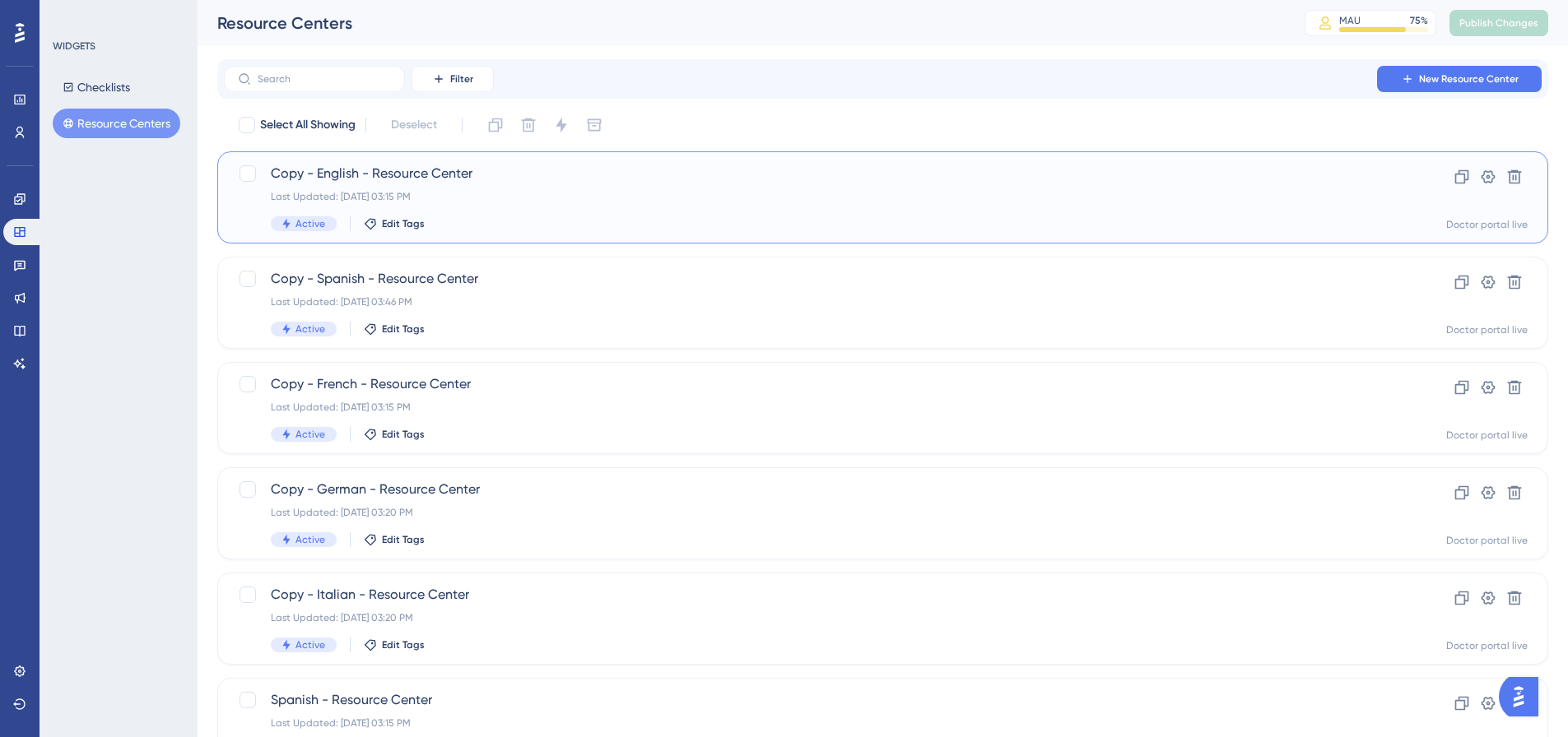 click on "Copy - English - Resource Center" at bounding box center [817, 174] 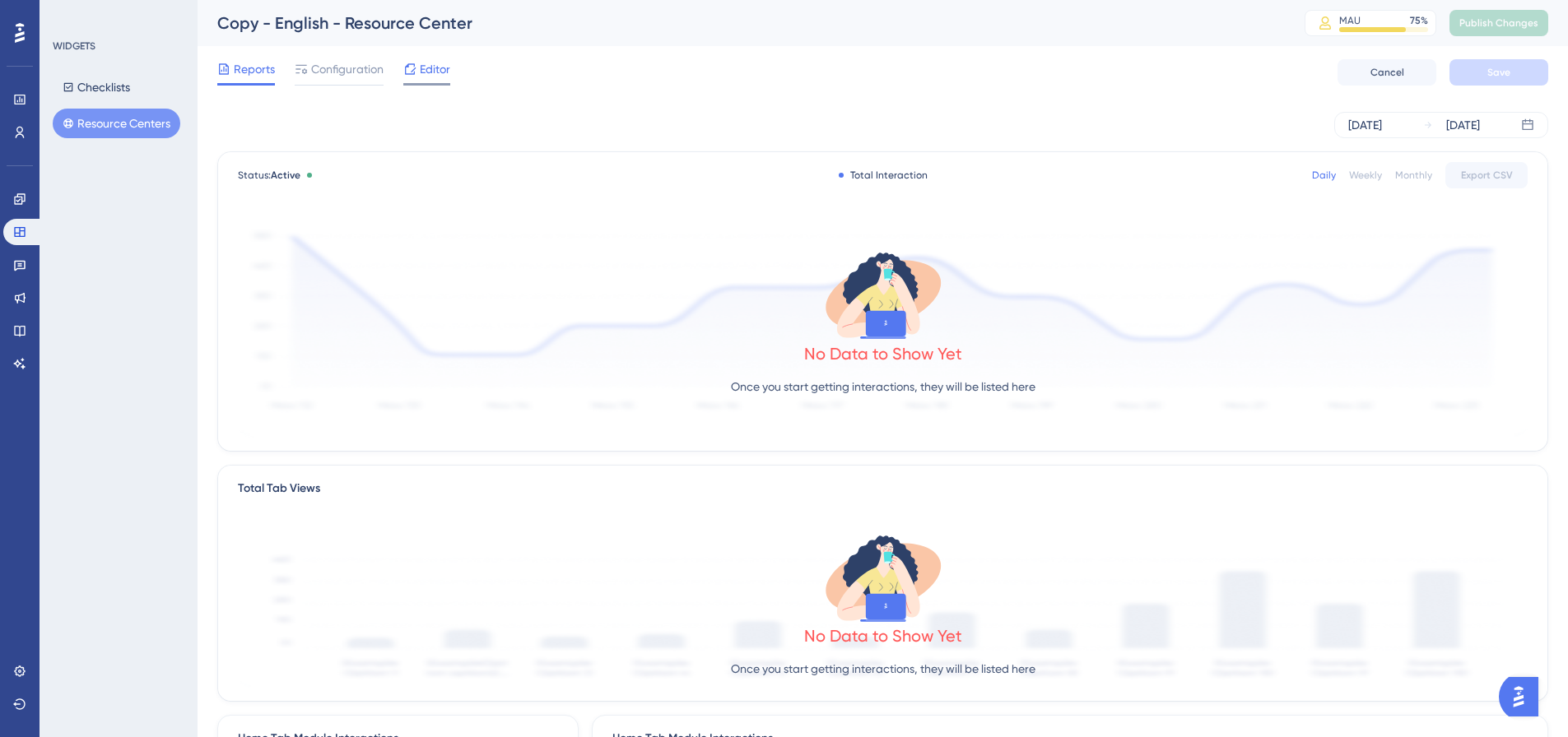 click on "Editor" at bounding box center [435, 69] 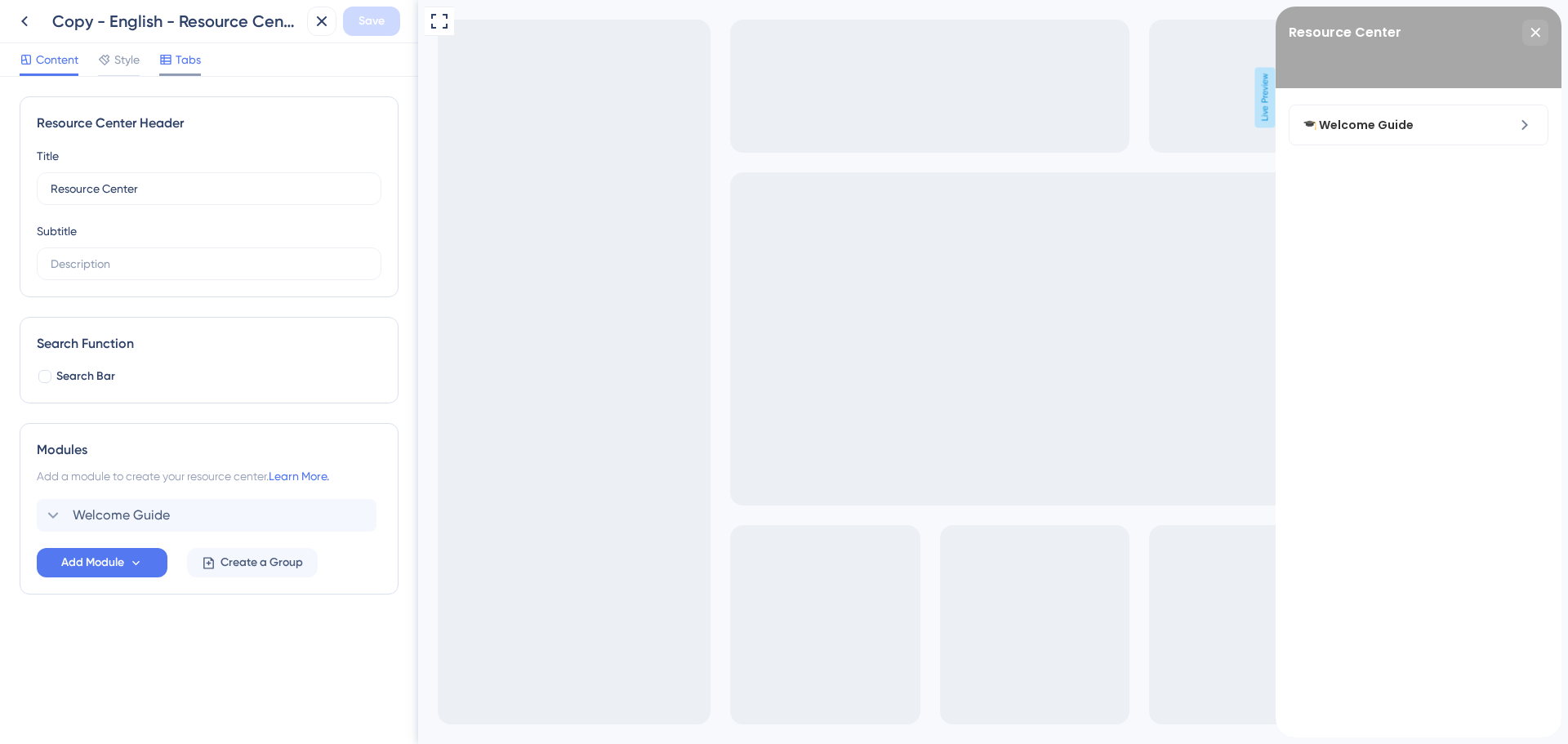 scroll, scrollTop: 0, scrollLeft: 0, axis: both 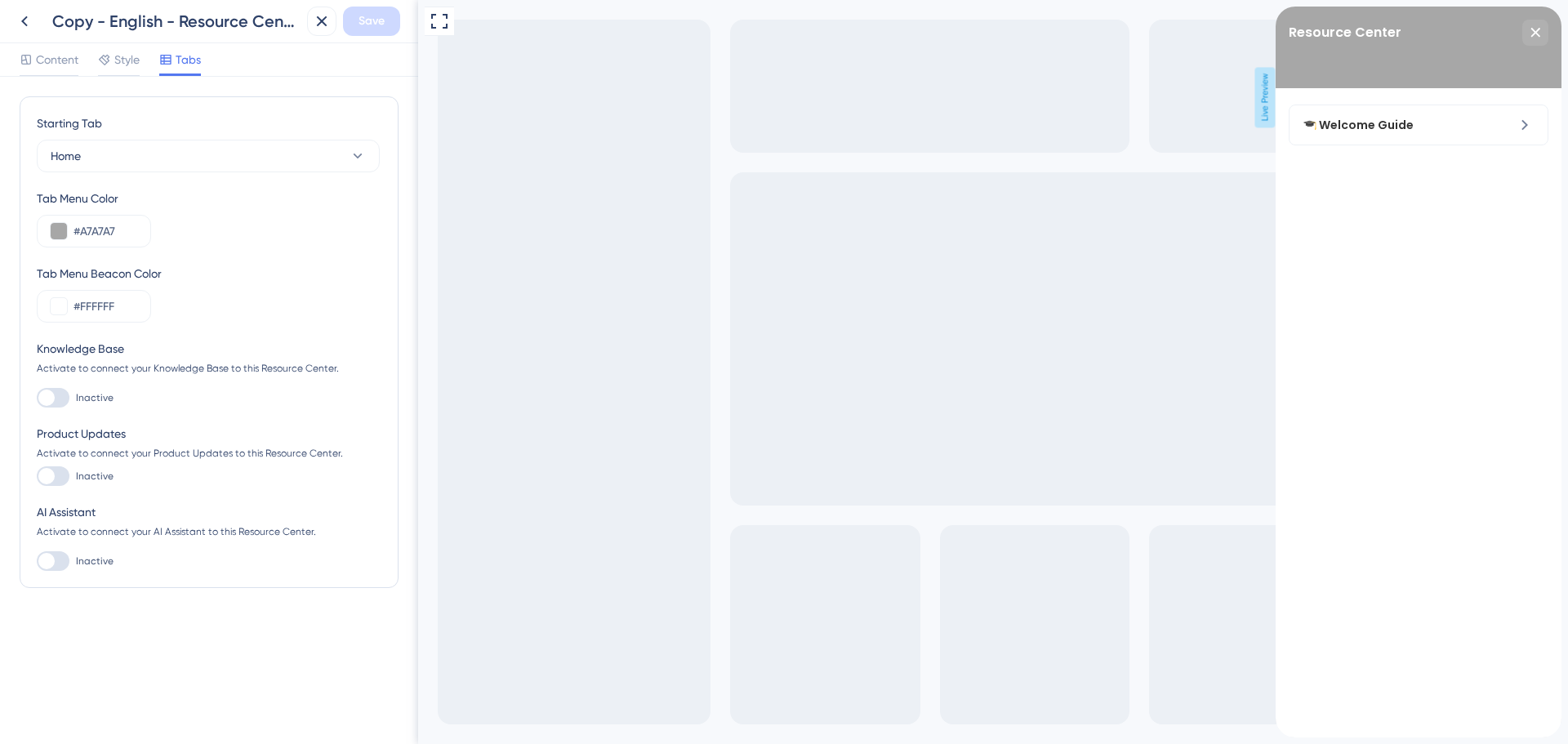 click on "Content Style Tabs" at bounding box center [110, 63] 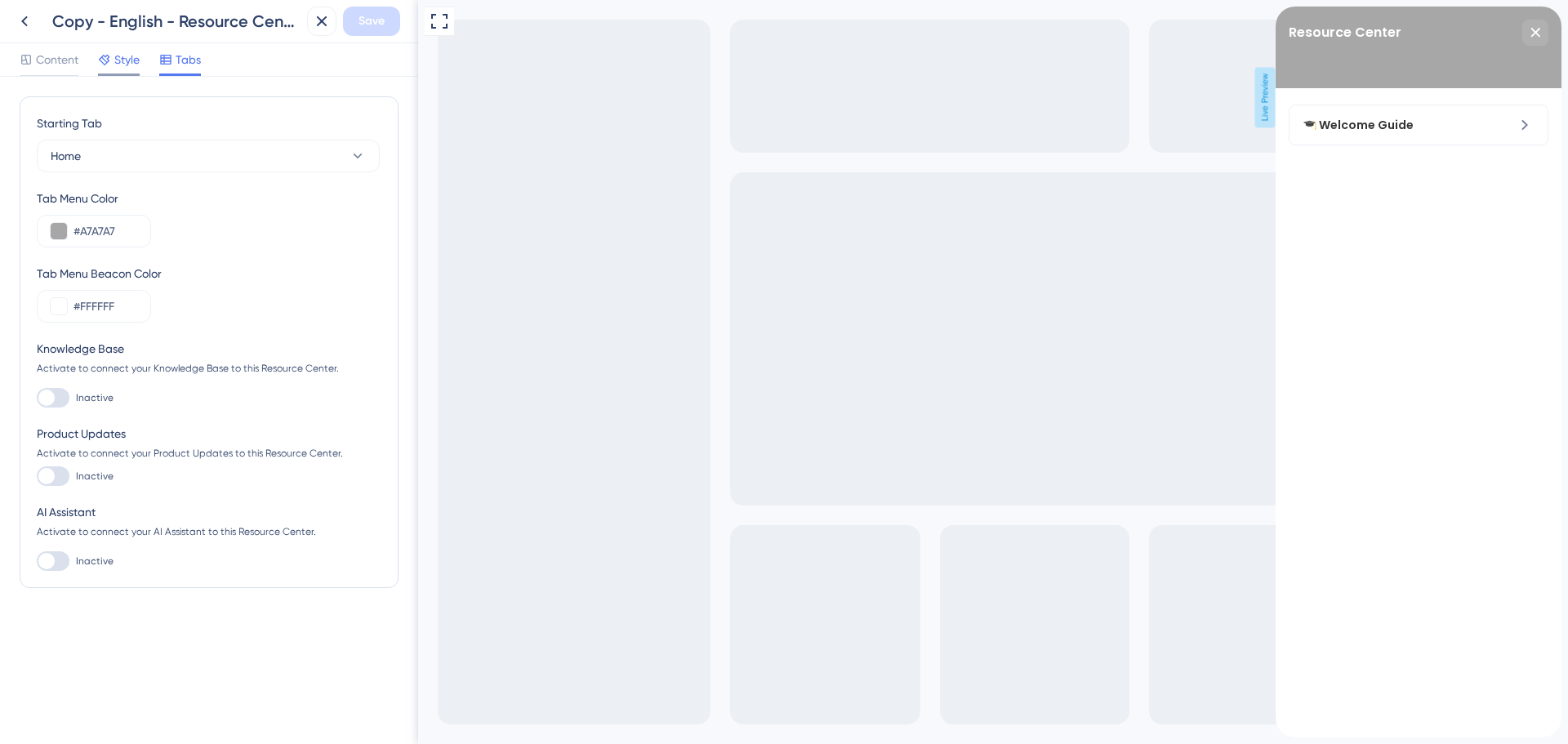 scroll, scrollTop: 0, scrollLeft: 0, axis: both 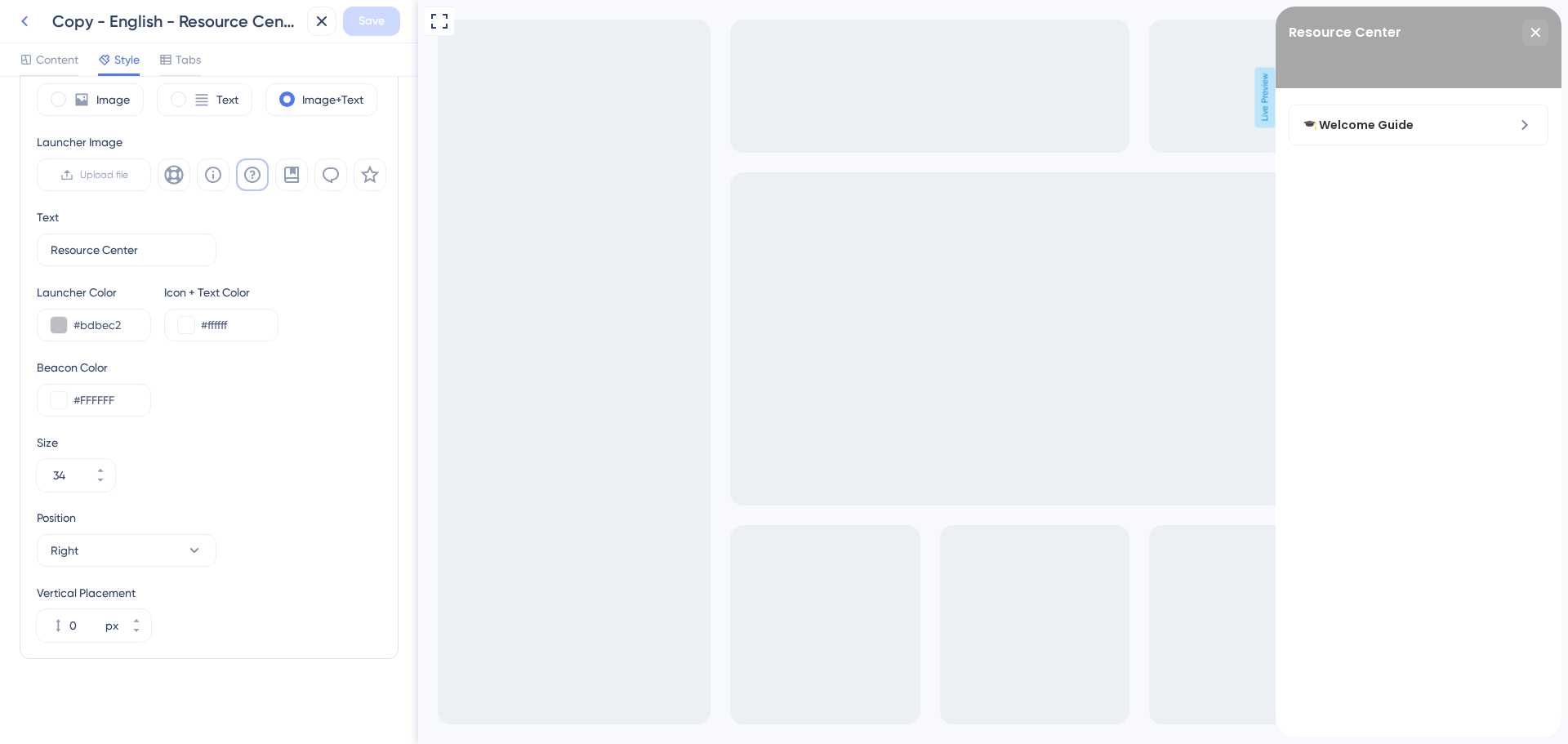 click at bounding box center (24, 21) 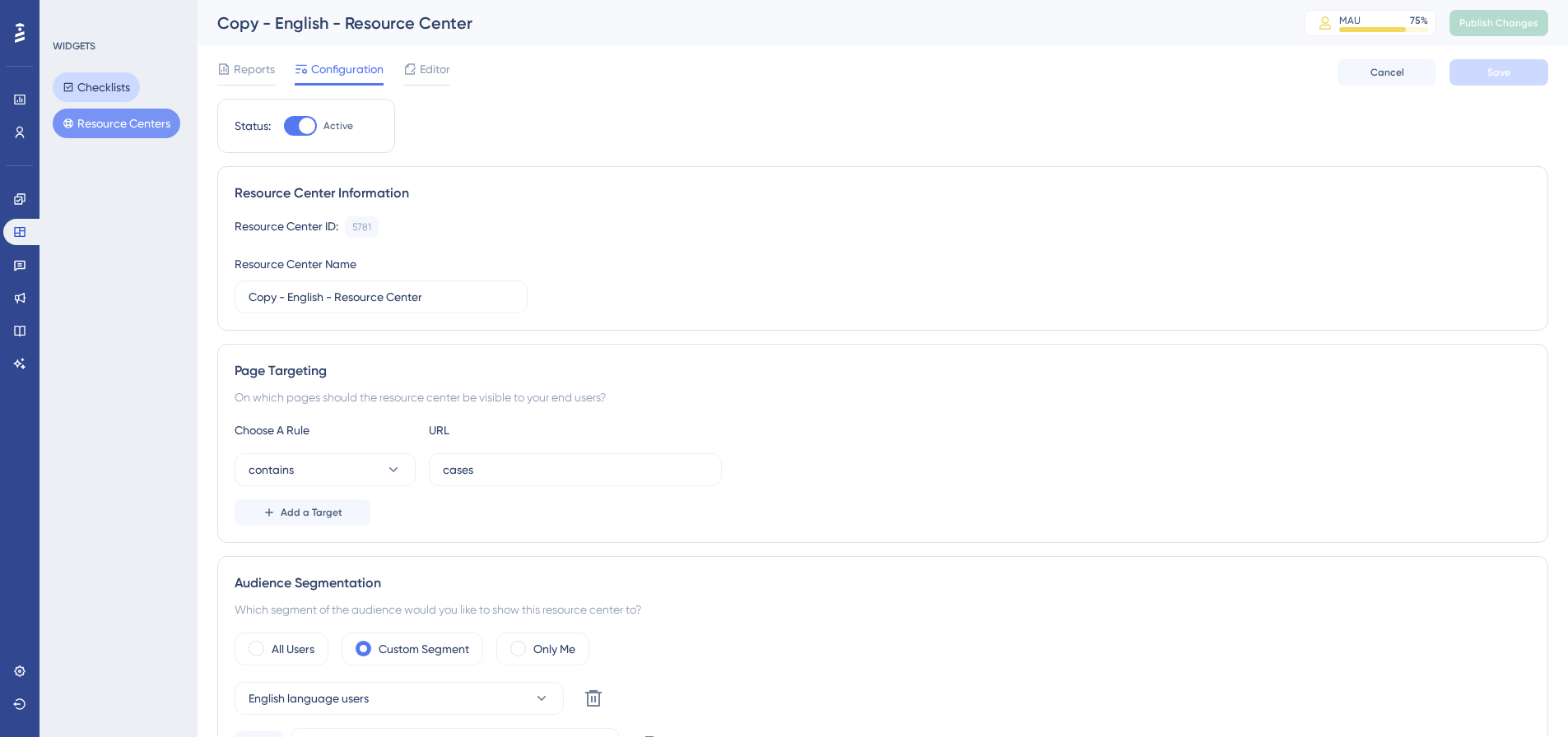 click on "Checklists" at bounding box center (96, 87) 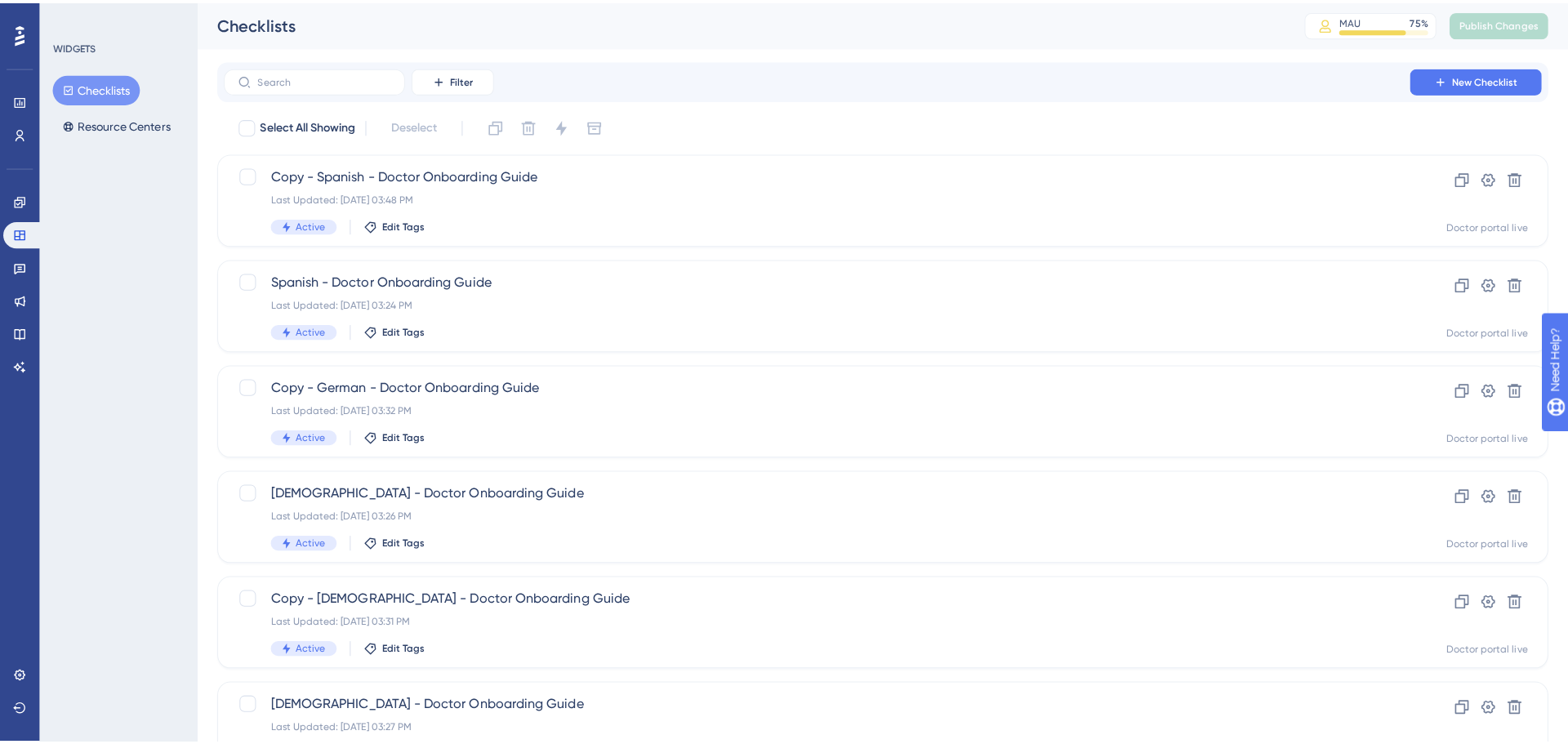 scroll, scrollTop: 0, scrollLeft: 0, axis: both 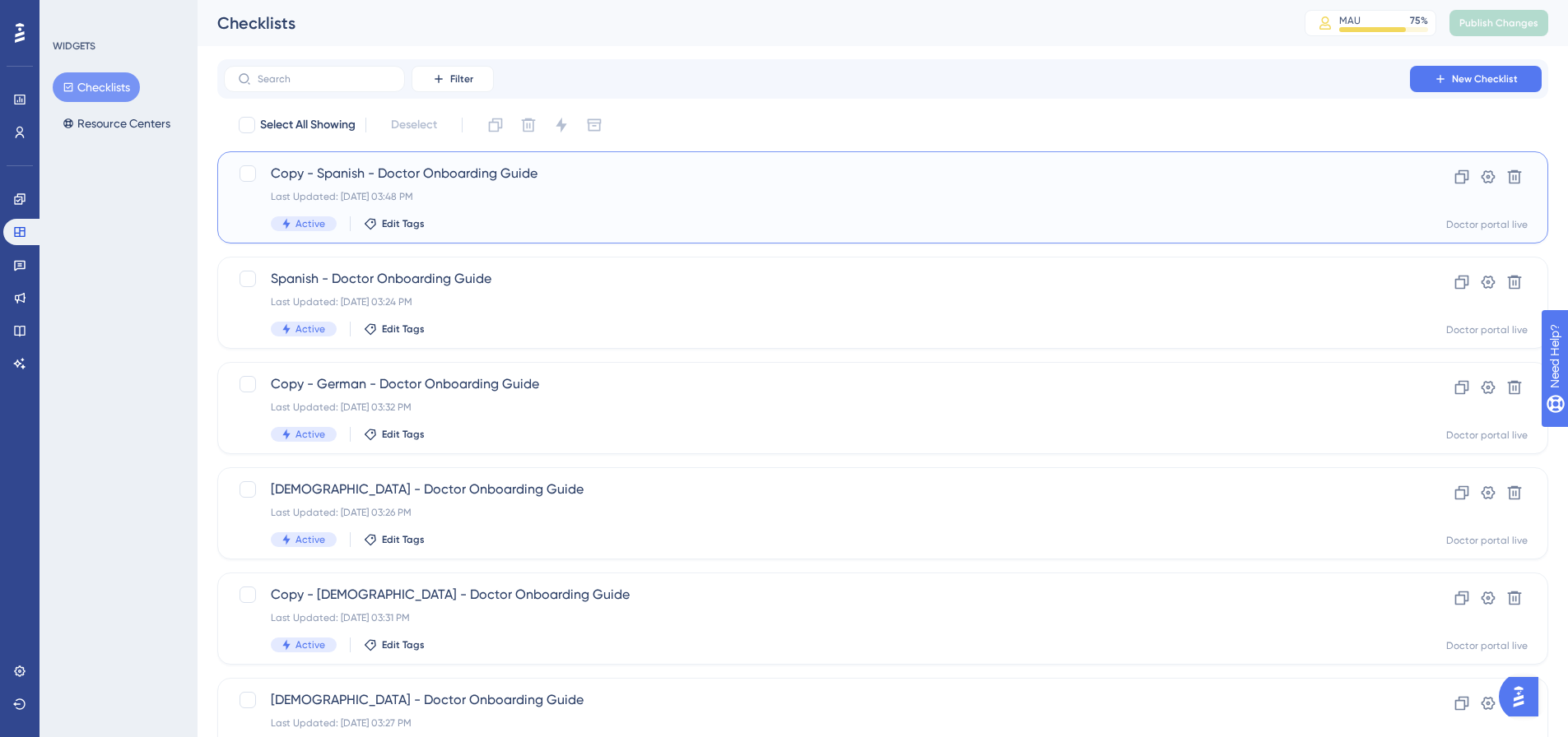 click on "Copy - Spanish - Doctor Onboarding Guide" at bounding box center [817, 174] 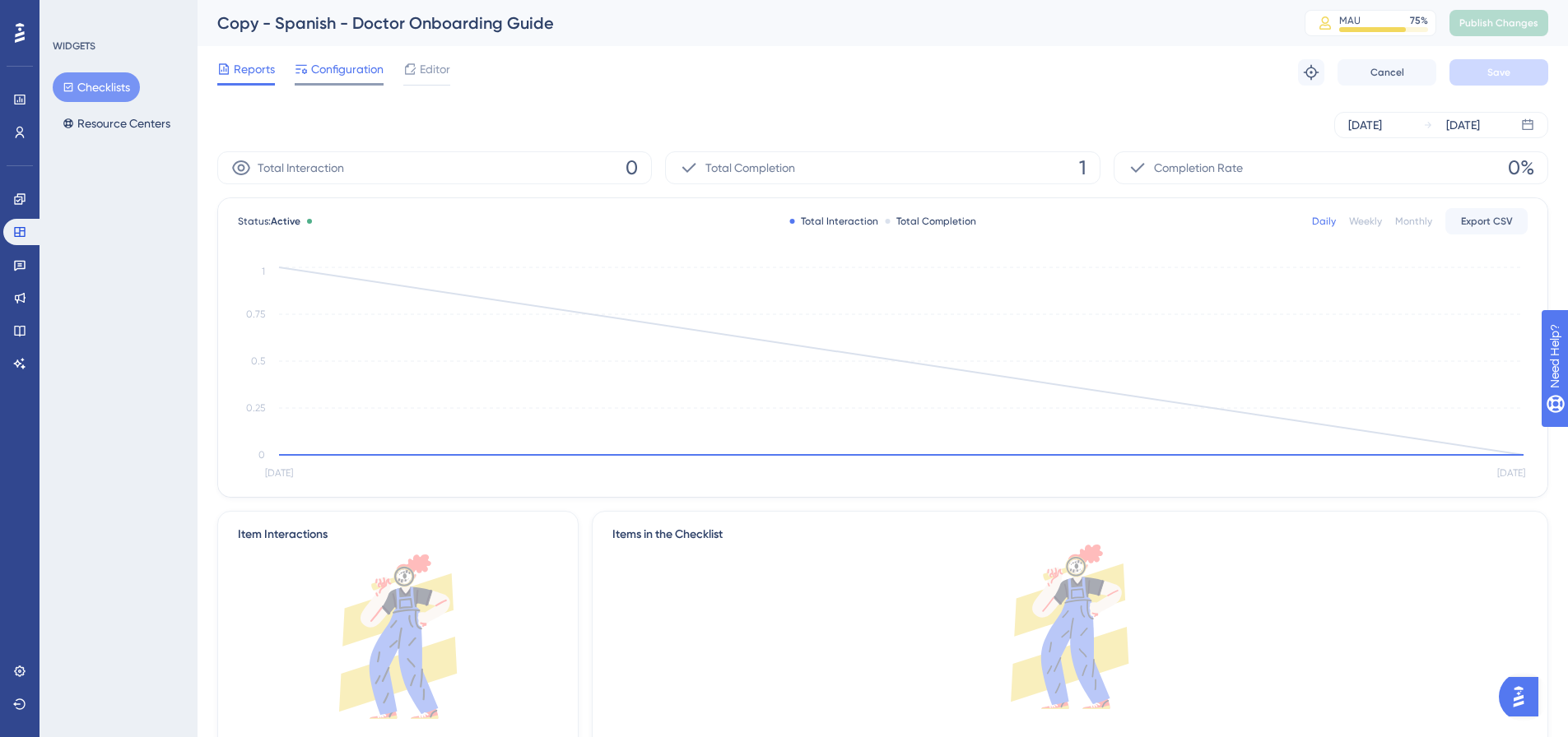 click on "Configuration" at bounding box center [347, 69] 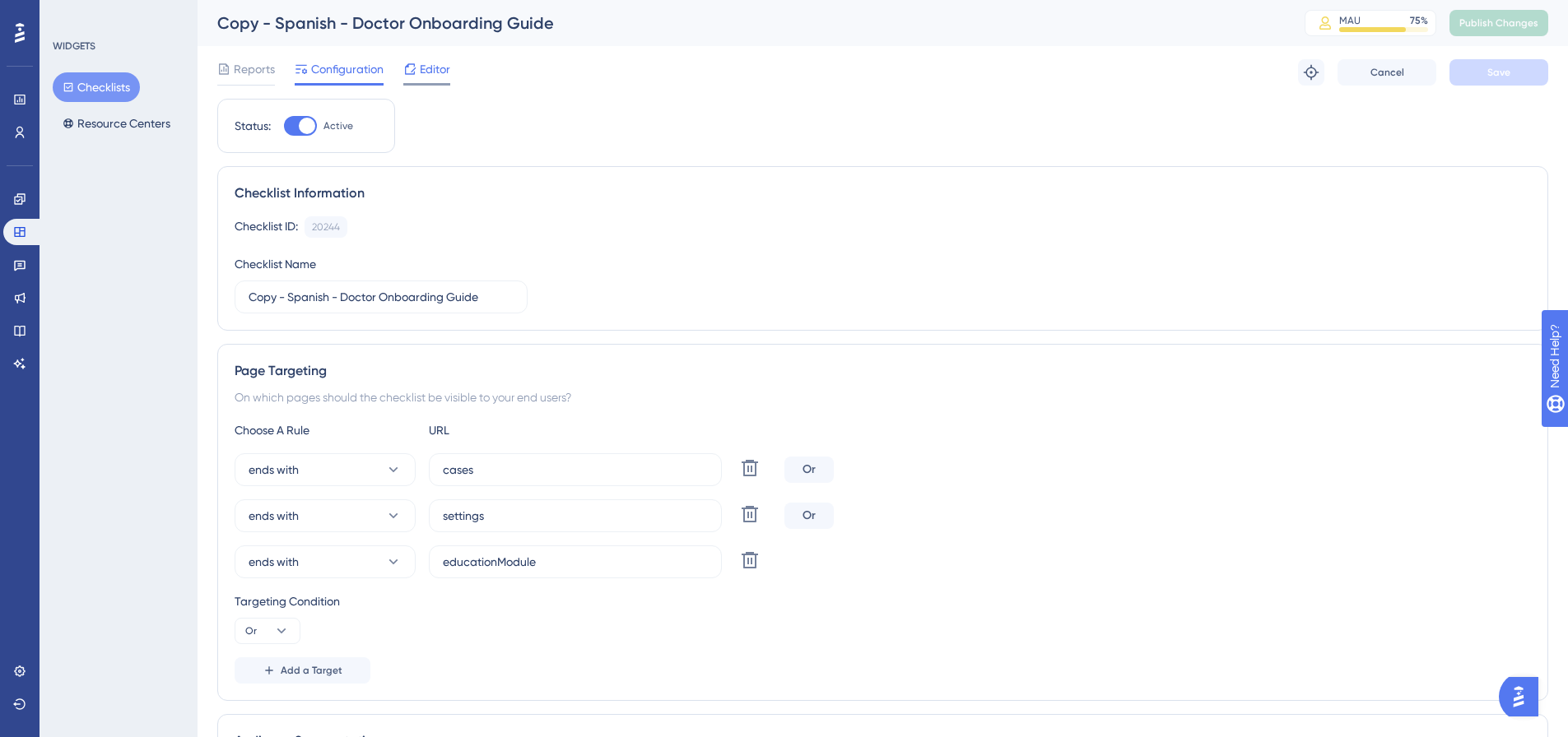 click at bounding box center (410, 69) 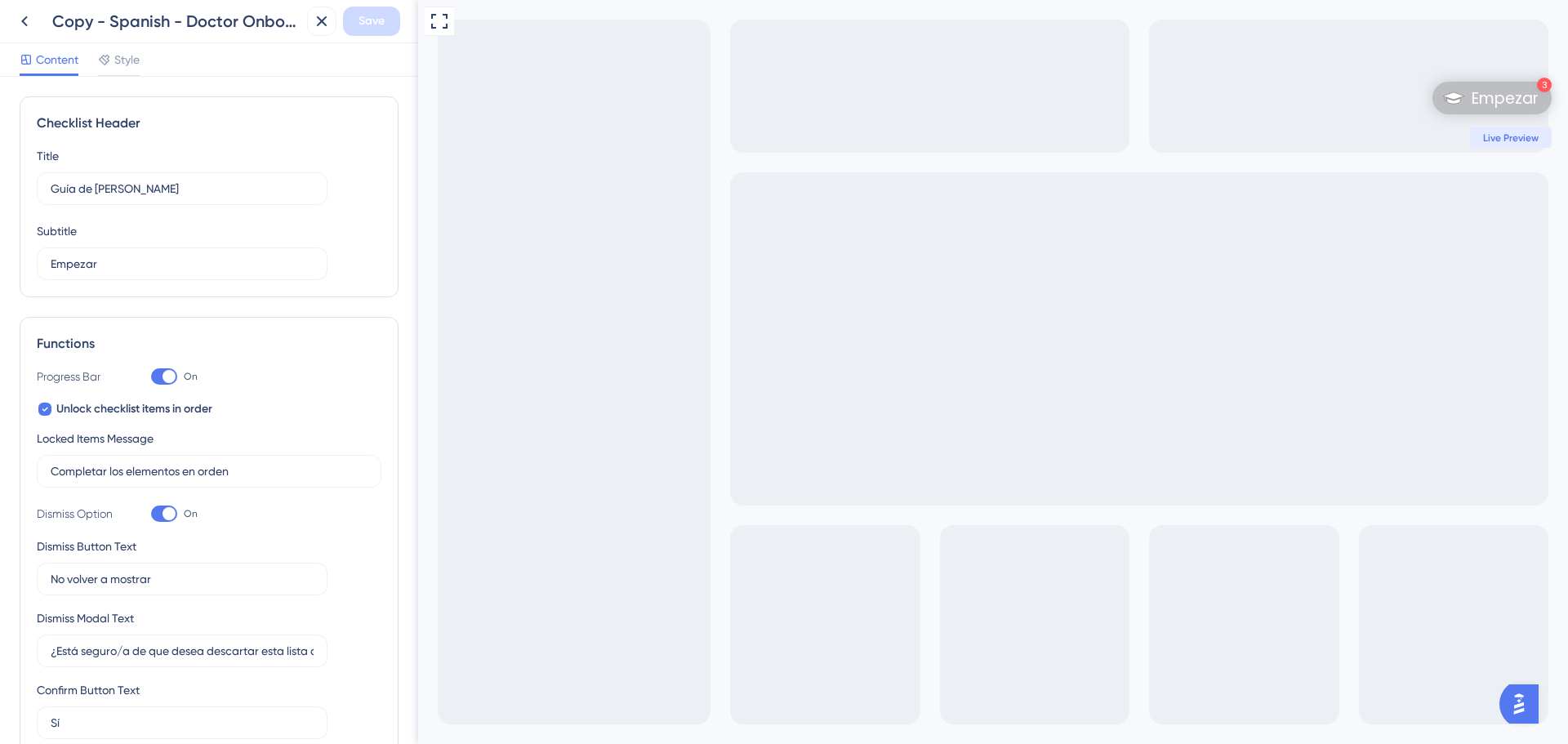 scroll, scrollTop: 0, scrollLeft: 0, axis: both 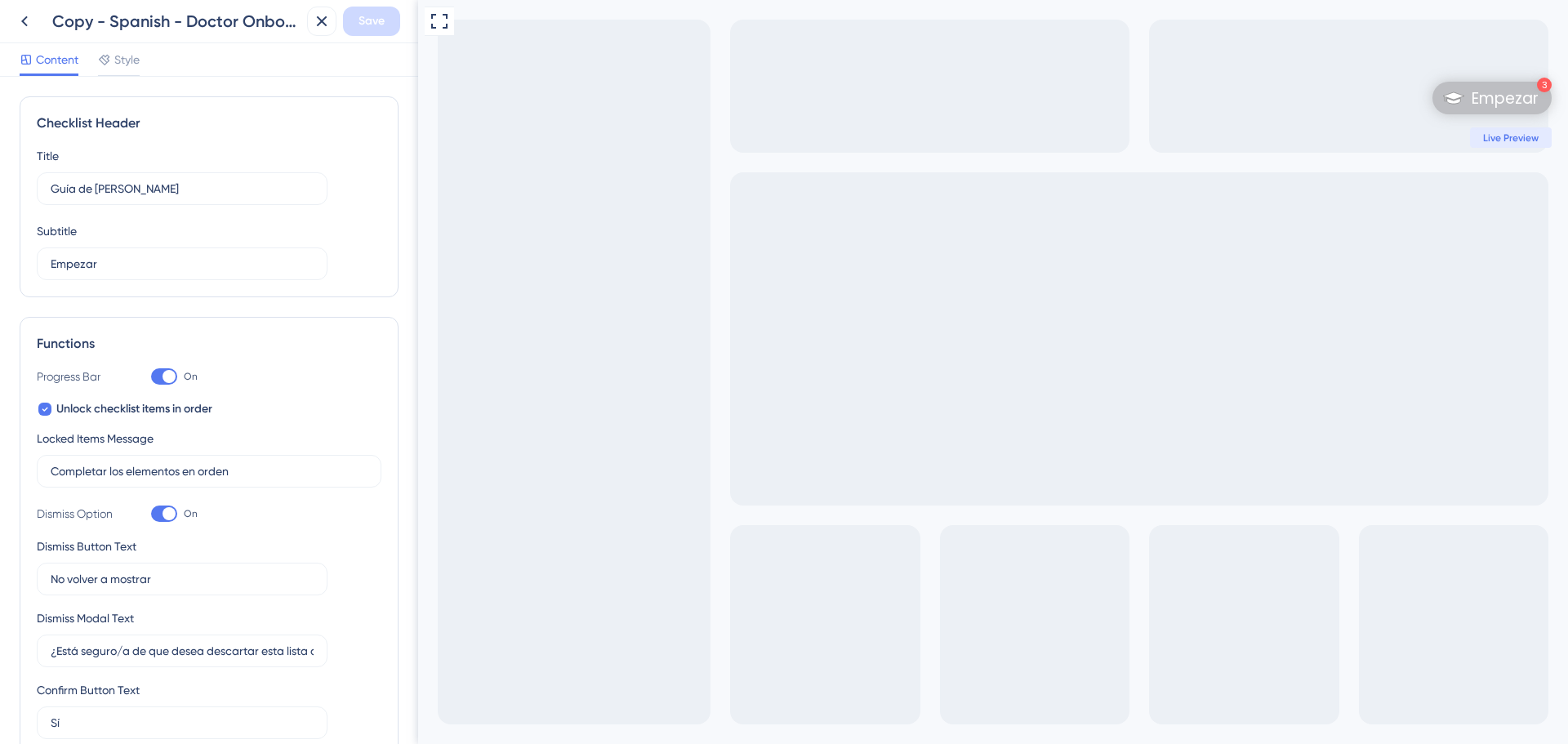 click on "Content Style" at bounding box center (209, 60) 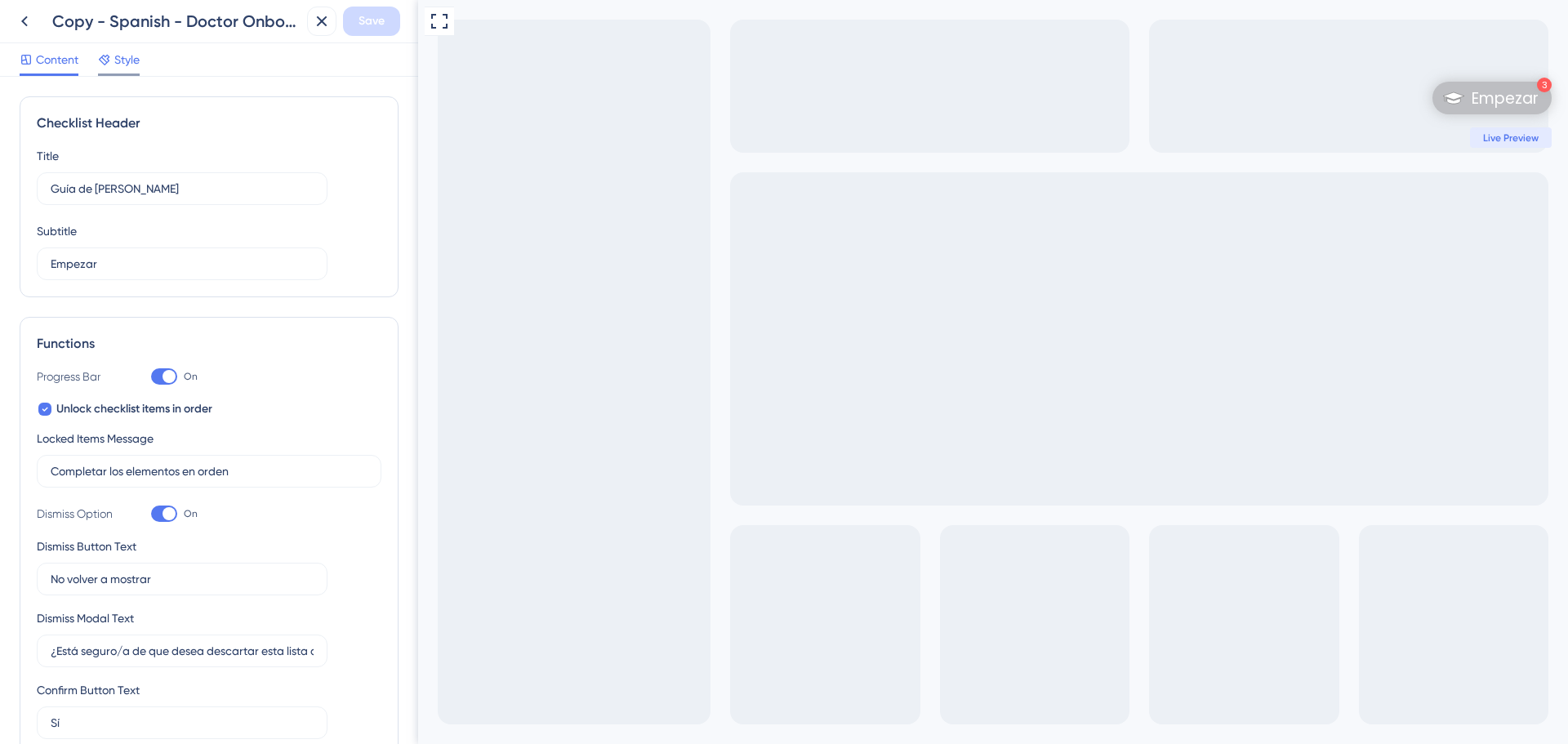 click on "Style" at bounding box center [127, 60] 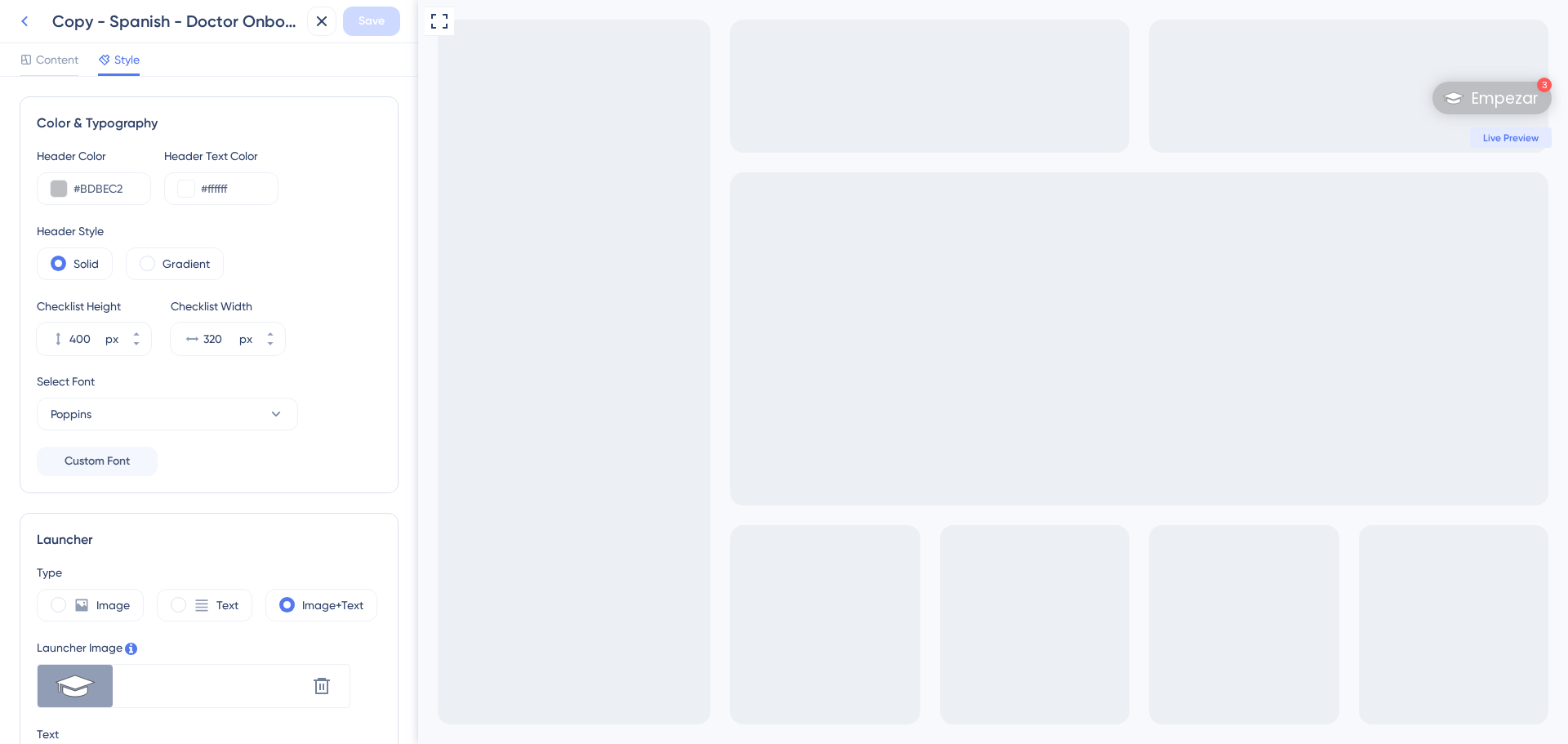 click 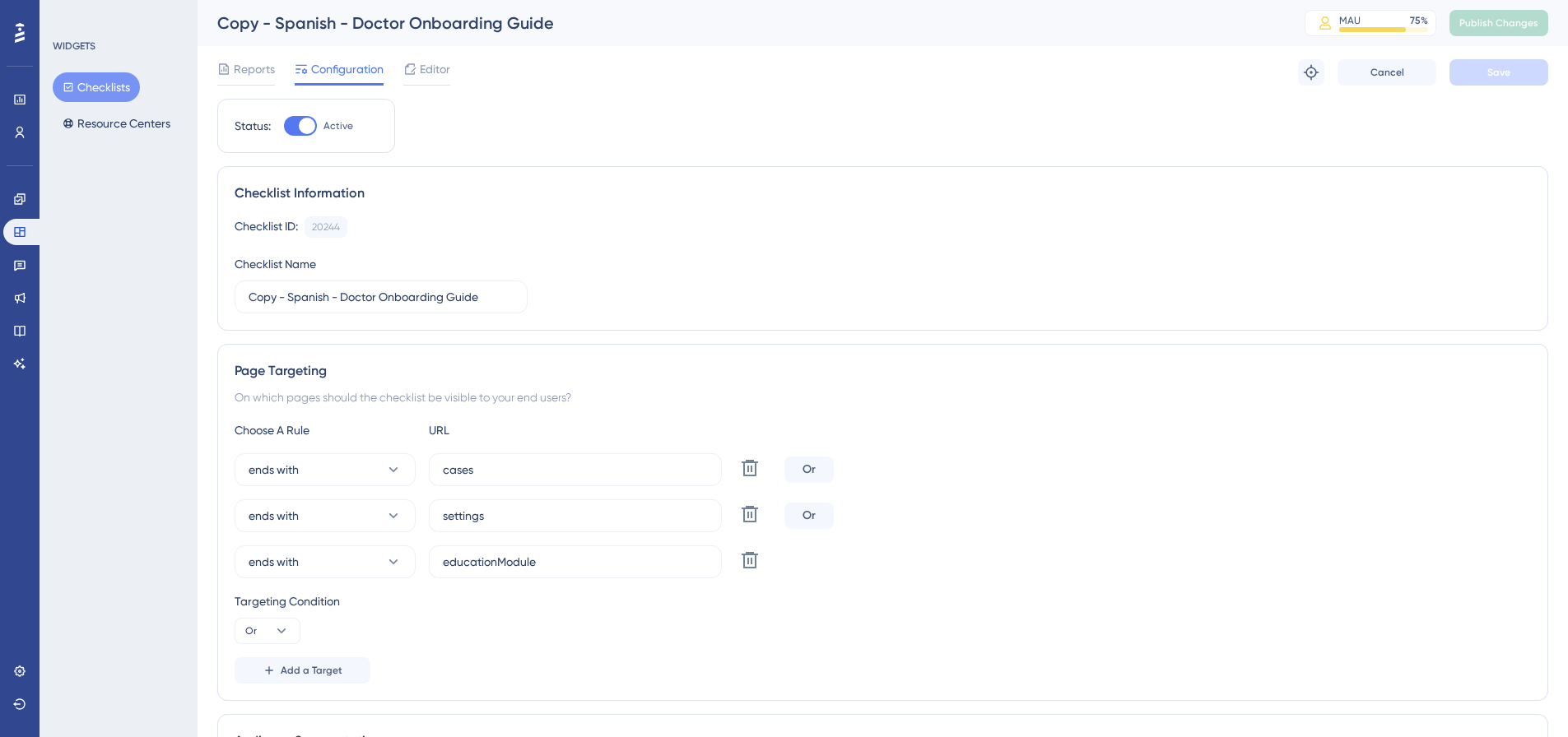 click on "Checklists" at bounding box center [96, 87] 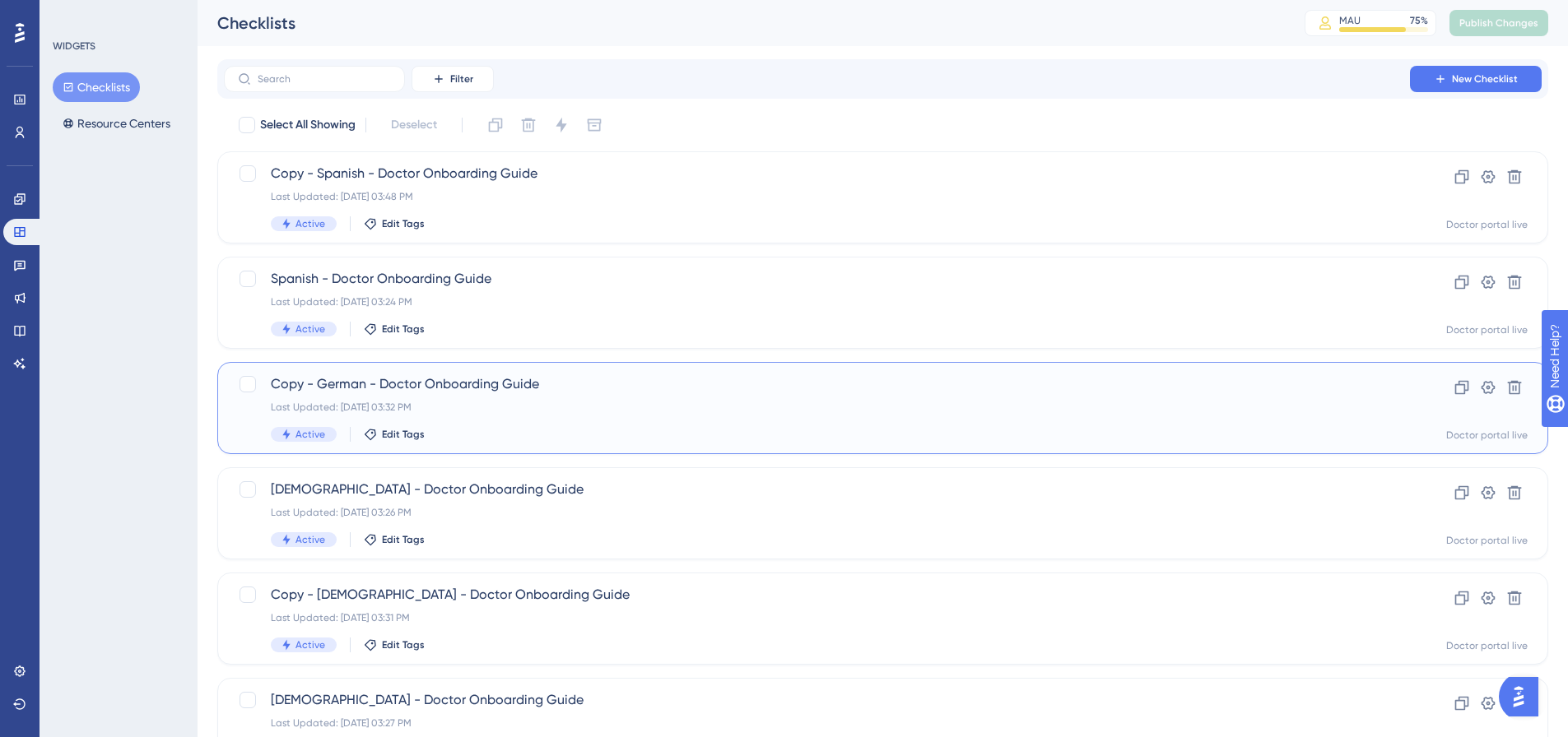 click on "Copy - German - Doctor Onboarding Guide" at bounding box center (817, 384) 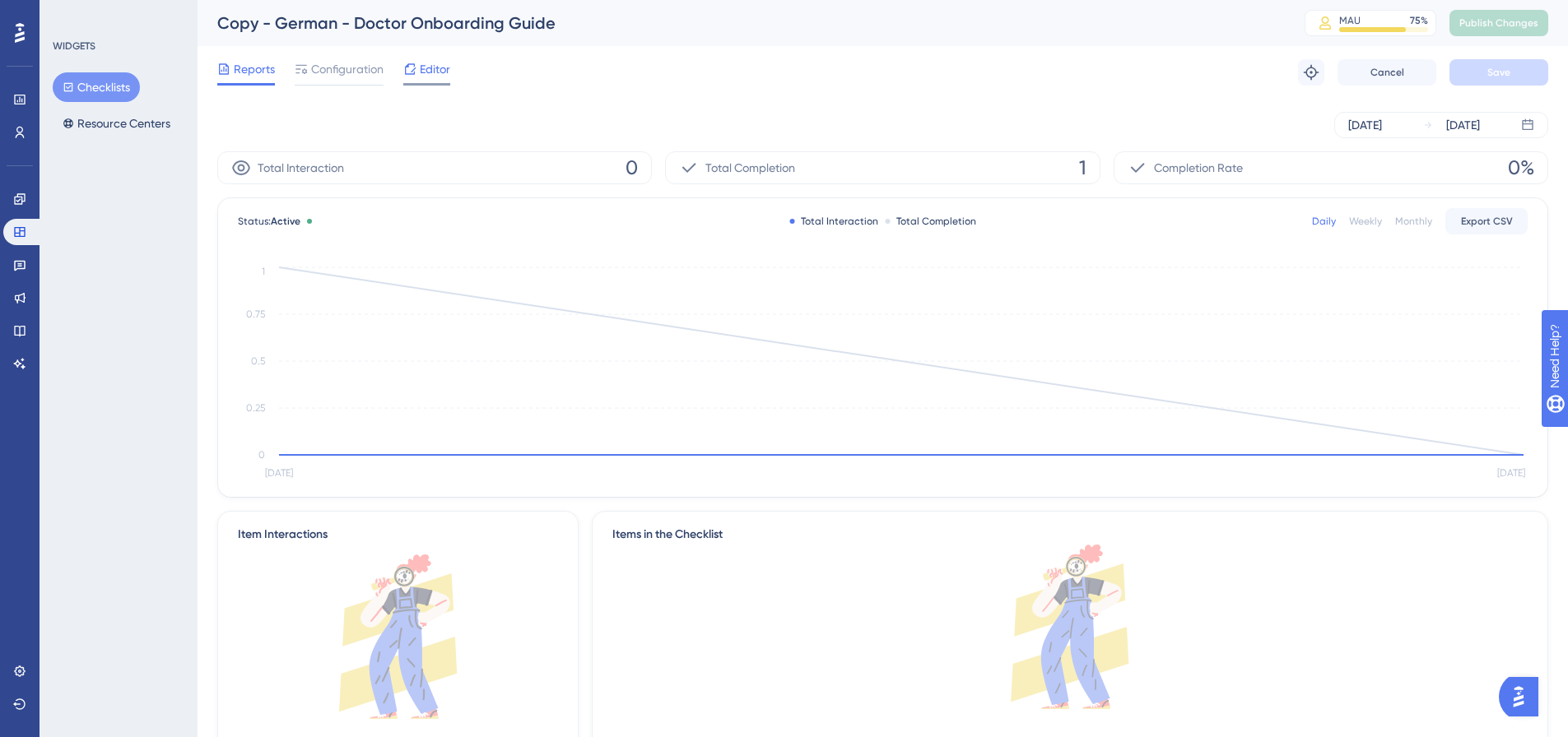click on "Editor" at bounding box center (435, 69) 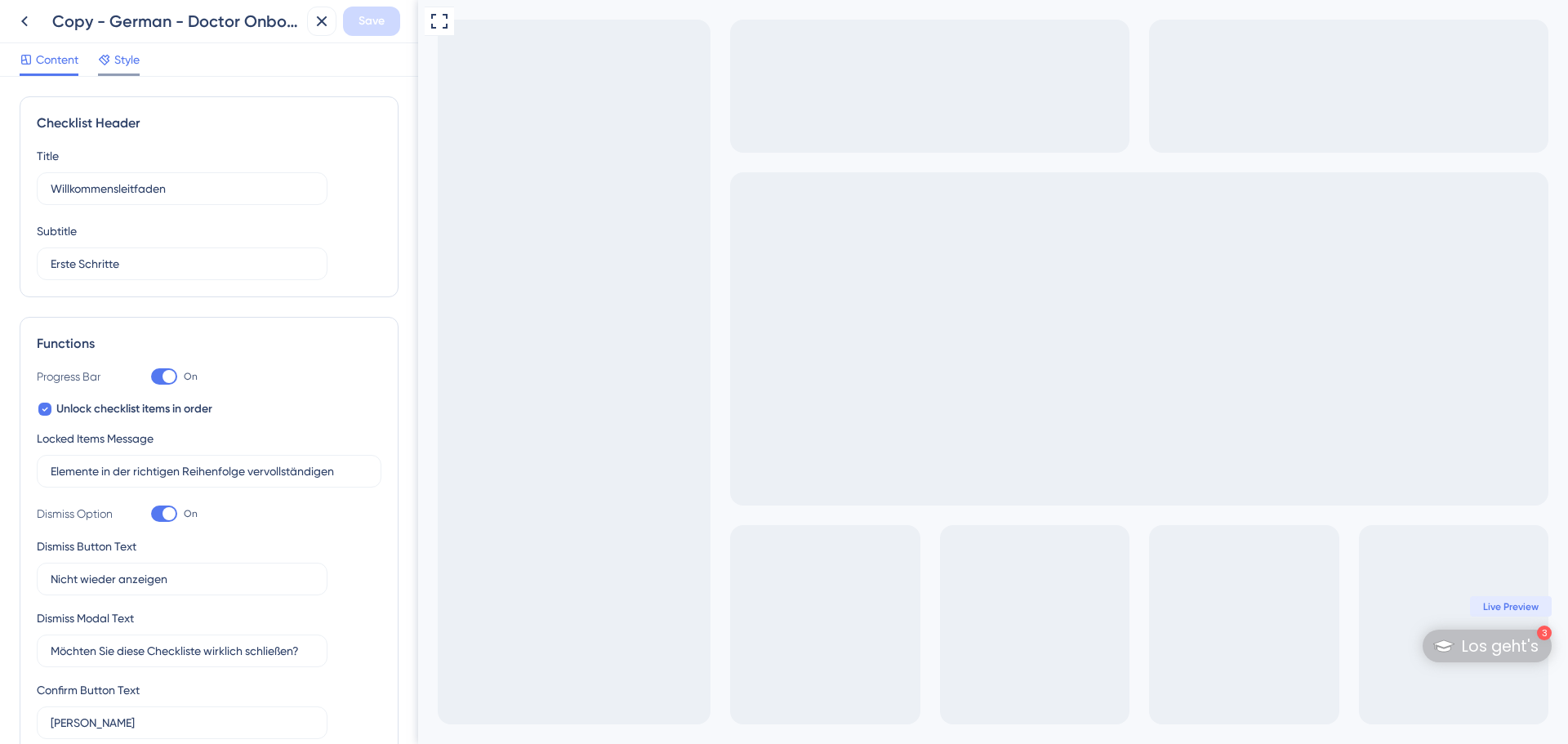 click on "Style" at bounding box center (127, 60) 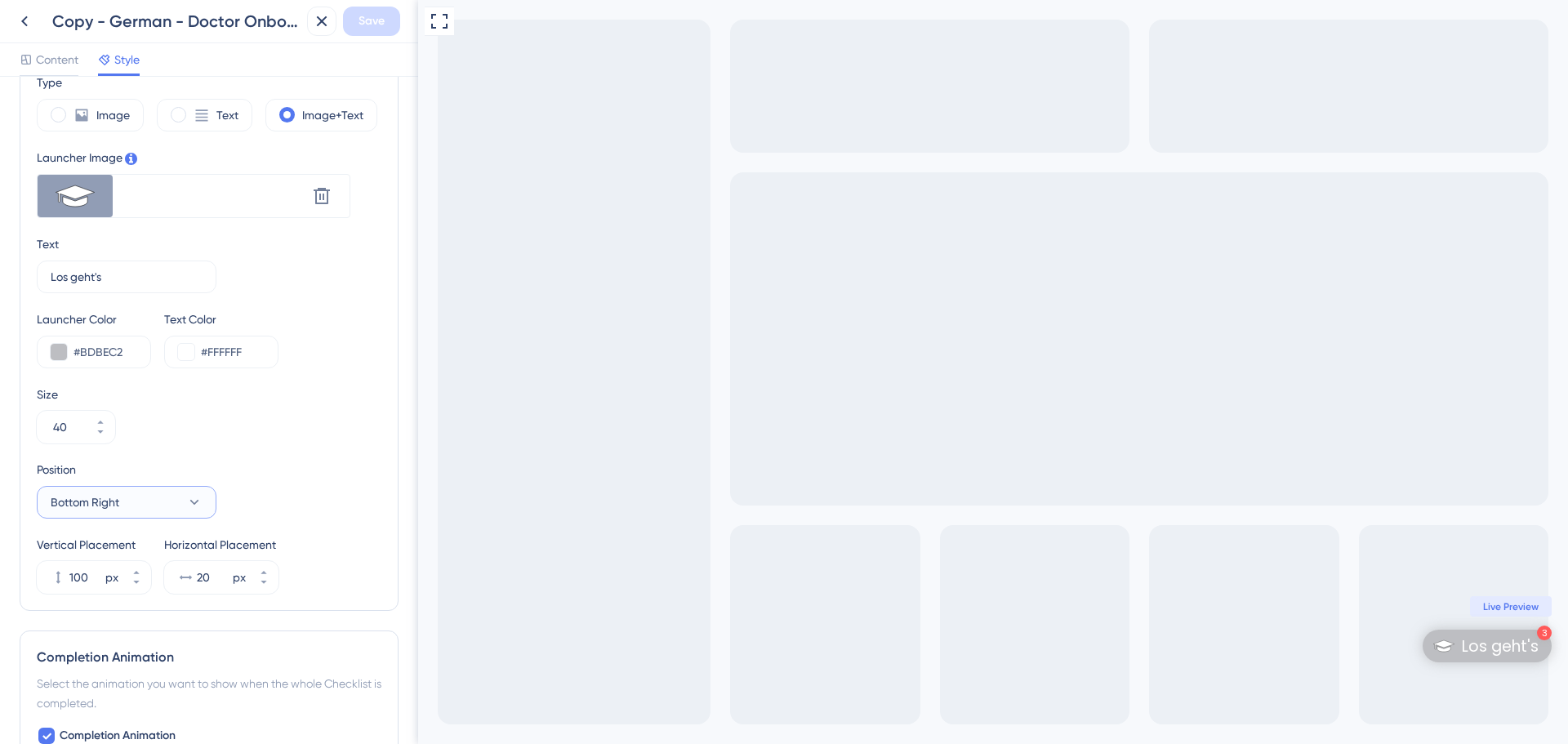 click on "Bottom Right" at bounding box center (127, 502) 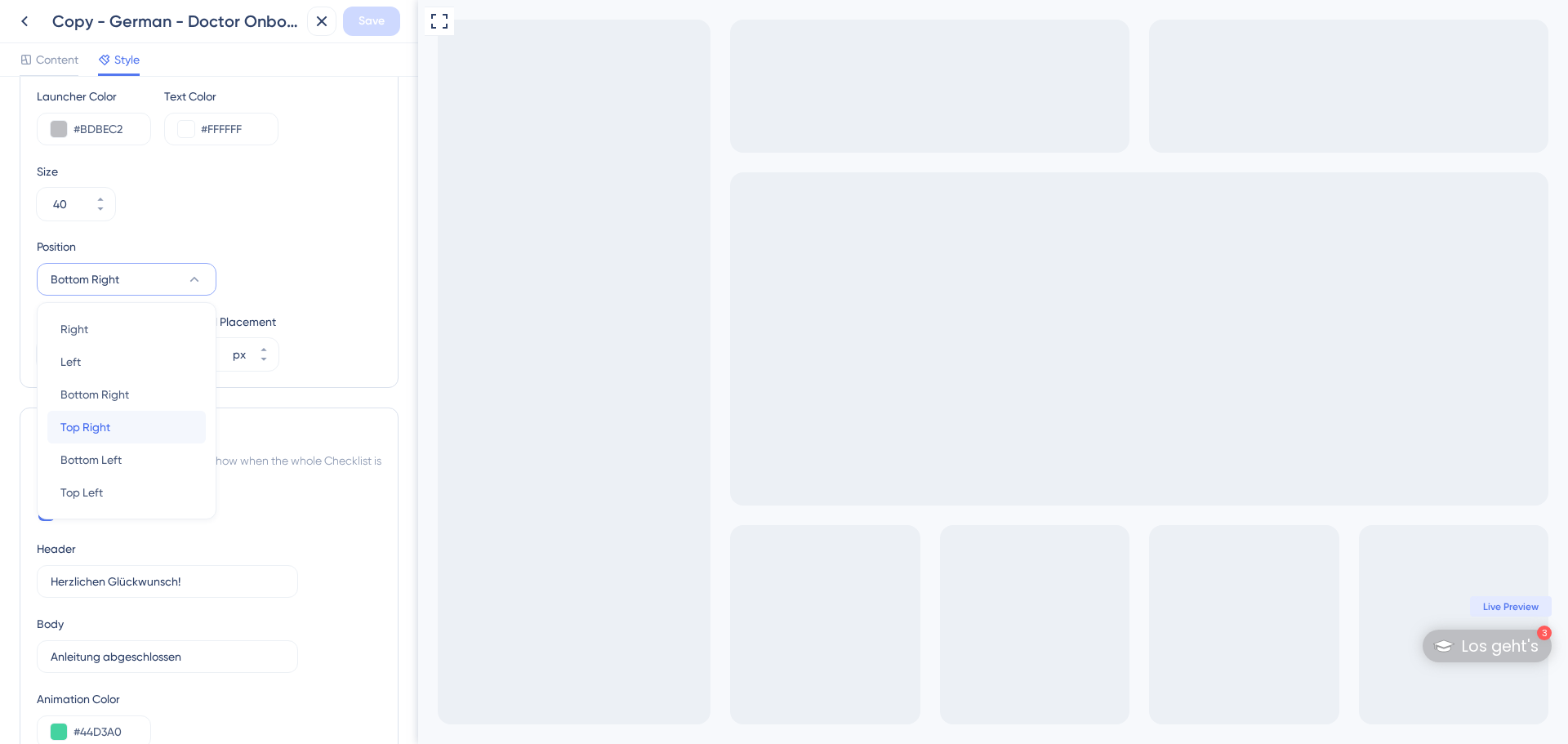click on "Top Right Top Right" at bounding box center (127, 427) 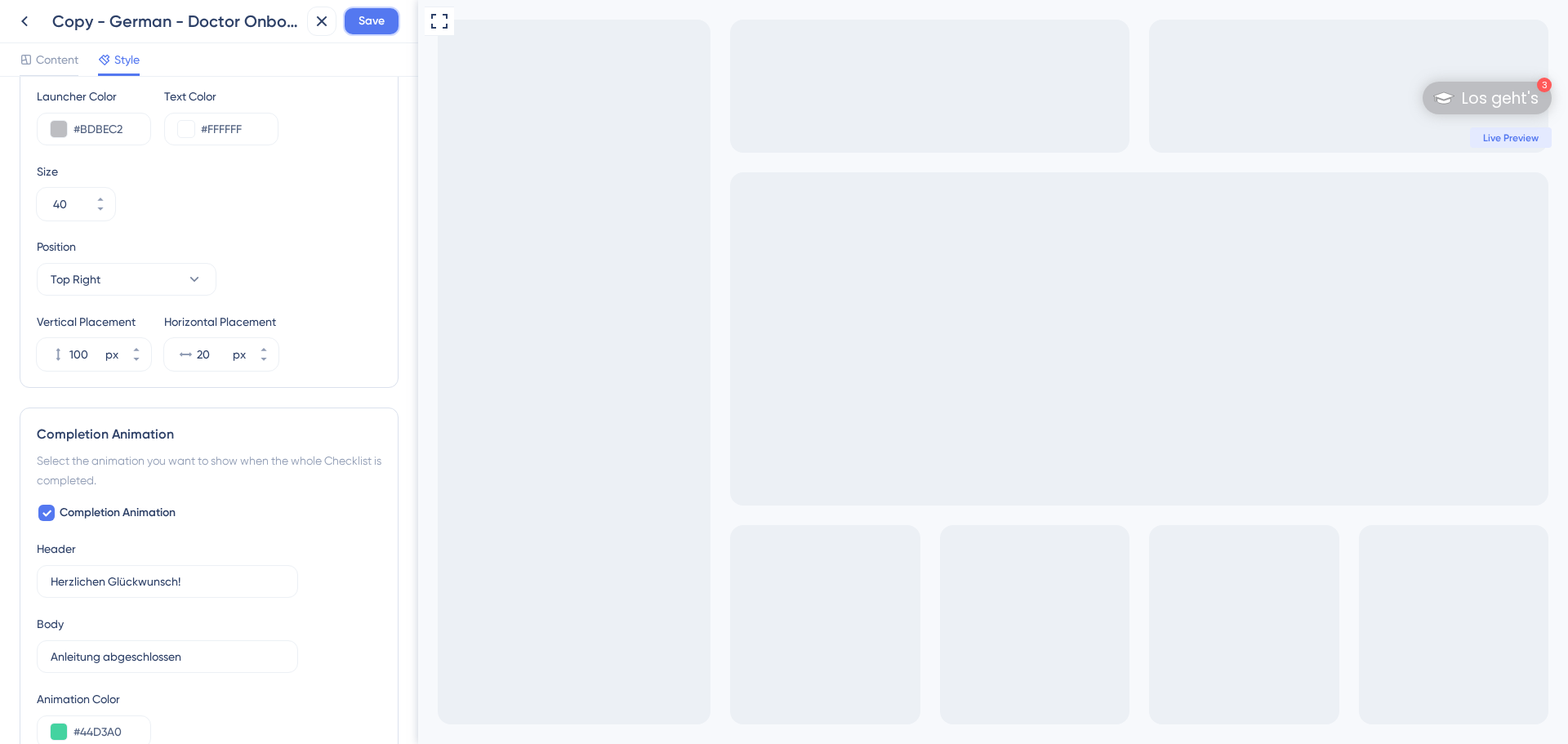 click on "Save" at bounding box center (372, 21) 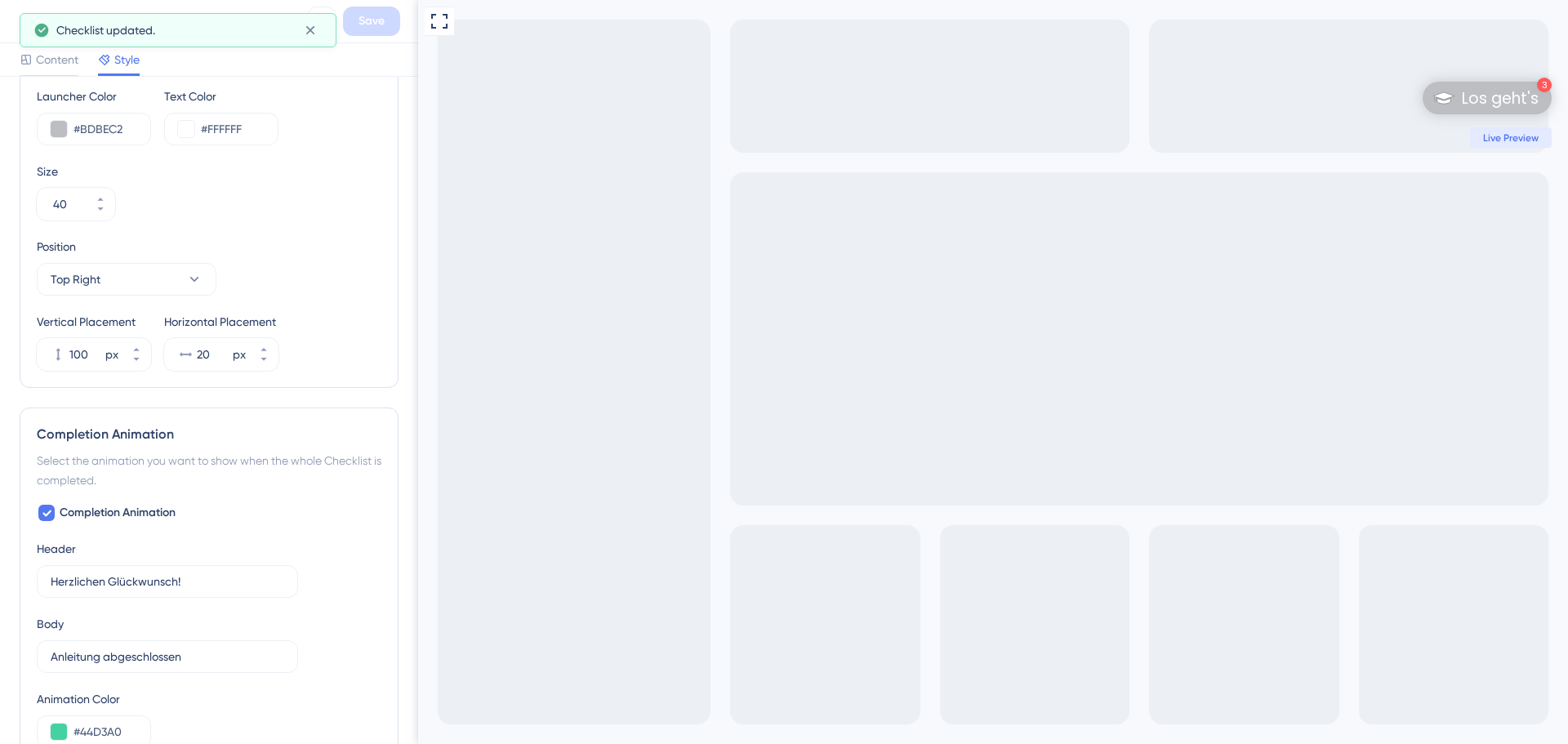 click on "Checklist updated." at bounding box center [178, 30] 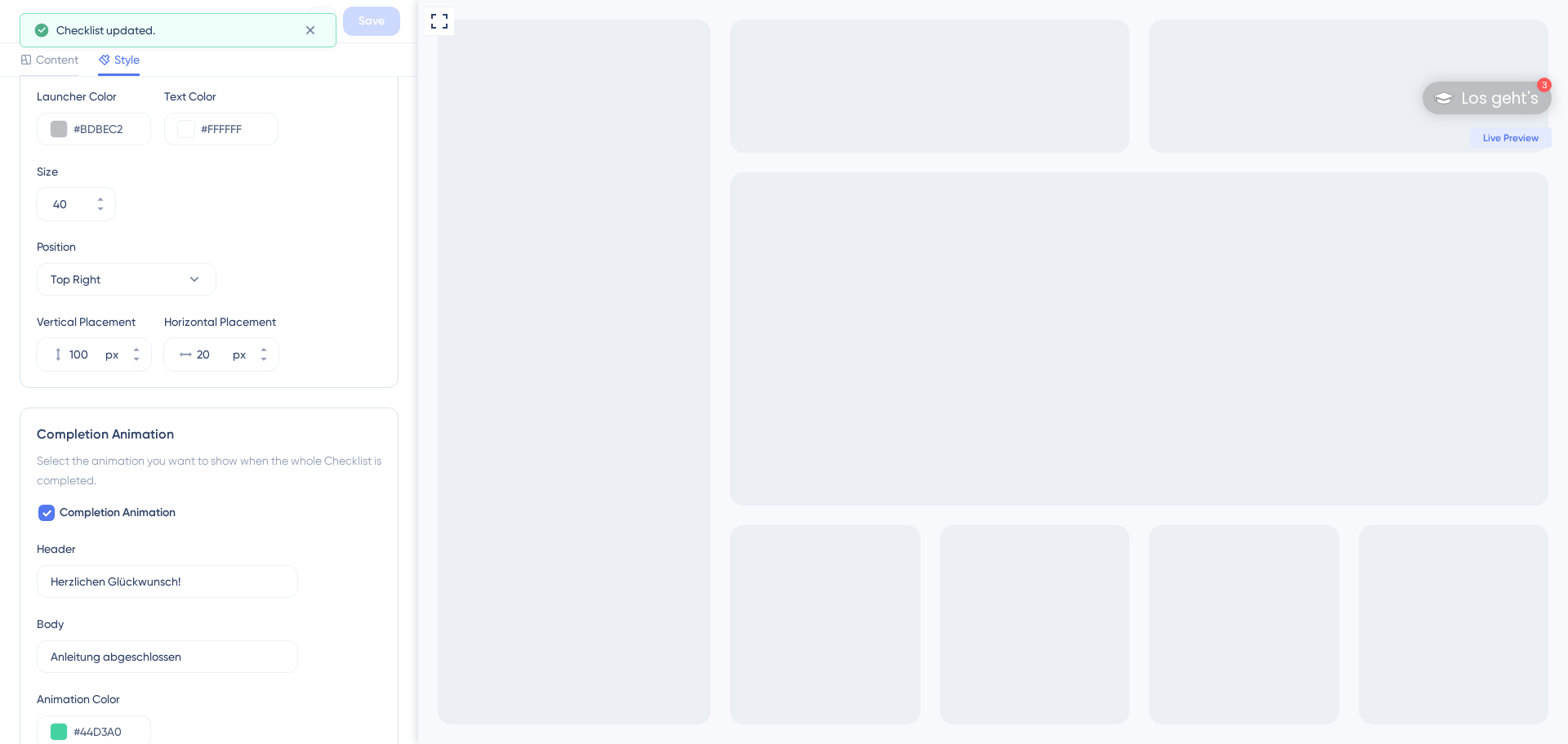 click on "Checklist updated." at bounding box center (178, 30) 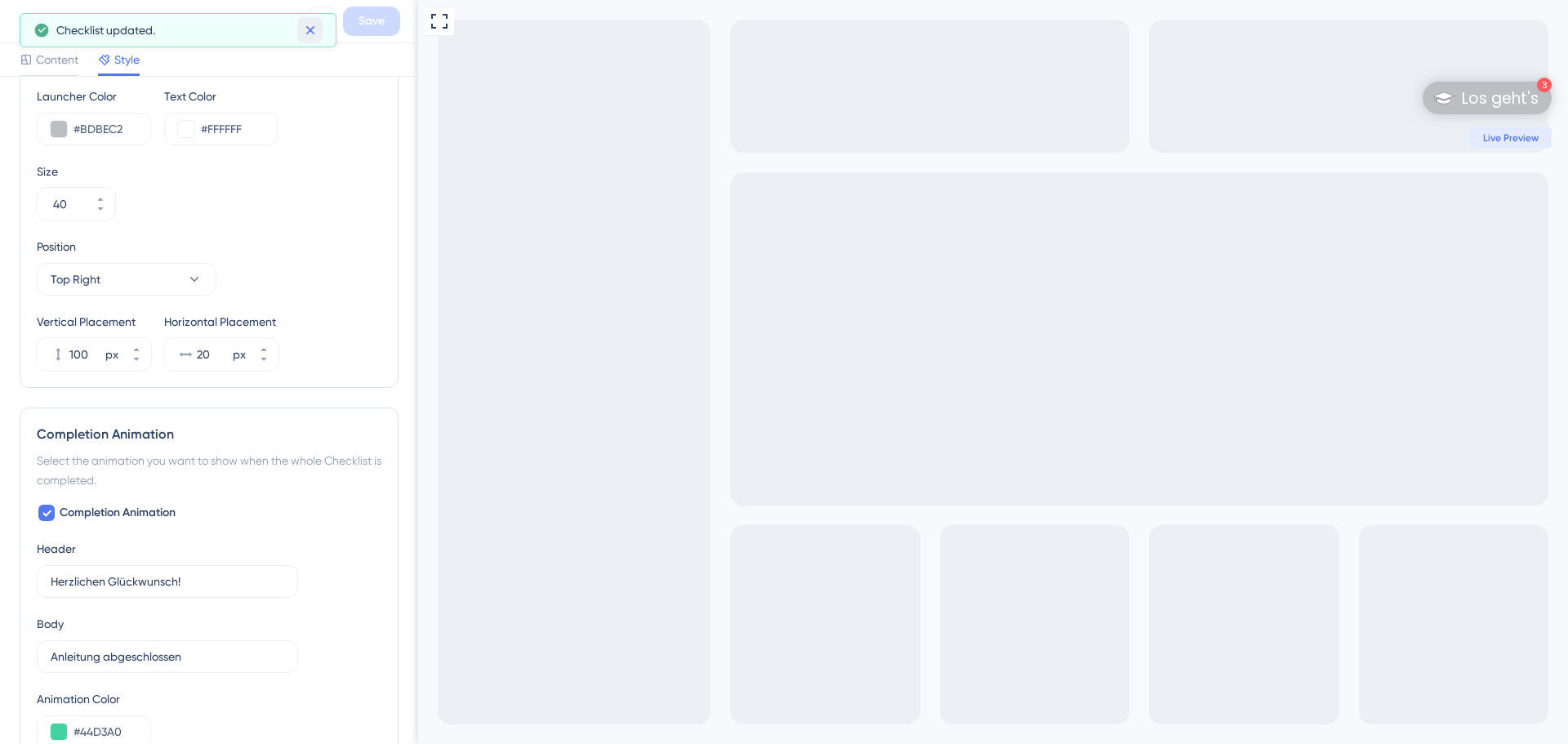 click 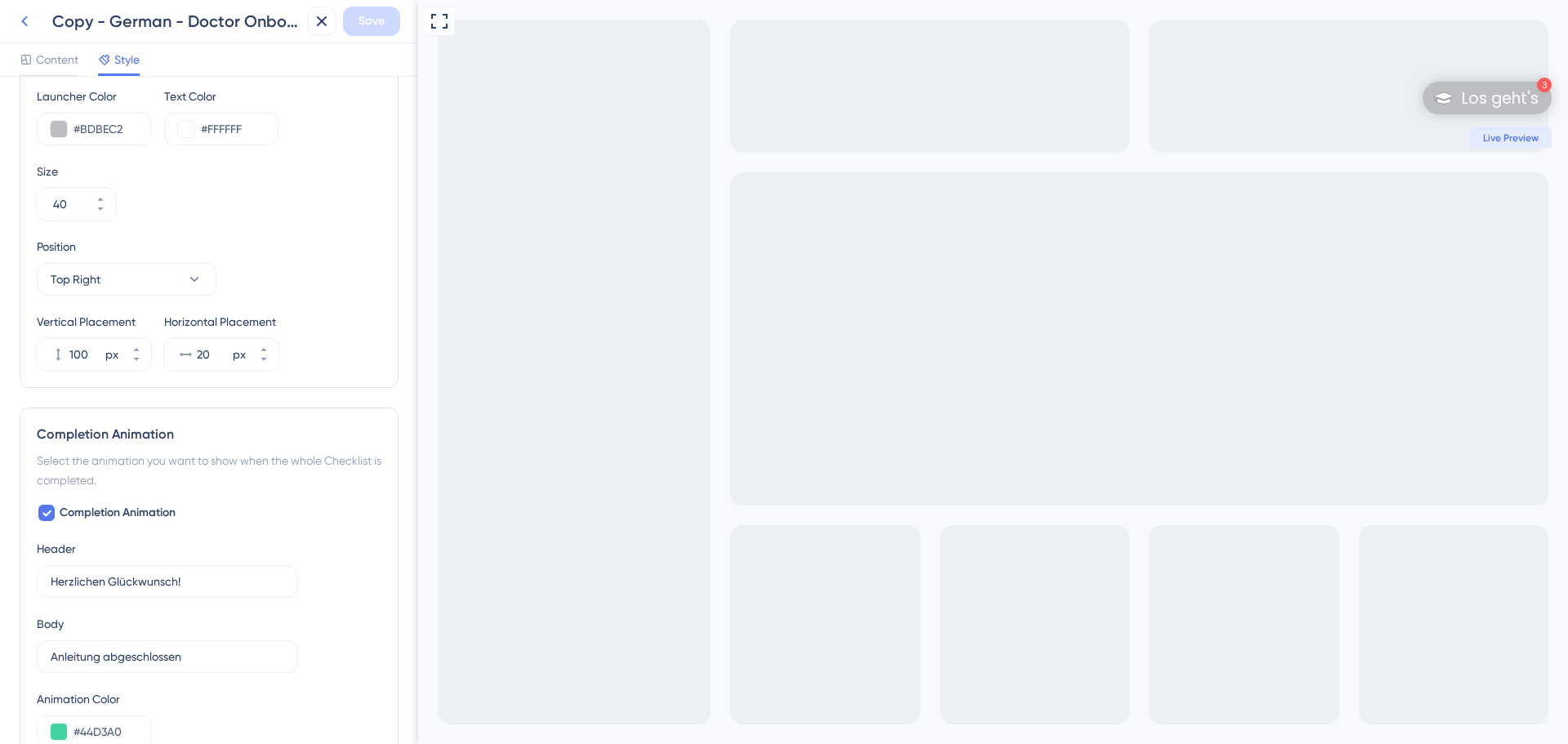 click 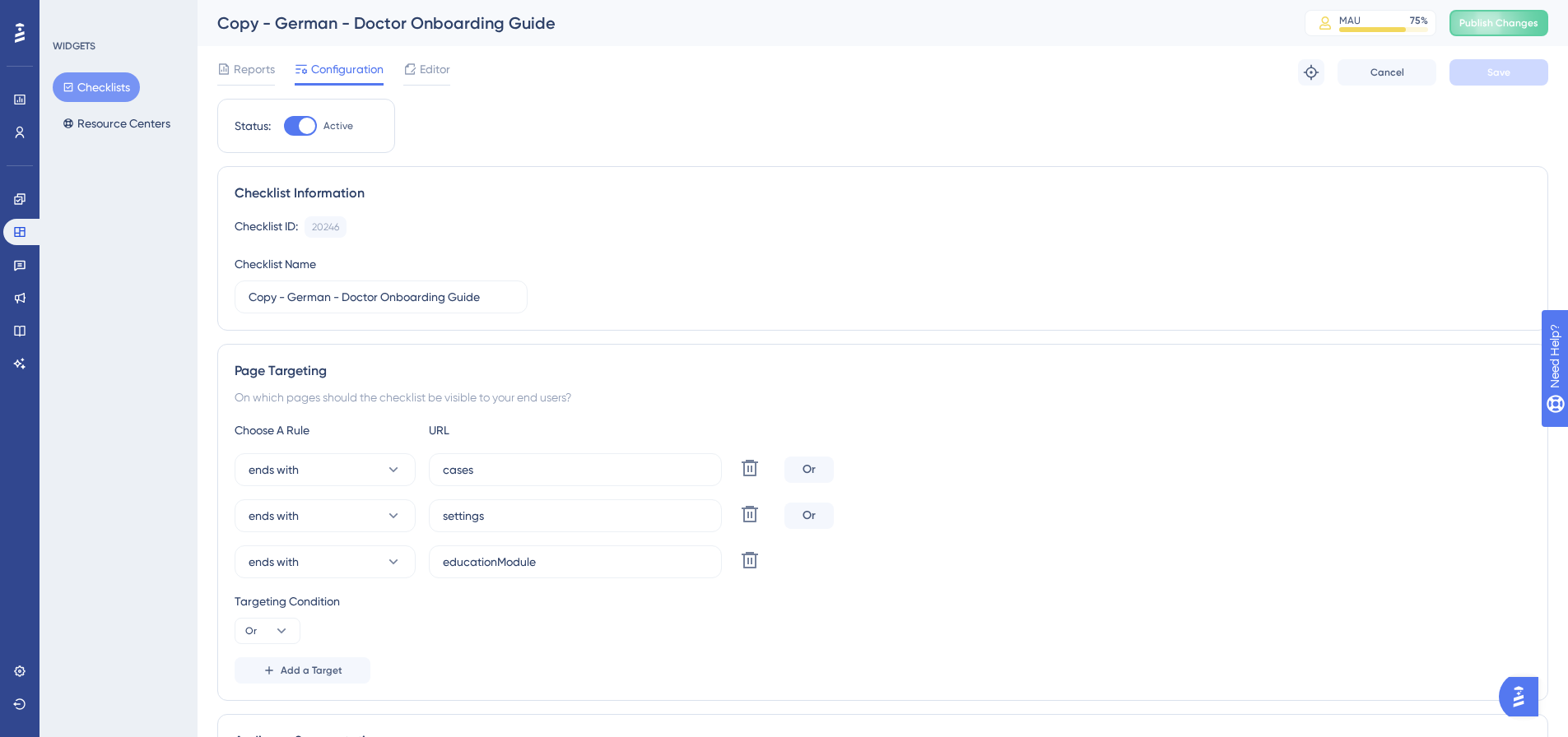 click on "Checklists" at bounding box center [96, 87] 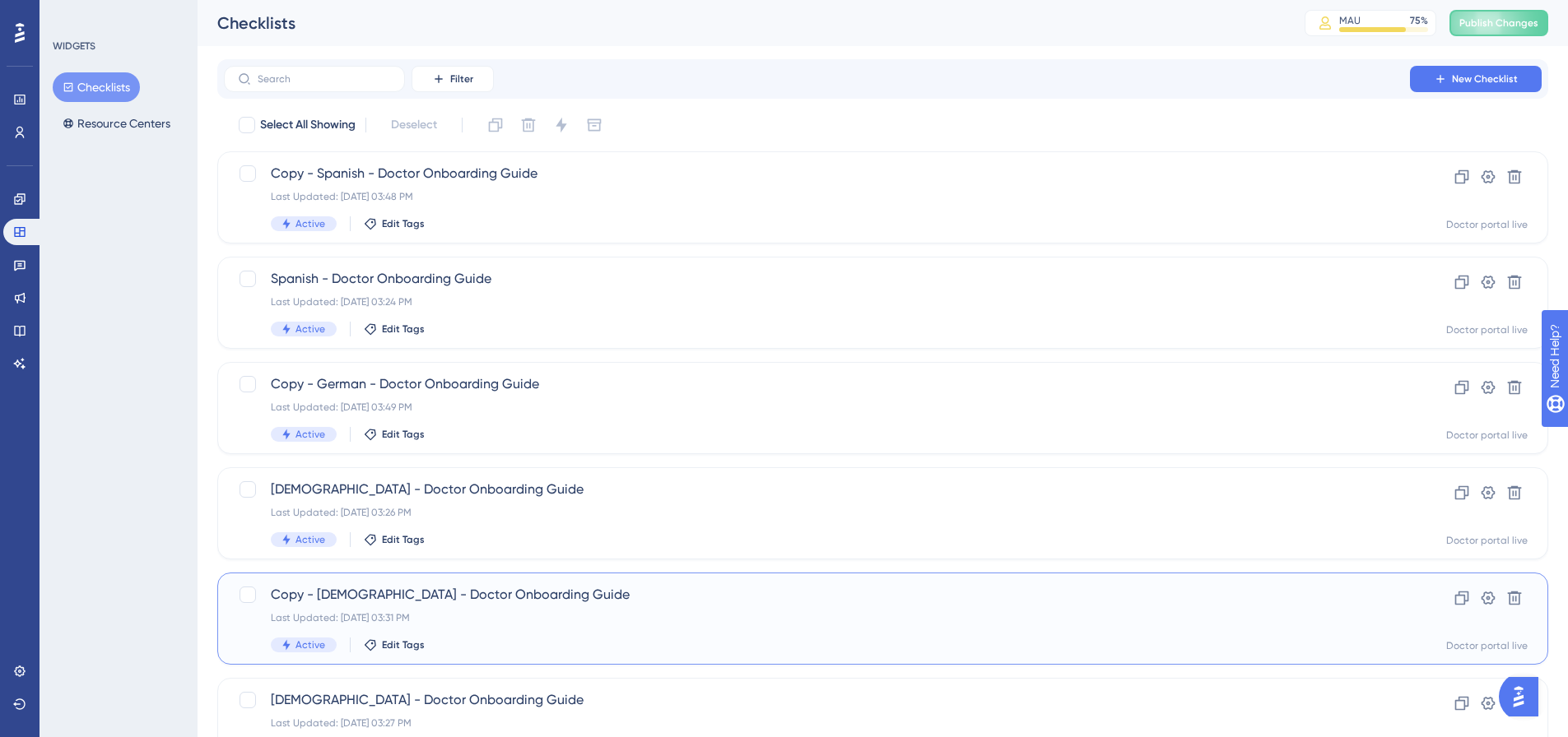 click on "Copy - Italian - Doctor Onboarding Guide" at bounding box center (817, 595) 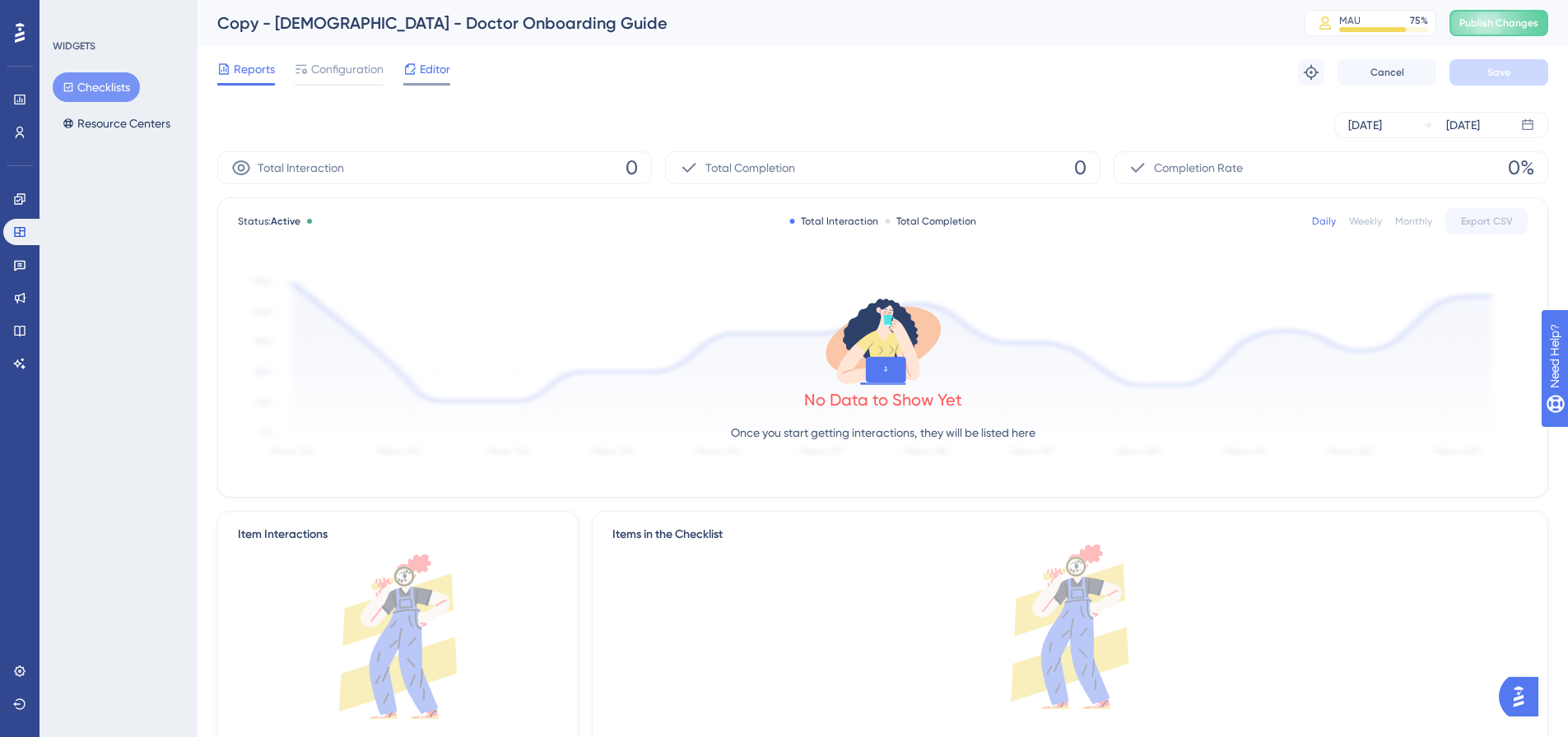 click 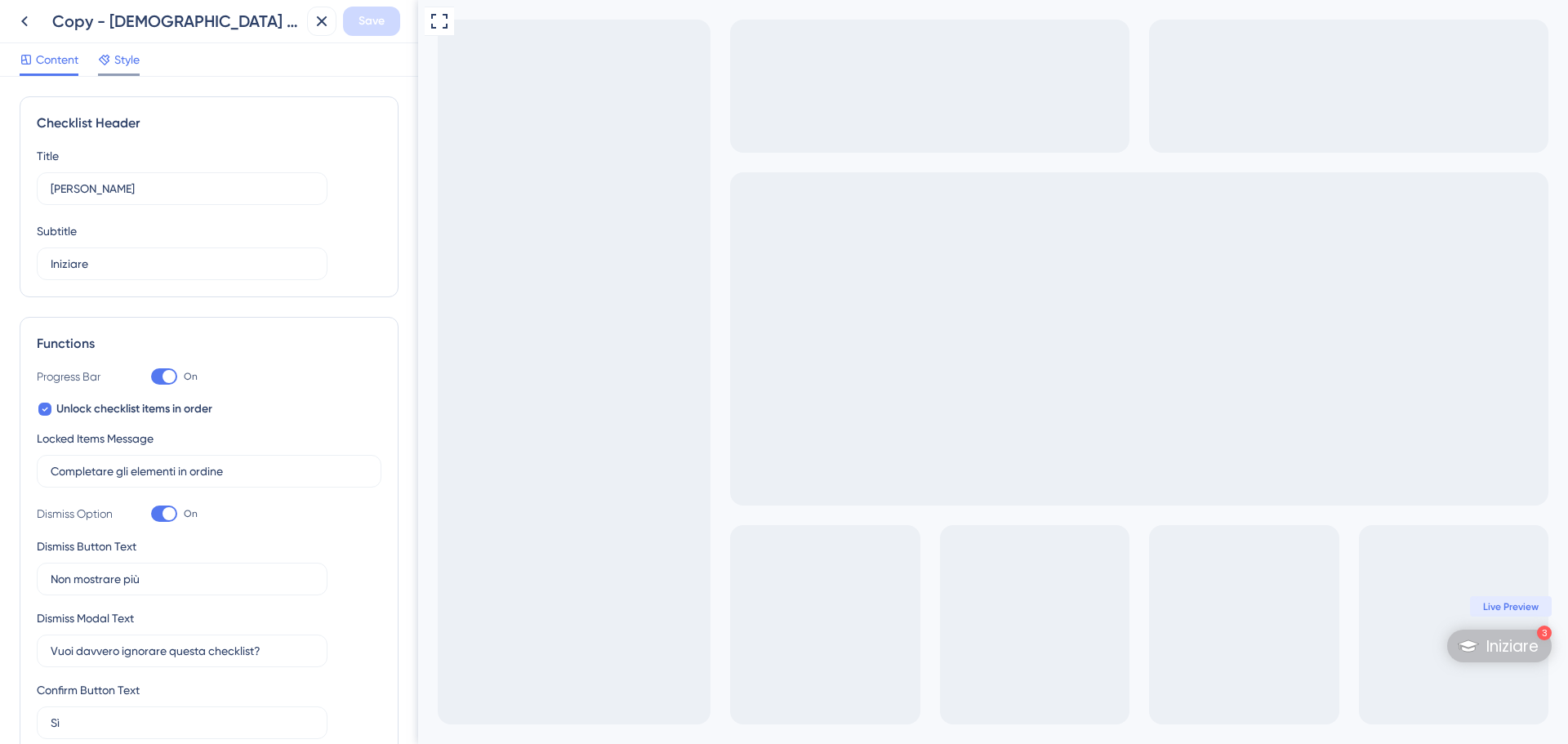 click on "Style" at bounding box center (127, 60) 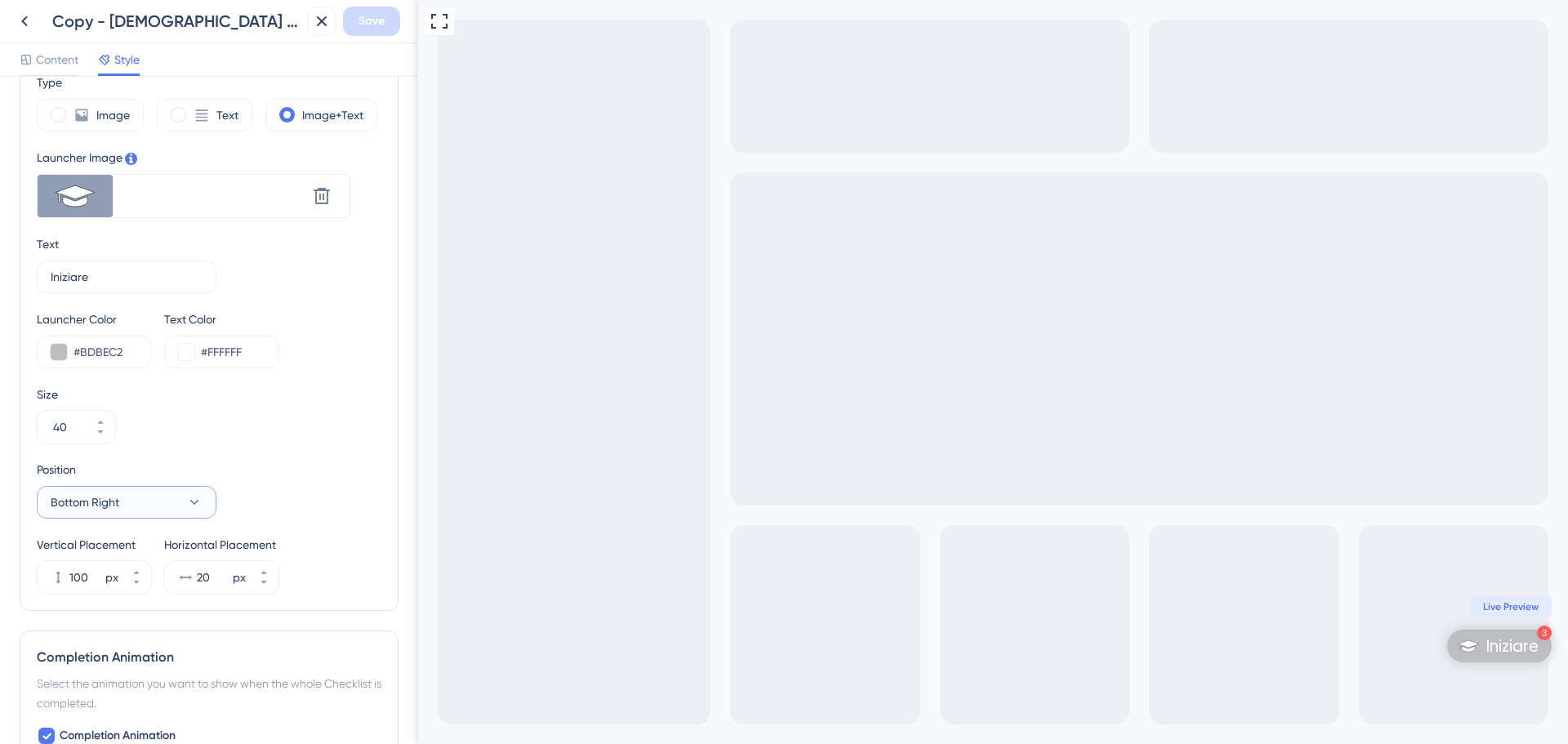 click on "Bottom Right" at bounding box center [127, 502] 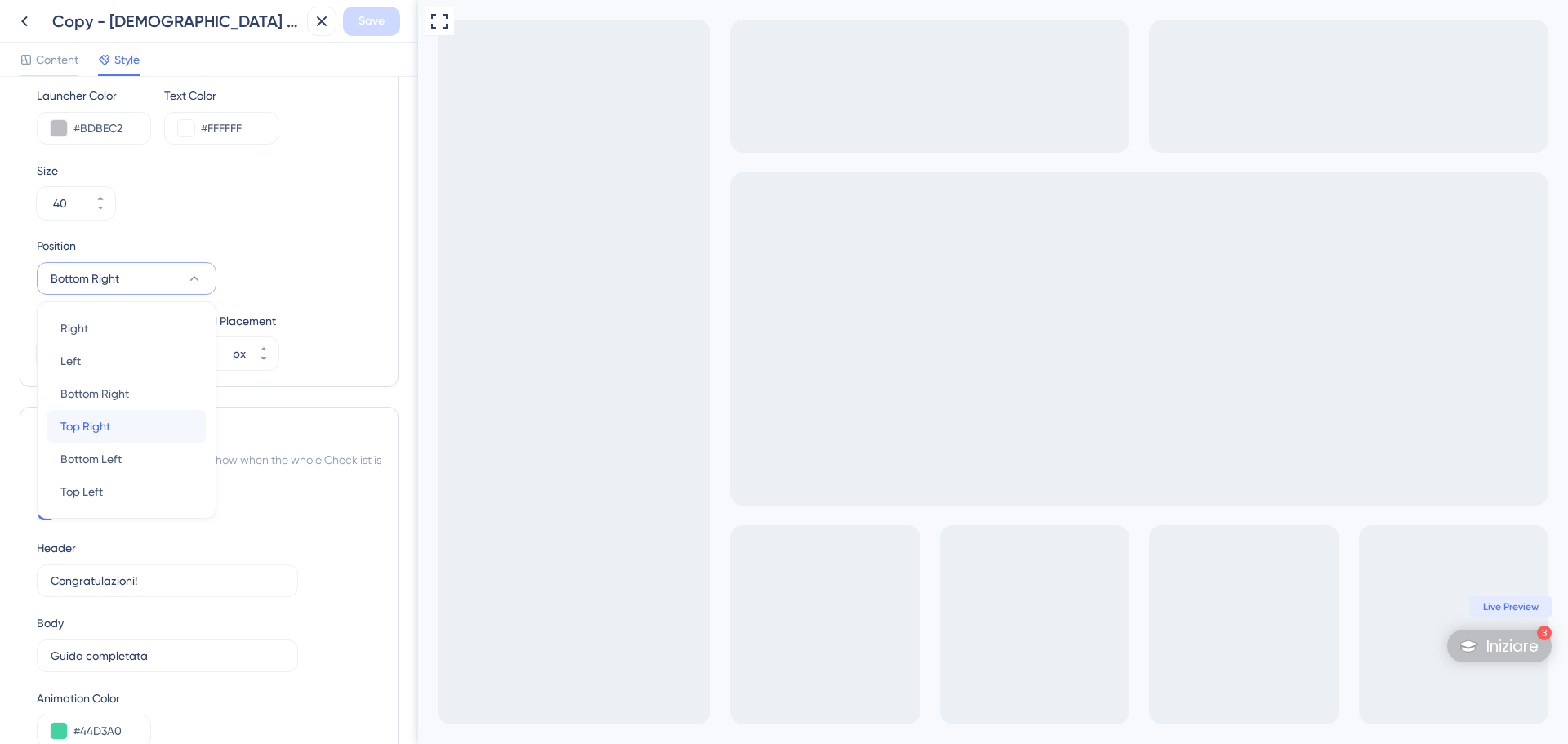 click on "Top Right Top Right" at bounding box center (127, 426) 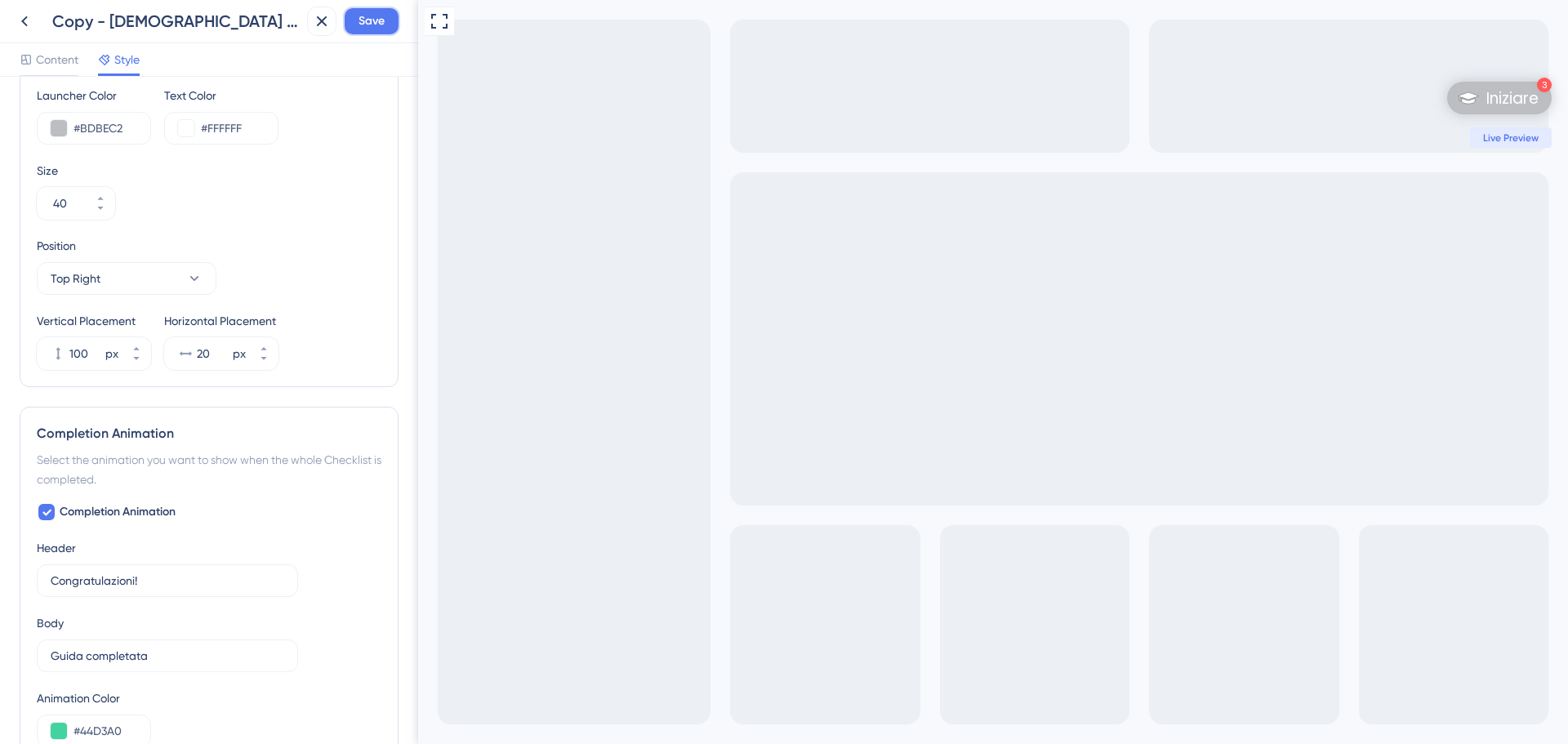 click on "Save" at bounding box center [372, 21] 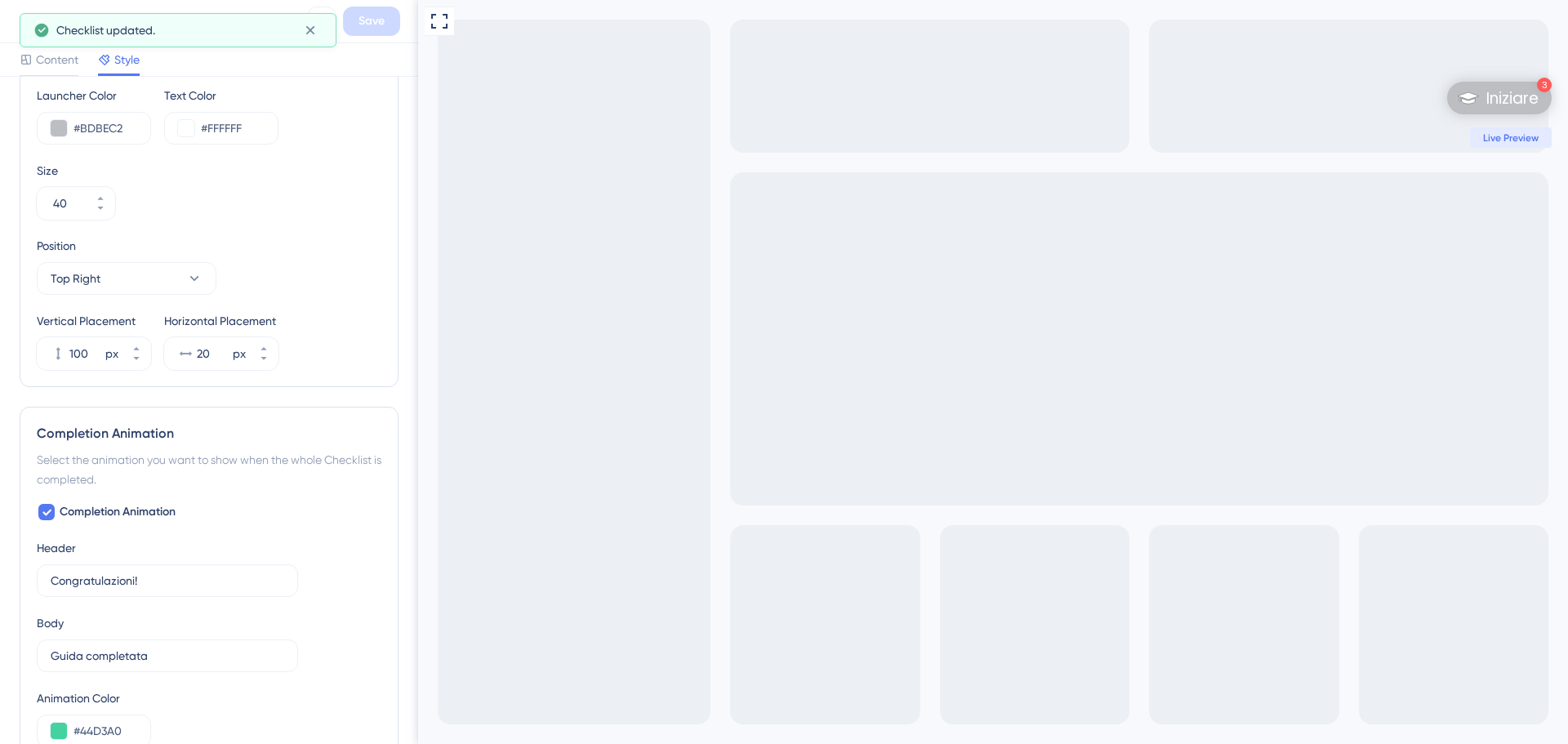 click on "Copy - Italian - Doctor Onboarding Guide Save" at bounding box center [209, 21] 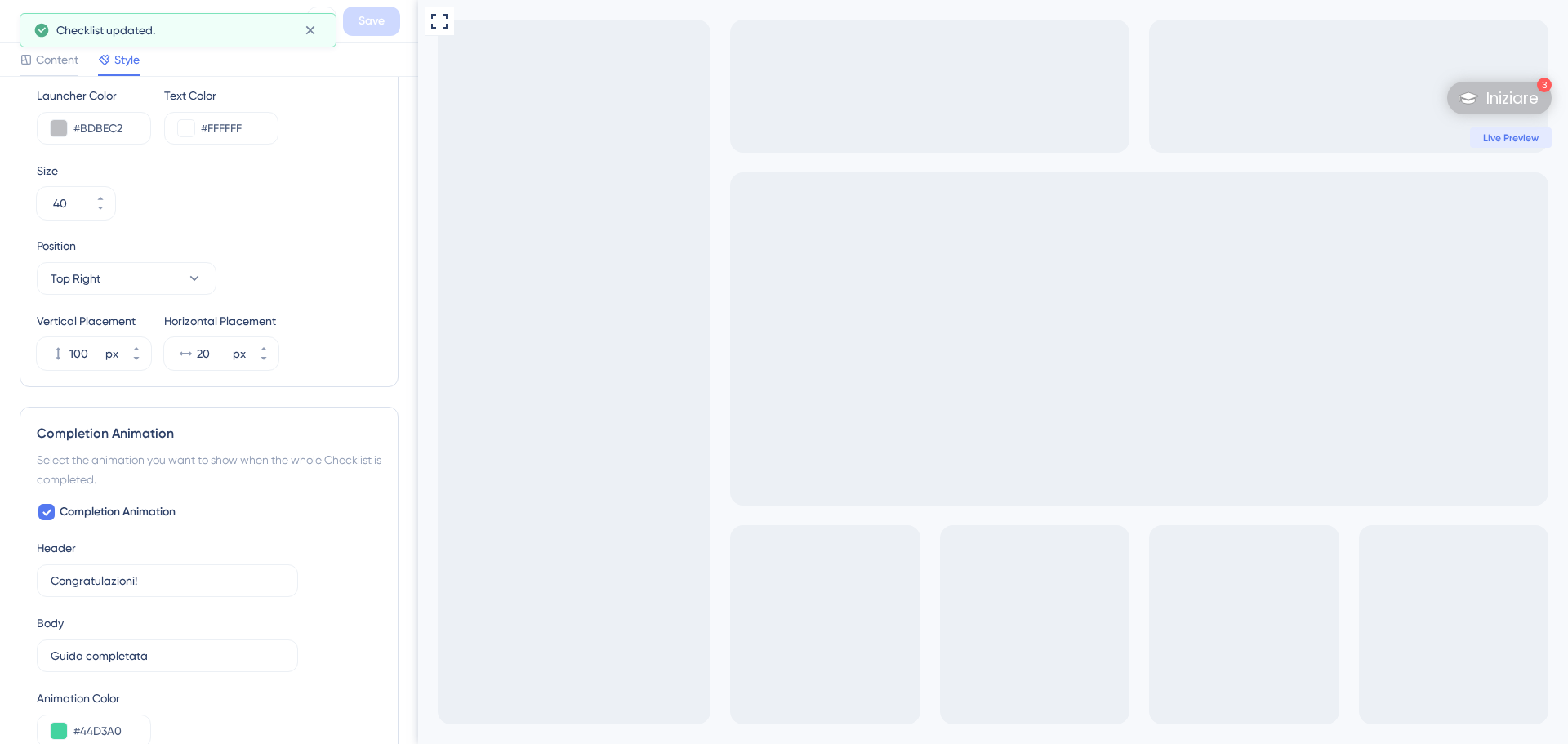 click 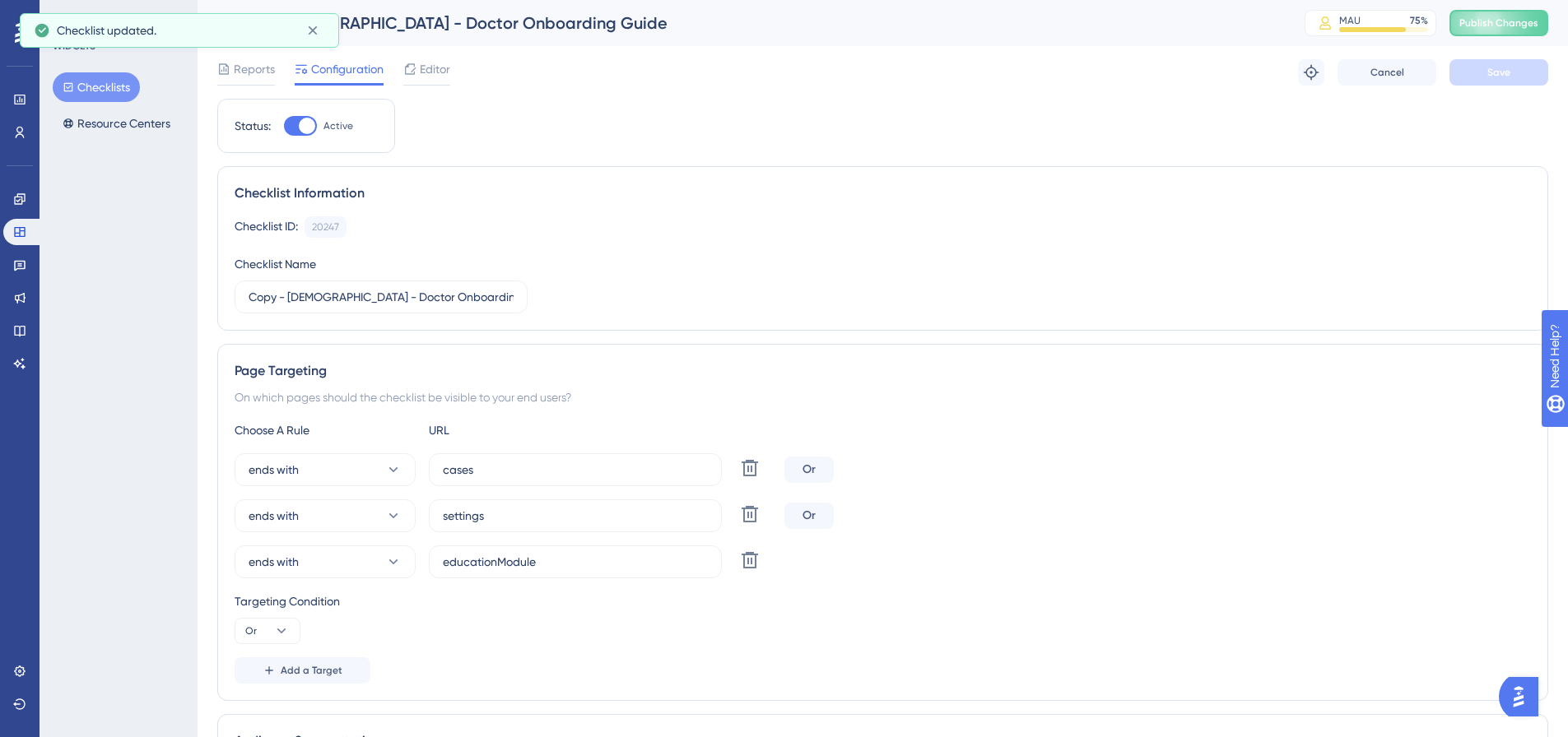 click on "Checklists" at bounding box center [96, 87] 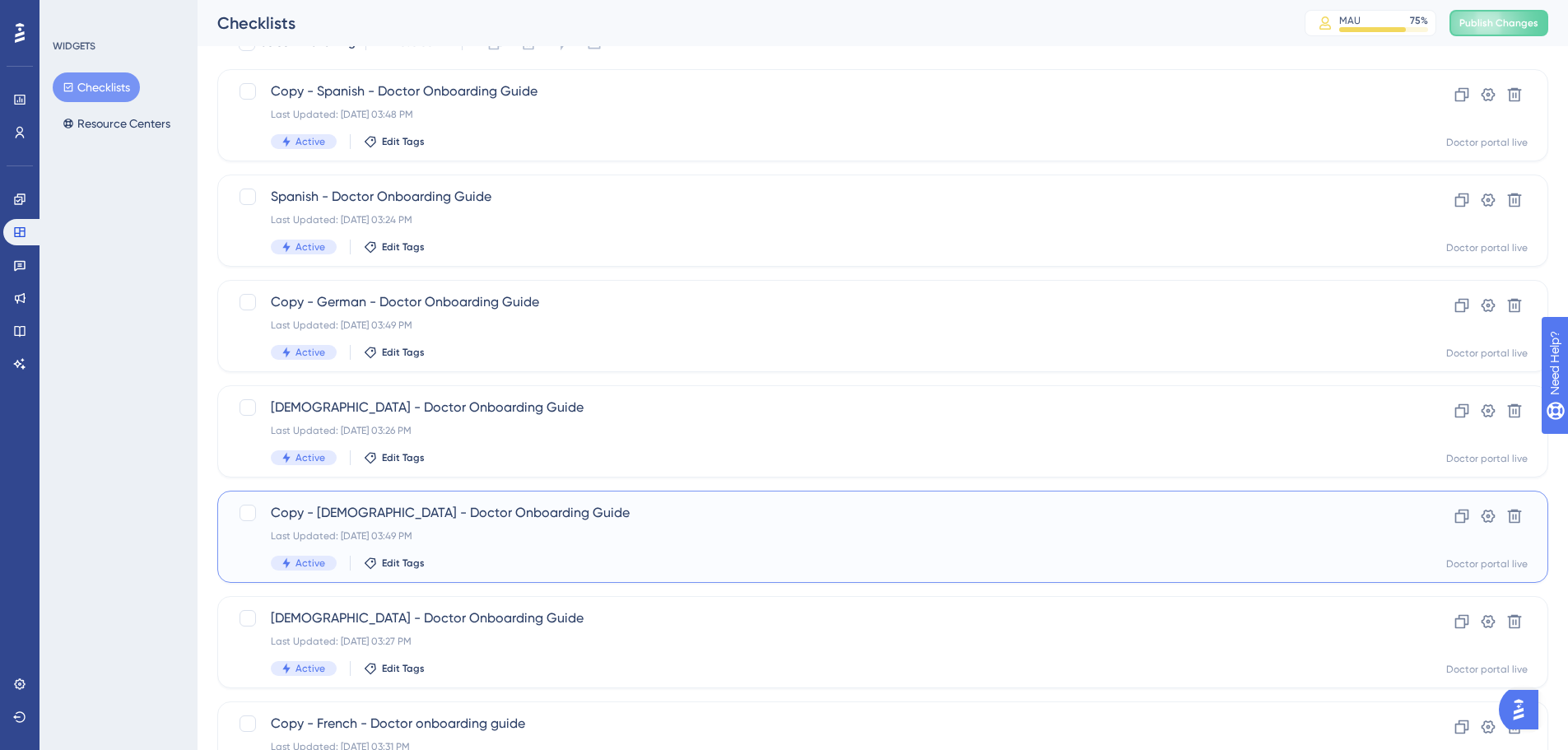 click on "Copy - Italian - Doctor Onboarding Guide" at bounding box center [817, 513] 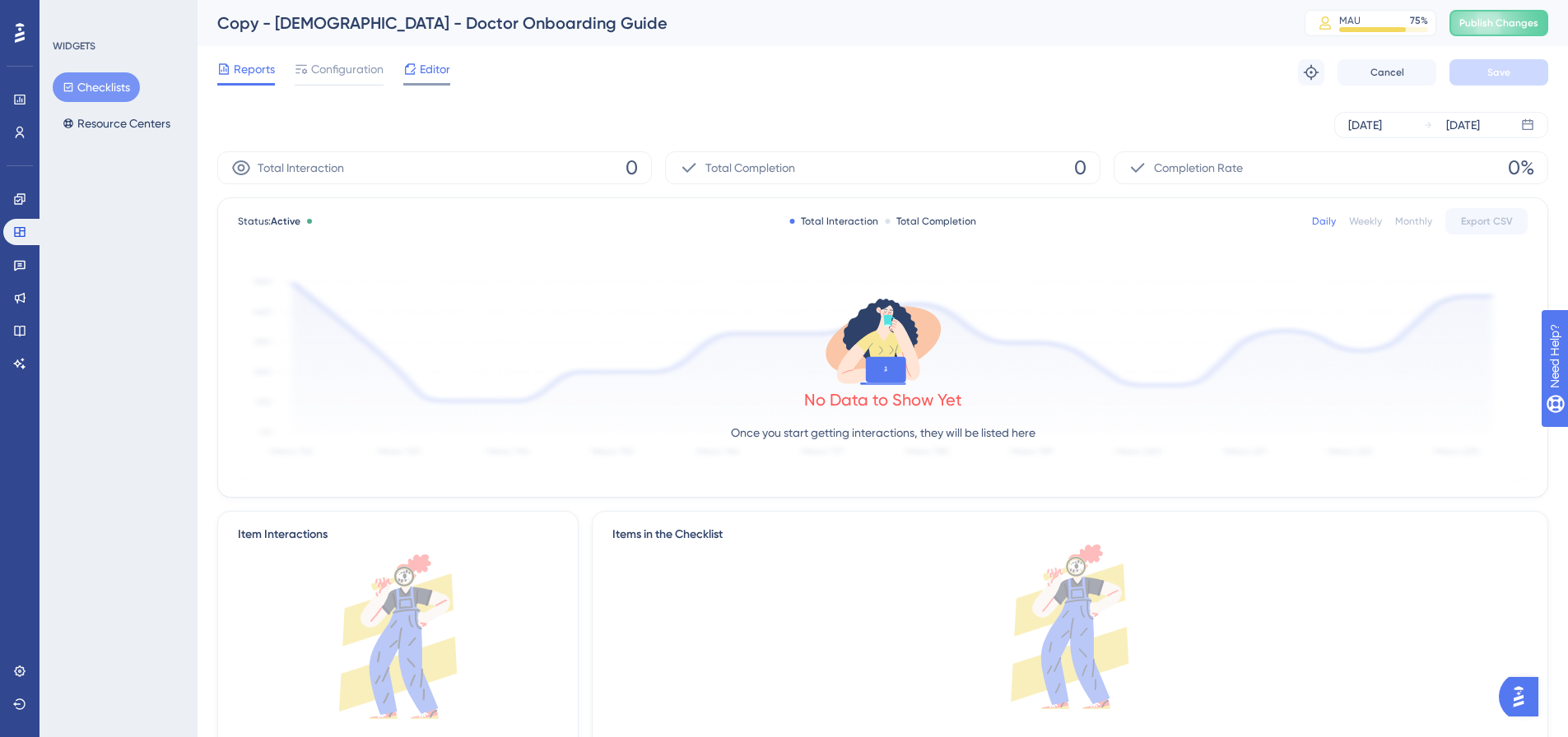 click on "Editor" at bounding box center [426, 69] 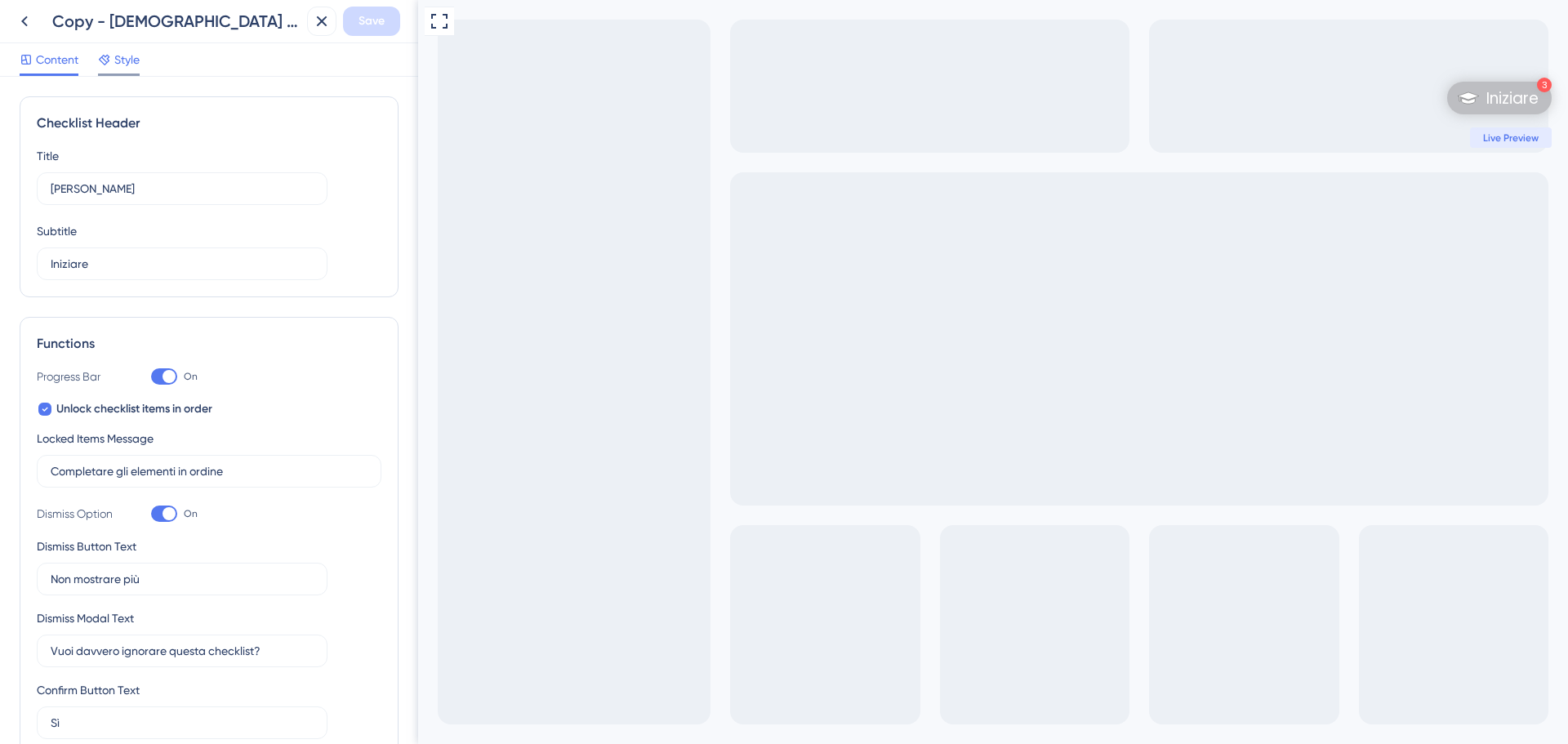 click on "Style" at bounding box center [127, 60] 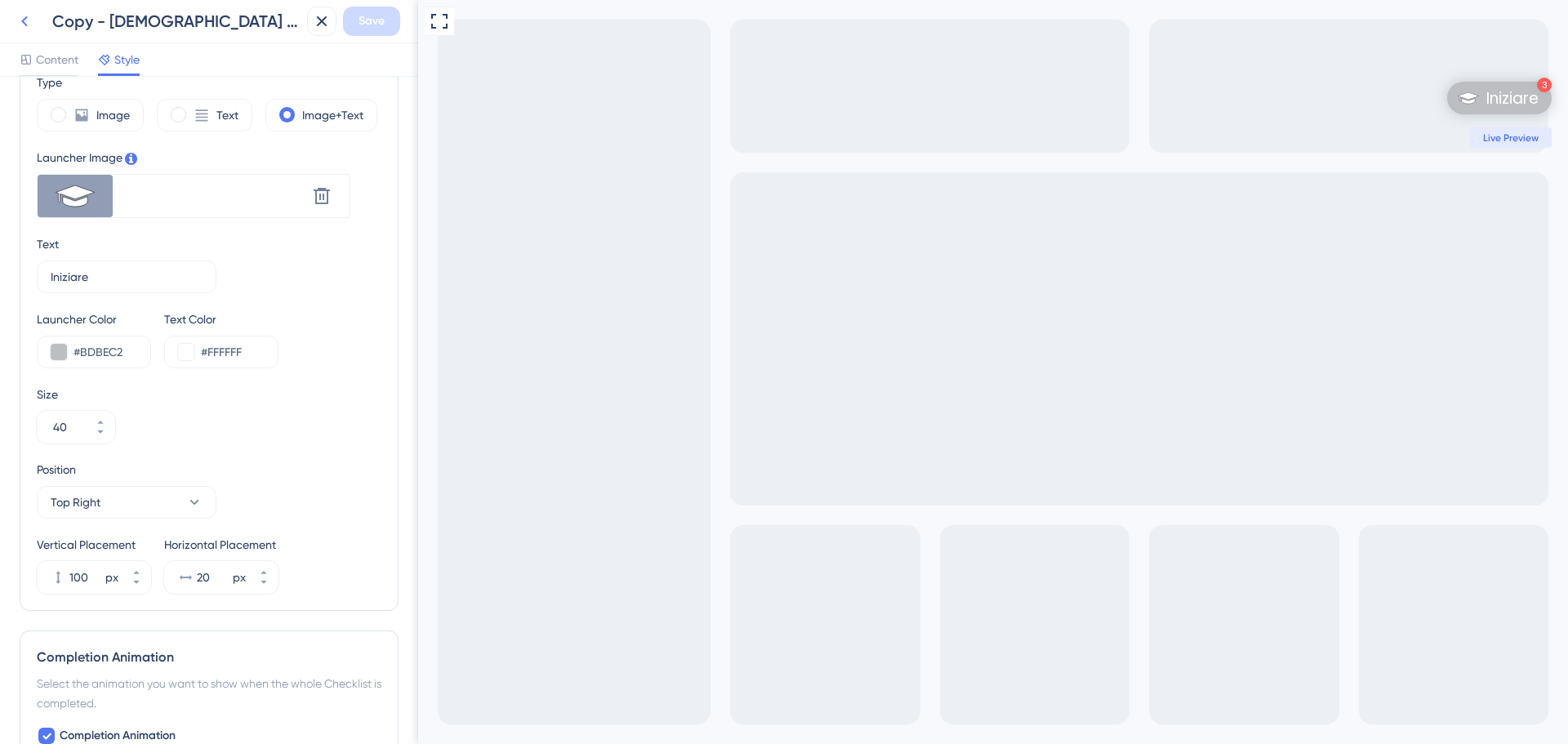 click at bounding box center (24, 21) 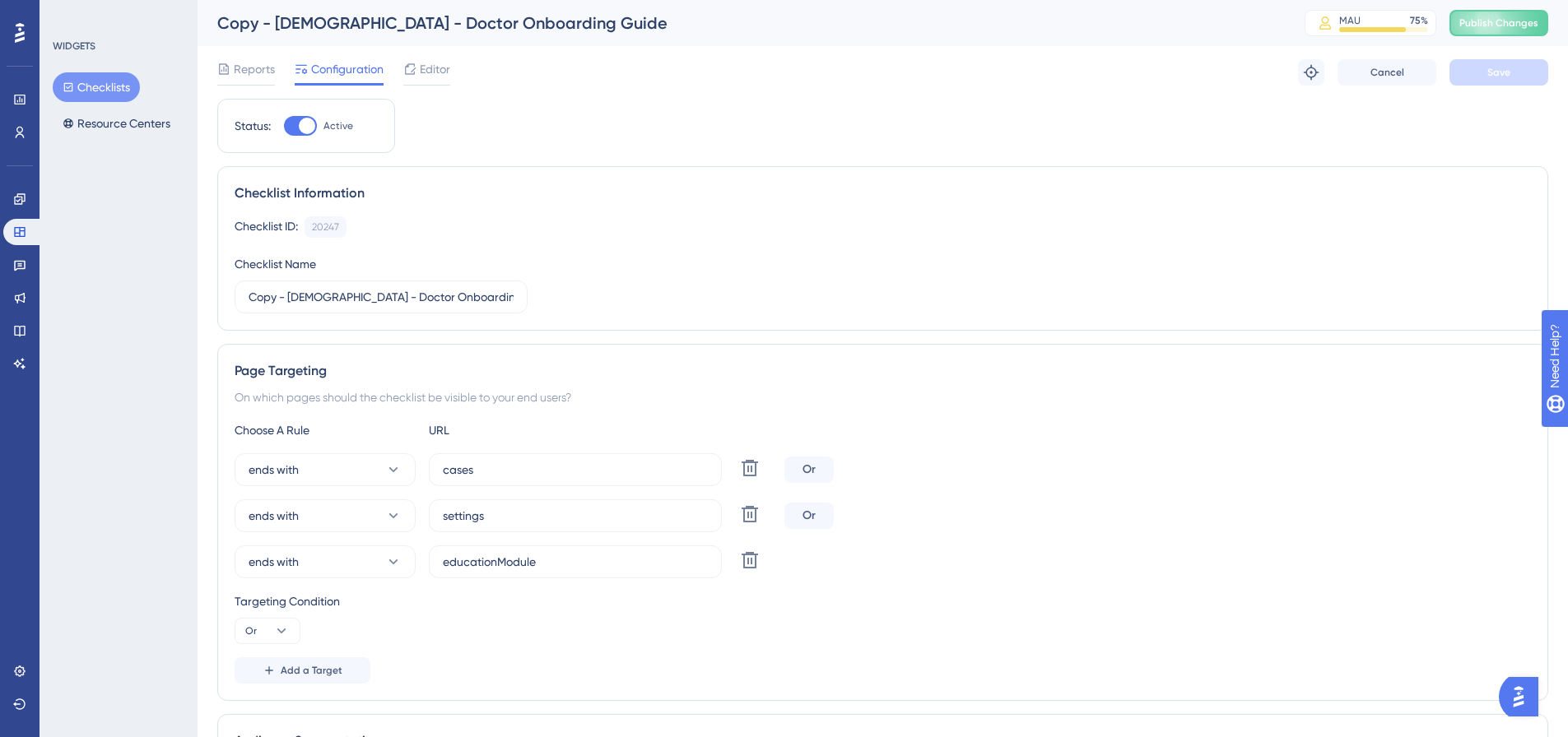 click on "Checklists" at bounding box center (96, 87) 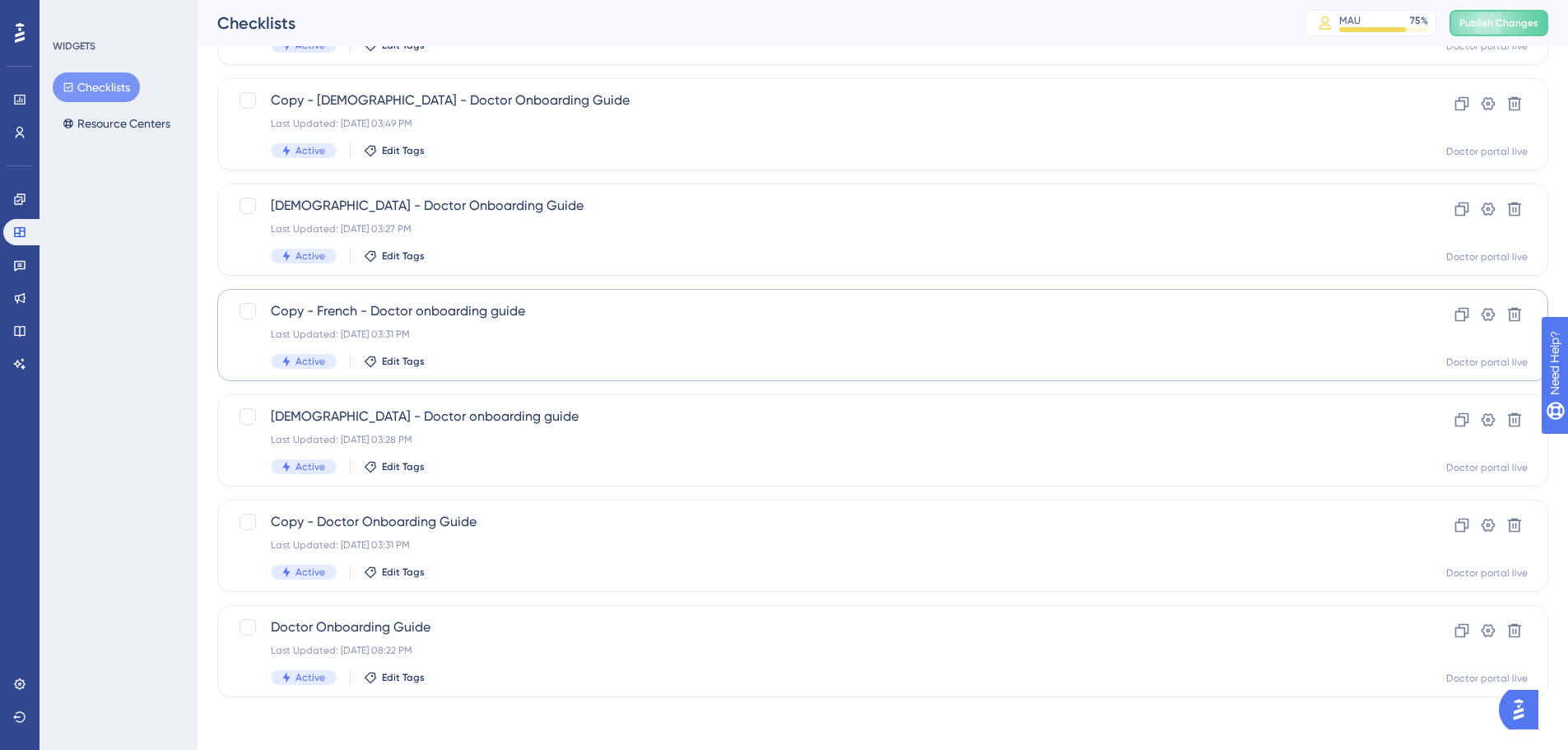 click on "Copy - French - Doctor onboarding guide" at bounding box center (817, 311) 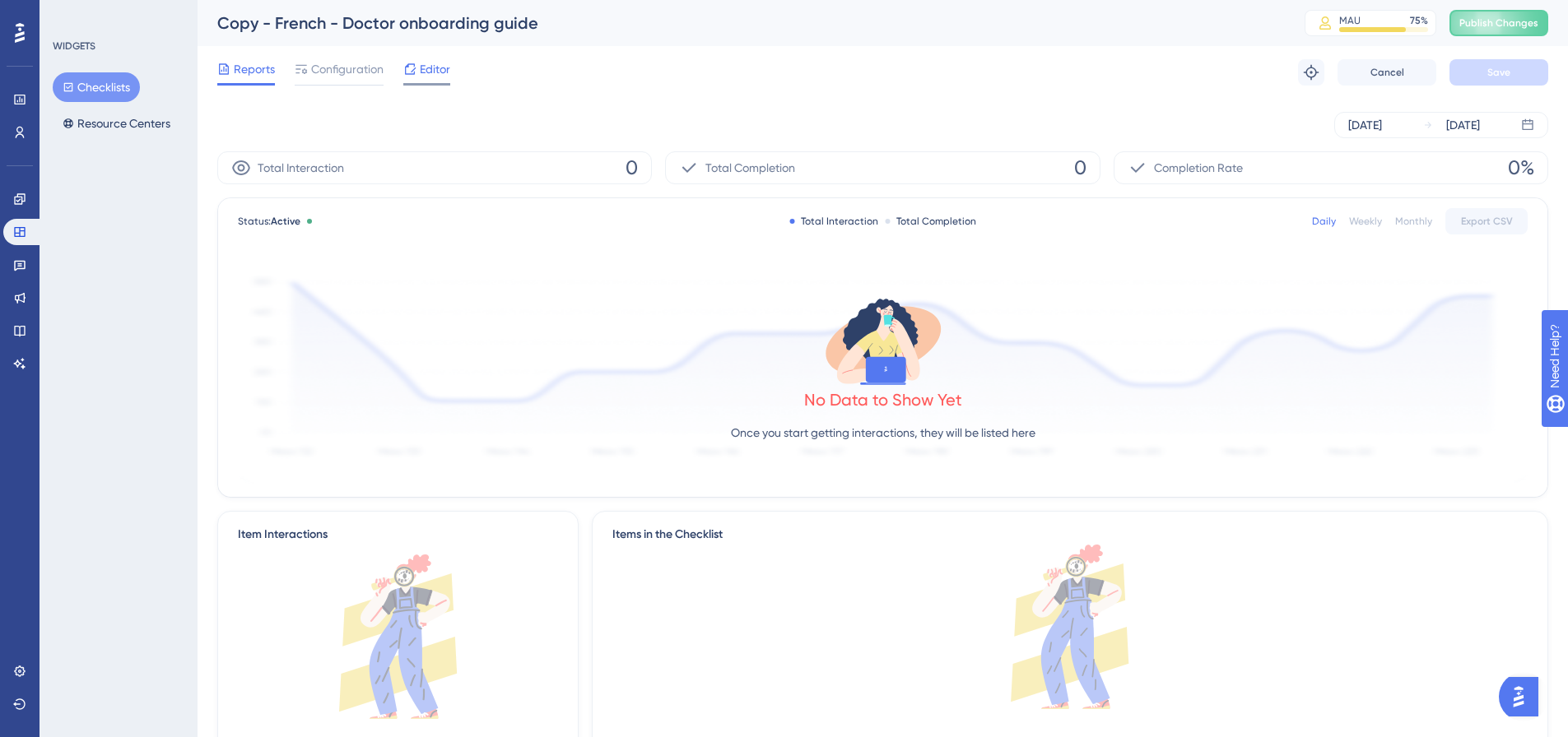 click on "Editor" at bounding box center (426, 72) 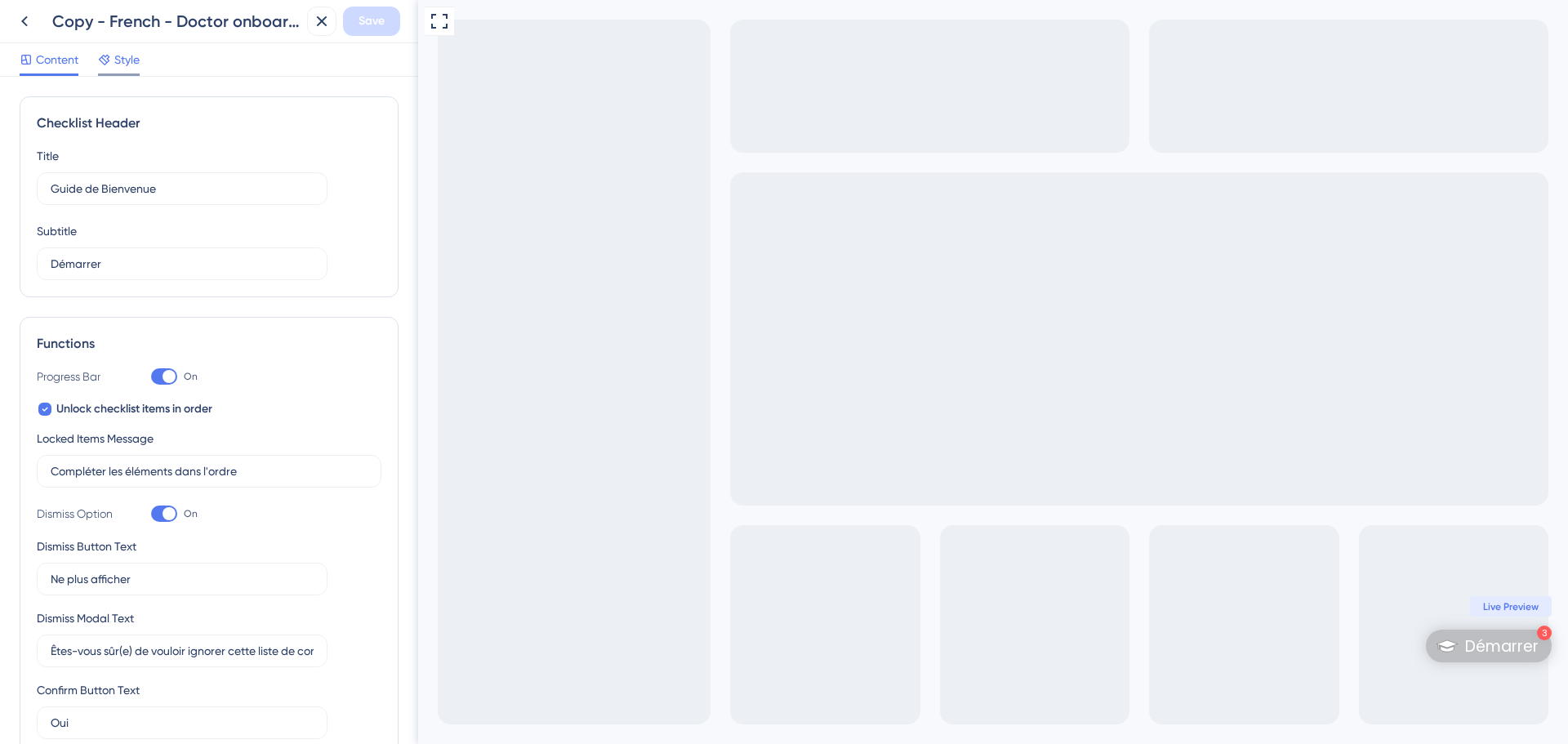 click on "Style" at bounding box center (118, 63) 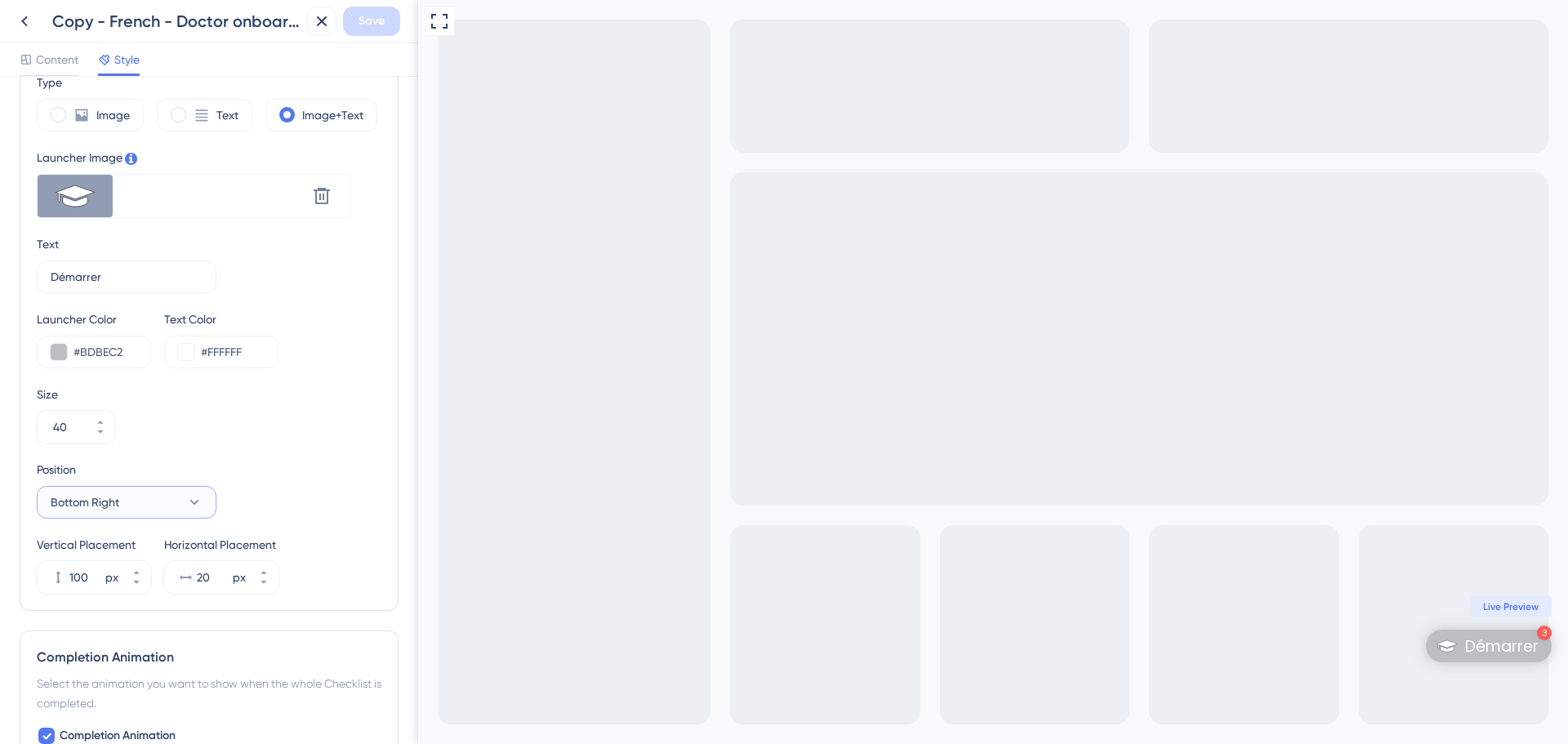 click on "Bottom Right" at bounding box center [127, 502] 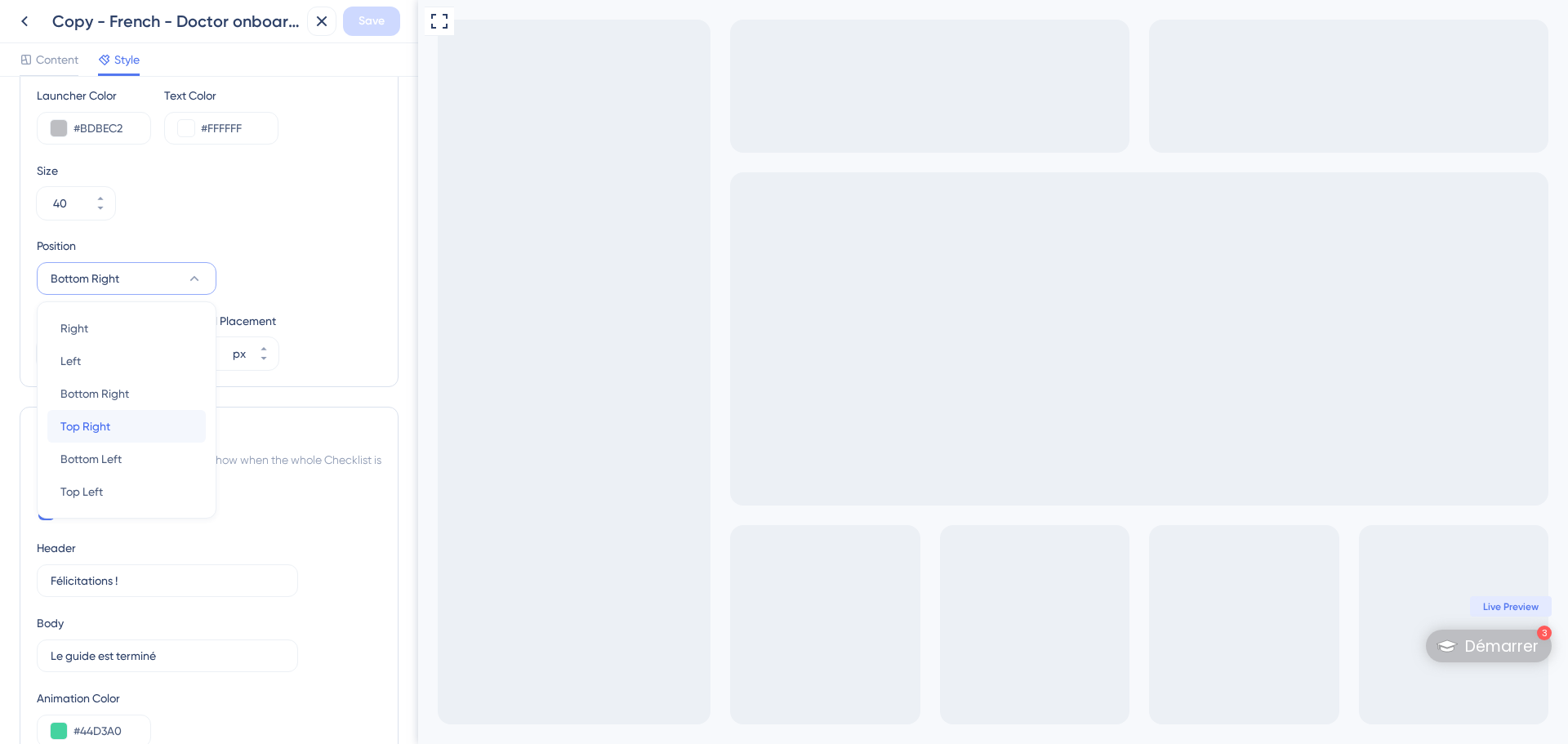 click on "Top Right Top Right" at bounding box center (127, 426) 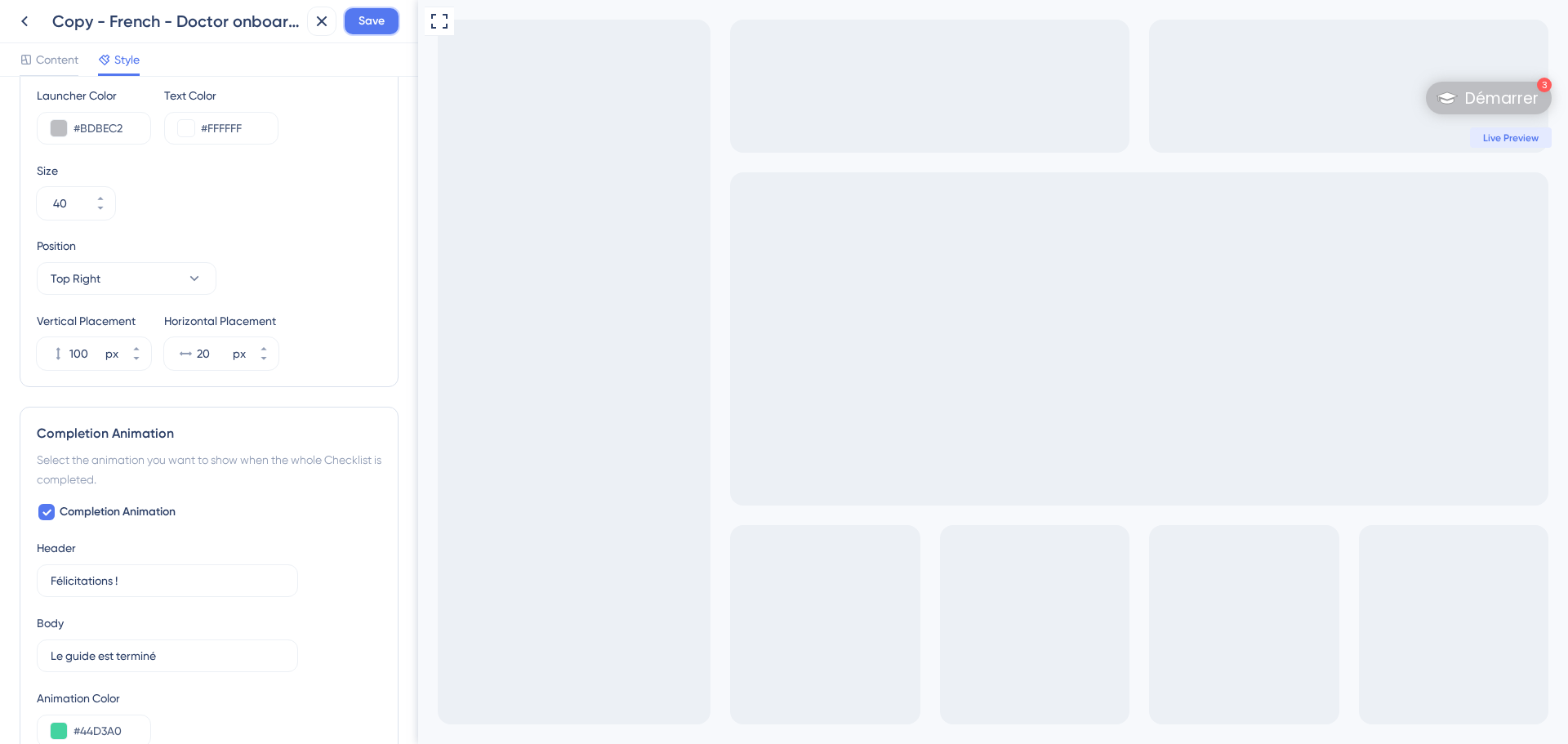 click on "Save" at bounding box center (372, 21) 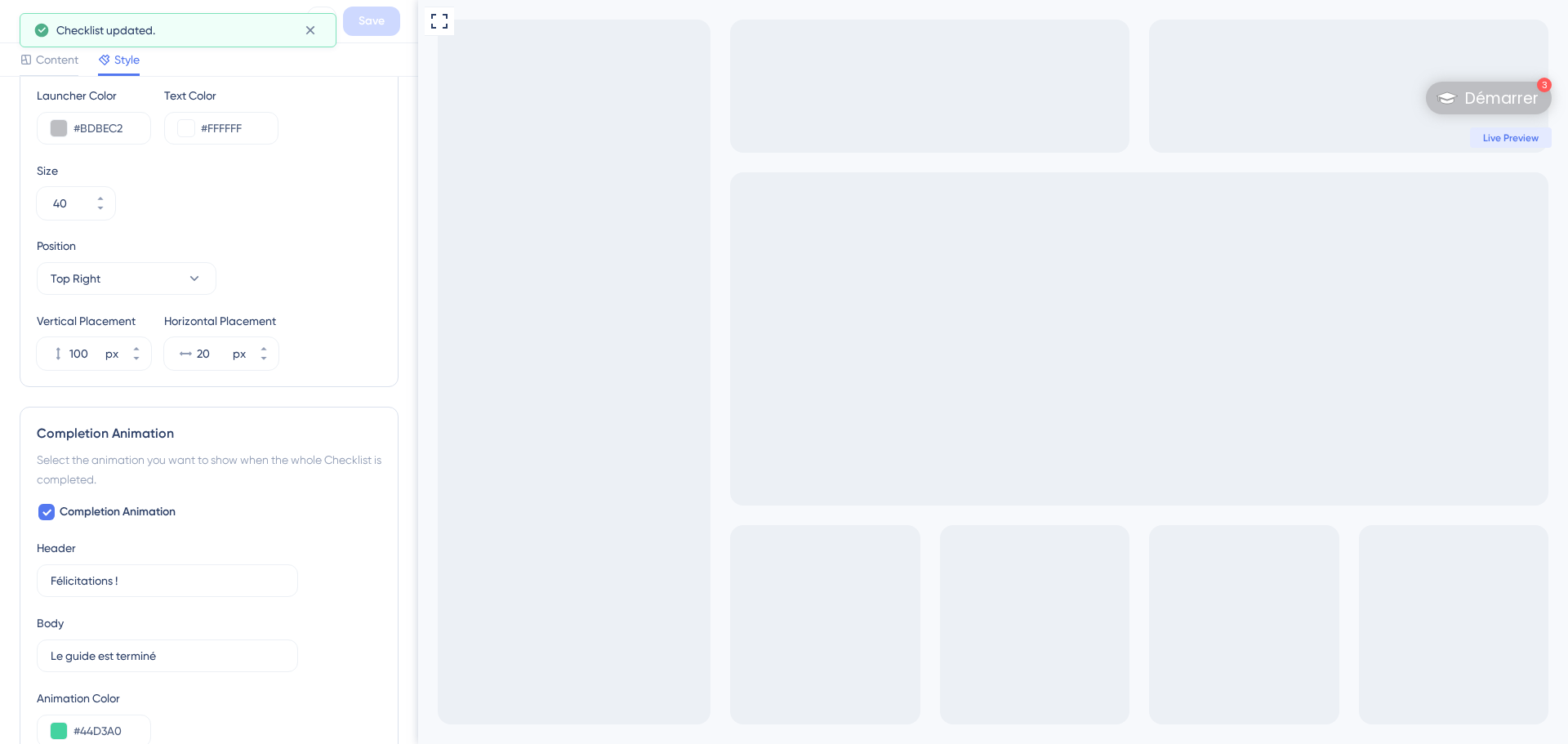 click on "Checklist updated." at bounding box center (178, 30) 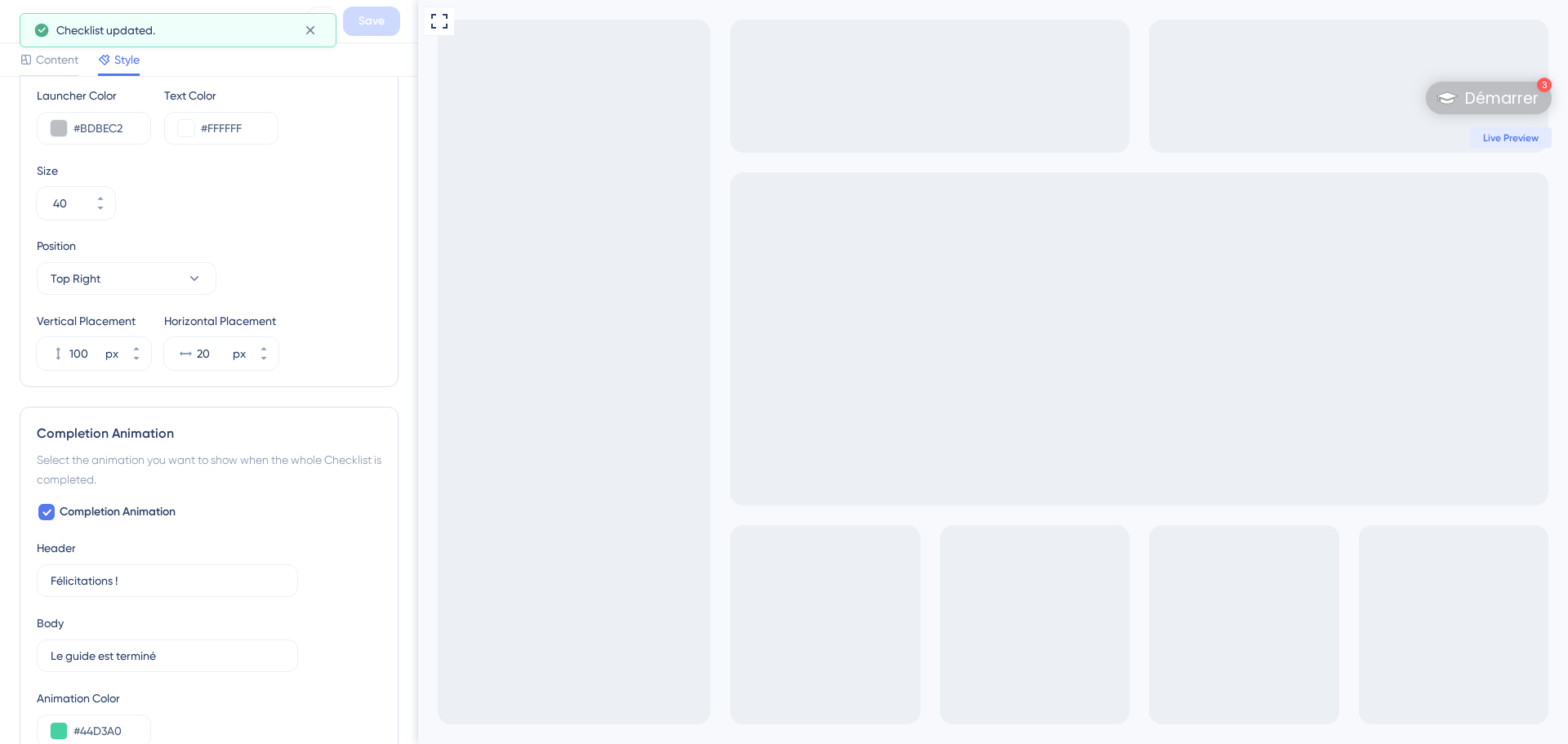 click on "Checklist updated." at bounding box center [178, 30] 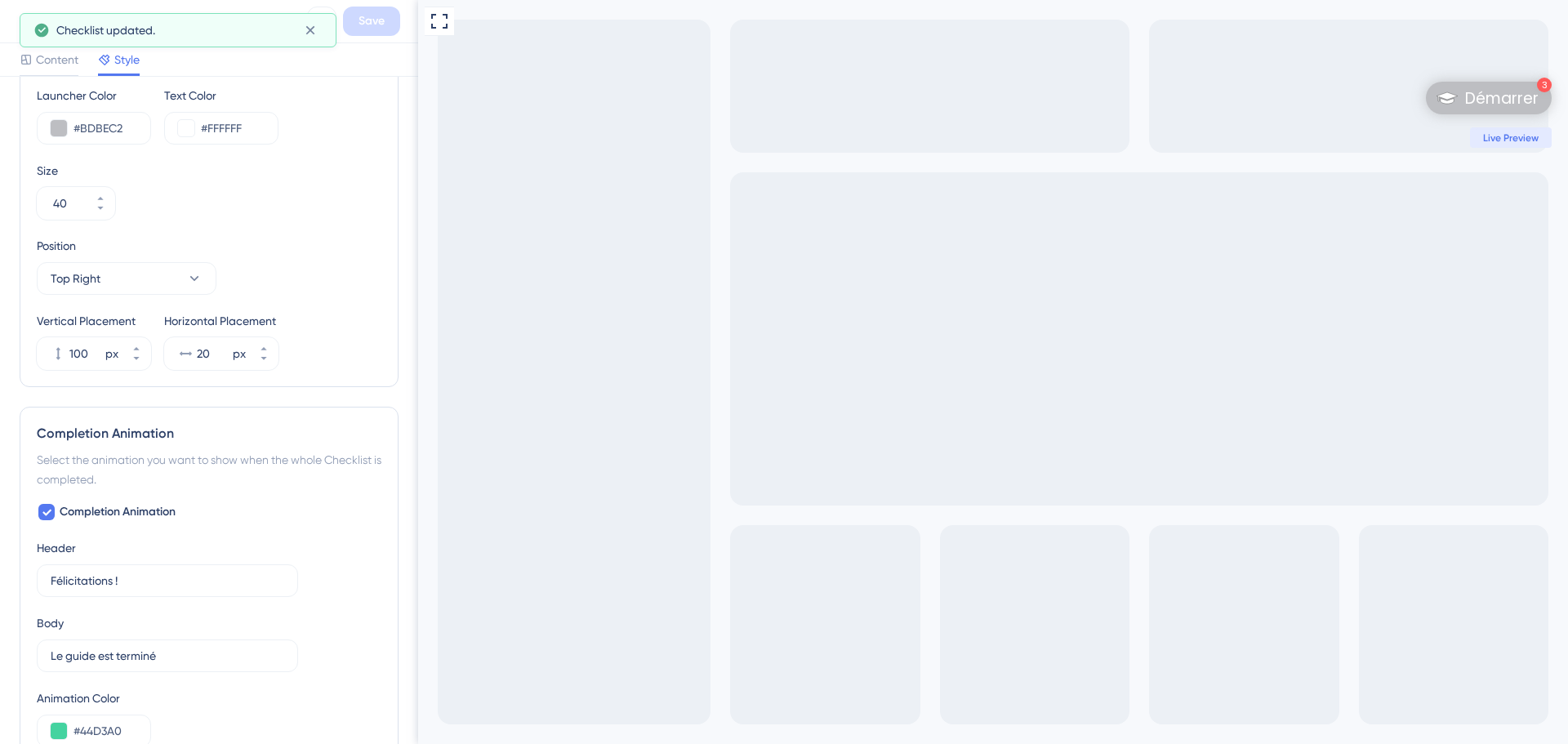 click 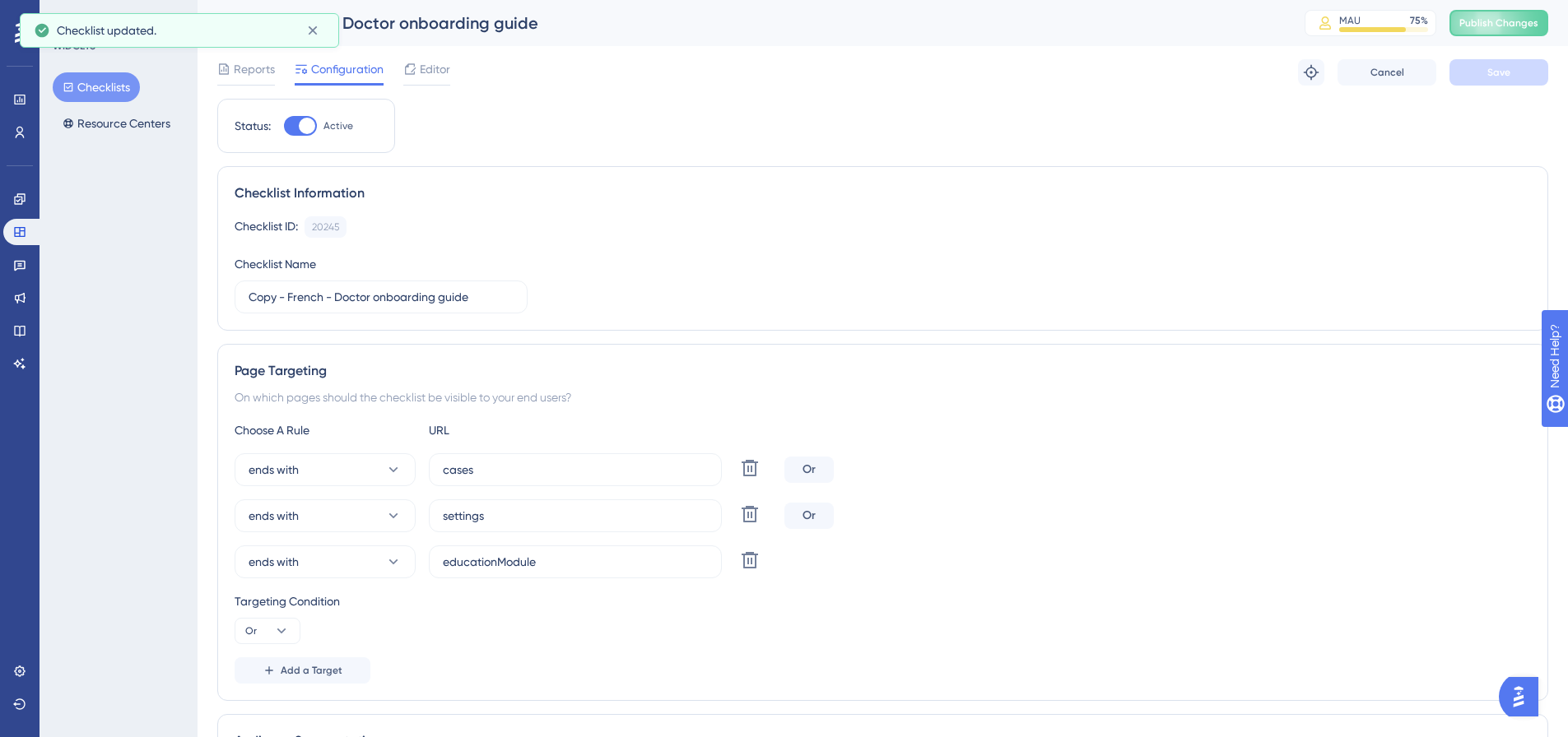 click on "Checklists" at bounding box center [96, 87] 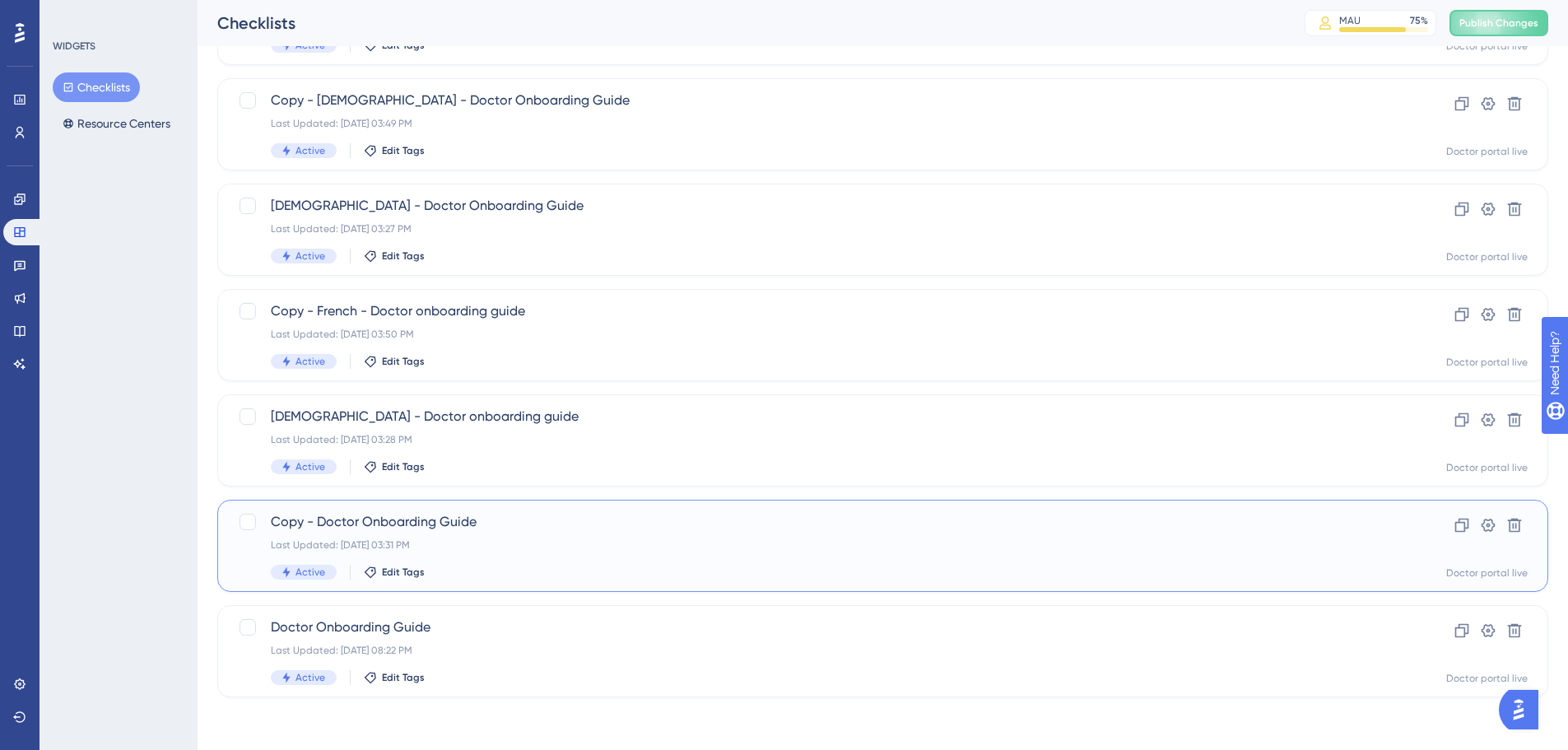 click on "Copy - Doctor Onboarding Guide Last Updated: Jul 10 2025, 03:31 PM Active Edit Tags" at bounding box center (817, 546) 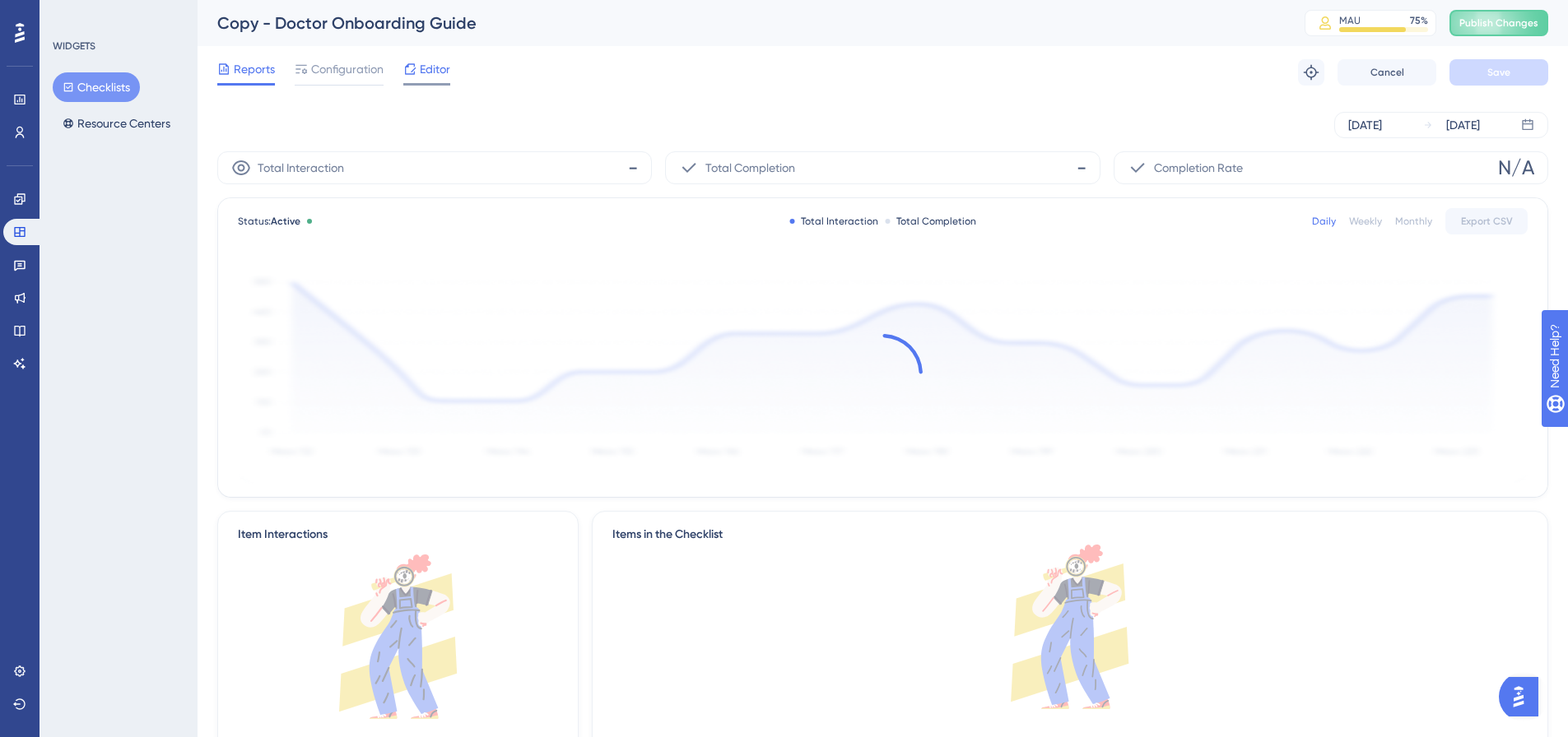 click on "Editor" at bounding box center [435, 69] 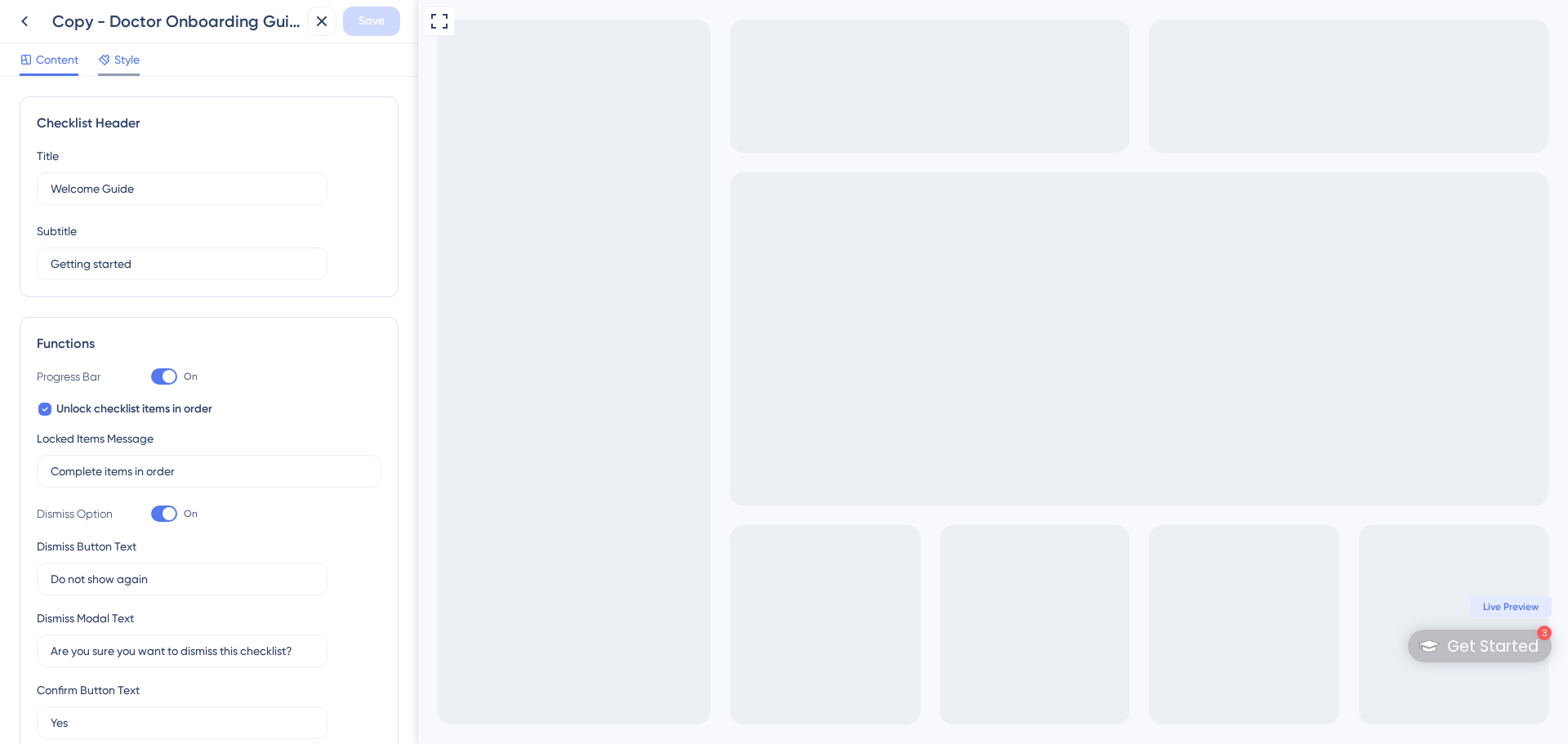 click on "Style" at bounding box center [127, 60] 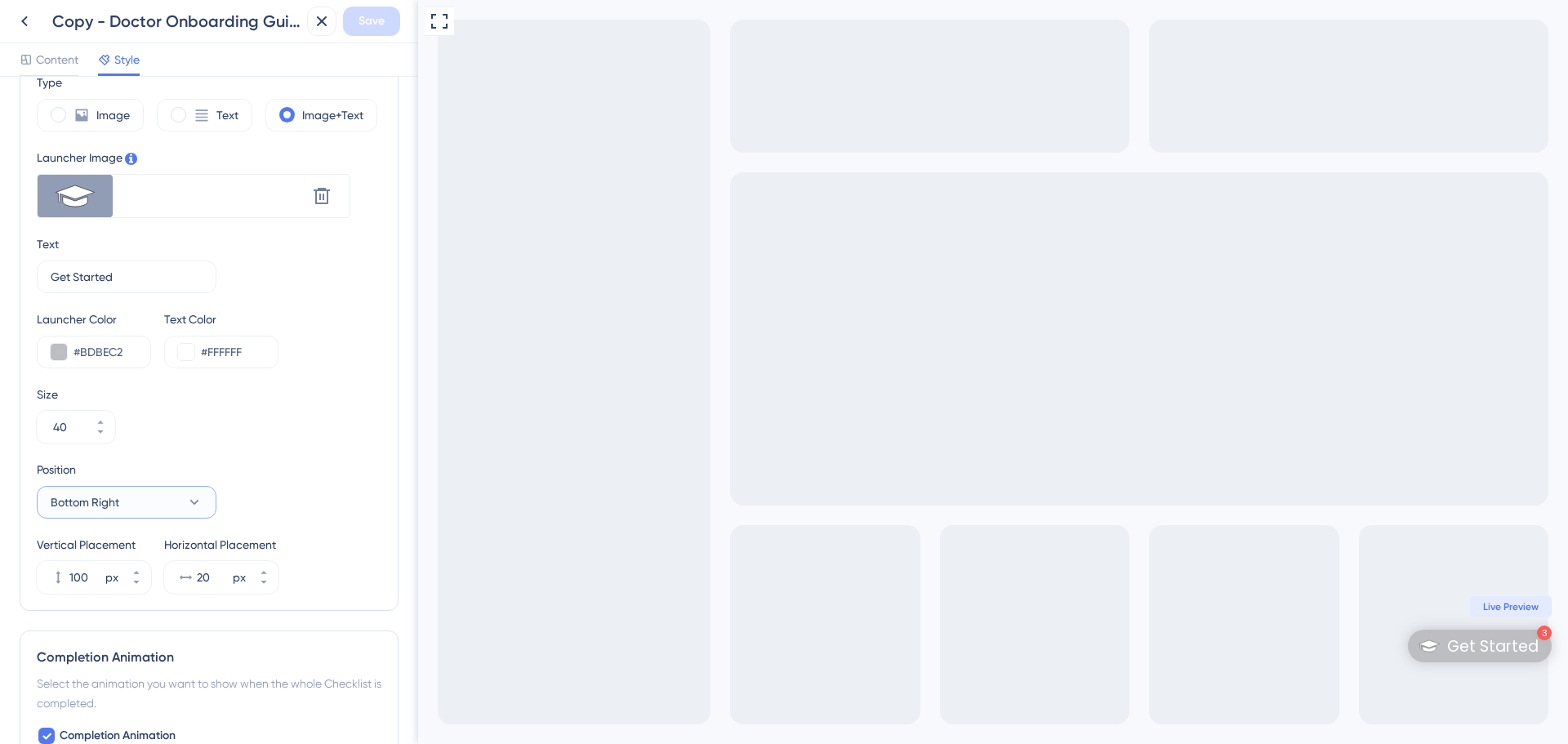 click on "Bottom Right" at bounding box center (127, 502) 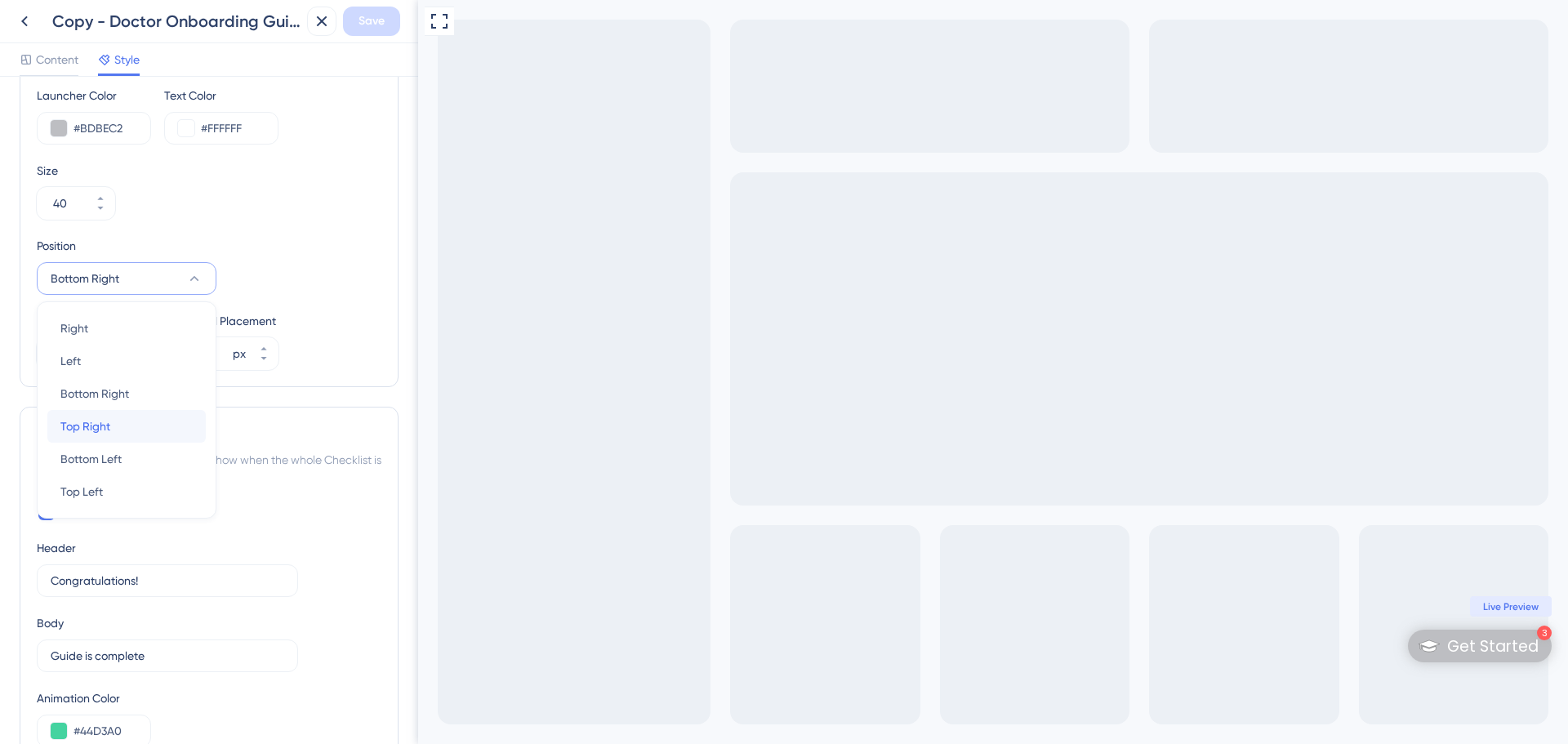 click on "Top Right Top Right" at bounding box center (127, 426) 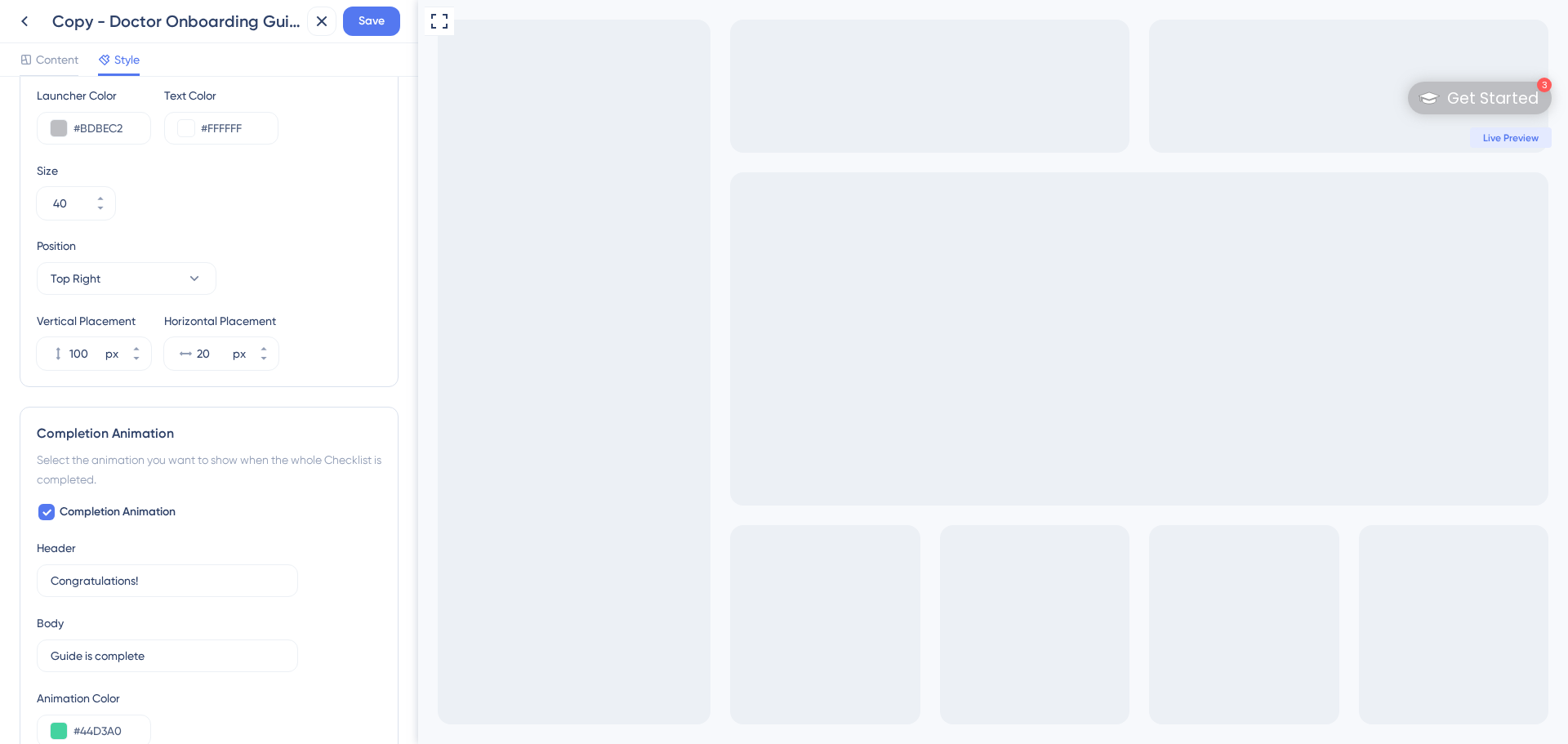 click on "Copy - Doctor Onboarding Guide Save" at bounding box center [209, 21] 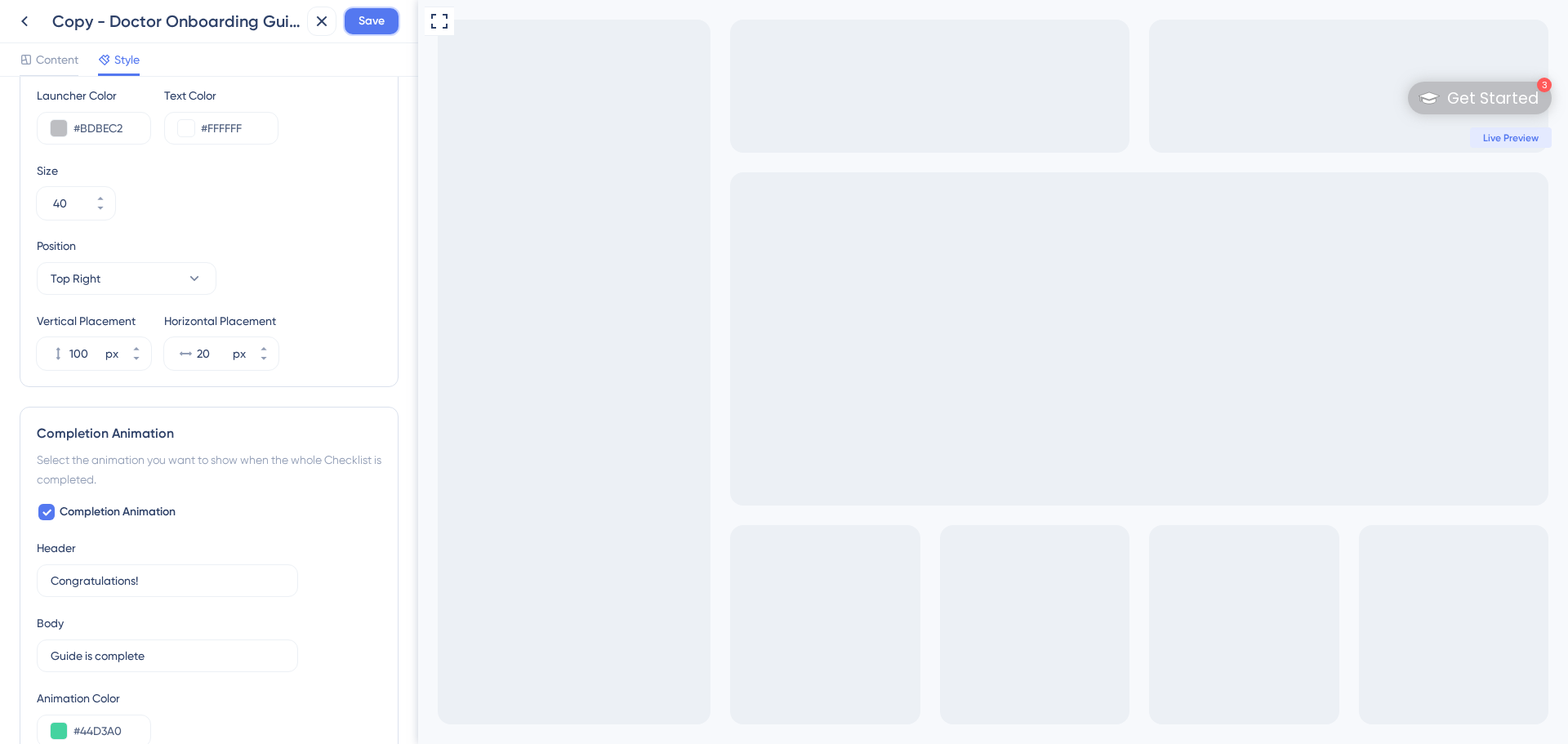 click on "Save" at bounding box center [372, 21] 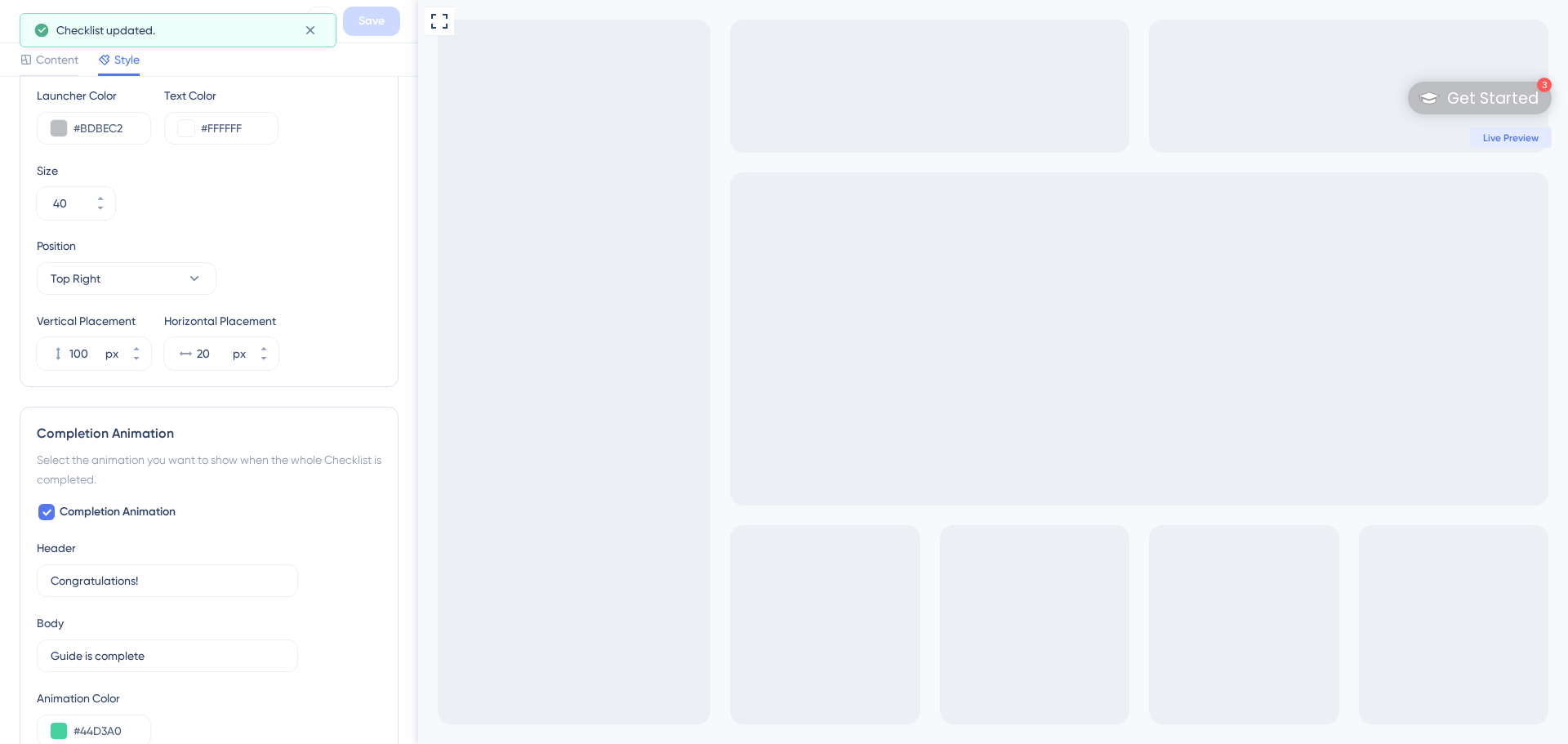 click on "Checklist updated." at bounding box center [178, 30] 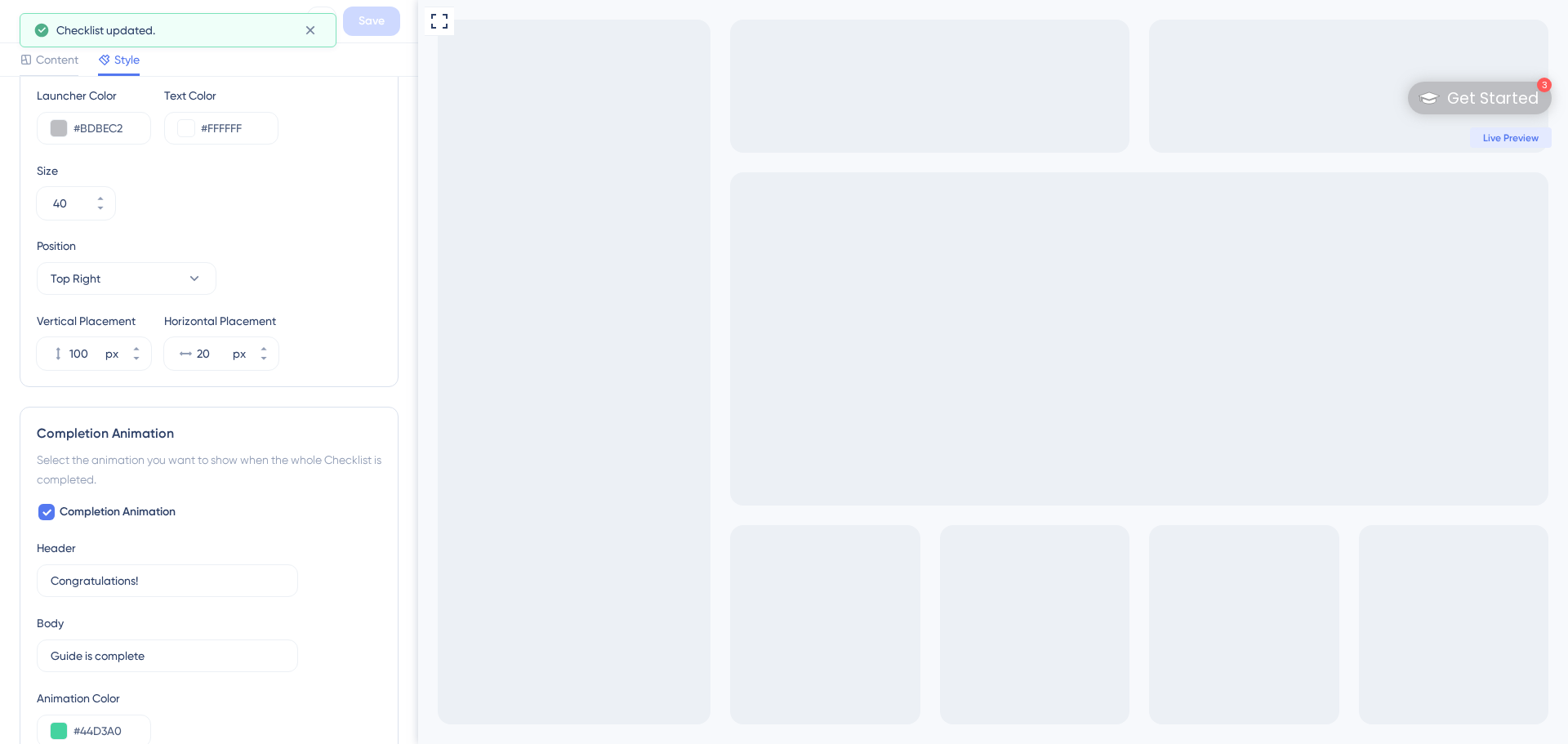 click on "Checklist updated." at bounding box center [178, 30] 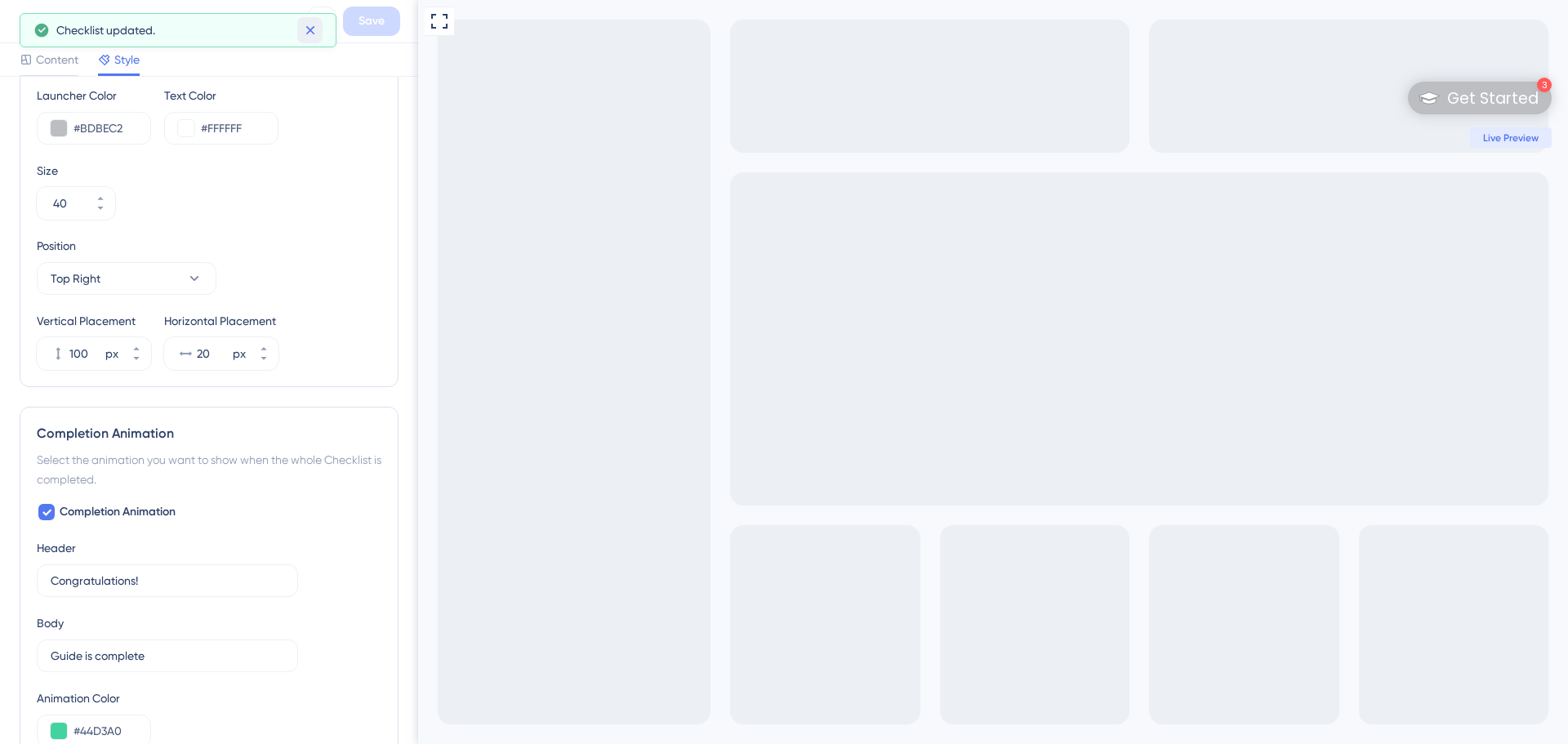 click 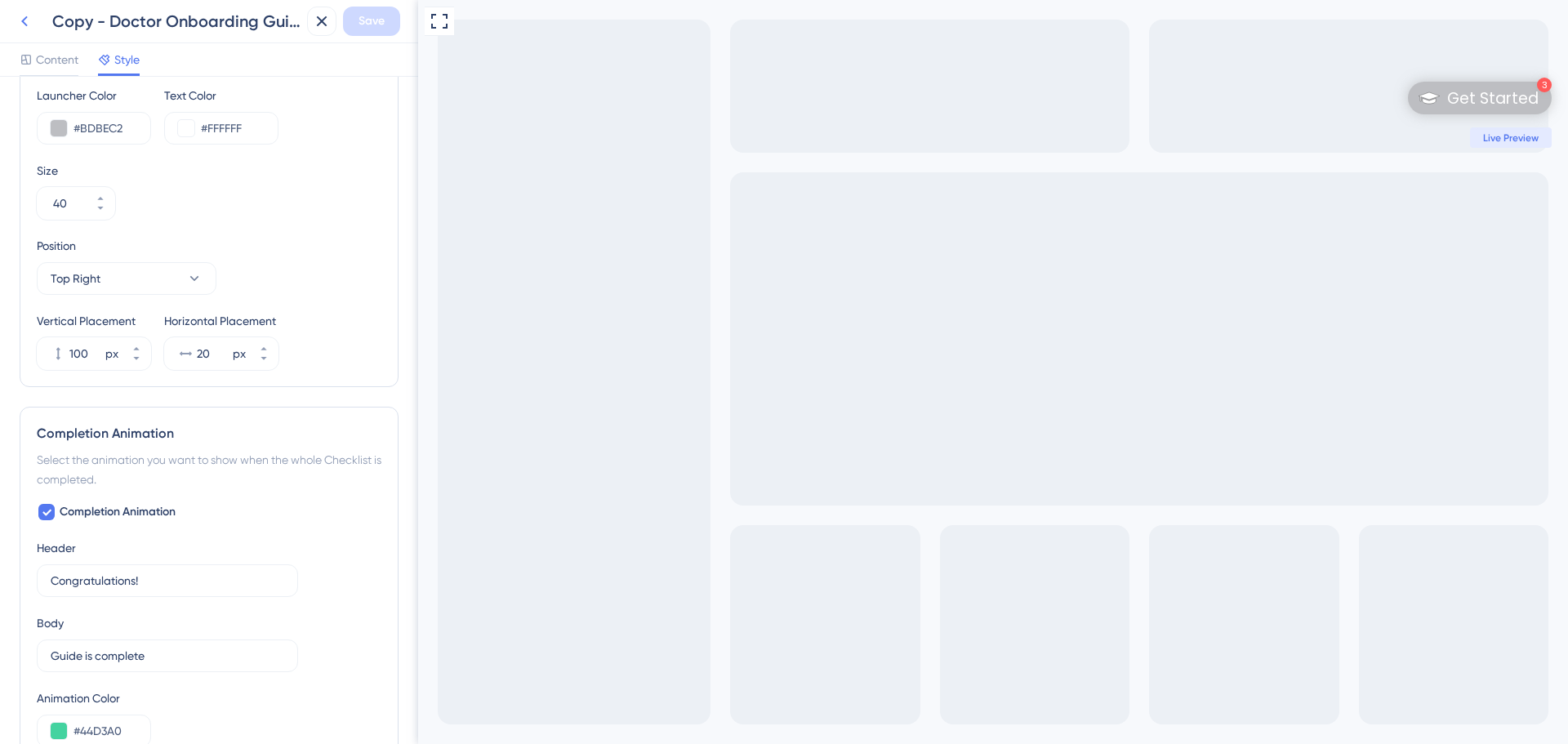click 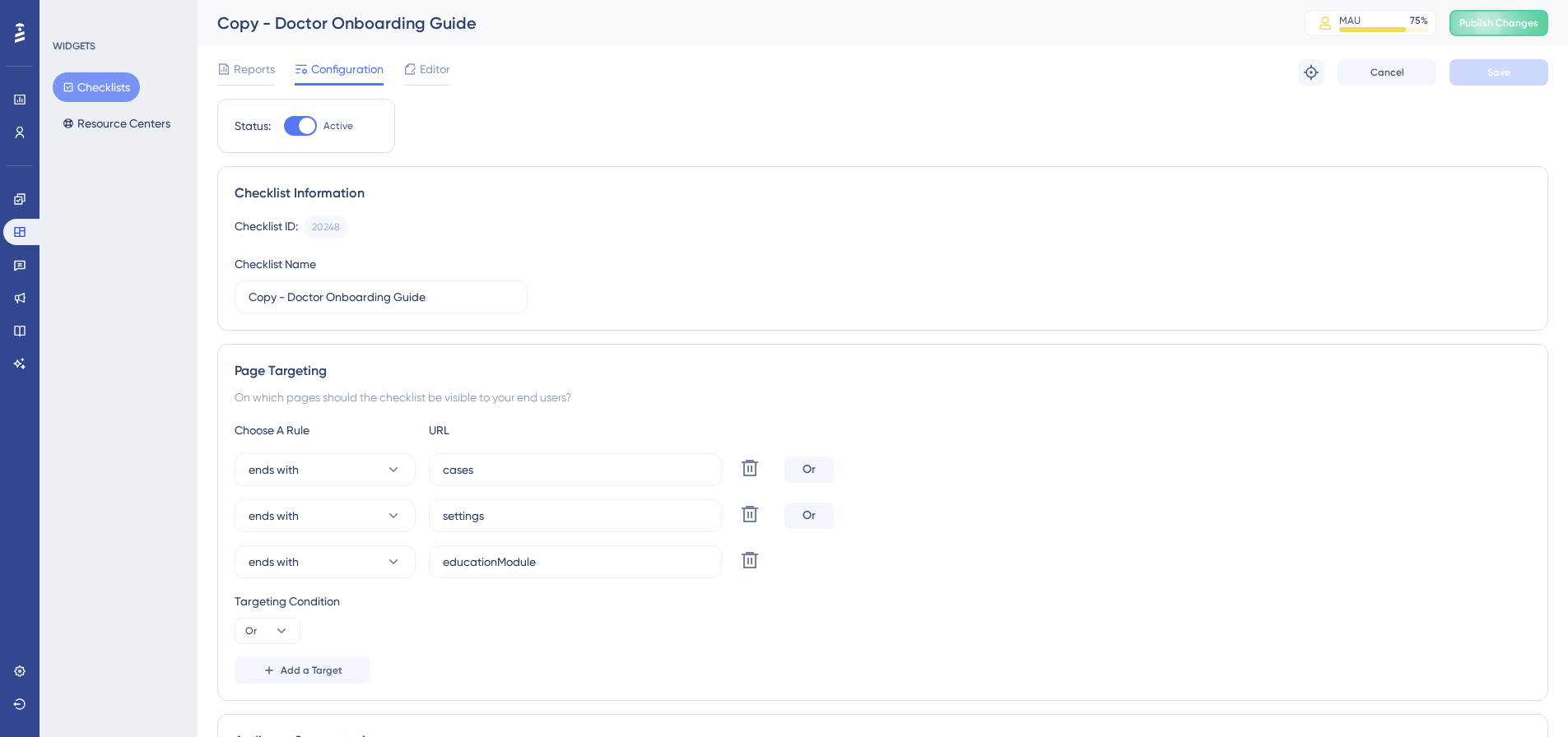 click at bounding box center [20, 33] 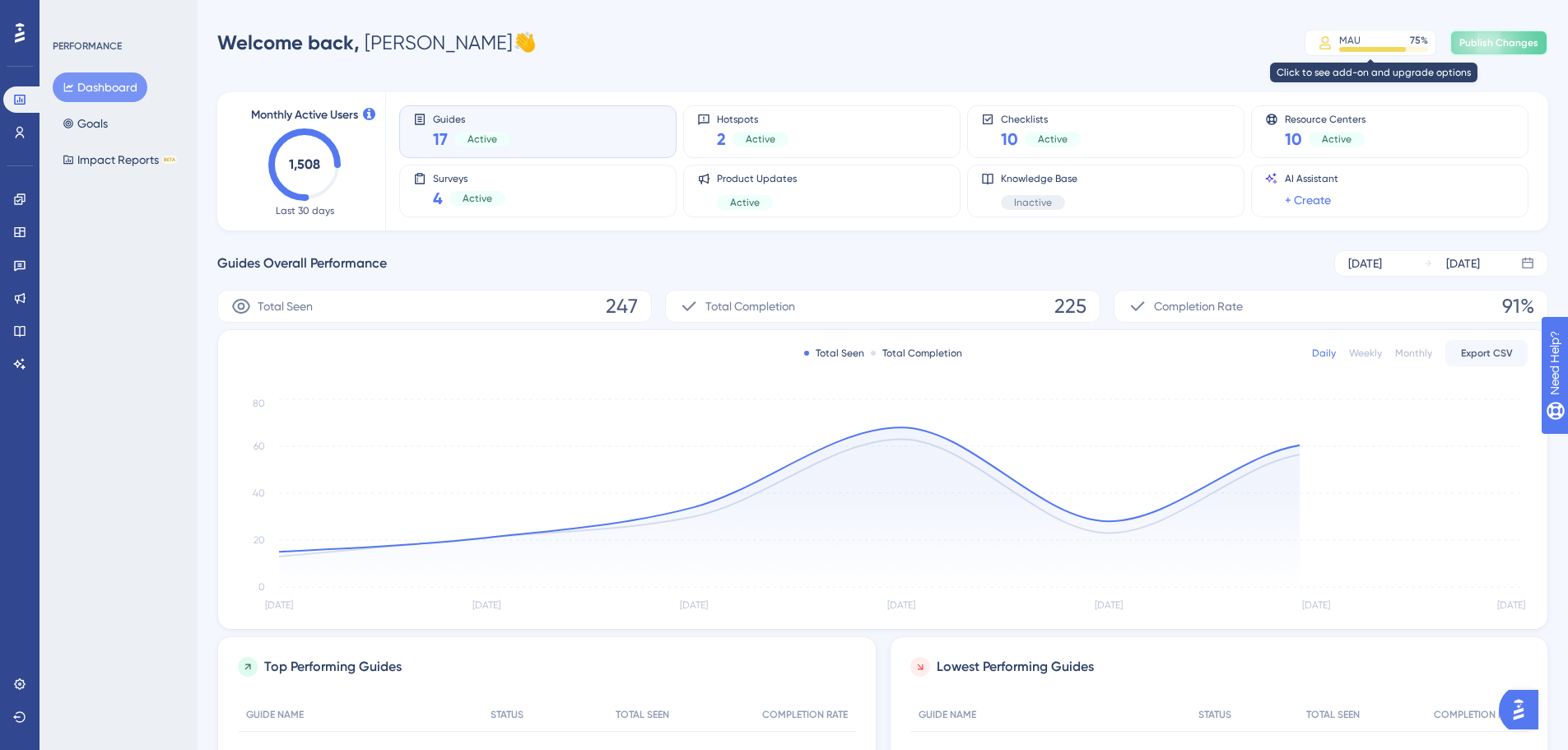 click on "Publish Changes" at bounding box center [1499, 43] 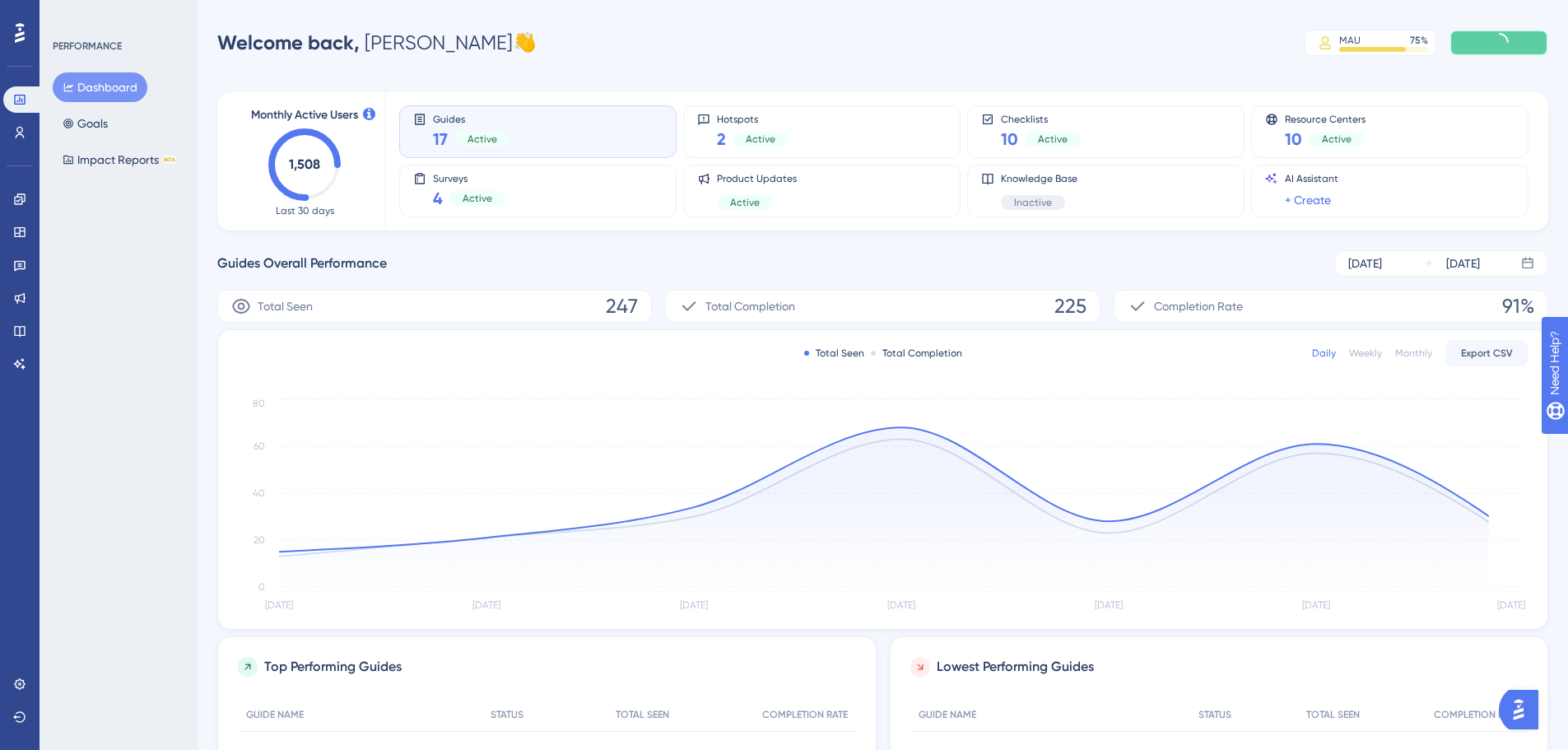 click at bounding box center (1499, 43) 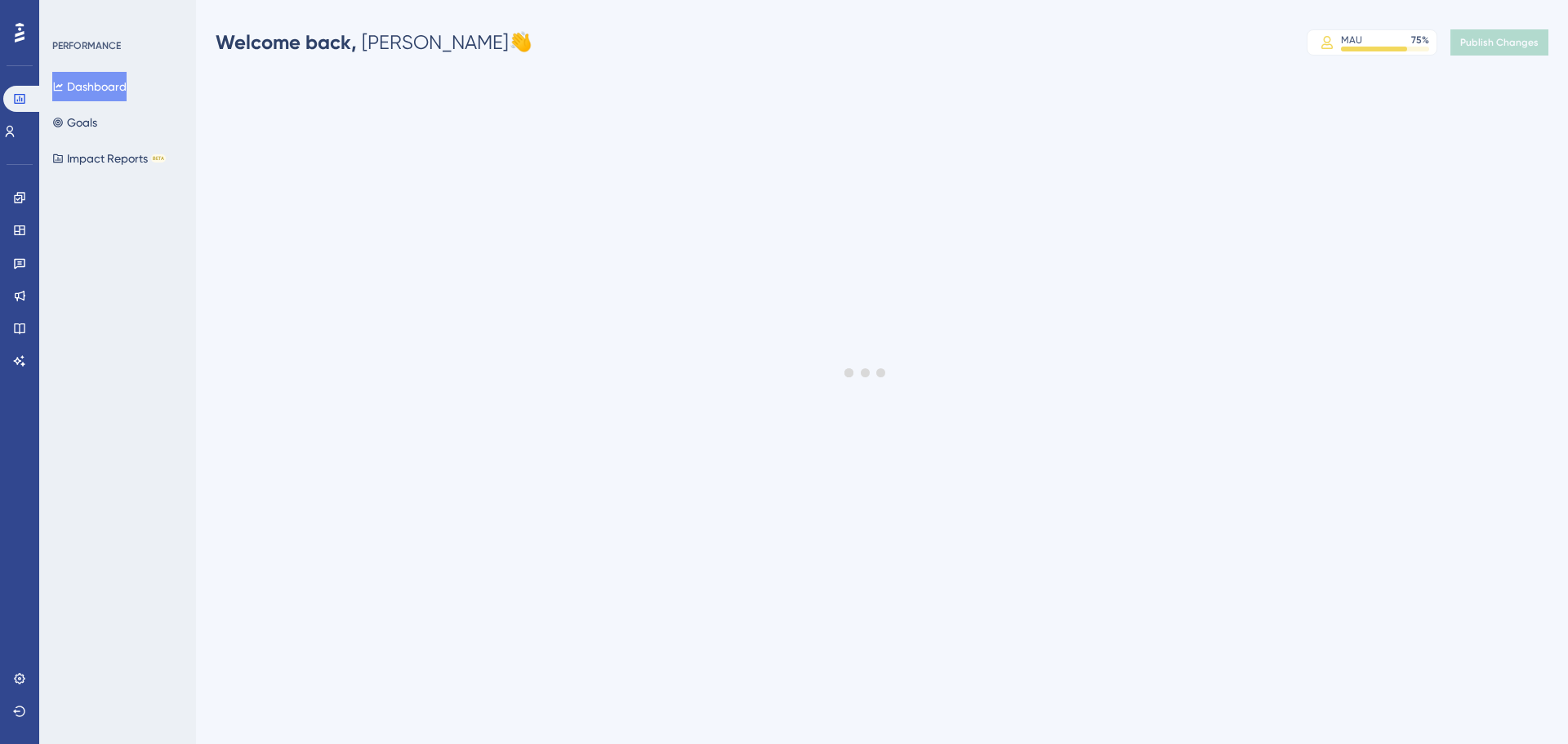 scroll, scrollTop: 0, scrollLeft: 0, axis: both 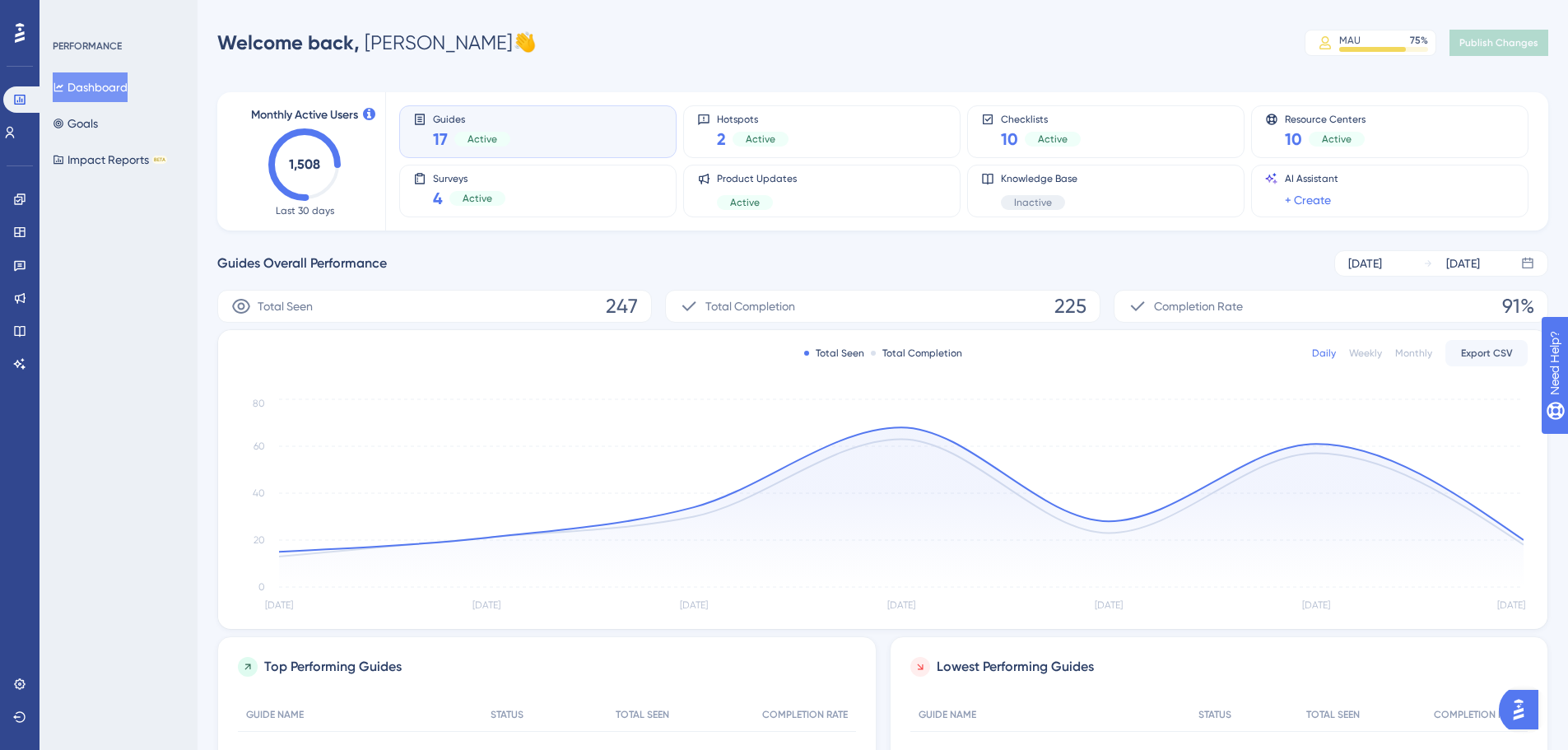 drag, startPoint x: 34, startPoint y: 209, endPoint x: 24, endPoint y: 209, distance: 10 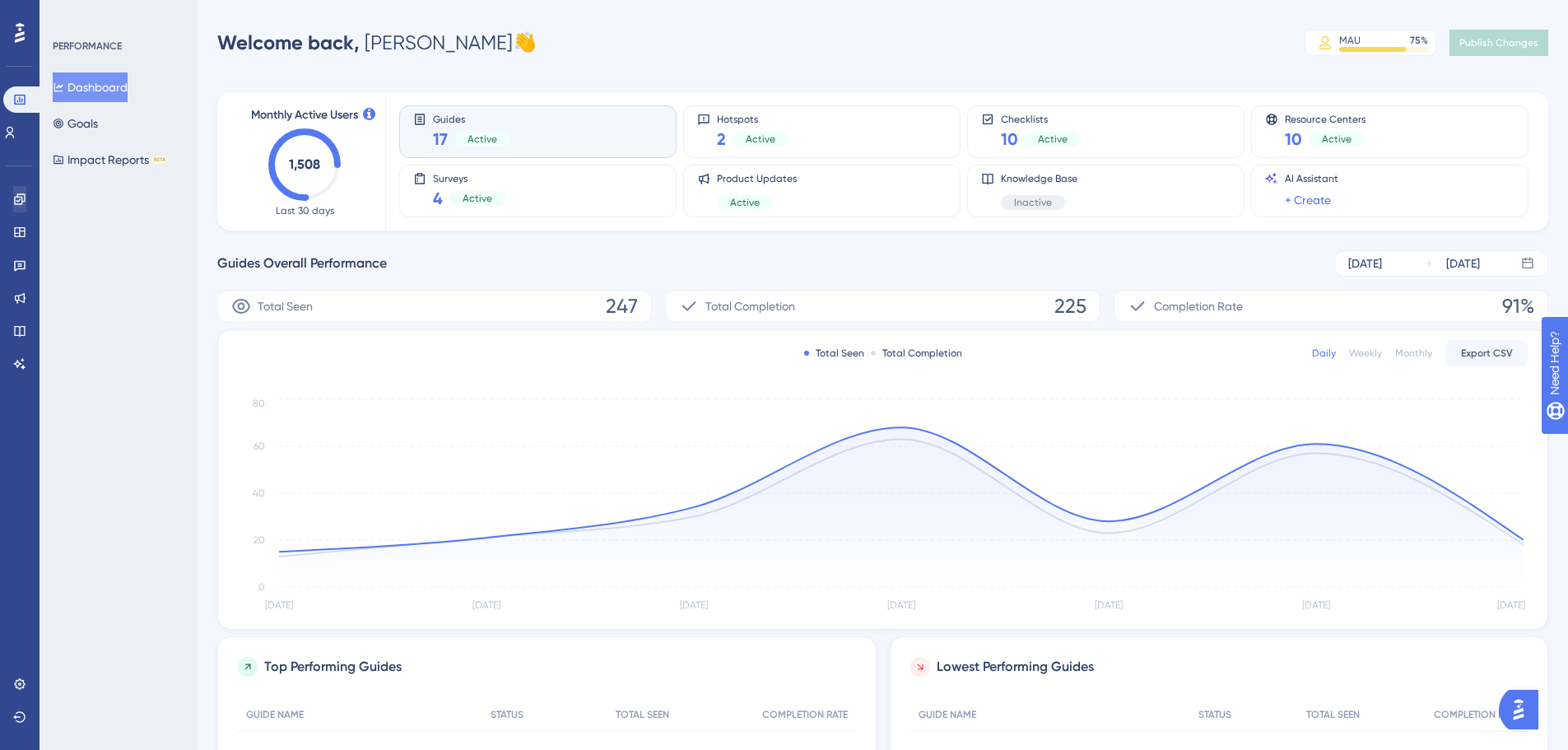 click on "Engagement" at bounding box center (20, 199) 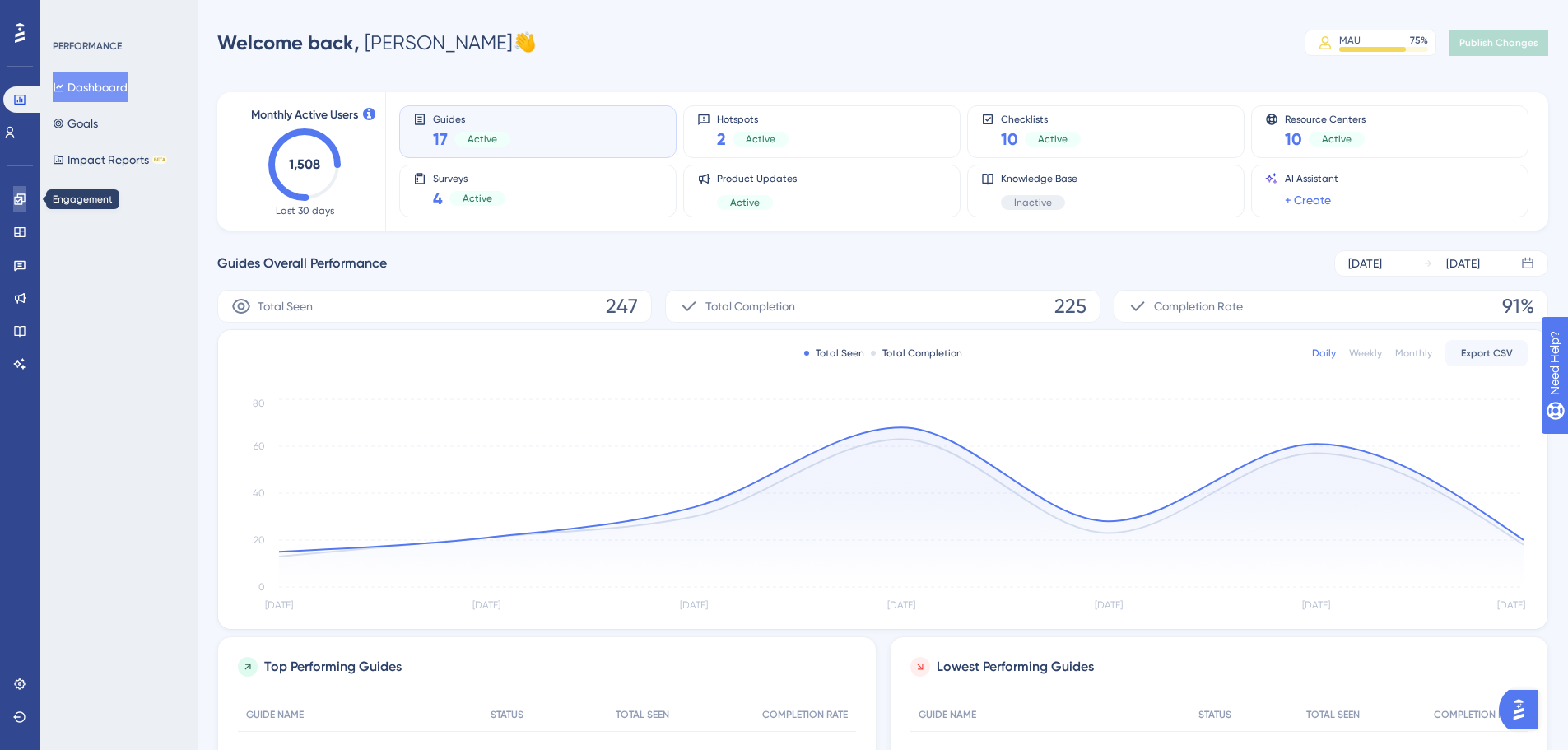 click at bounding box center (20, 199) 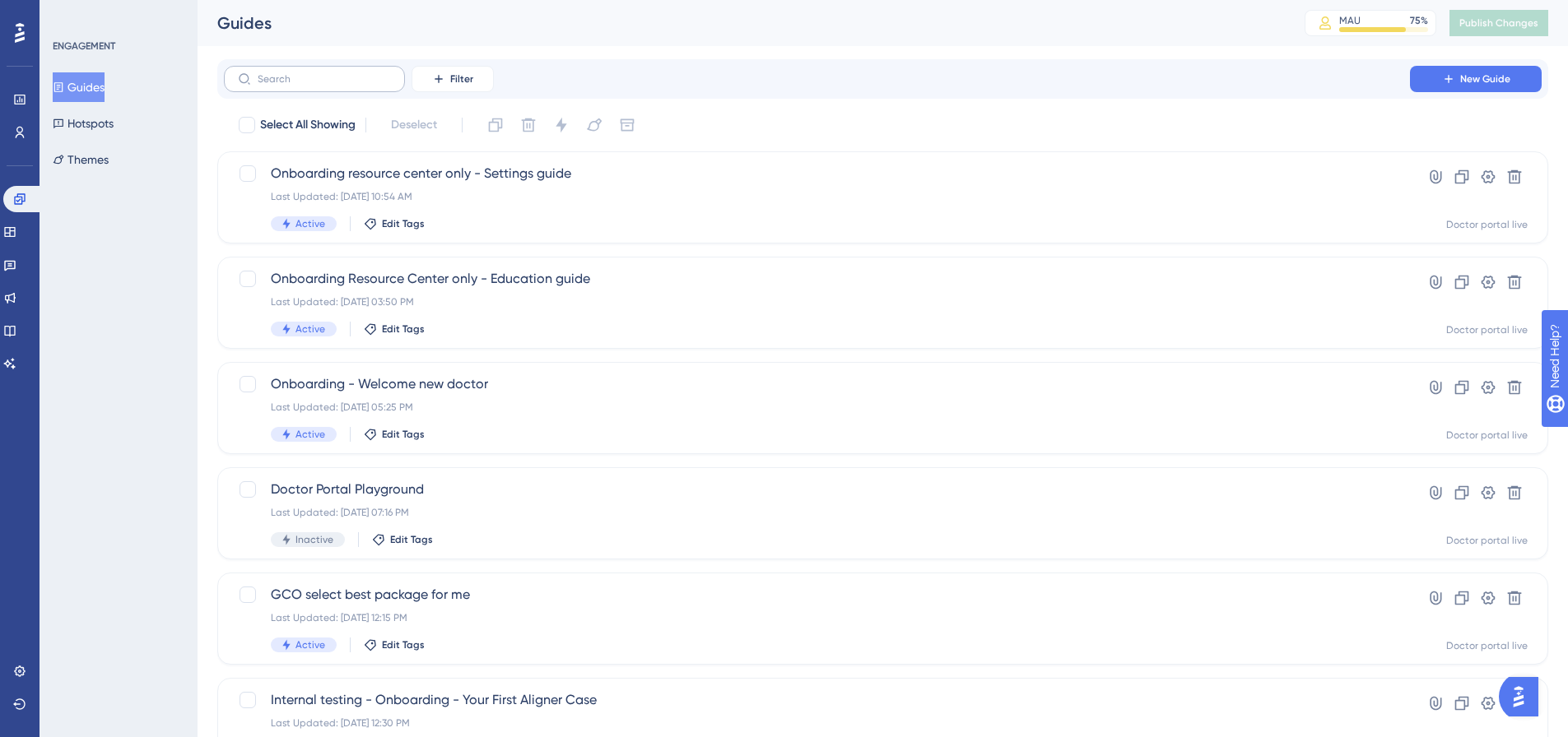 click at bounding box center (314, 79) 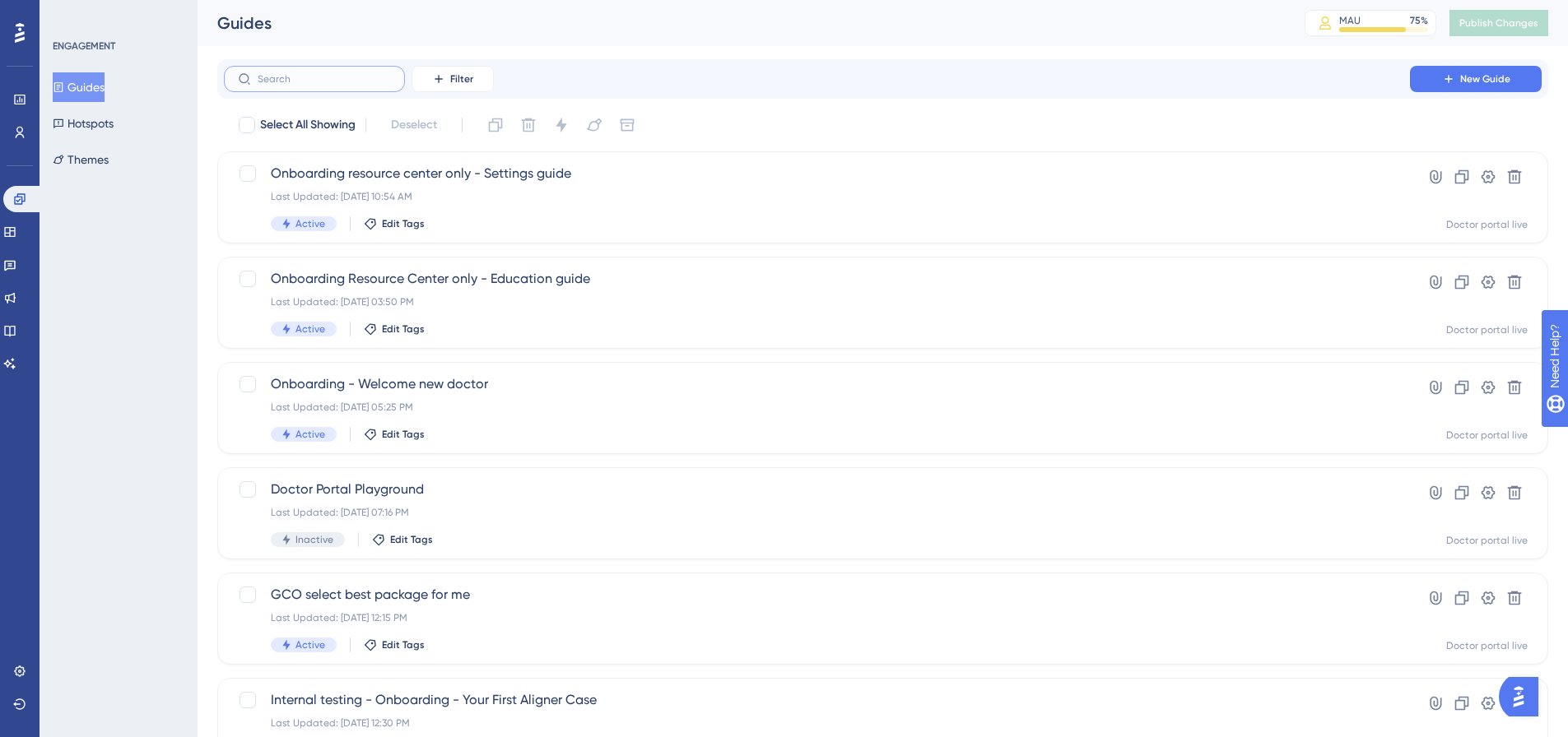 click at bounding box center (324, 79) 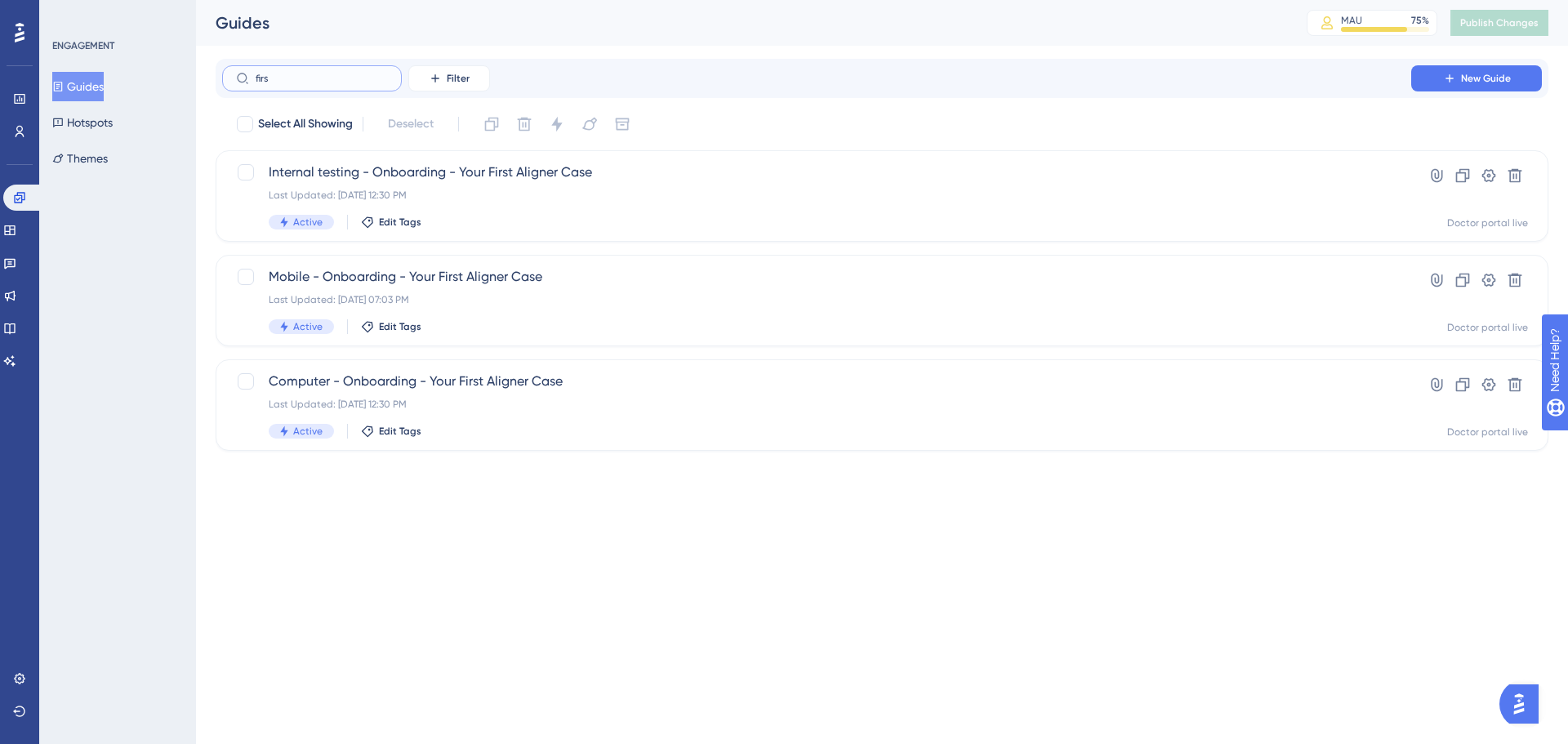 type on "firs" 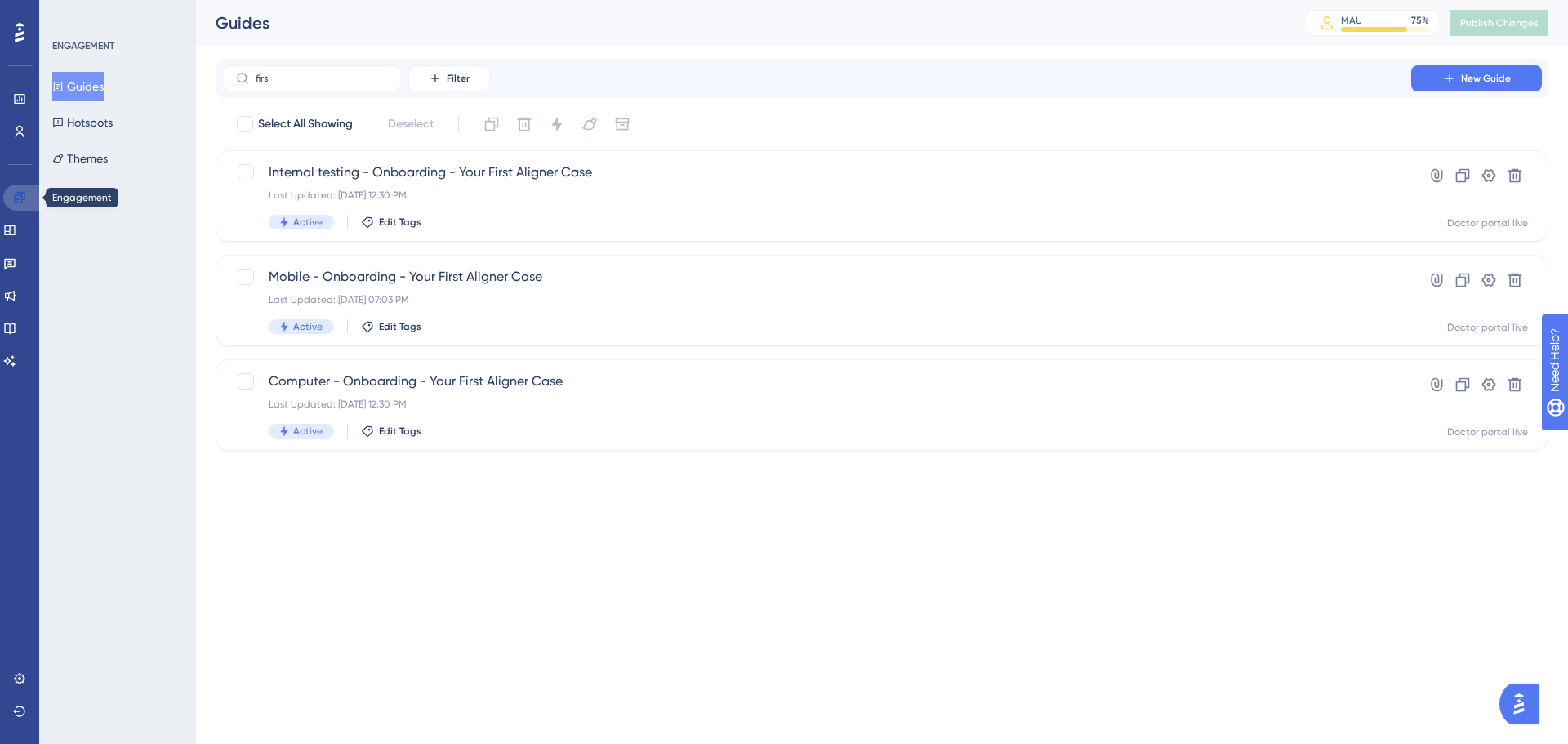 click at bounding box center [23, 198] 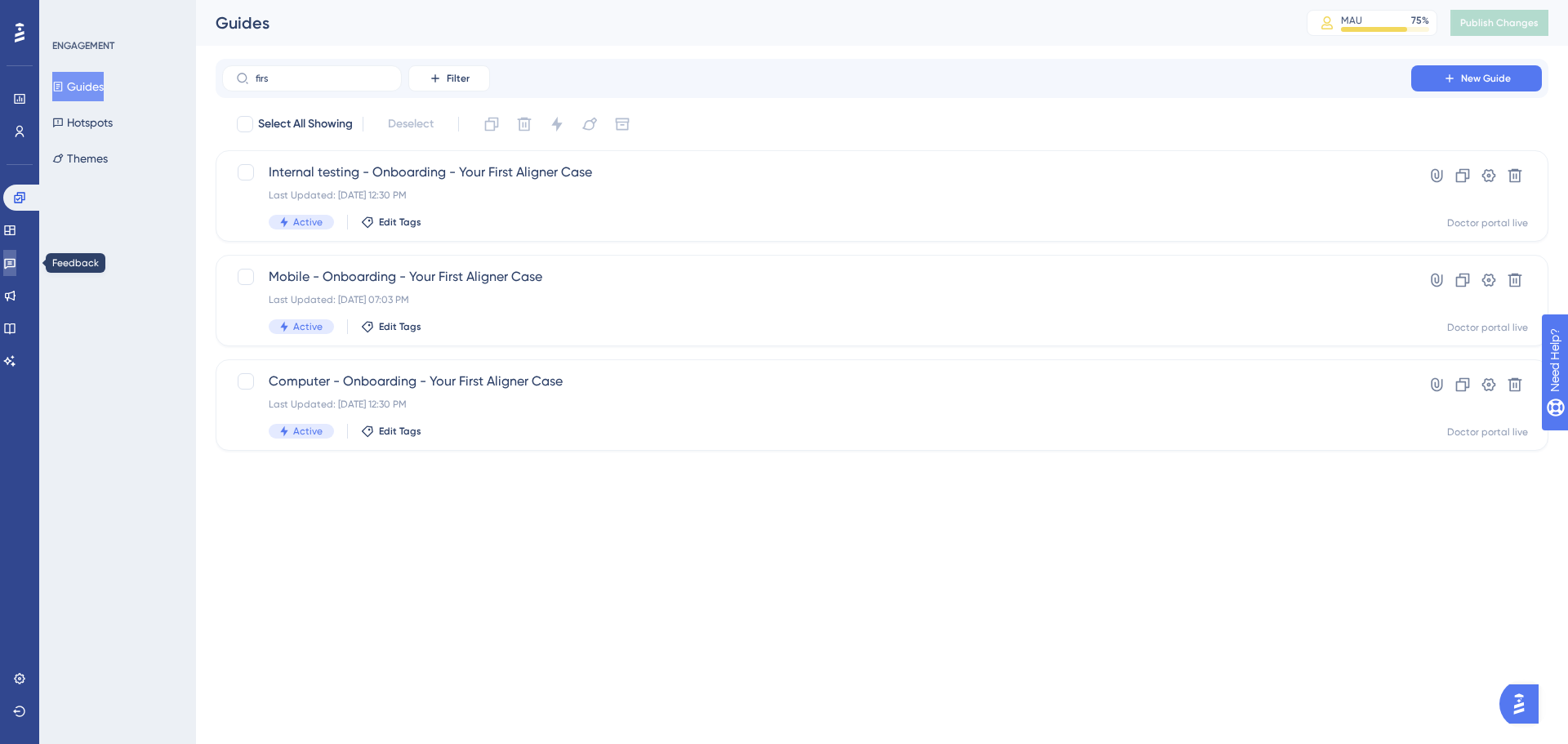 click 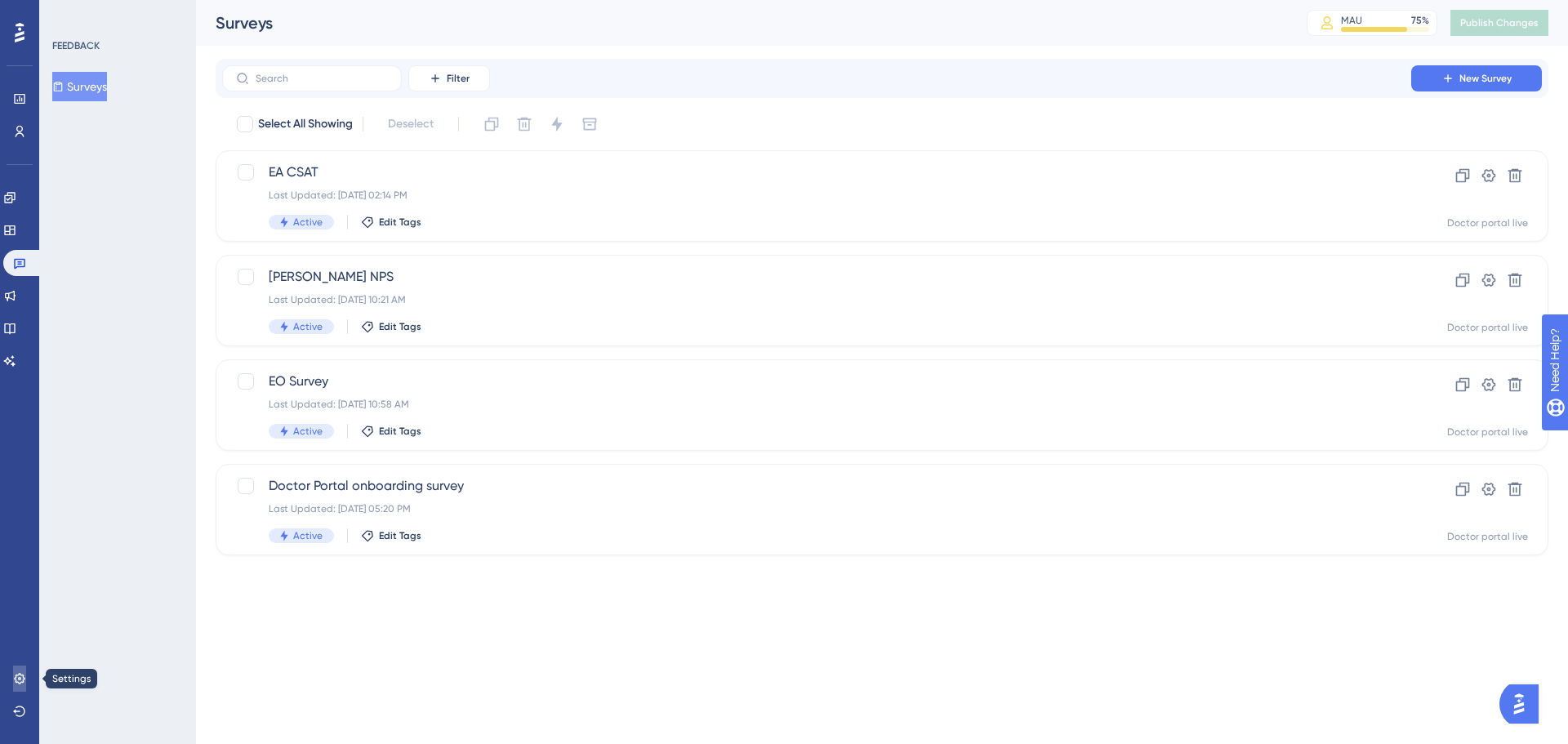 click at bounding box center [20, 679] 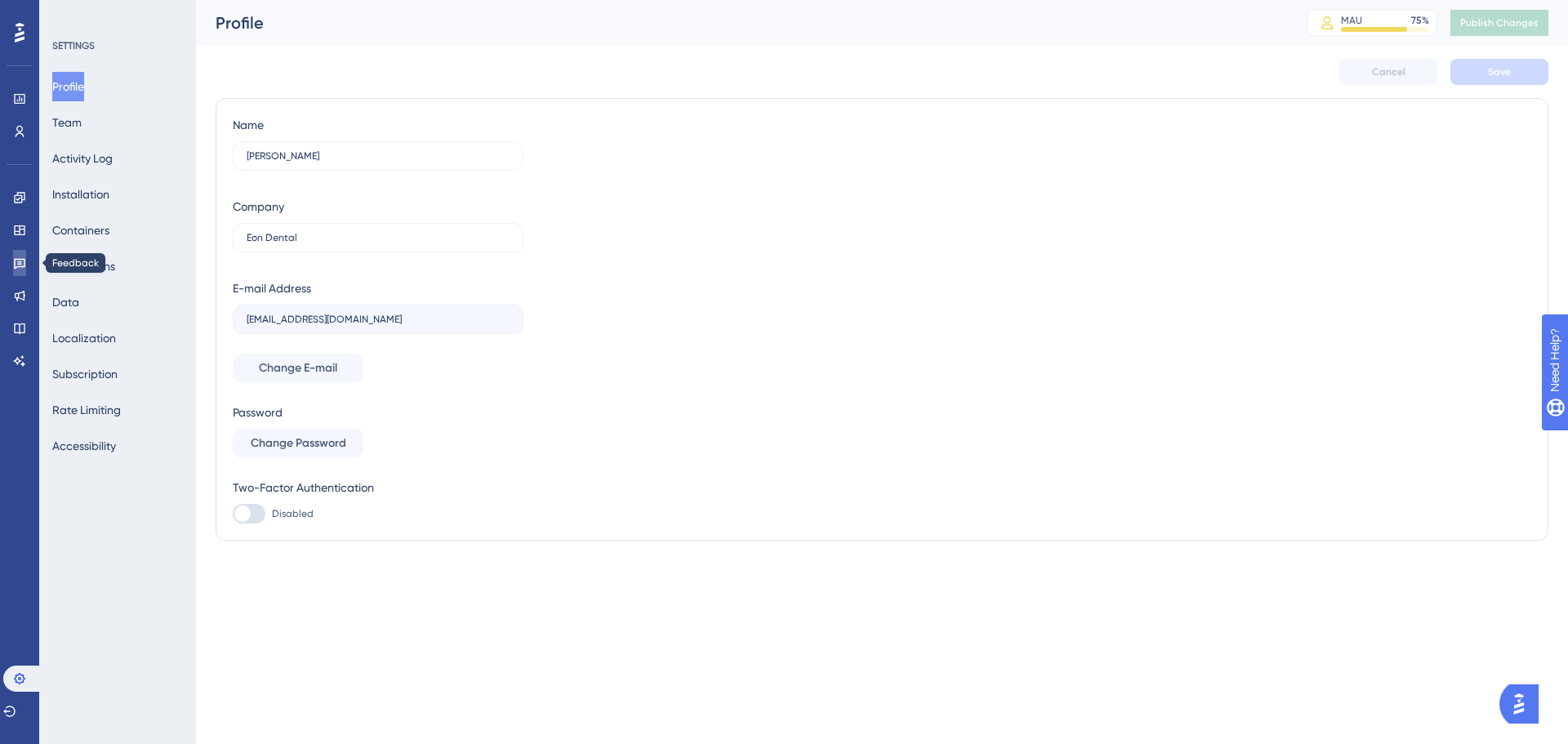 click 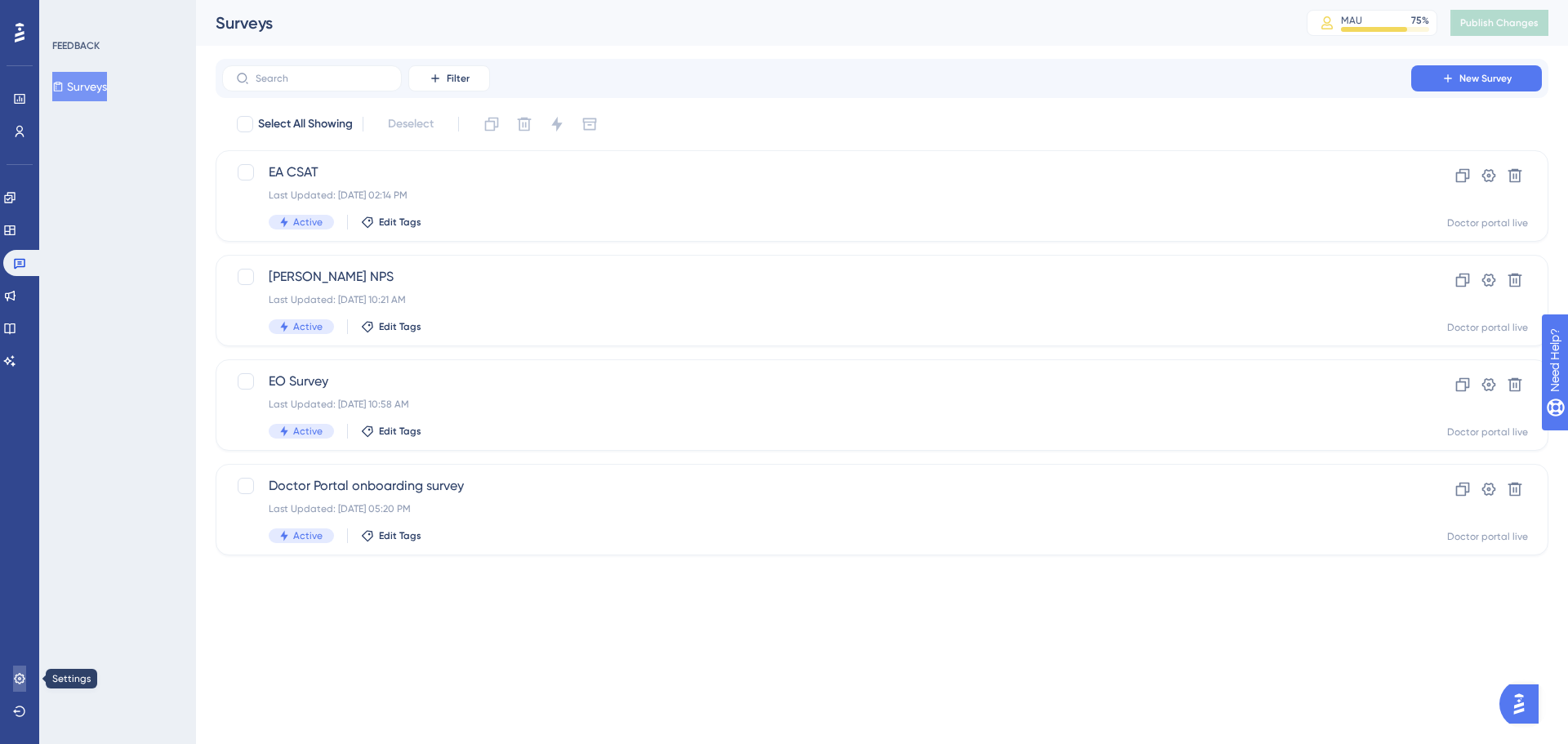 click 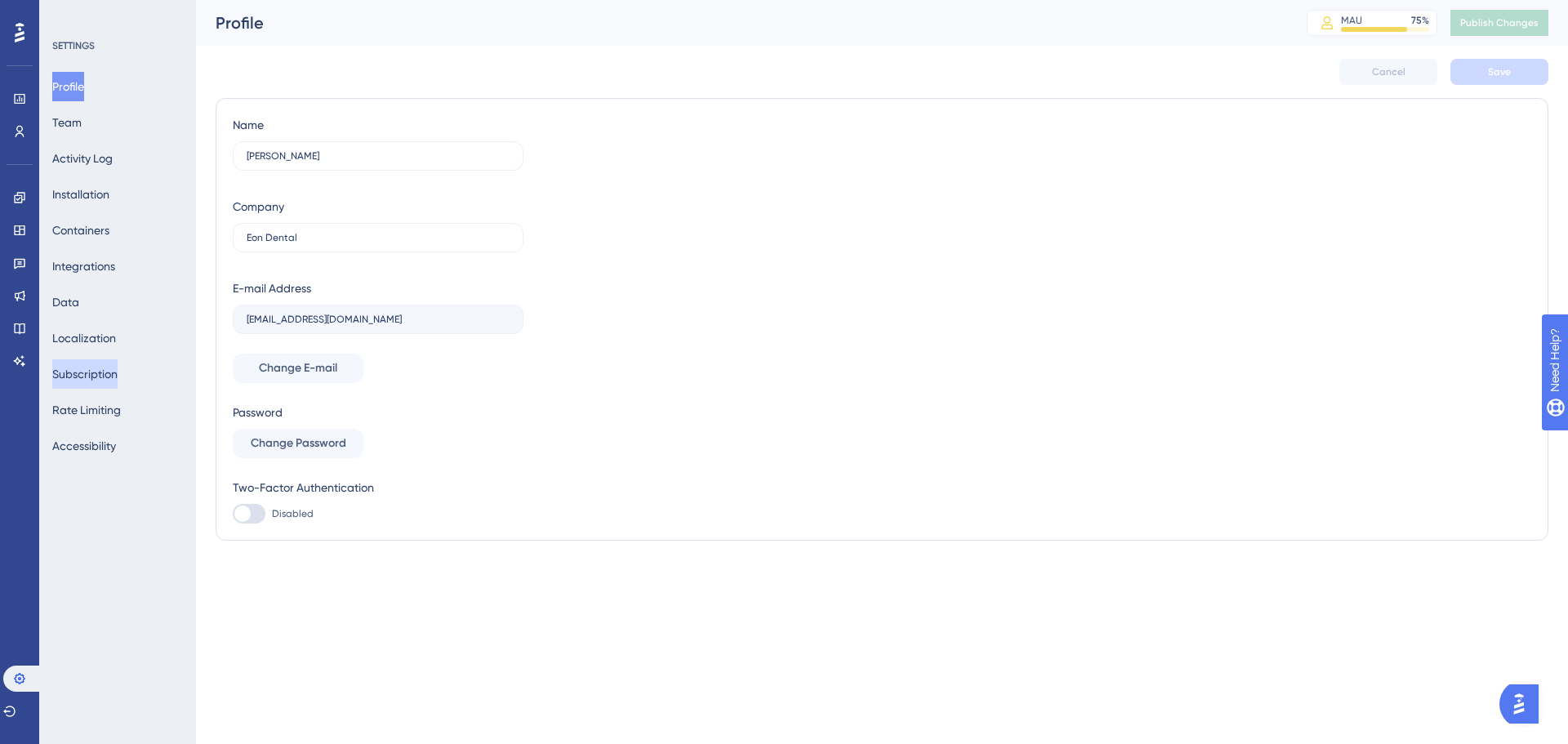 click on "Subscription" at bounding box center [85, 374] 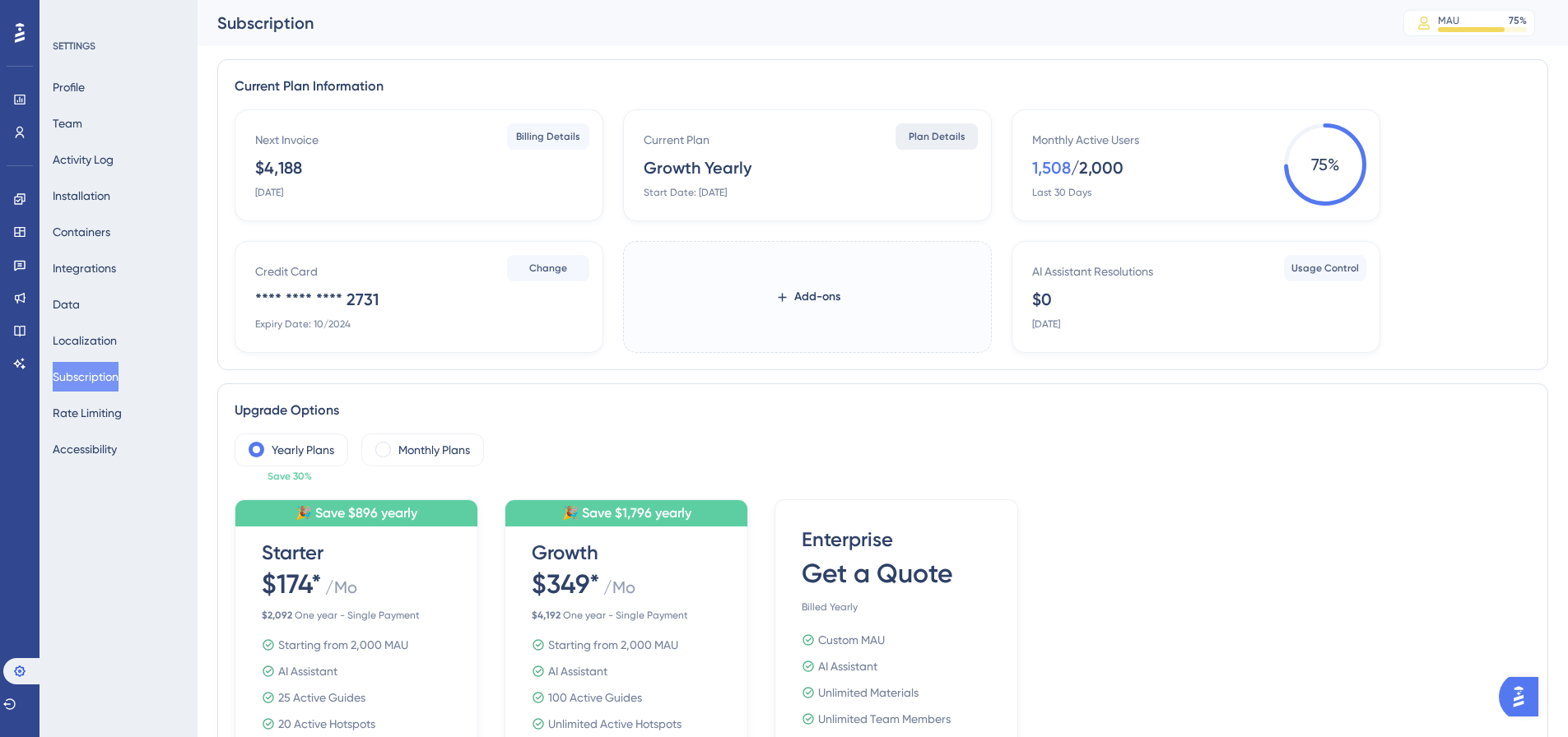 click on "Plan Details" at bounding box center [937, 137] 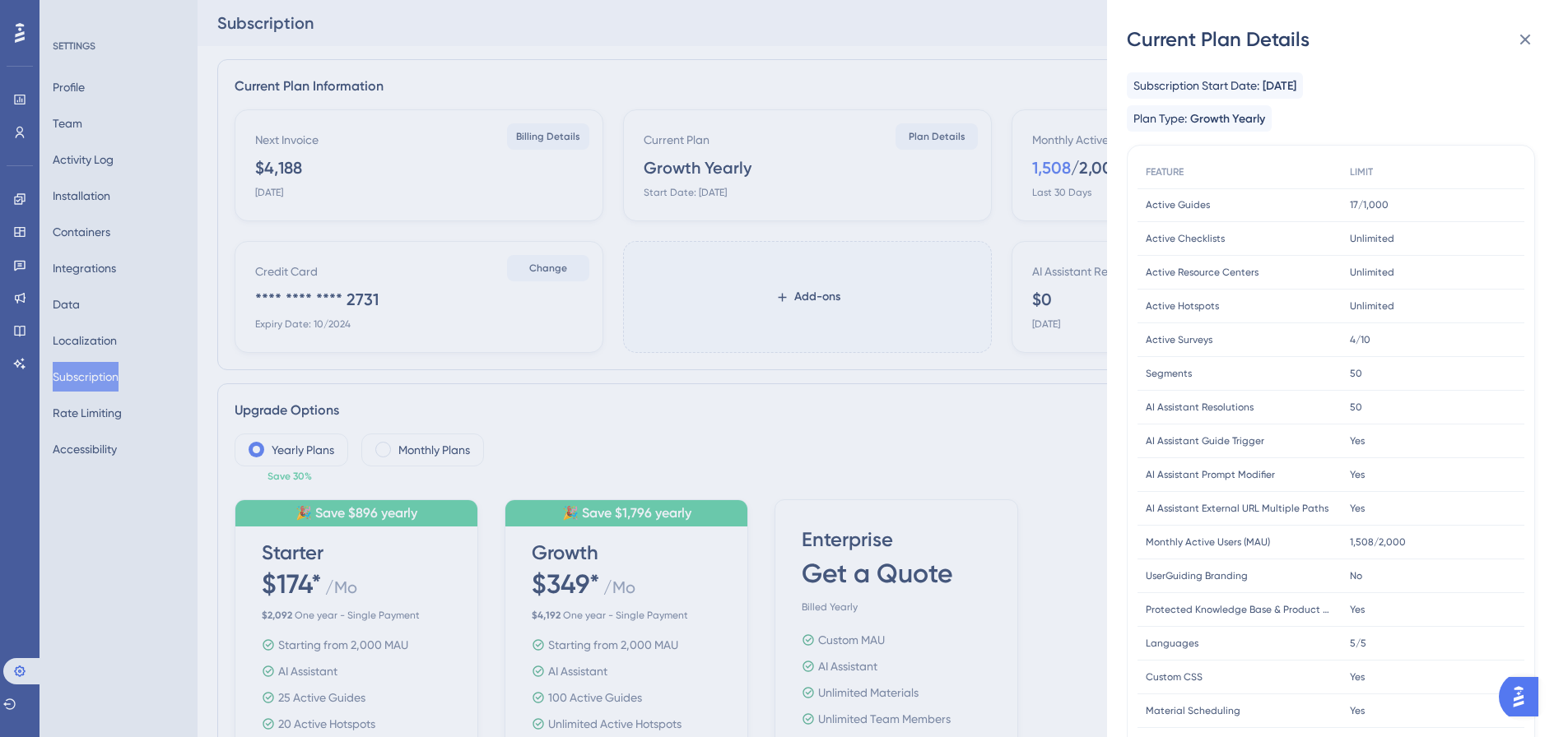 click on "Active Surveys" at bounding box center (1179, 340) 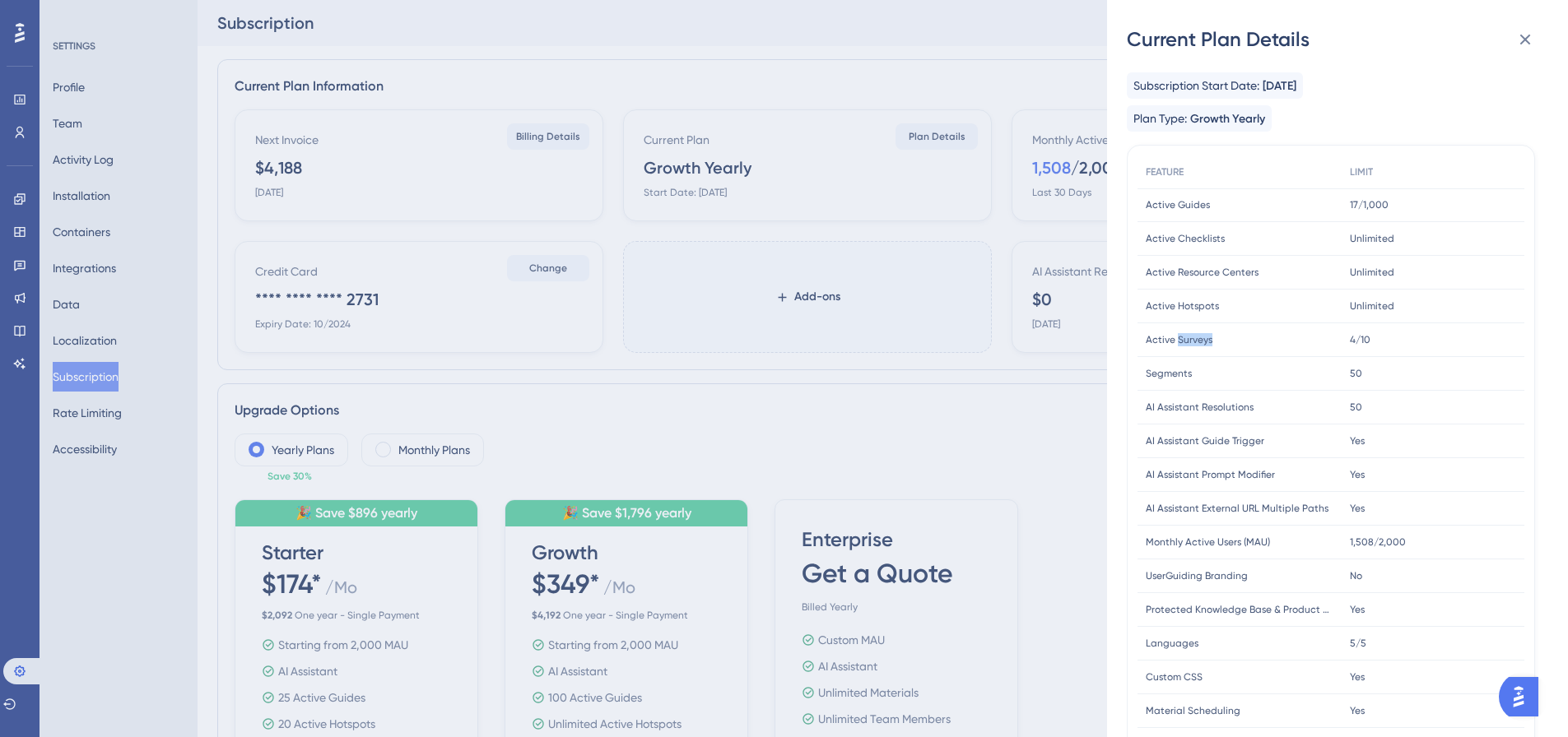click on "Active Surveys" at bounding box center (1179, 340) 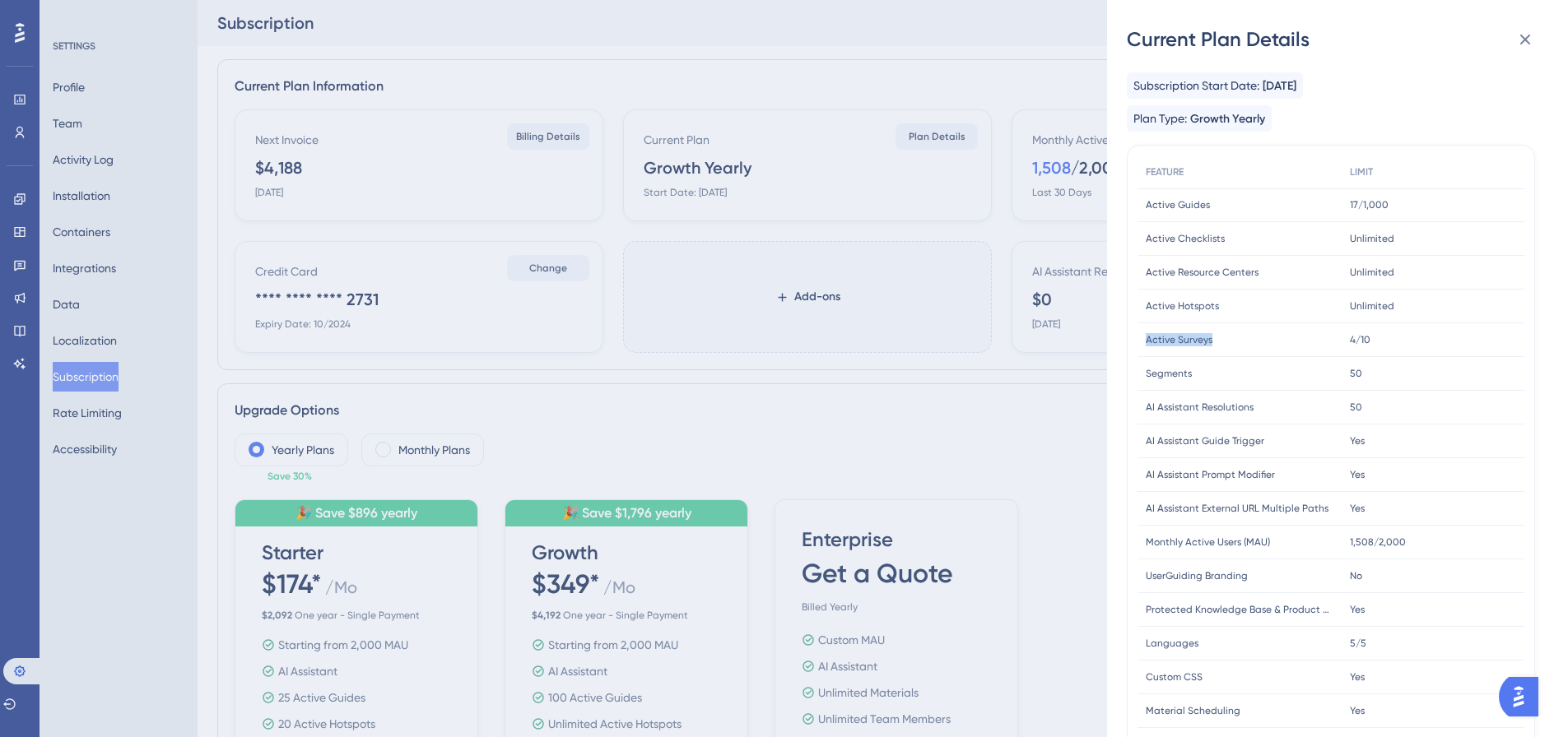 click on "Active Surveys" at bounding box center [1179, 340] 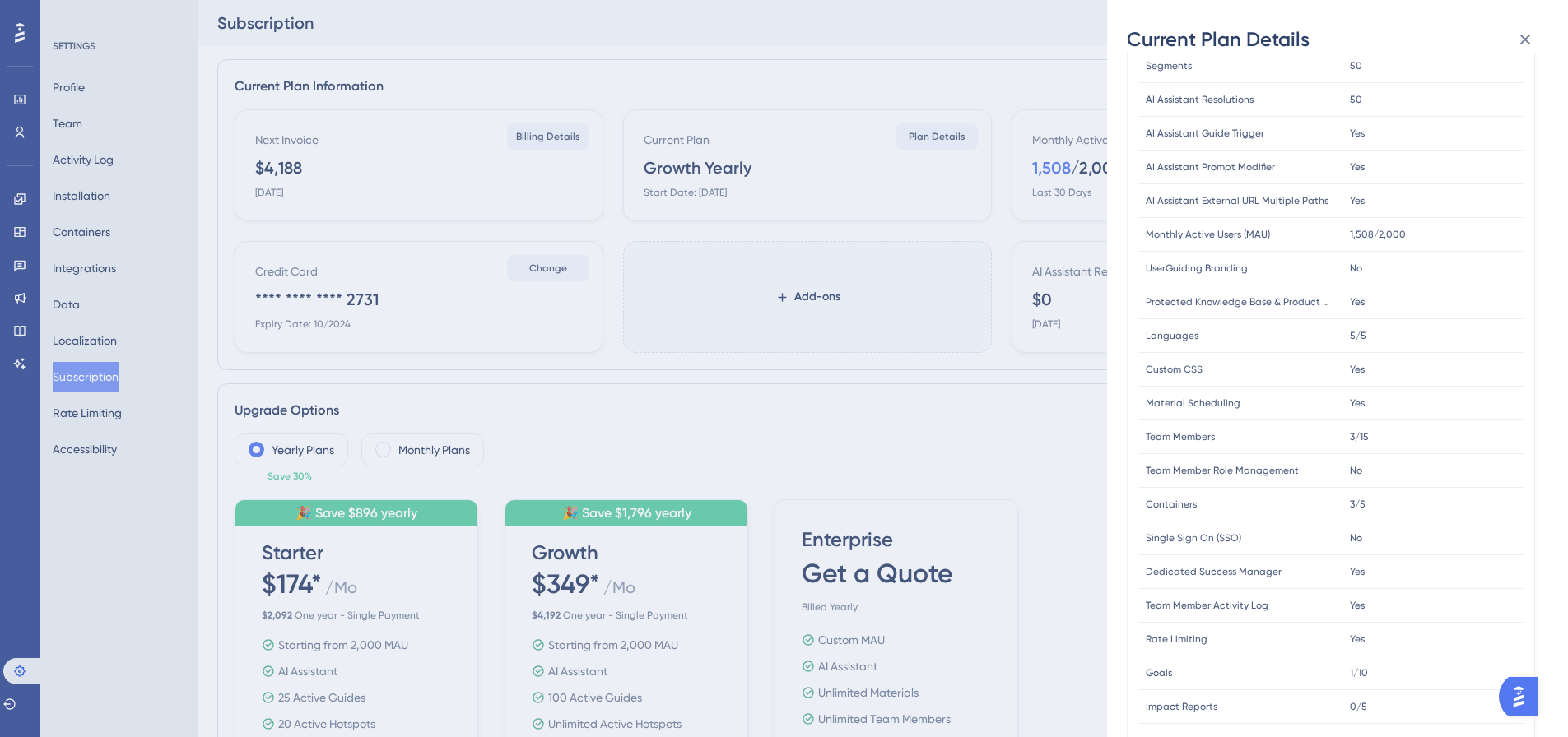 scroll, scrollTop: 313, scrollLeft: 0, axis: vertical 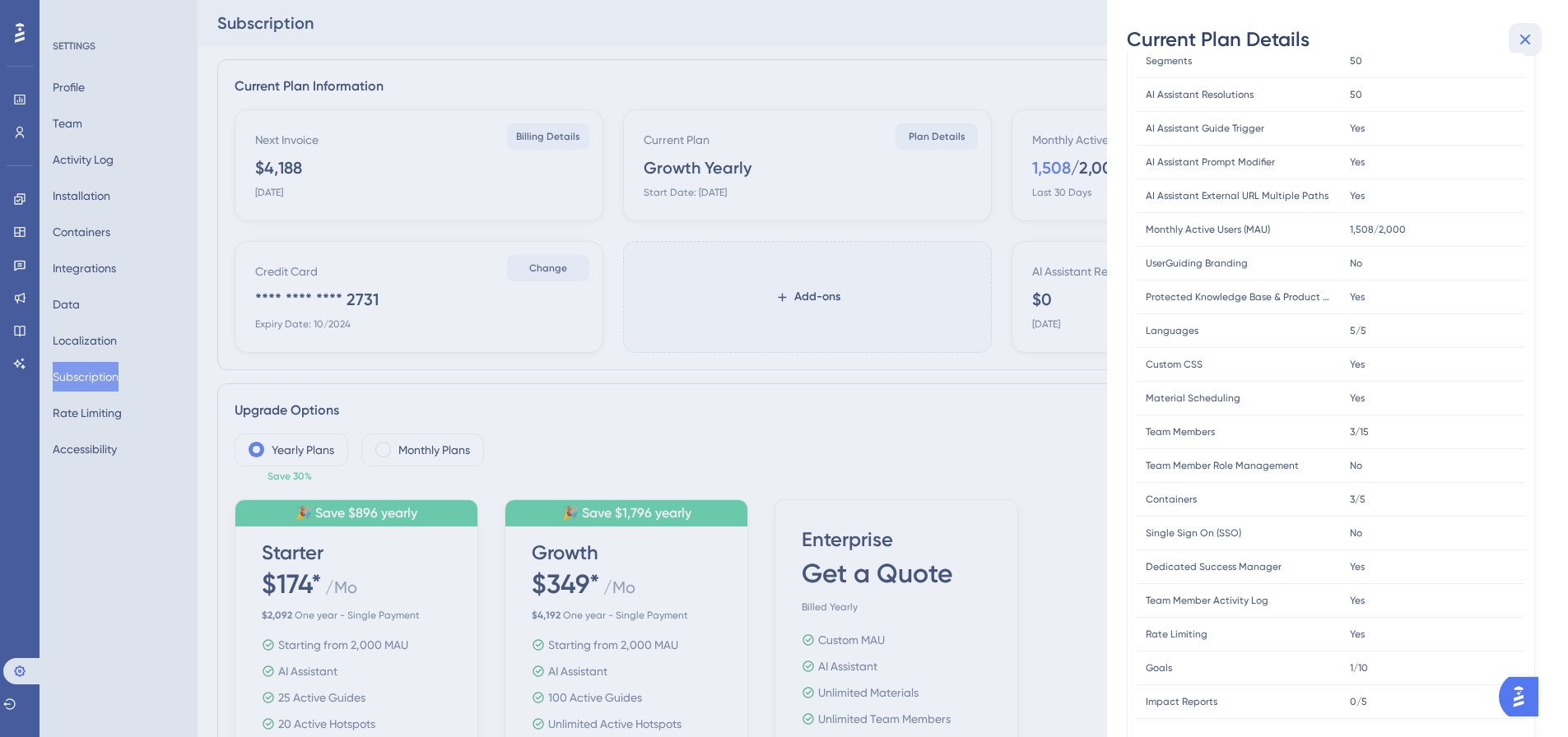 click 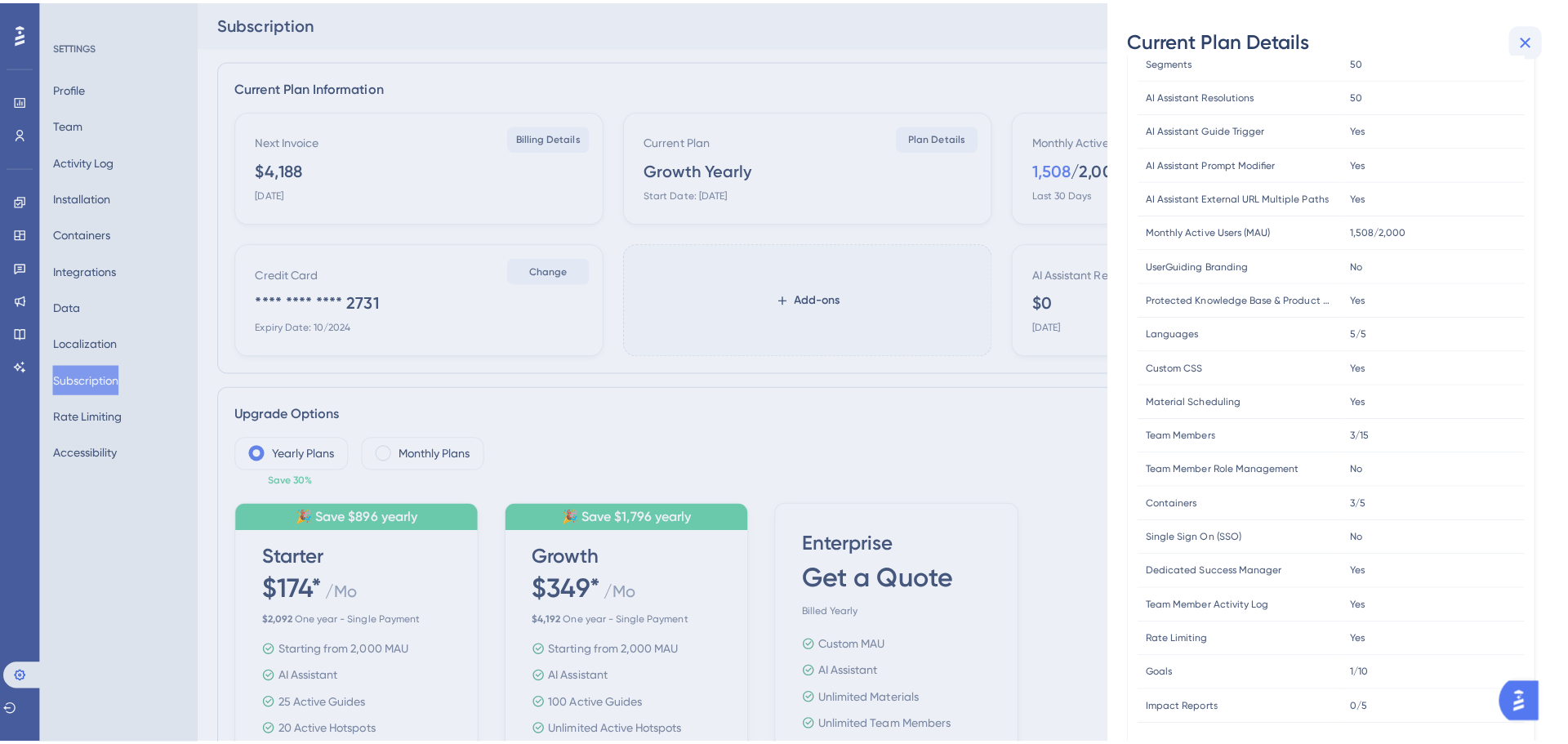 scroll, scrollTop: 0, scrollLeft: 0, axis: both 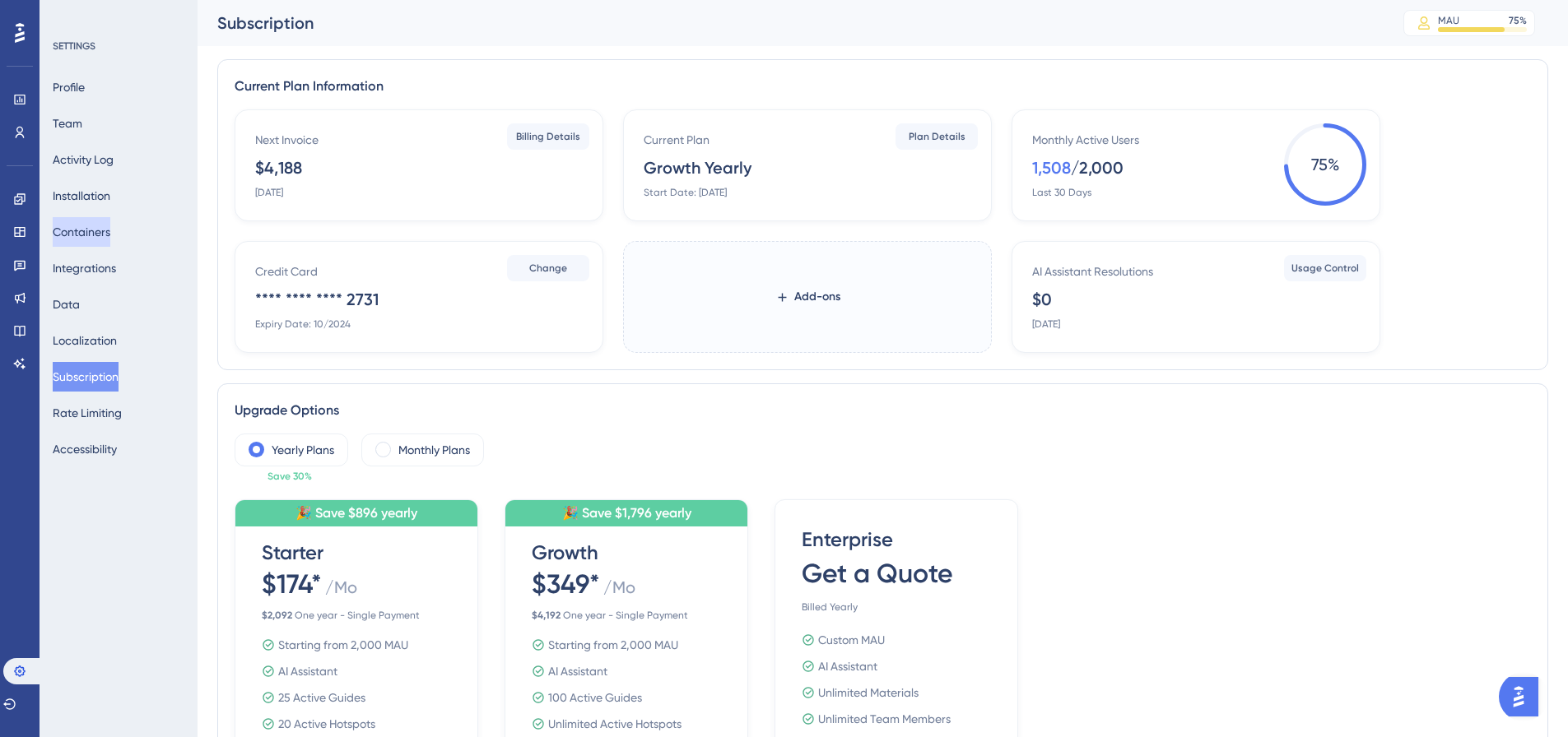 click on "Containers" at bounding box center (81, 232) 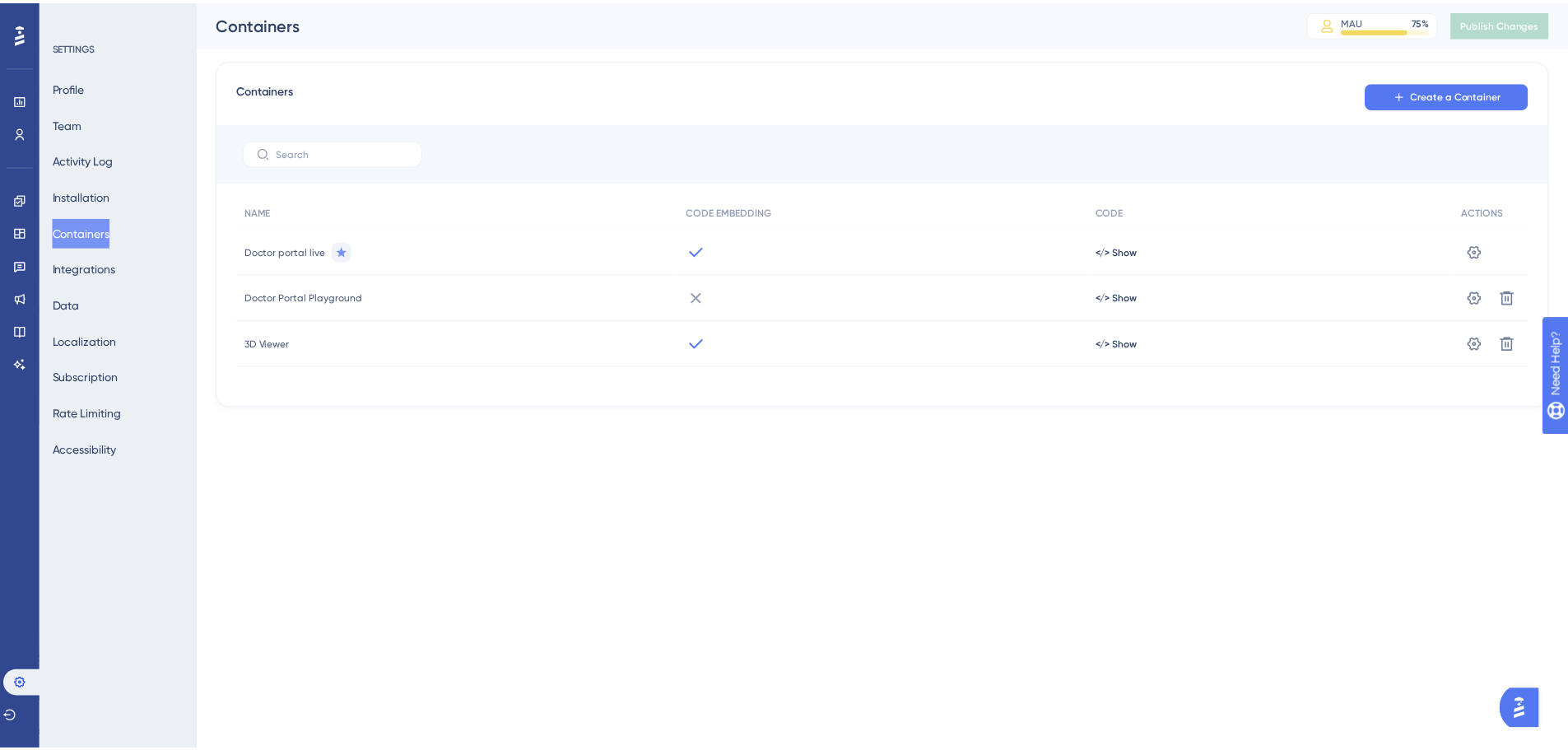scroll, scrollTop: 0, scrollLeft: 0, axis: both 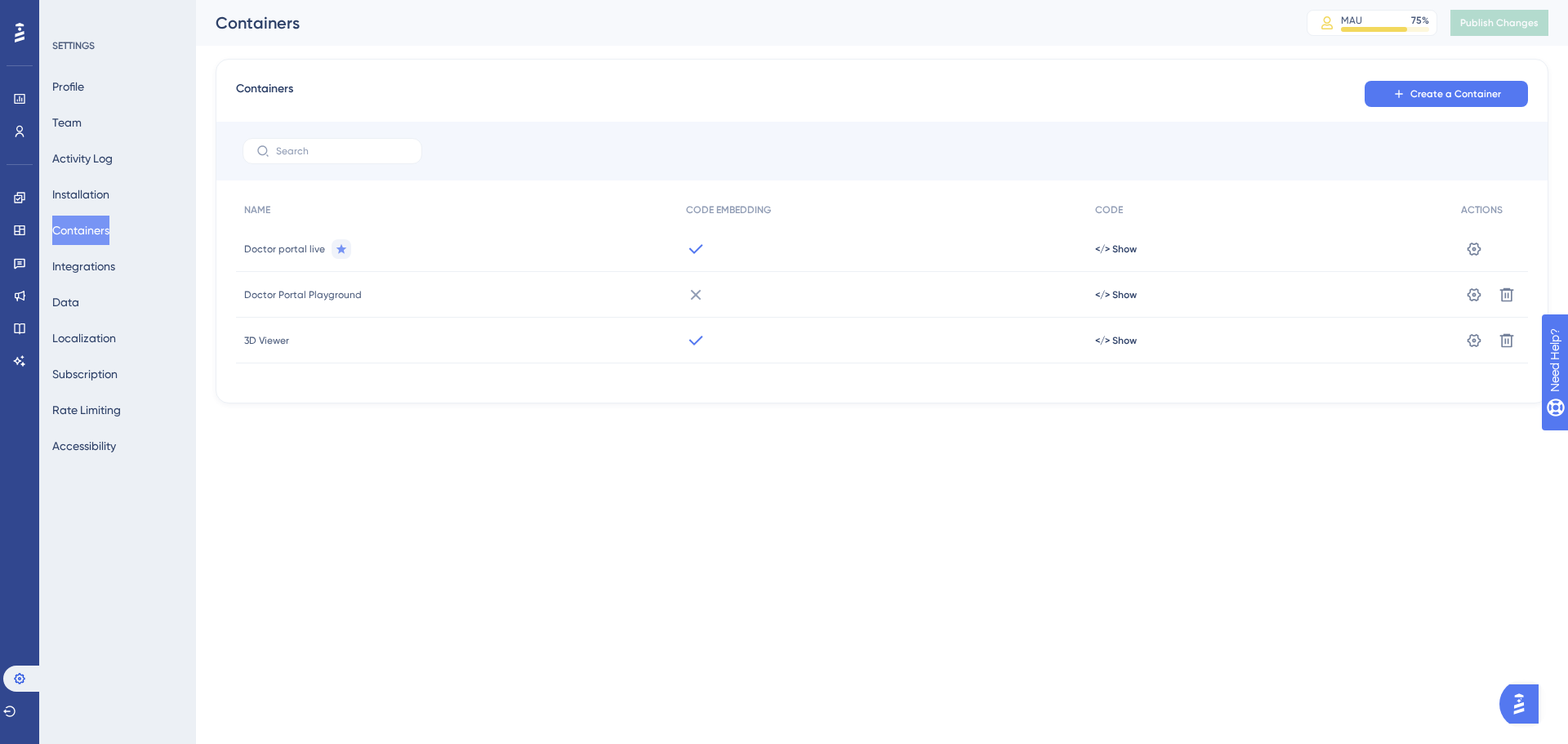 click 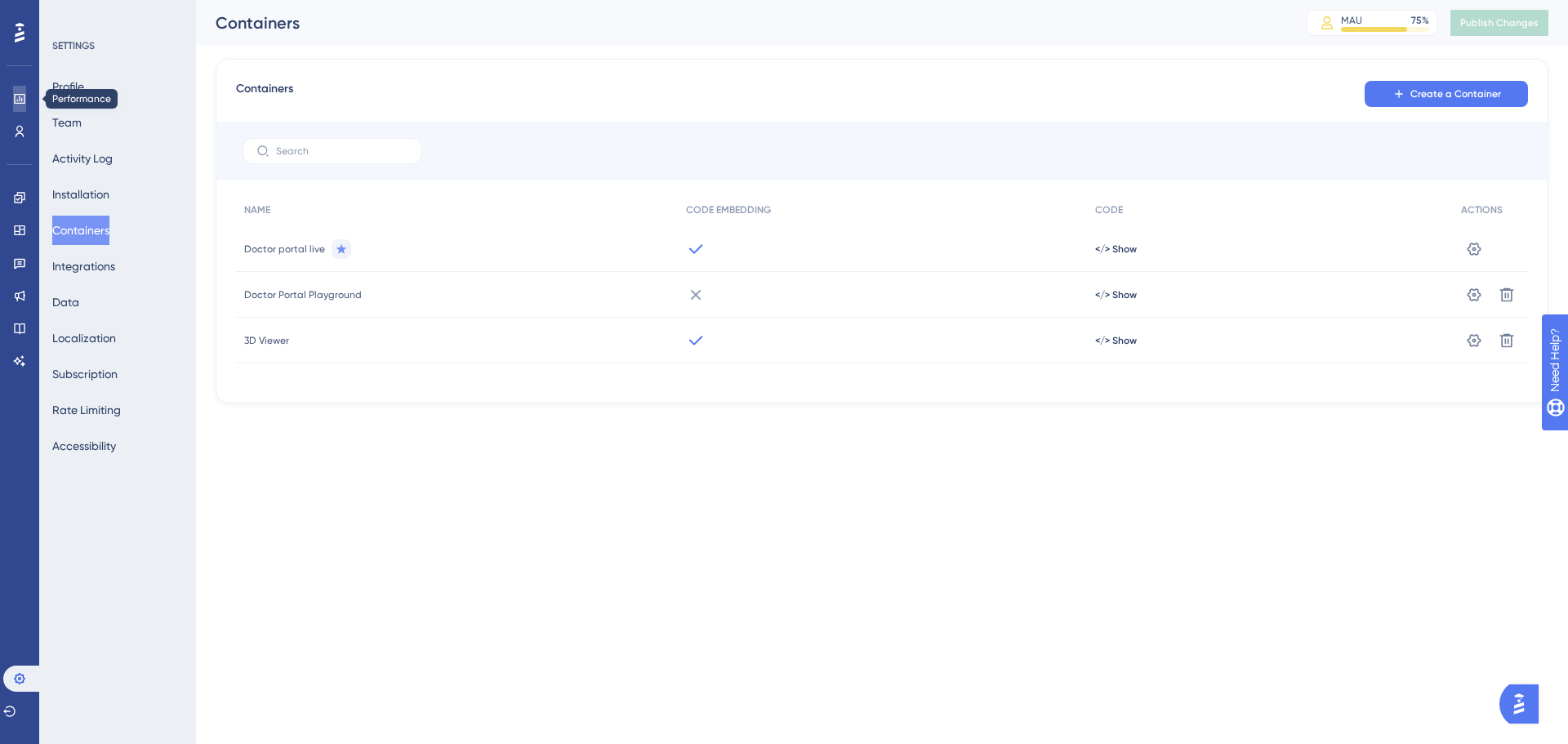 click at bounding box center [20, 99] 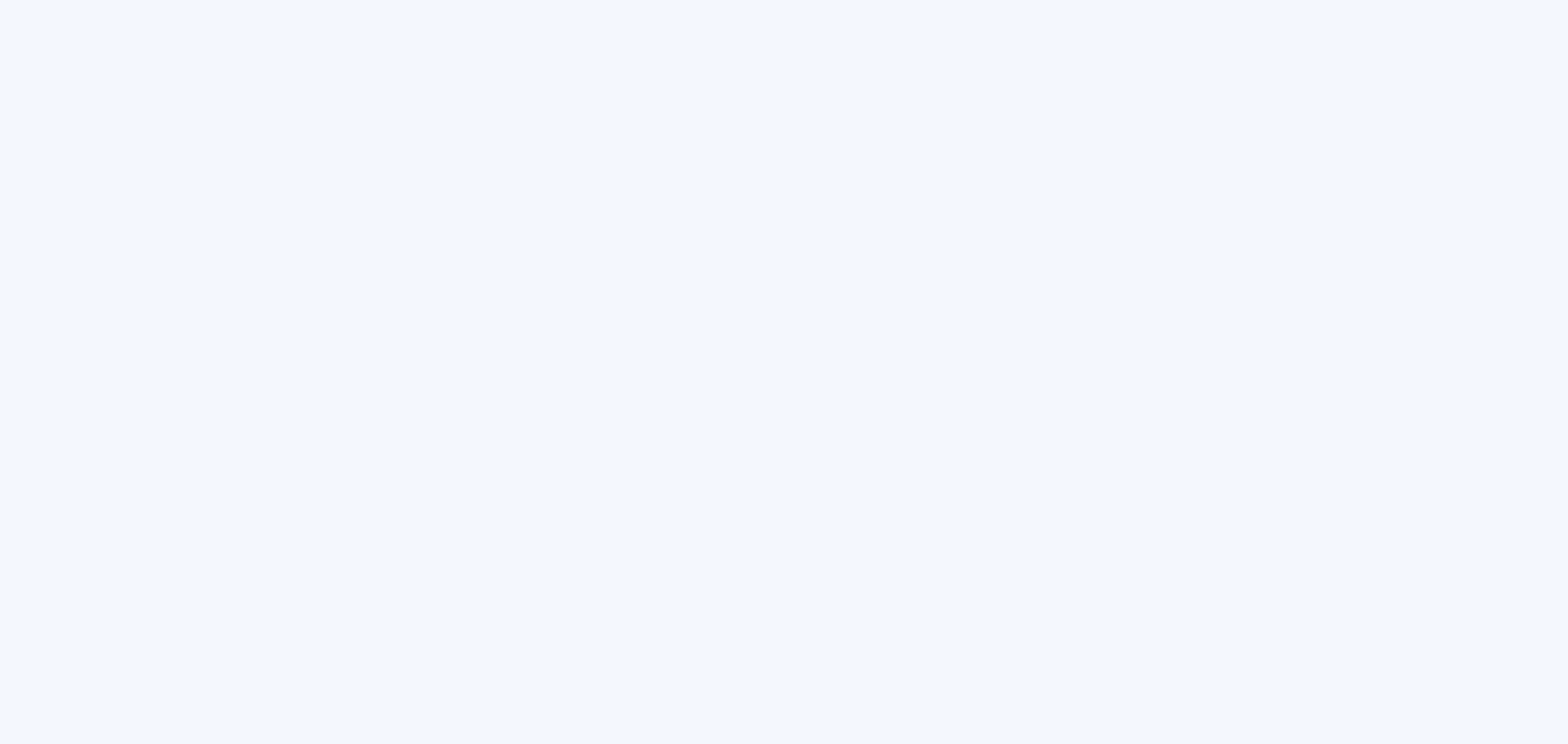 scroll, scrollTop: 0, scrollLeft: 0, axis: both 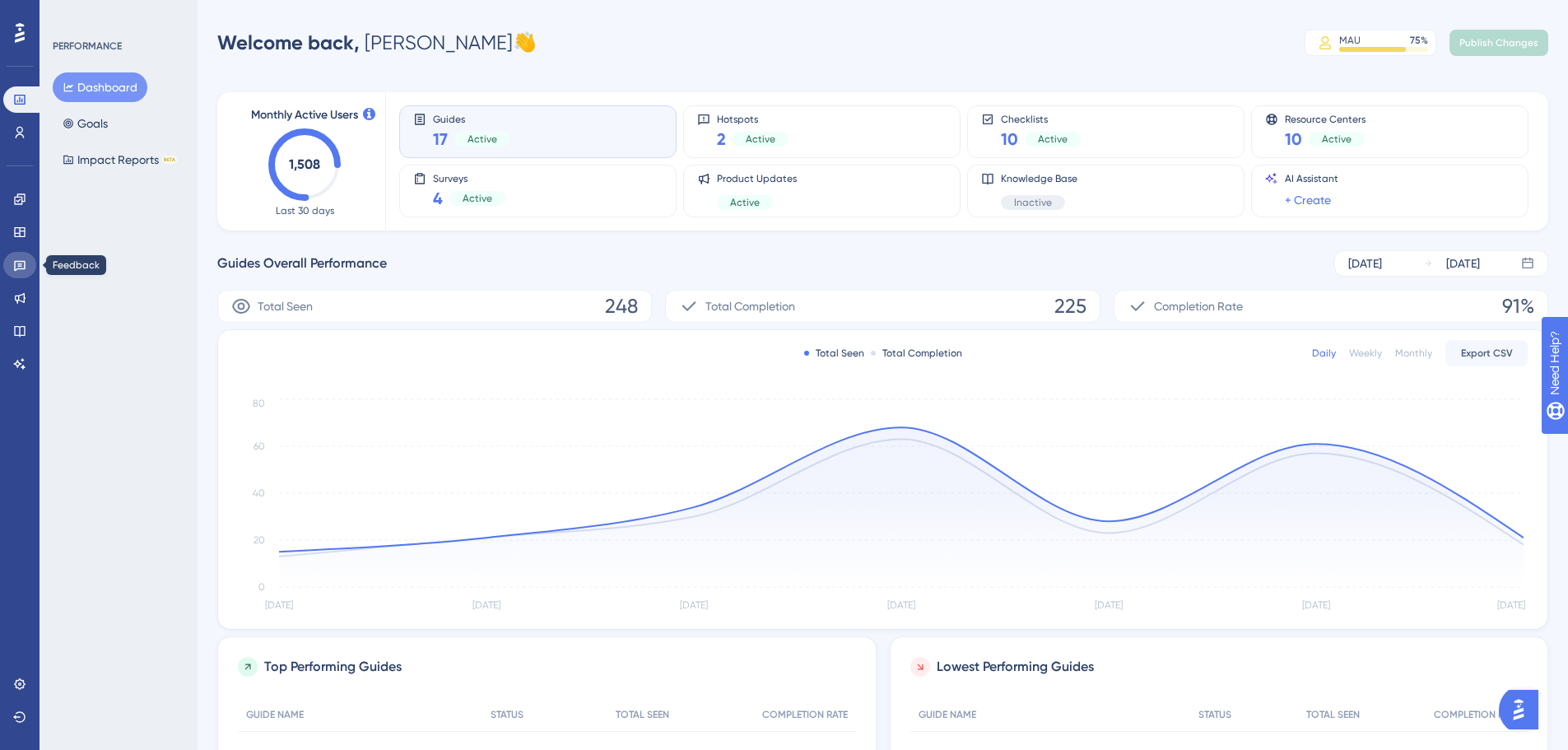 click at bounding box center (20, 265) 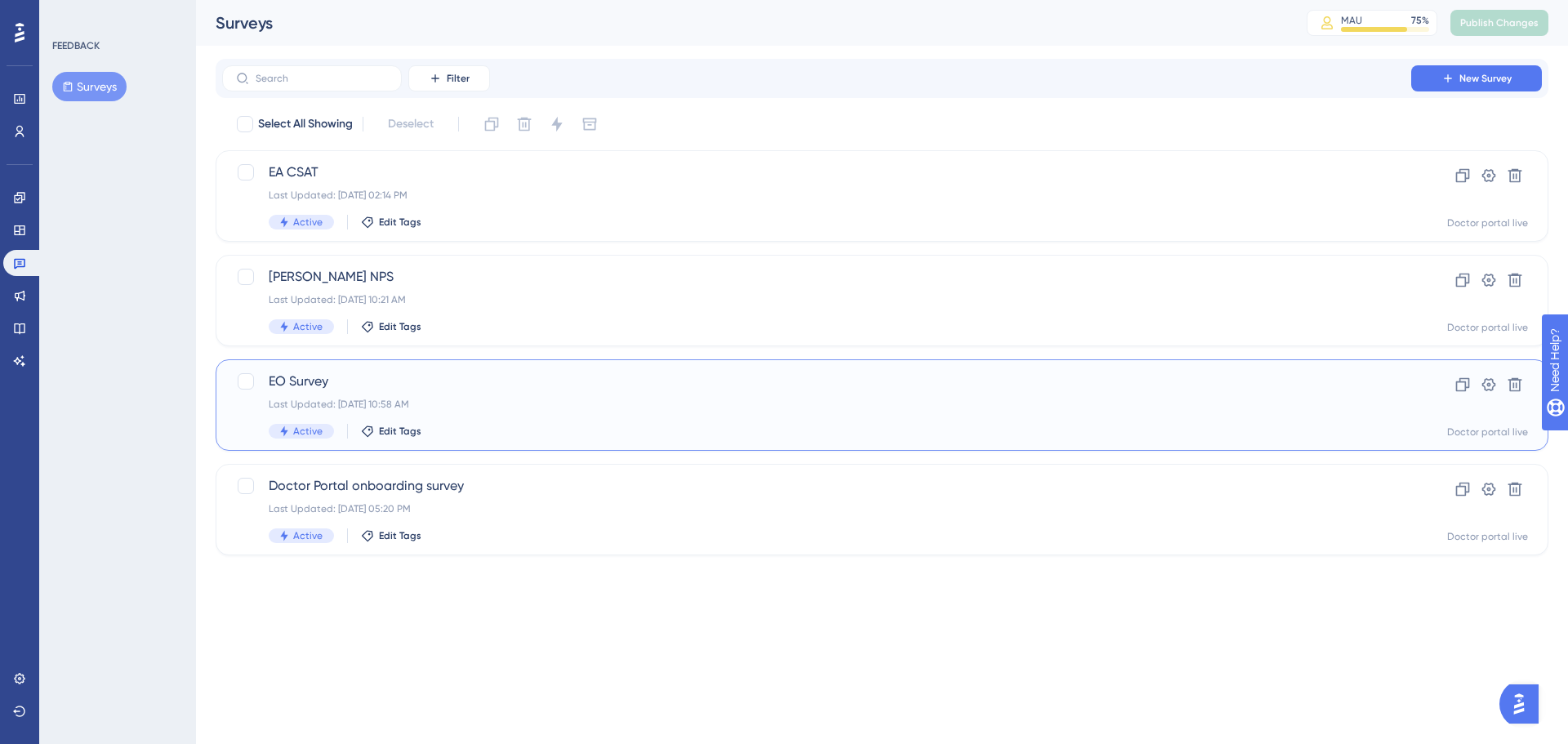 click on "EO Survey Last Updated: [DATE] 10:58 AM Active Edit Tags Clone Settings Delete Doctor portal live" at bounding box center (882, 405) 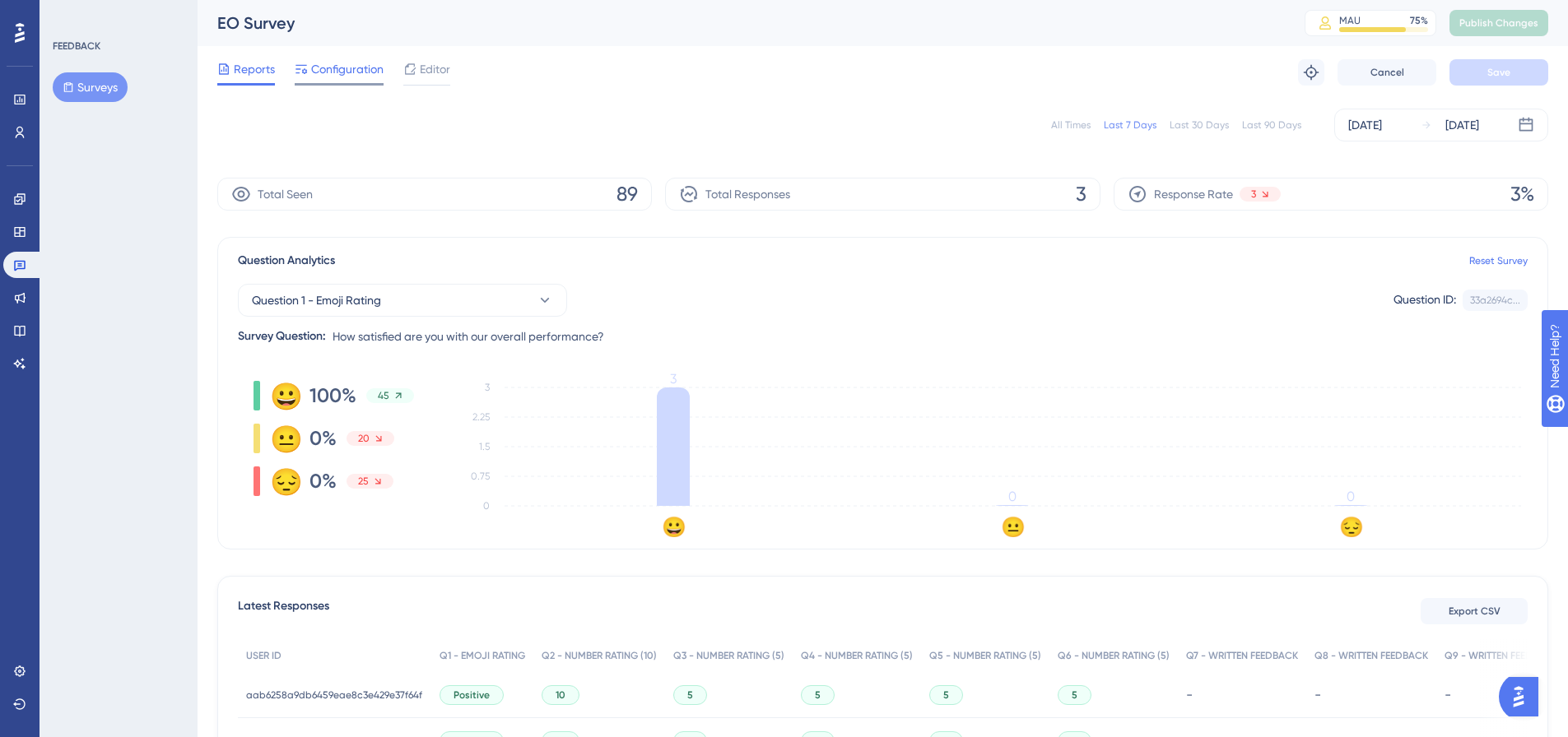 click on "Configuration" at bounding box center (347, 69) 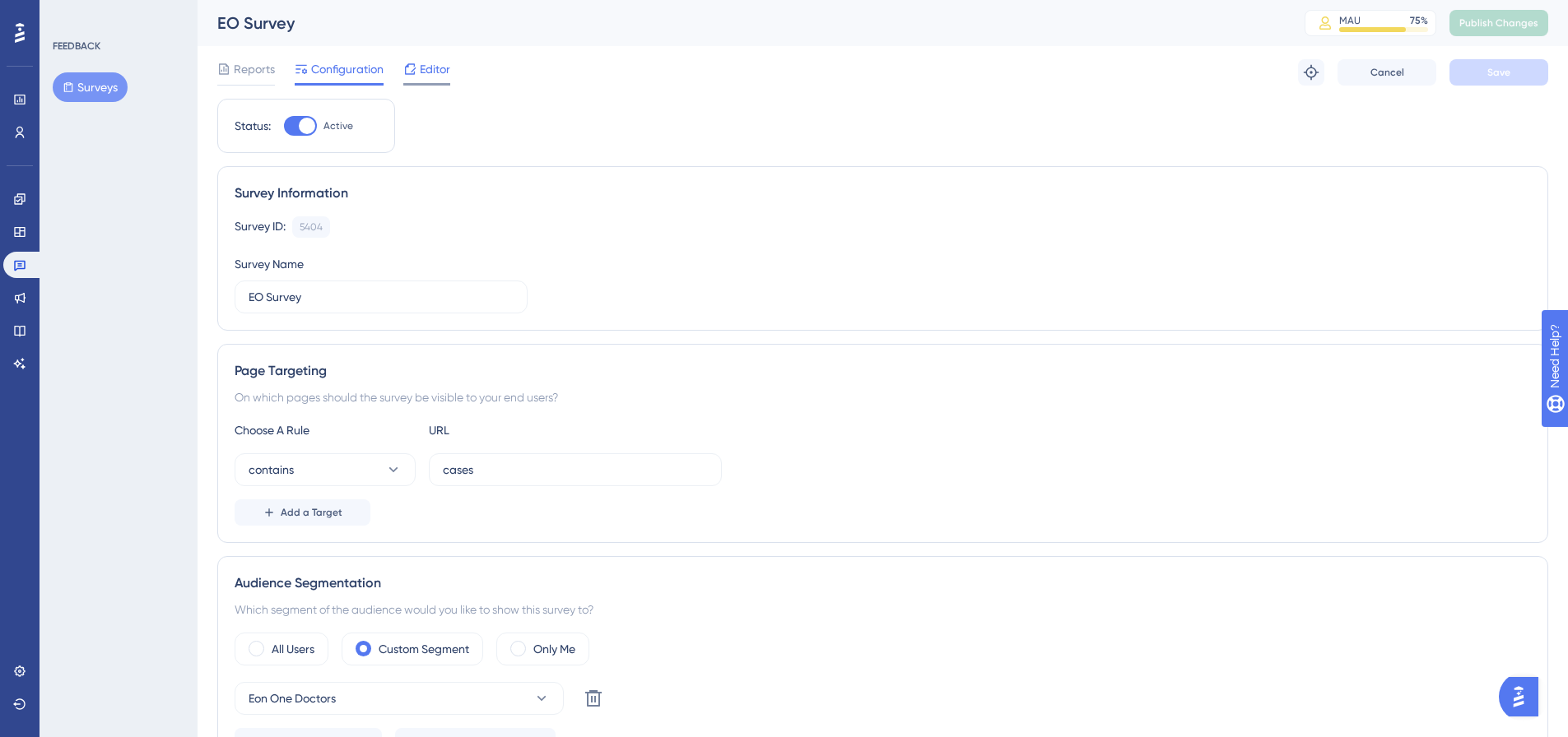 click on "Editor" at bounding box center (435, 69) 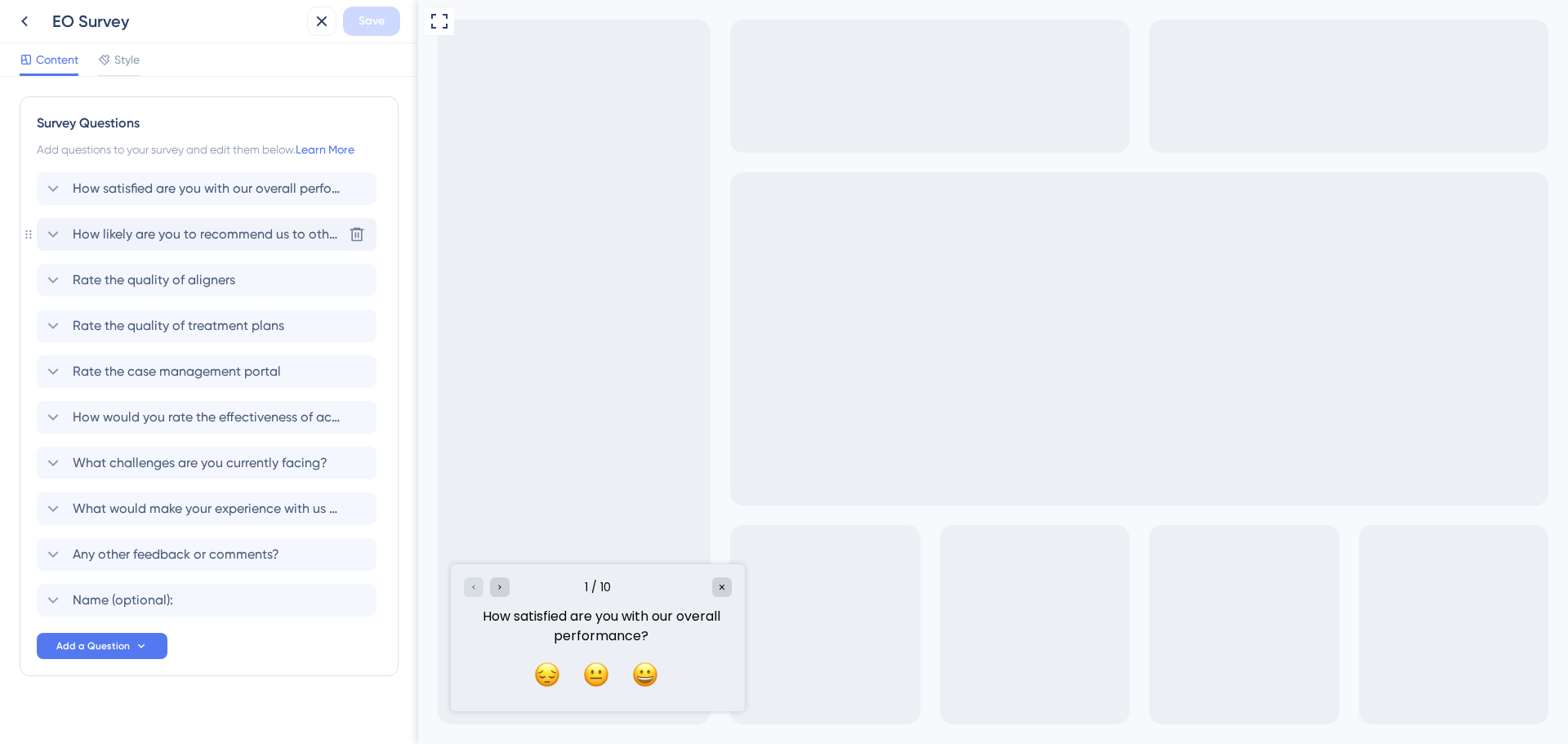 scroll, scrollTop: 0, scrollLeft: 0, axis: both 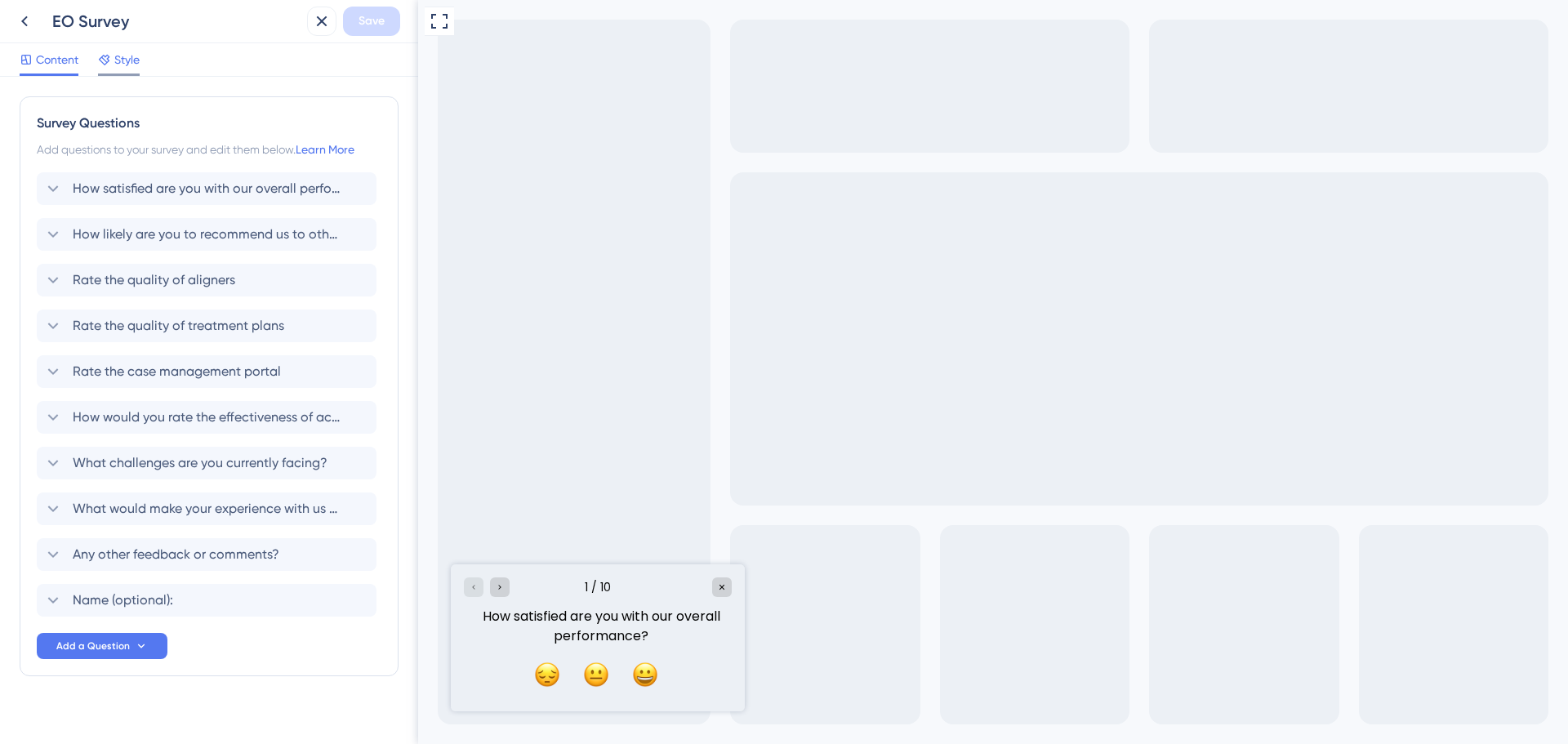 click on "Style" at bounding box center (118, 60) 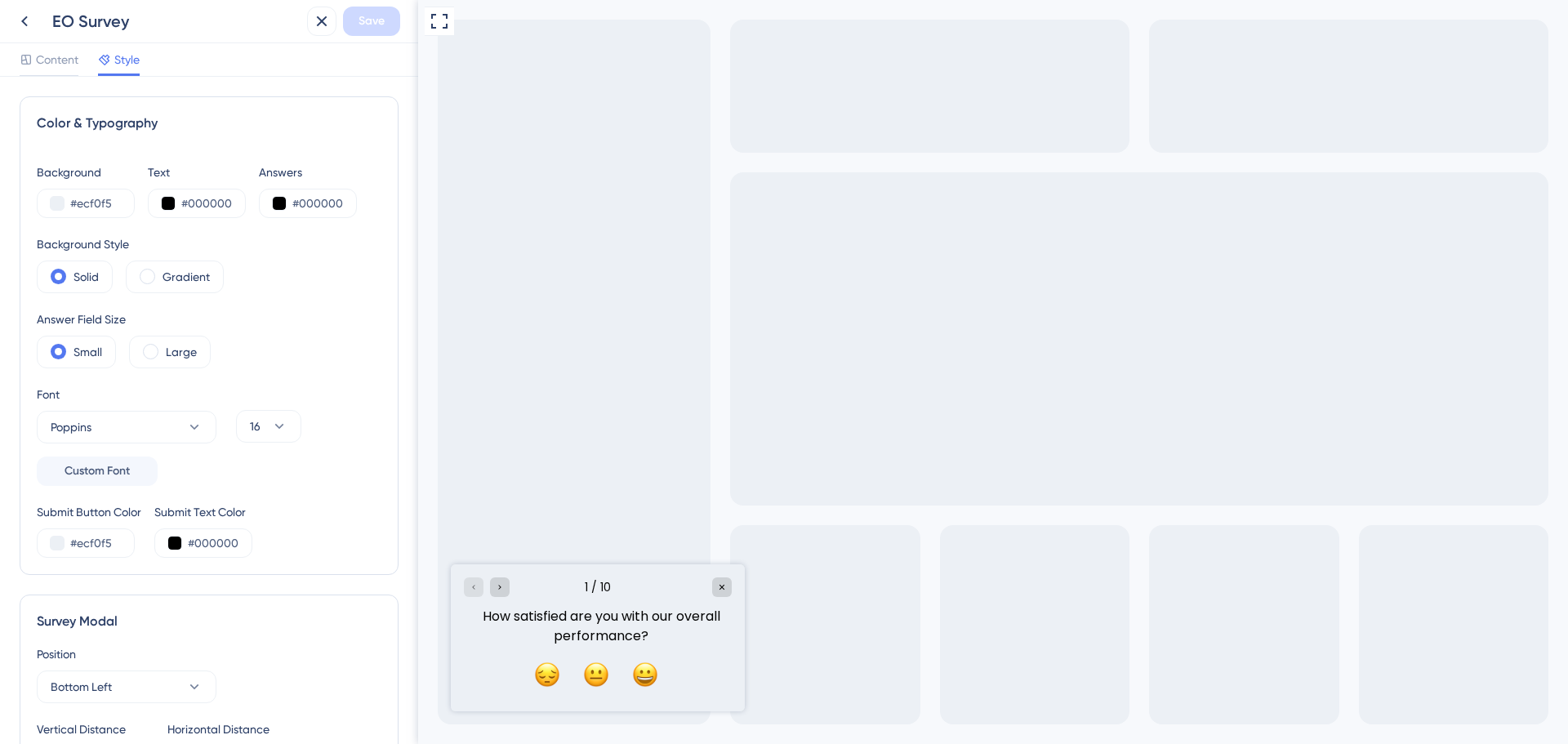 scroll, scrollTop: 0, scrollLeft: 0, axis: both 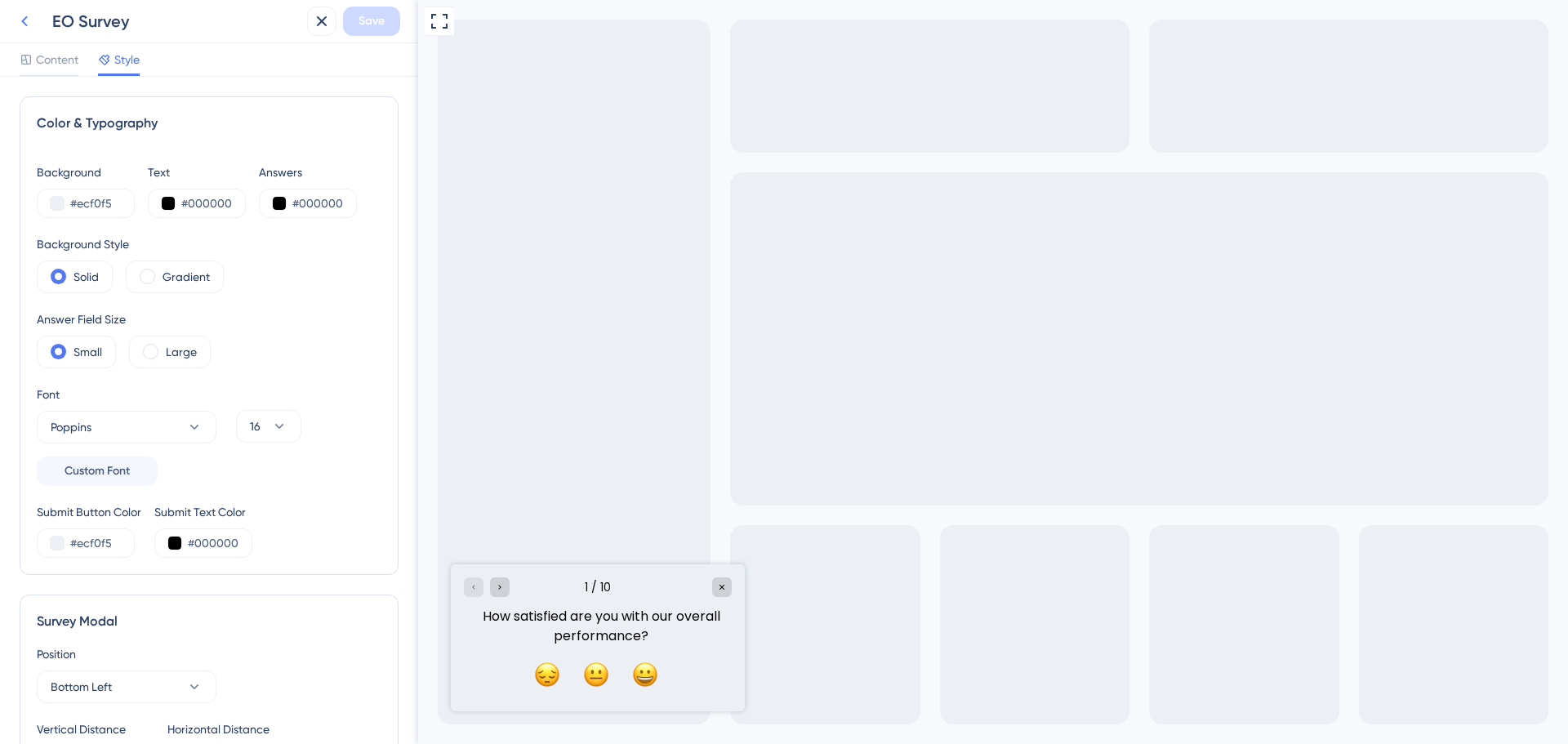 click at bounding box center (24, 21) 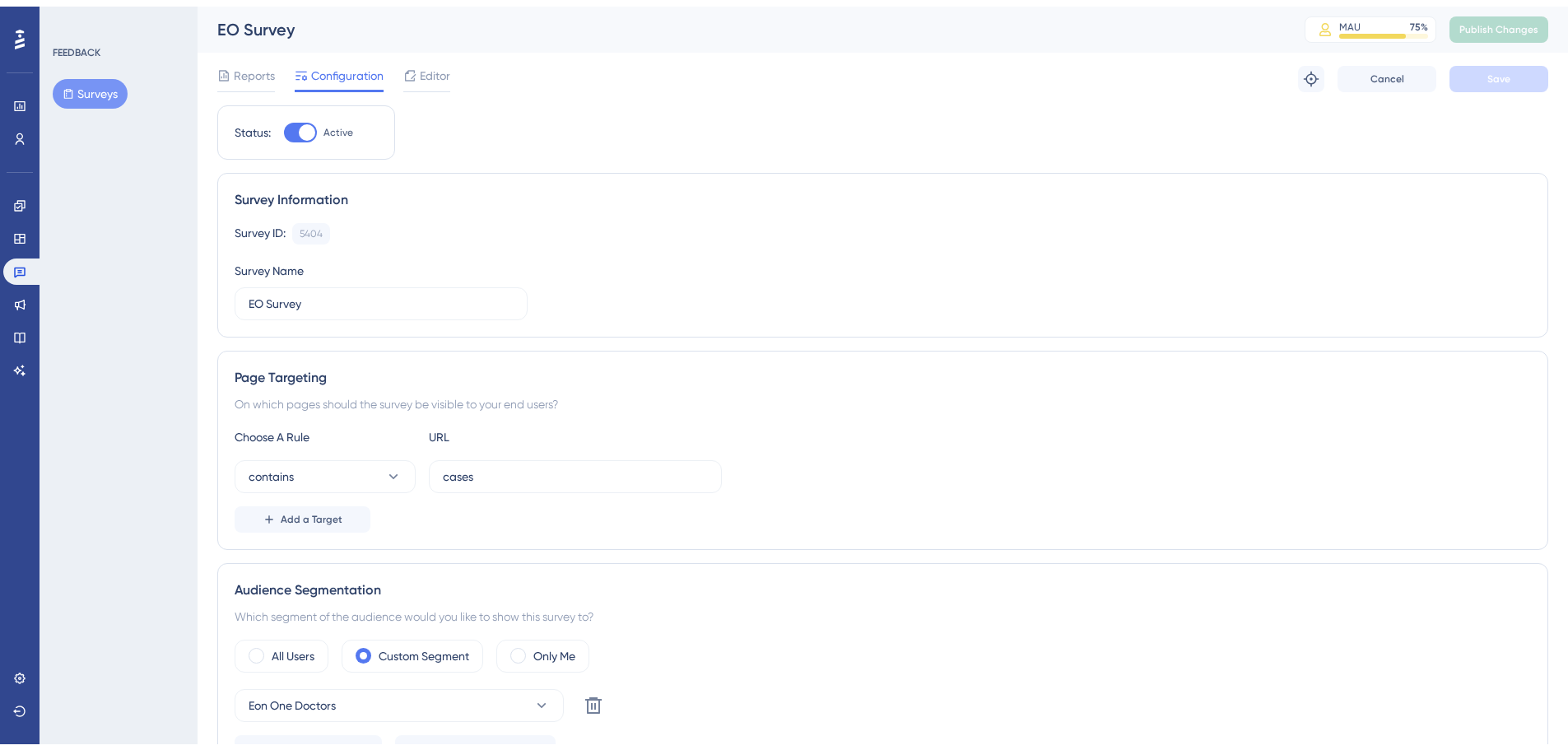 scroll, scrollTop: 0, scrollLeft: 0, axis: both 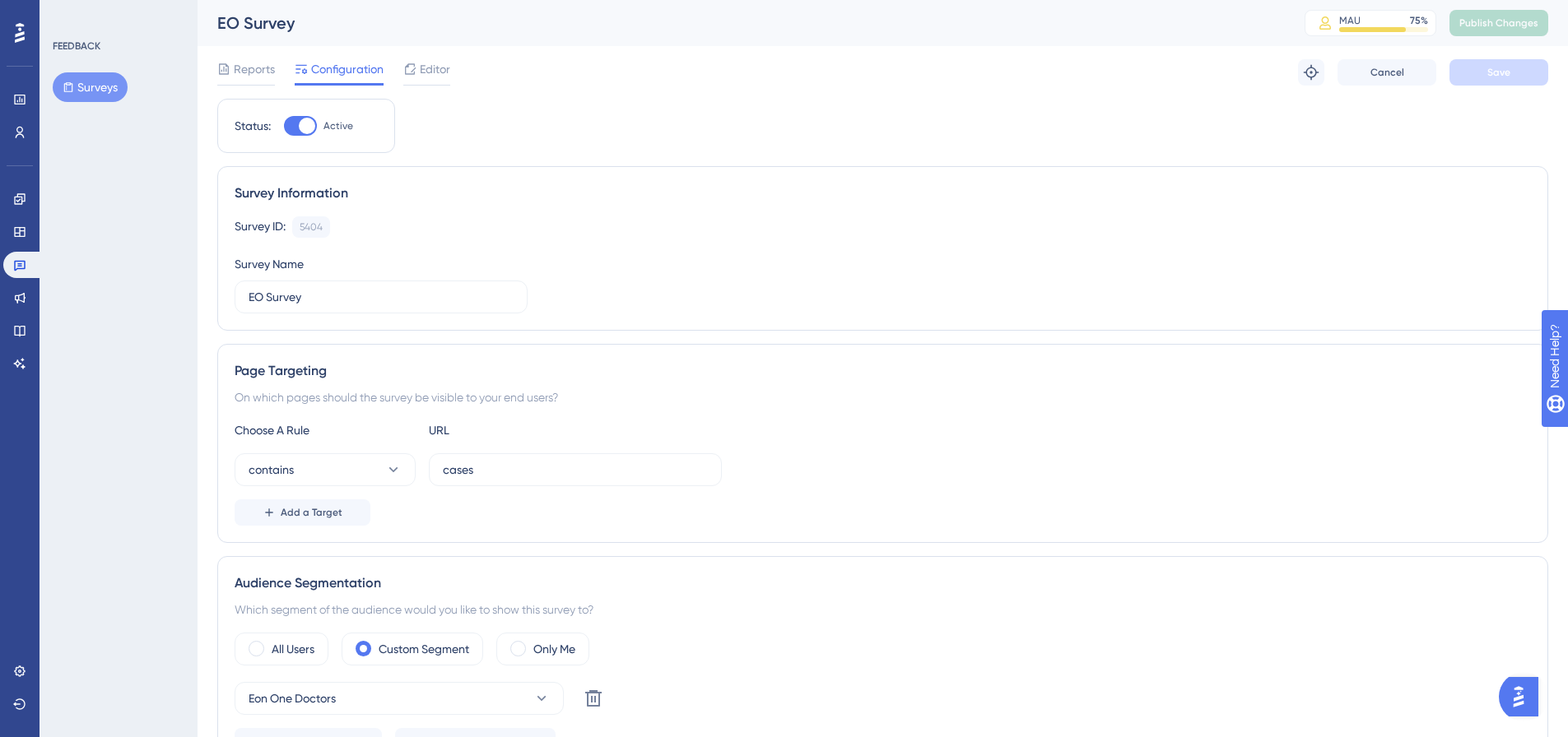 click at bounding box center (20, 33) 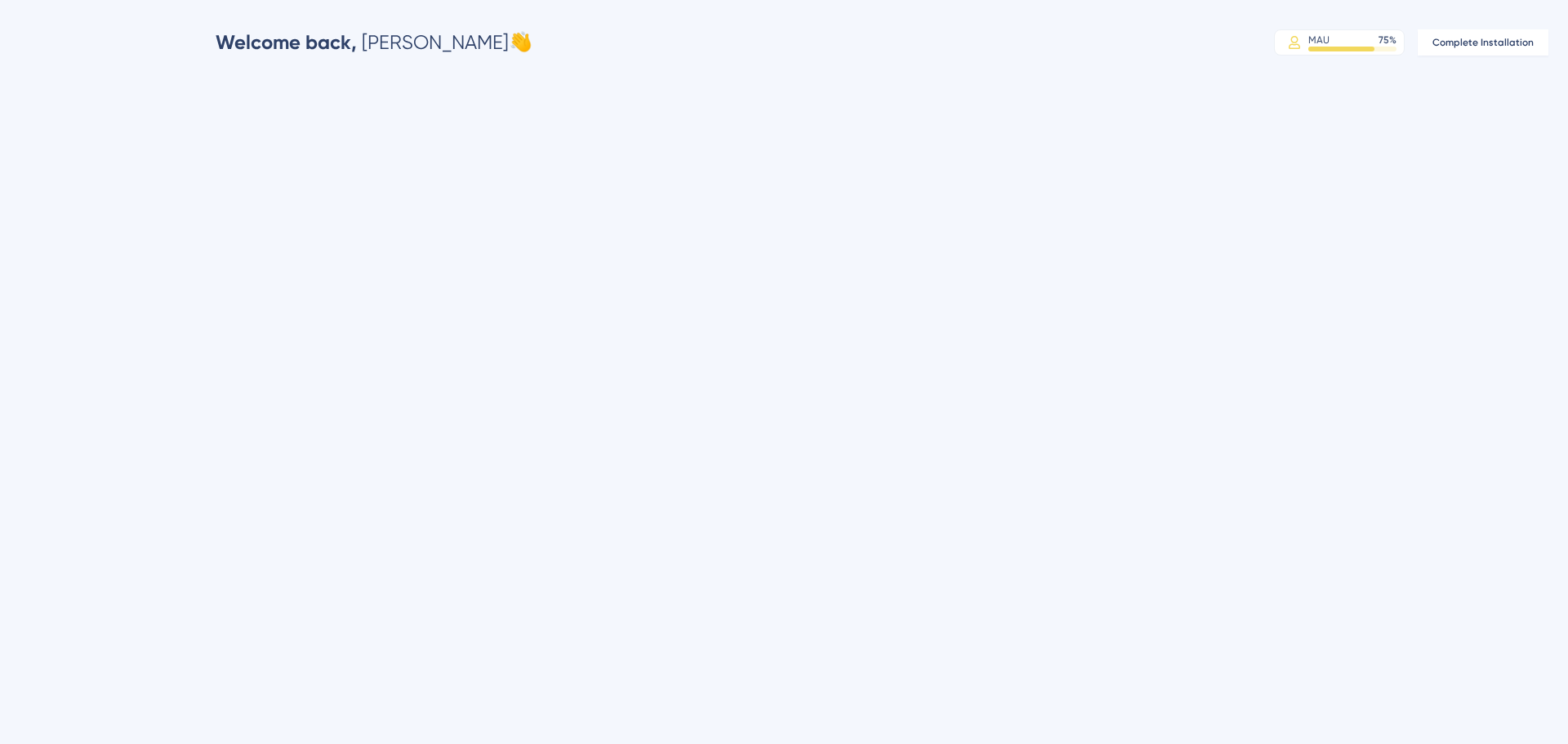 scroll, scrollTop: 0, scrollLeft: 0, axis: both 